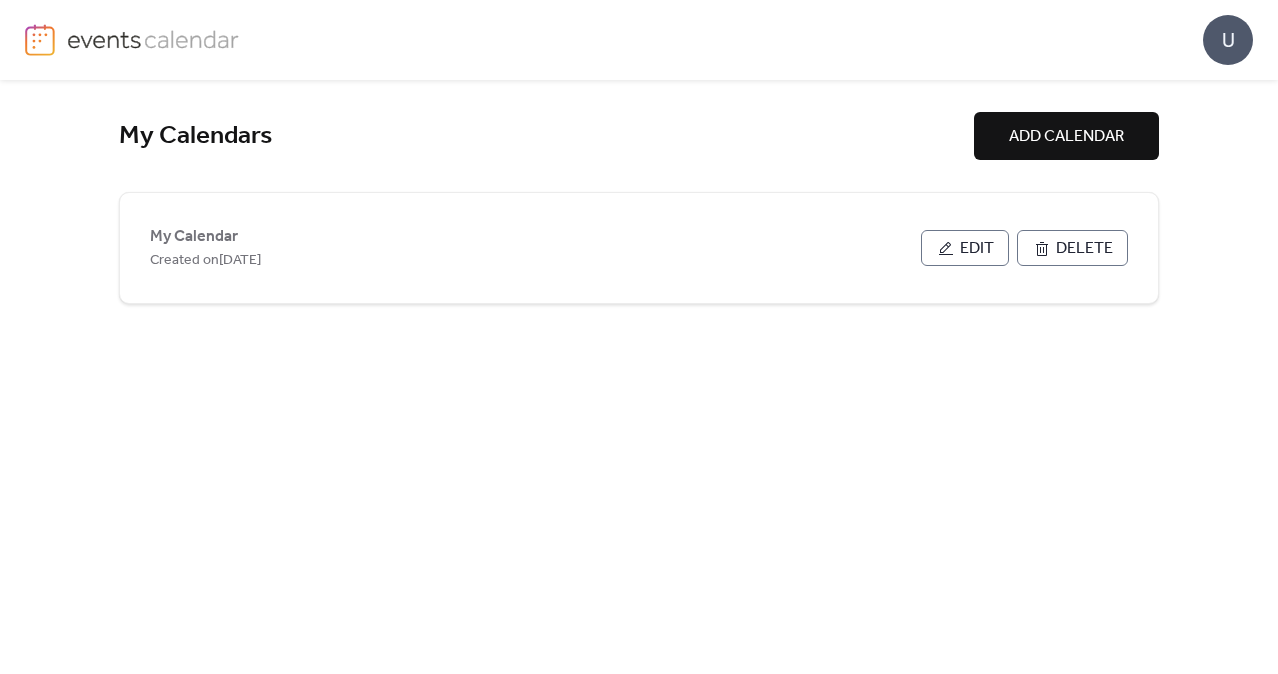 scroll, scrollTop: 0, scrollLeft: 0, axis: both 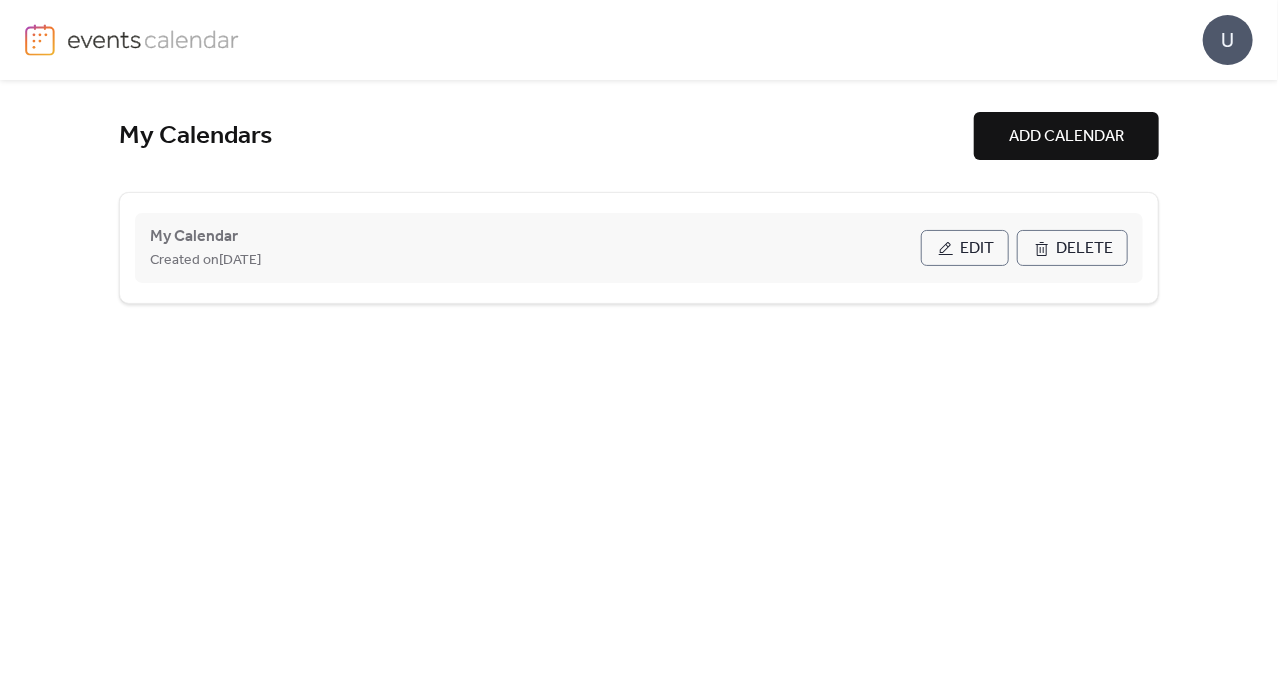 click on "Edit" at bounding box center (965, 248) 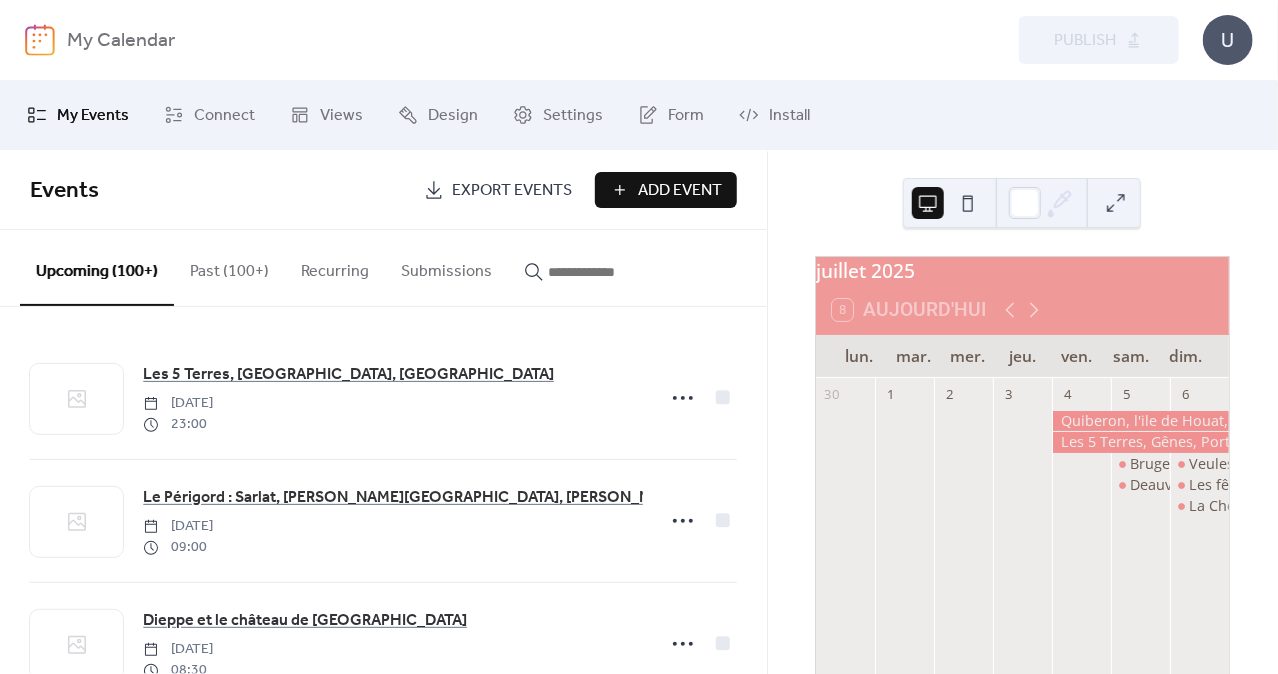 click on "Add Event" at bounding box center [680, 191] 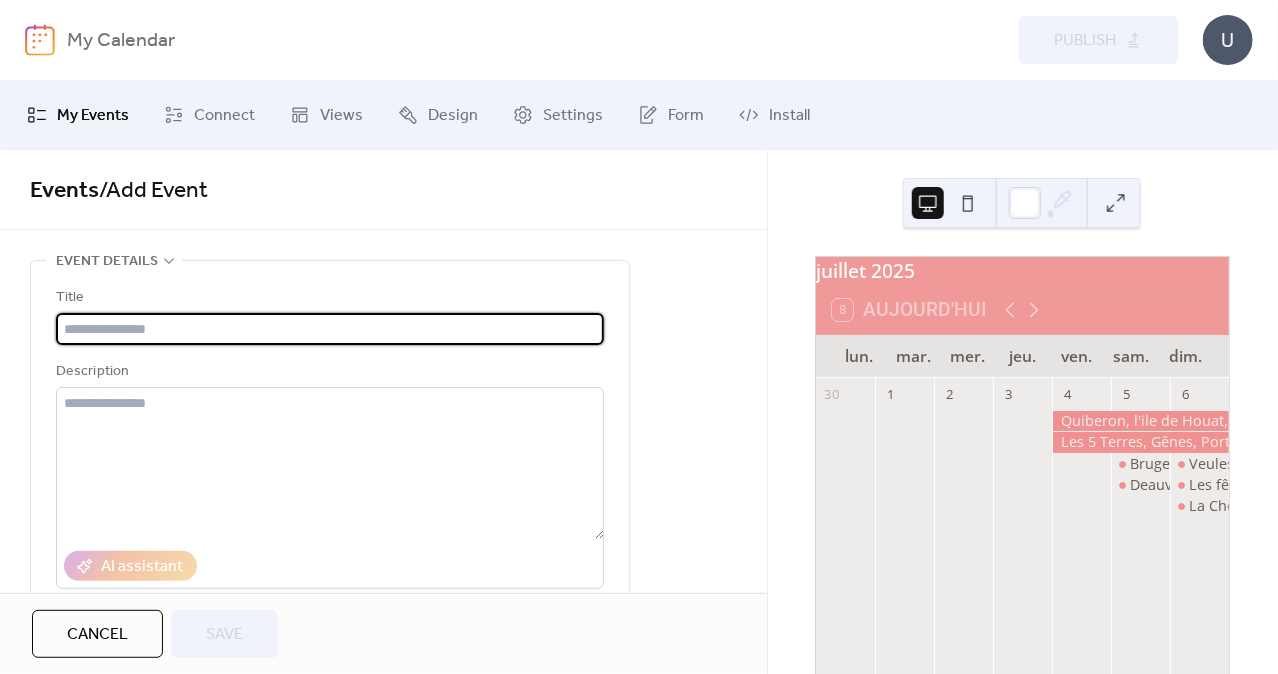 click at bounding box center (330, 329) 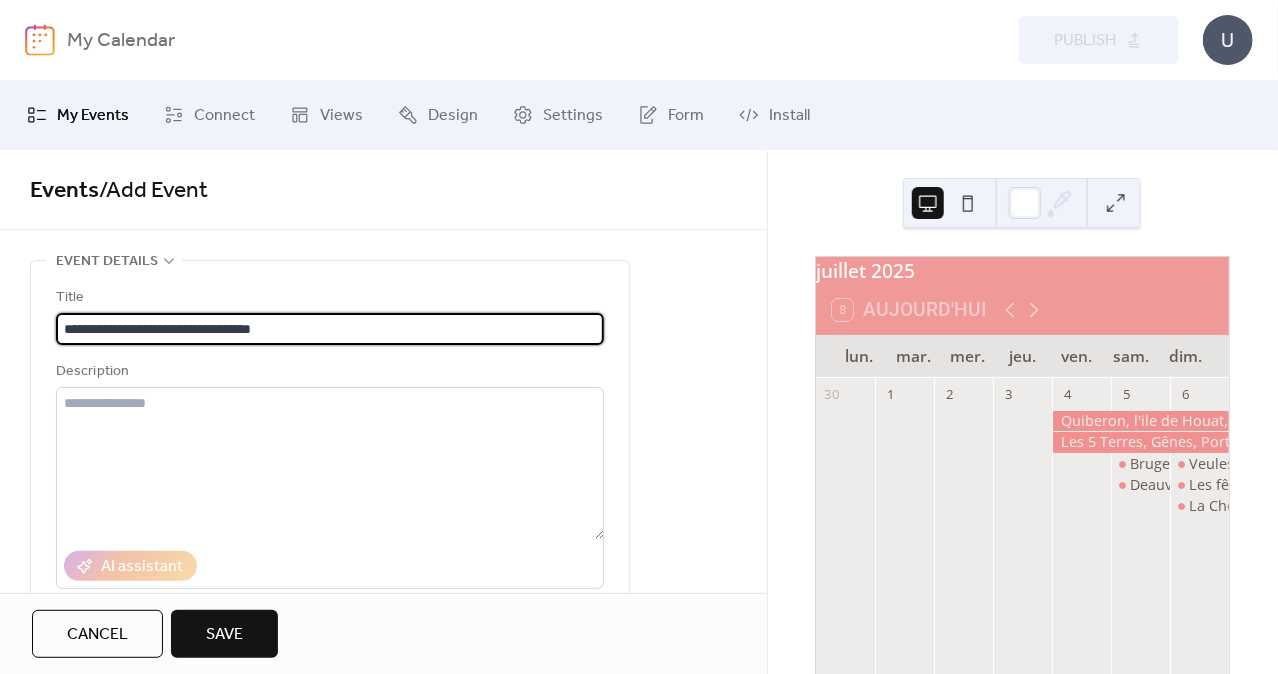 drag, startPoint x: 349, startPoint y: 330, endPoint x: -274, endPoint y: 322, distance: 623.0514 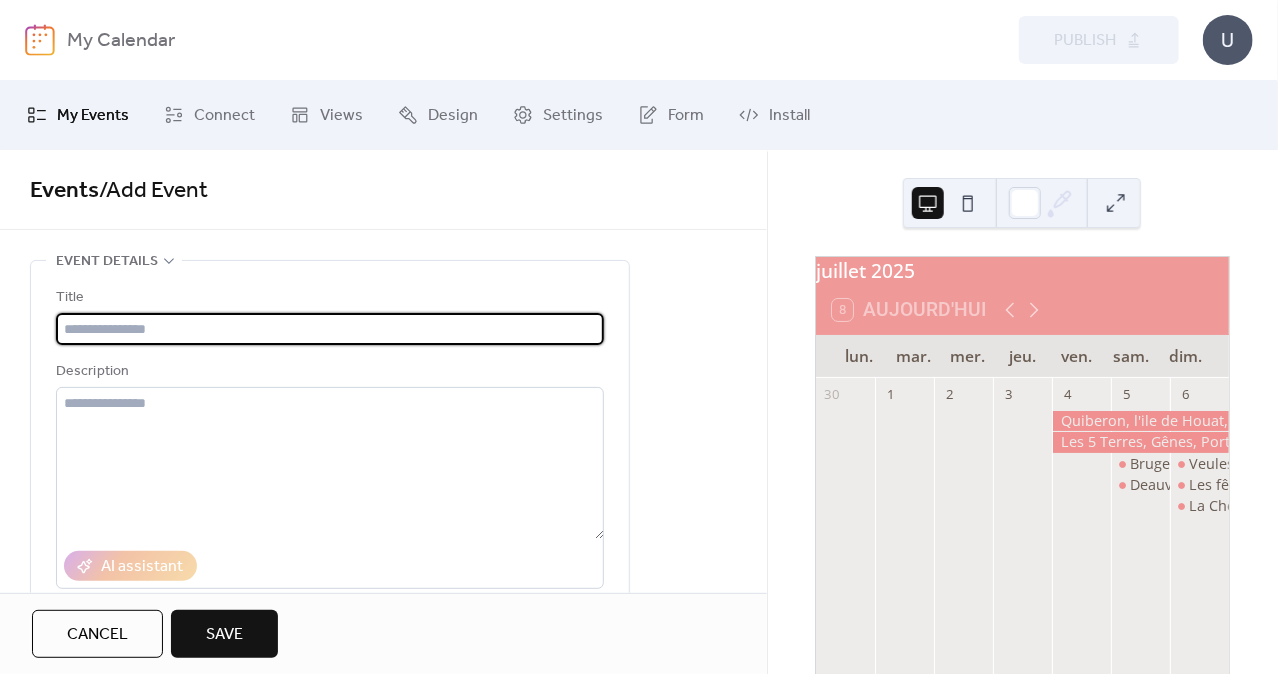 click at bounding box center [330, 329] 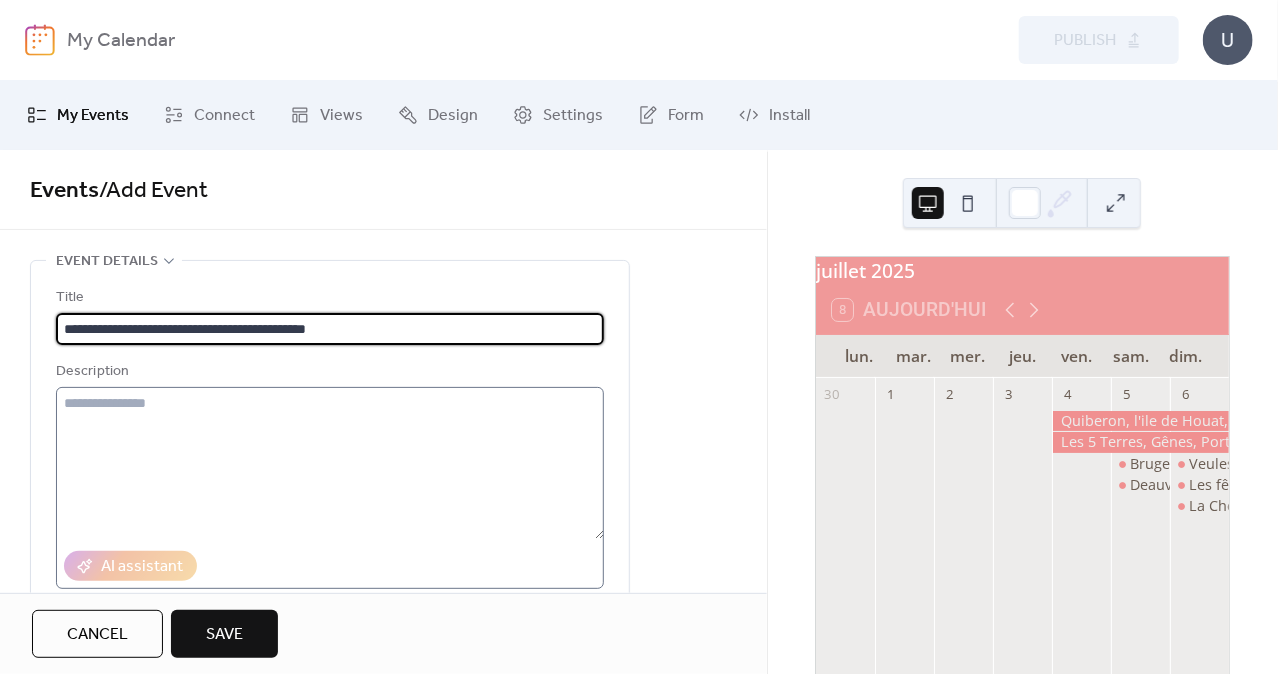 type on "**********" 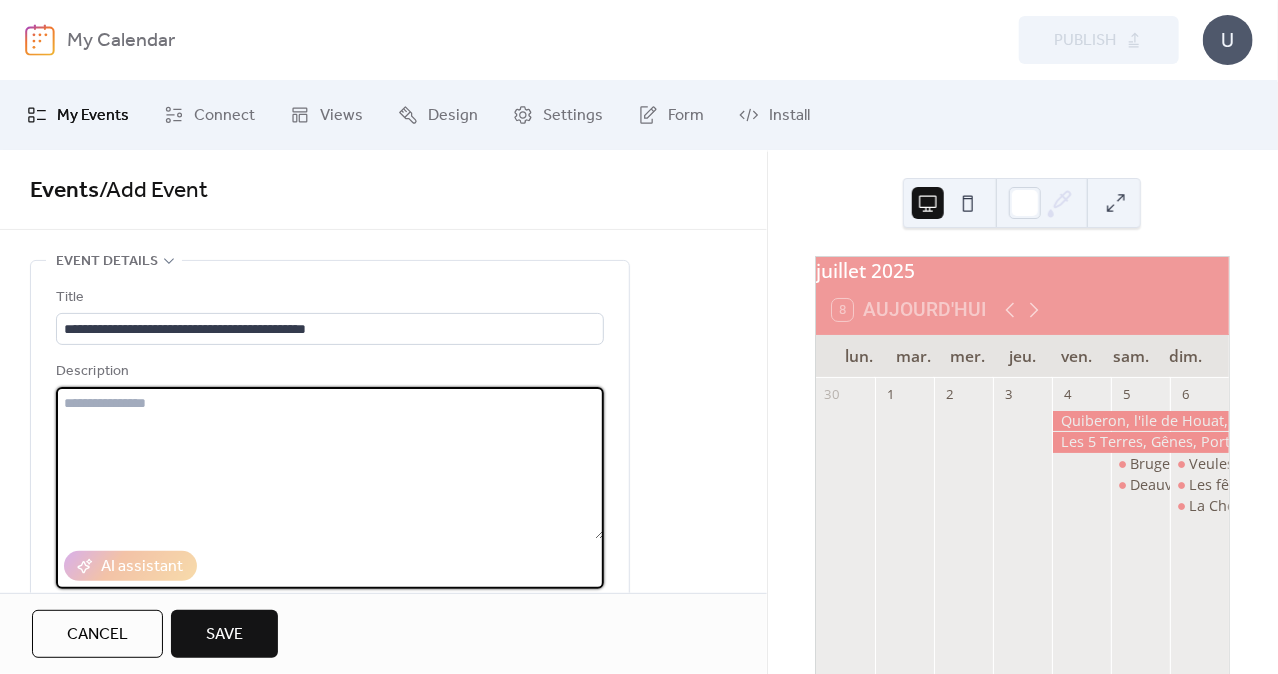 click at bounding box center [330, 463] 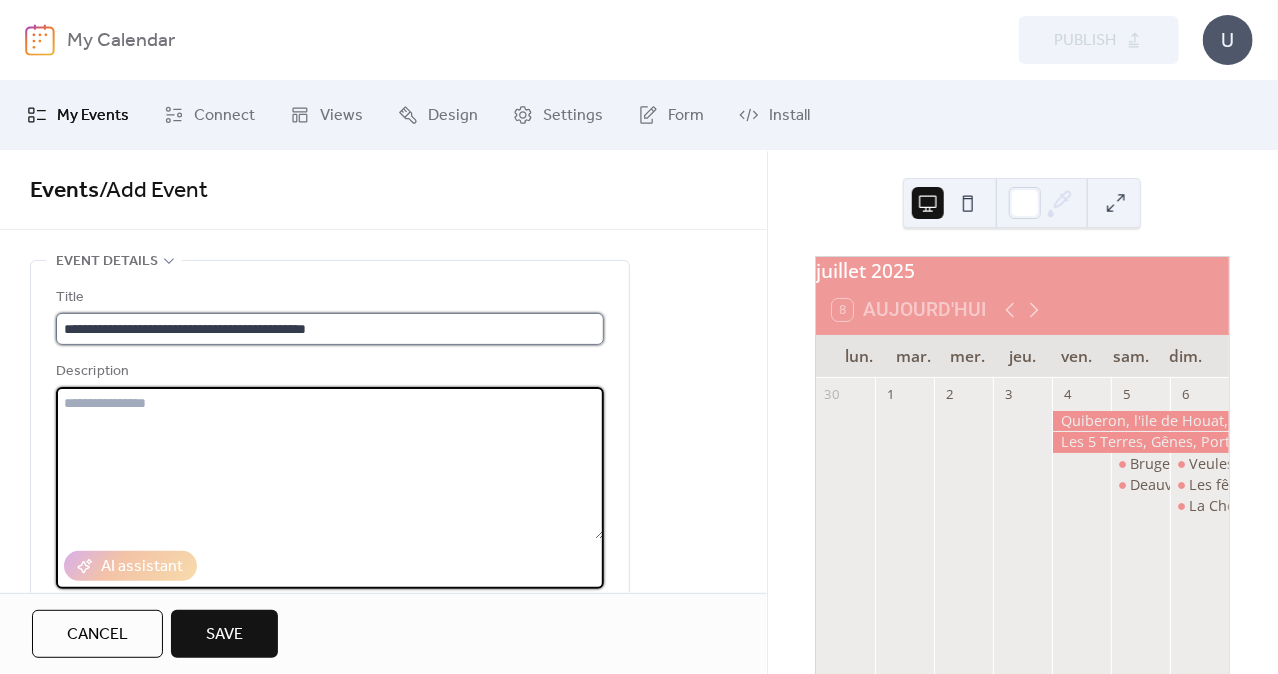 click on "**********" at bounding box center (330, 329) 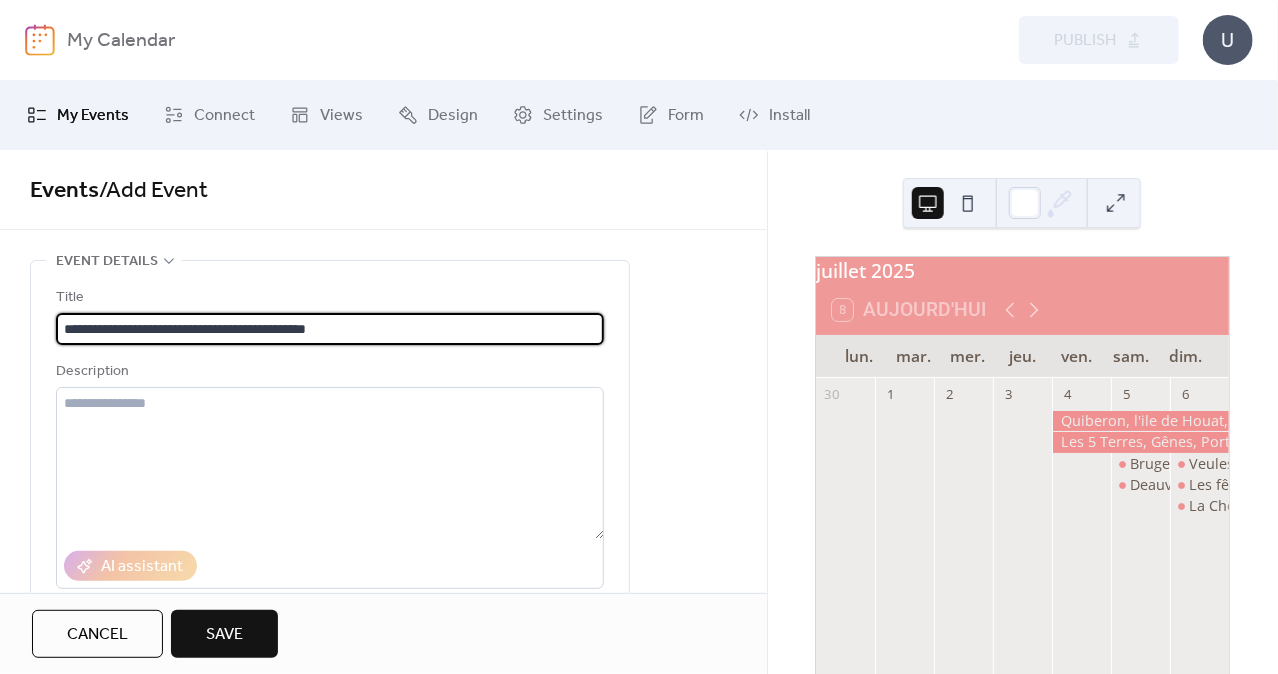 drag, startPoint x: 355, startPoint y: 331, endPoint x: -102, endPoint y: 330, distance: 457.0011 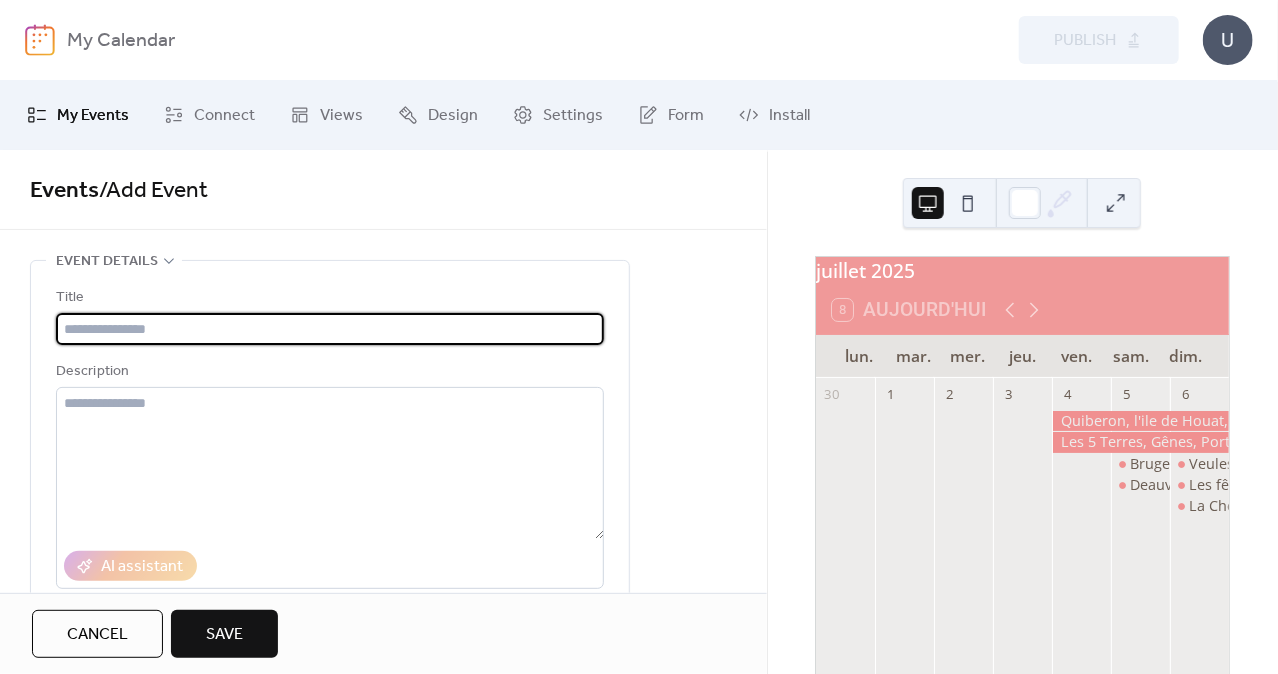 type 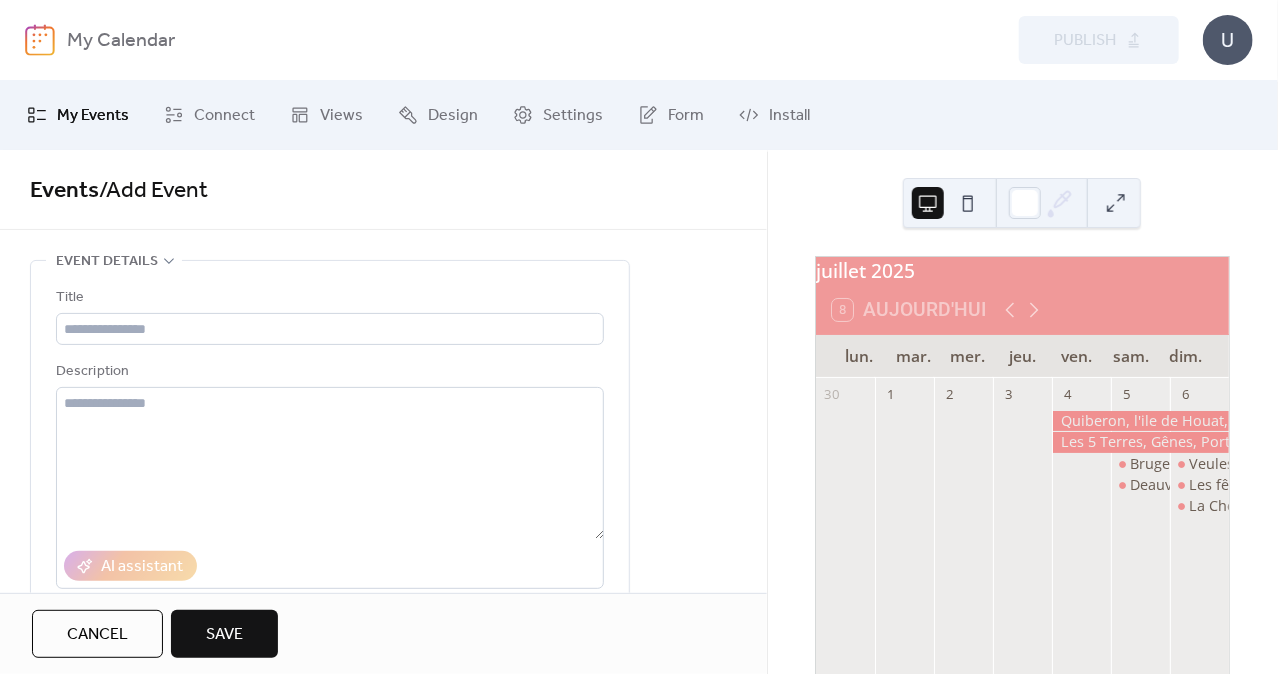 scroll, scrollTop: 24, scrollLeft: 0, axis: vertical 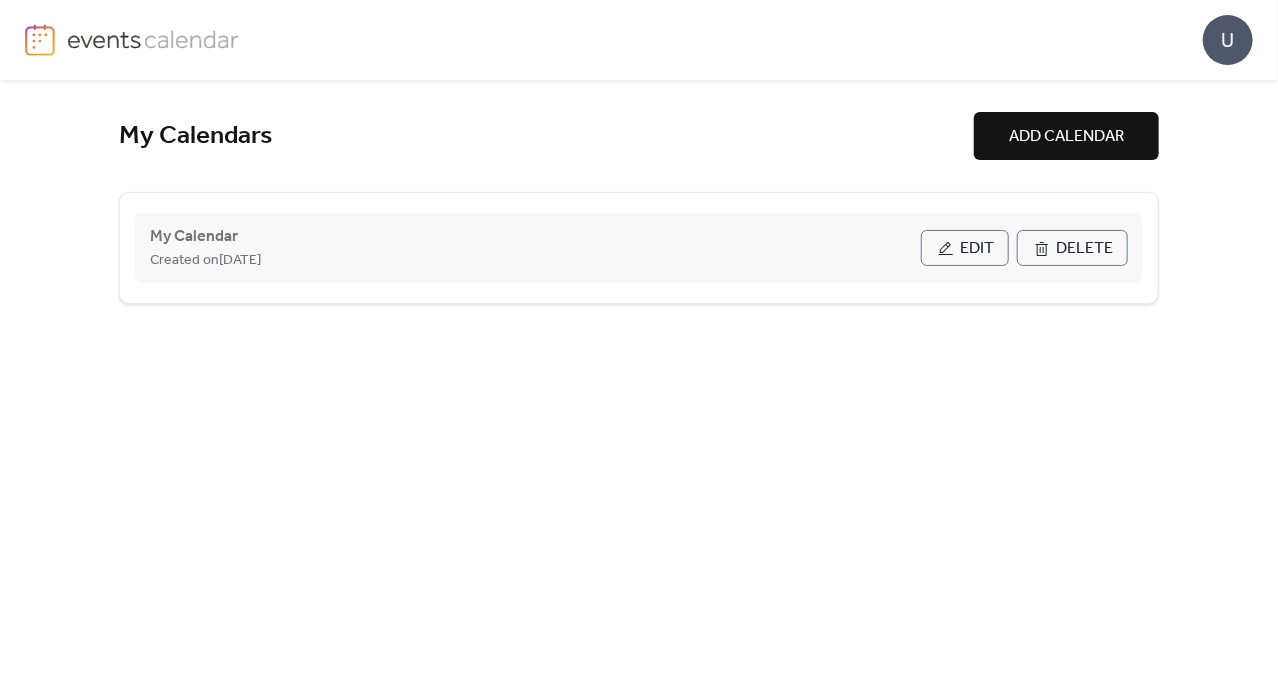 click on "Edit" at bounding box center (977, 249) 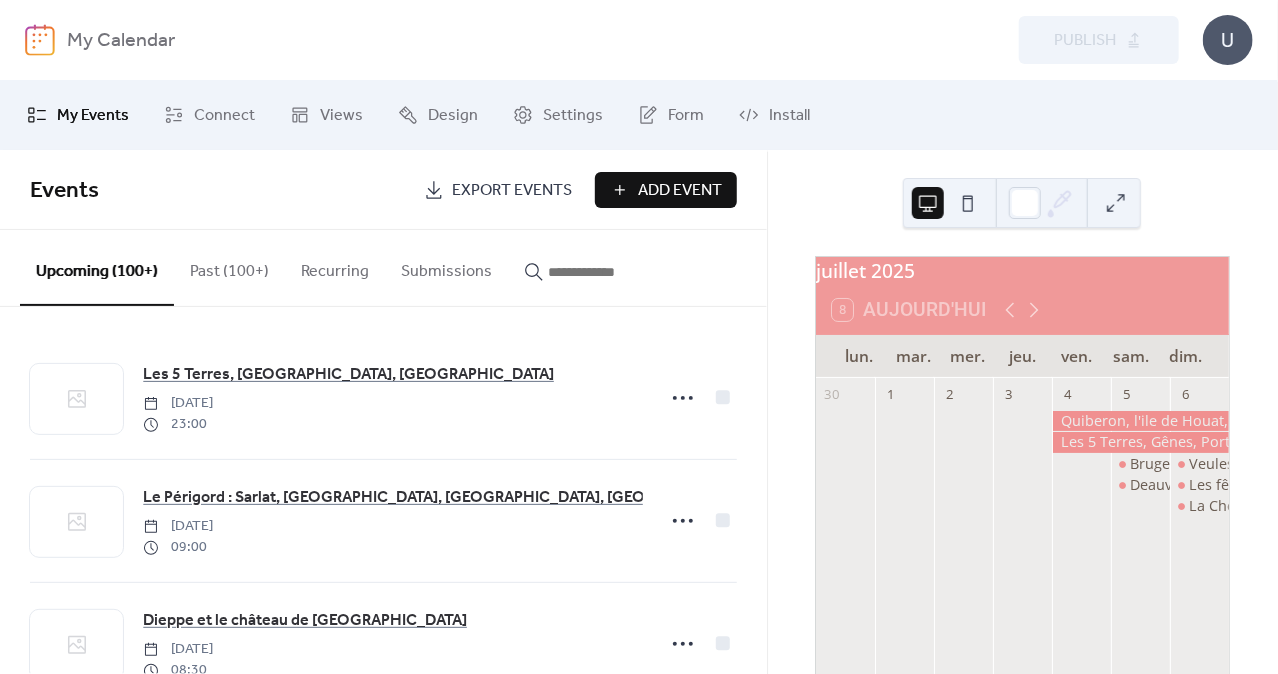click at bounding box center [598, 272] 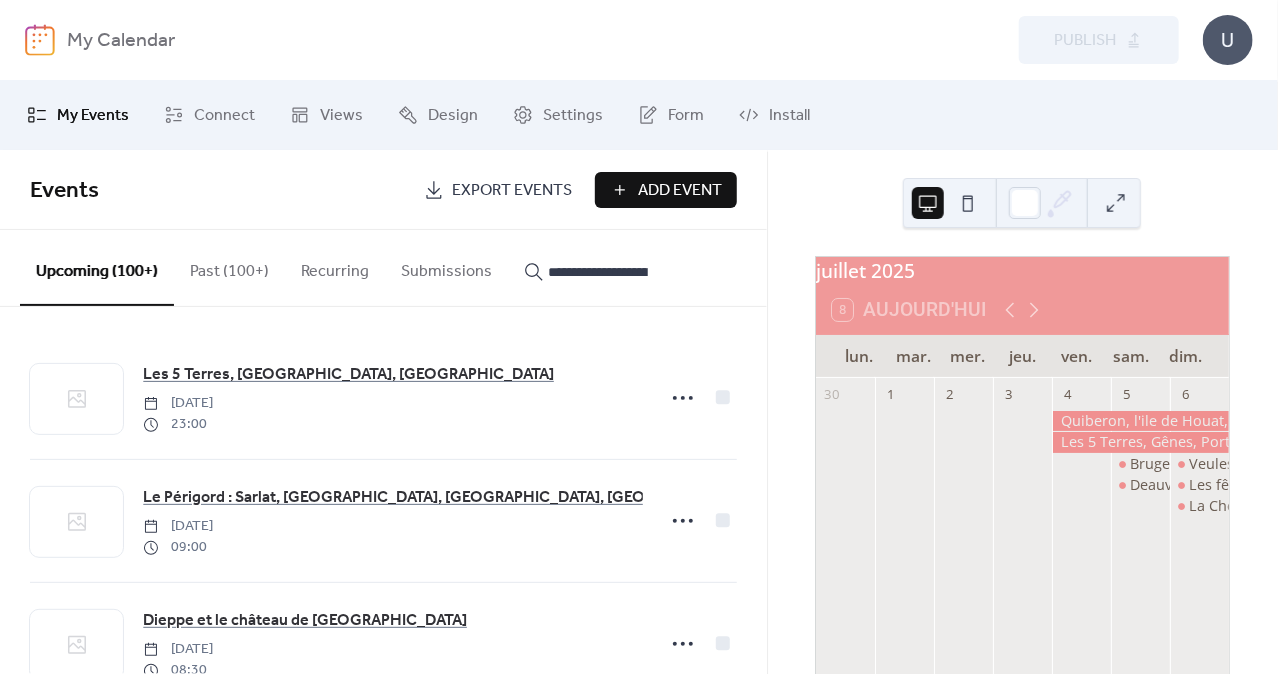 scroll, scrollTop: 0, scrollLeft: 178, axis: horizontal 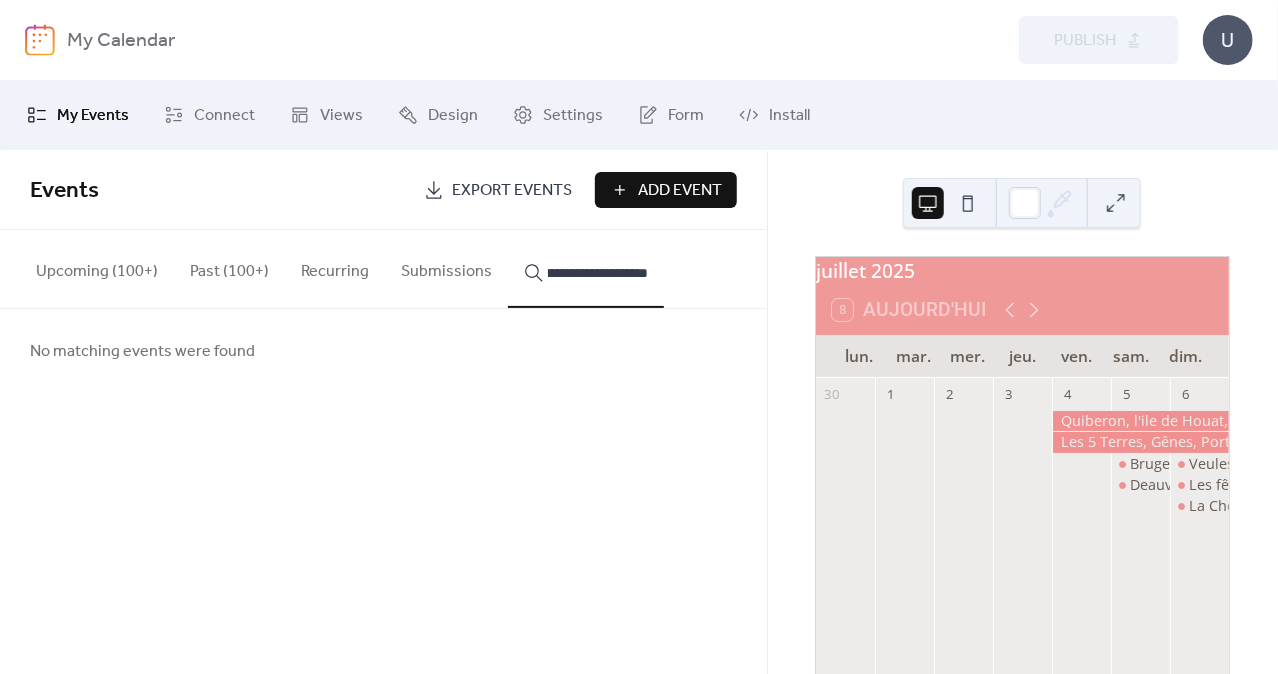 drag, startPoint x: 657, startPoint y: 275, endPoint x: 570, endPoint y: 275, distance: 87 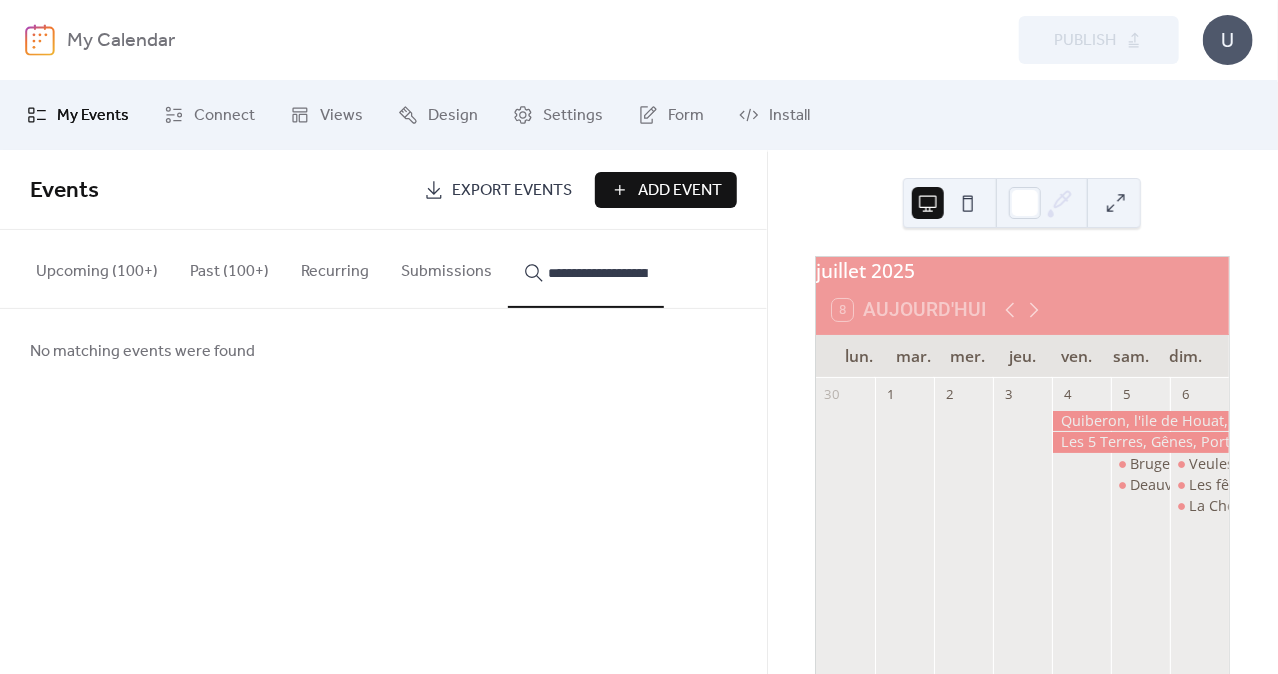 drag, startPoint x: 634, startPoint y: 270, endPoint x: 496, endPoint y: 269, distance: 138.00362 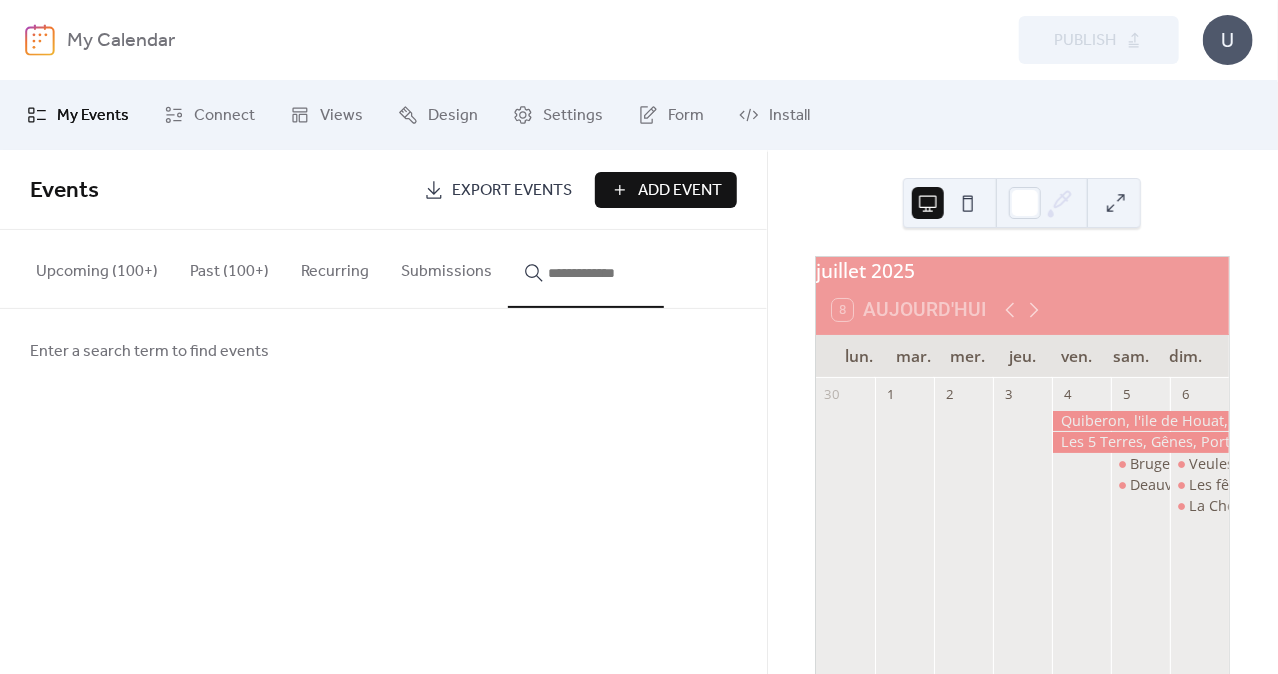 click at bounding box center [598, 273] 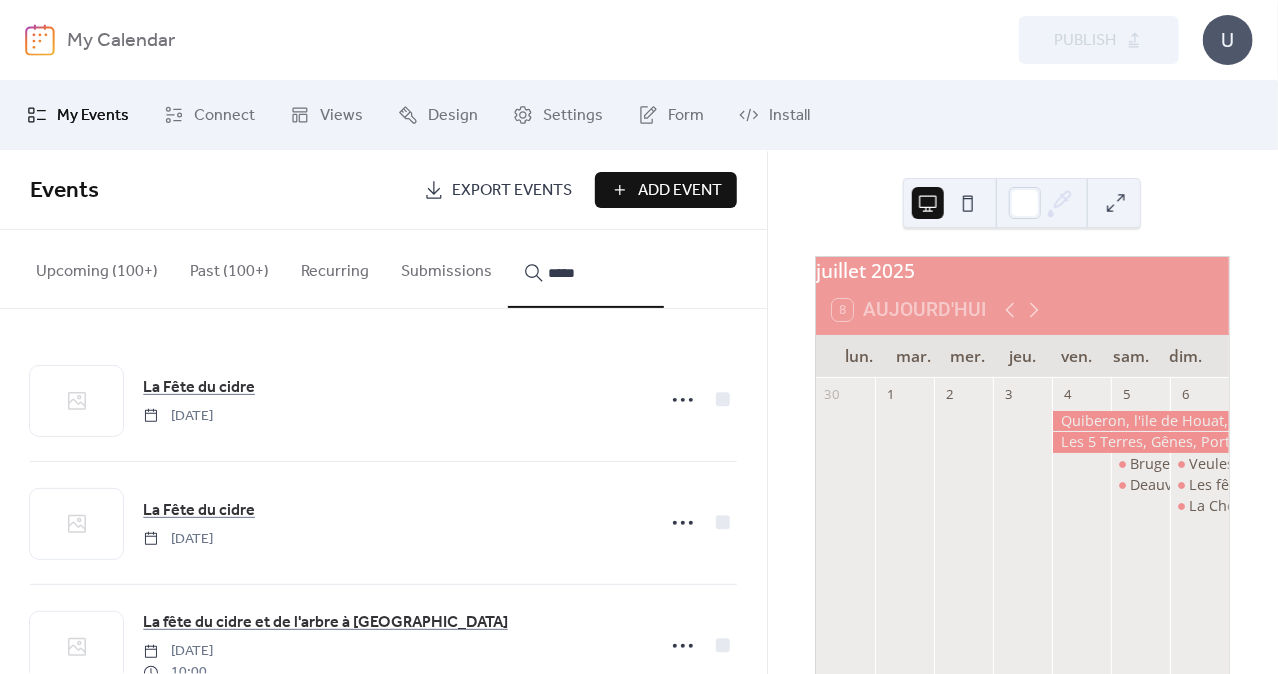 scroll, scrollTop: 62, scrollLeft: 0, axis: vertical 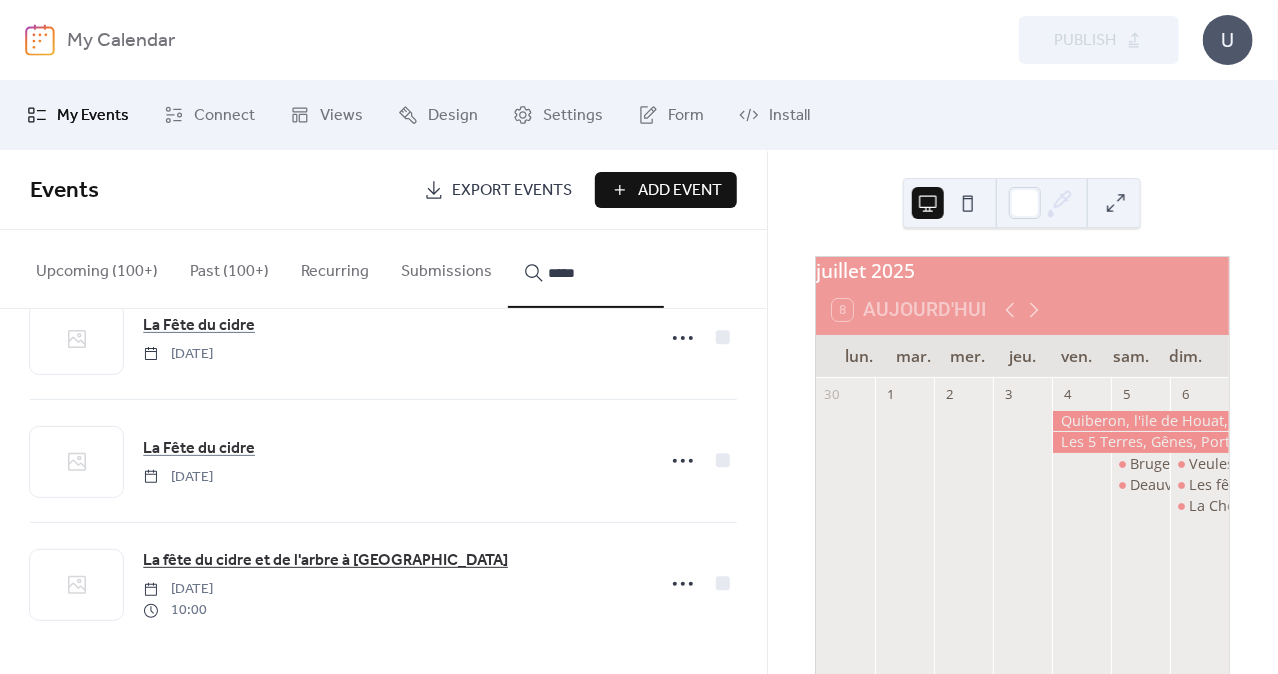 type on "*****" 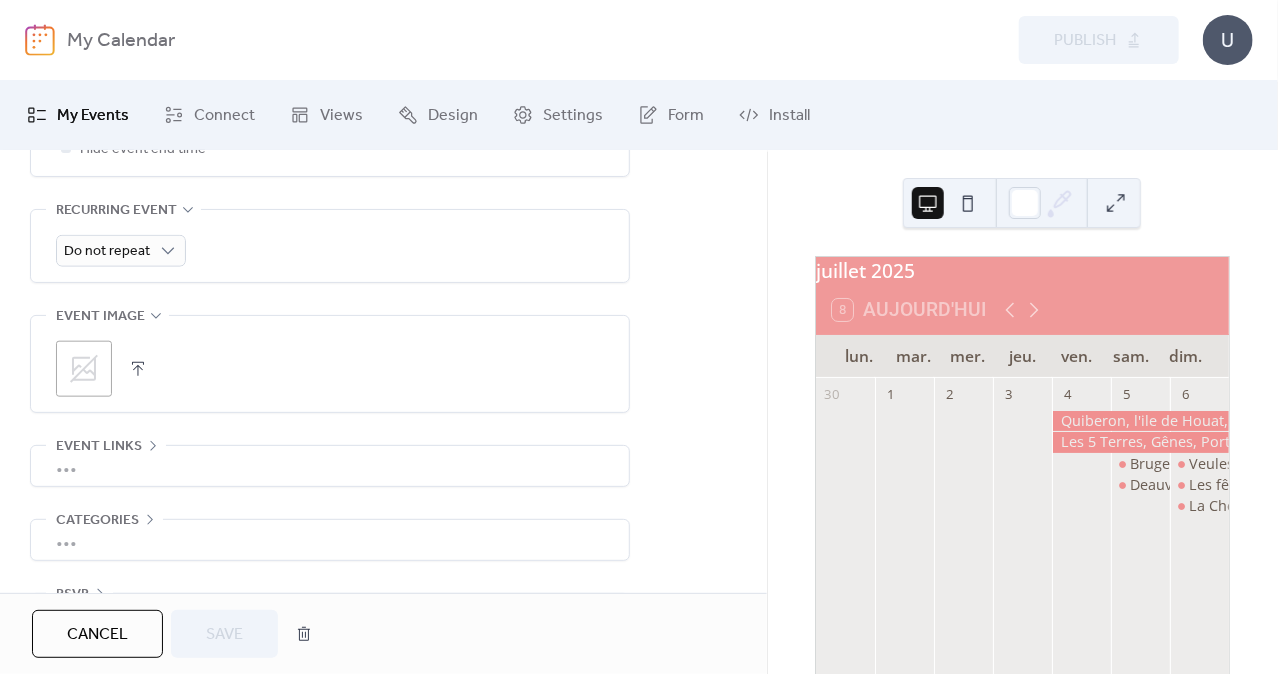 scroll, scrollTop: 958, scrollLeft: 0, axis: vertical 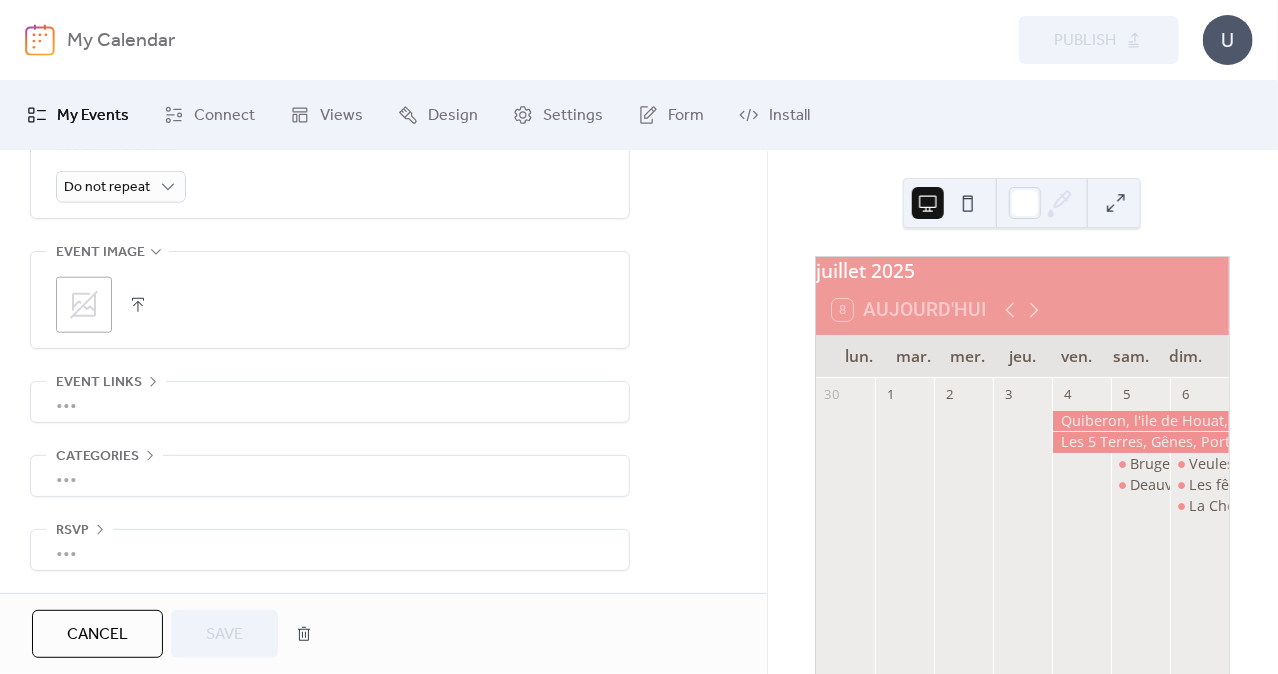 click on "•••" at bounding box center [330, 402] 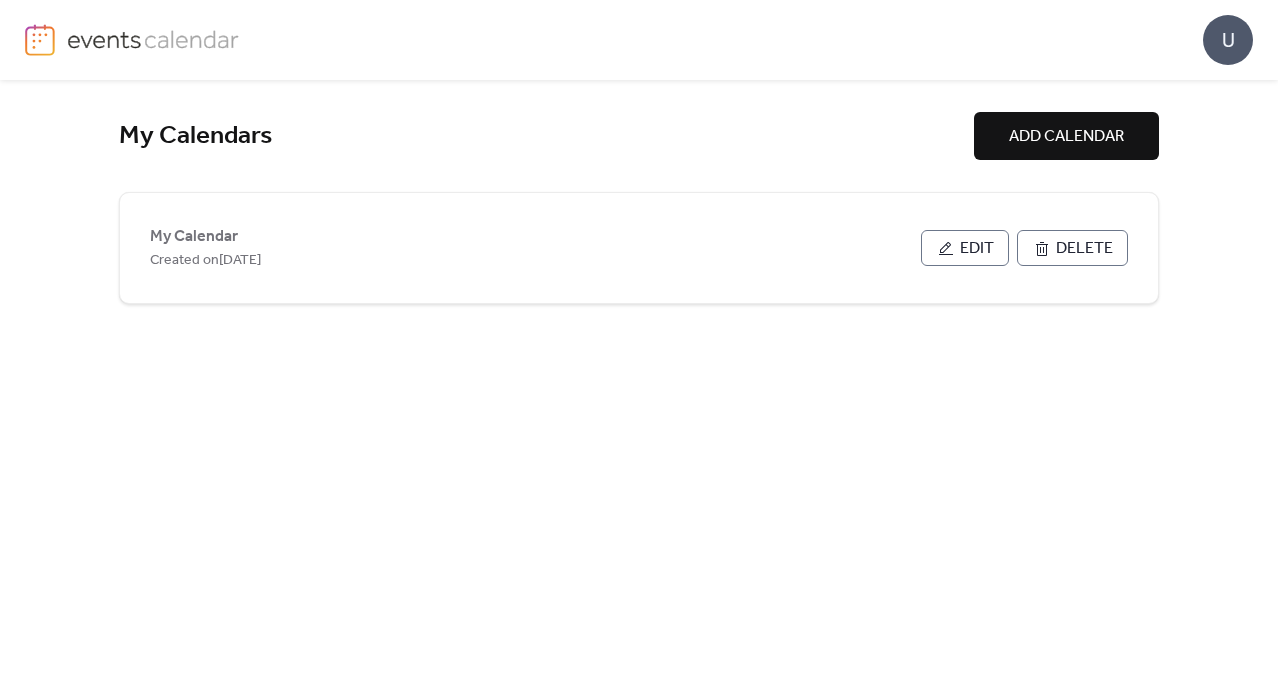 scroll, scrollTop: 0, scrollLeft: 0, axis: both 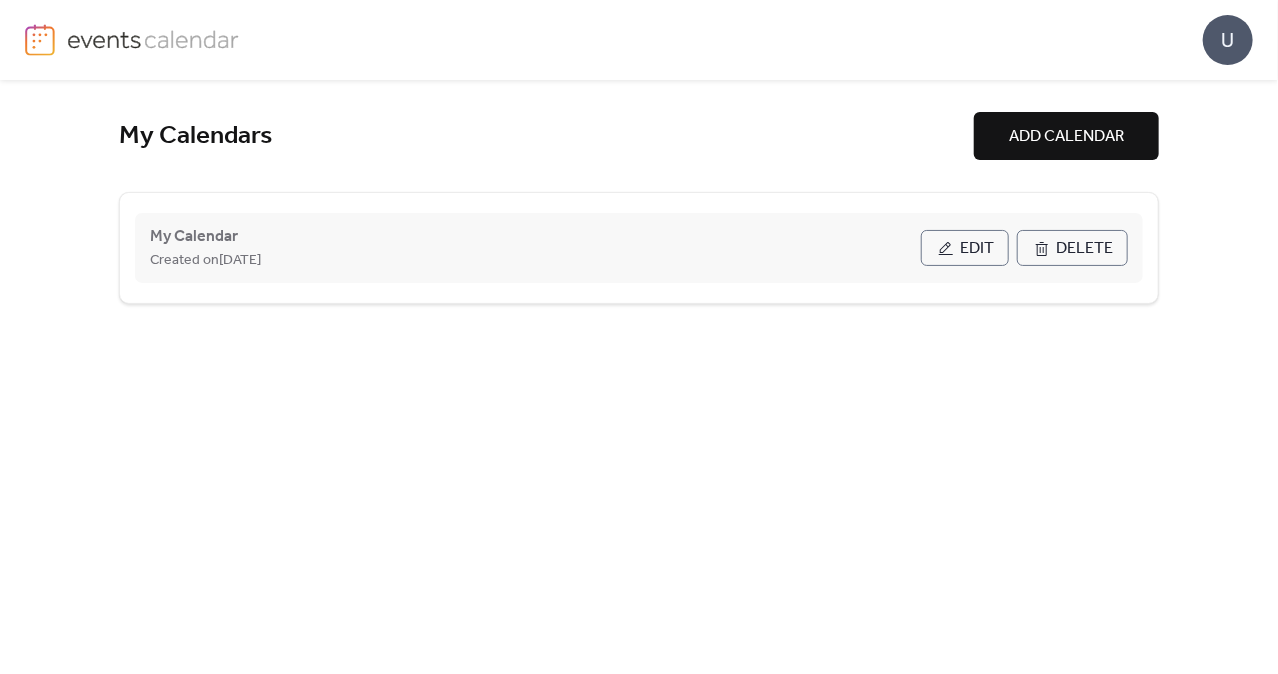 click on "Edit" at bounding box center [965, 248] 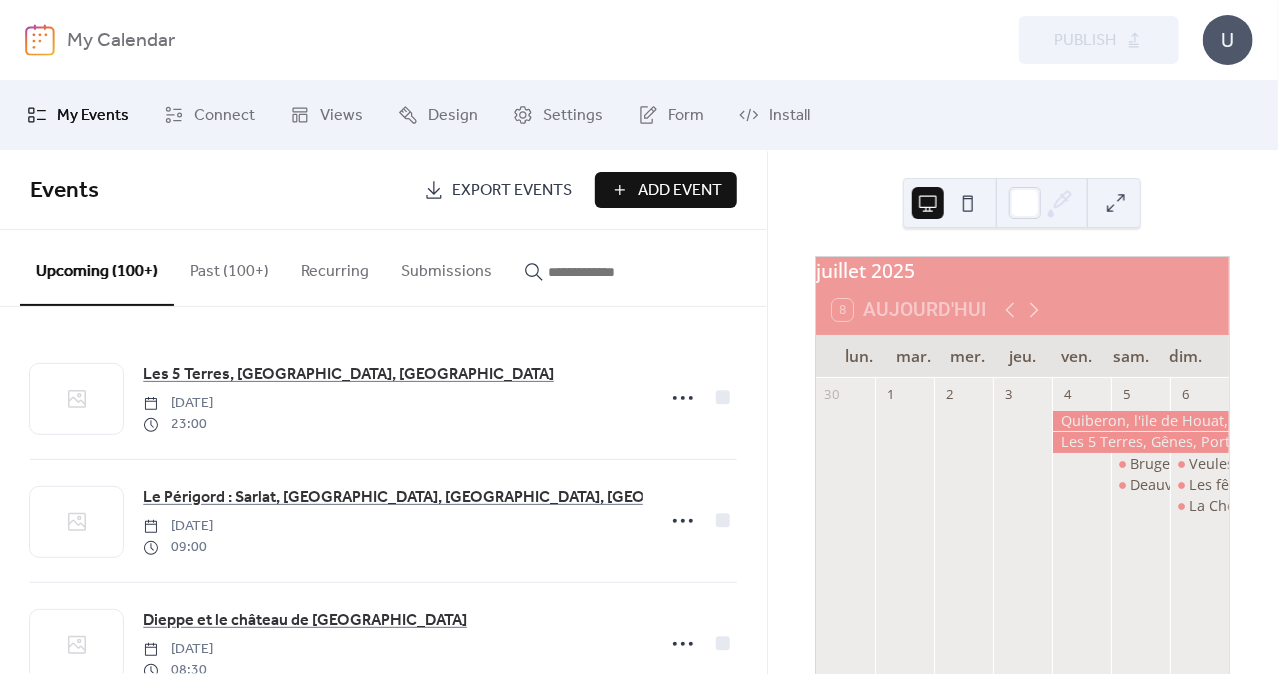click on "Add Event" at bounding box center [680, 191] 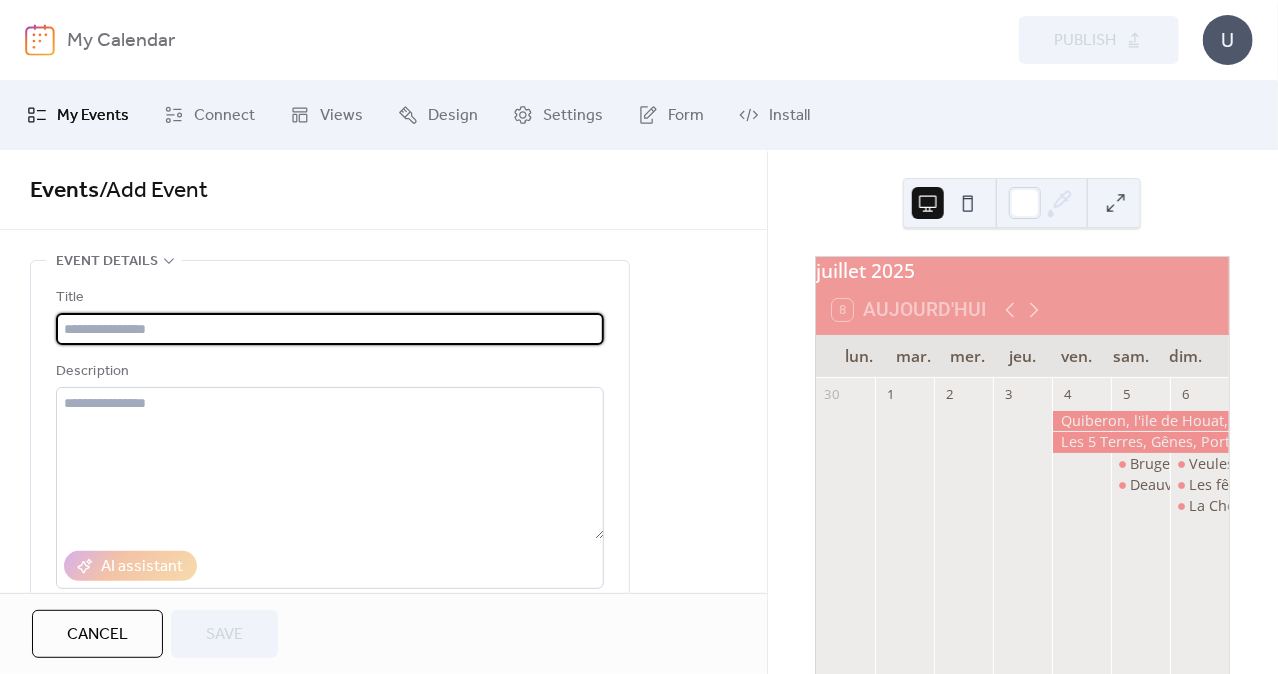 click at bounding box center [330, 329] 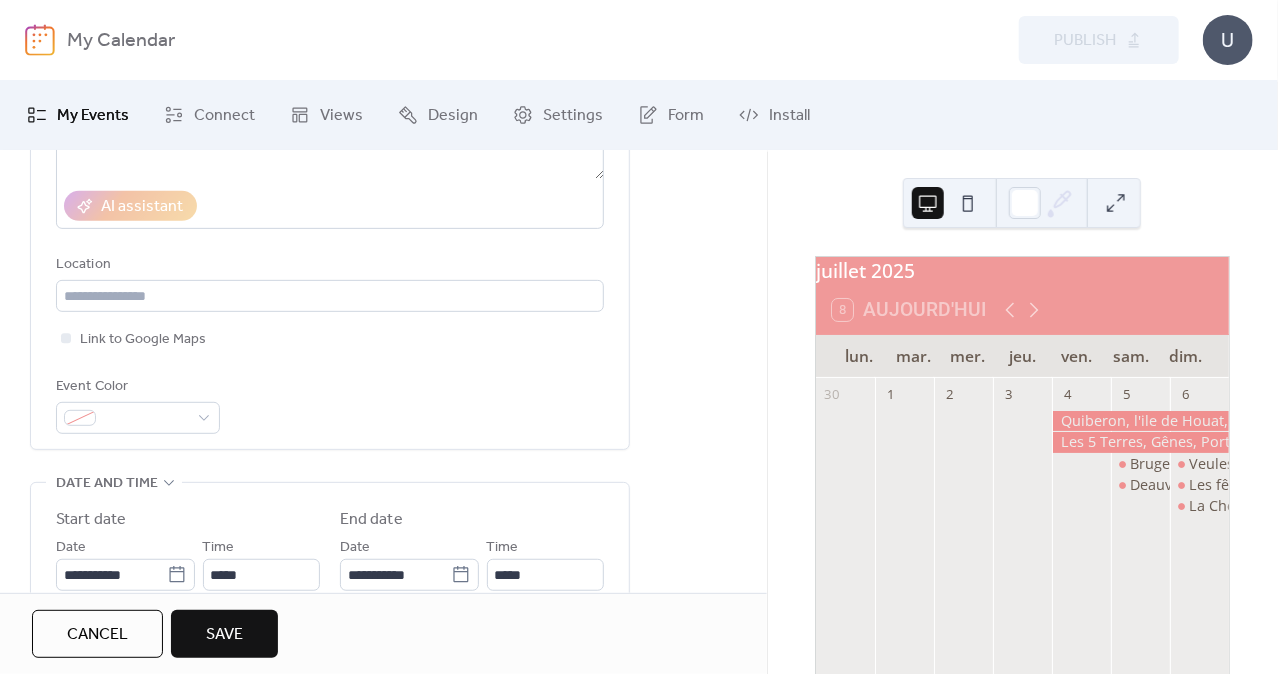 scroll, scrollTop: 432, scrollLeft: 0, axis: vertical 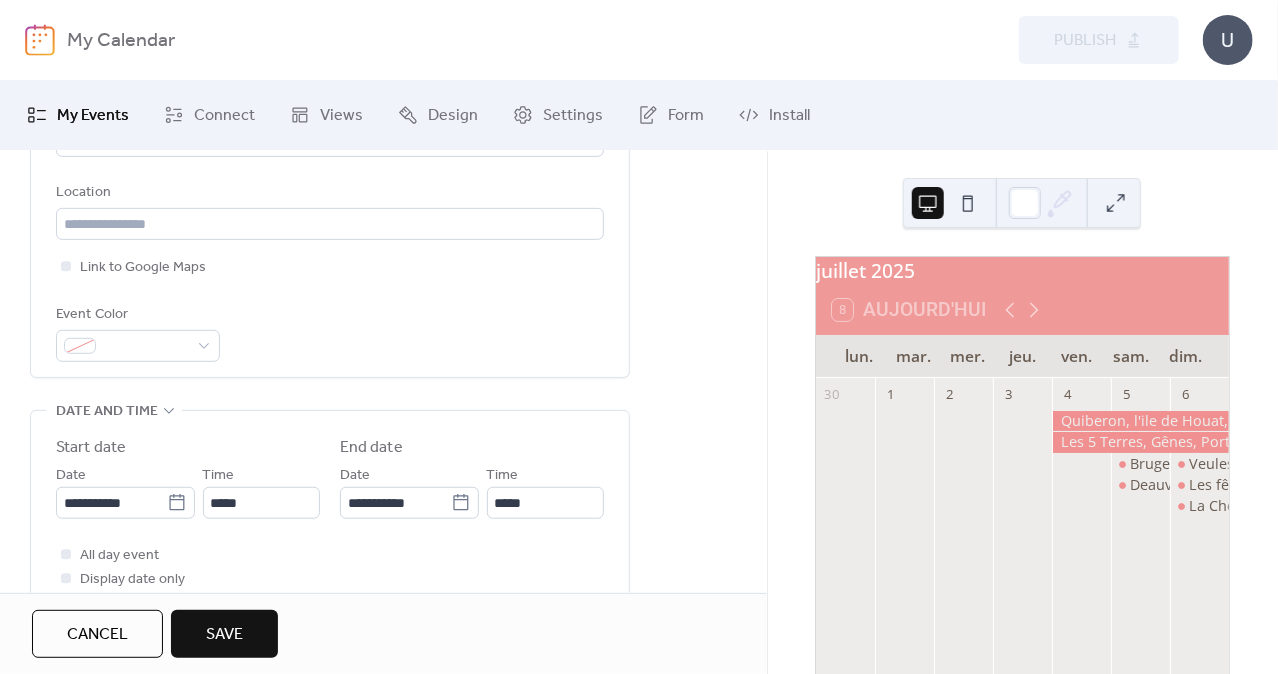 type on "**********" 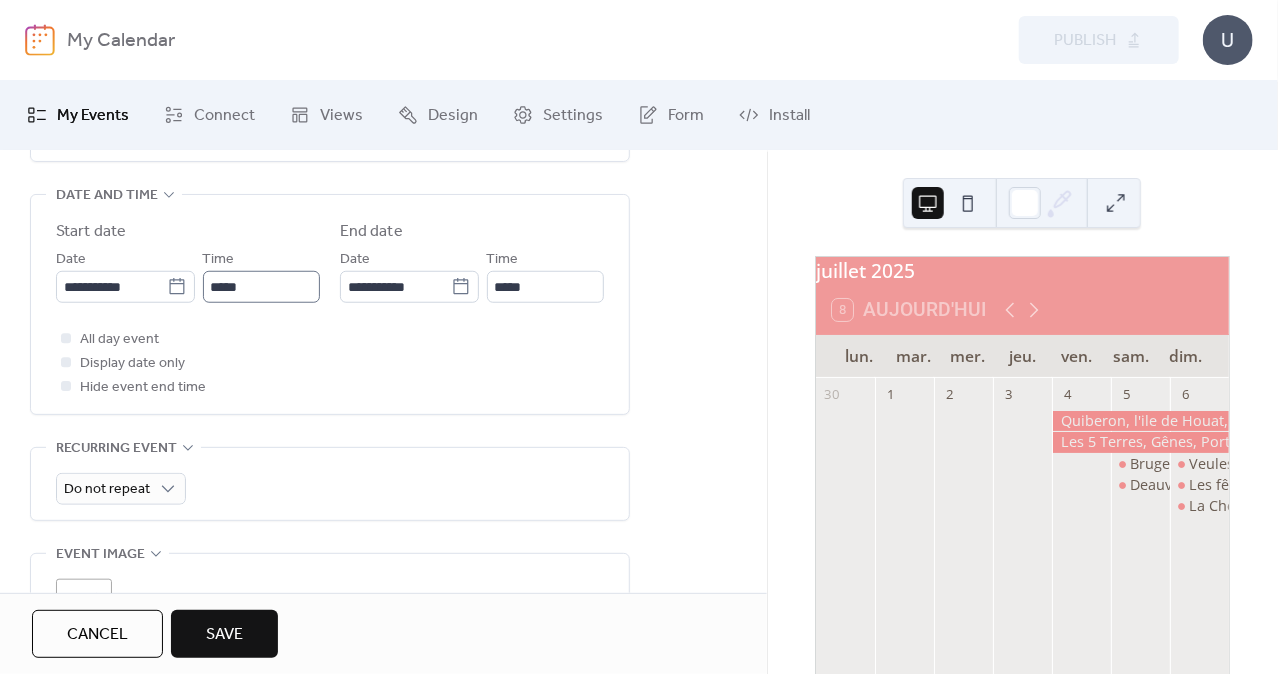 scroll, scrollTop: 576, scrollLeft: 0, axis: vertical 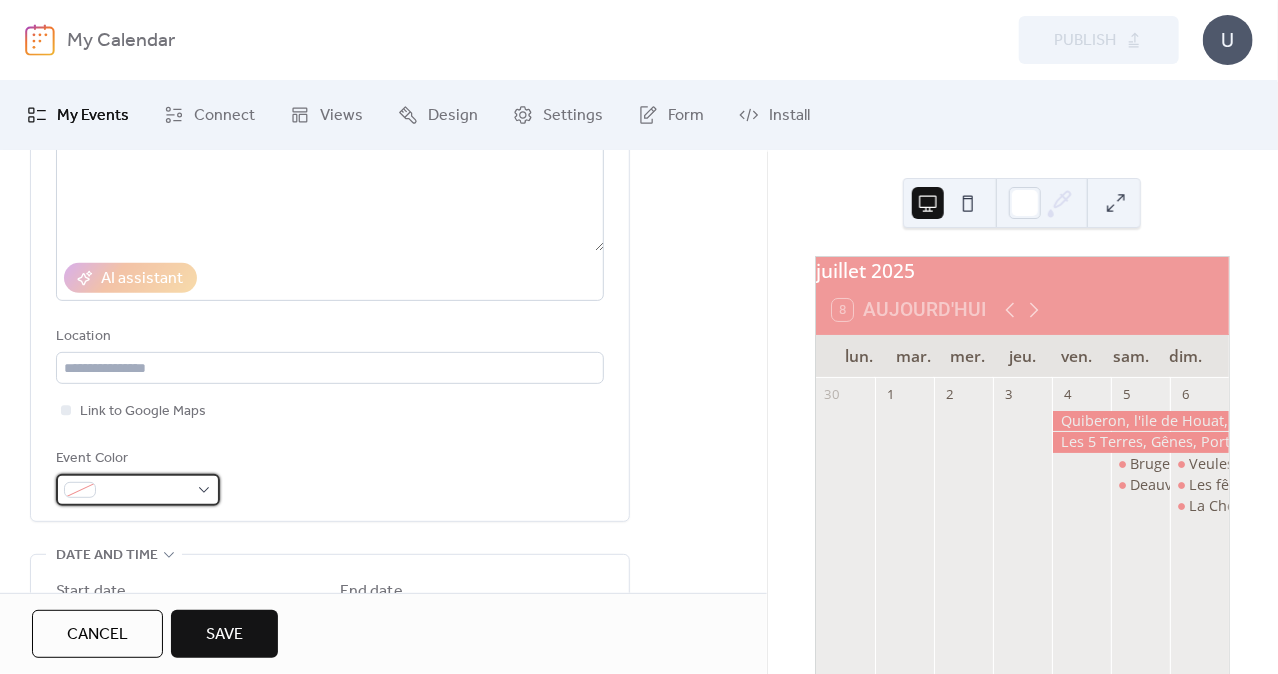 click at bounding box center (138, 490) 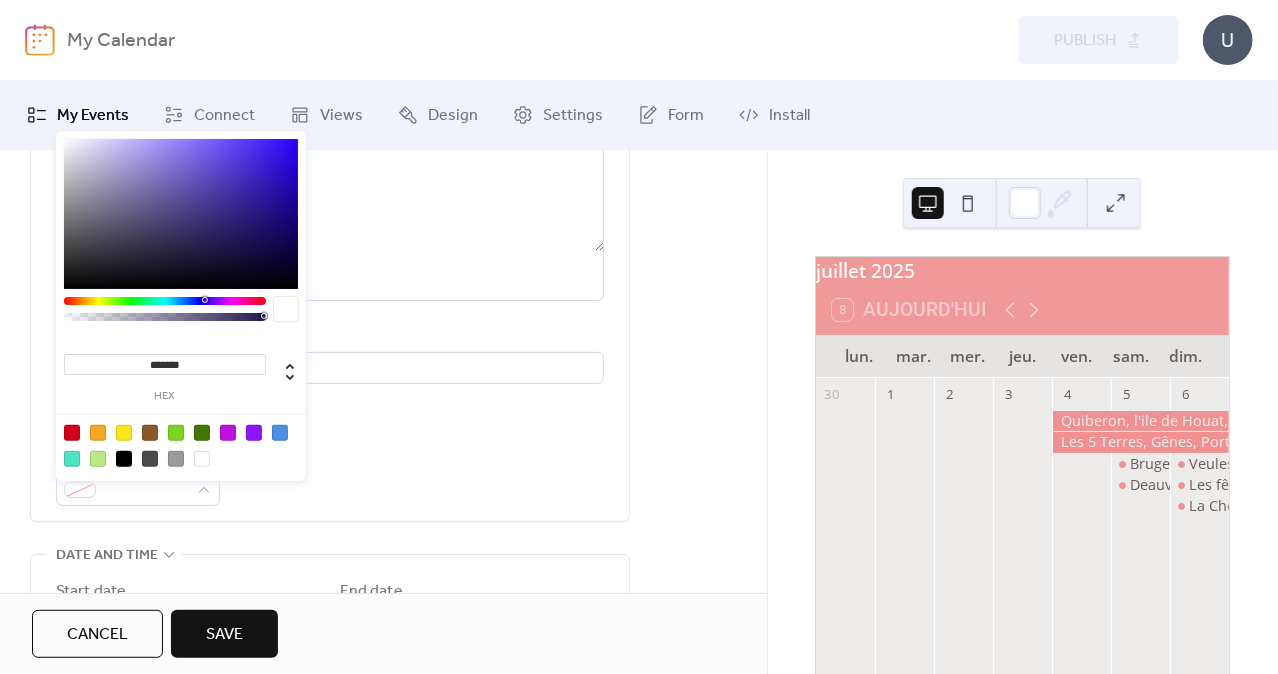click on "hex" at bounding box center [165, 396] 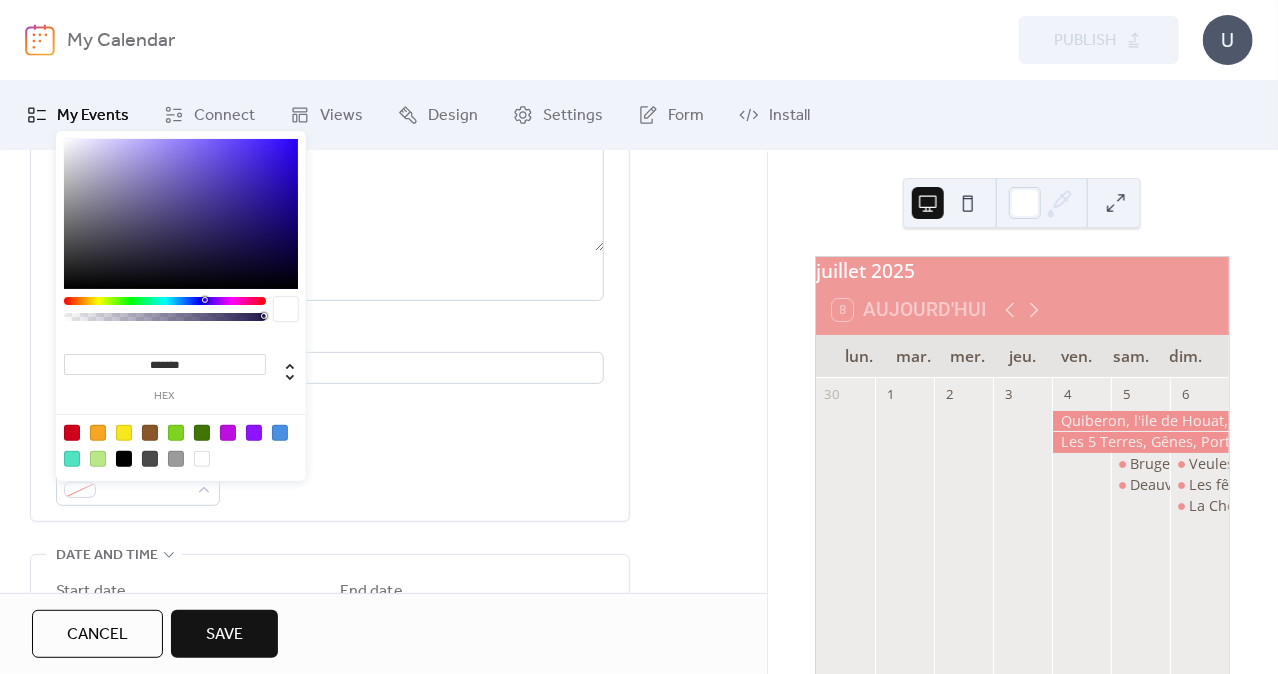 type on "*" 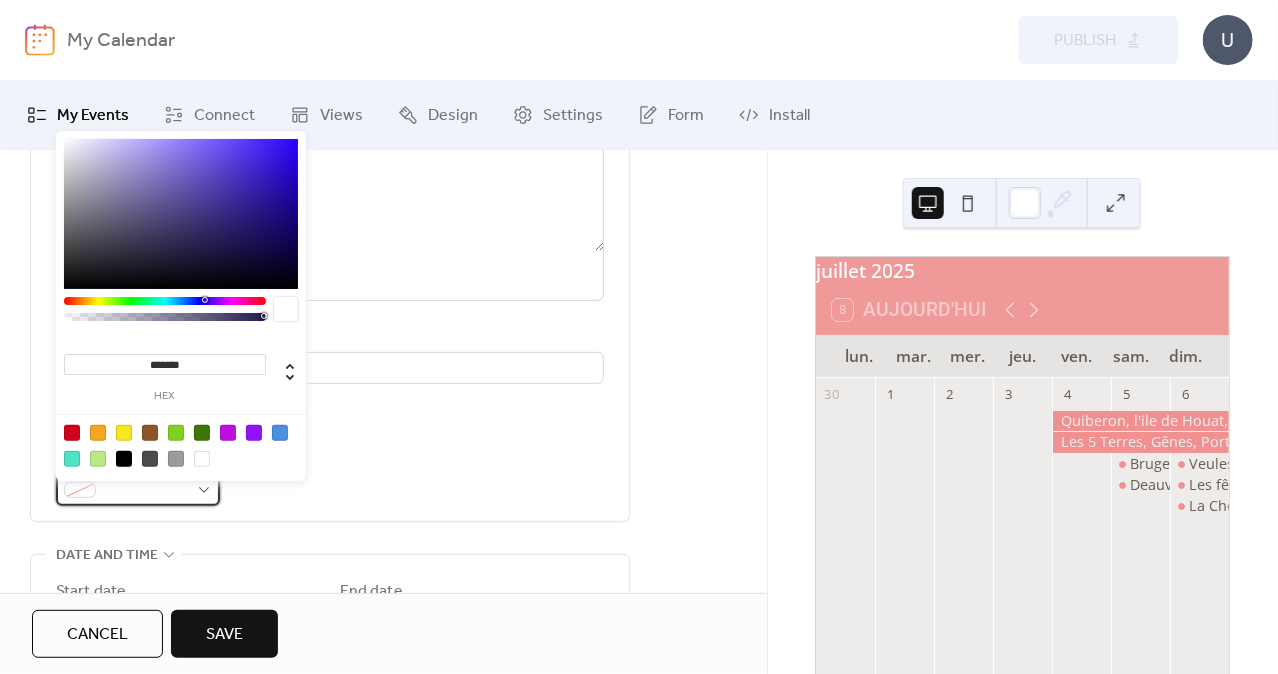 click at bounding box center [138, 490] 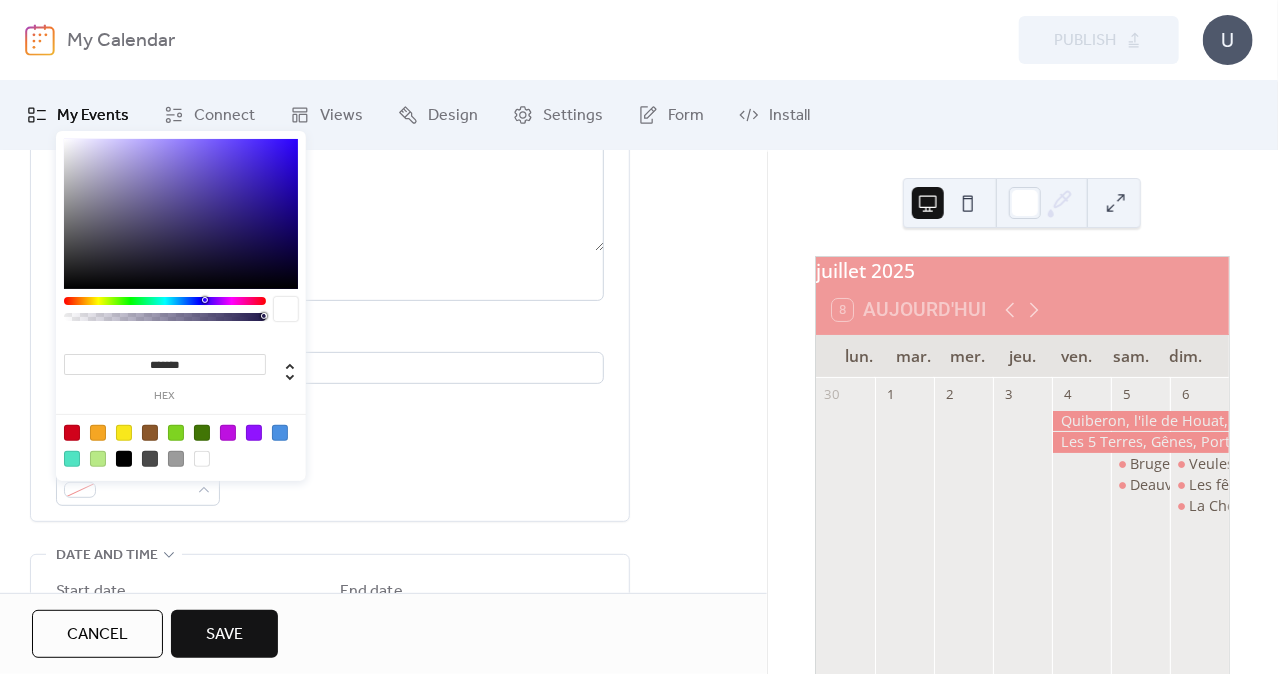 drag, startPoint x: 195, startPoint y: 363, endPoint x: 68, endPoint y: 362, distance: 127.00394 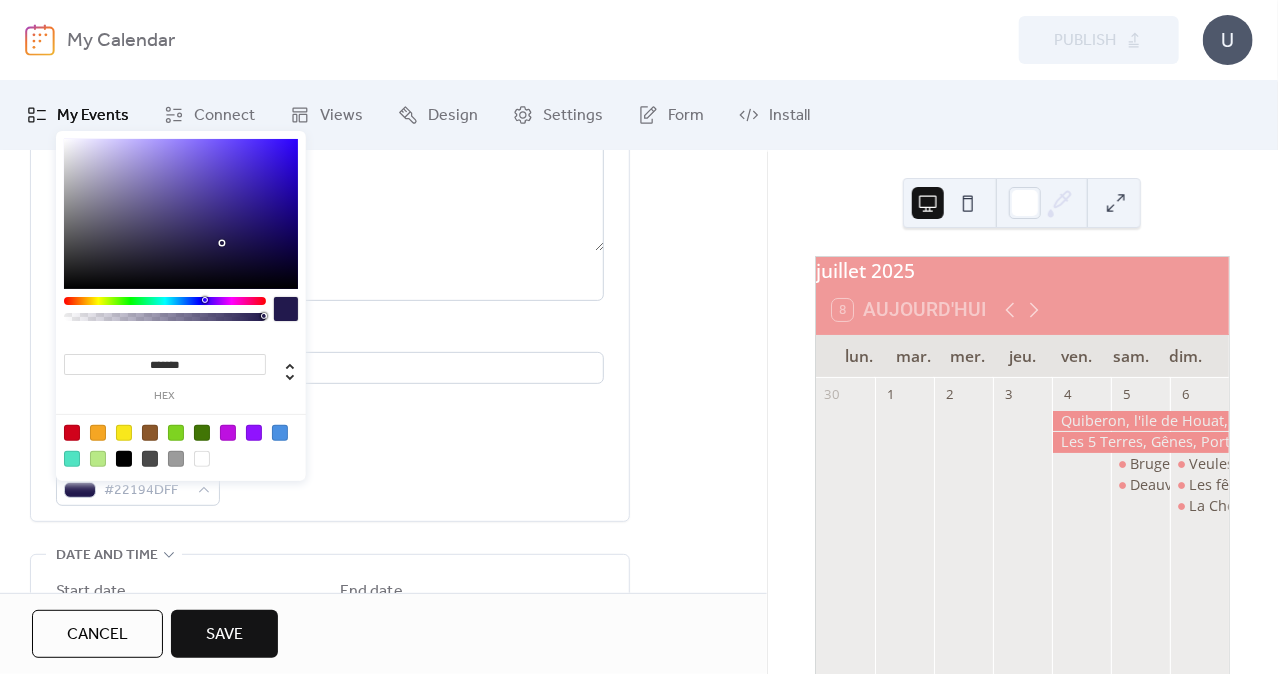 click on "*******" at bounding box center [165, 364] 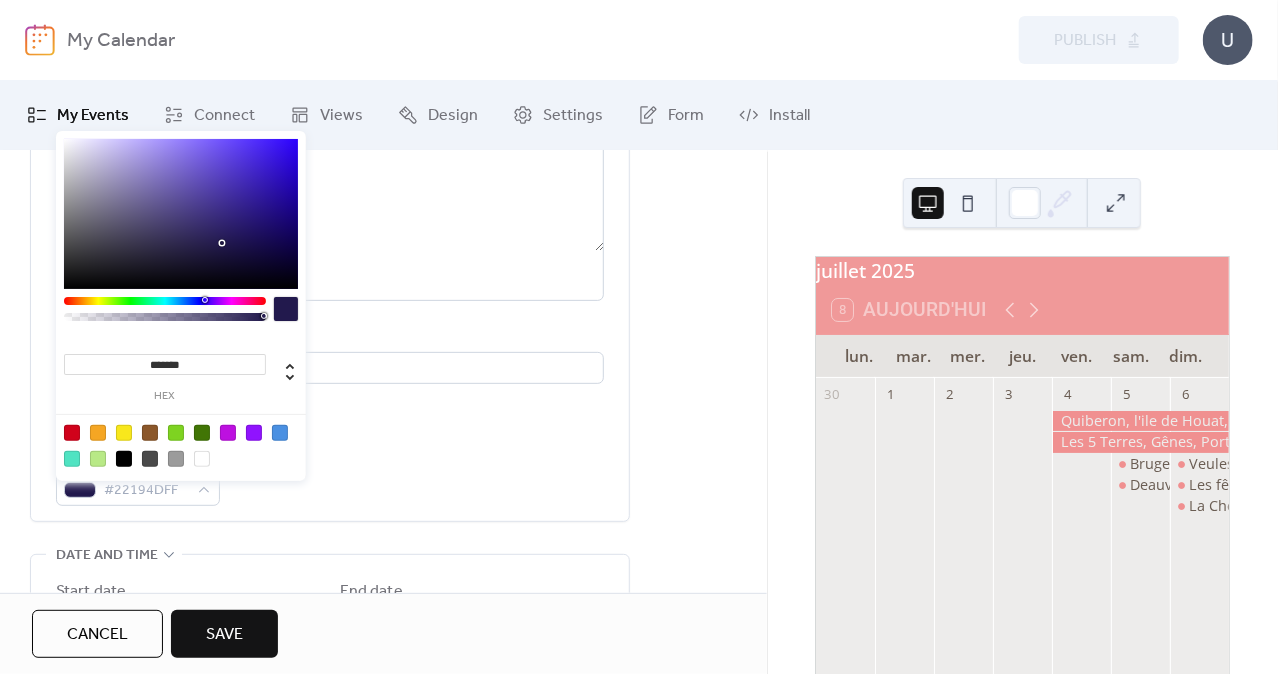 drag, startPoint x: 151, startPoint y: 365, endPoint x: 234, endPoint y: 368, distance: 83.0542 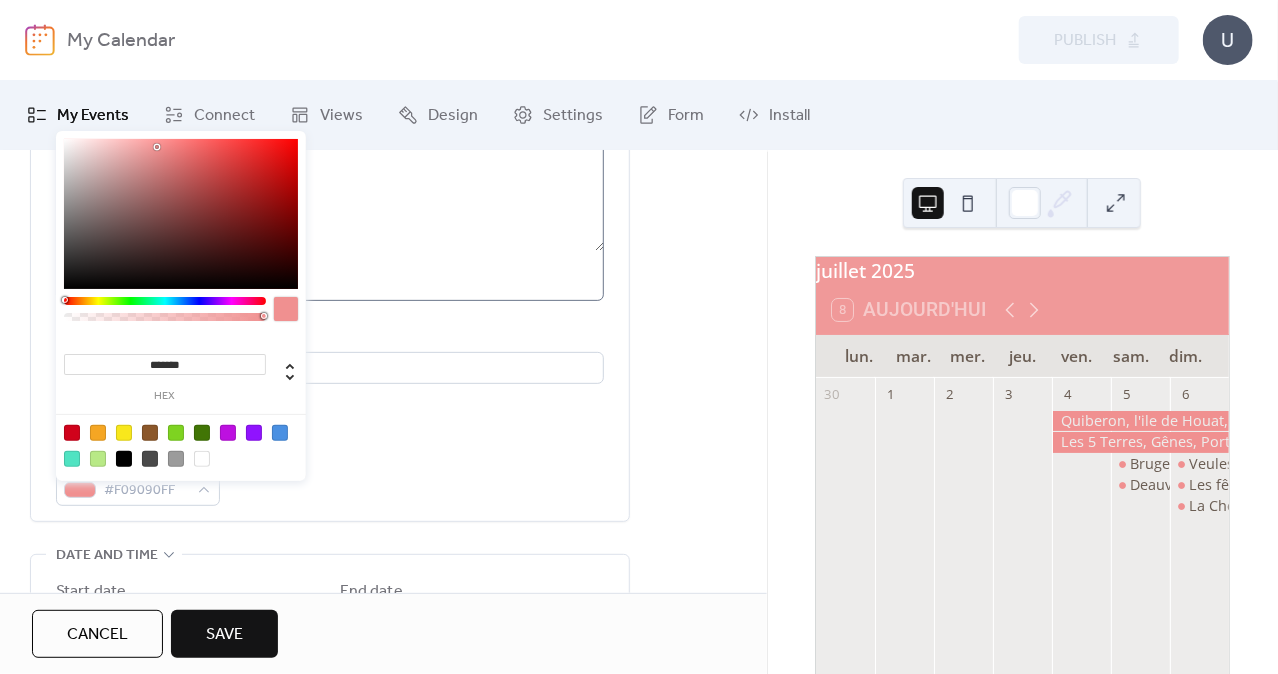 type on "********" 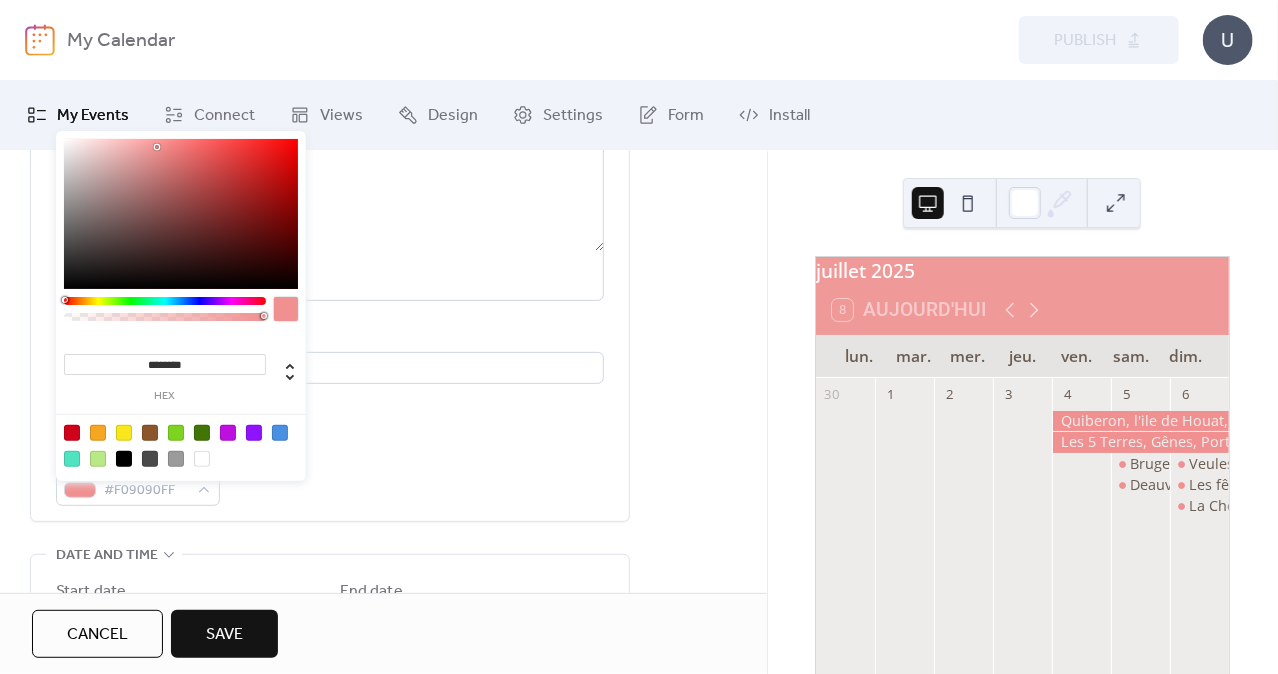 click on "Event Color #F09090FF" at bounding box center [330, 476] 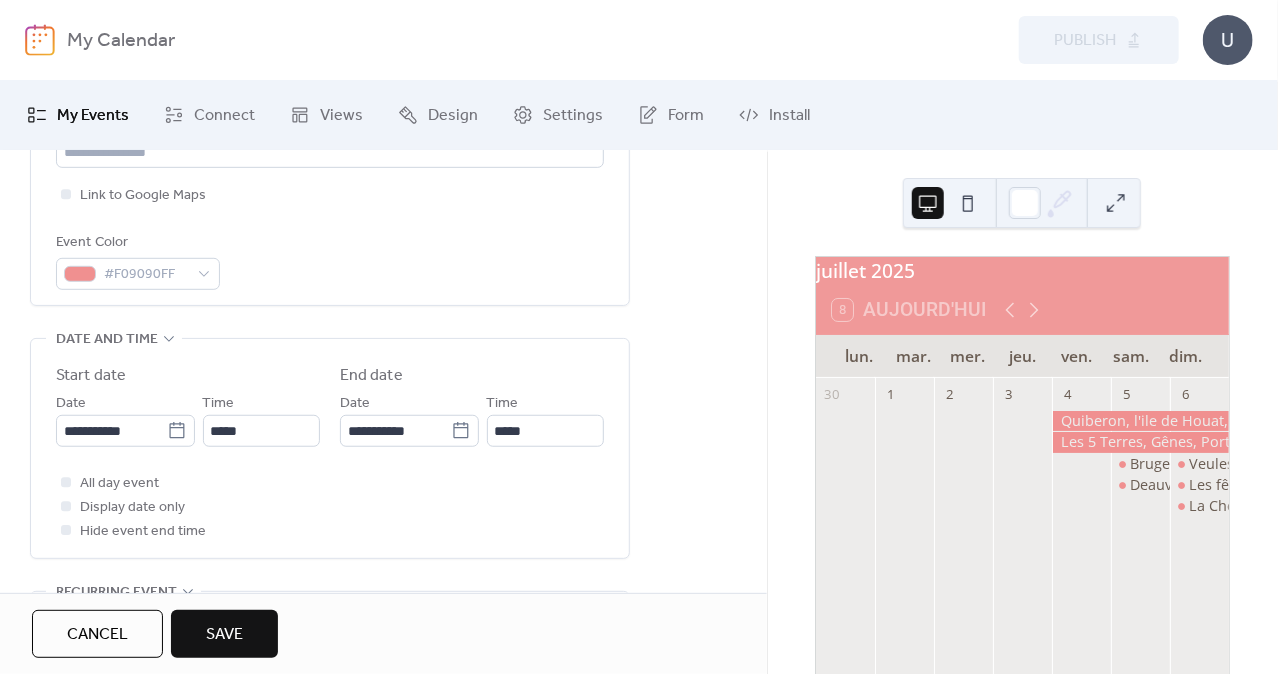 scroll, scrollTop: 576, scrollLeft: 0, axis: vertical 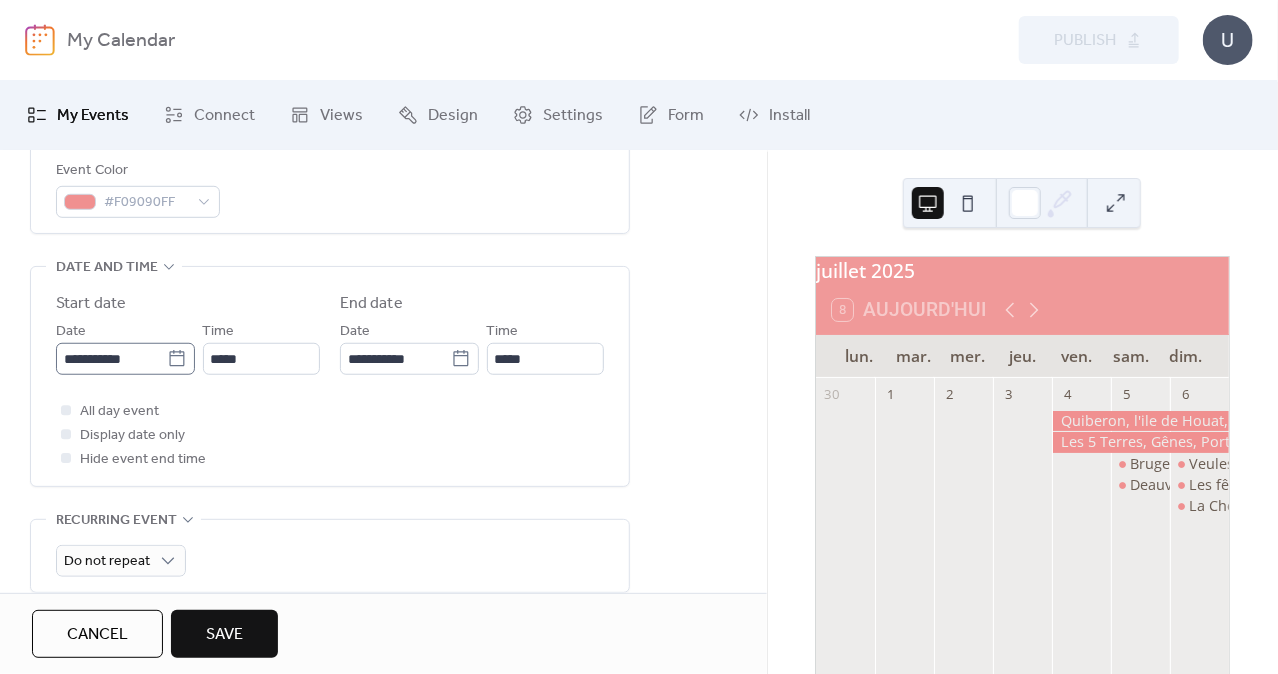 click 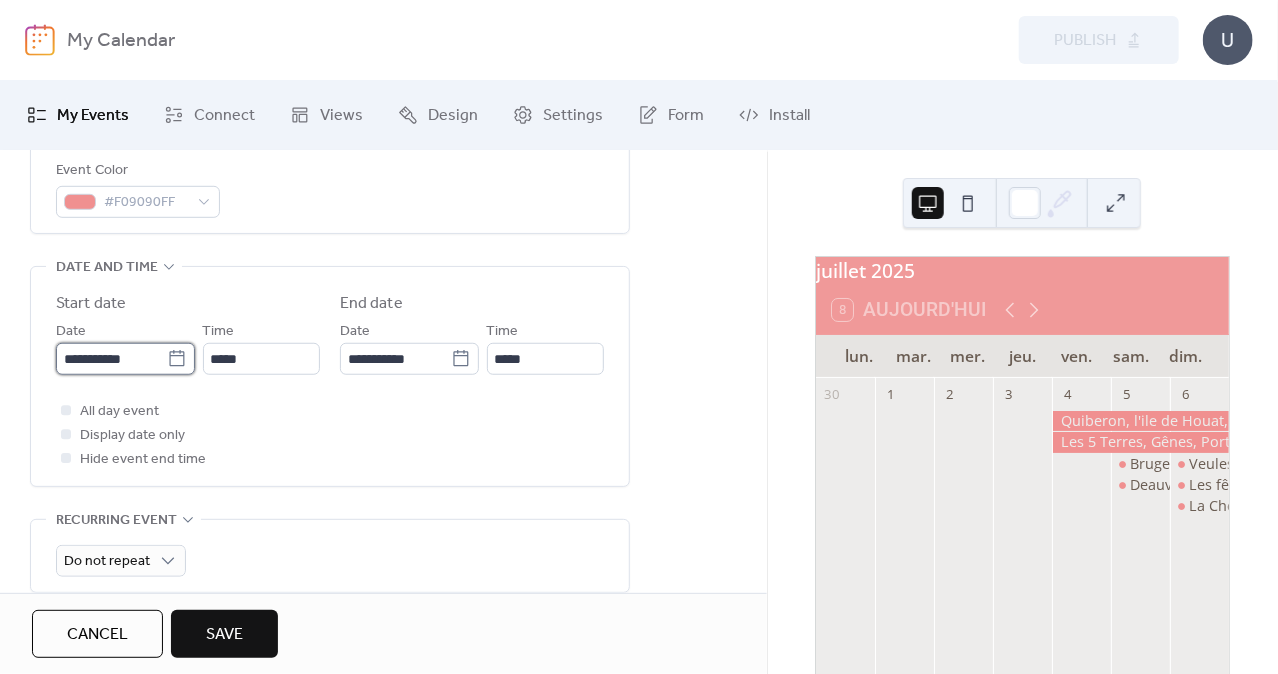 click on "**********" at bounding box center (111, 359) 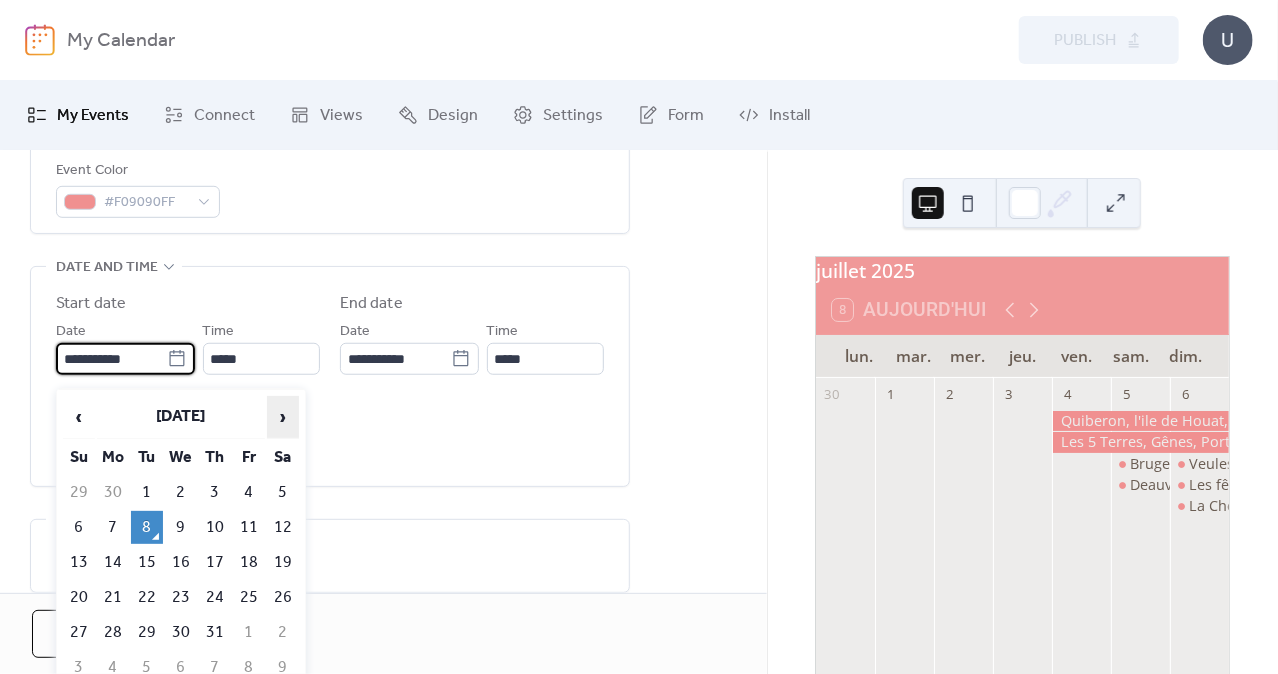 click on "›" at bounding box center [283, 417] 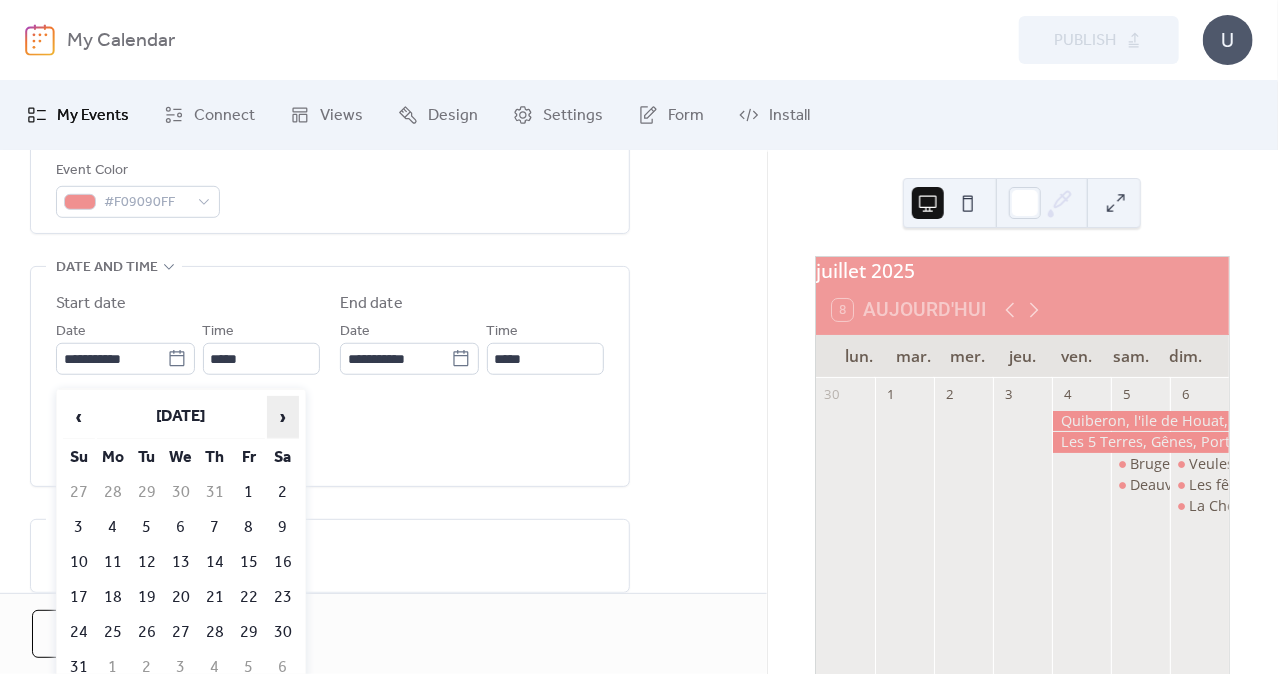click on "›" at bounding box center (283, 417) 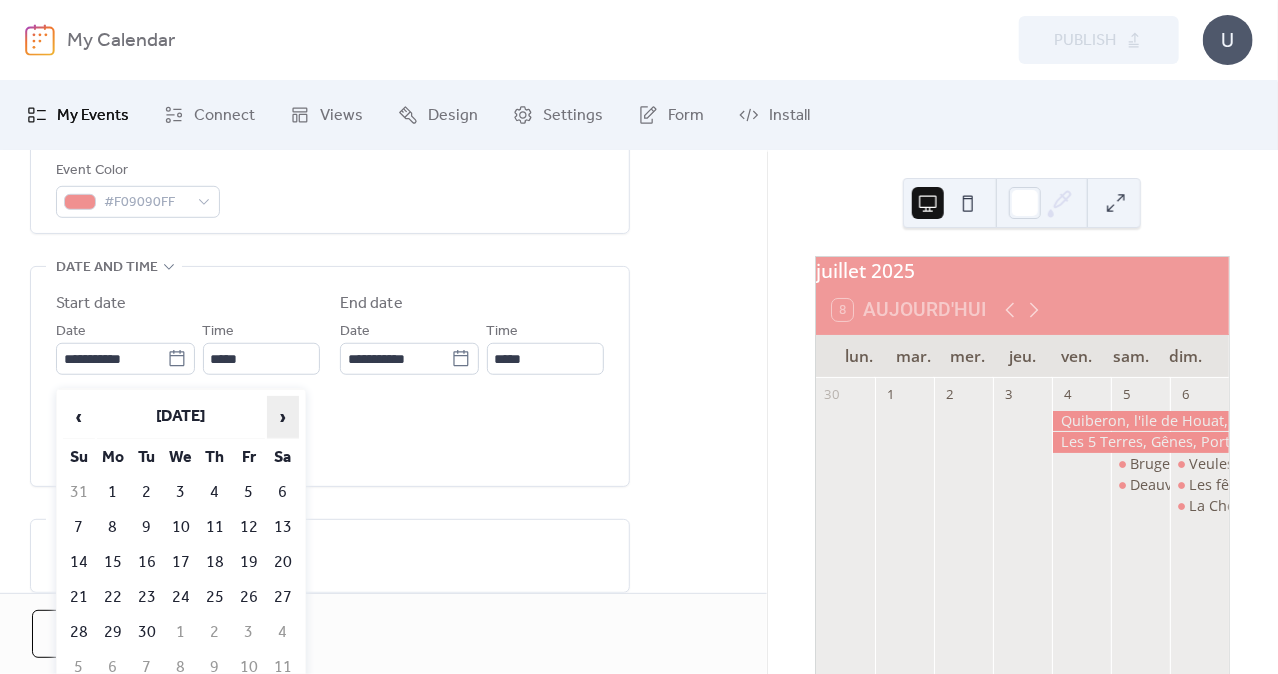 click on "›" at bounding box center (283, 417) 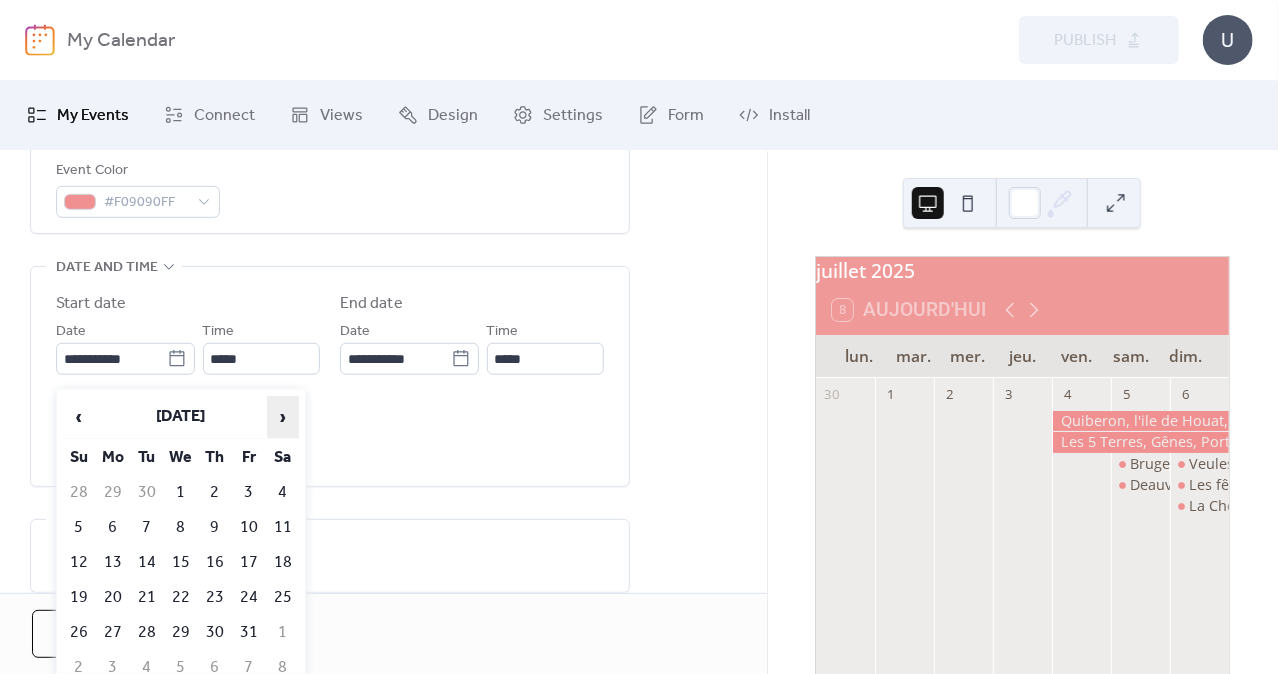 click on "›" at bounding box center (283, 417) 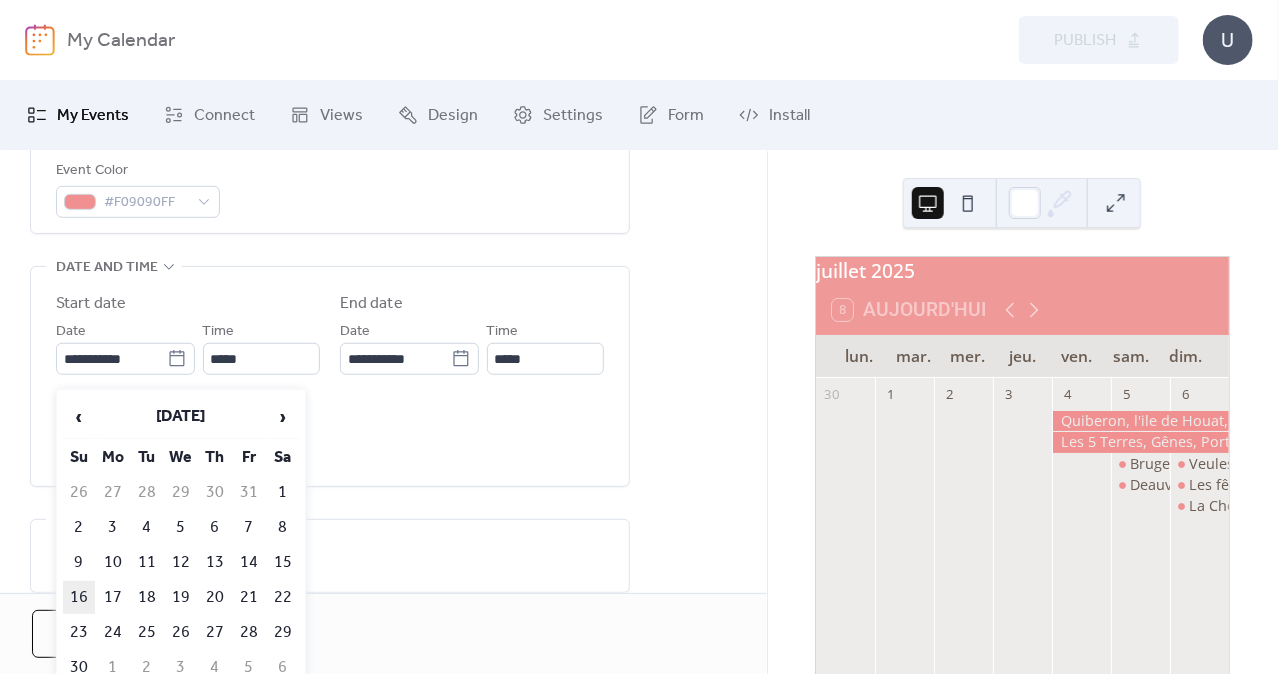 drag, startPoint x: 84, startPoint y: 596, endPoint x: 186, endPoint y: 452, distance: 176.4653 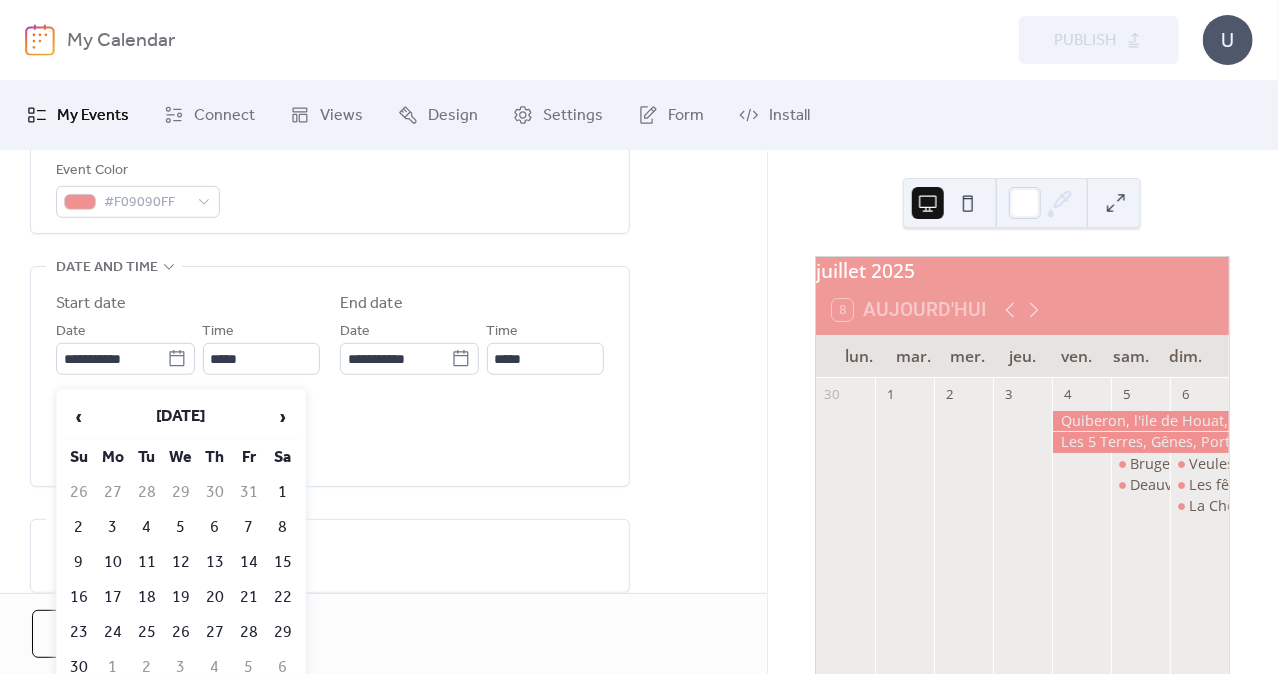 click on "16" at bounding box center (79, 597) 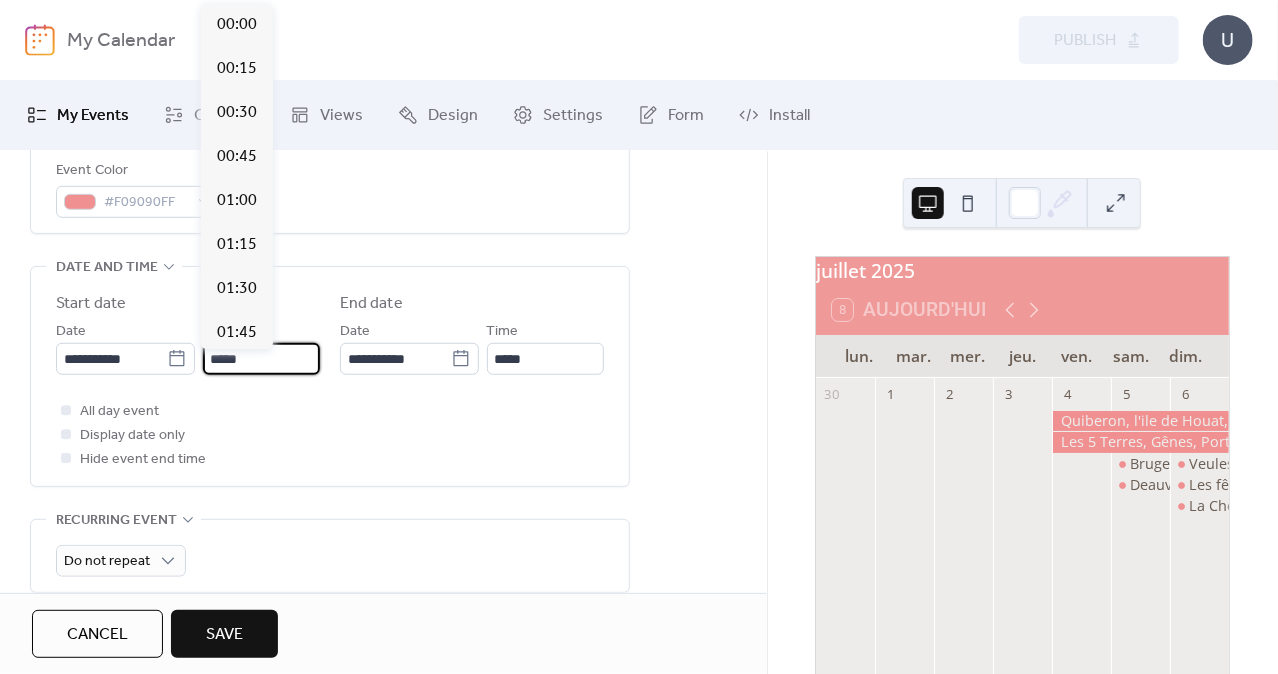 scroll, scrollTop: 2112, scrollLeft: 0, axis: vertical 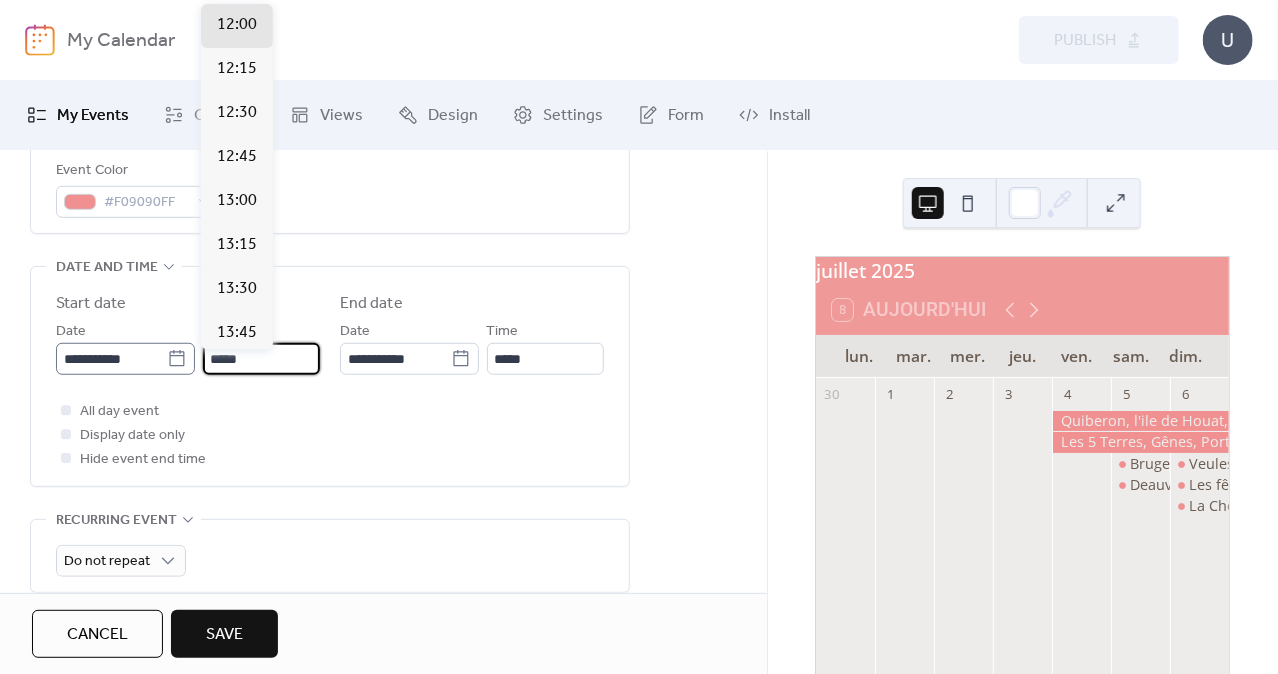 drag, startPoint x: 250, startPoint y: 358, endPoint x: 63, endPoint y: 365, distance: 187.13097 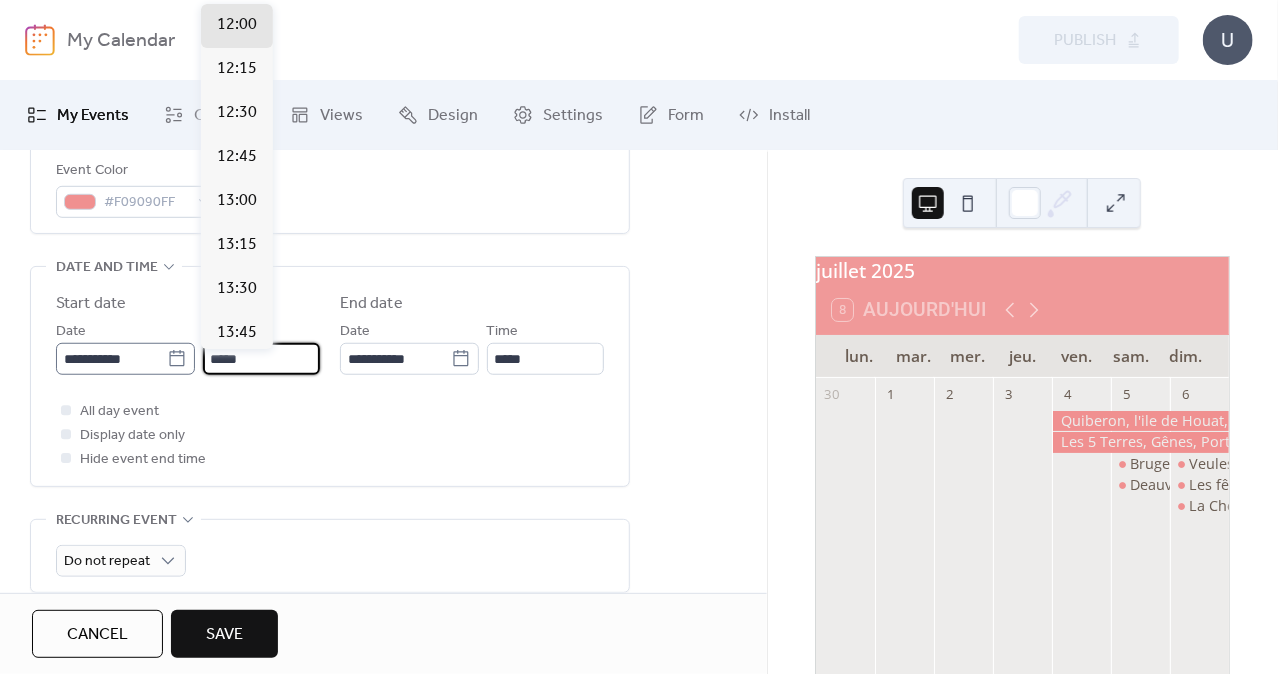 click on "*****" at bounding box center (261, 359) 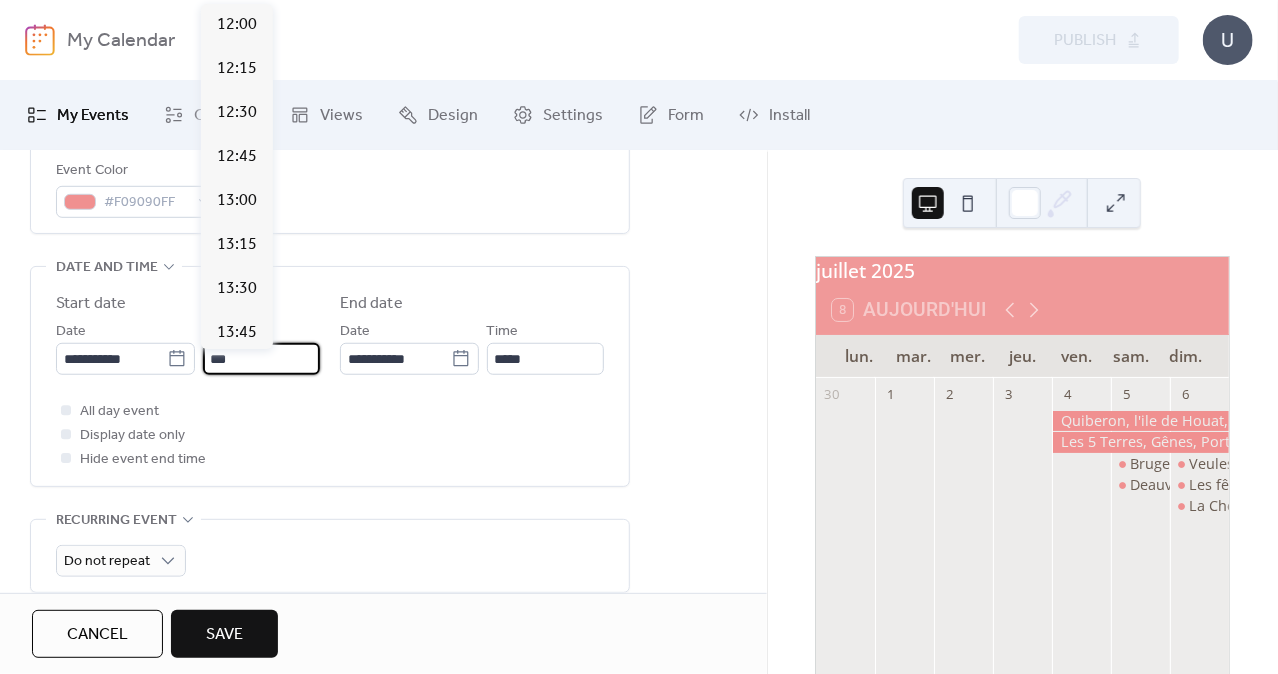 scroll, scrollTop: 2112, scrollLeft: 0, axis: vertical 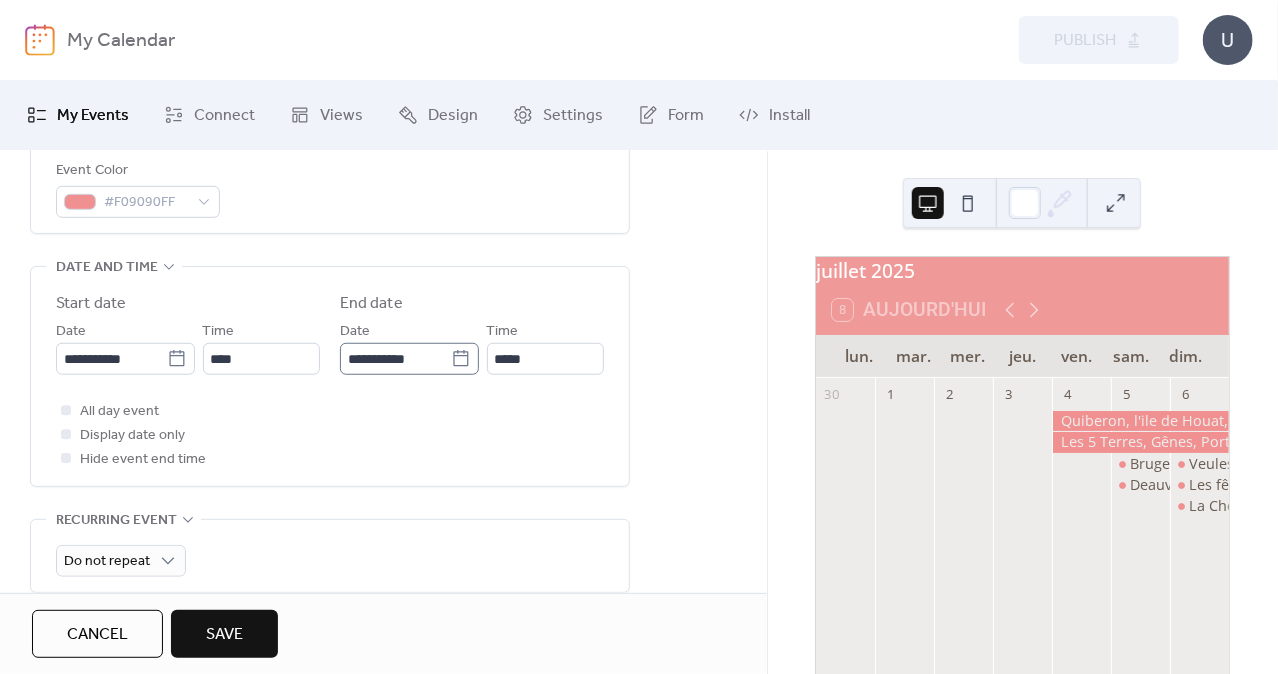 type on "*****" 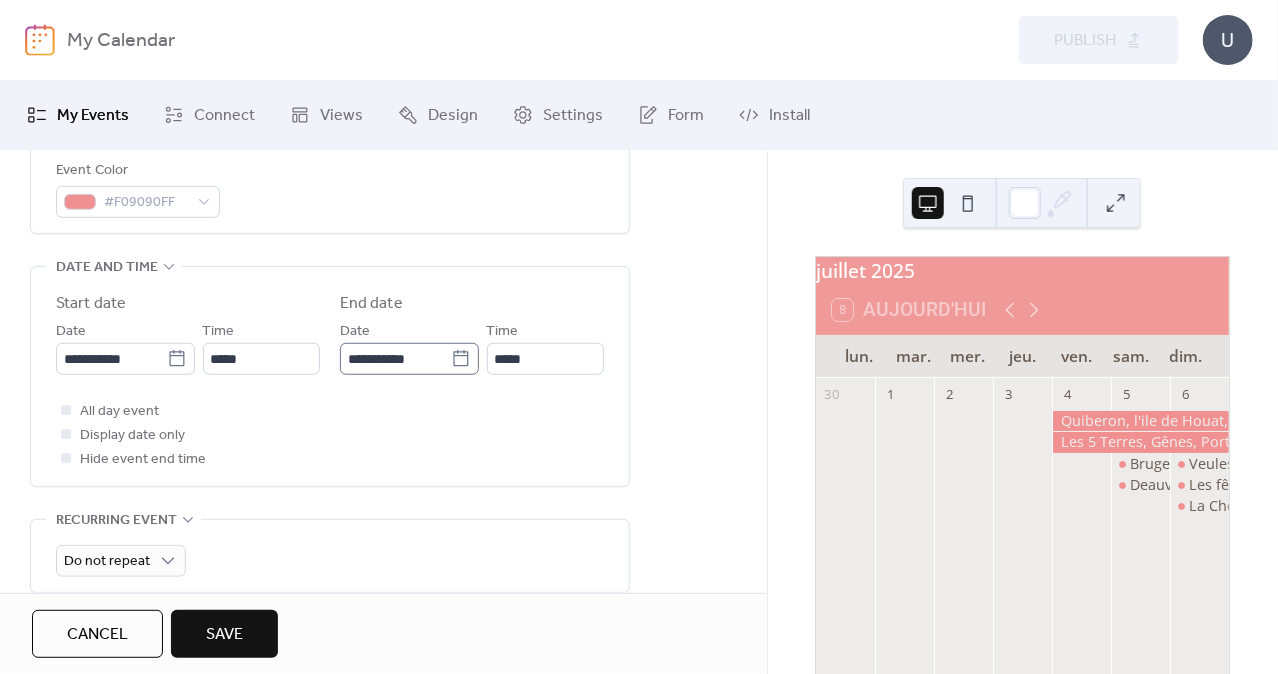 click 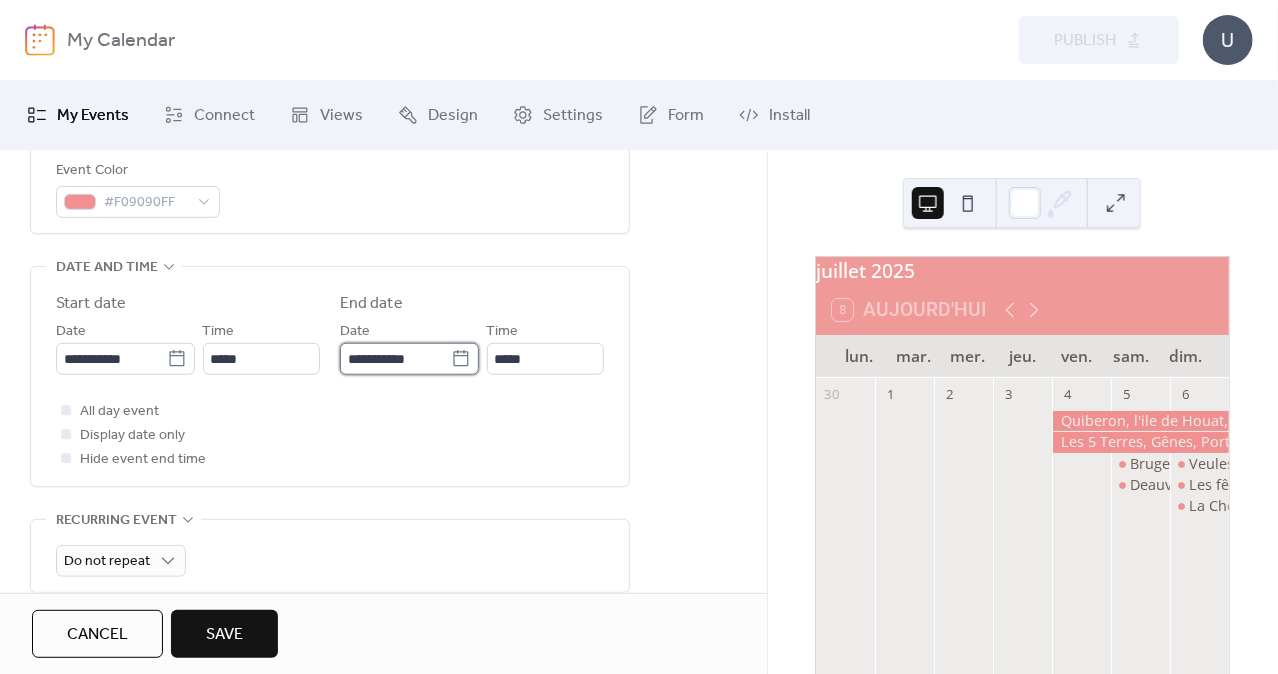 click on "**********" at bounding box center (395, 359) 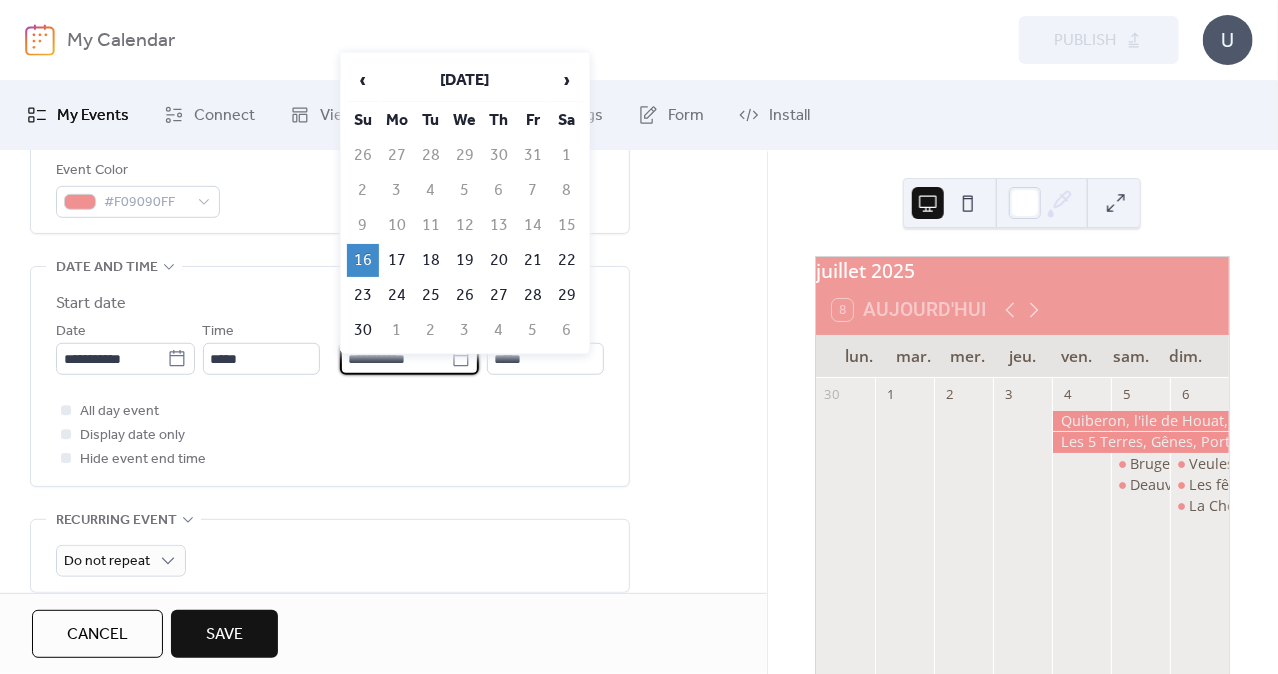 click on "16" at bounding box center (363, 260) 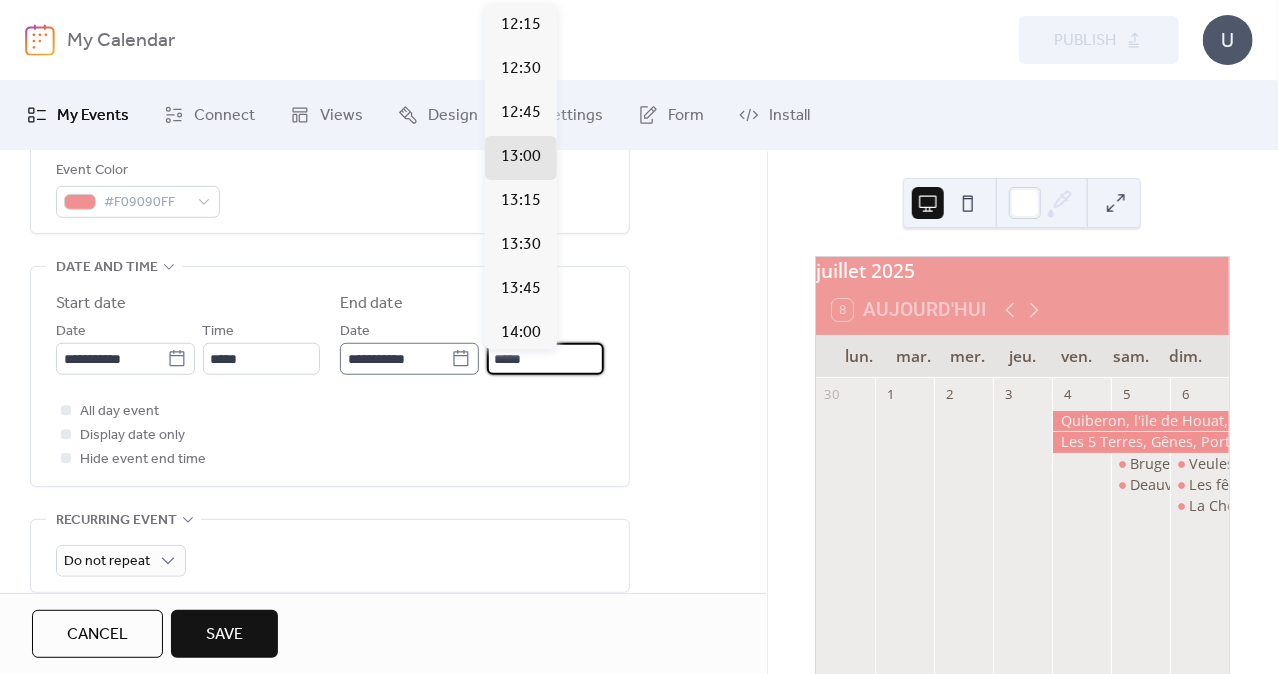 drag, startPoint x: 530, startPoint y: 366, endPoint x: 432, endPoint y: 363, distance: 98.045906 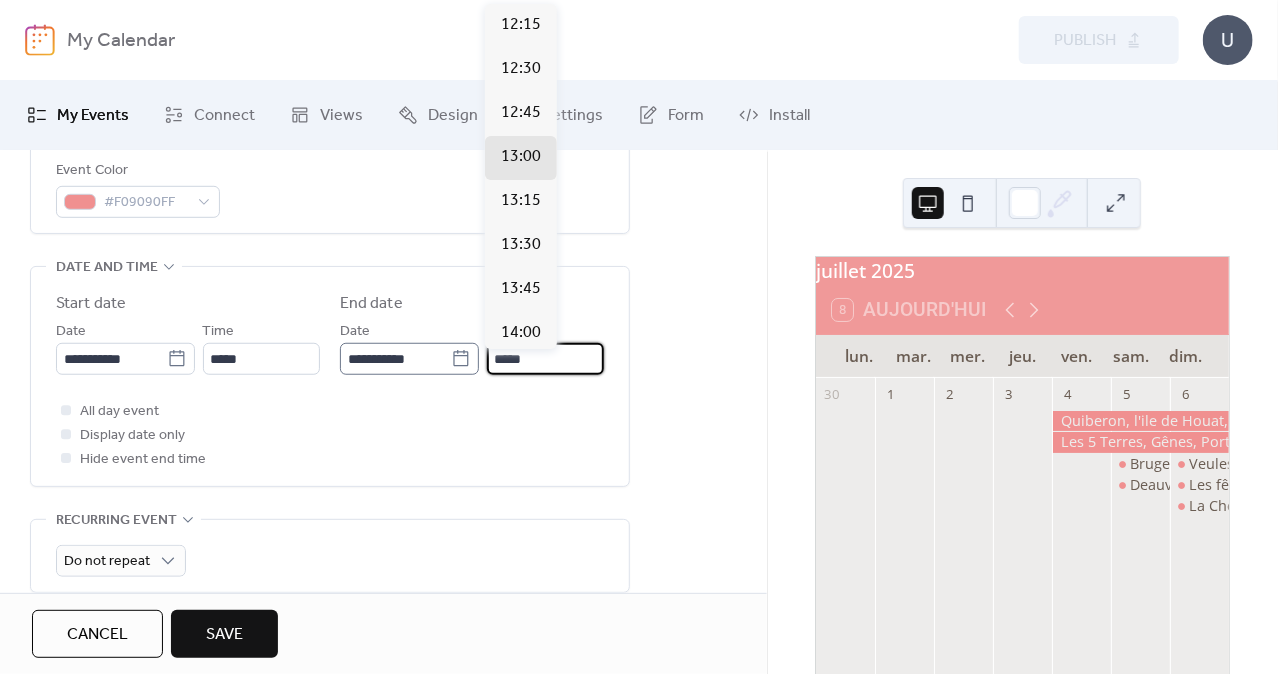 click on "*****" at bounding box center (545, 359) 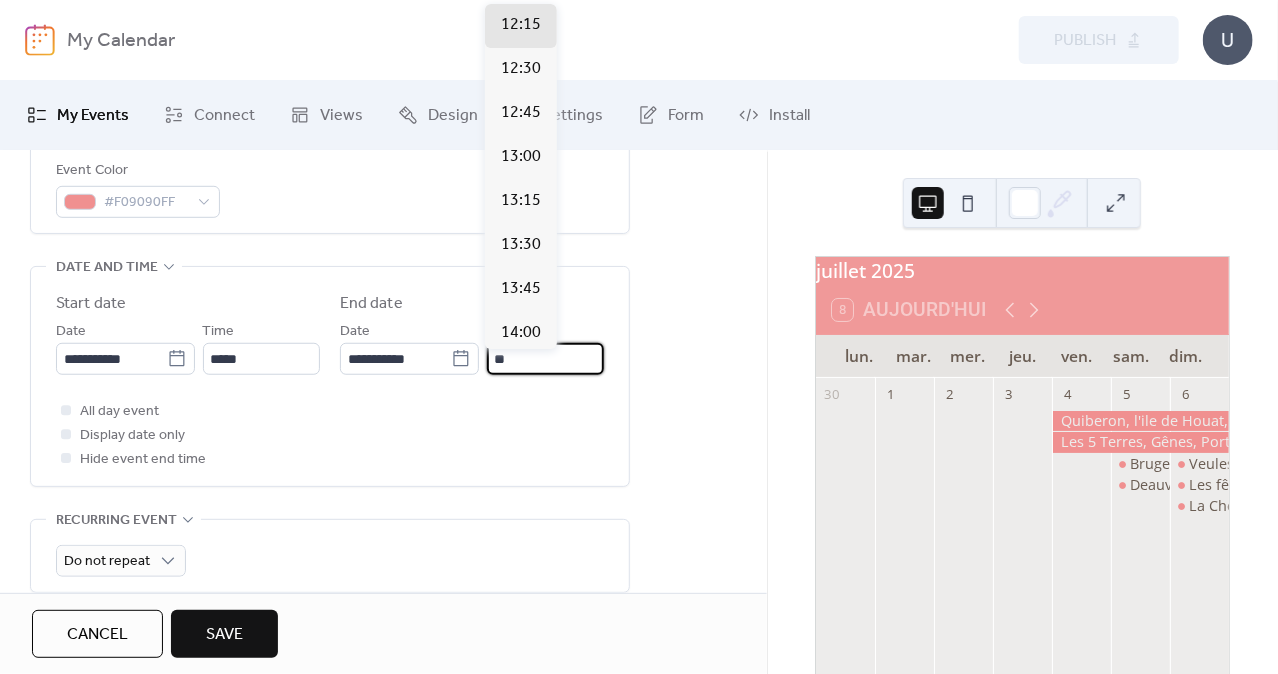 scroll, scrollTop: 1188, scrollLeft: 0, axis: vertical 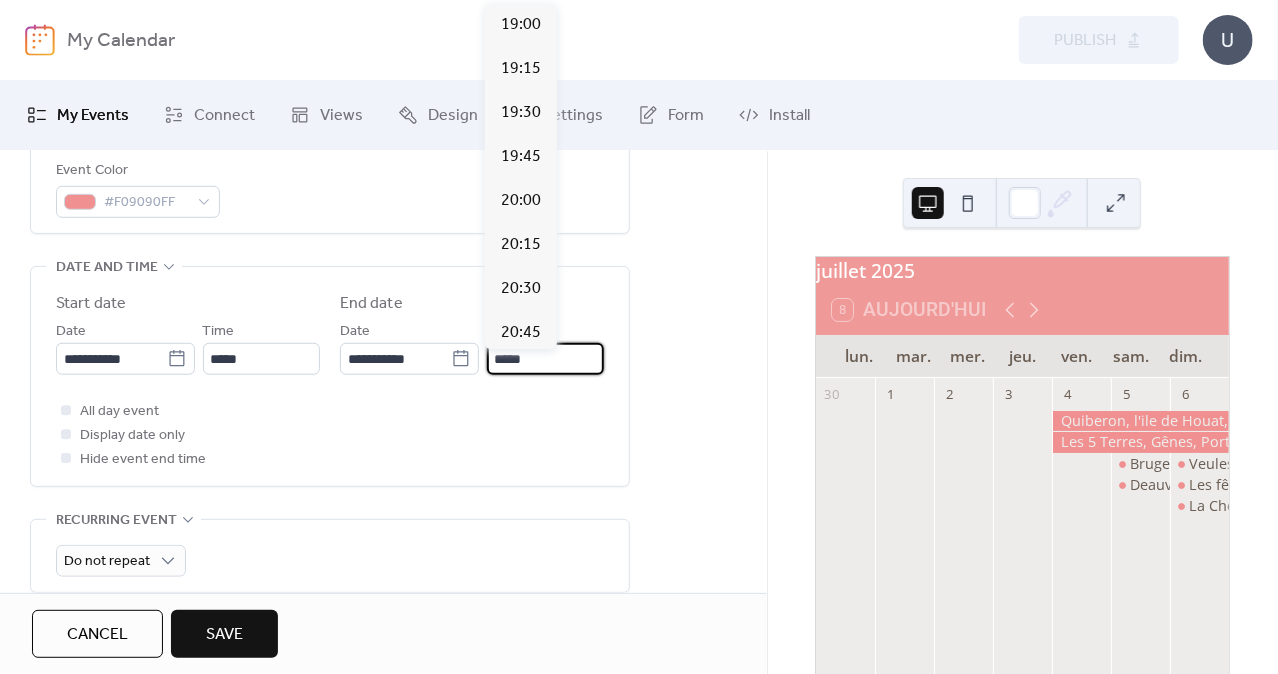click on "**********" at bounding box center (383, 411) 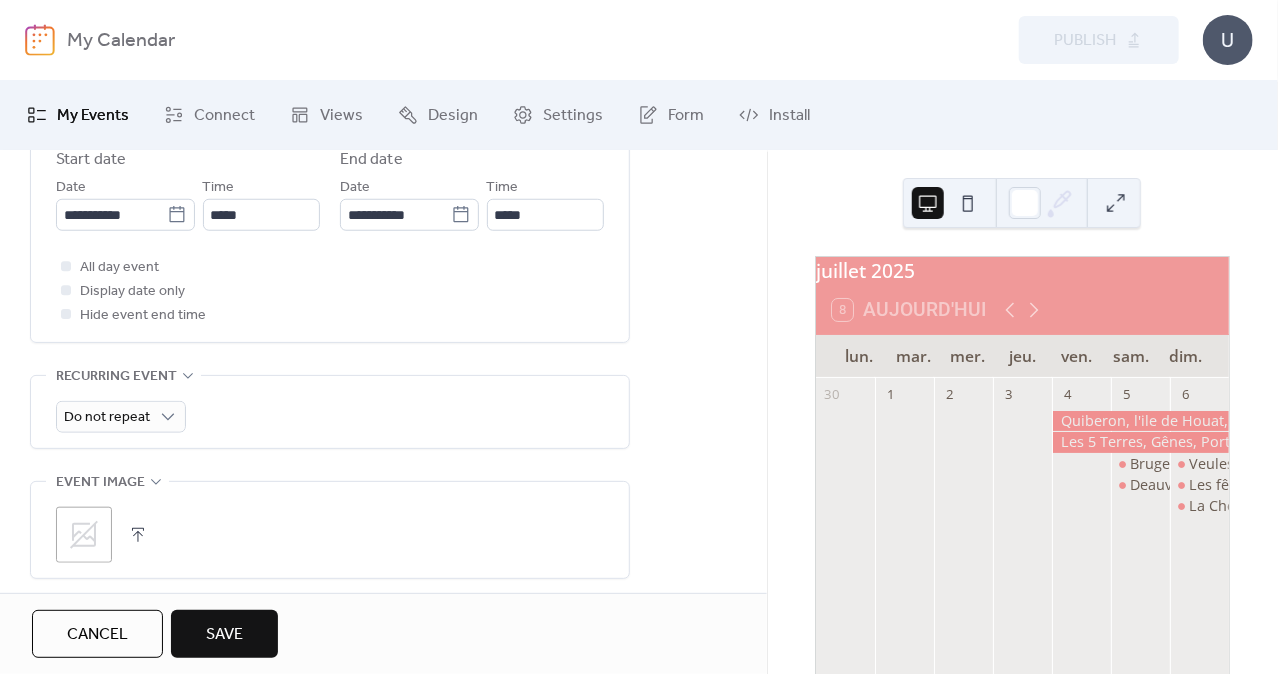 scroll, scrollTop: 576, scrollLeft: 0, axis: vertical 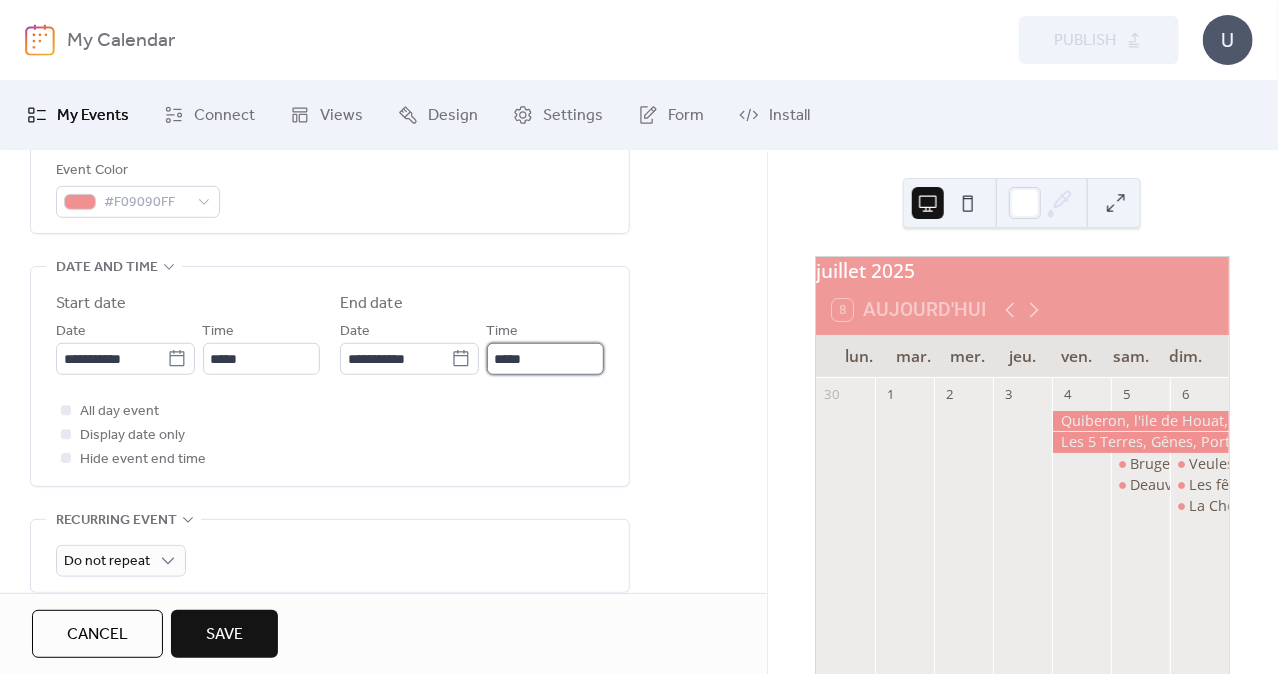click on "*****" at bounding box center [545, 359] 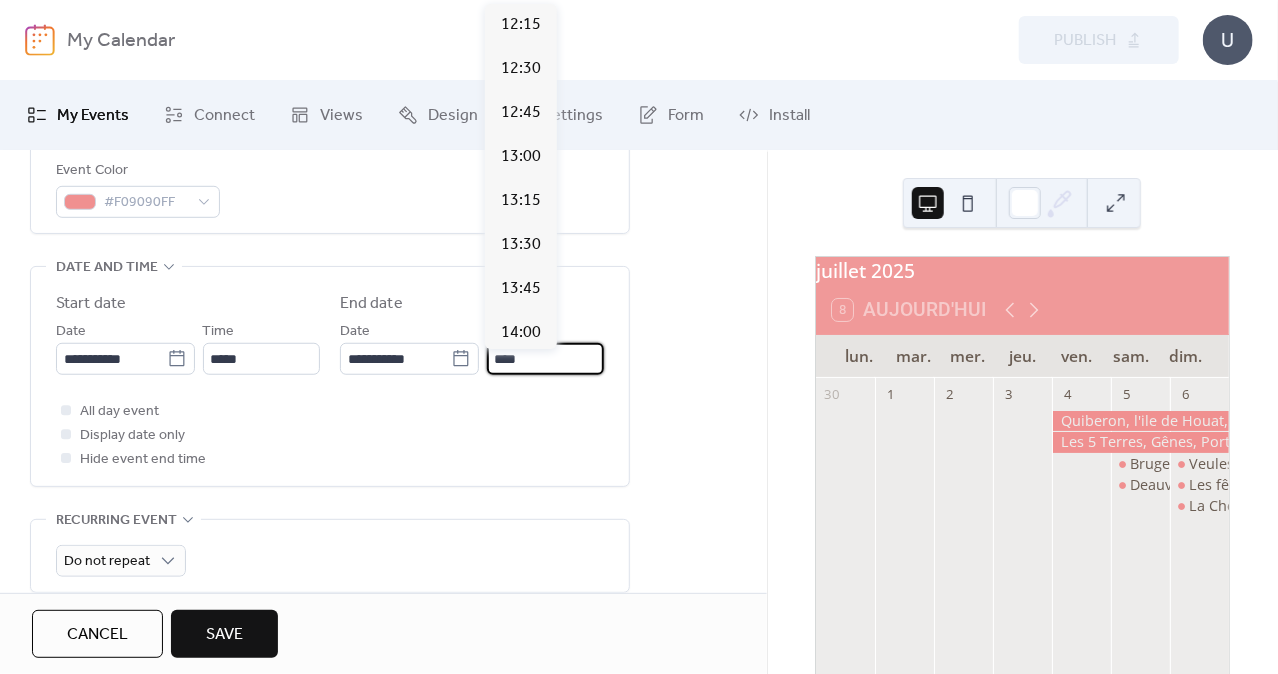 scroll, scrollTop: 1188, scrollLeft: 0, axis: vertical 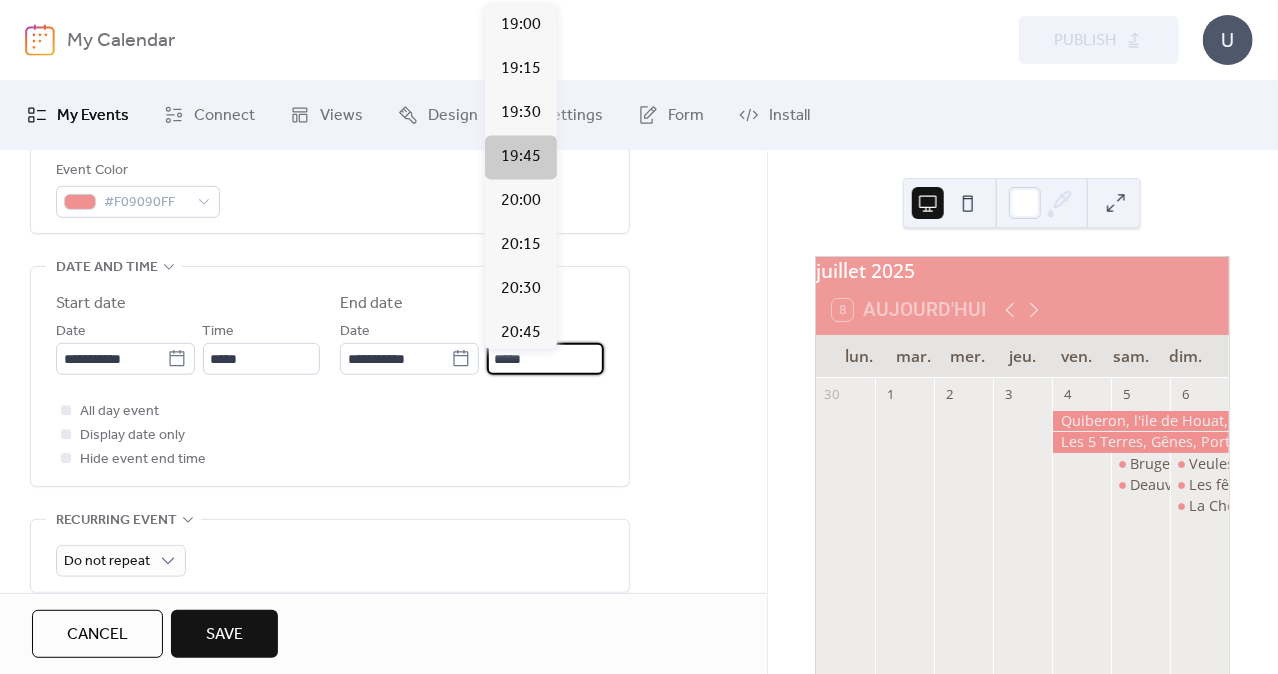 type on "*****" 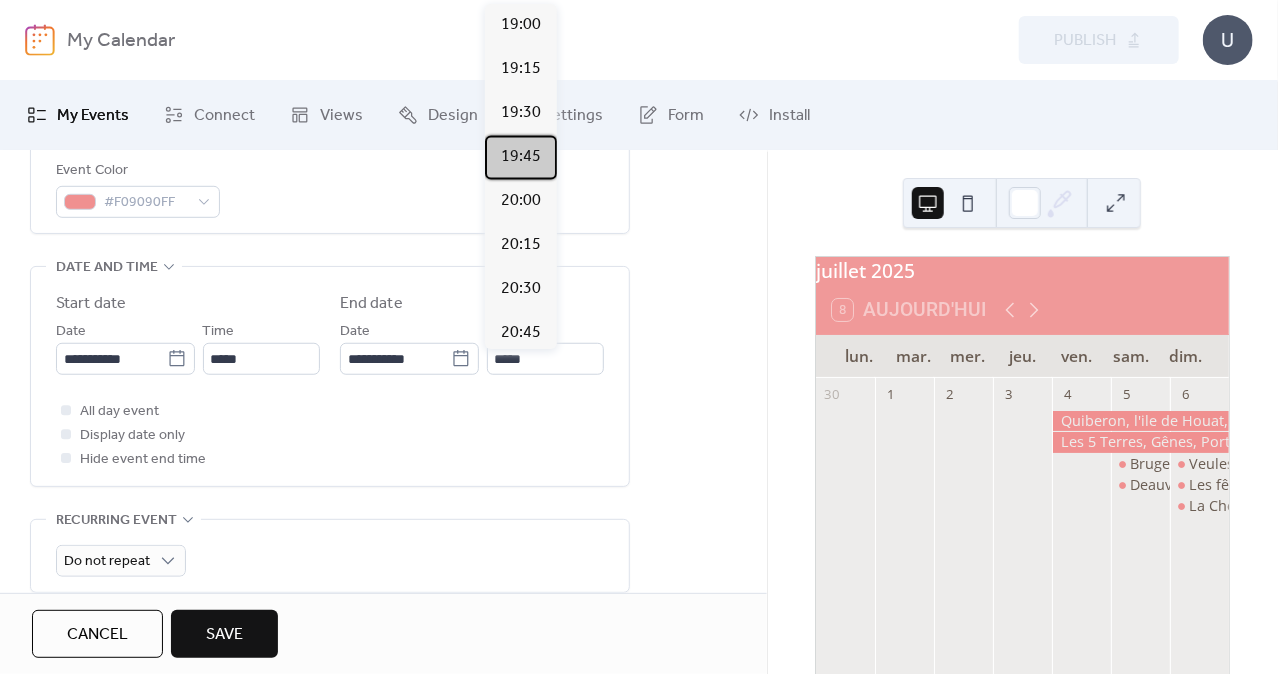 click on "19:45" at bounding box center (521, 157) 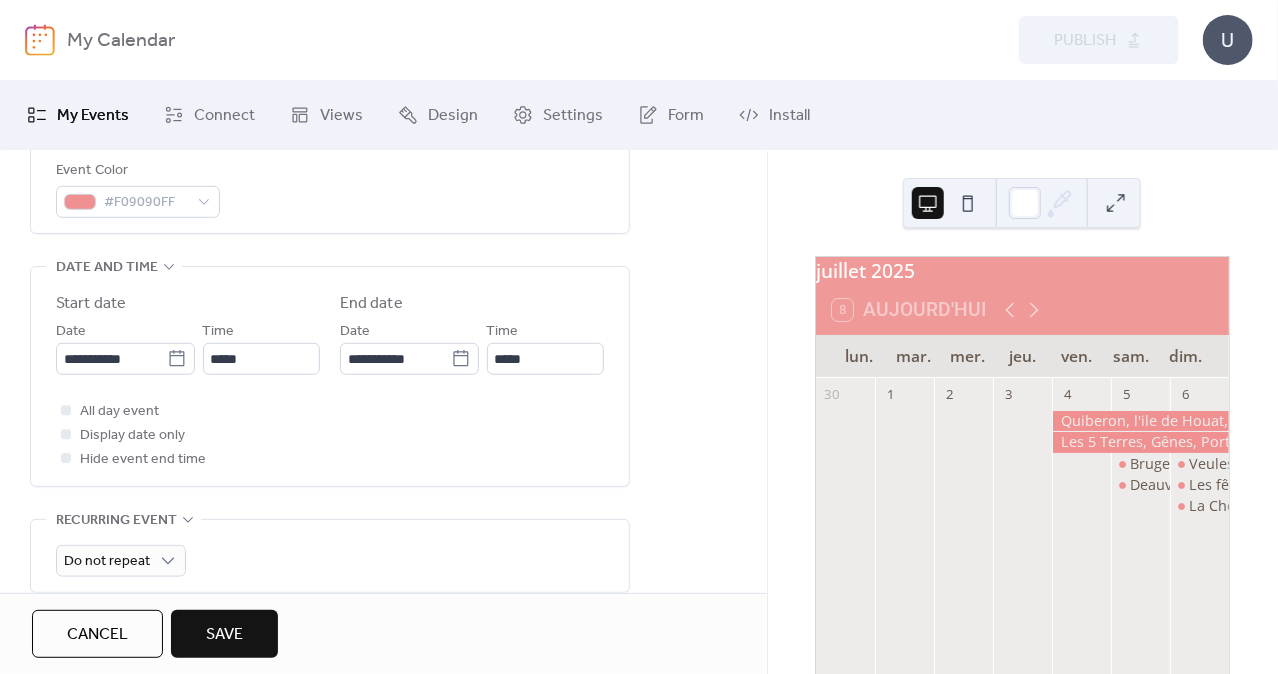 click on "**********" at bounding box center [383, 411] 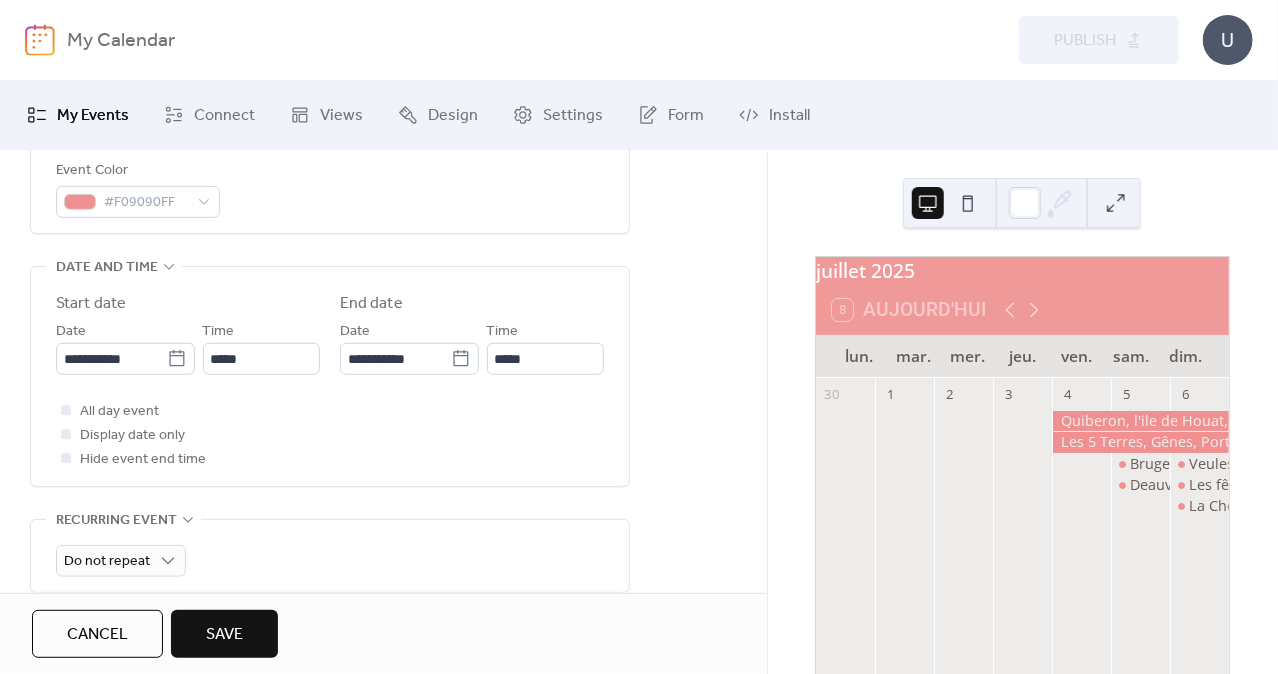 scroll, scrollTop: 648, scrollLeft: 0, axis: vertical 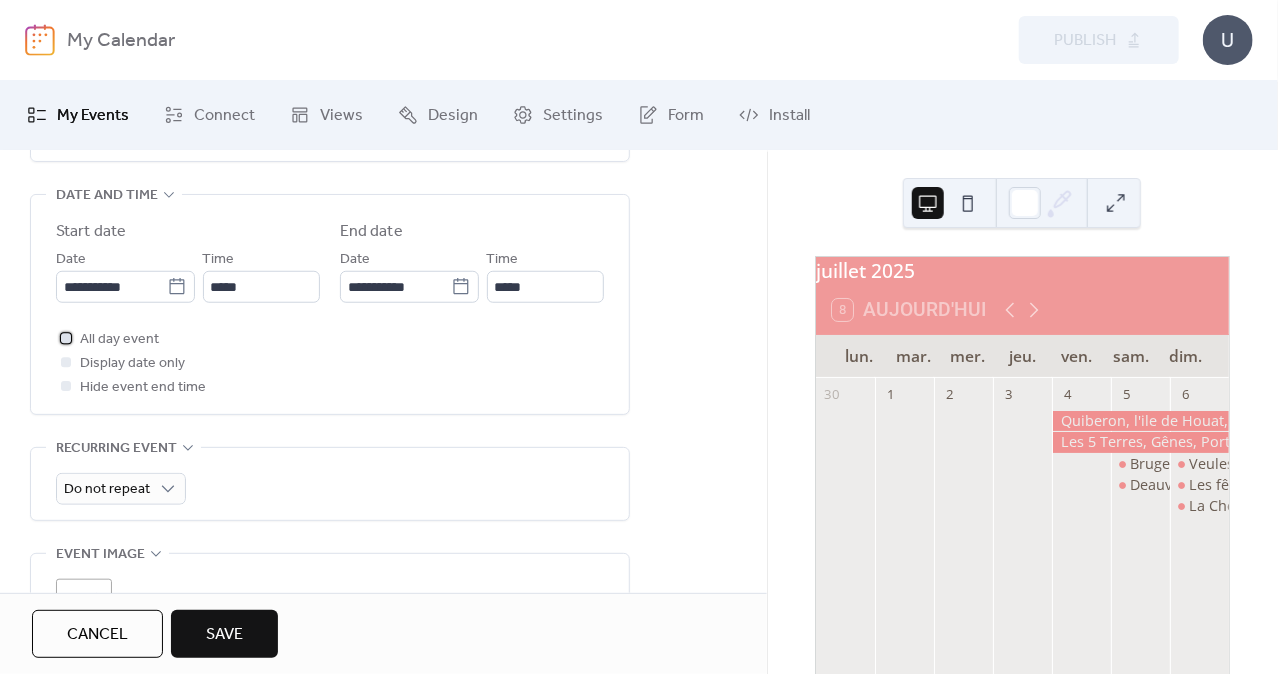click at bounding box center (66, 338) 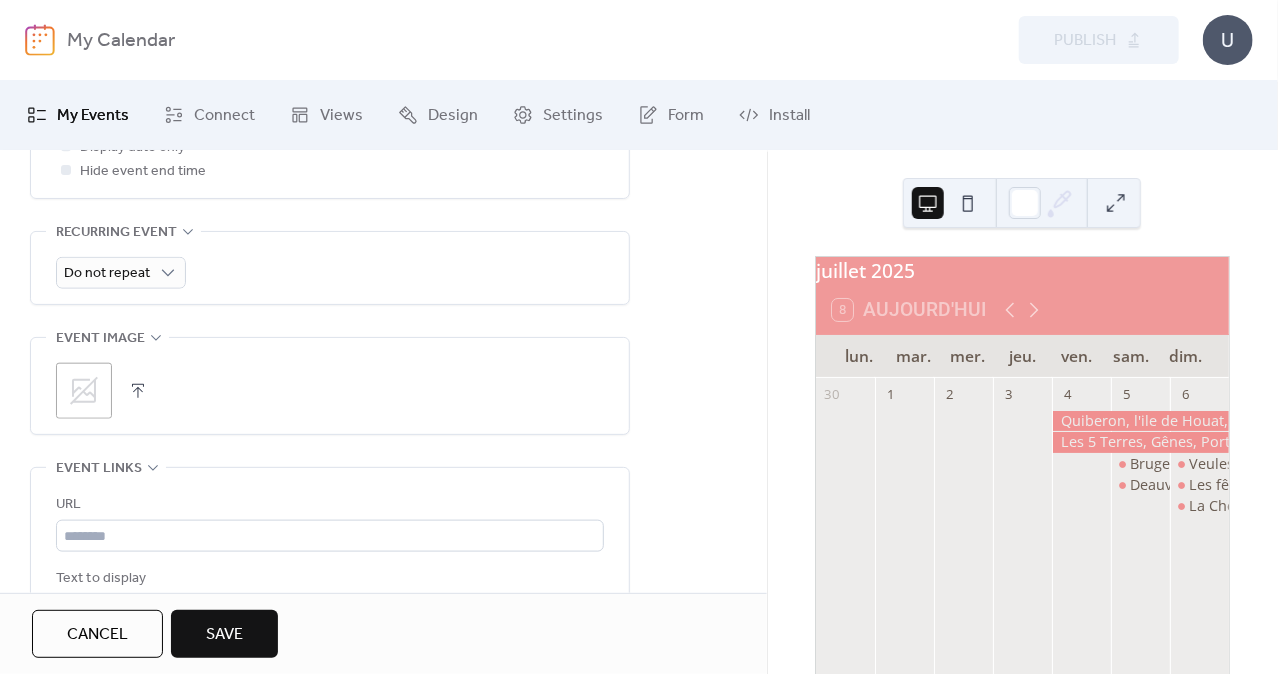 scroll, scrollTop: 936, scrollLeft: 0, axis: vertical 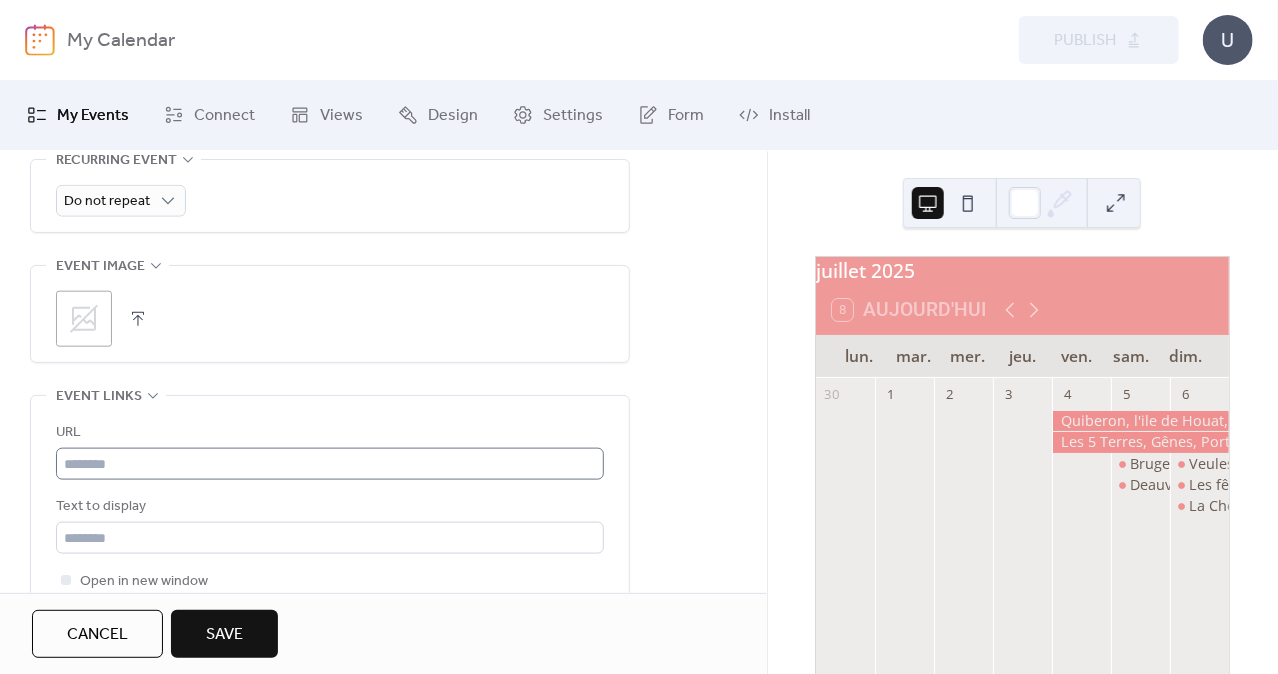 click at bounding box center (330, 464) 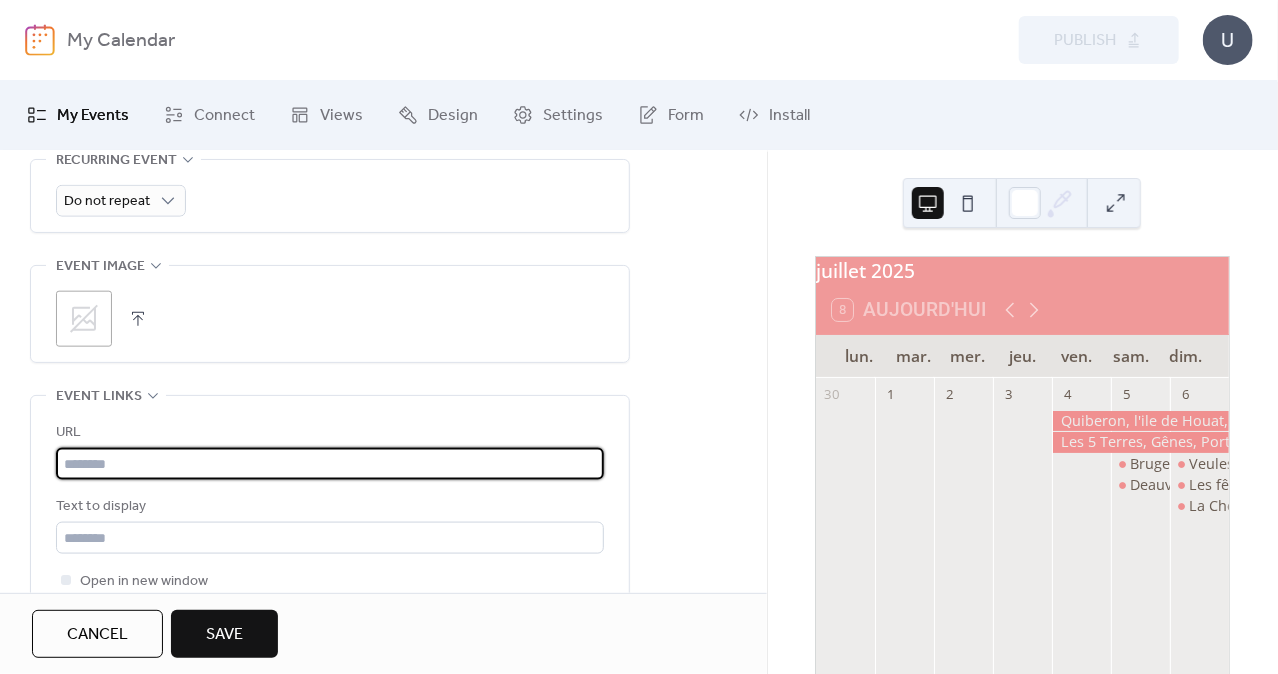 click at bounding box center (330, 464) 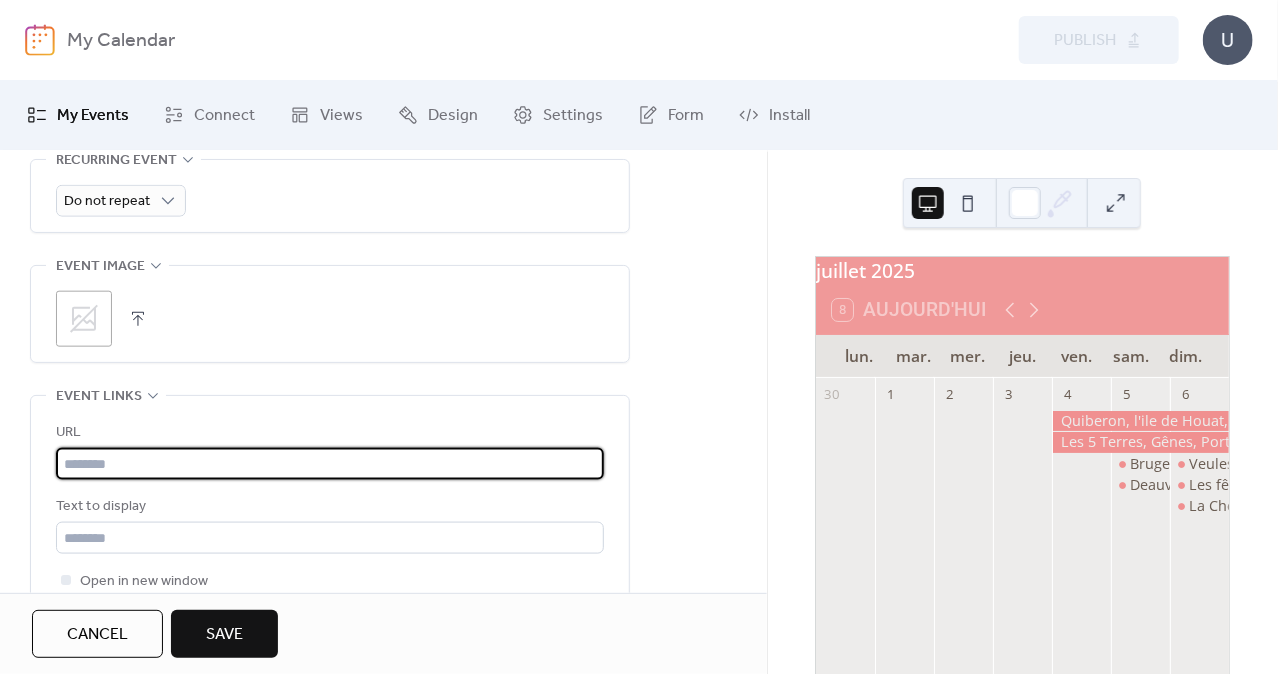 paste on "**********" 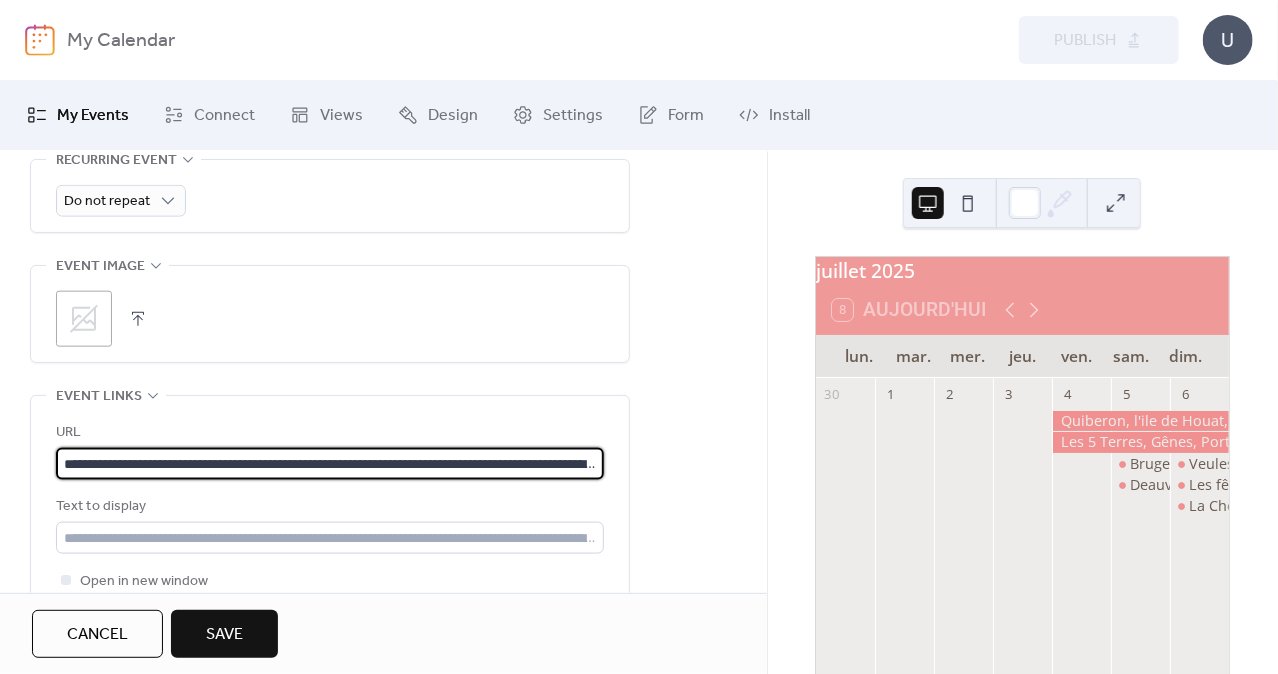 scroll, scrollTop: 0, scrollLeft: 616, axis: horizontal 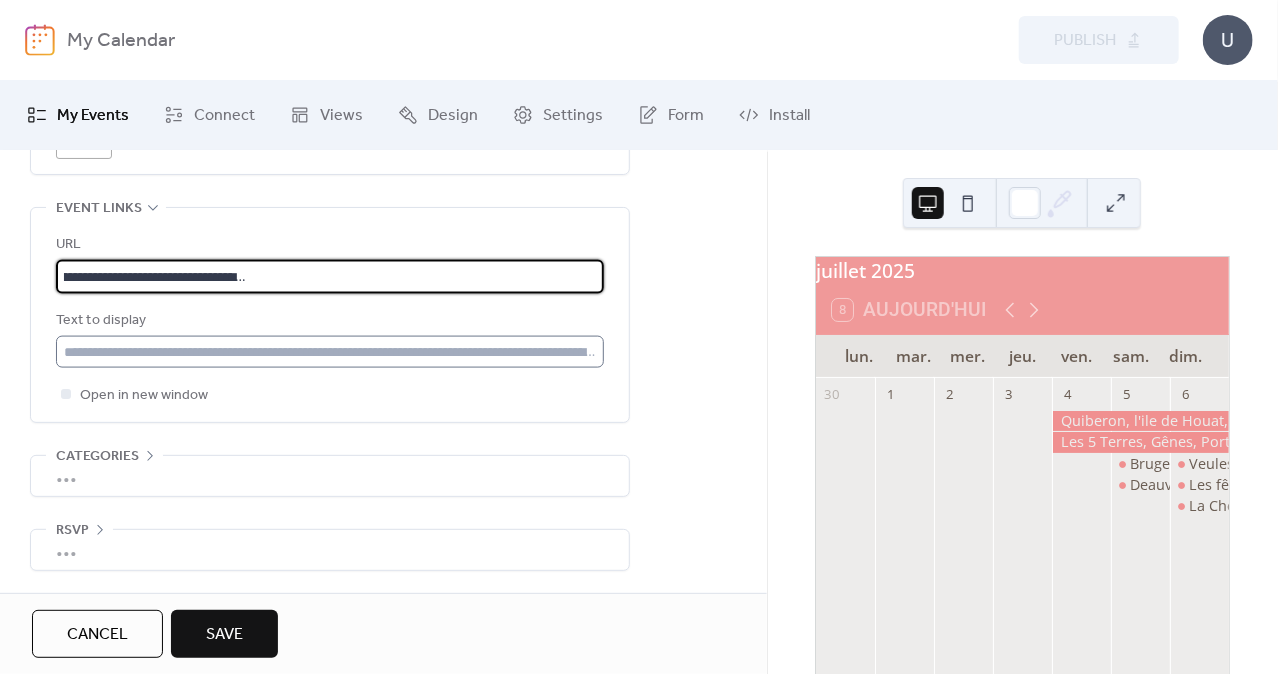 type on "**********" 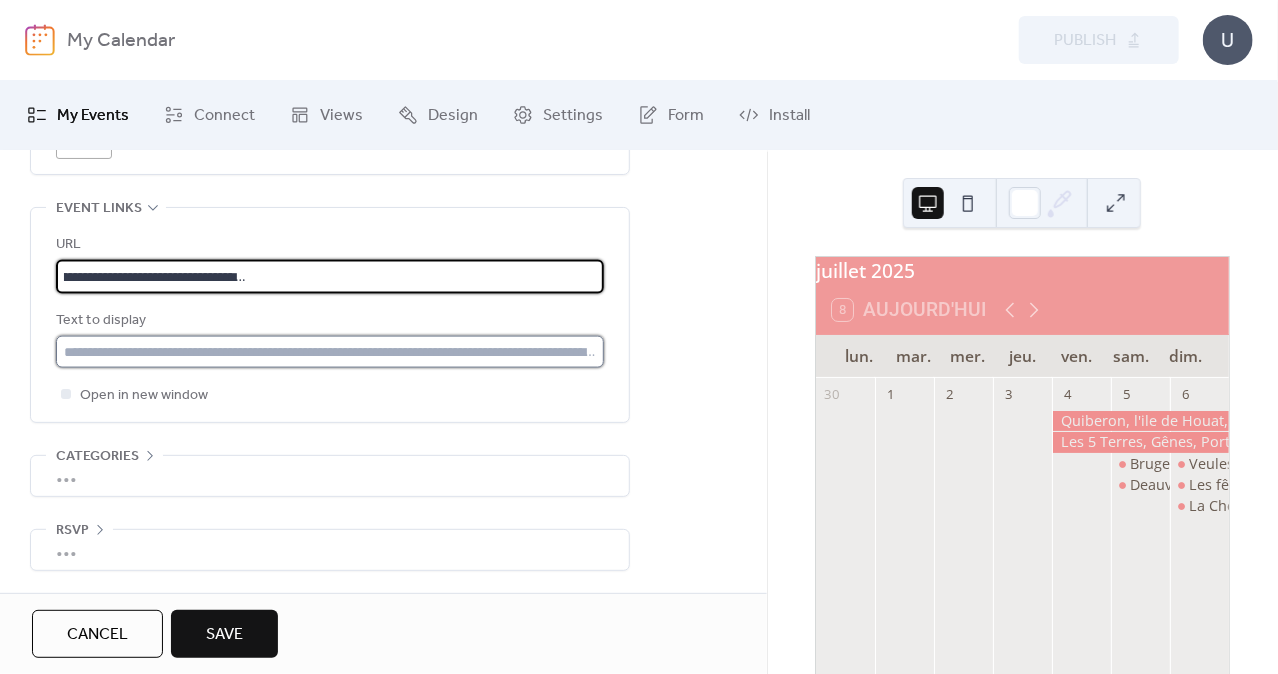 click at bounding box center [330, 352] 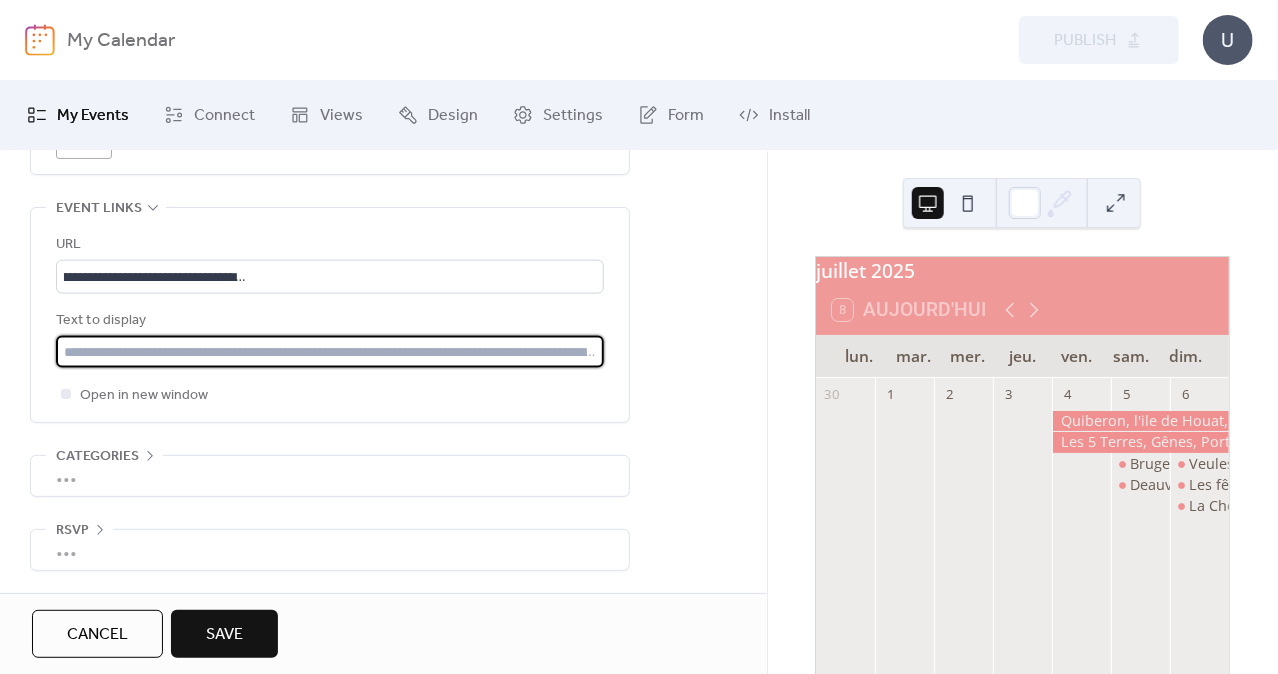 click at bounding box center [330, 352] 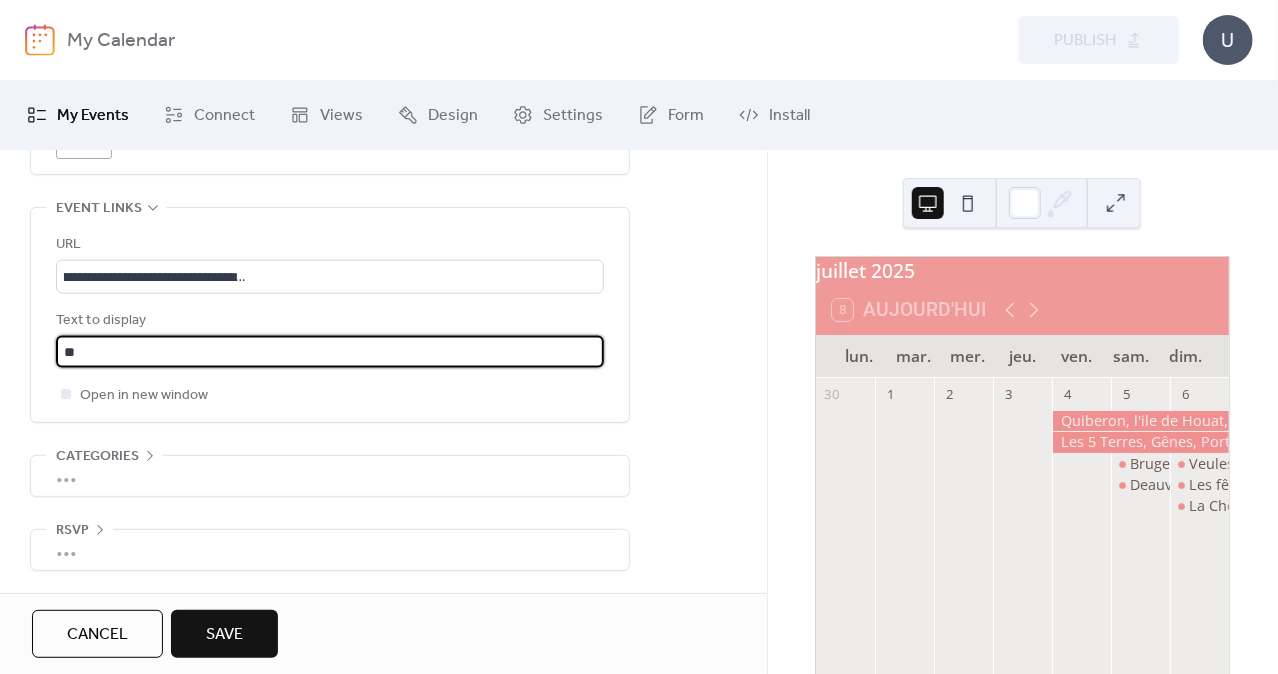 type on "*" 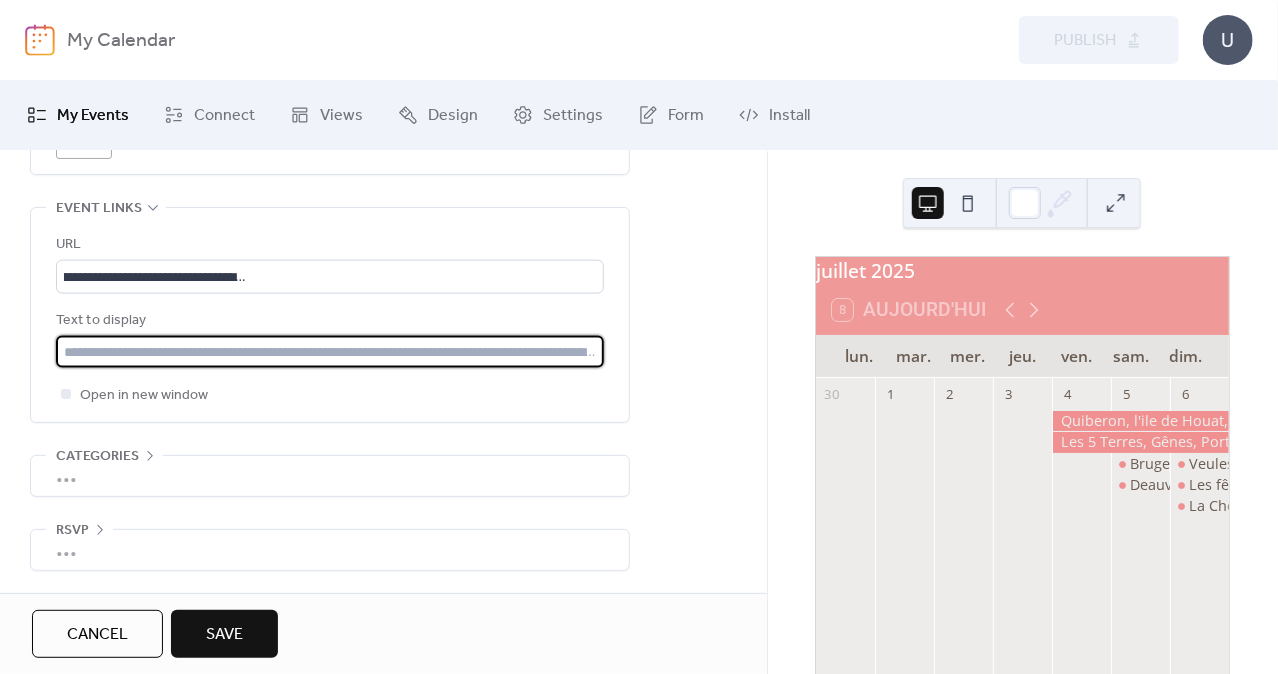 type on "*" 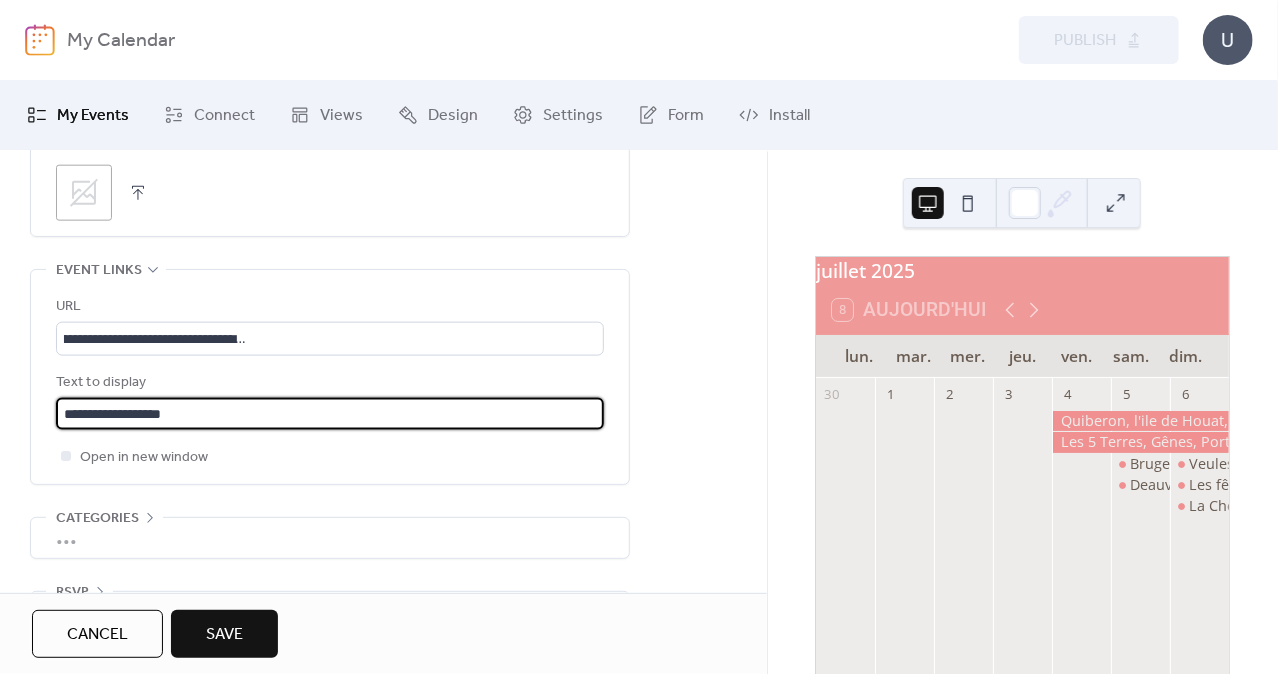 scroll, scrollTop: 1134, scrollLeft: 0, axis: vertical 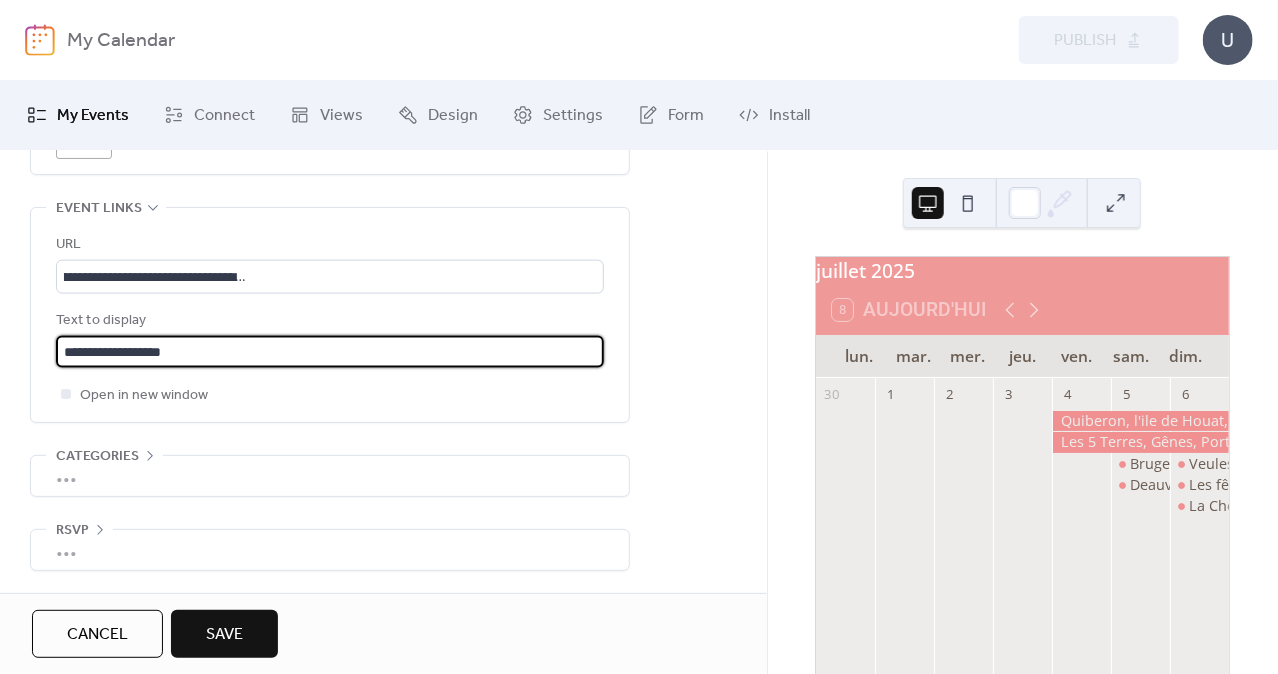 click on "**********" at bounding box center [330, 352] 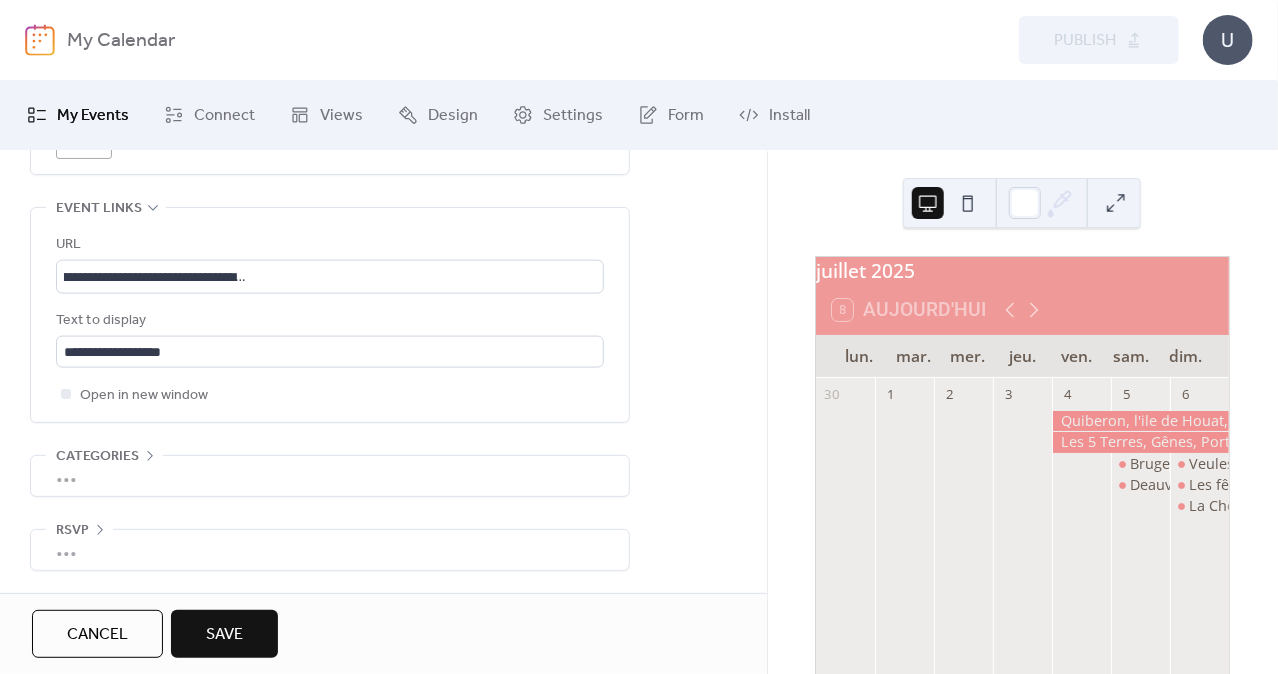 click on "Save" at bounding box center (224, 634) 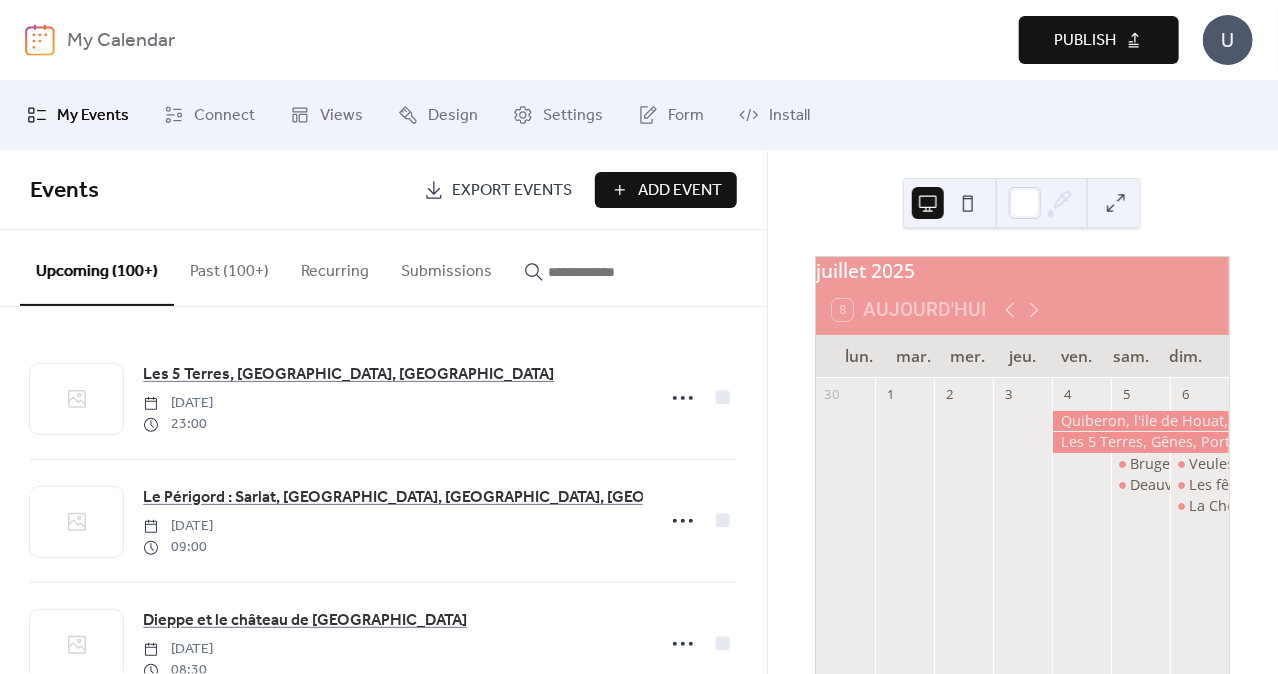 click on "Publish" at bounding box center (1099, 40) 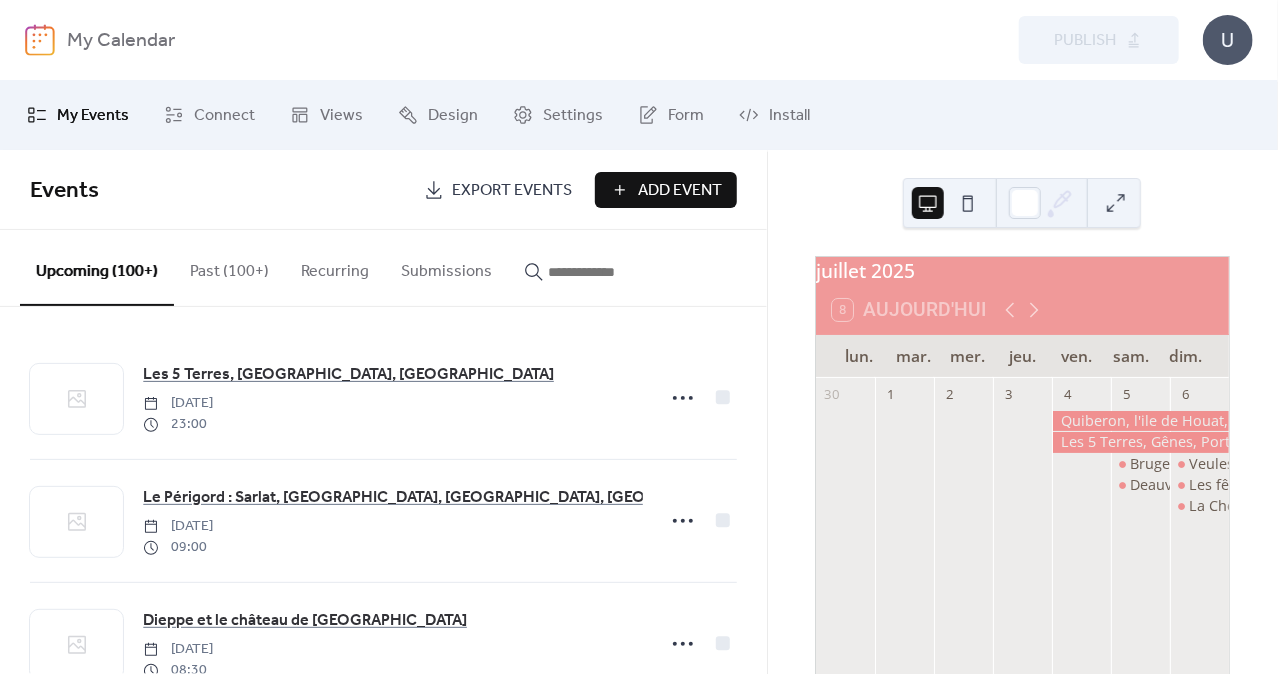 click at bounding box center [598, 272] 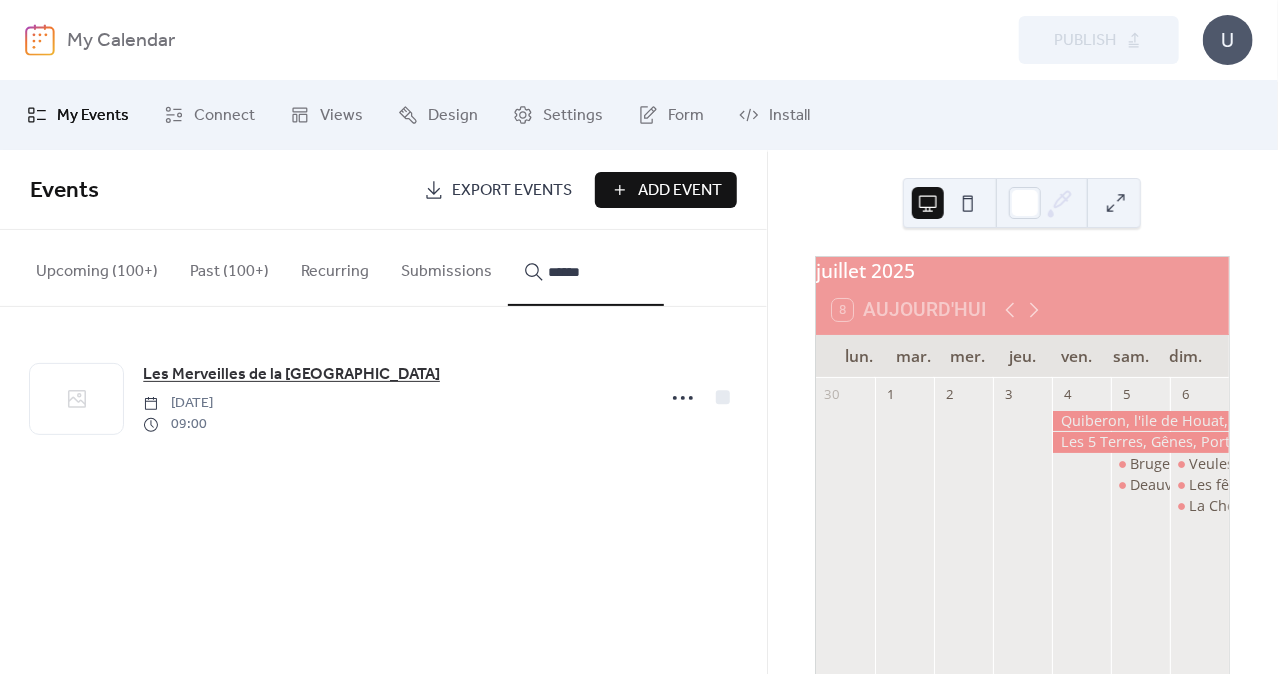 type on "******" 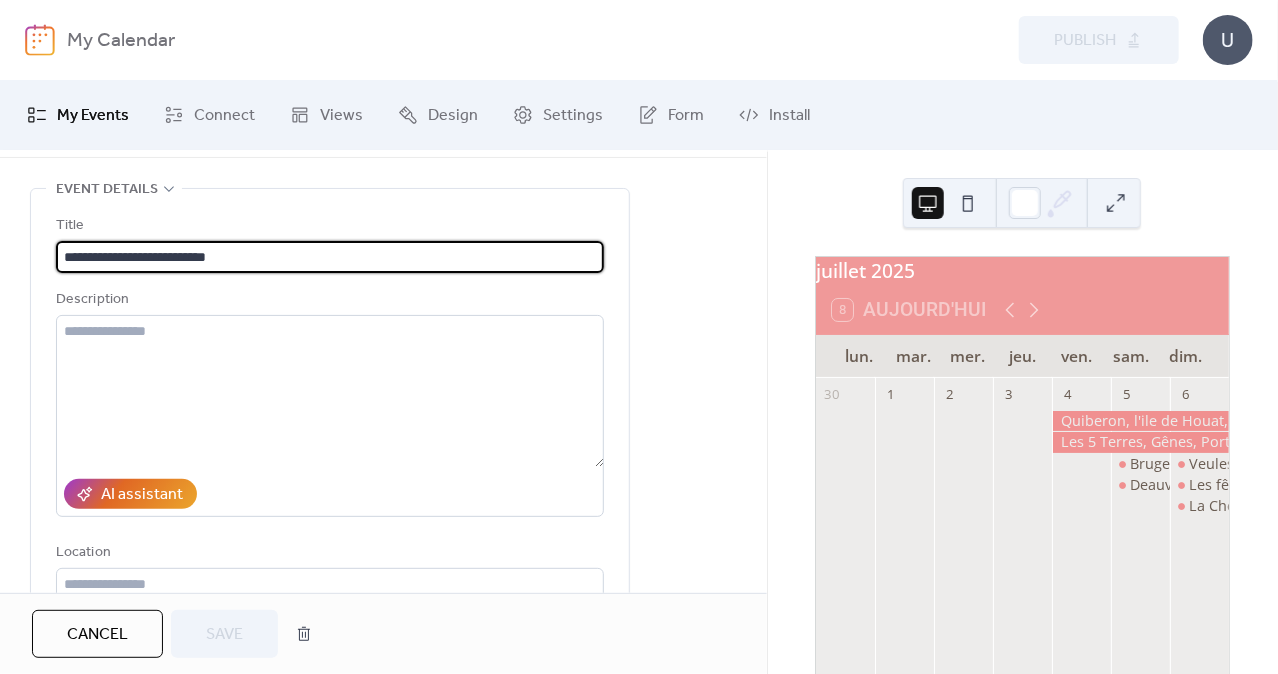 scroll, scrollTop: 0, scrollLeft: 0, axis: both 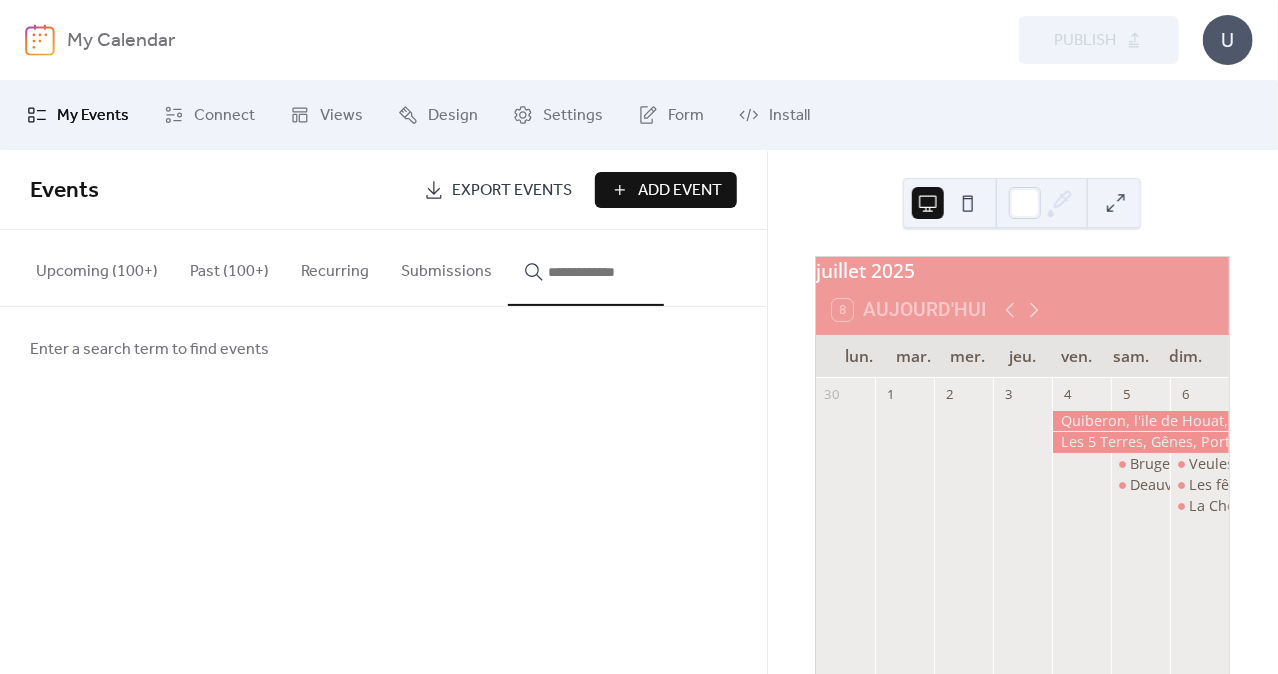 click at bounding box center [598, 272] 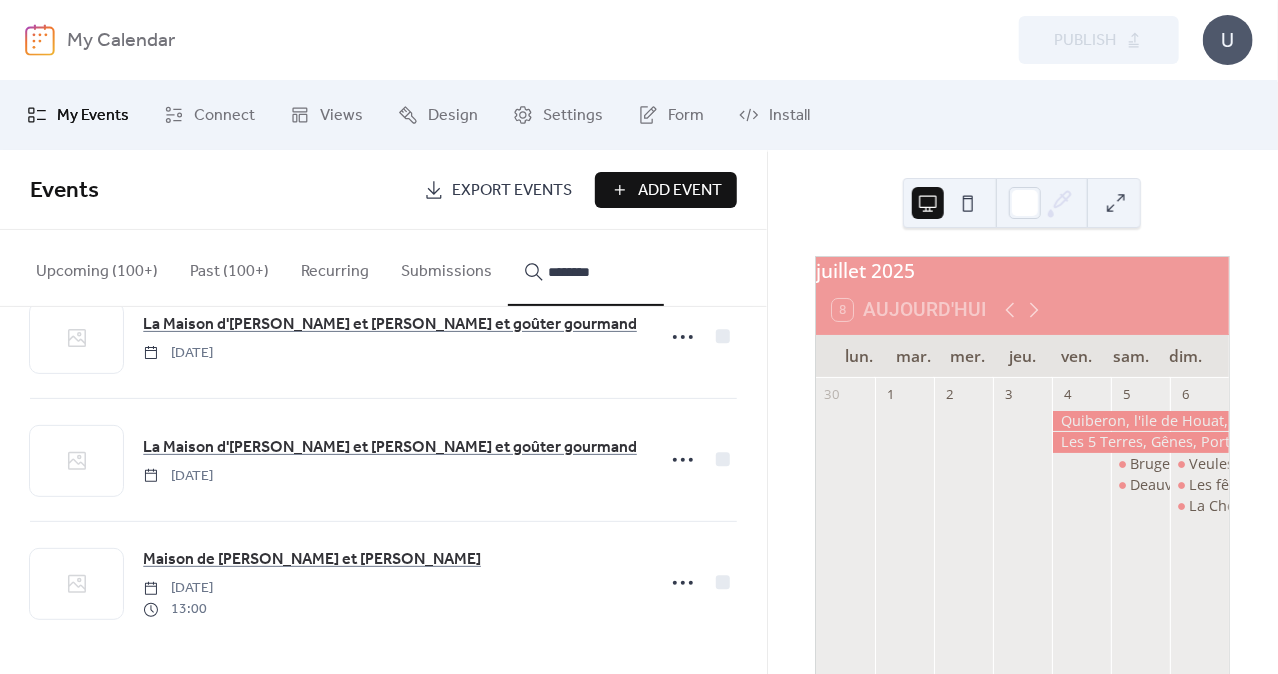 scroll, scrollTop: 0, scrollLeft: 0, axis: both 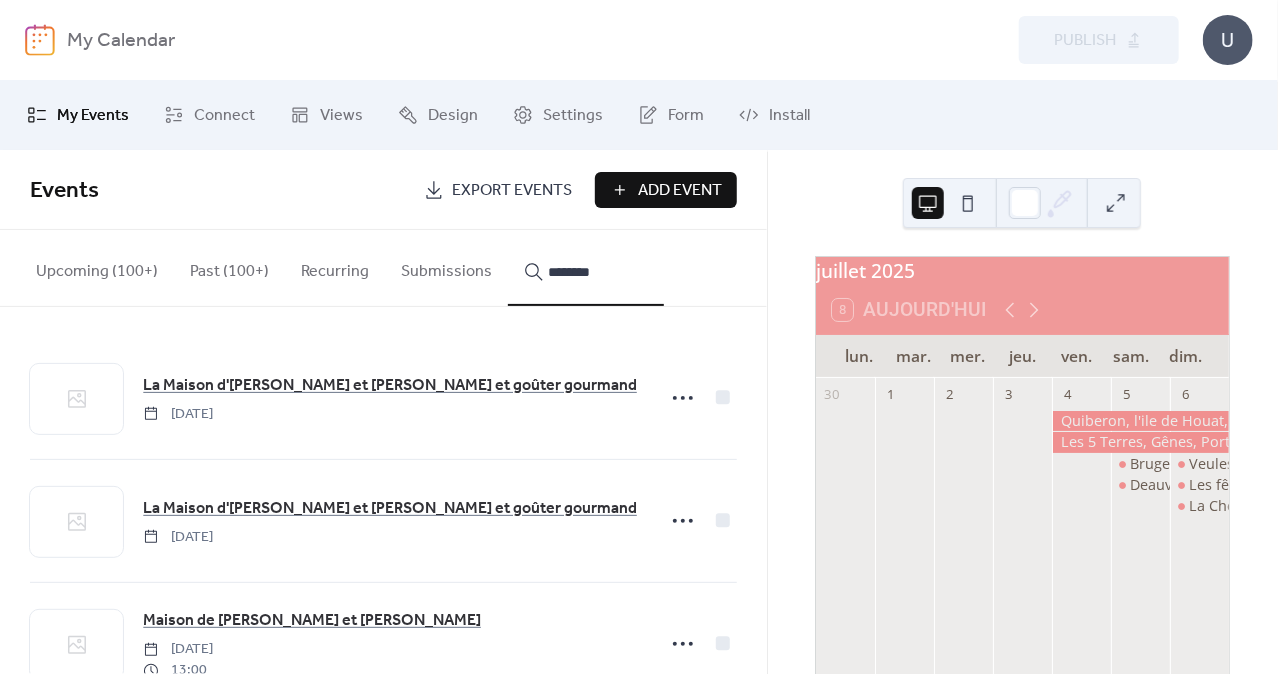 drag, startPoint x: 600, startPoint y: 267, endPoint x: 490, endPoint y: 267, distance: 110 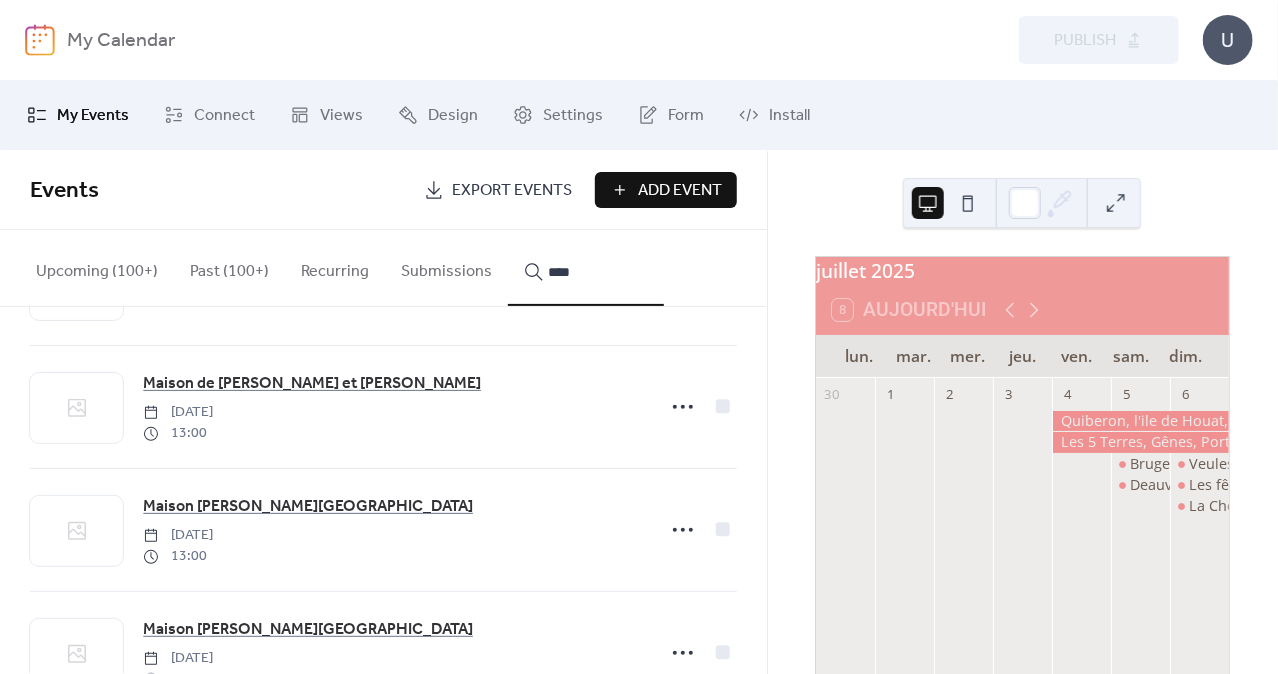 scroll, scrollTop: 432, scrollLeft: 0, axis: vertical 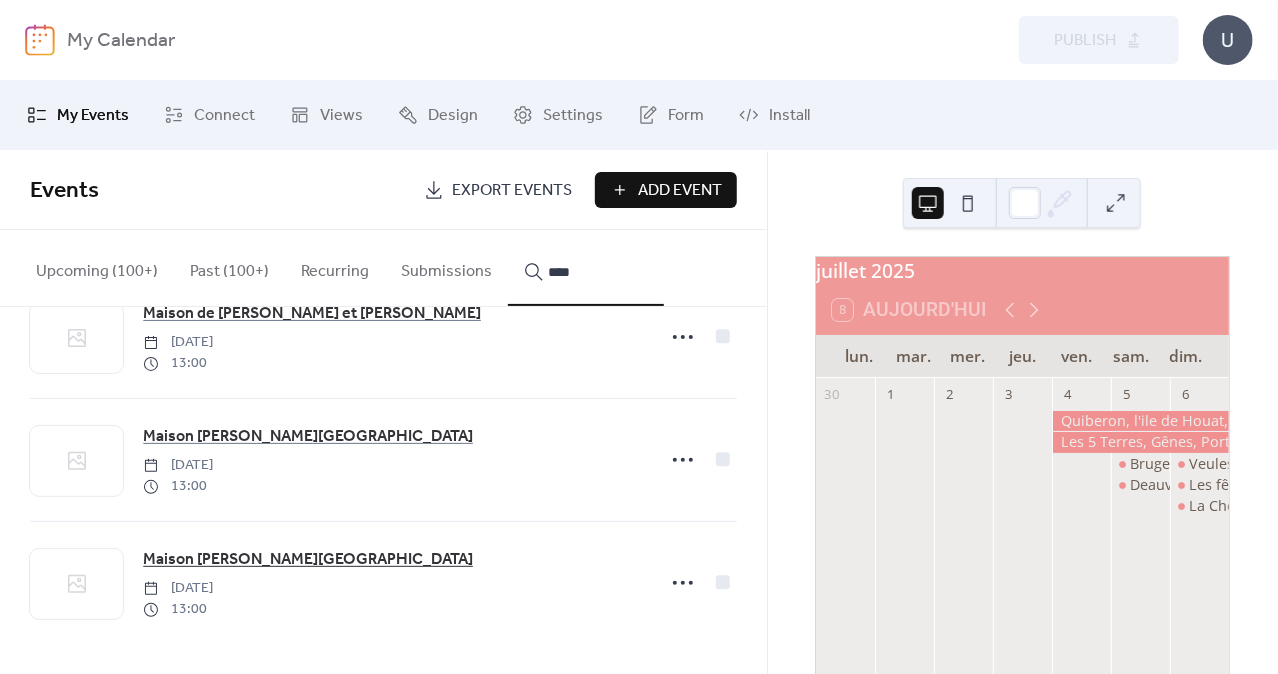 type on "****" 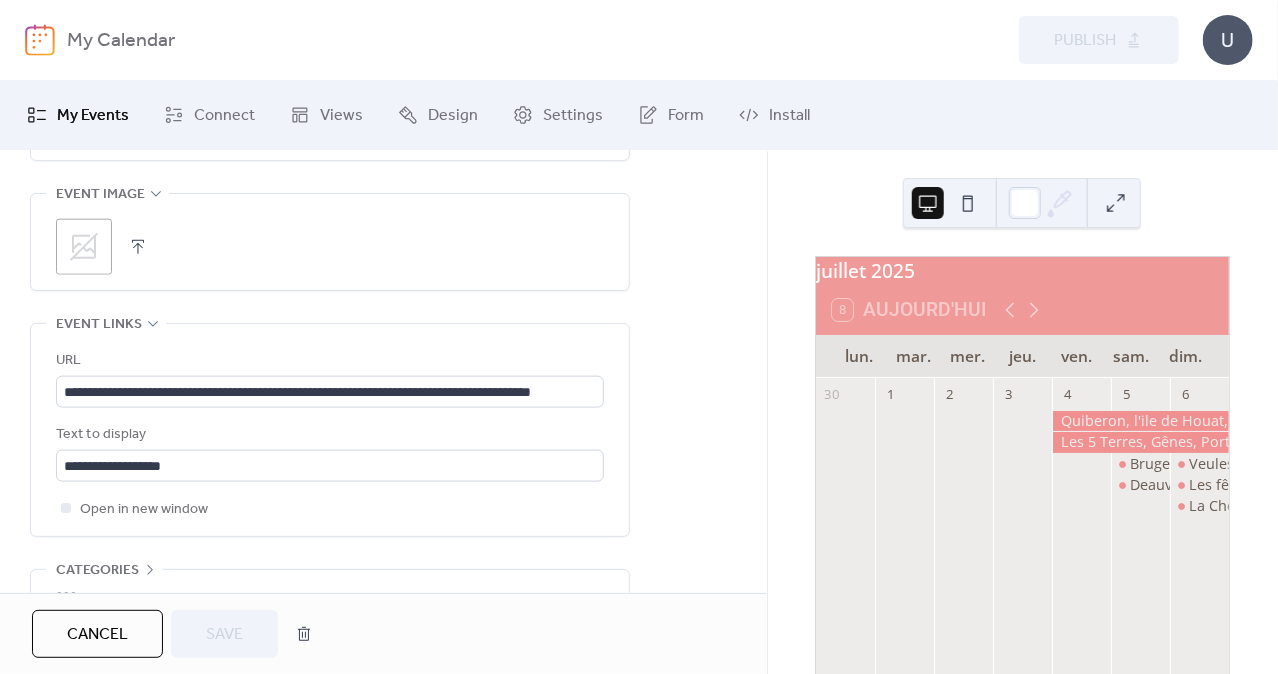 scroll, scrollTop: 1080, scrollLeft: 0, axis: vertical 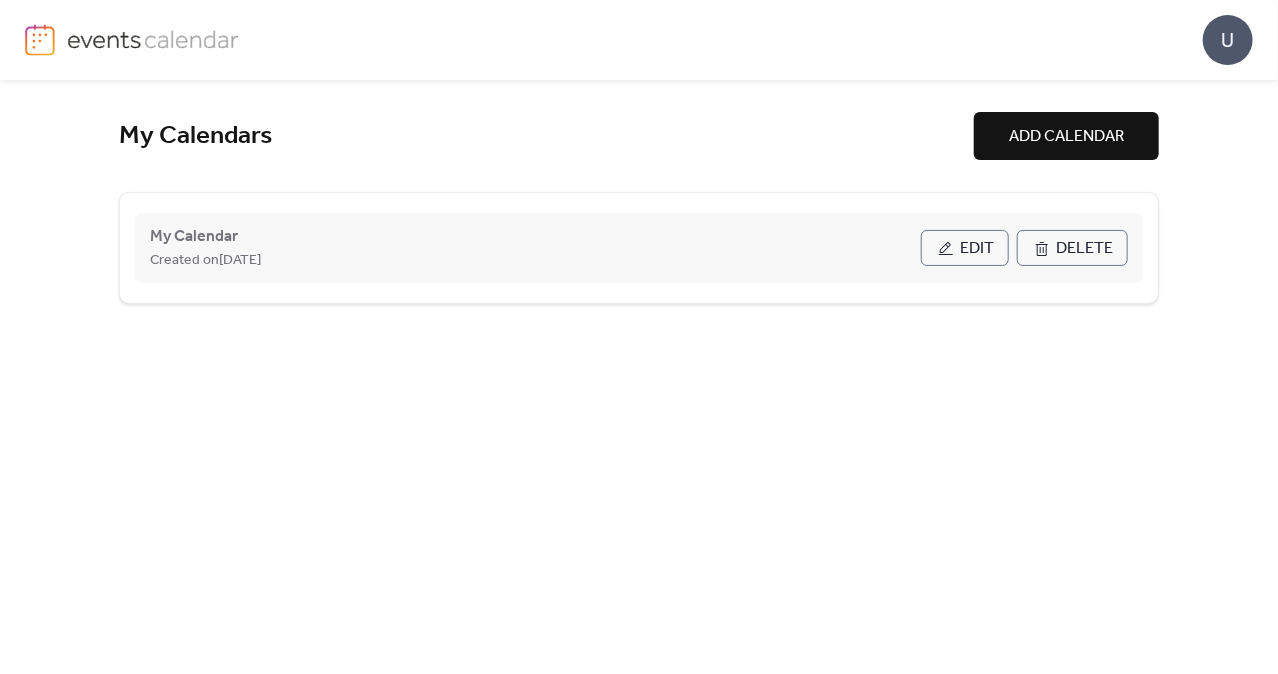 click on "Edit" at bounding box center [965, 248] 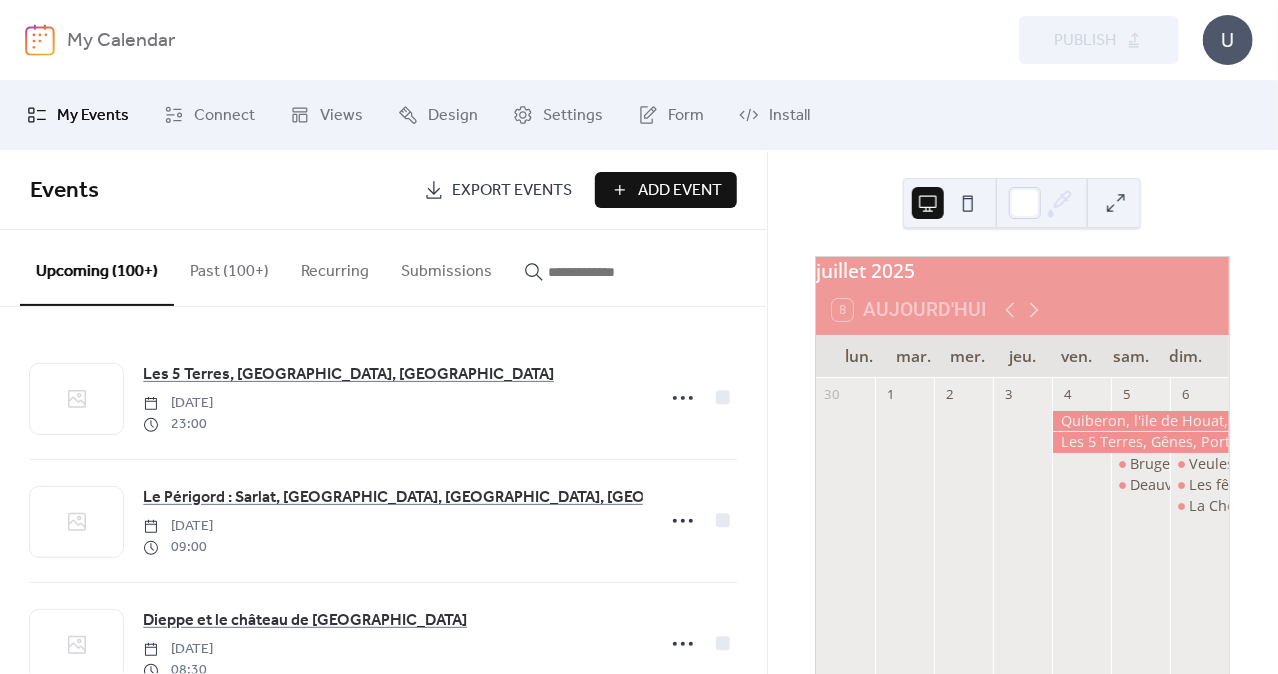 click at bounding box center [598, 272] 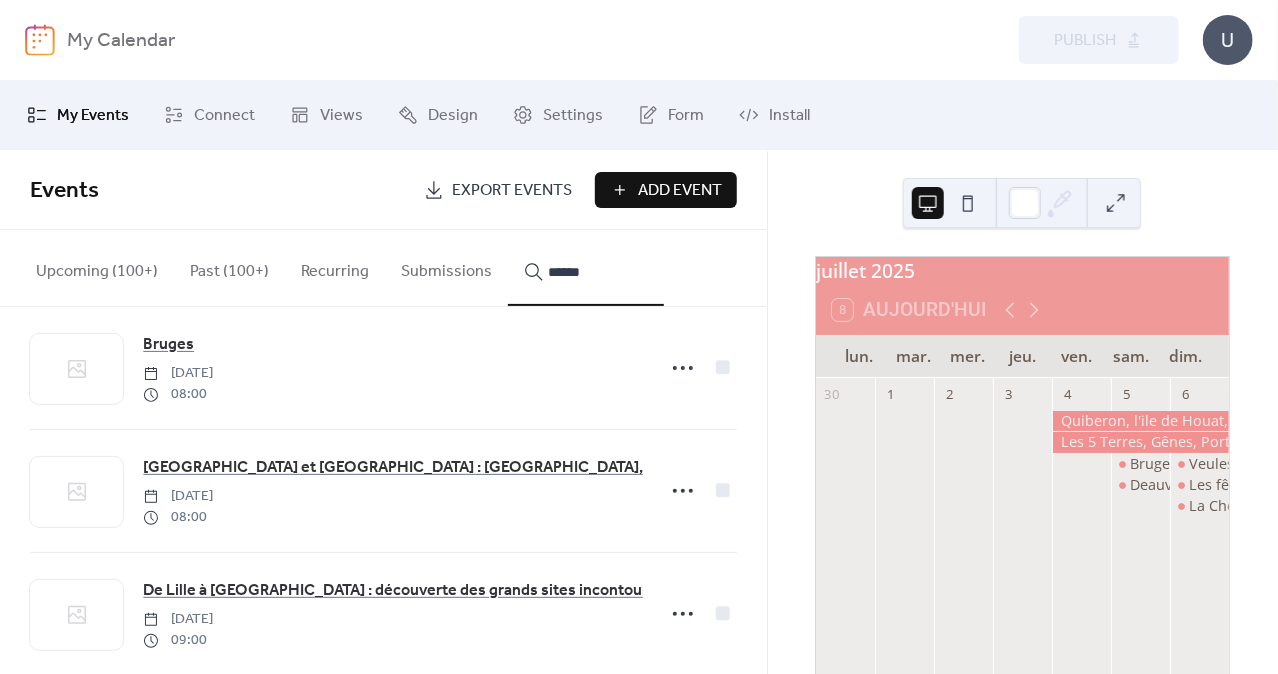 scroll, scrollTop: 2768, scrollLeft: 0, axis: vertical 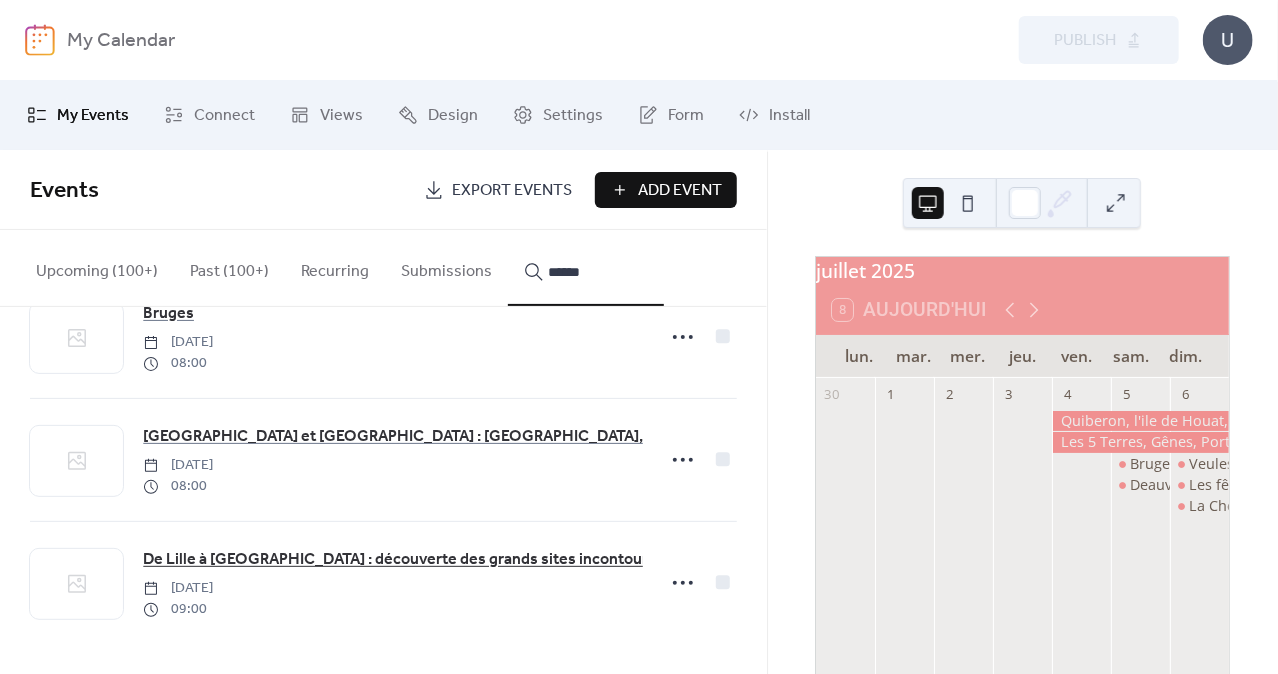 type on "******" 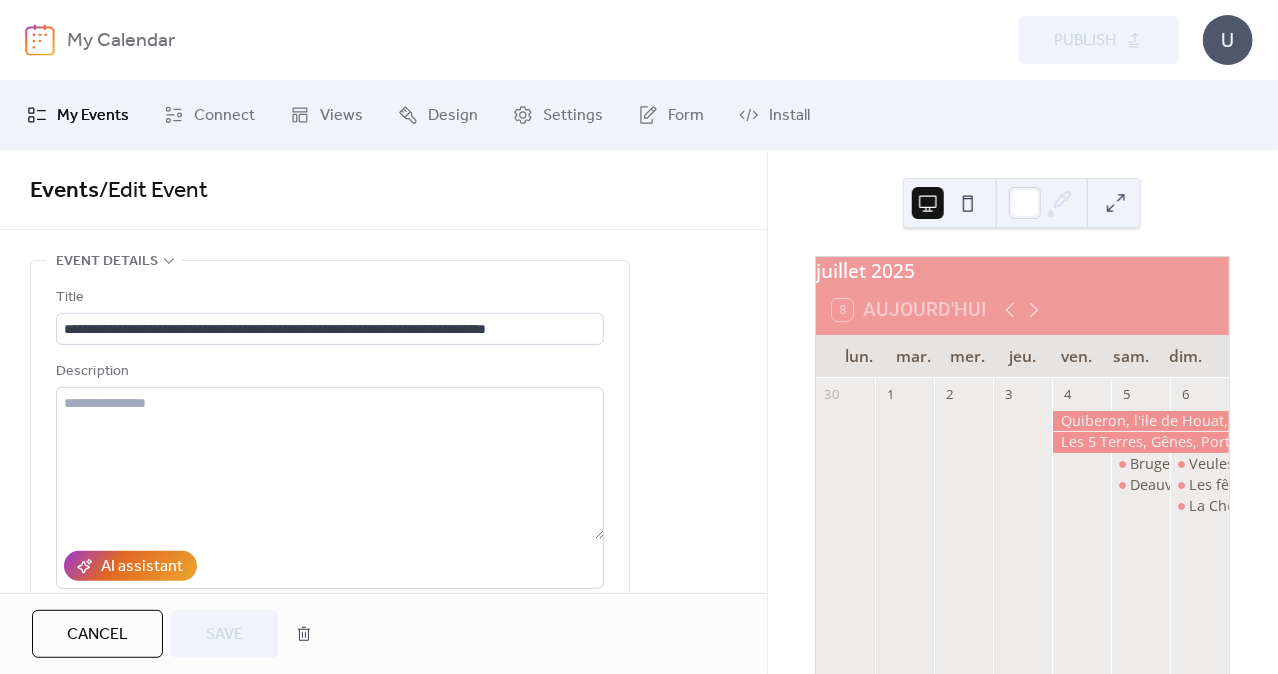 scroll, scrollTop: 72, scrollLeft: 0, axis: vertical 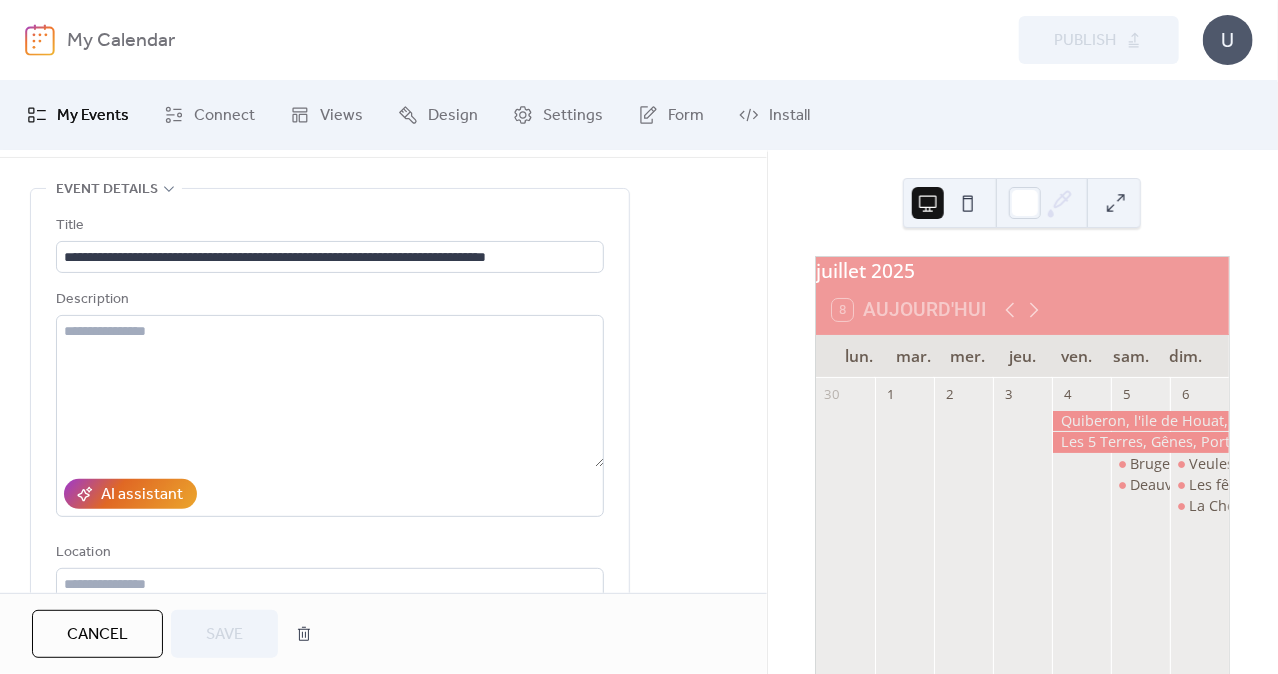click on "My Events" at bounding box center [93, 116] 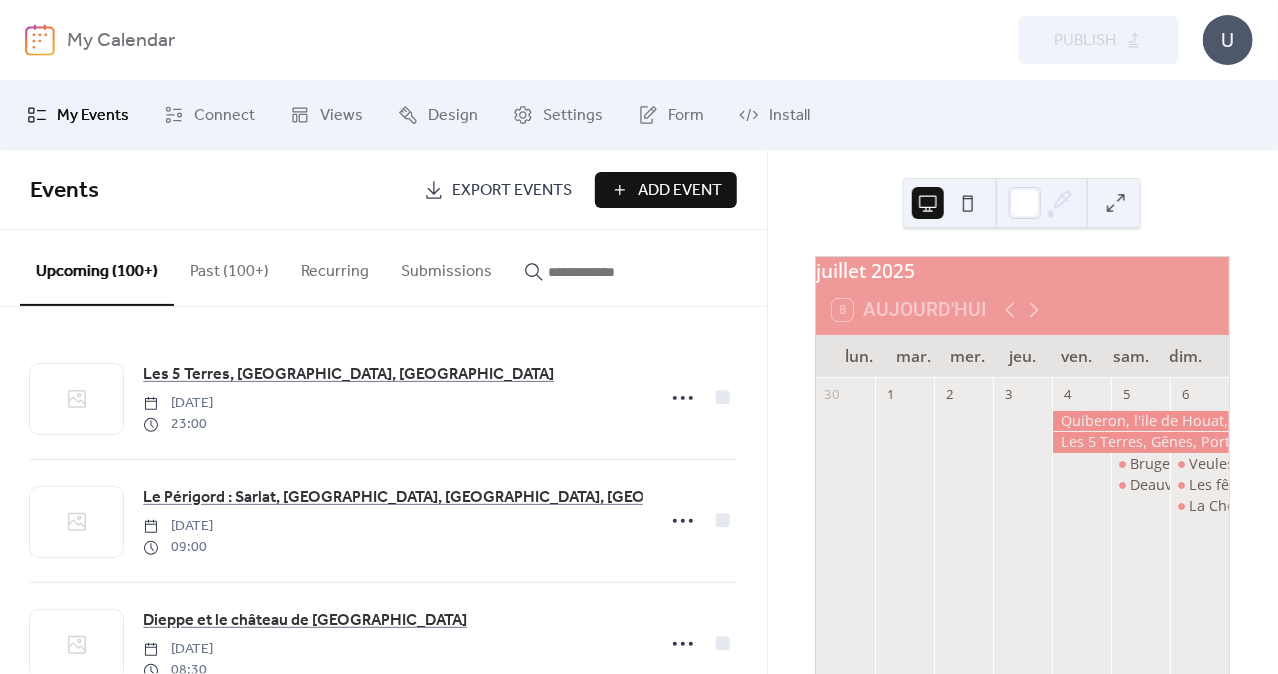 click at bounding box center (598, 272) 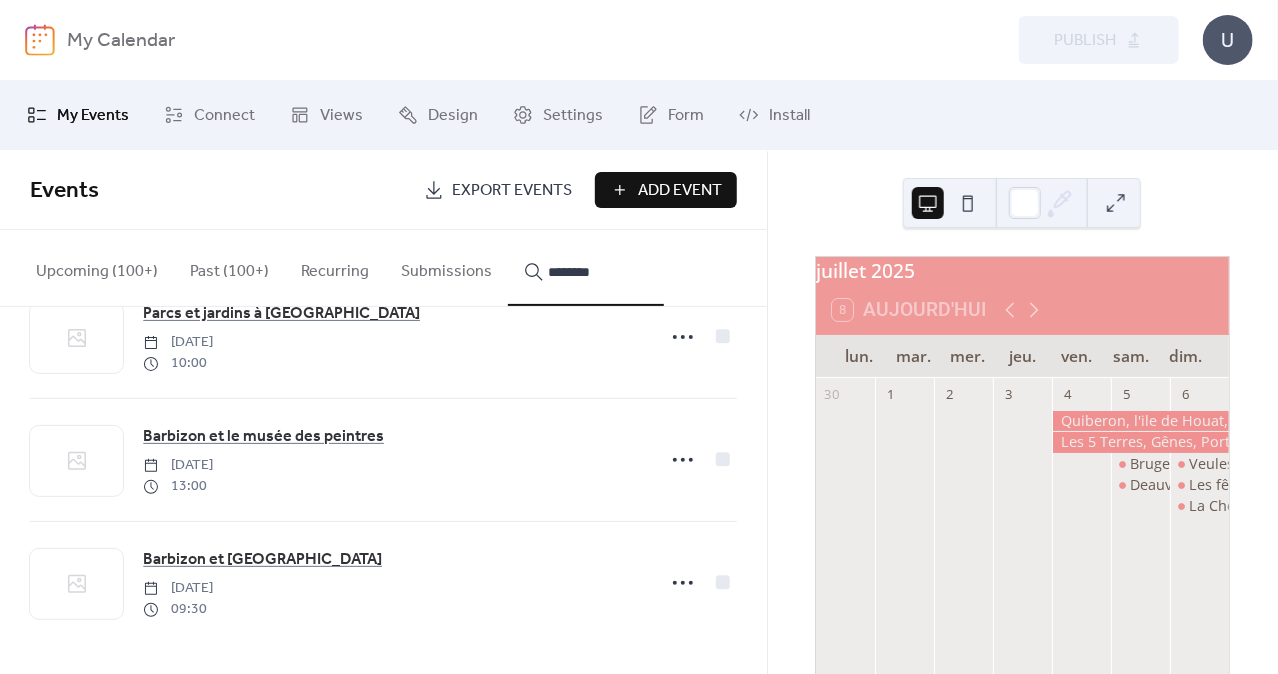scroll, scrollTop: 555, scrollLeft: 0, axis: vertical 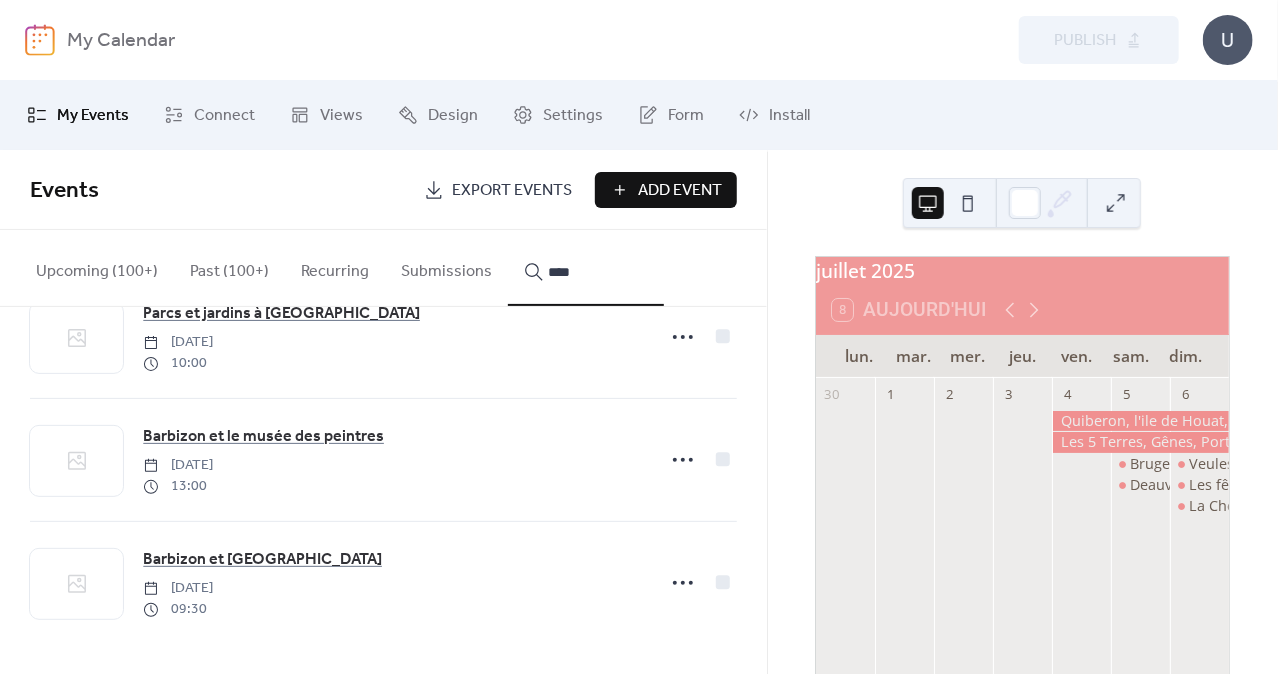 type on "*****" 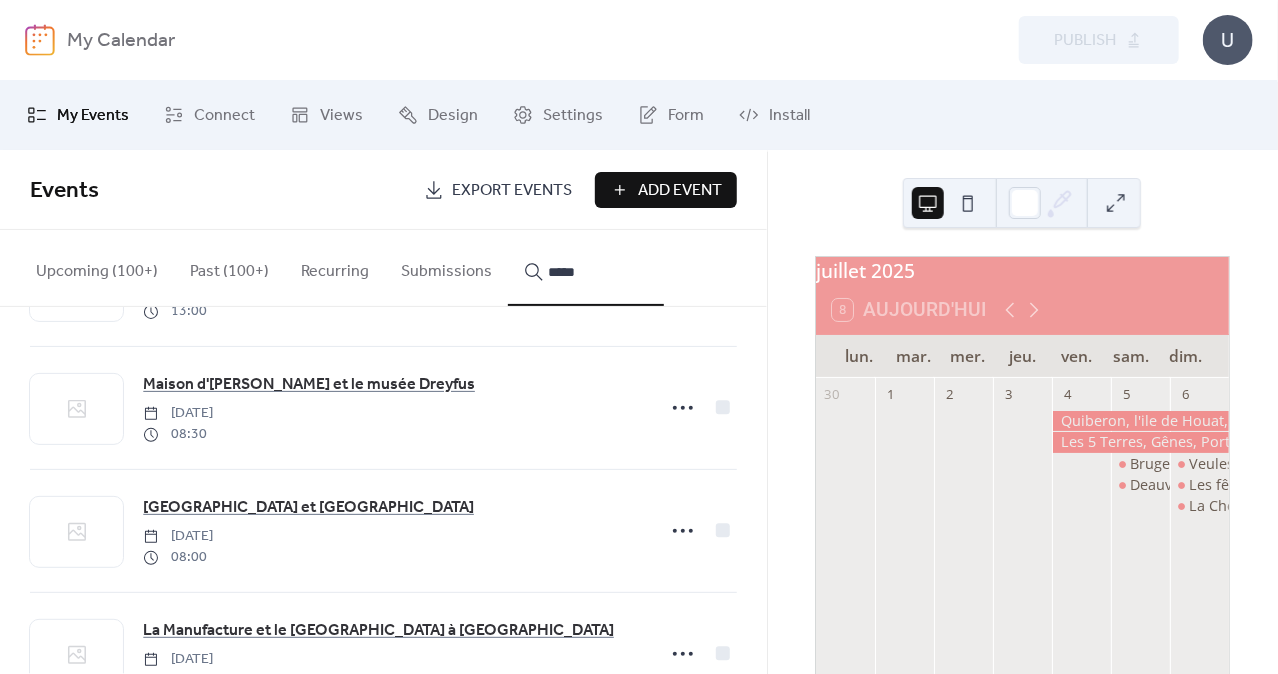 scroll, scrollTop: 3629, scrollLeft: 0, axis: vertical 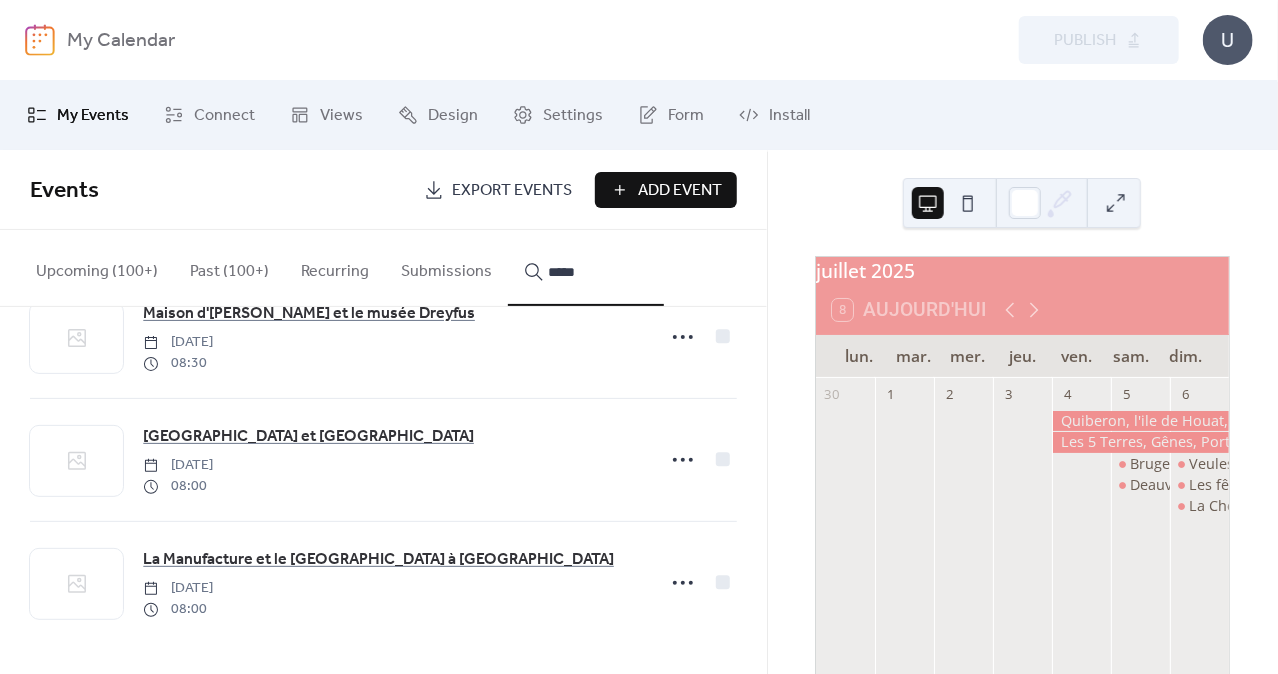 drag, startPoint x: 587, startPoint y: 281, endPoint x: 487, endPoint y: 274, distance: 100.2447 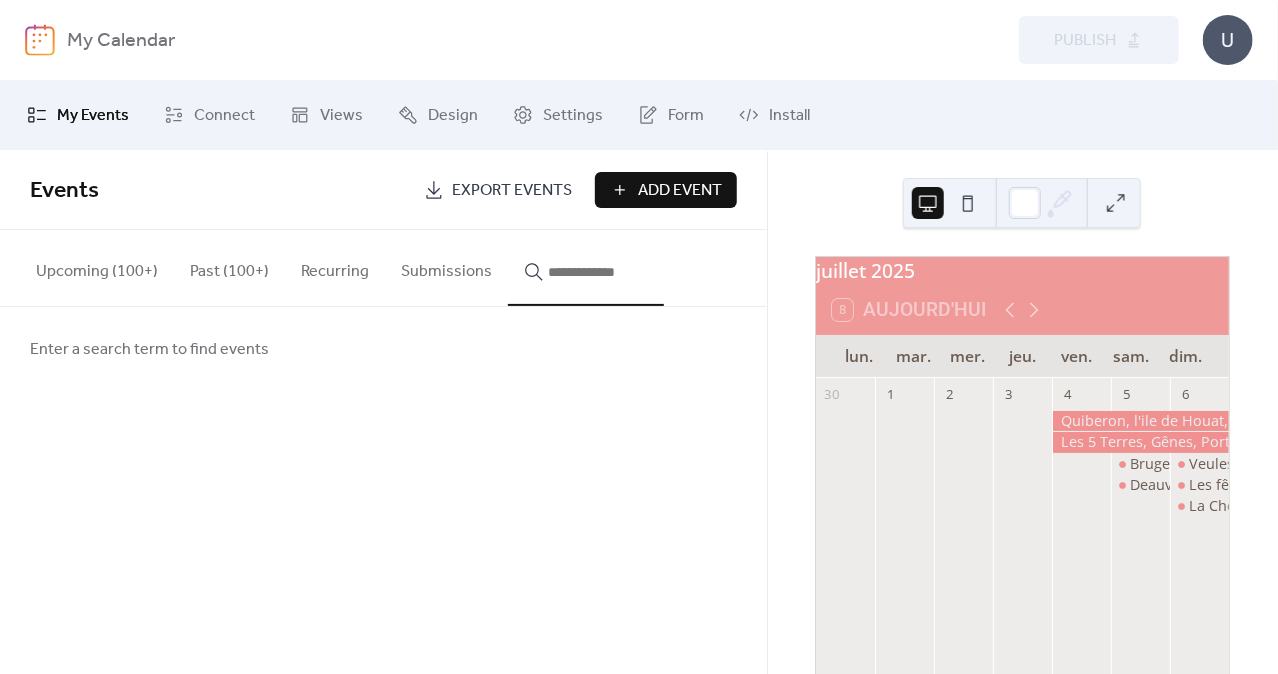 scroll, scrollTop: 0, scrollLeft: 0, axis: both 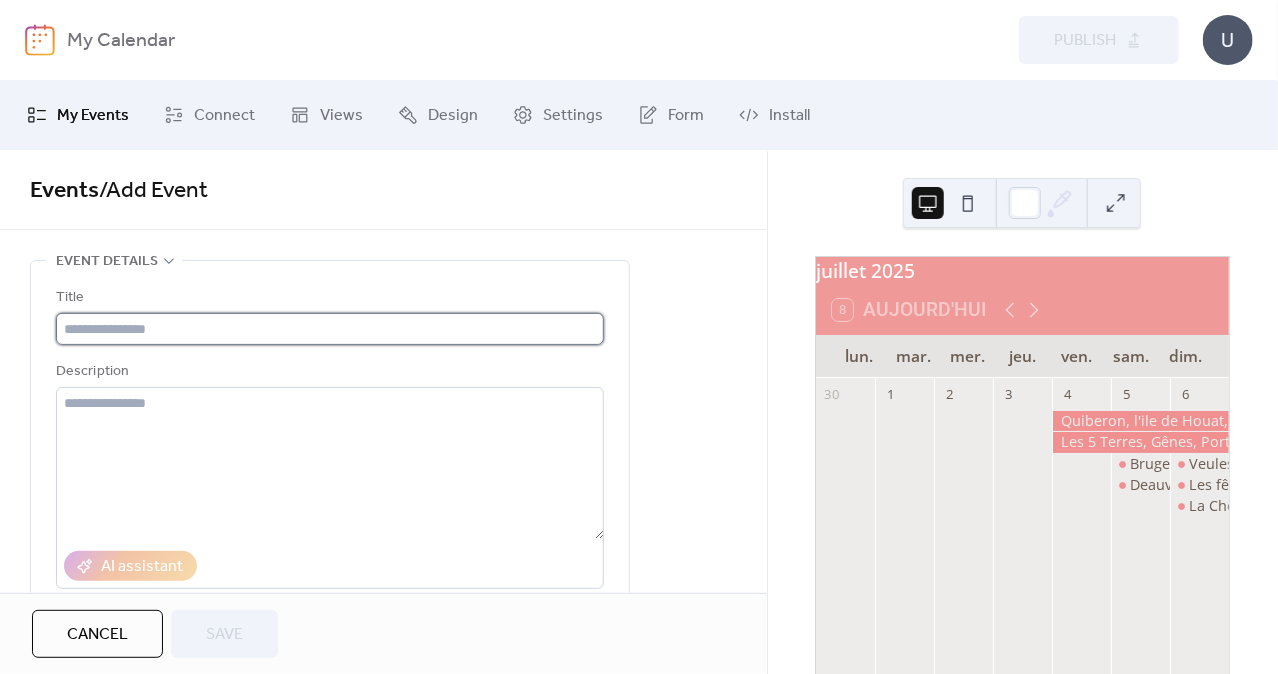 click at bounding box center (330, 329) 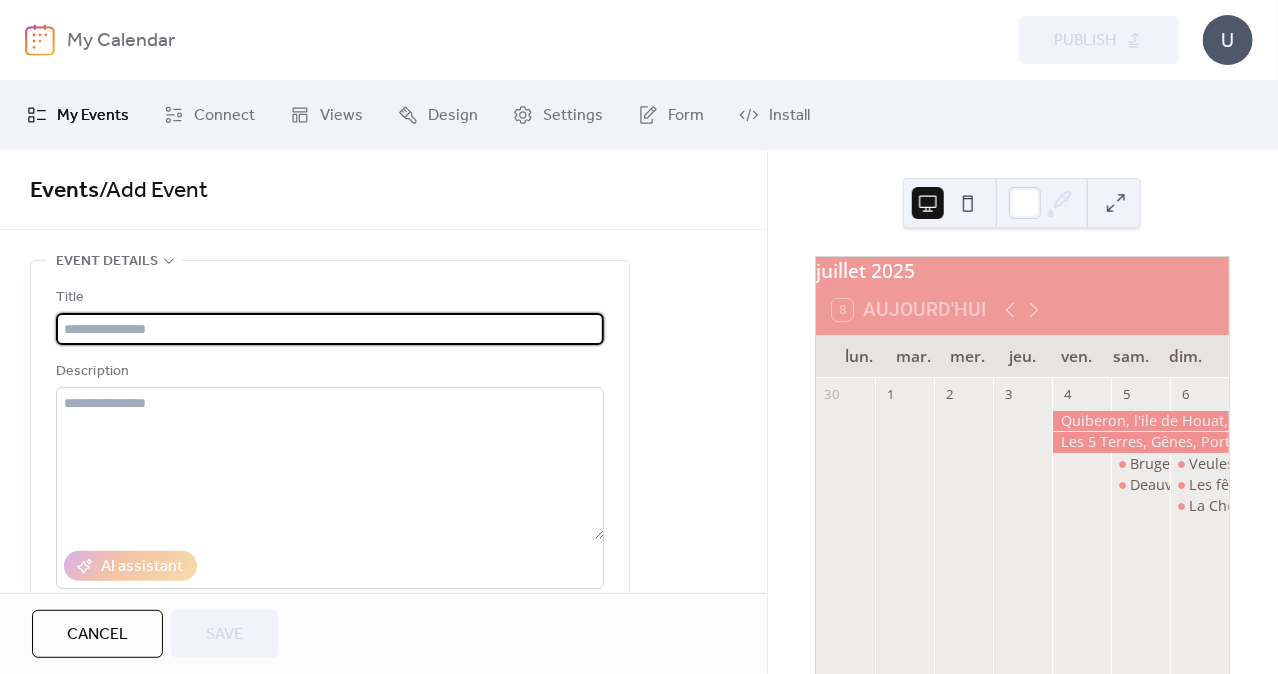 paste on "**********" 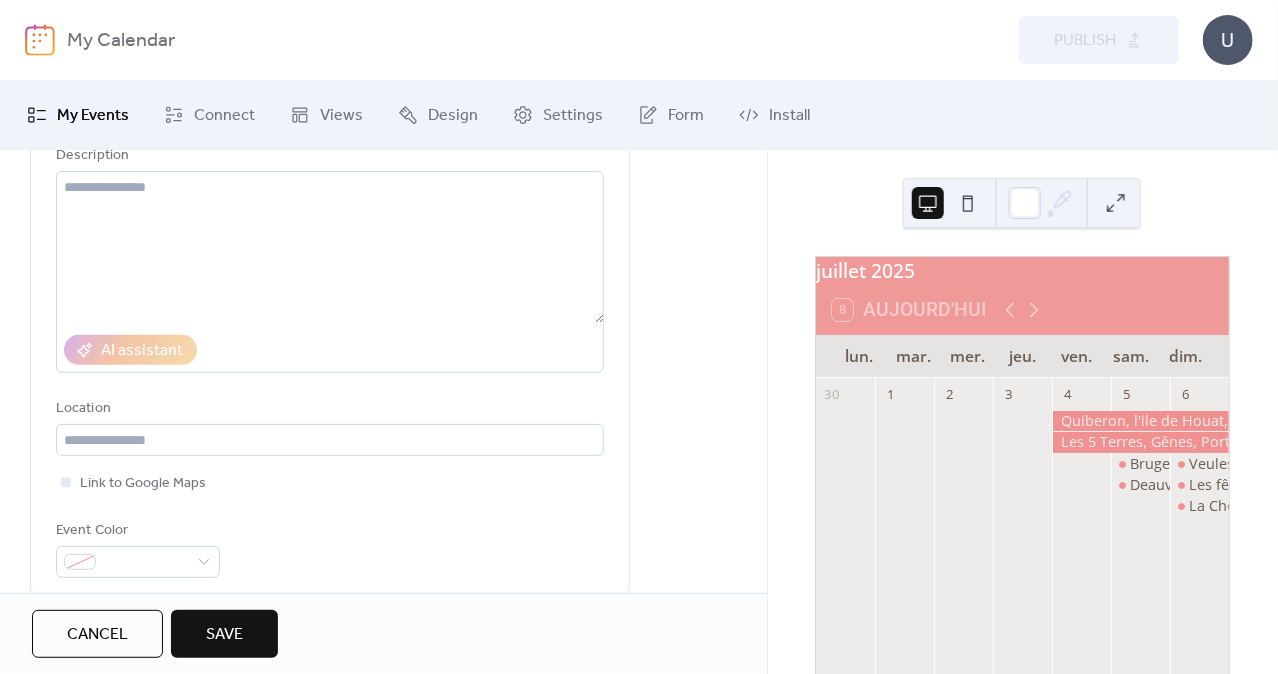 scroll, scrollTop: 360, scrollLeft: 0, axis: vertical 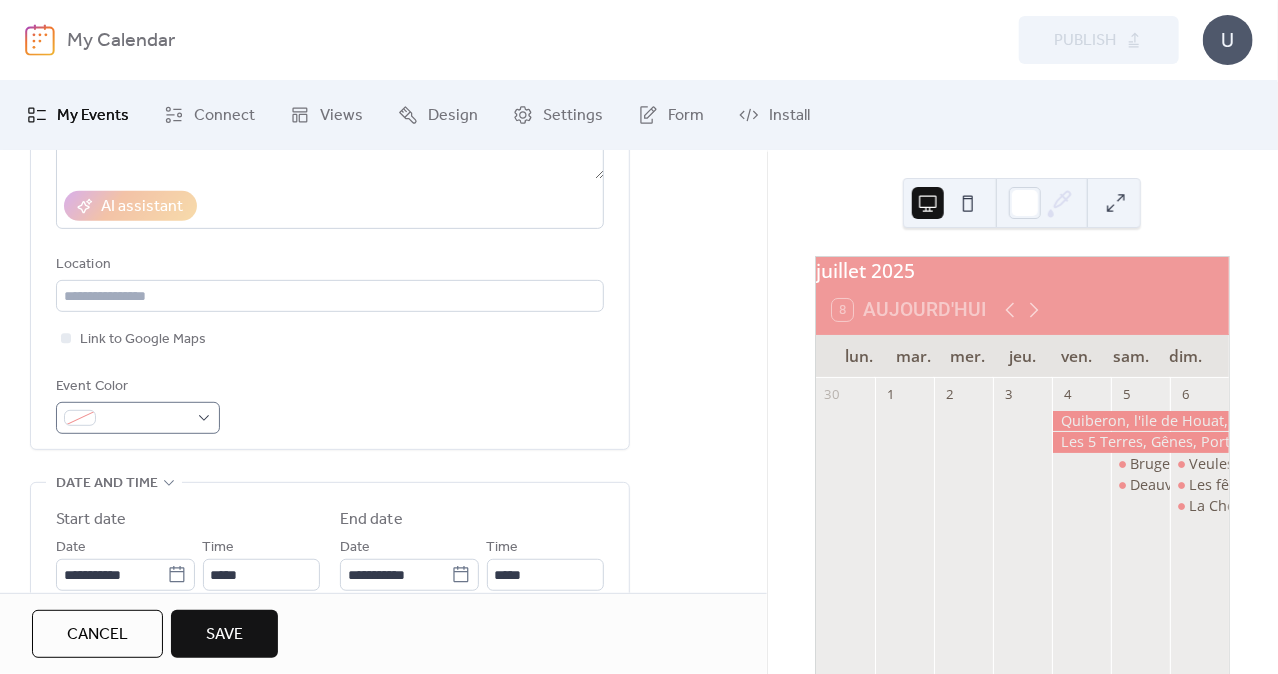 type on "**********" 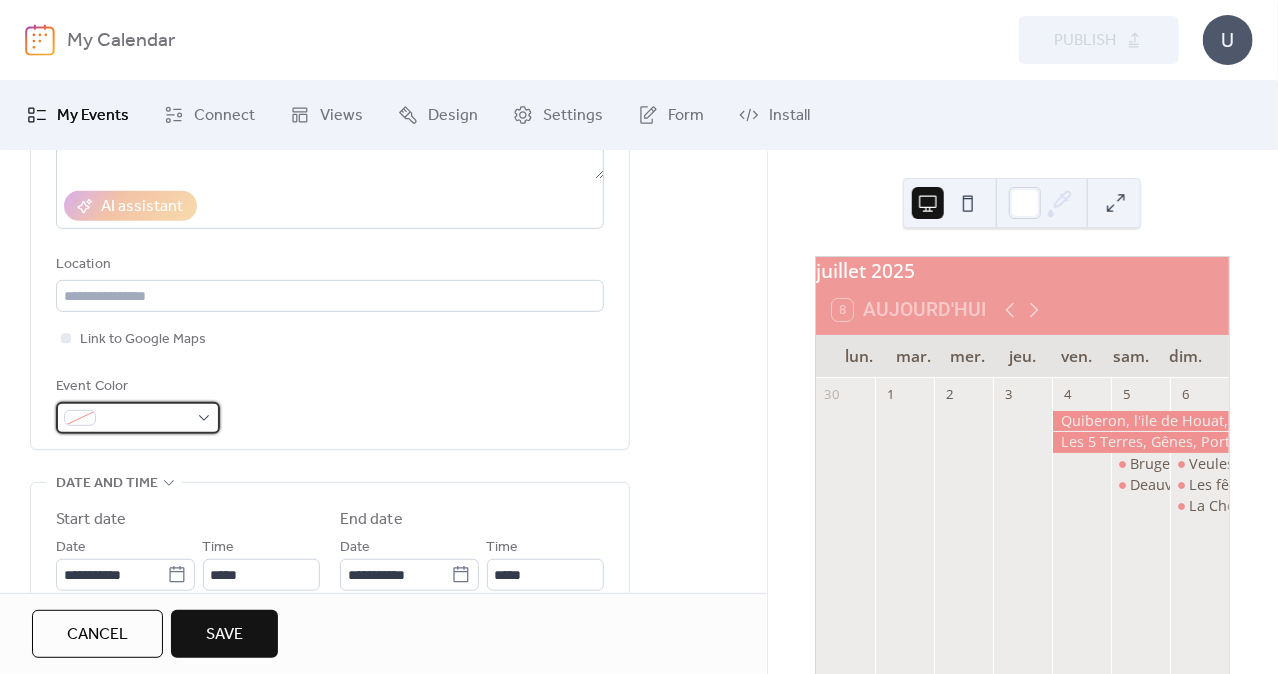 click at bounding box center [138, 418] 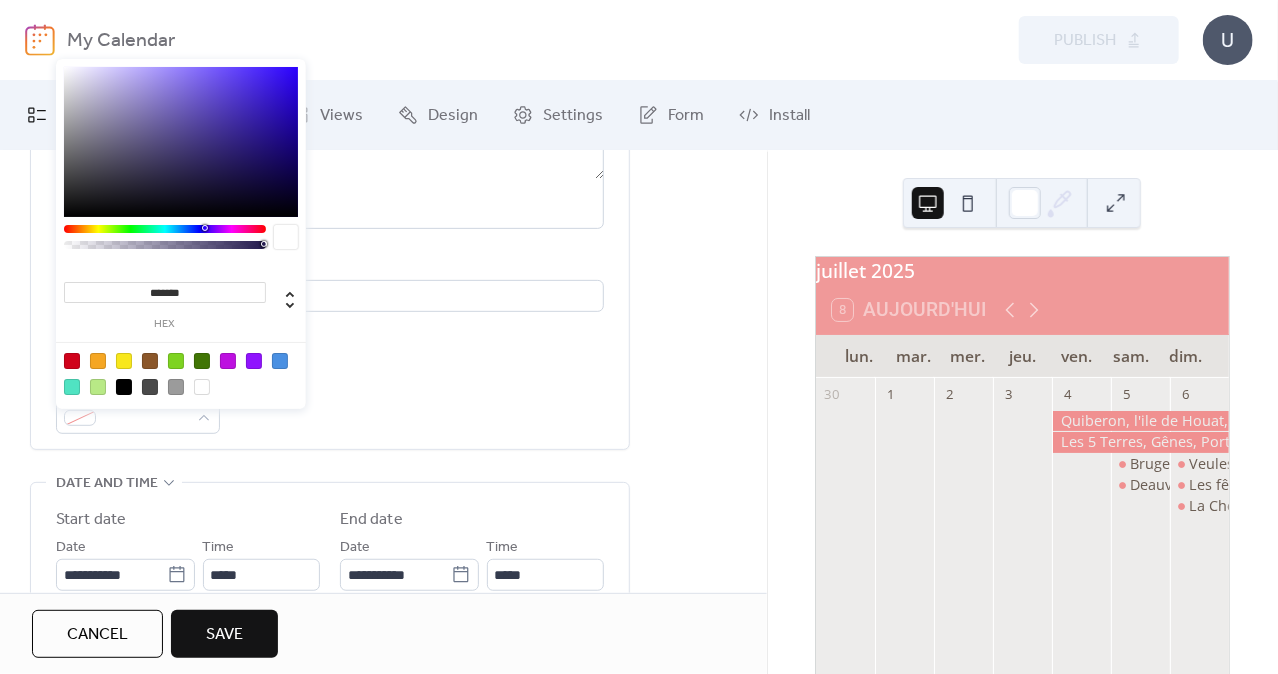 click on "*******" at bounding box center (165, 292) 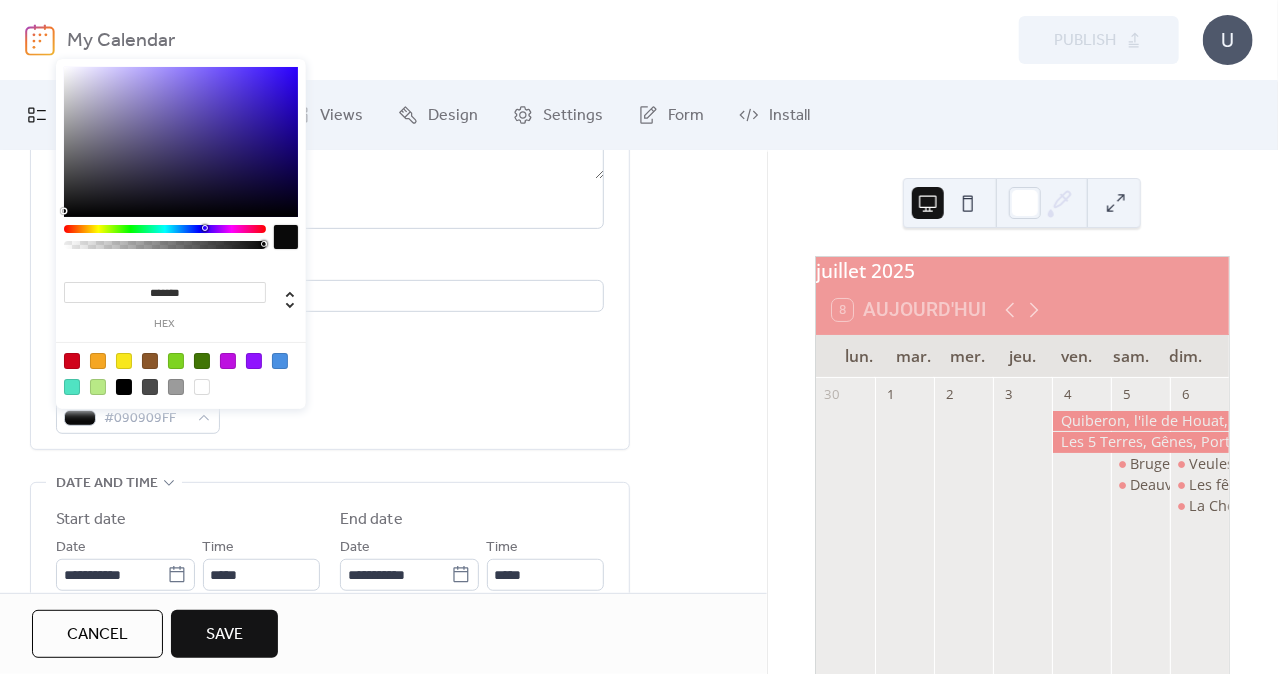 click on "*******" at bounding box center (165, 292) 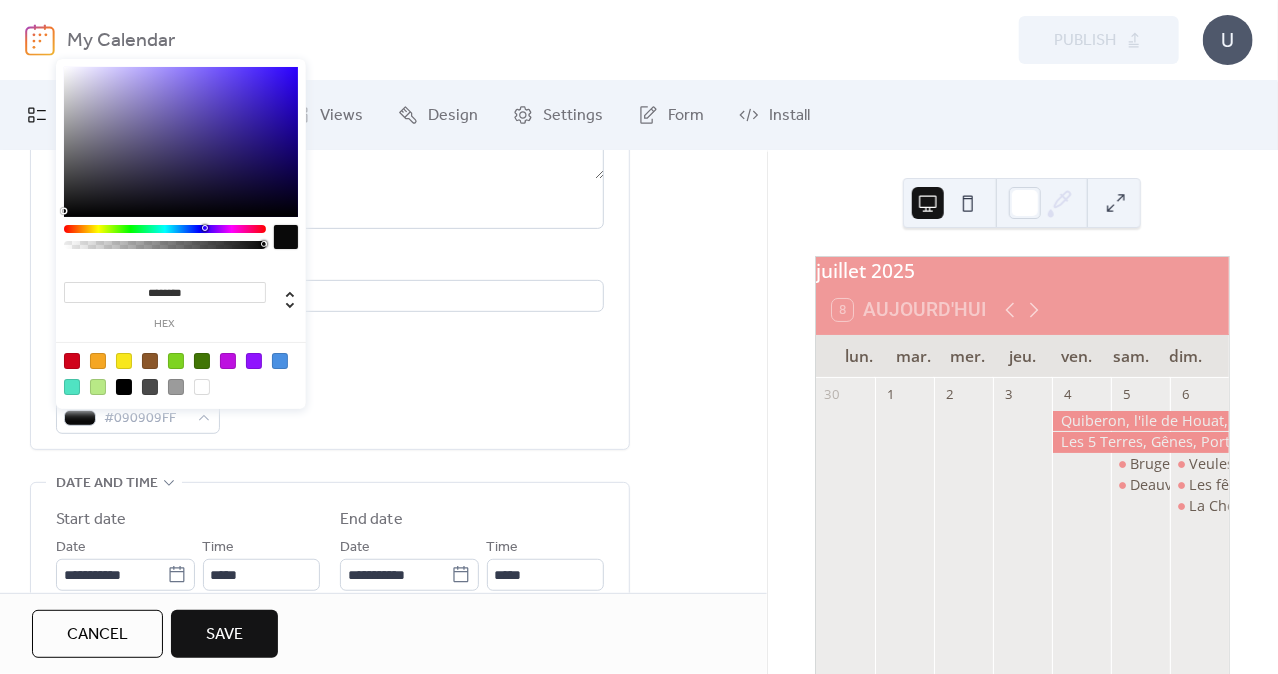 click on "********" at bounding box center [165, 292] 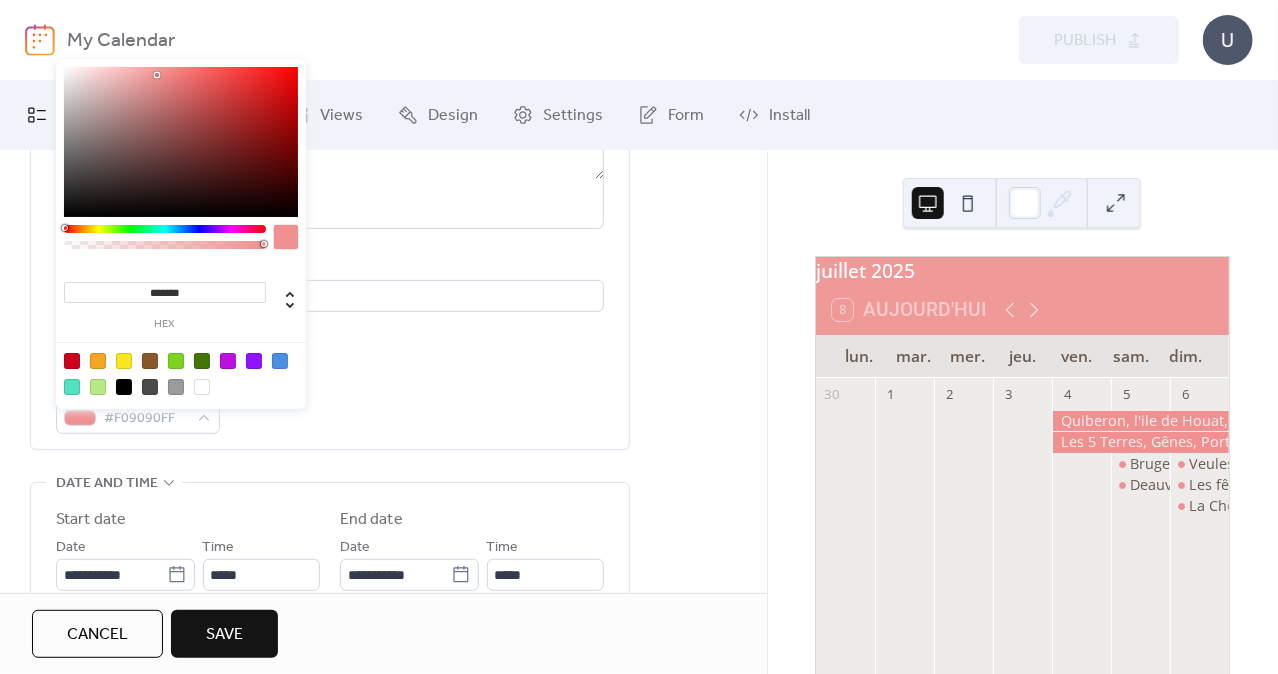 type on "********" 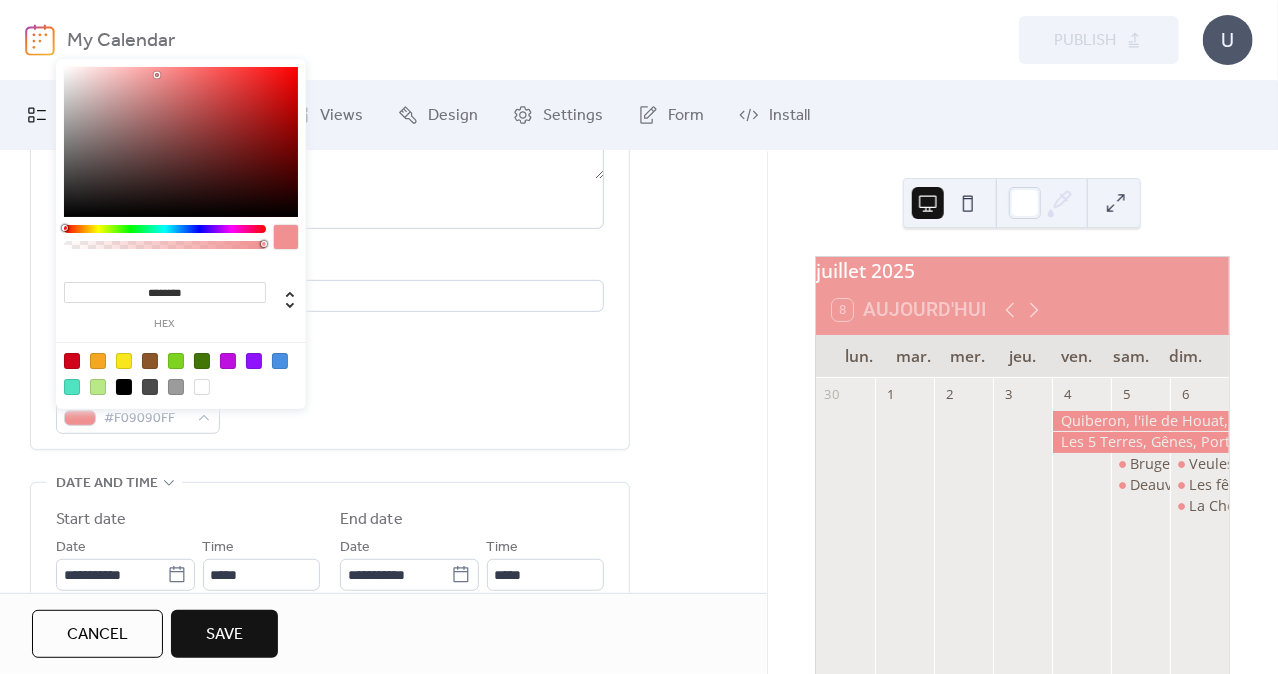 drag, startPoint x: 211, startPoint y: 290, endPoint x: 183, endPoint y: 291, distance: 28.01785 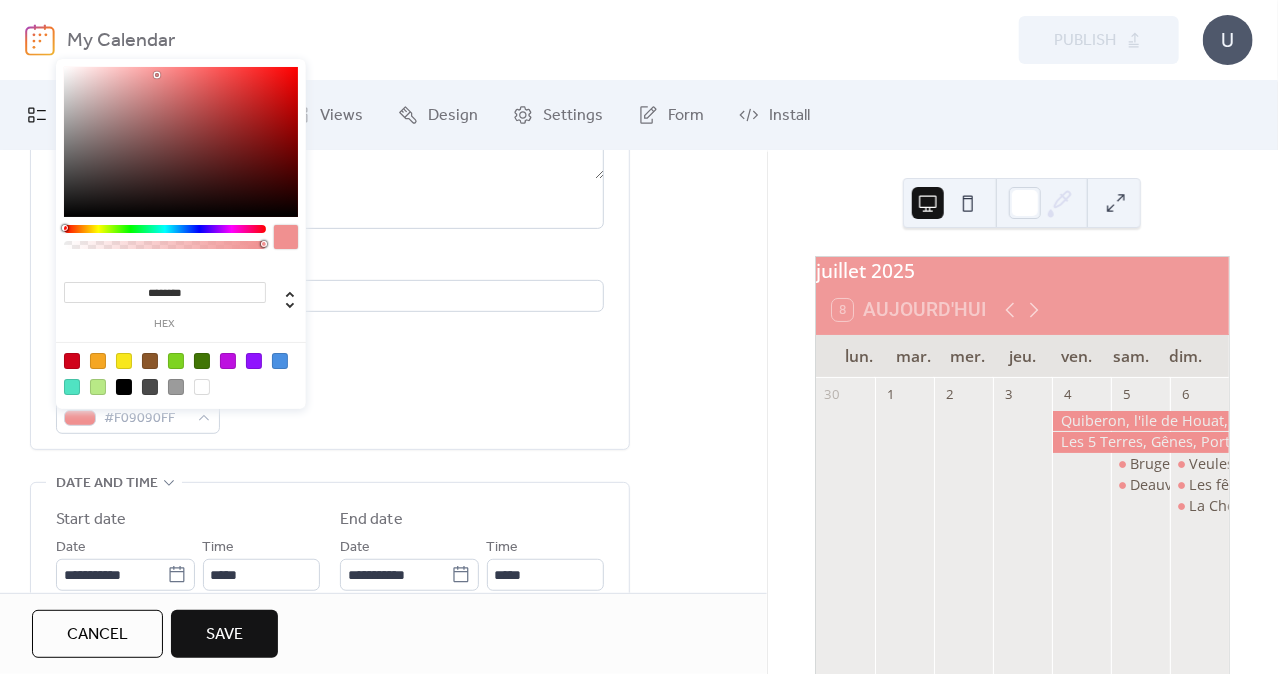 click on "********" at bounding box center [165, 292] 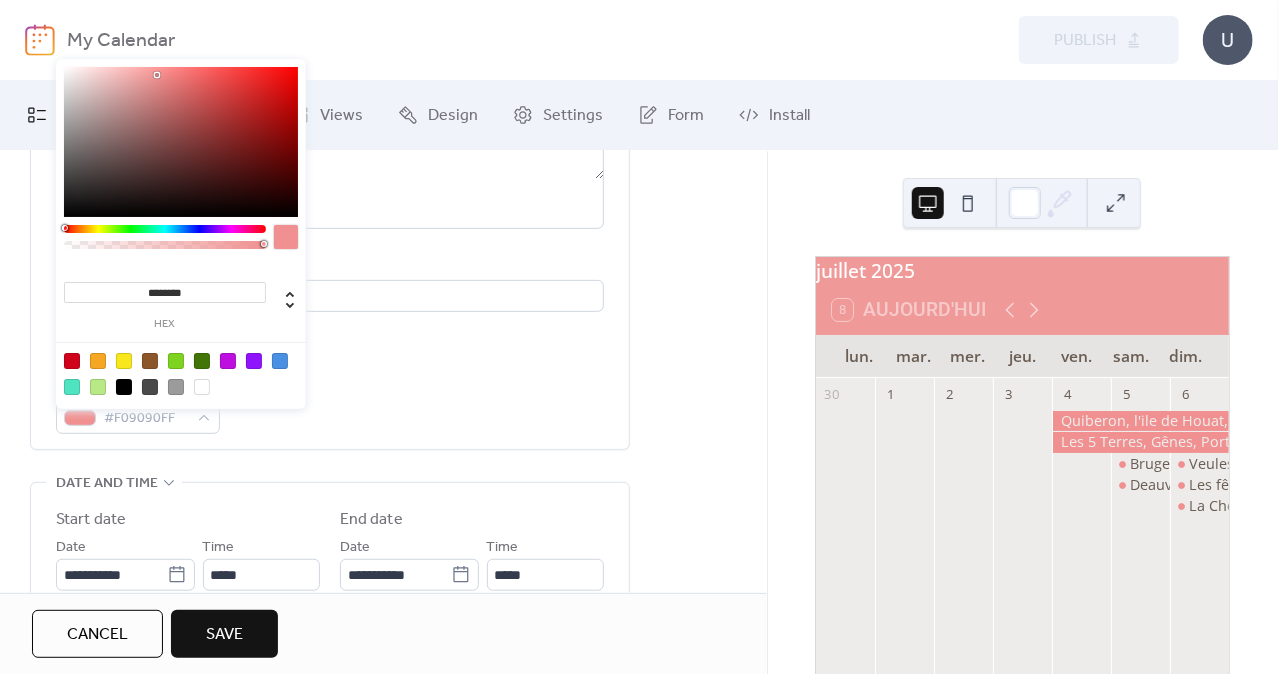 click on "**********" at bounding box center [383, 627] 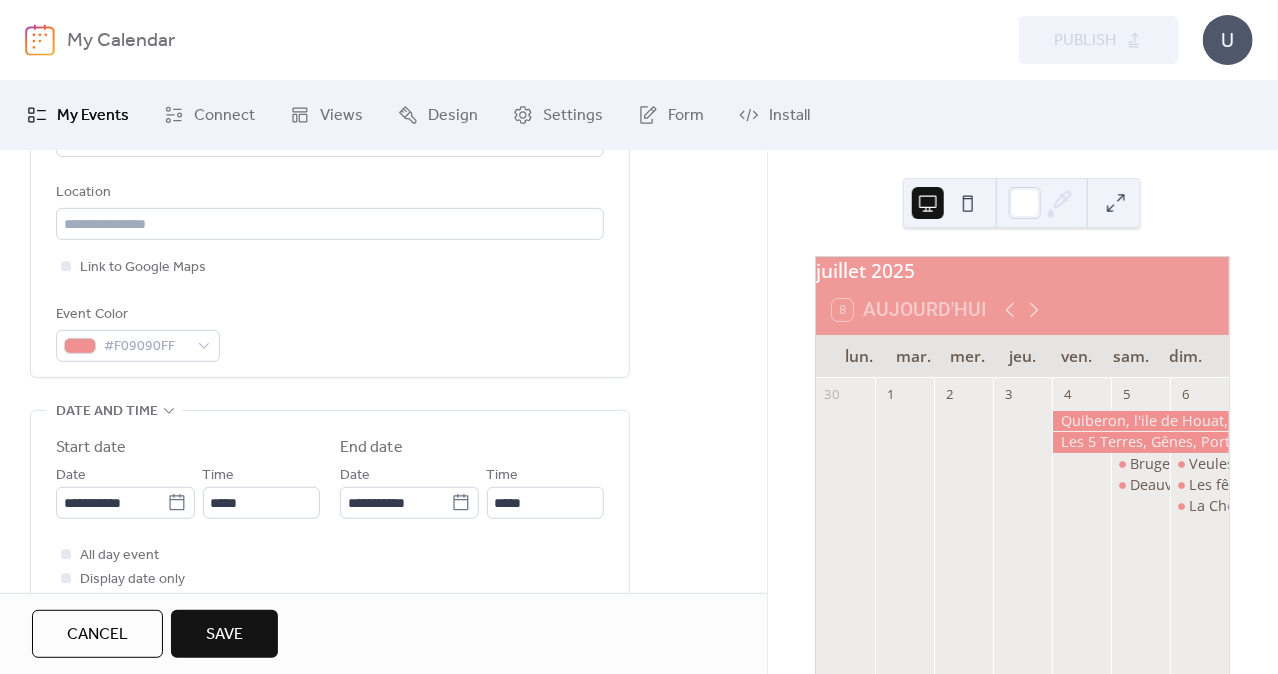 scroll, scrollTop: 504, scrollLeft: 0, axis: vertical 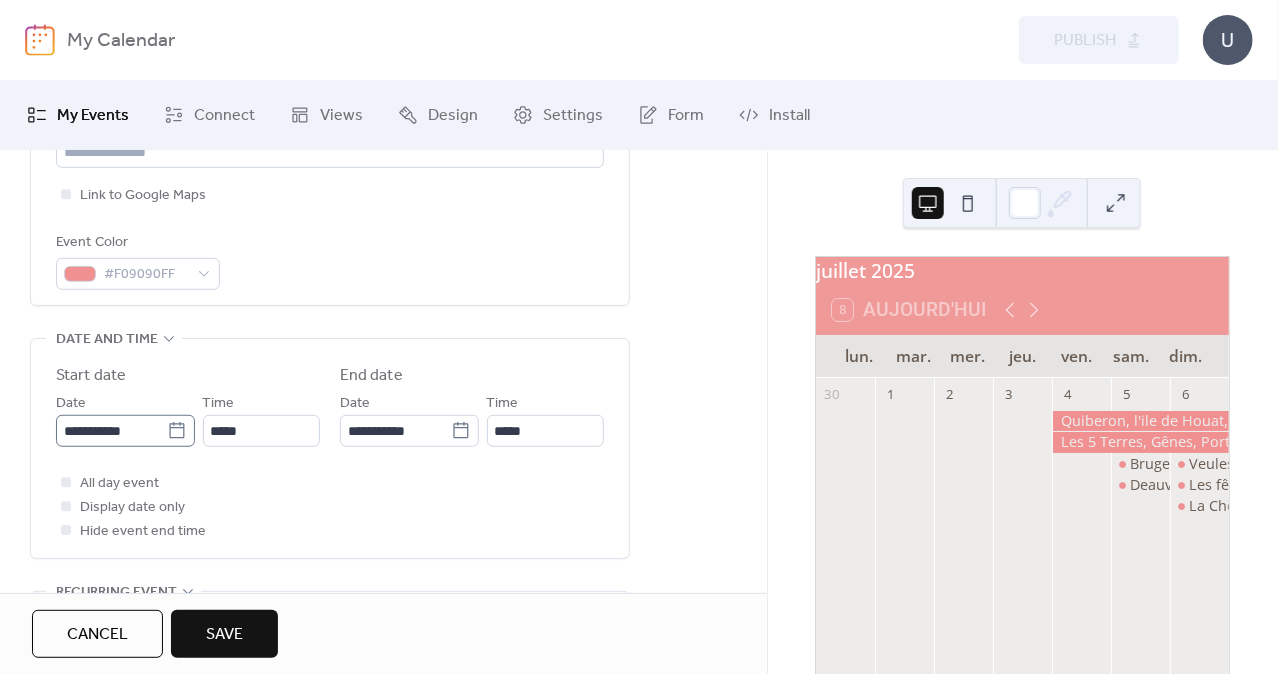 click 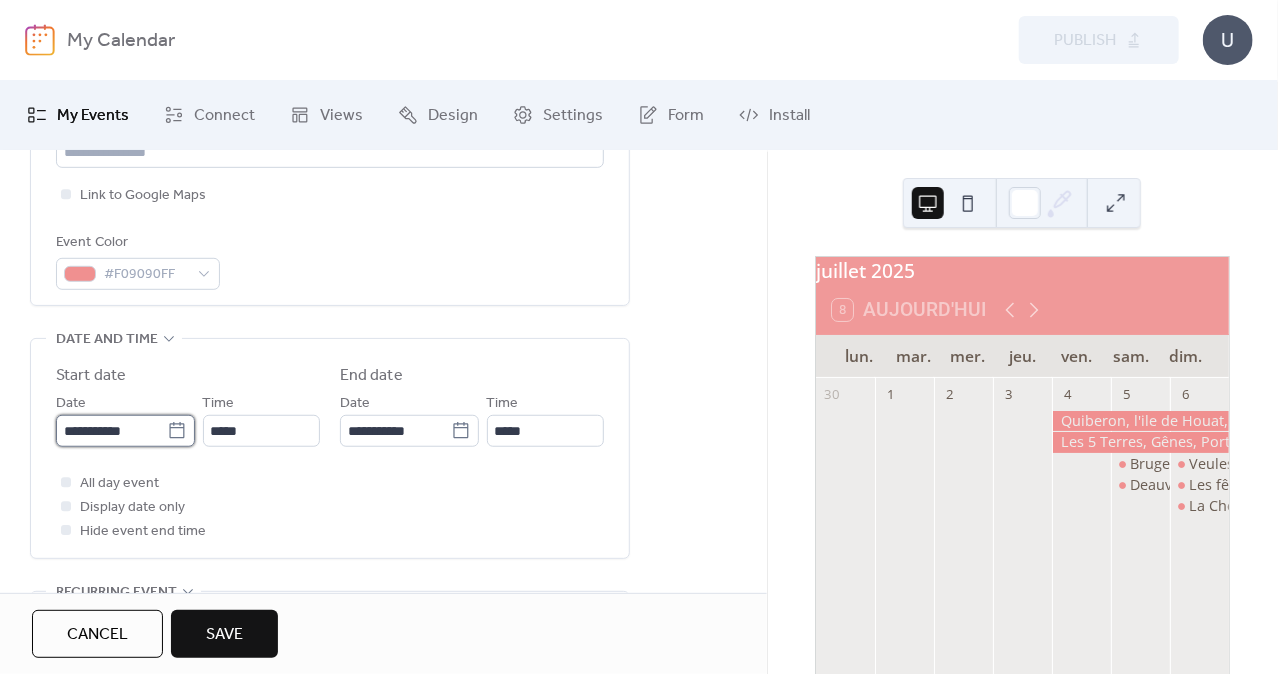 click on "**********" at bounding box center (111, 431) 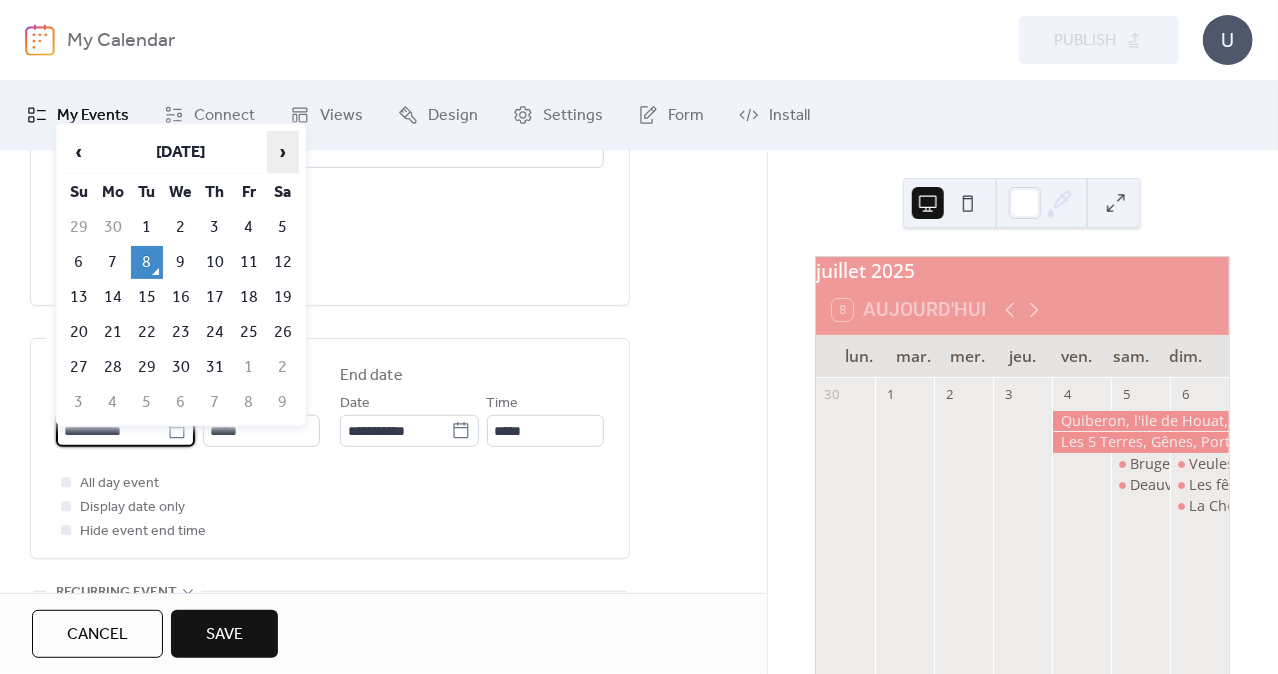 click on "›" at bounding box center (283, 152) 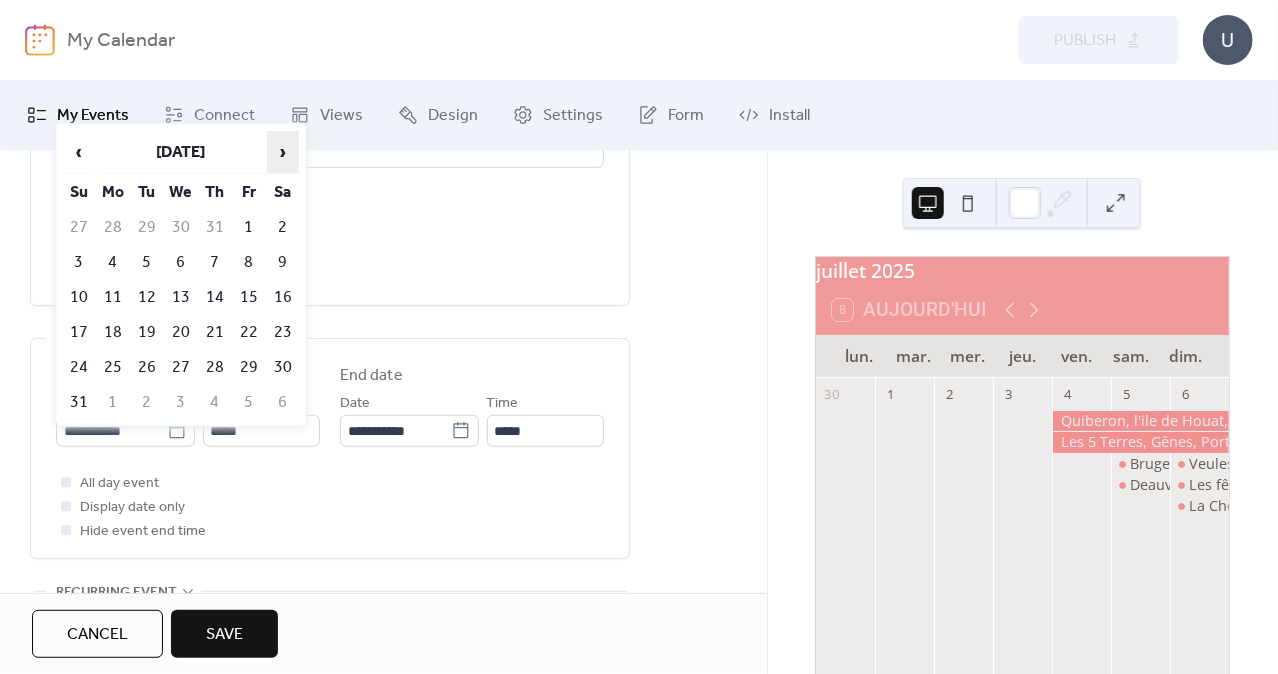 click on "›" at bounding box center (283, 152) 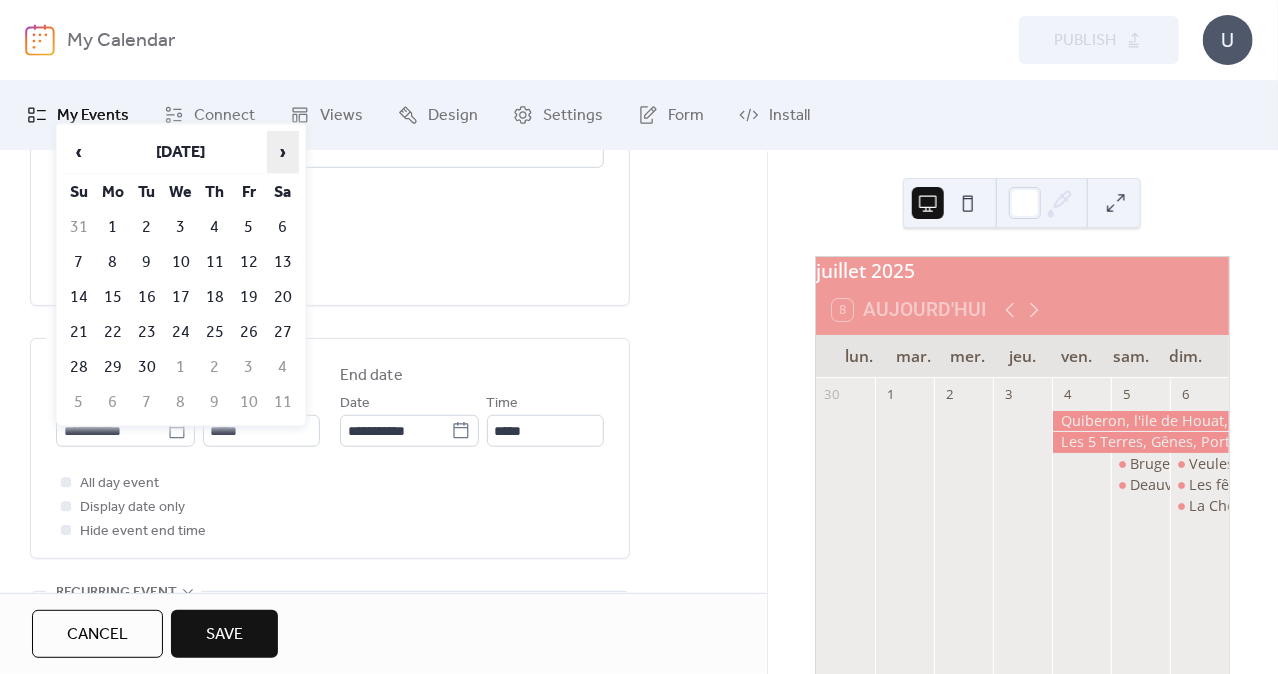 click on "›" at bounding box center (283, 152) 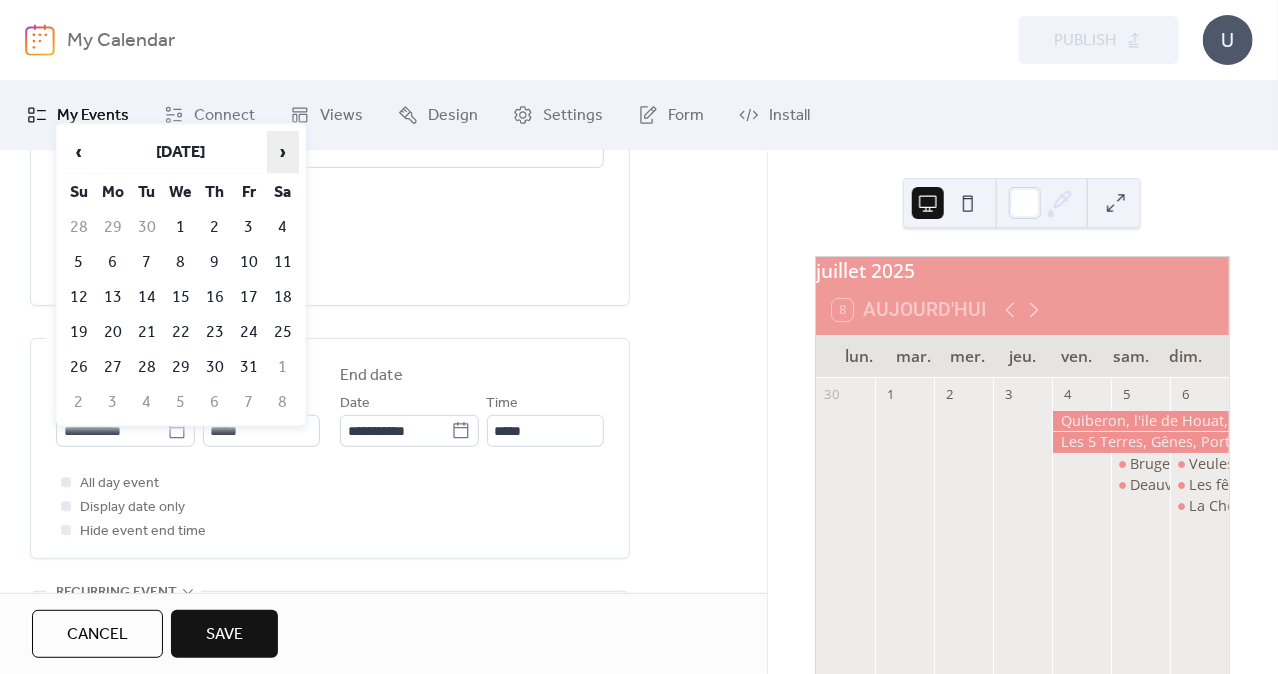 click on "›" at bounding box center [283, 152] 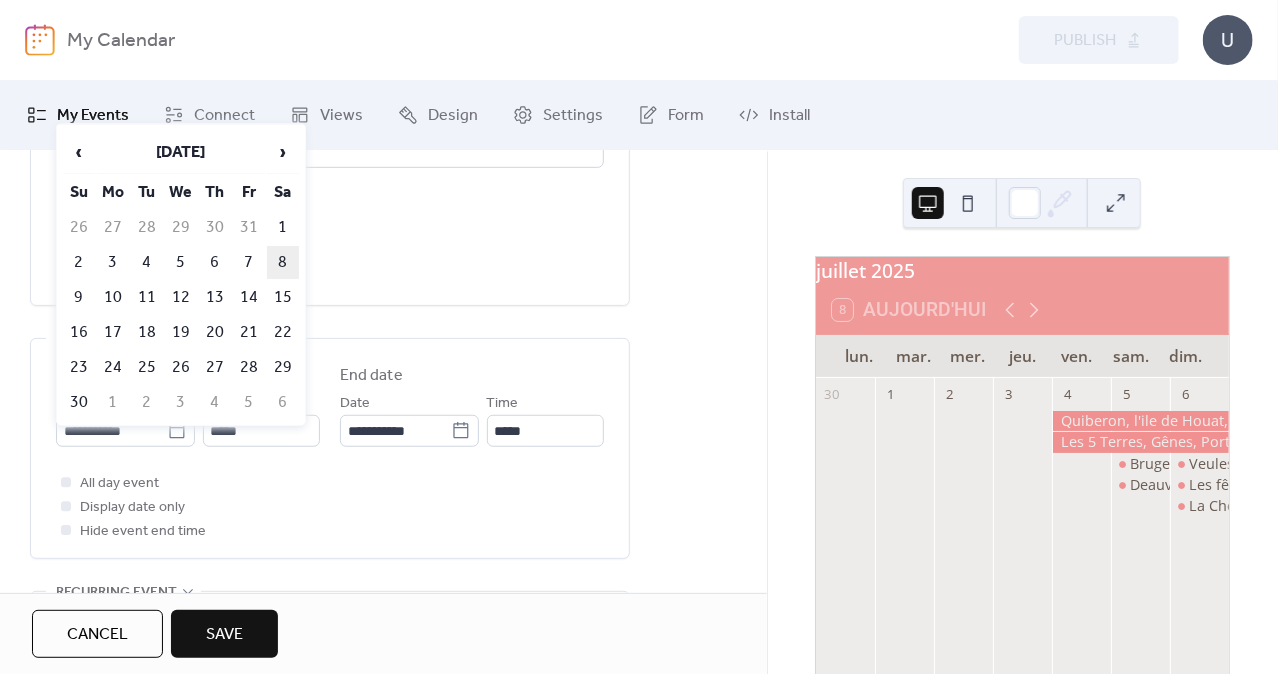 click on "8" at bounding box center (283, 262) 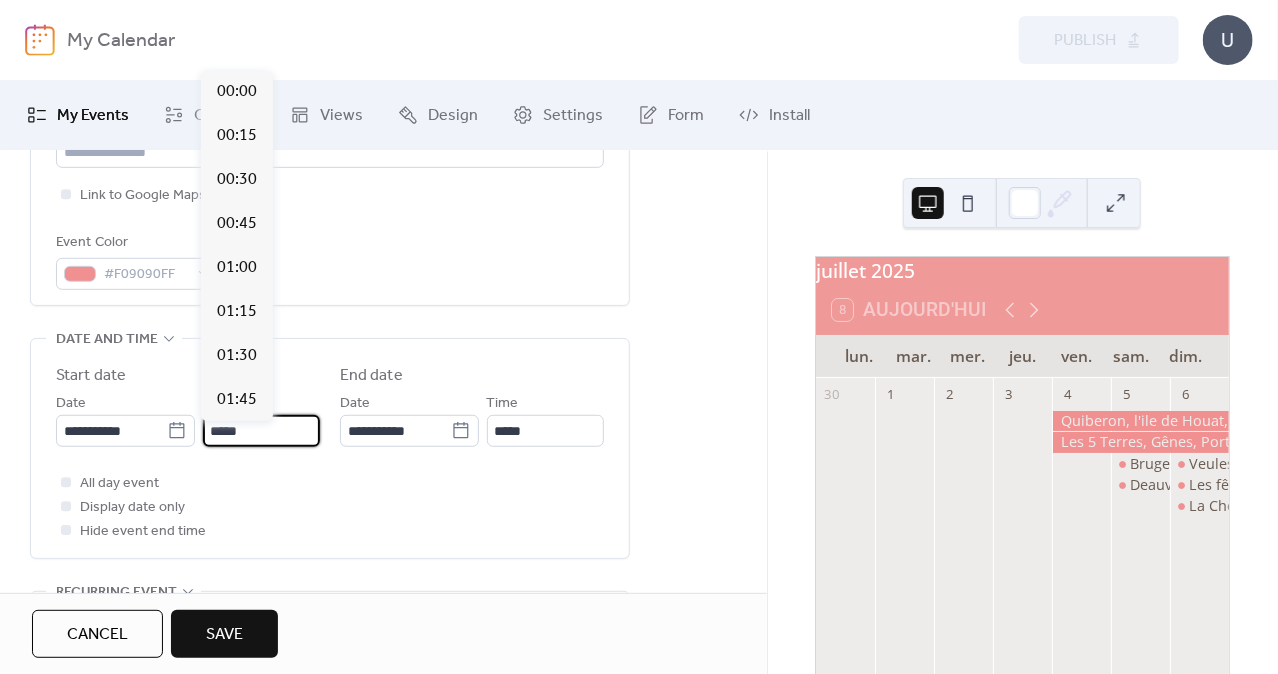 click on "*****" at bounding box center (261, 431) 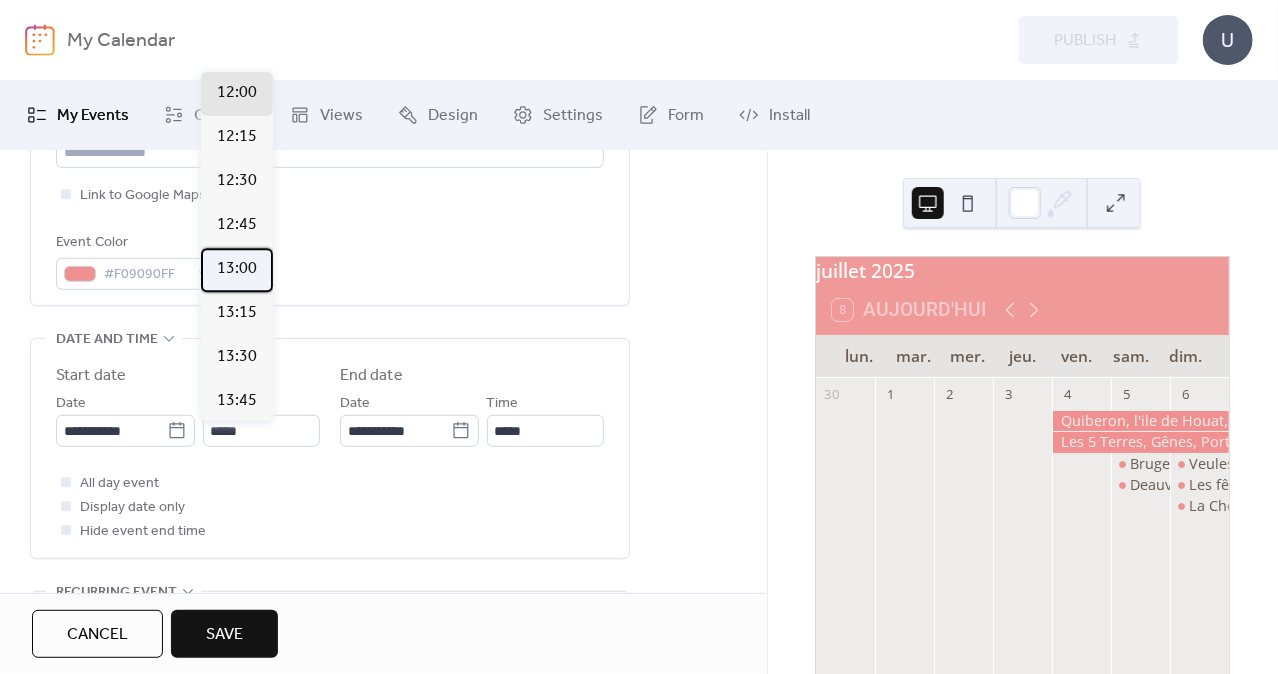 click on "13:00" at bounding box center (237, 269) 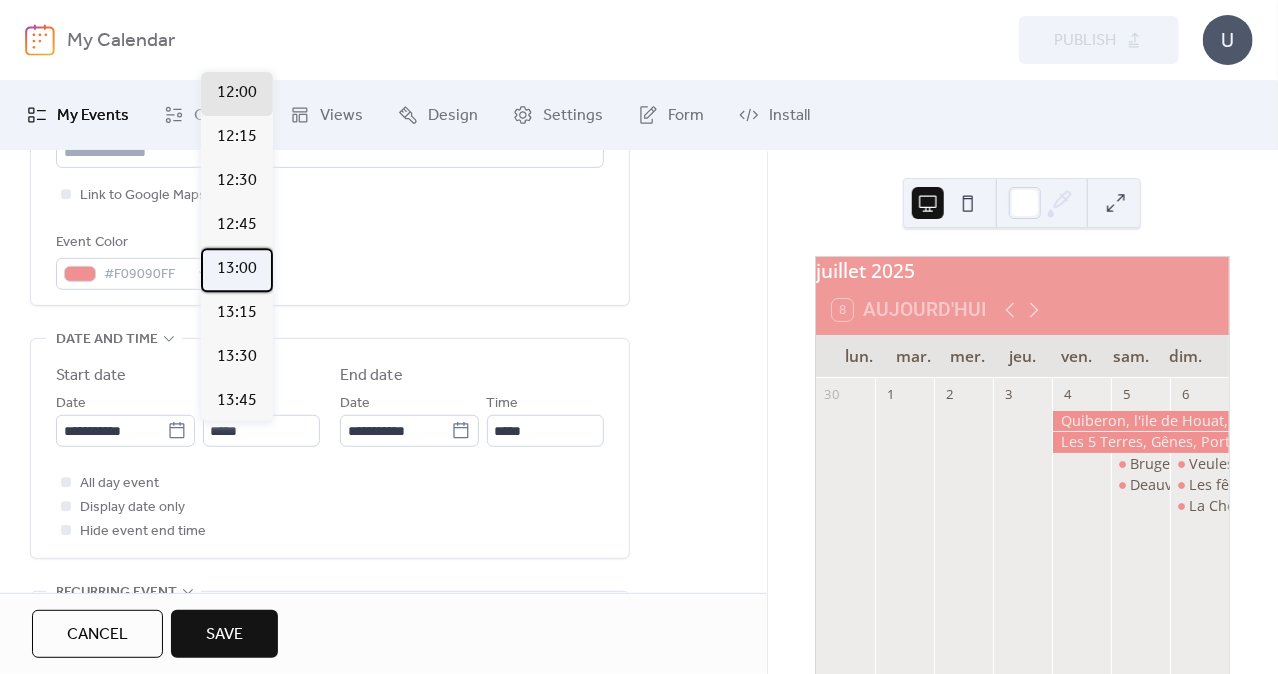 type on "*****" 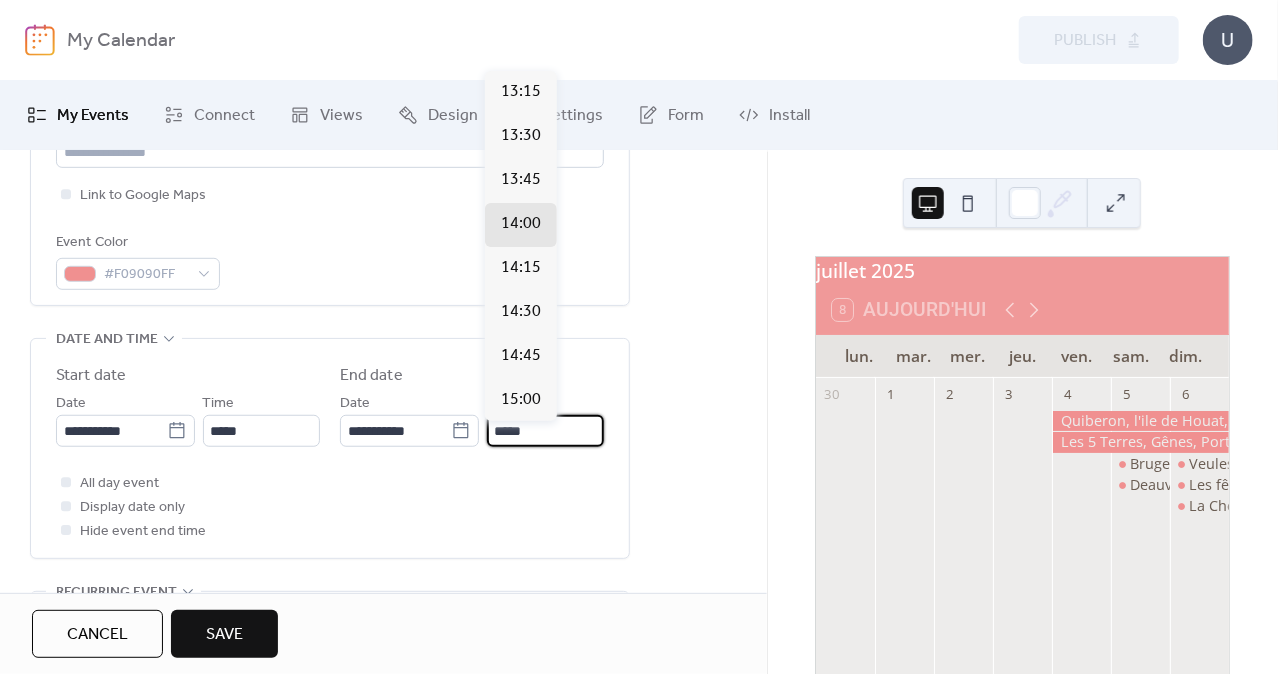 click on "*****" at bounding box center (545, 431) 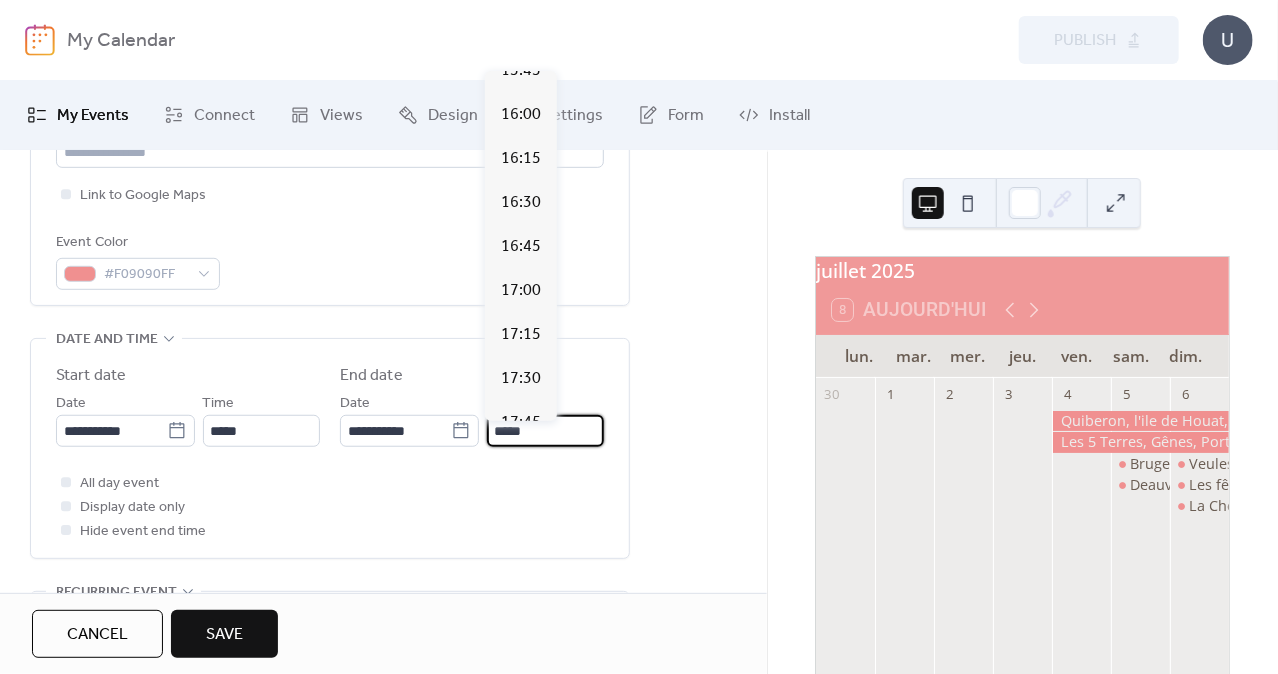 scroll, scrollTop: 576, scrollLeft: 0, axis: vertical 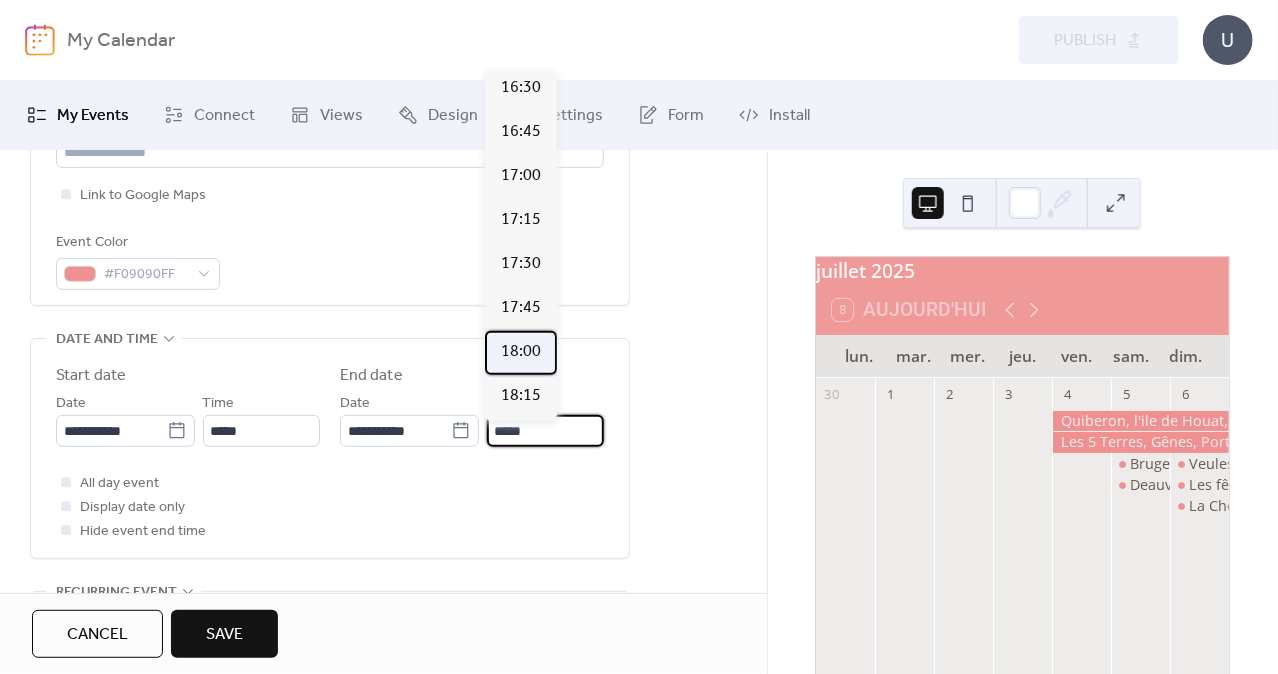 click on "18:00" at bounding box center (521, 352) 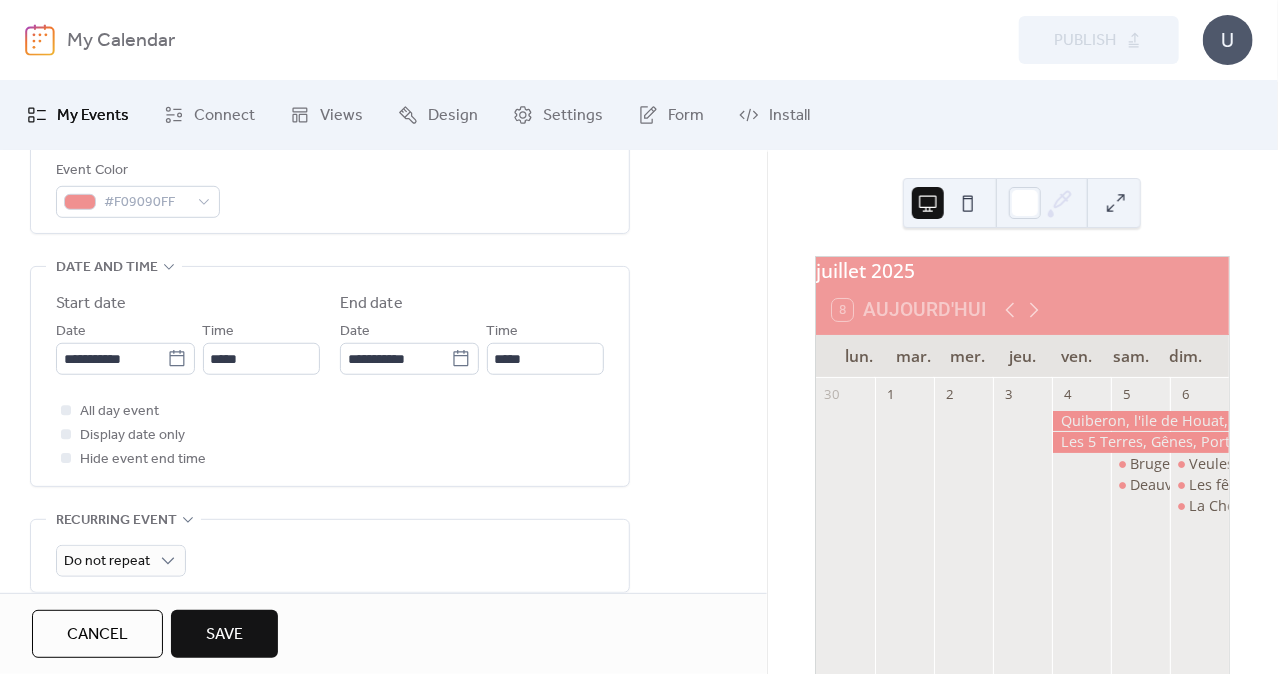 scroll, scrollTop: 648, scrollLeft: 0, axis: vertical 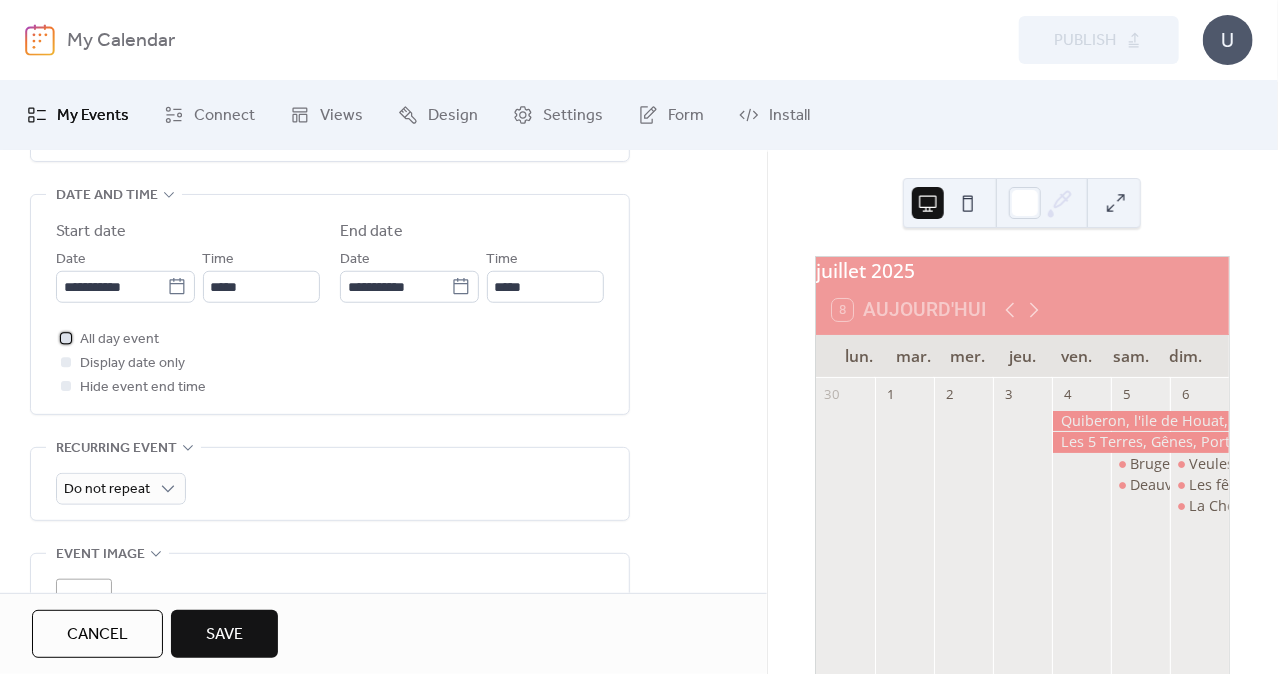 click at bounding box center (66, 338) 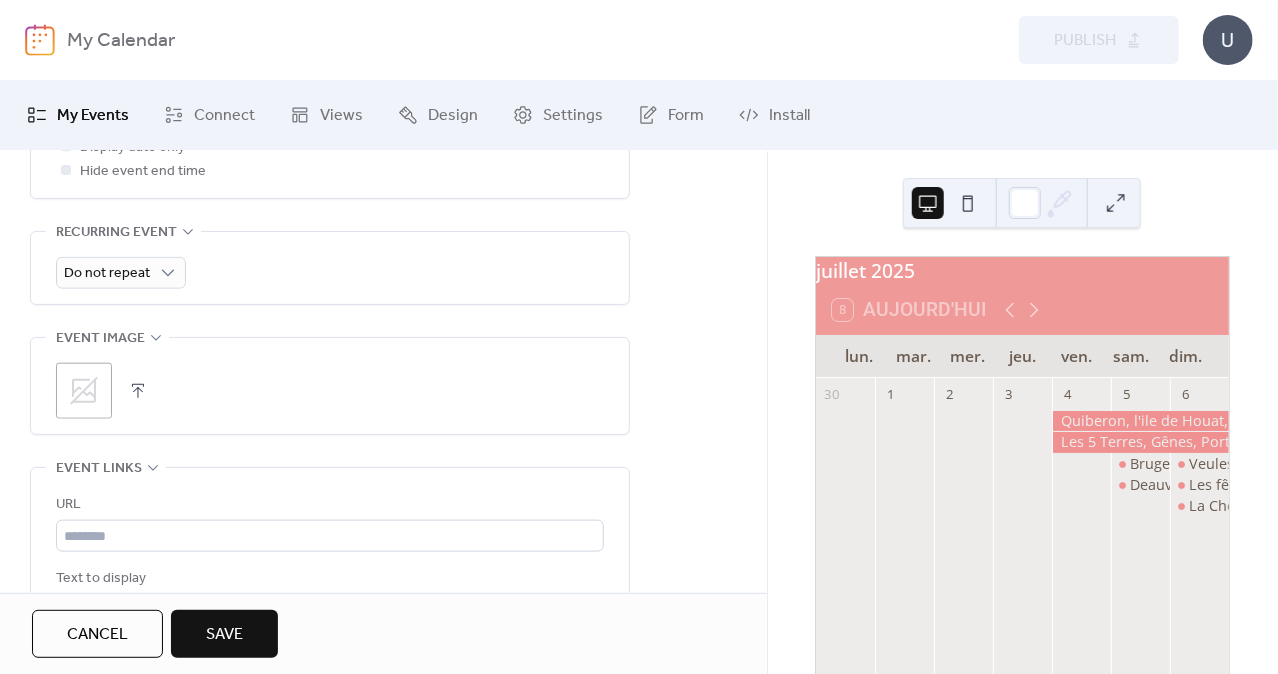scroll, scrollTop: 936, scrollLeft: 0, axis: vertical 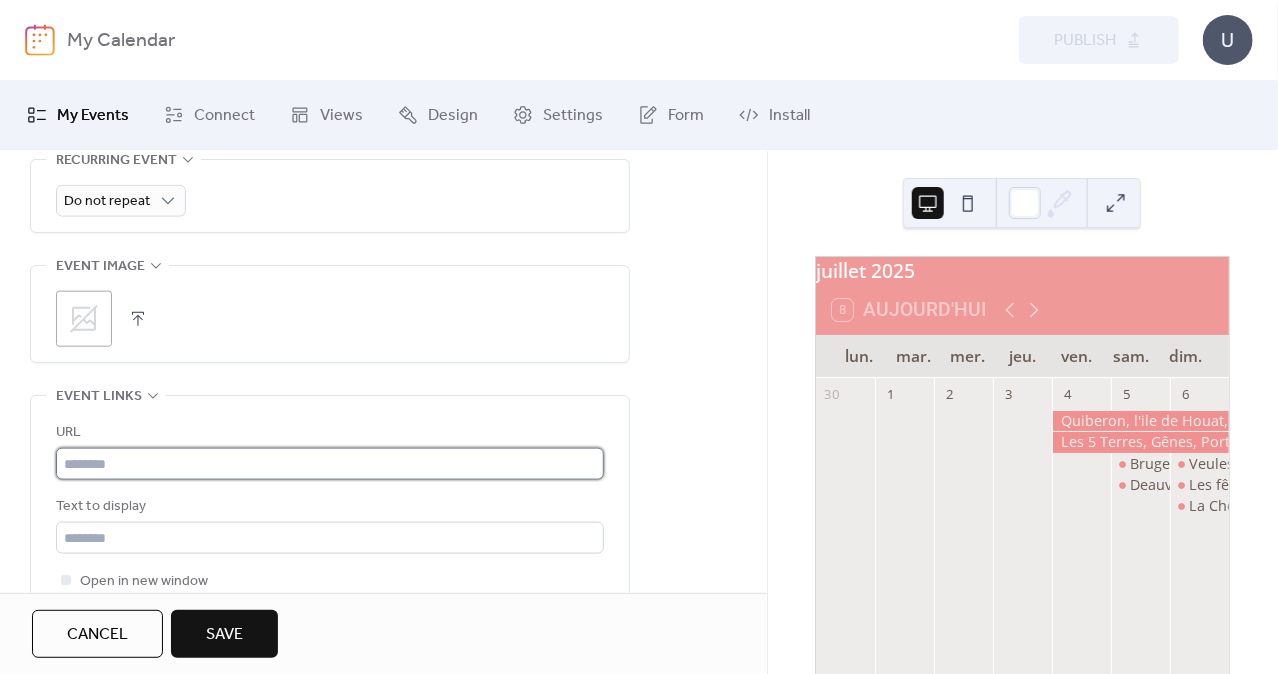 click at bounding box center (330, 464) 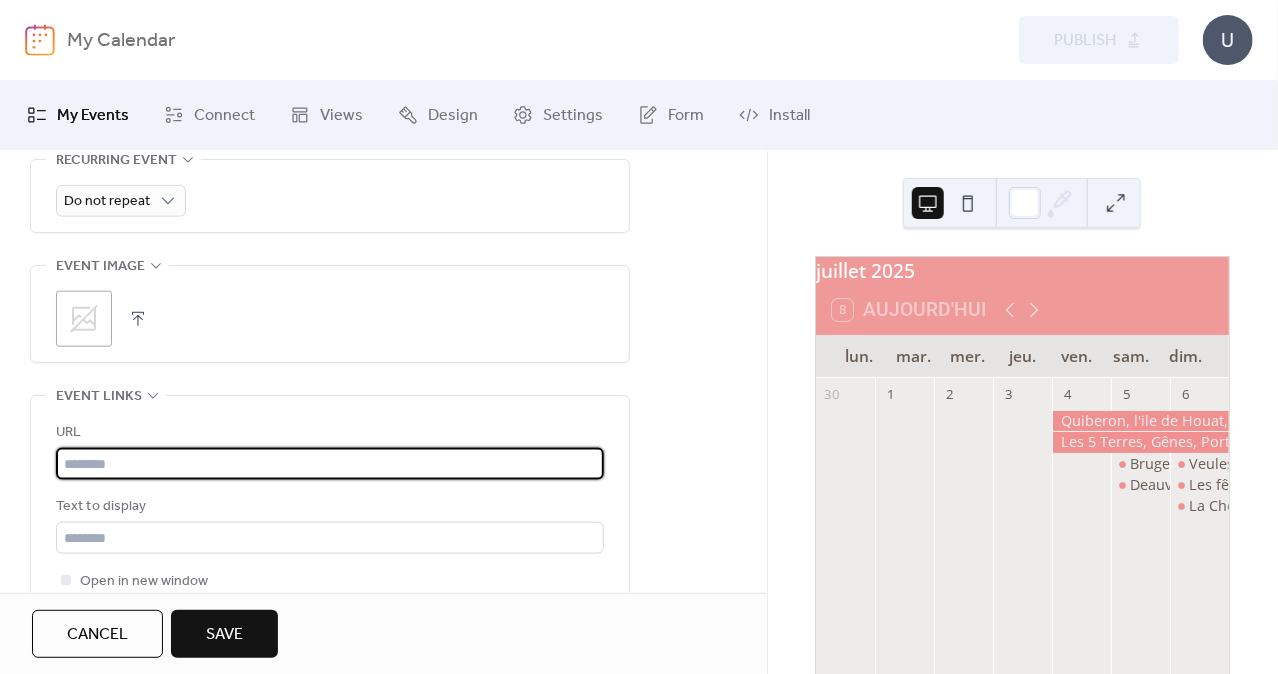paste on "**********" 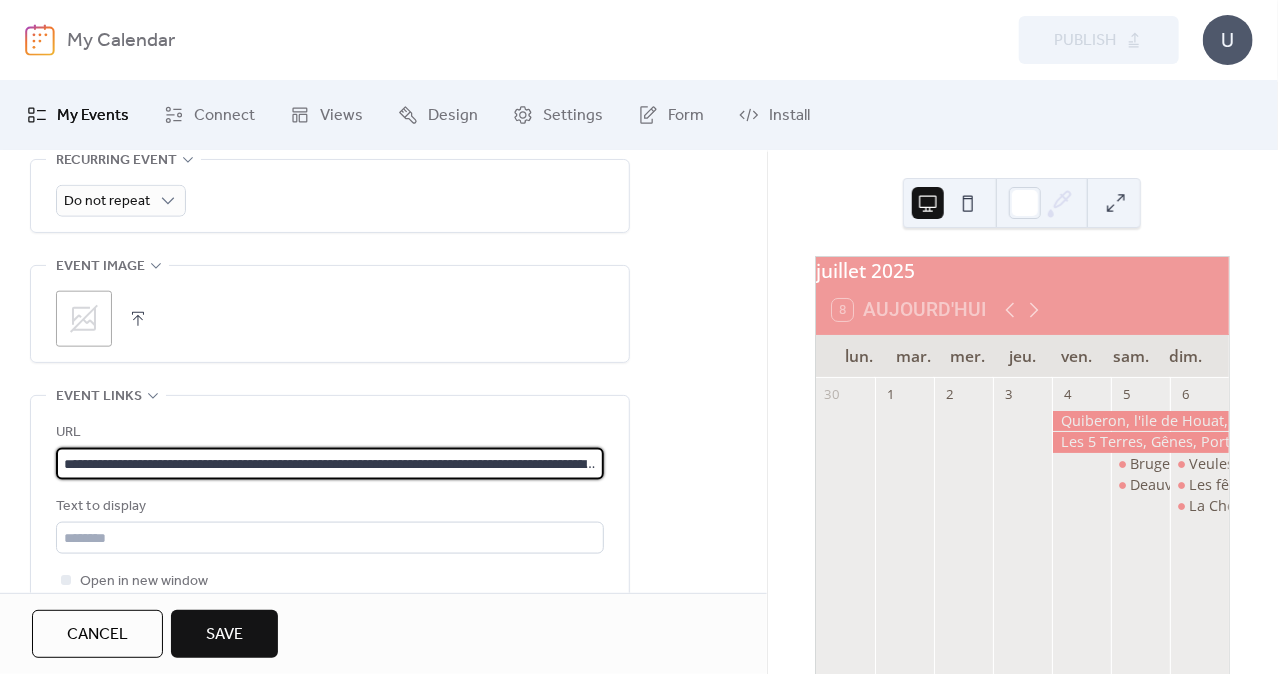 scroll, scrollTop: 0, scrollLeft: 391, axis: horizontal 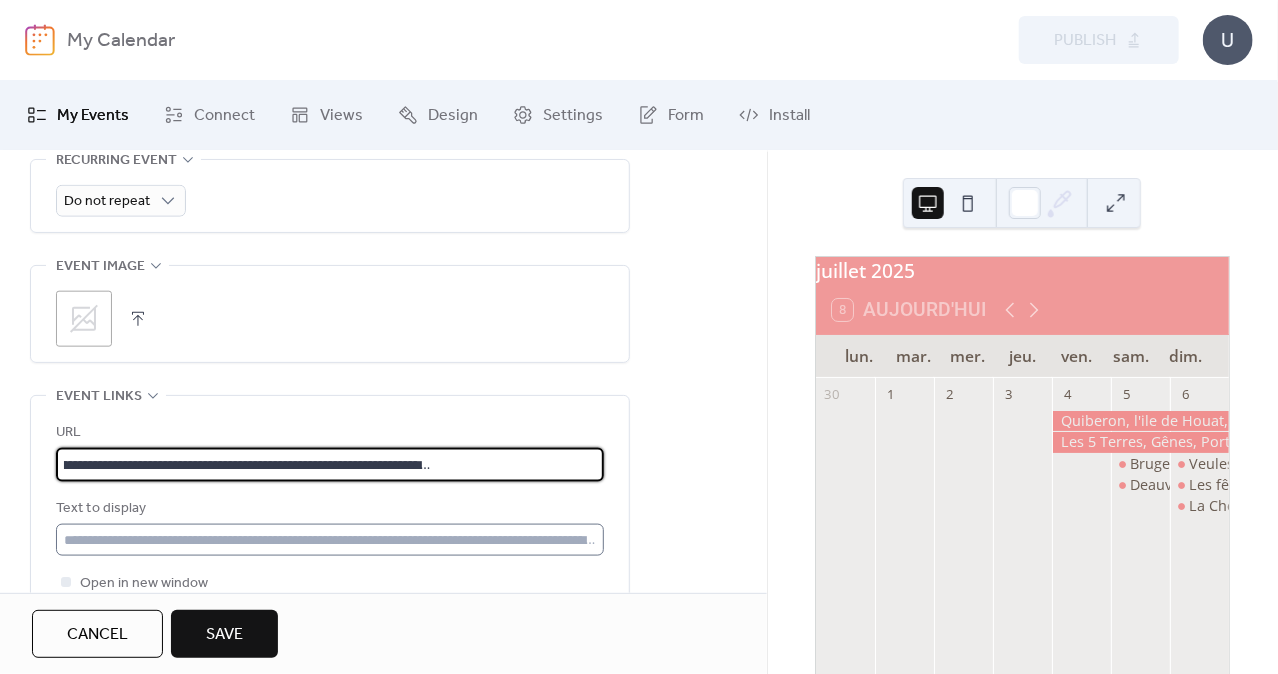 type on "**********" 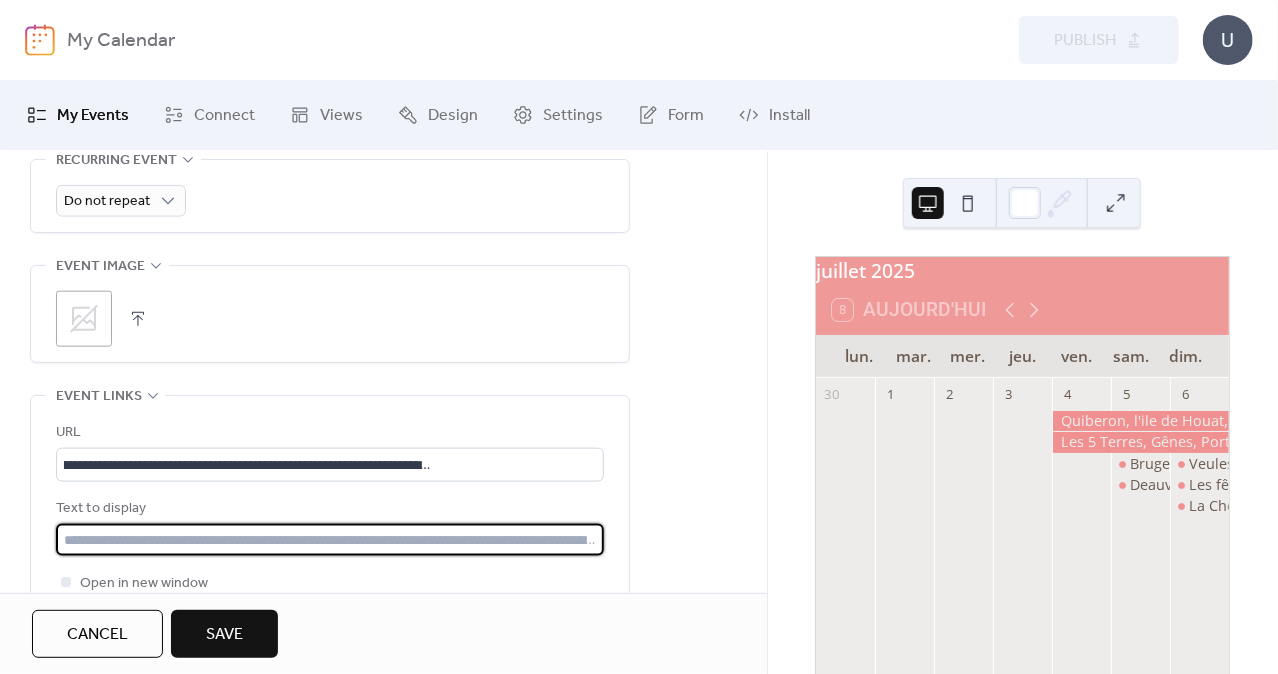 click at bounding box center (330, 540) 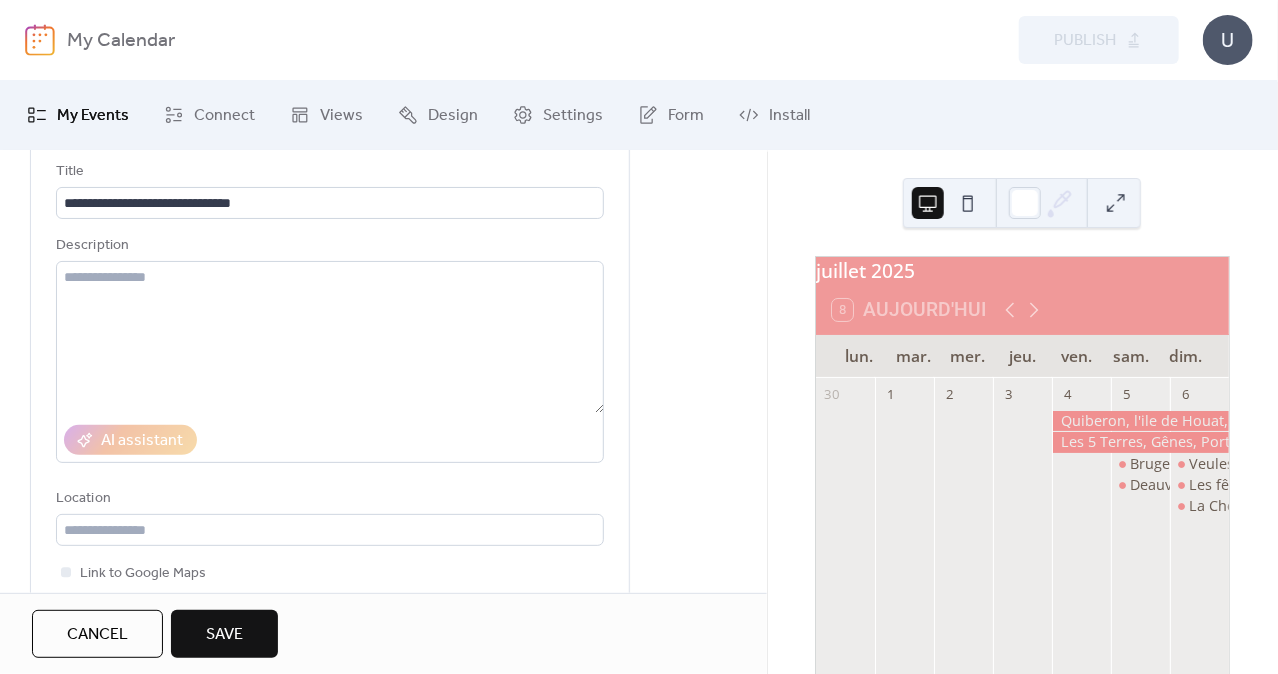 scroll, scrollTop: 54, scrollLeft: 0, axis: vertical 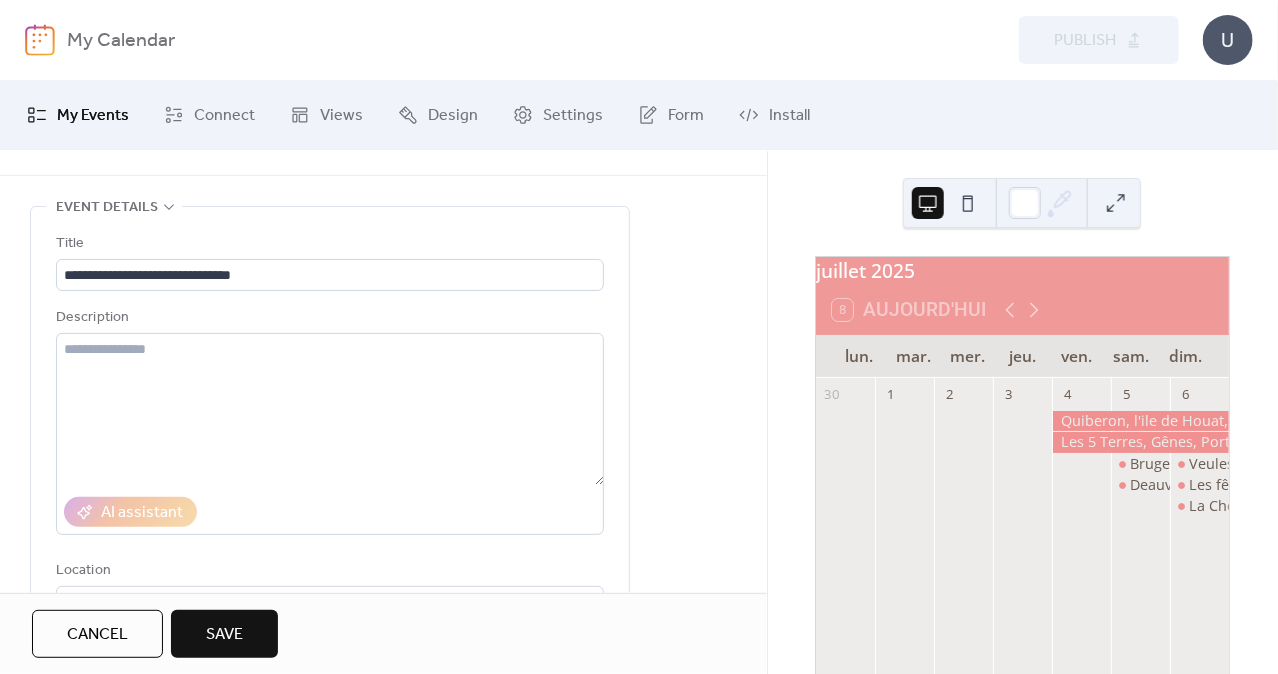 type on "**********" 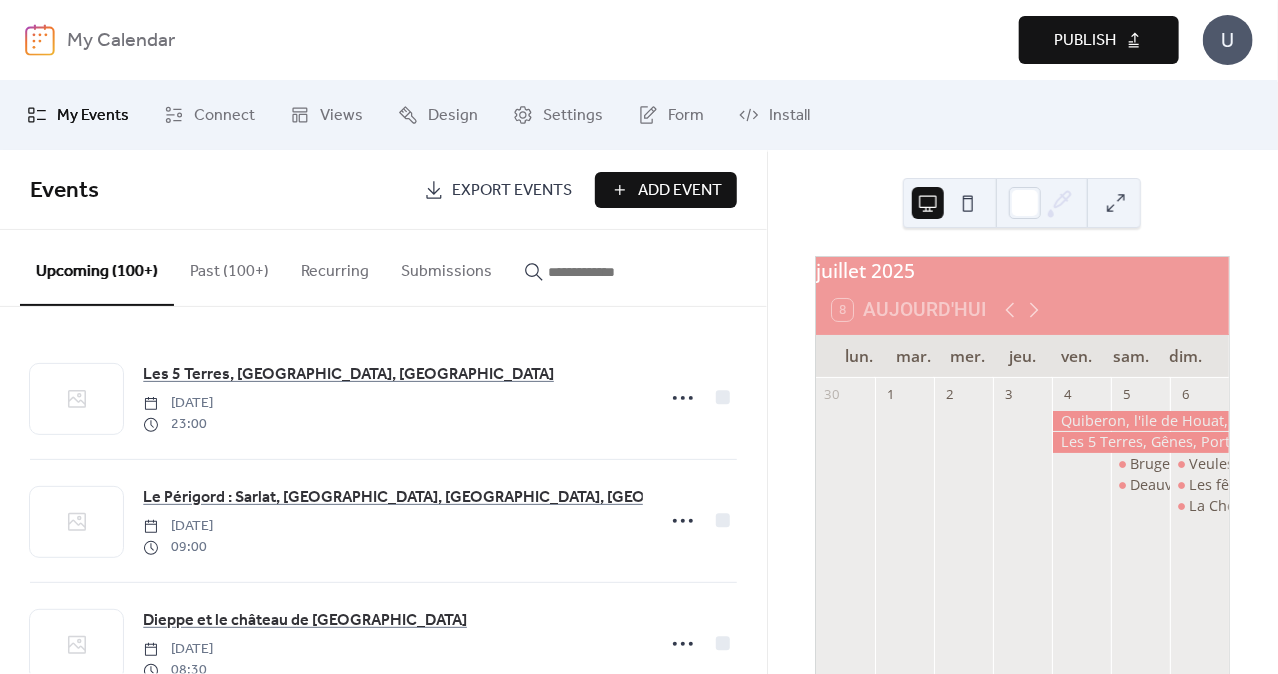 click on "Publish" at bounding box center [1085, 41] 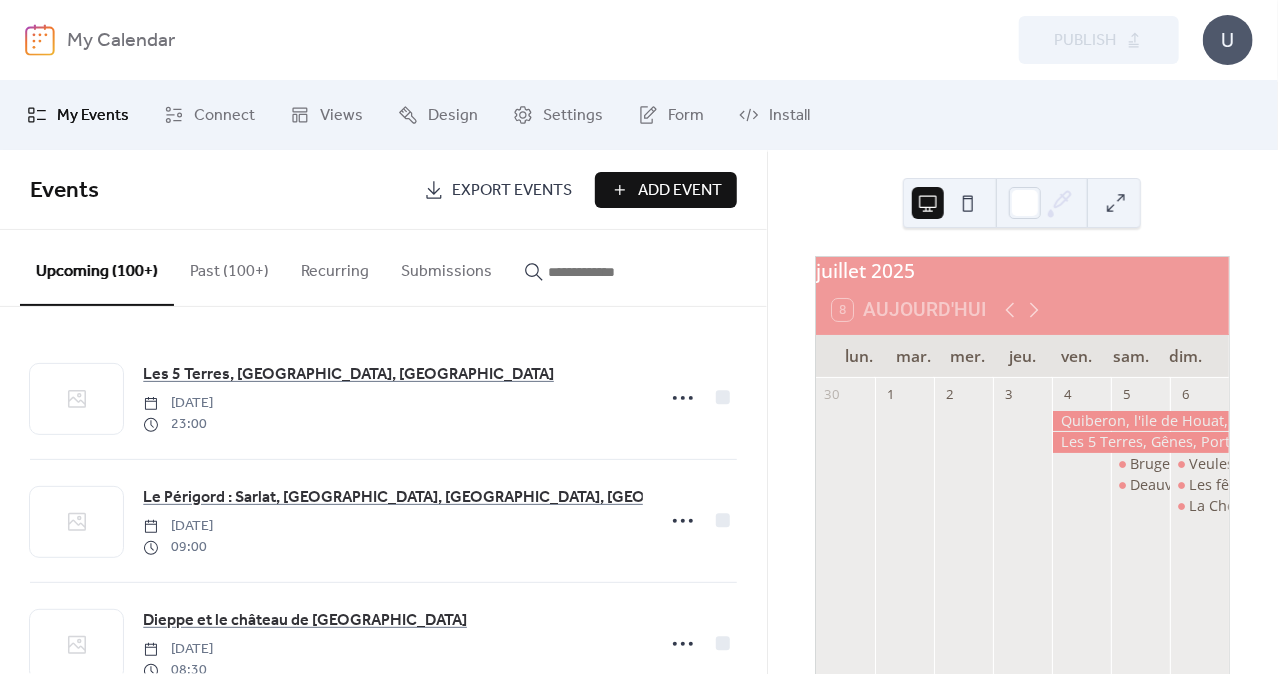 click at bounding box center [598, 272] 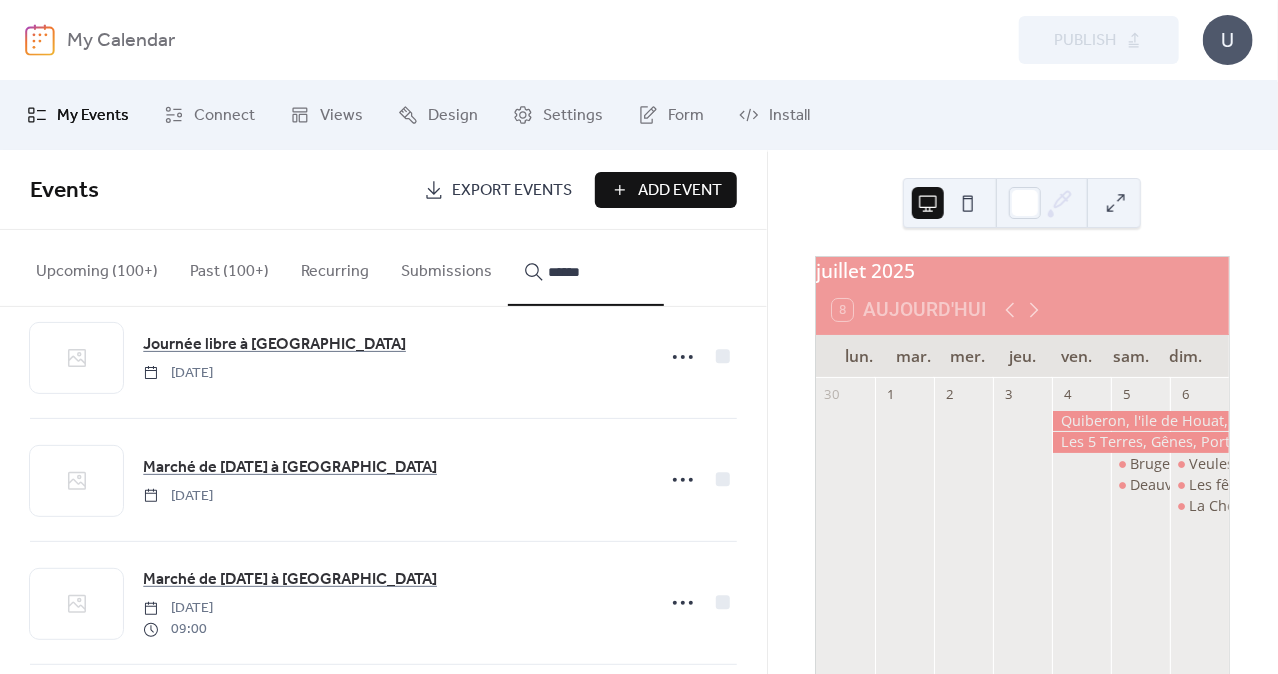 scroll, scrollTop: 554, scrollLeft: 0, axis: vertical 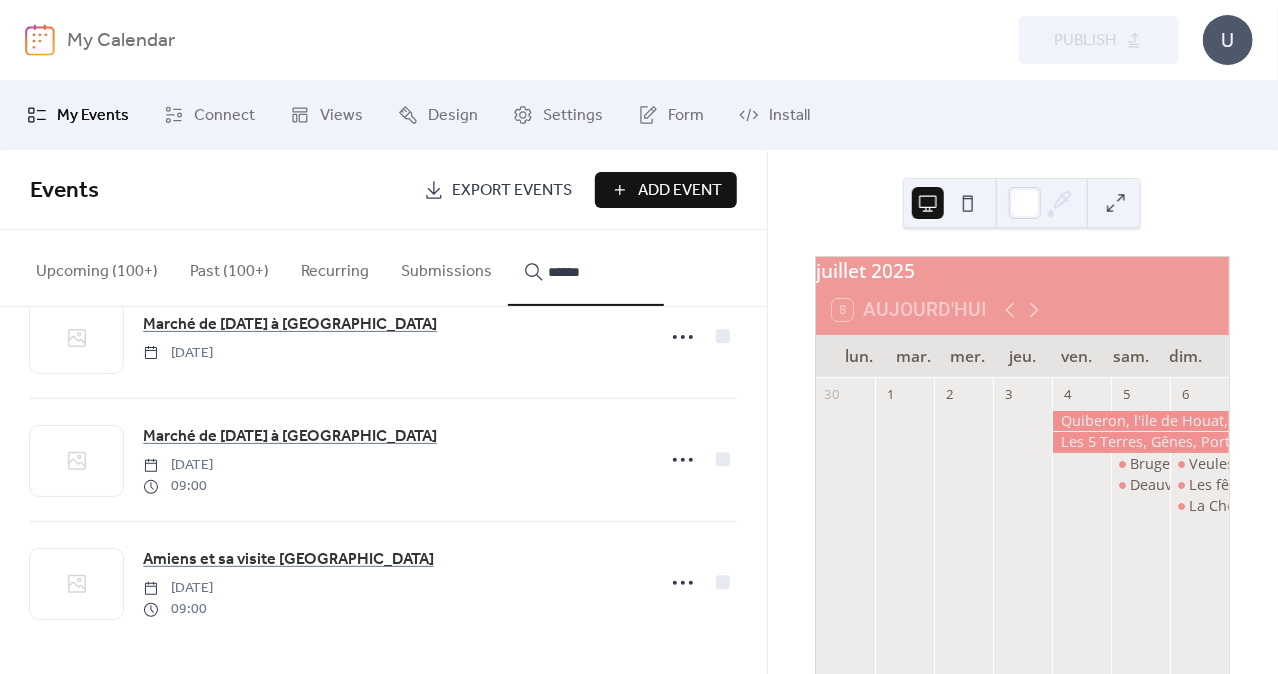 type on "******" 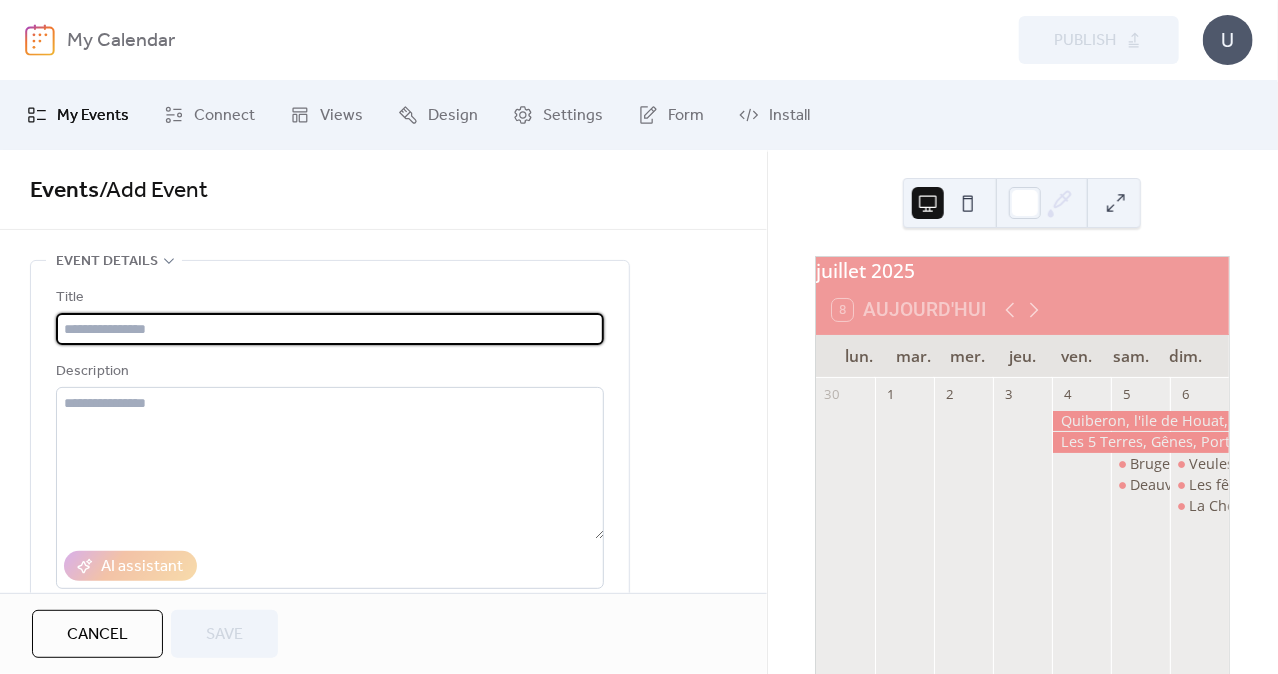 click at bounding box center [330, 329] 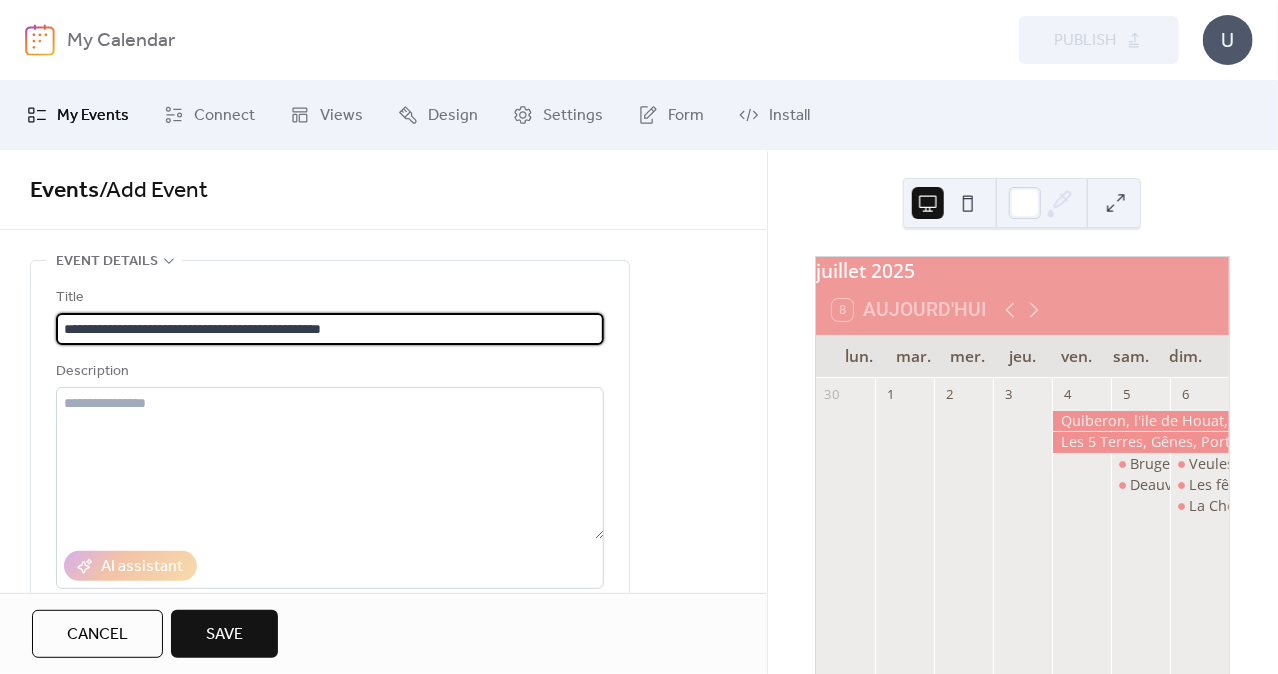 drag, startPoint x: 396, startPoint y: 326, endPoint x: -345, endPoint y: 306, distance: 741.26984 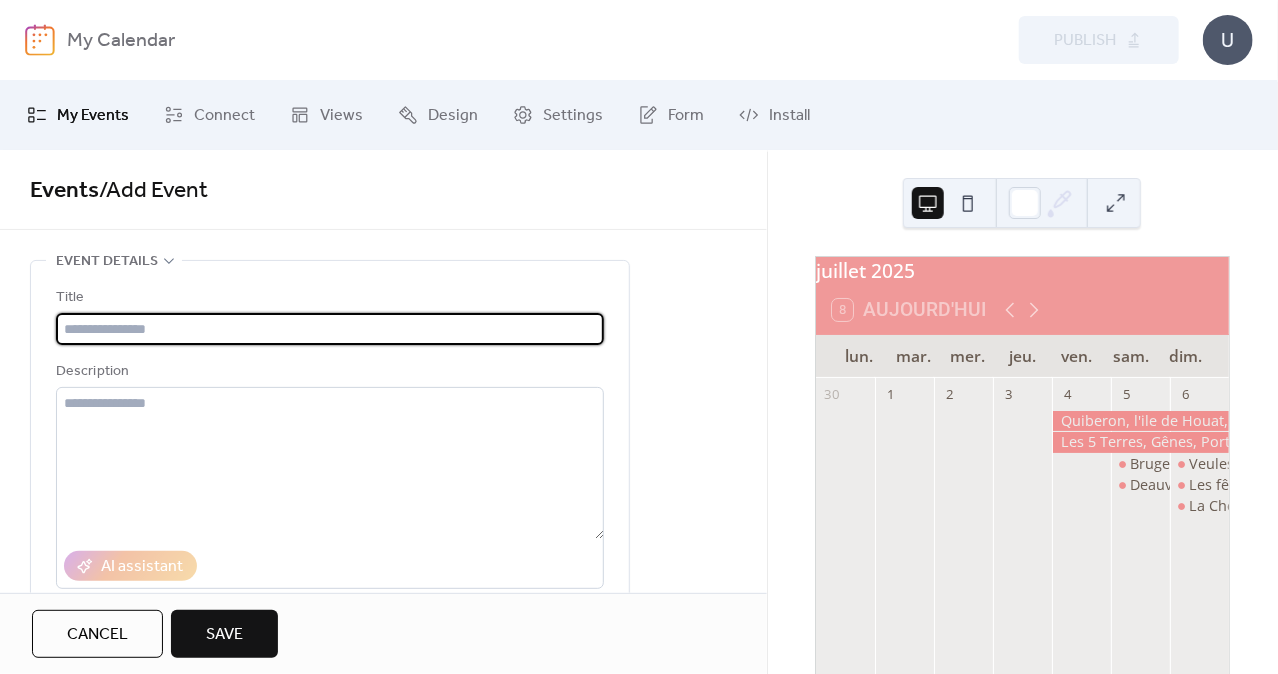 click at bounding box center (330, 329) 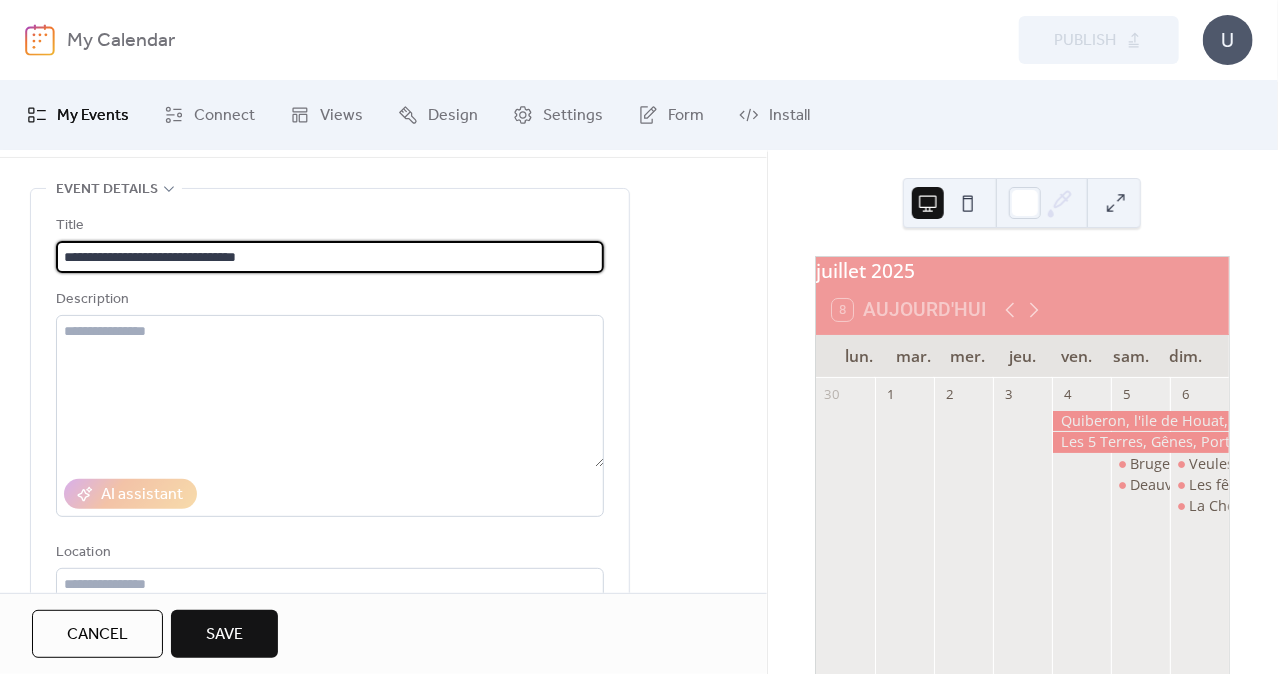 scroll, scrollTop: 216, scrollLeft: 0, axis: vertical 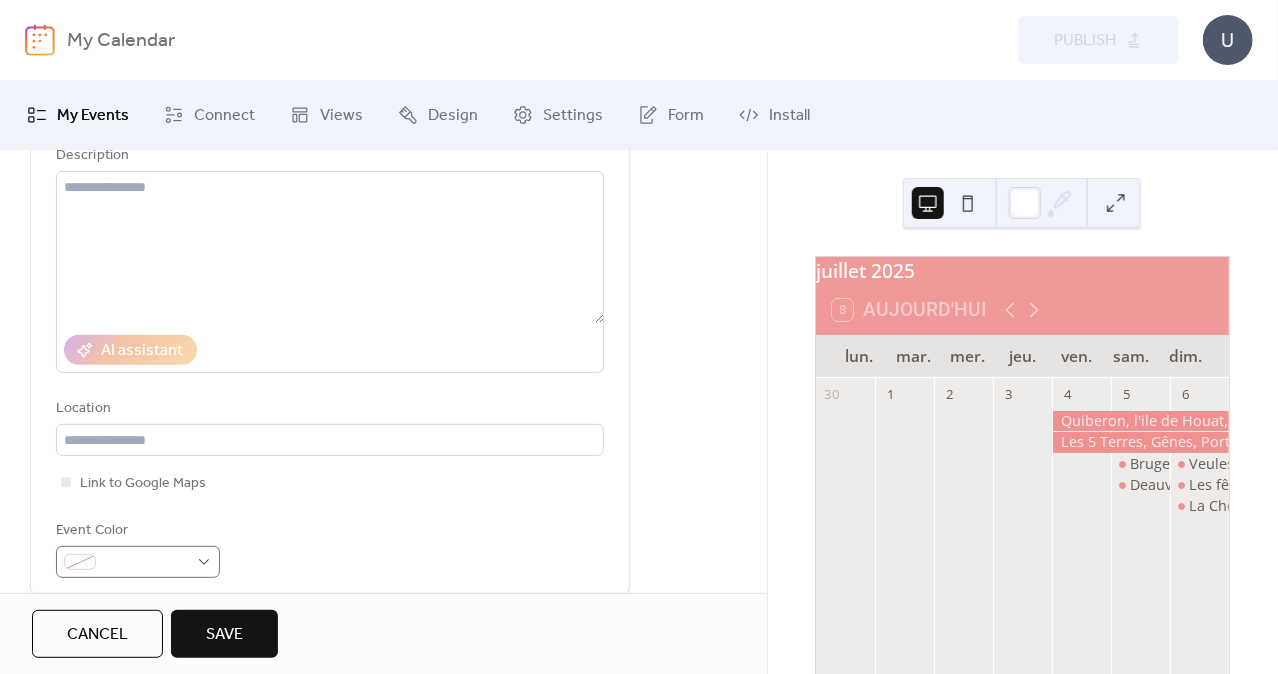 type on "**********" 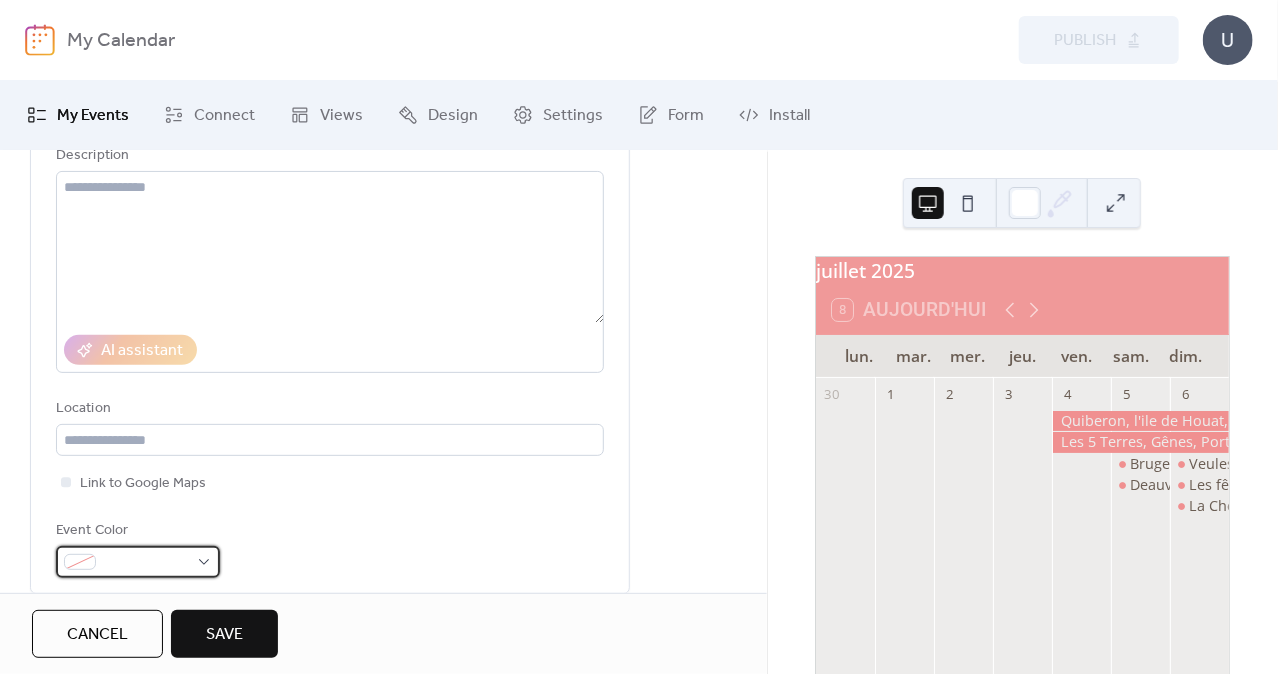 click at bounding box center (146, 563) 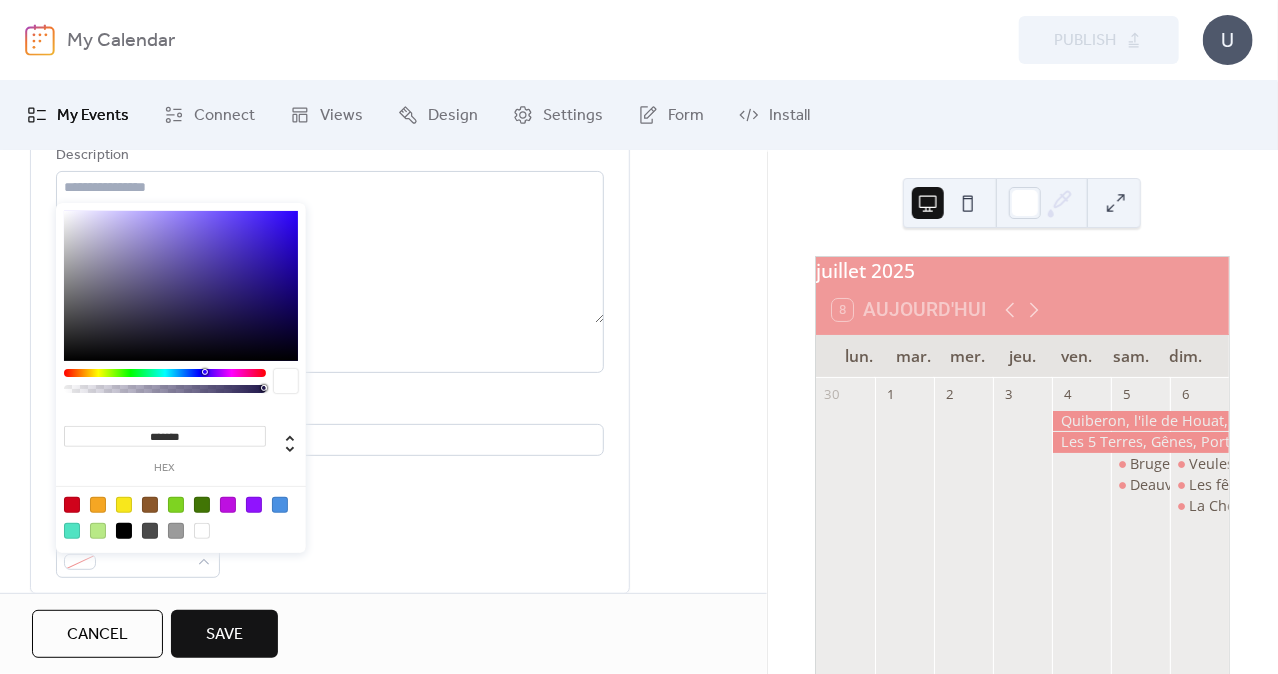 drag, startPoint x: 164, startPoint y: 430, endPoint x: 186, endPoint y: 433, distance: 22.203604 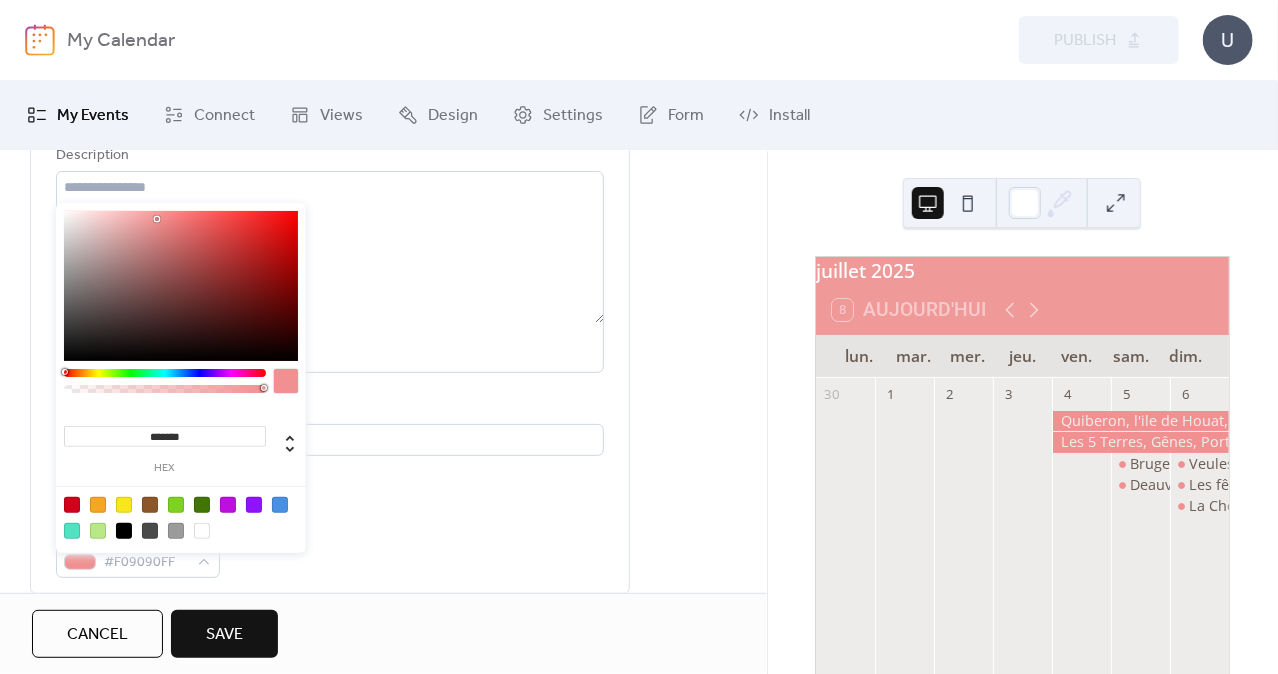 type on "********" 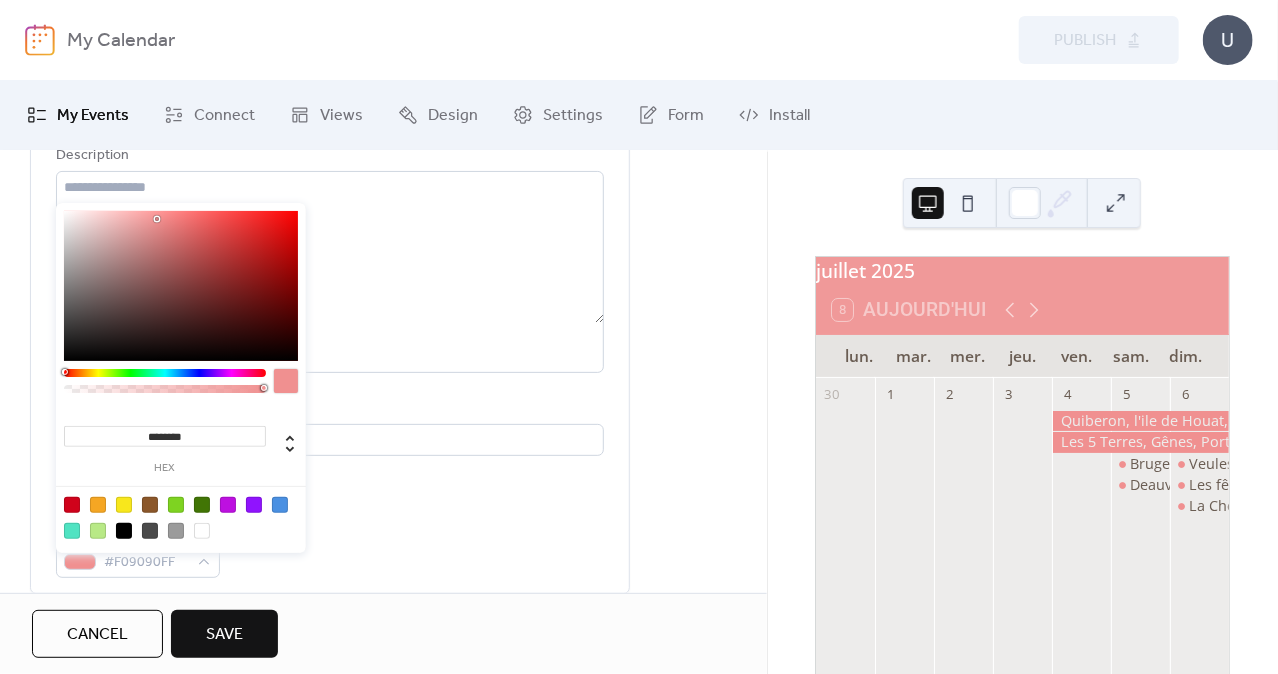 click on "Event Color #F09090FF" at bounding box center (330, 548) 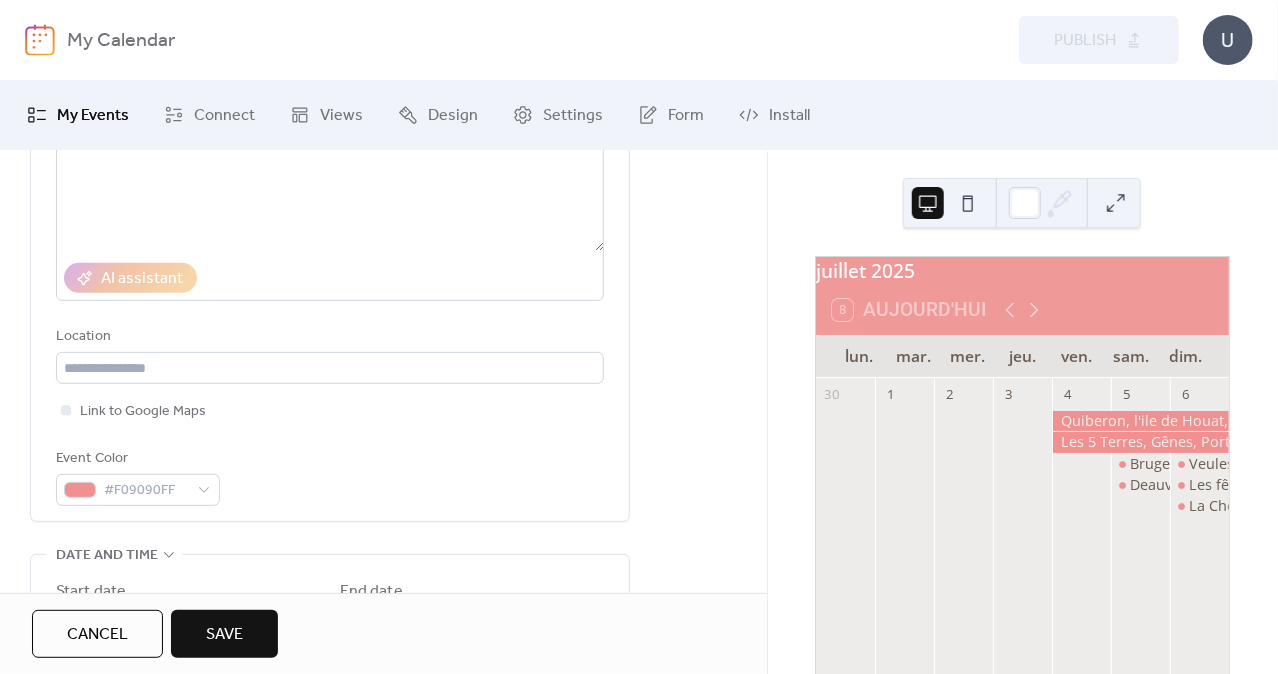 scroll, scrollTop: 360, scrollLeft: 0, axis: vertical 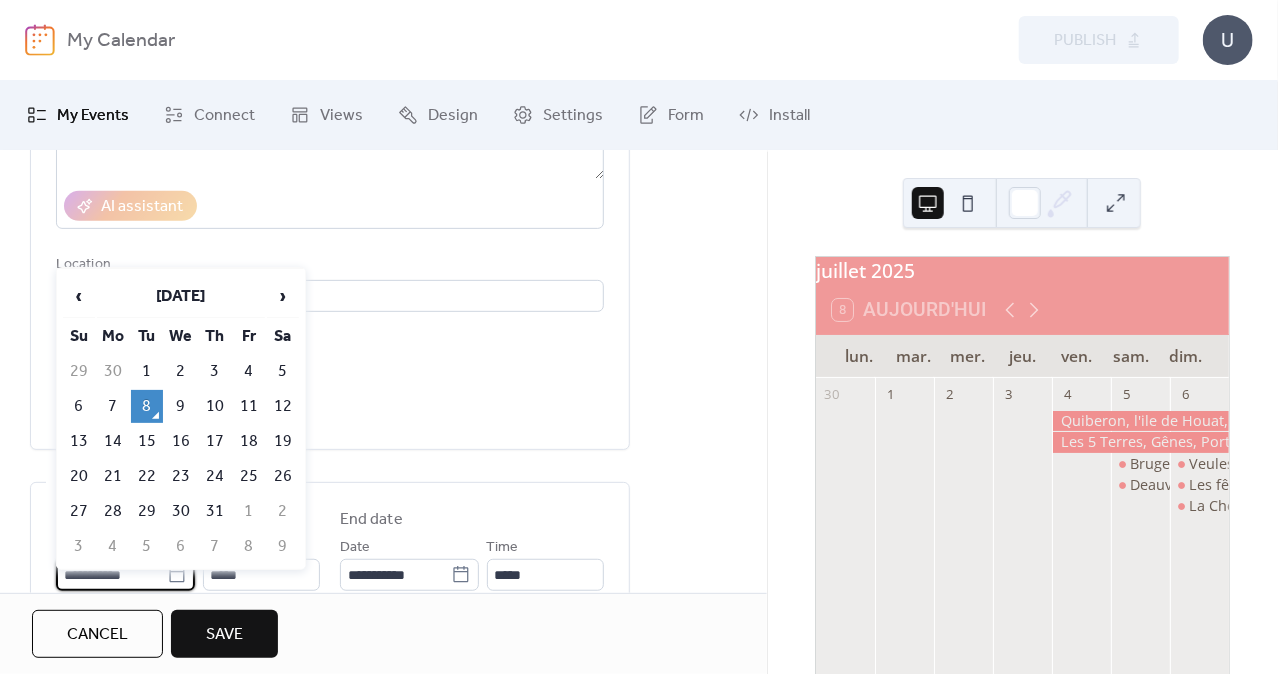 click on "**********" at bounding box center (111, 575) 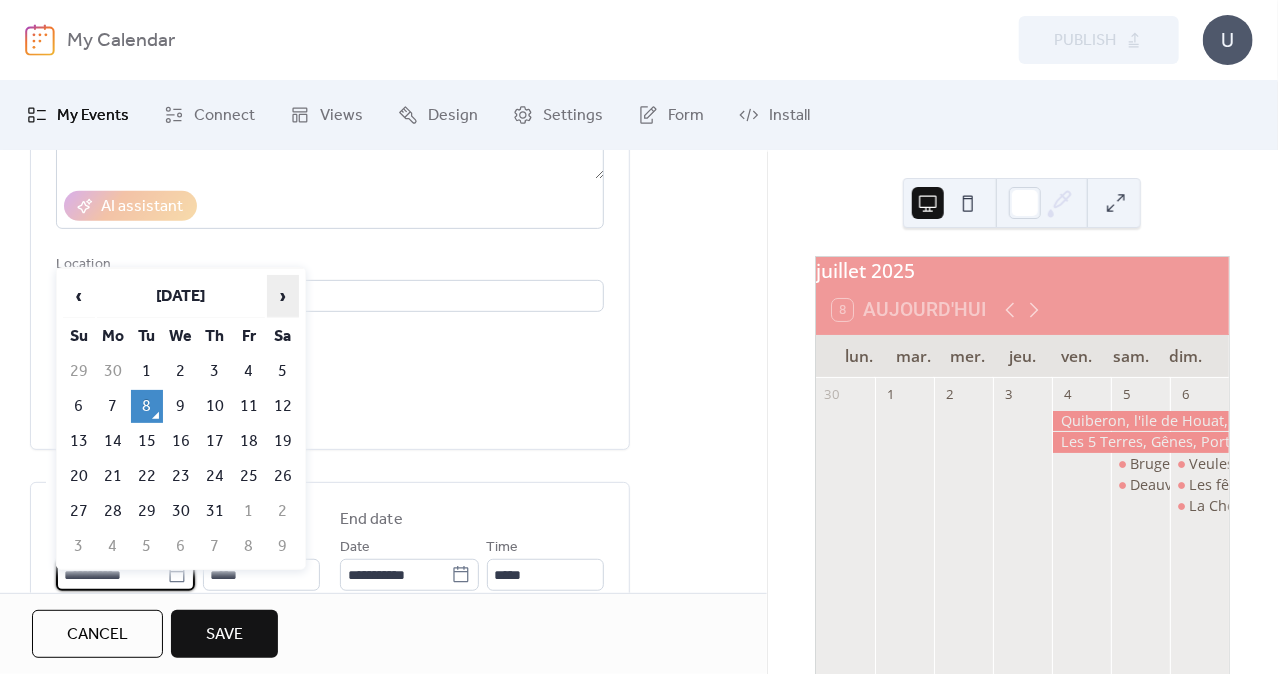 click on "›" at bounding box center (283, 296) 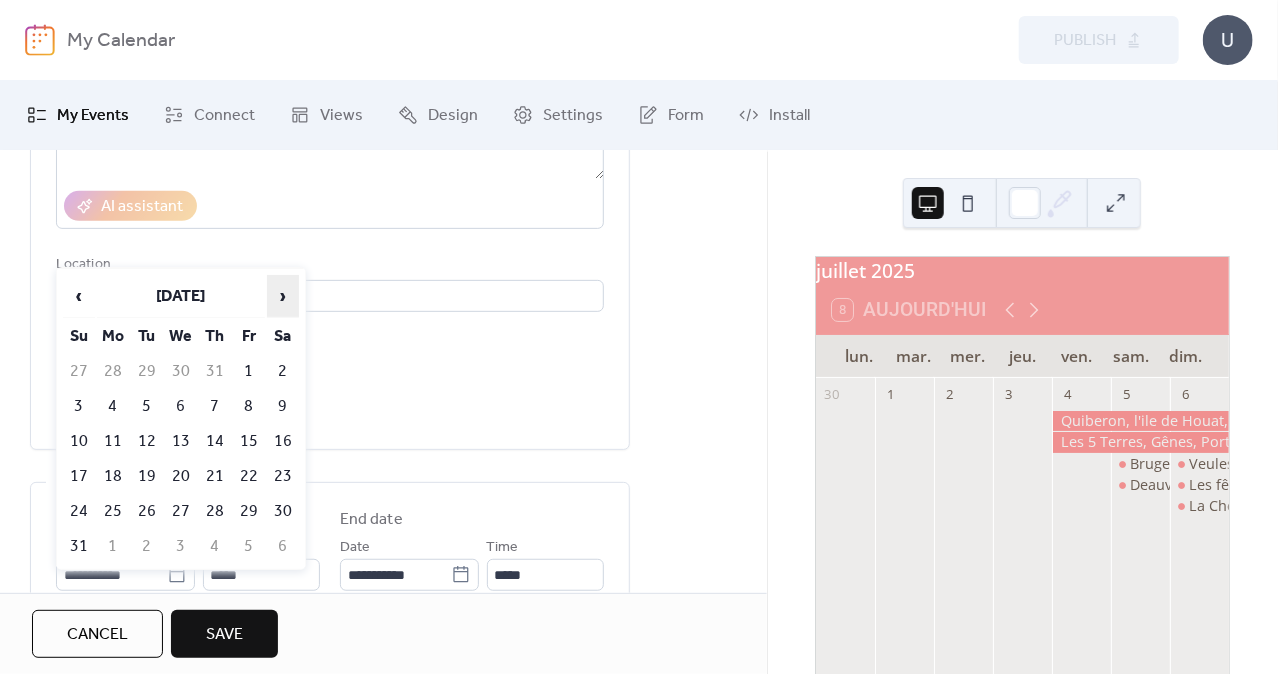 click on "›" at bounding box center (283, 296) 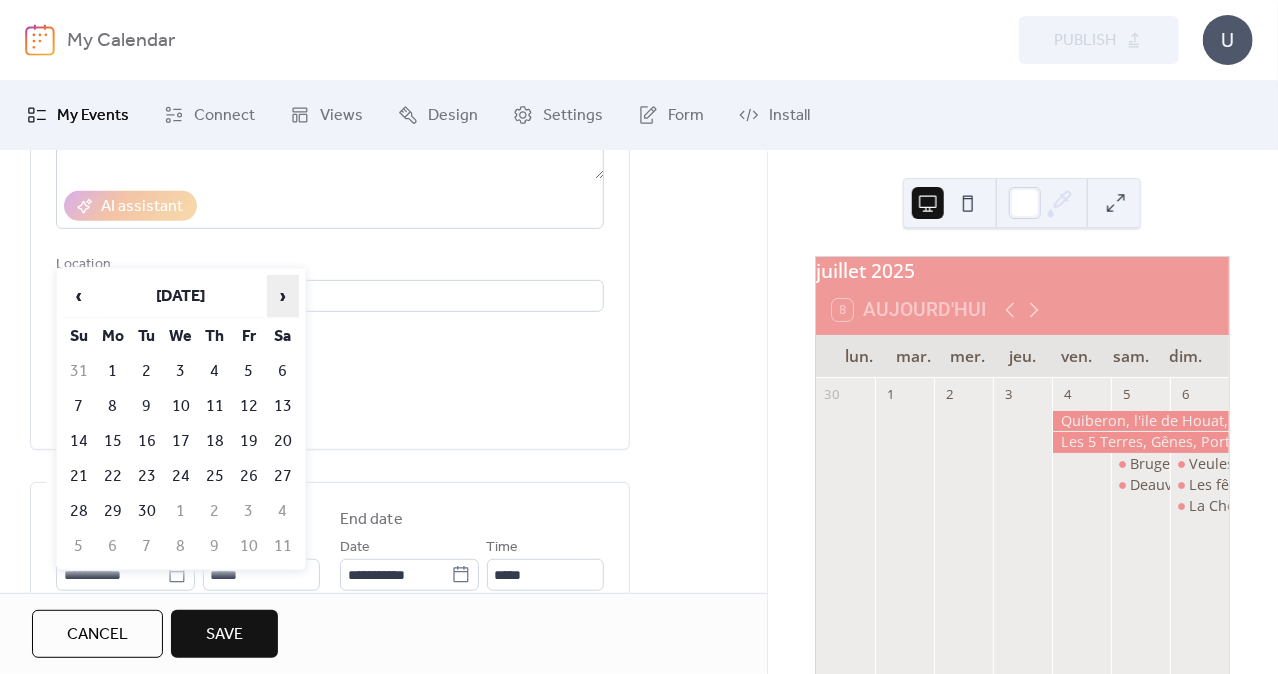 click on "›" at bounding box center [283, 296] 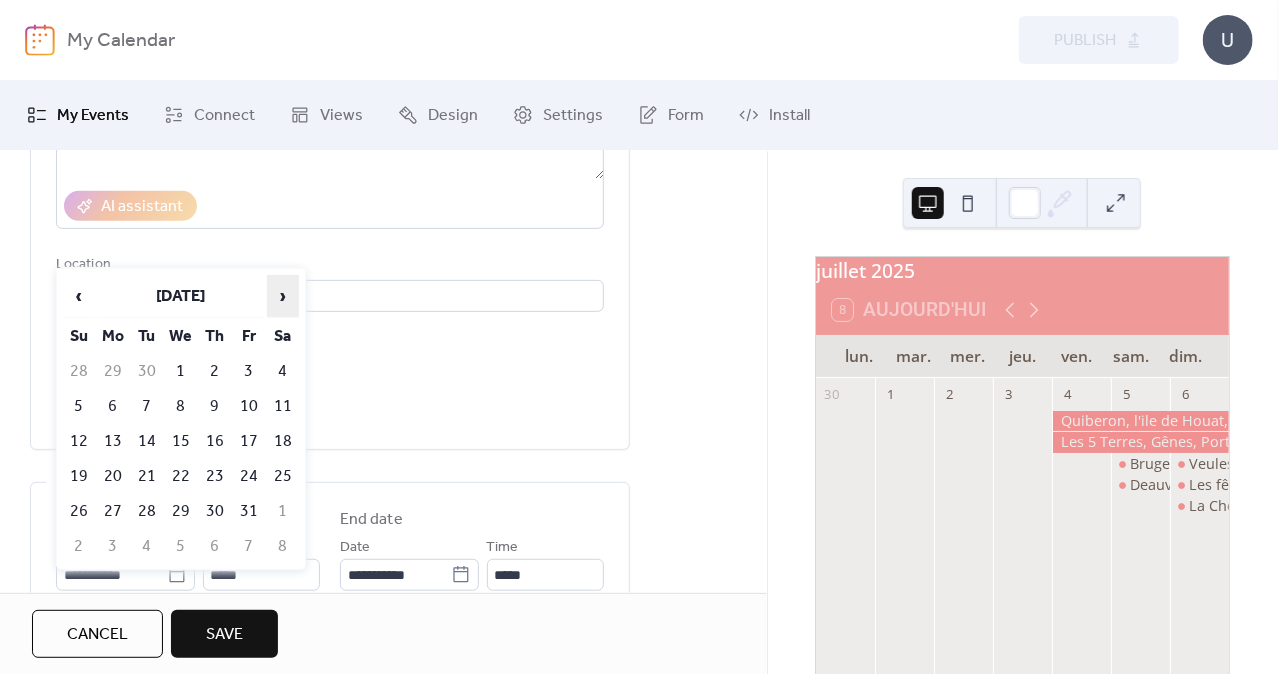click on "›" at bounding box center [283, 296] 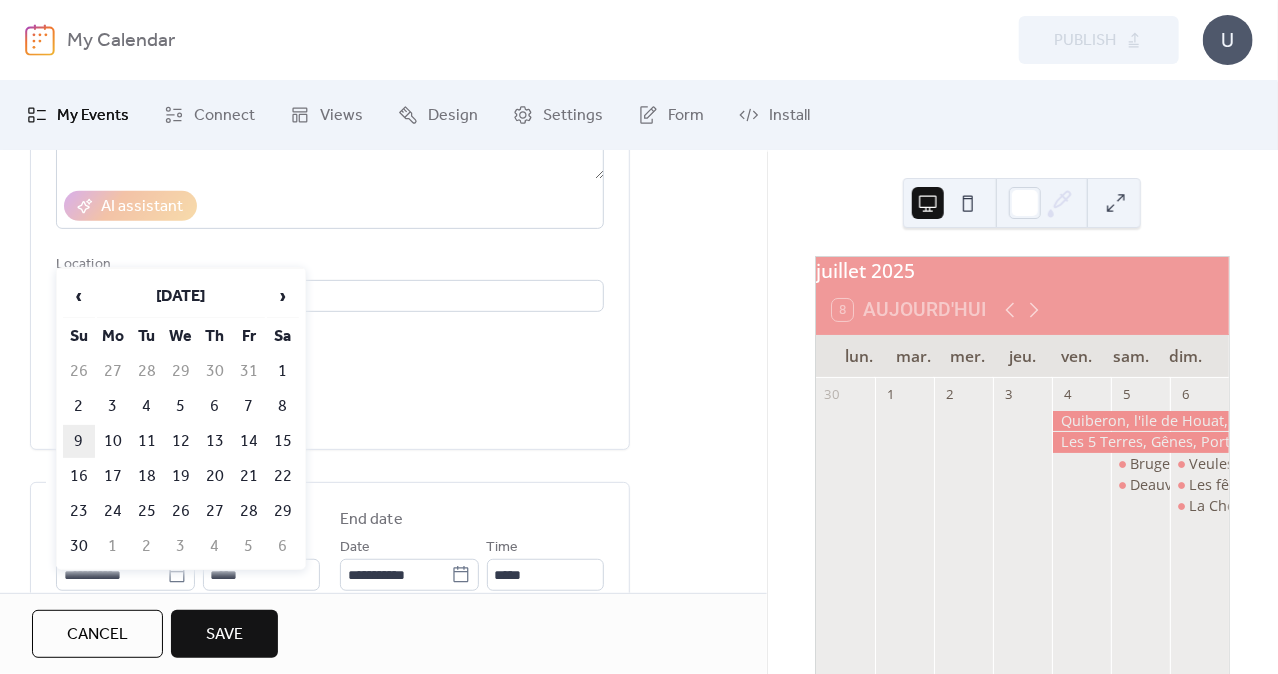 click on "9" at bounding box center (79, 441) 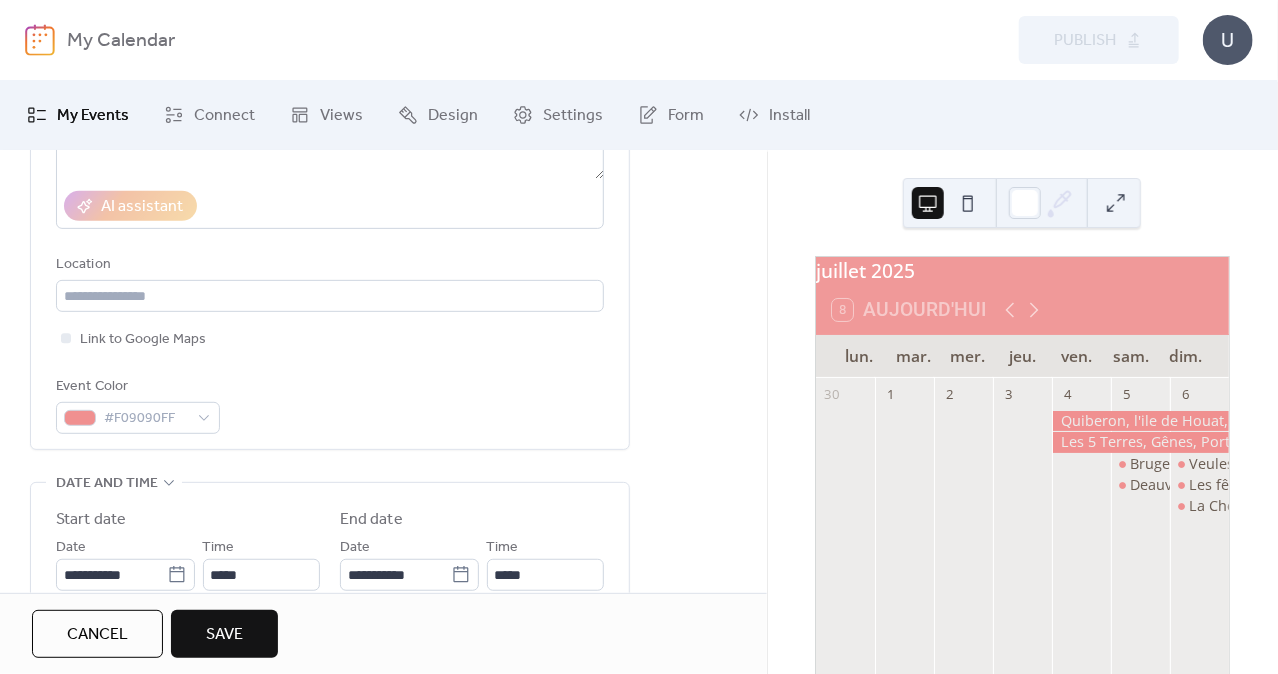 type on "**********" 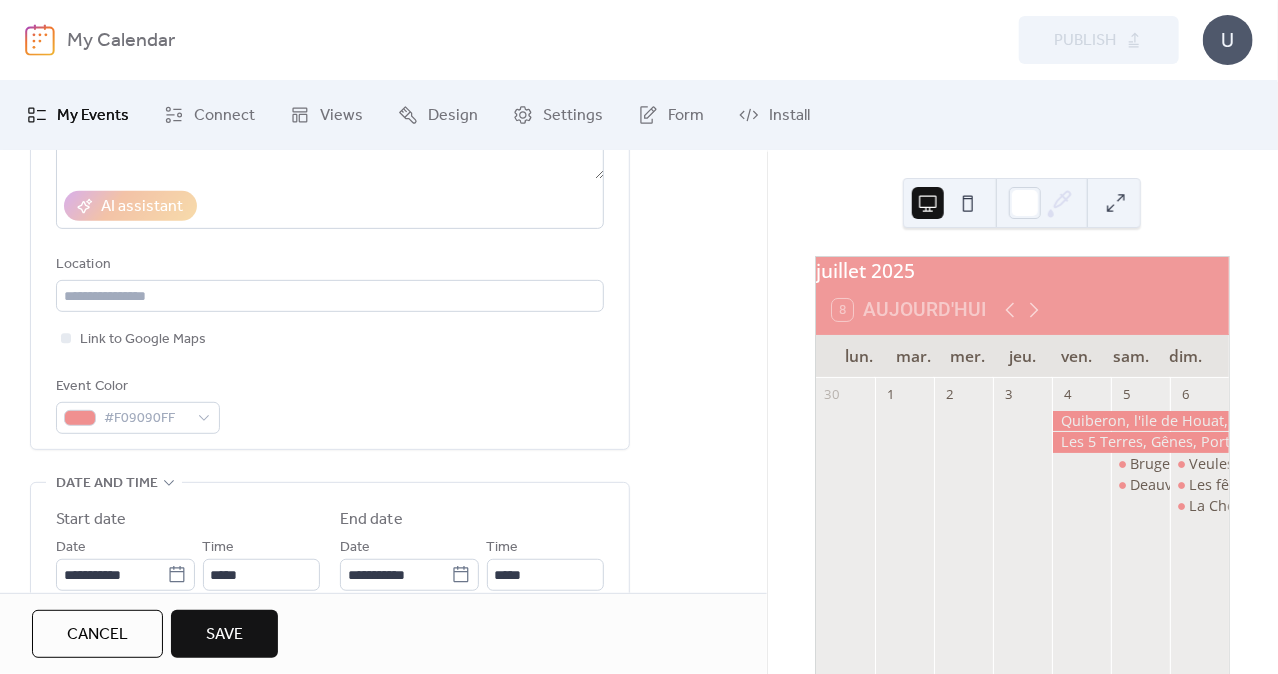 type on "**********" 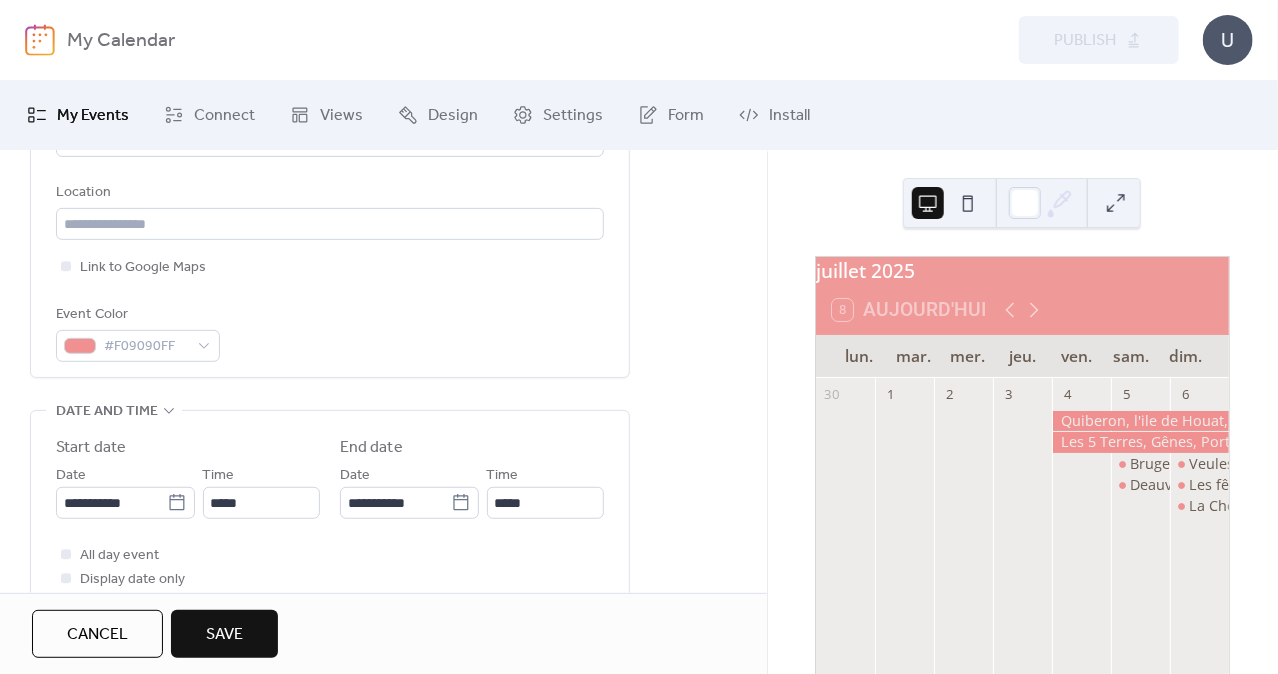 scroll, scrollTop: 504, scrollLeft: 0, axis: vertical 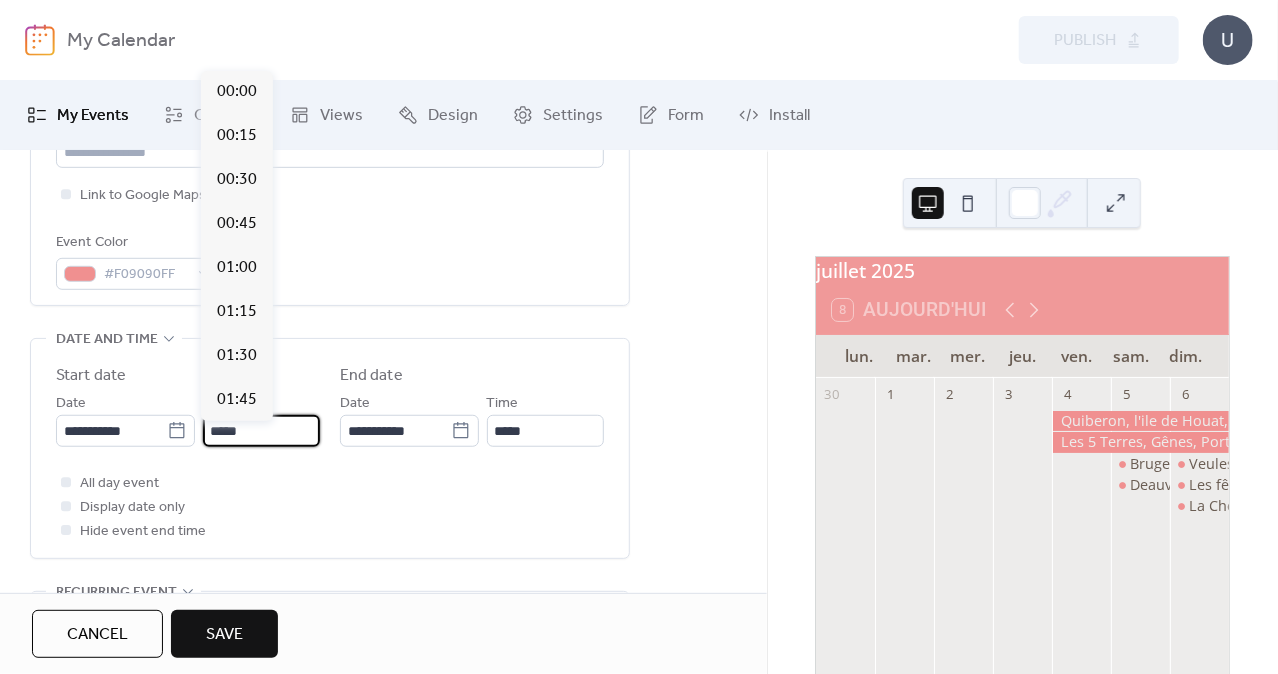 click on "*****" at bounding box center [261, 431] 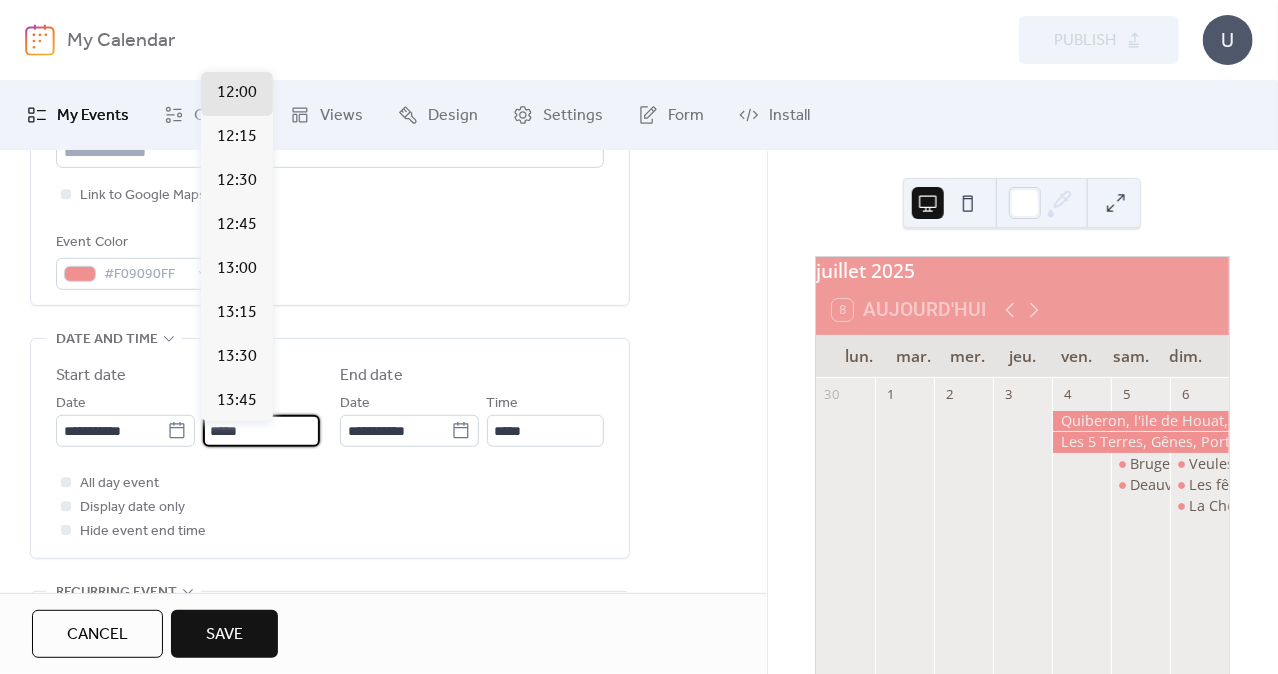 drag, startPoint x: 244, startPoint y: 438, endPoint x: 198, endPoint y: 439, distance: 46.010868 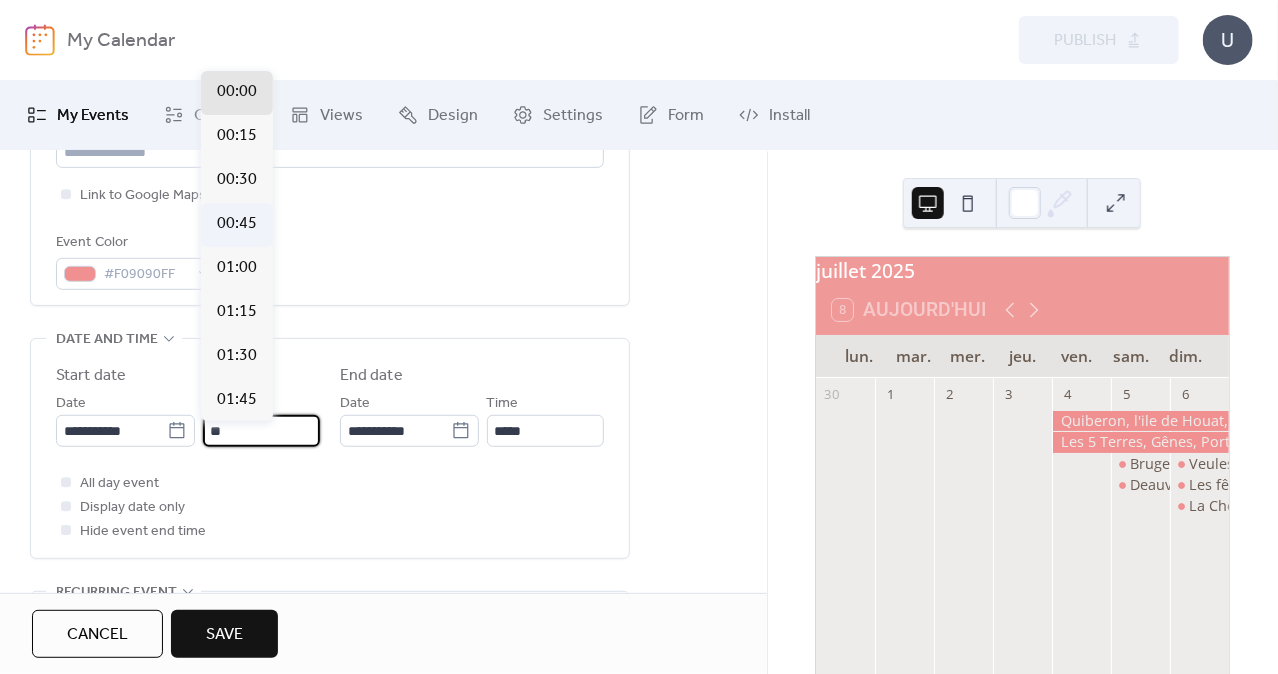 scroll, scrollTop: 1407, scrollLeft: 0, axis: vertical 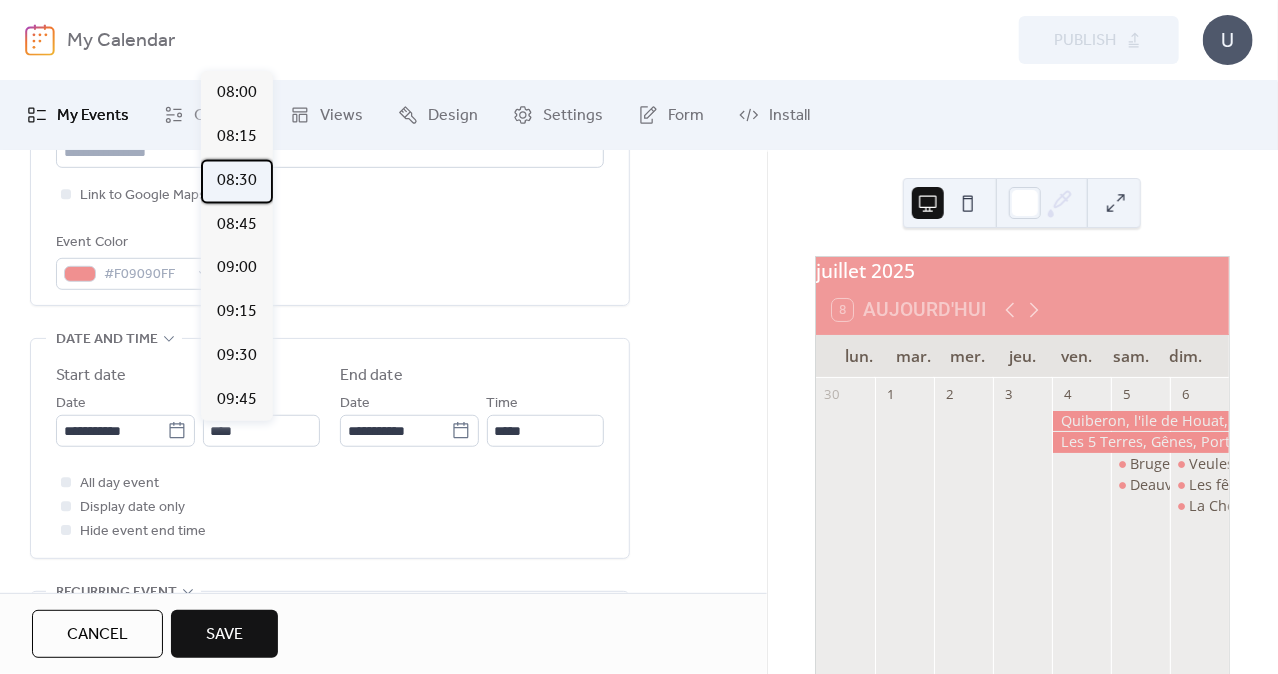 click on "08:30" at bounding box center (237, 181) 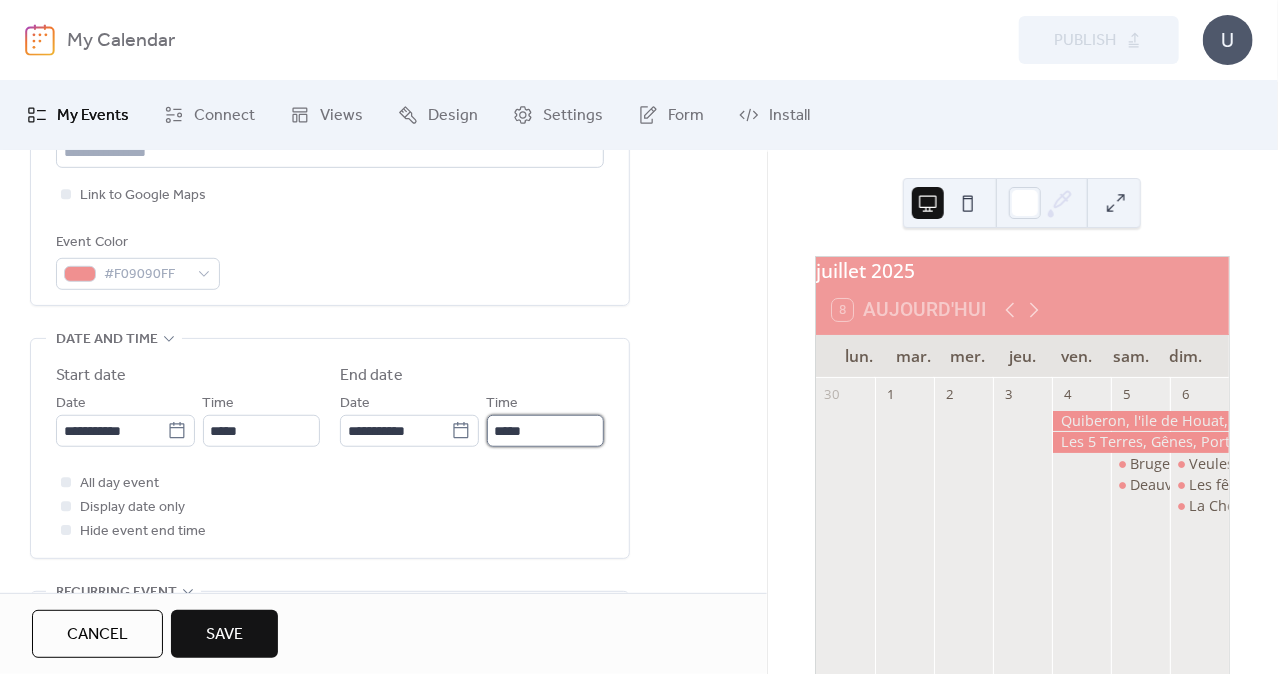 click on "*****" at bounding box center (545, 431) 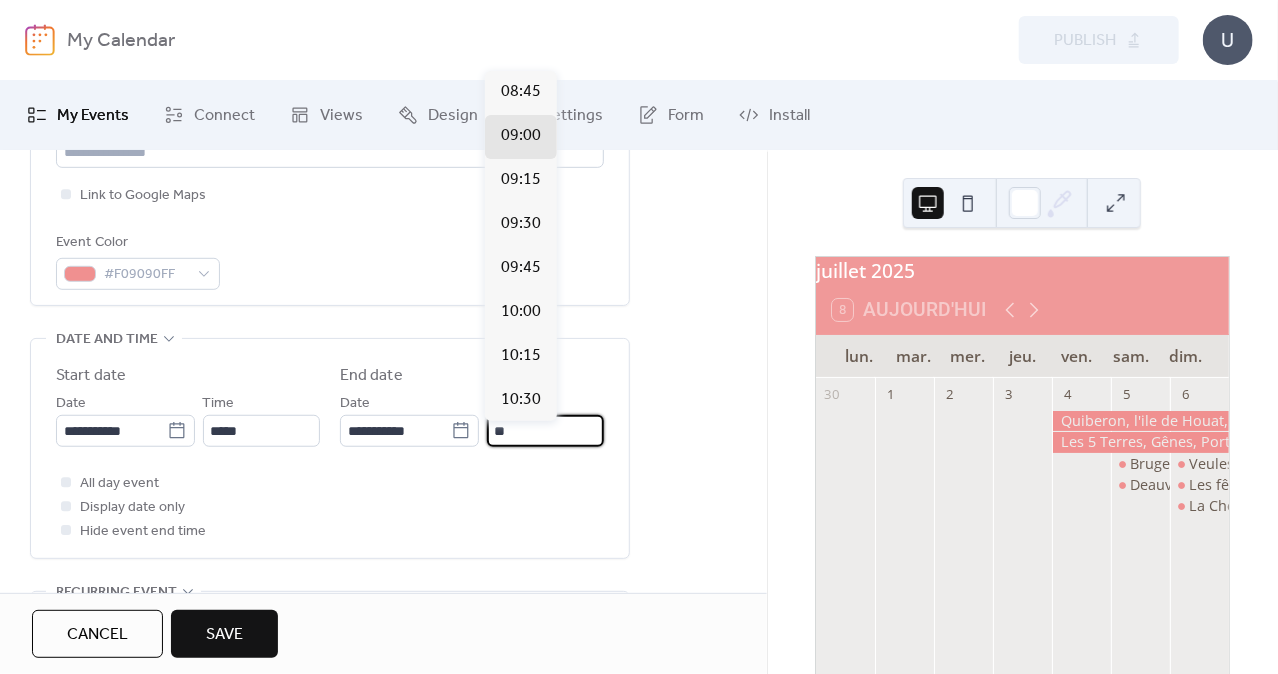 type on "*" 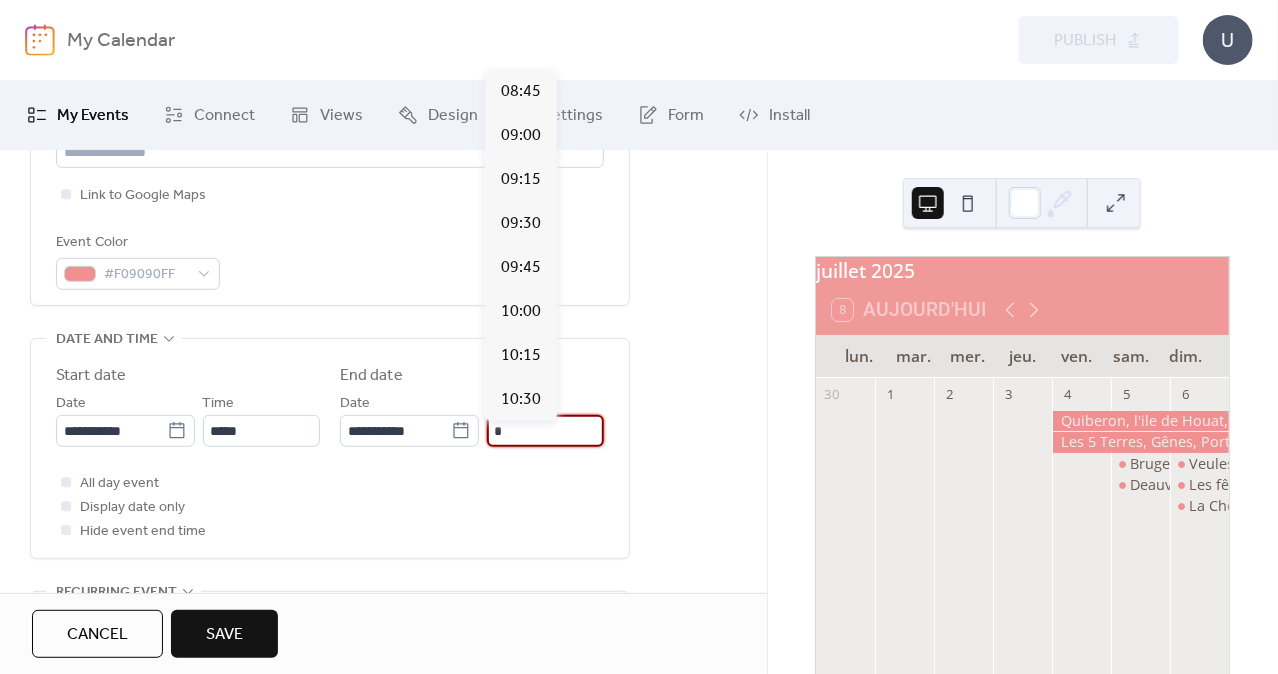 scroll, scrollTop: 1979, scrollLeft: 0, axis: vertical 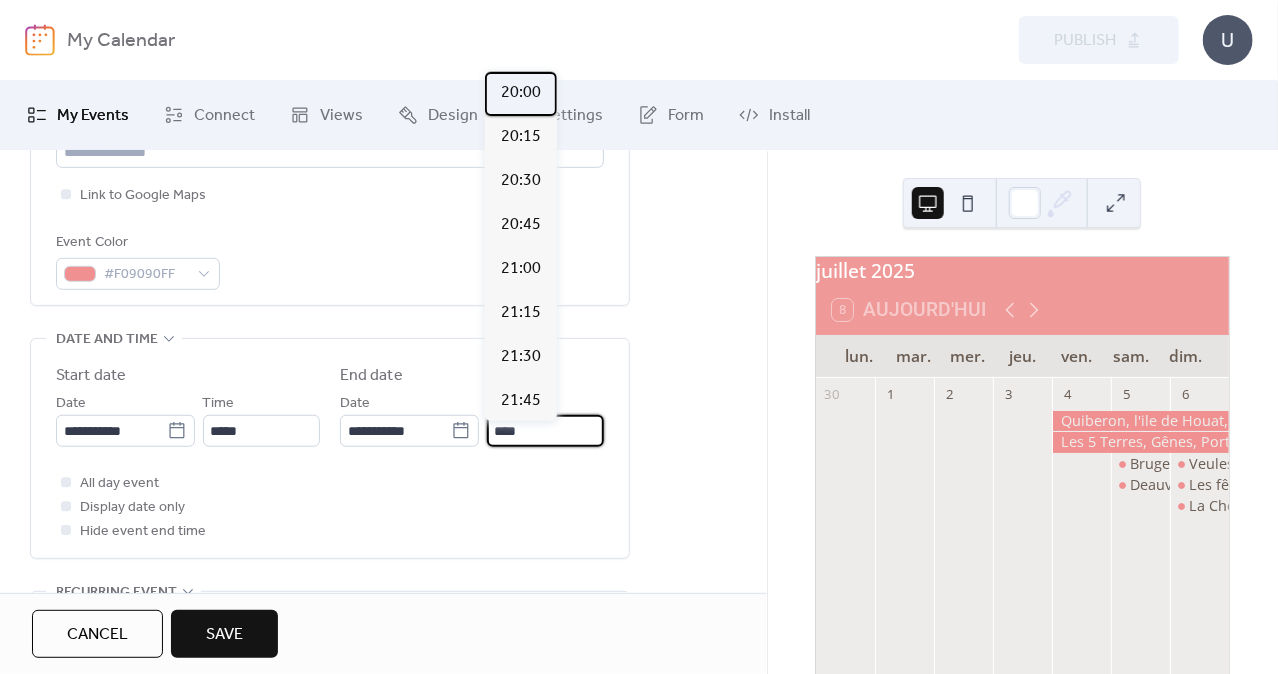 click on "20:00" at bounding box center [521, 93] 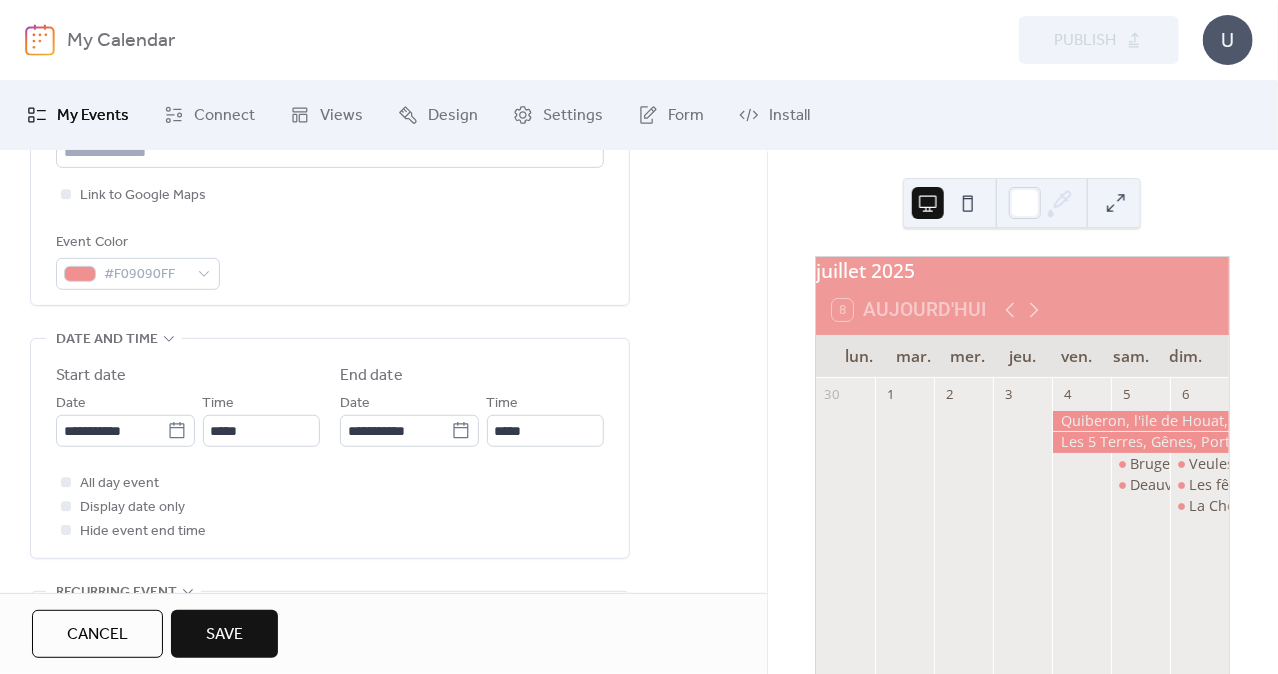 scroll, scrollTop: 576, scrollLeft: 0, axis: vertical 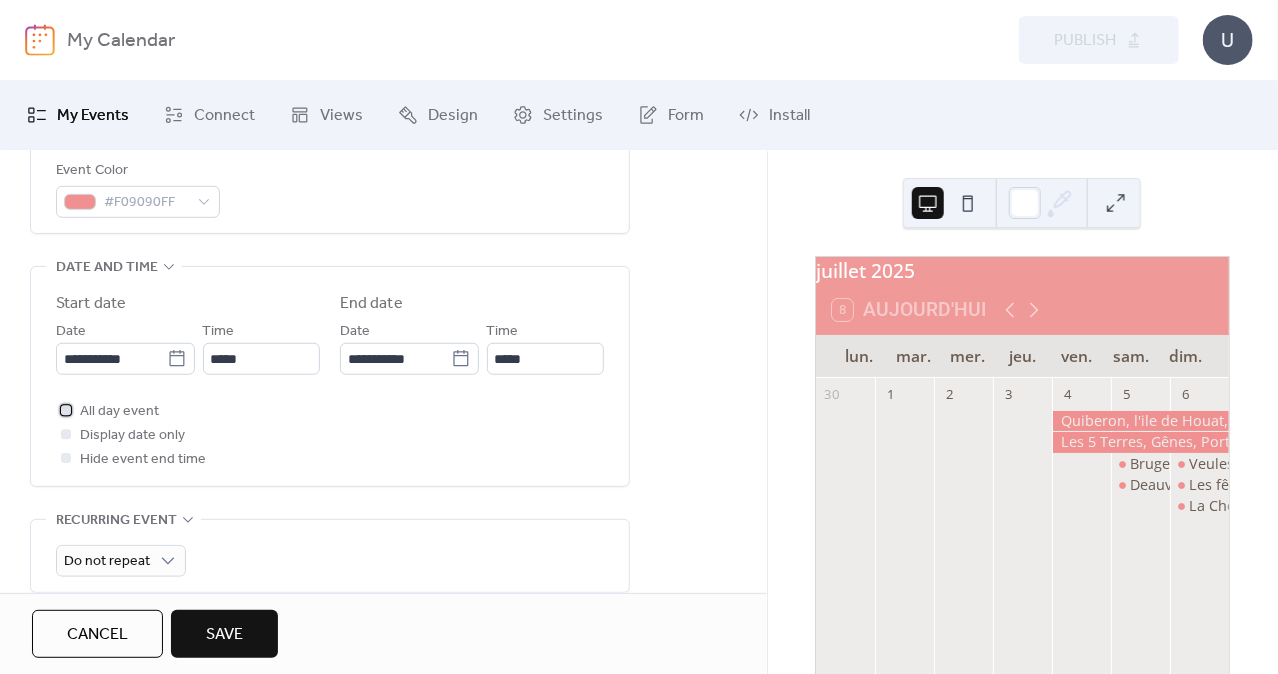 click at bounding box center [66, 410] 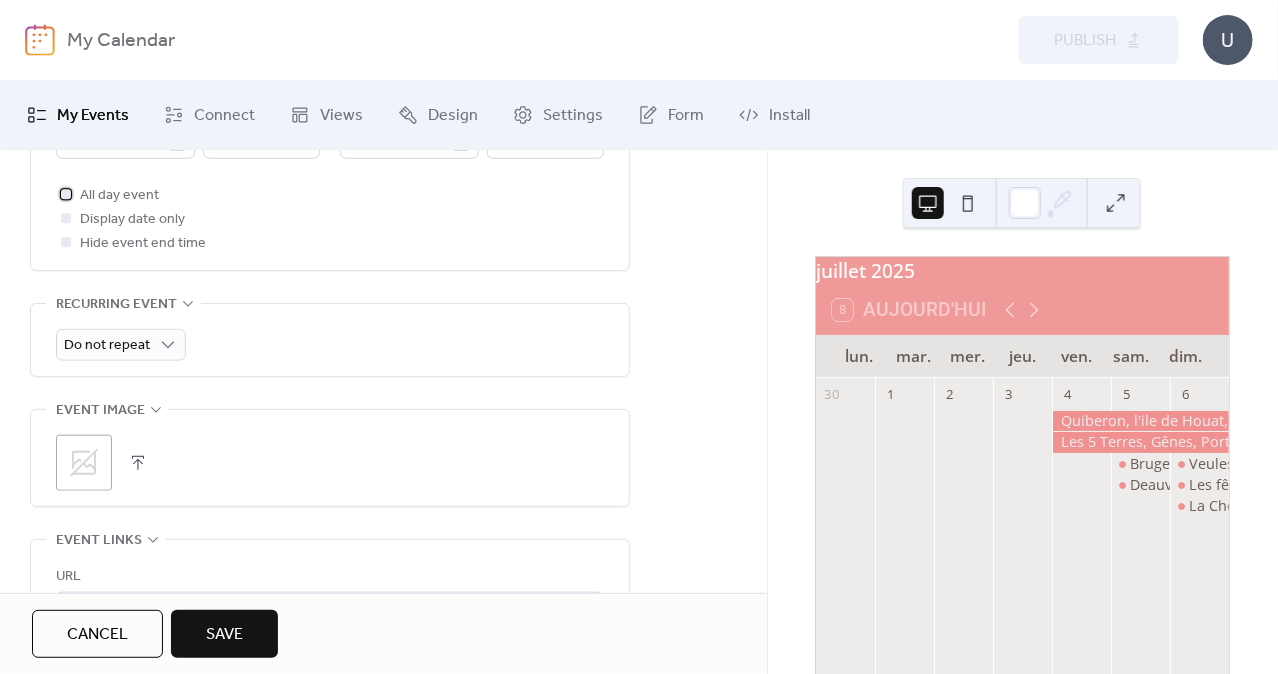 scroll, scrollTop: 1008, scrollLeft: 0, axis: vertical 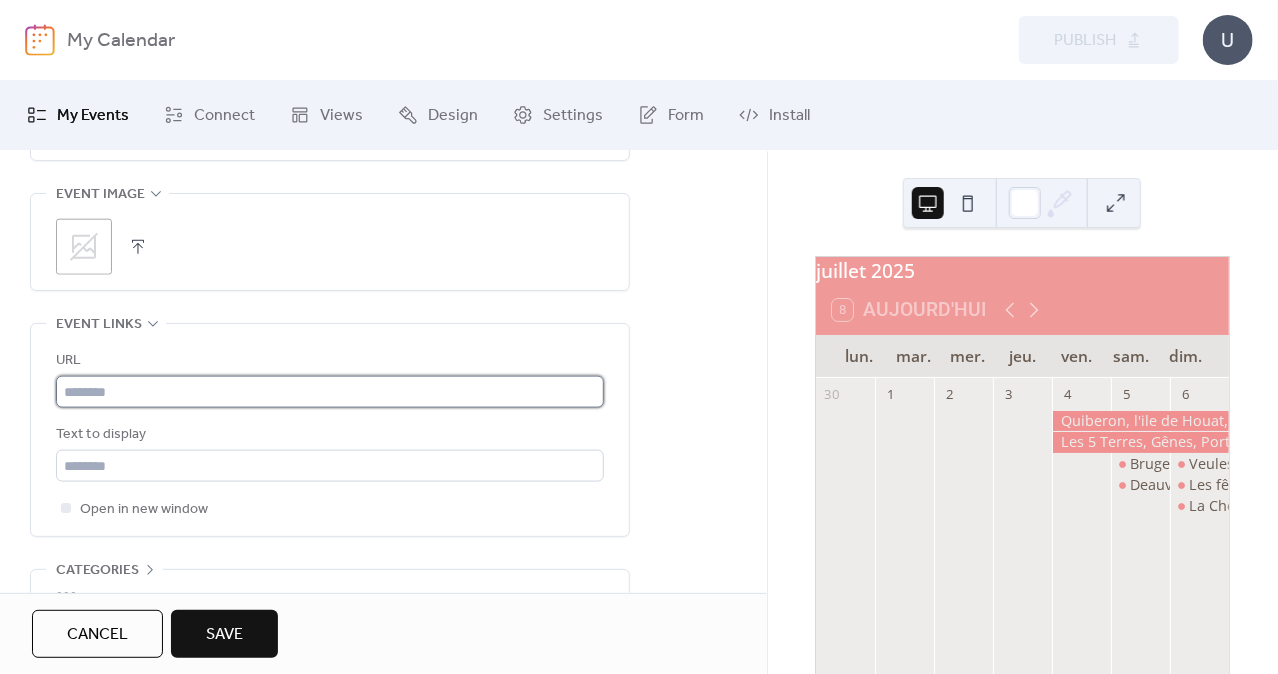 click at bounding box center [330, 392] 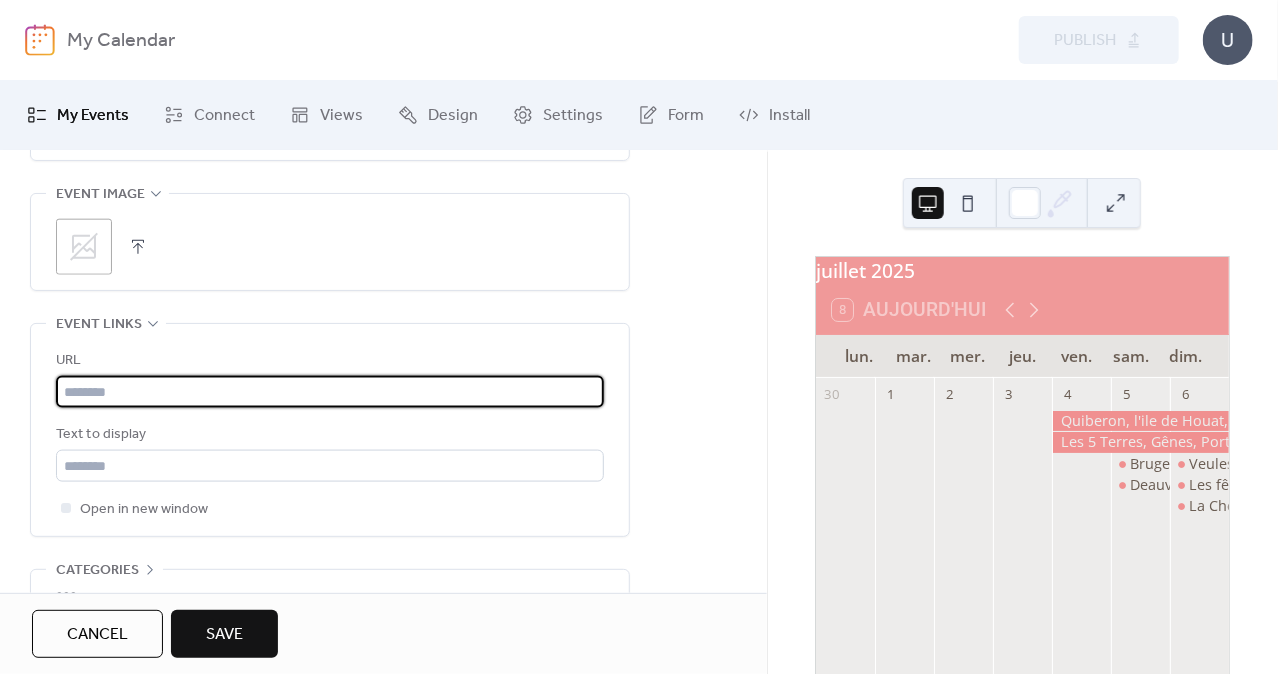 paste on "**********" 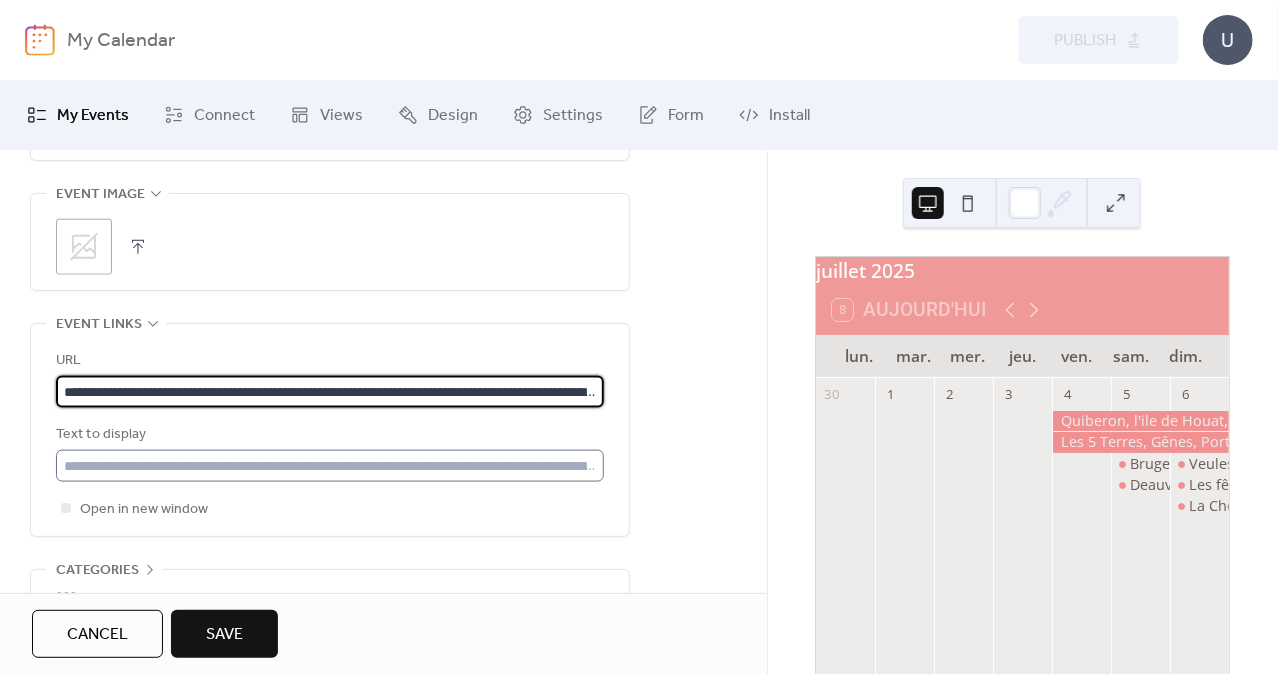 scroll, scrollTop: 0, scrollLeft: 518, axis: horizontal 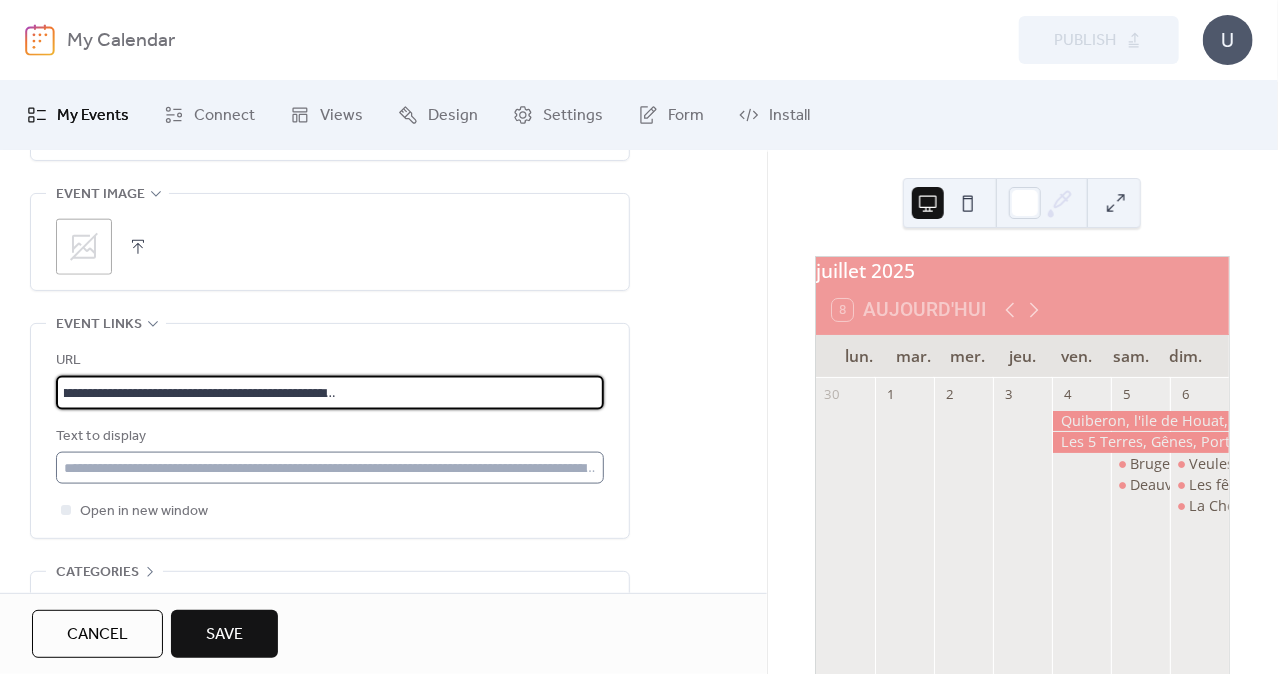 type on "**********" 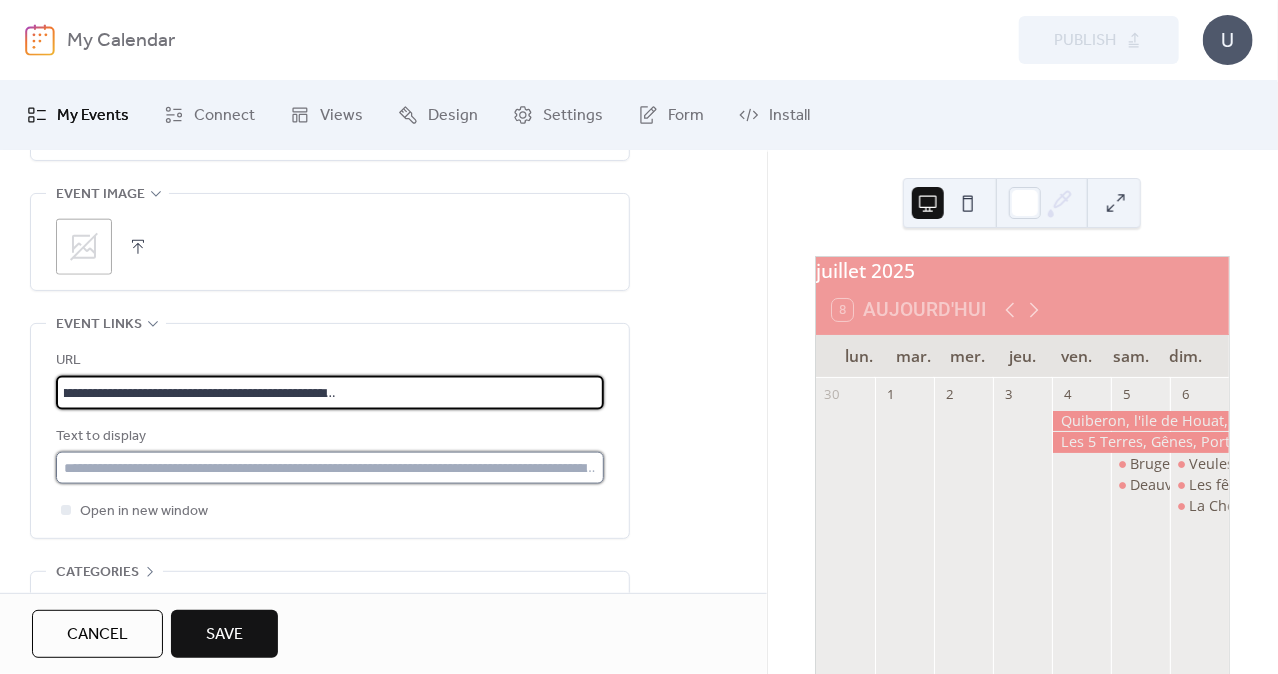 click at bounding box center [330, 468] 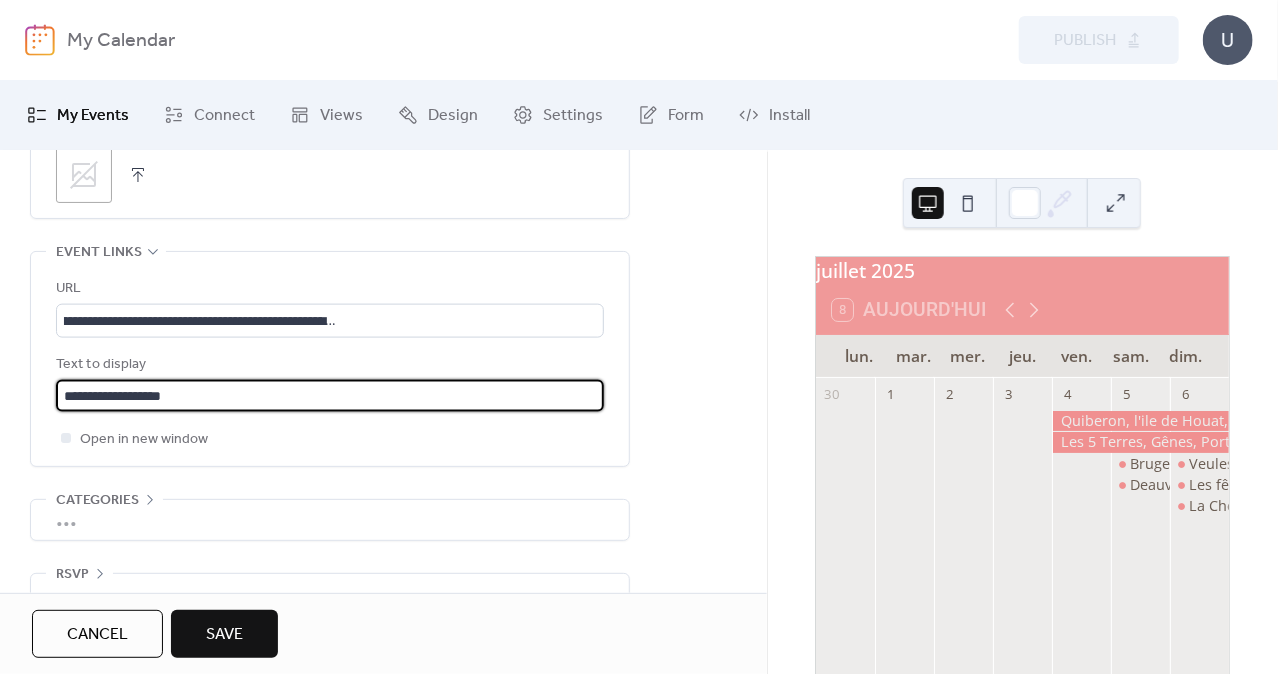 scroll, scrollTop: 1134, scrollLeft: 0, axis: vertical 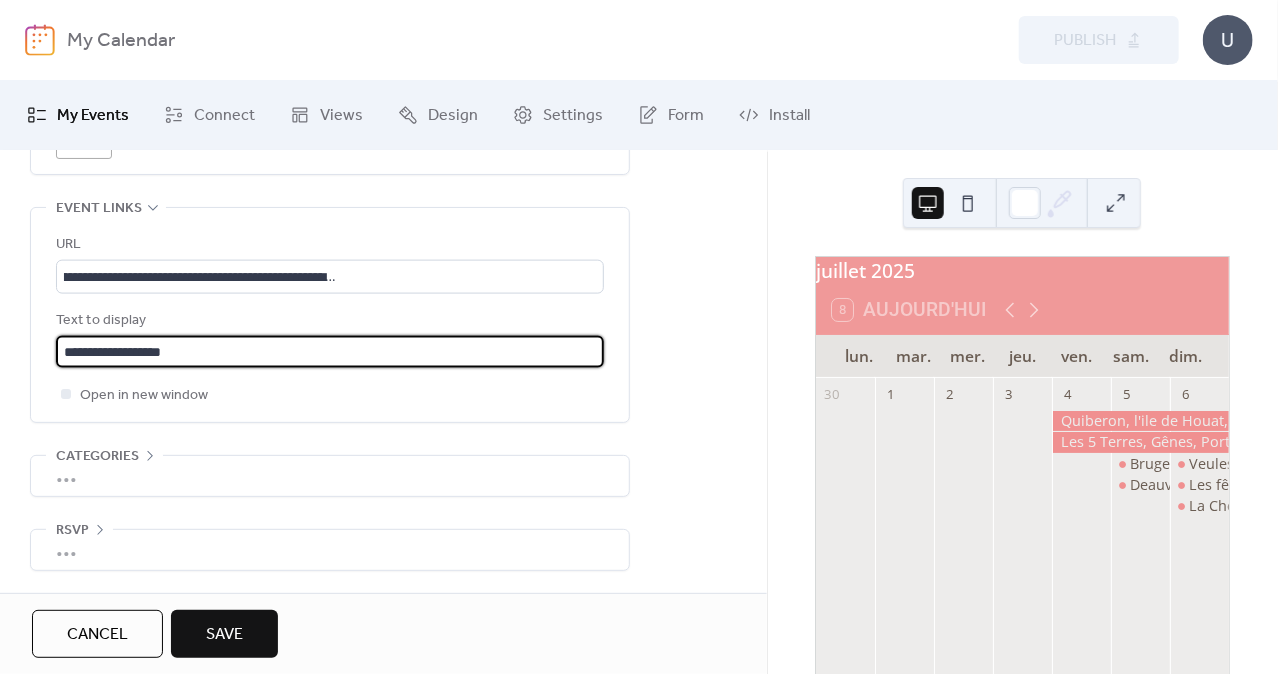 type on "**********" 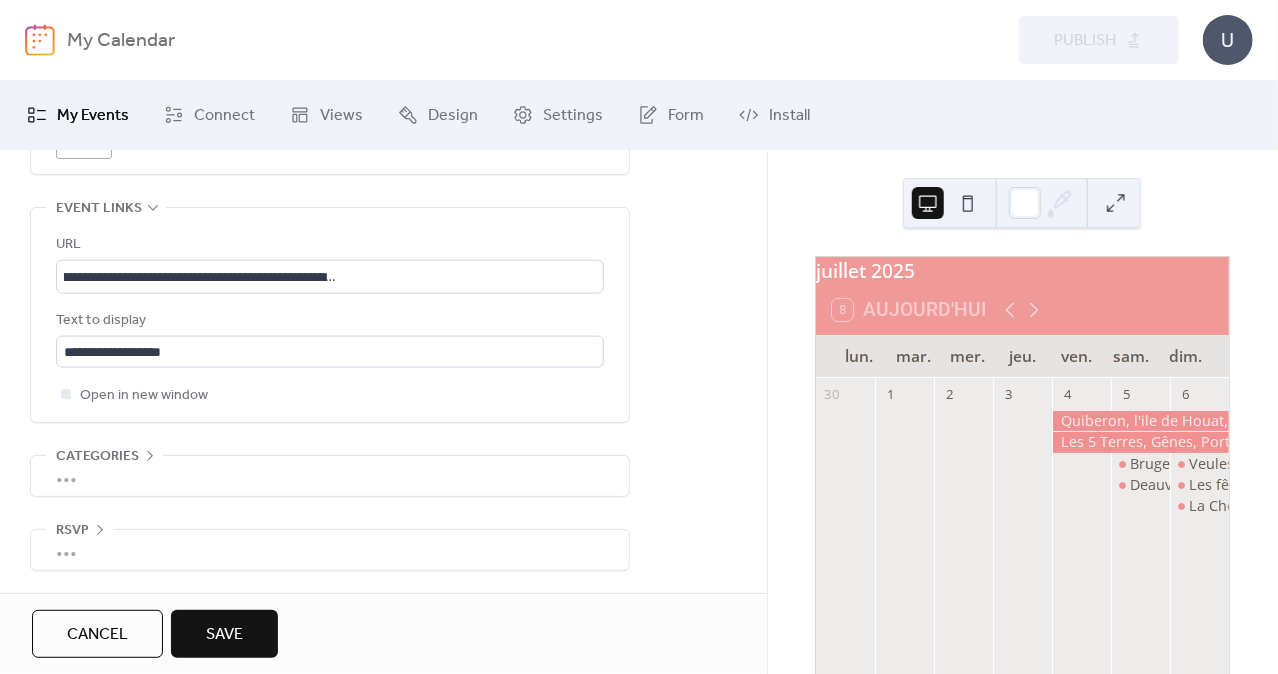 click on "Save" at bounding box center (224, 635) 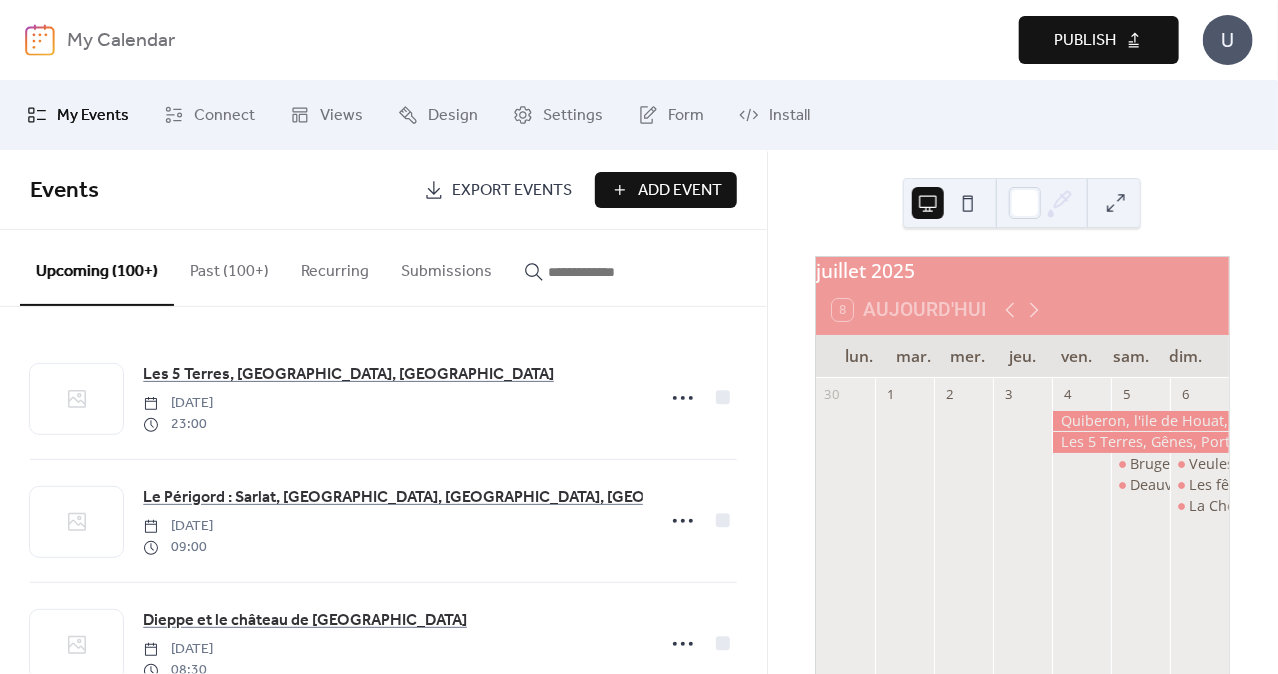 click on "Publish" at bounding box center (1085, 41) 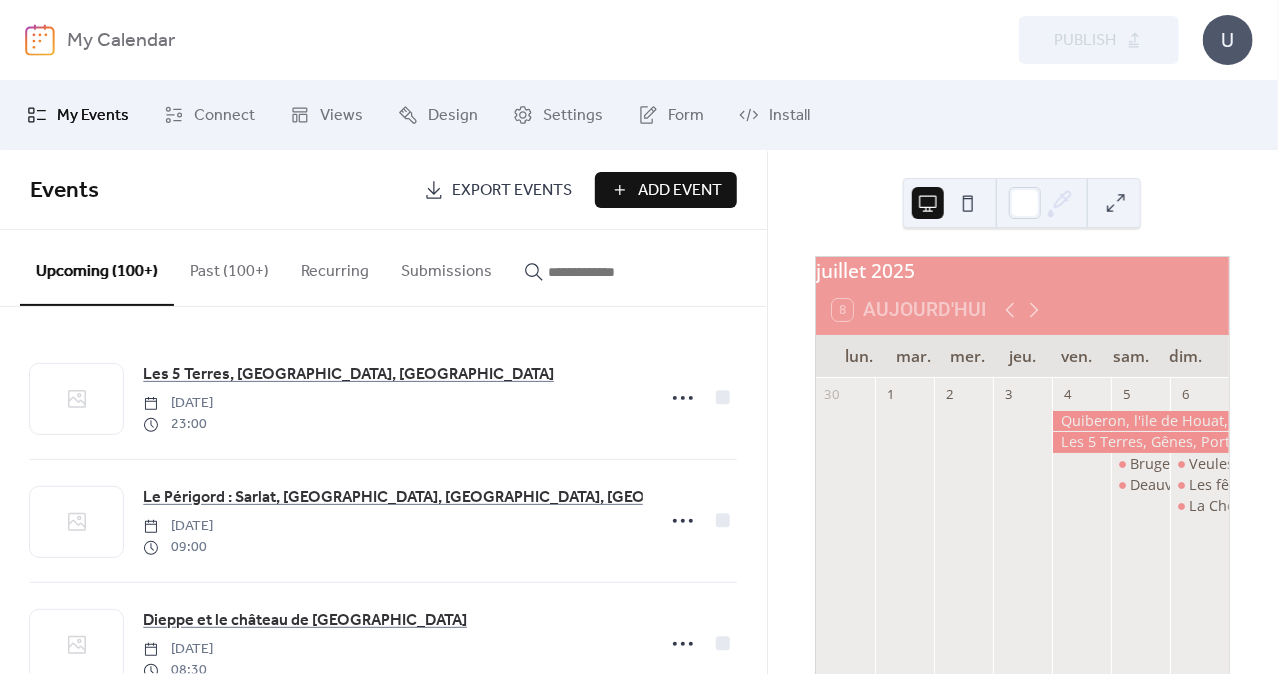 type 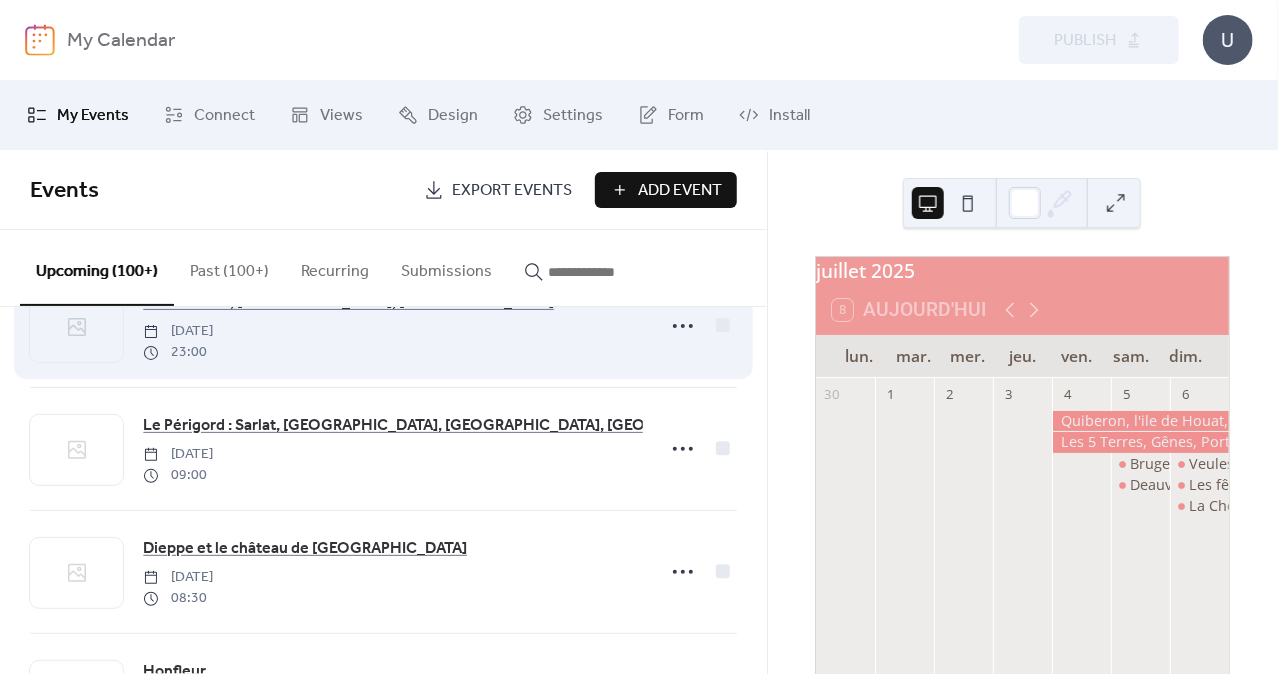 scroll, scrollTop: 0, scrollLeft: 0, axis: both 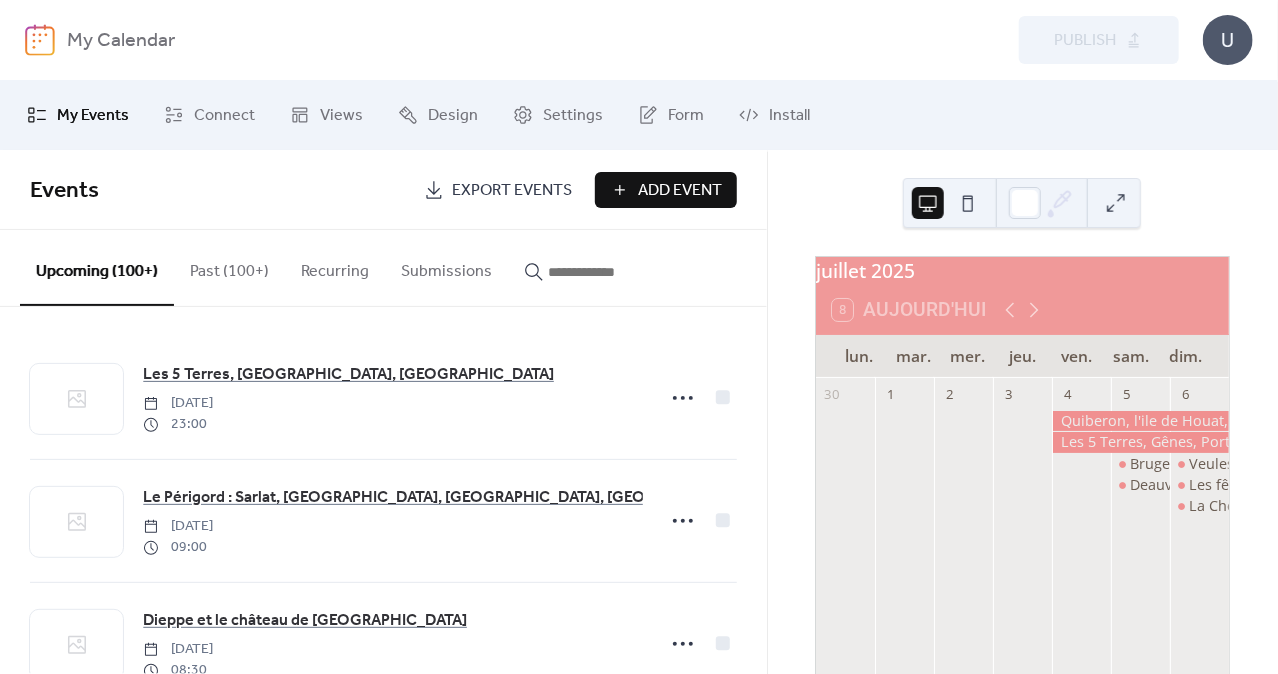 click at bounding box center (598, 272) 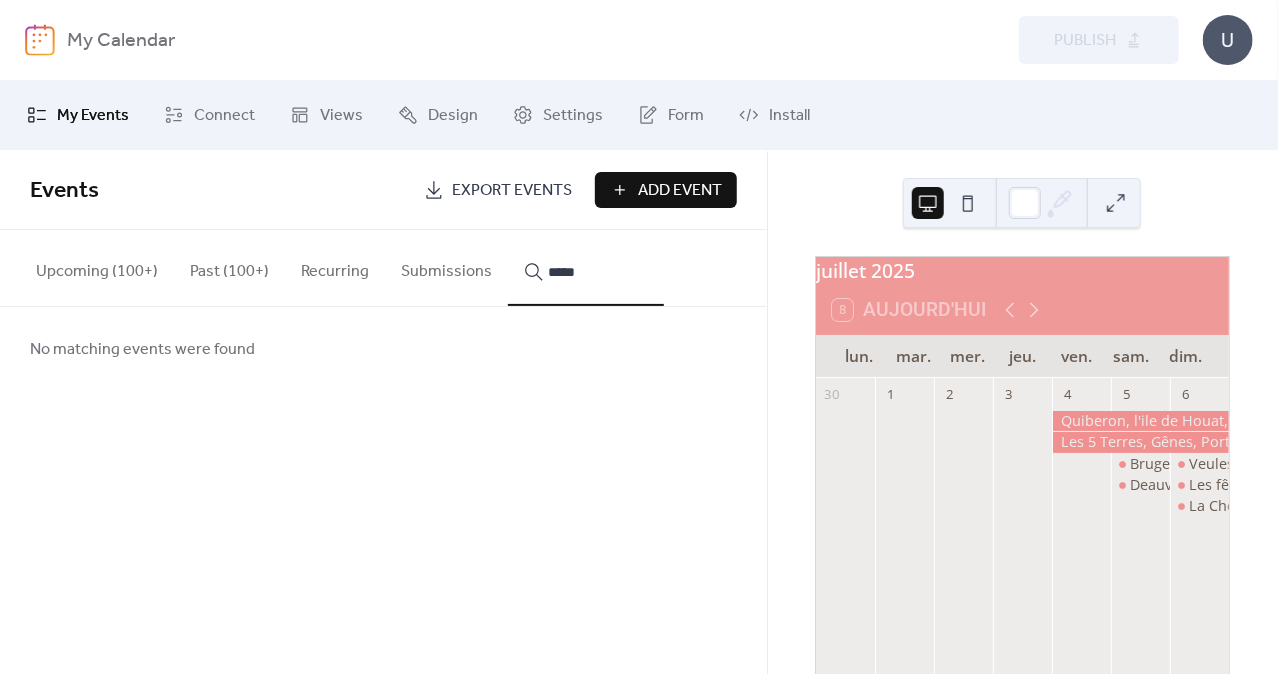 type on "*****" 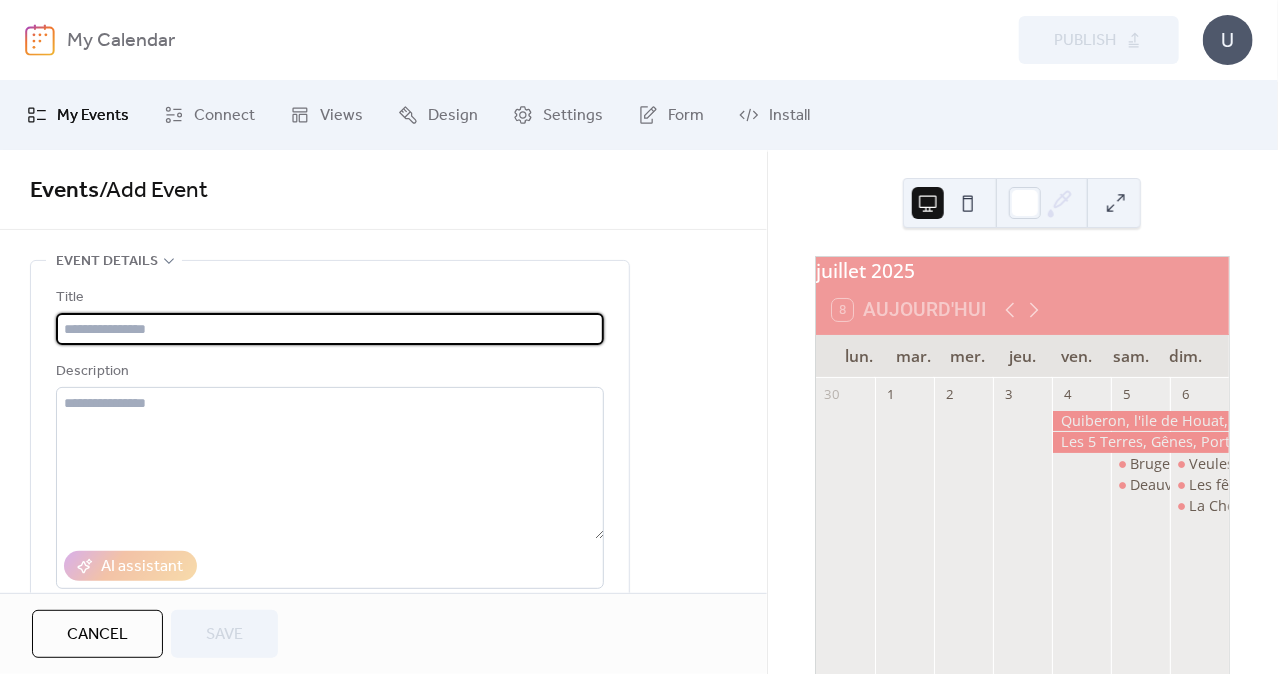 click at bounding box center (330, 329) 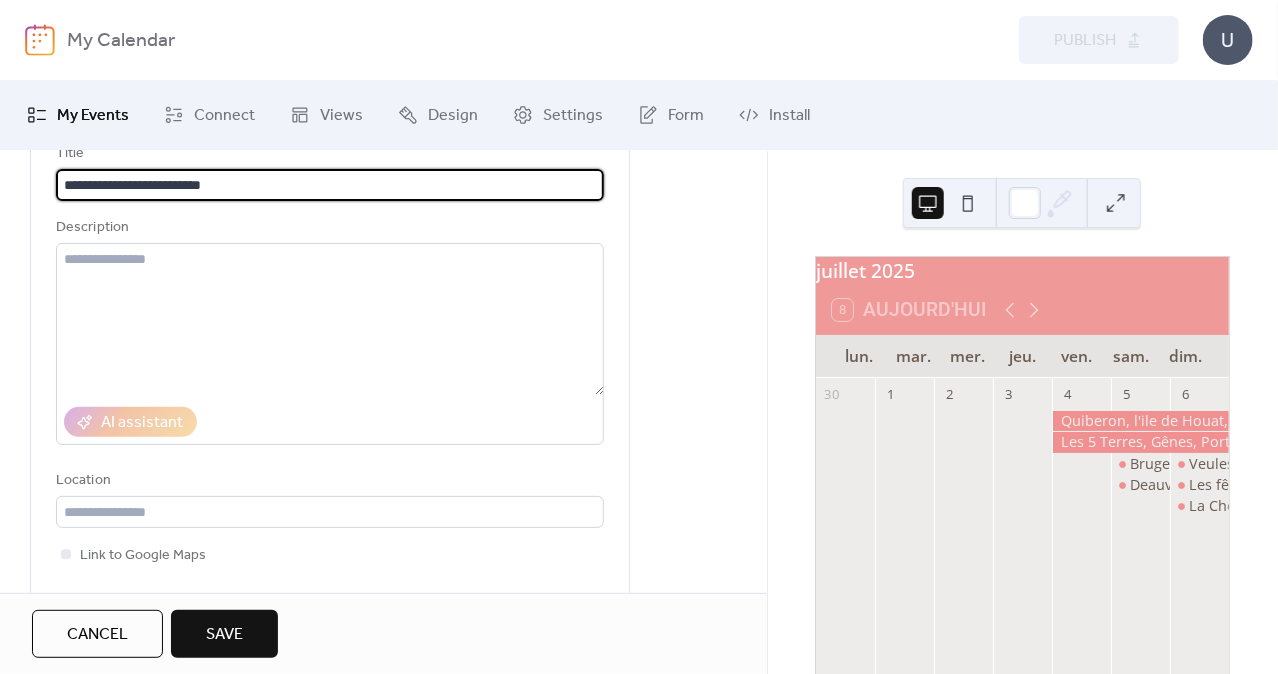 scroll, scrollTop: 288, scrollLeft: 0, axis: vertical 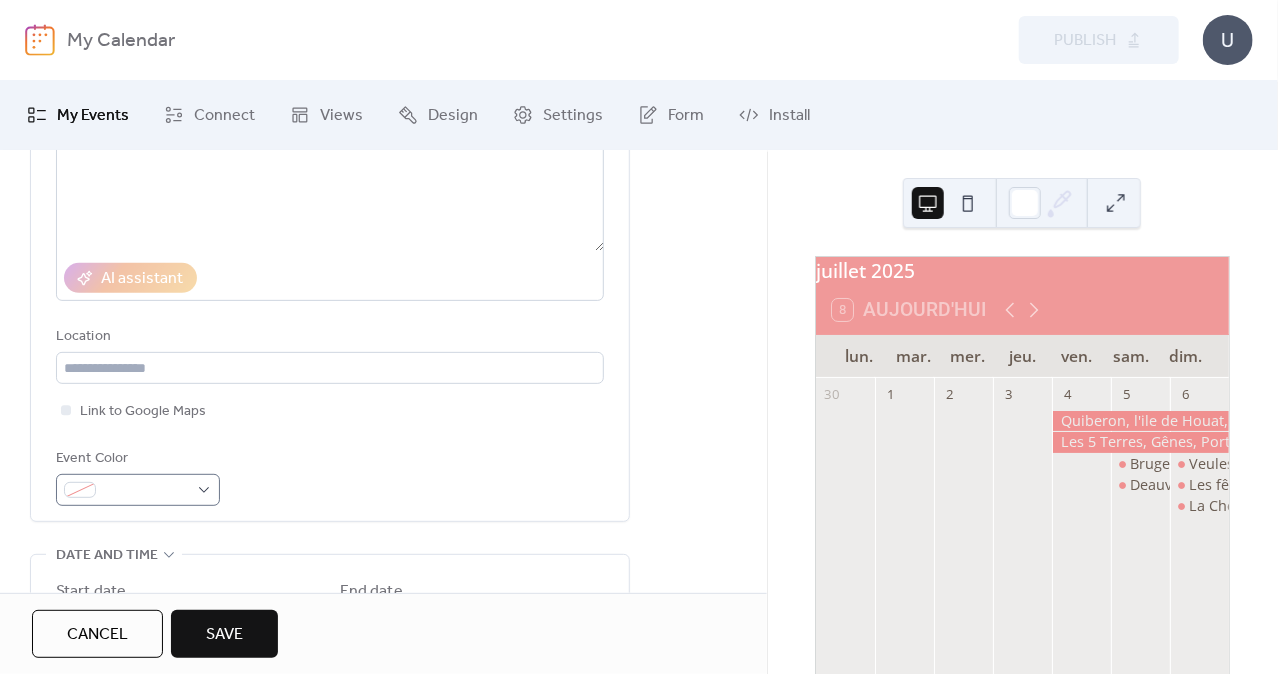 type on "**********" 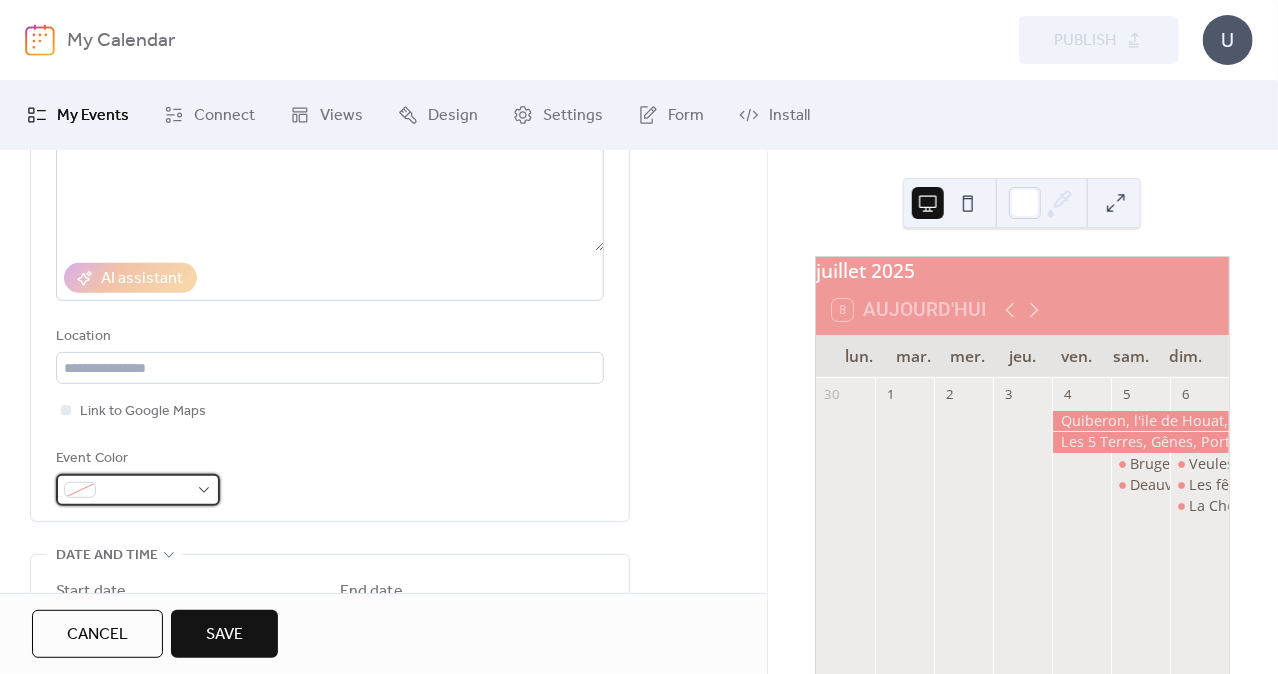 click at bounding box center (146, 491) 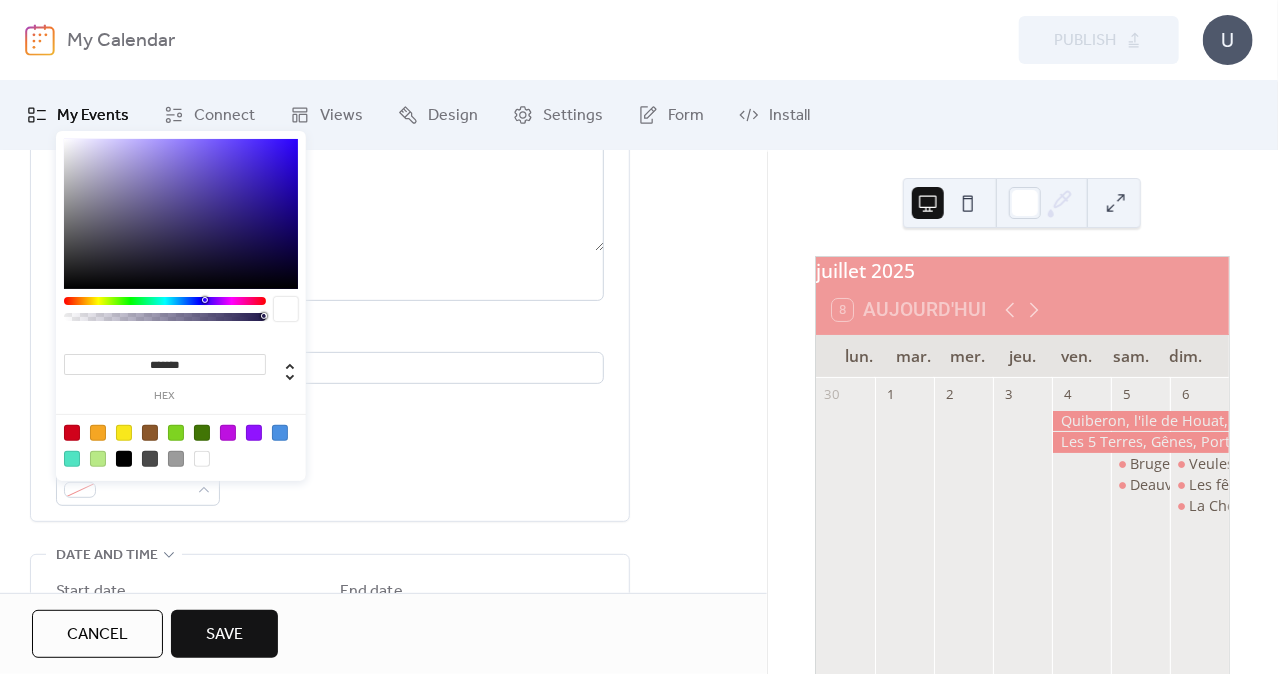 click on "*******" at bounding box center (165, 364) 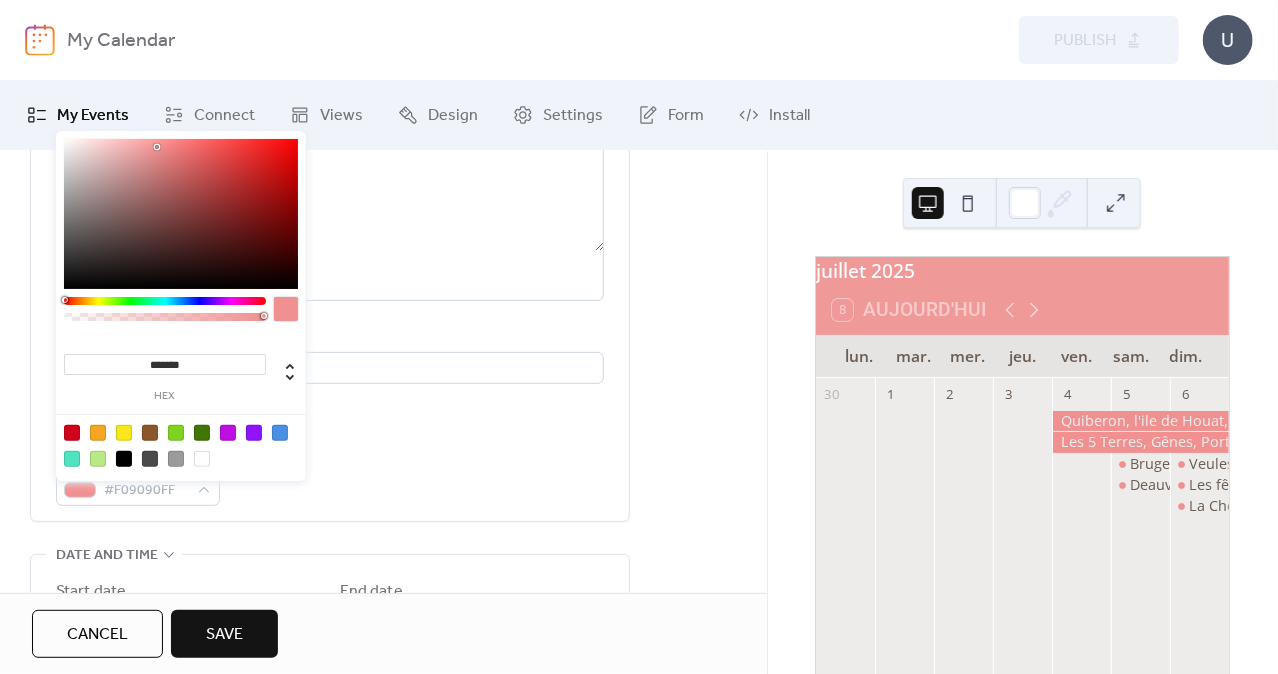 type on "********" 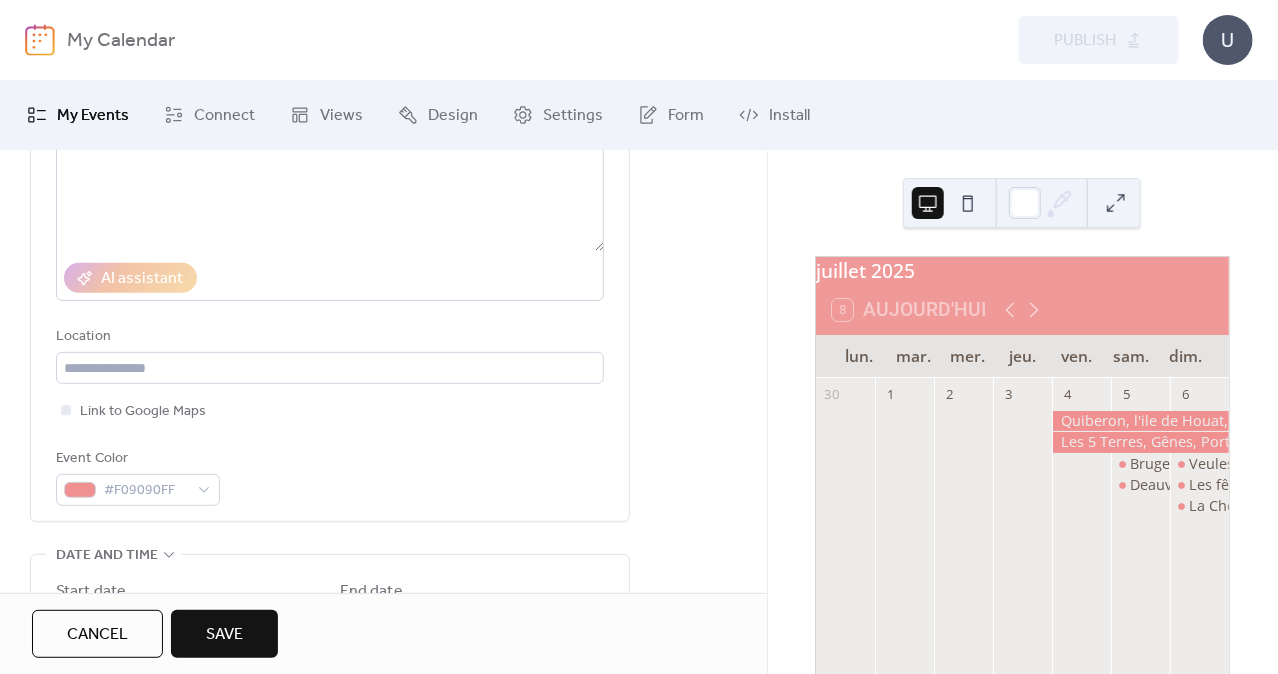 click on "**********" at bounding box center (330, 247) 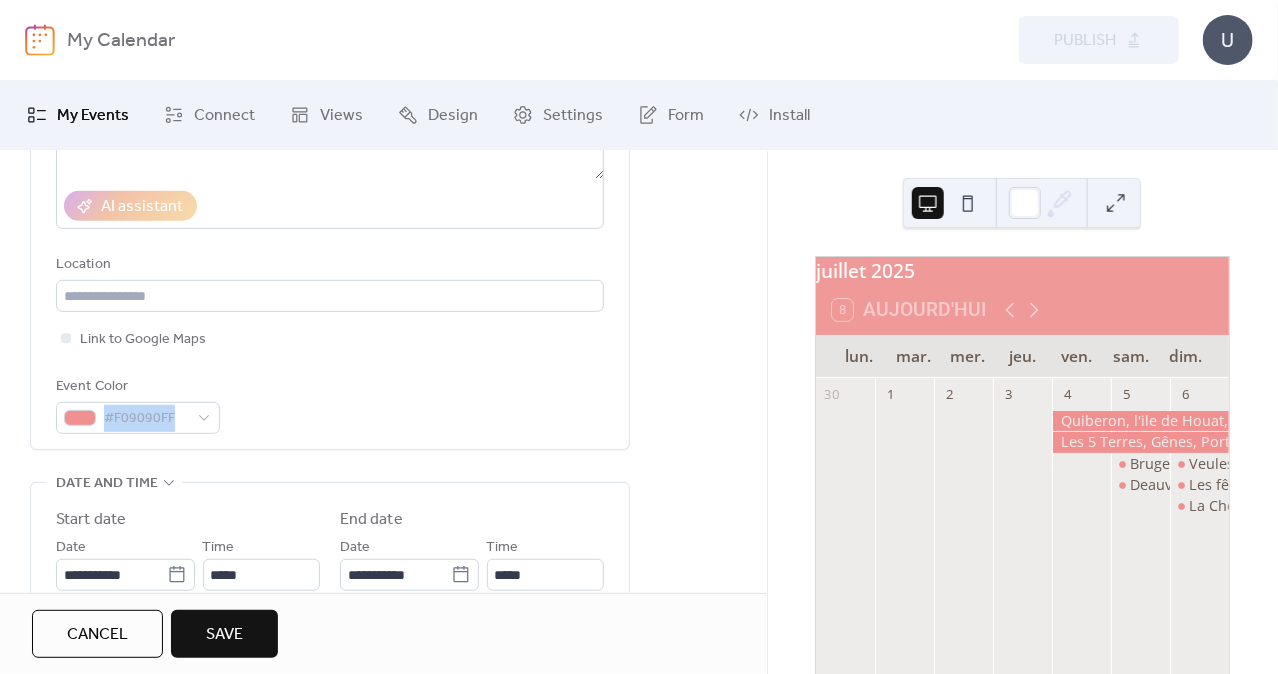 scroll, scrollTop: 432, scrollLeft: 0, axis: vertical 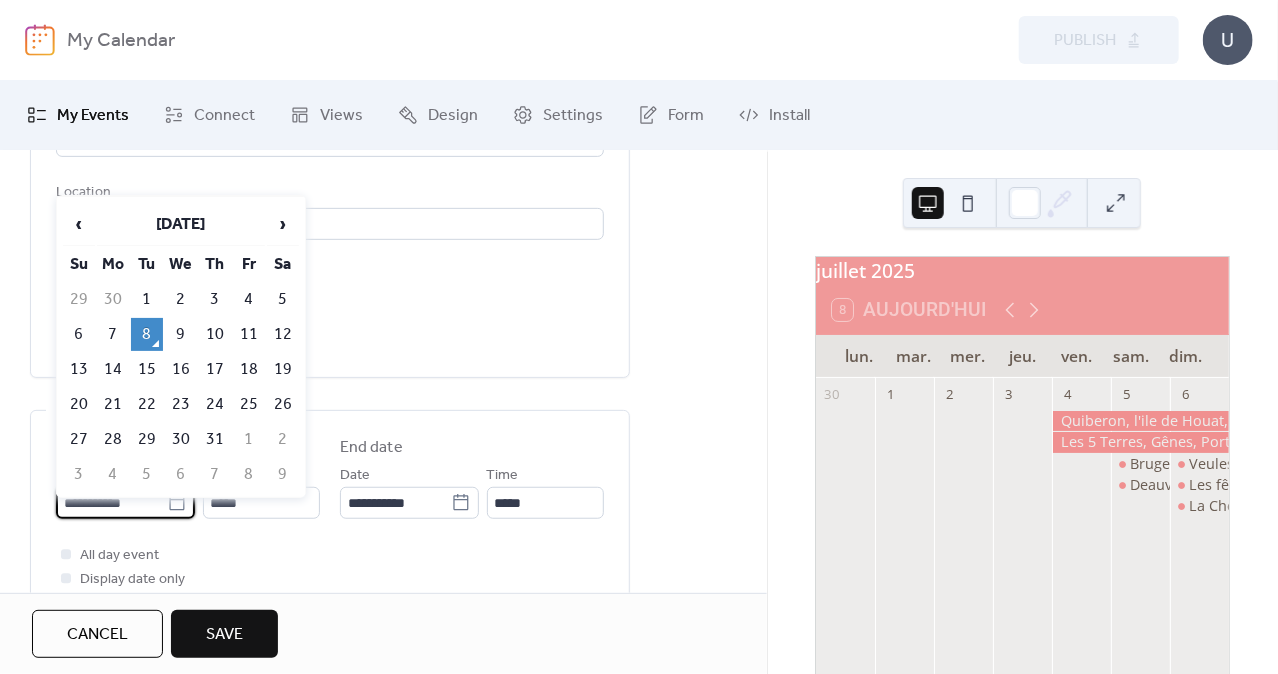 click on "**********" at bounding box center [111, 503] 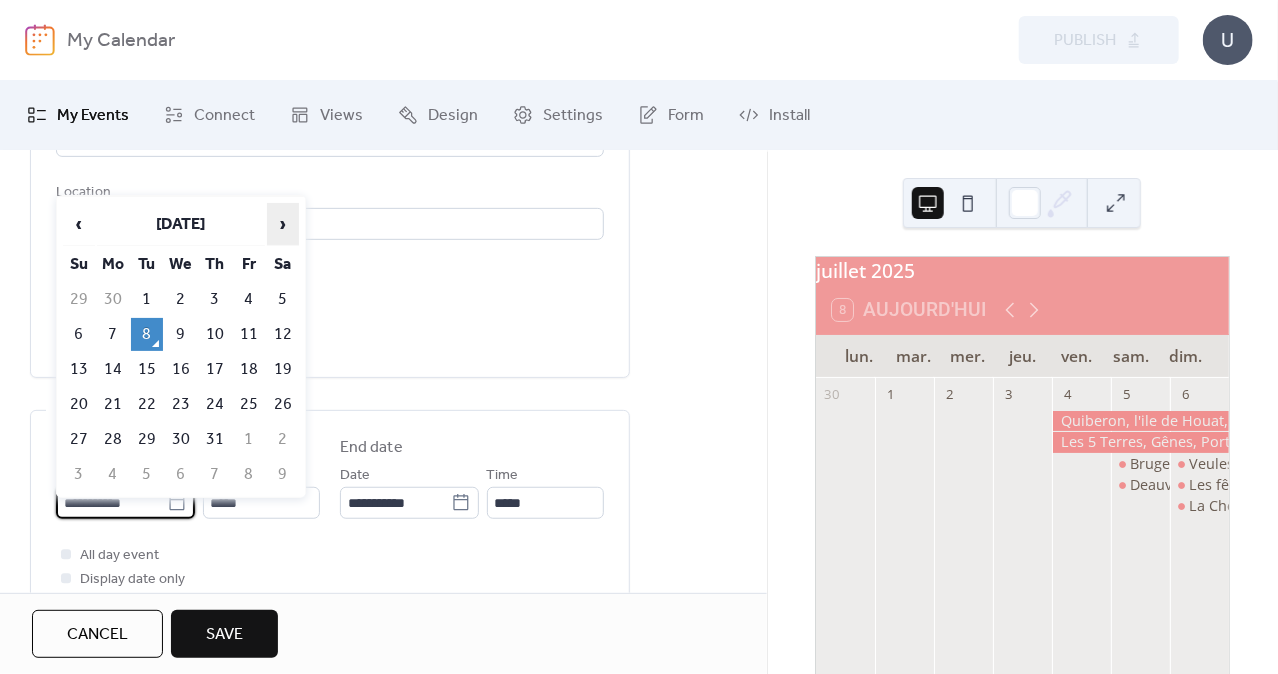 click on "›" at bounding box center [283, 224] 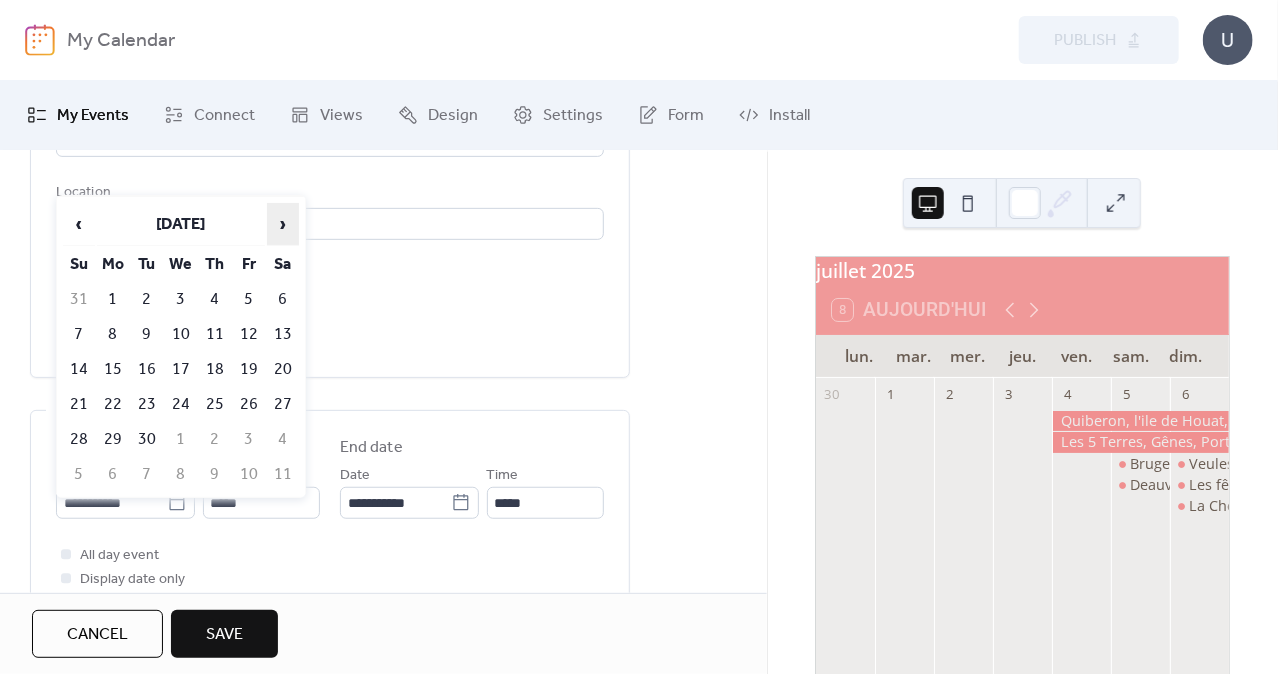 click on "›" at bounding box center (283, 224) 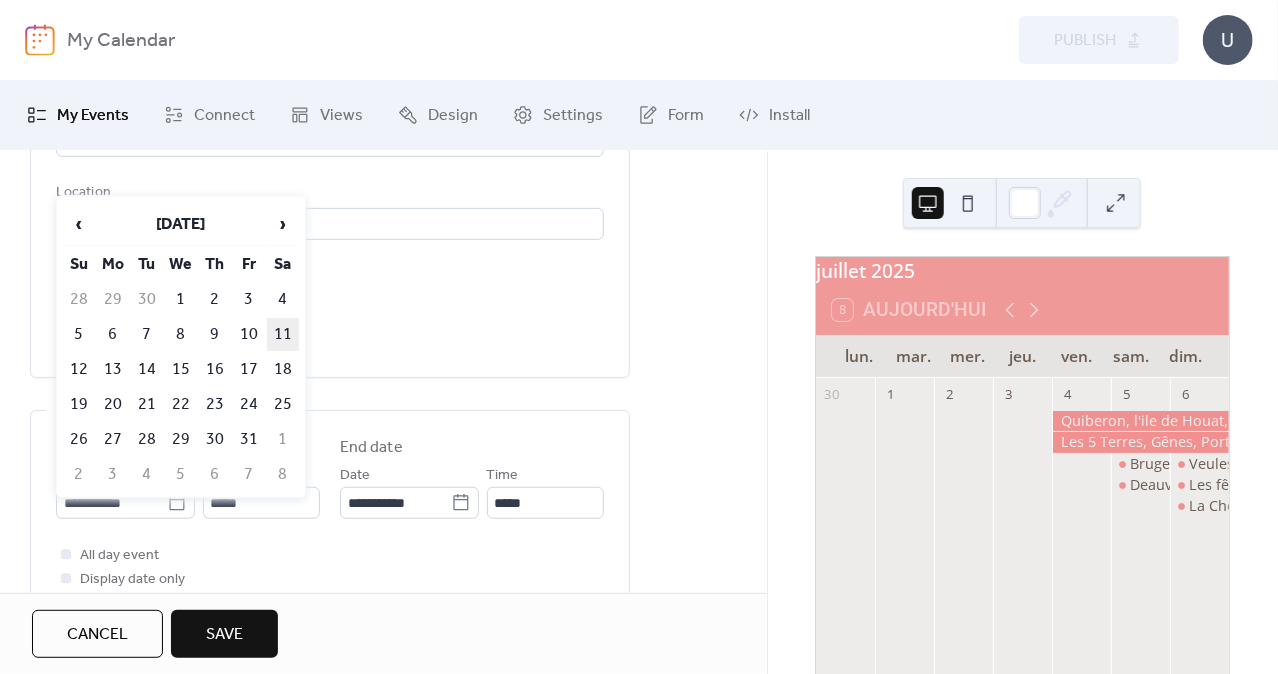 click on "11" at bounding box center (283, 334) 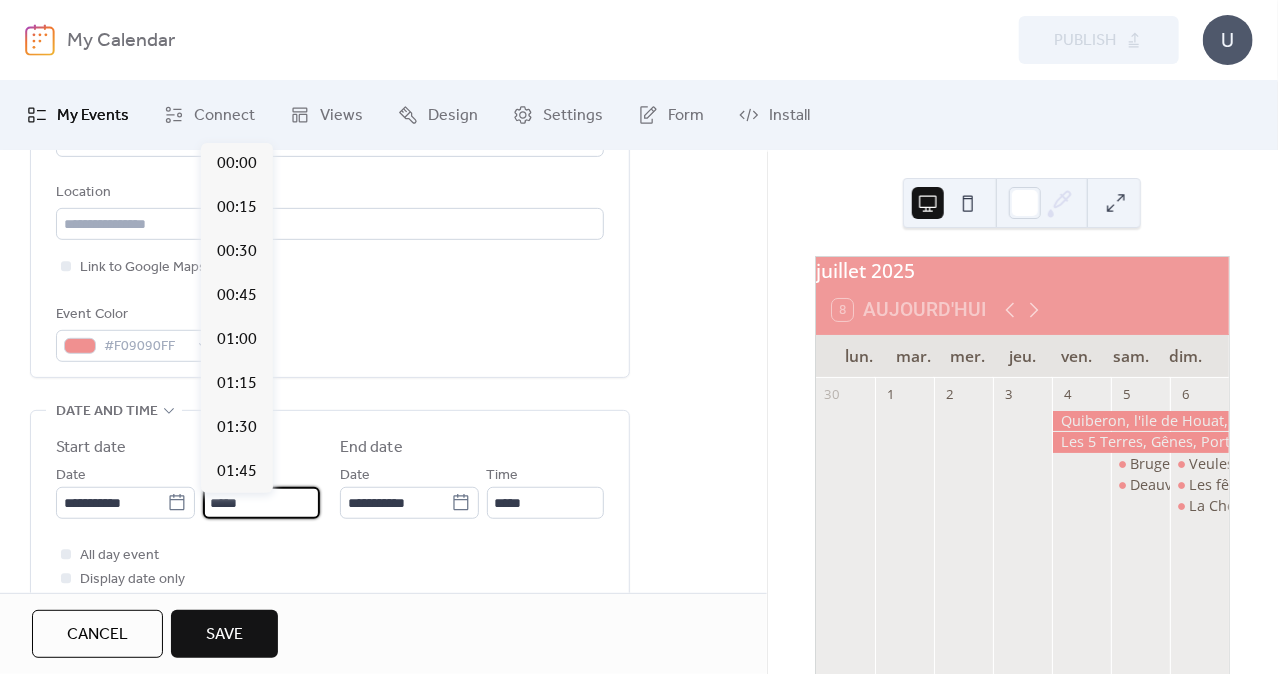 click on "*****" at bounding box center (261, 503) 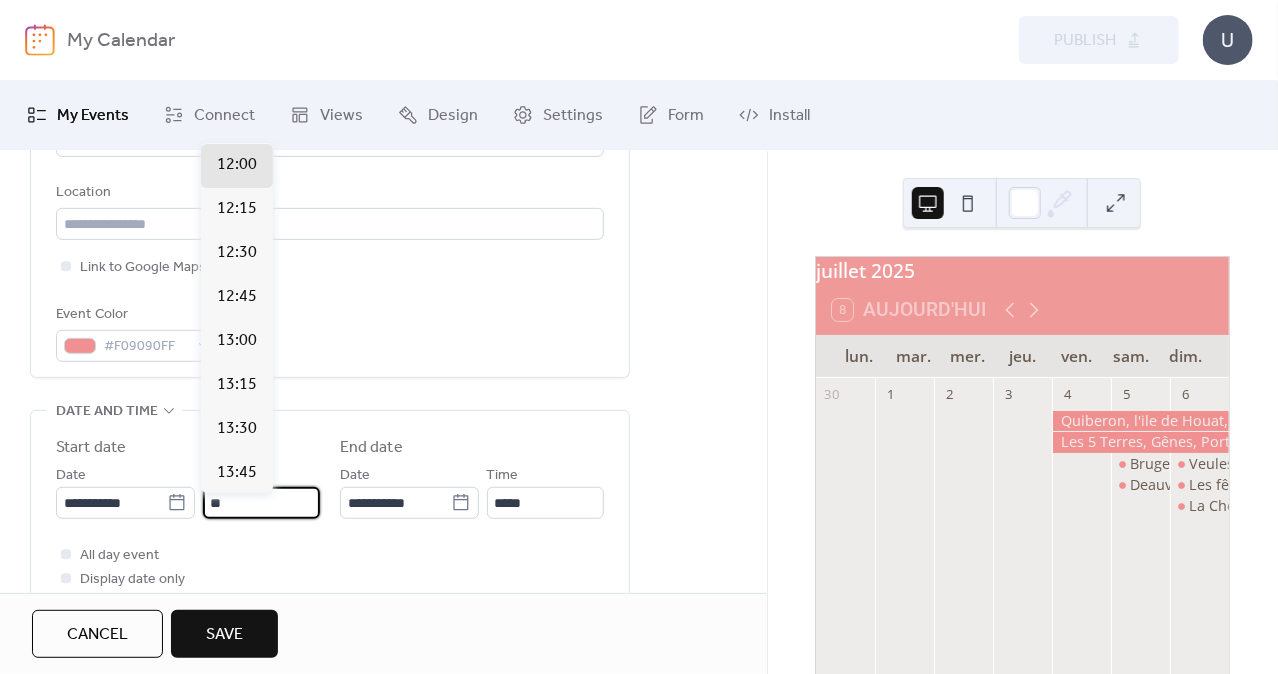 type on "*" 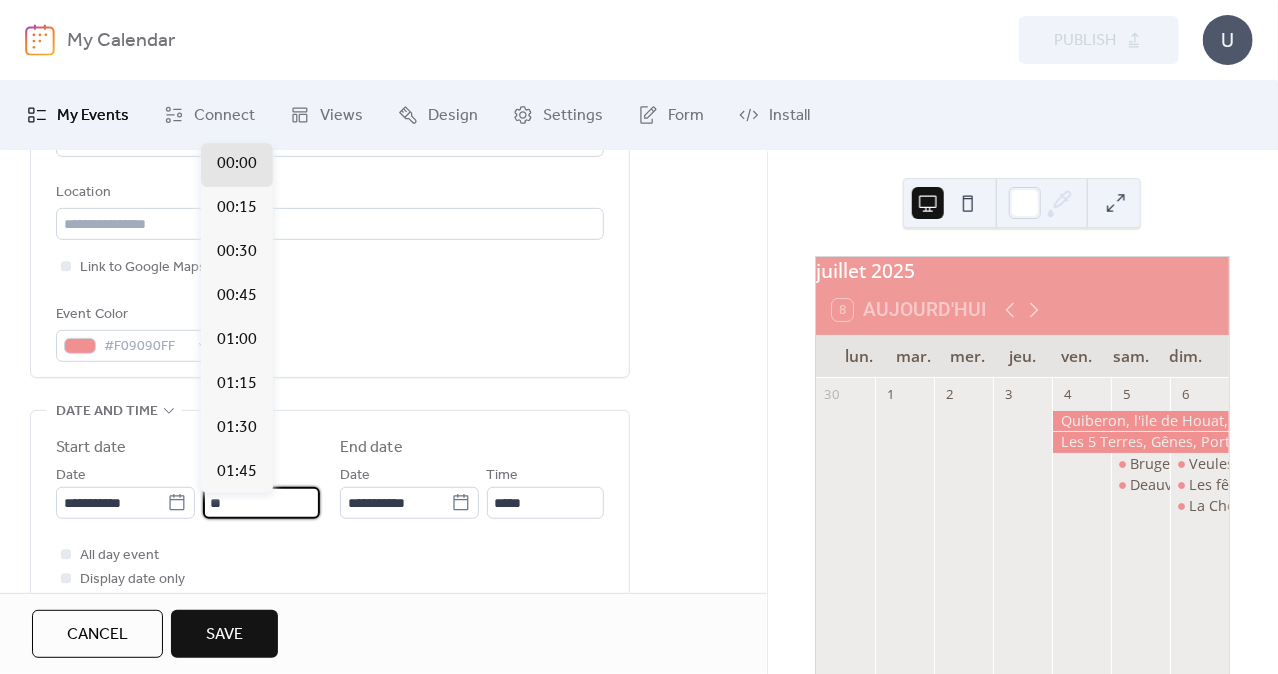 scroll, scrollTop: 1407, scrollLeft: 0, axis: vertical 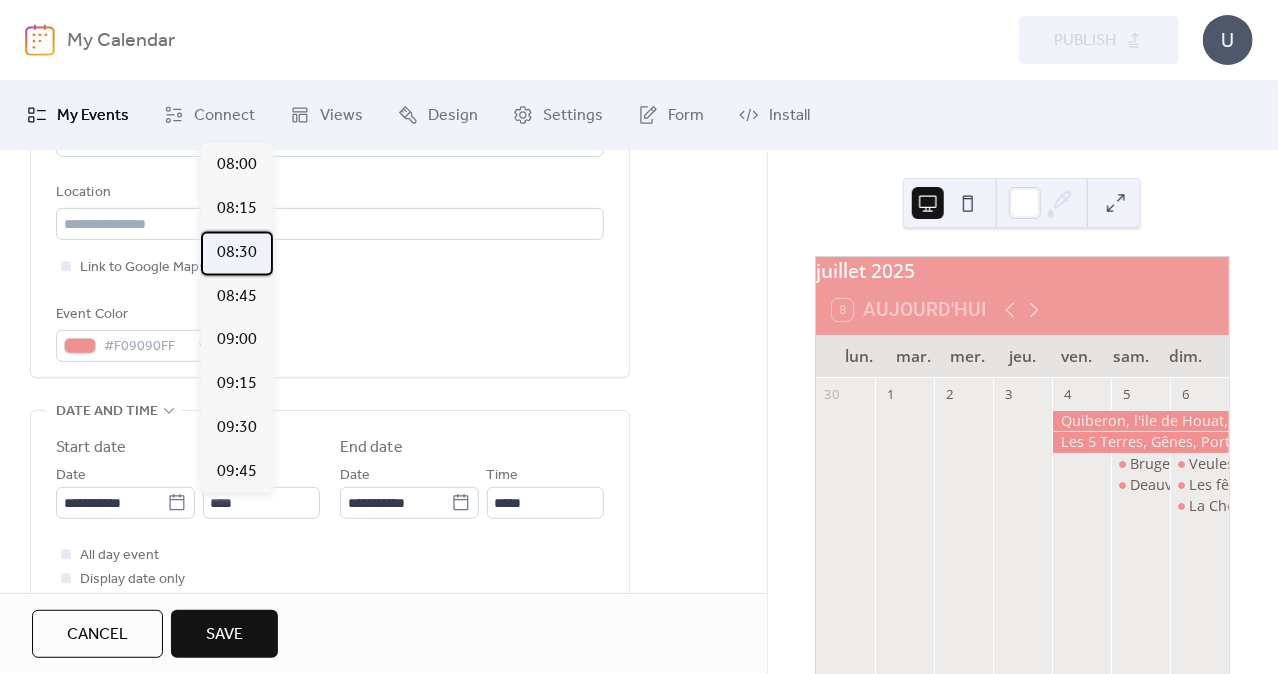 click on "08:30" at bounding box center [237, 253] 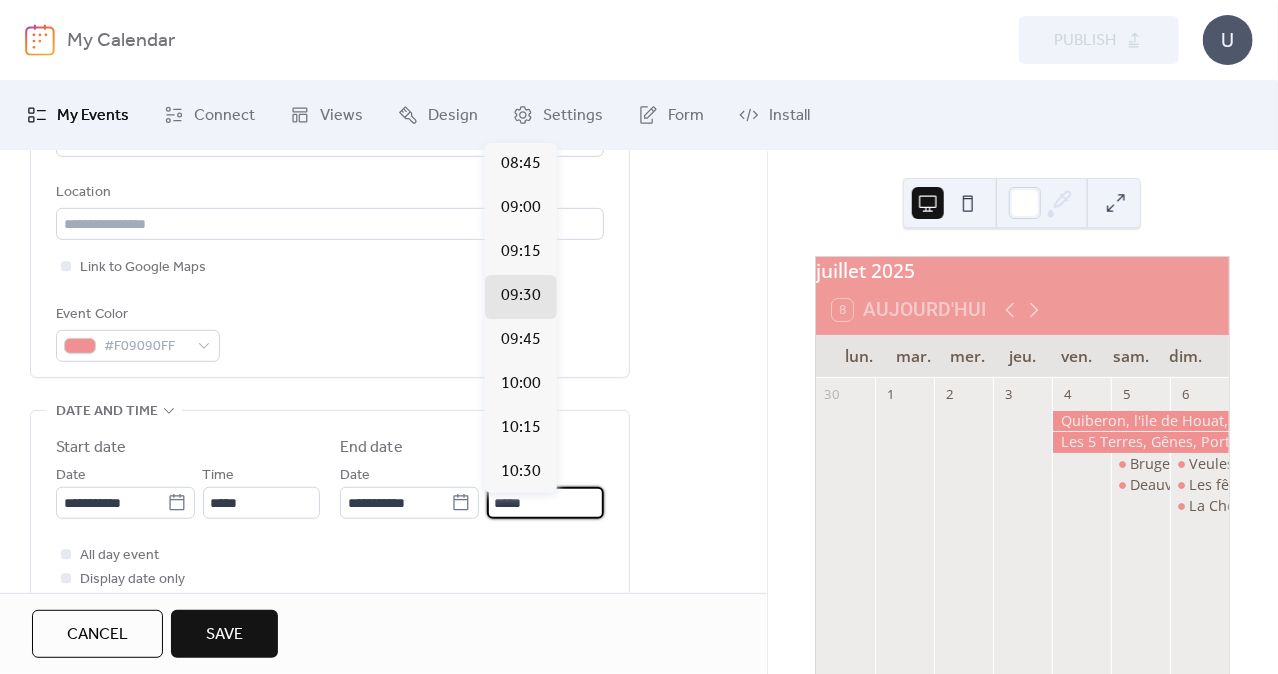 drag, startPoint x: 520, startPoint y: 514, endPoint x: 466, endPoint y: 514, distance: 54 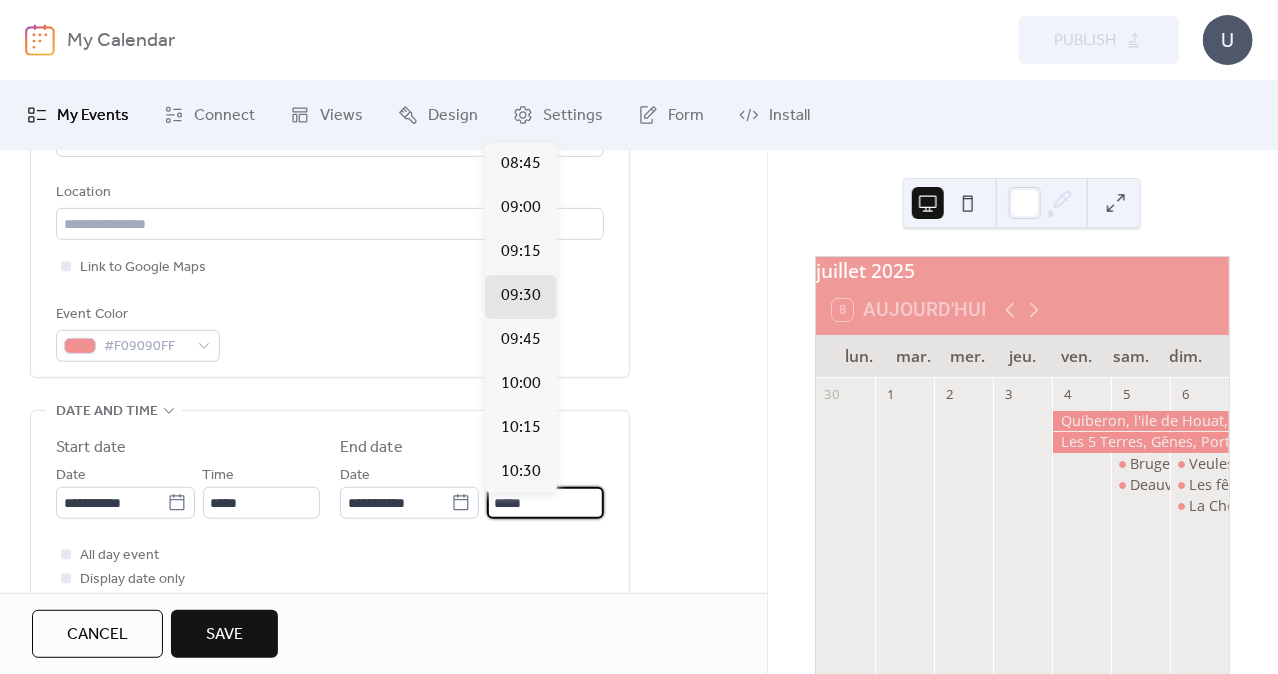click on "*****" at bounding box center (545, 503) 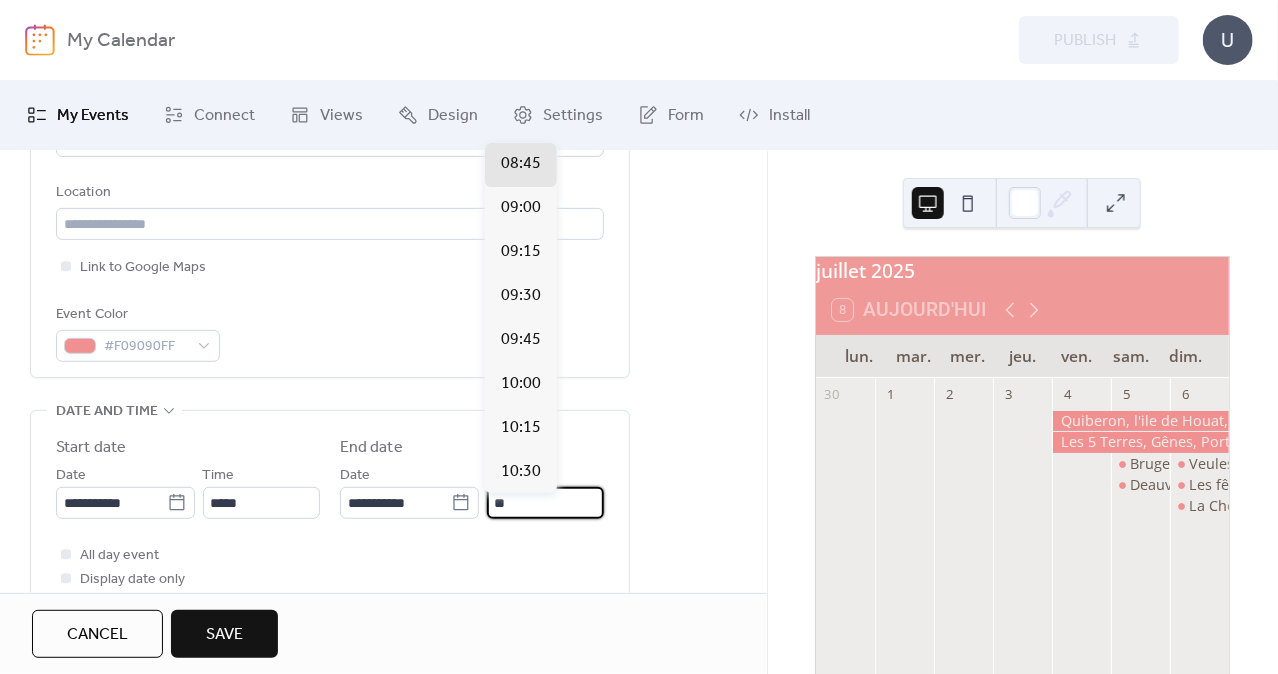 scroll, scrollTop: 1979, scrollLeft: 0, axis: vertical 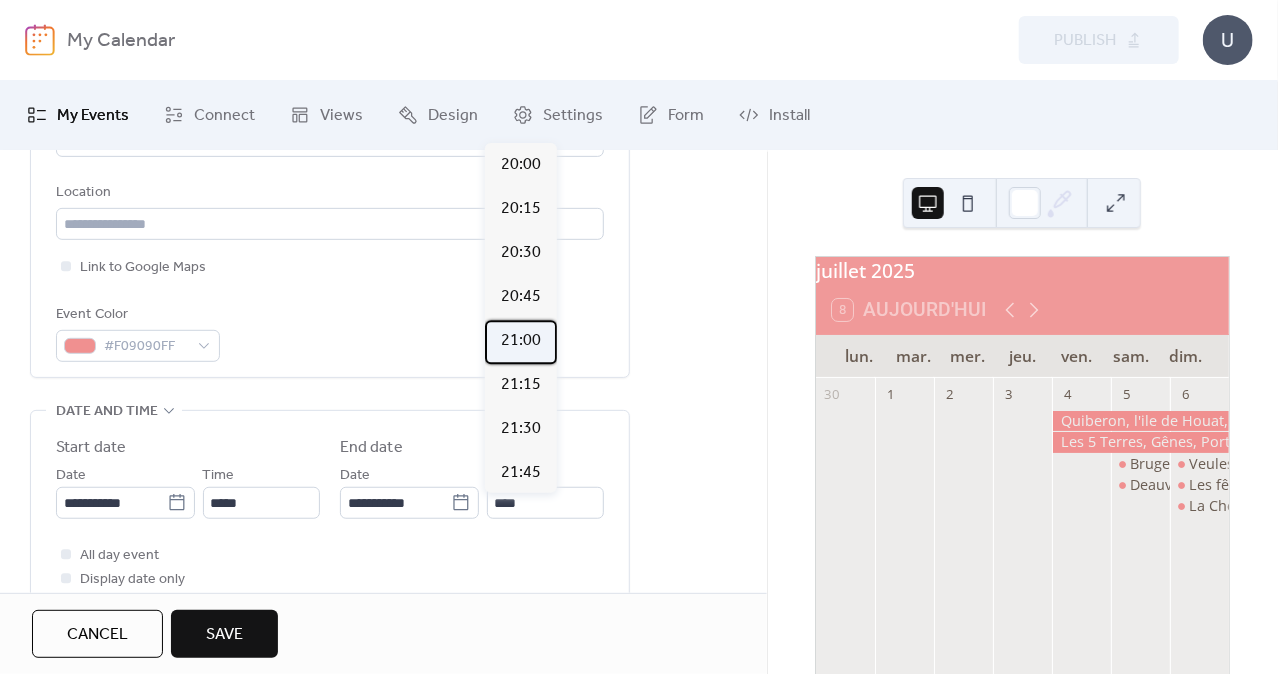 click on "21:00" at bounding box center [521, 341] 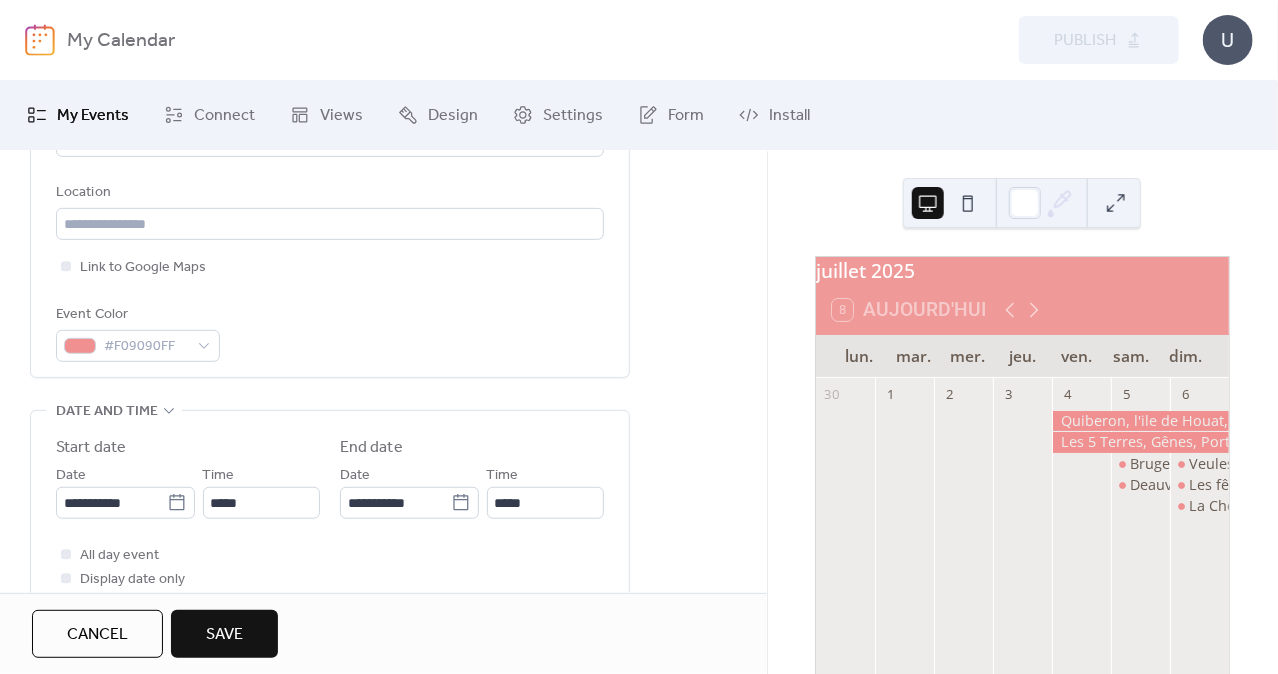 scroll, scrollTop: 432, scrollLeft: 0, axis: vertical 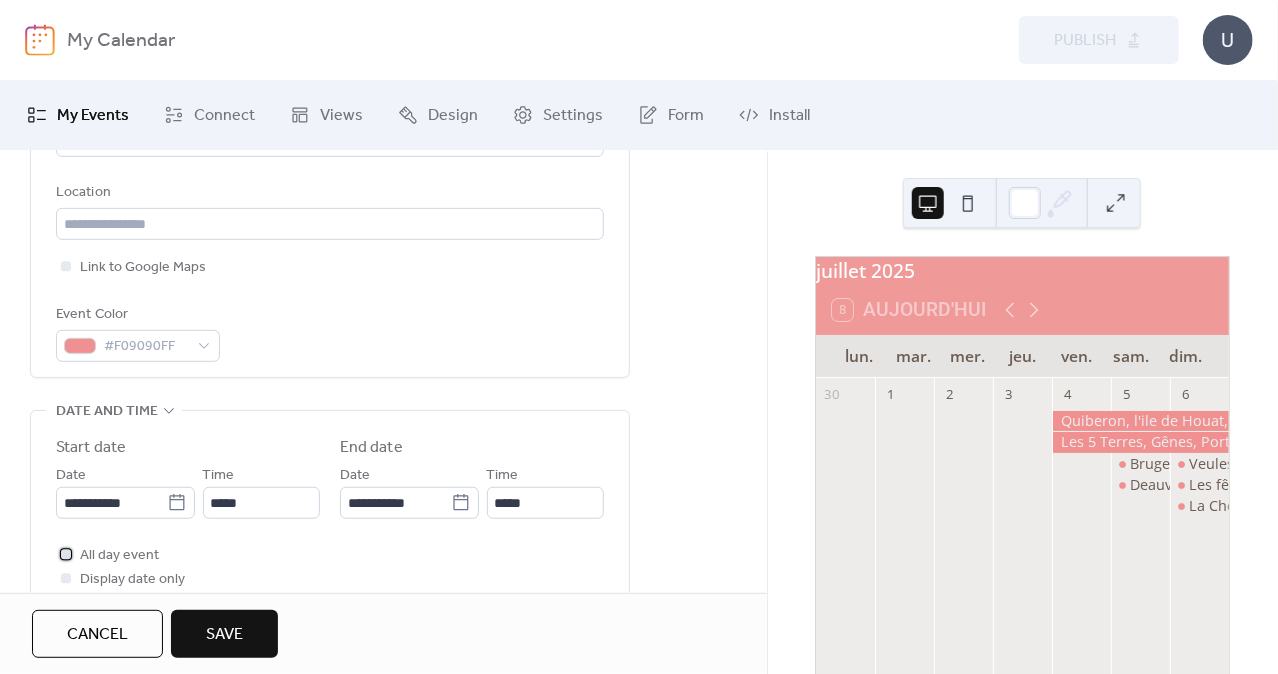 click at bounding box center [66, 554] 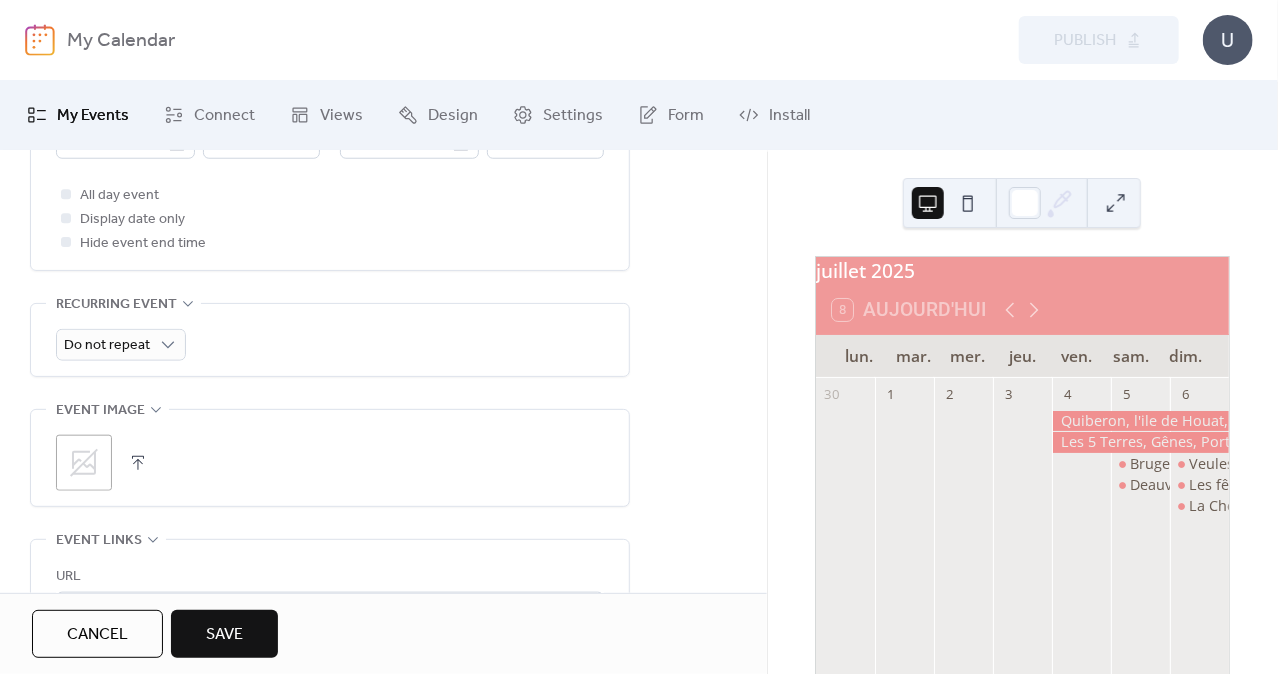 scroll, scrollTop: 864, scrollLeft: 0, axis: vertical 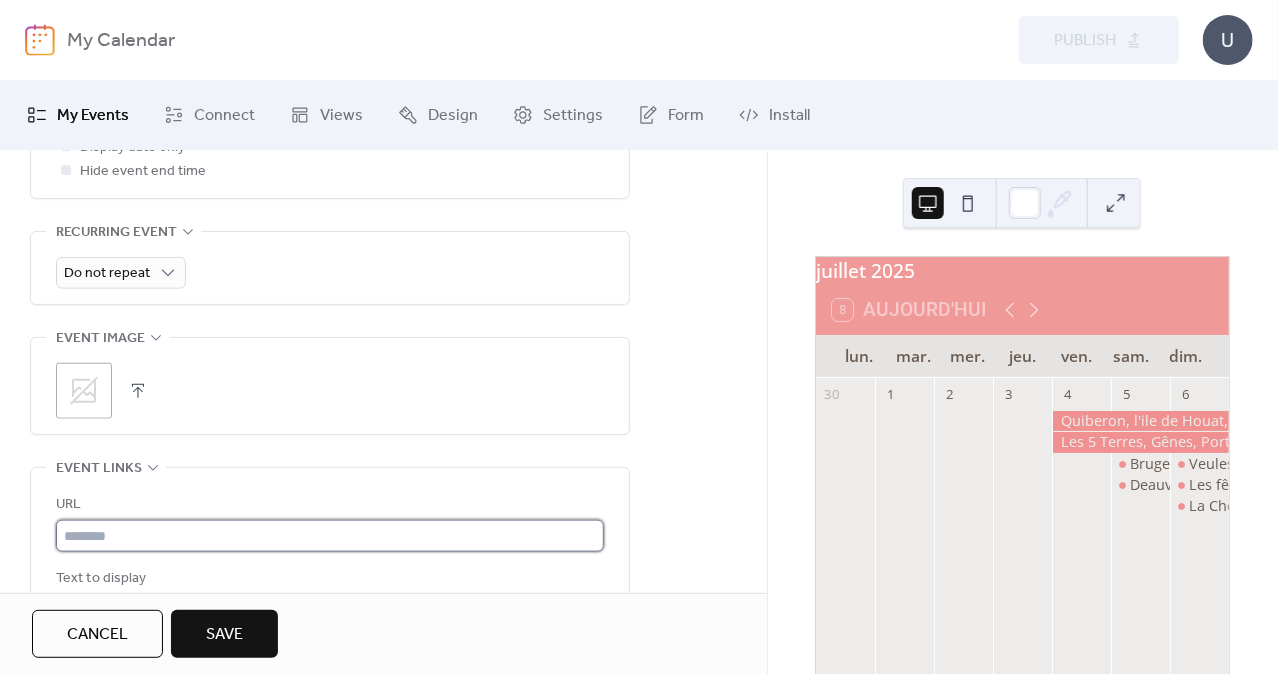click at bounding box center (330, 536) 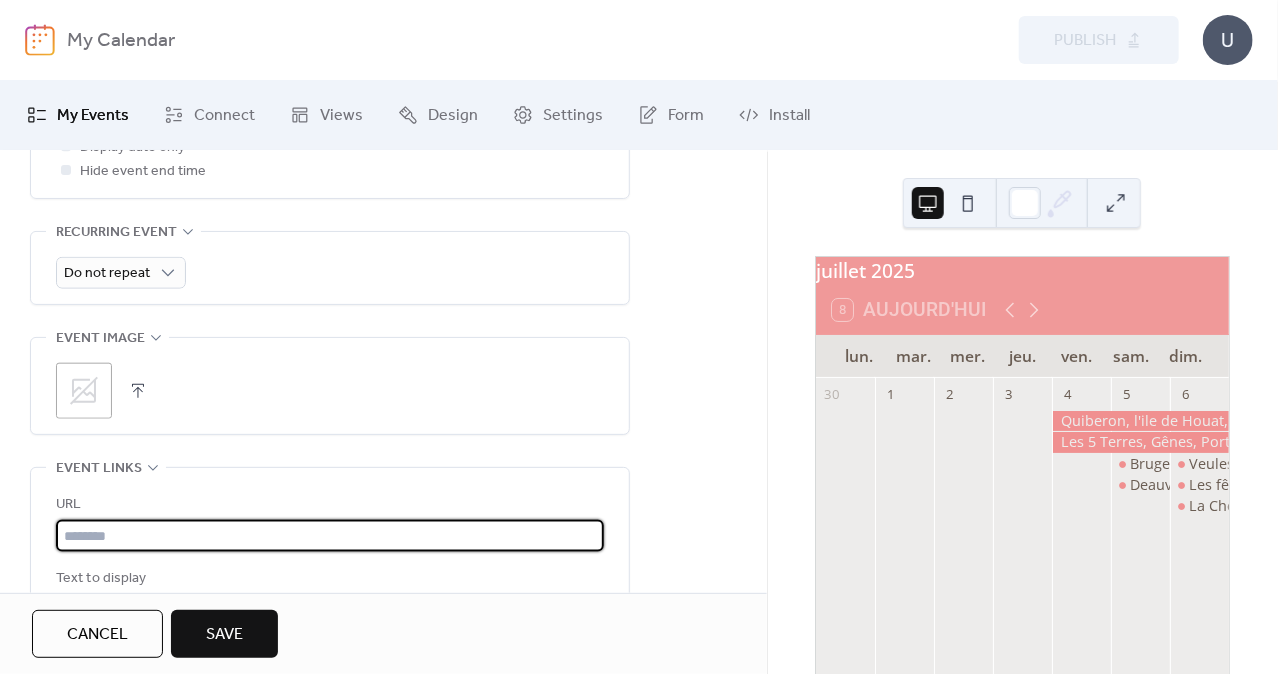 paste on "**********" 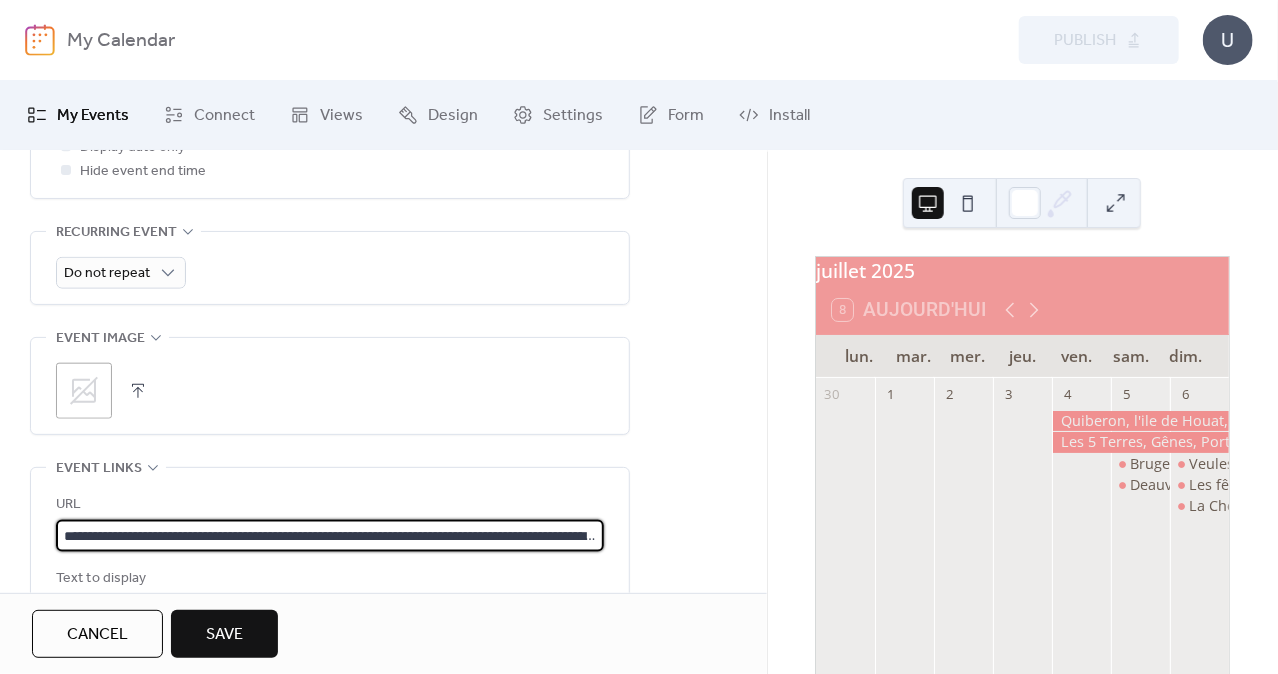 scroll, scrollTop: 0, scrollLeft: 585, axis: horizontal 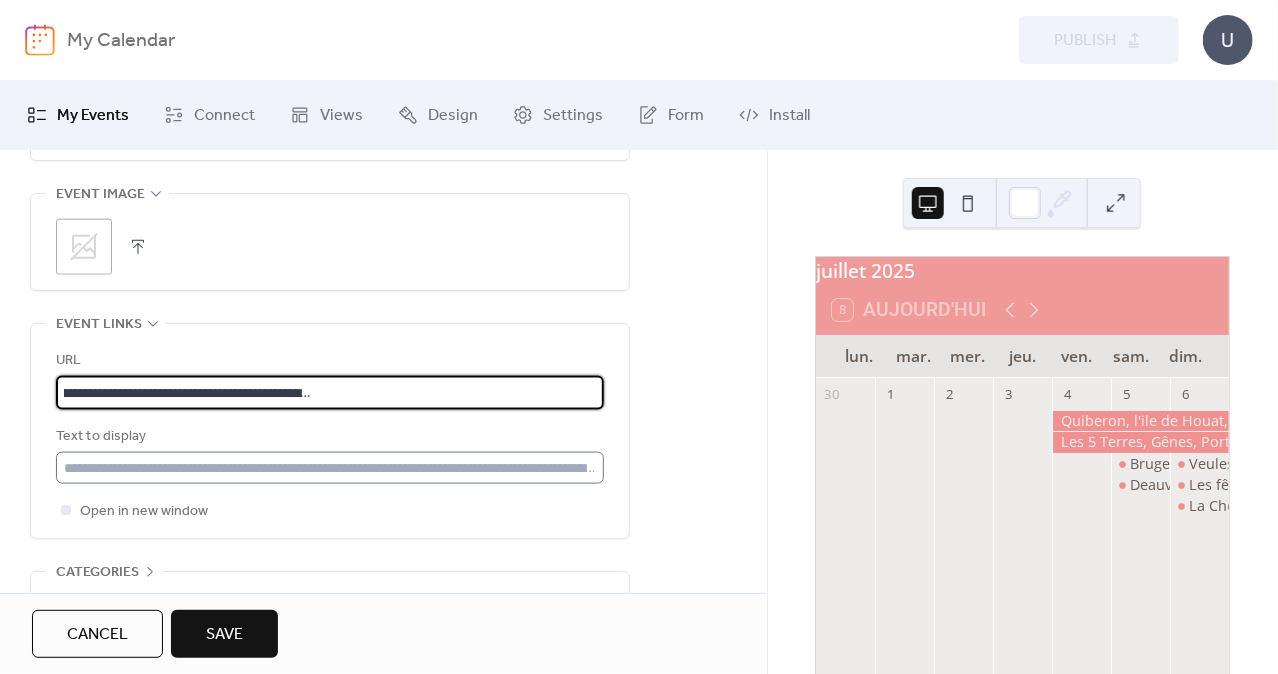 type on "**********" 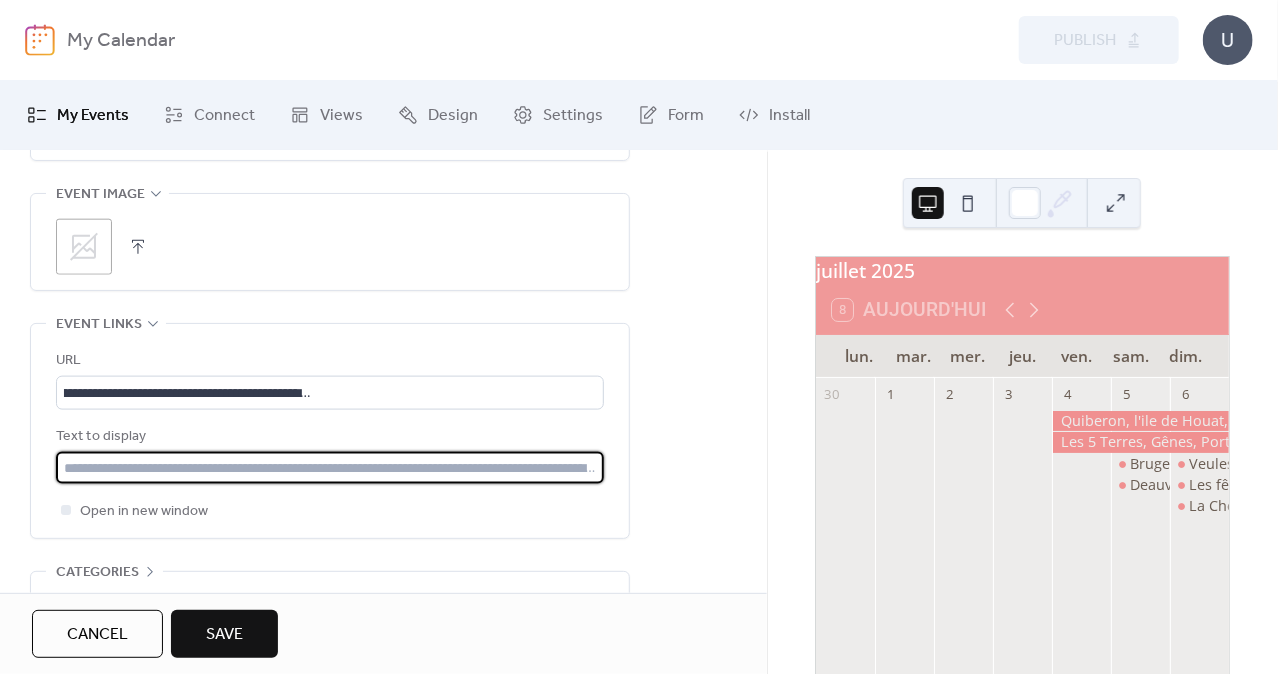 click at bounding box center (330, 468) 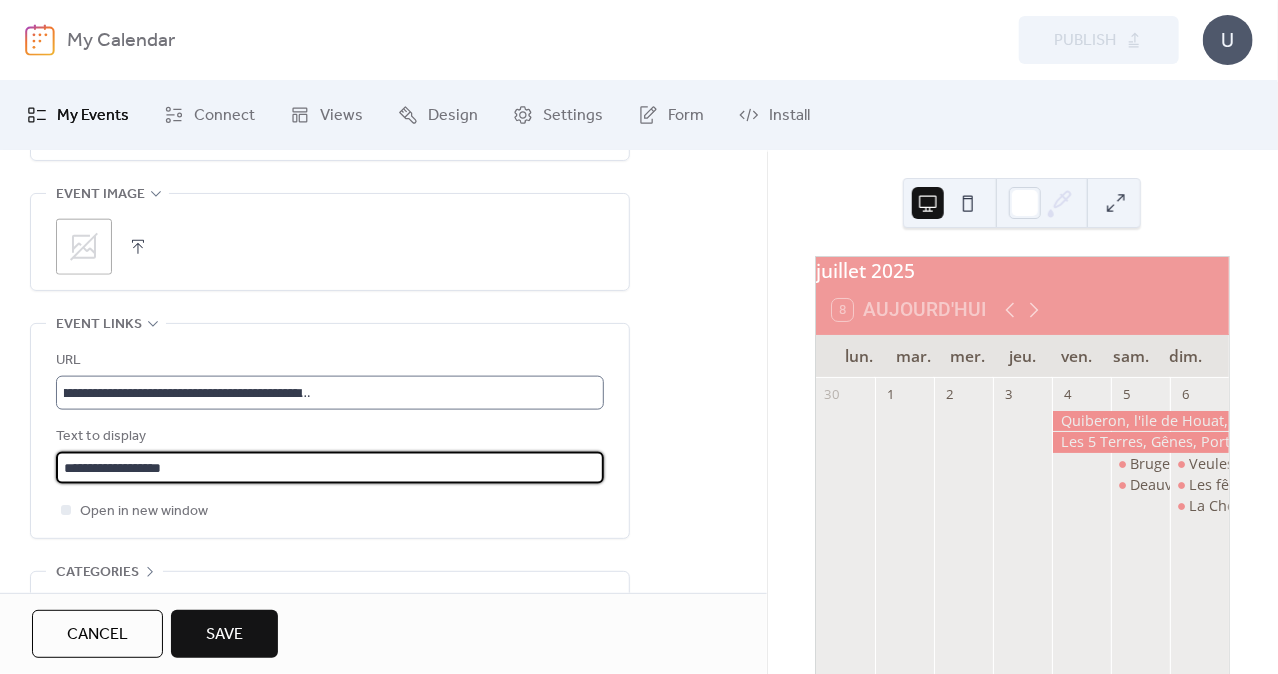 scroll, scrollTop: 1080, scrollLeft: 0, axis: vertical 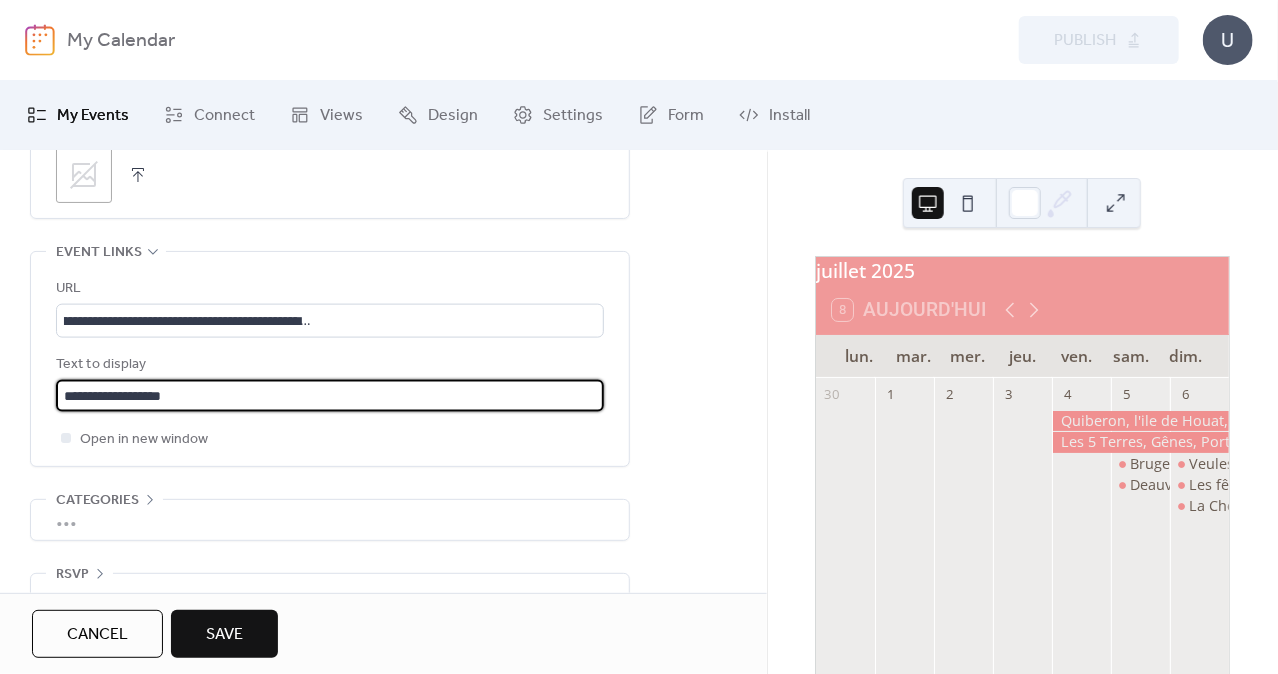 type on "**********" 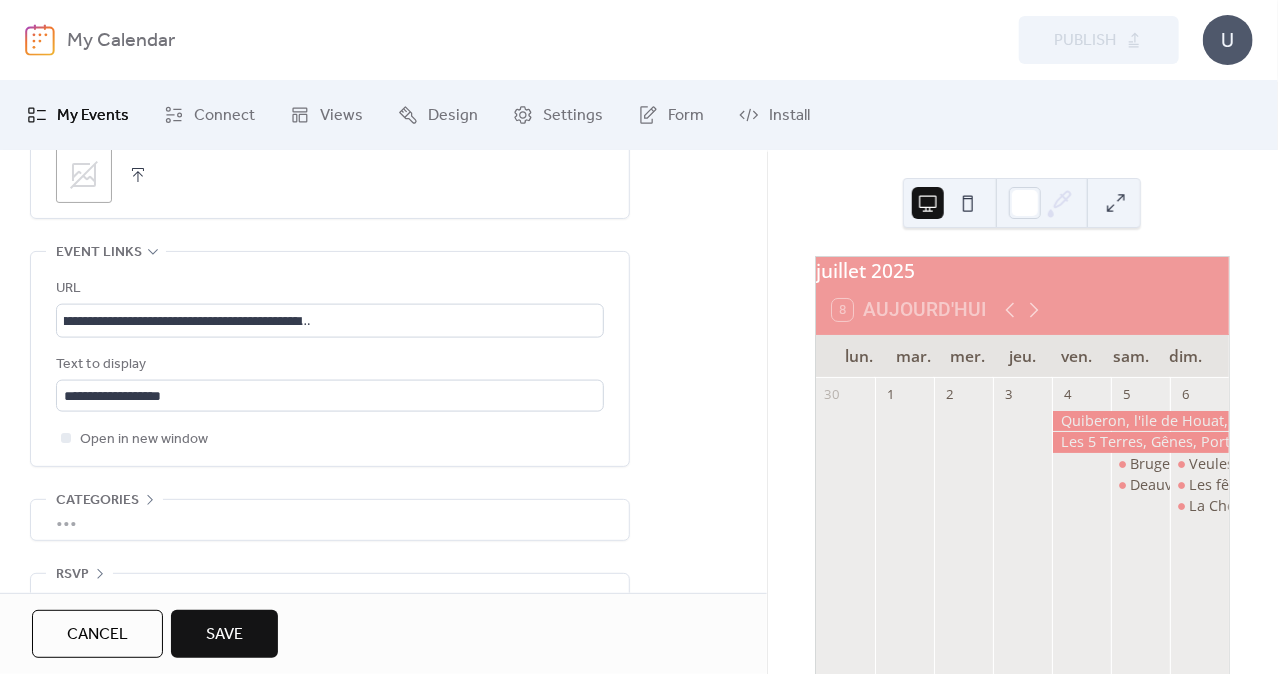 click on "Save" at bounding box center [224, 635] 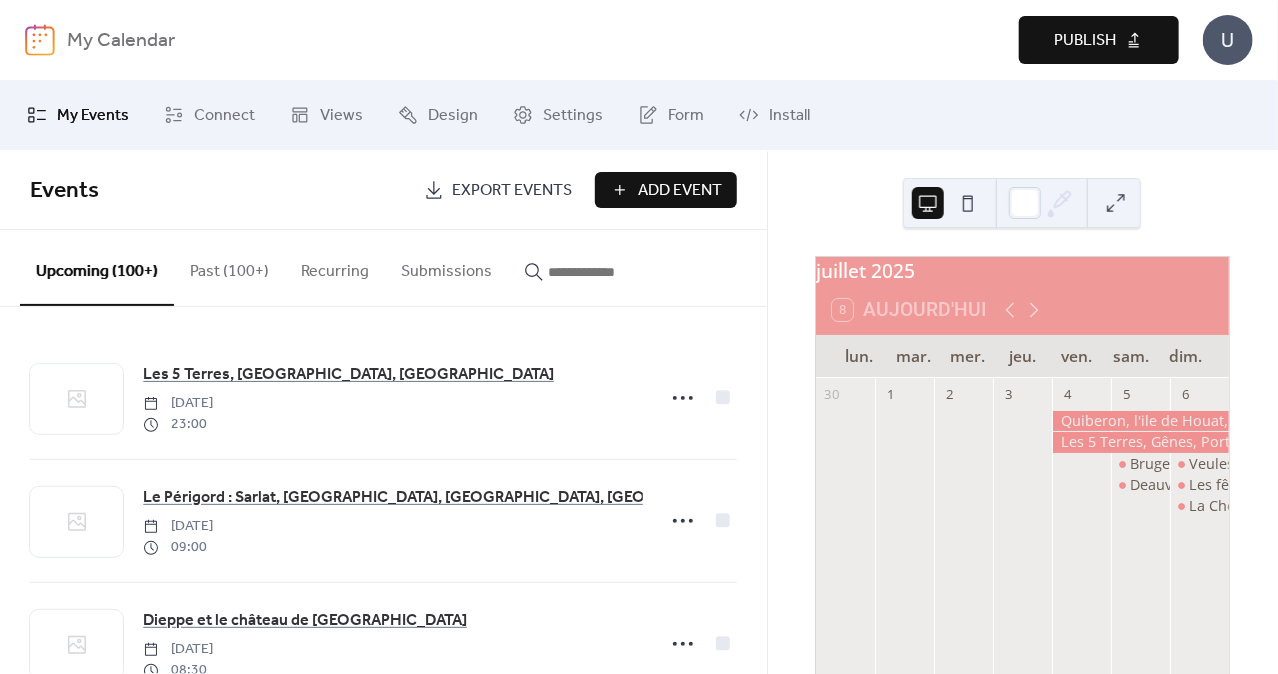 click on "Publish" at bounding box center (1085, 41) 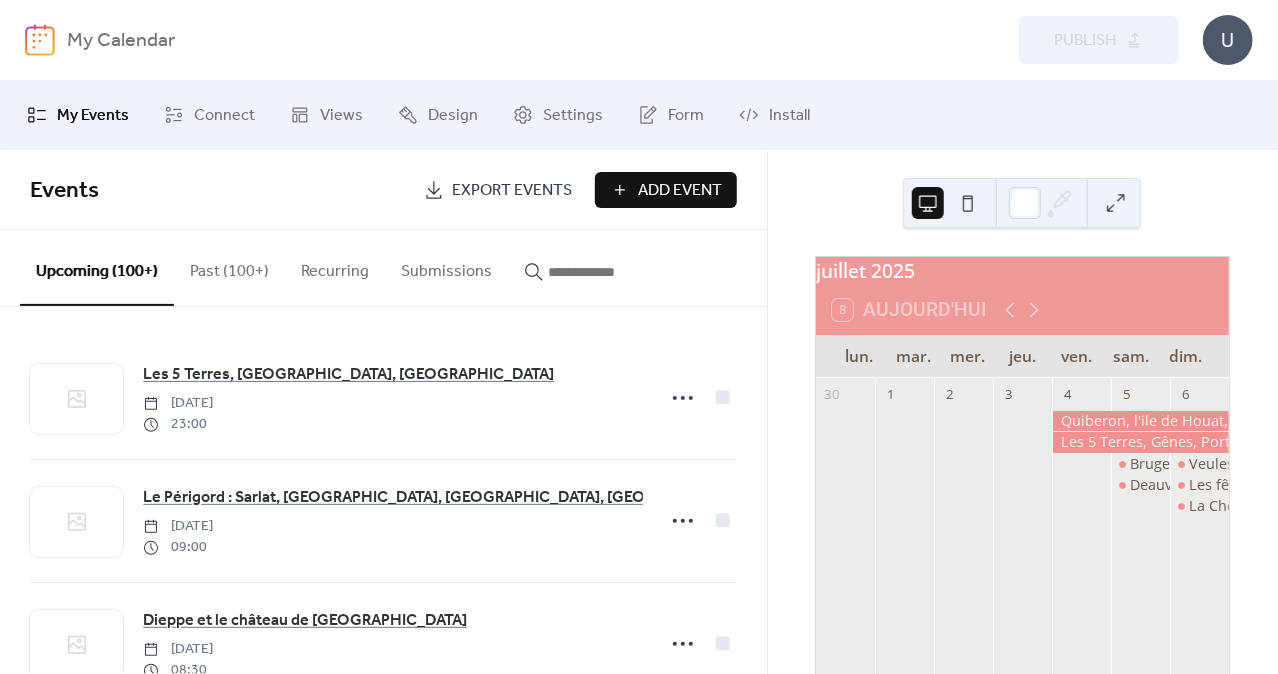 click at bounding box center [598, 272] 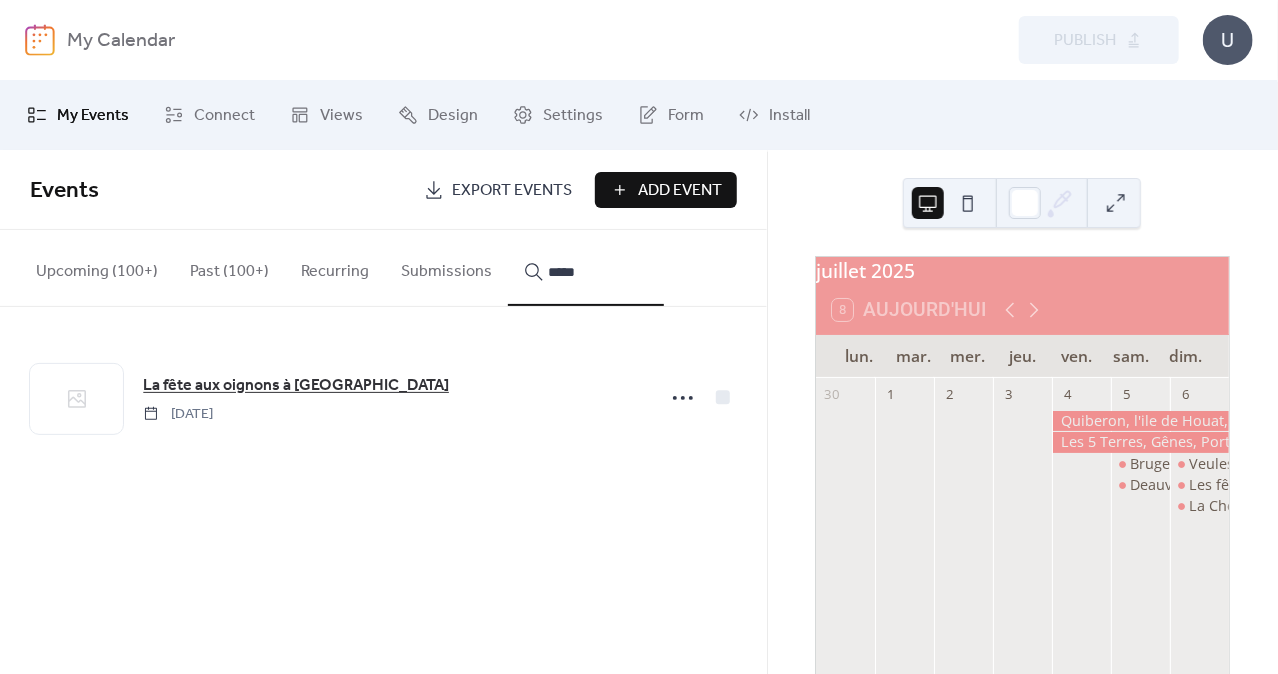 type on "*****" 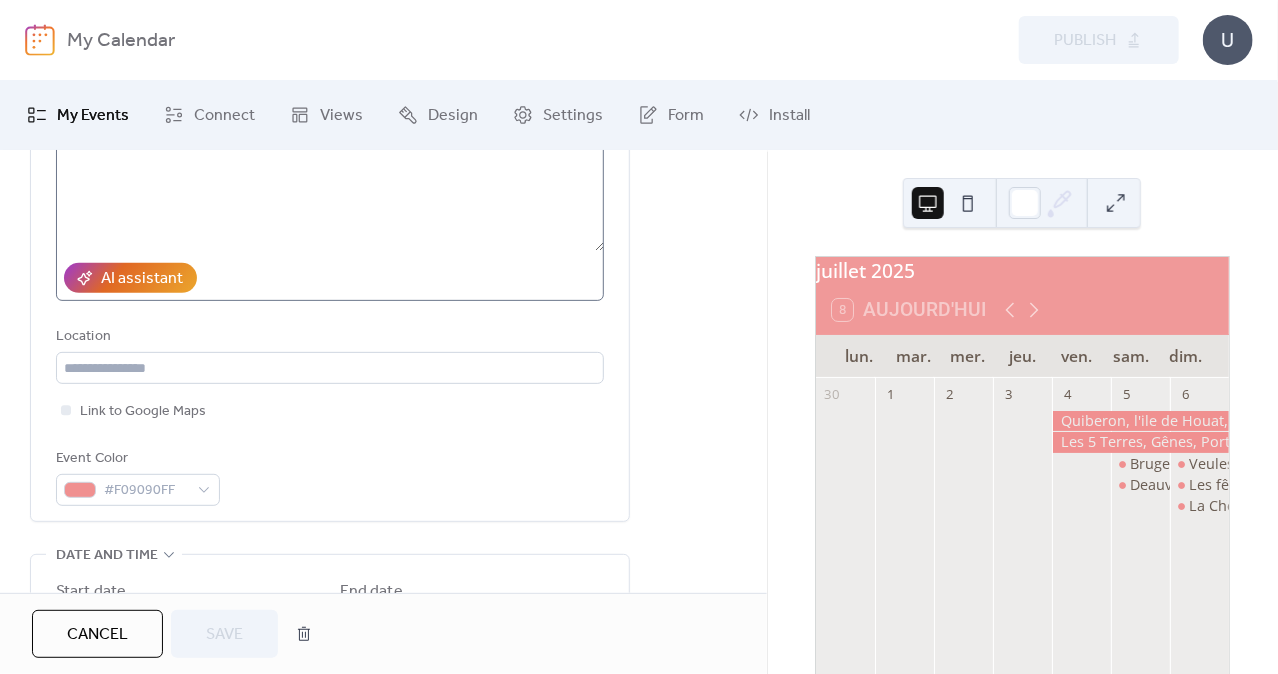 scroll, scrollTop: 432, scrollLeft: 0, axis: vertical 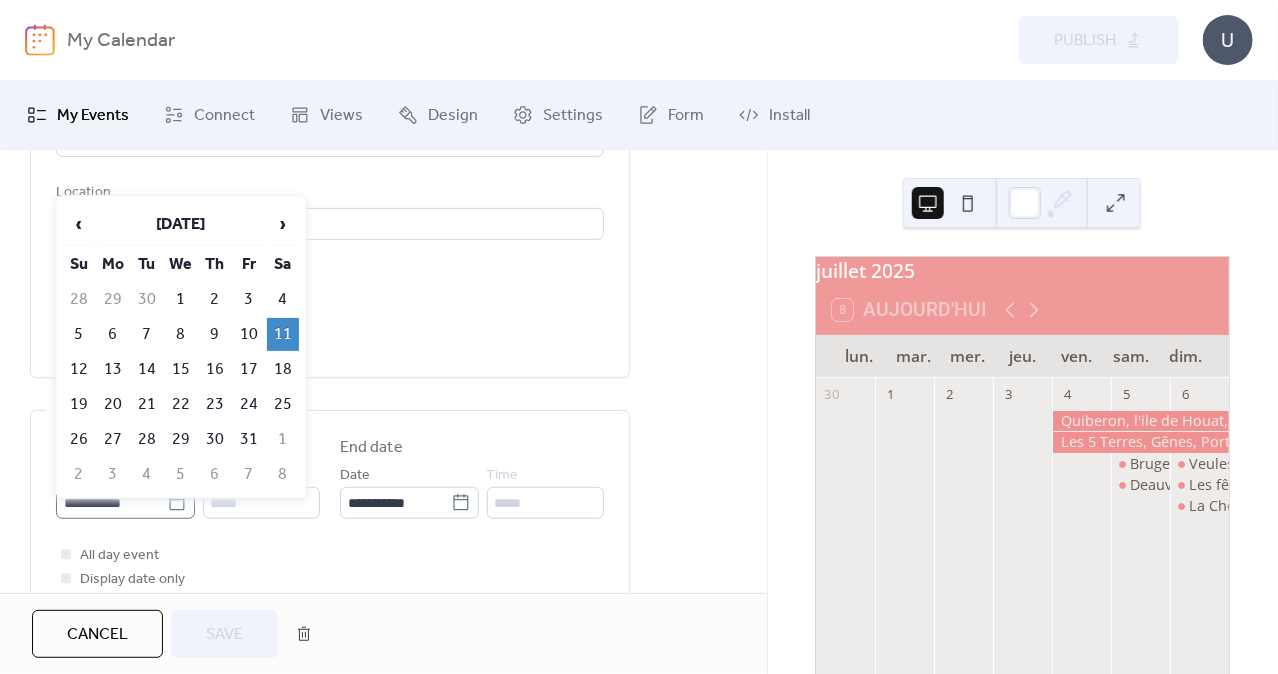 click 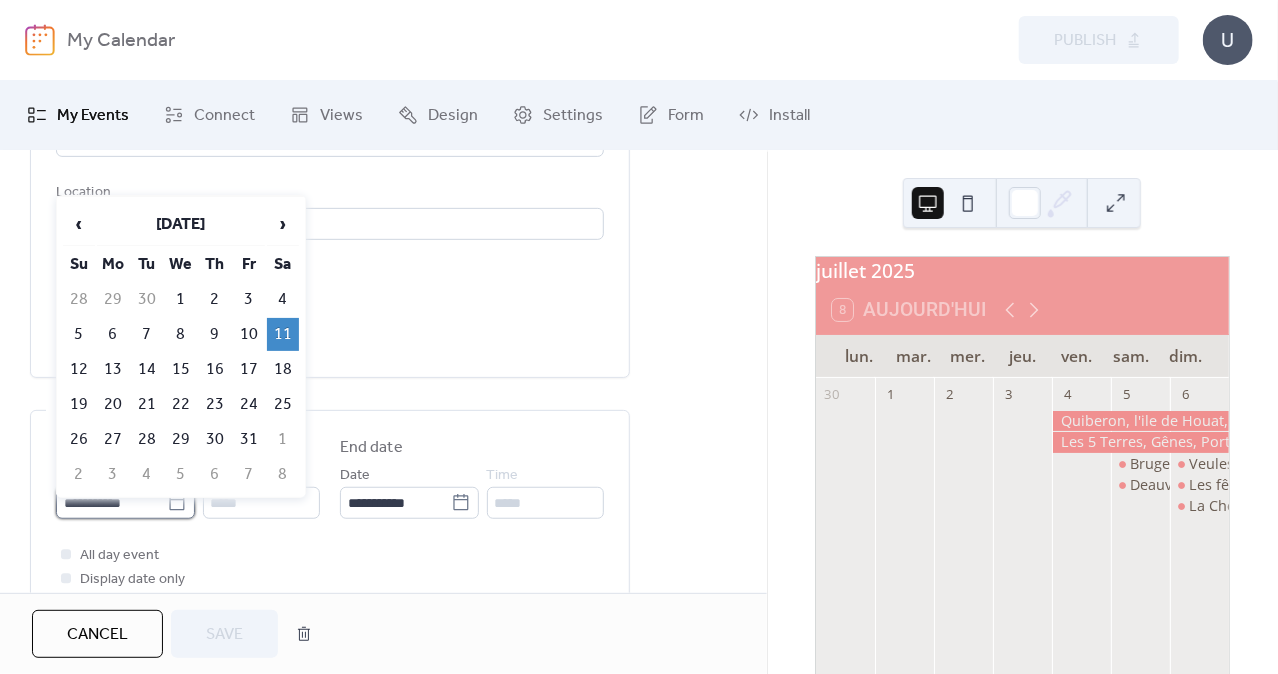 click on "**********" at bounding box center [111, 503] 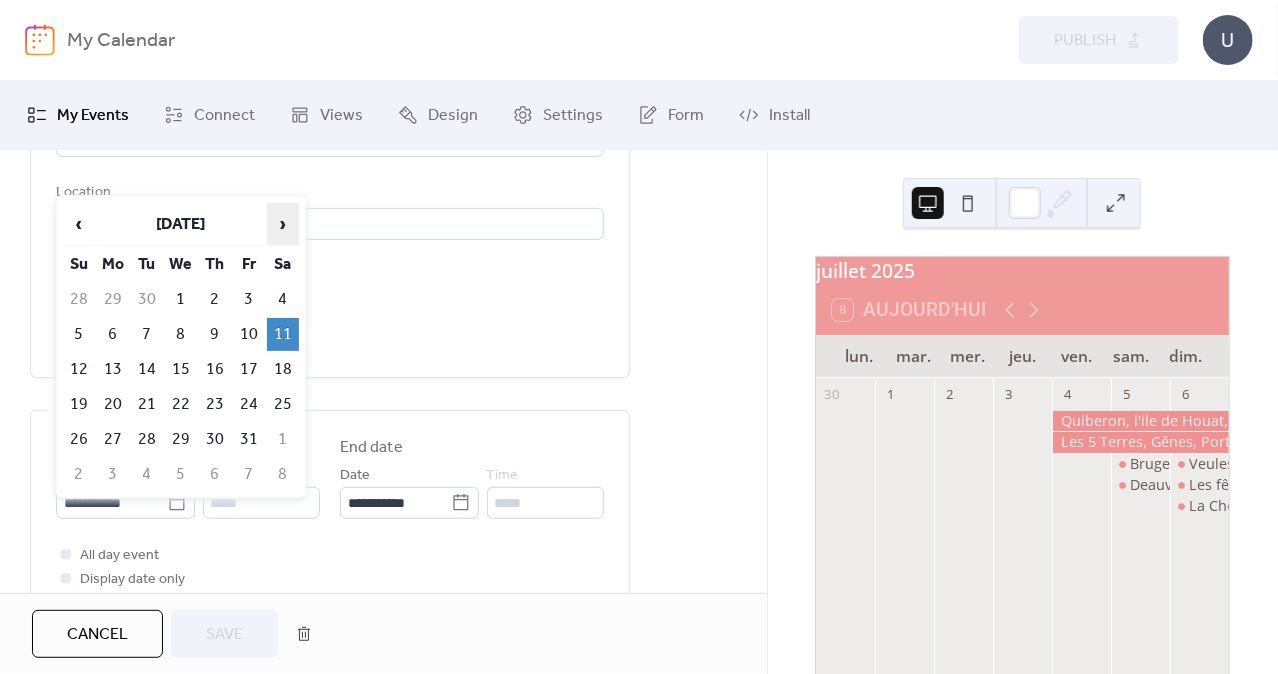 click on "›" at bounding box center (283, 224) 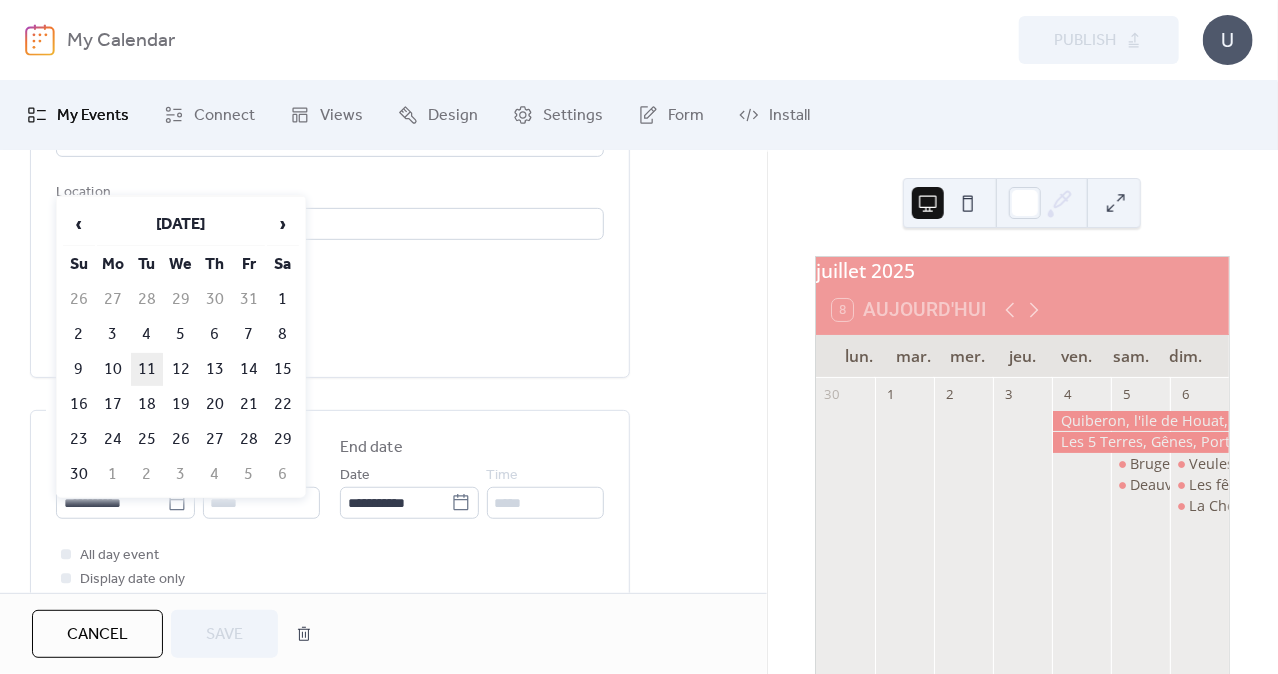 click on "11" at bounding box center (147, 369) 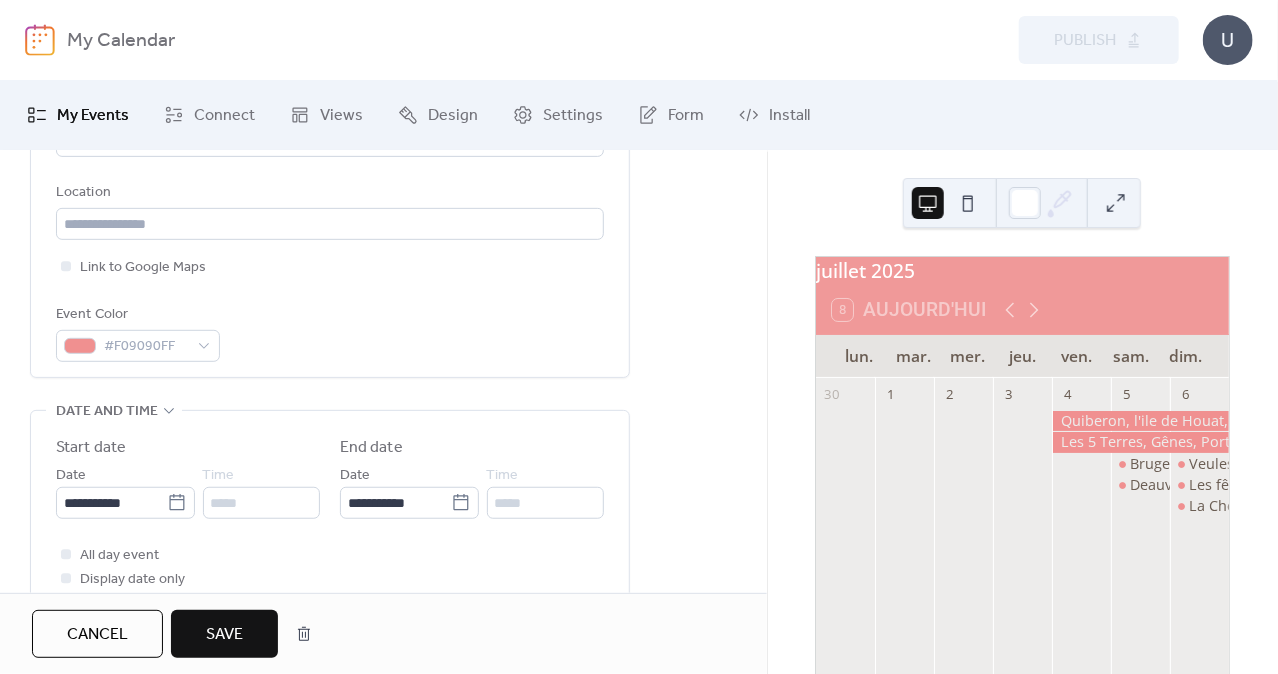 type on "**********" 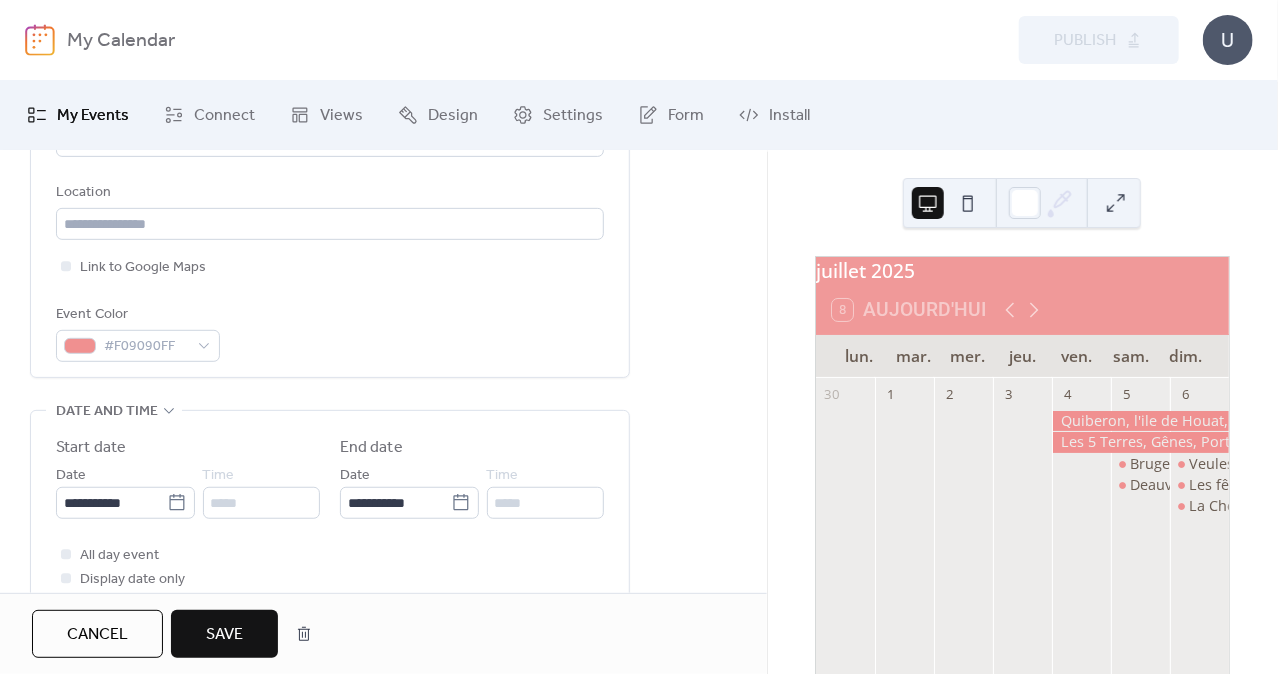 type on "**********" 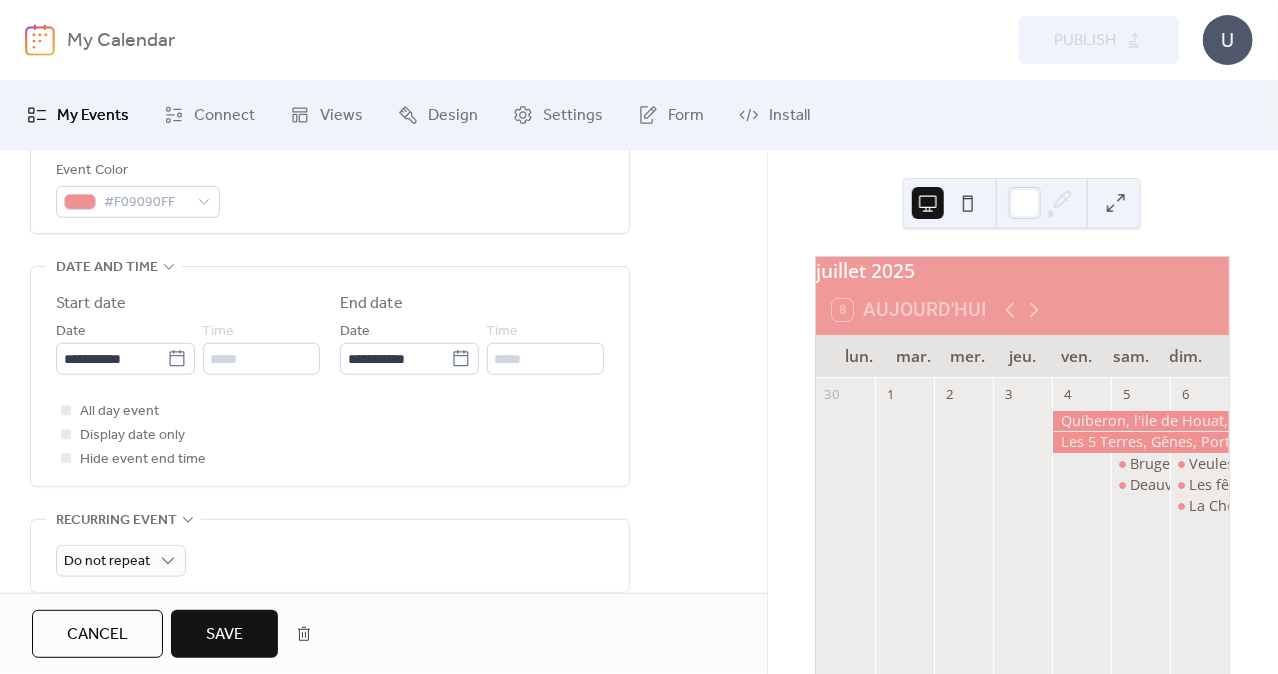 scroll, scrollTop: 648, scrollLeft: 0, axis: vertical 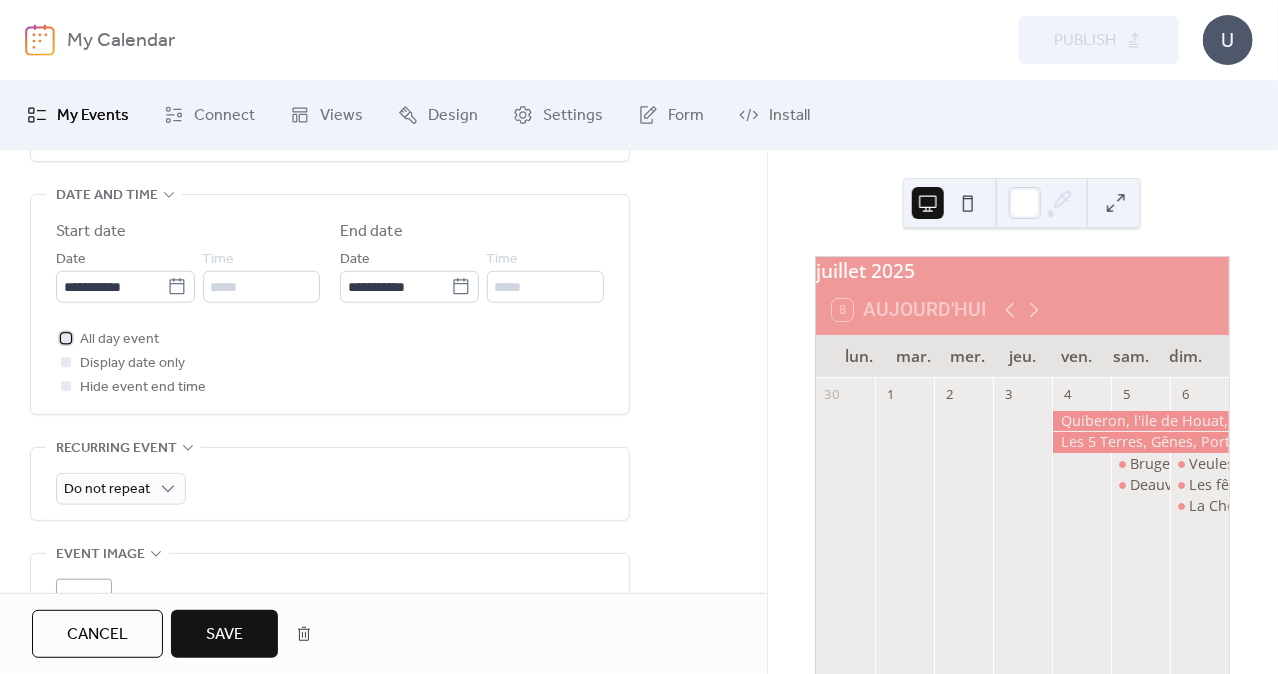 drag, startPoint x: 65, startPoint y: 348, endPoint x: 103, endPoint y: 330, distance: 42.047592 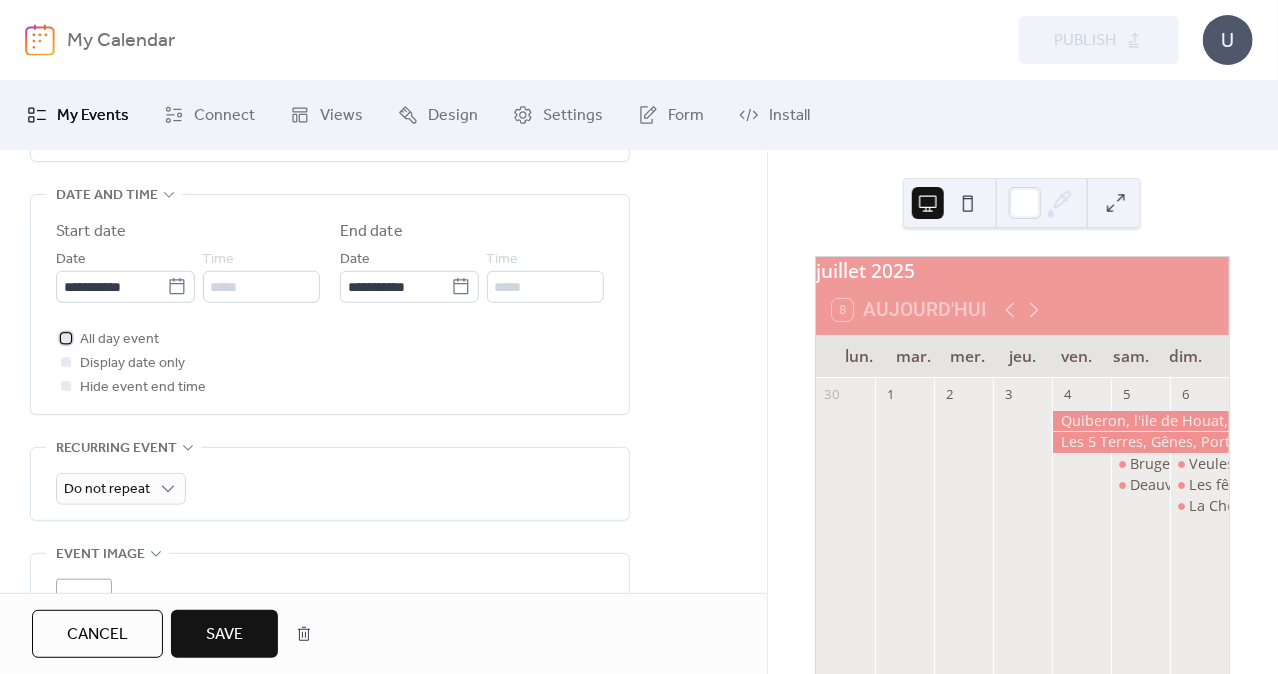 click 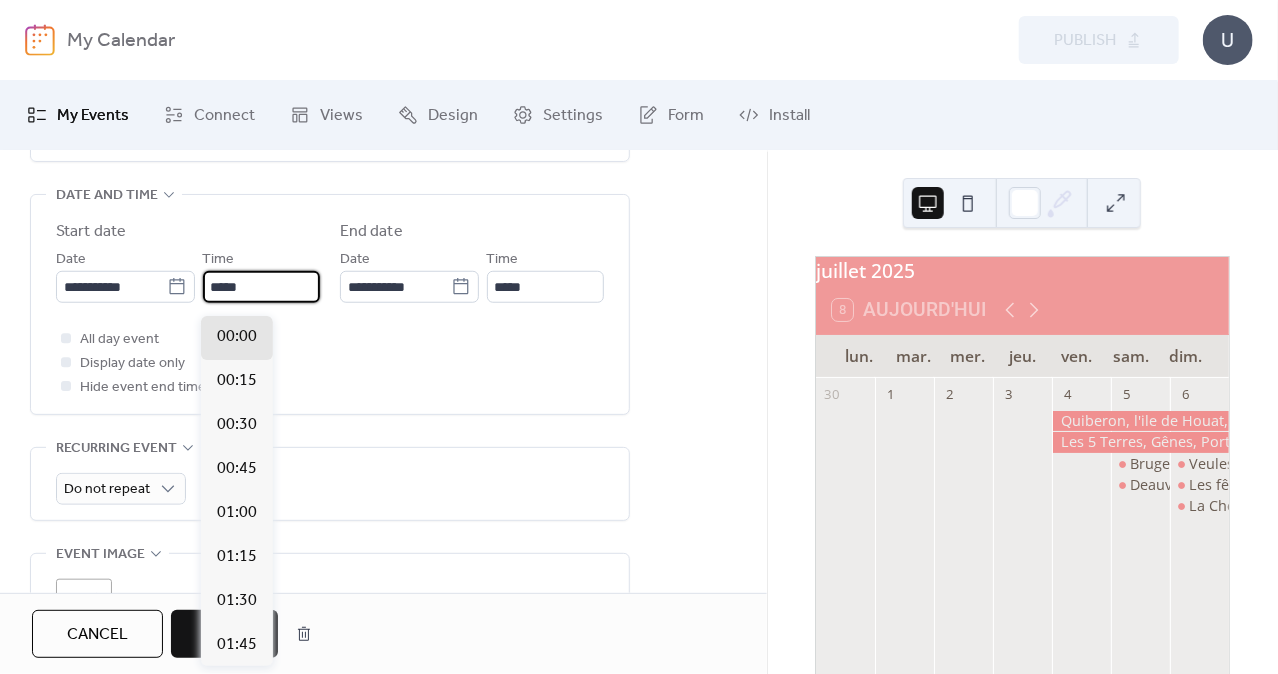 click on "*****" at bounding box center [261, 287] 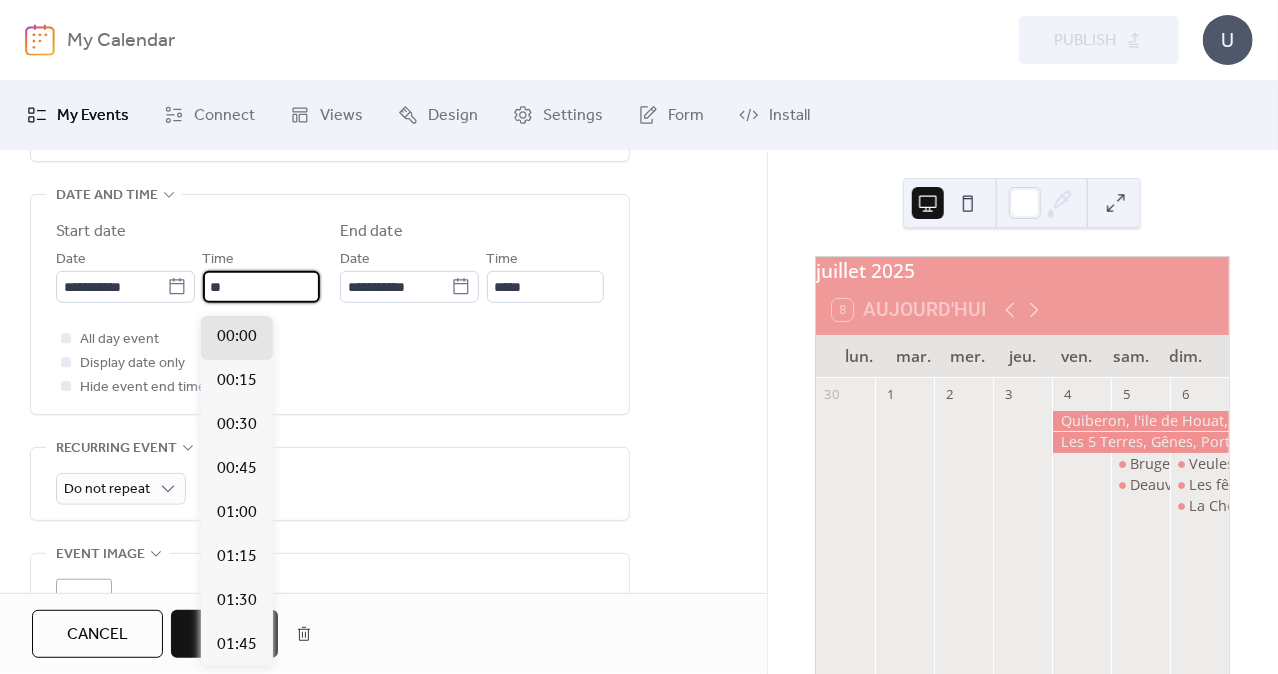 type on "*" 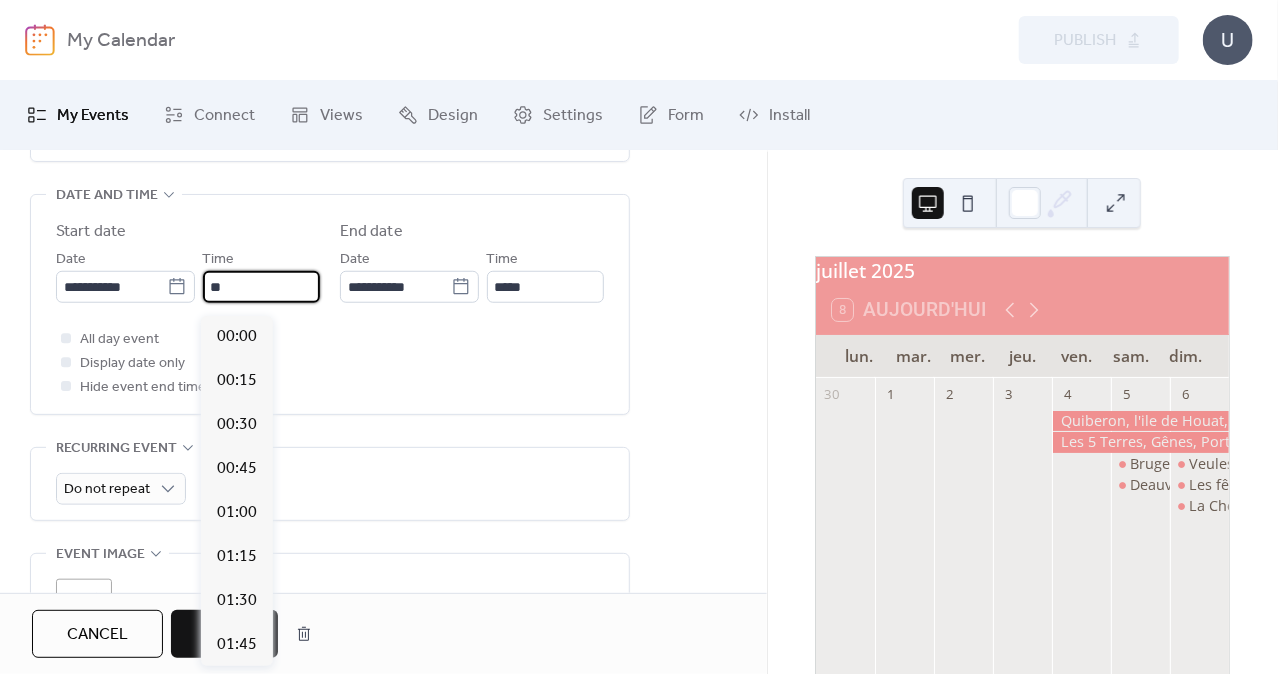 scroll, scrollTop: 1407, scrollLeft: 0, axis: vertical 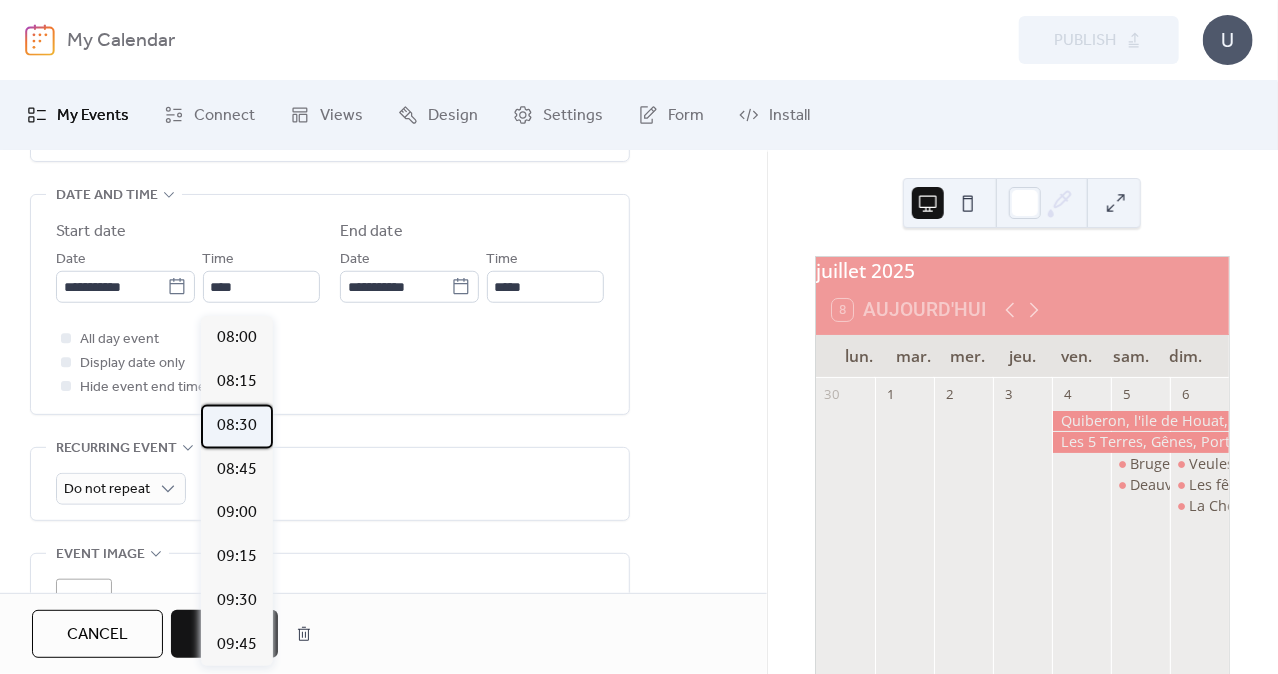 click on "08:30" at bounding box center [237, 426] 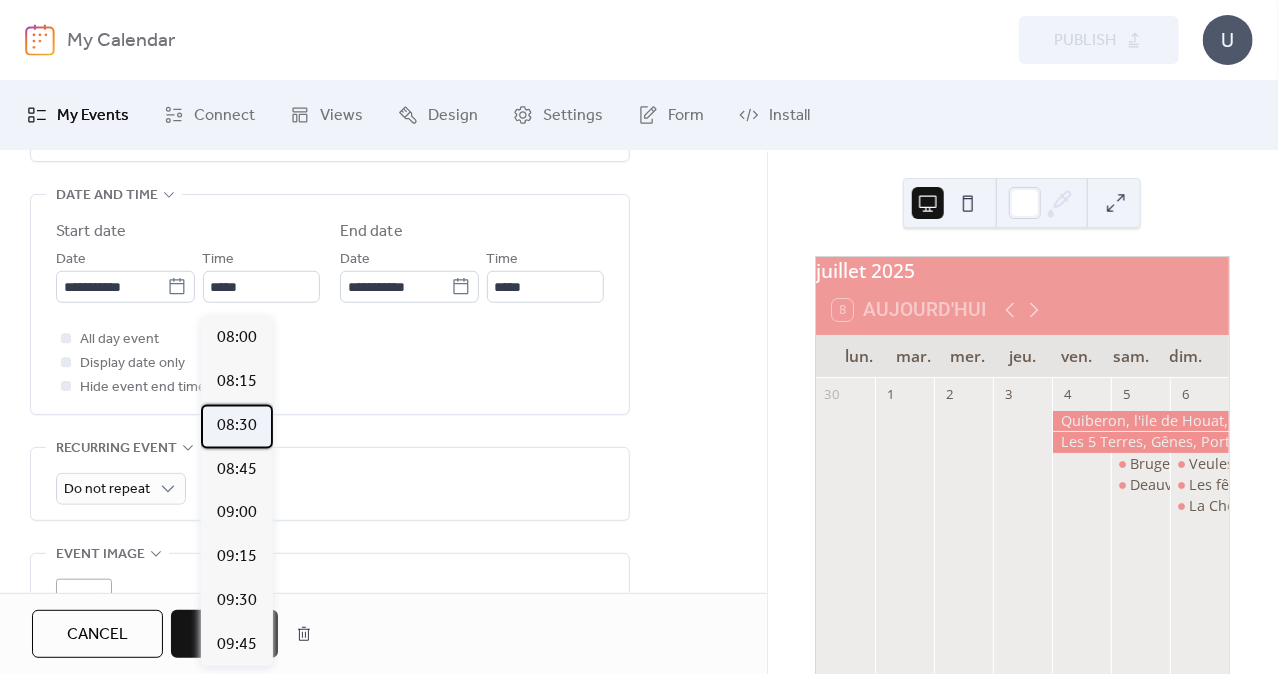 type on "*****" 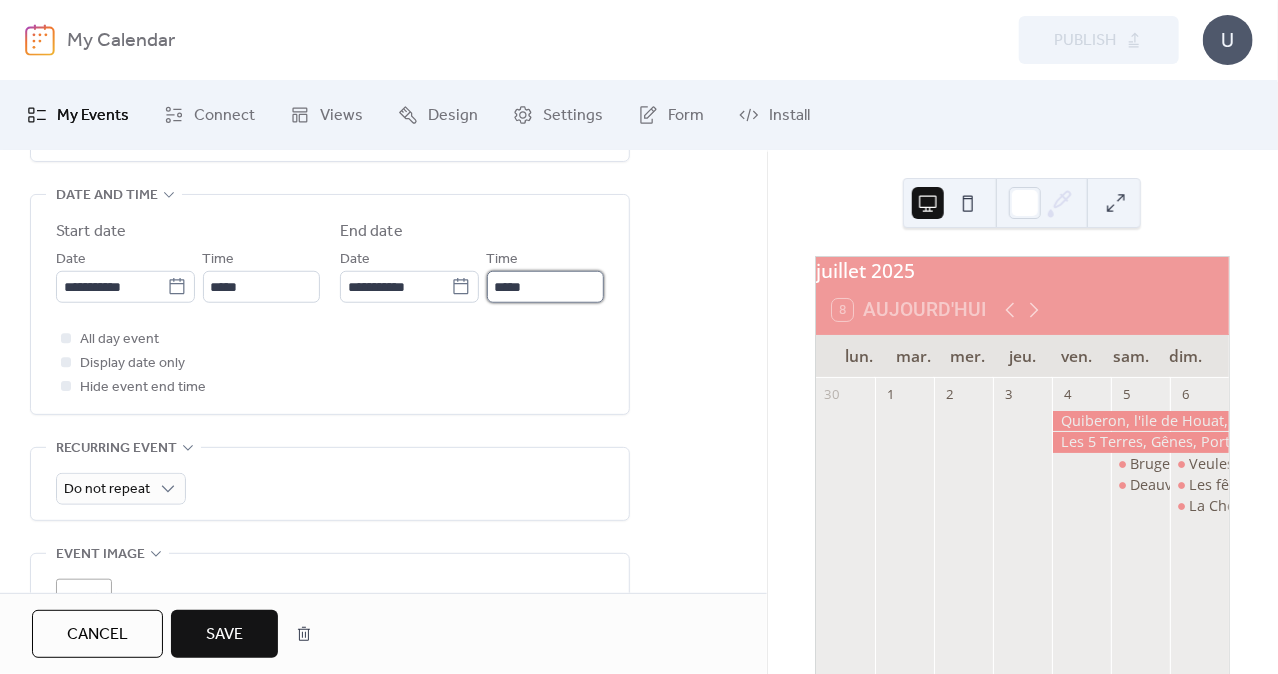 click on "*****" at bounding box center (545, 287) 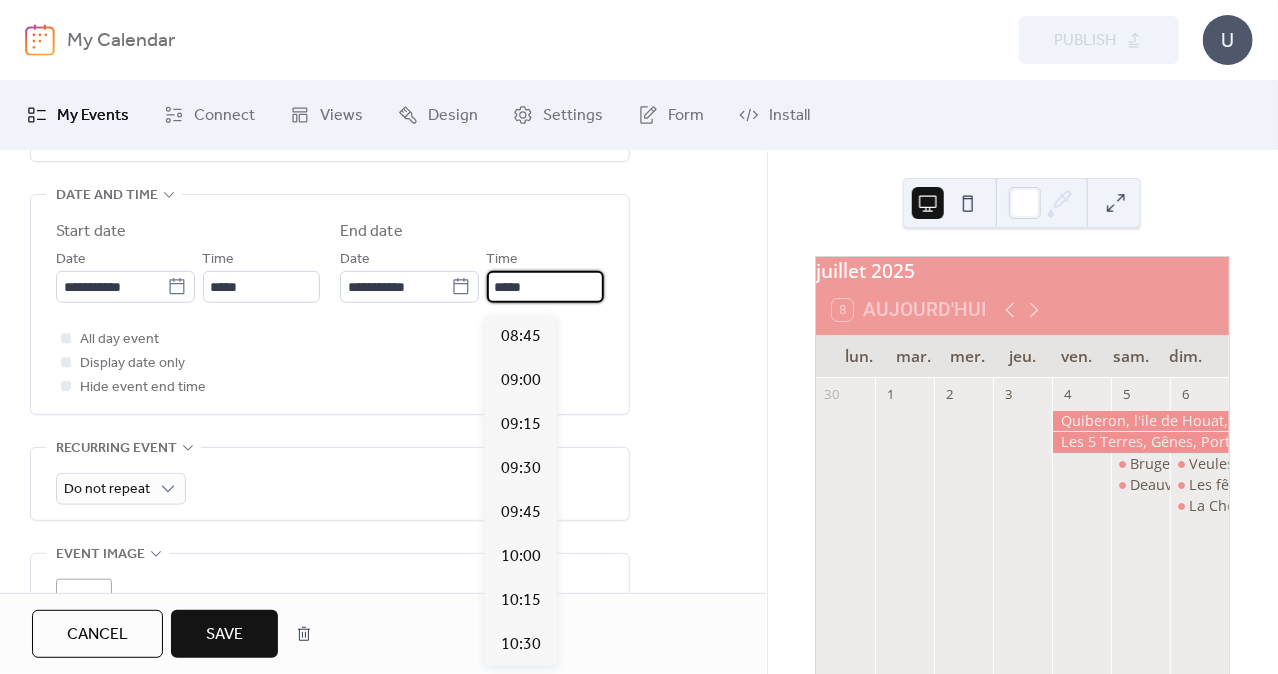 drag, startPoint x: 532, startPoint y: 290, endPoint x: 402, endPoint y: 290, distance: 130 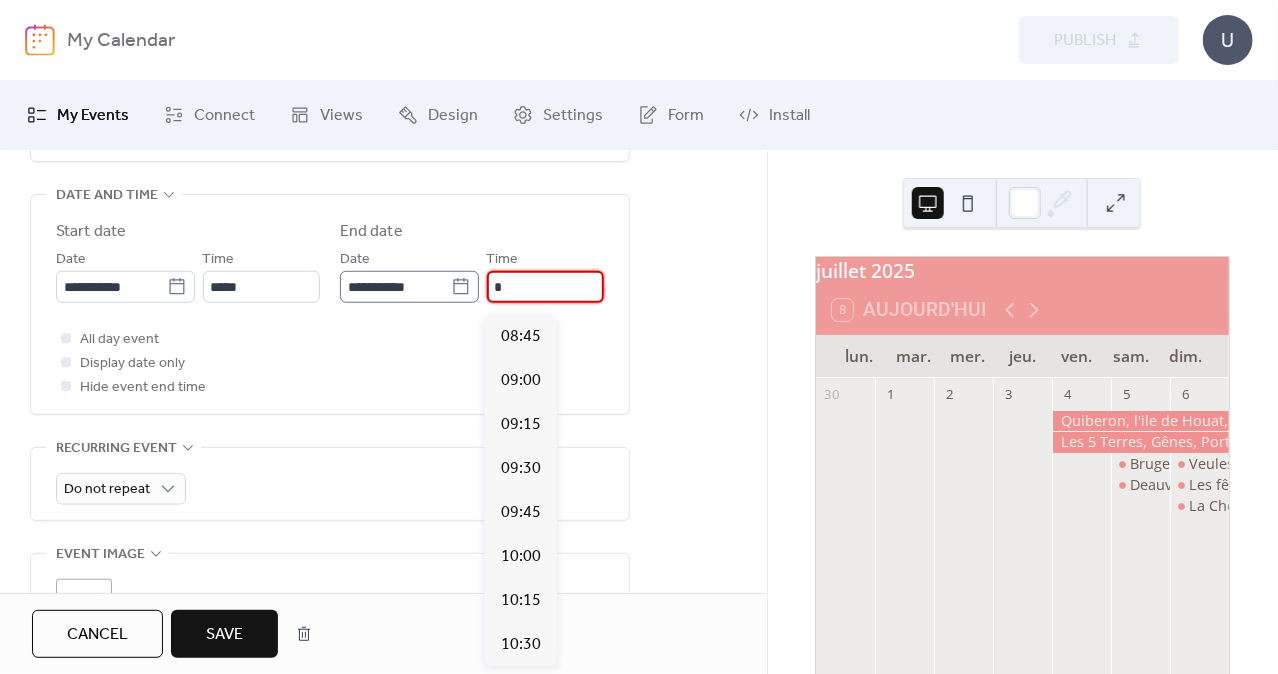 scroll, scrollTop: 1980, scrollLeft: 0, axis: vertical 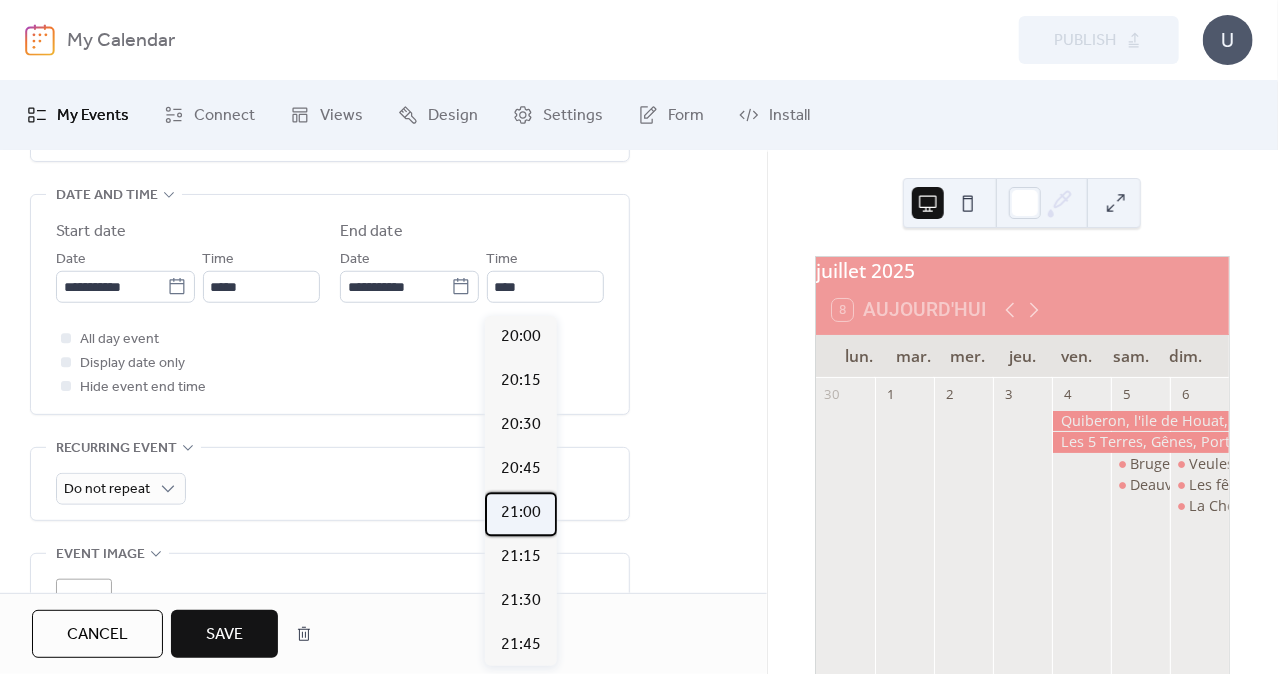 click on "21:00" at bounding box center (521, 513) 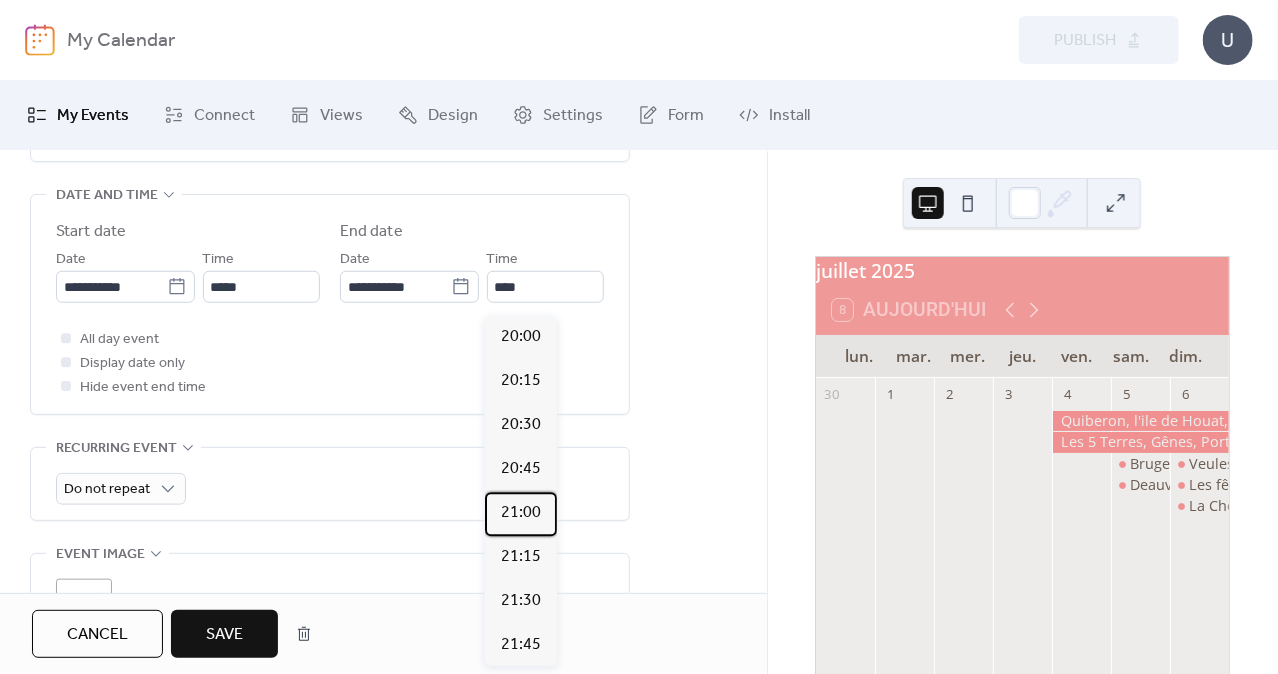 type on "*****" 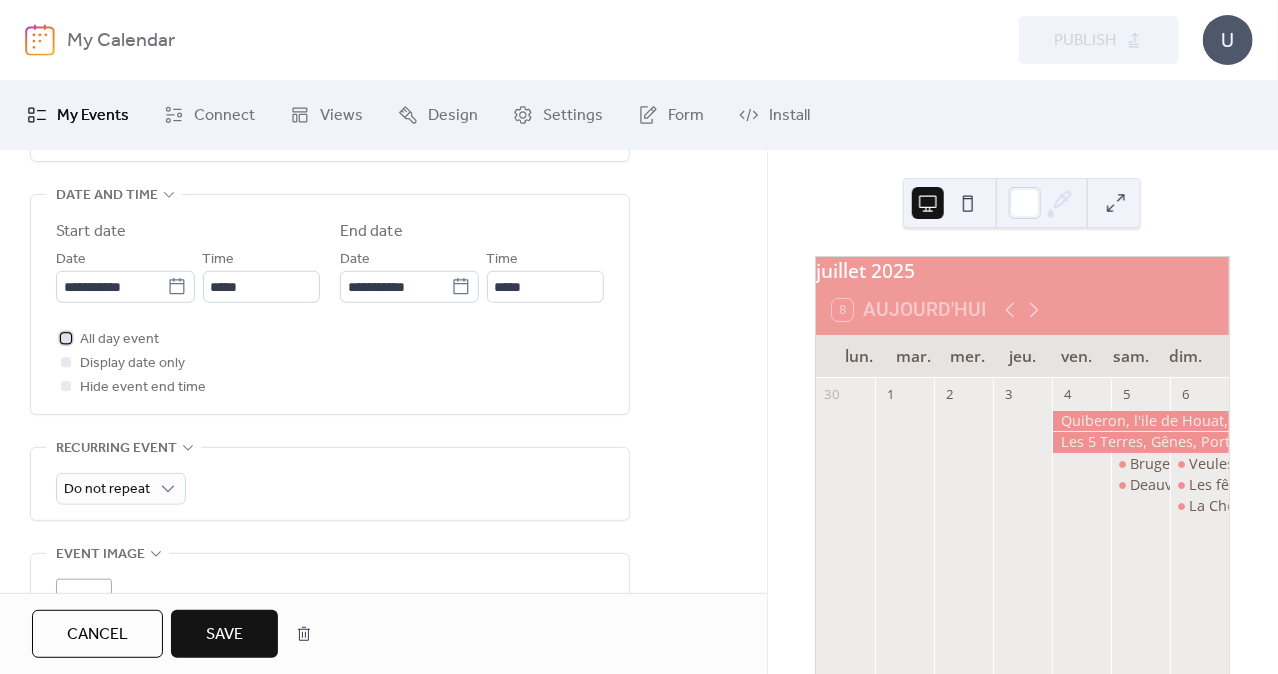 click at bounding box center (66, 338) 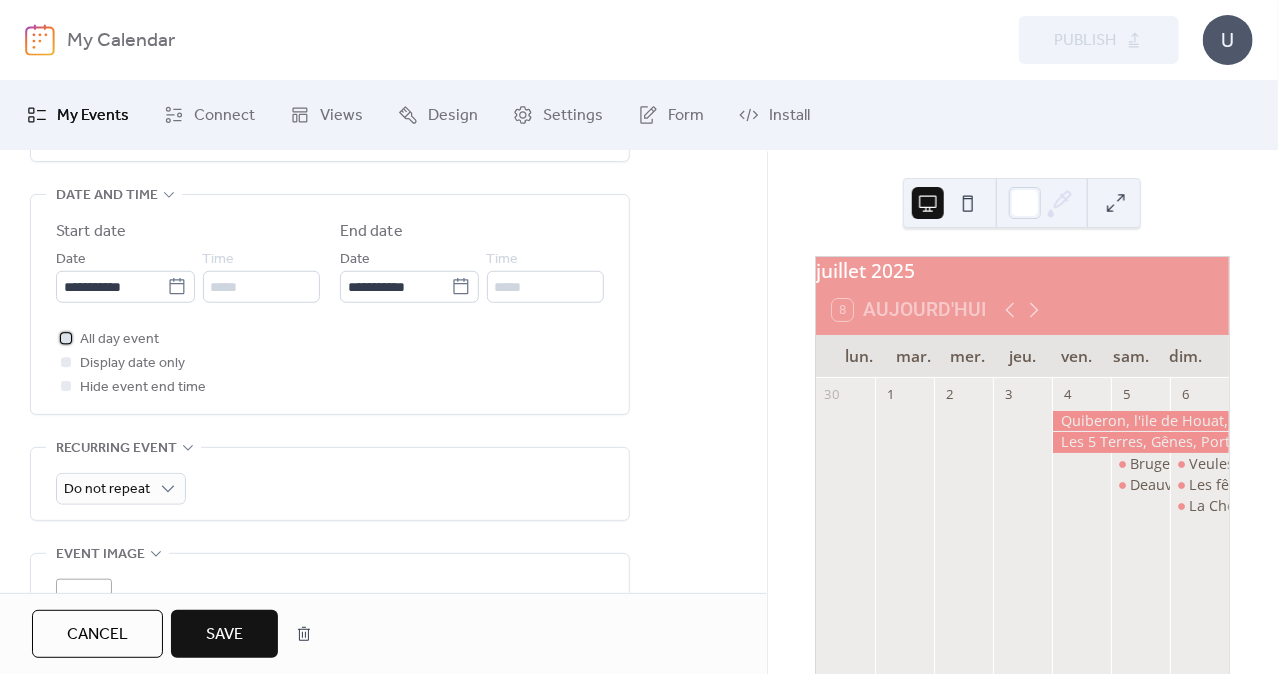 click at bounding box center [66, 338] 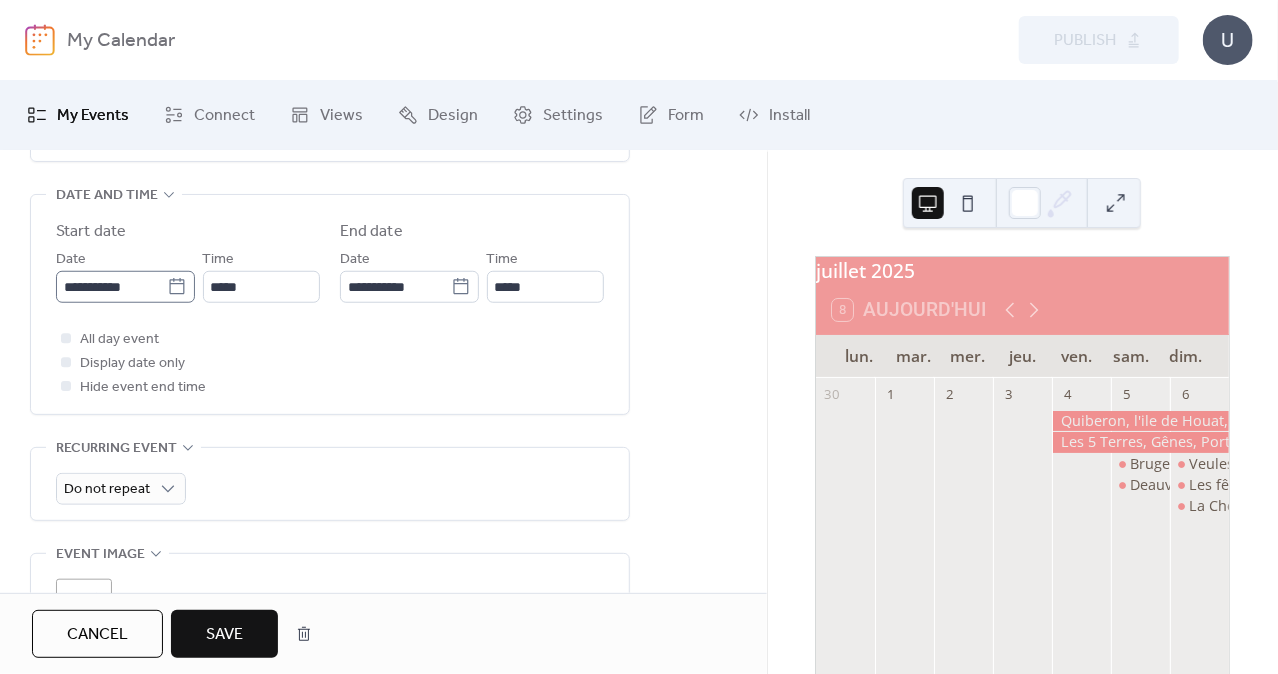 click 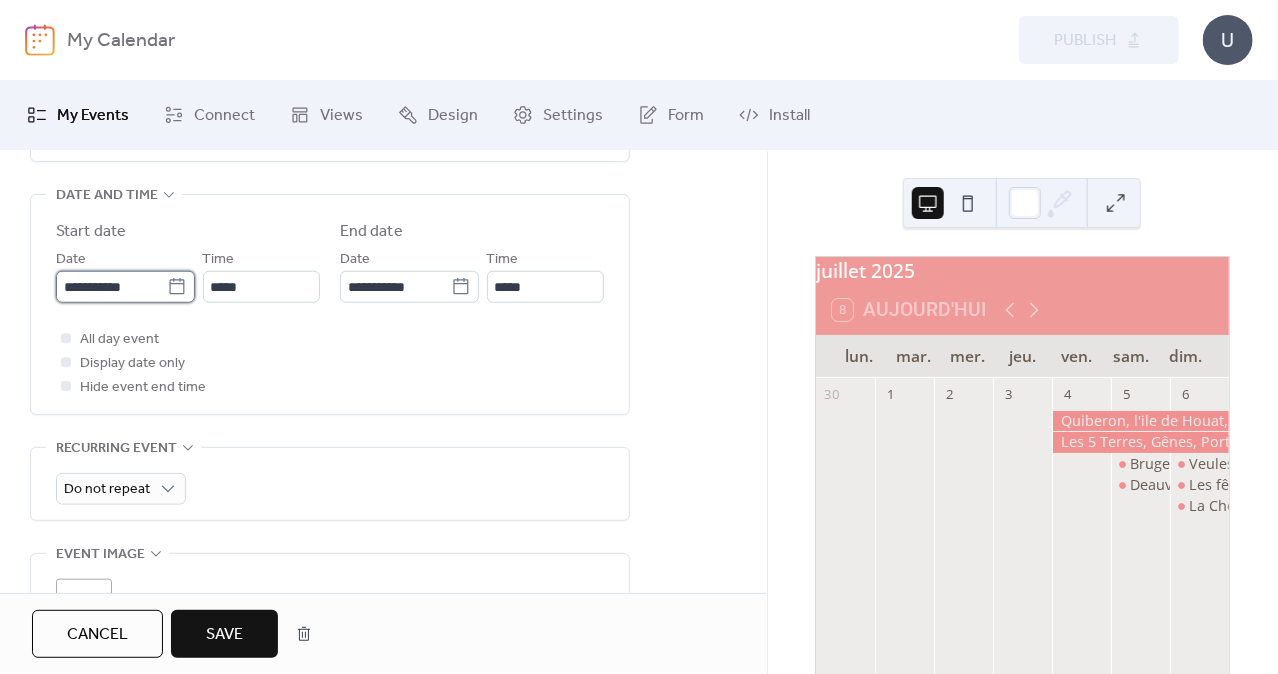 click on "**********" at bounding box center (111, 287) 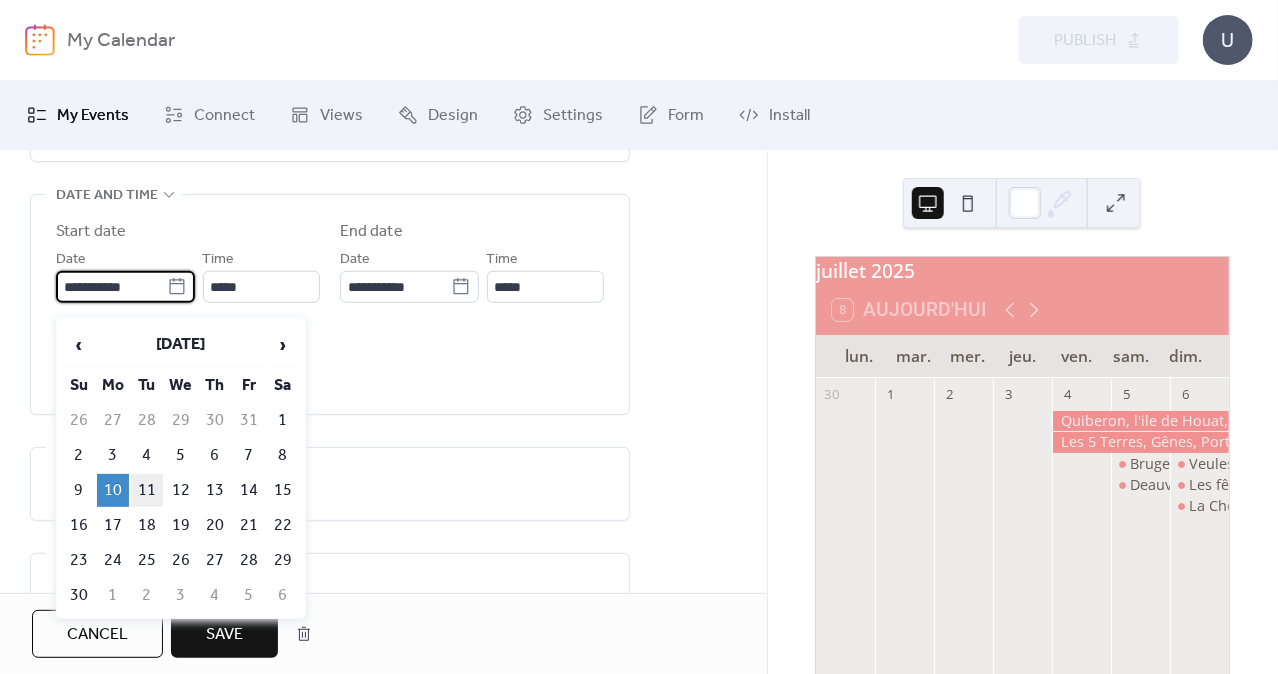 click on "11" at bounding box center (147, 490) 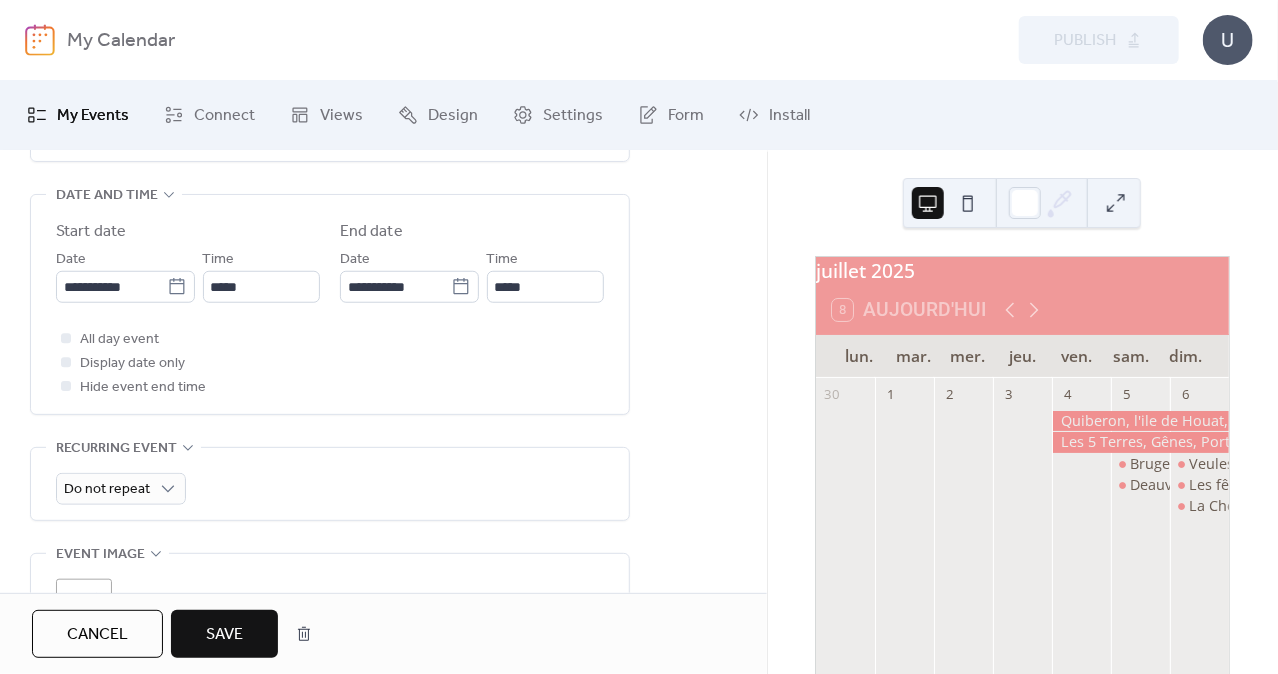 type on "**********" 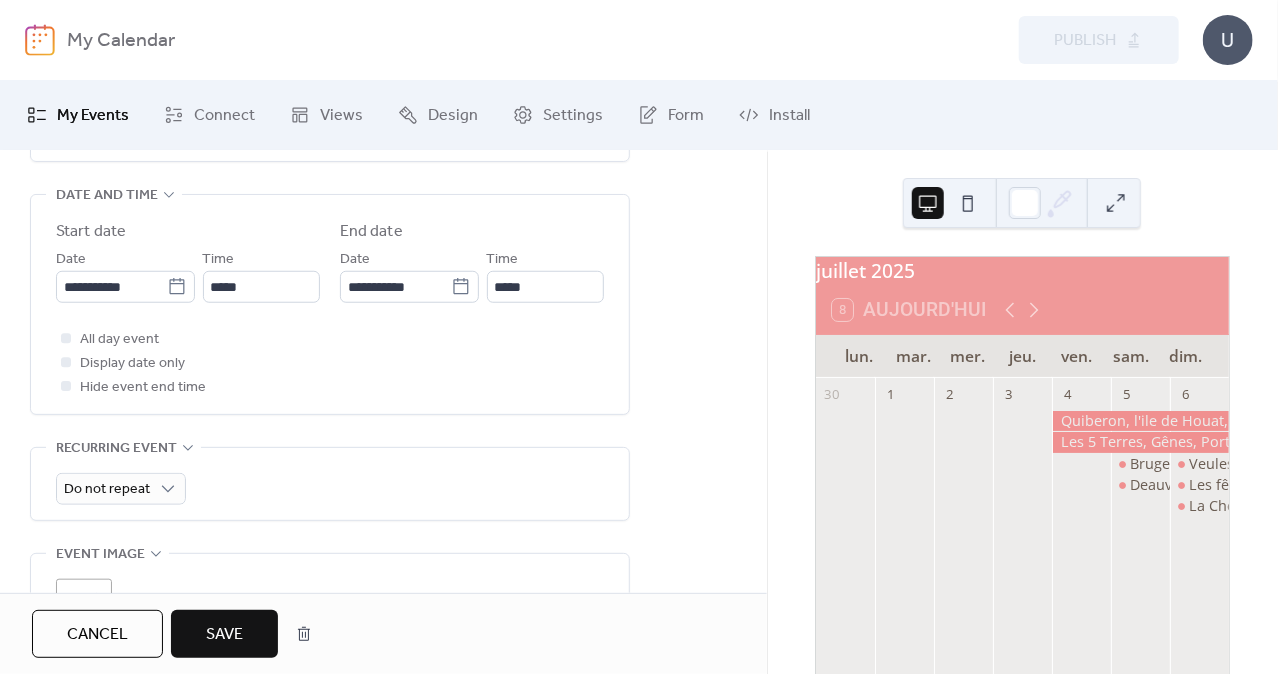 type on "**********" 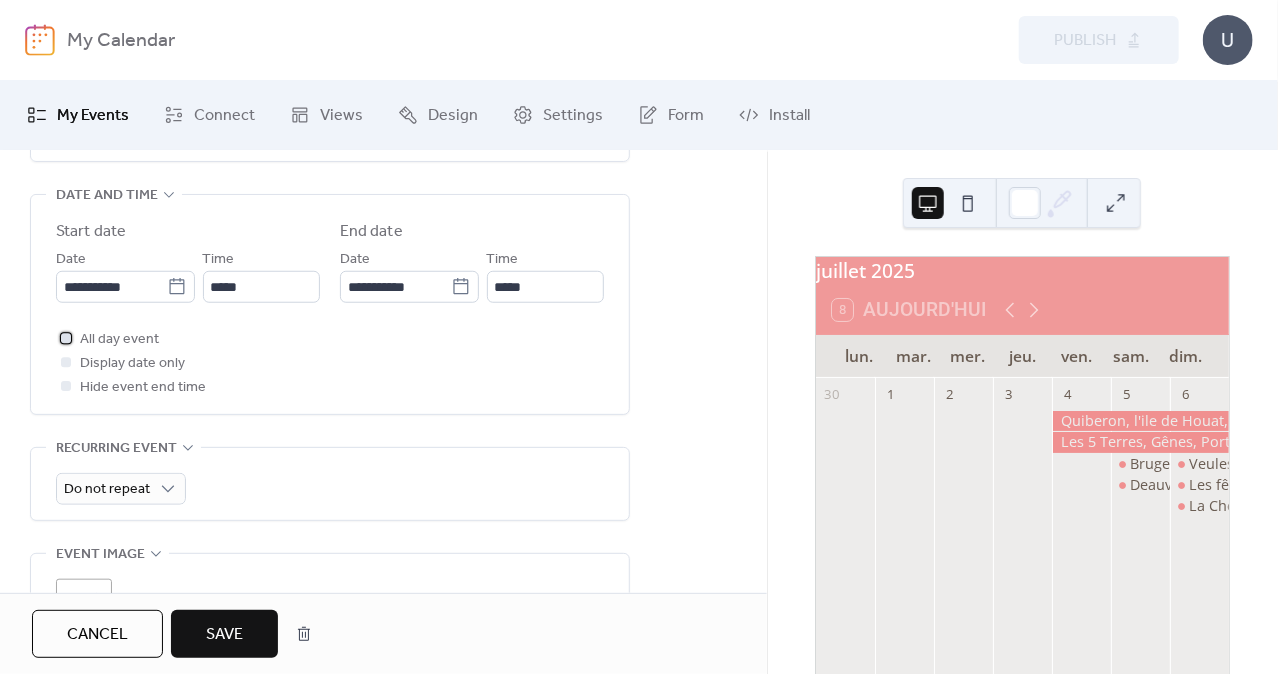 click at bounding box center [66, 338] 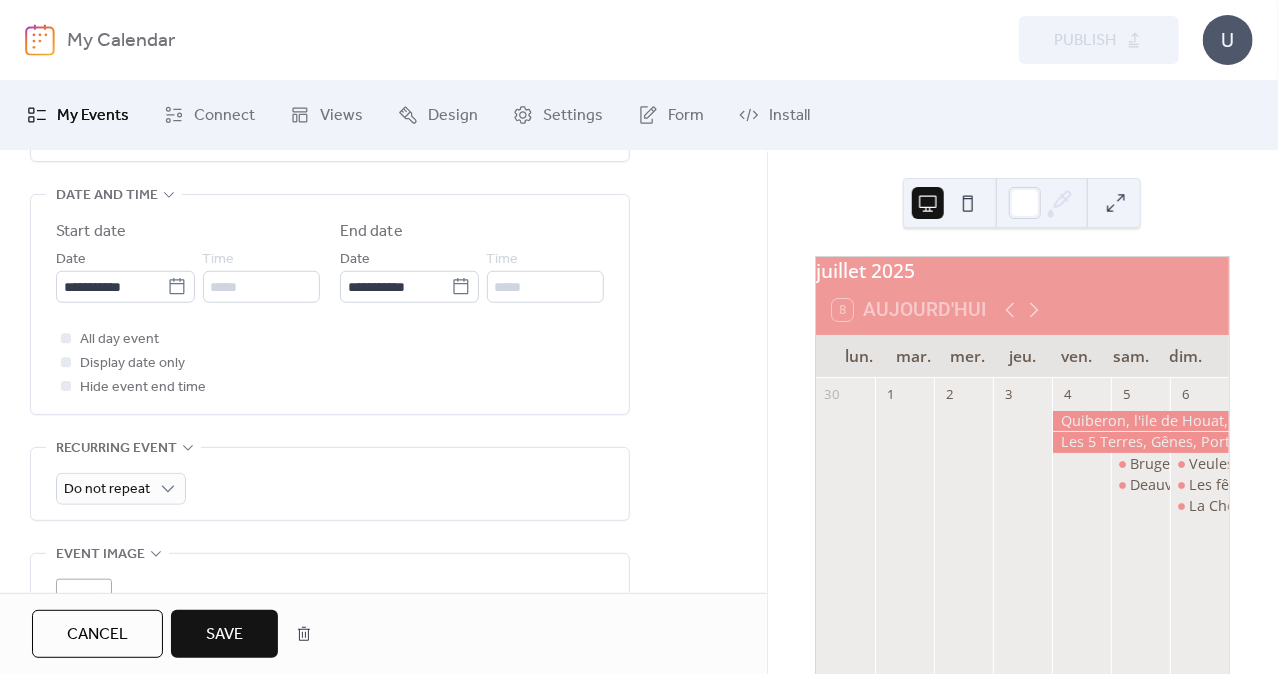 click on "Save" at bounding box center [224, 635] 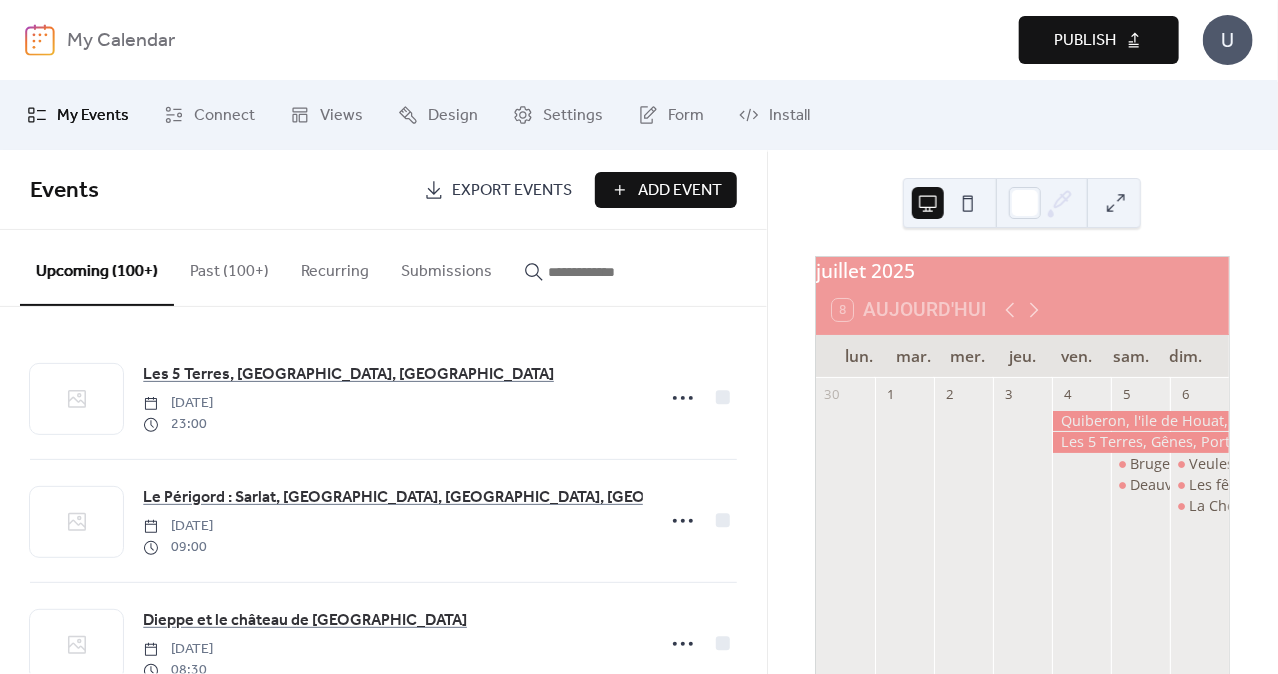 click on "Publish" at bounding box center [1085, 41] 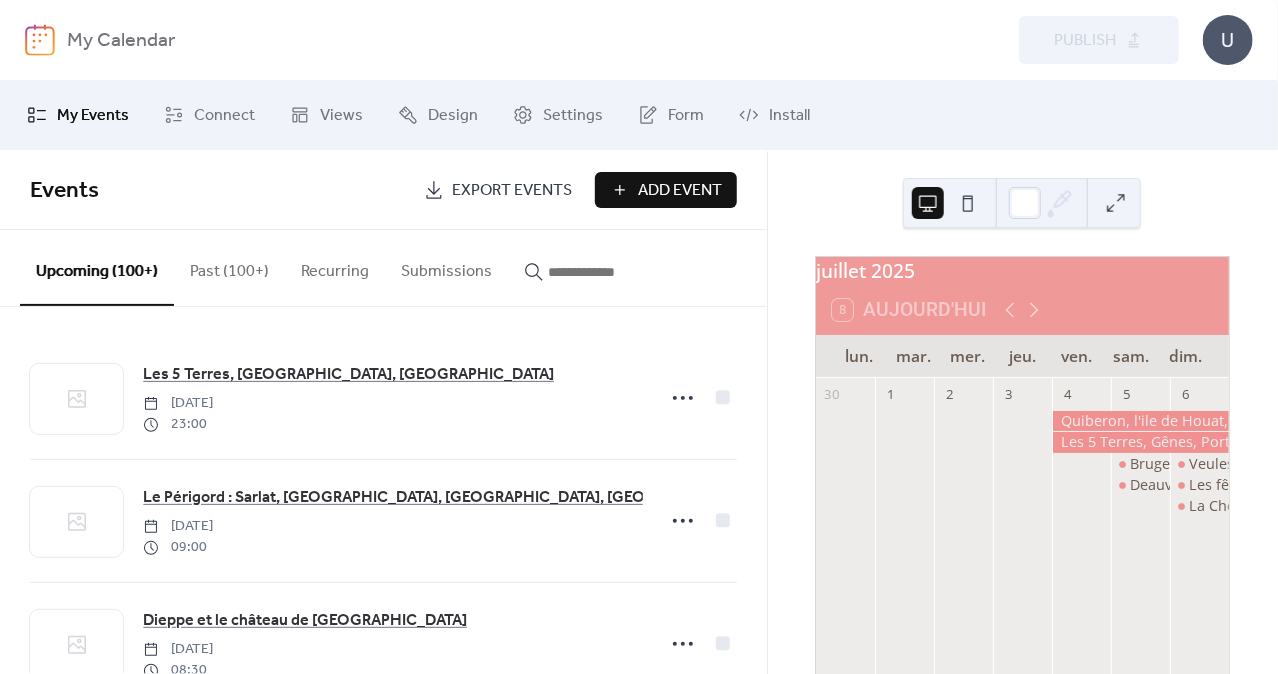 click at bounding box center (598, 272) 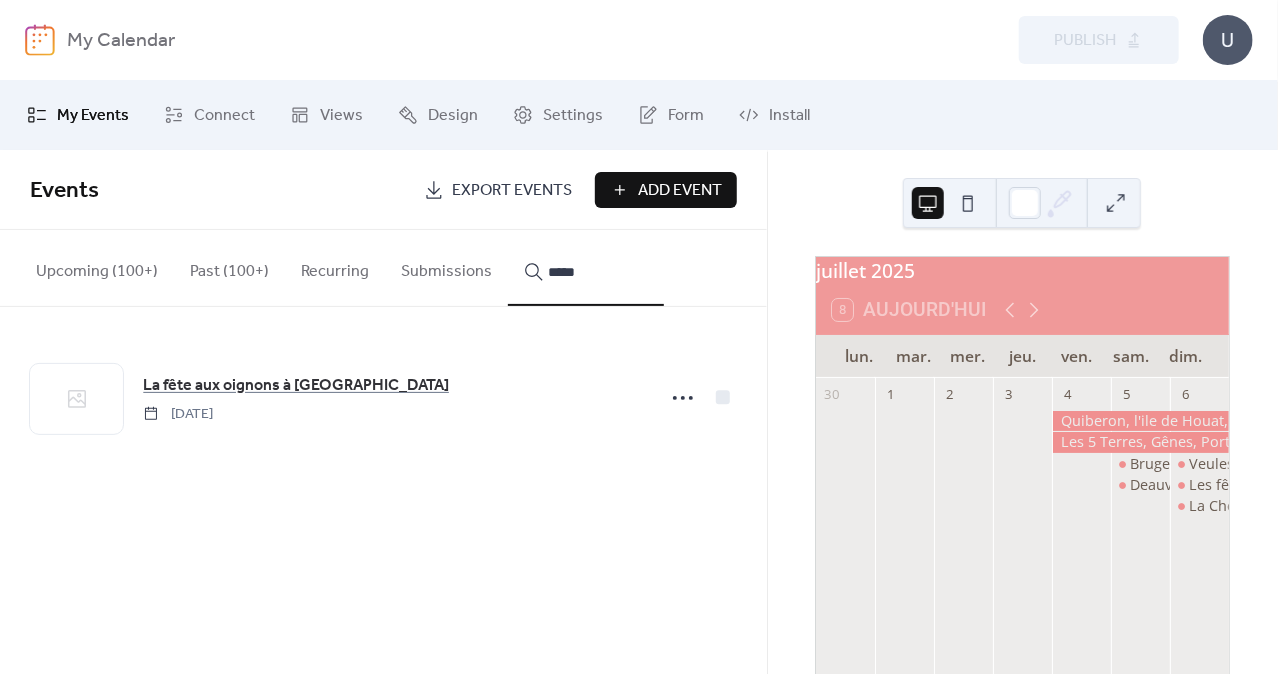 type on "*****" 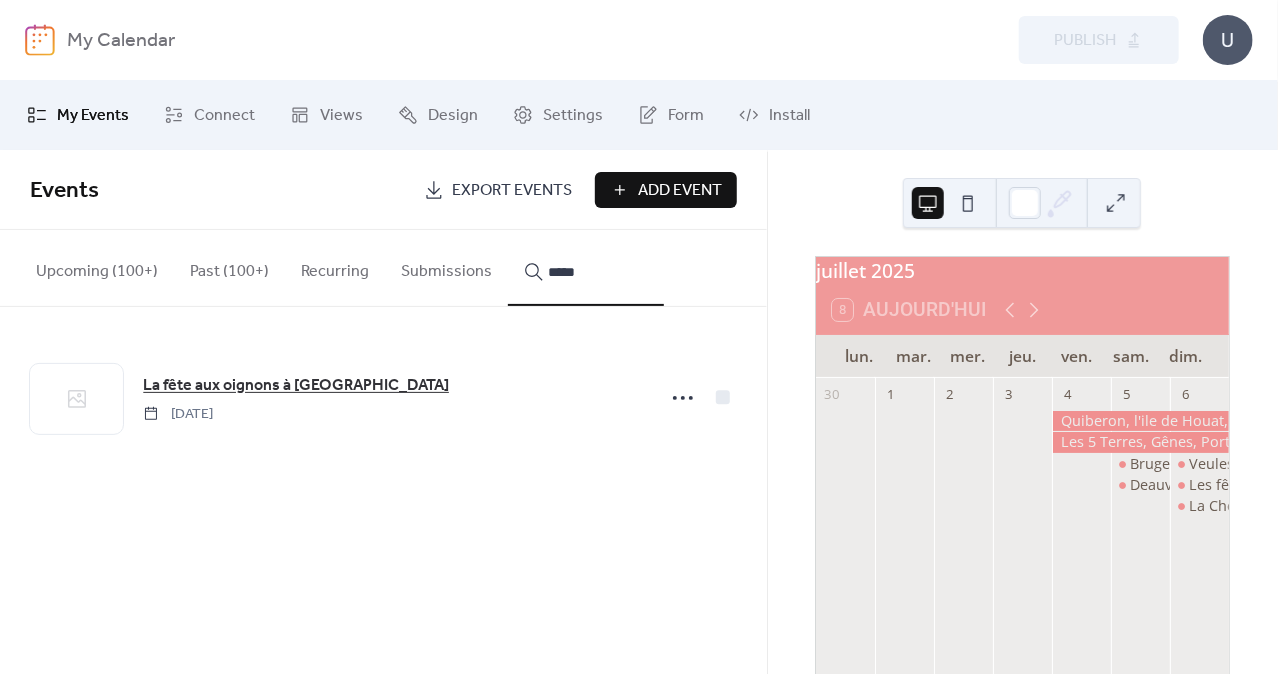 click on "La fête aux oignons à [GEOGRAPHIC_DATA]" at bounding box center [296, 386] 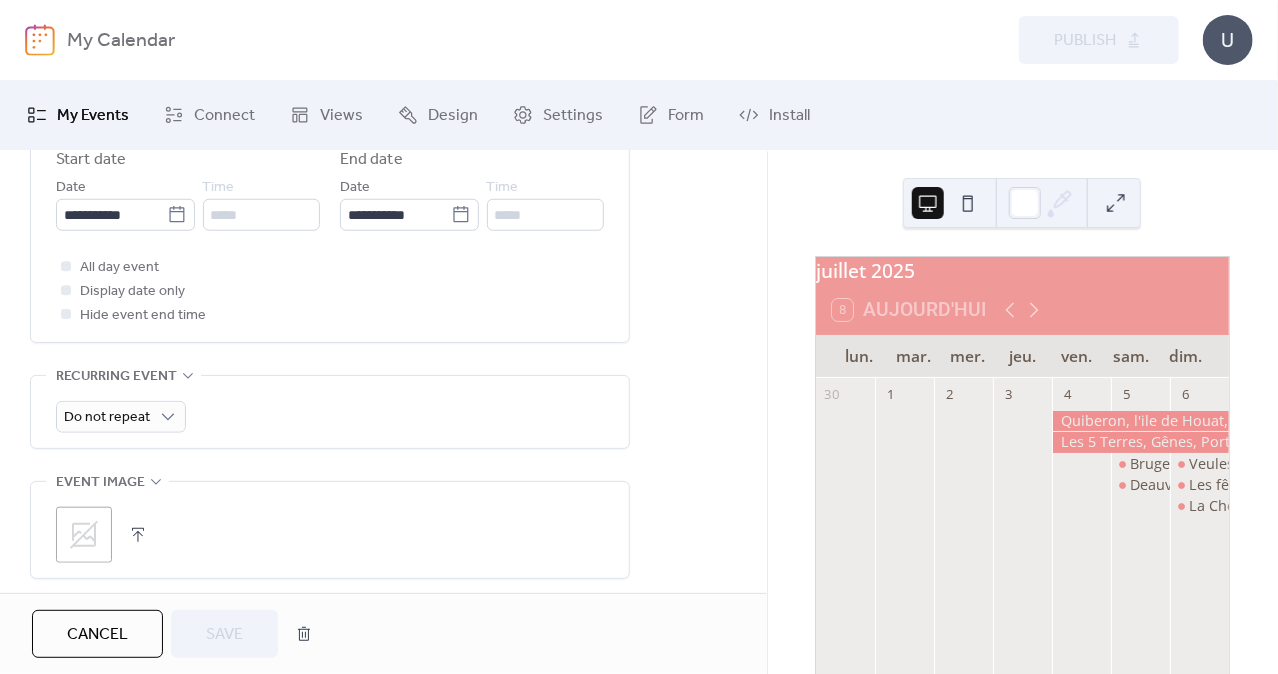 scroll, scrollTop: 648, scrollLeft: 0, axis: vertical 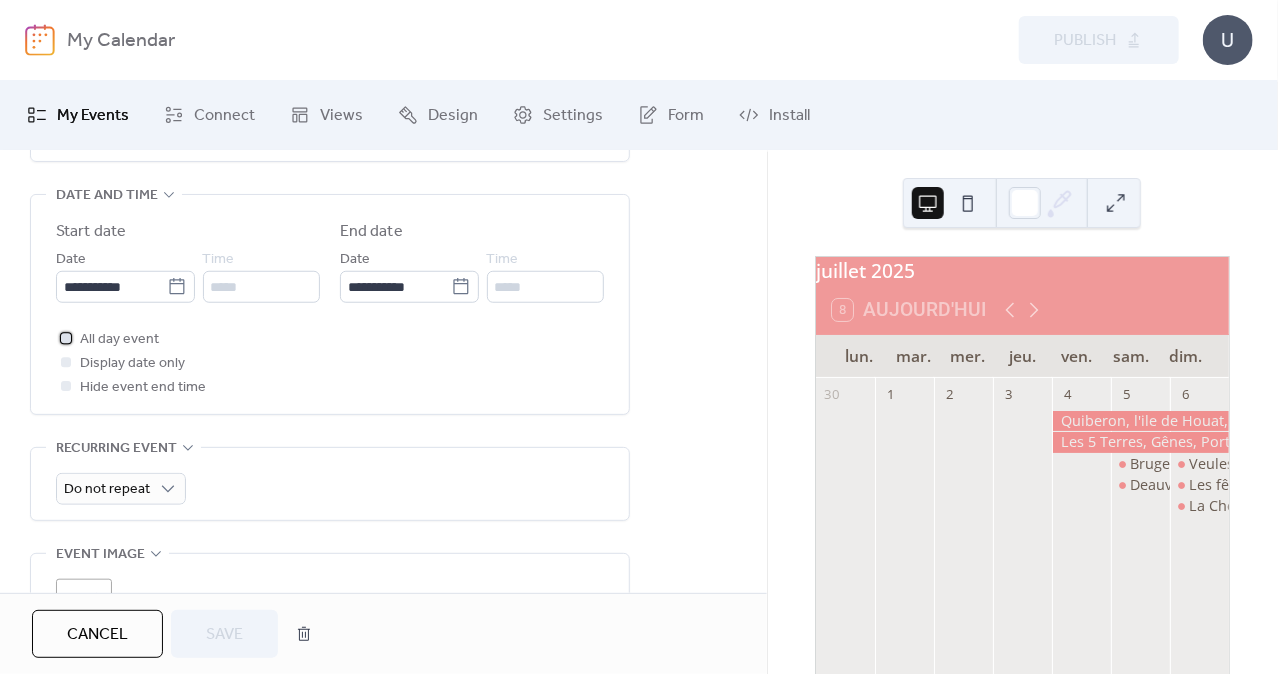 click 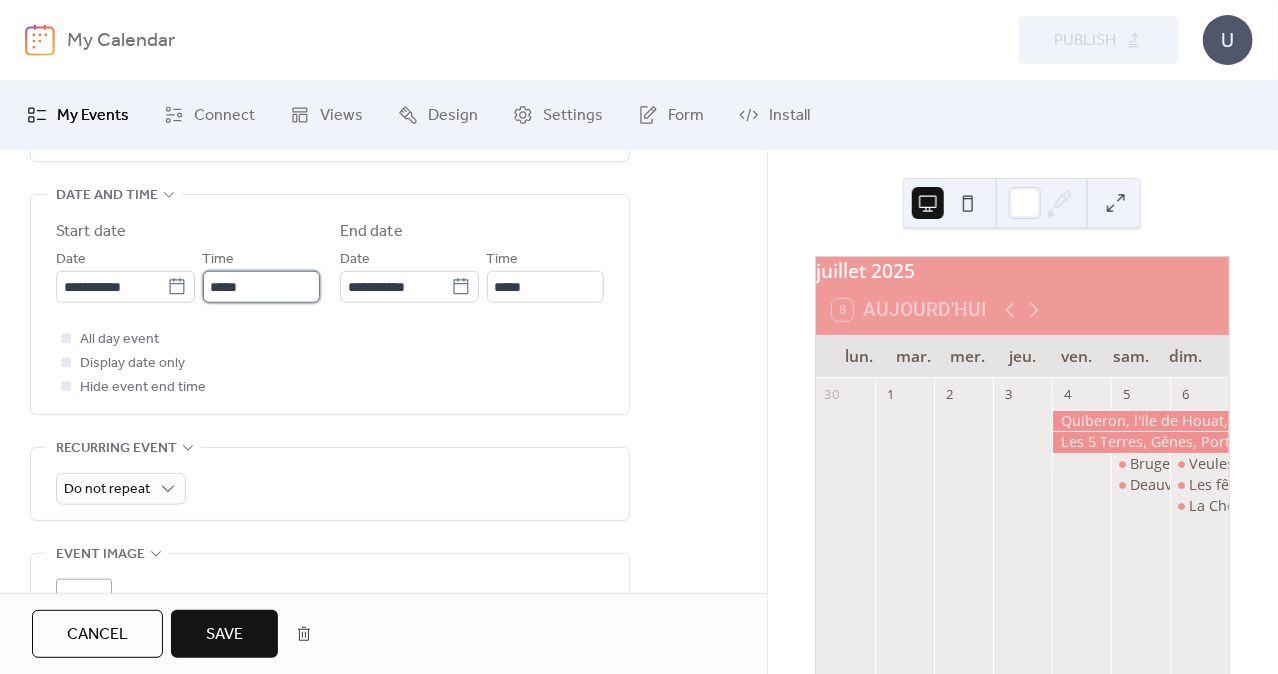 click on "*****" at bounding box center (261, 287) 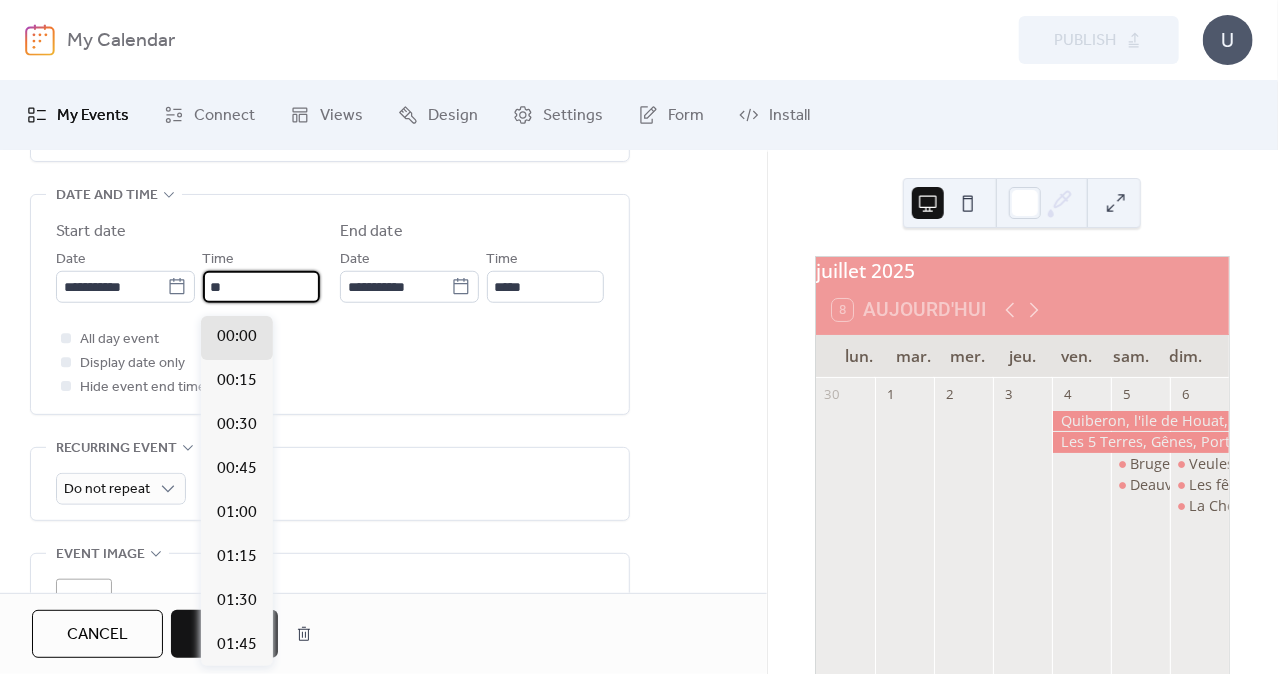 type on "*" 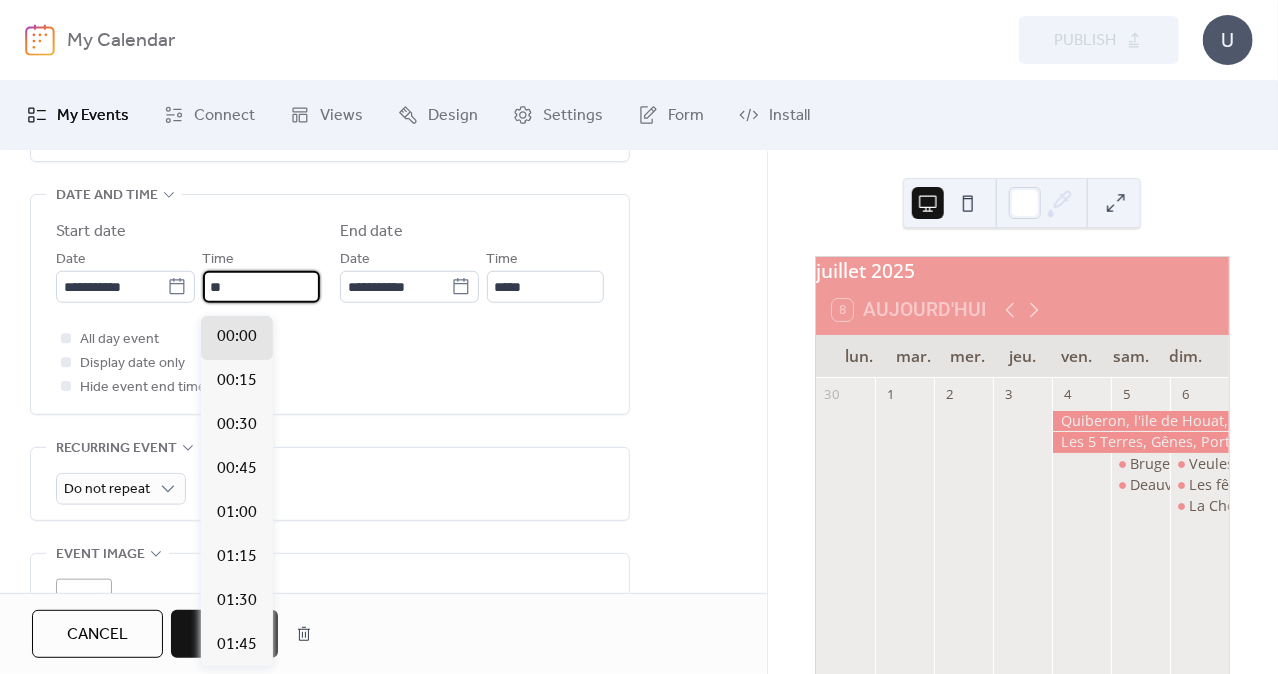 scroll, scrollTop: 1407, scrollLeft: 0, axis: vertical 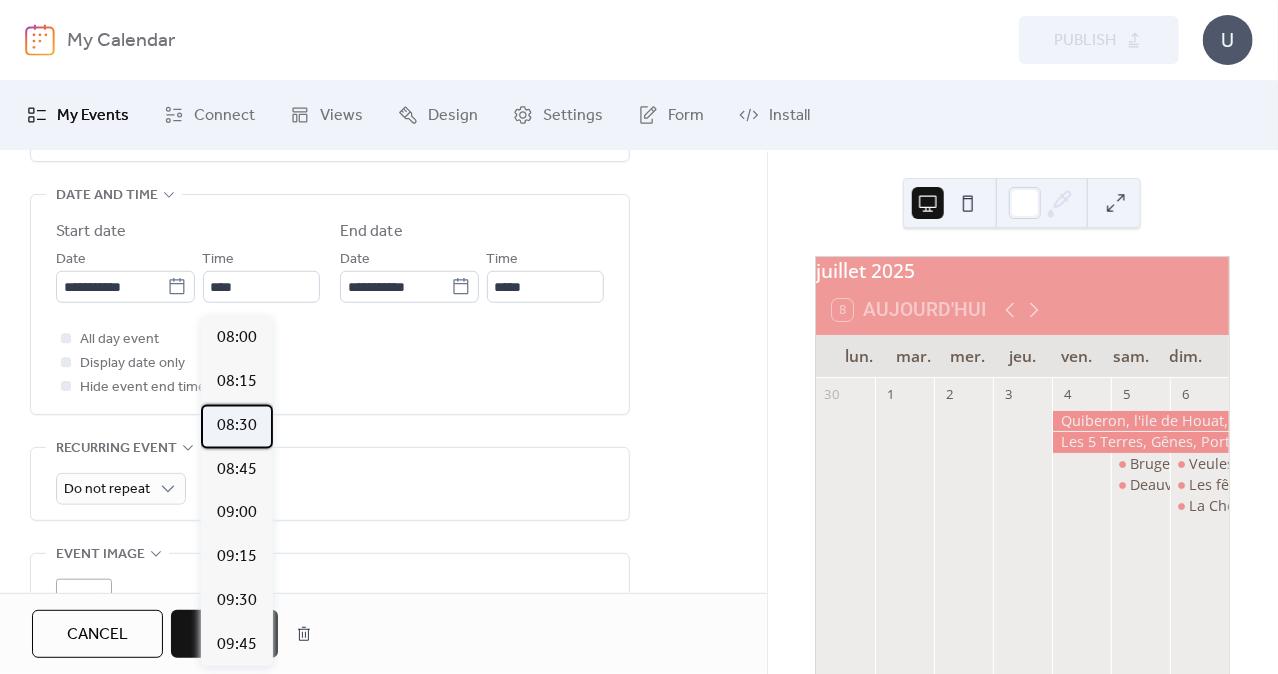 click on "08:30" at bounding box center (237, 426) 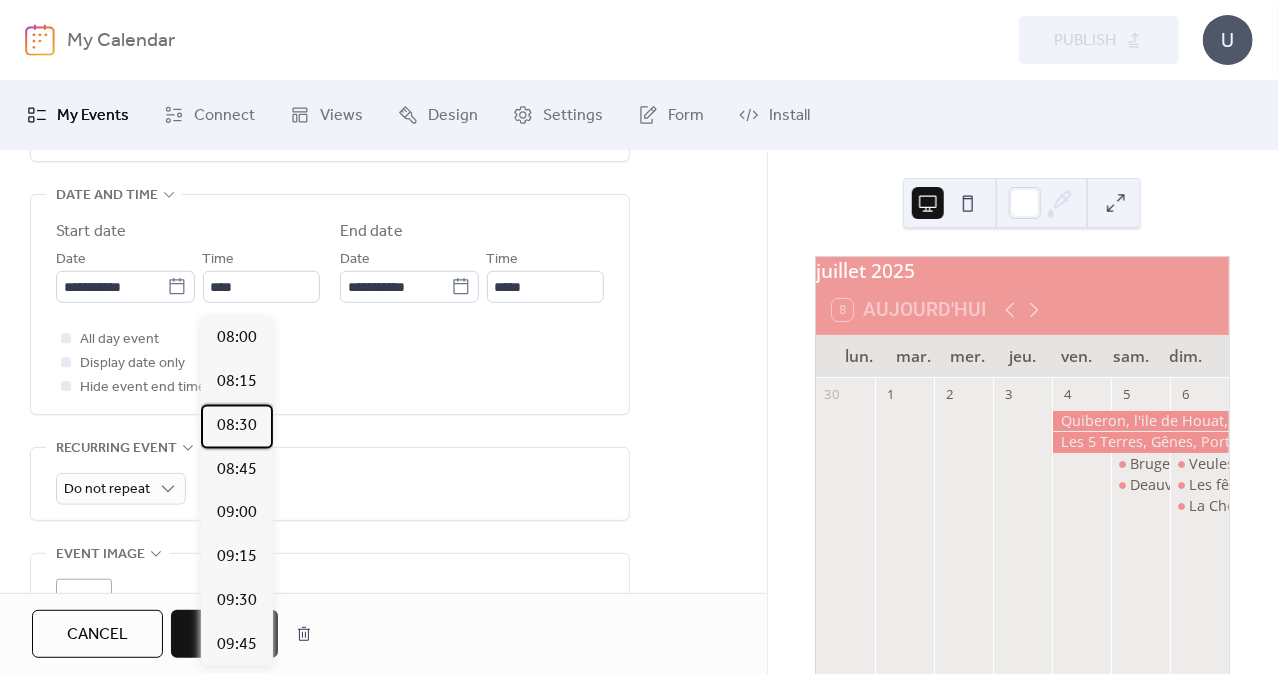 type on "*****" 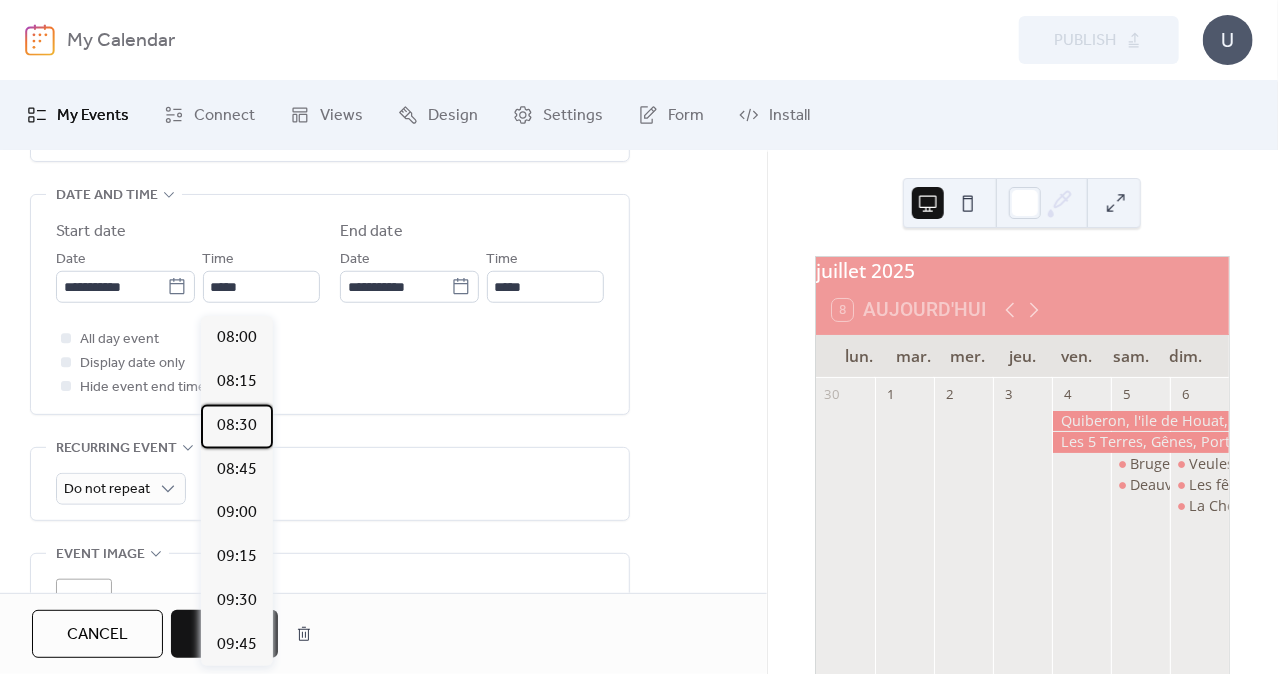 type on "*****" 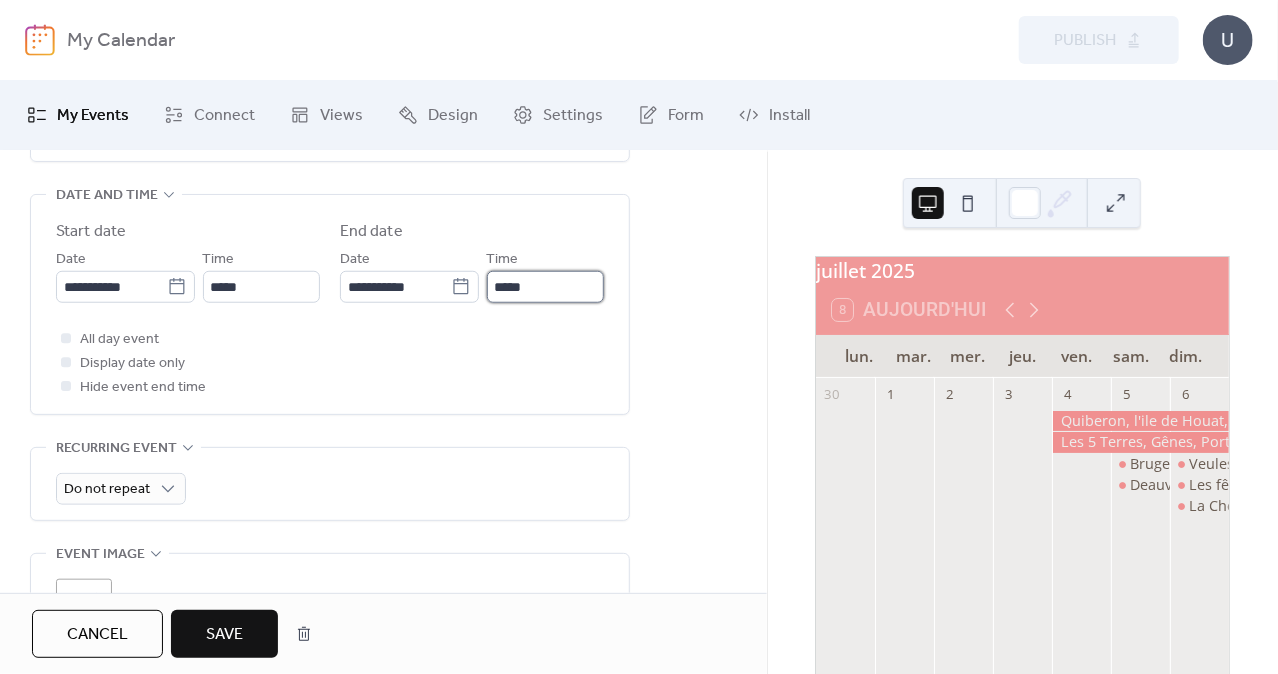 click on "*****" at bounding box center [545, 287] 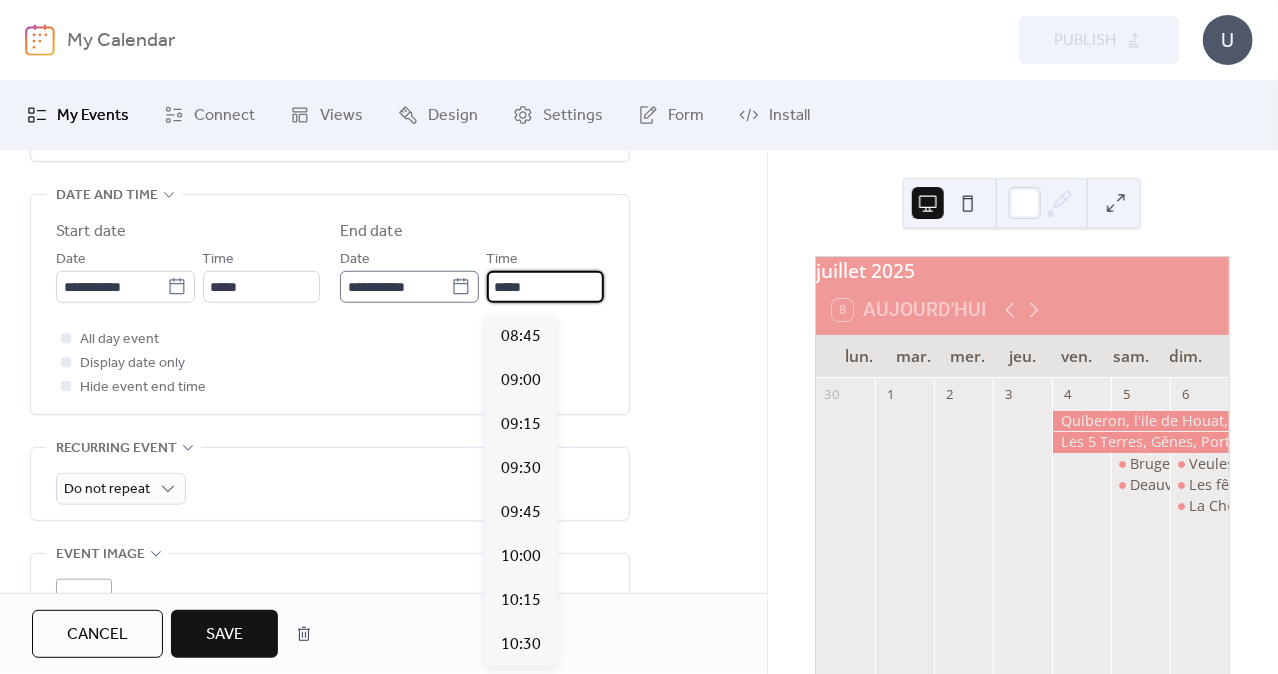 drag, startPoint x: 526, startPoint y: 294, endPoint x: 469, endPoint y: 294, distance: 57 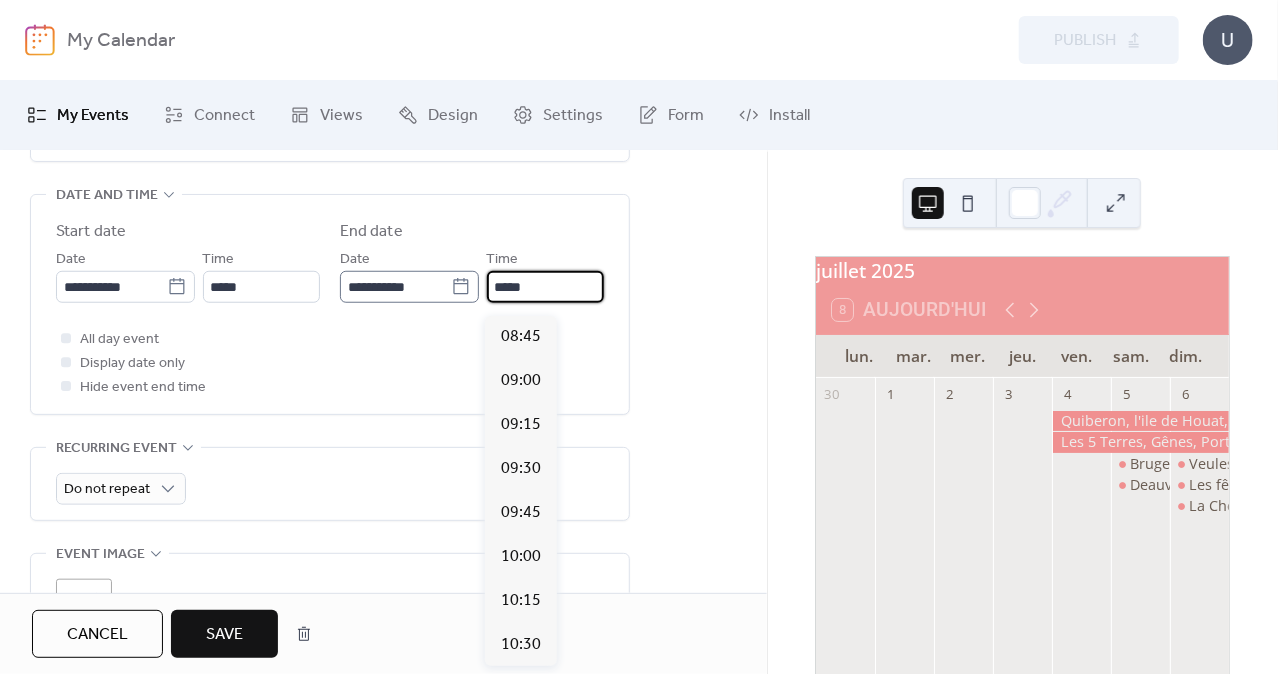 click on "*****" at bounding box center [545, 287] 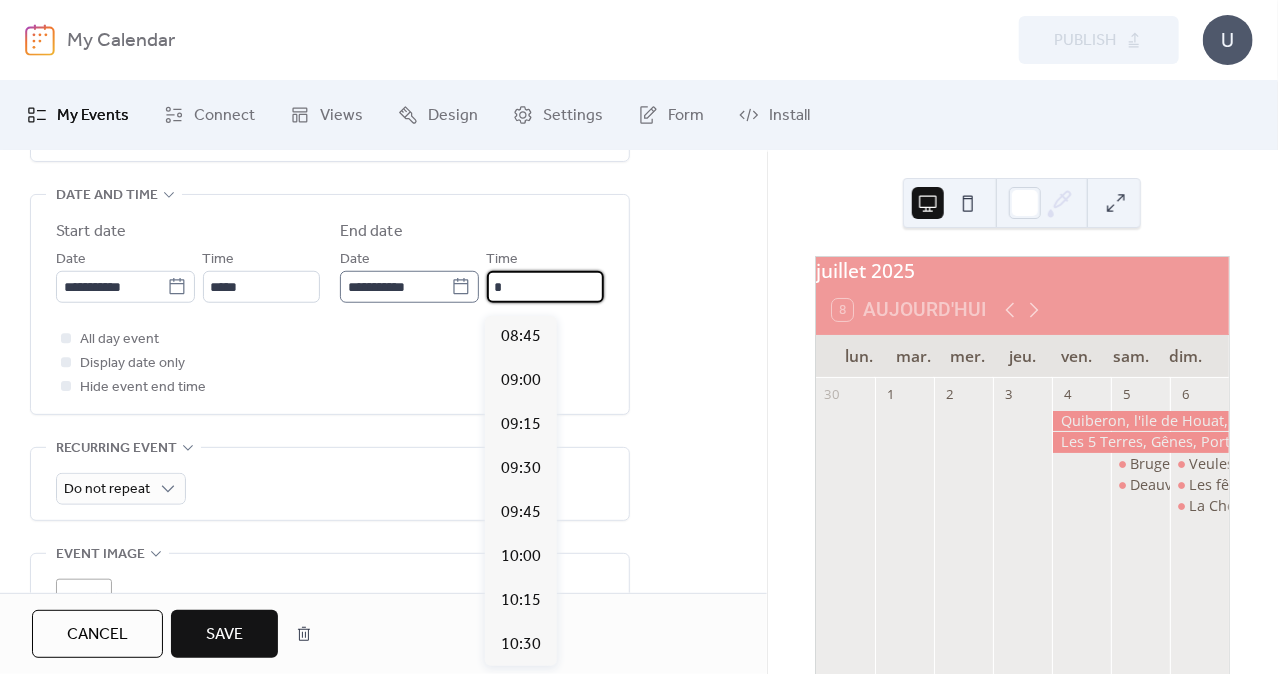 scroll, scrollTop: 1980, scrollLeft: 0, axis: vertical 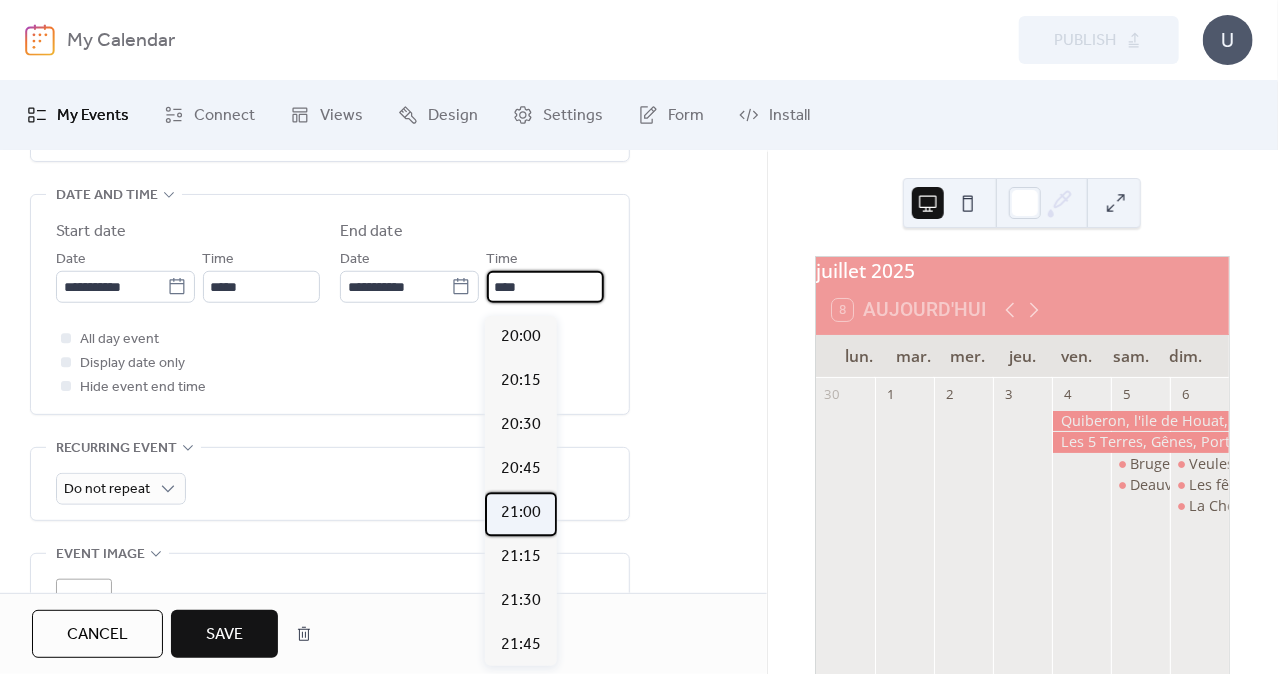 click on "21:00" at bounding box center [521, 513] 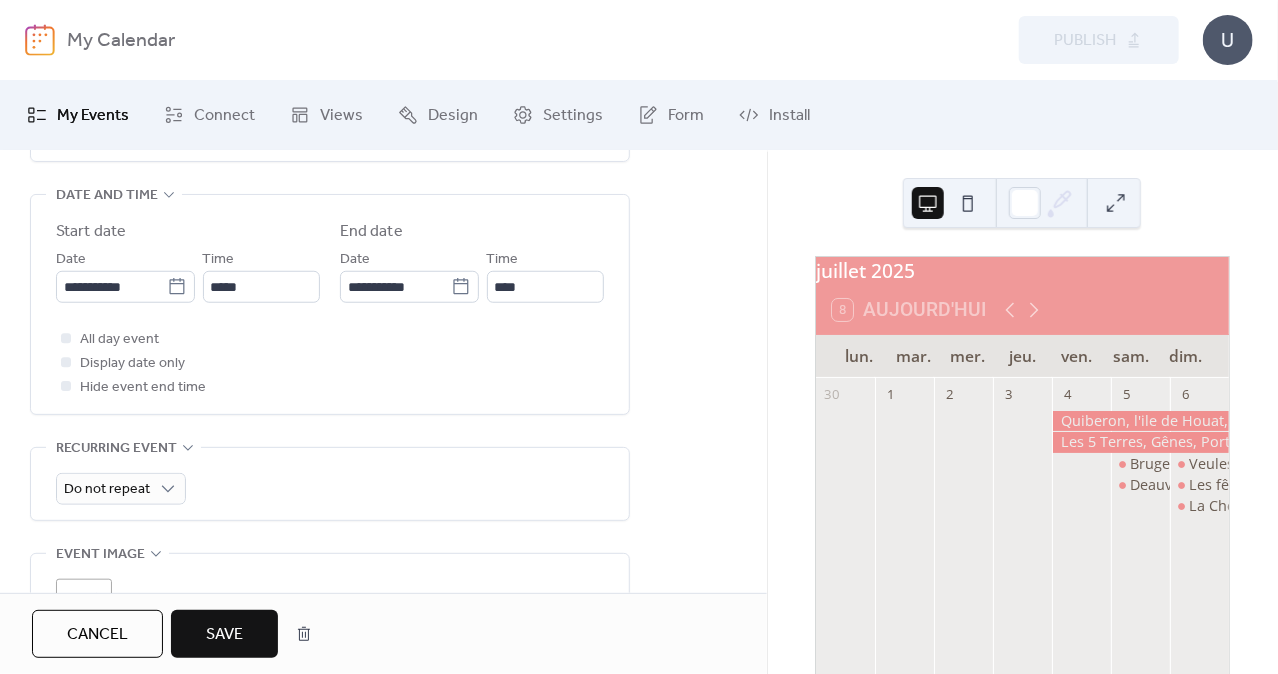 type on "*****" 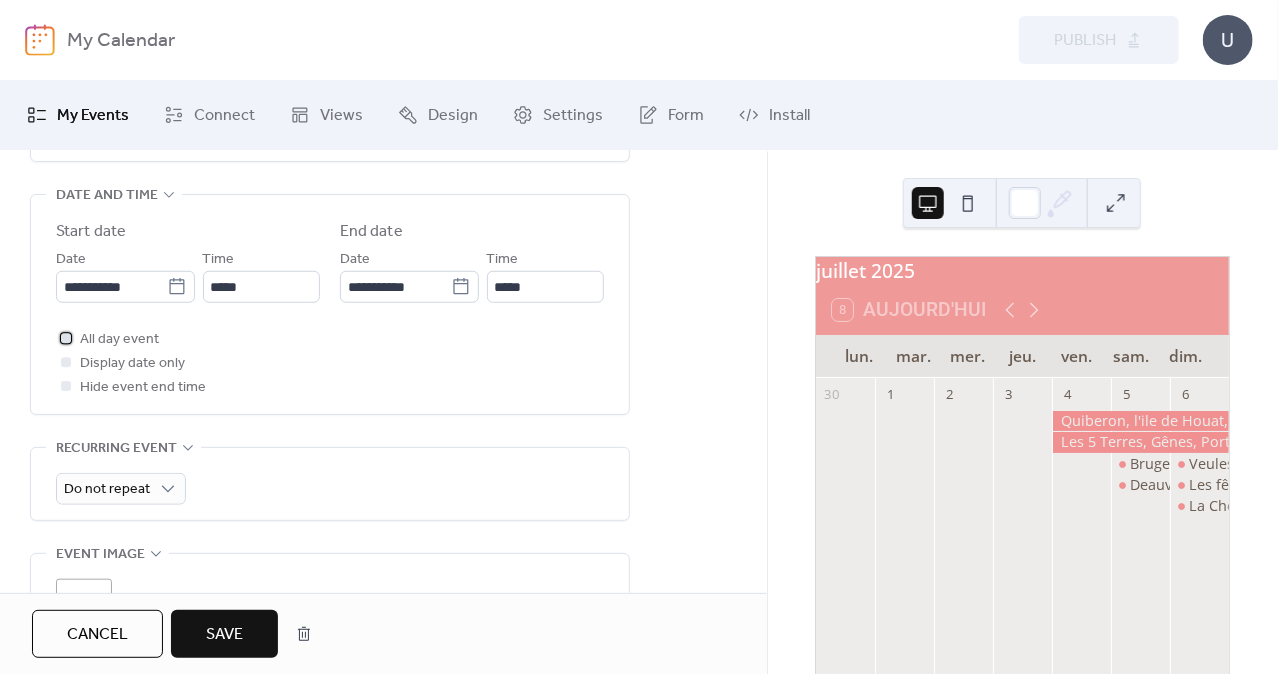 click at bounding box center [66, 338] 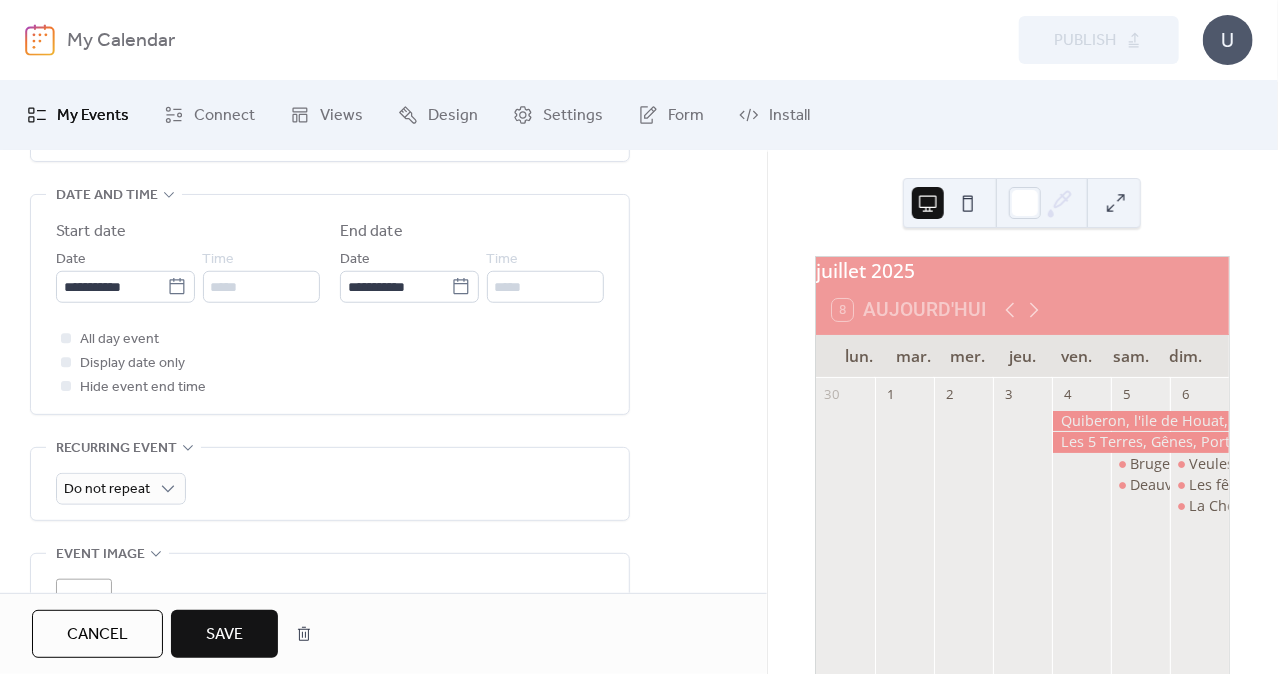 click on "Save" at bounding box center [224, 635] 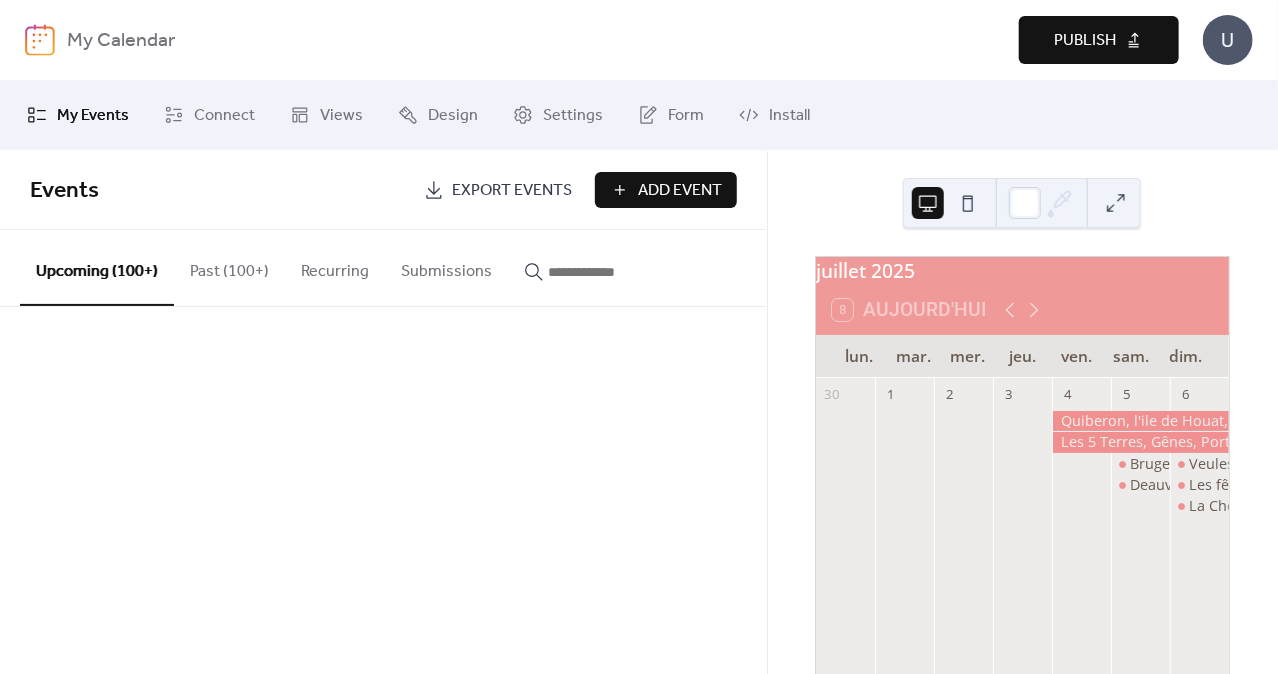 click on "Publish" at bounding box center [1085, 41] 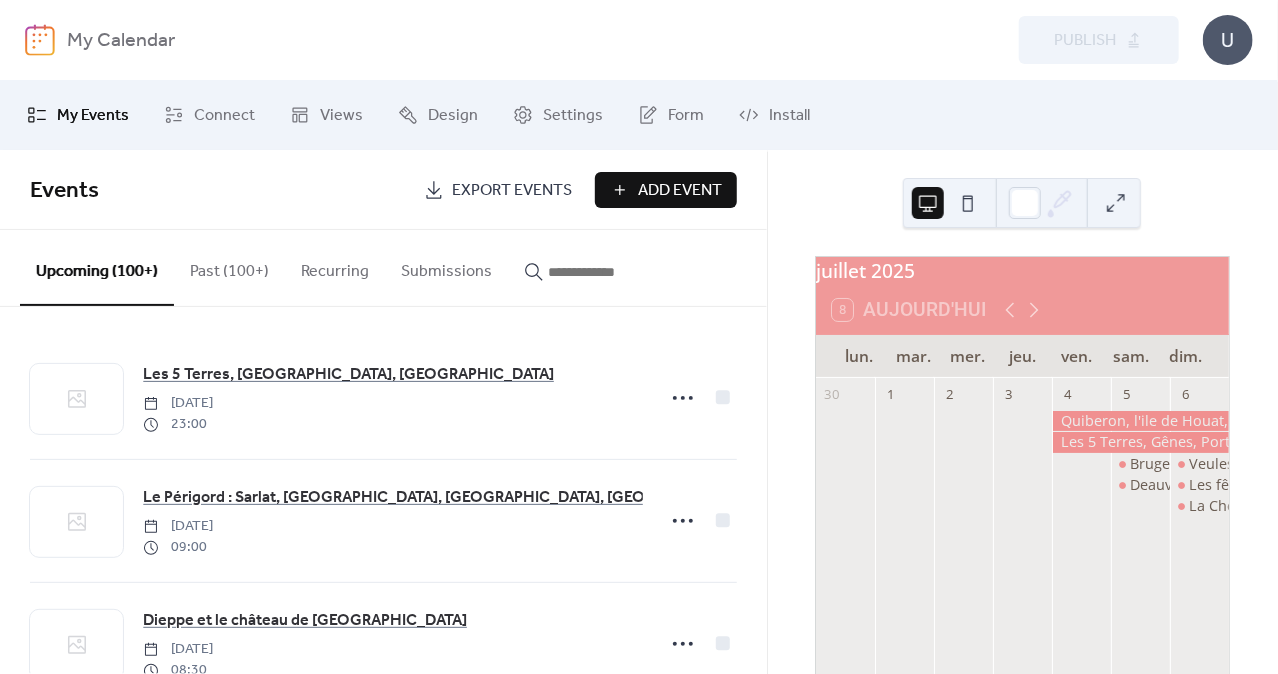click at bounding box center (598, 272) 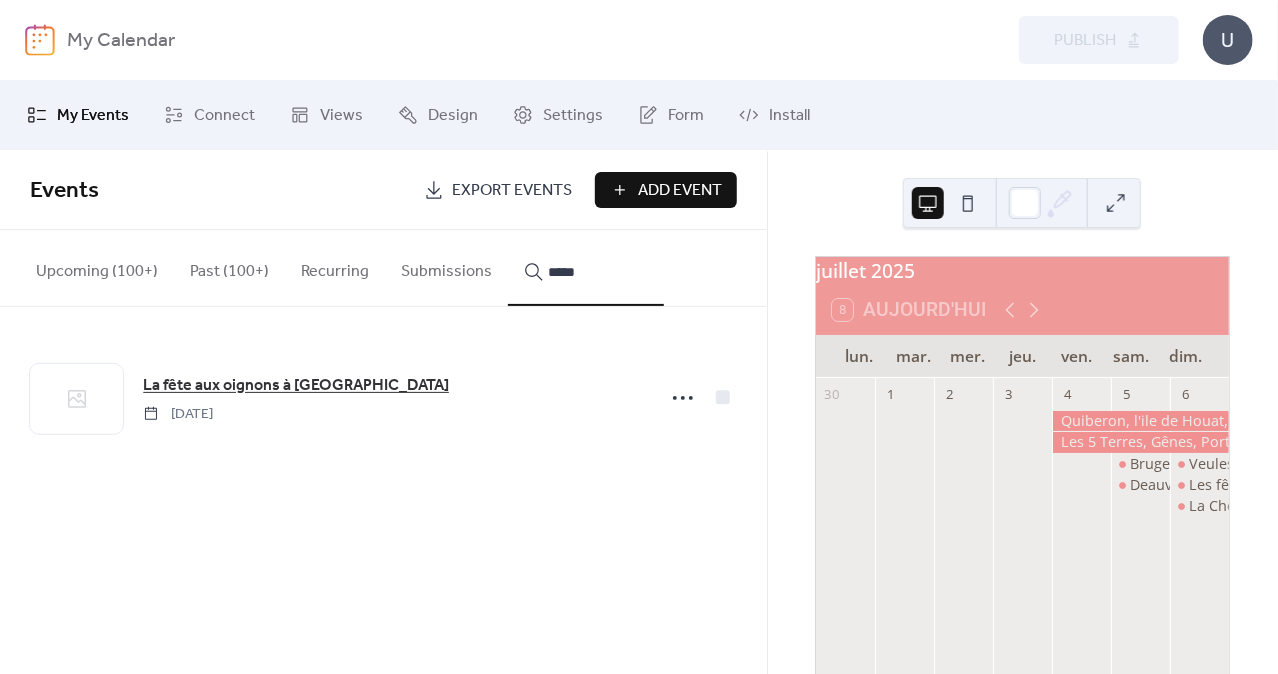 type on "*****" 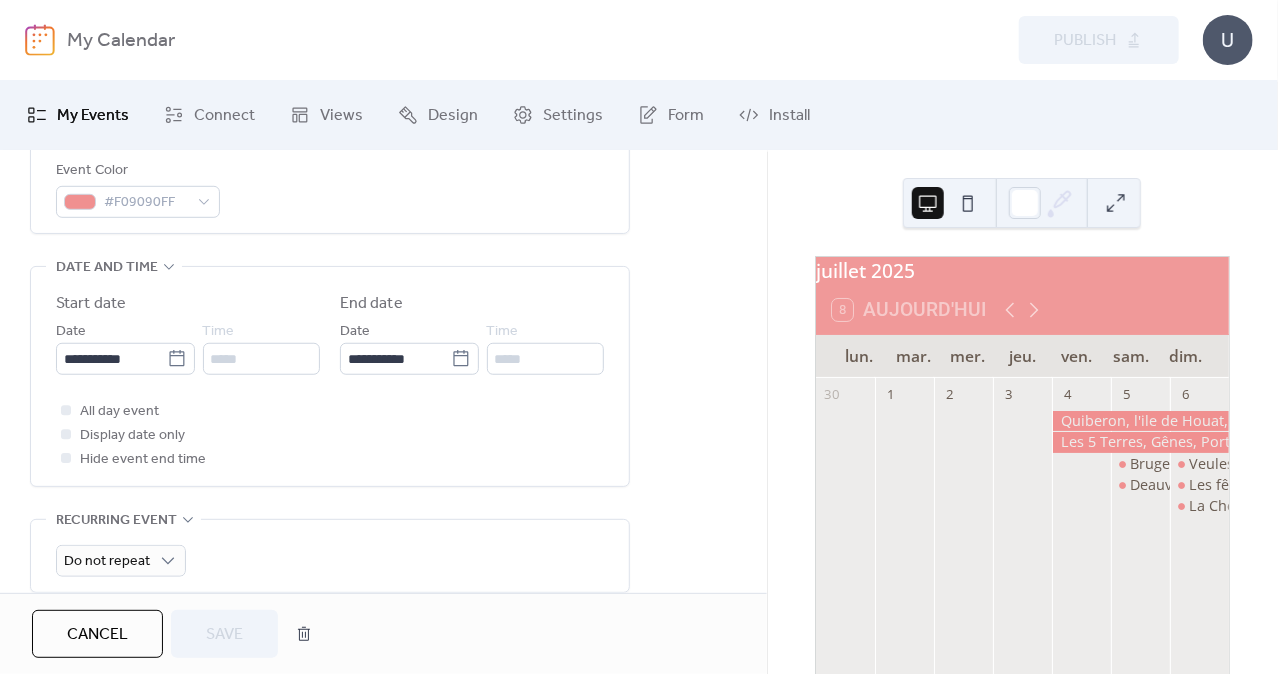scroll, scrollTop: 576, scrollLeft: 0, axis: vertical 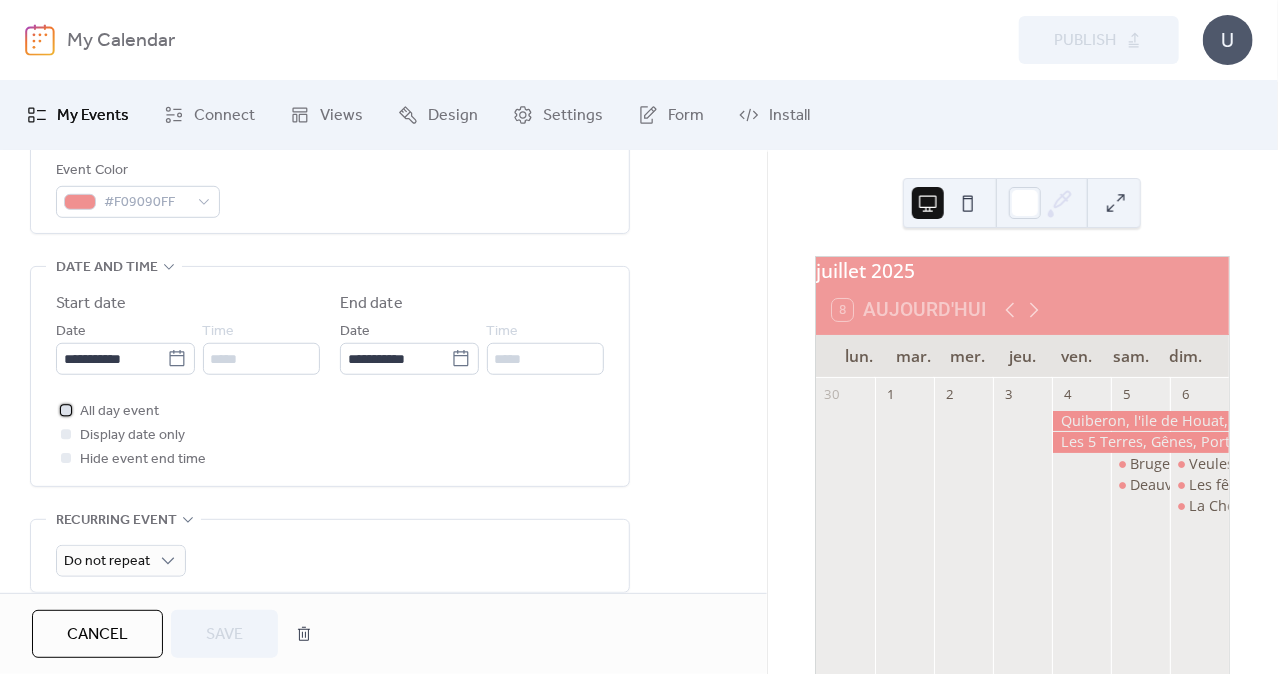 click at bounding box center (66, 410) 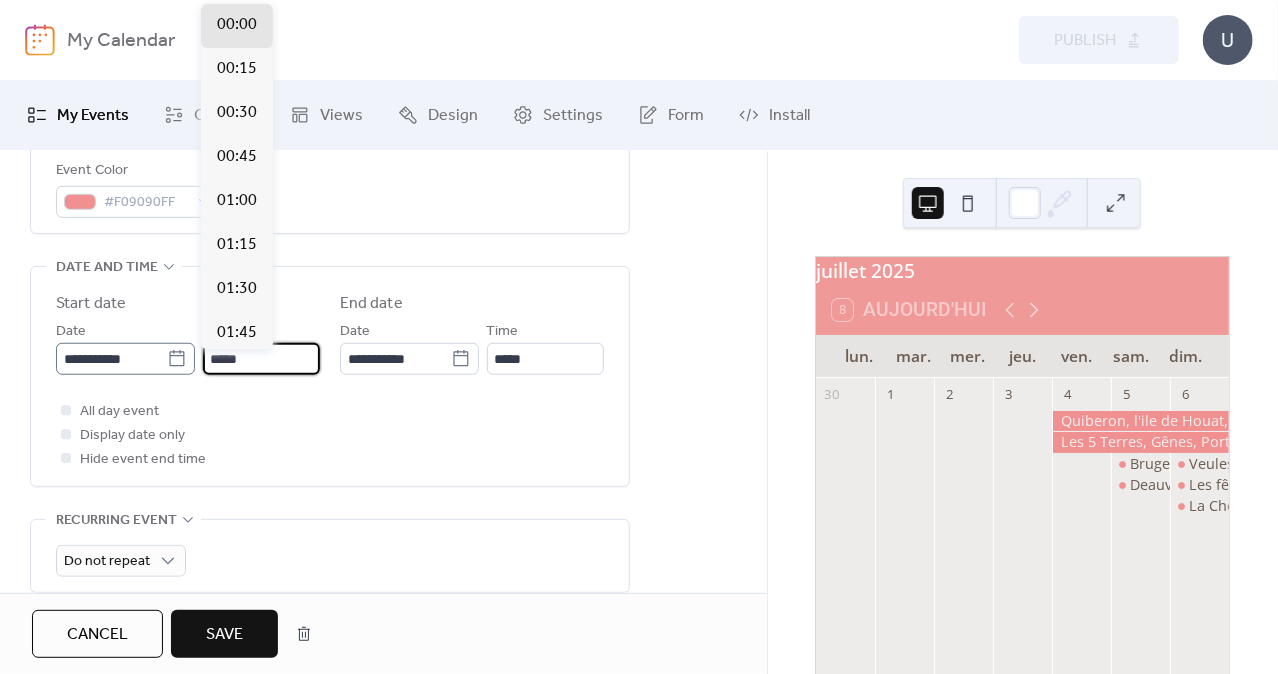 drag, startPoint x: 242, startPoint y: 368, endPoint x: 183, endPoint y: 375, distance: 59.413803 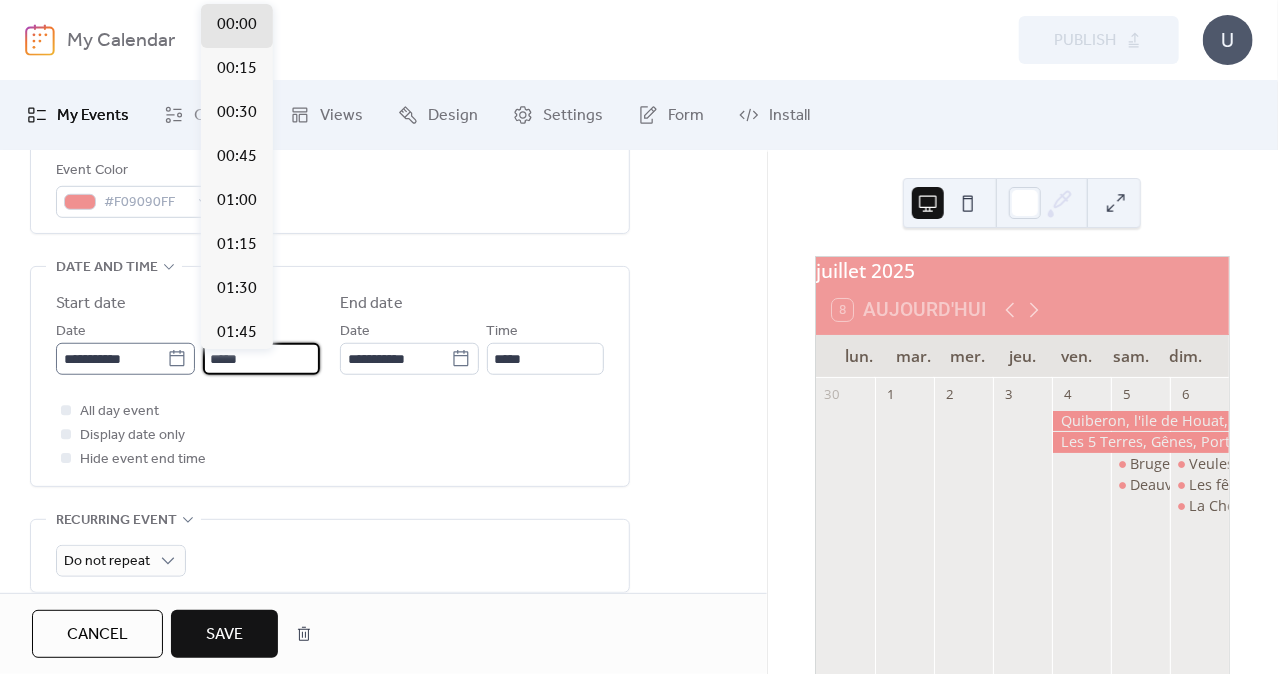 click on "*****" at bounding box center [261, 359] 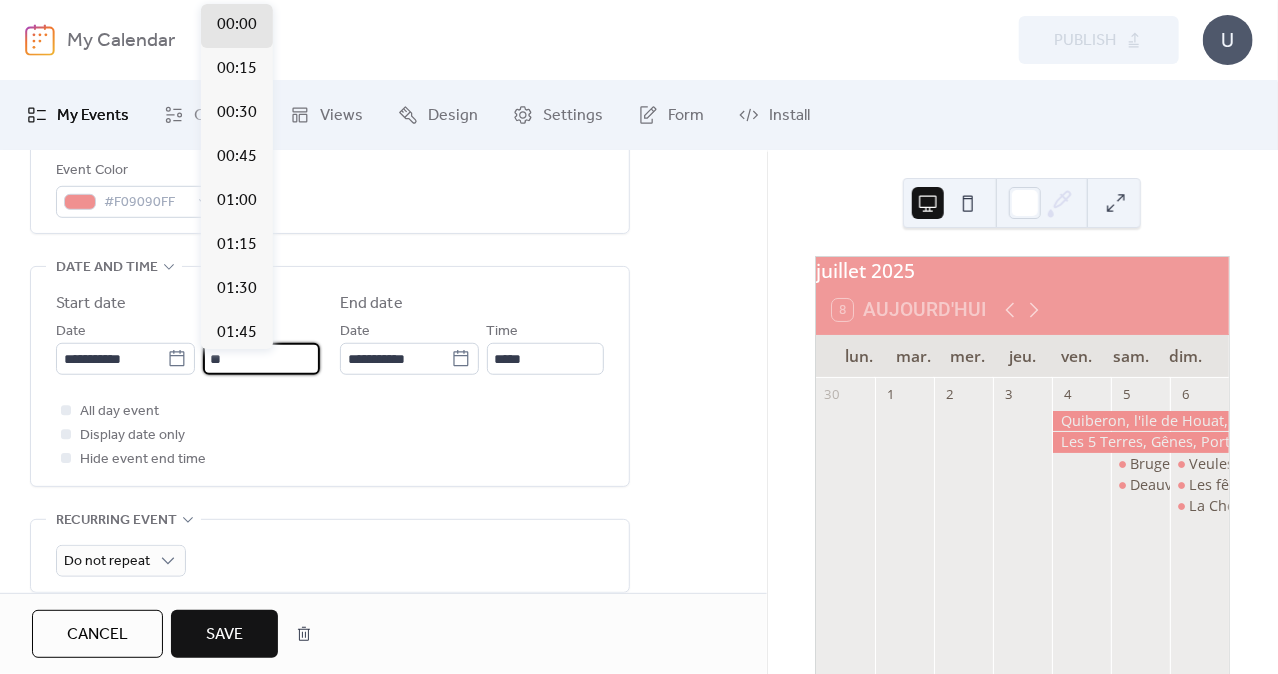scroll, scrollTop: 1408, scrollLeft: 0, axis: vertical 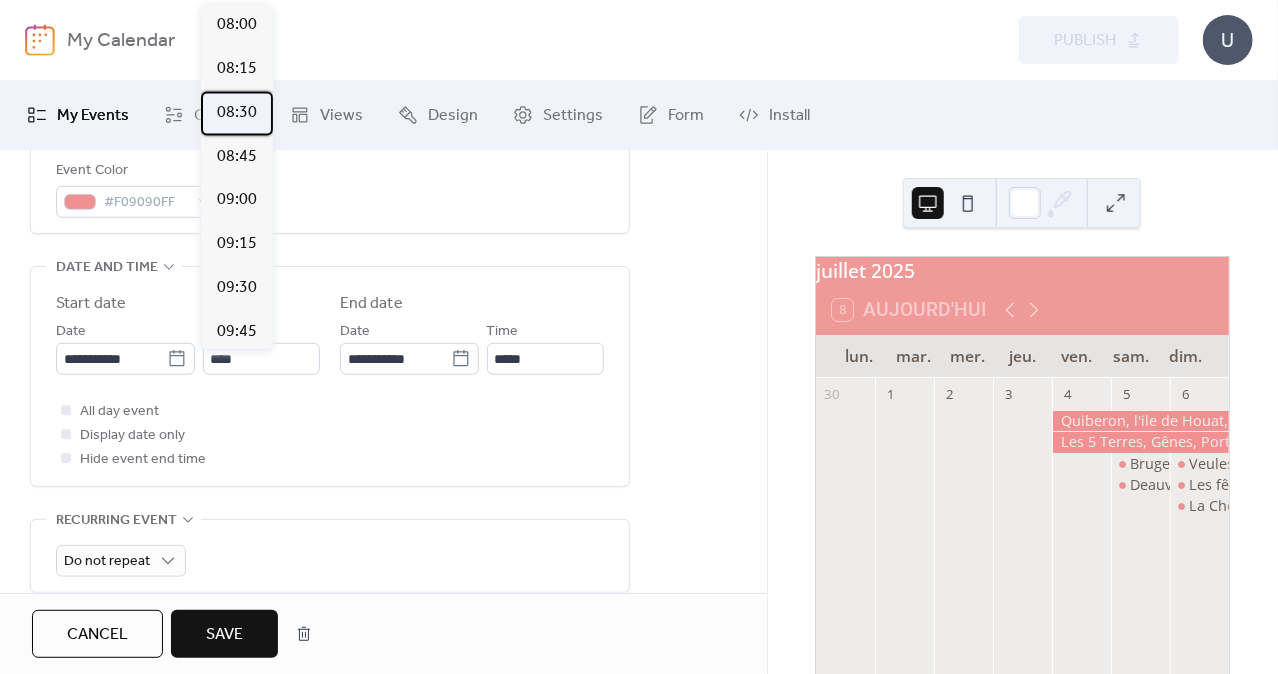 click on "08:30" at bounding box center [237, 113] 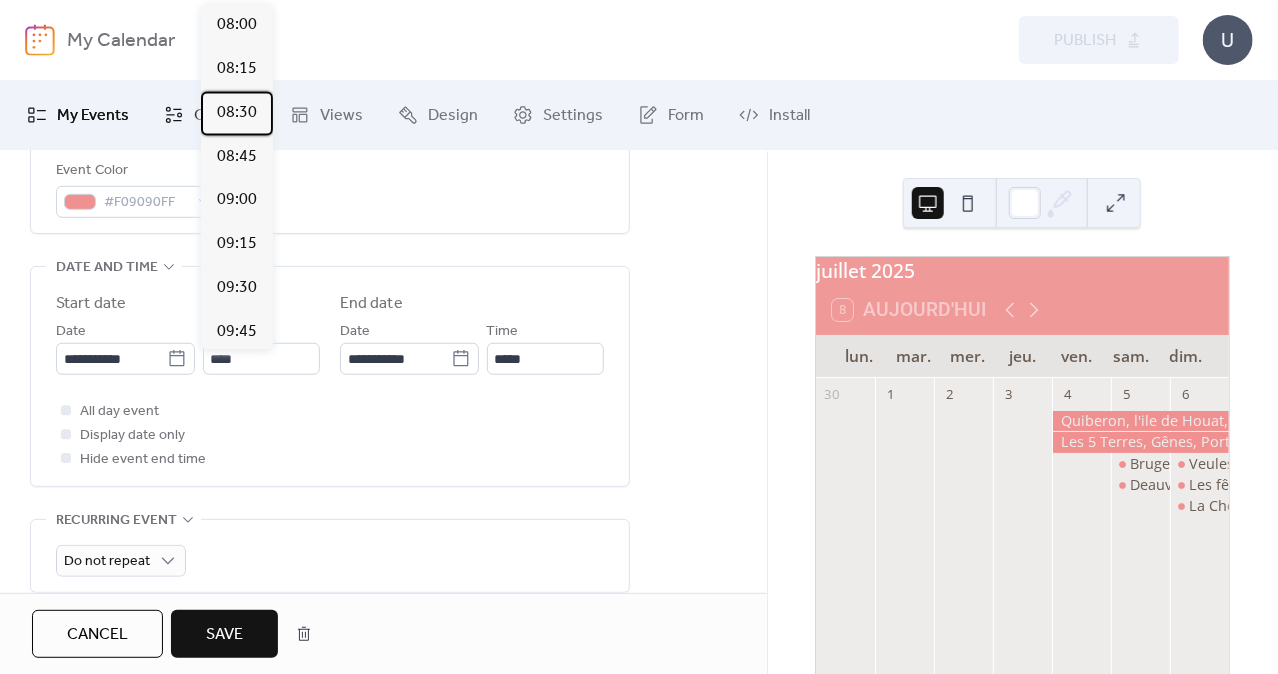 type on "*****" 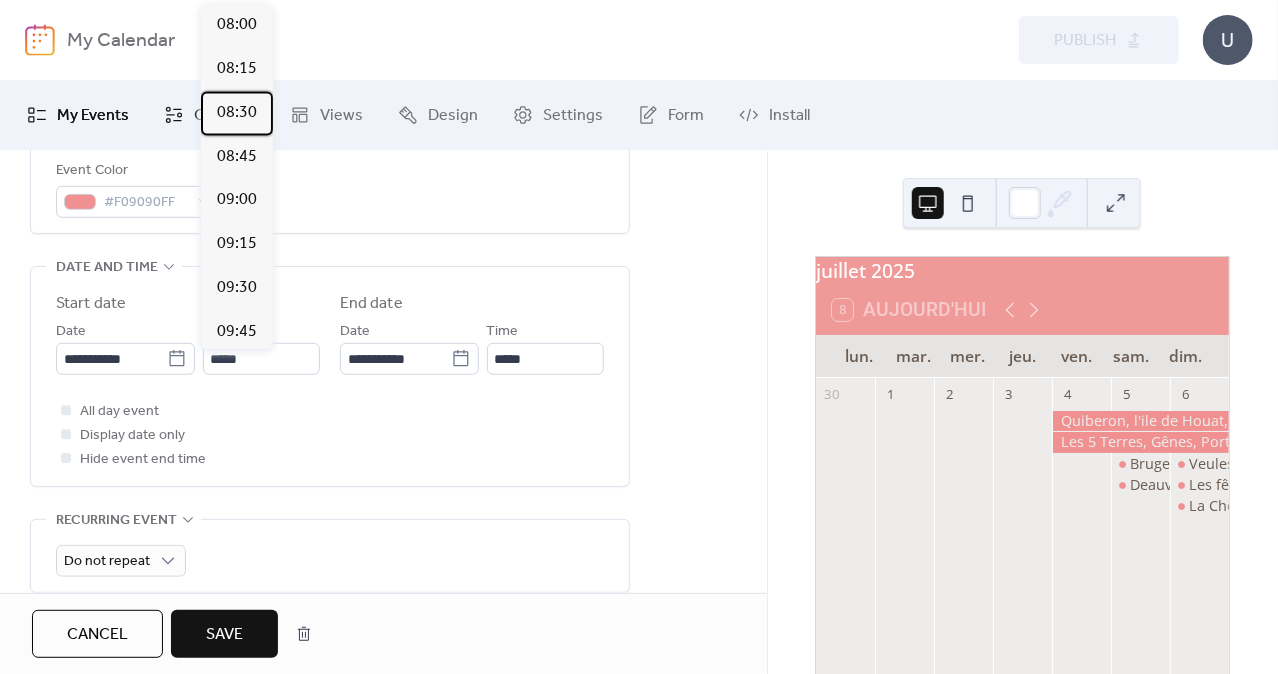 type on "*****" 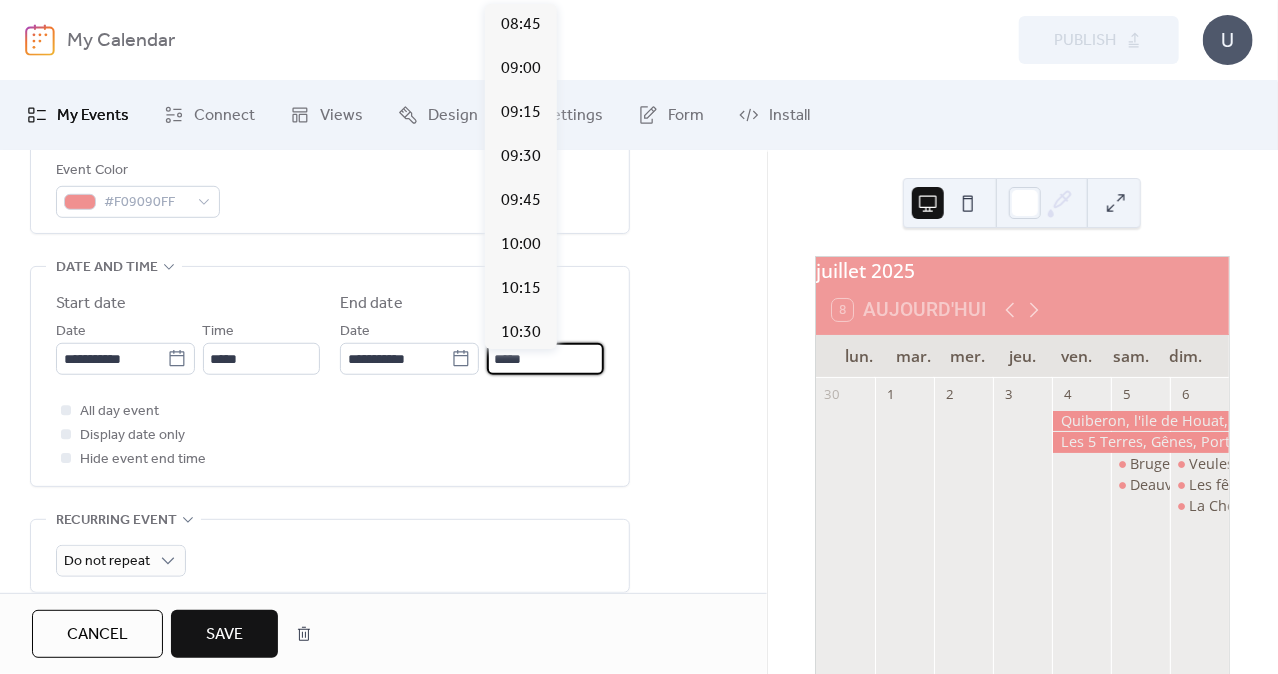 drag, startPoint x: 534, startPoint y: 366, endPoint x: 467, endPoint y: 365, distance: 67.00746 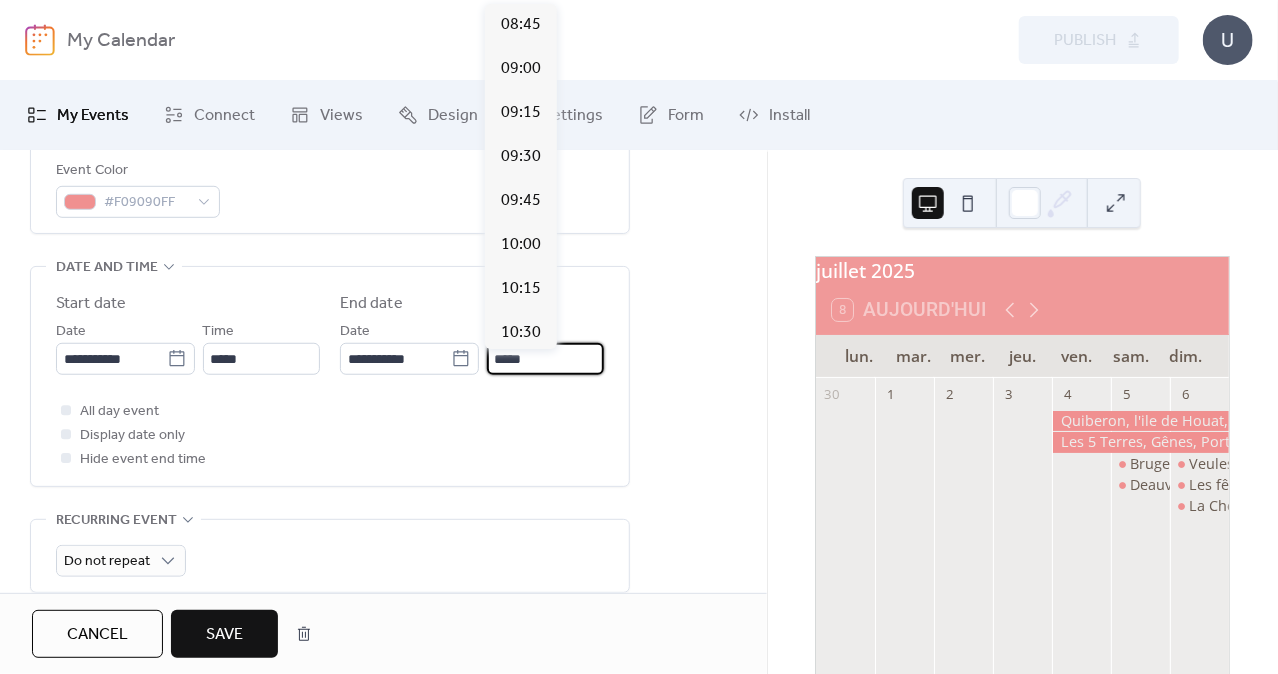 click on "*****" at bounding box center (545, 359) 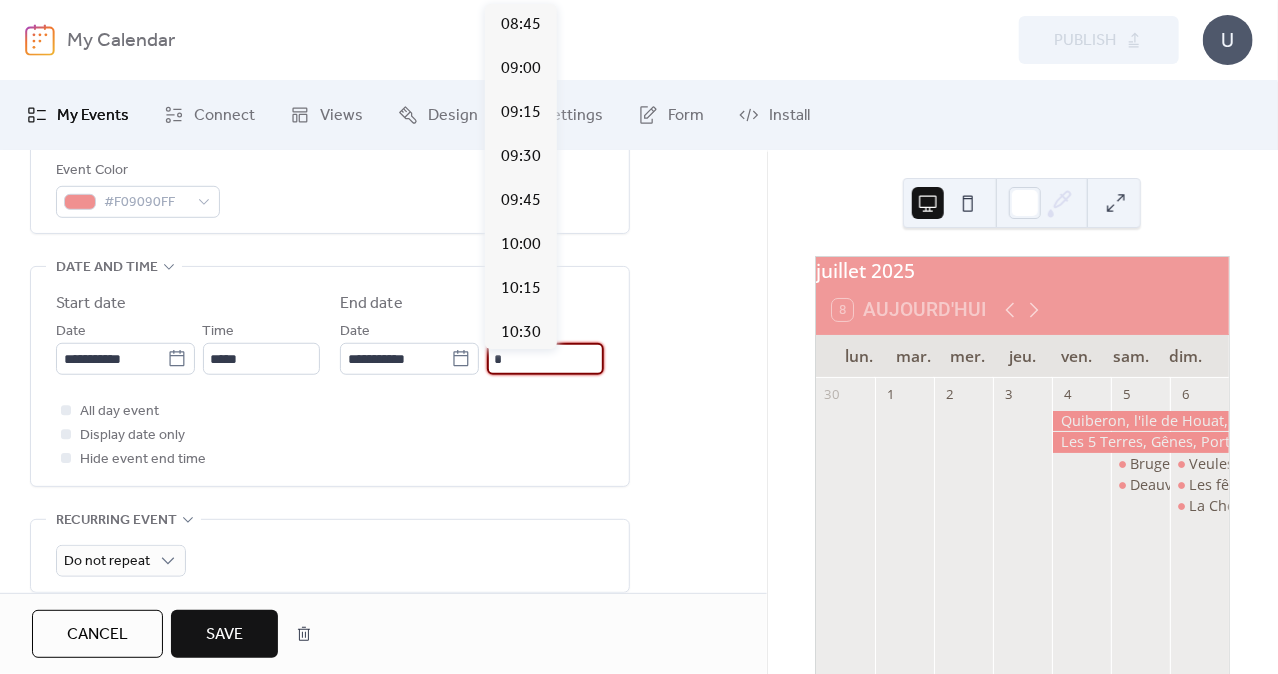 scroll, scrollTop: 1980, scrollLeft: 0, axis: vertical 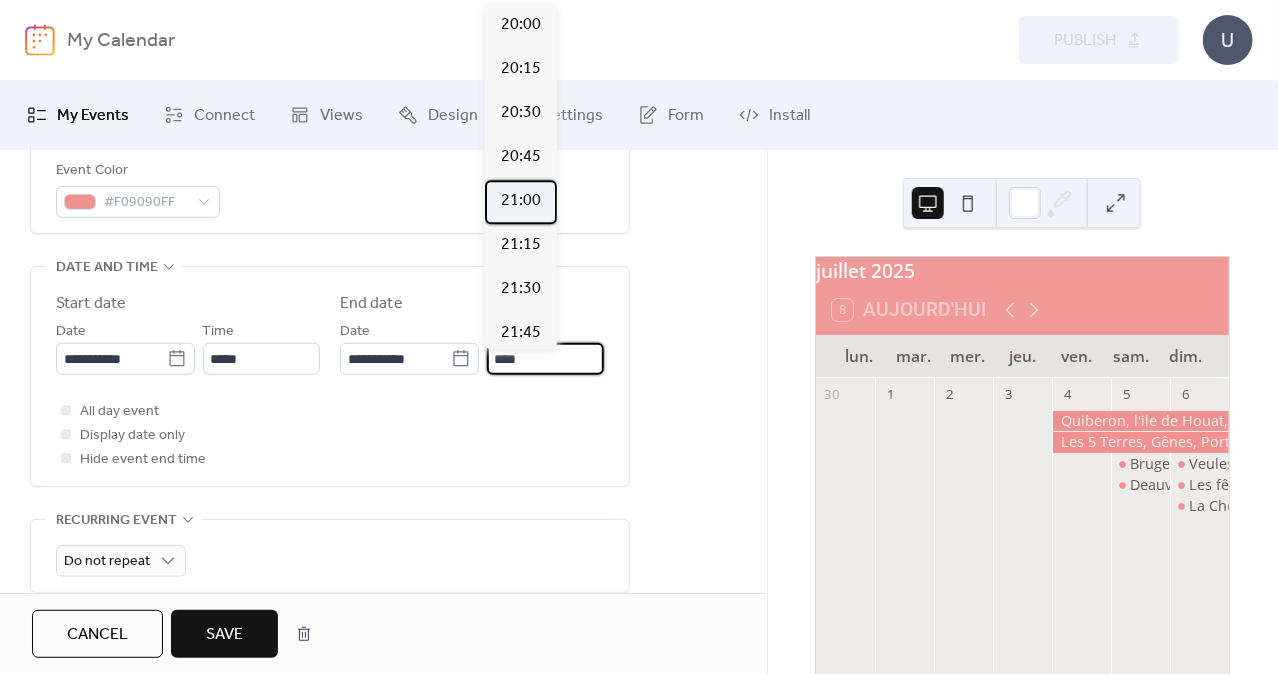 click on "21:00" at bounding box center (521, 201) 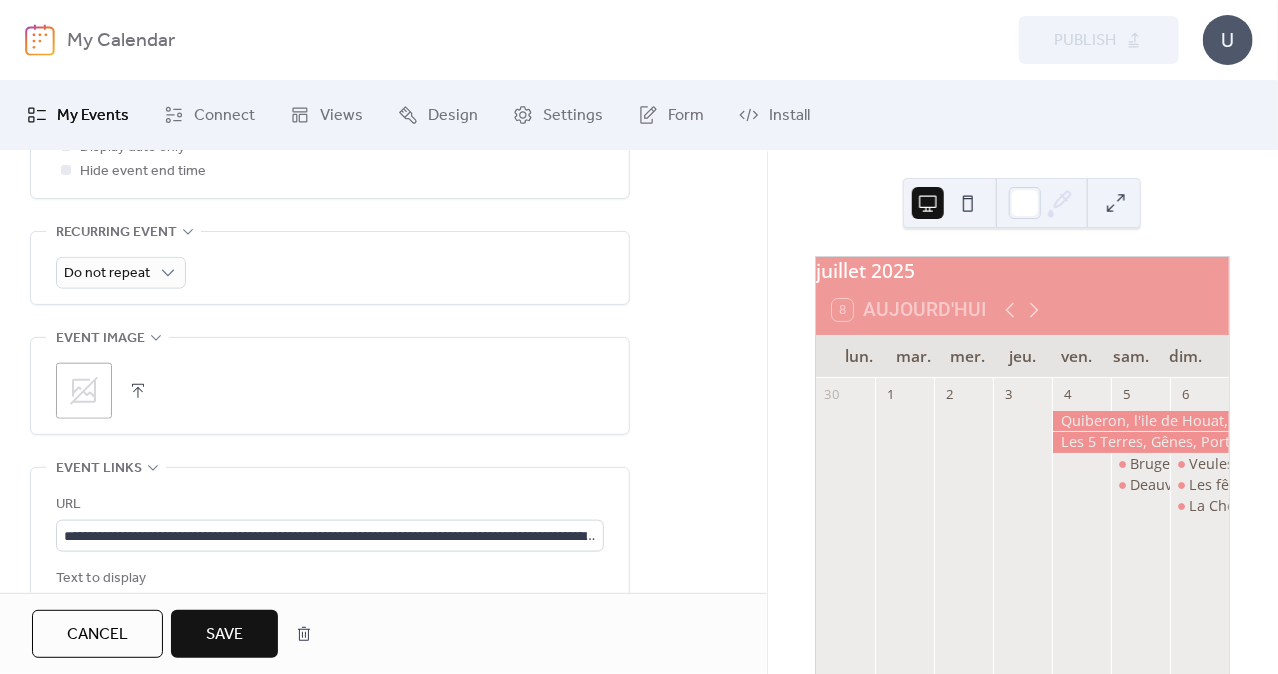 scroll, scrollTop: 792, scrollLeft: 0, axis: vertical 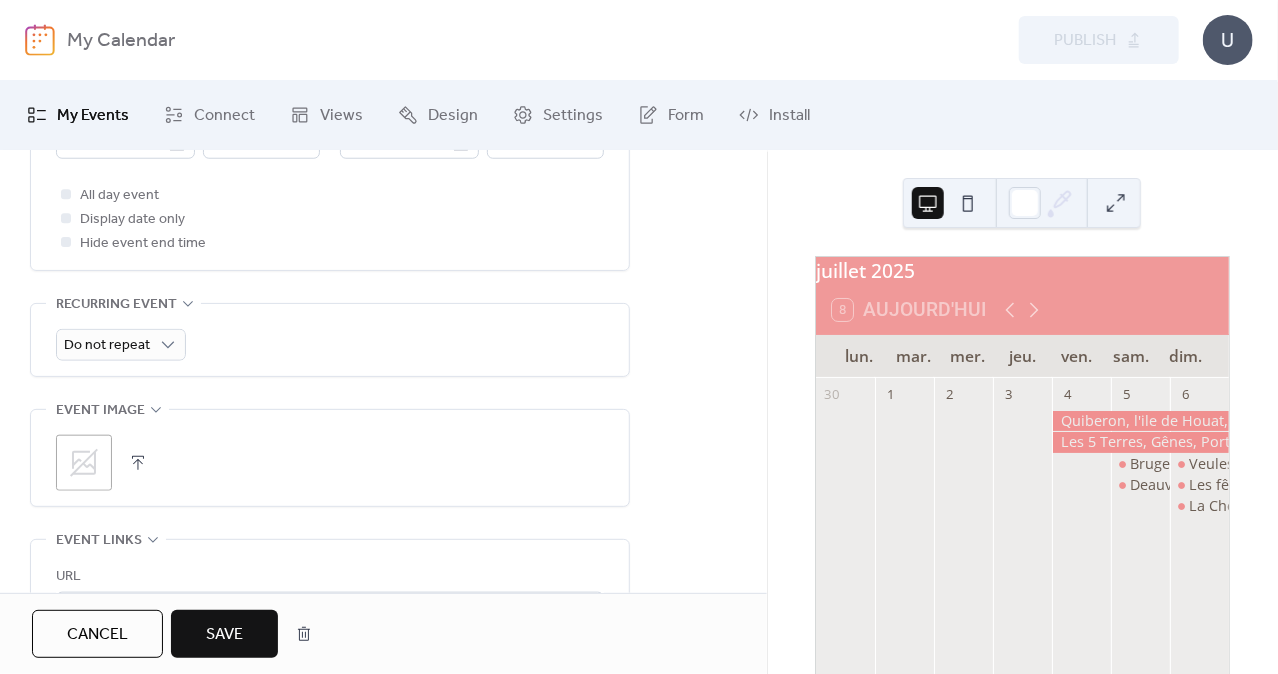 click on "Save" at bounding box center [224, 635] 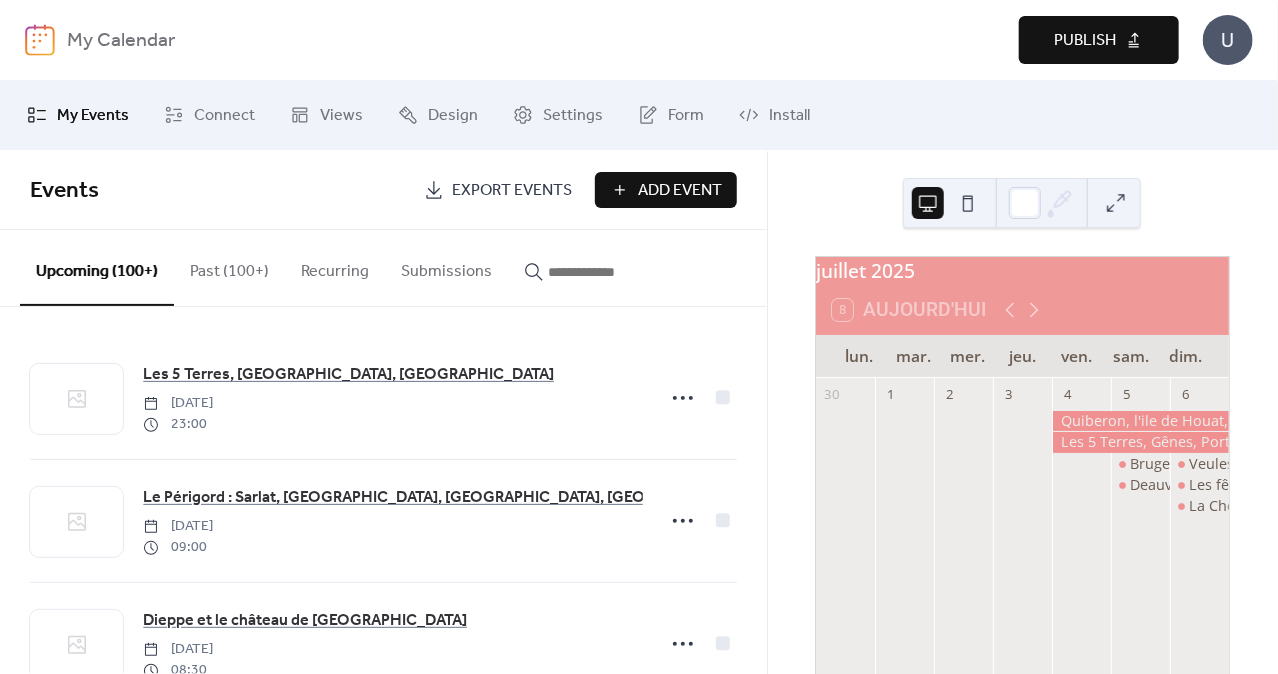 click on "Publish" at bounding box center [1085, 41] 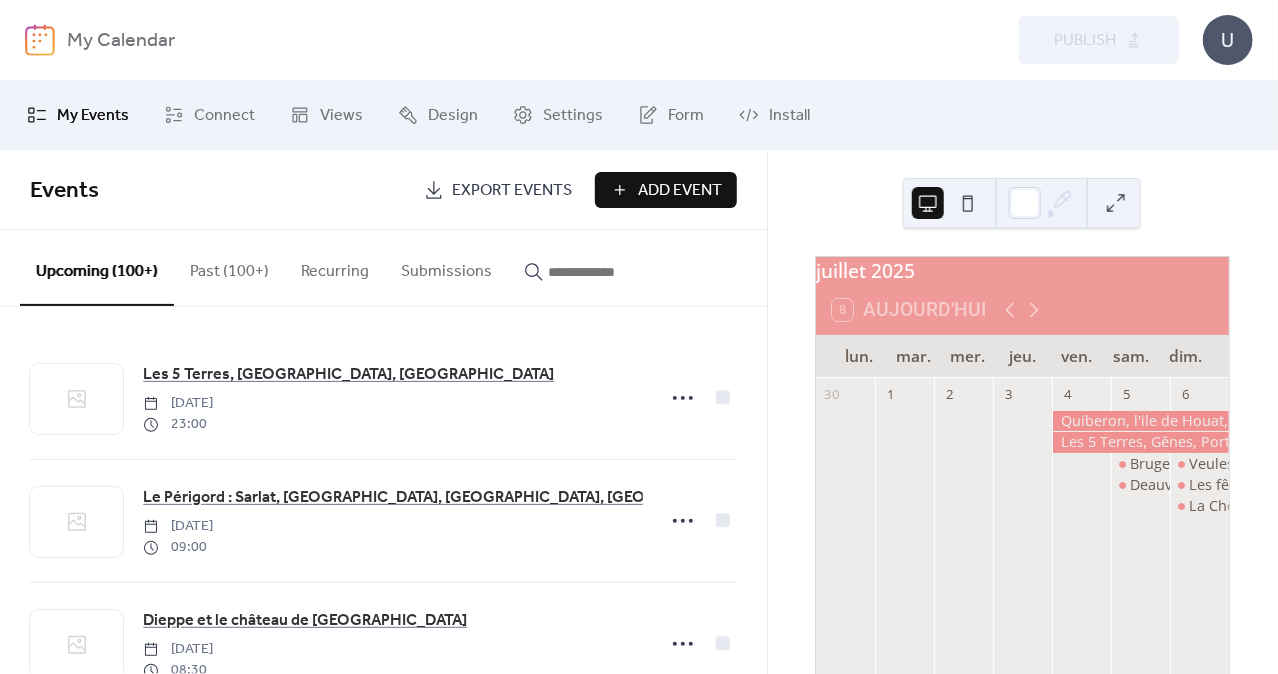 click at bounding box center [598, 272] 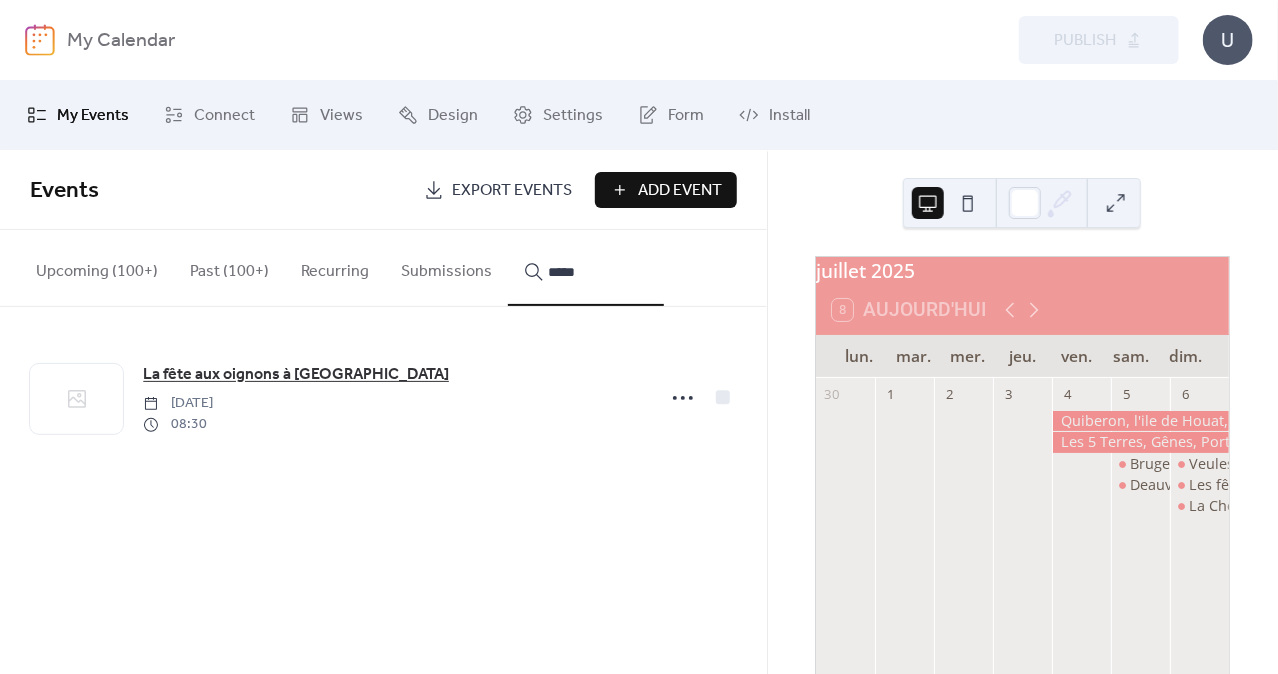 type on "*****" 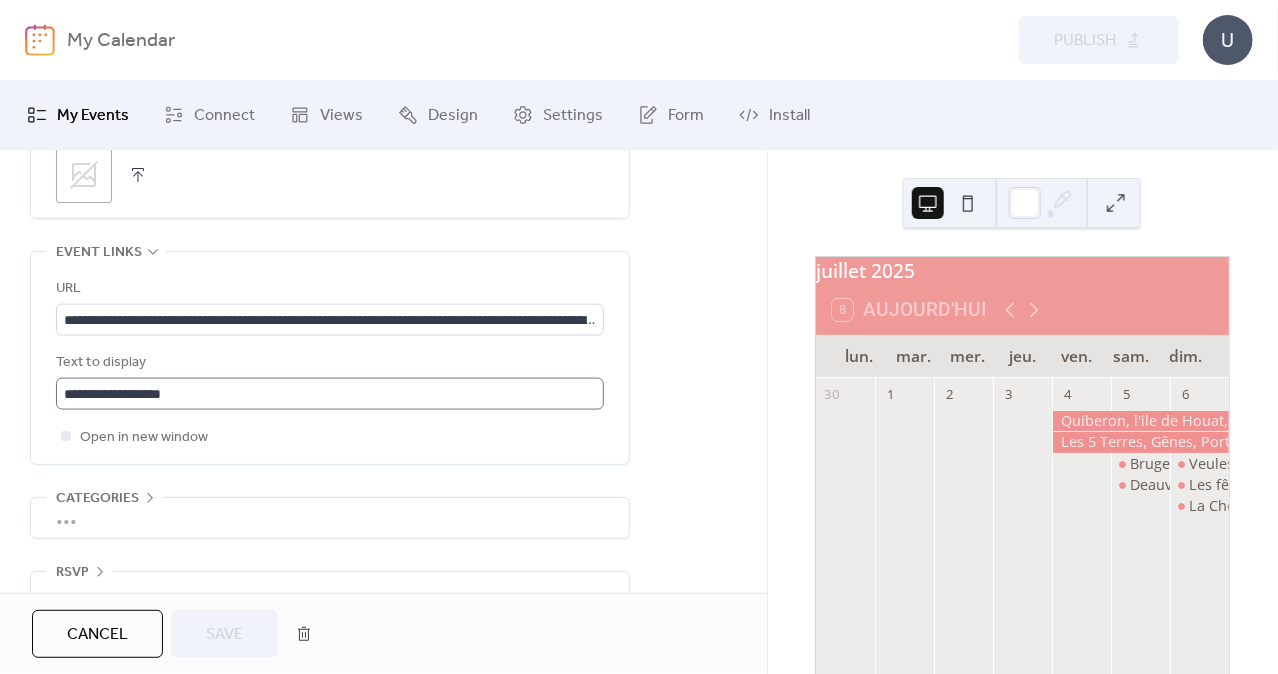 scroll, scrollTop: 1134, scrollLeft: 0, axis: vertical 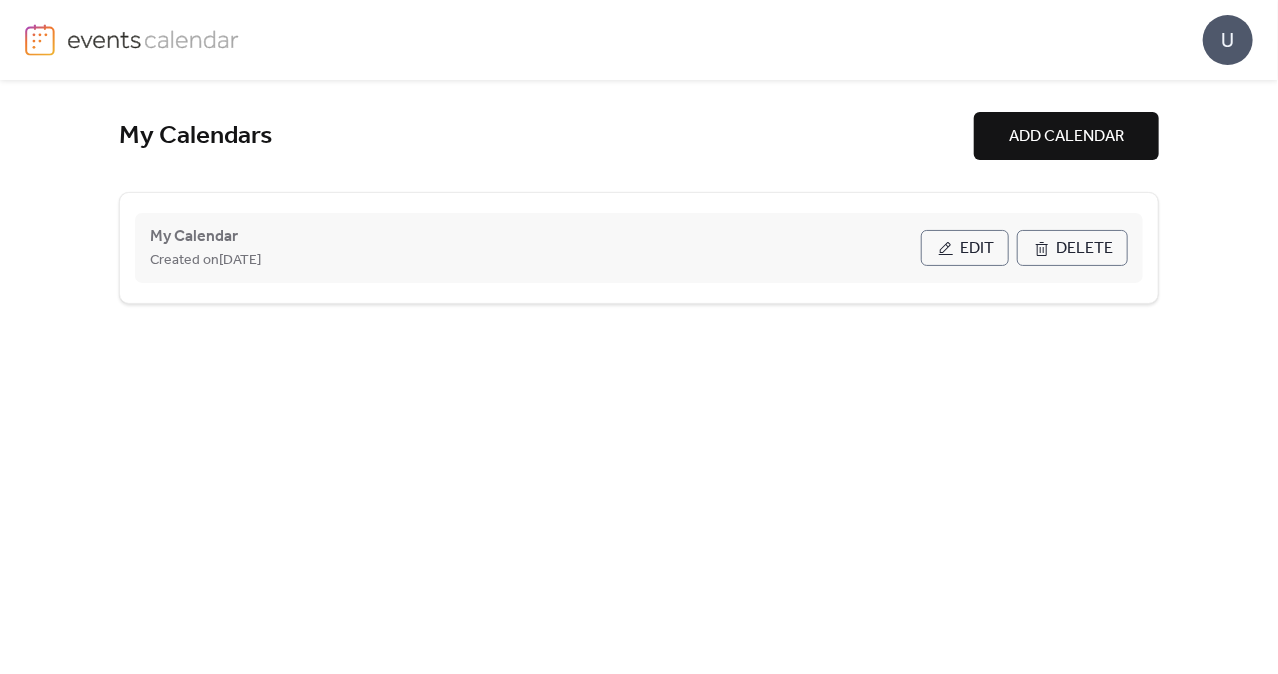 click on "Edit" at bounding box center [965, 248] 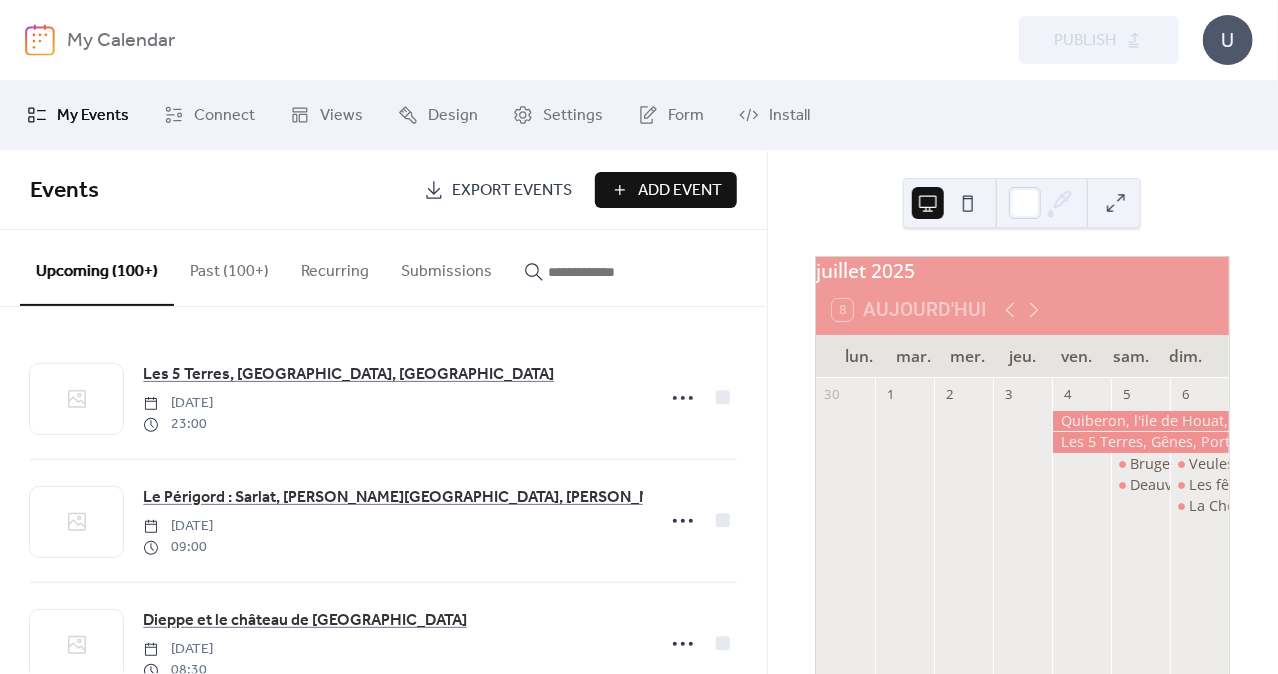 click at bounding box center (598, 272) 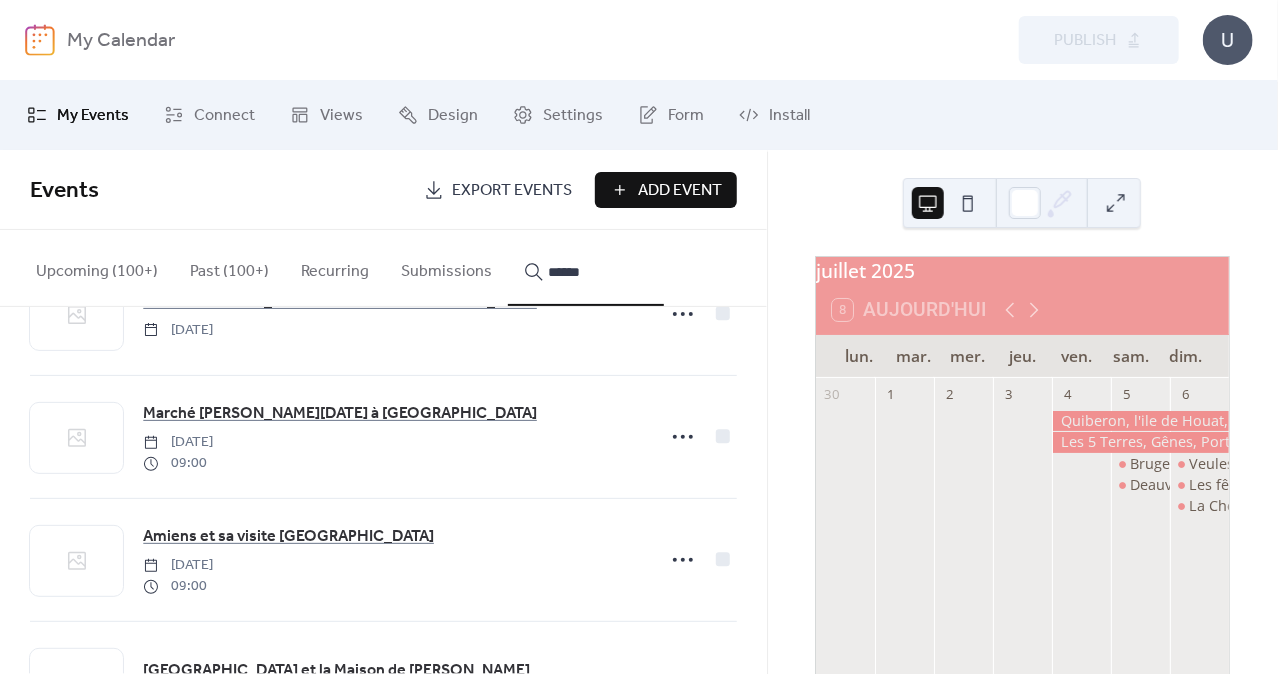 scroll, scrollTop: 677, scrollLeft: 0, axis: vertical 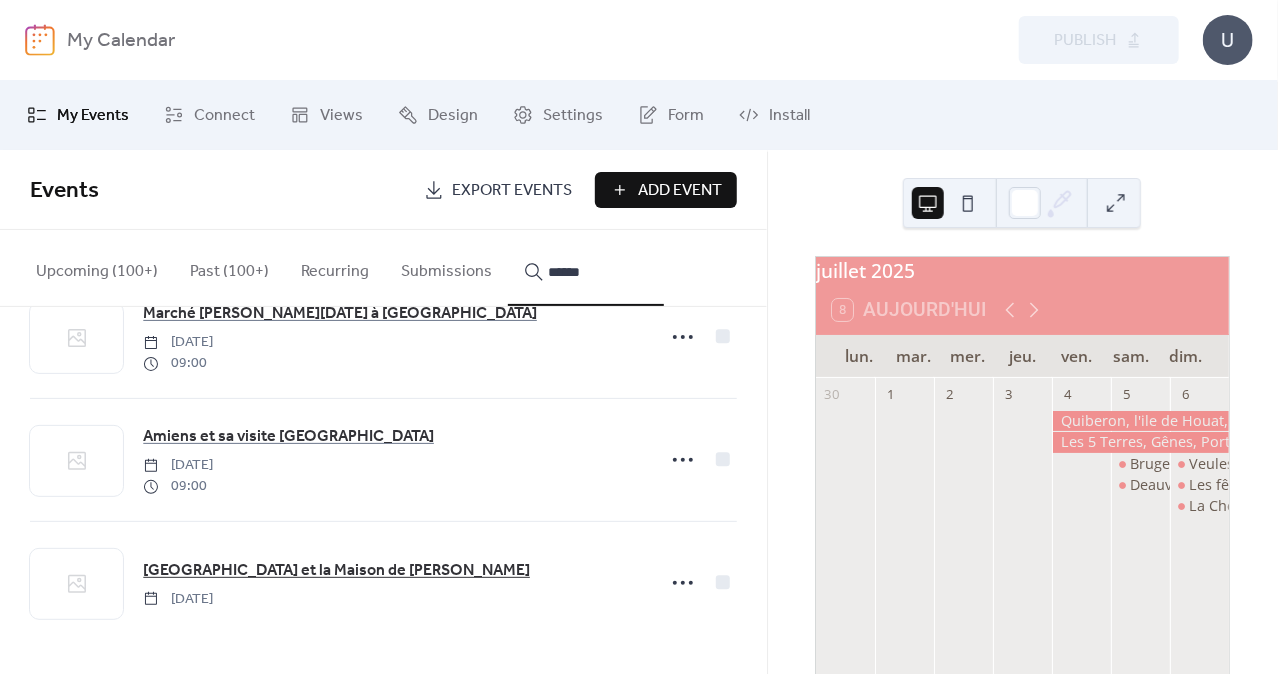 type on "******" 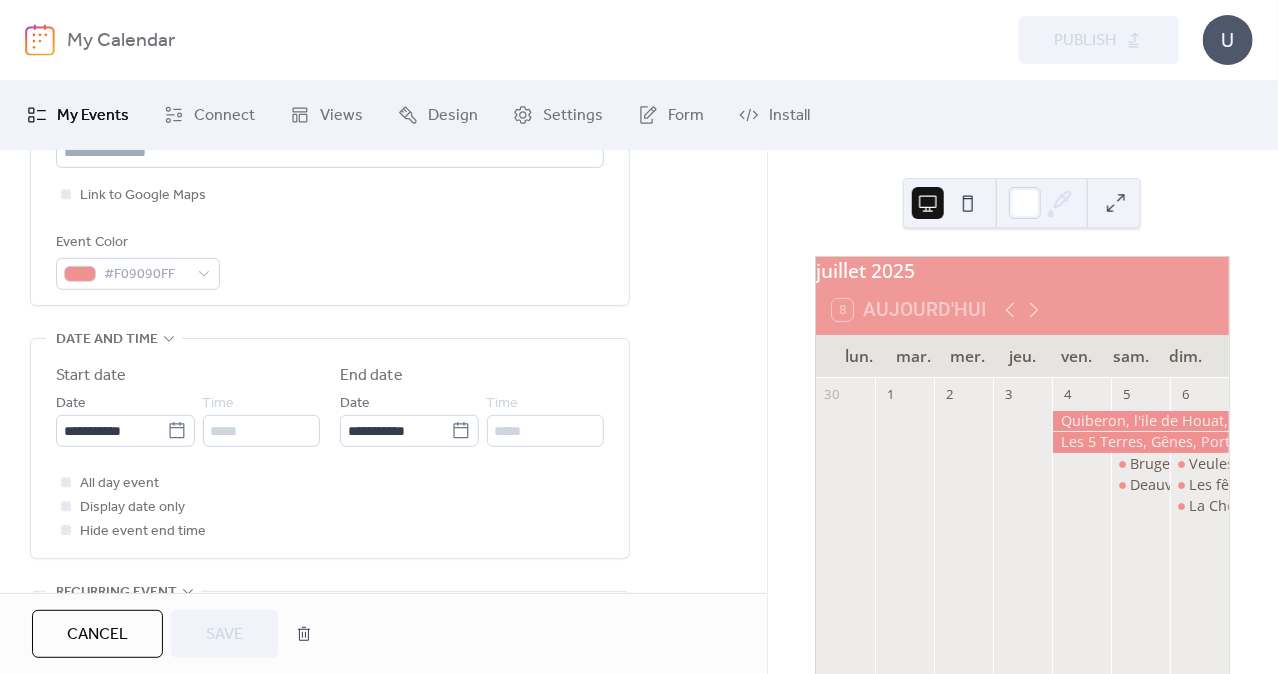 scroll, scrollTop: 648, scrollLeft: 0, axis: vertical 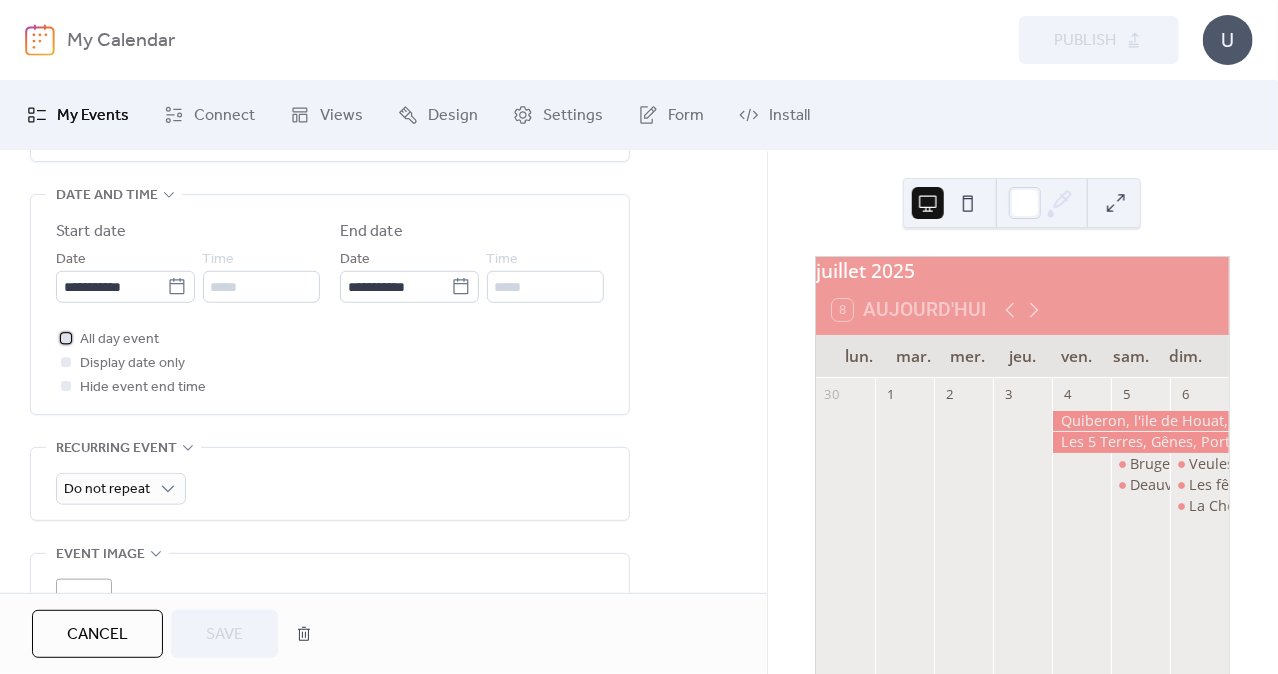 click at bounding box center [66, 338] 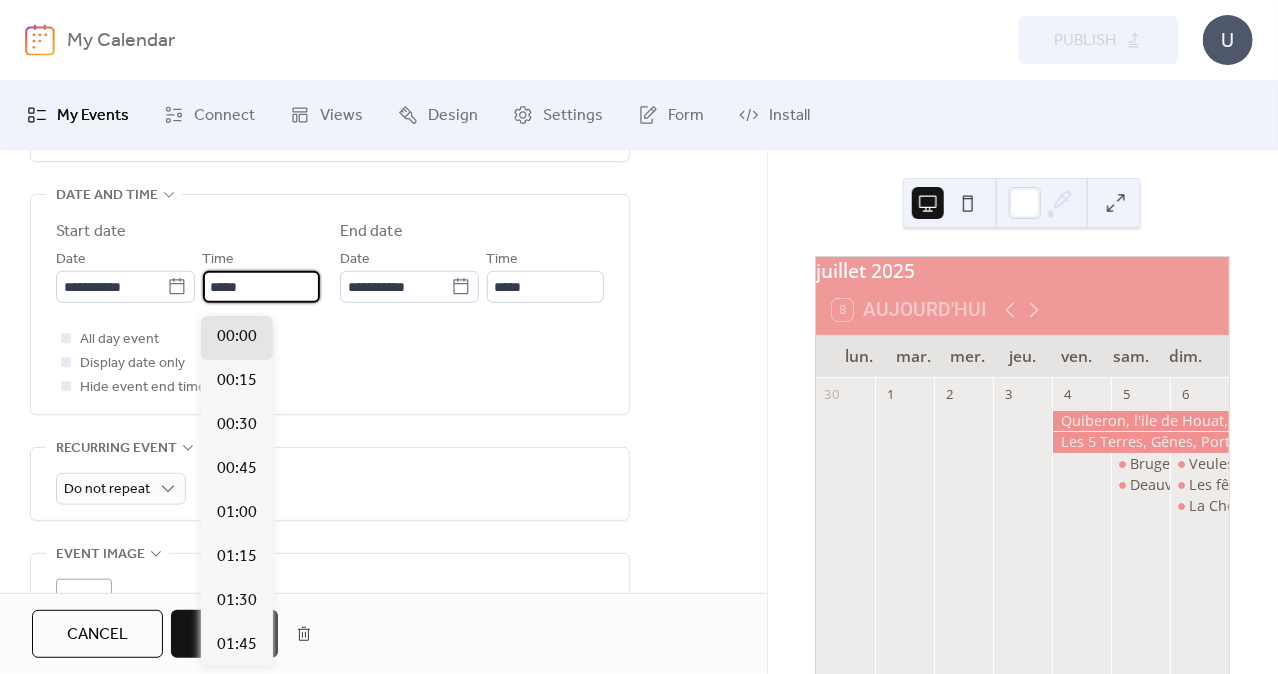 click on "*****" at bounding box center (261, 287) 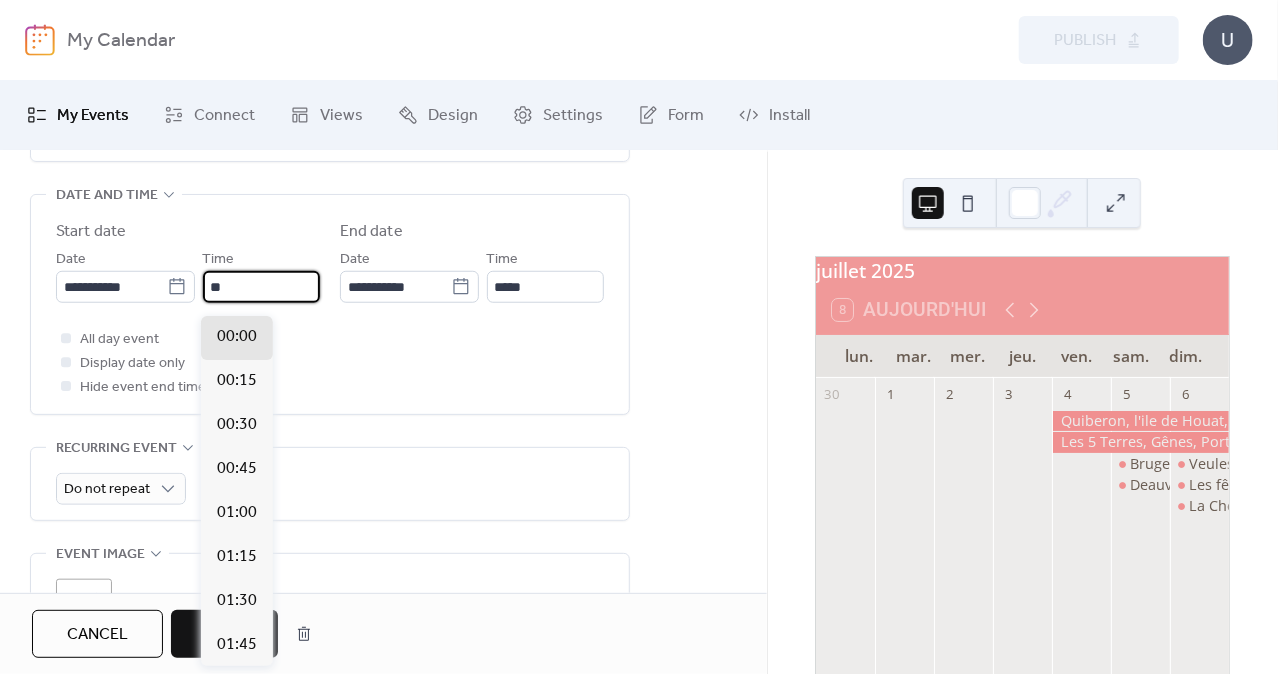 type on "*" 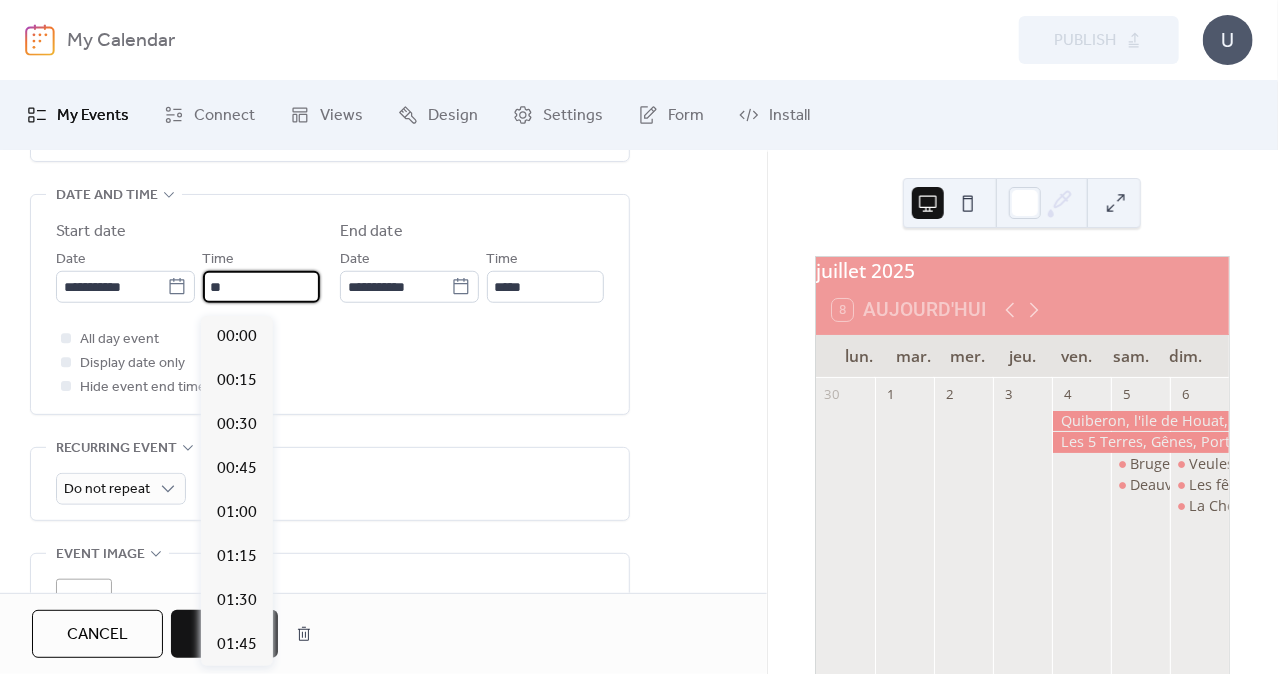 scroll, scrollTop: 1407, scrollLeft: 0, axis: vertical 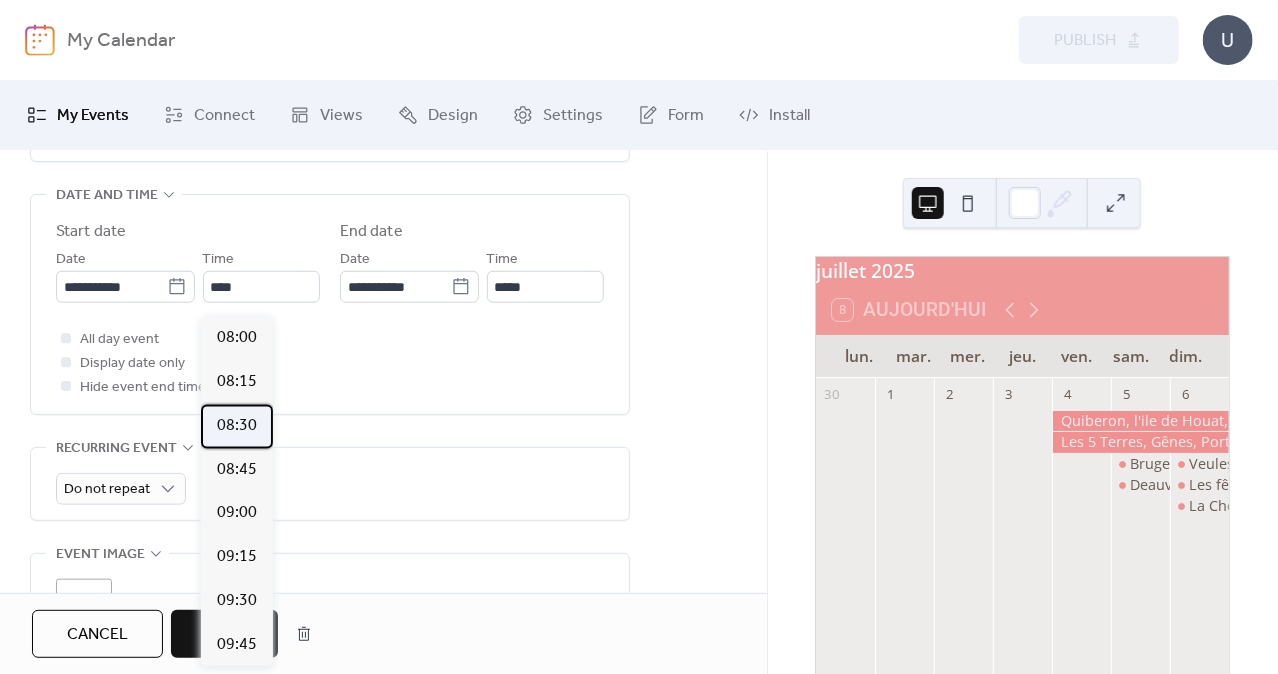 click on "08:30" at bounding box center [237, 426] 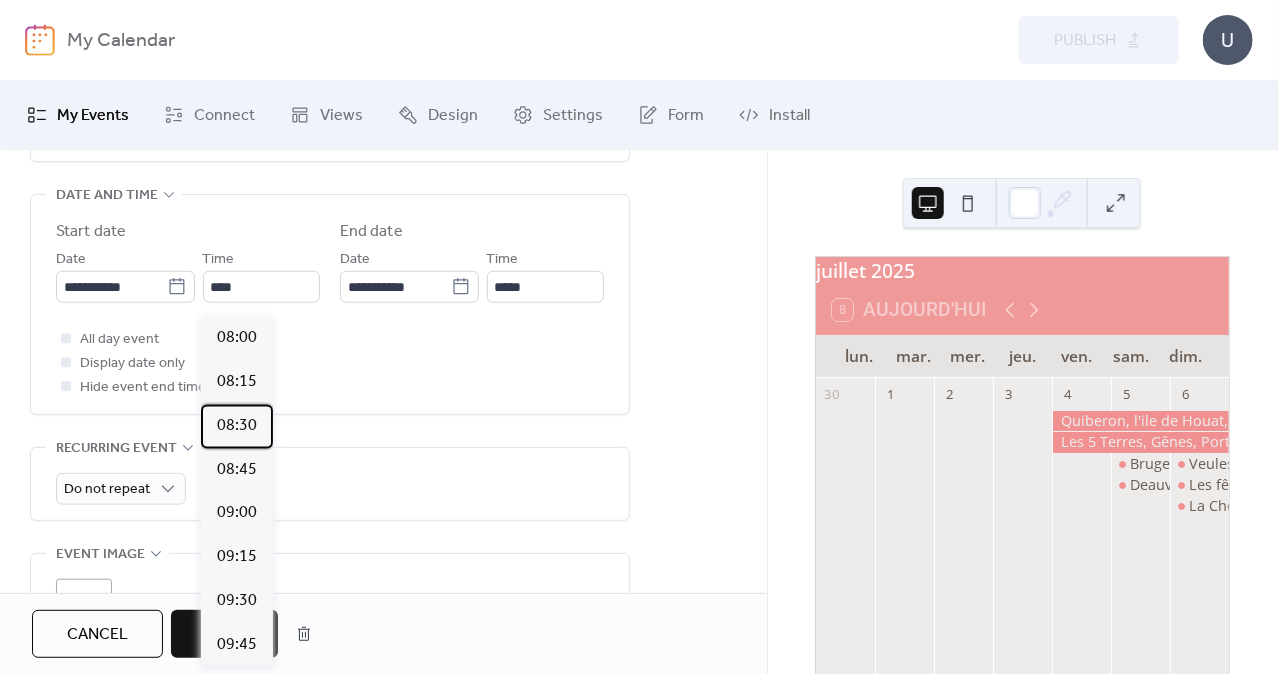 type on "*****" 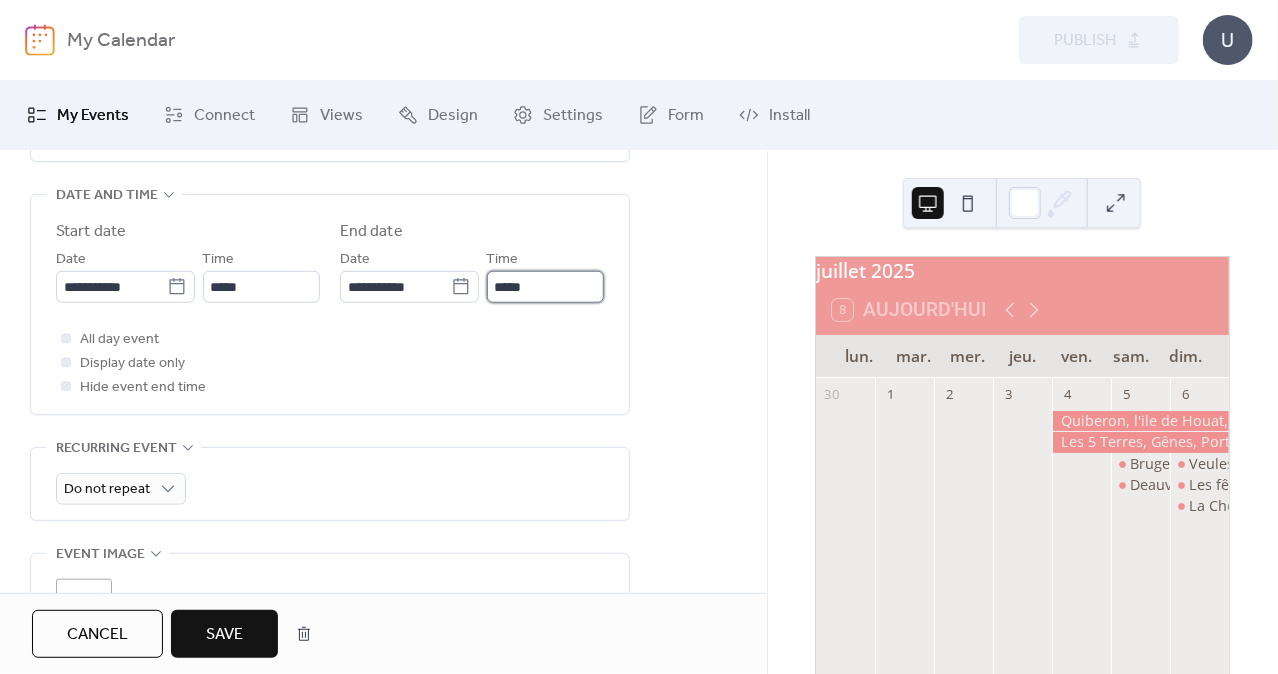 click on "*****" at bounding box center [545, 287] 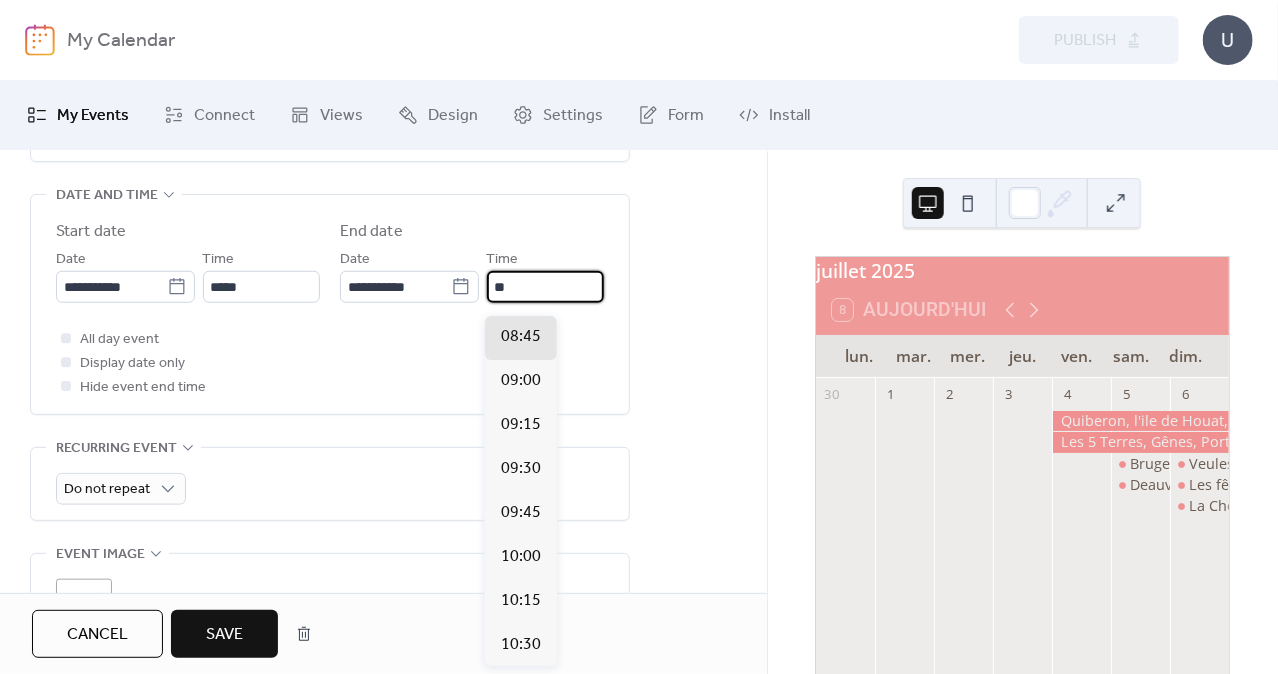 type on "*" 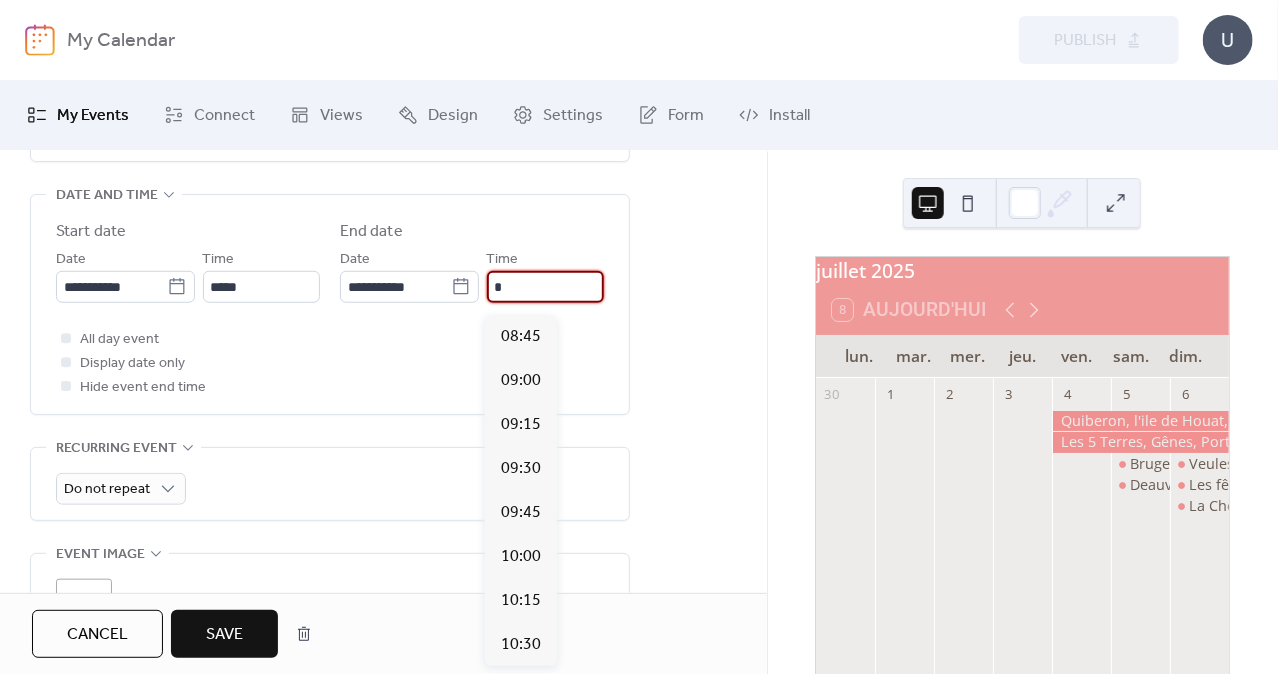 scroll, scrollTop: 1980, scrollLeft: 0, axis: vertical 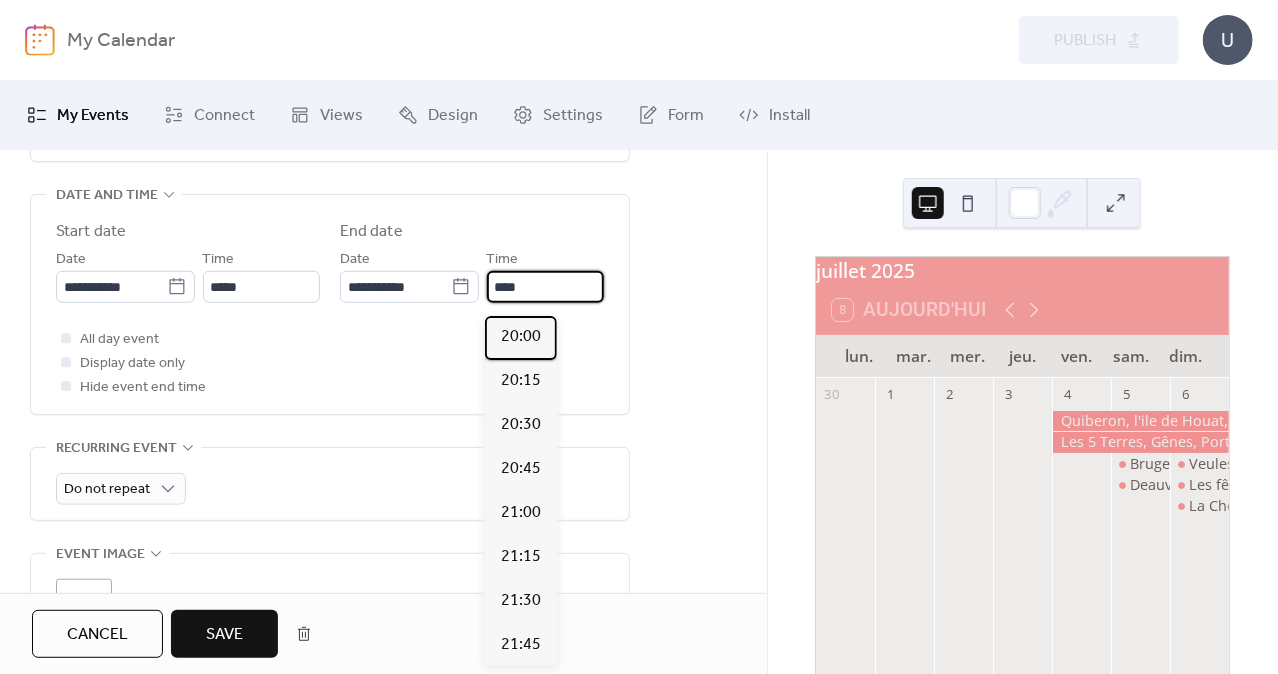 click on "20:00" at bounding box center [521, 337] 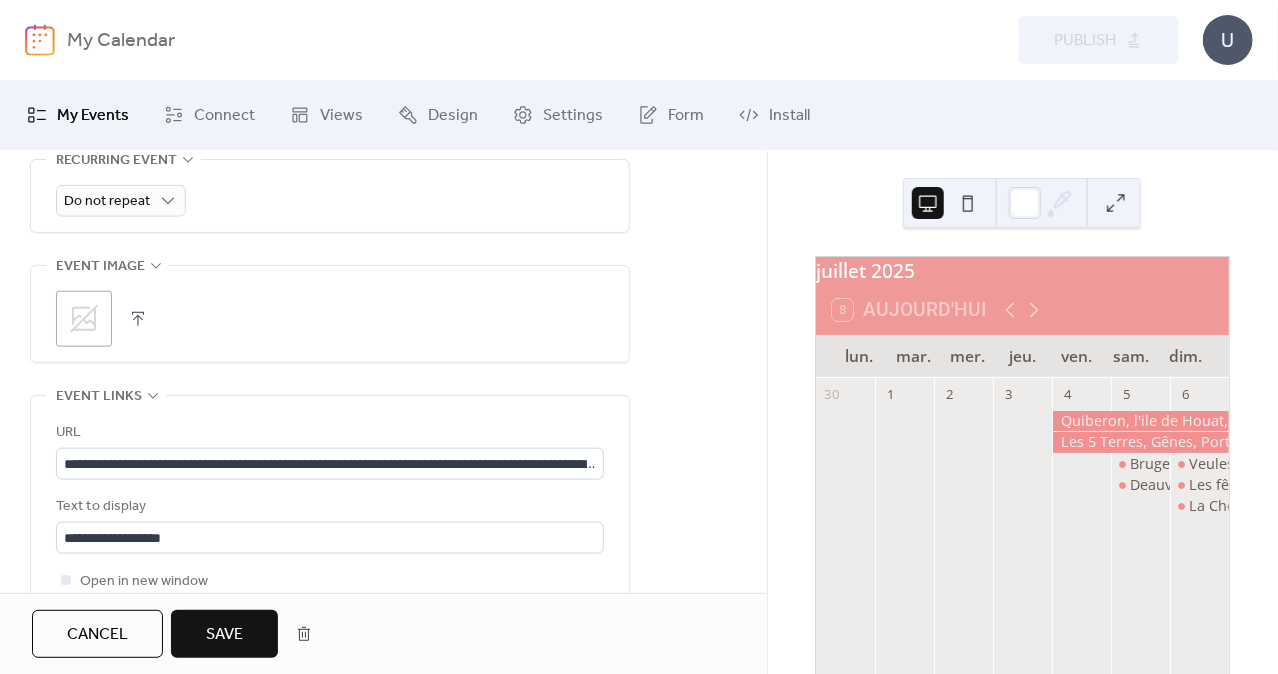 scroll, scrollTop: 1080, scrollLeft: 0, axis: vertical 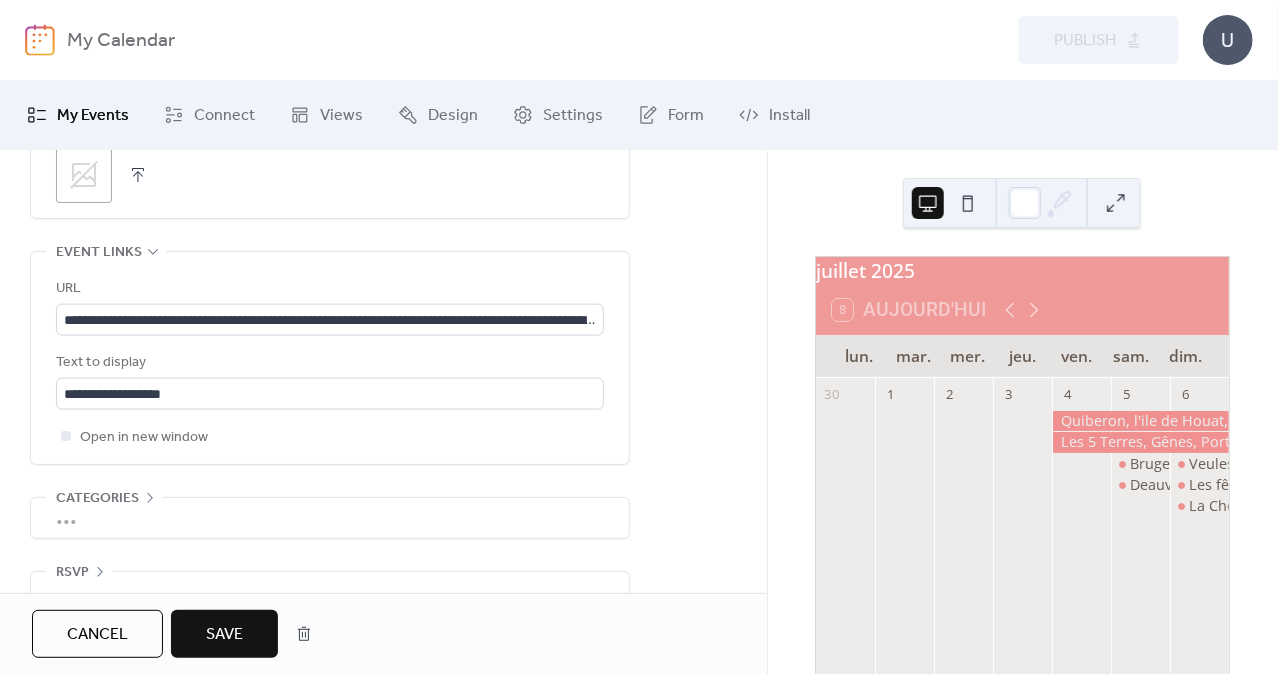click on "Save" at bounding box center (224, 635) 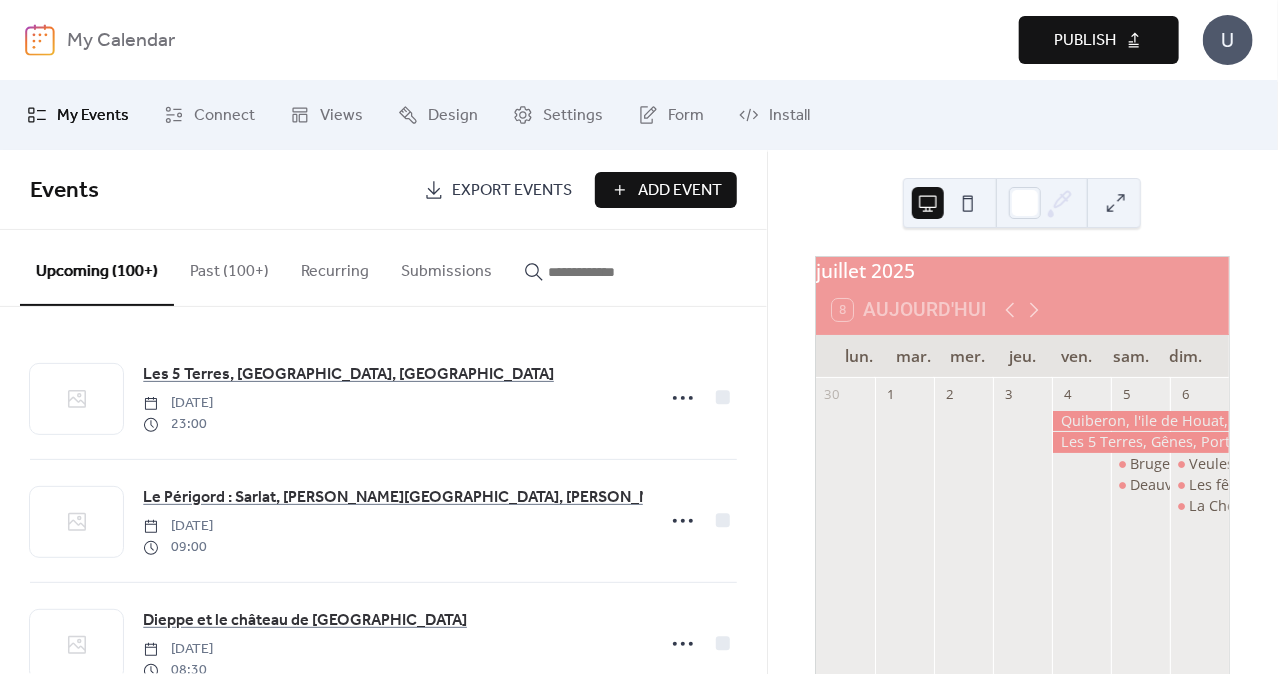 click on "Publish" at bounding box center (1085, 41) 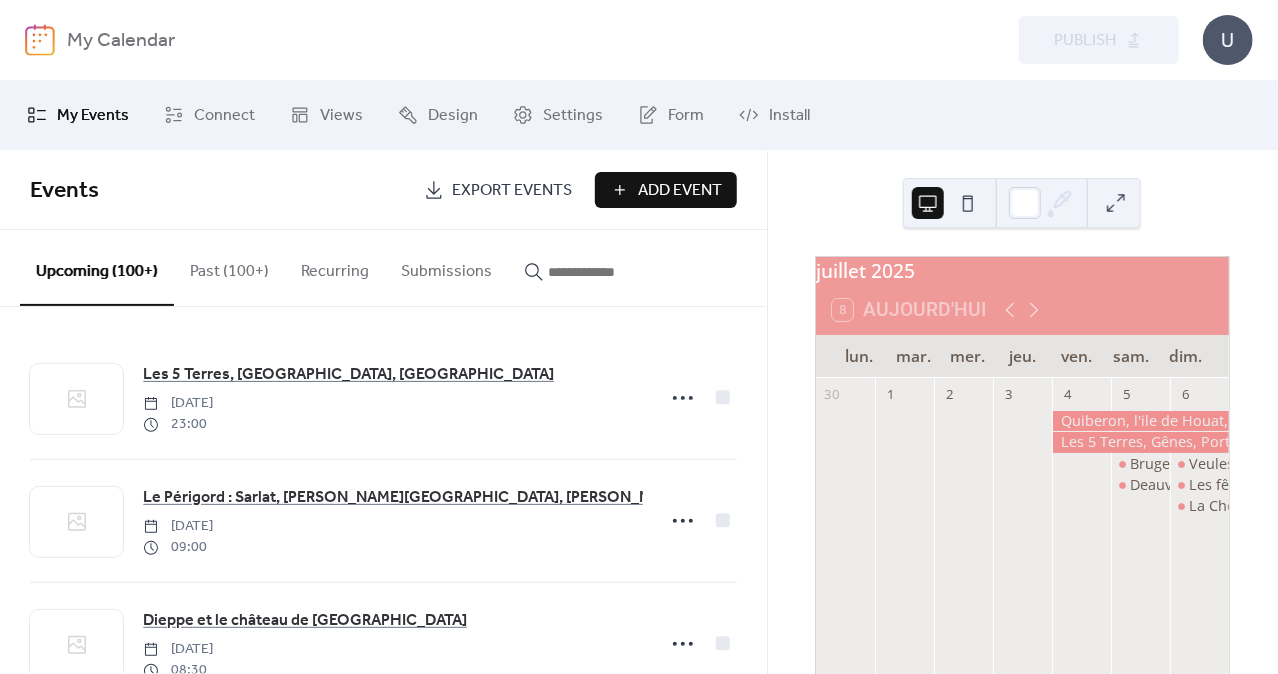 click at bounding box center [598, 272] 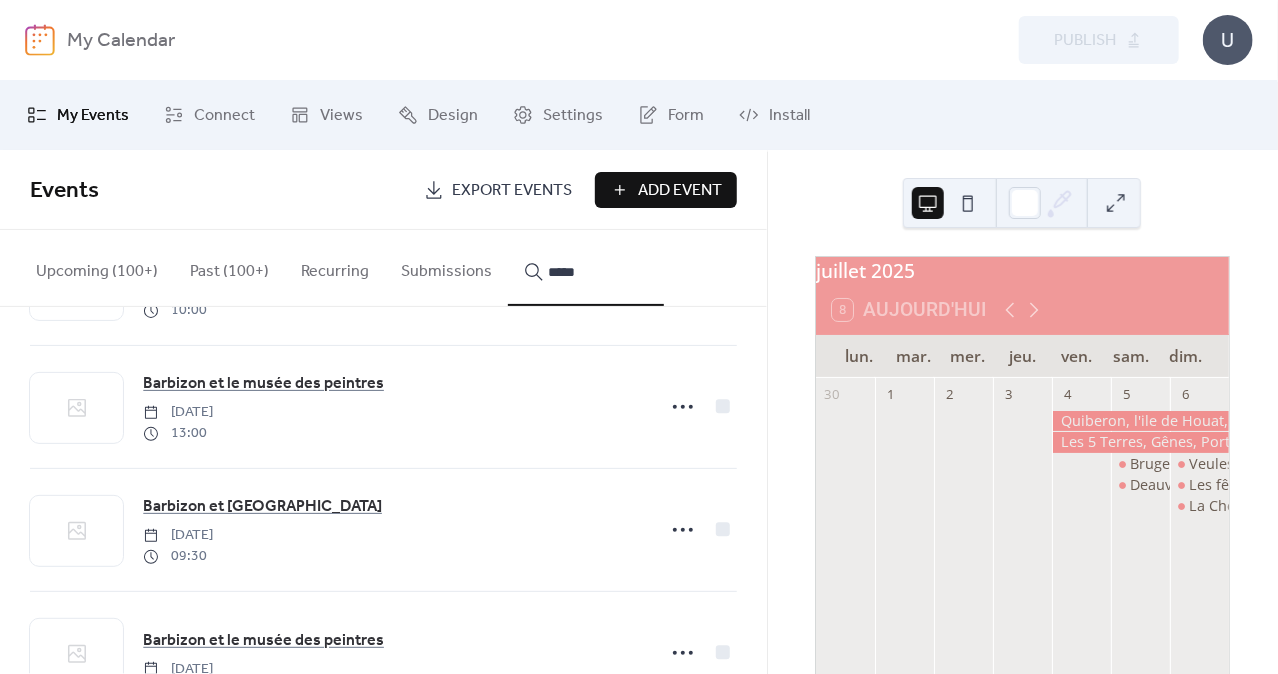 scroll, scrollTop: 678, scrollLeft: 0, axis: vertical 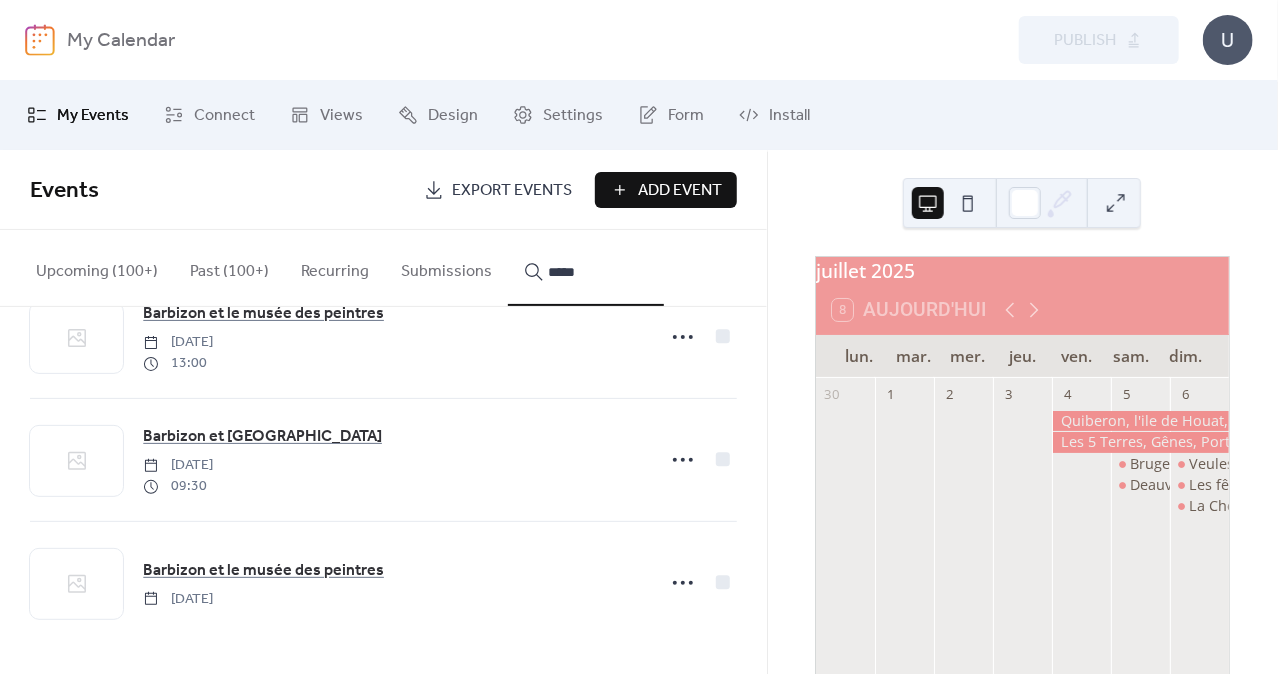 click on "*****" at bounding box center [598, 272] 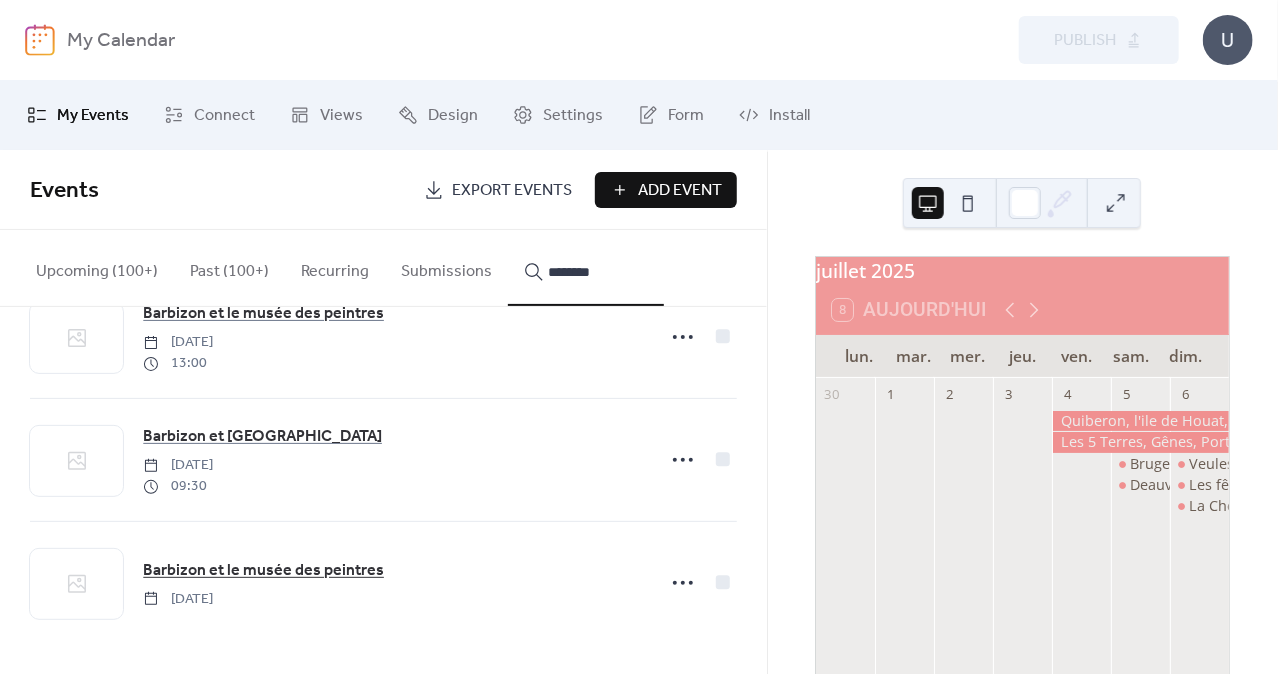 click on "Barbizon et le musée des peintres" at bounding box center [263, 571] 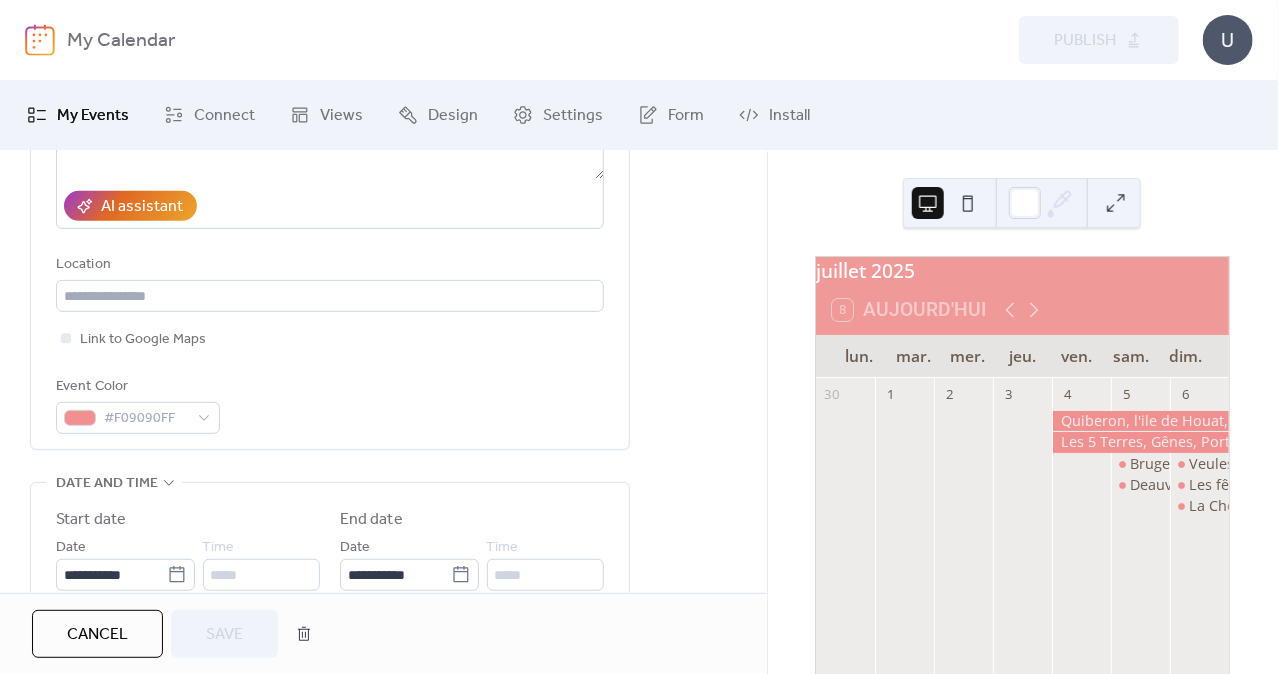 scroll, scrollTop: 504, scrollLeft: 0, axis: vertical 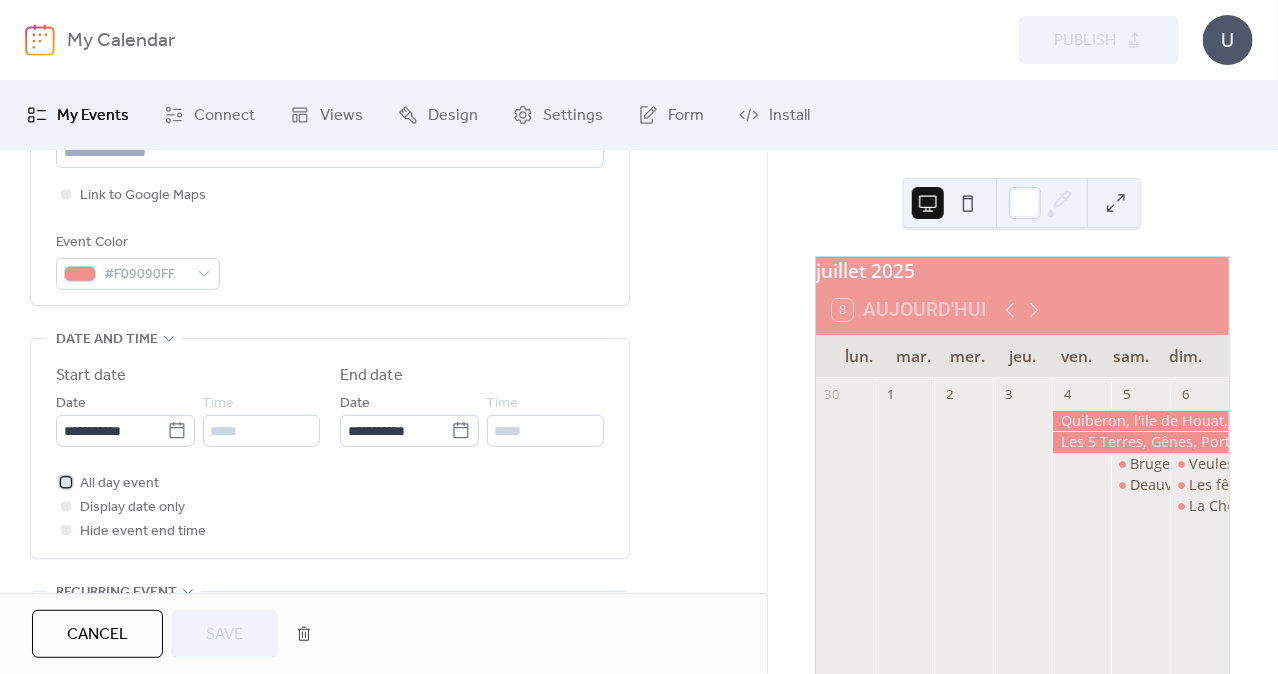 click 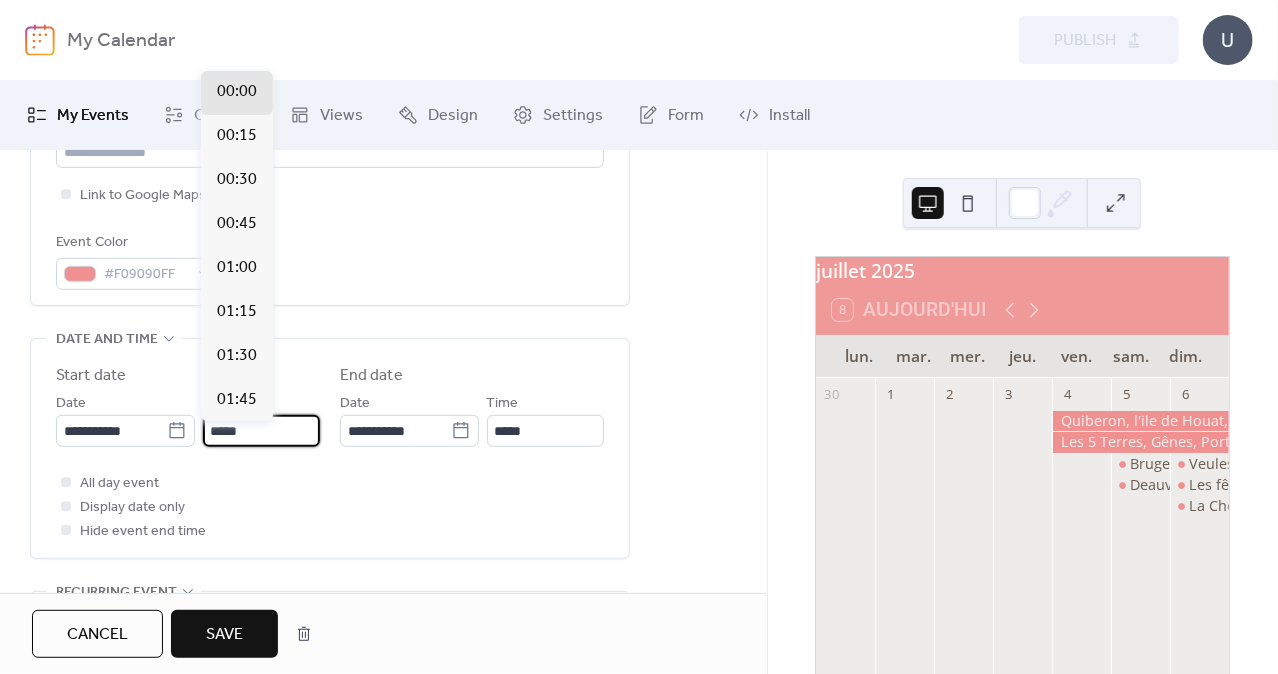 drag, startPoint x: 248, startPoint y: 441, endPoint x: 199, endPoint y: 434, distance: 49.497475 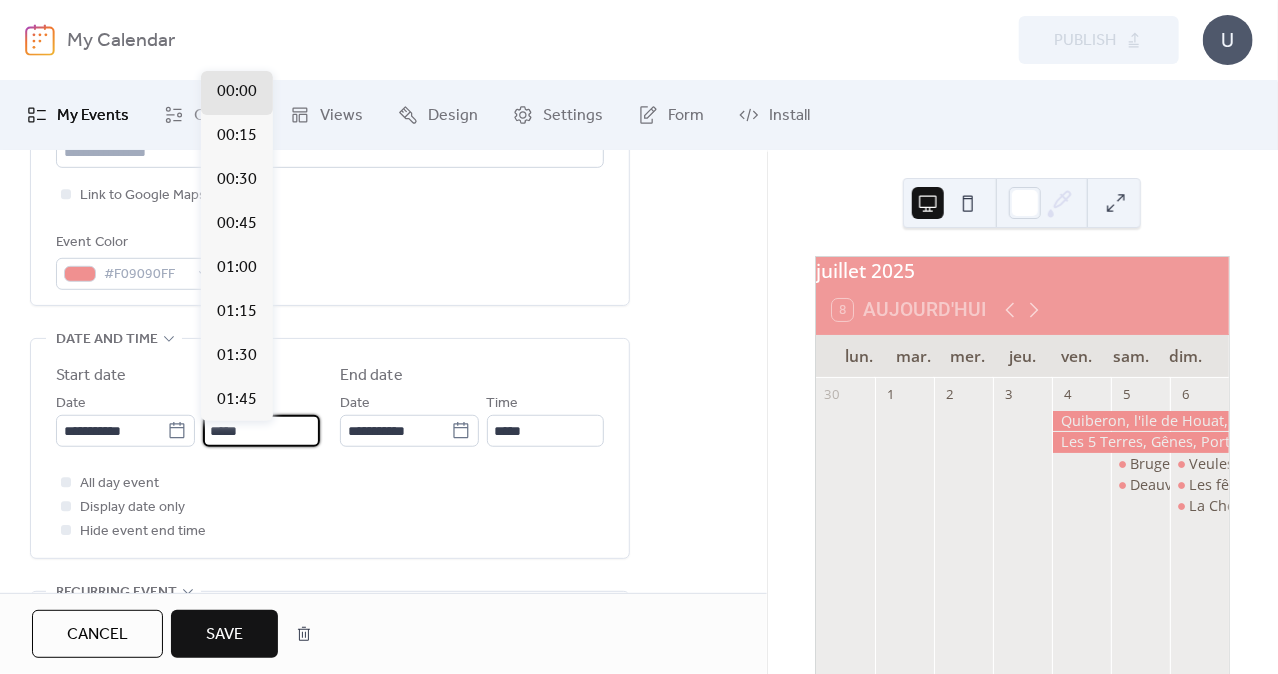 click on "*****" at bounding box center (261, 431) 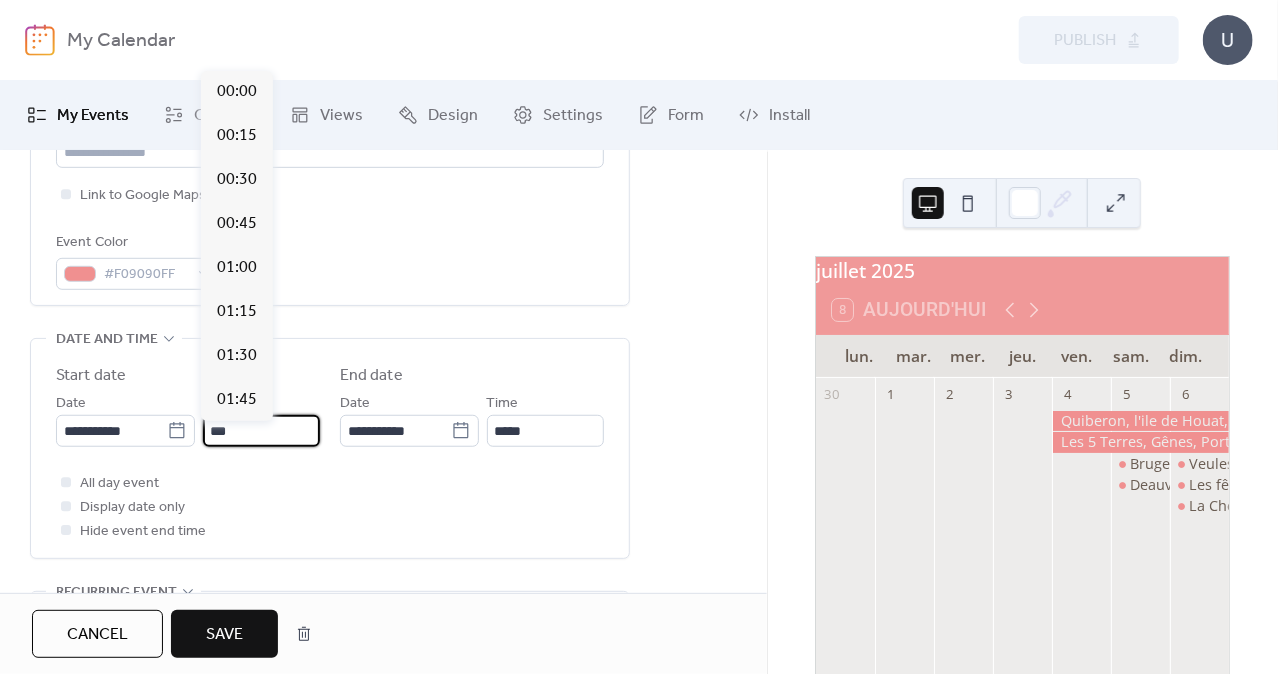 scroll, scrollTop: 2287, scrollLeft: 0, axis: vertical 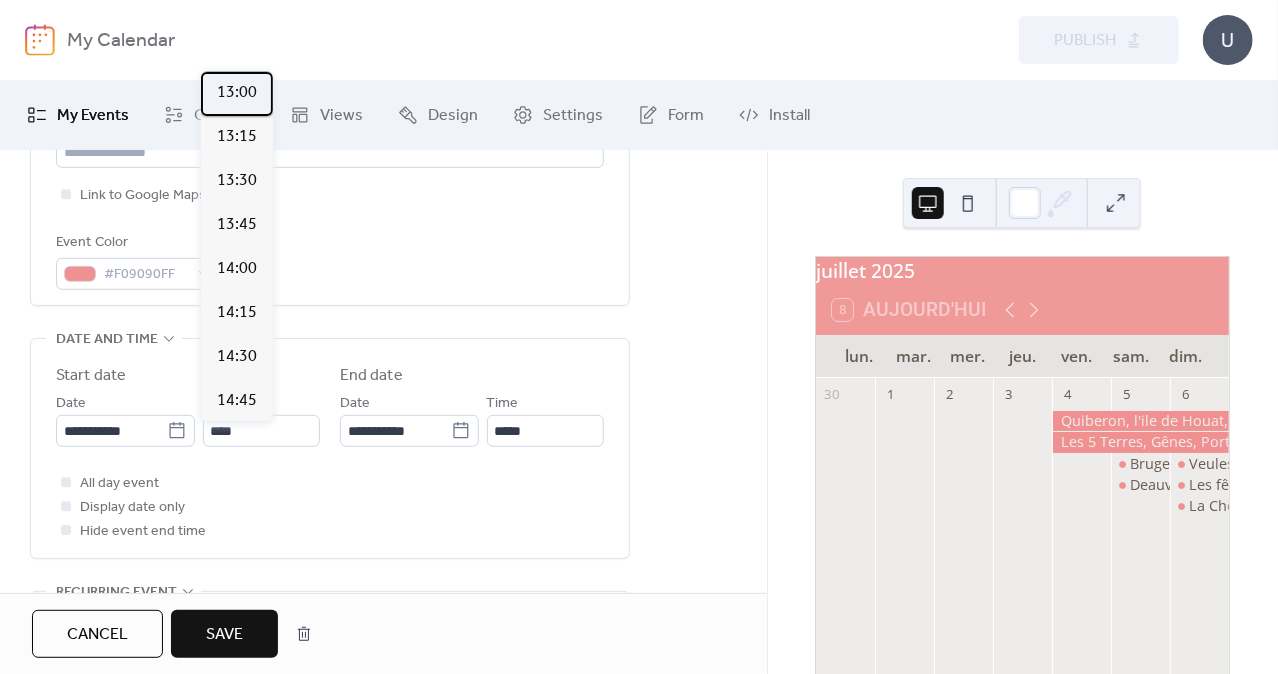 click on "13:00" at bounding box center [237, 93] 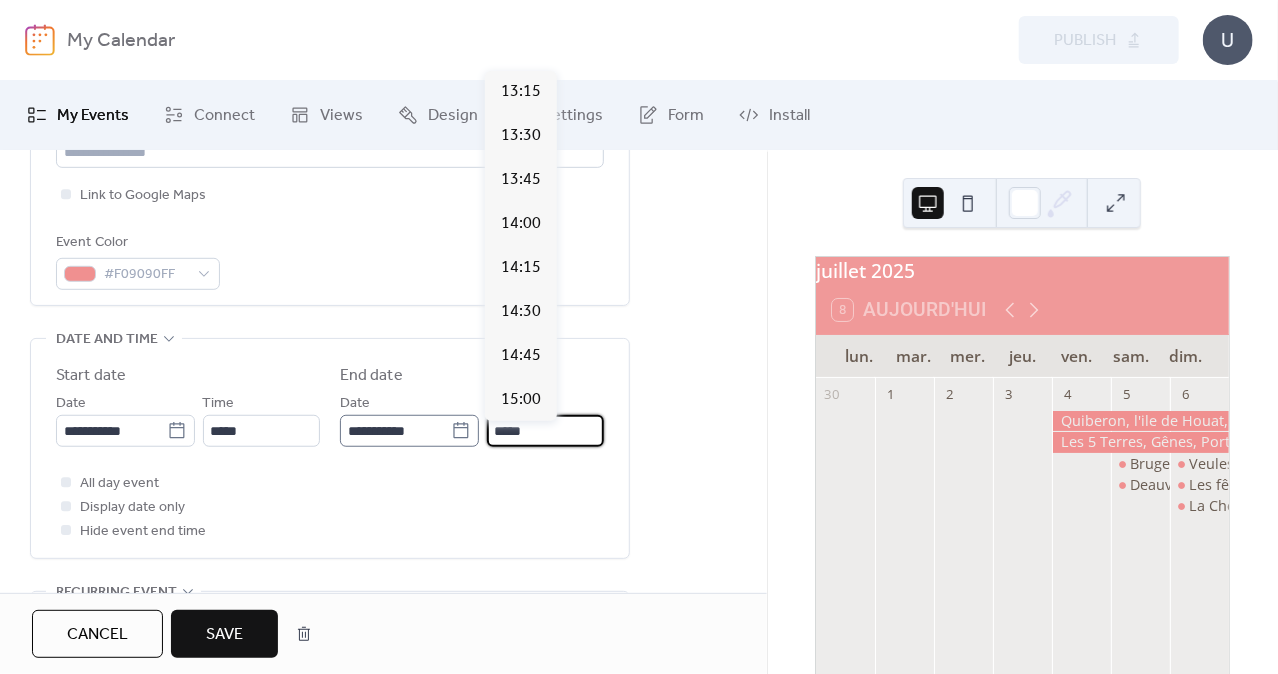 drag, startPoint x: 532, startPoint y: 438, endPoint x: 437, endPoint y: 428, distance: 95.524864 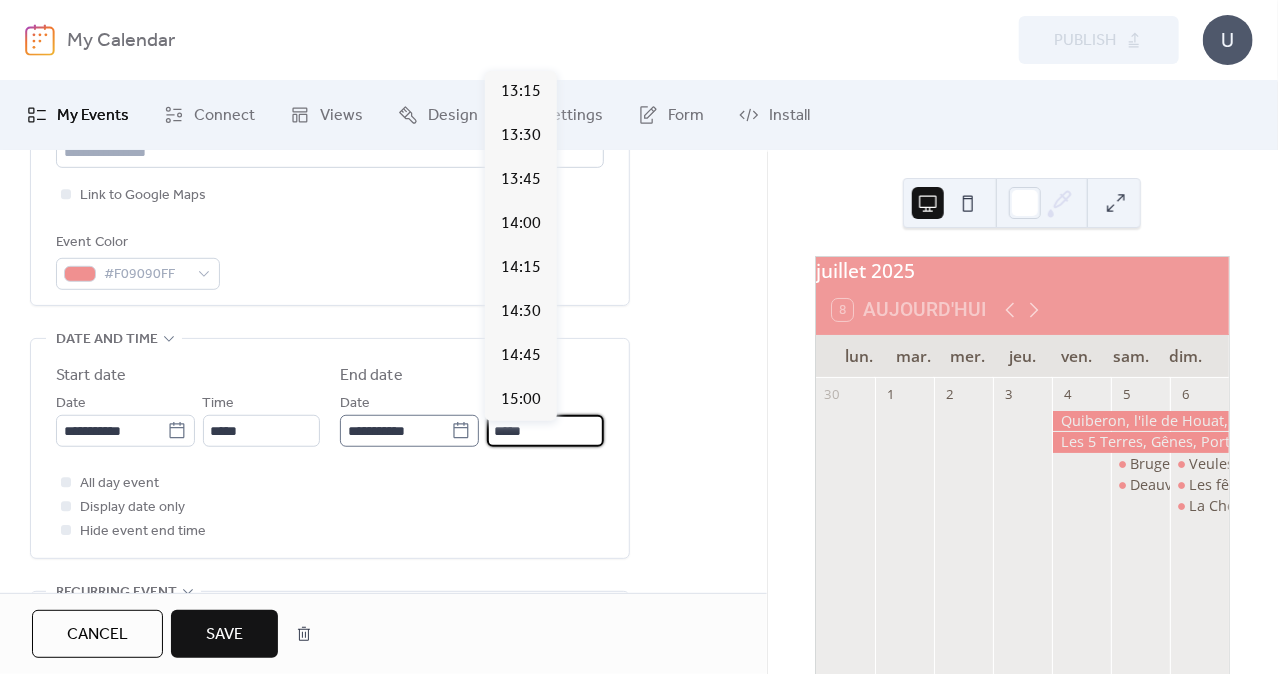 click on "*****" at bounding box center (545, 431) 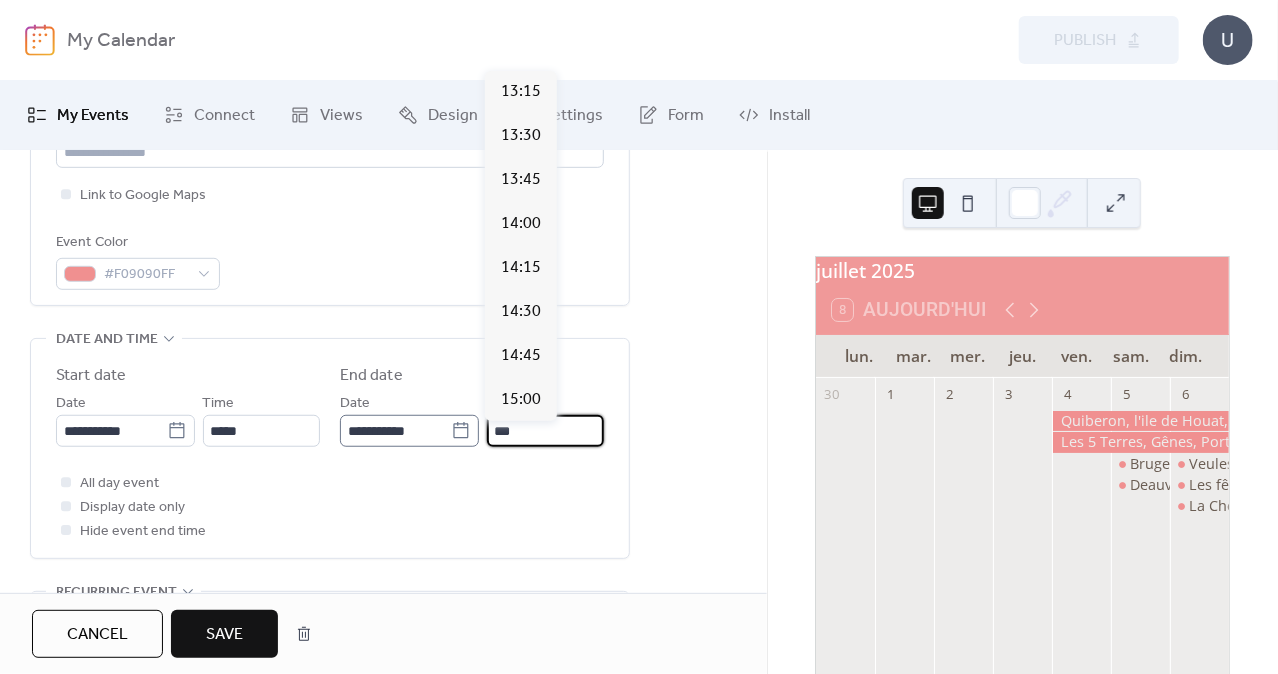 scroll, scrollTop: 836, scrollLeft: 0, axis: vertical 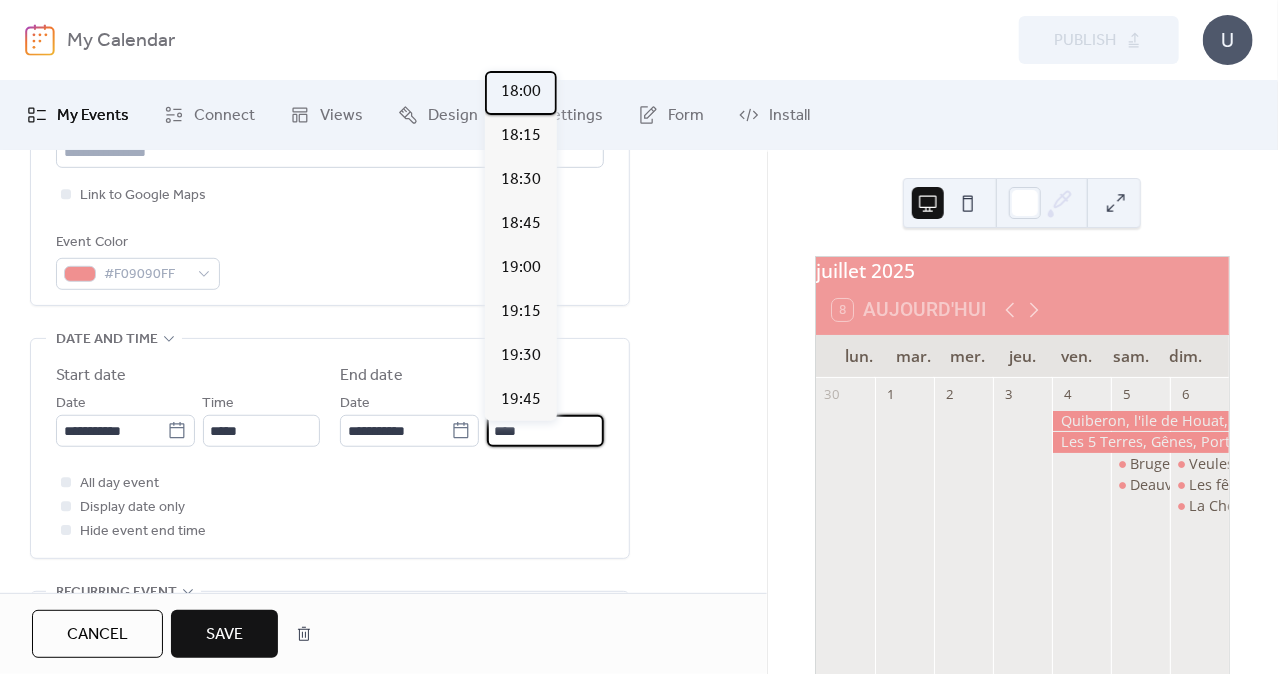 click on "18:00" at bounding box center [521, 92] 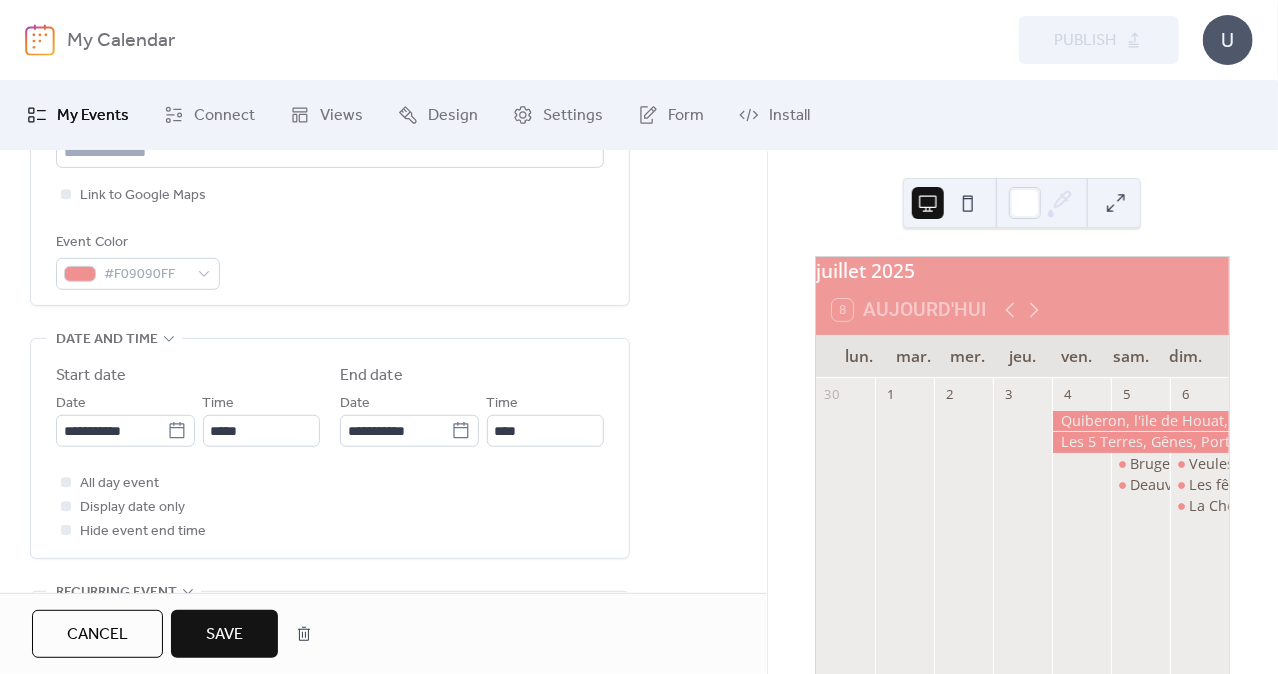 type on "*****" 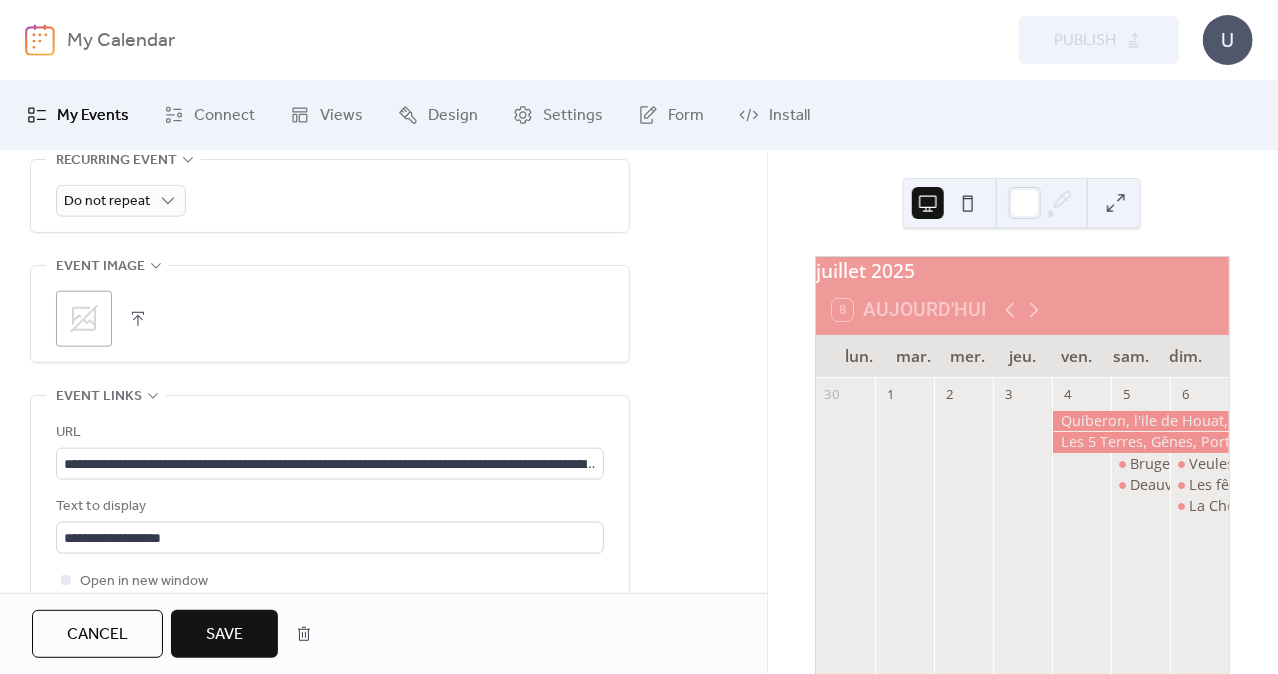 scroll, scrollTop: 1080, scrollLeft: 0, axis: vertical 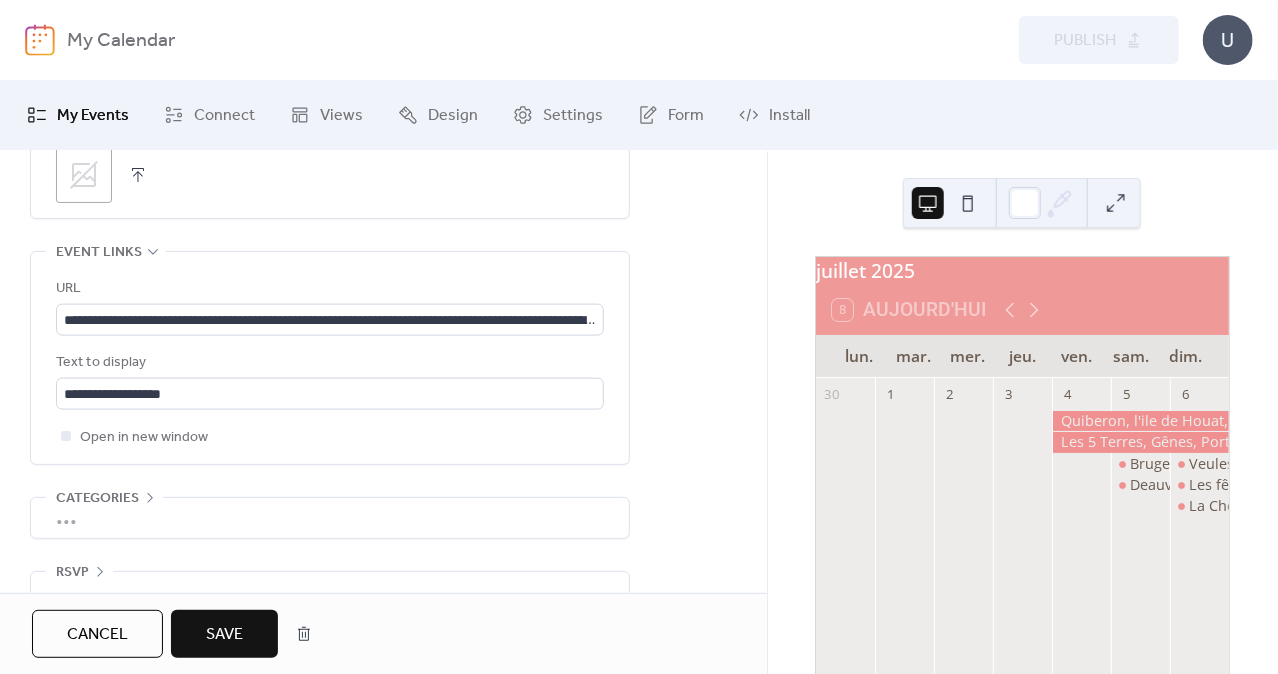 click on "Save" at bounding box center (224, 635) 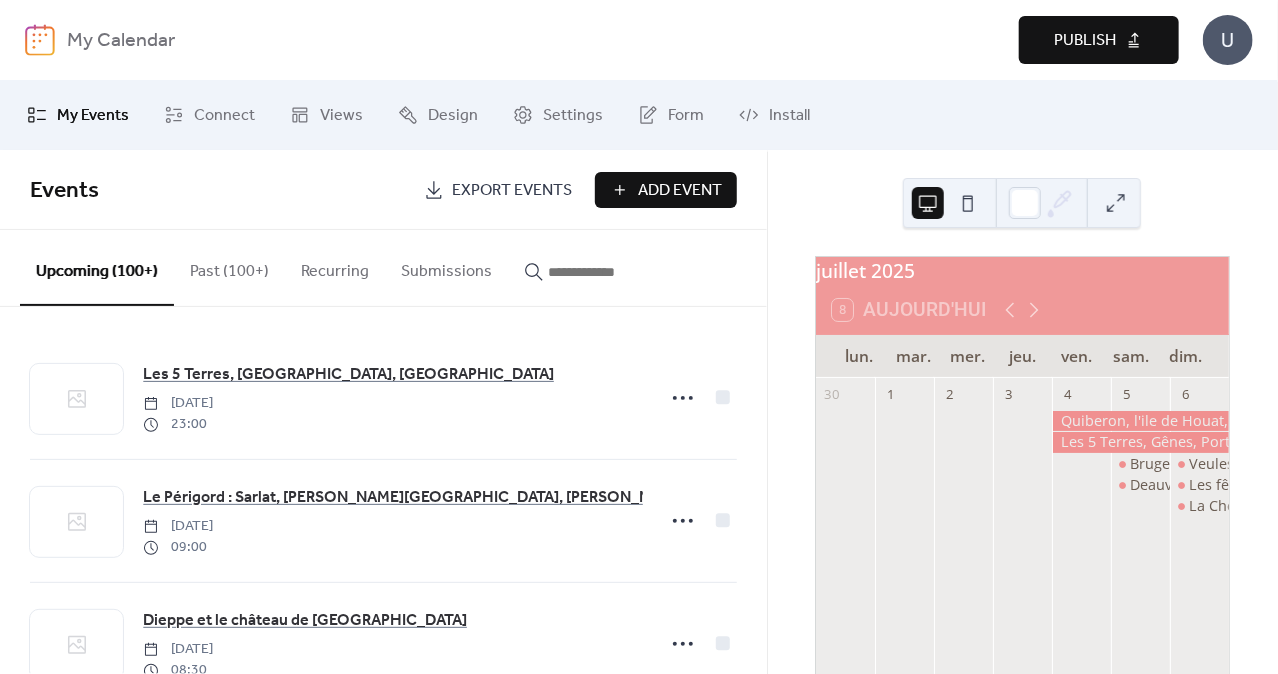 click on "Publish" at bounding box center (1085, 41) 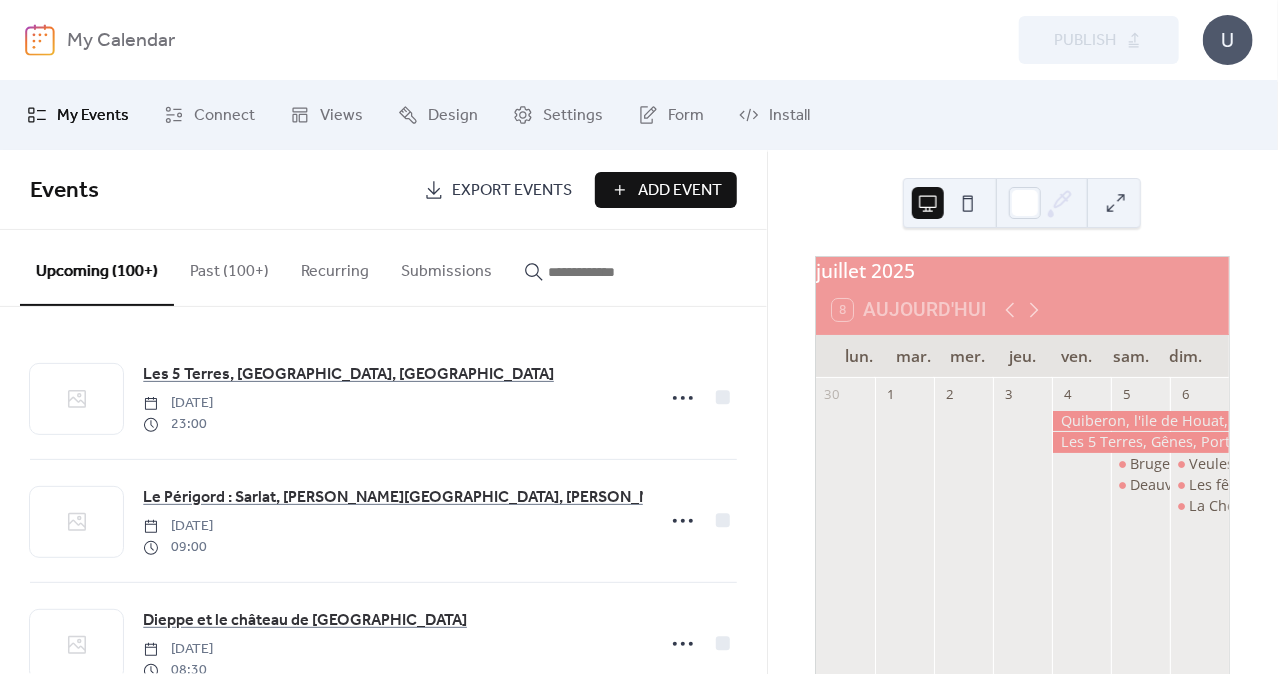 click at bounding box center [598, 272] 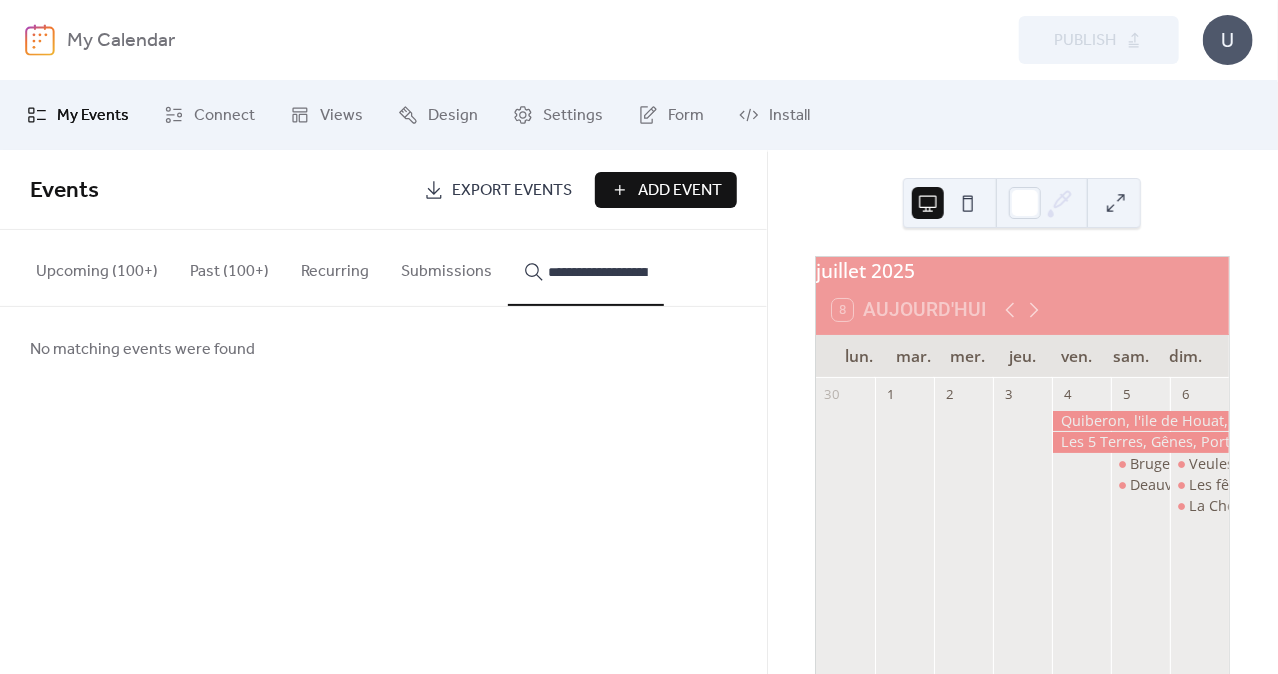 scroll, scrollTop: 0, scrollLeft: 256, axis: horizontal 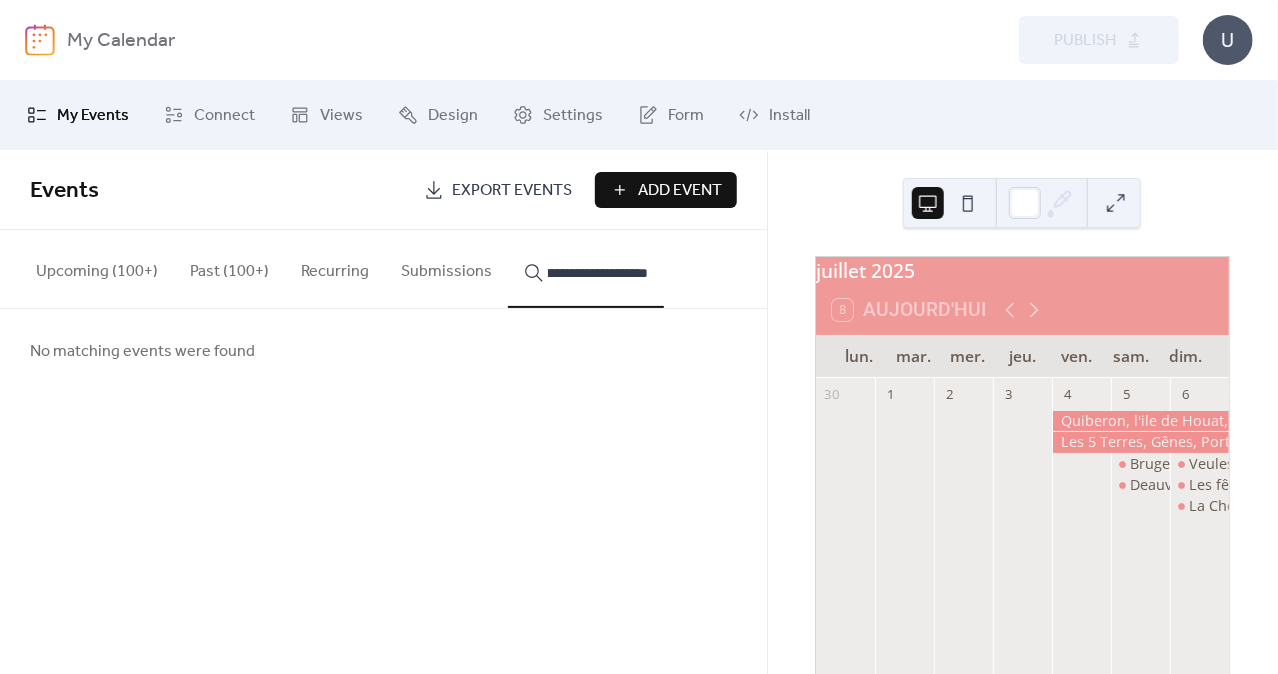 type on "**********" 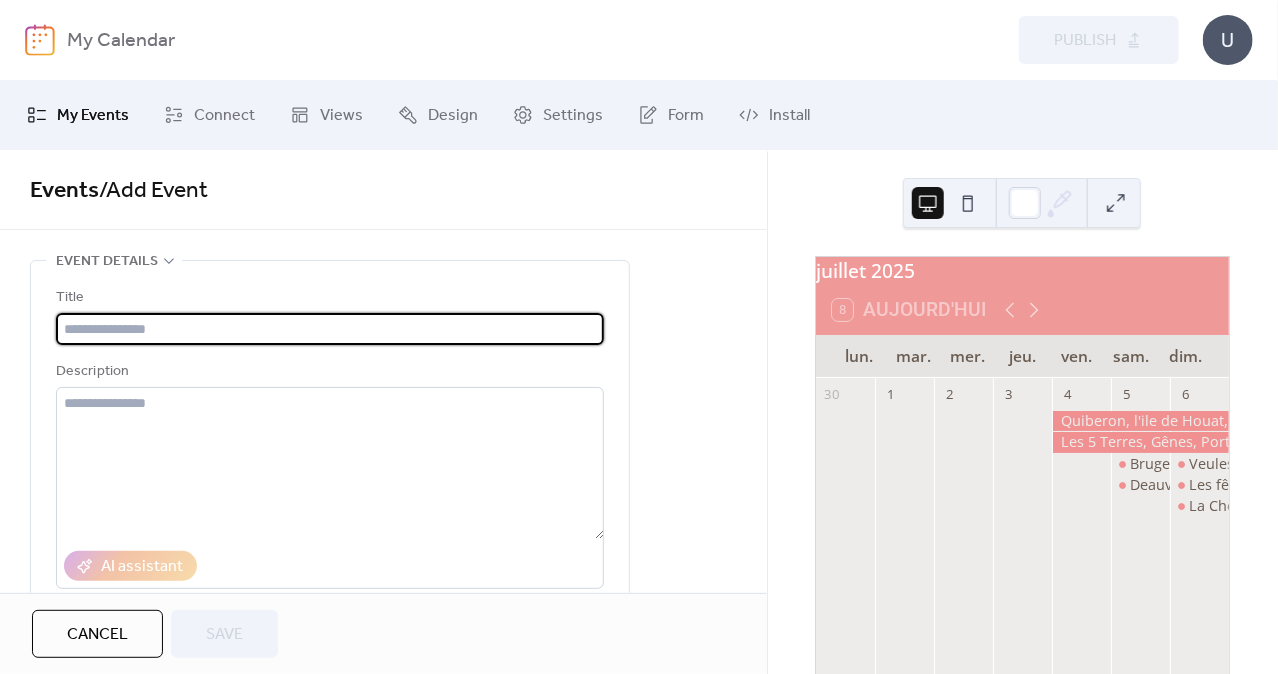 click at bounding box center (330, 329) 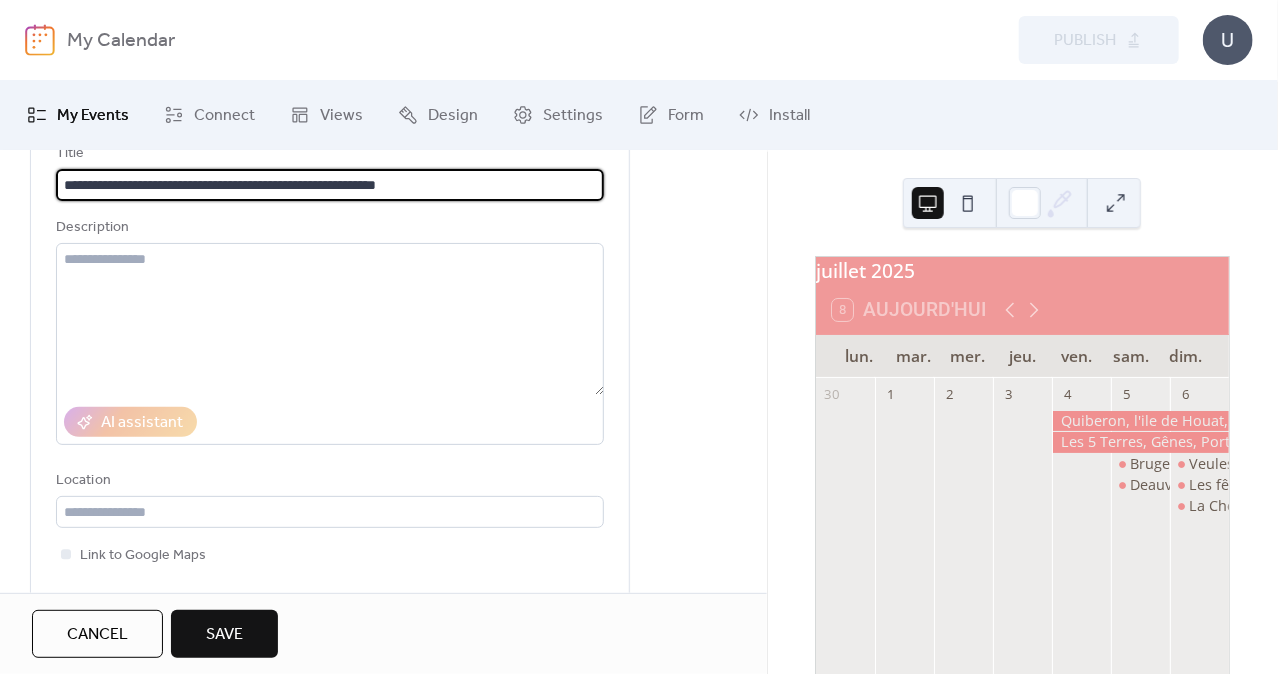 scroll, scrollTop: 288, scrollLeft: 0, axis: vertical 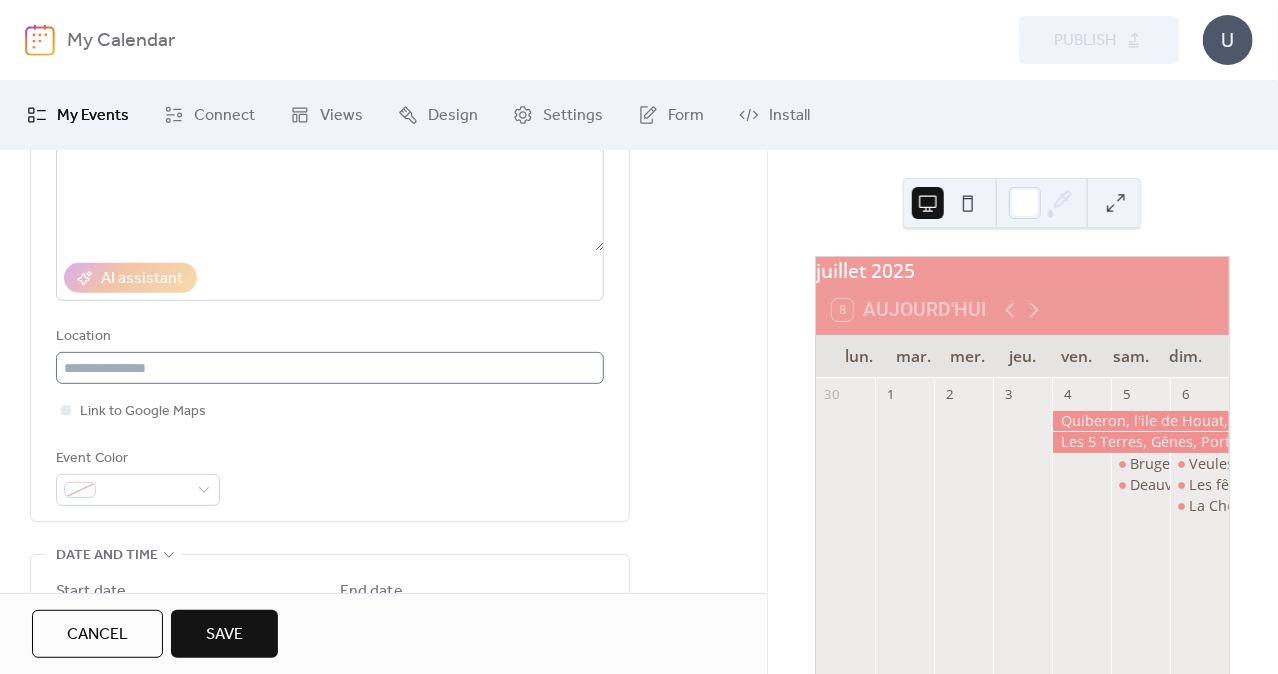 type on "**********" 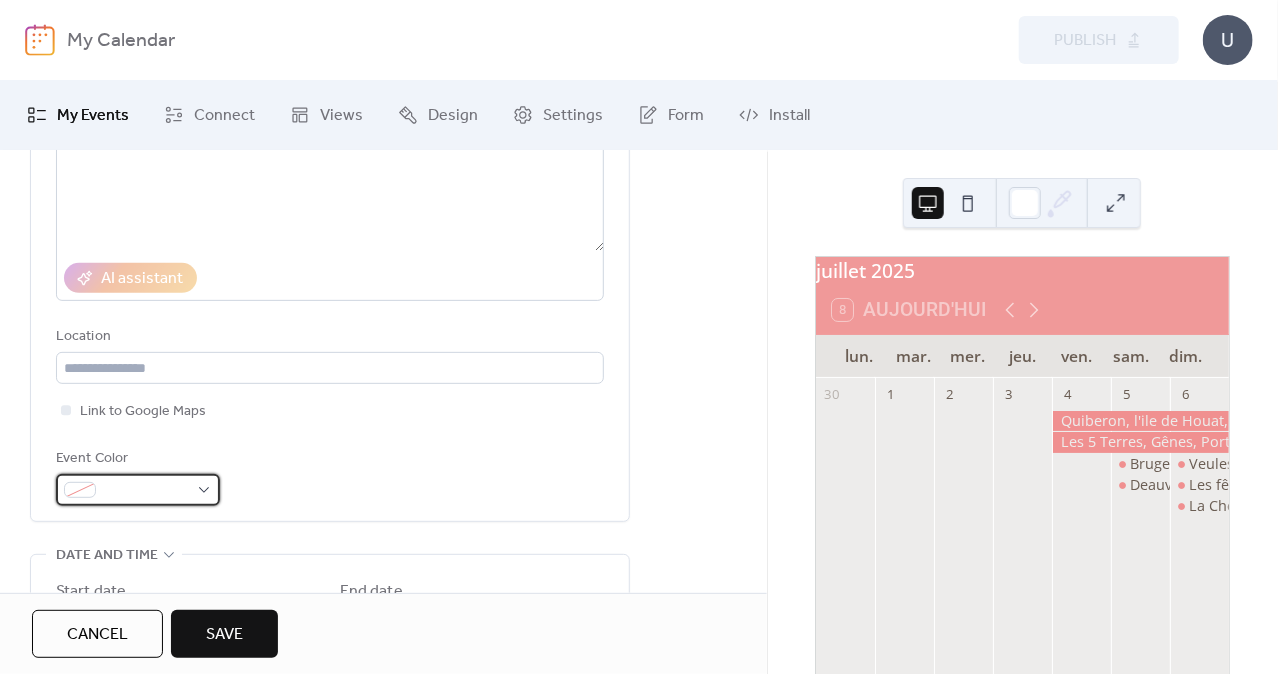click at bounding box center [146, 491] 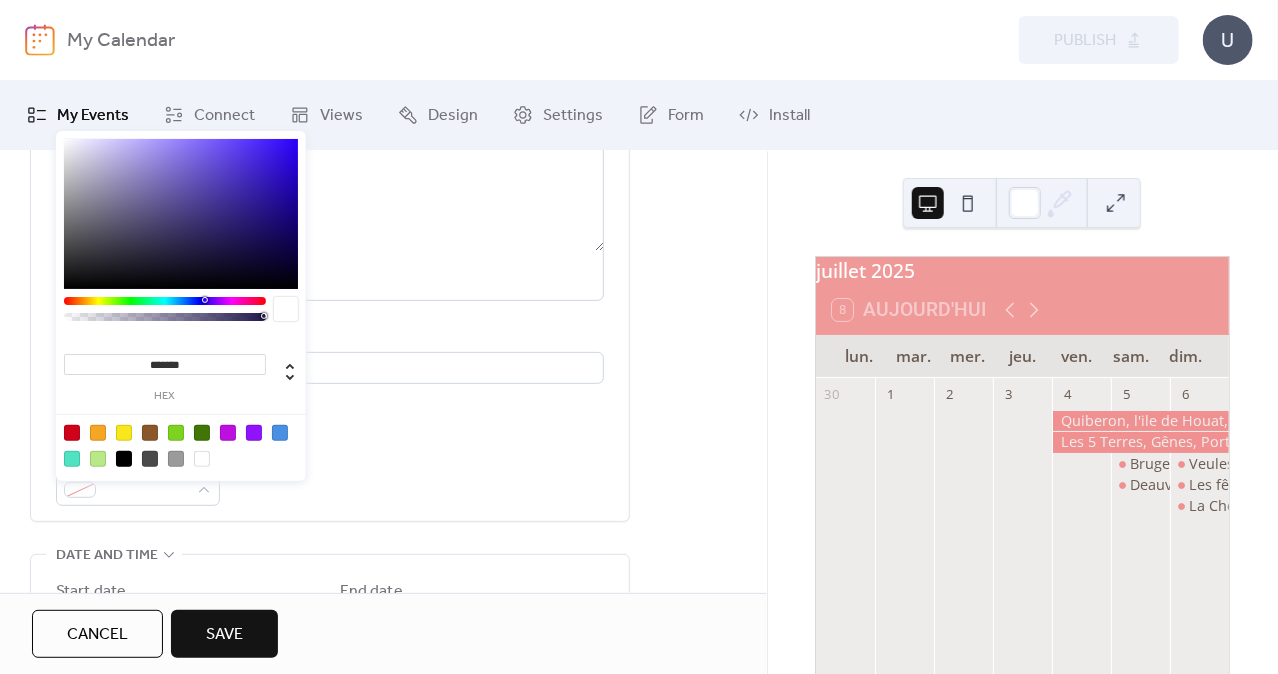 click on "*******" at bounding box center (165, 364) 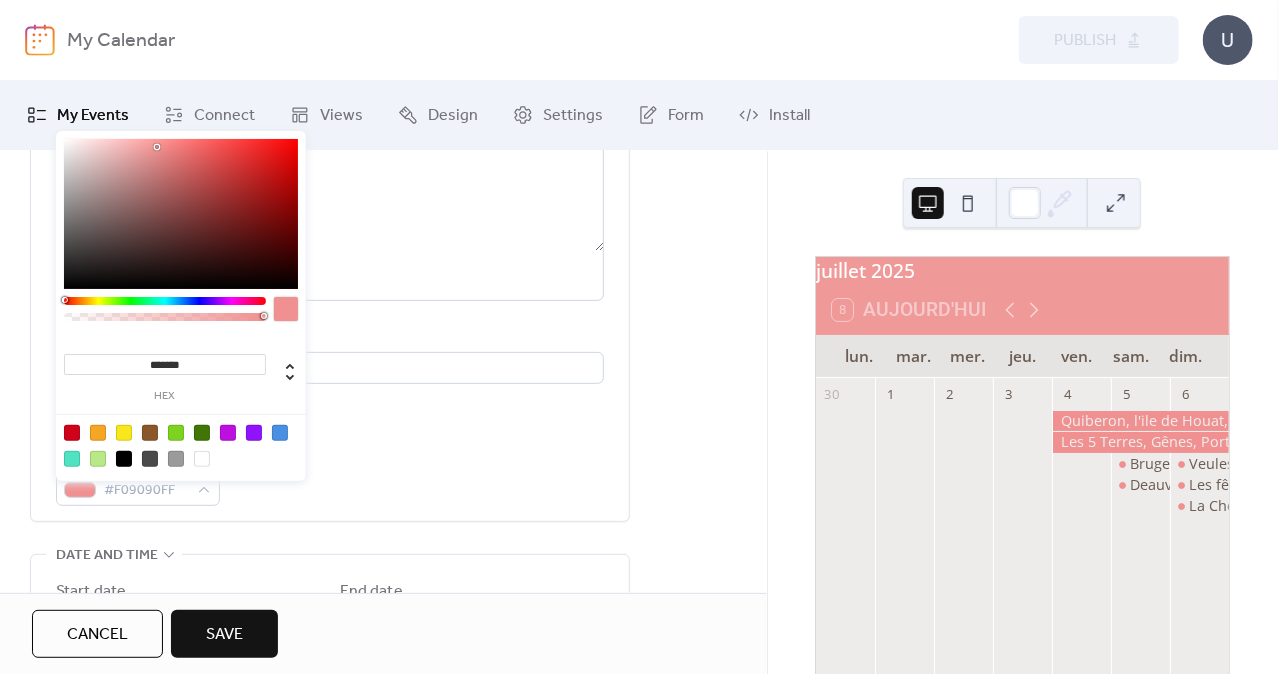 type on "********" 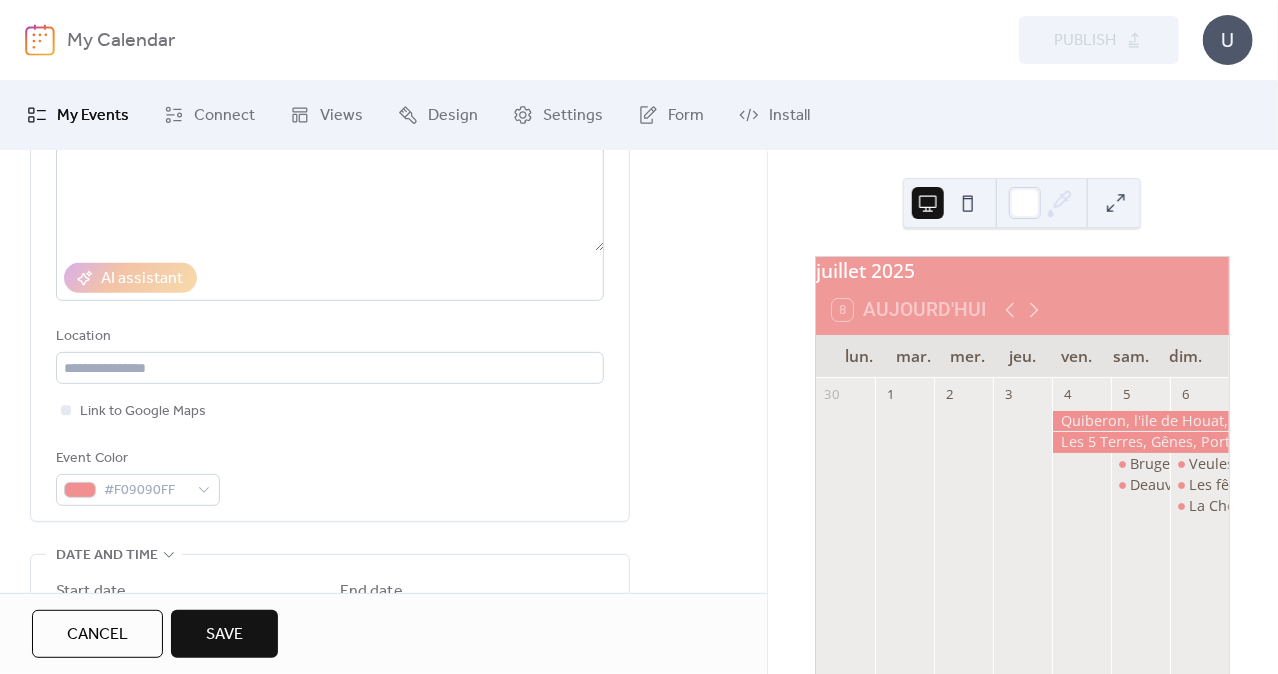 drag, startPoint x: 670, startPoint y: 464, endPoint x: 654, endPoint y: 447, distance: 23.345236 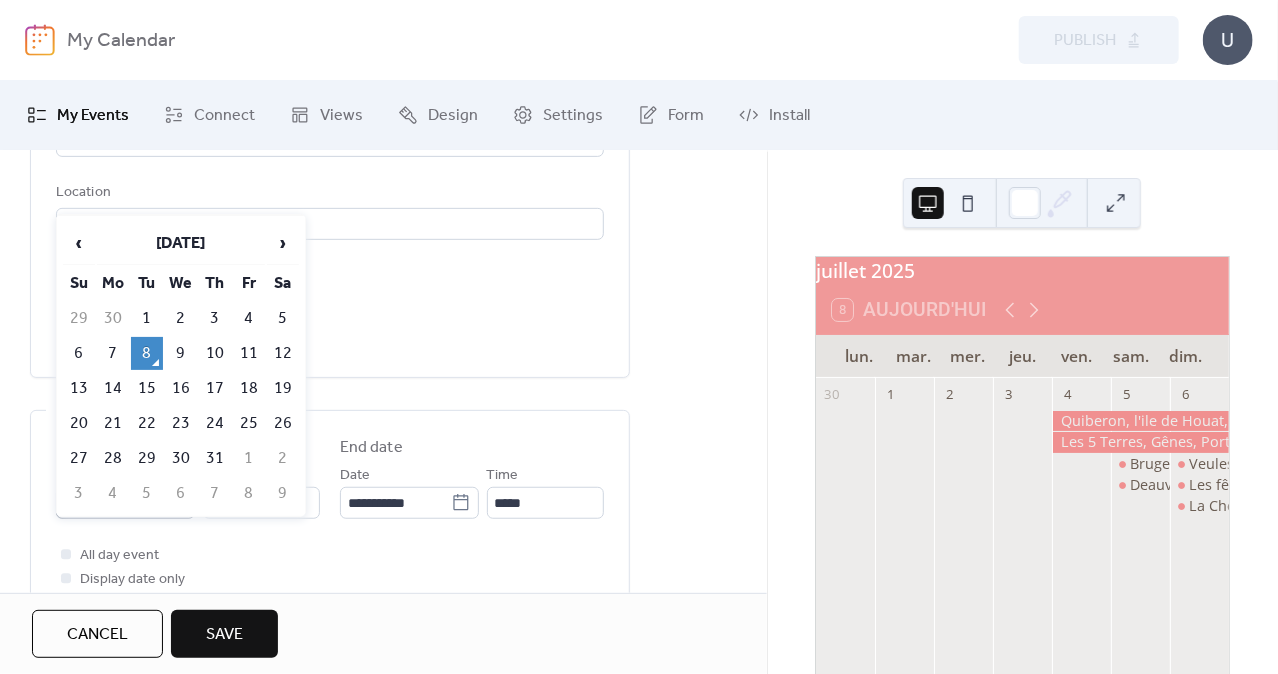 click on "**********" at bounding box center (639, 337) 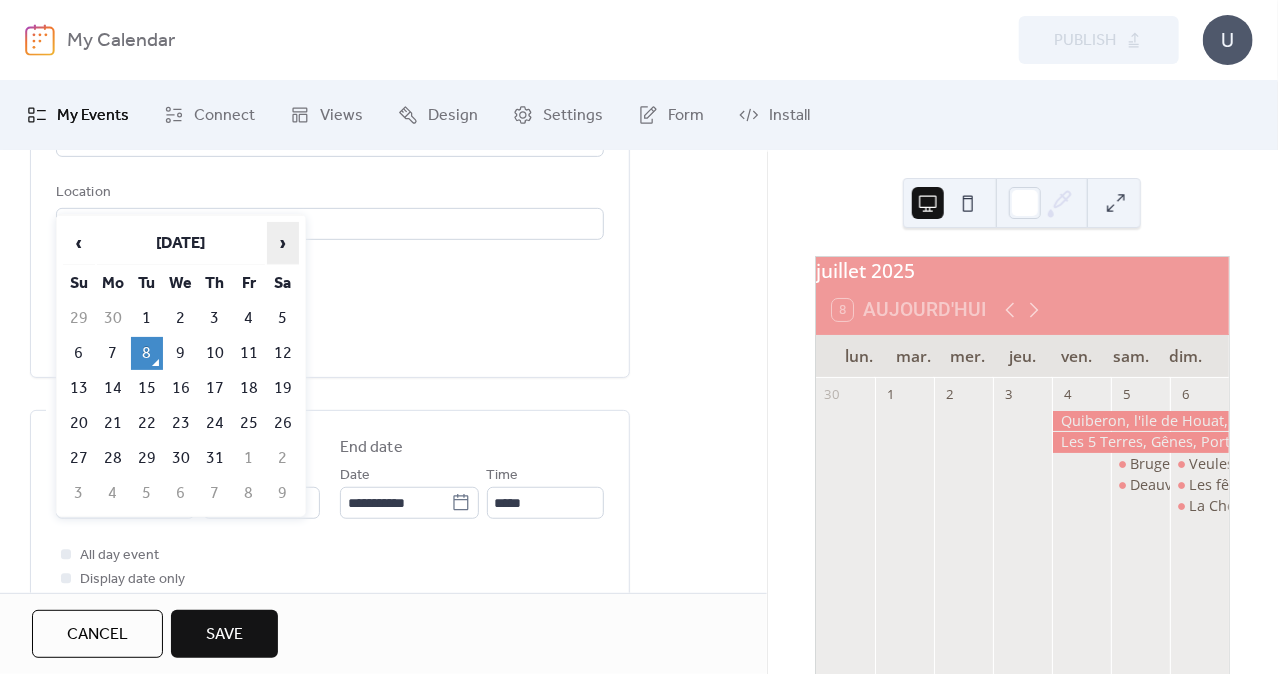 click on "›" at bounding box center [283, 243] 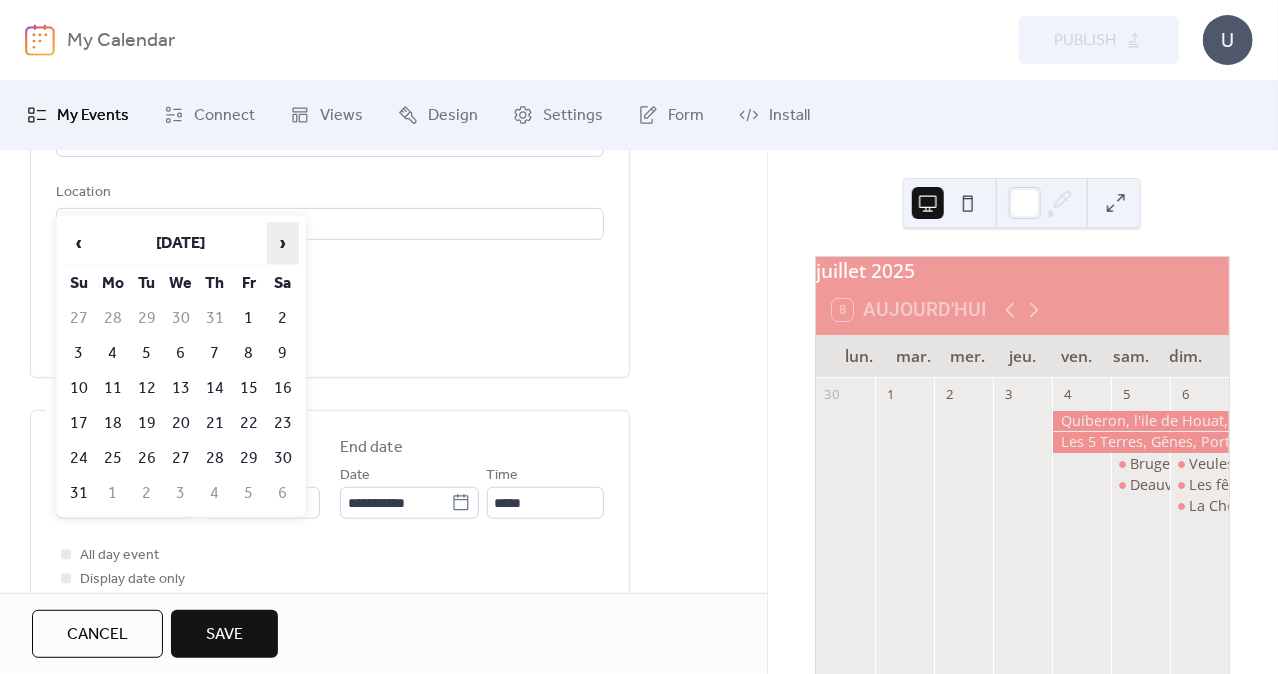 click on "›" at bounding box center [283, 243] 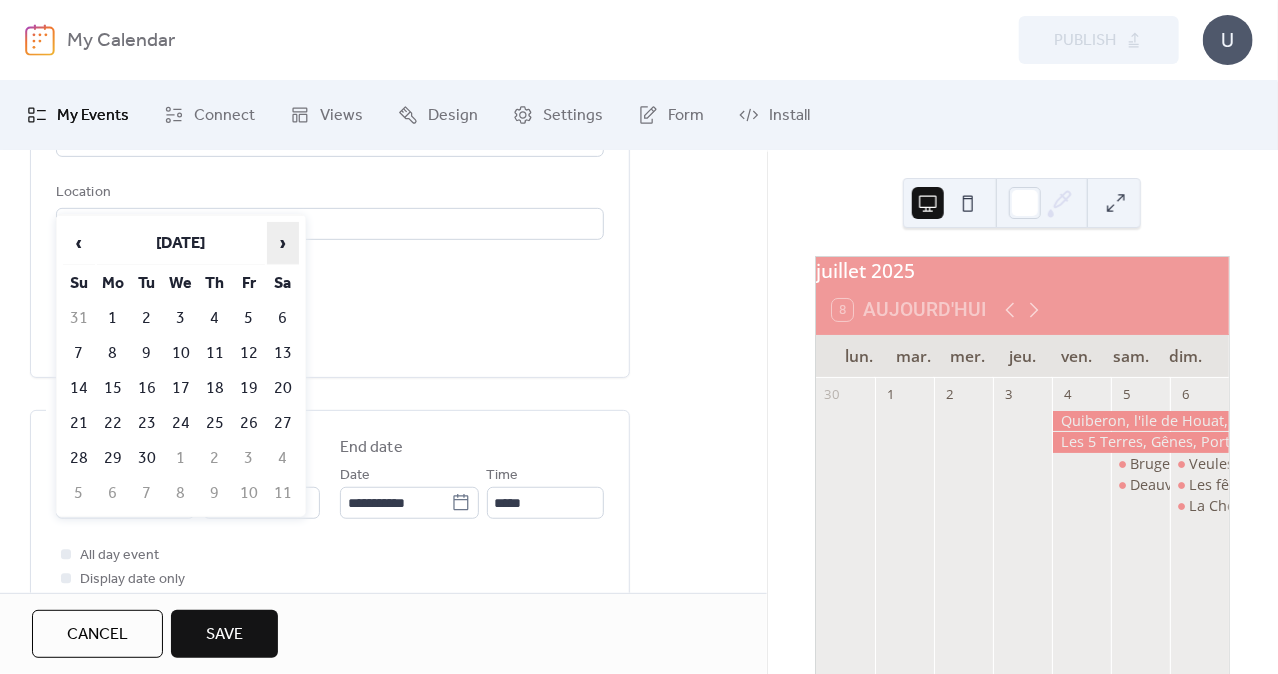 click on "›" at bounding box center (283, 243) 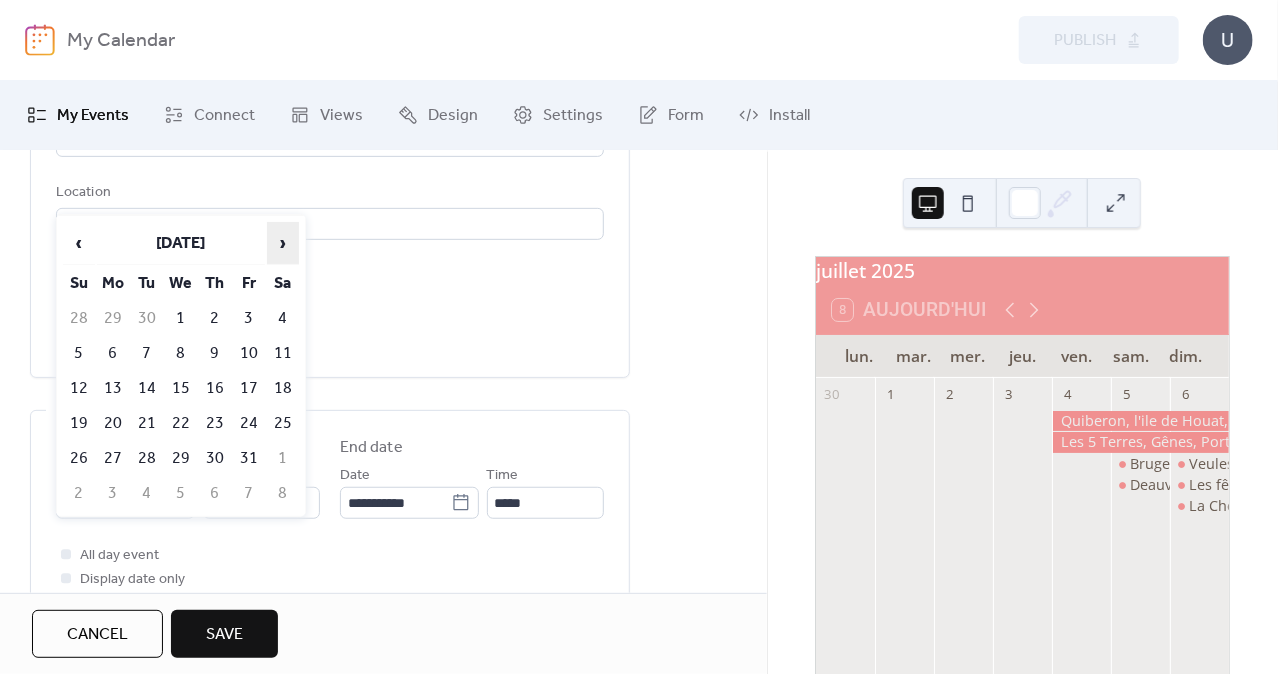 click on "›" at bounding box center [283, 243] 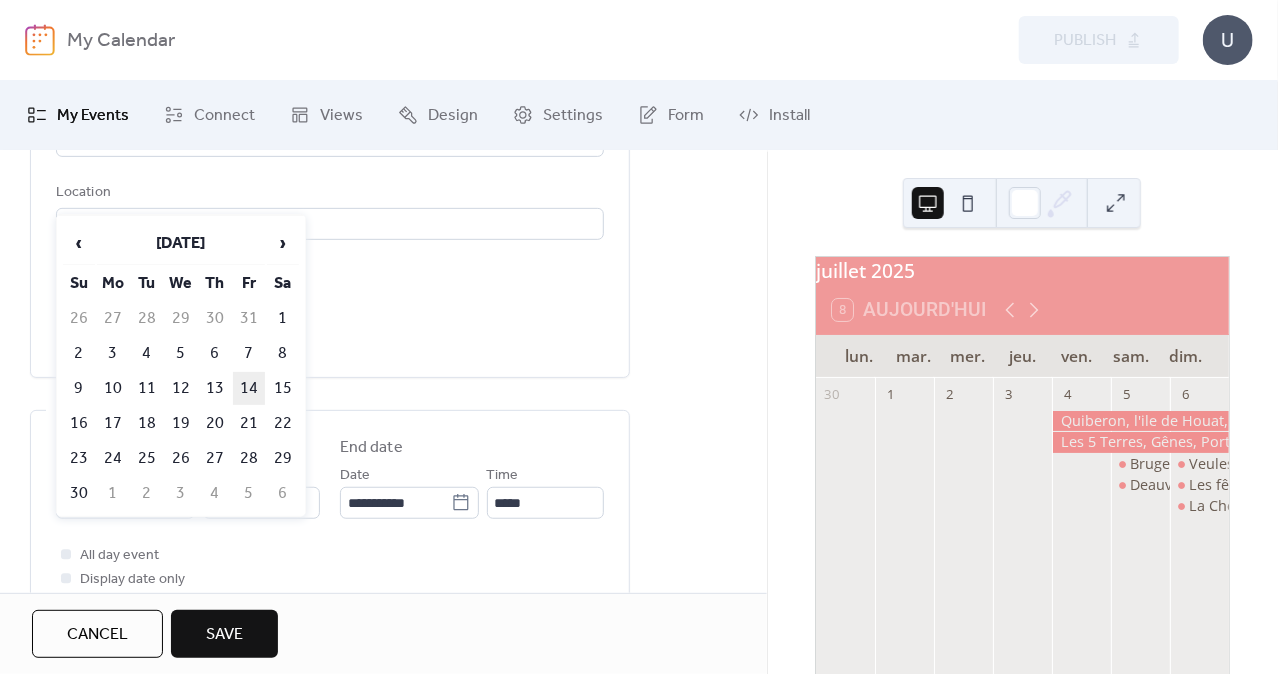 click on "14" at bounding box center (249, 388) 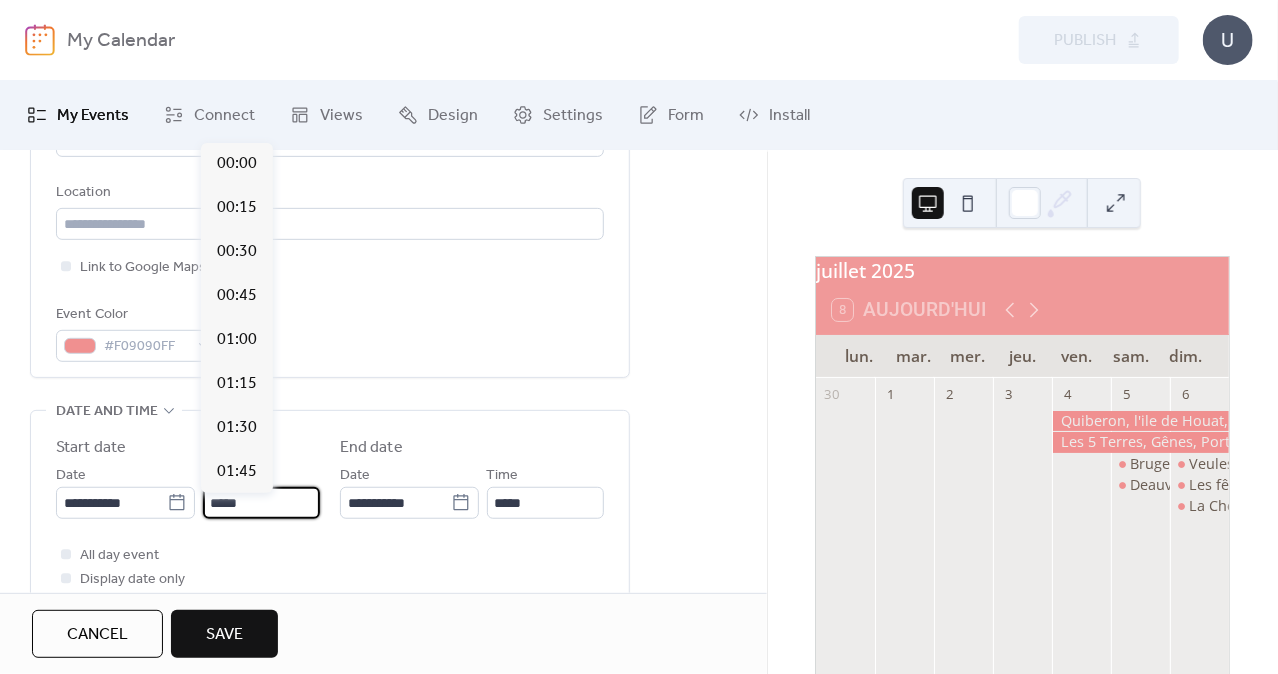 scroll, scrollTop: 2111, scrollLeft: 0, axis: vertical 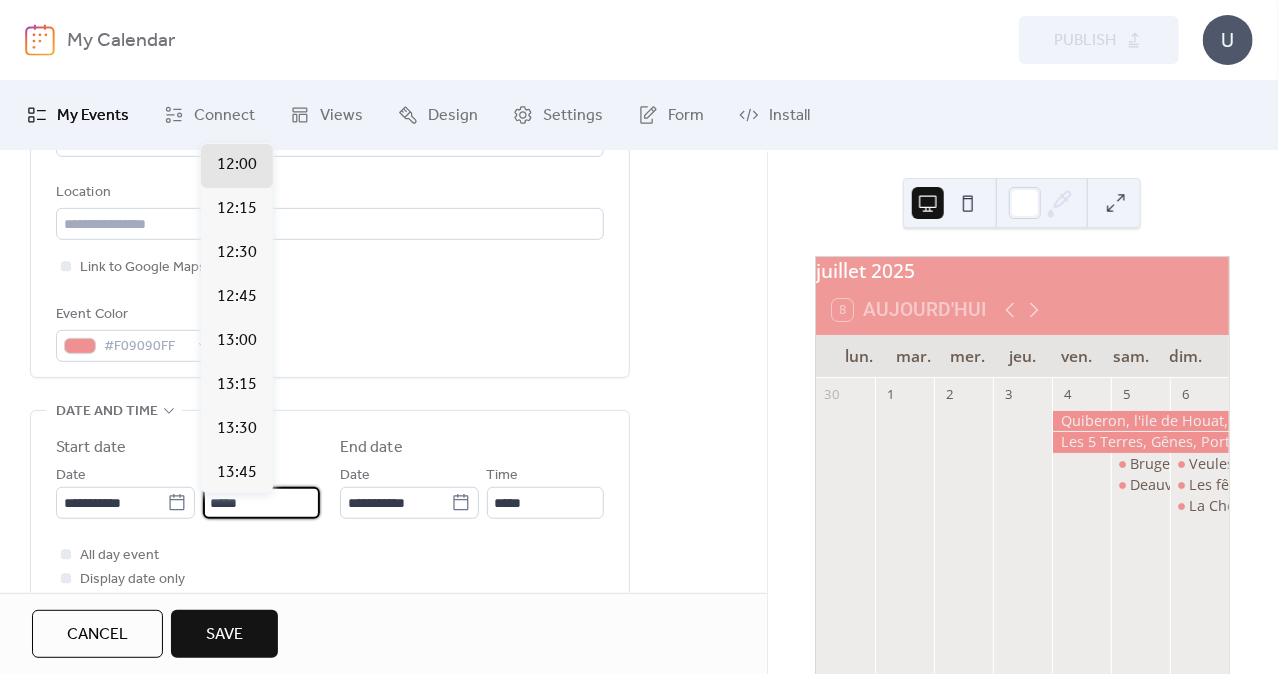 click on "*****" at bounding box center [261, 503] 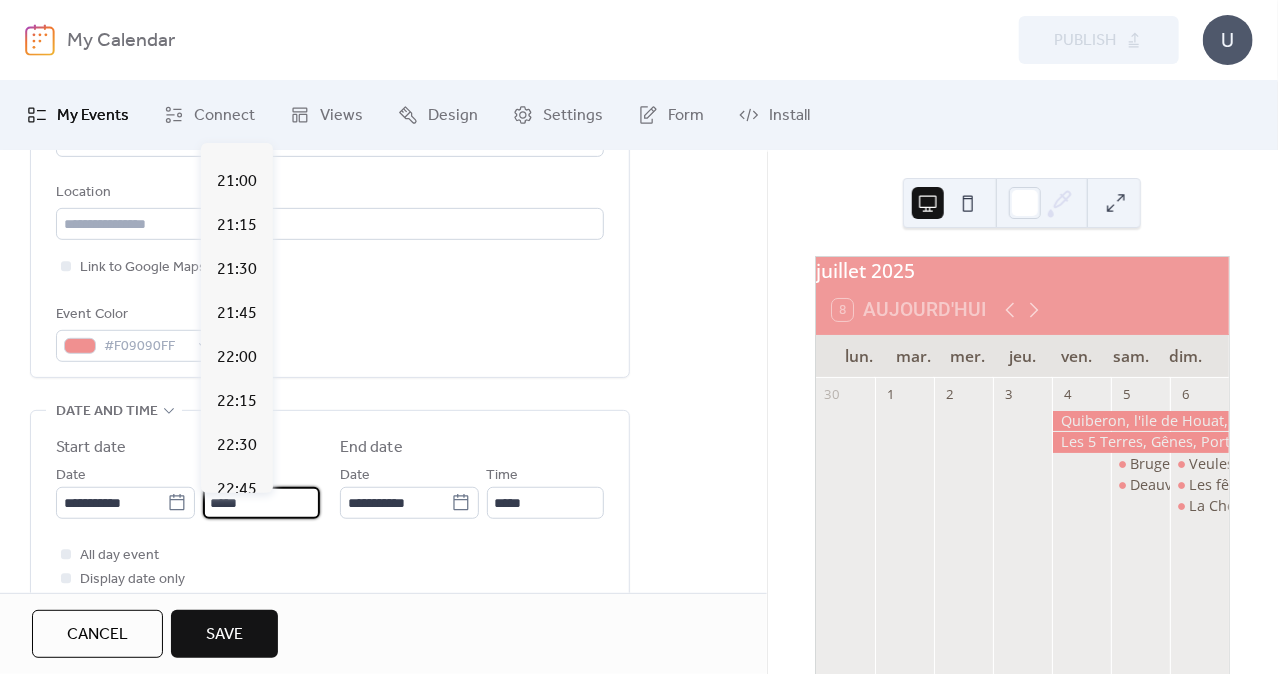 scroll, scrollTop: 3794, scrollLeft: 0, axis: vertical 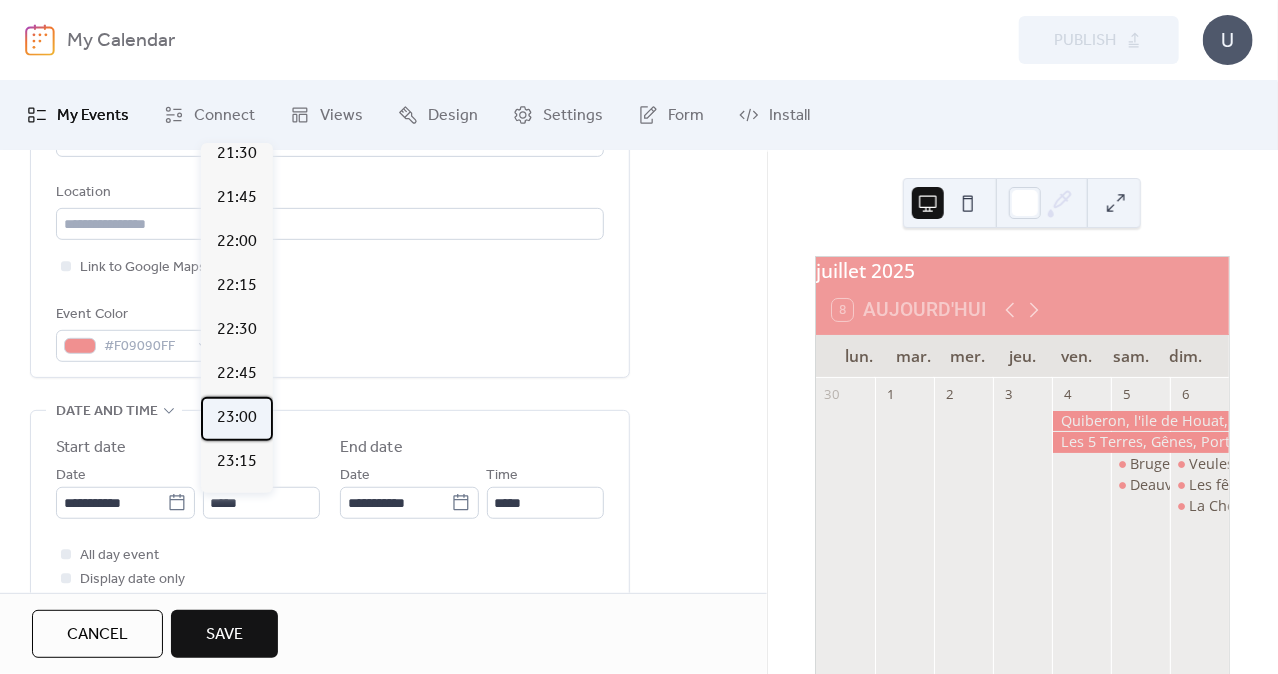 click on "23:00" at bounding box center [237, 418] 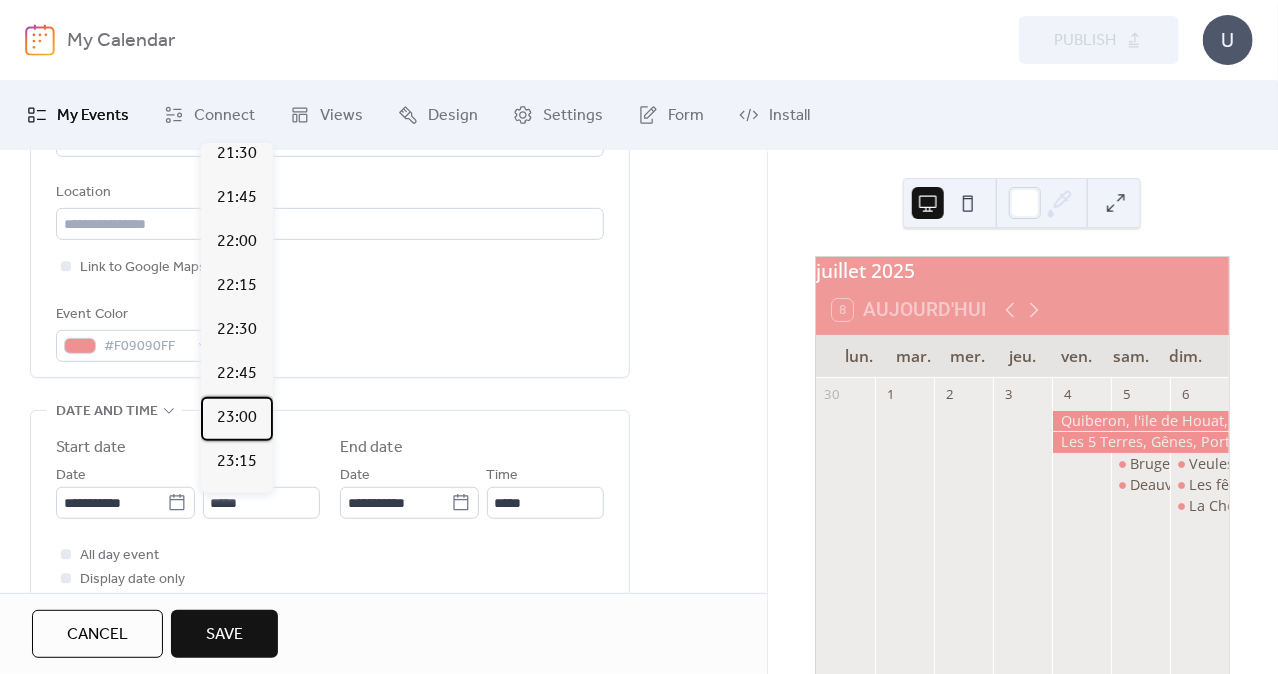 type on "*****" 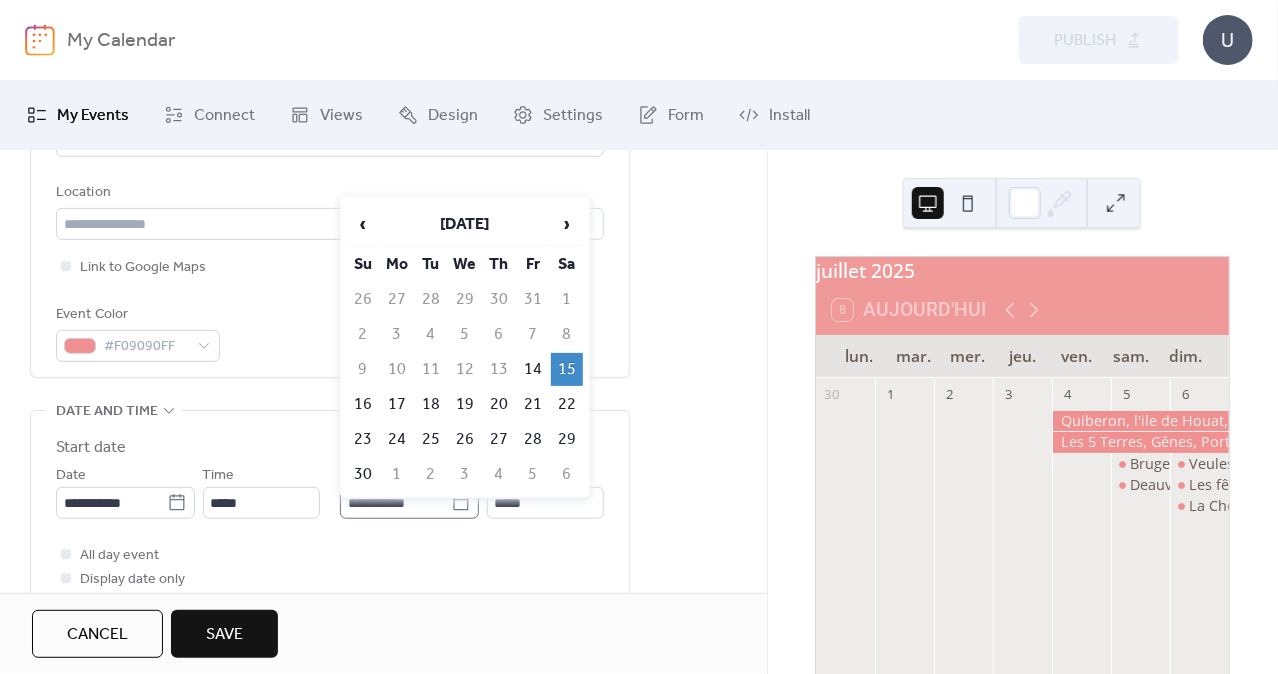 click 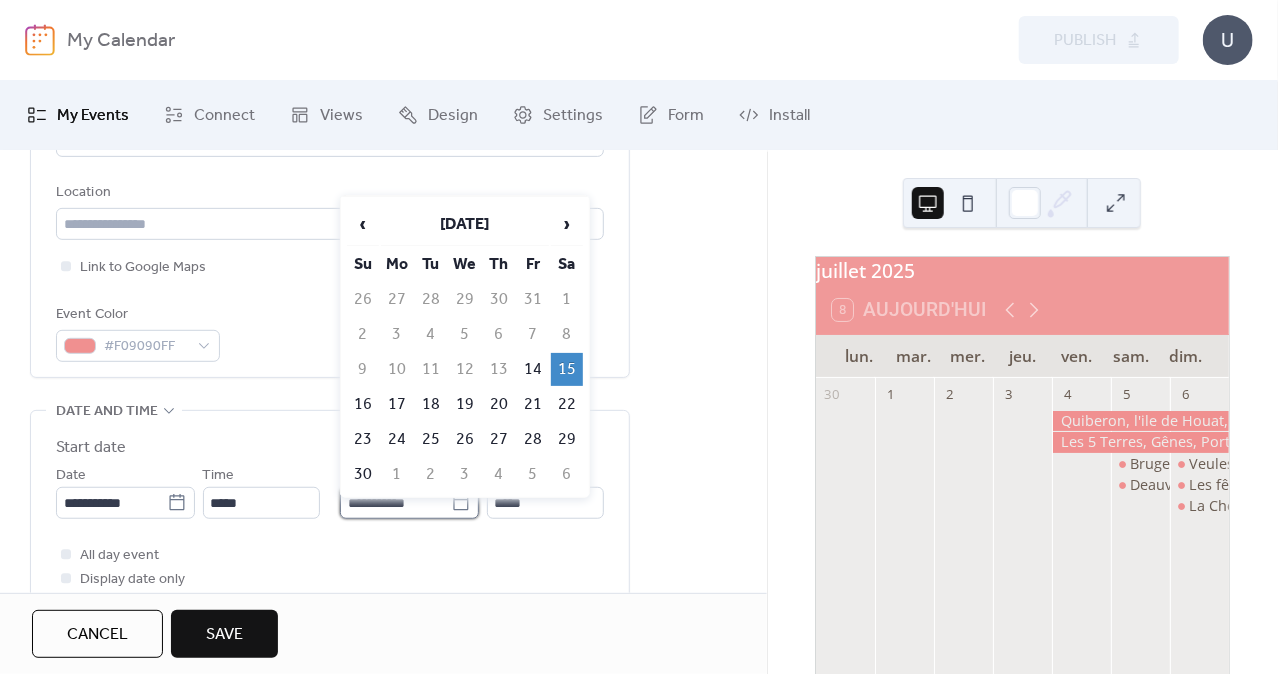 click on "**********" at bounding box center (395, 503) 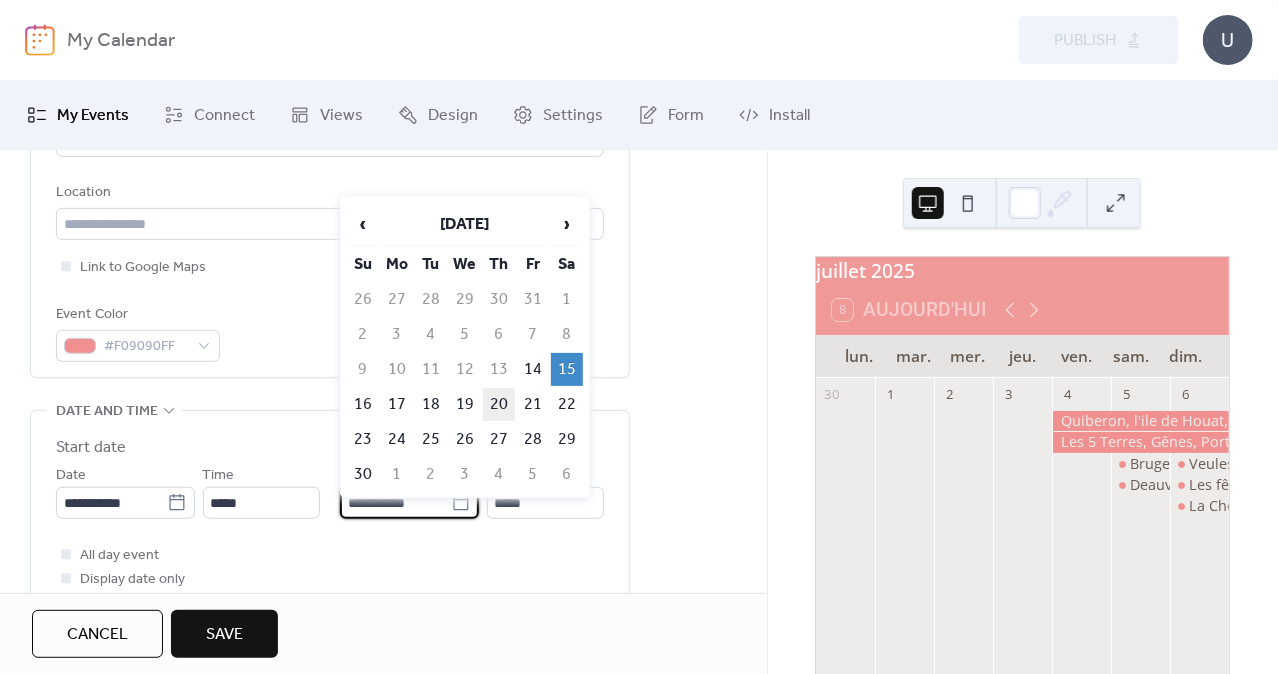 click on "20" at bounding box center (499, 404) 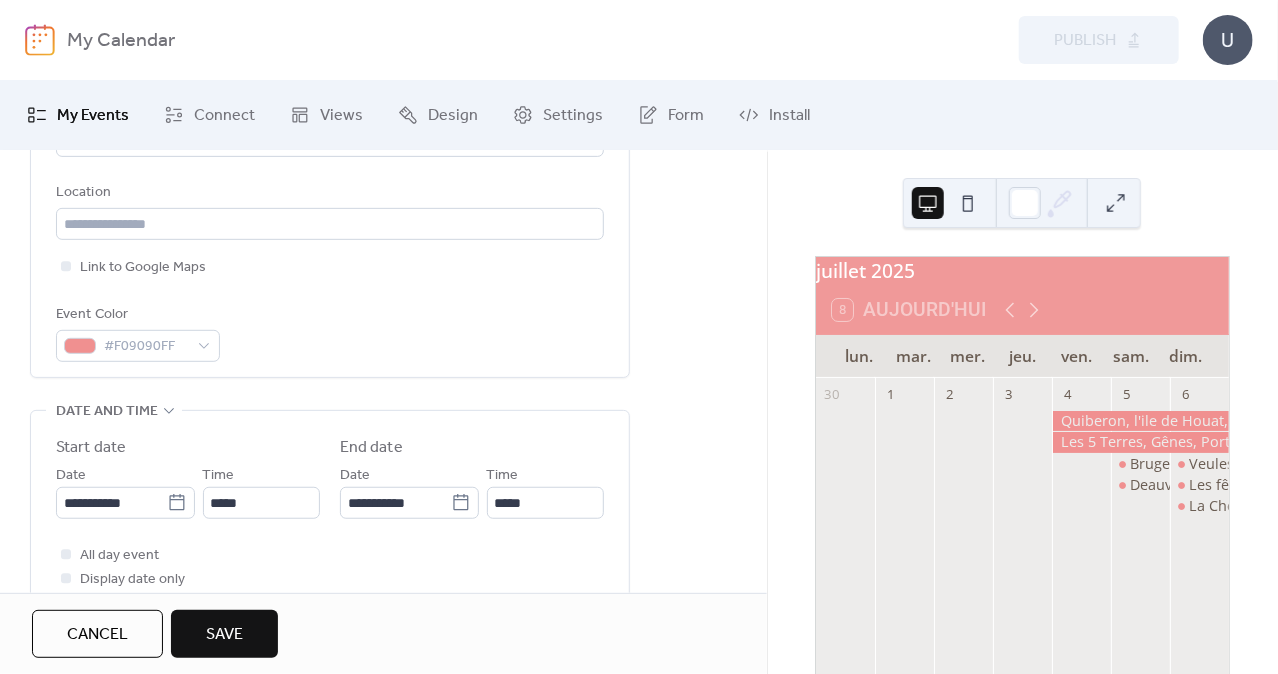 type on "**********" 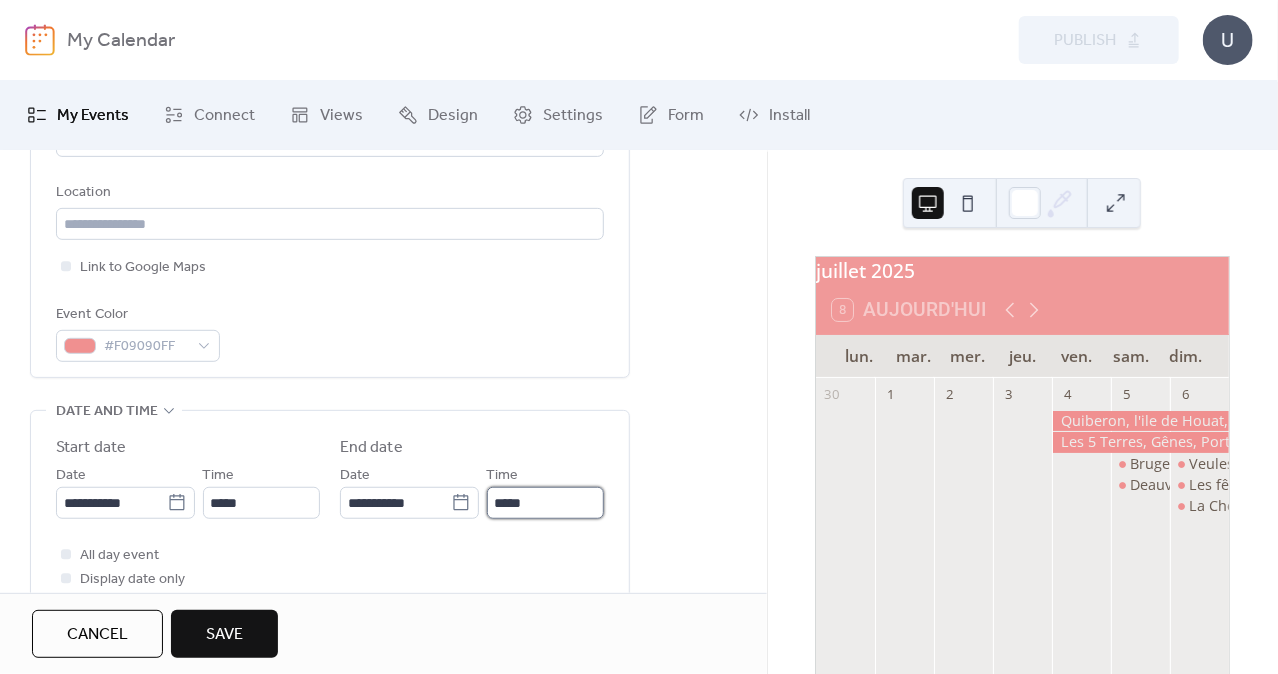 click on "*****" at bounding box center [545, 503] 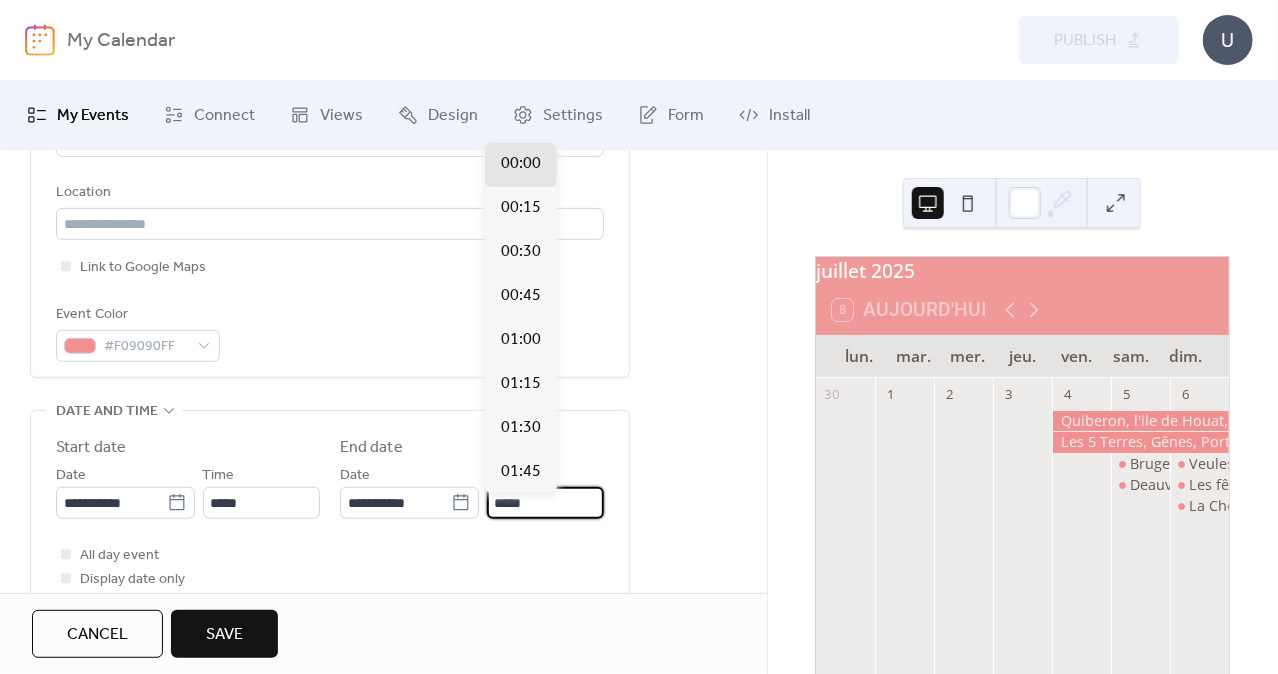 drag, startPoint x: 530, startPoint y: 505, endPoint x: 468, endPoint y: 510, distance: 62.201286 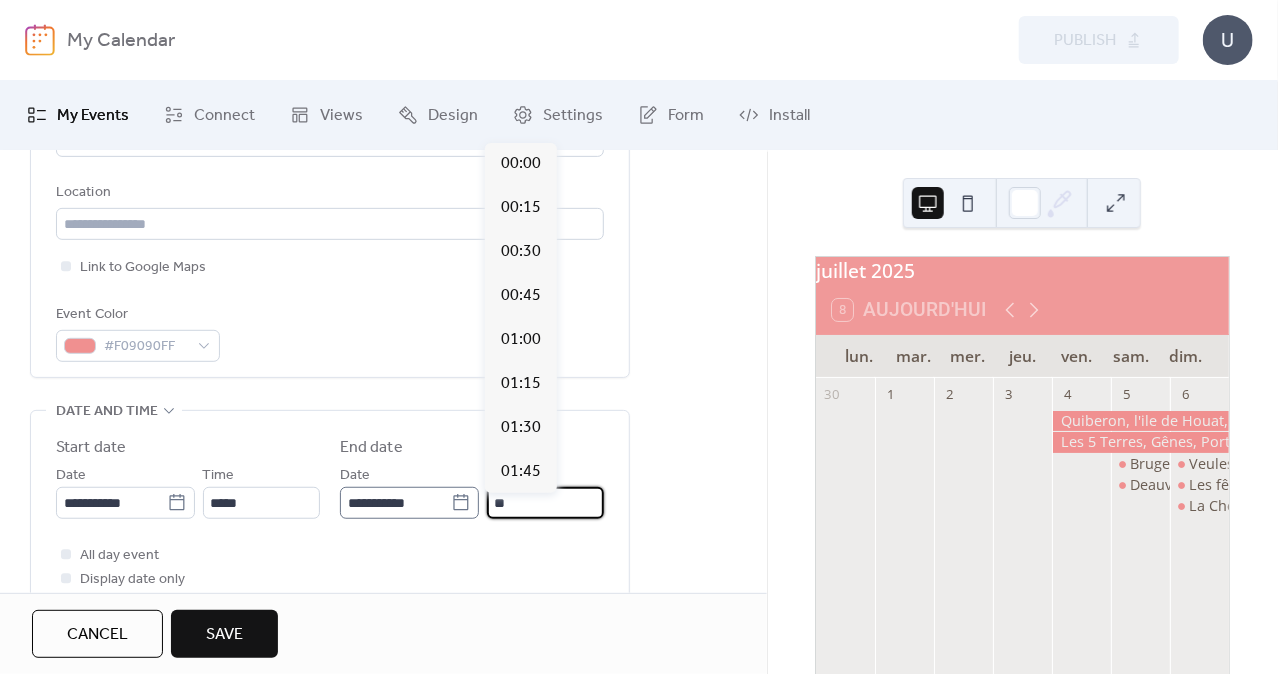 scroll, scrollTop: 2639, scrollLeft: 0, axis: vertical 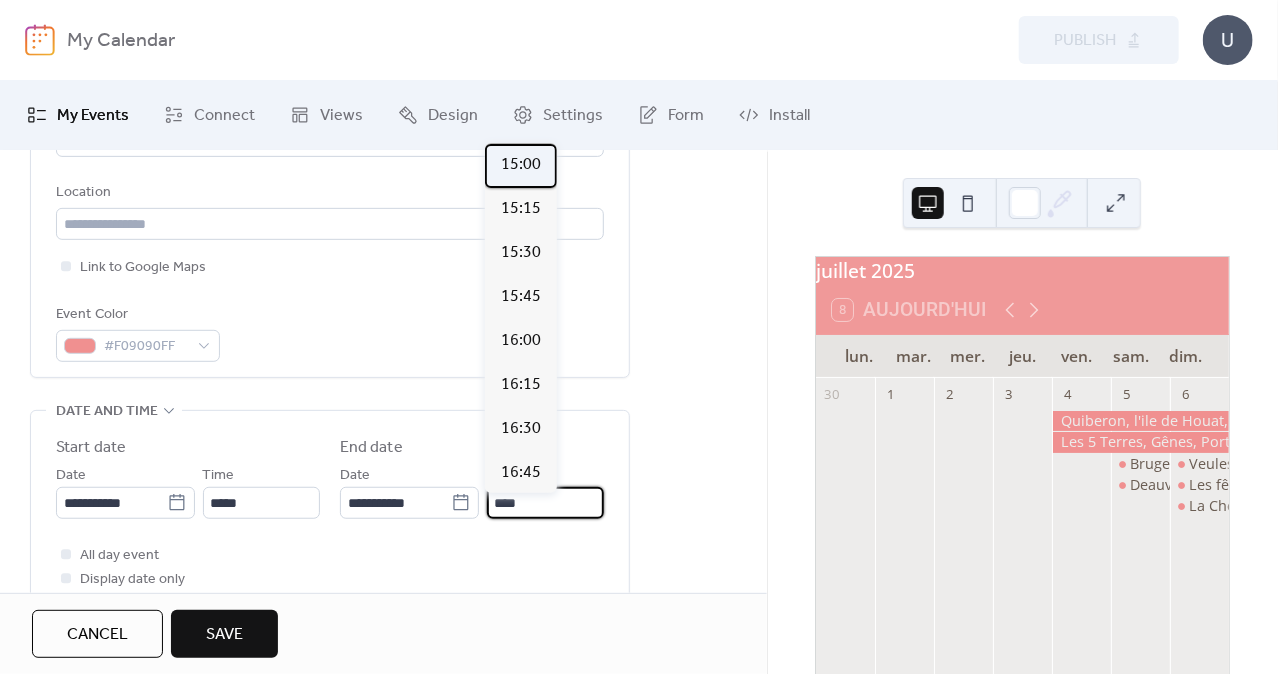 click on "15:00" at bounding box center (521, 165) 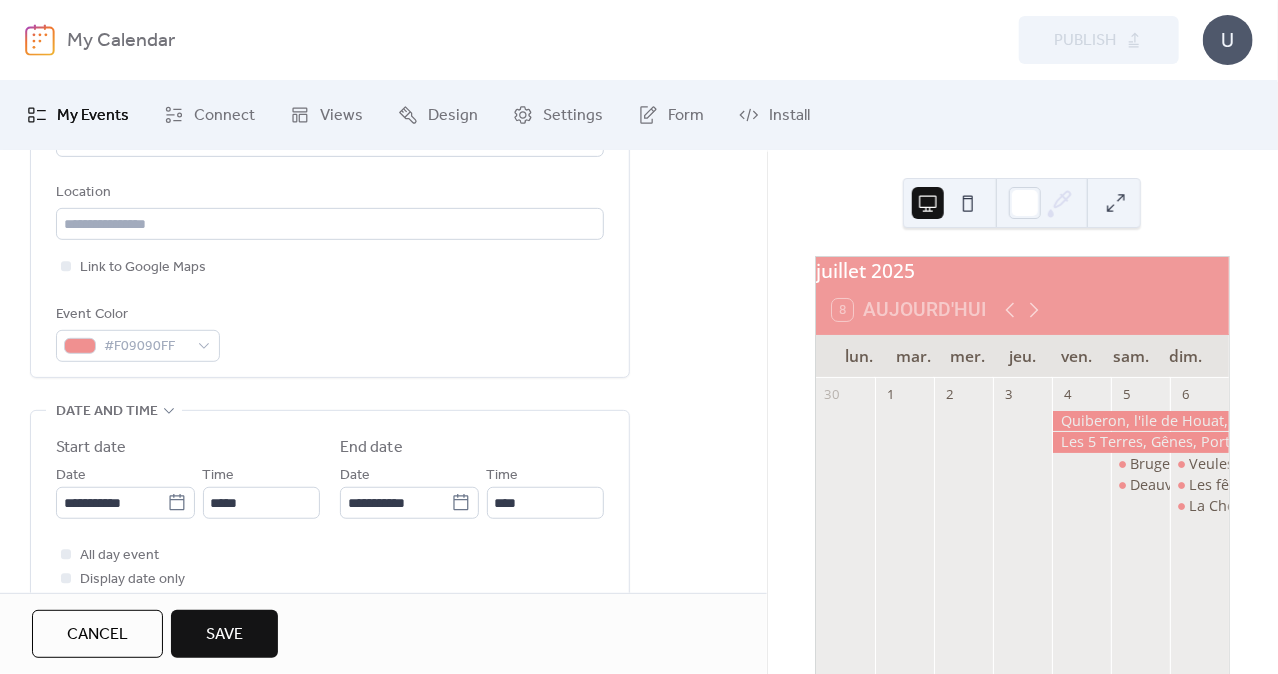 type on "*****" 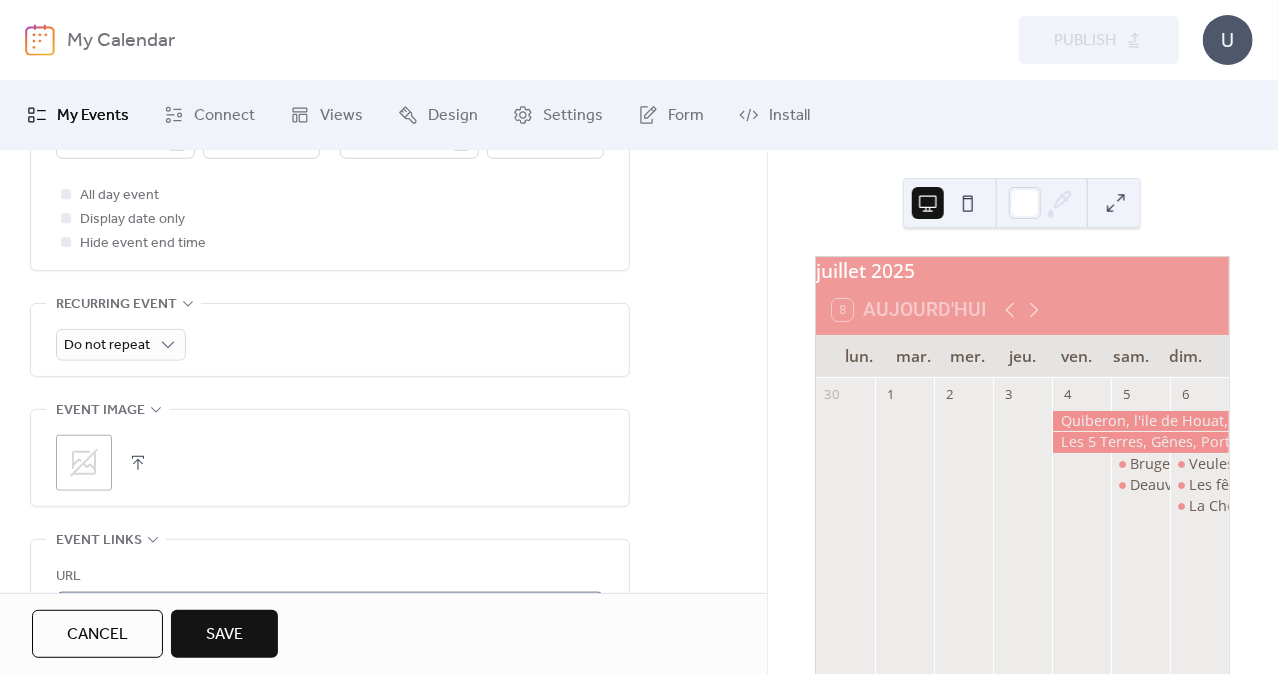 scroll, scrollTop: 936, scrollLeft: 0, axis: vertical 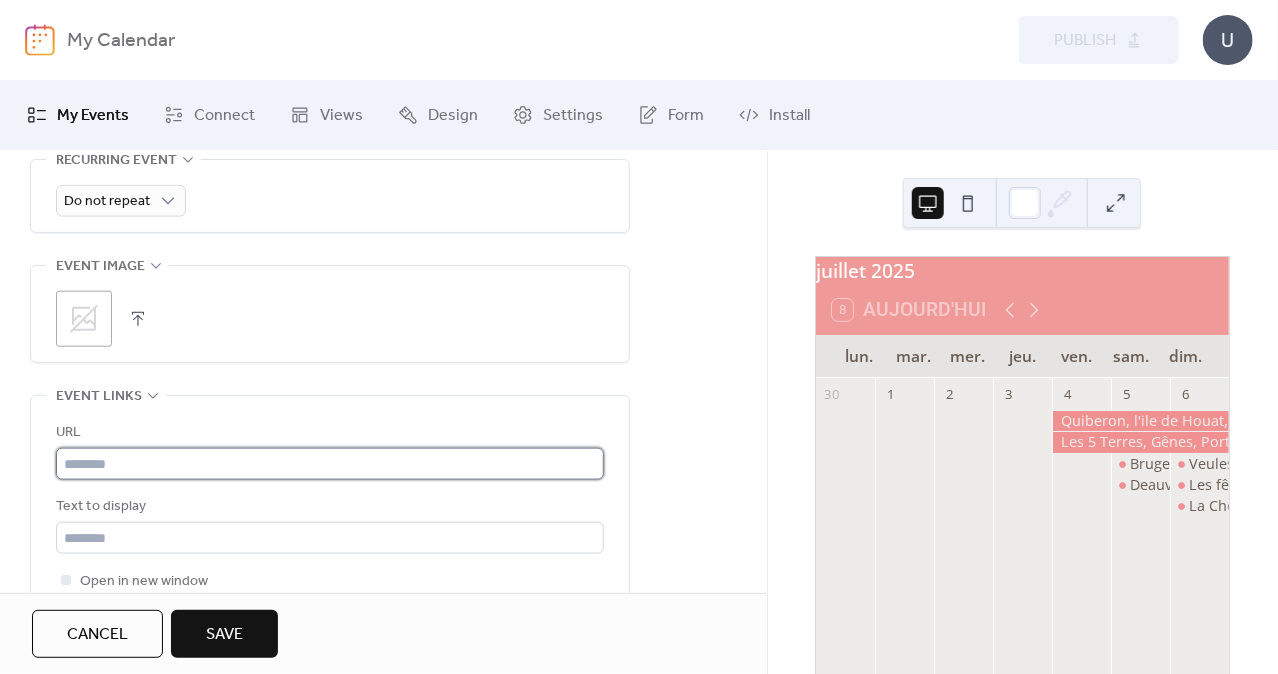 click at bounding box center [330, 464] 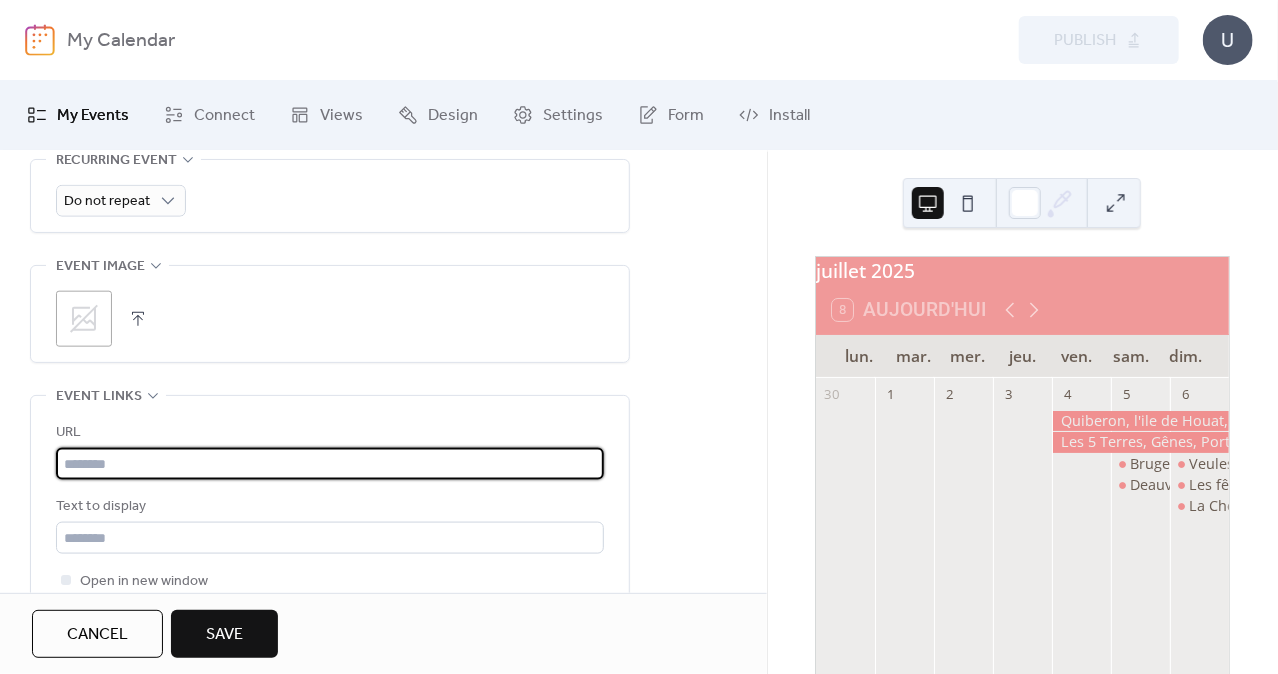 paste on "**********" 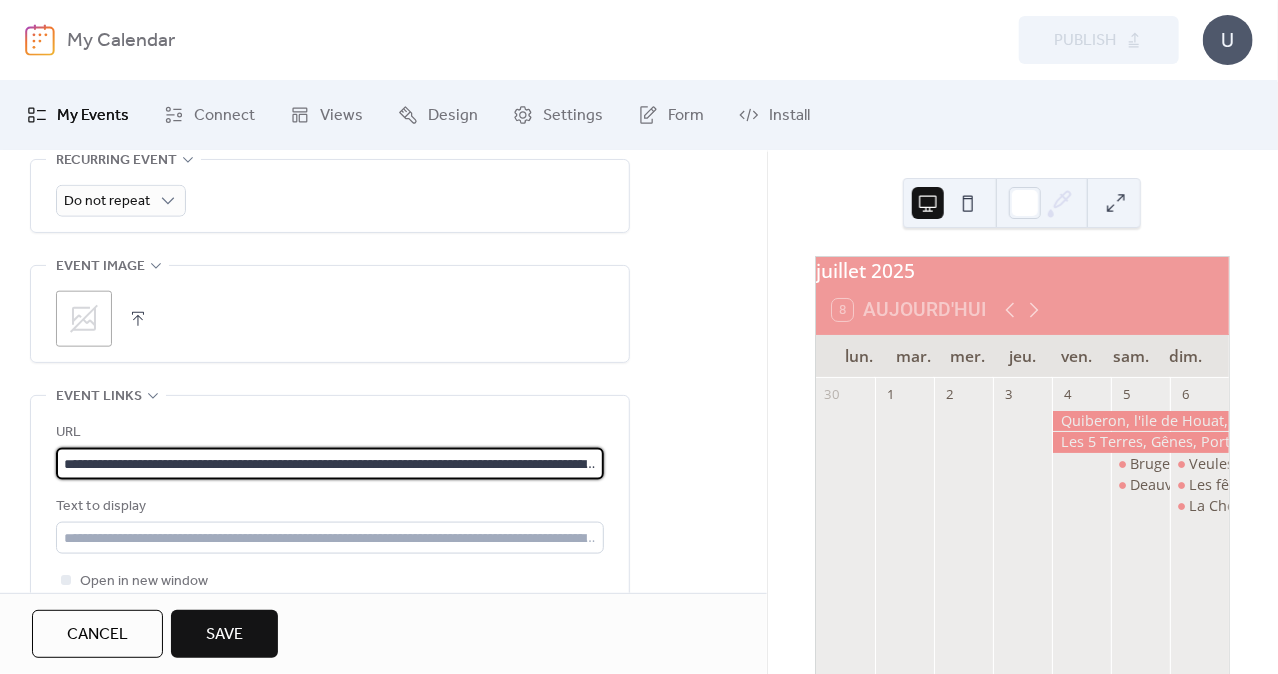 scroll, scrollTop: 0, scrollLeft: 1574, axis: horizontal 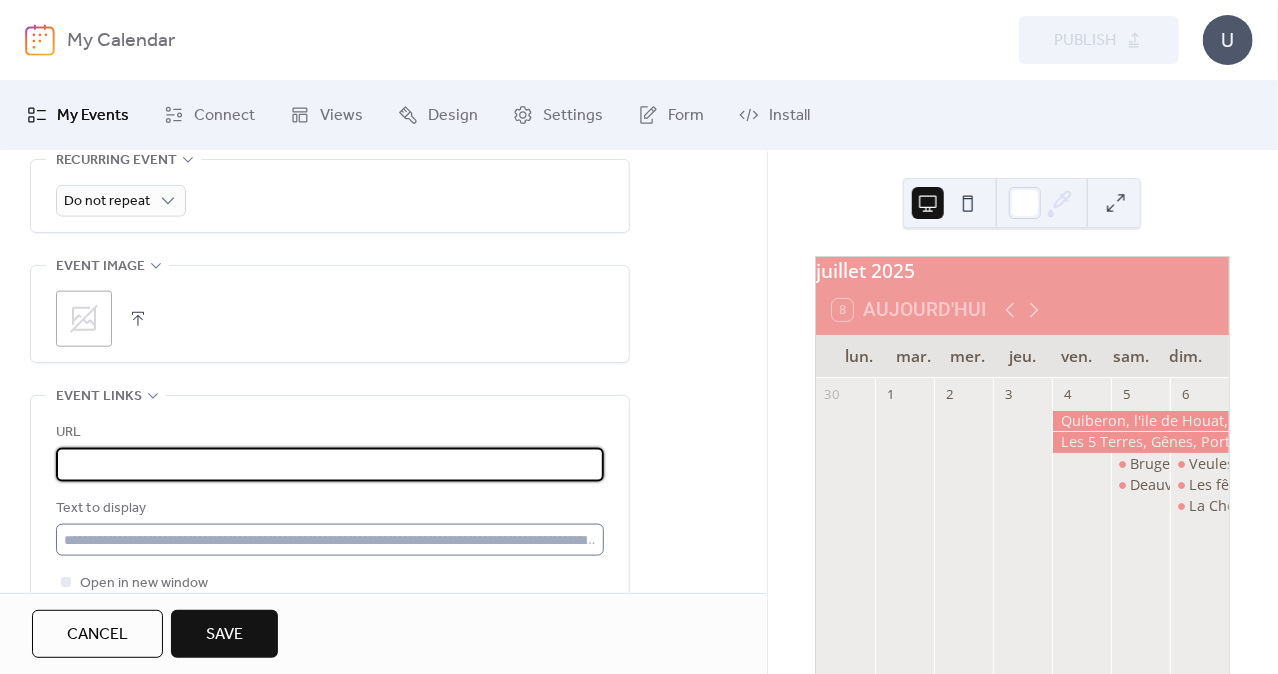 type on "**********" 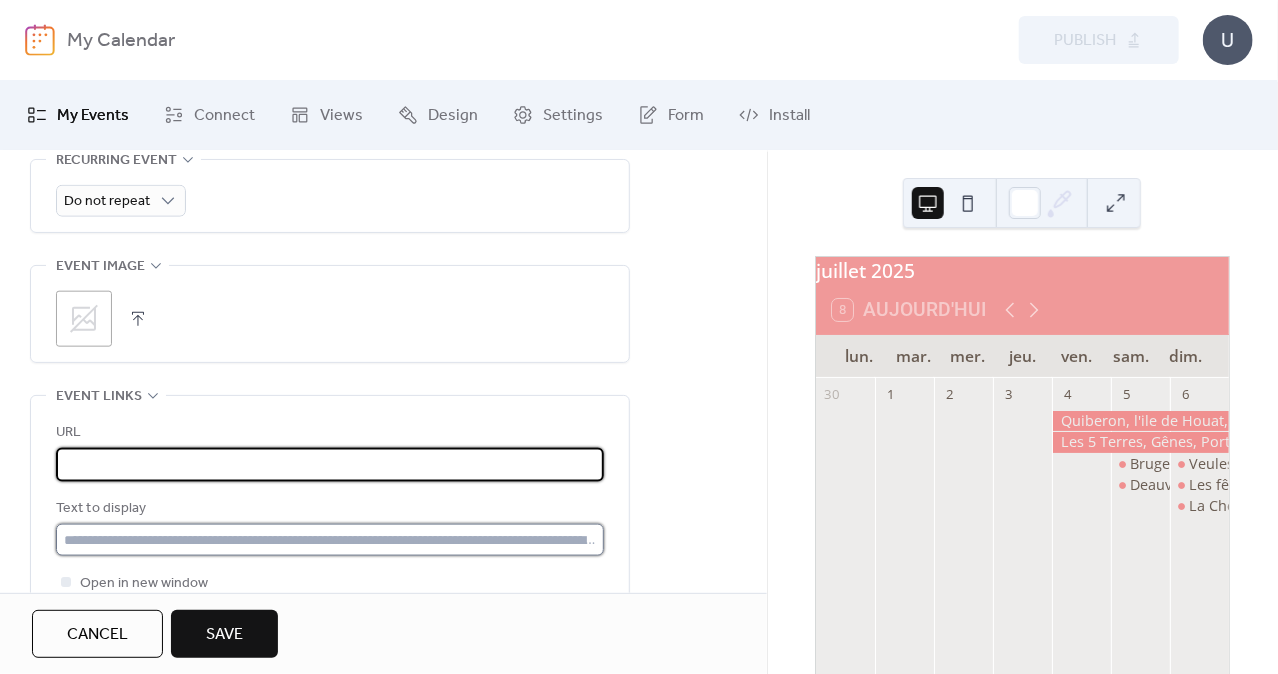 click at bounding box center (330, 540) 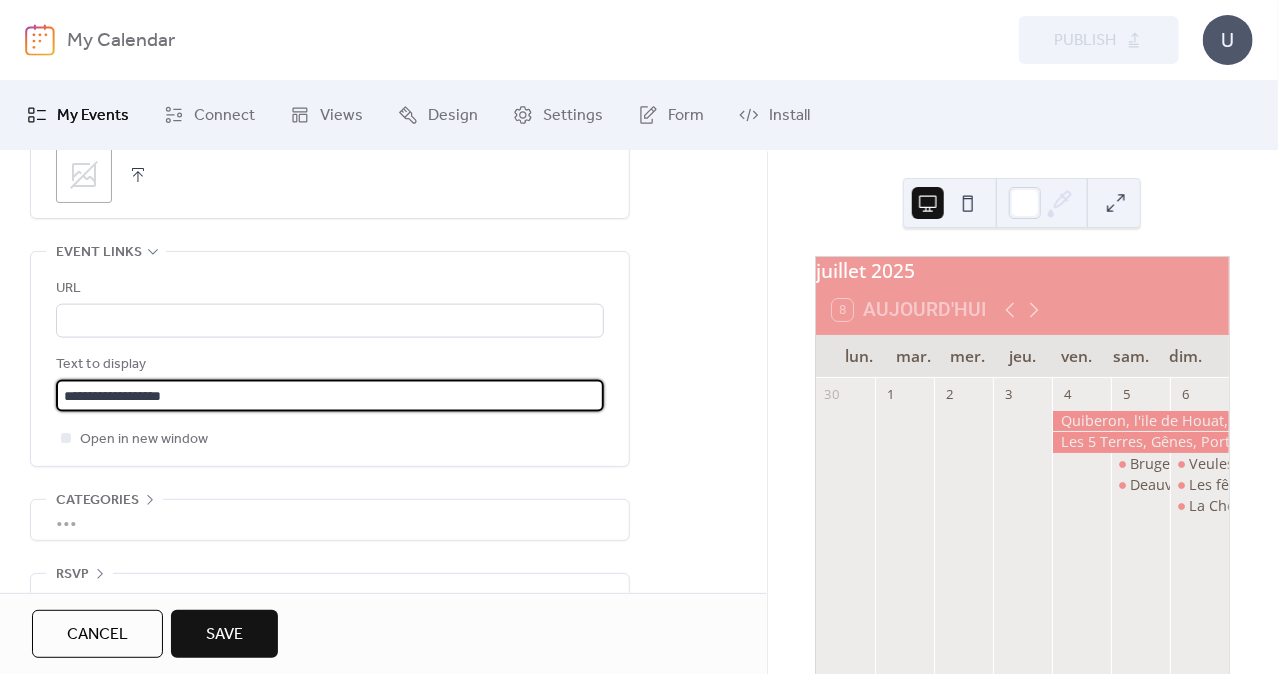 scroll, scrollTop: 1134, scrollLeft: 0, axis: vertical 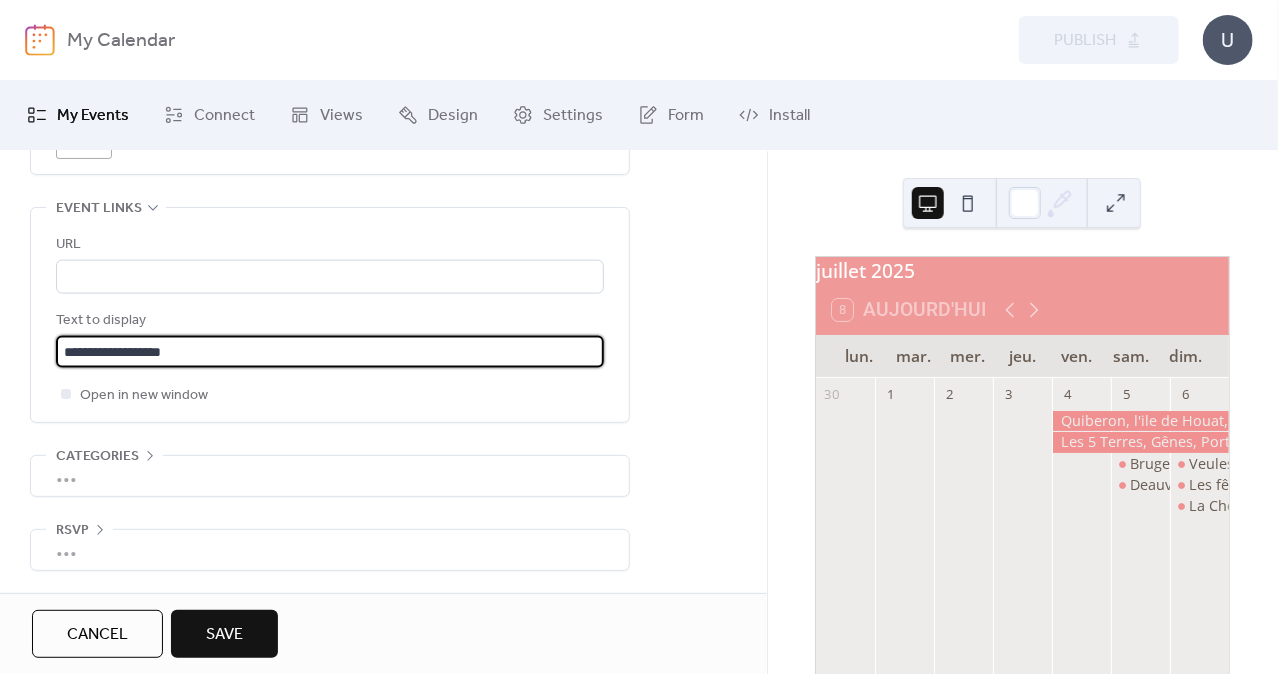 type on "**********" 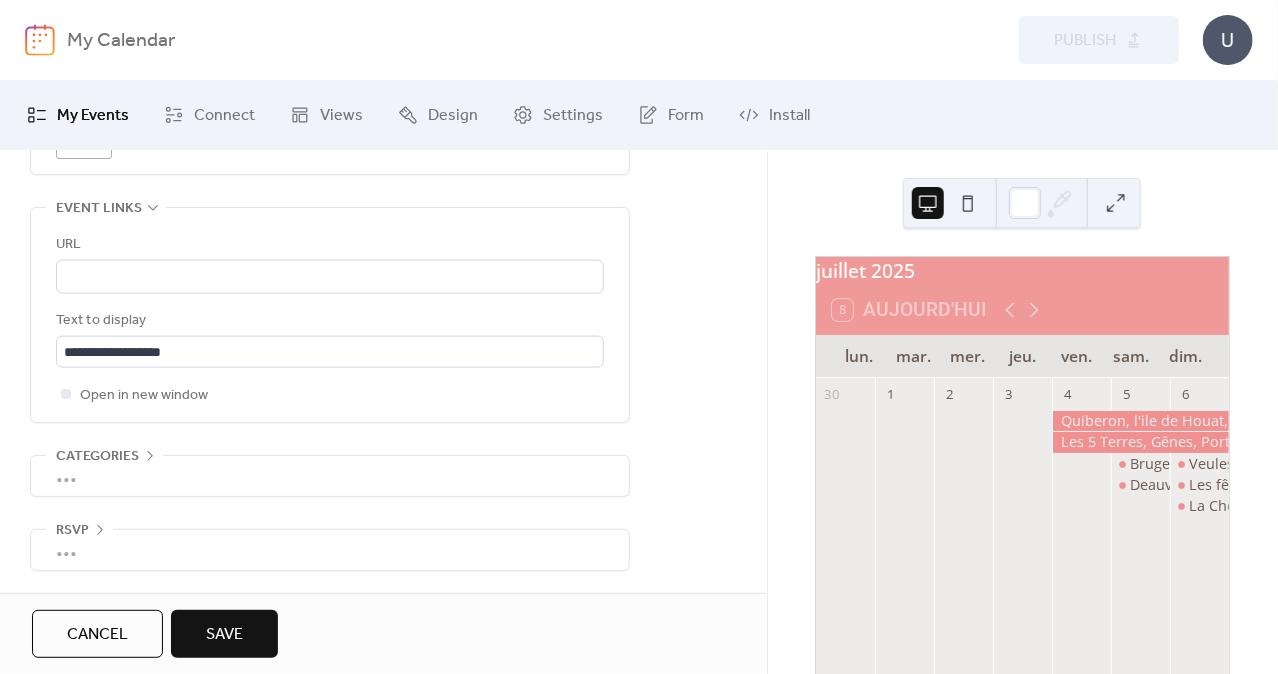click on "Save" at bounding box center [224, 635] 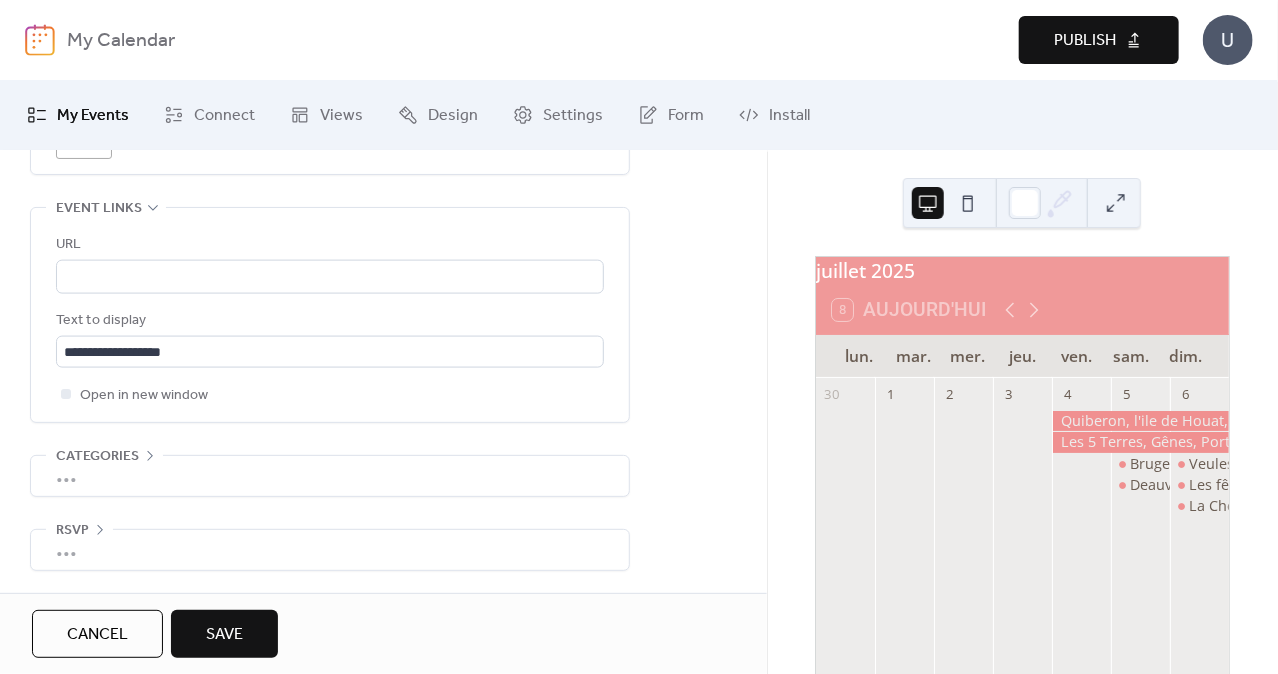 click on "Publish" at bounding box center (1085, 41) 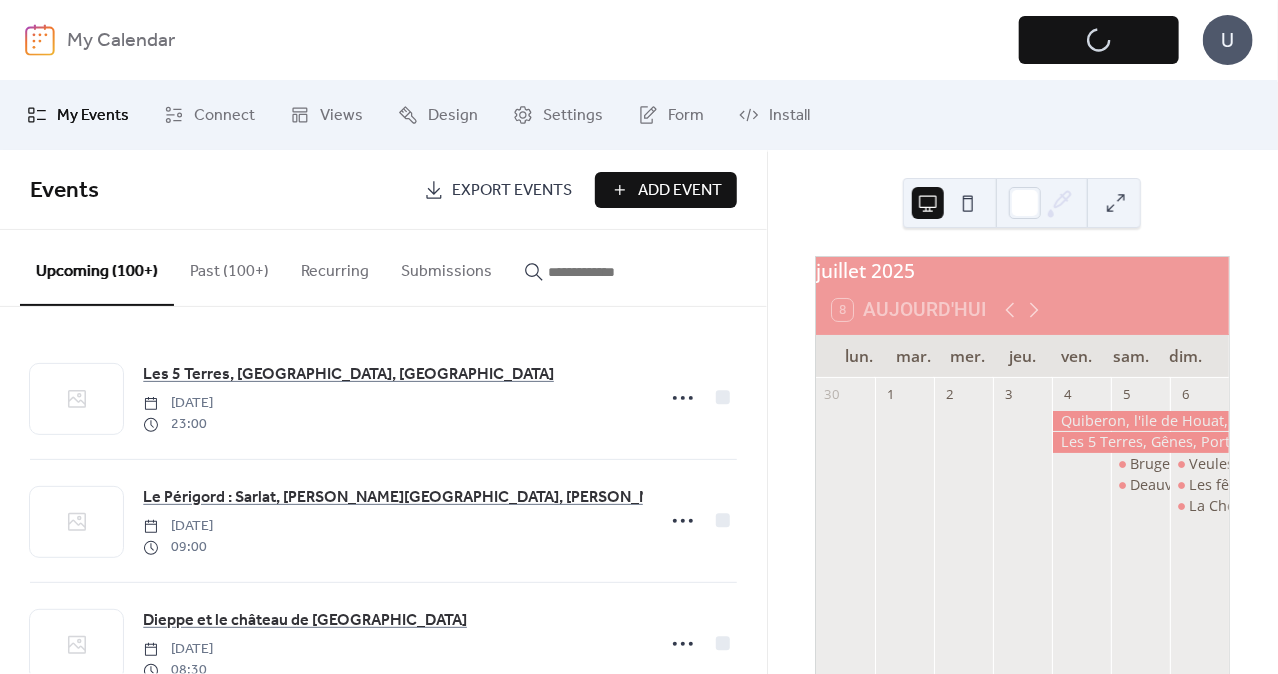 type 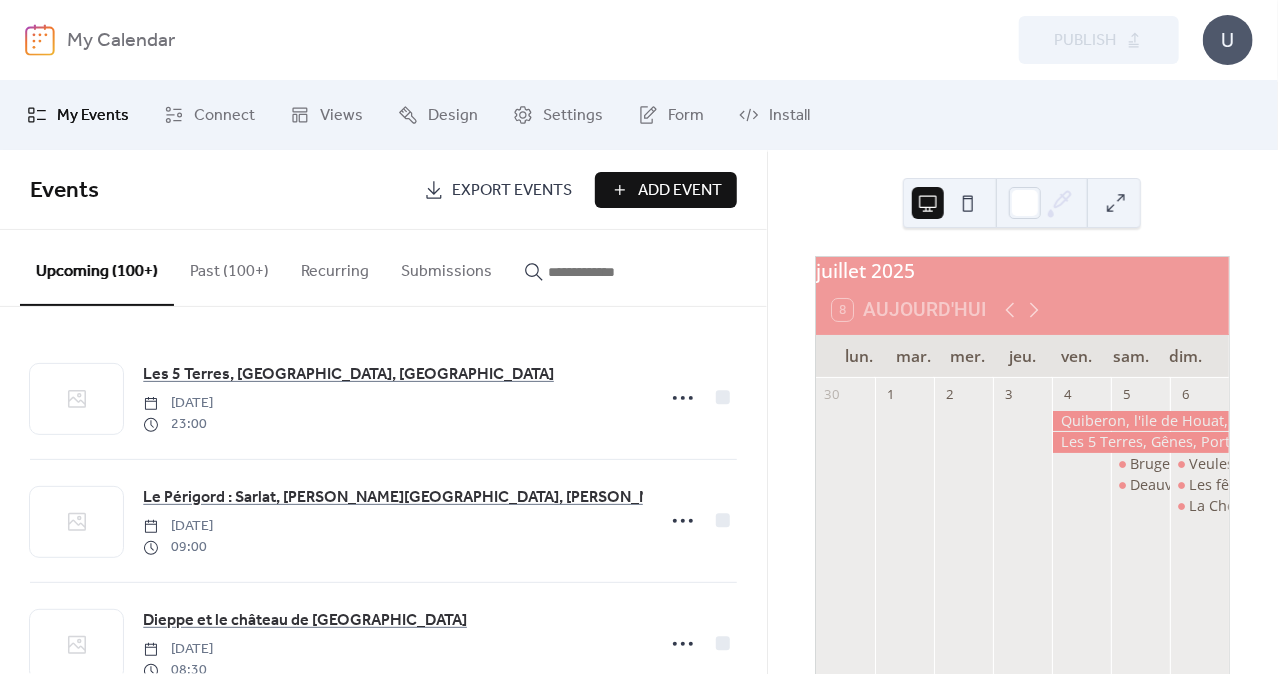 click on "Add Event" at bounding box center [680, 191] 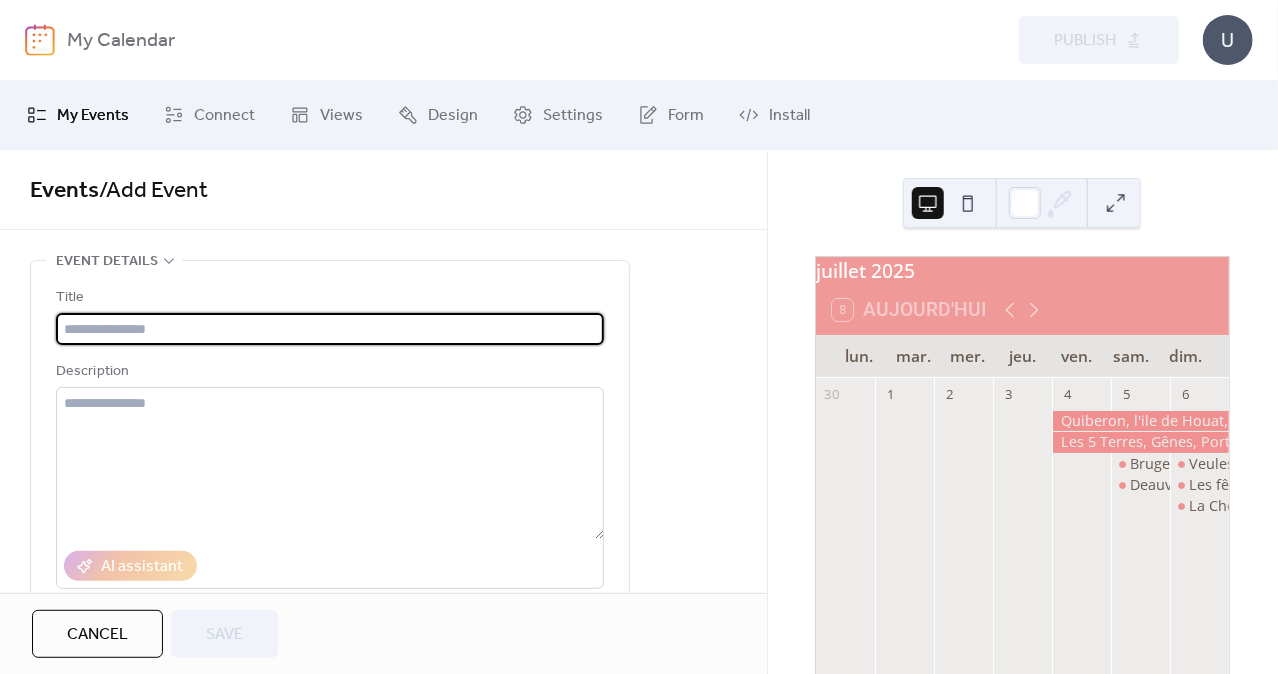 click at bounding box center [330, 329] 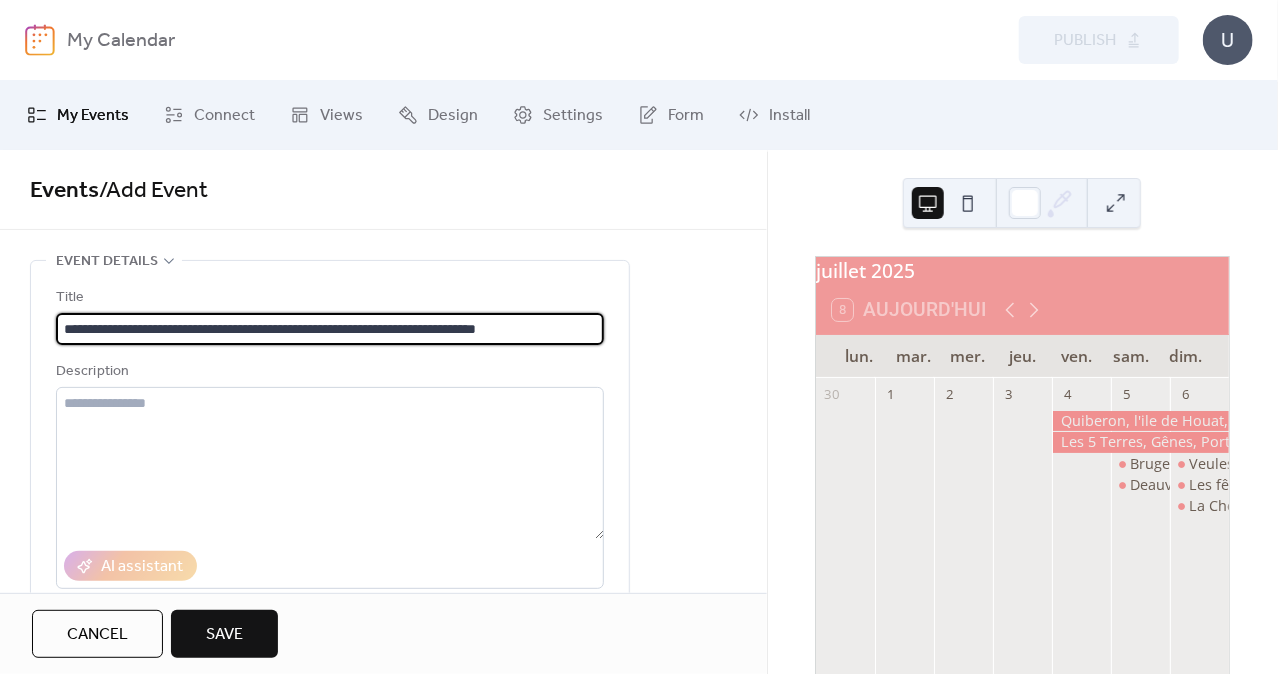 type on "**********" 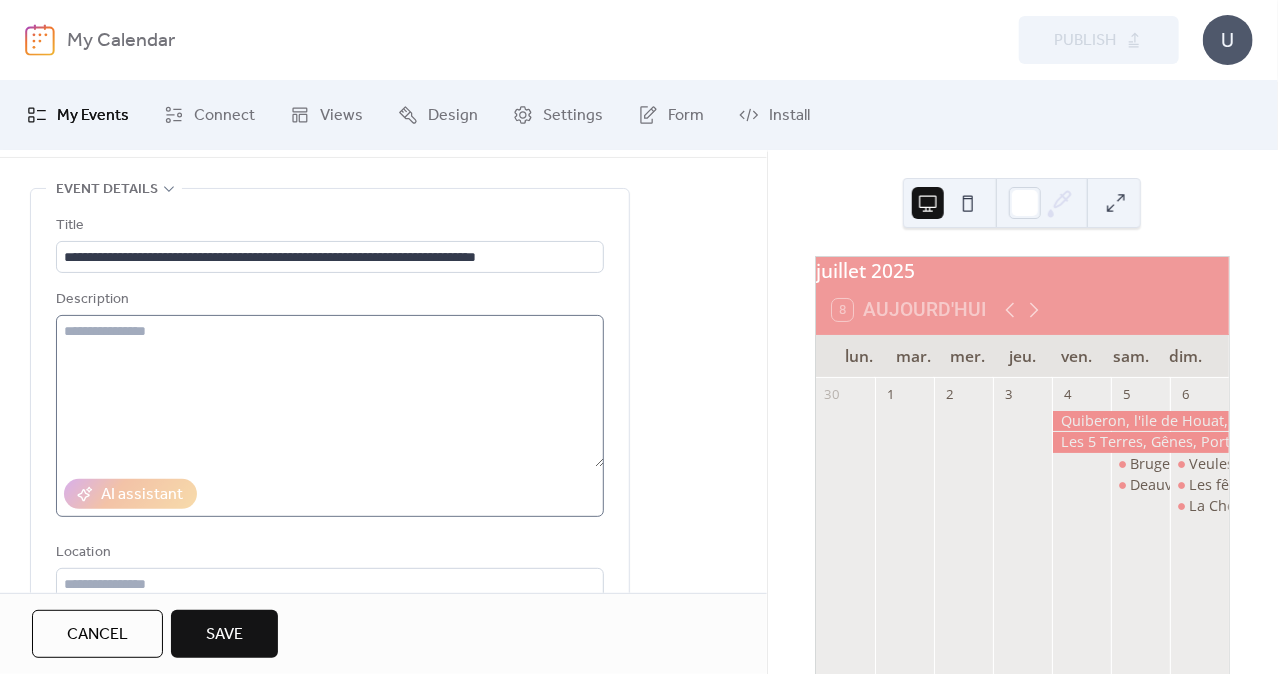 scroll, scrollTop: 216, scrollLeft: 0, axis: vertical 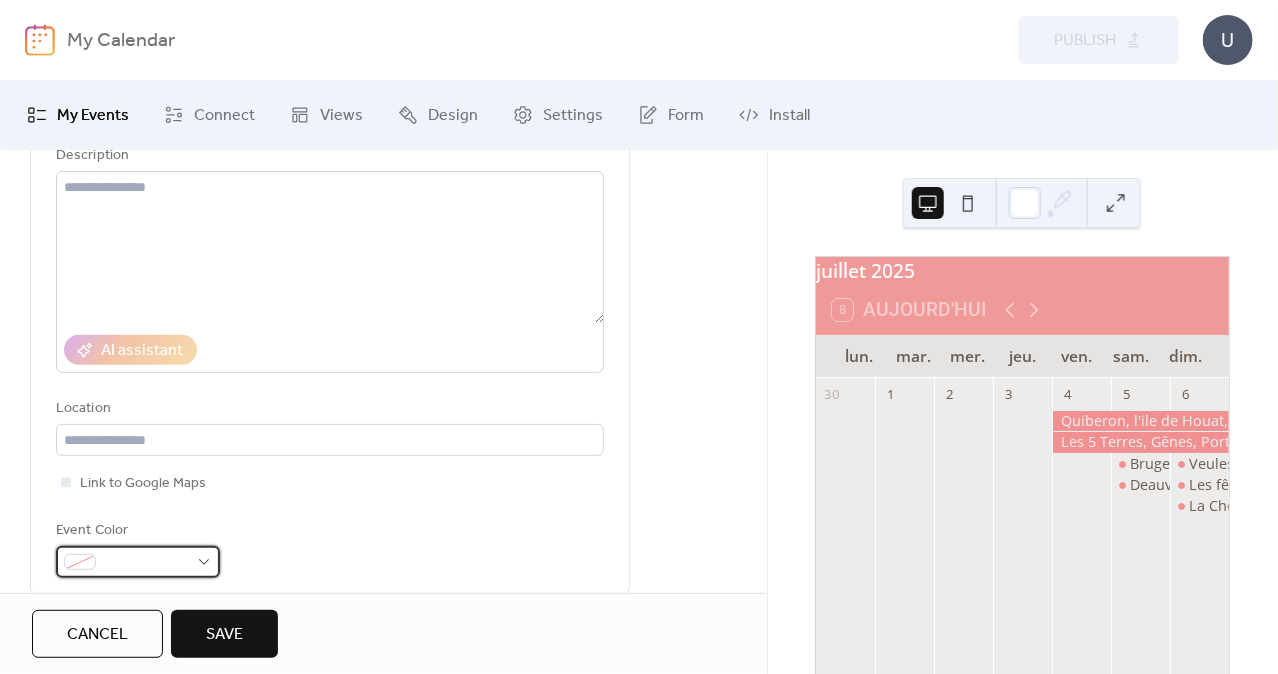 click at bounding box center (146, 563) 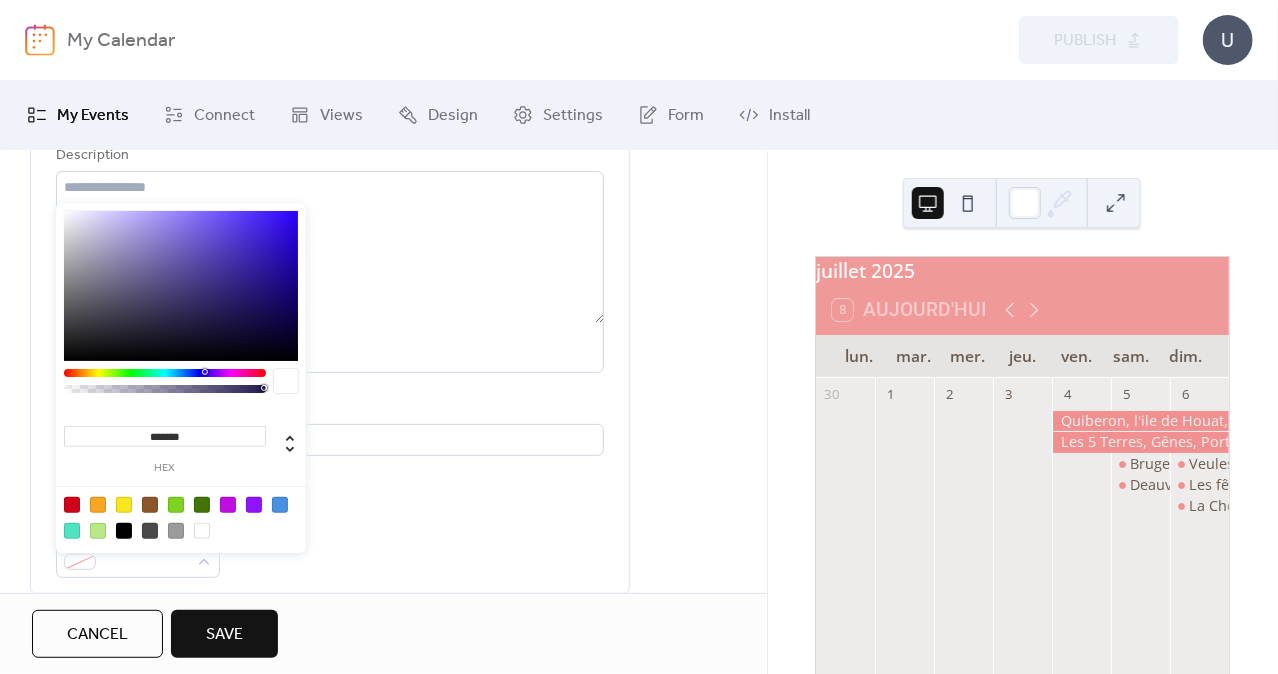 click on "*******" at bounding box center (165, 436) 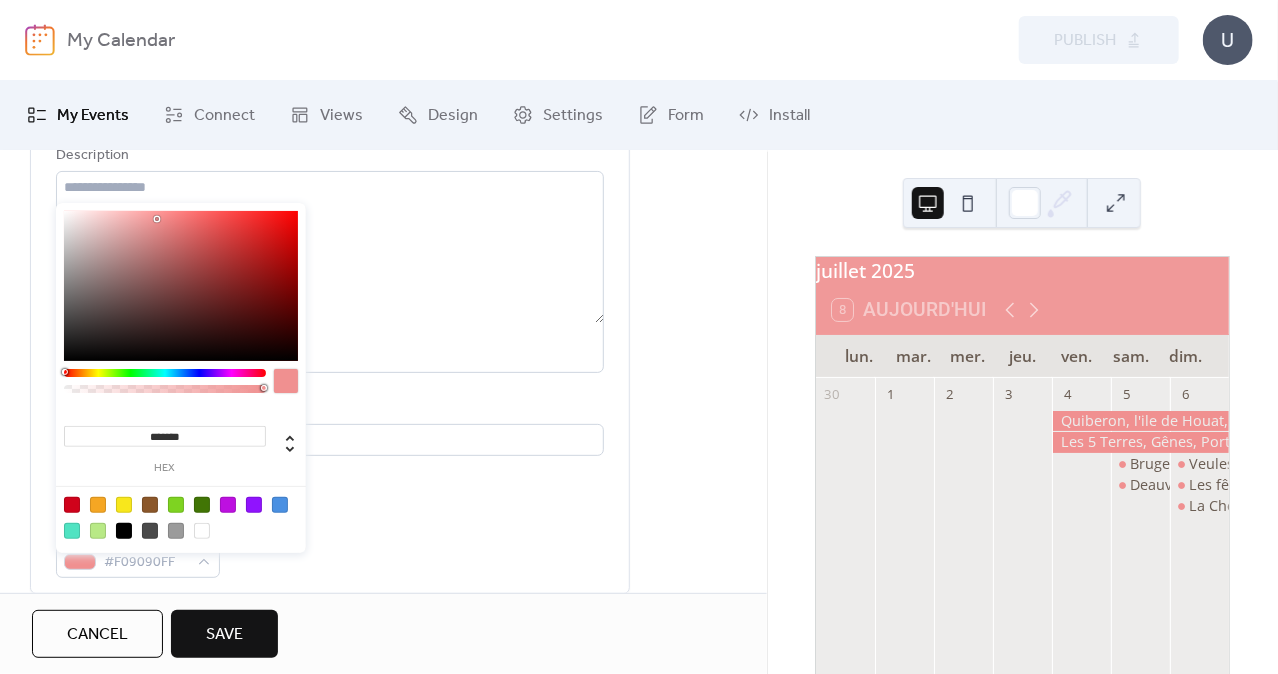 type on "********" 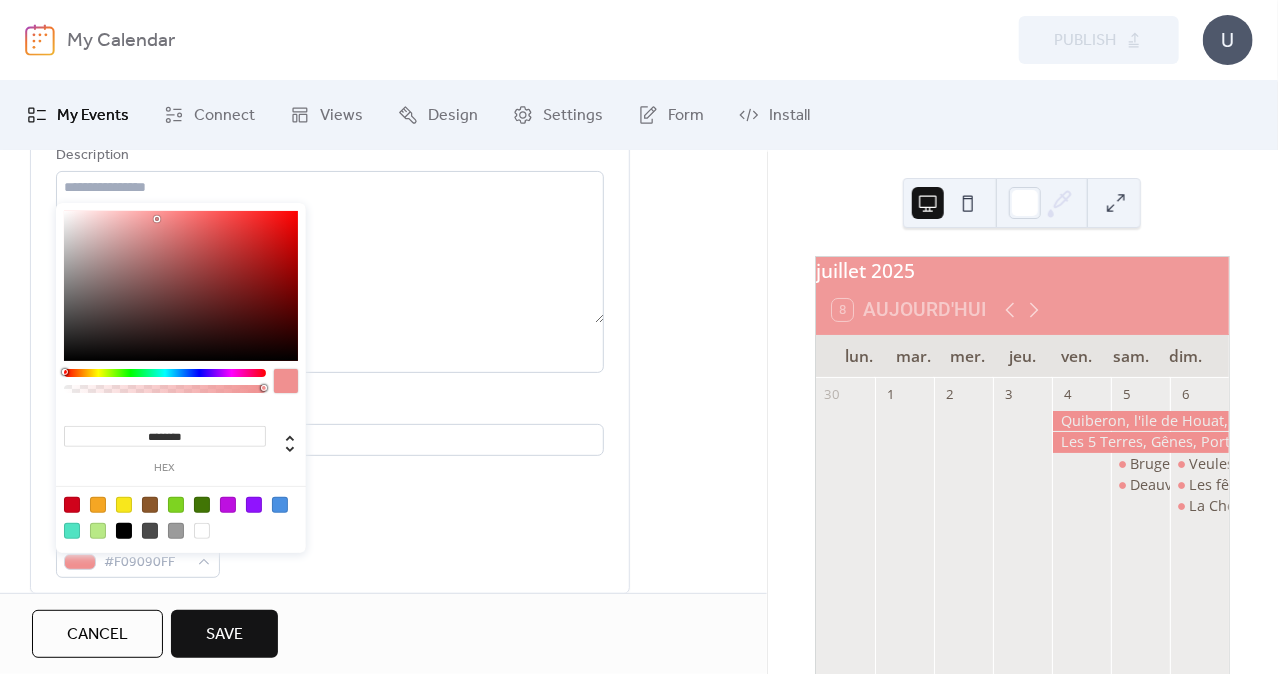 click on "**********" at bounding box center [383, 771] 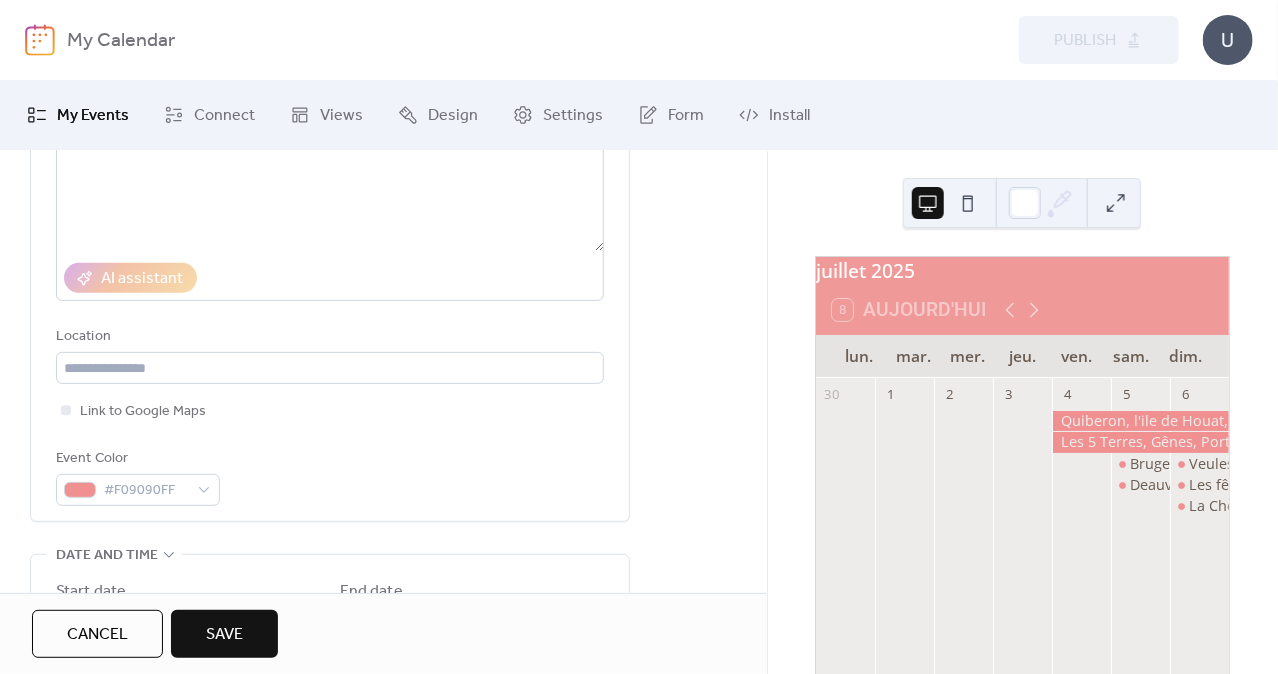 scroll, scrollTop: 432, scrollLeft: 0, axis: vertical 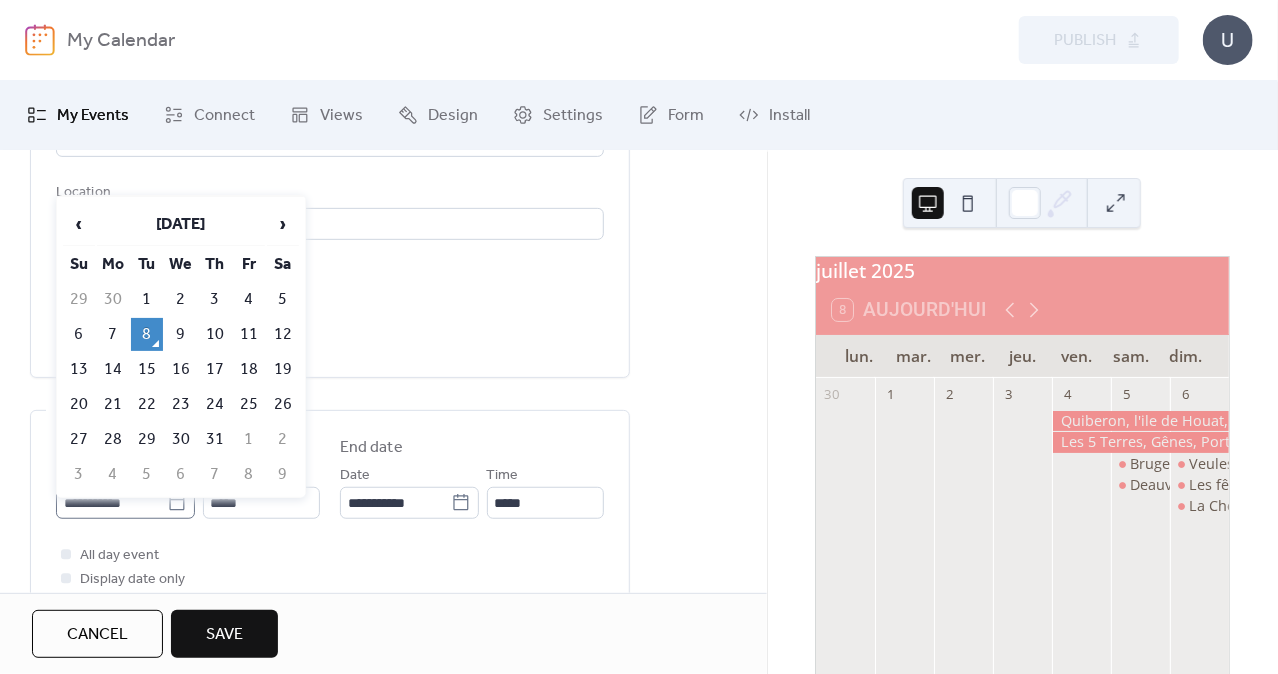 click 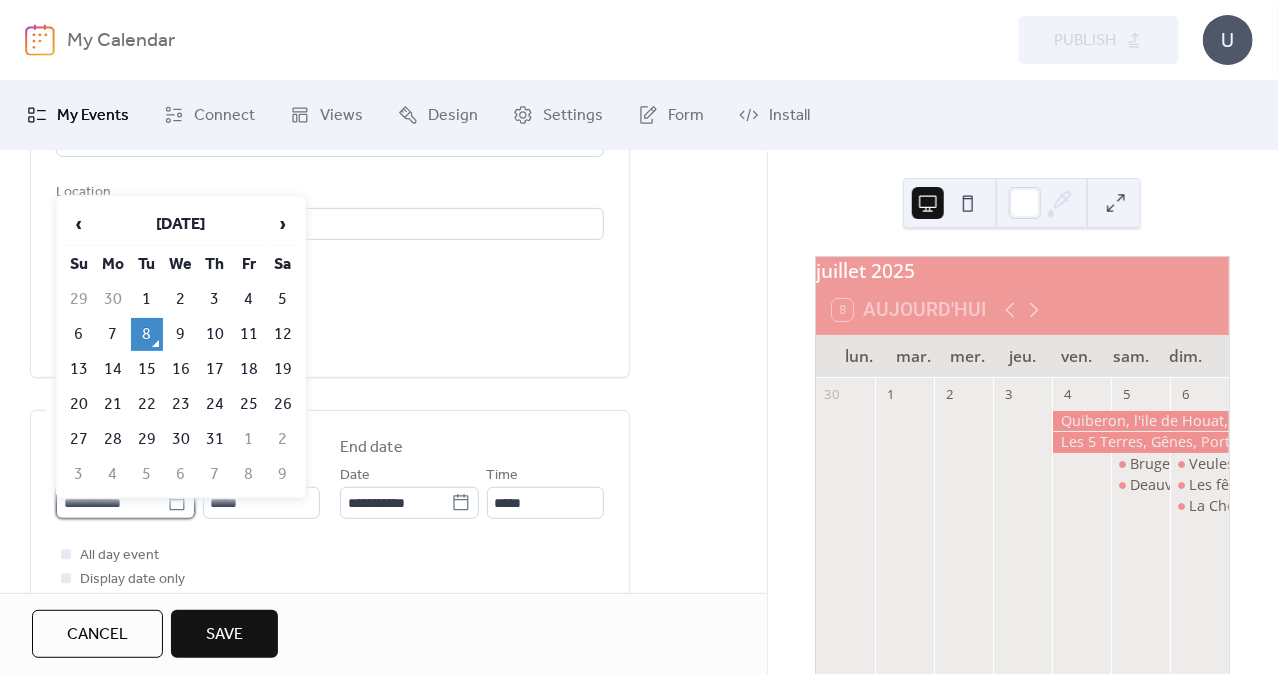click on "**********" at bounding box center [111, 503] 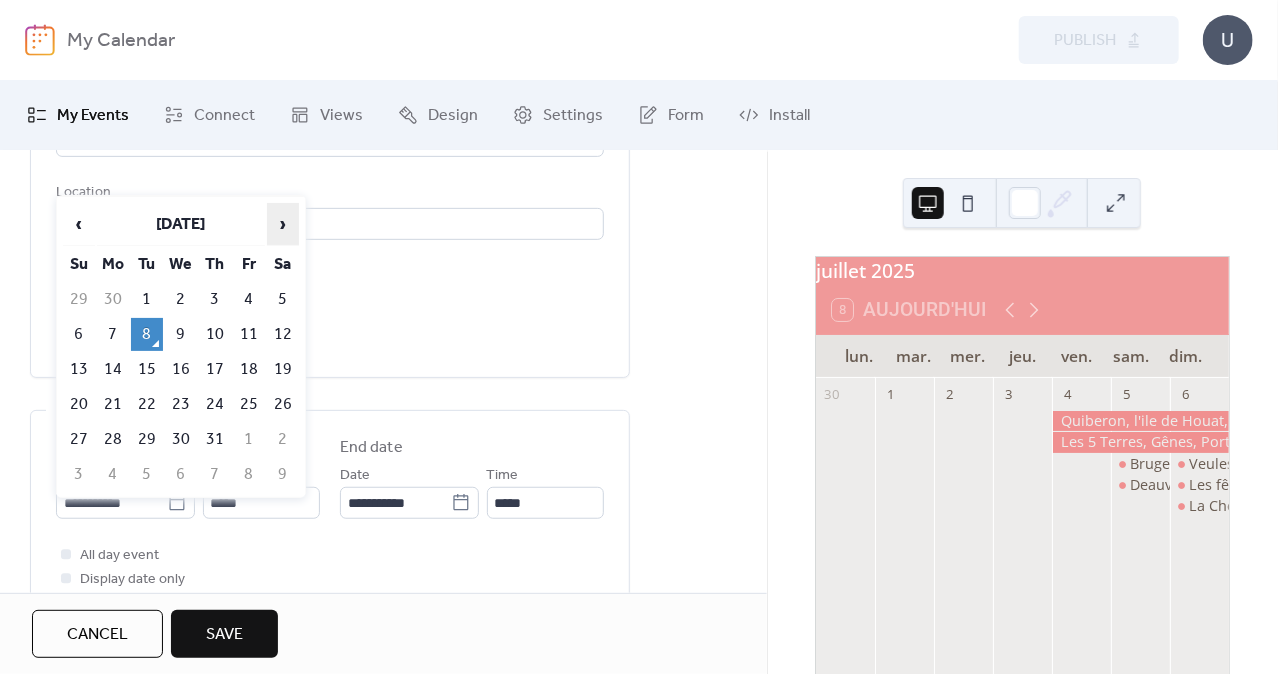 click on "›" at bounding box center [283, 224] 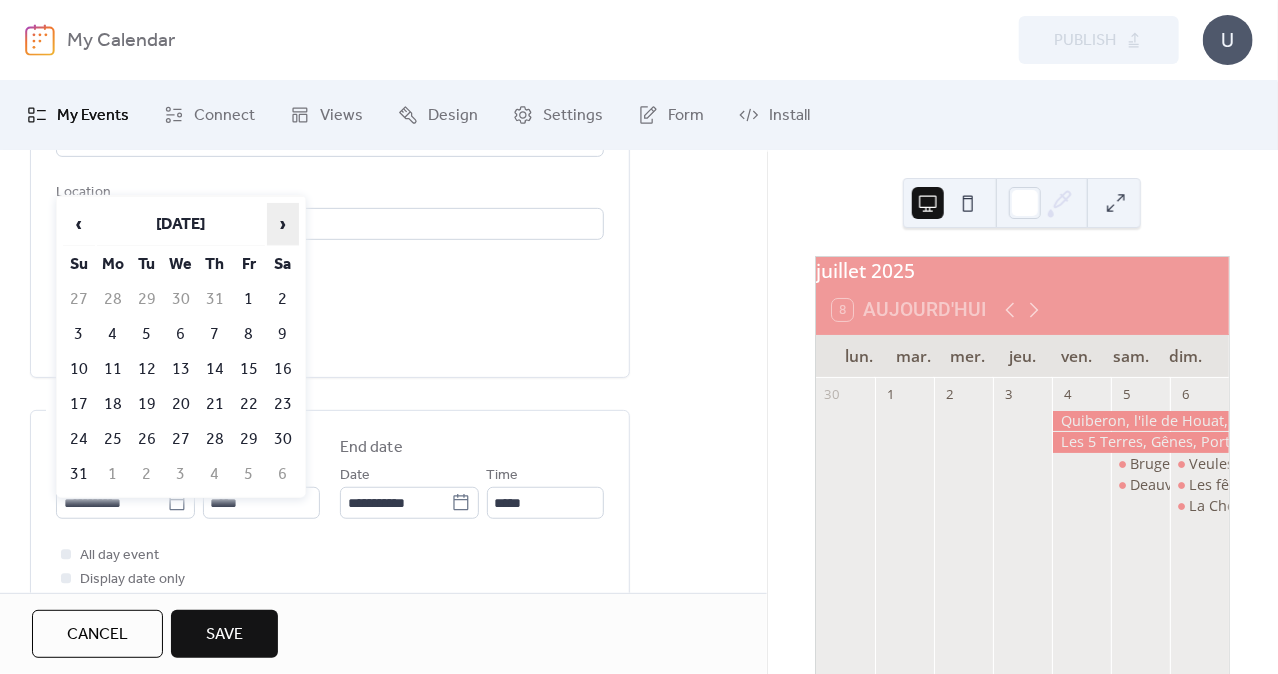 click on "›" at bounding box center [283, 224] 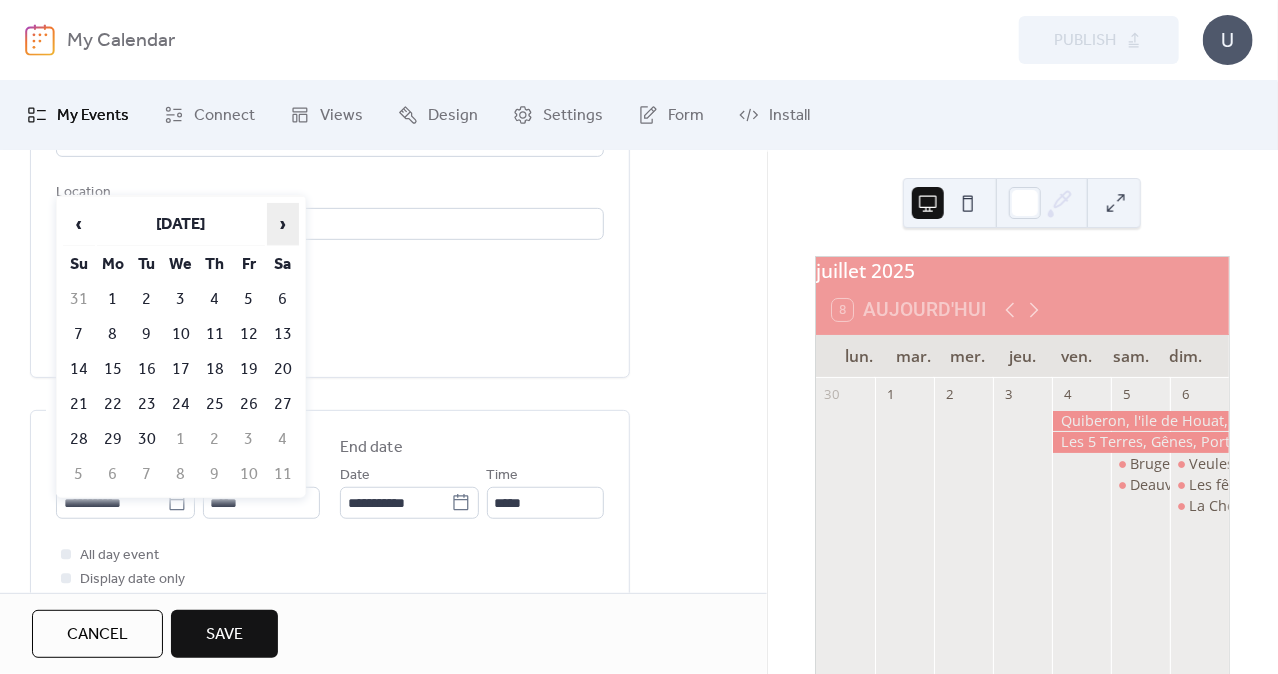 click on "›" at bounding box center [283, 224] 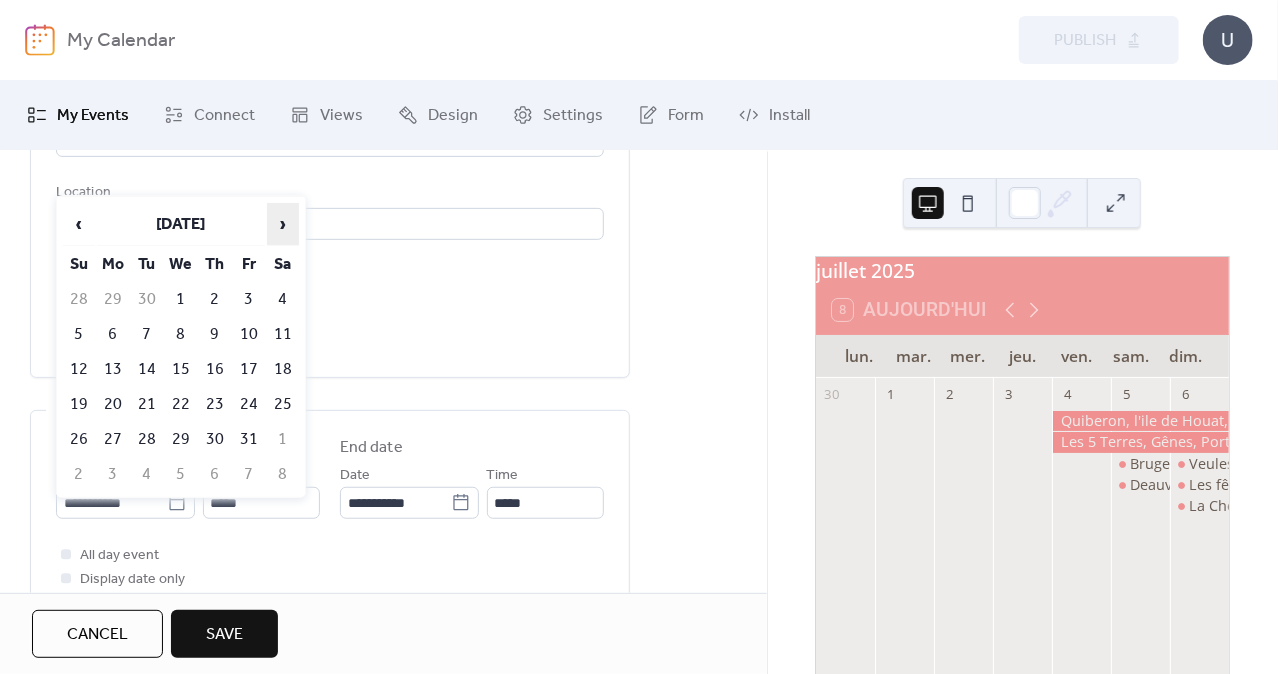 click on "›" at bounding box center [283, 224] 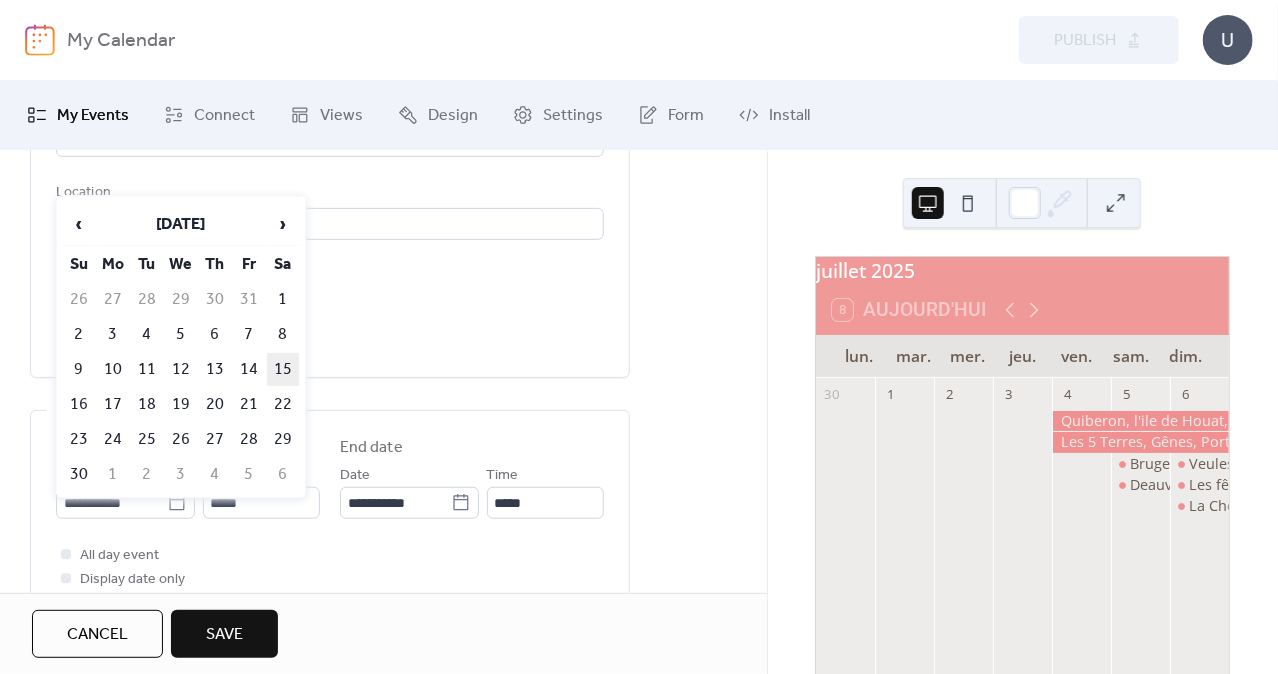 click on "15" at bounding box center [283, 369] 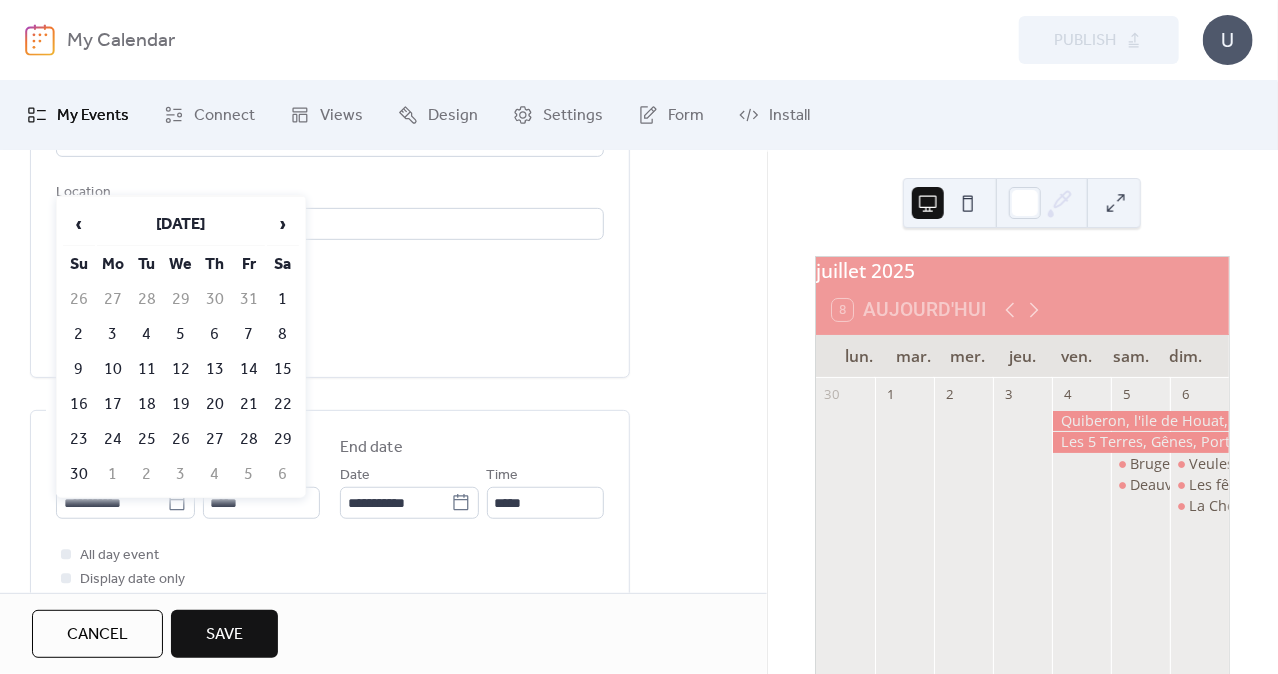 type on "**********" 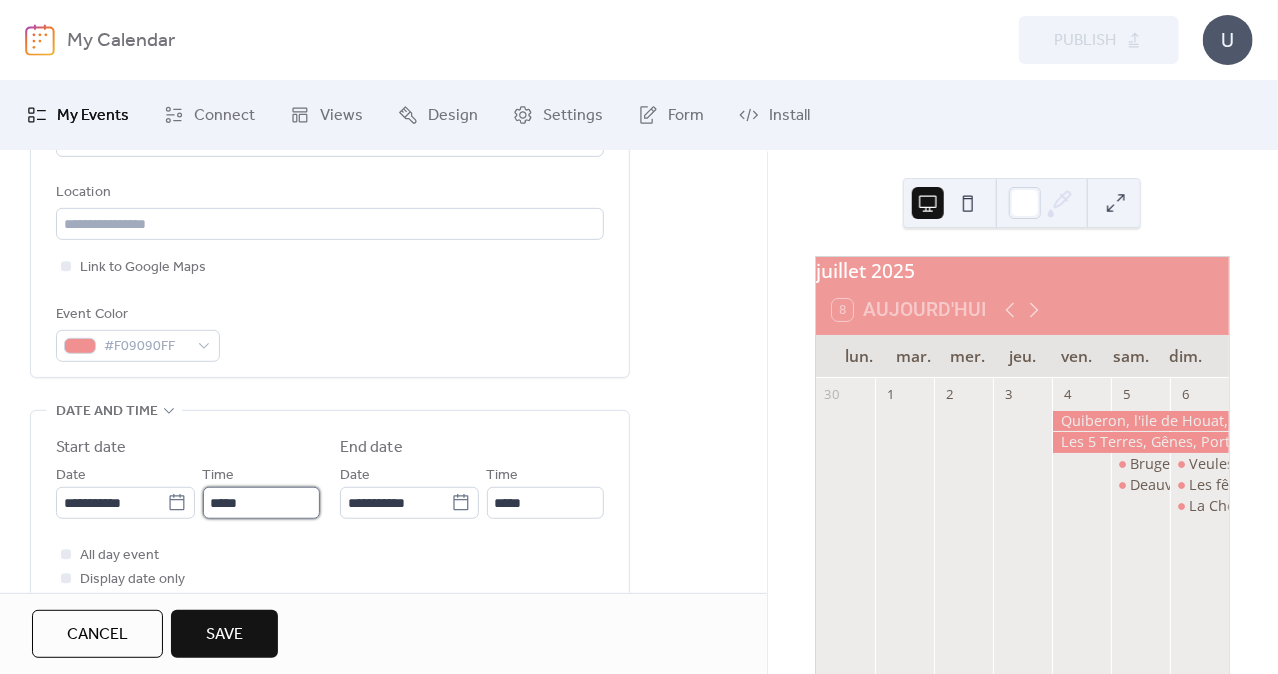 click on "*****" at bounding box center (261, 503) 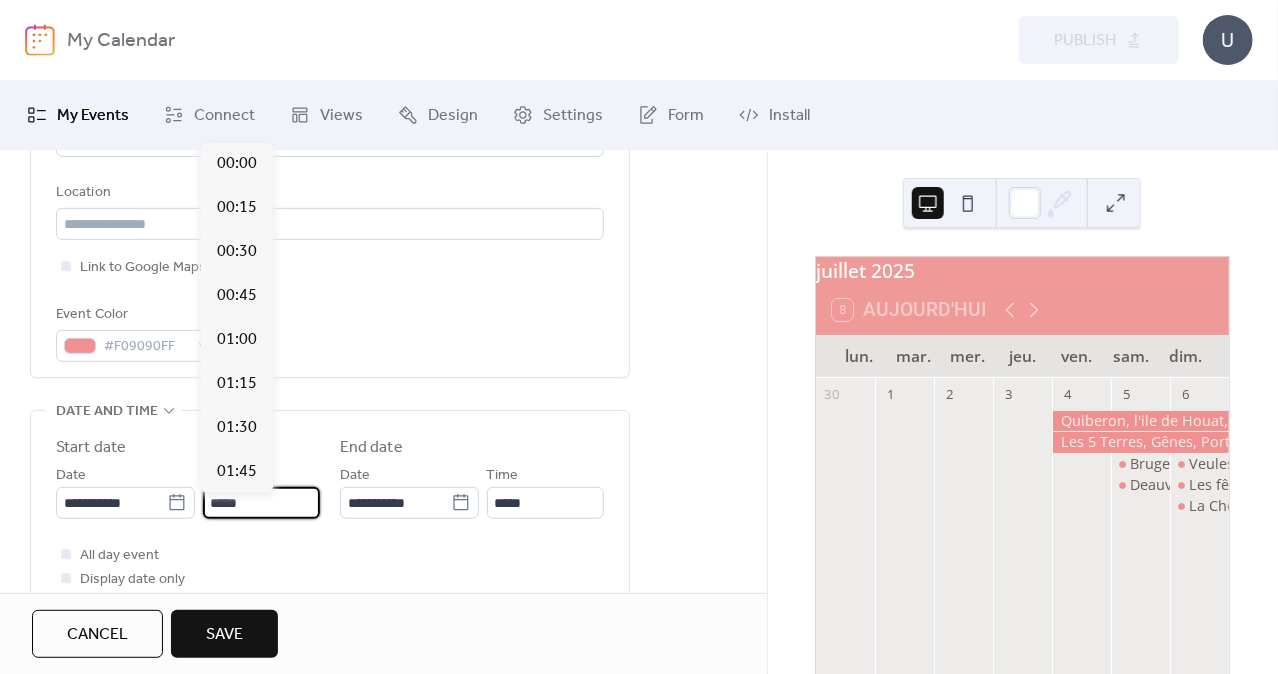 scroll, scrollTop: 2111, scrollLeft: 0, axis: vertical 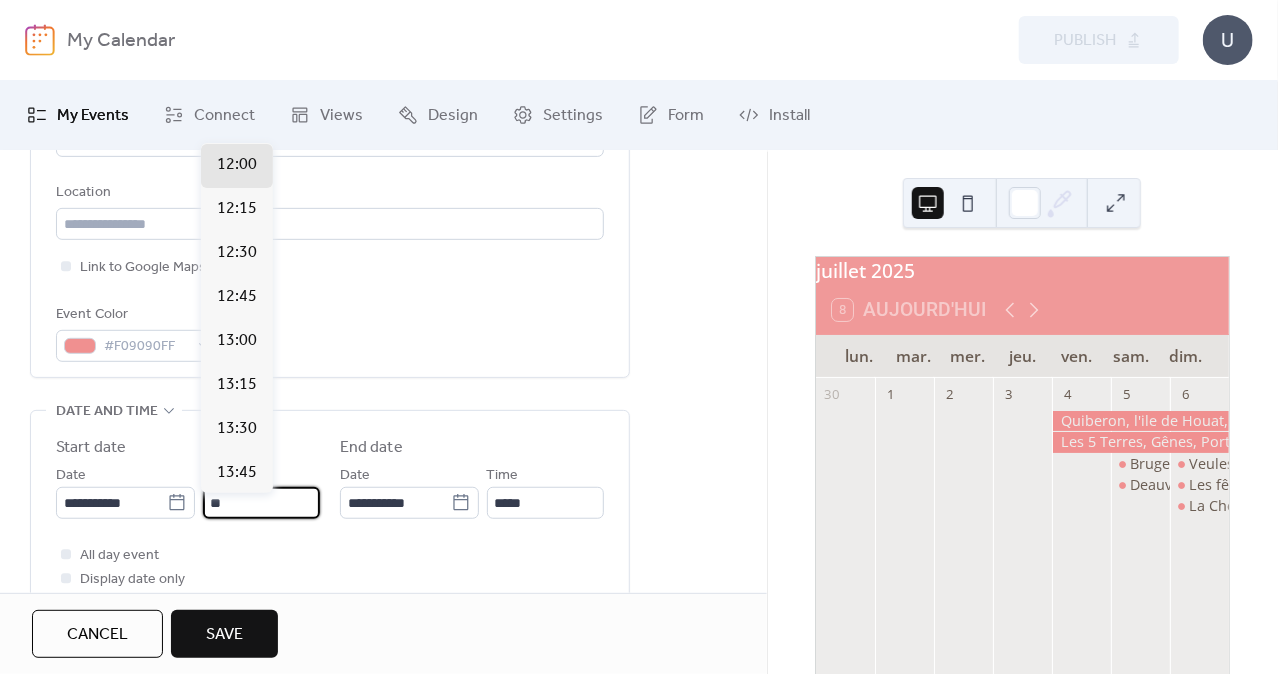 type on "*" 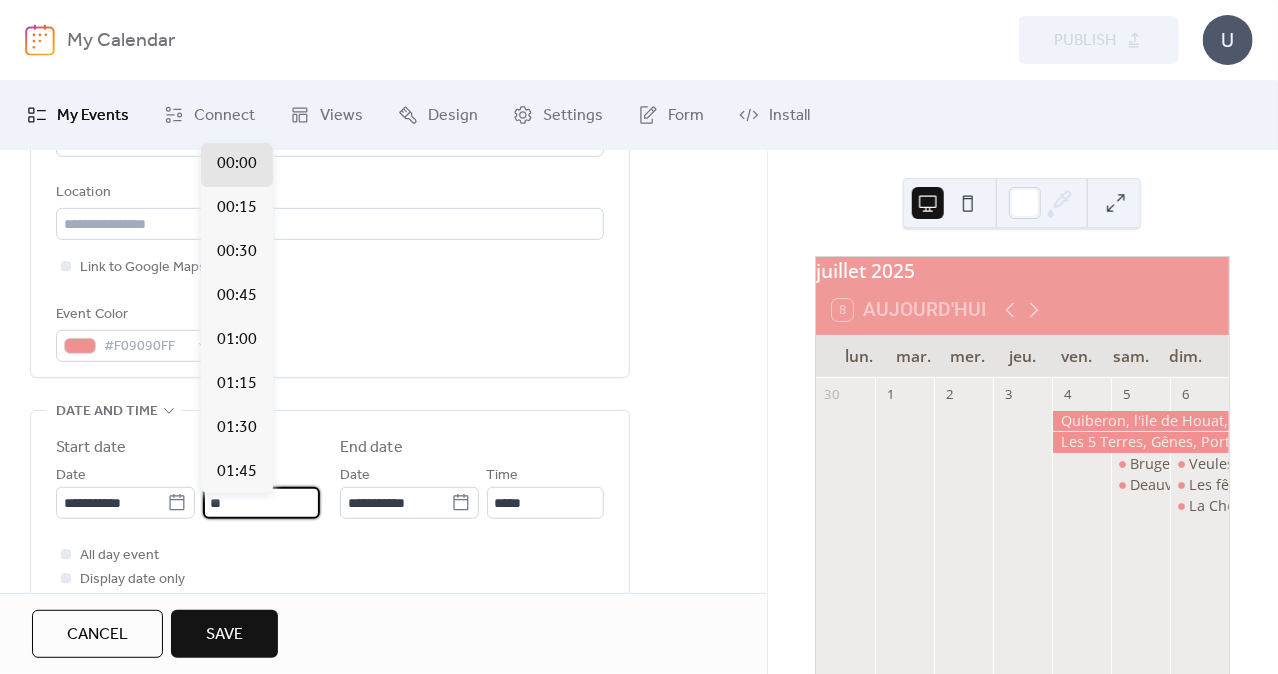 scroll, scrollTop: 1407, scrollLeft: 0, axis: vertical 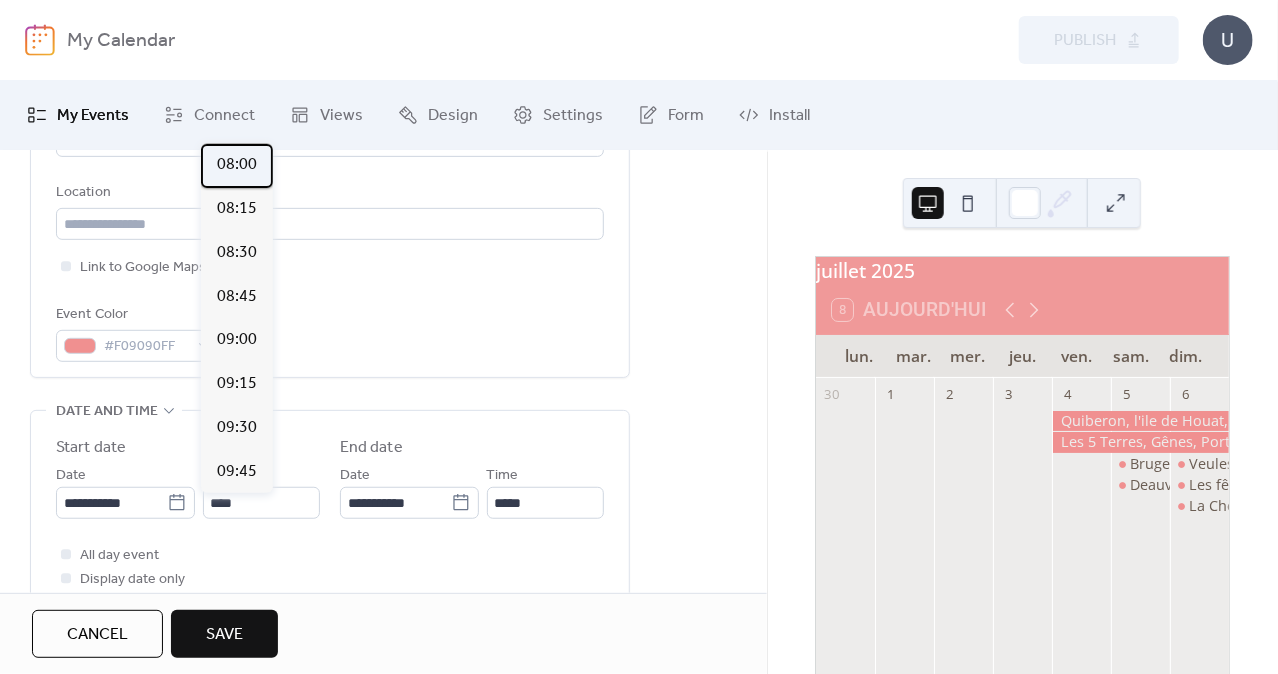 click on "08:00" at bounding box center (237, 165) 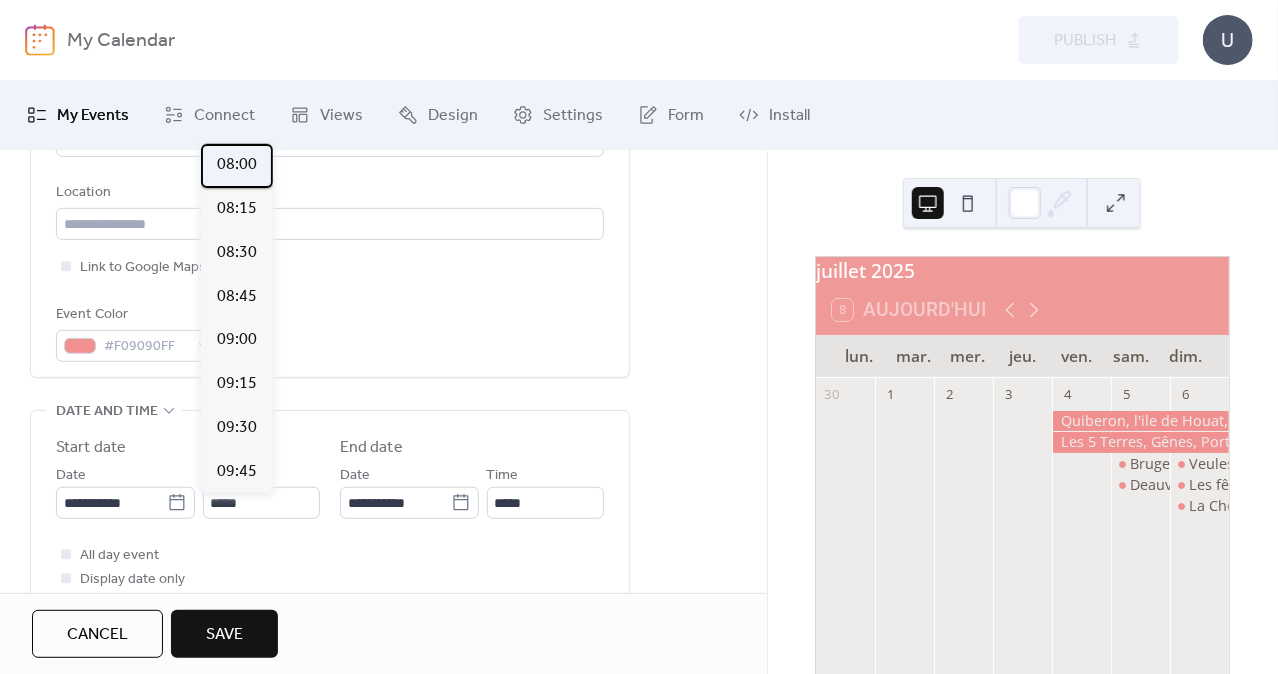 type on "*****" 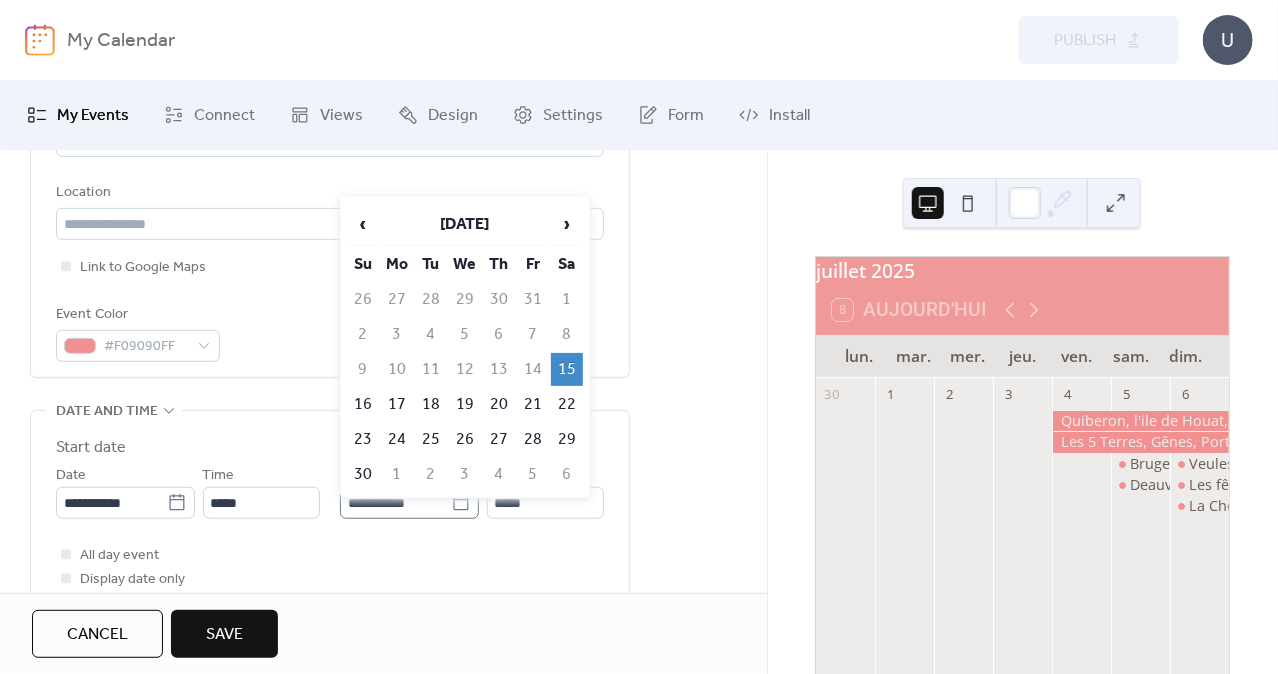 click 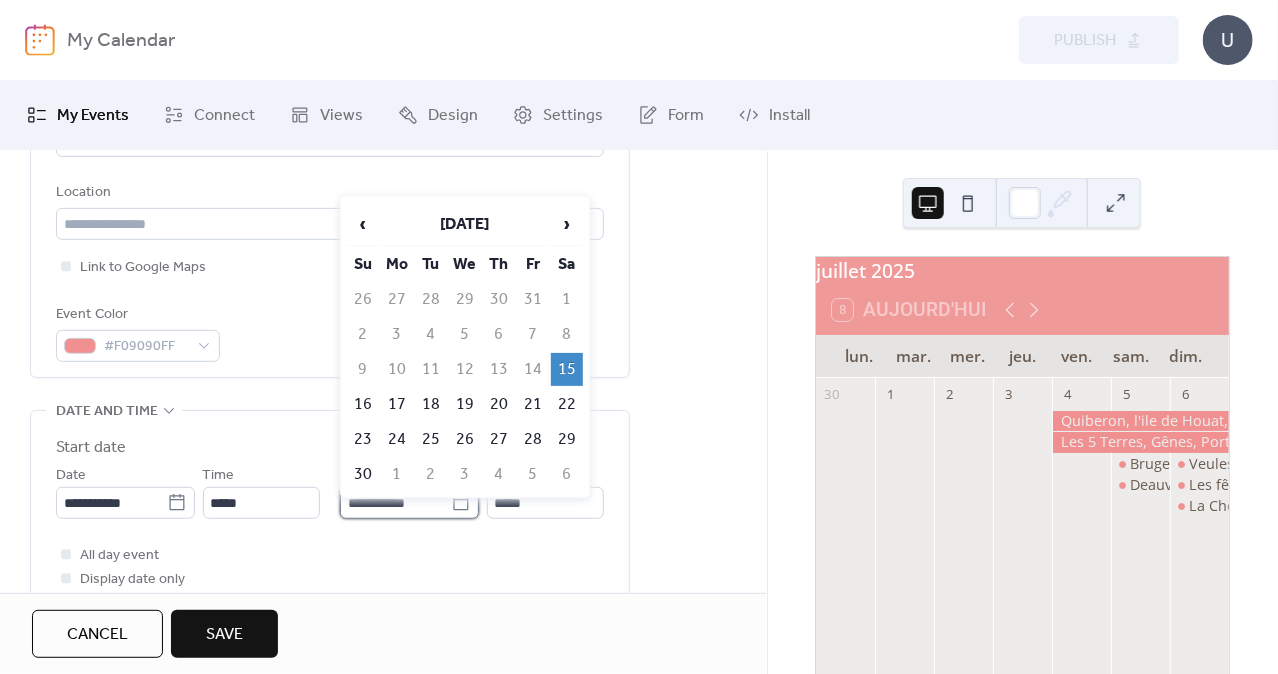 click on "**********" at bounding box center (395, 503) 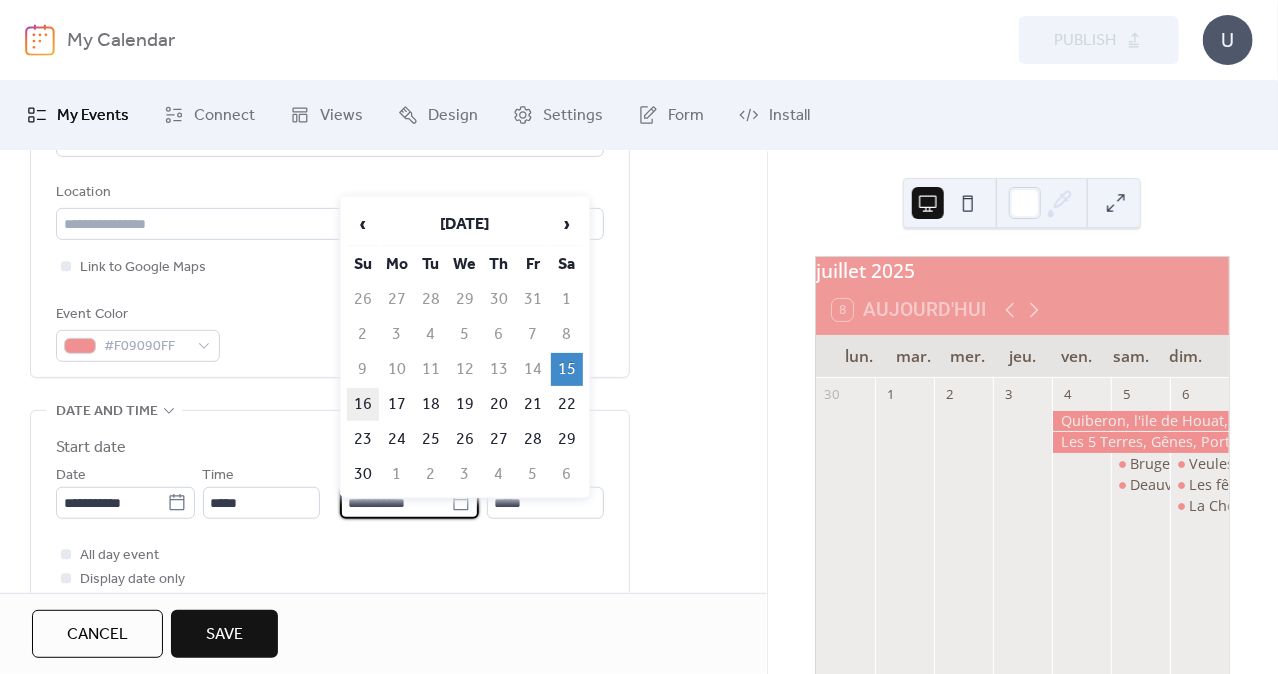 click on "16" at bounding box center (363, 404) 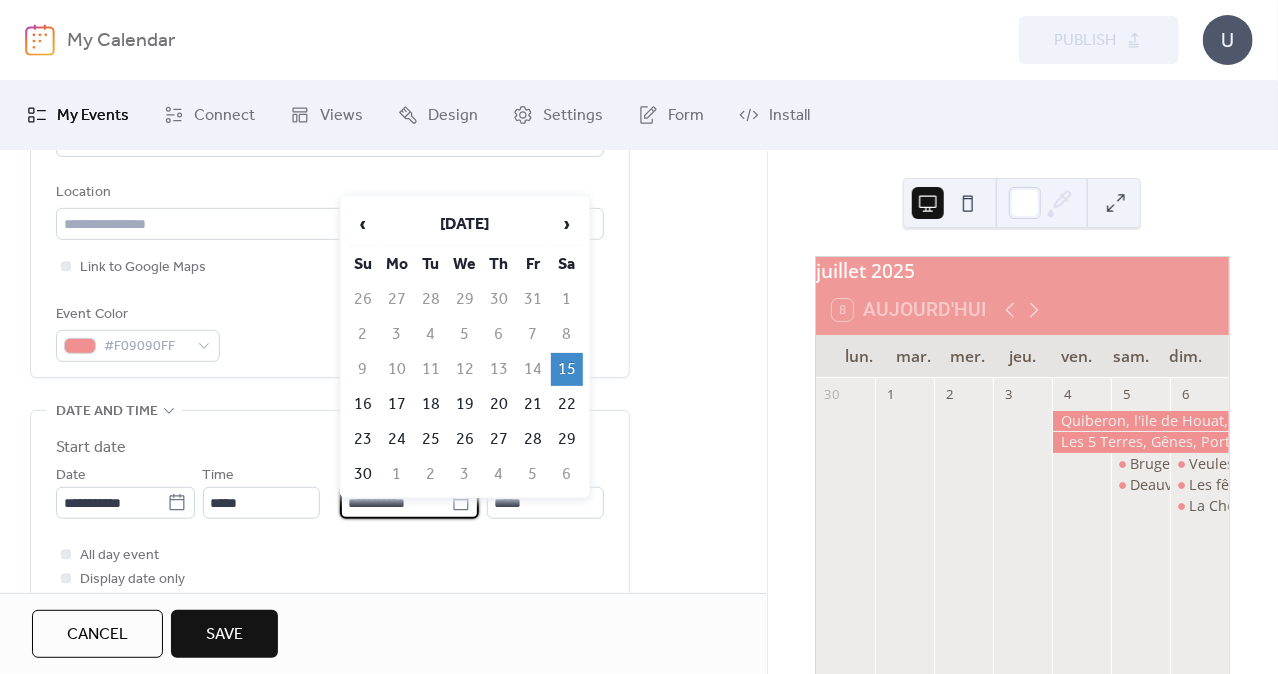 type on "**********" 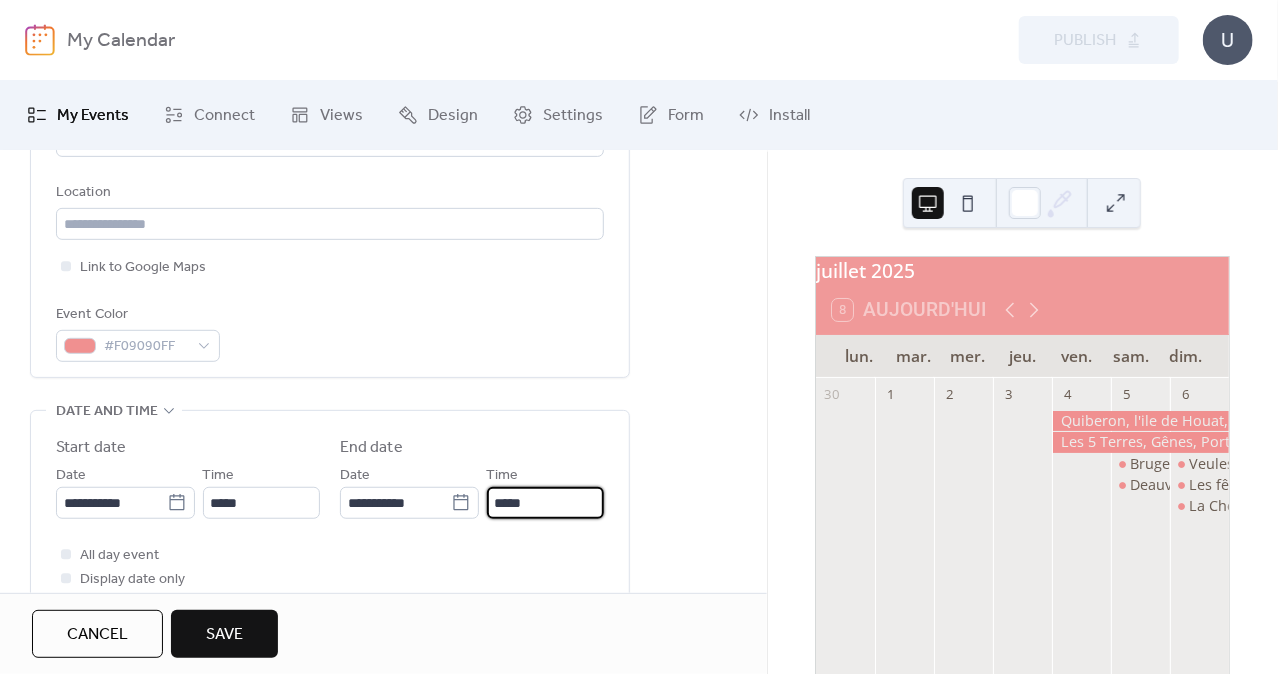 click on "*****" at bounding box center (545, 503) 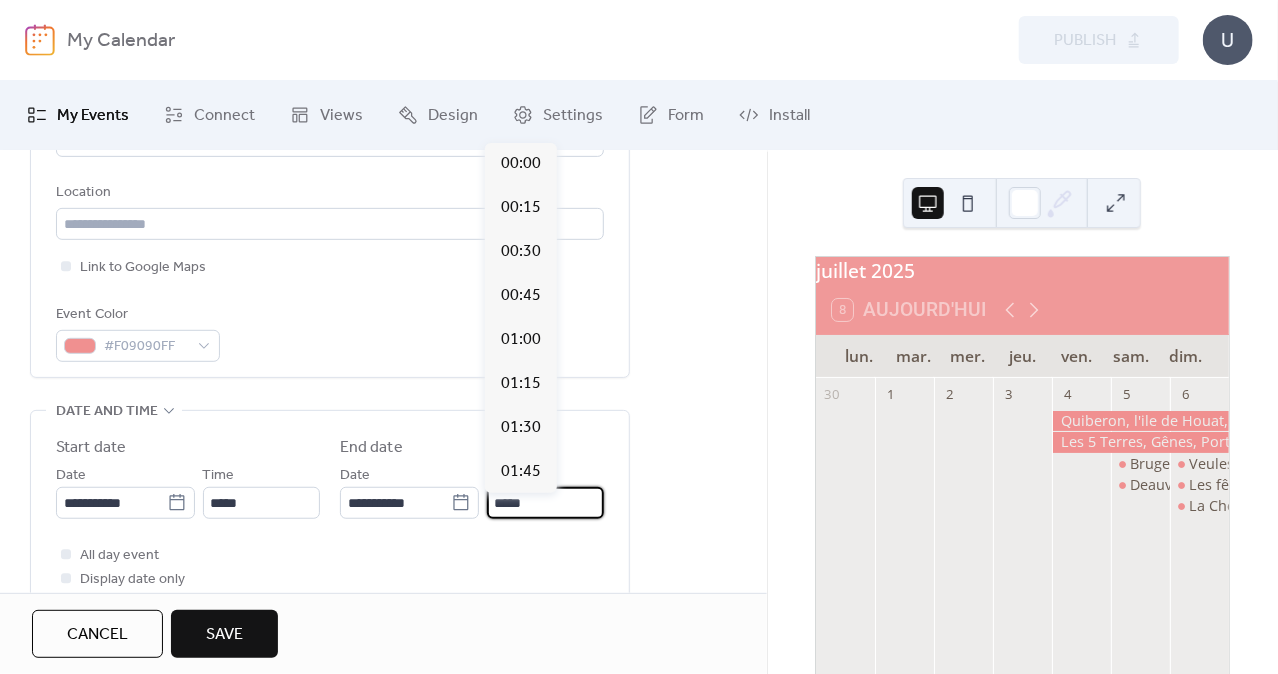 scroll, scrollTop: 1583, scrollLeft: 0, axis: vertical 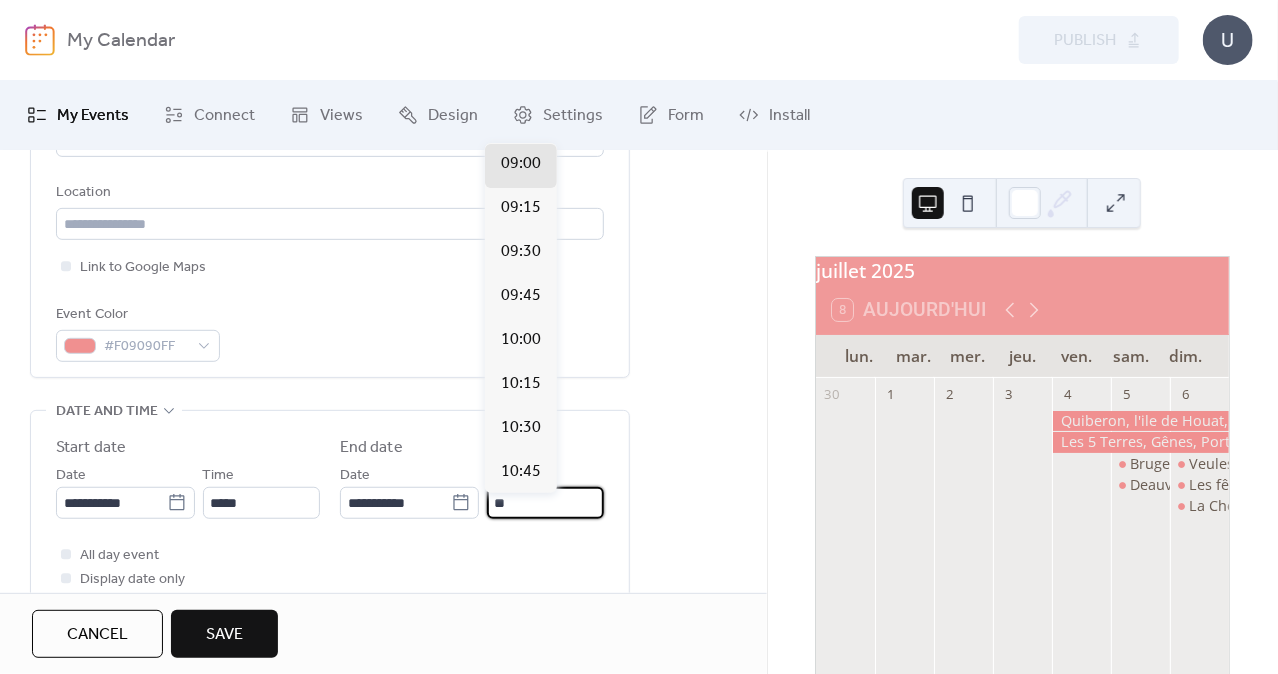 type on "*" 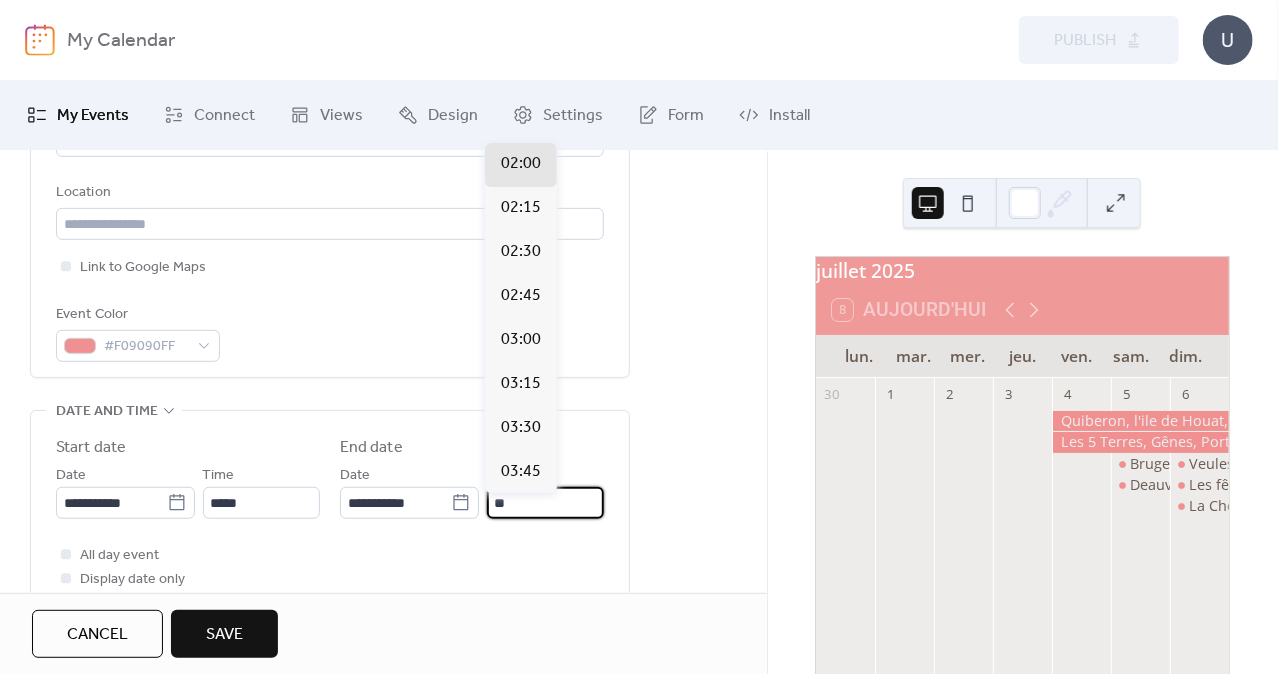 scroll, scrollTop: 3695, scrollLeft: 0, axis: vertical 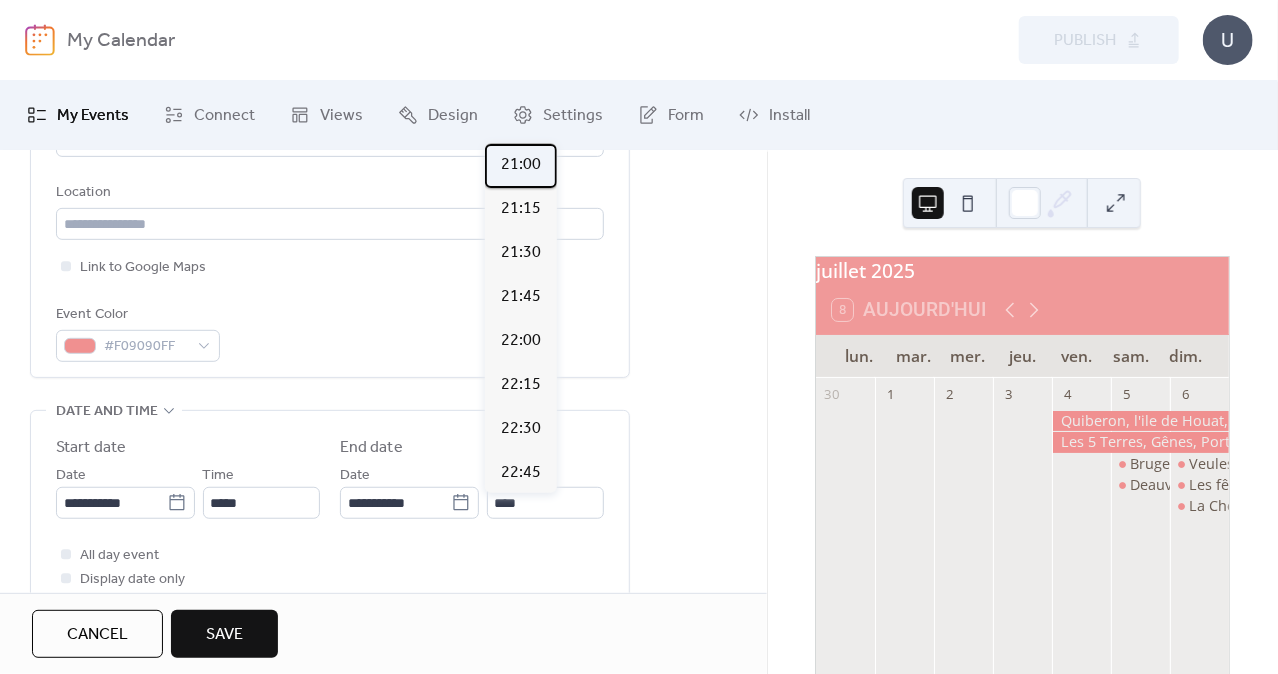 click on "21:00" at bounding box center [521, 165] 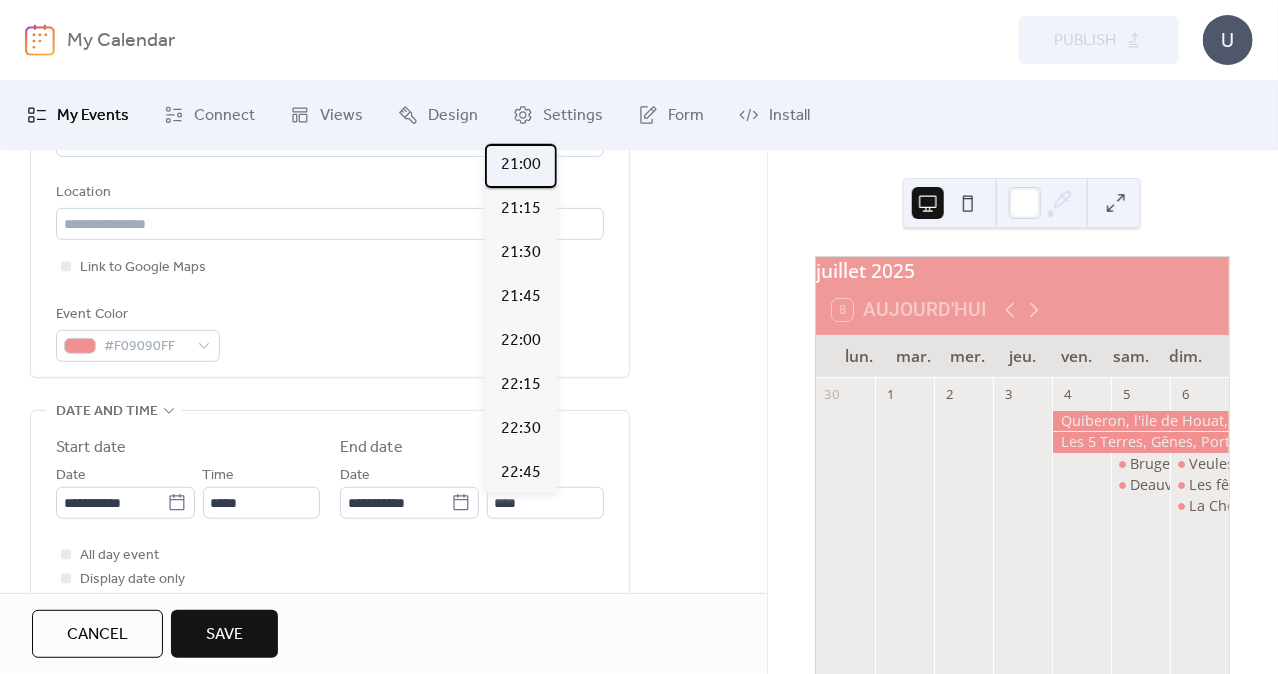 type on "*****" 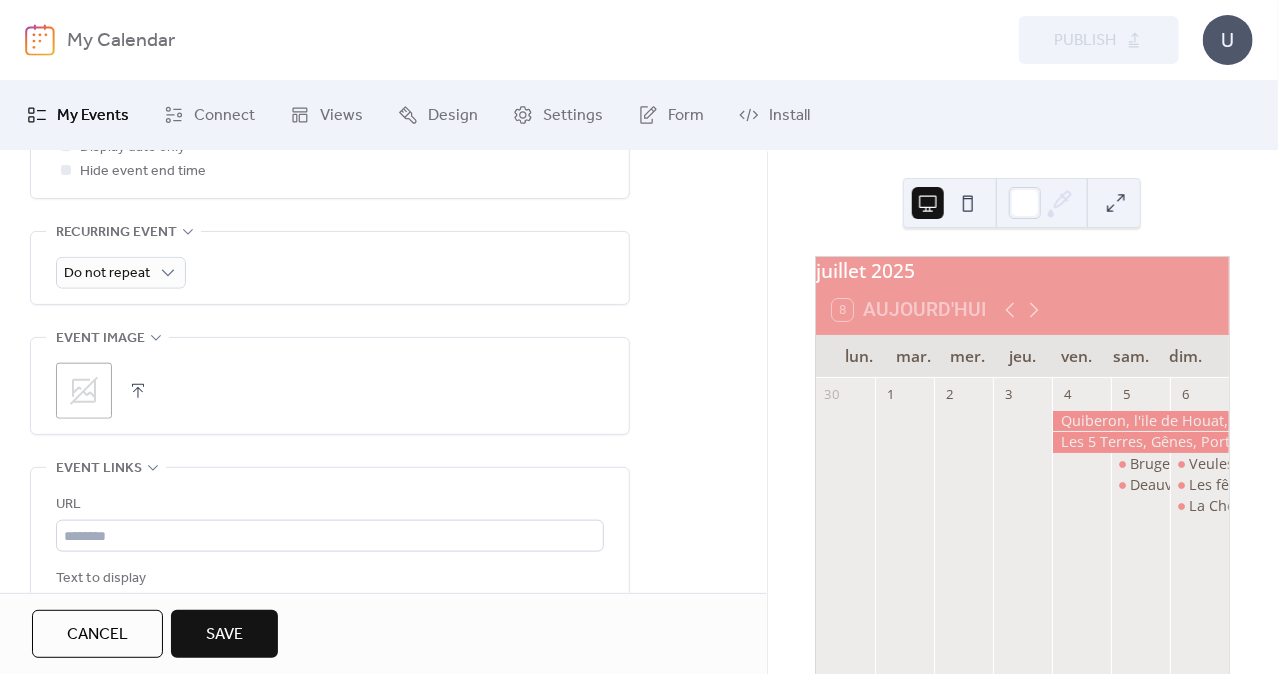 scroll, scrollTop: 936, scrollLeft: 0, axis: vertical 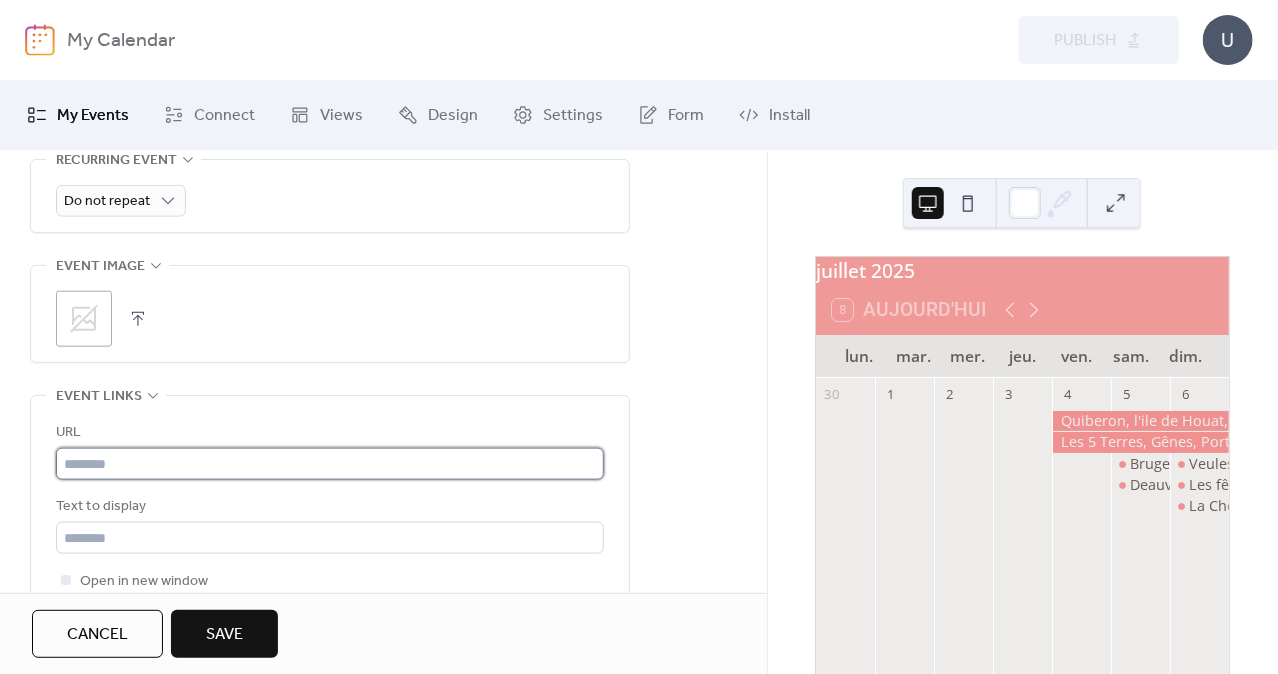 click at bounding box center (330, 464) 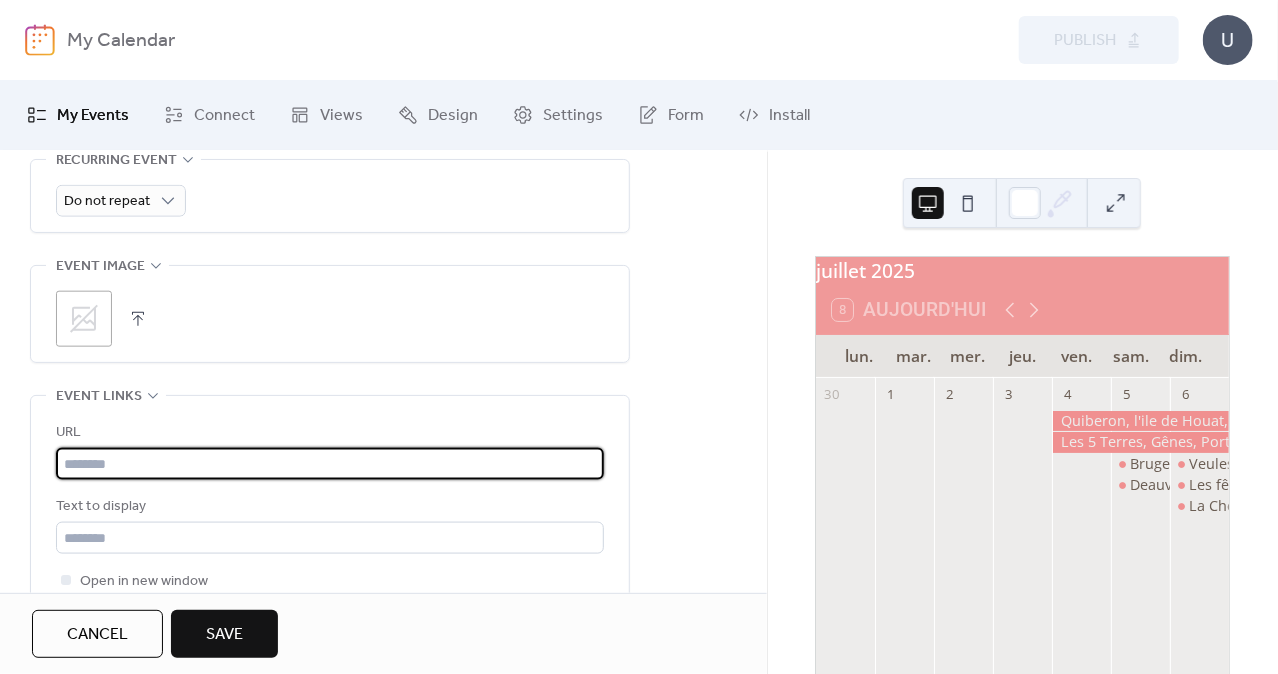 paste on "**********" 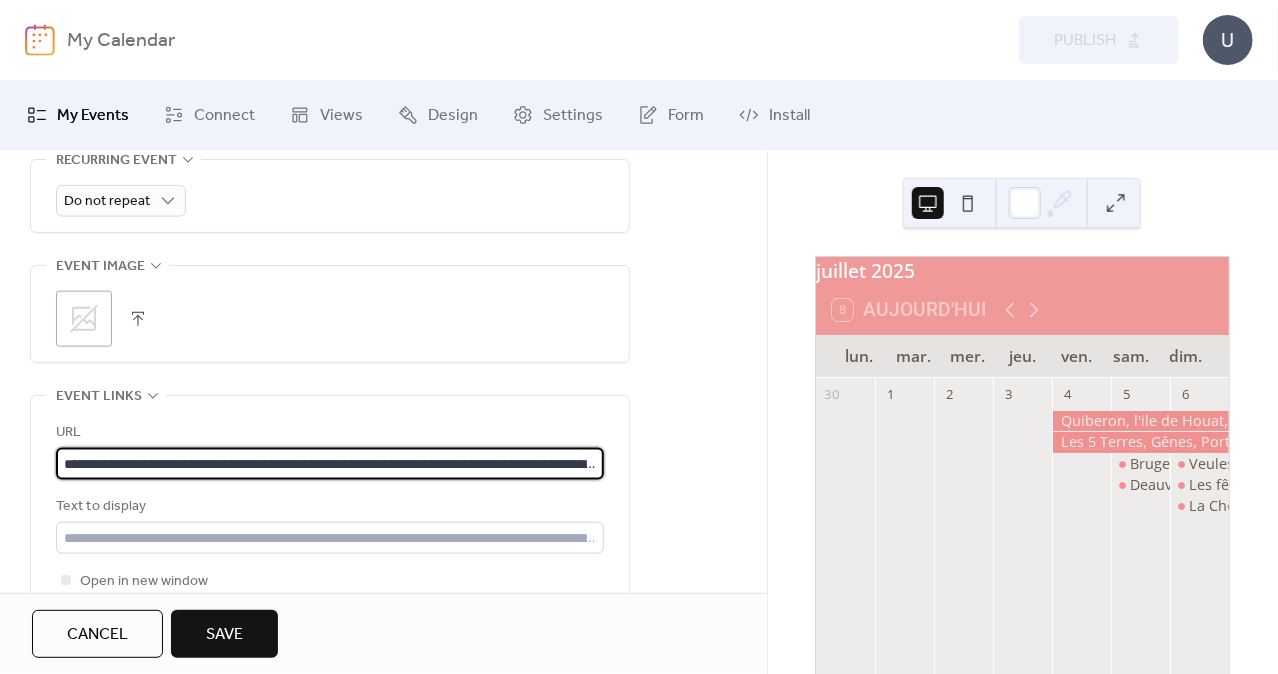 scroll, scrollTop: 0, scrollLeft: 1194, axis: horizontal 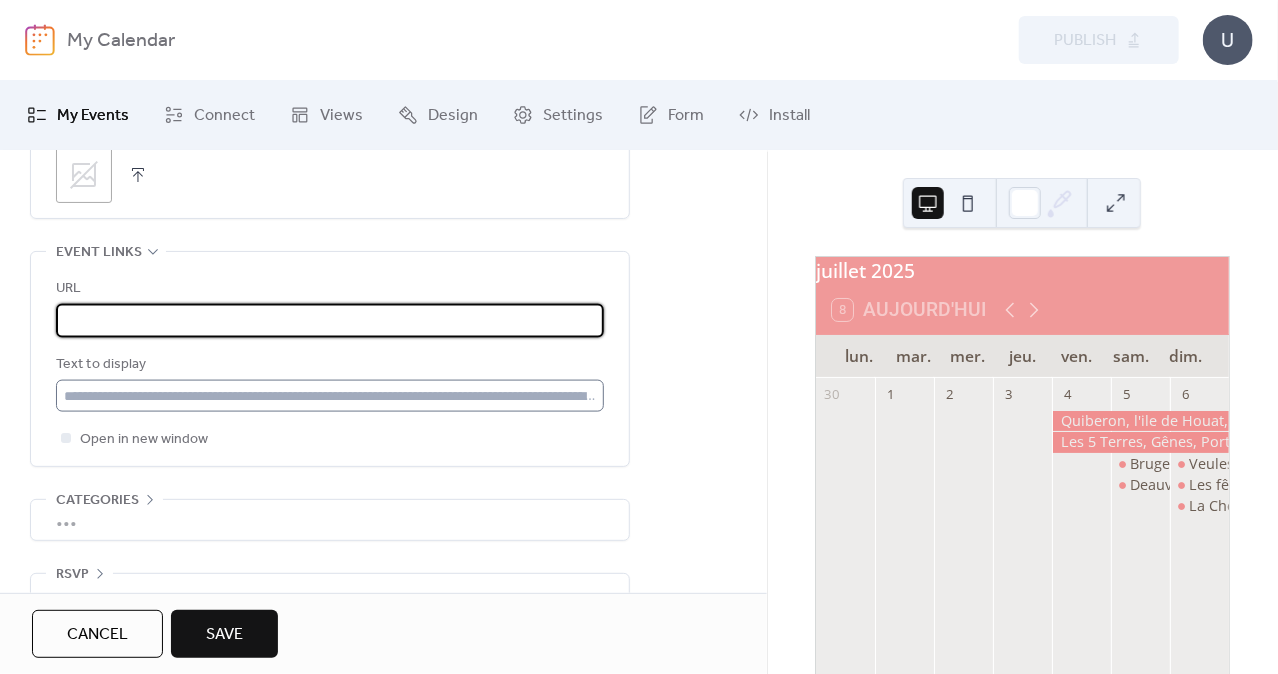 type on "**********" 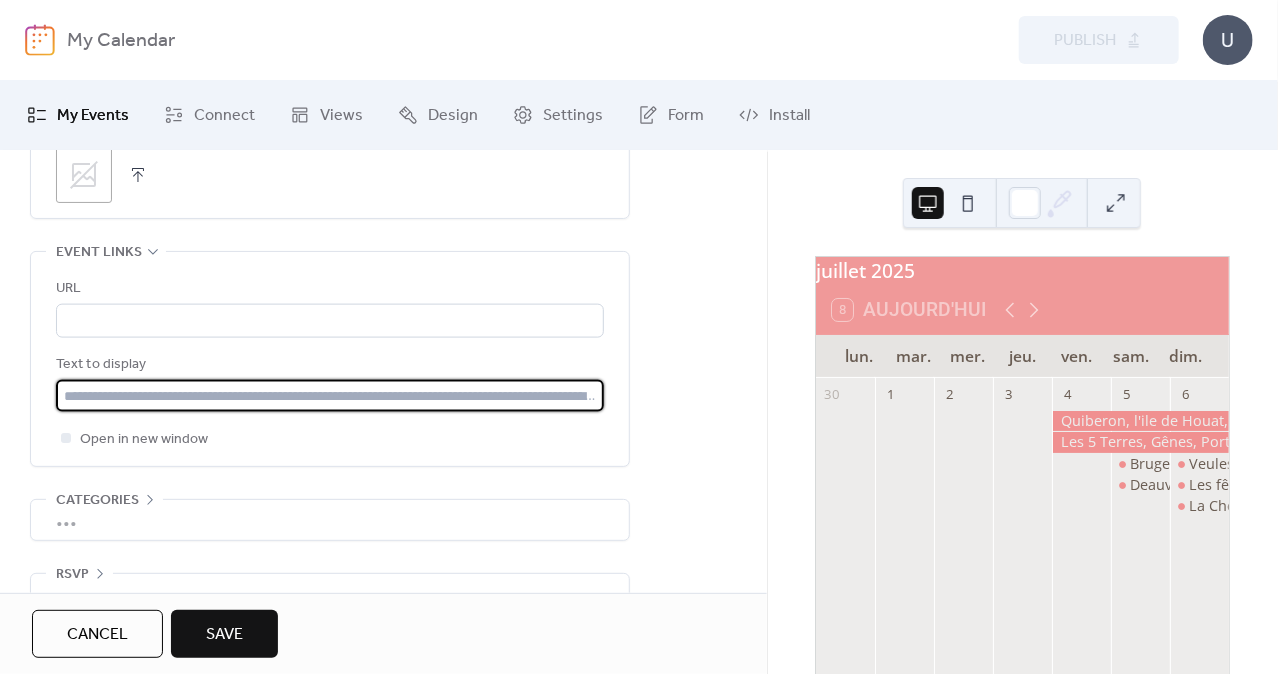 click at bounding box center (330, 396) 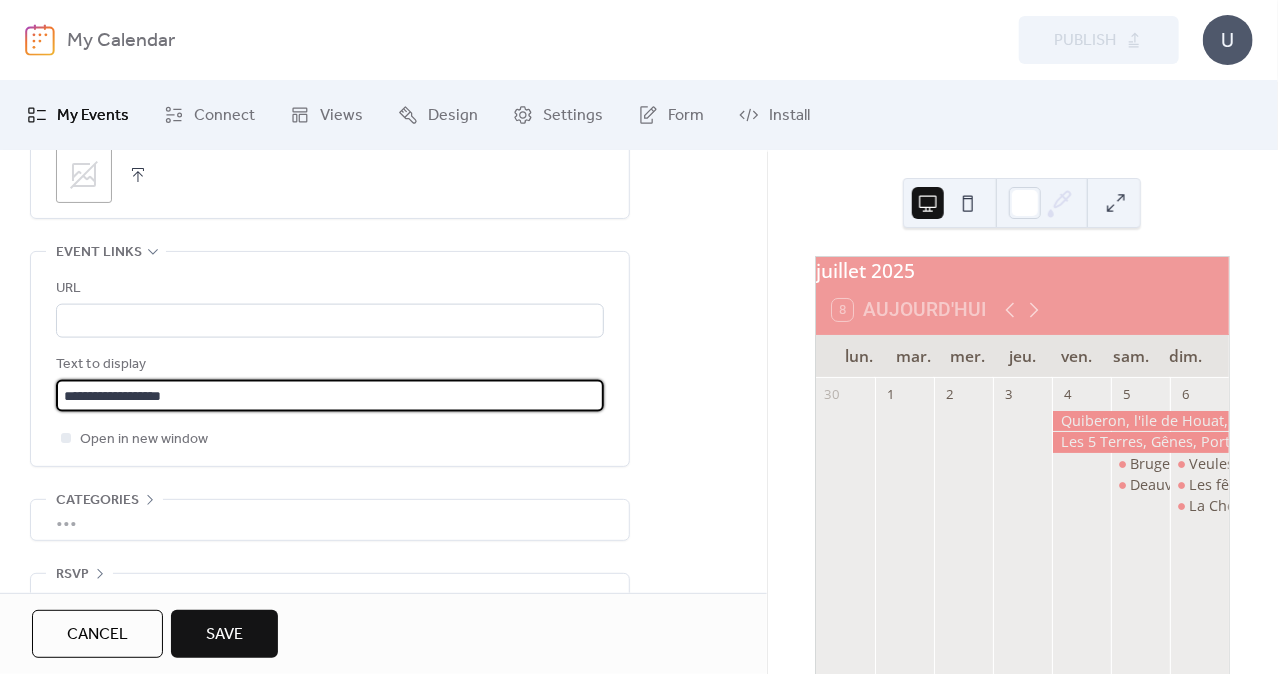 type on "**********" 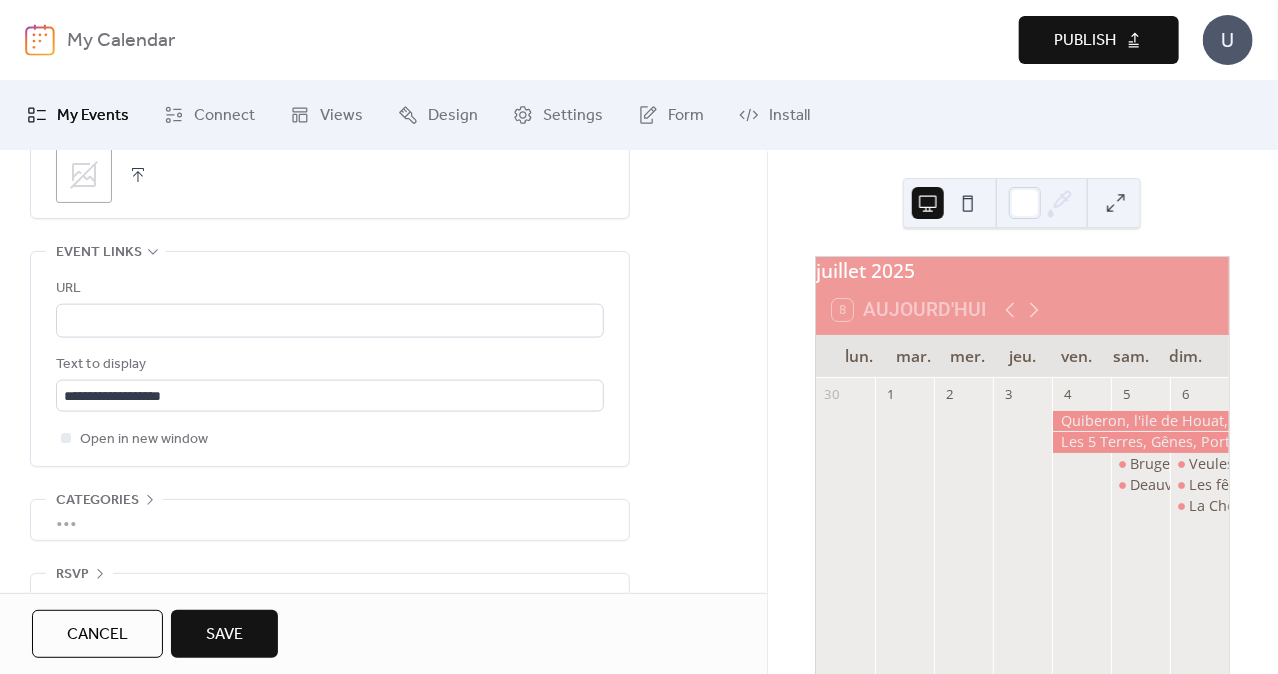 click on "Publish" at bounding box center [1085, 41] 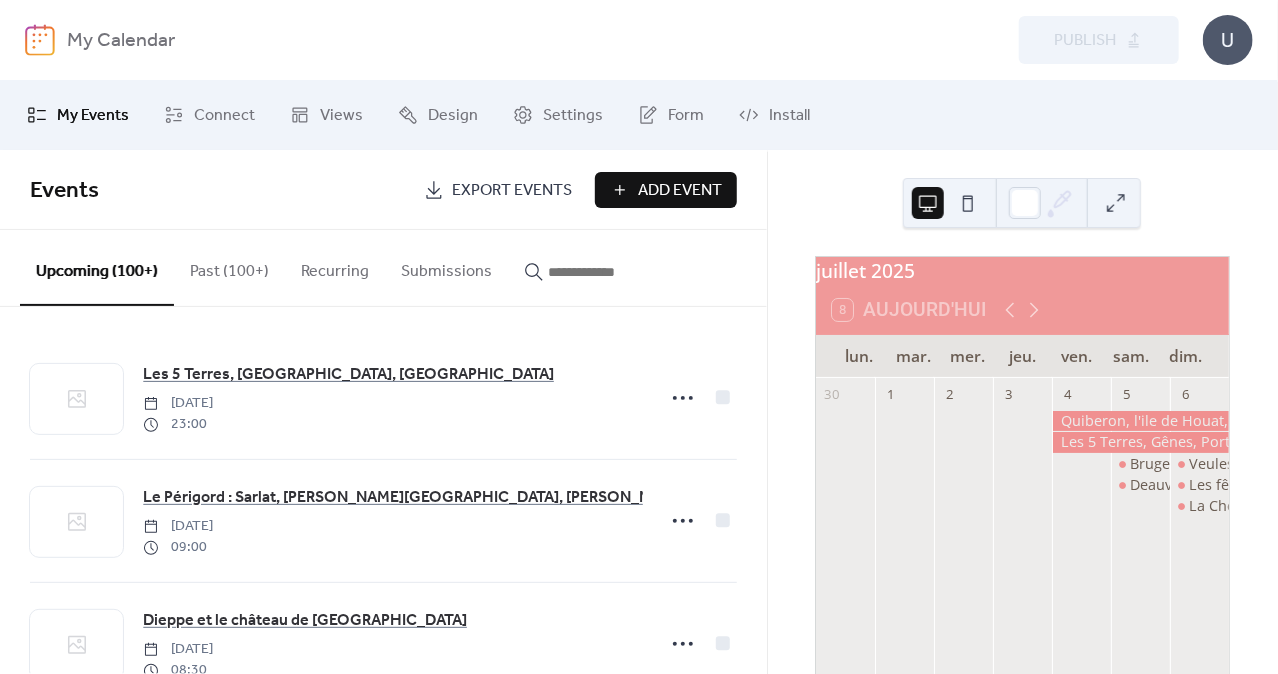 click at bounding box center [598, 272] 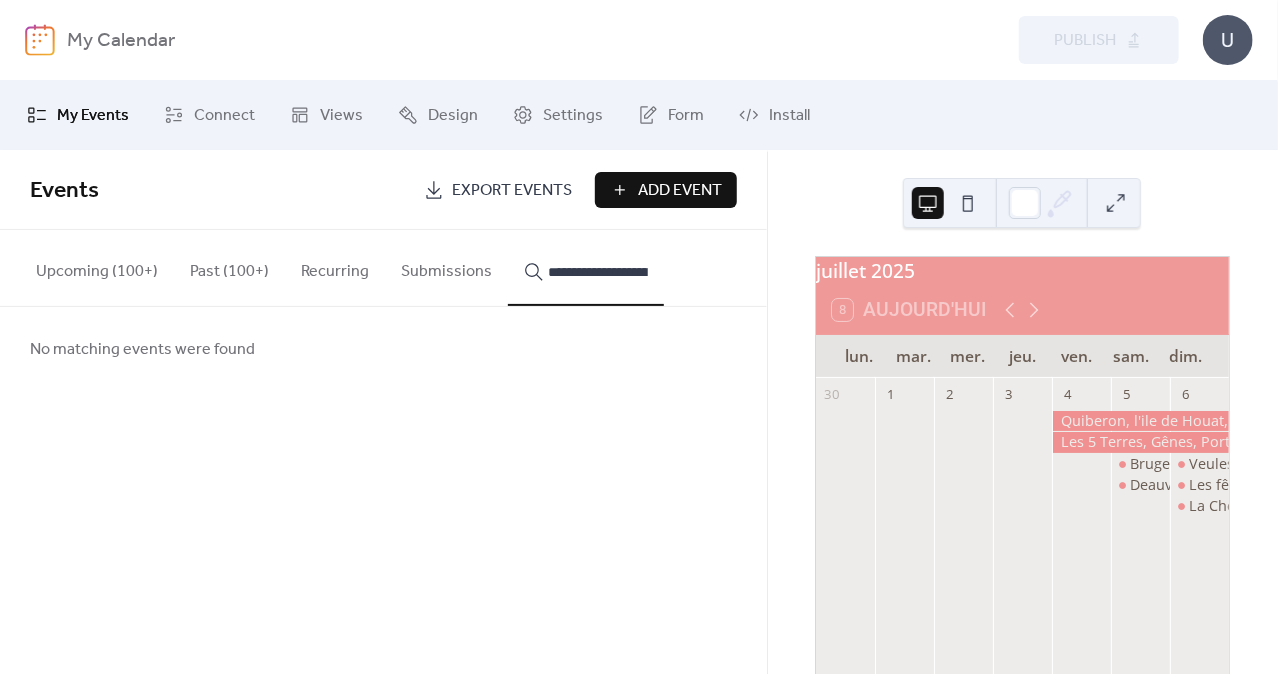 scroll, scrollTop: 0, scrollLeft: 1626, axis: horizontal 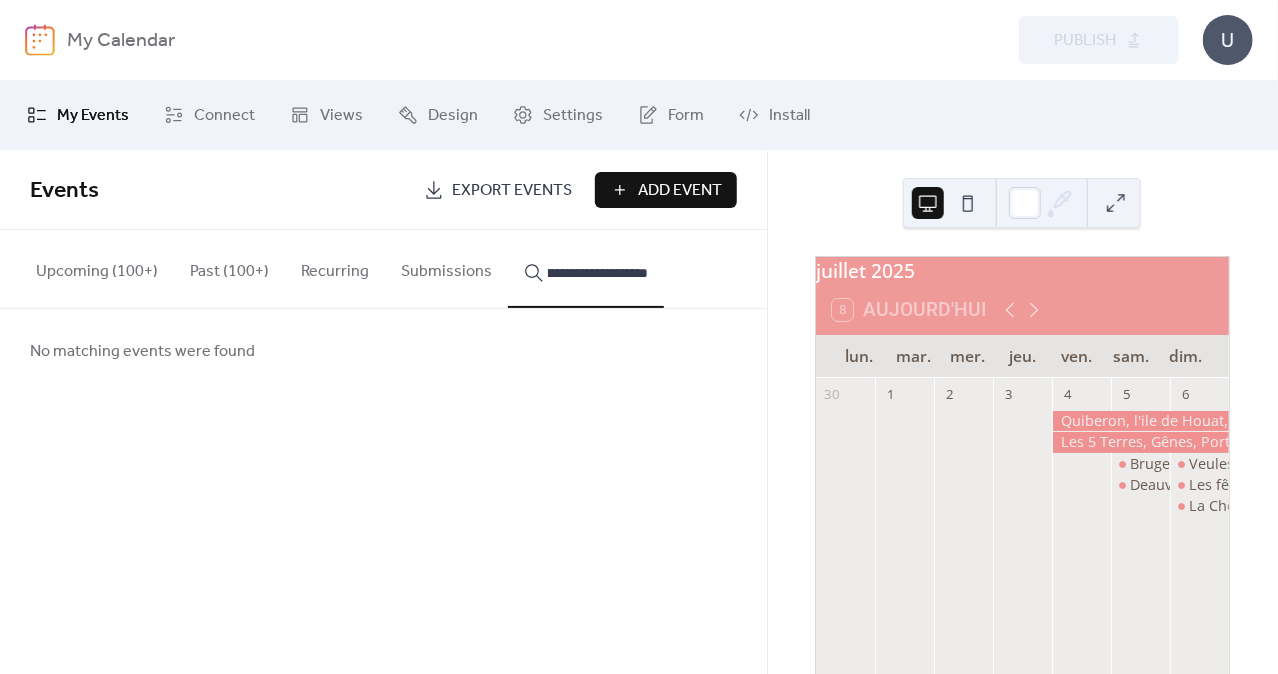 click on "**********" at bounding box center [586, 269] 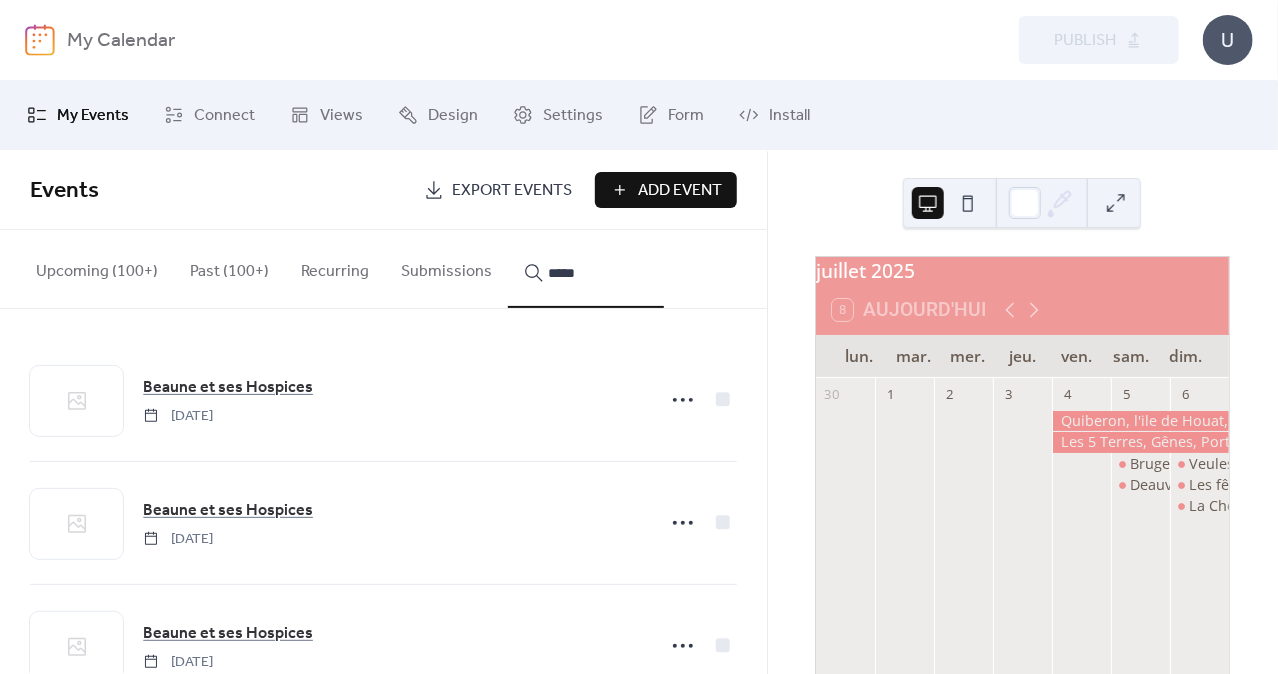 scroll, scrollTop: 0, scrollLeft: 0, axis: both 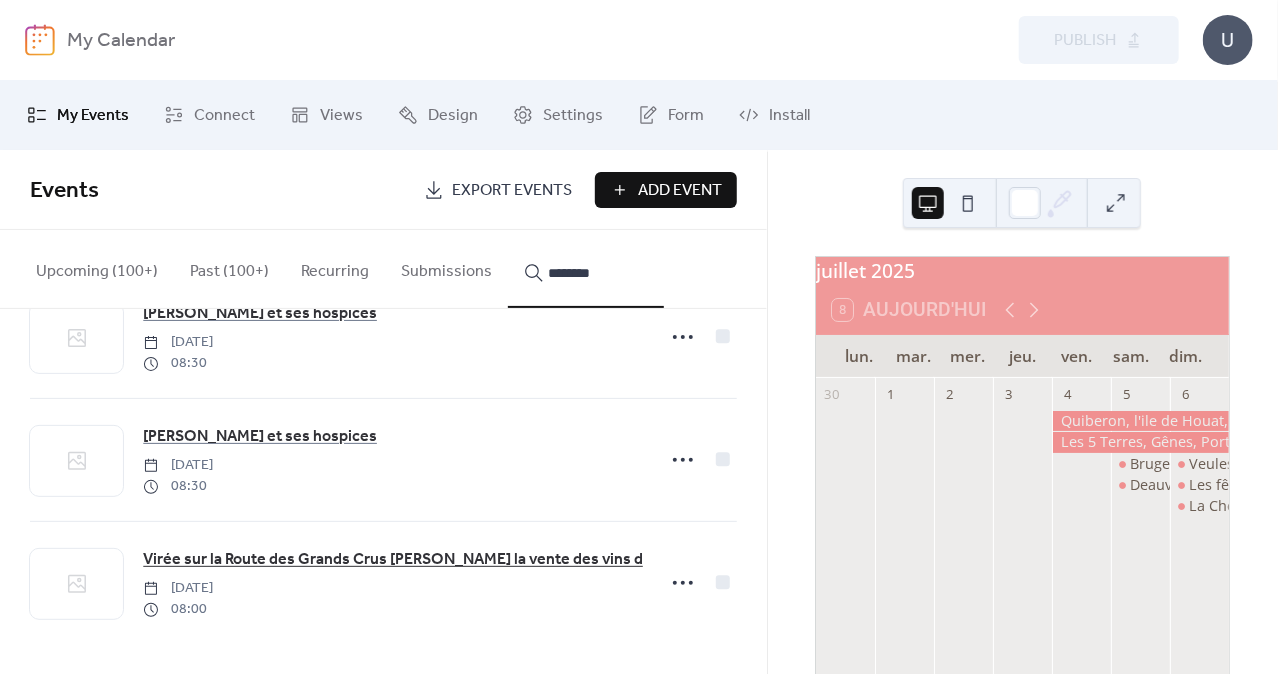 type on "********" 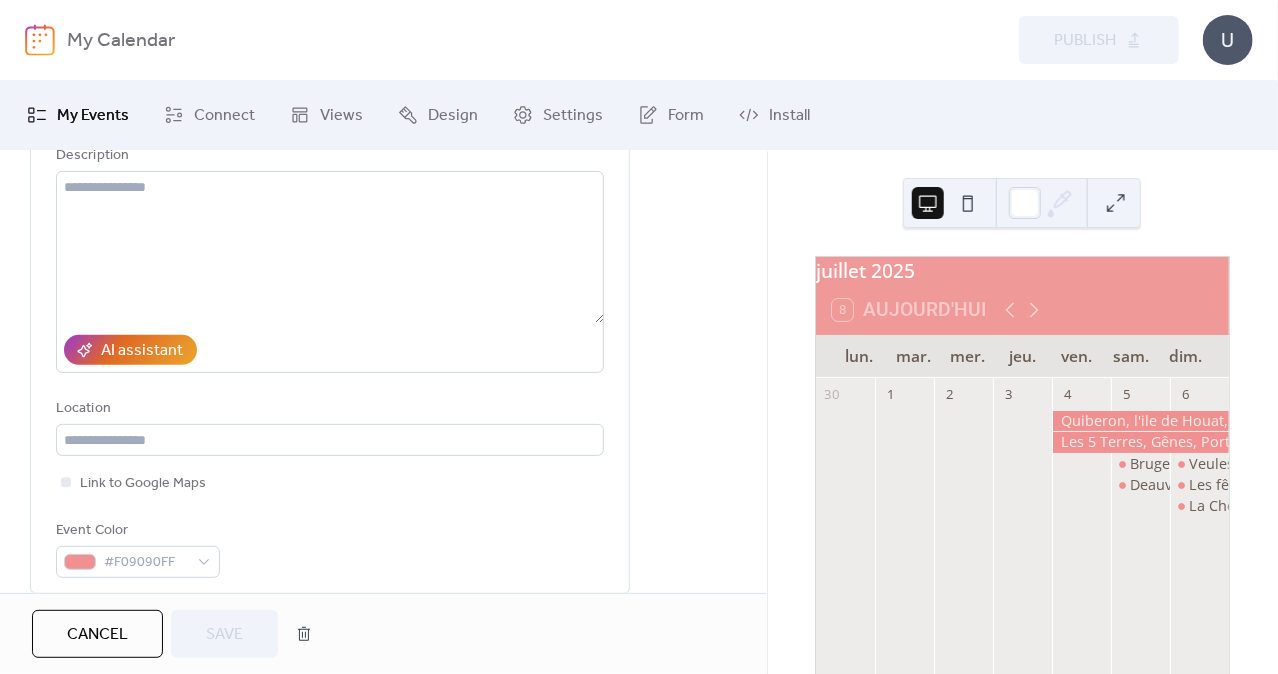 scroll, scrollTop: 0, scrollLeft: 0, axis: both 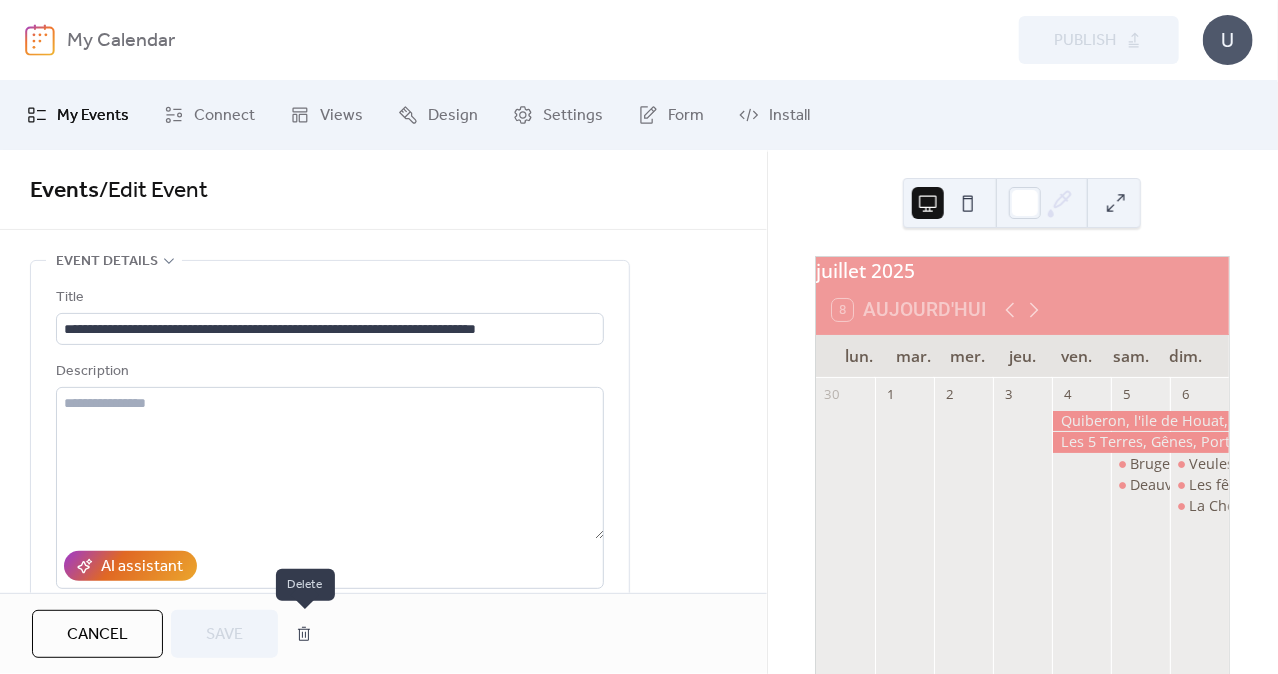 click at bounding box center (304, 634) 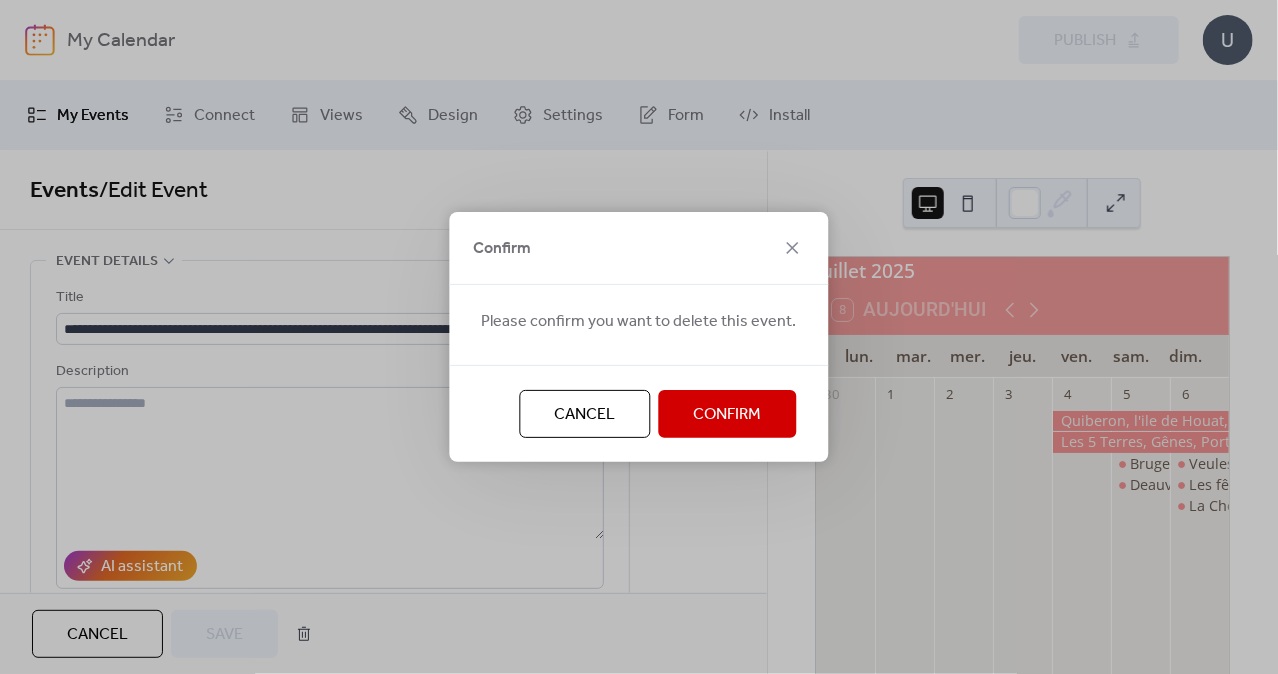 click on "Confirm" at bounding box center (728, 415) 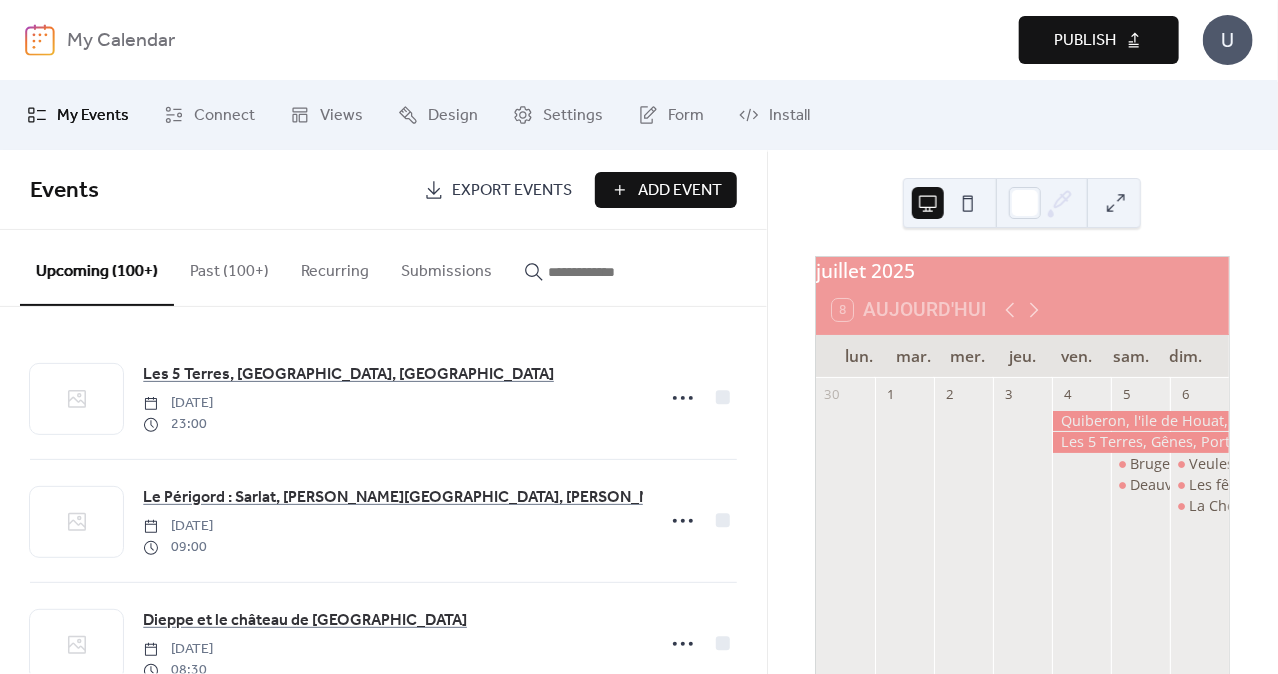 click at bounding box center (598, 272) 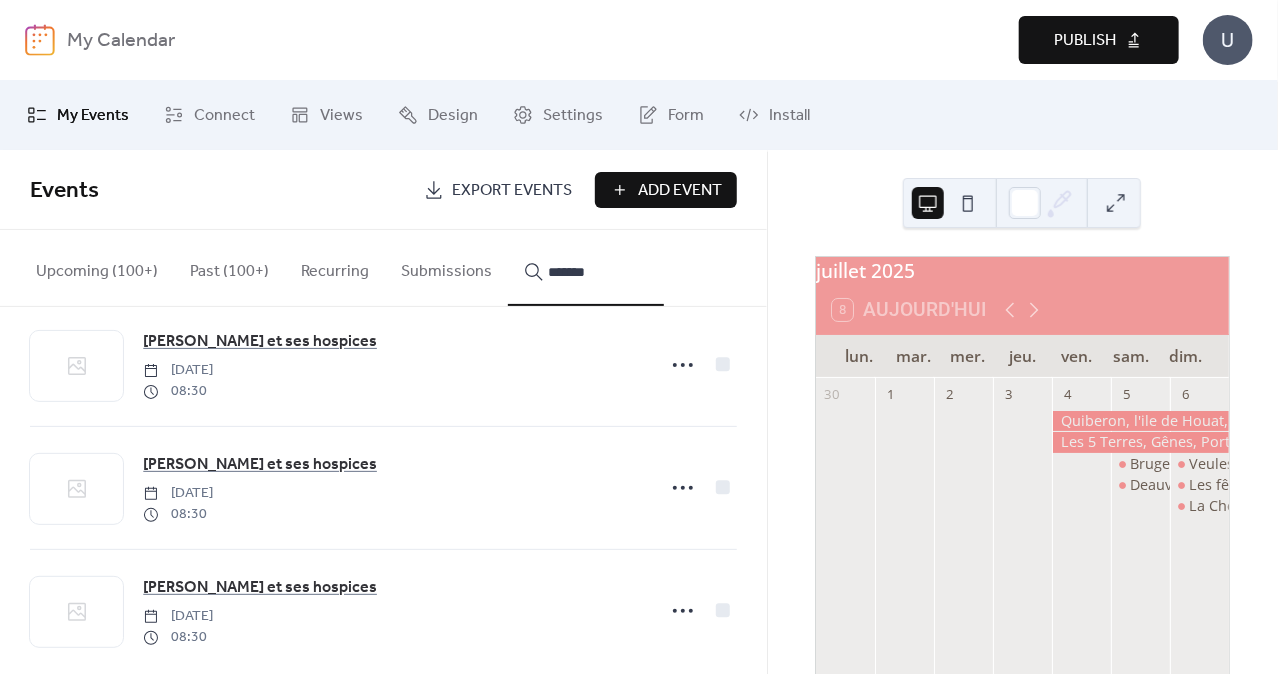 scroll, scrollTop: 678, scrollLeft: 0, axis: vertical 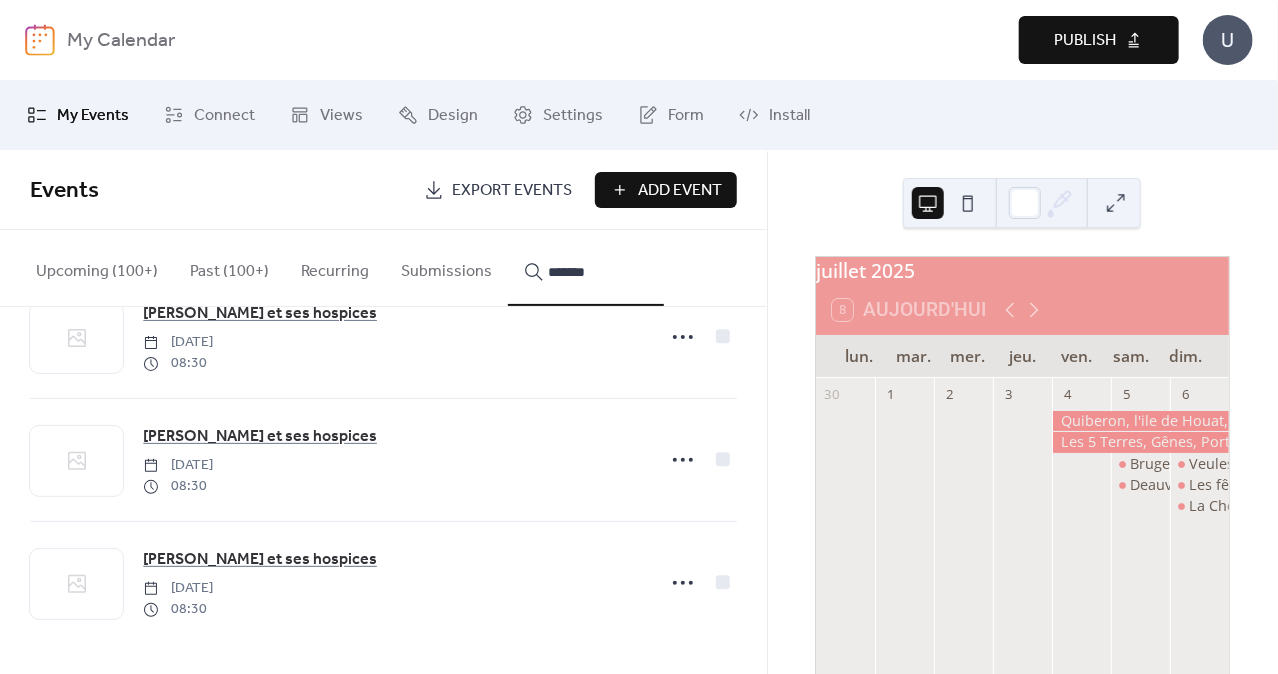 drag, startPoint x: 544, startPoint y: 277, endPoint x: 449, endPoint y: 275, distance: 95.02105 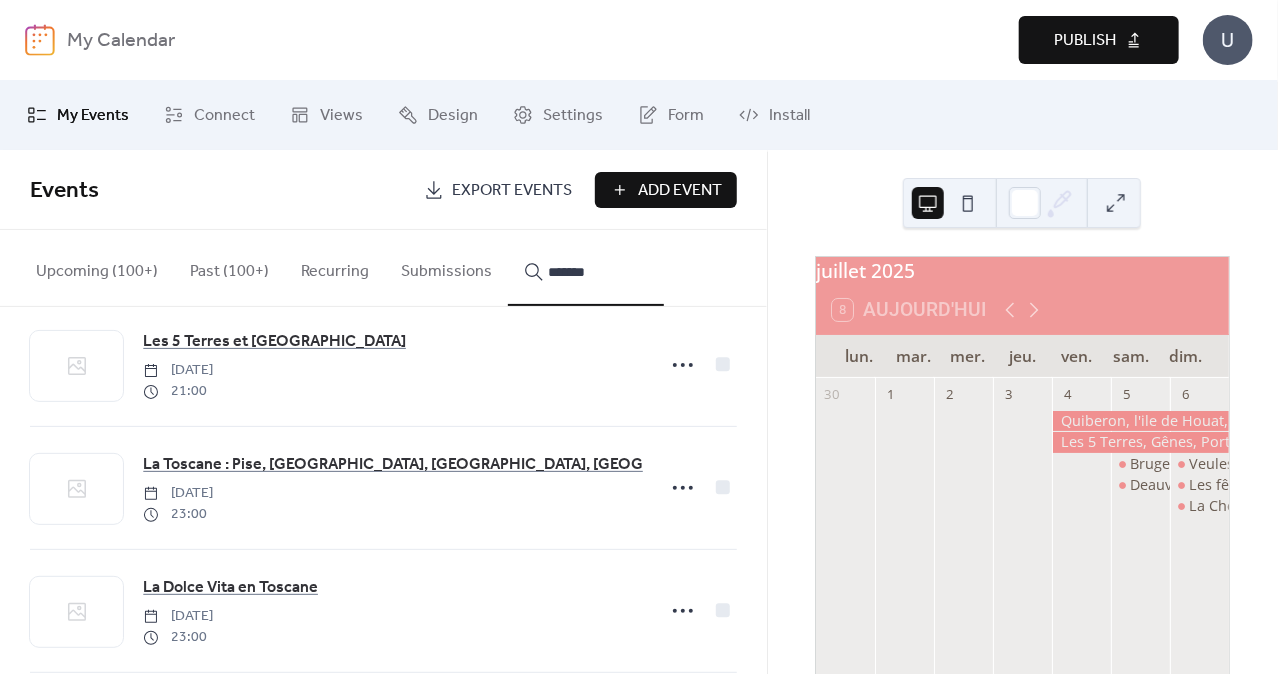 scroll, scrollTop: 801, scrollLeft: 0, axis: vertical 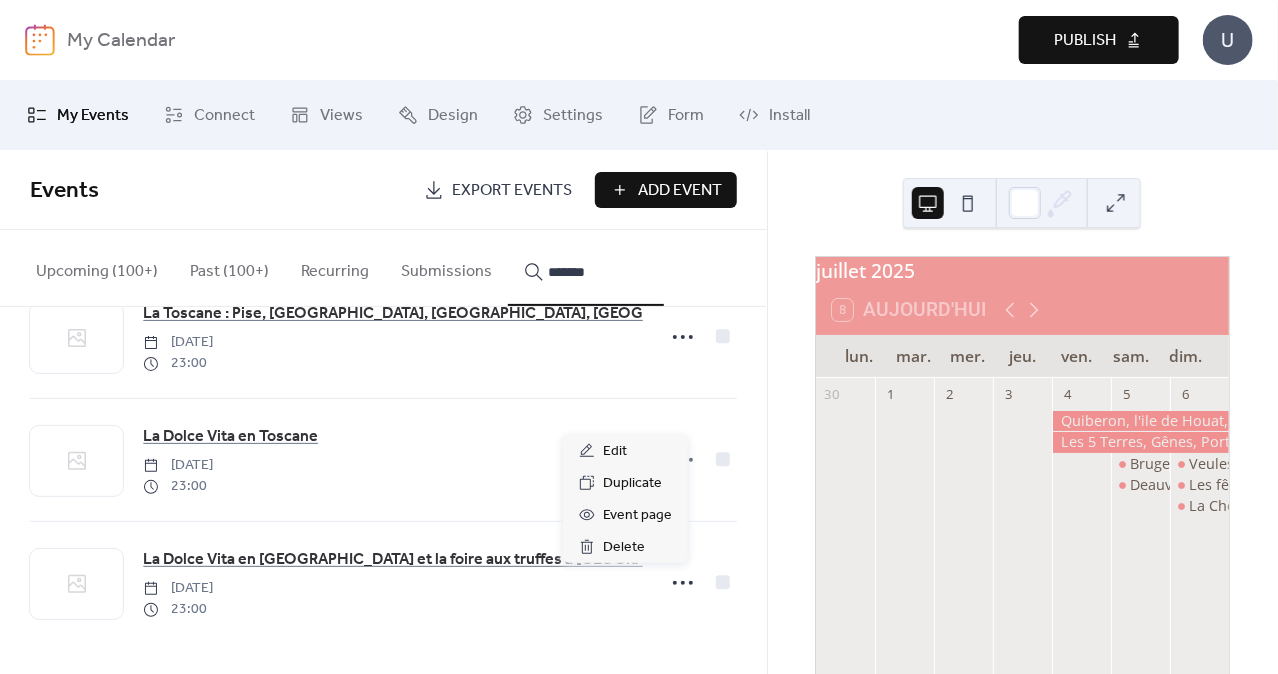 click 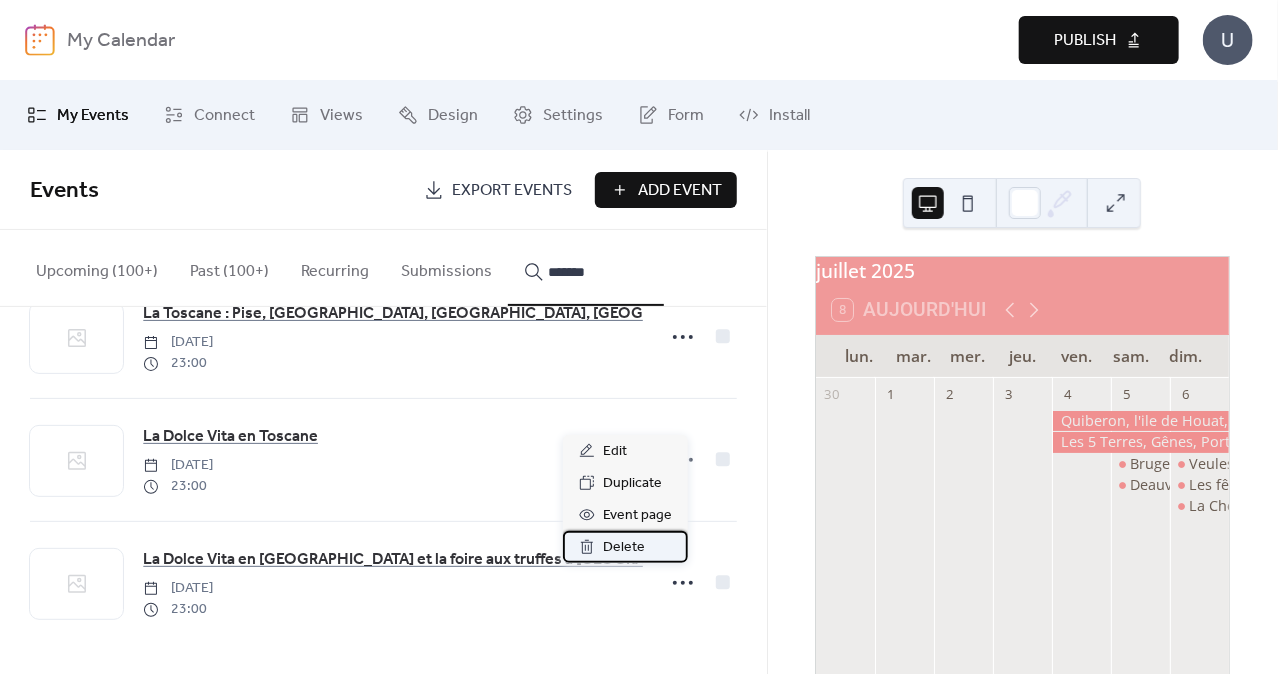 click on "Delete" at bounding box center [624, 548] 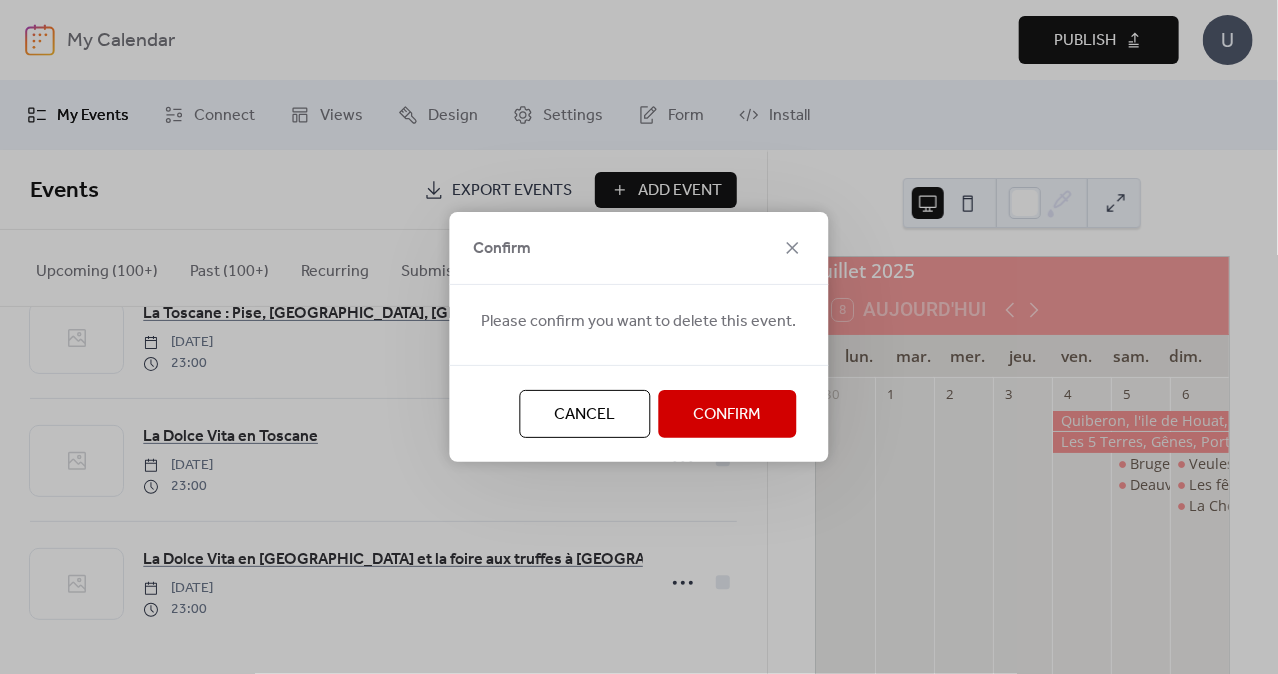 click on "Confirm" at bounding box center [728, 415] 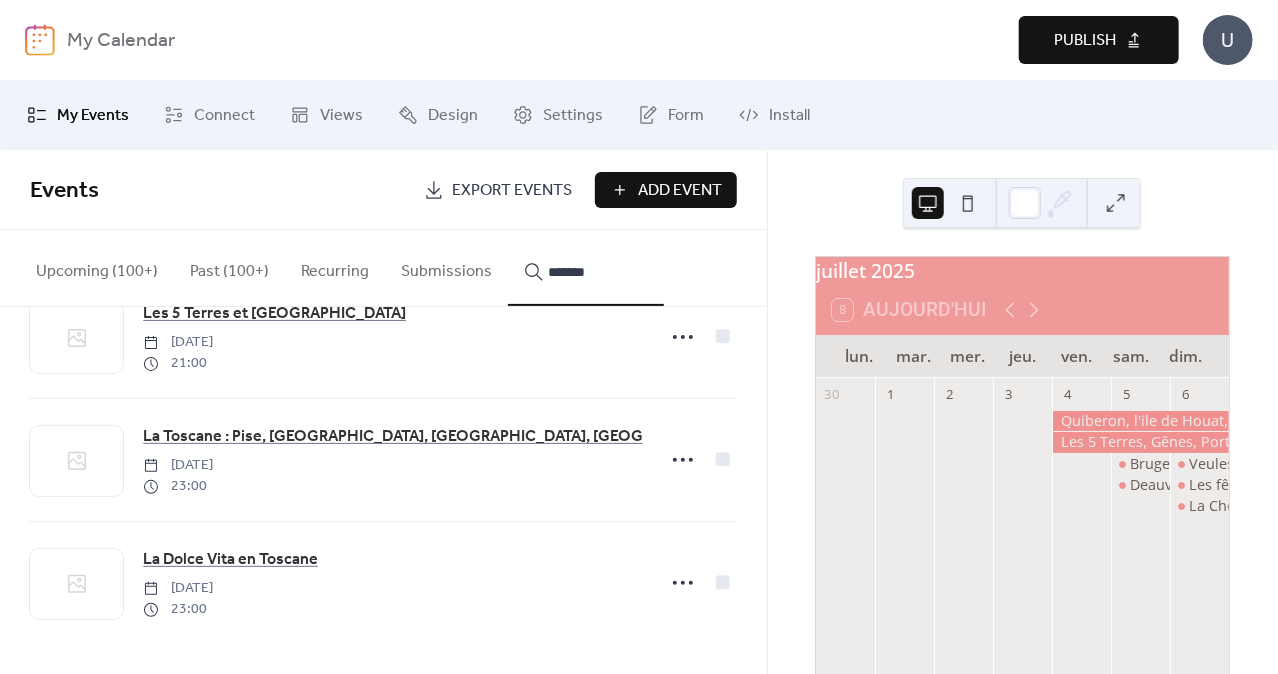 scroll, scrollTop: 678, scrollLeft: 0, axis: vertical 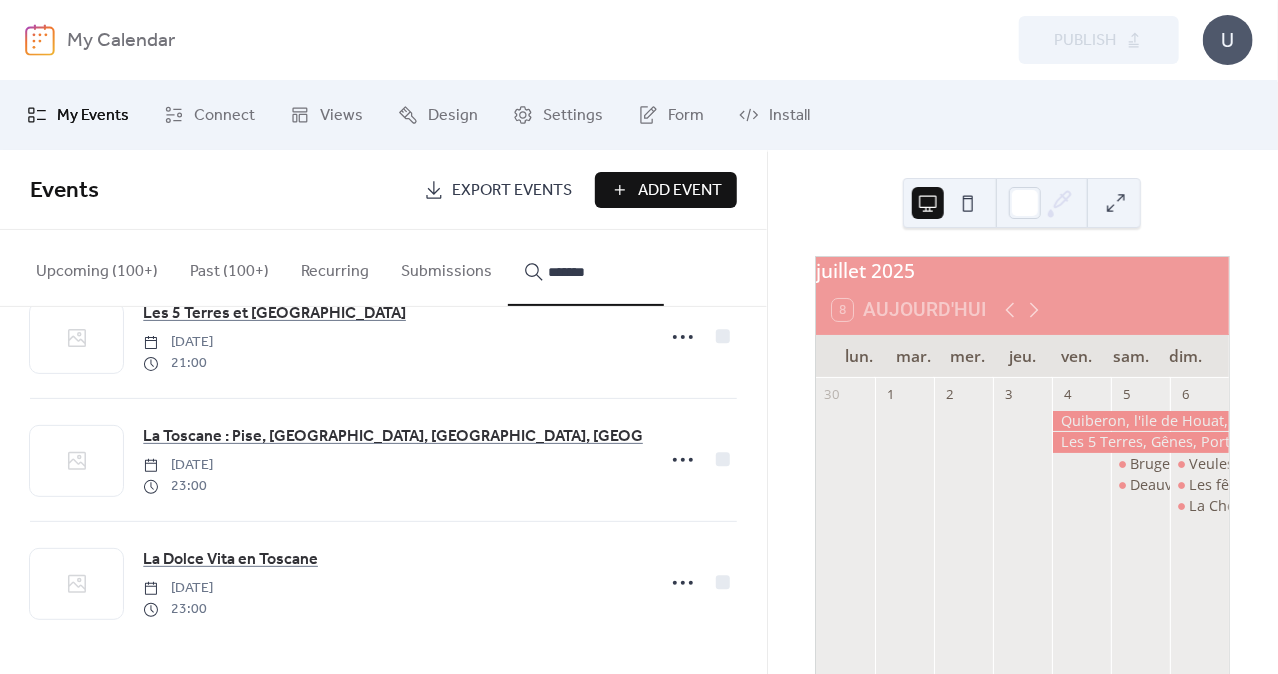 click on "*******" at bounding box center (598, 272) 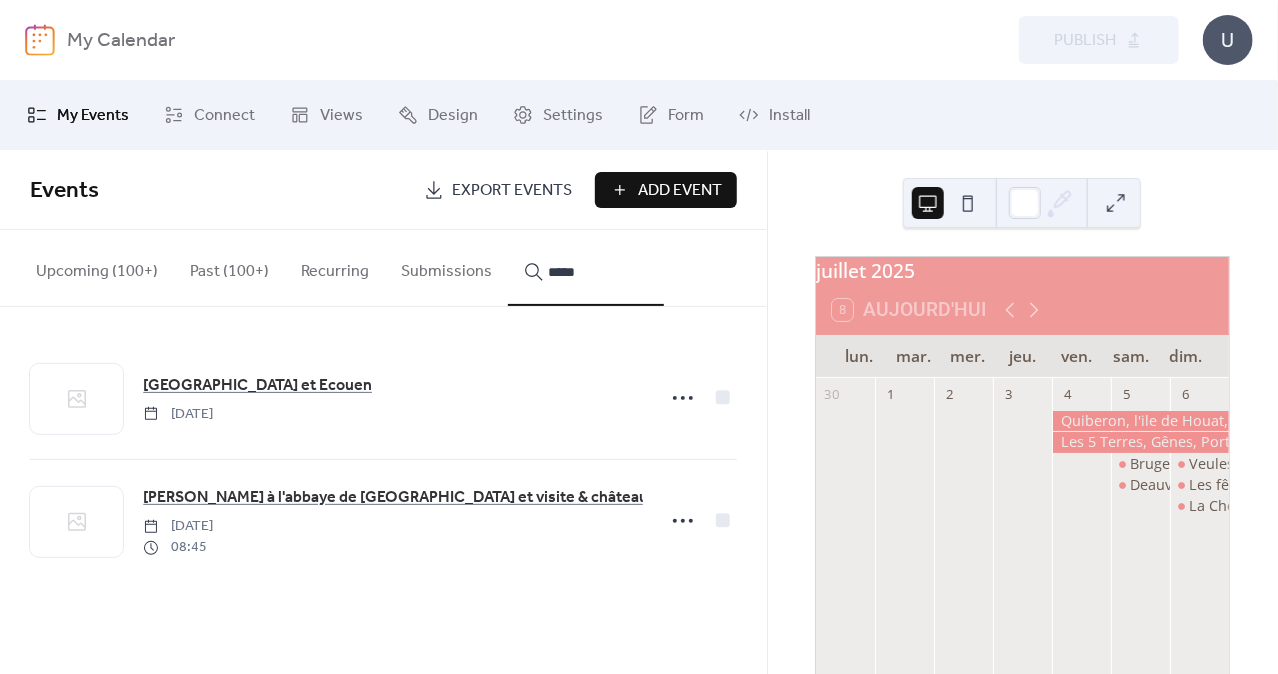 scroll, scrollTop: 0, scrollLeft: 0, axis: both 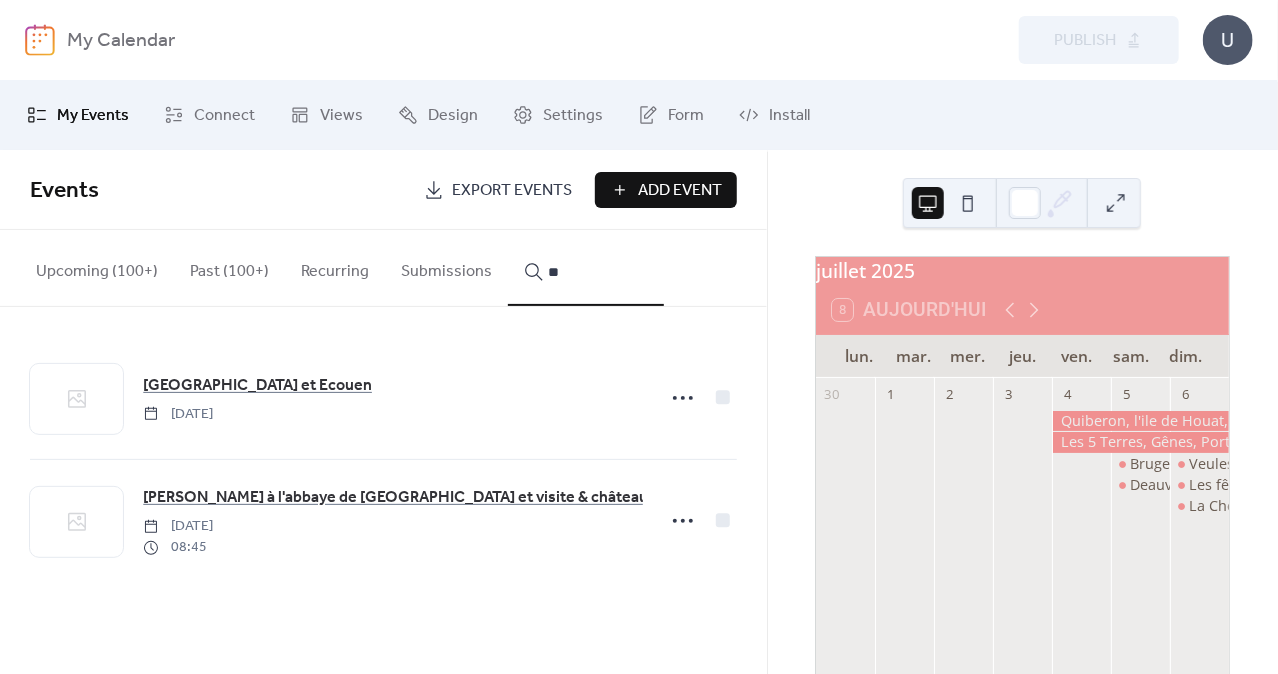 type on "*" 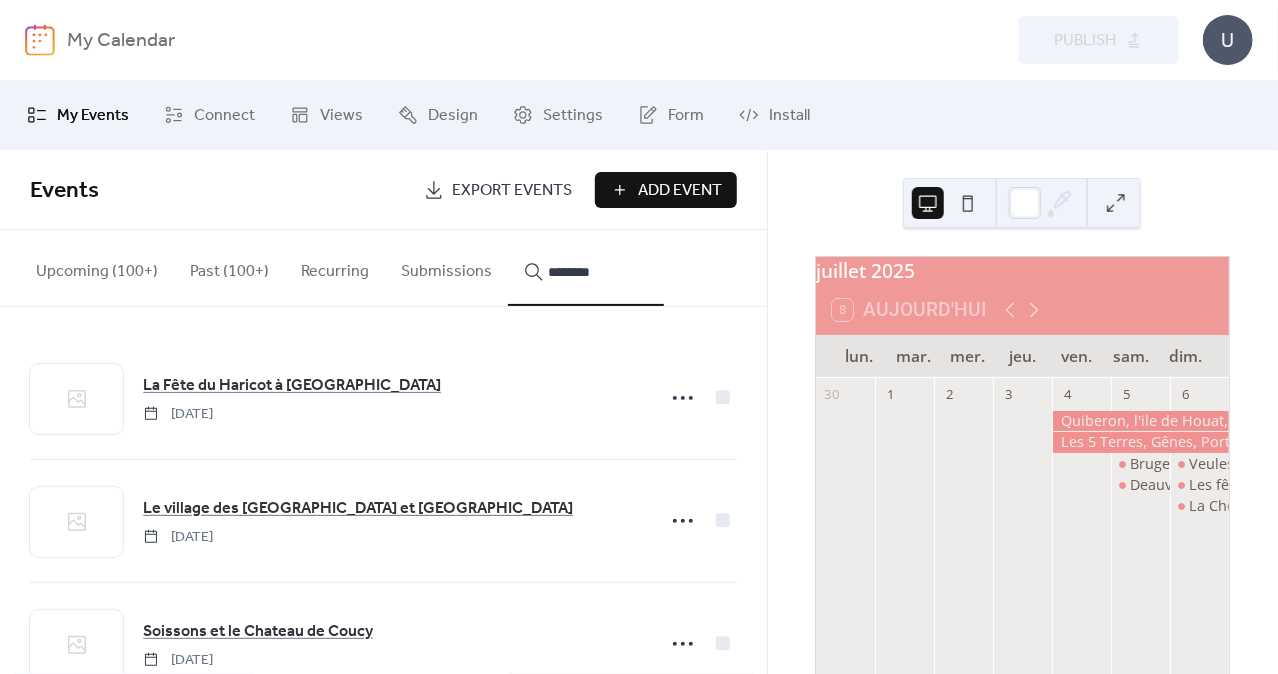 scroll, scrollTop: 62, scrollLeft: 0, axis: vertical 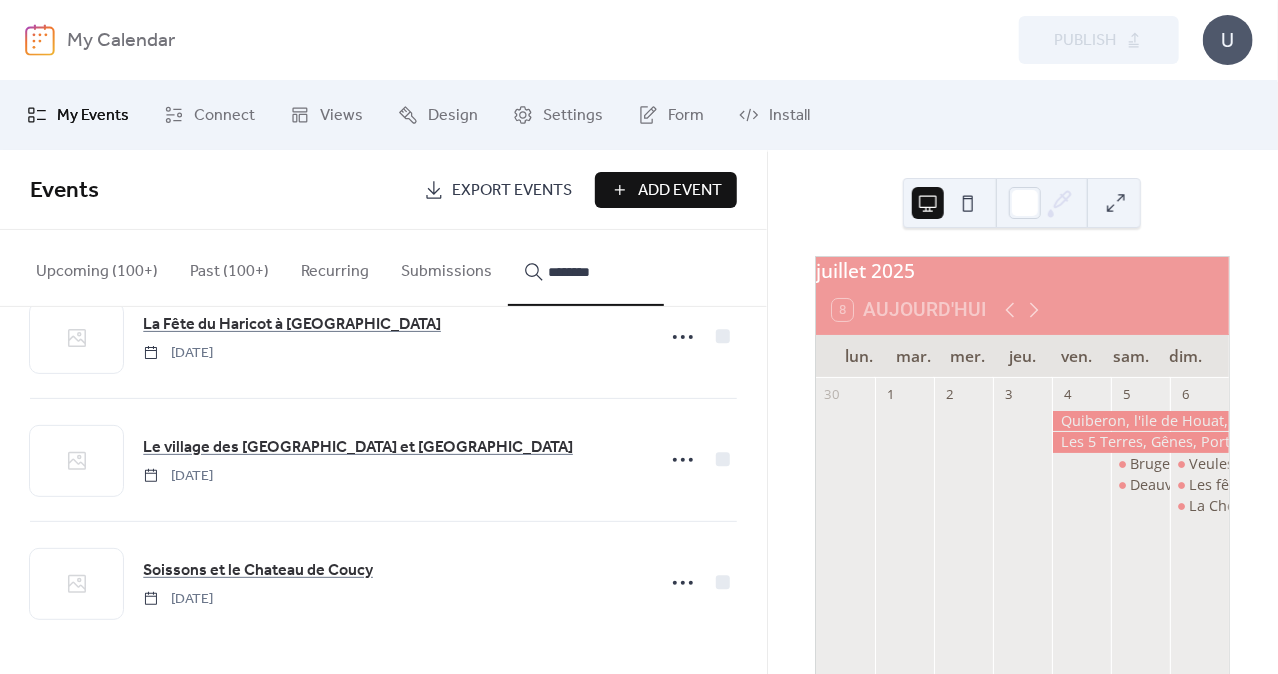 type on "********" 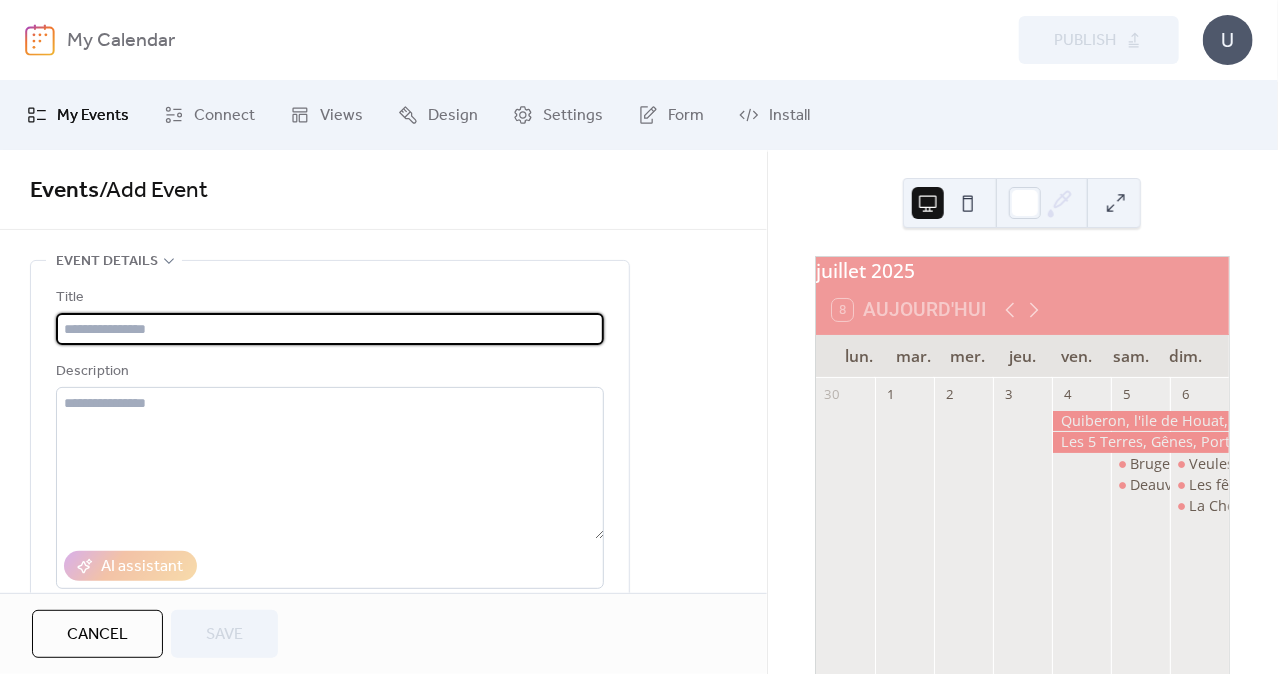 click at bounding box center [330, 329] 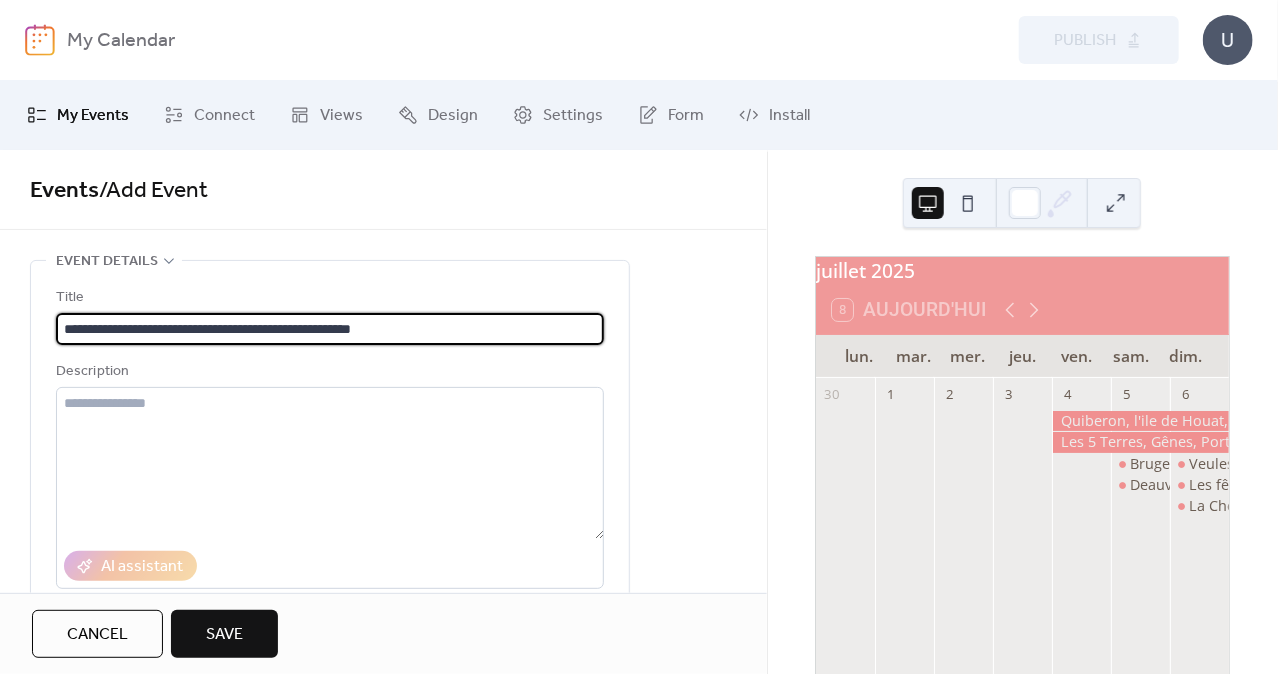 drag, startPoint x: 128, startPoint y: 327, endPoint x: 28, endPoint y: 327, distance: 100 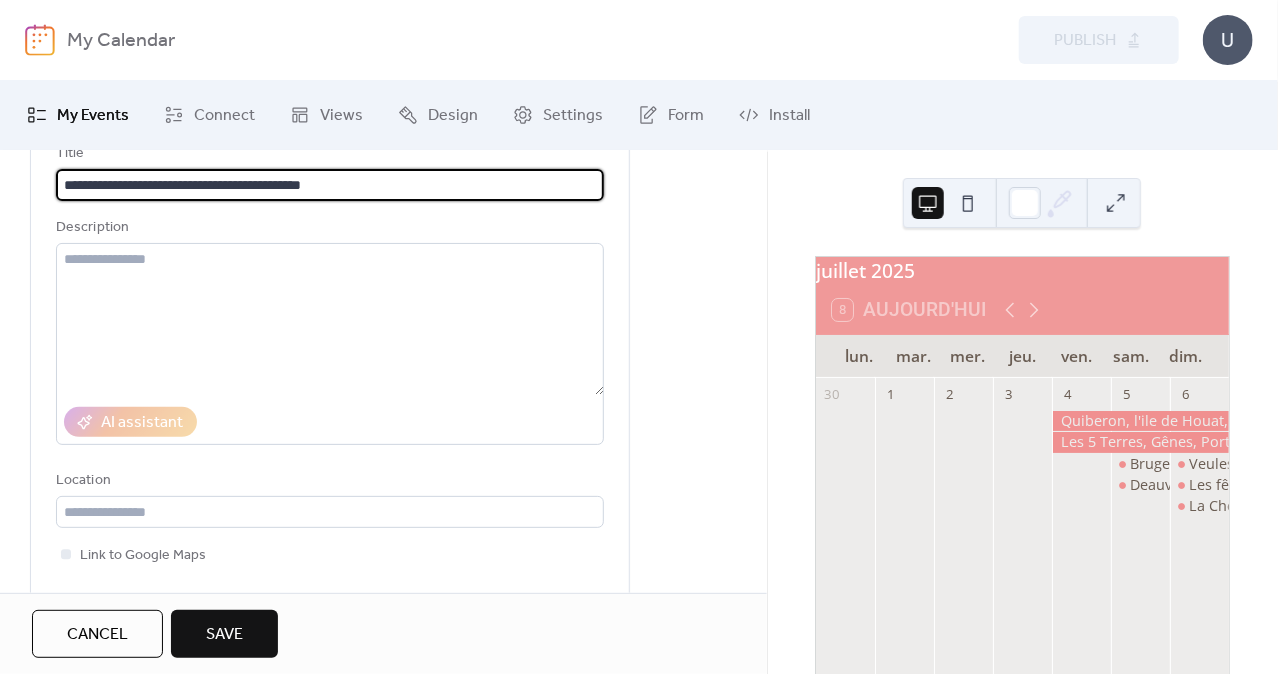 scroll, scrollTop: 216, scrollLeft: 0, axis: vertical 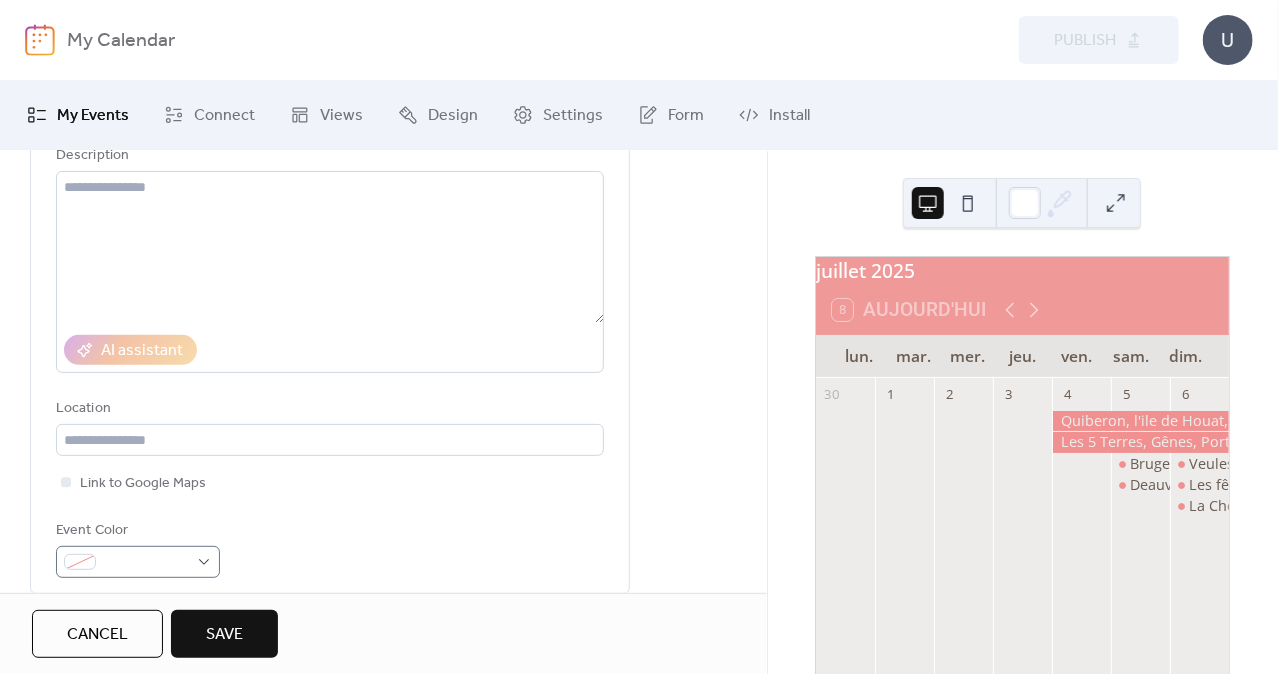 type on "**********" 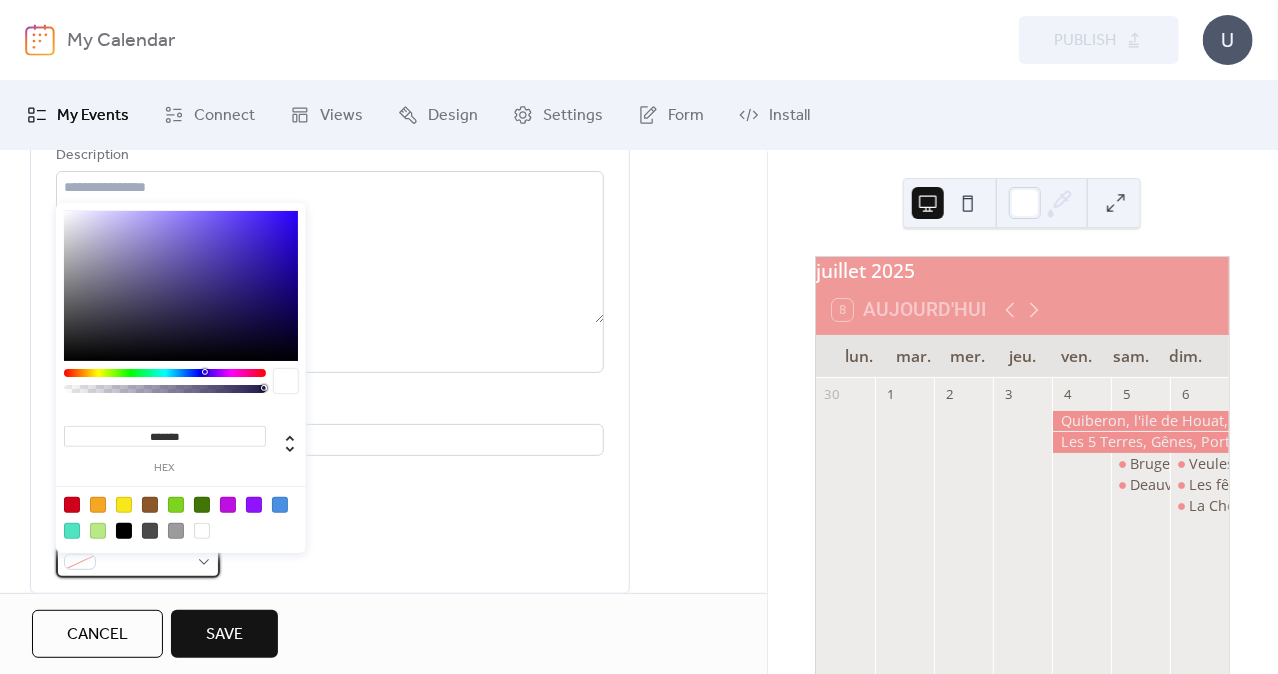 click at bounding box center (146, 563) 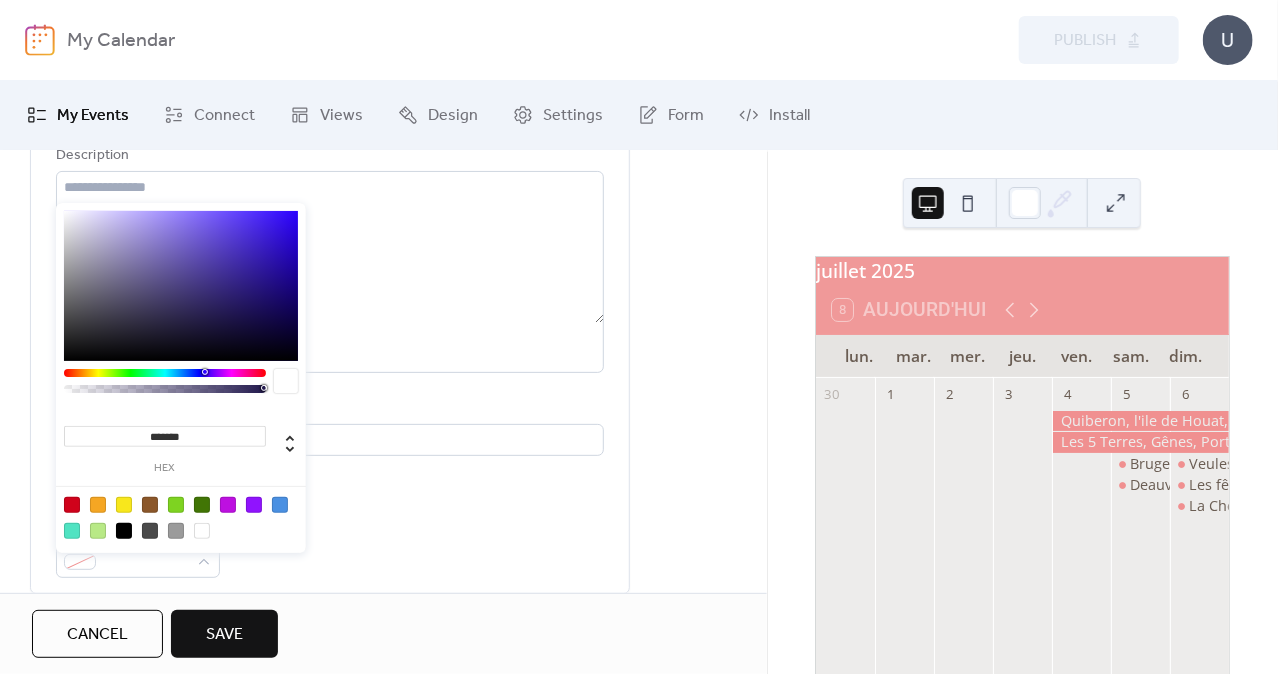 click on "*******" at bounding box center [165, 436] 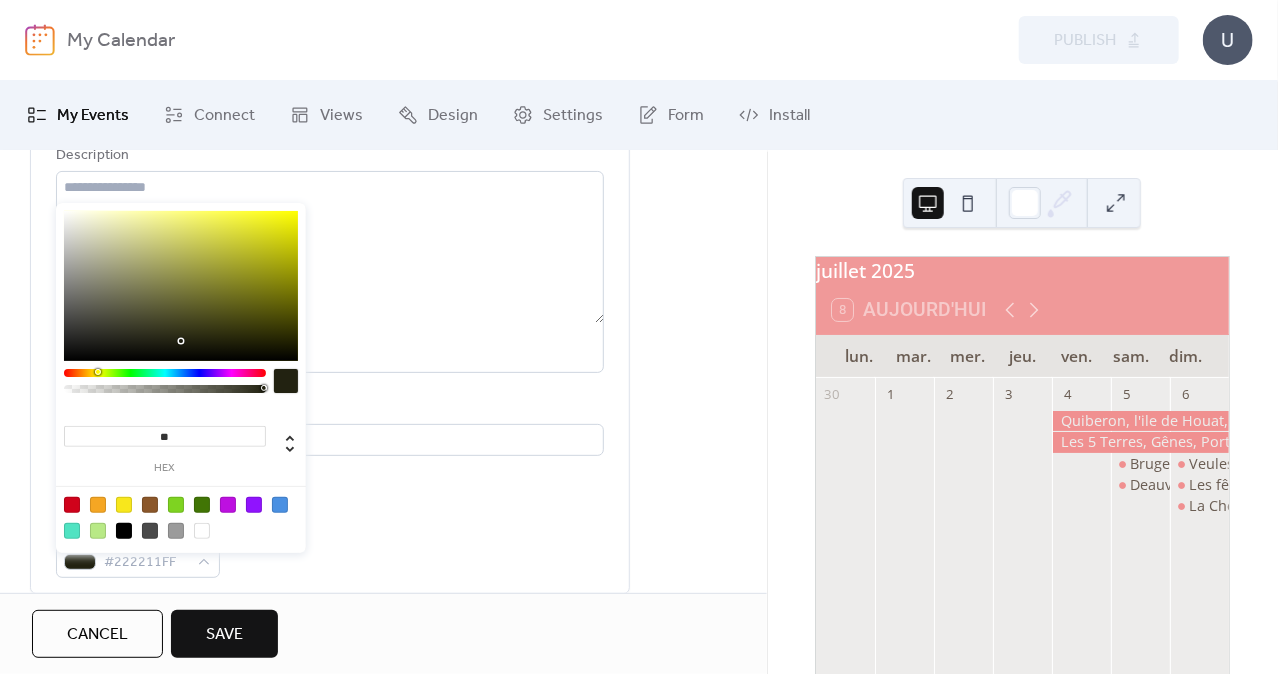 type on "*" 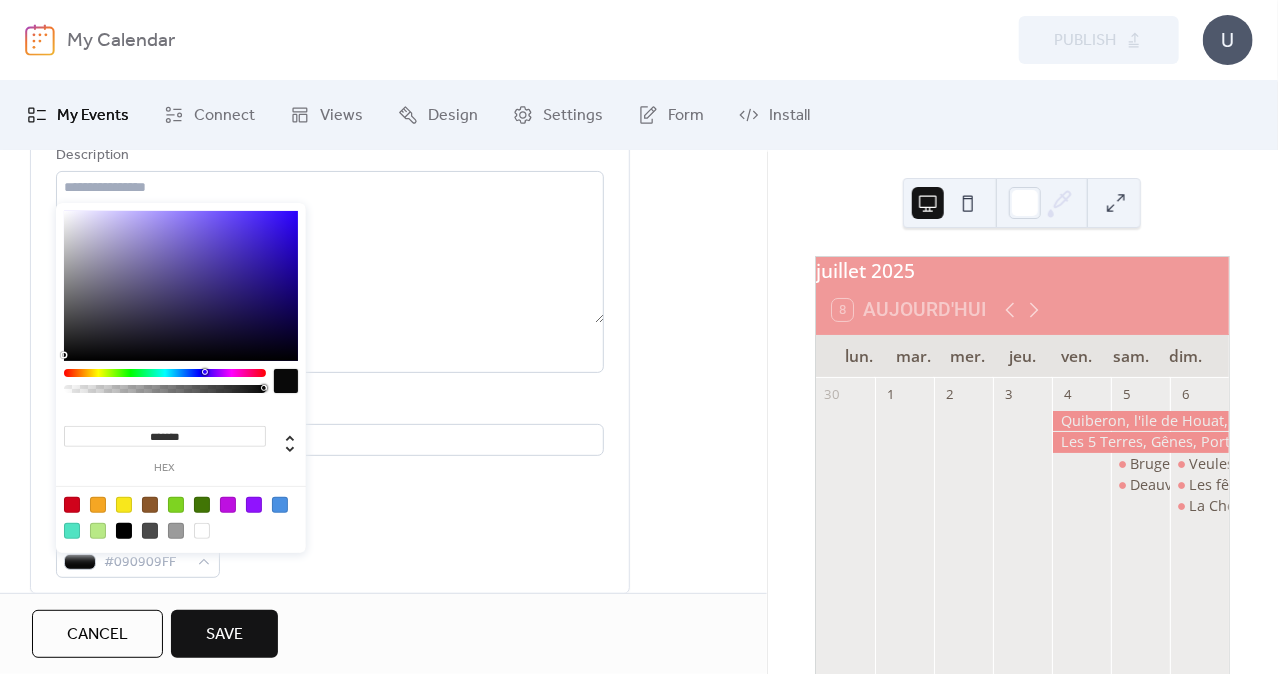 click on "*******" at bounding box center [165, 436] 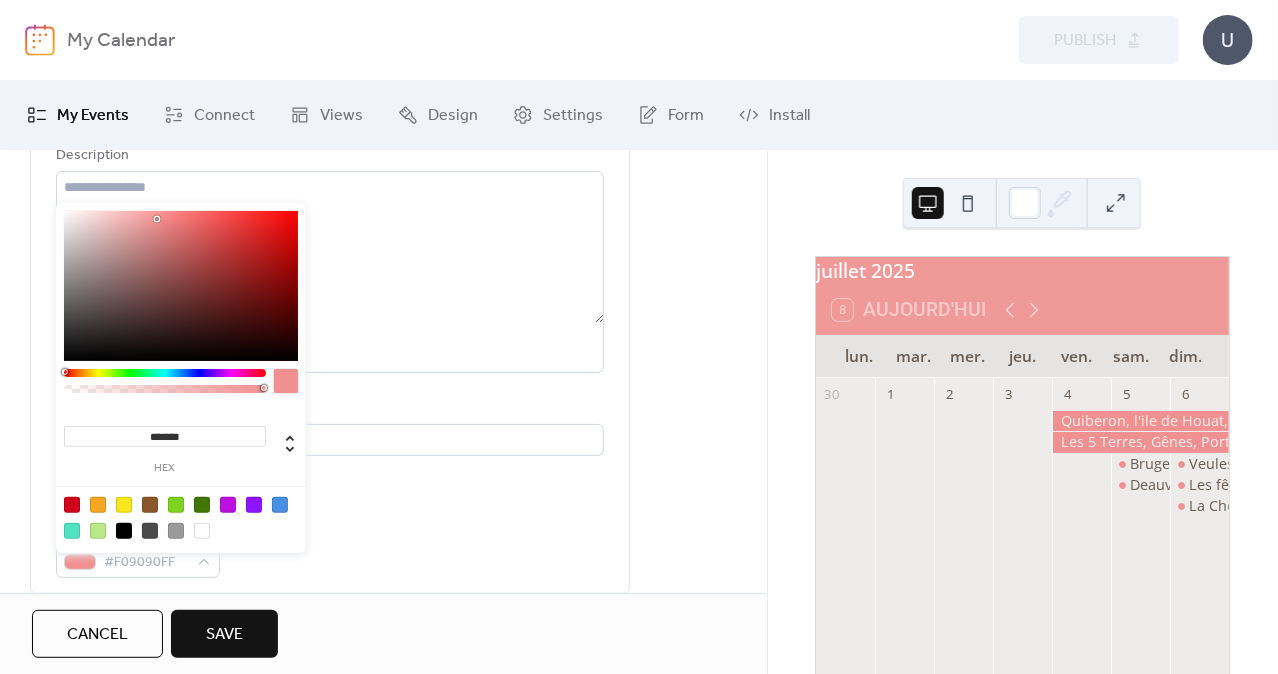 type on "********" 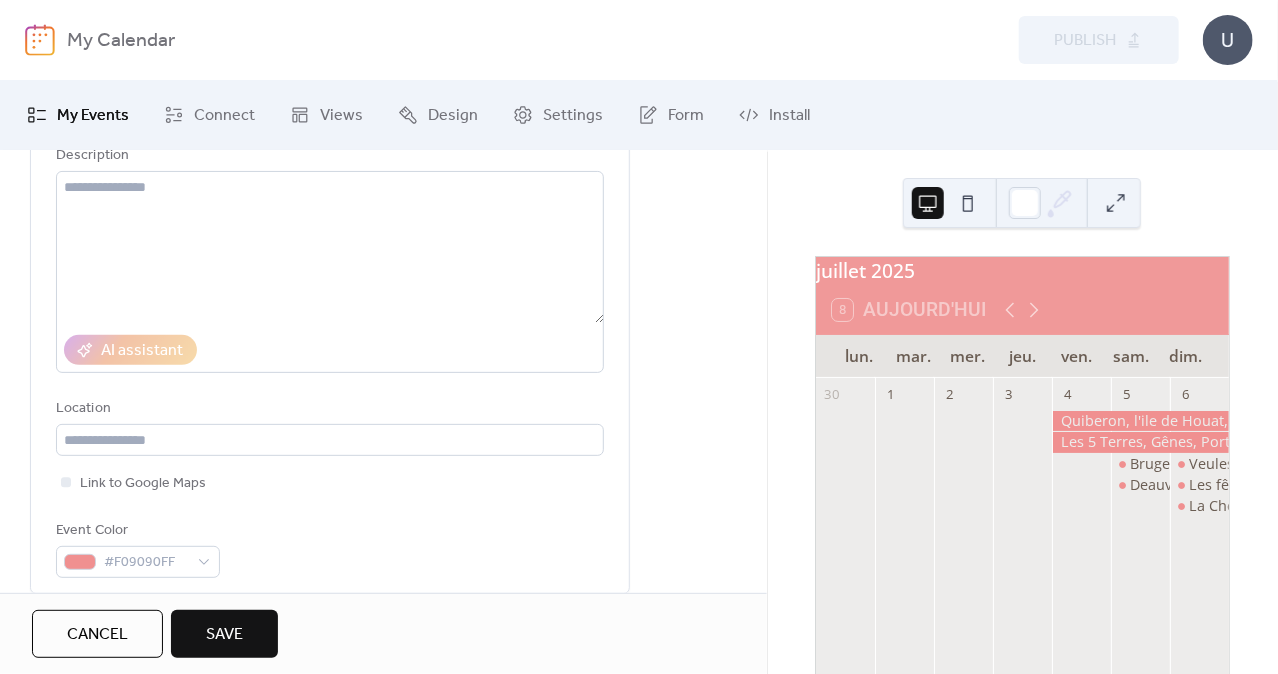 click on "Event Color #F09090FF" at bounding box center (330, 548) 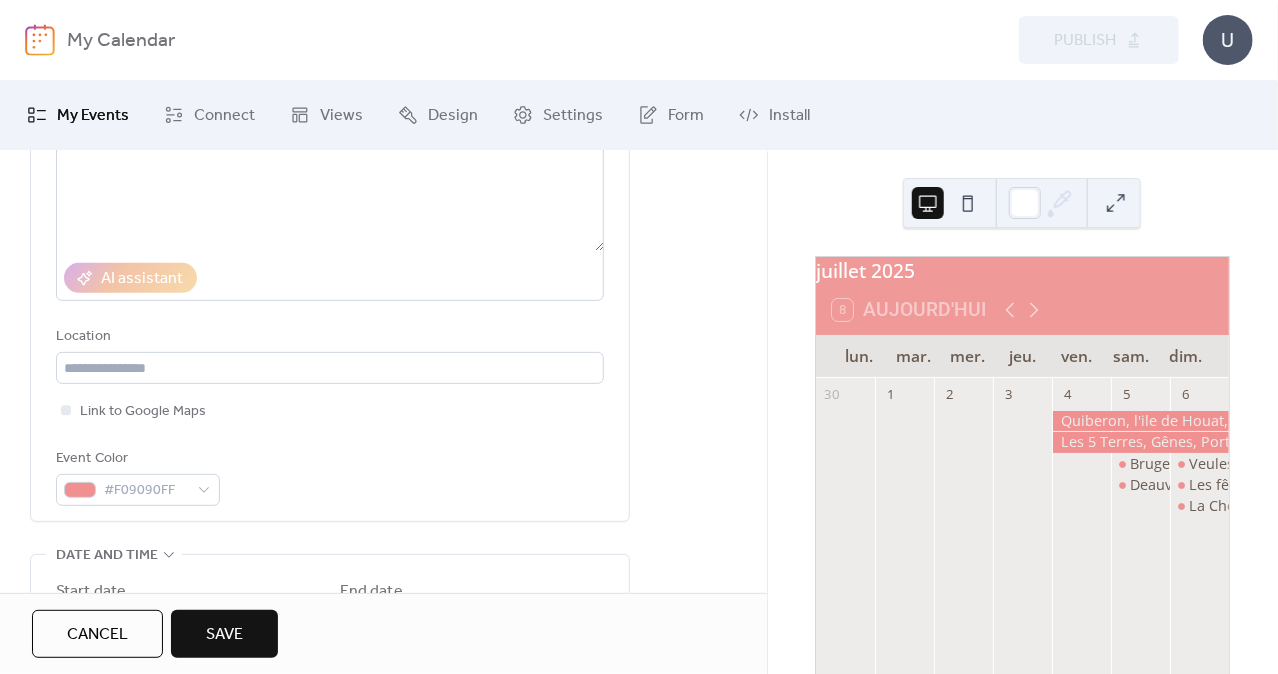 scroll, scrollTop: 360, scrollLeft: 0, axis: vertical 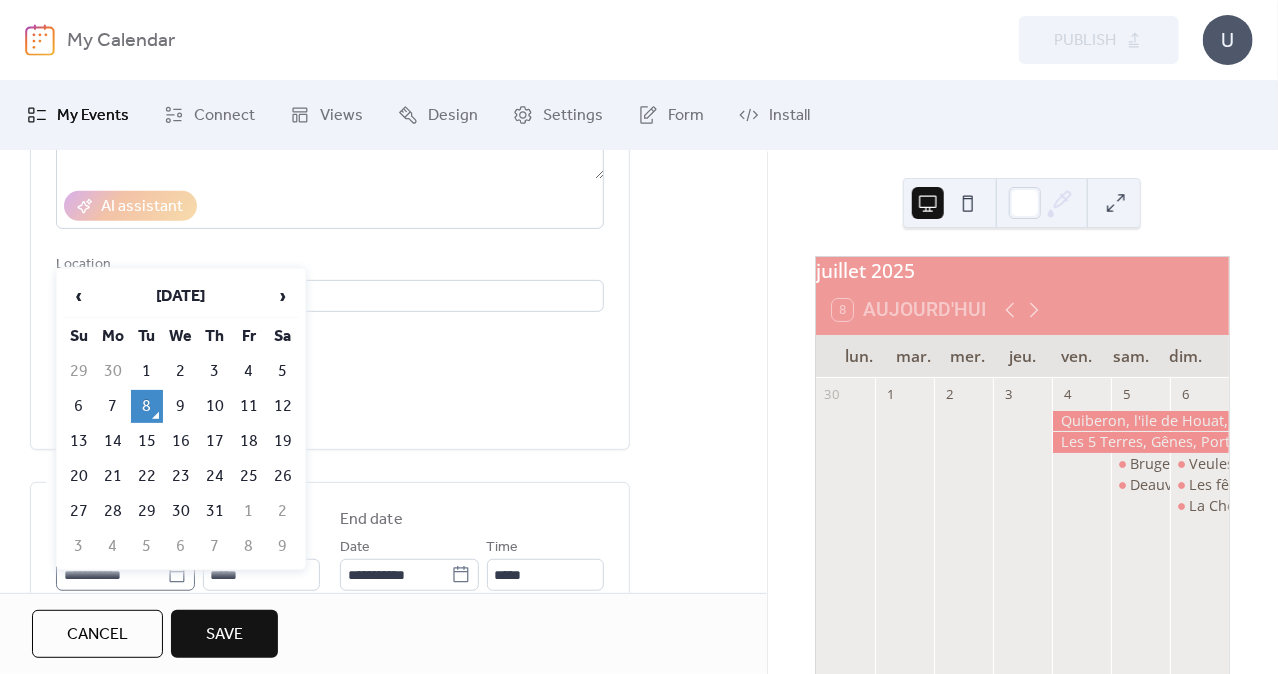 click 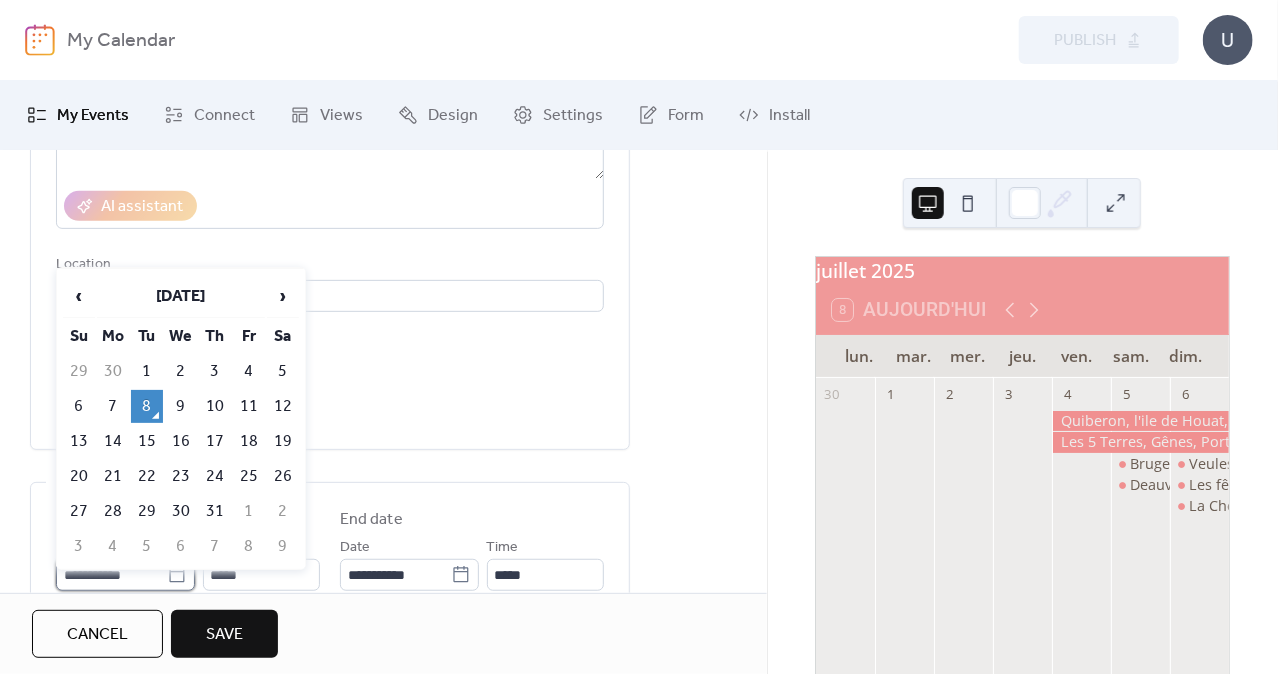 click on "**********" at bounding box center [111, 575] 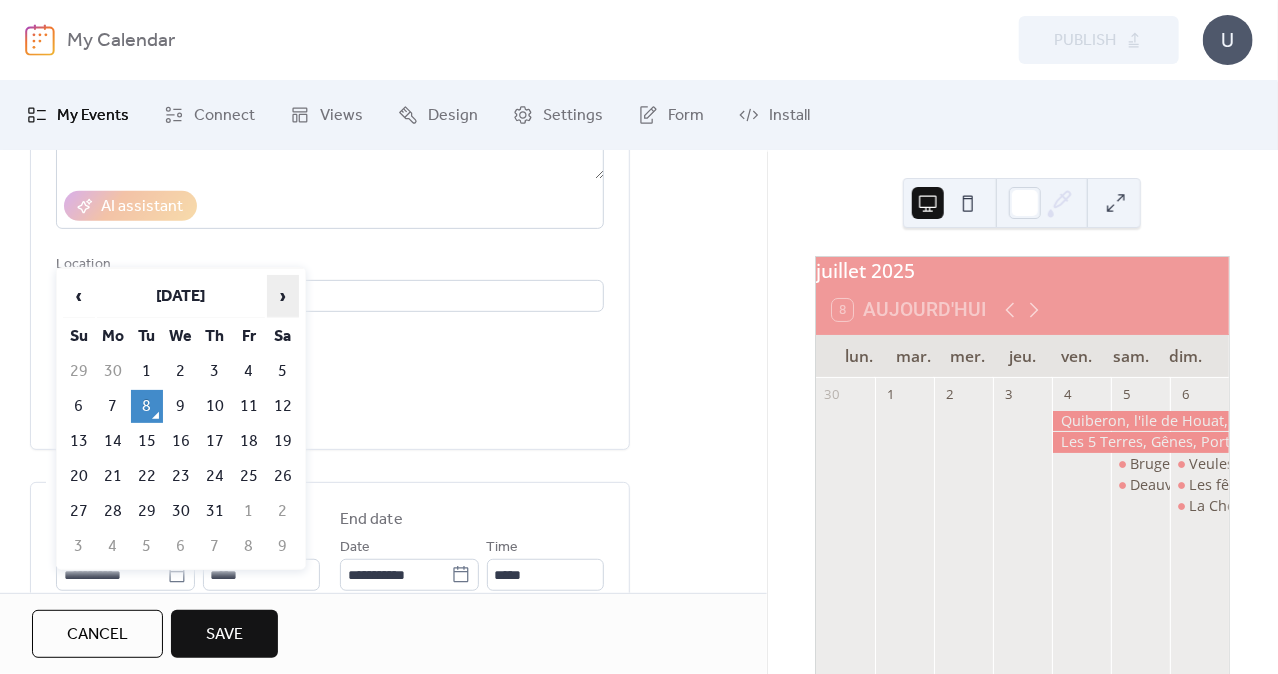 click on "›" at bounding box center (283, 296) 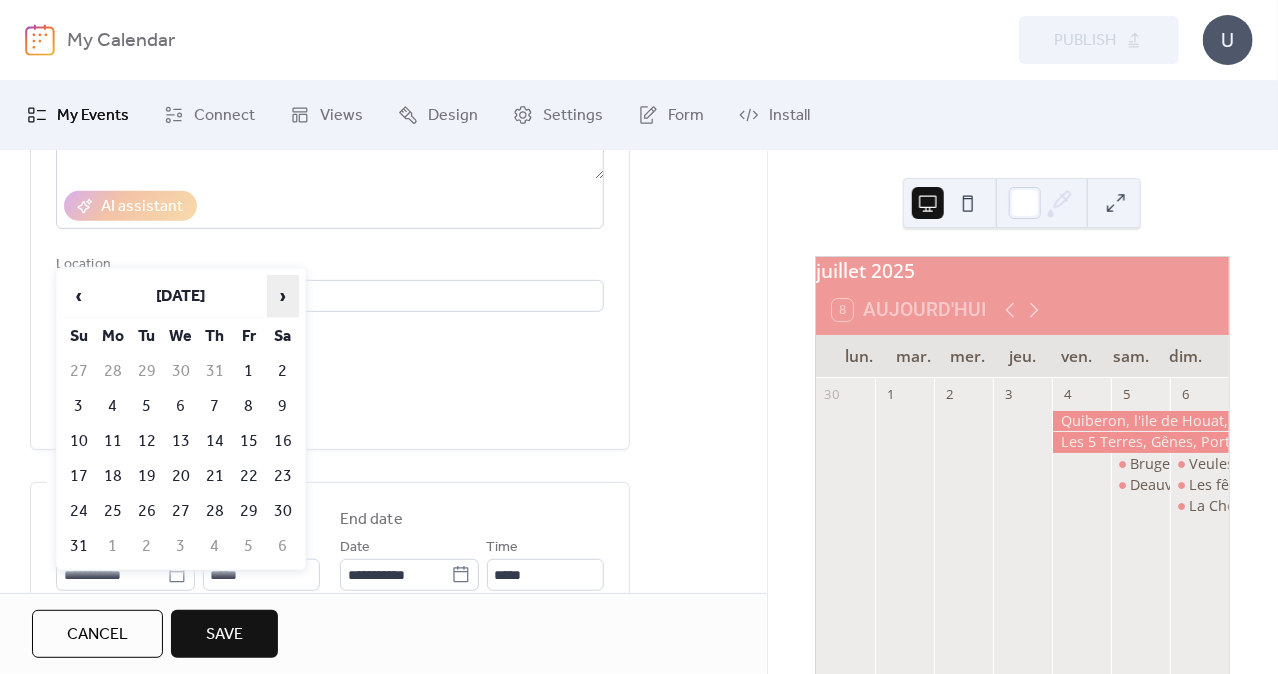 click on "›" at bounding box center (283, 296) 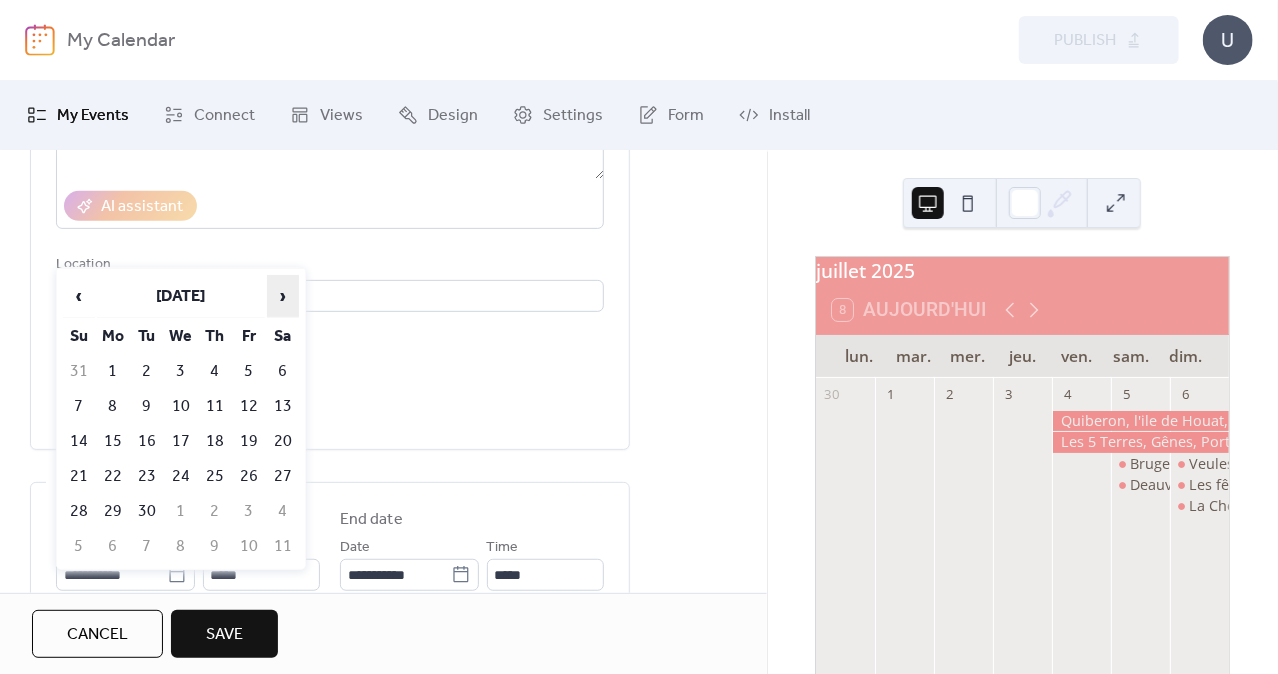 click on "›" at bounding box center (283, 296) 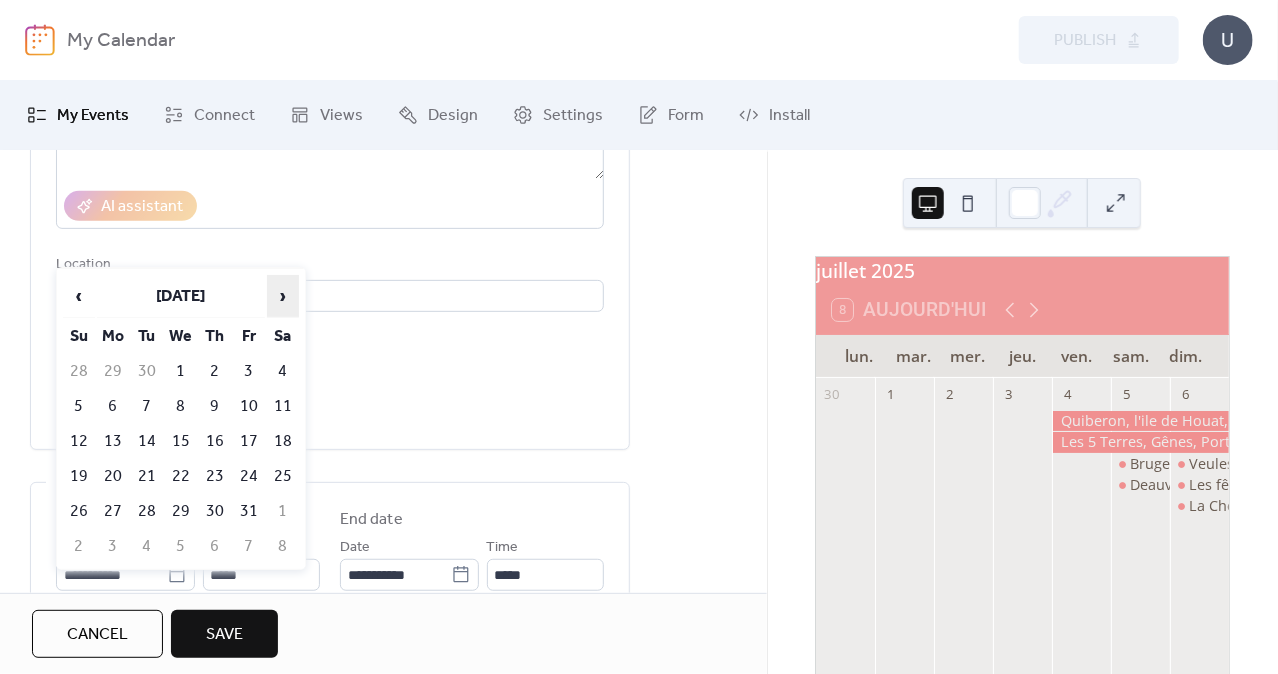 click on "›" at bounding box center [283, 296] 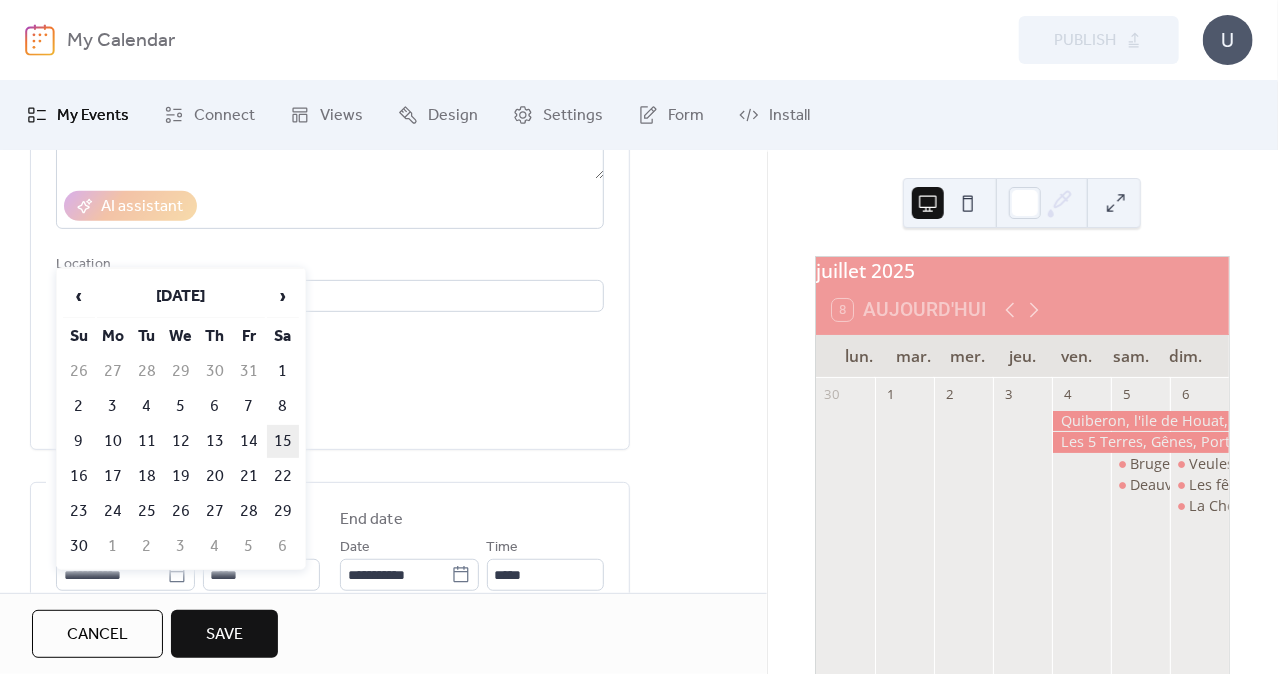 click on "15" at bounding box center [283, 441] 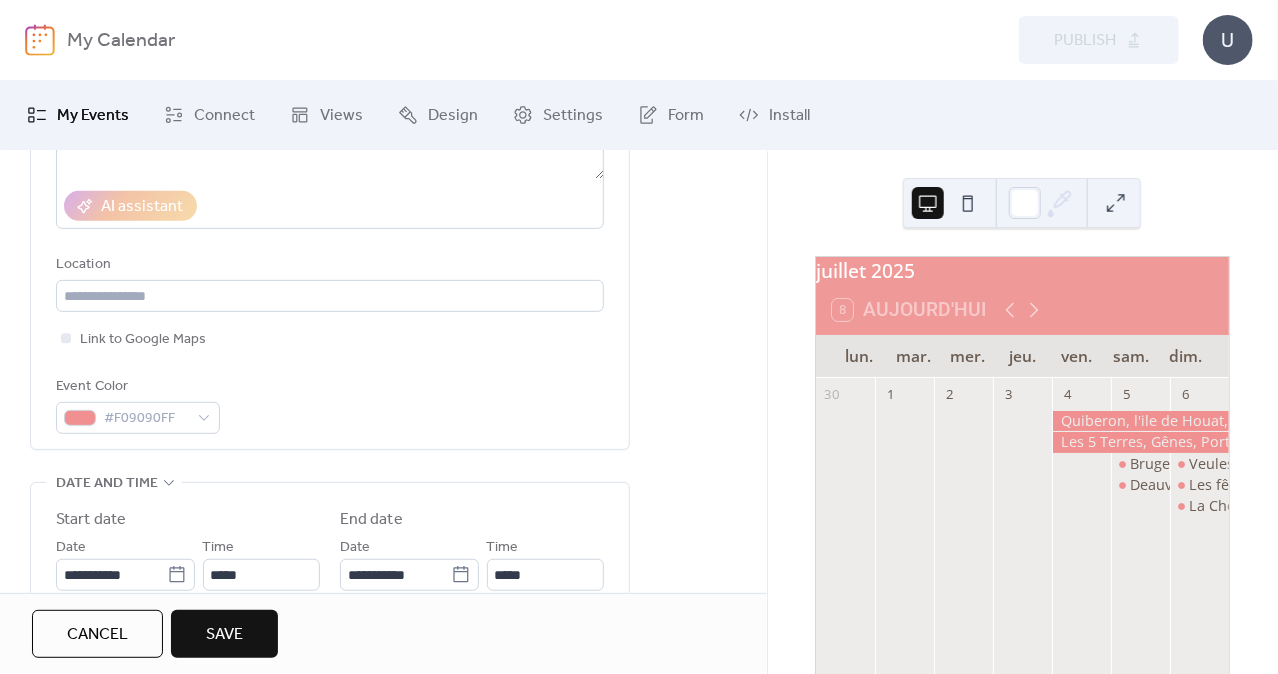 scroll, scrollTop: 432, scrollLeft: 0, axis: vertical 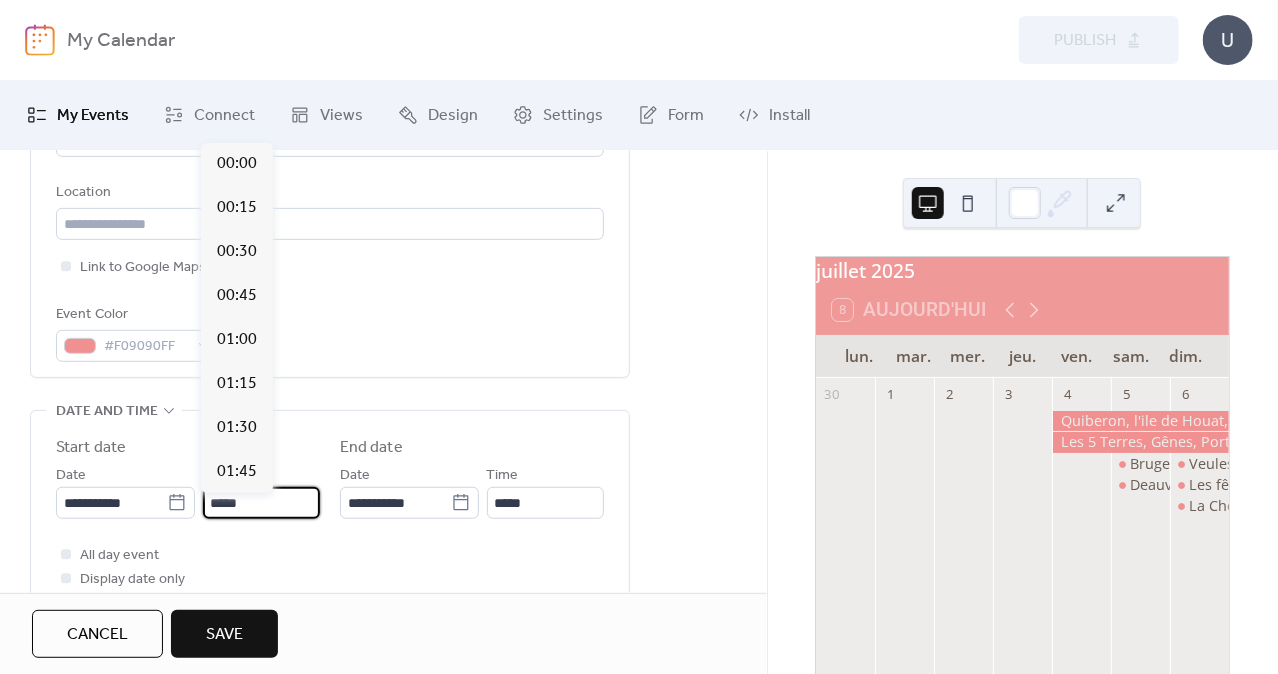 click on "*****" at bounding box center [261, 503] 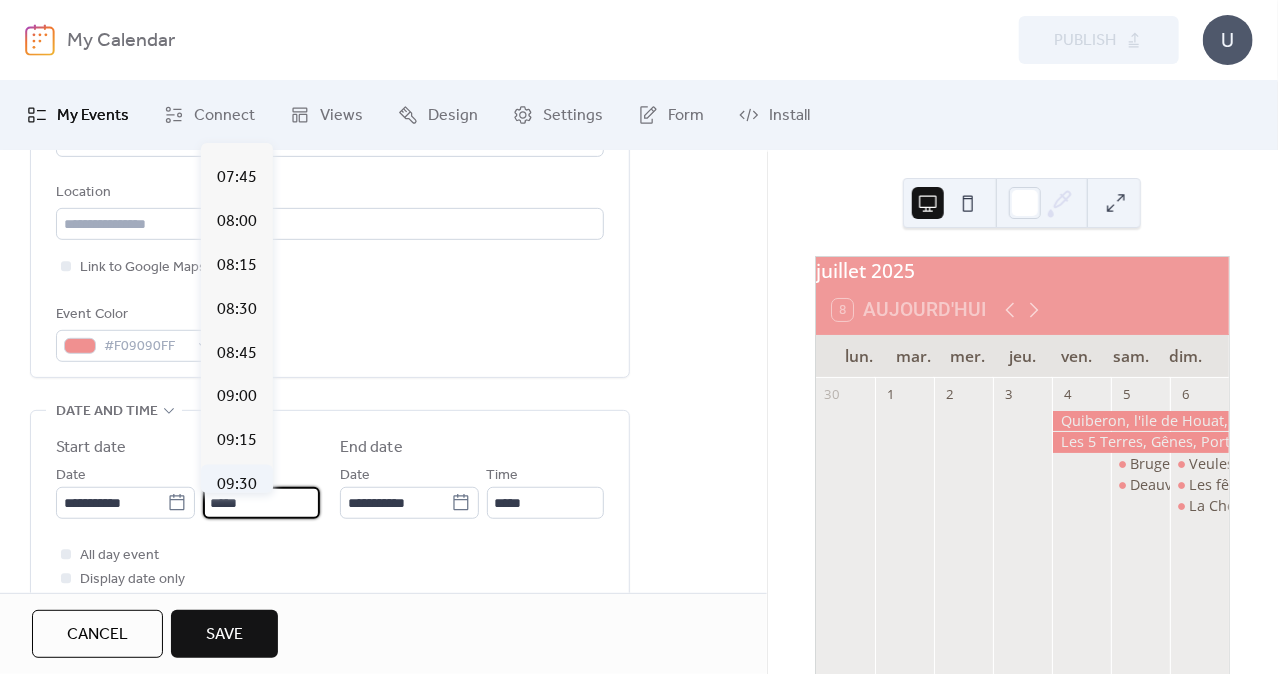 scroll, scrollTop: 1466, scrollLeft: 0, axis: vertical 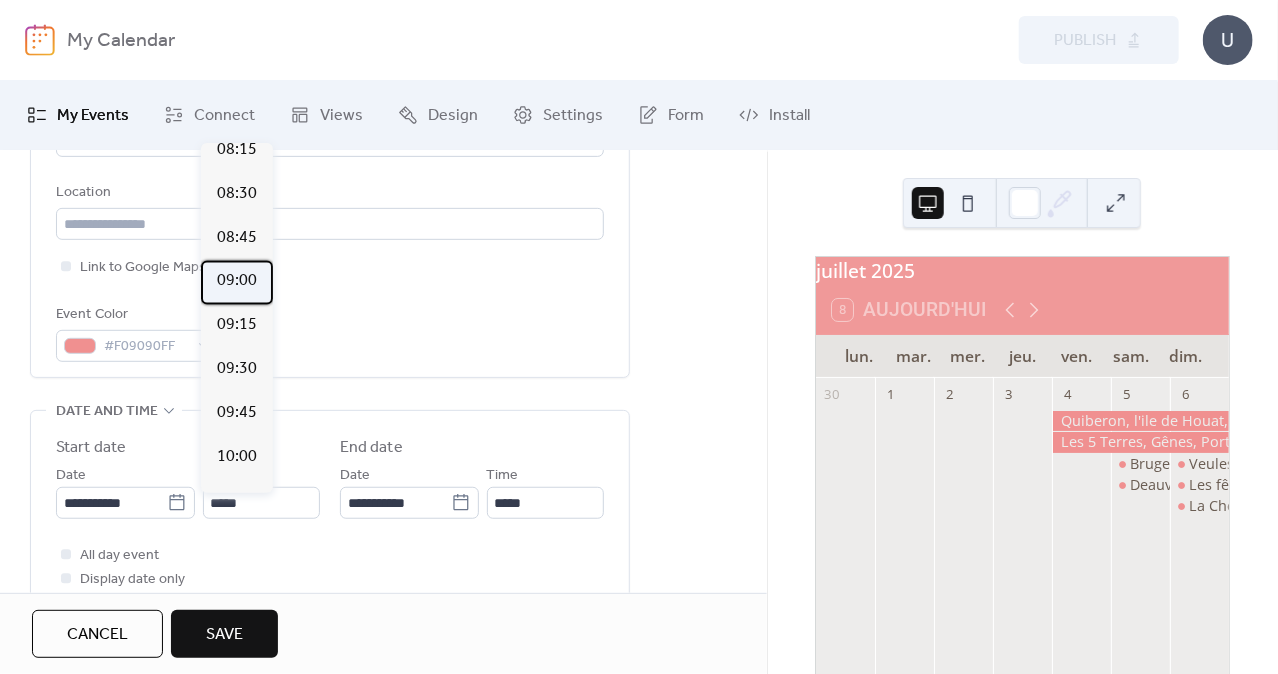 click on "09:00" at bounding box center [237, 282] 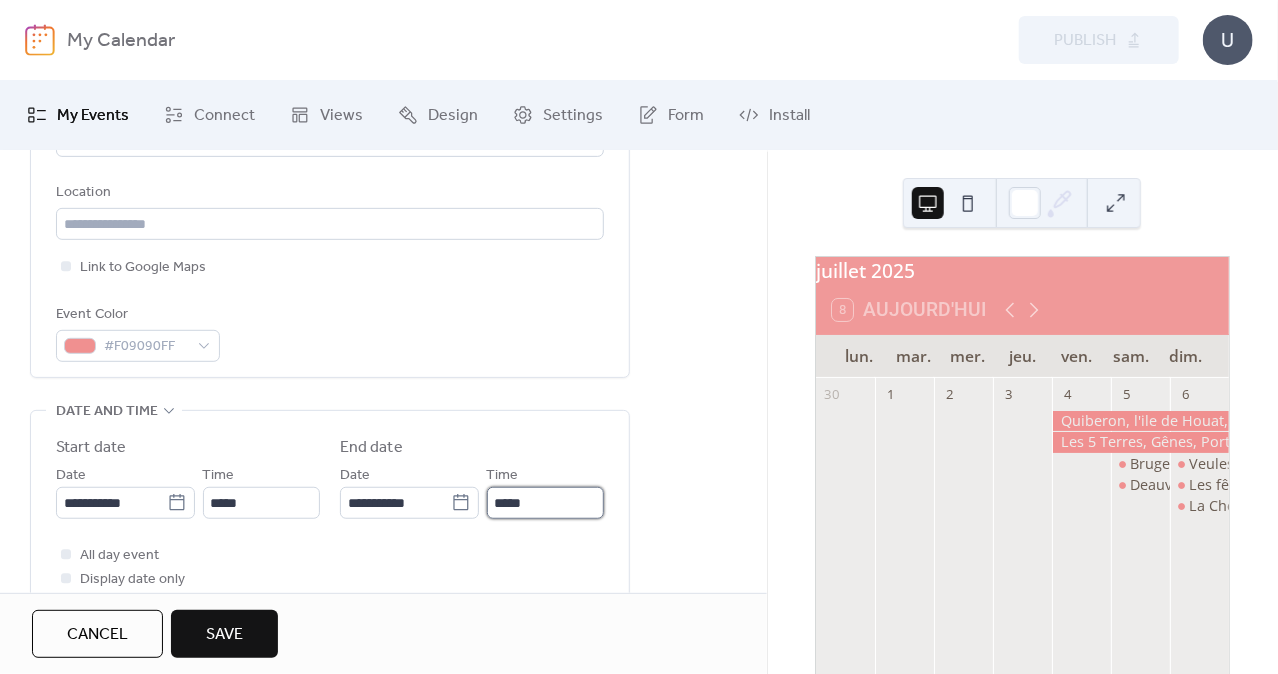 click on "*****" at bounding box center [545, 503] 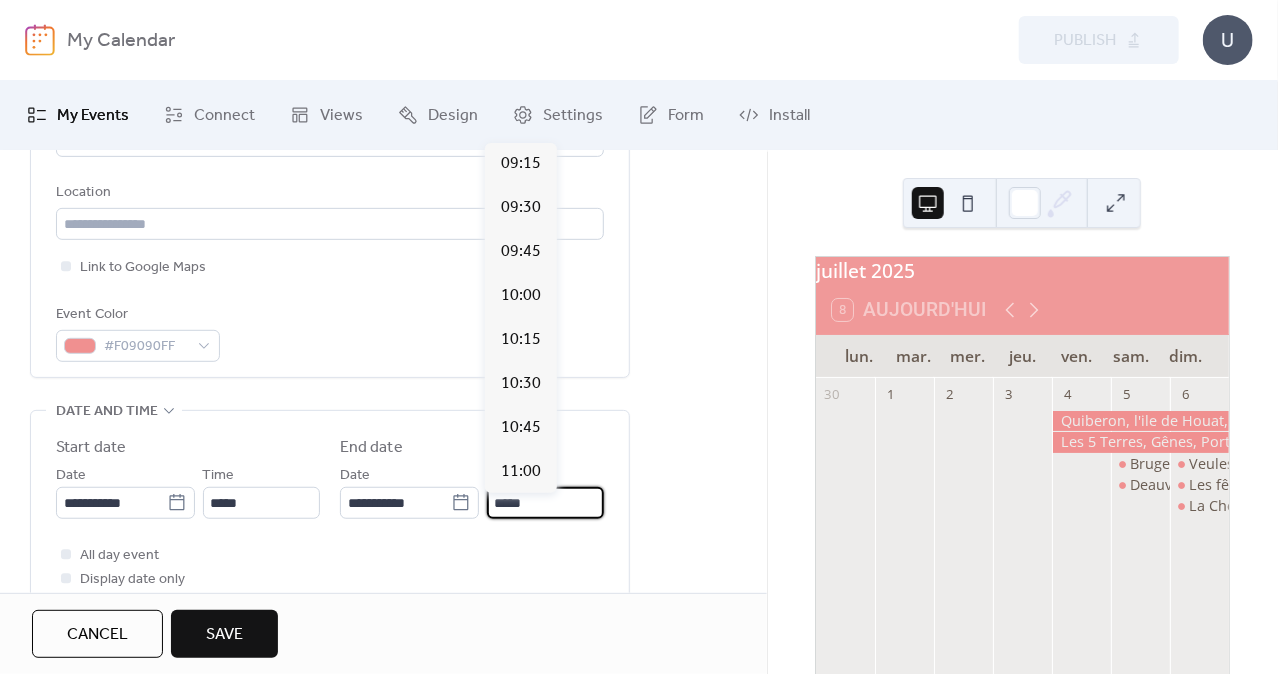 scroll, scrollTop: 1715, scrollLeft: 0, axis: vertical 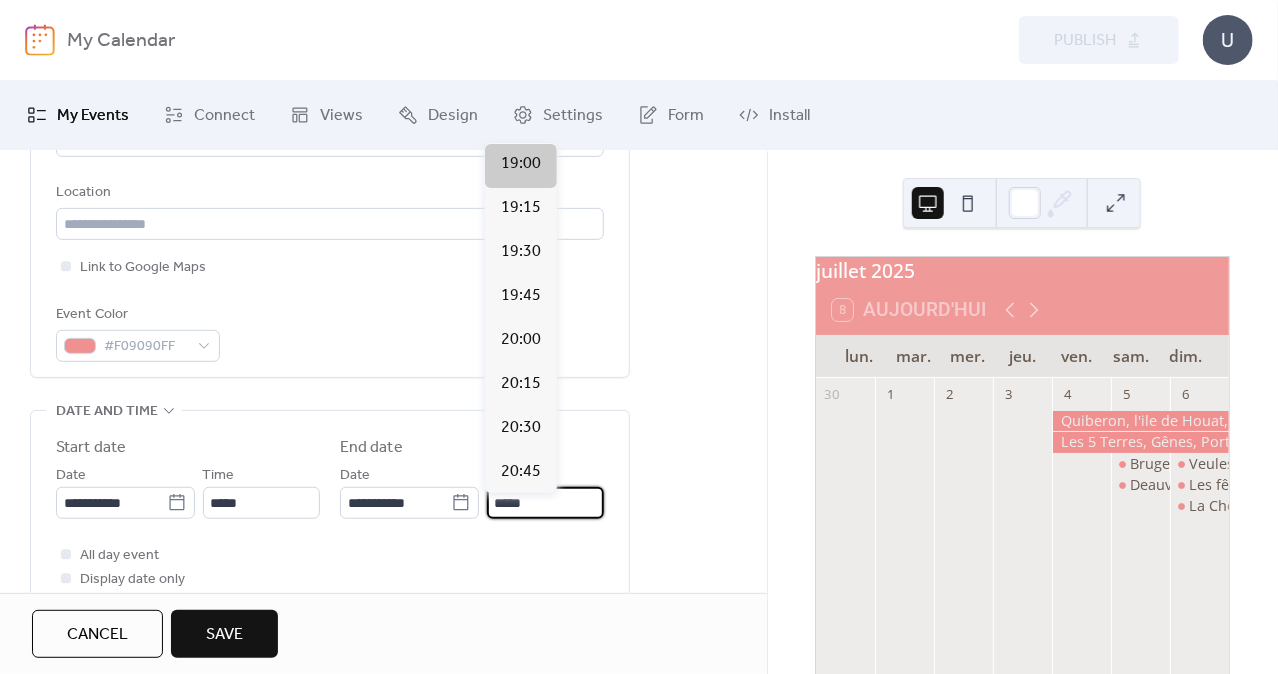 type on "*****" 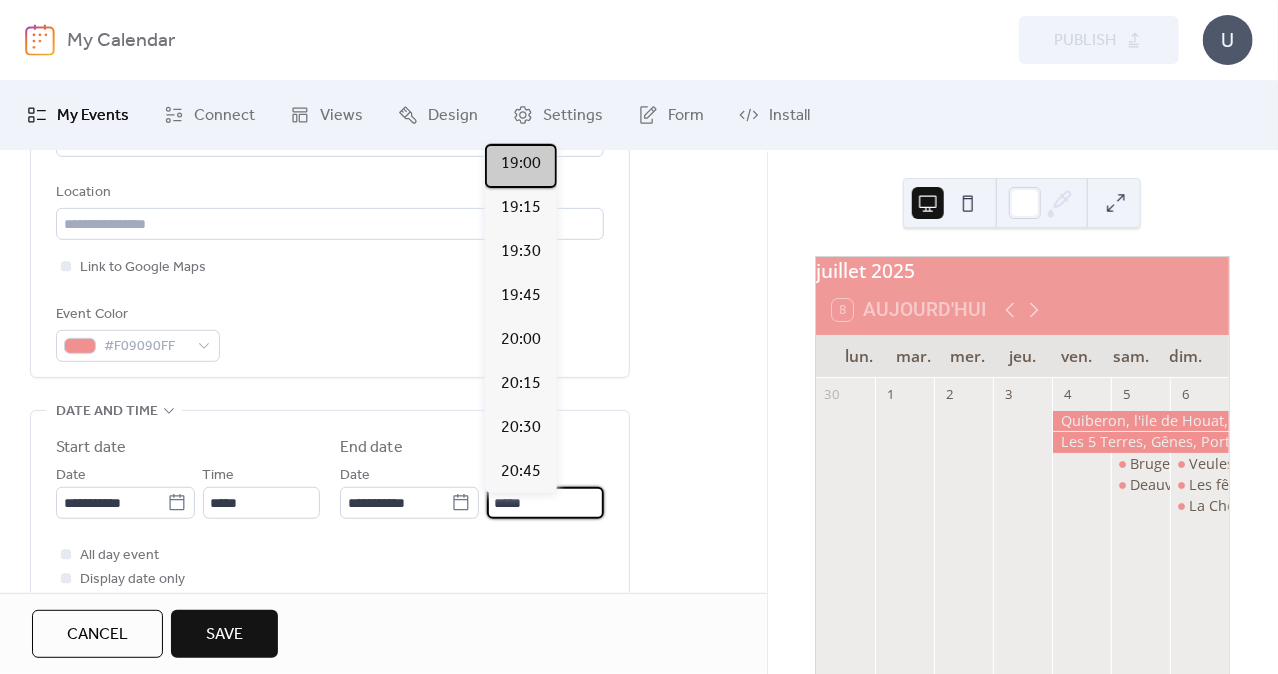 click on "19:00" at bounding box center [521, 165] 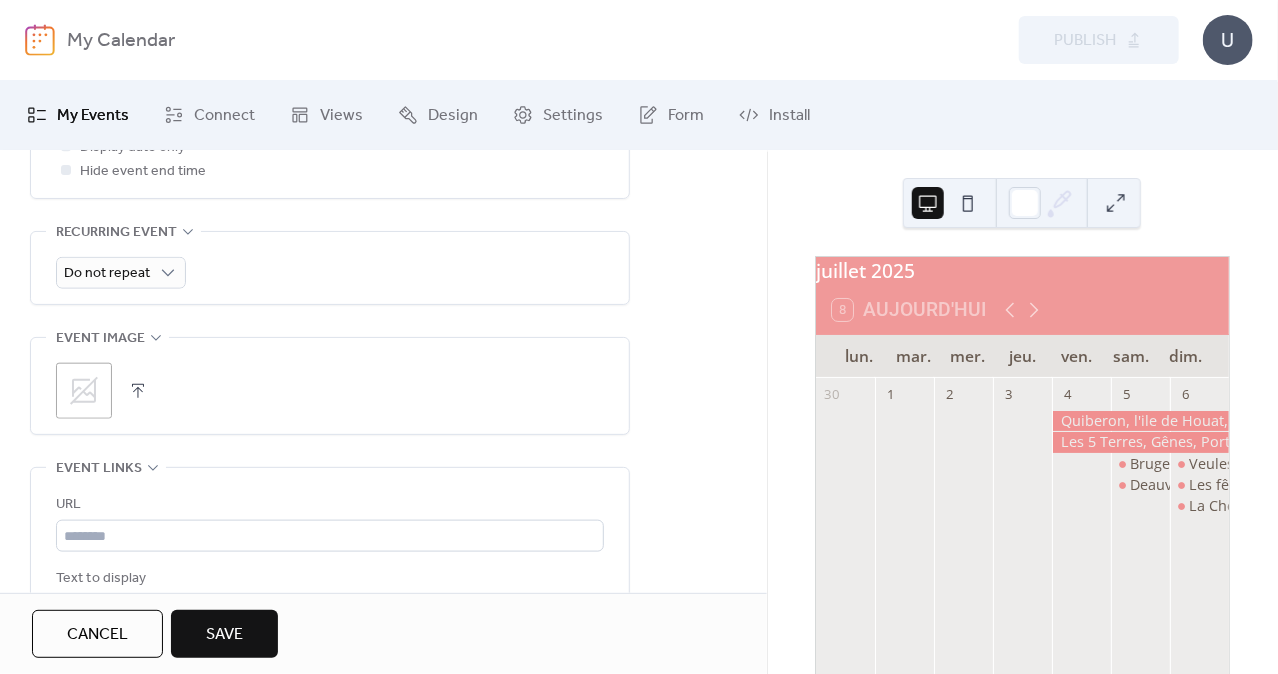 scroll, scrollTop: 1008, scrollLeft: 0, axis: vertical 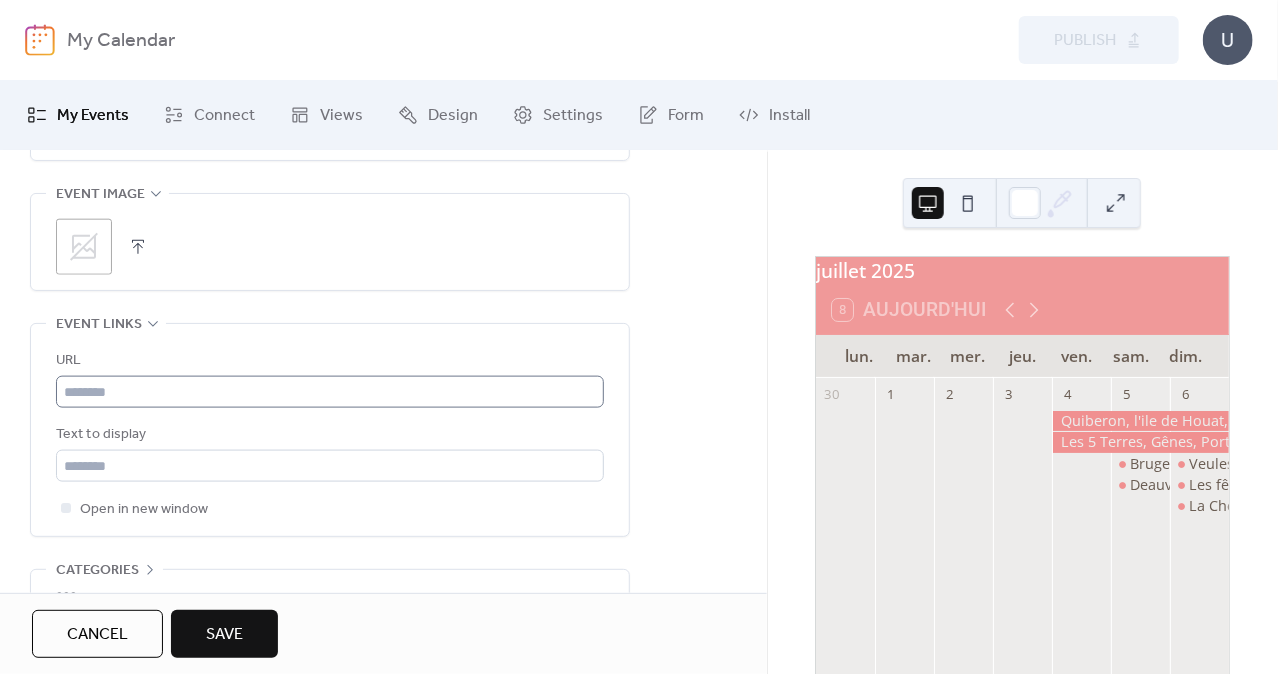click at bounding box center (330, 392) 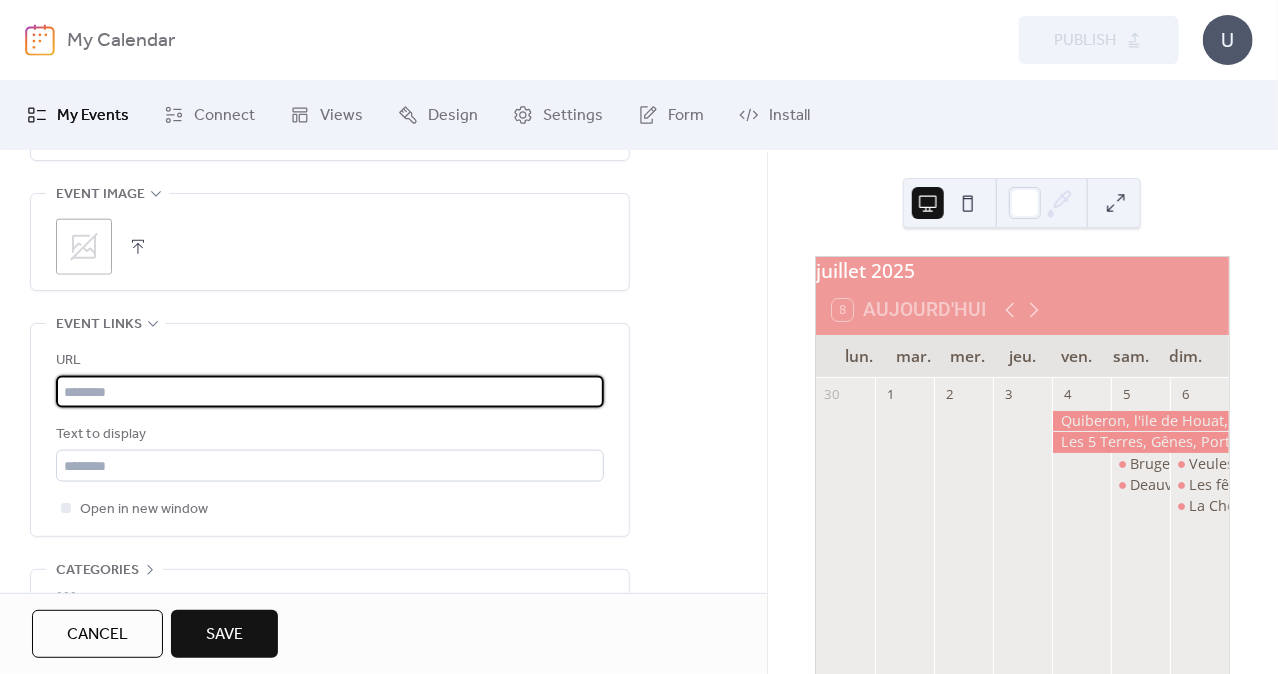paste on "**********" 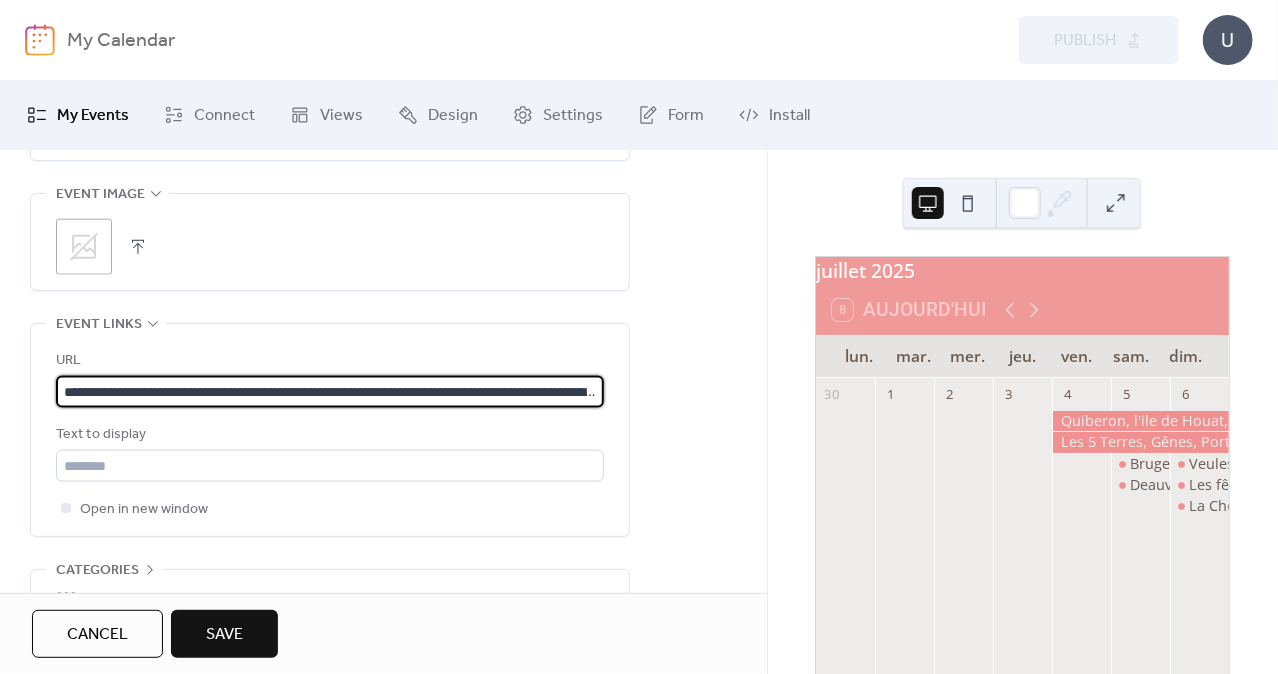 scroll, scrollTop: 0, scrollLeft: 486, axis: horizontal 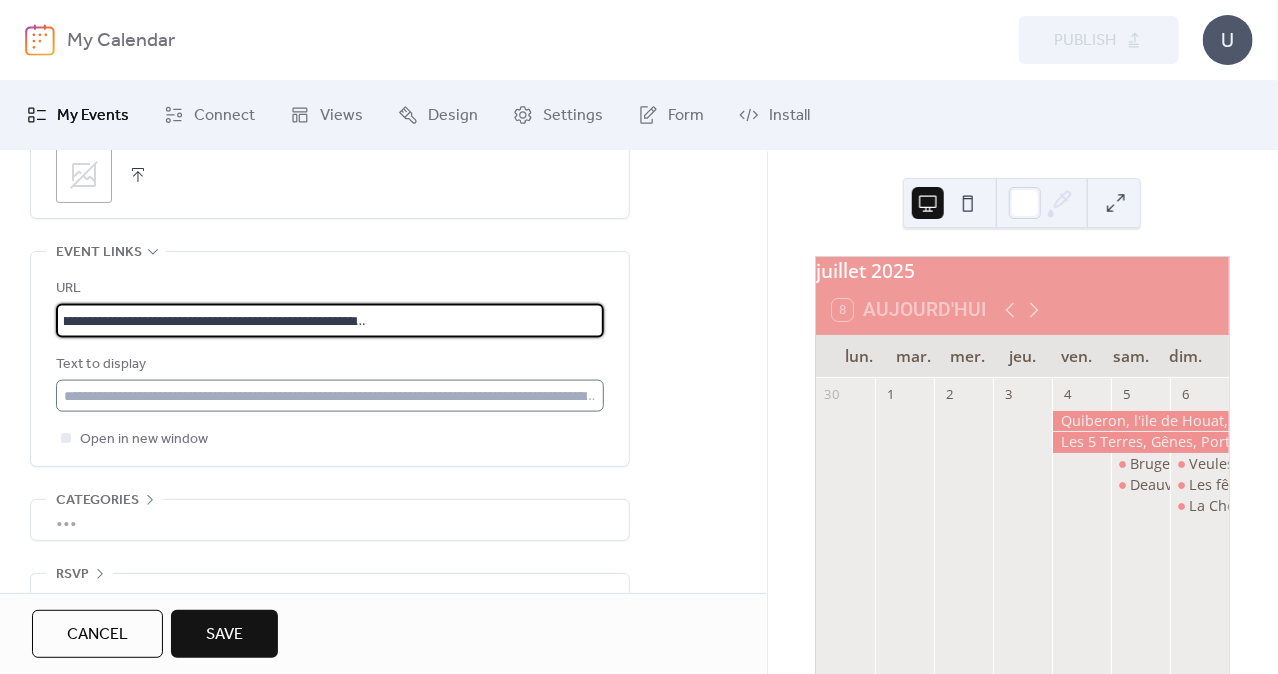 type on "**********" 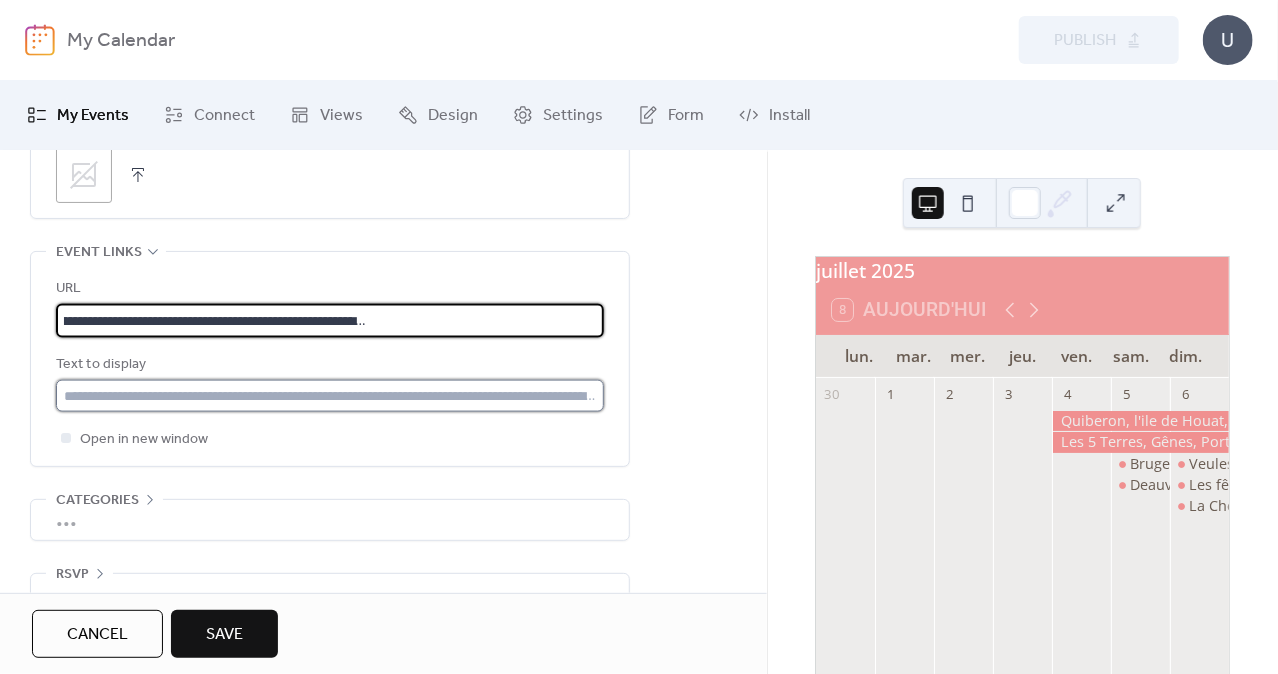 click at bounding box center [330, 396] 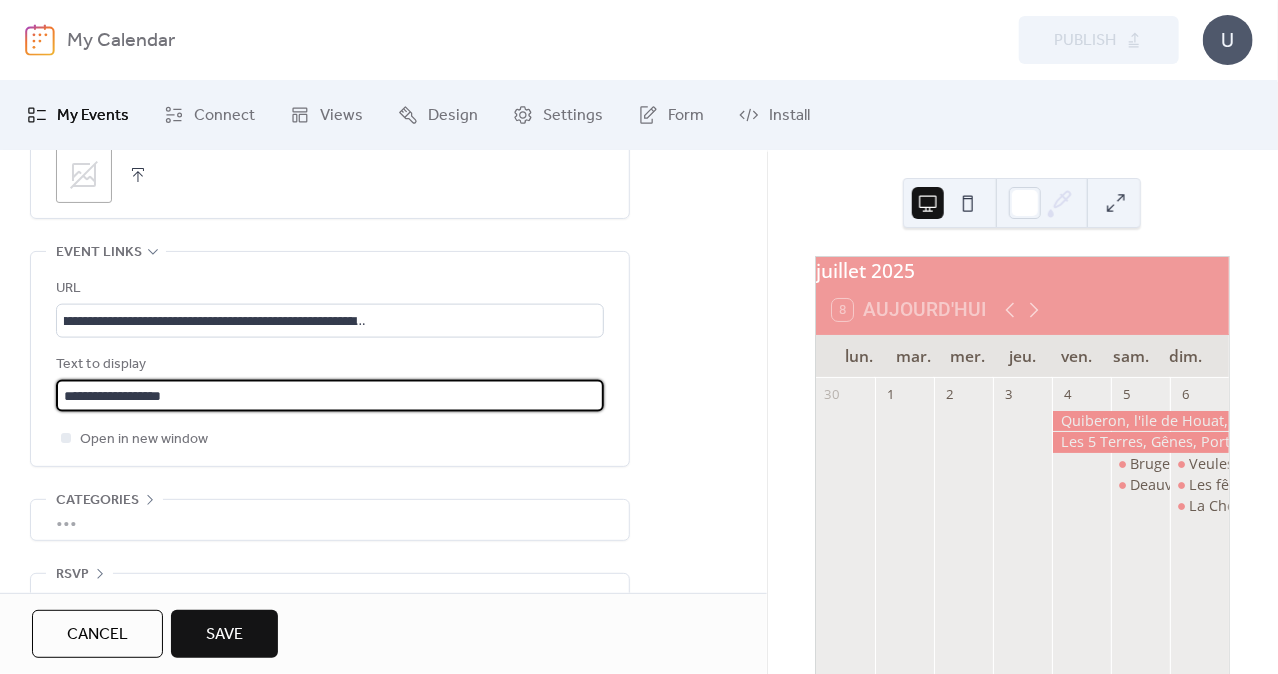type on "**********" 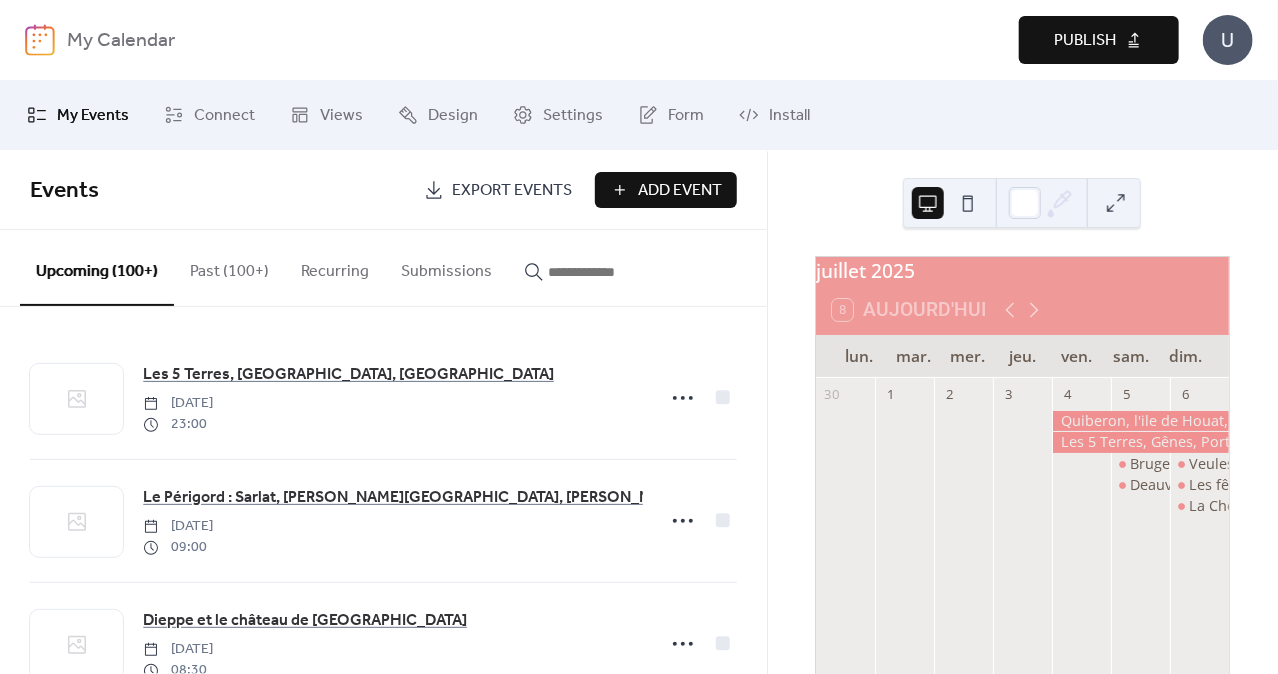 click on "Publish" at bounding box center [1085, 41] 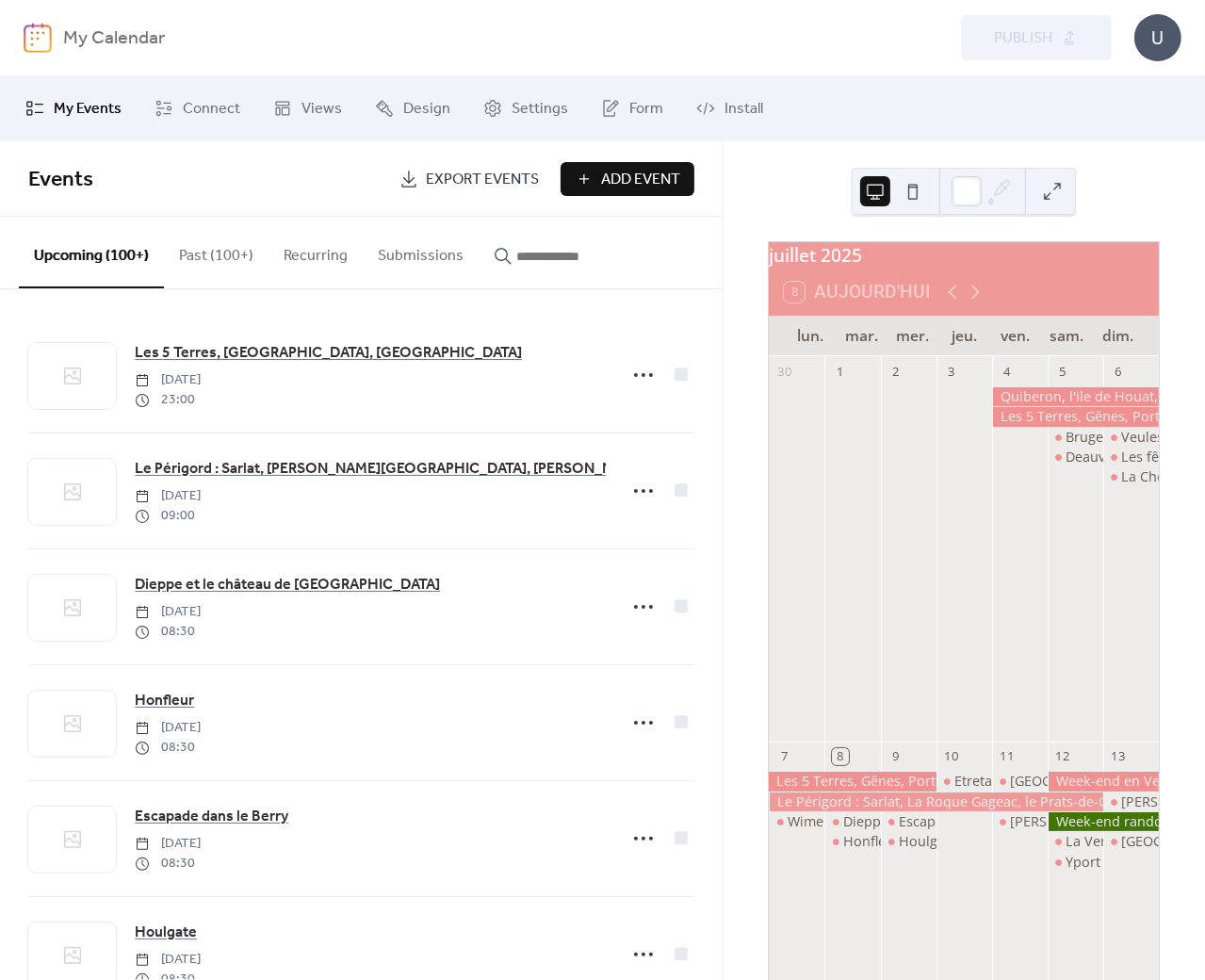 click at bounding box center [563, 256] 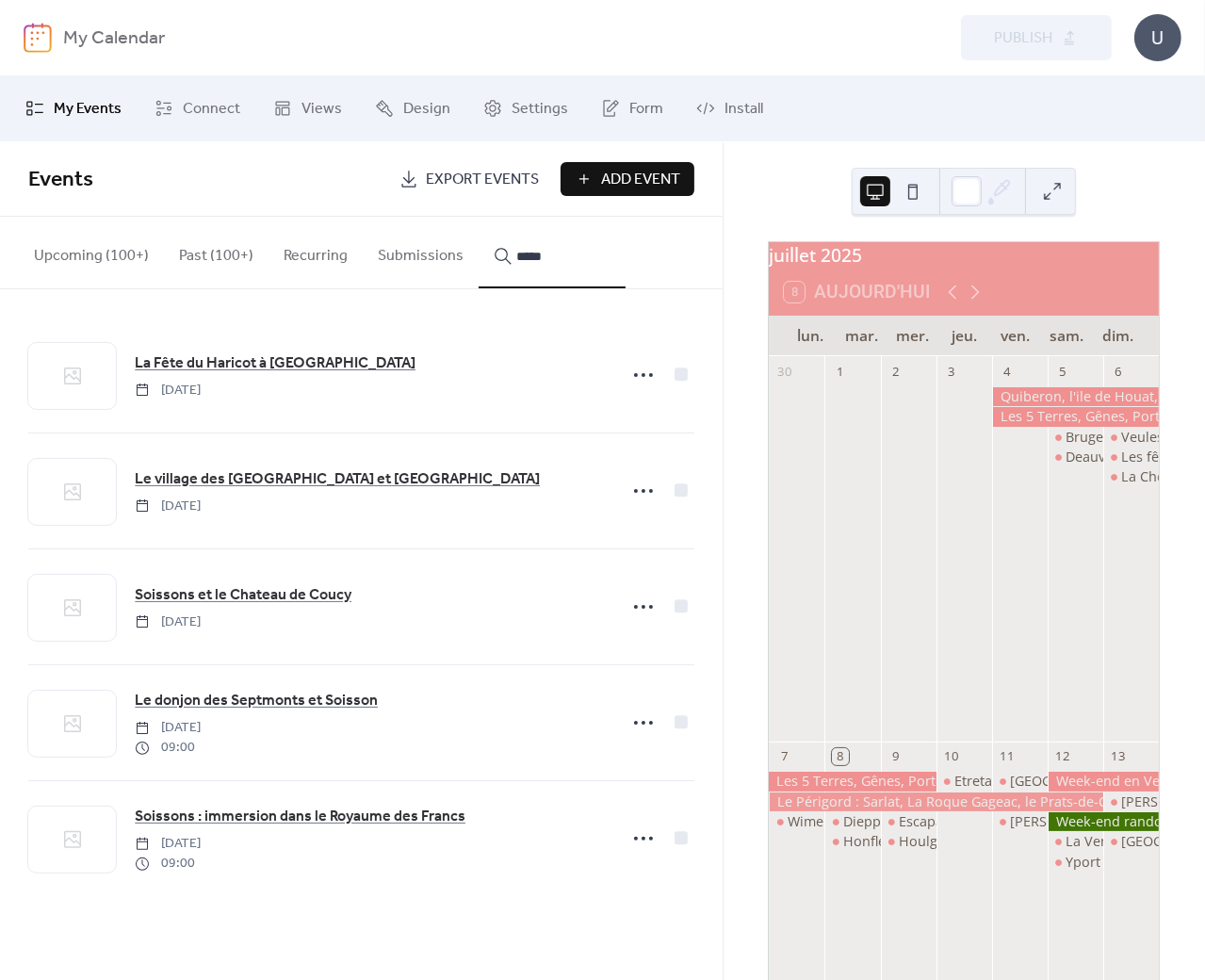 drag, startPoint x: 561, startPoint y: 258, endPoint x: 482, endPoint y: 256, distance: 79.02531 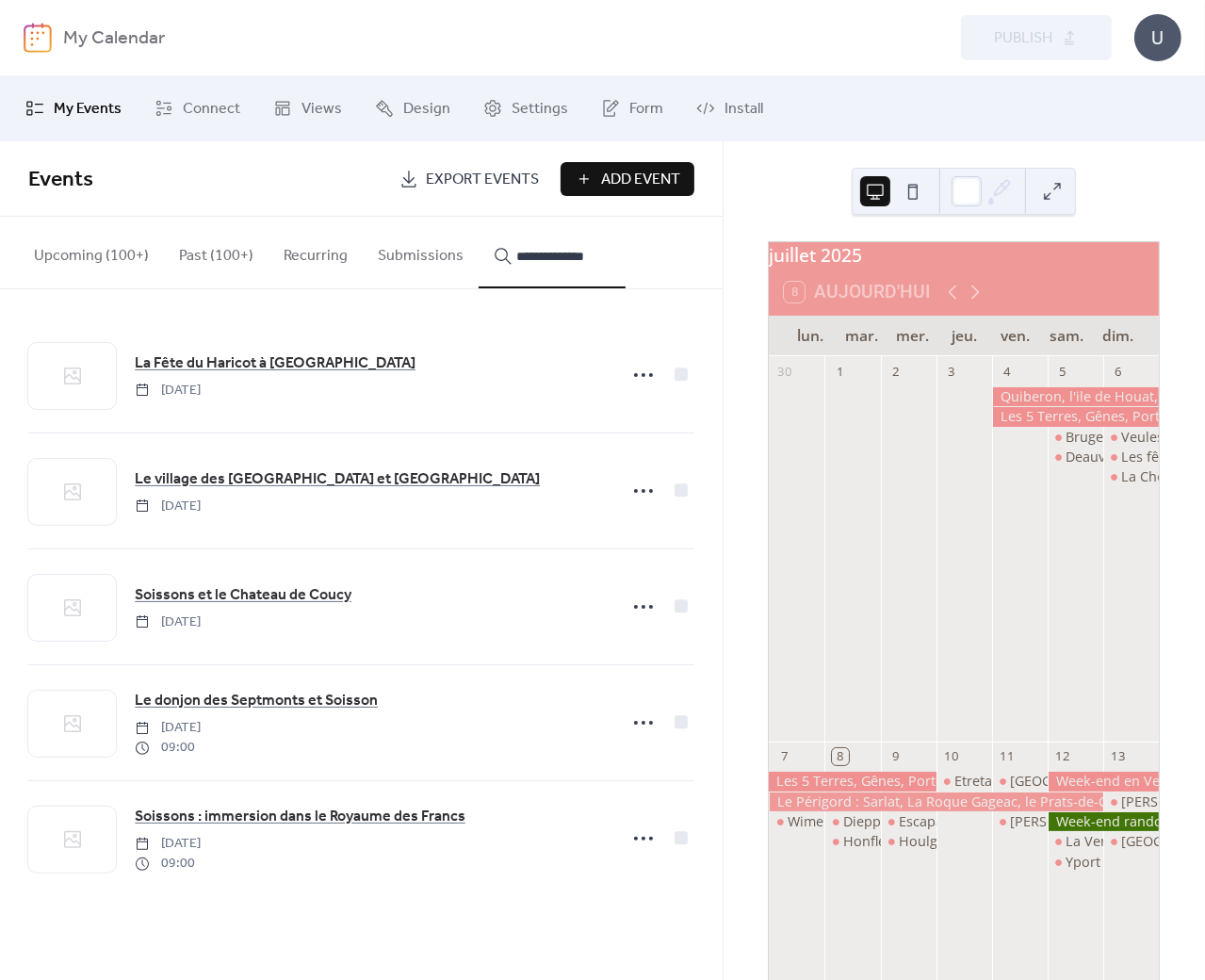 type on "**********" 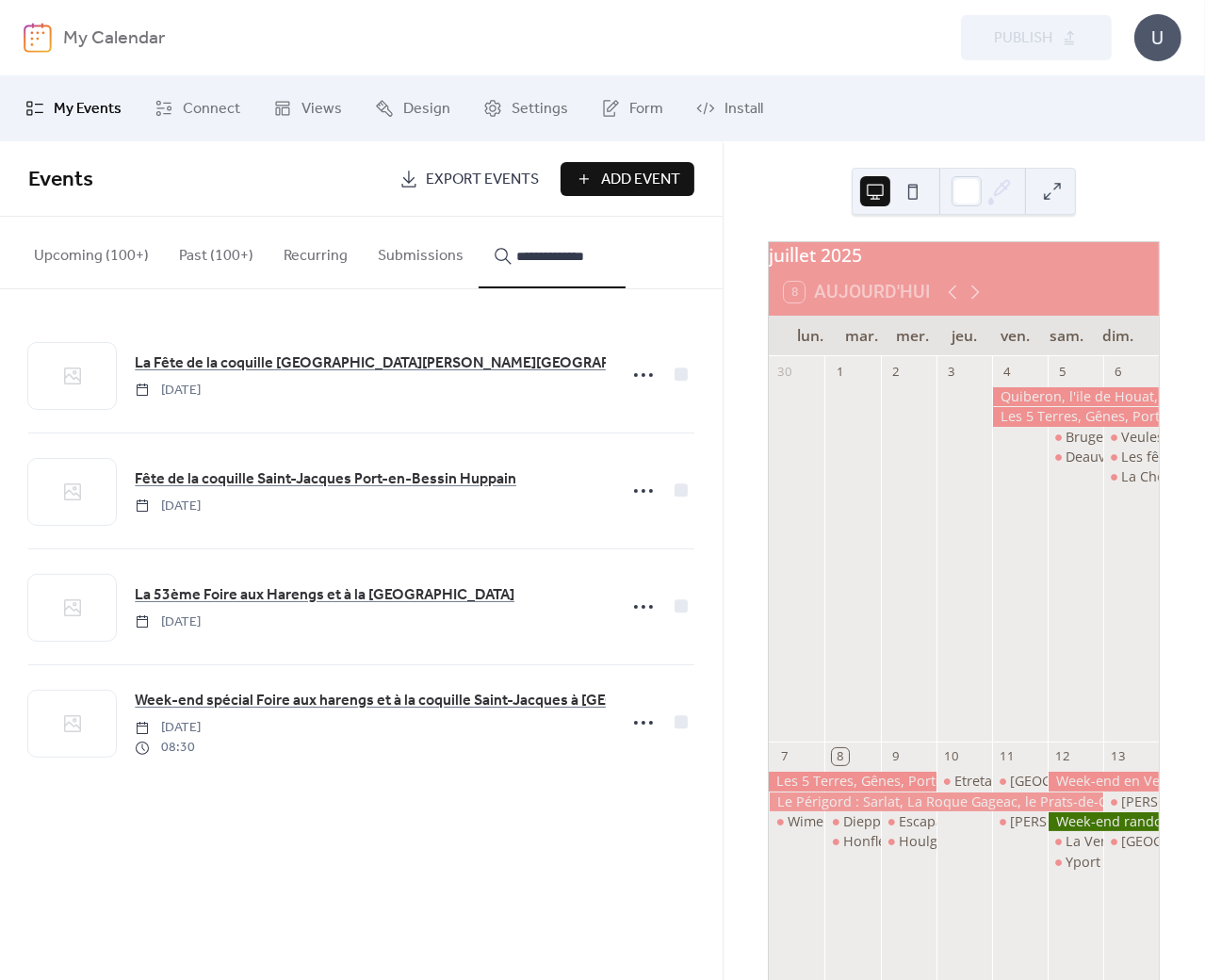 click on "Add Event" at bounding box center (641, 180) 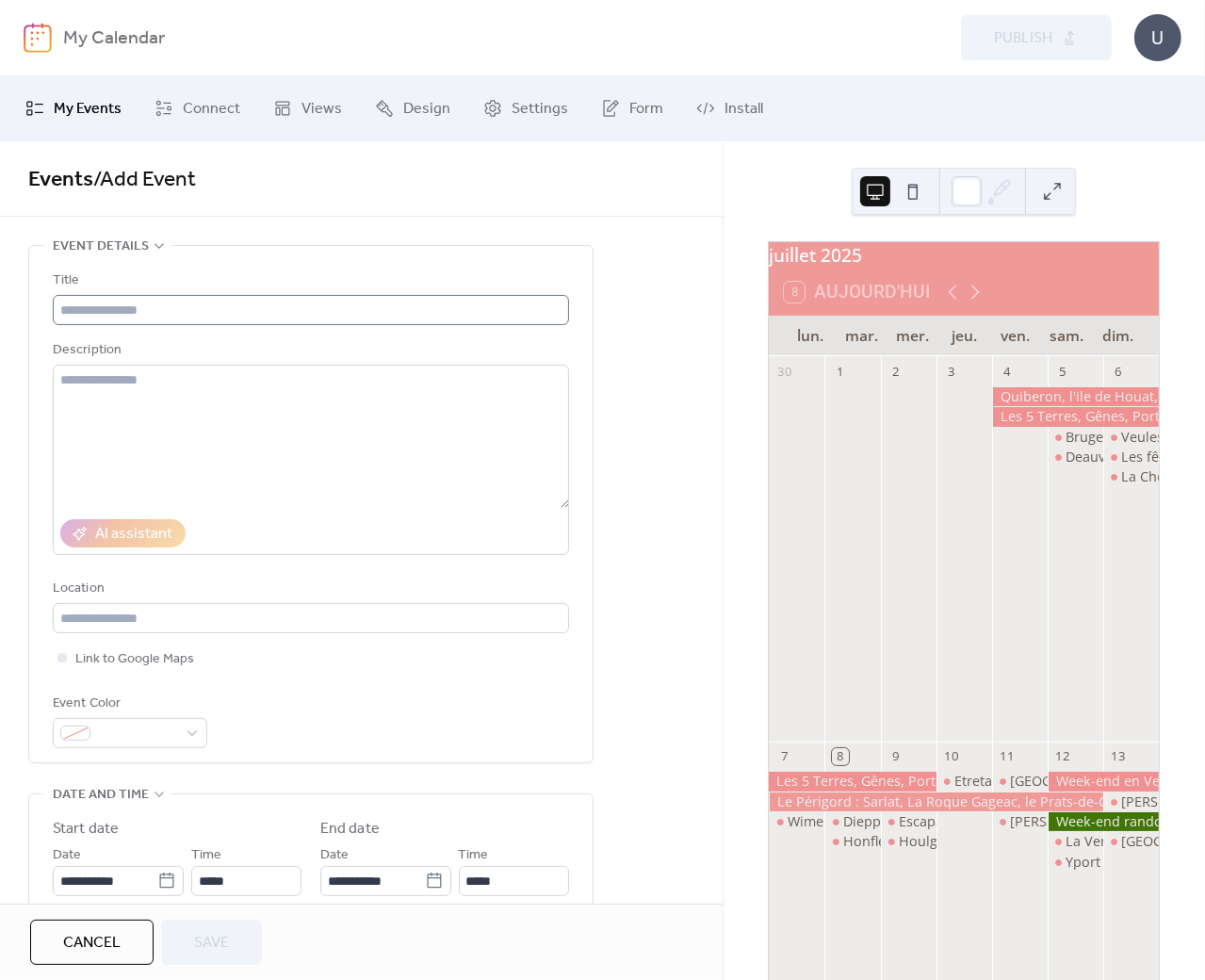 click at bounding box center (311, 310) 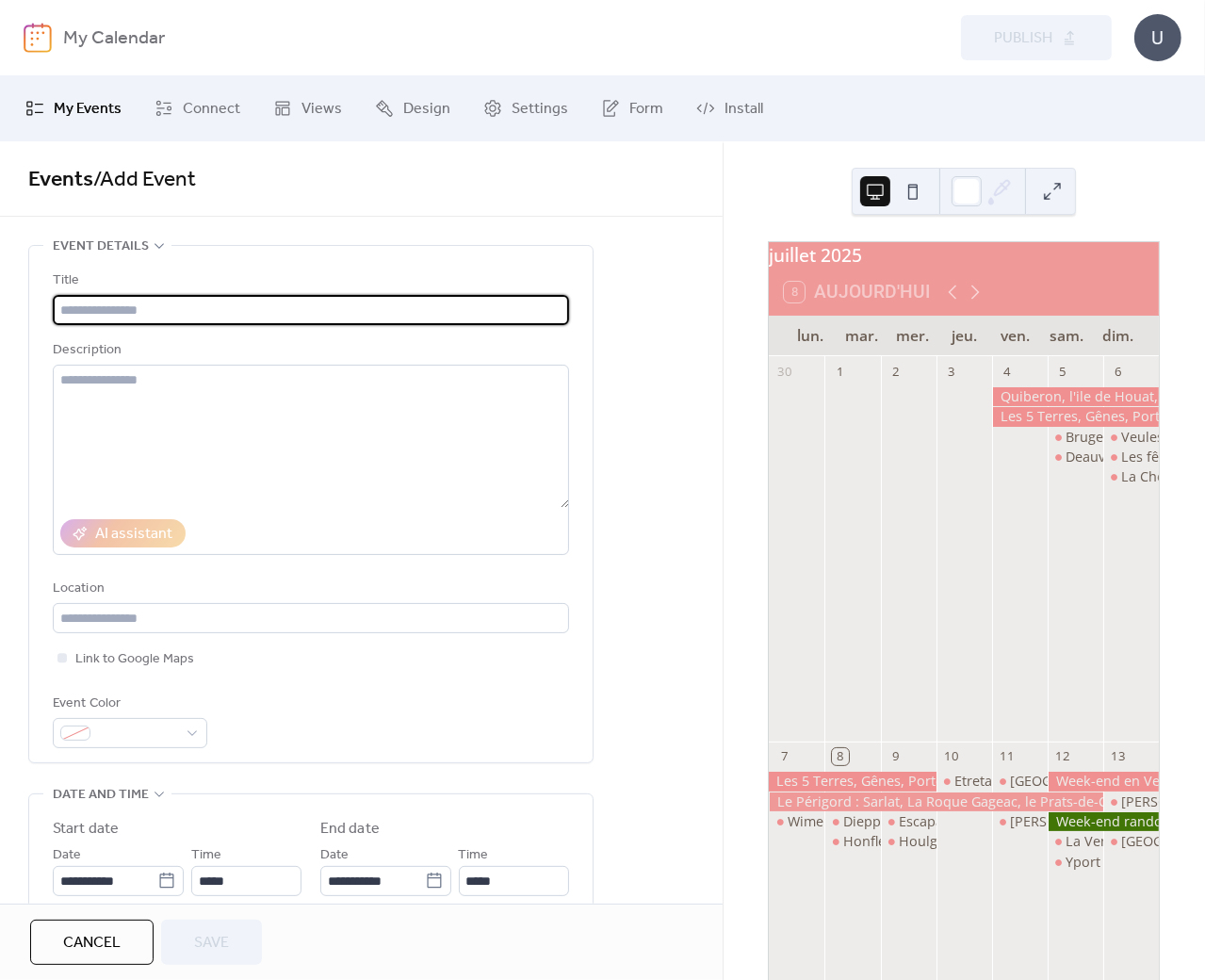 paste on "**********" 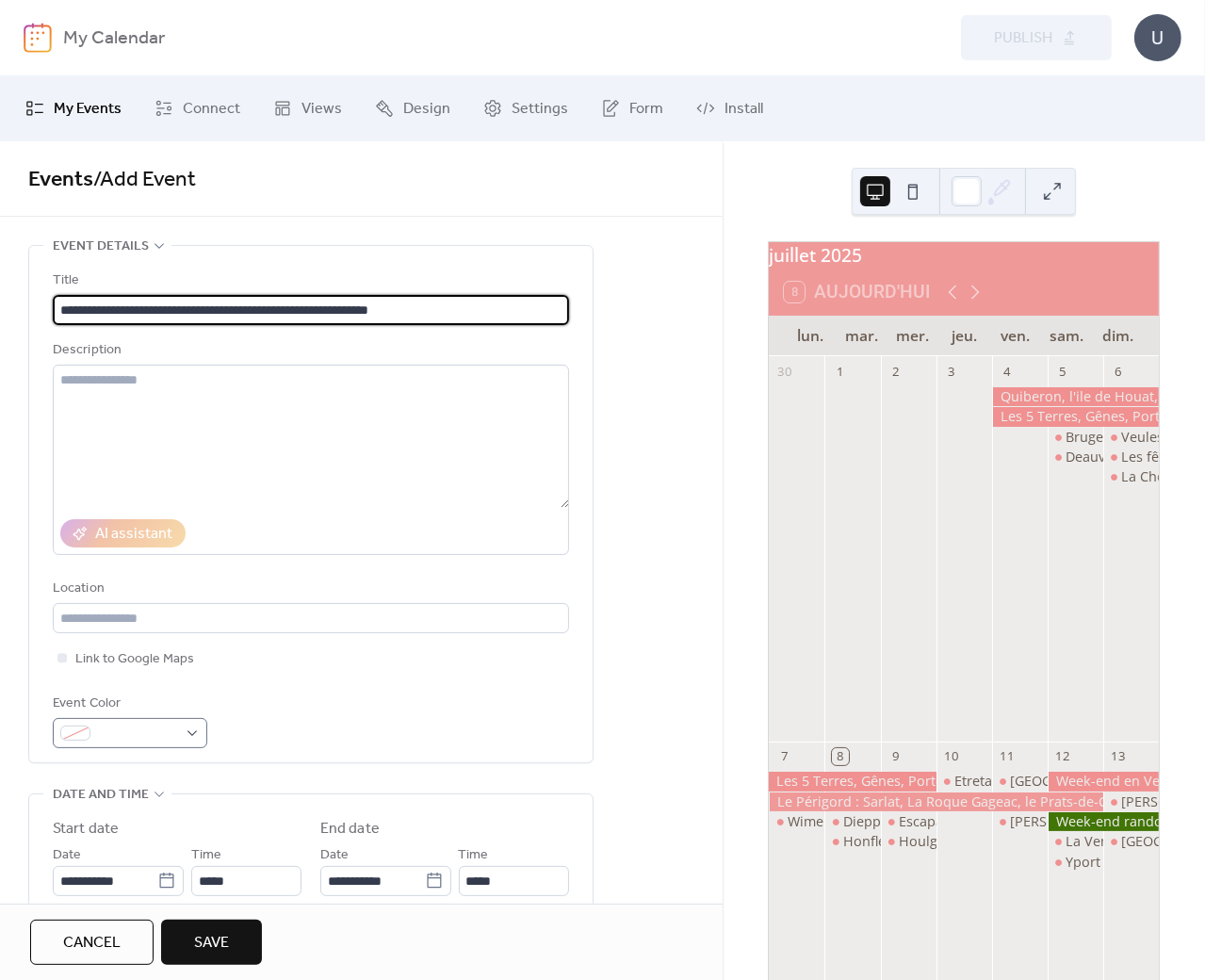 type on "**********" 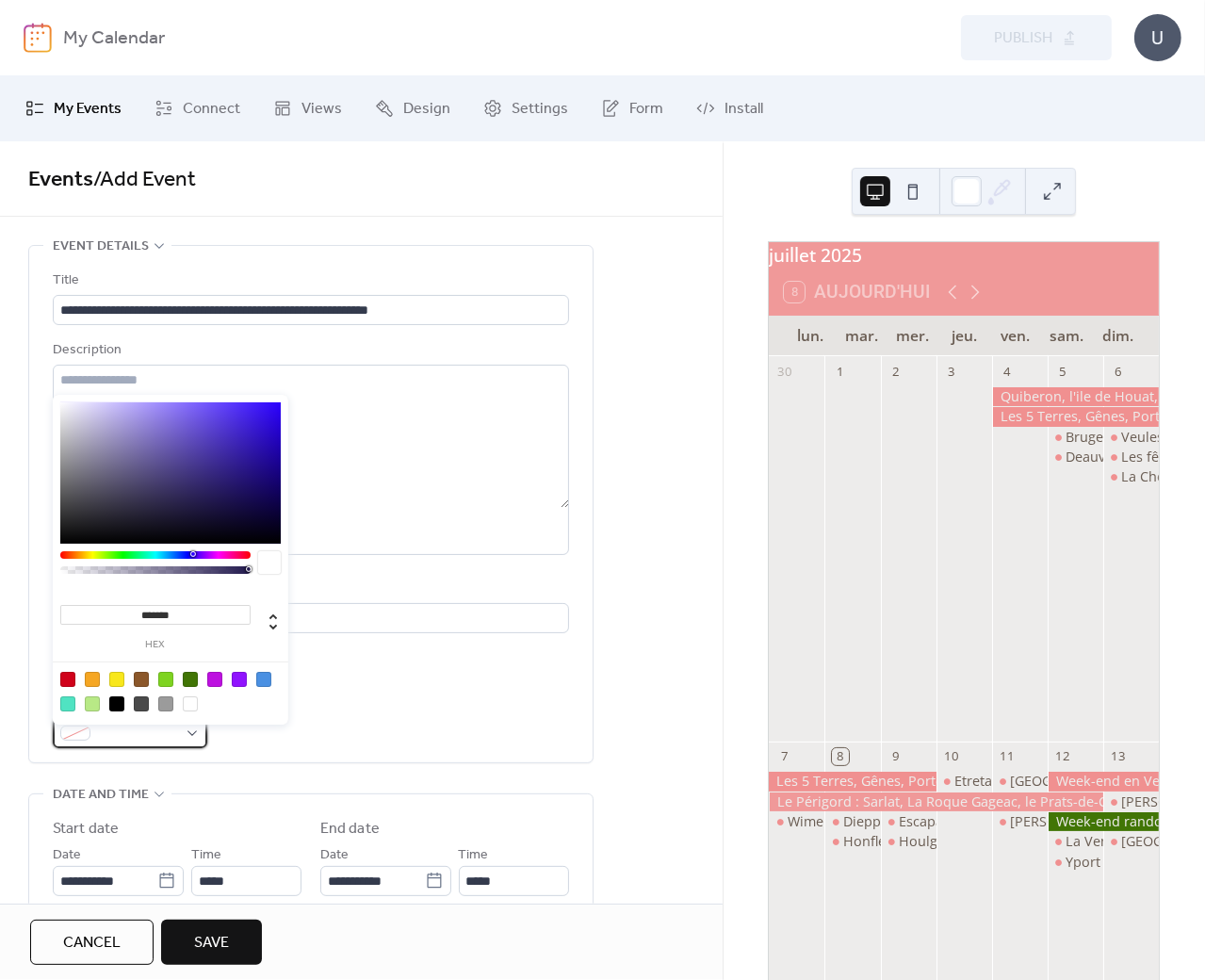 click at bounding box center (138, 734) 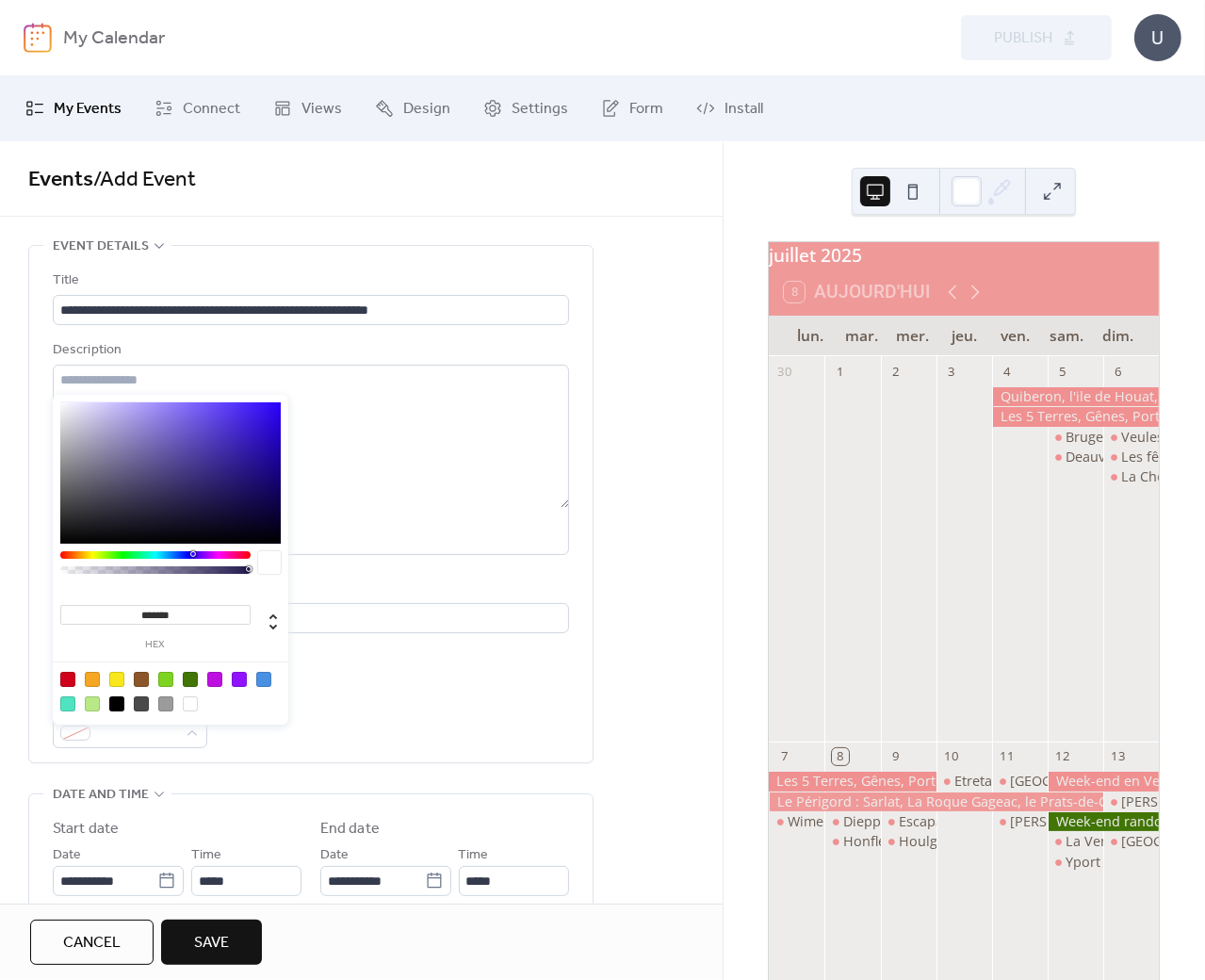 click on "*******" at bounding box center [155, 614] 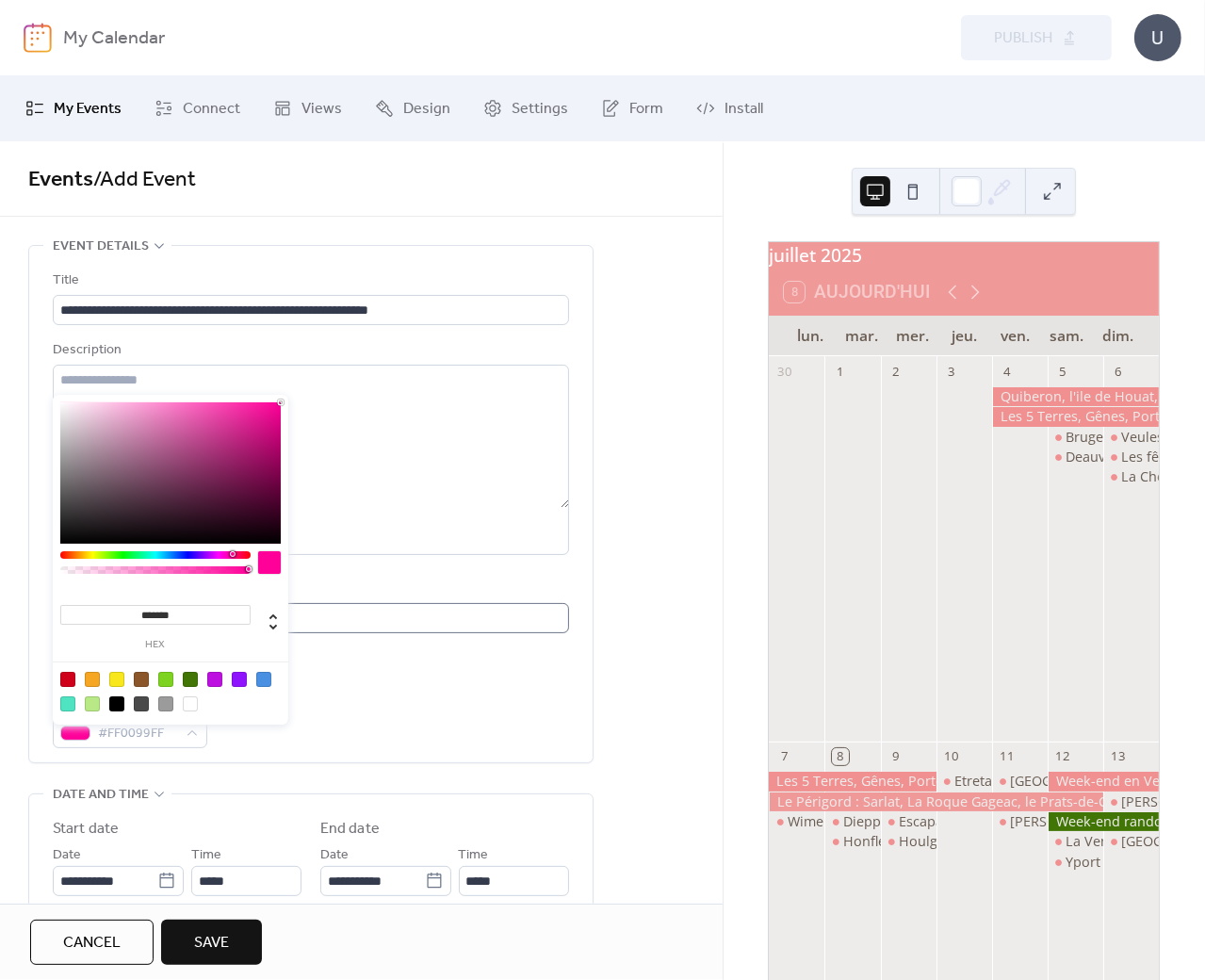 type on "********" 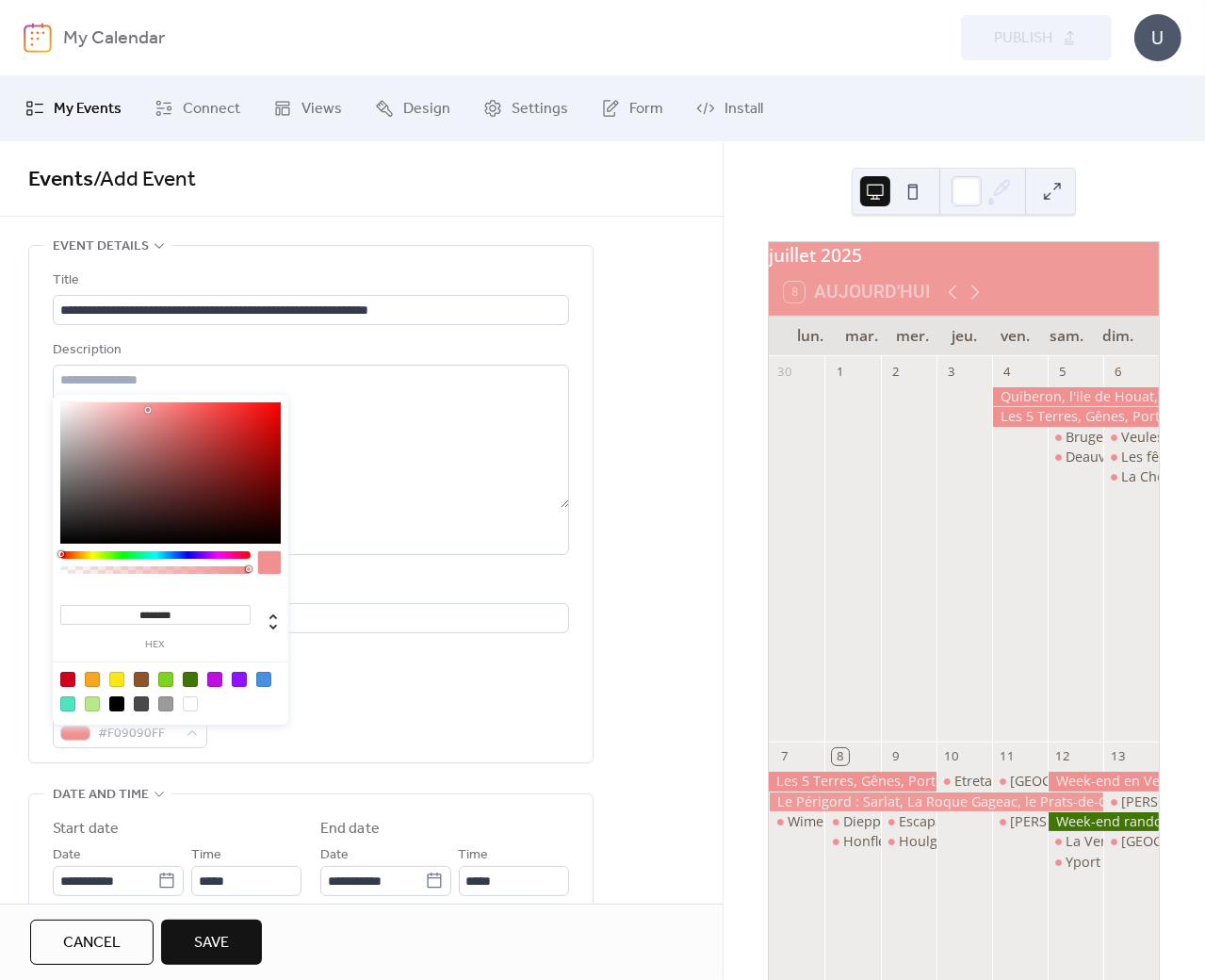 drag, startPoint x: 509, startPoint y: 688, endPoint x: 500, endPoint y: 673, distance: 17.49286 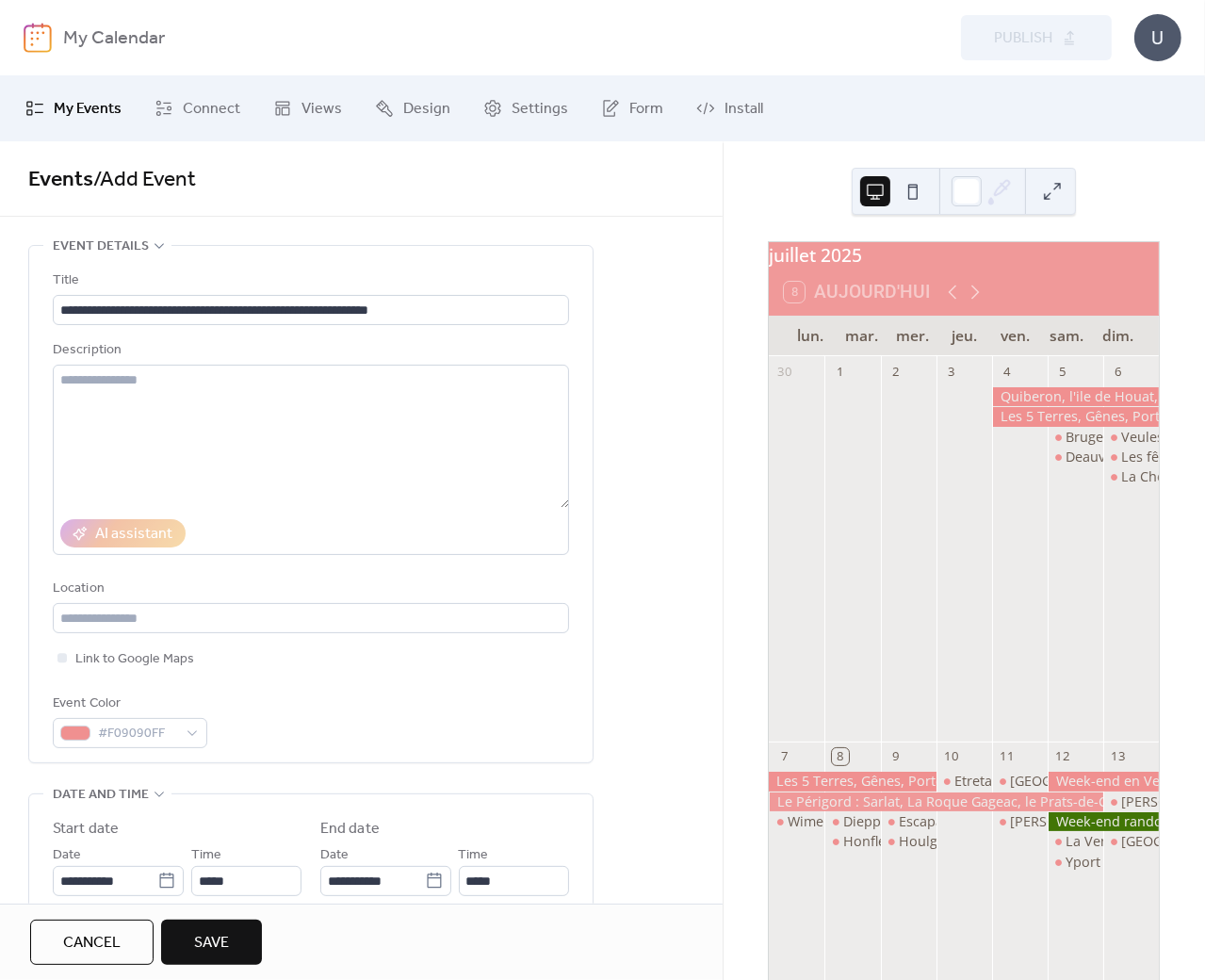 scroll, scrollTop: 136, scrollLeft: 0, axis: vertical 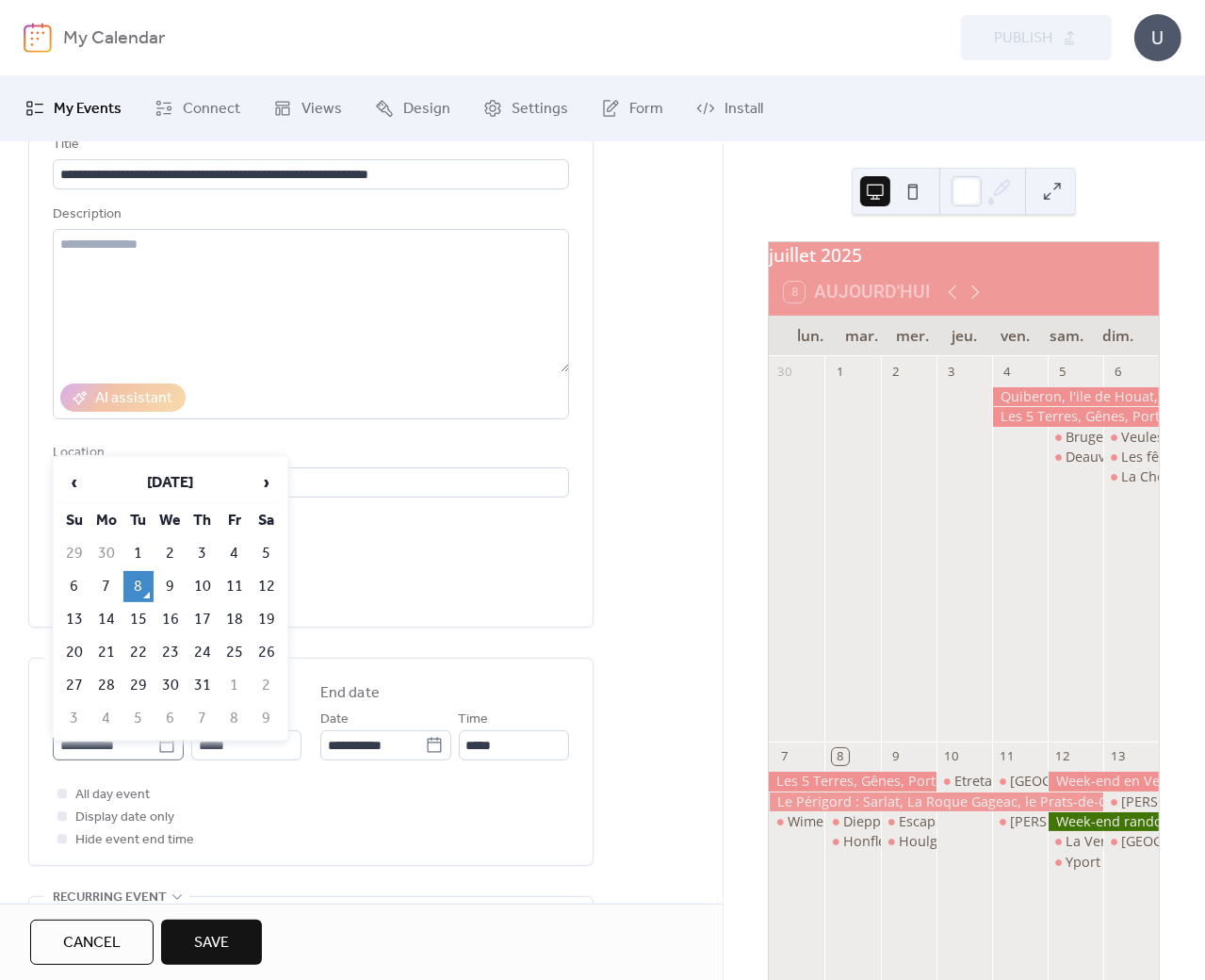 click 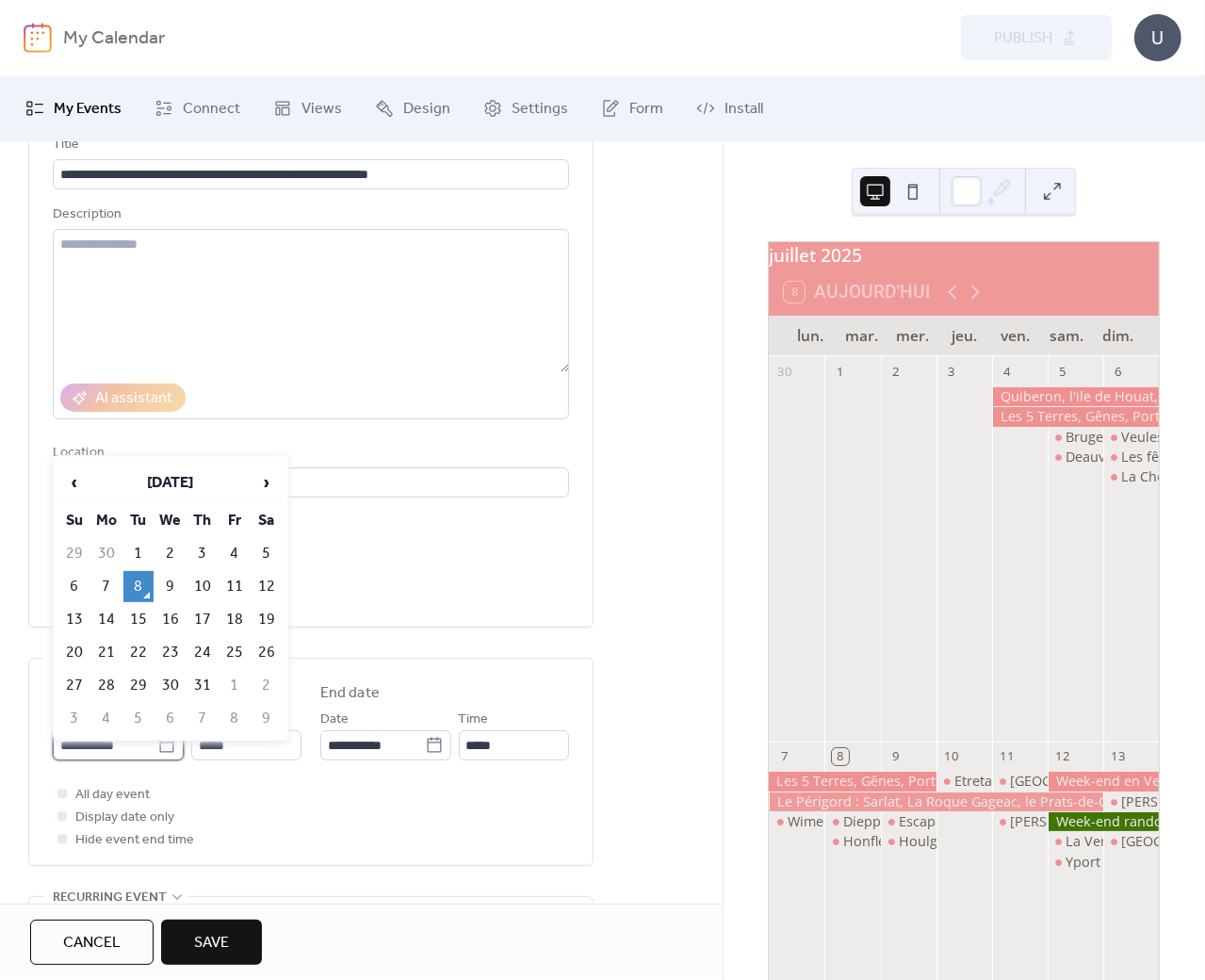 click on "**********" at bounding box center [105, 745] 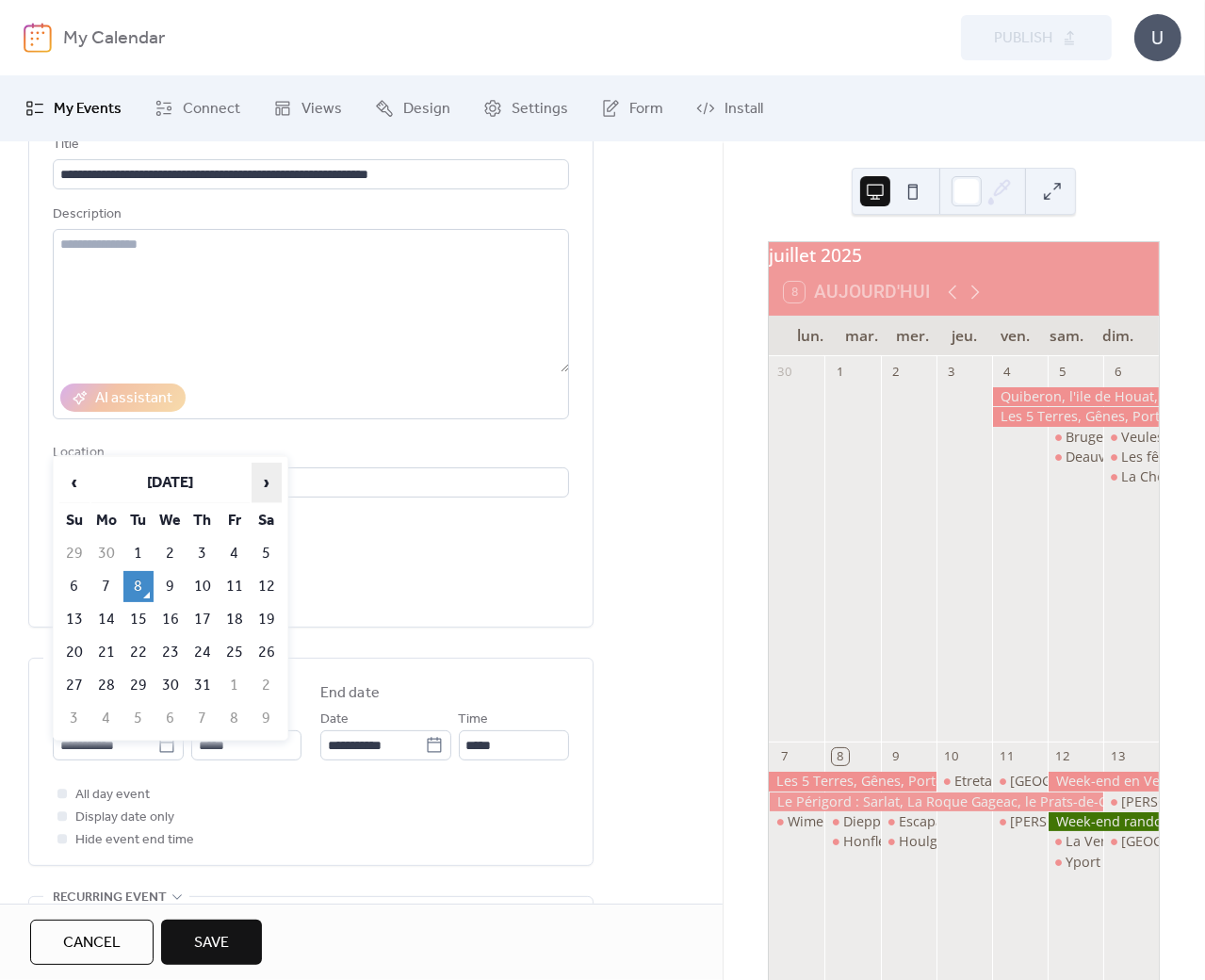 click on "›" at bounding box center (267, 482) 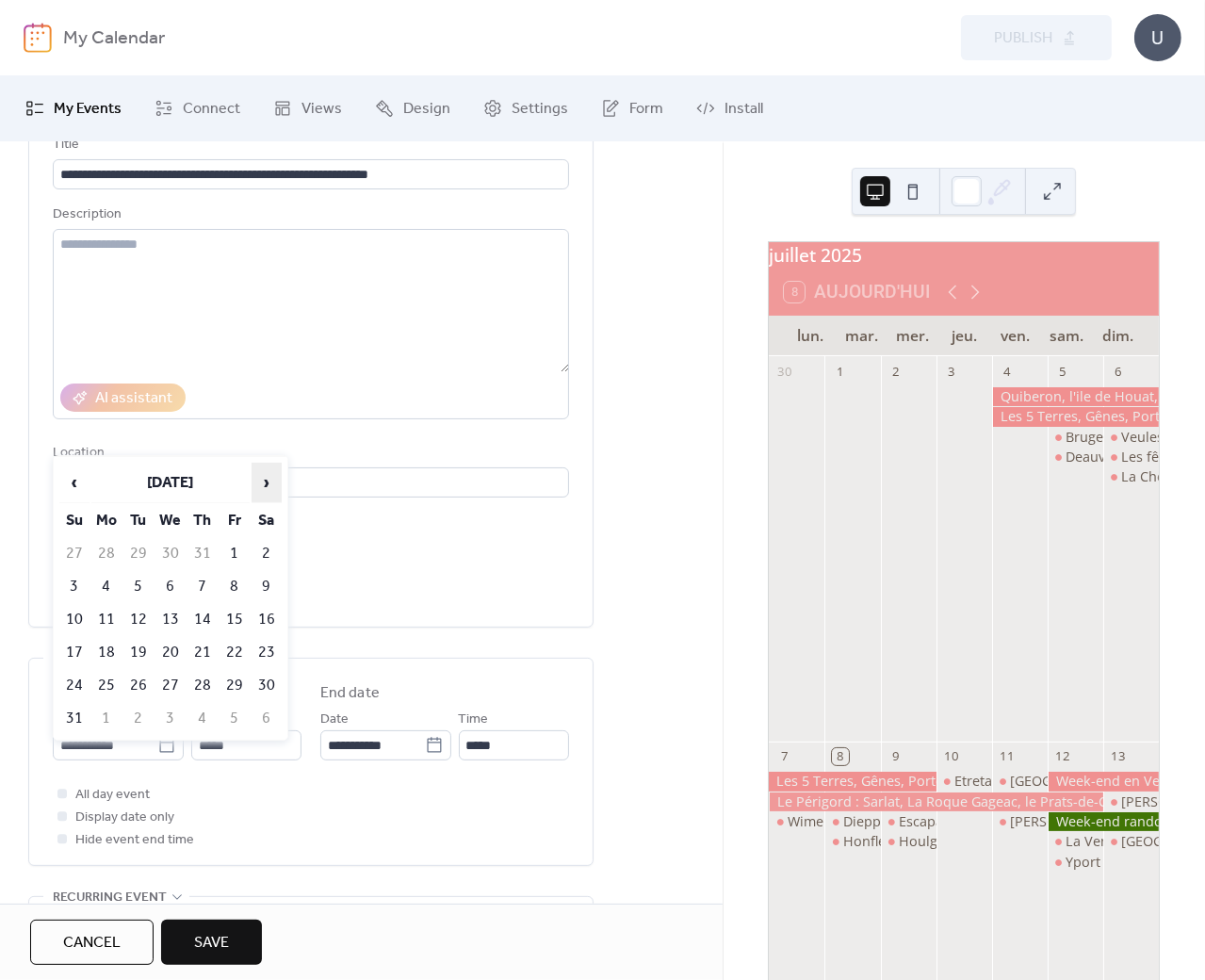 click on "›" at bounding box center [267, 482] 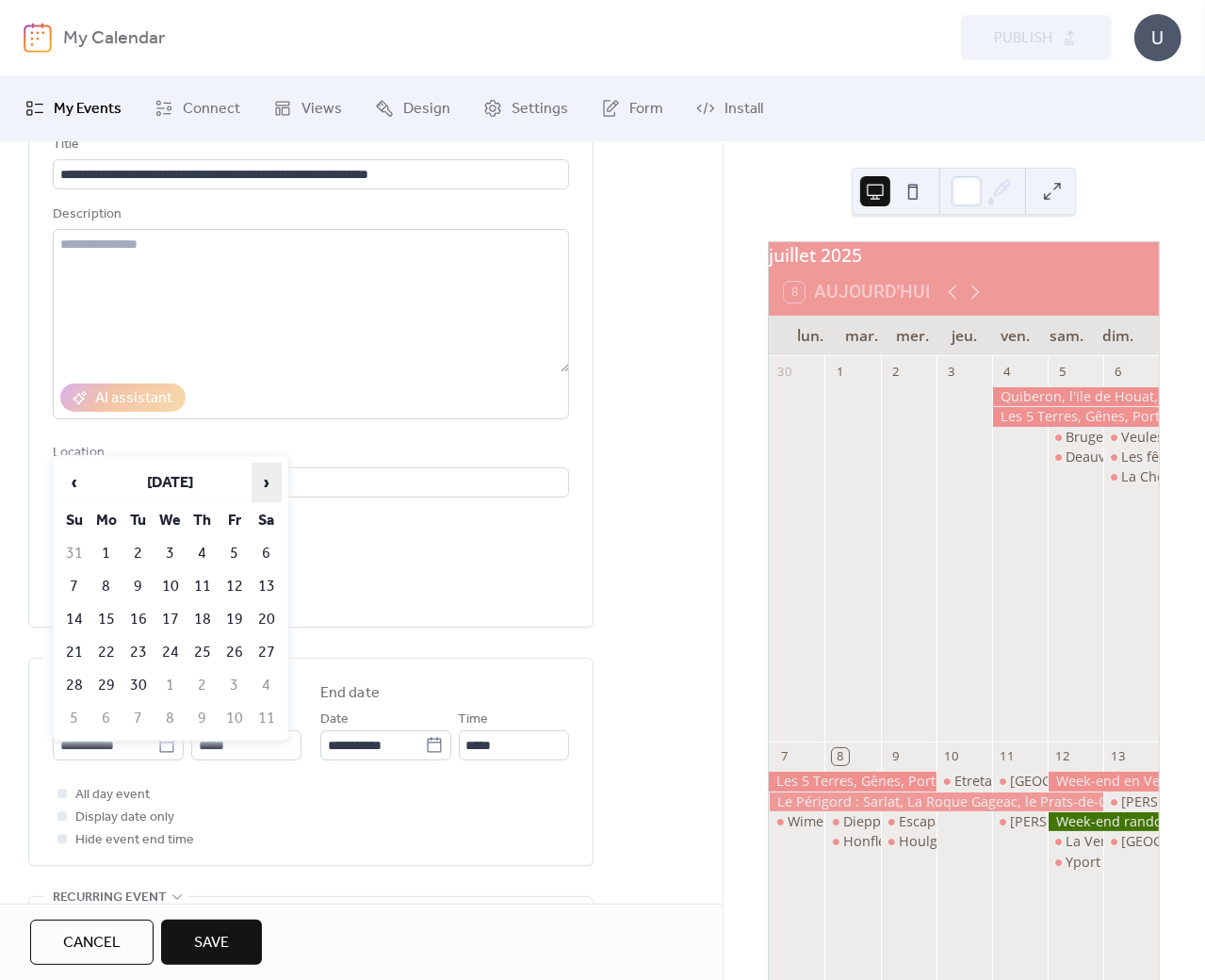 click on "›" at bounding box center [267, 482] 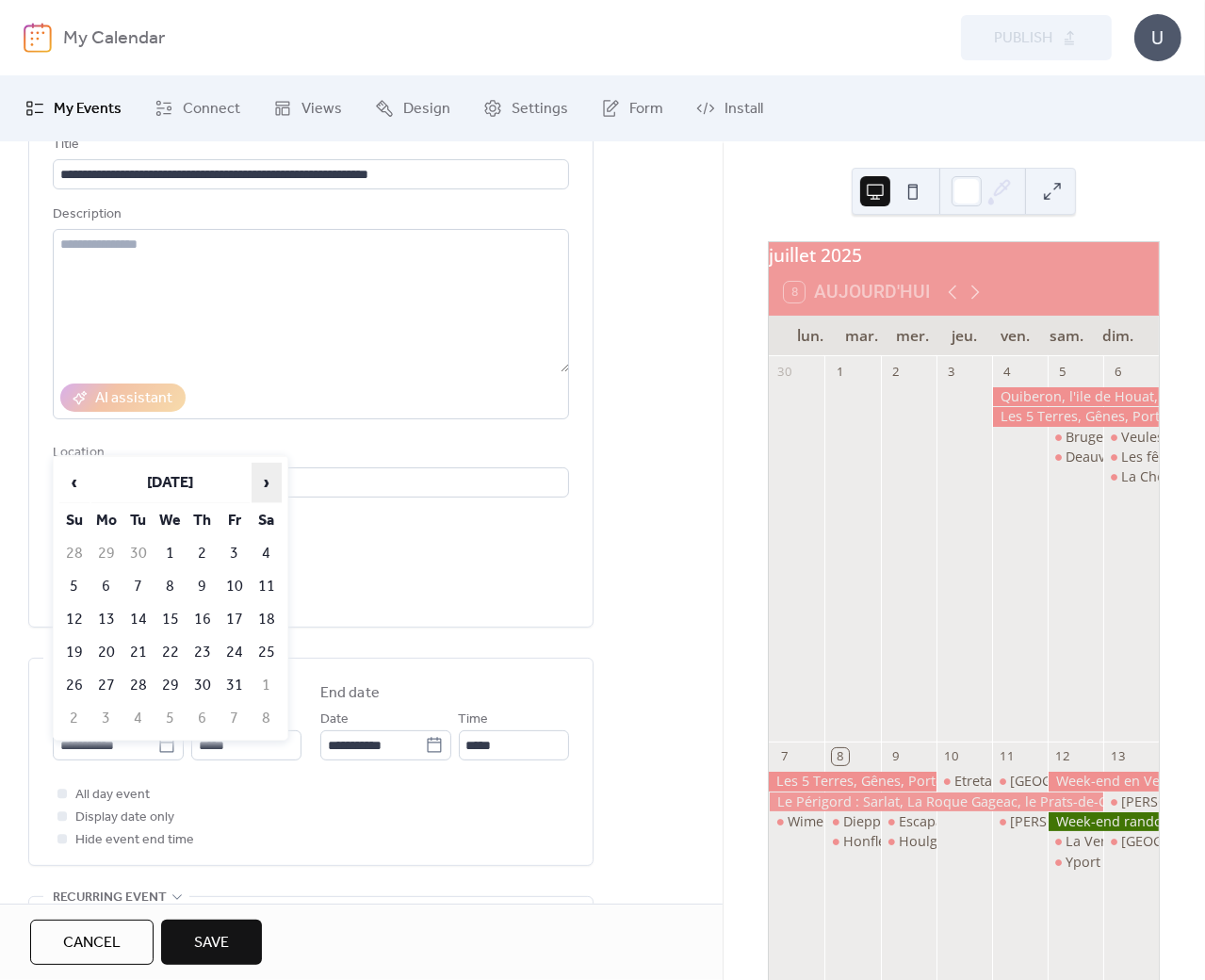 click on "›" at bounding box center (267, 482) 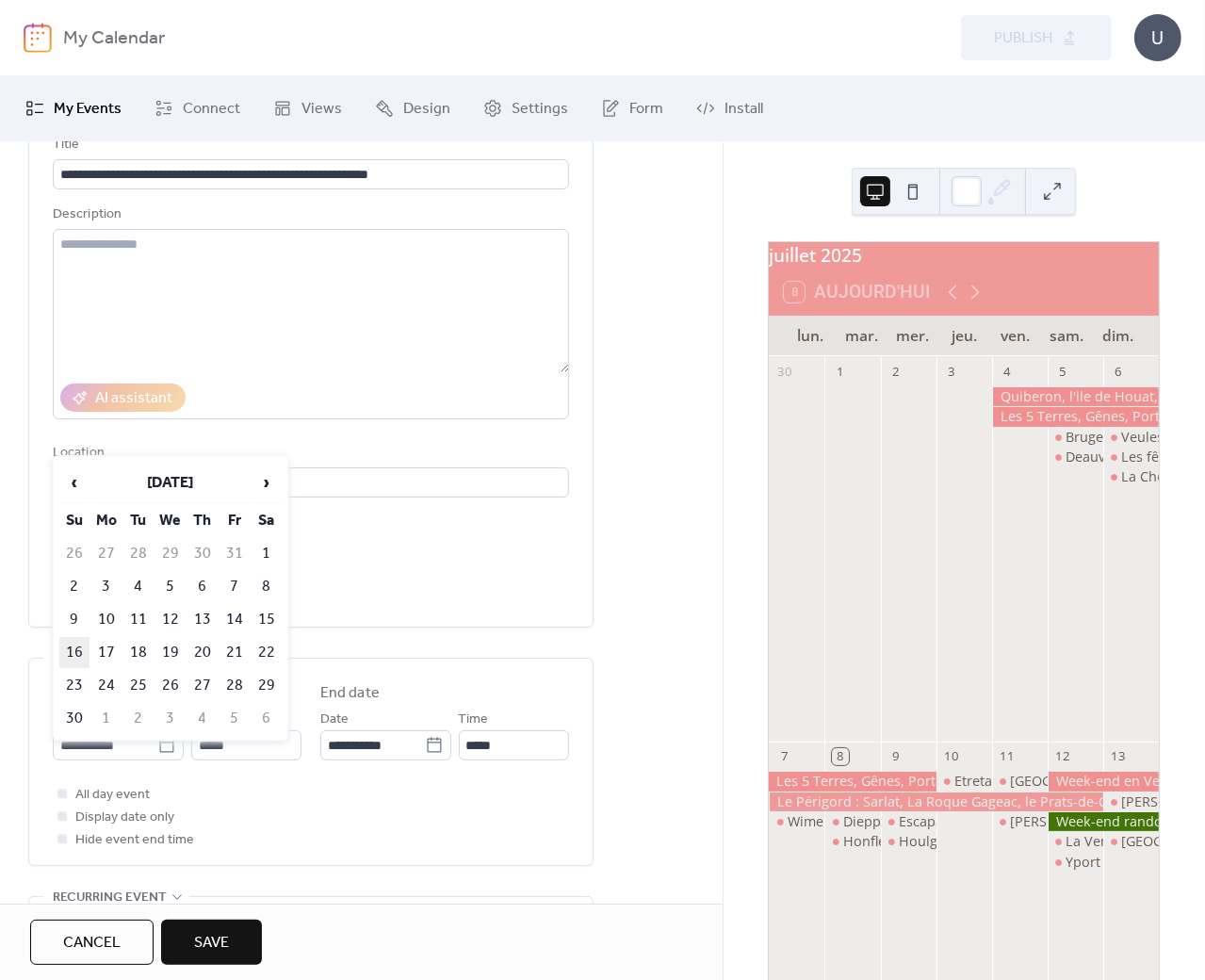 click on "16" at bounding box center (74, 652) 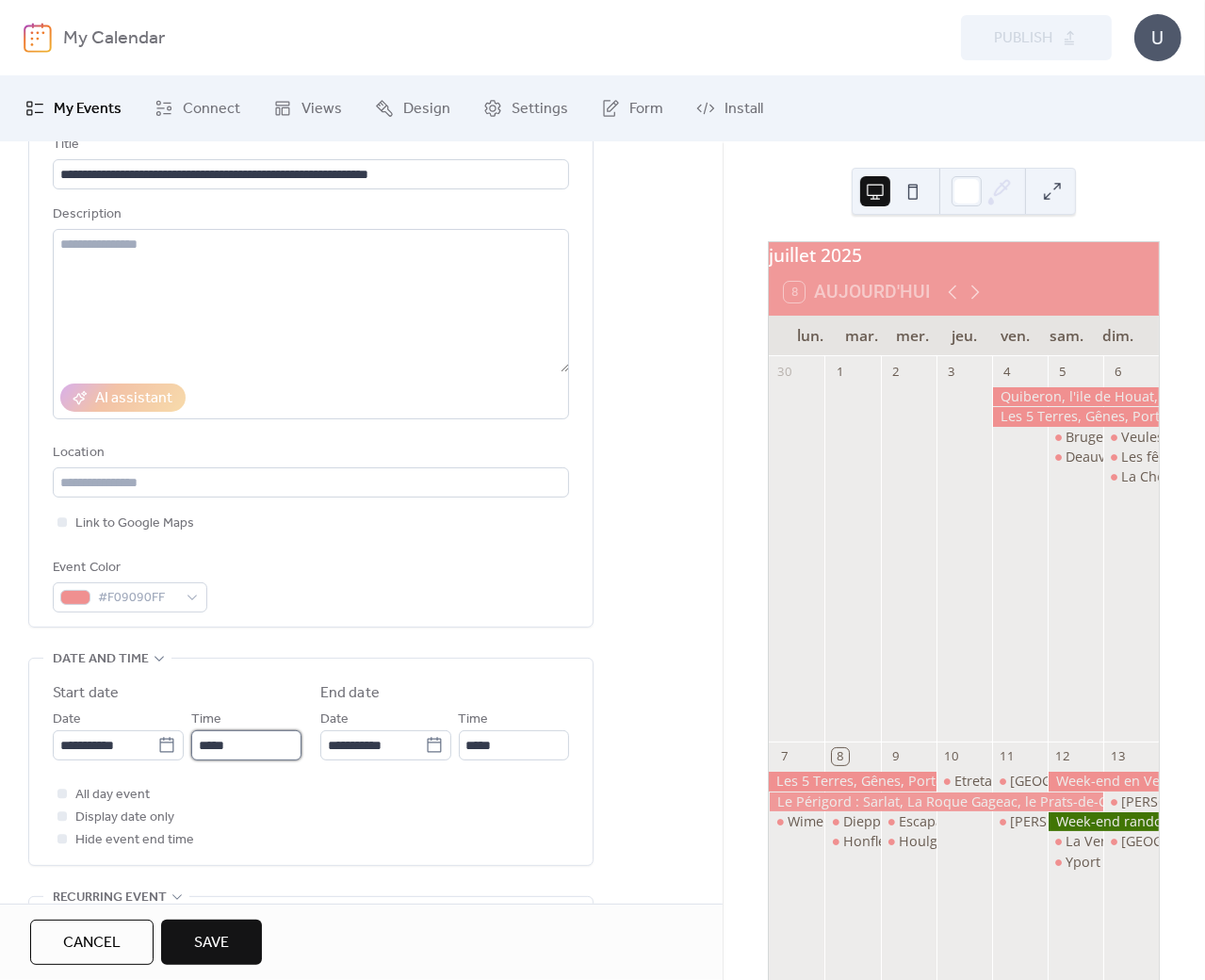 click on "*****" at bounding box center [246, 745] 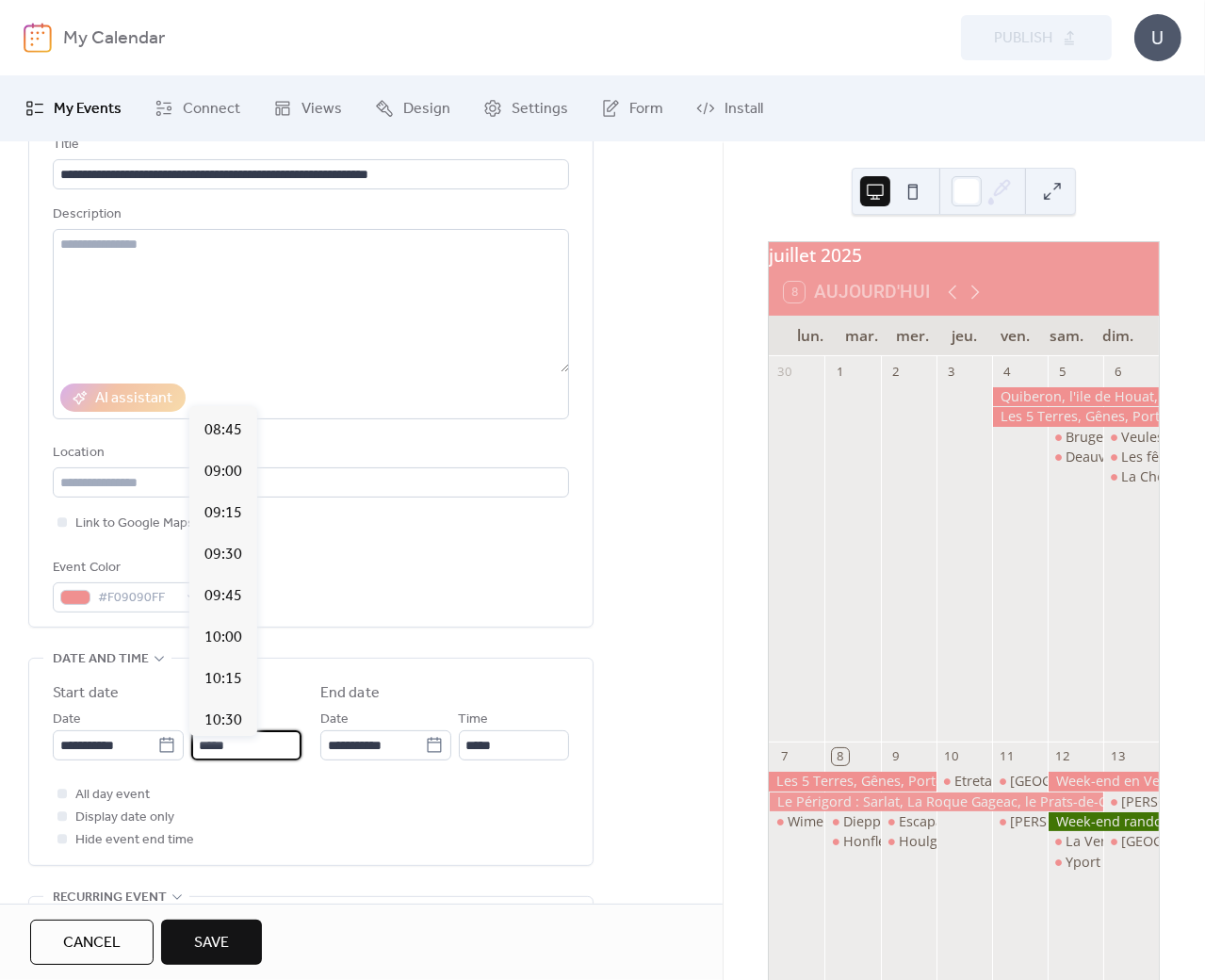scroll, scrollTop: 1230, scrollLeft: 0, axis: vertical 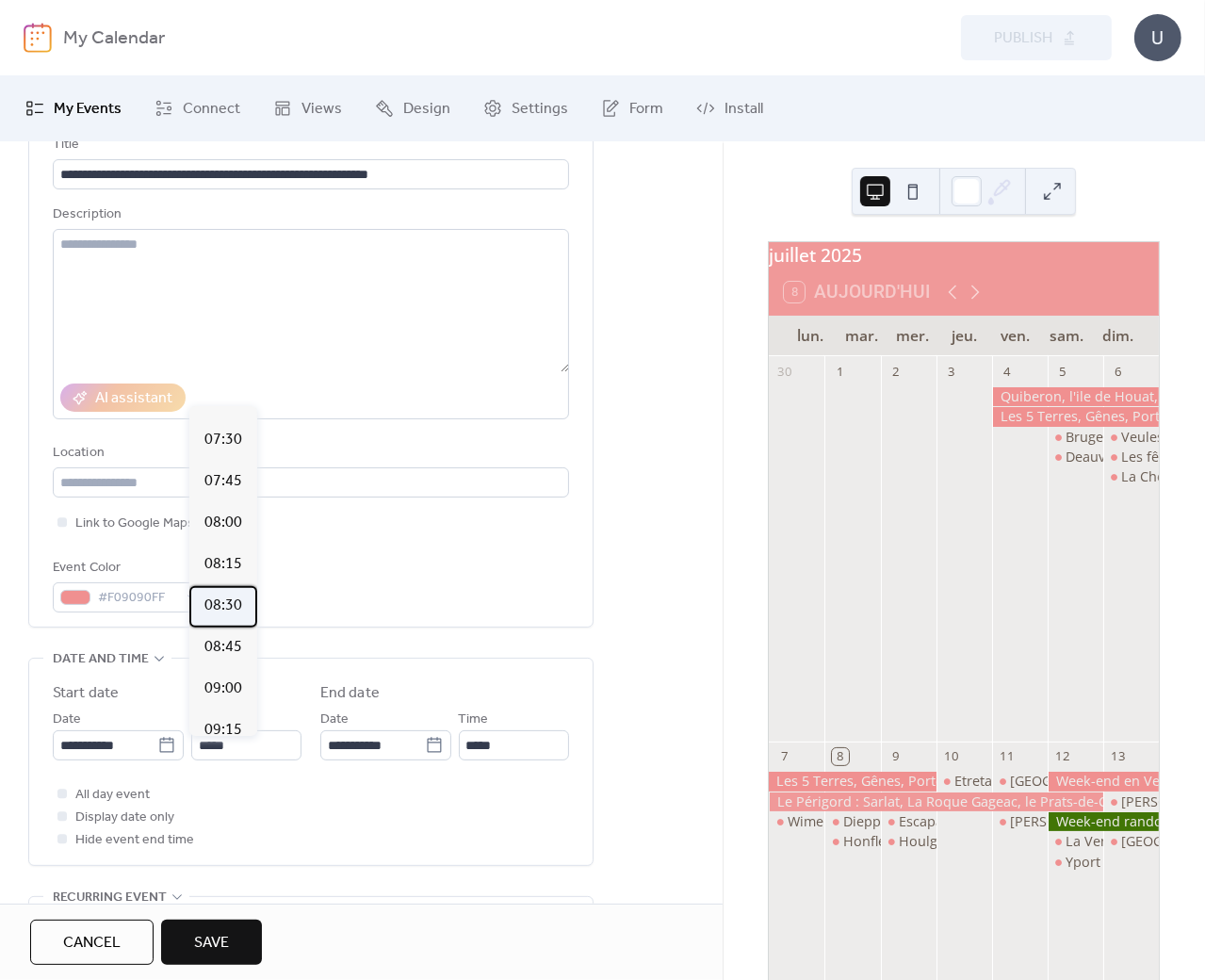 click on "08:30" at bounding box center [223, 606] 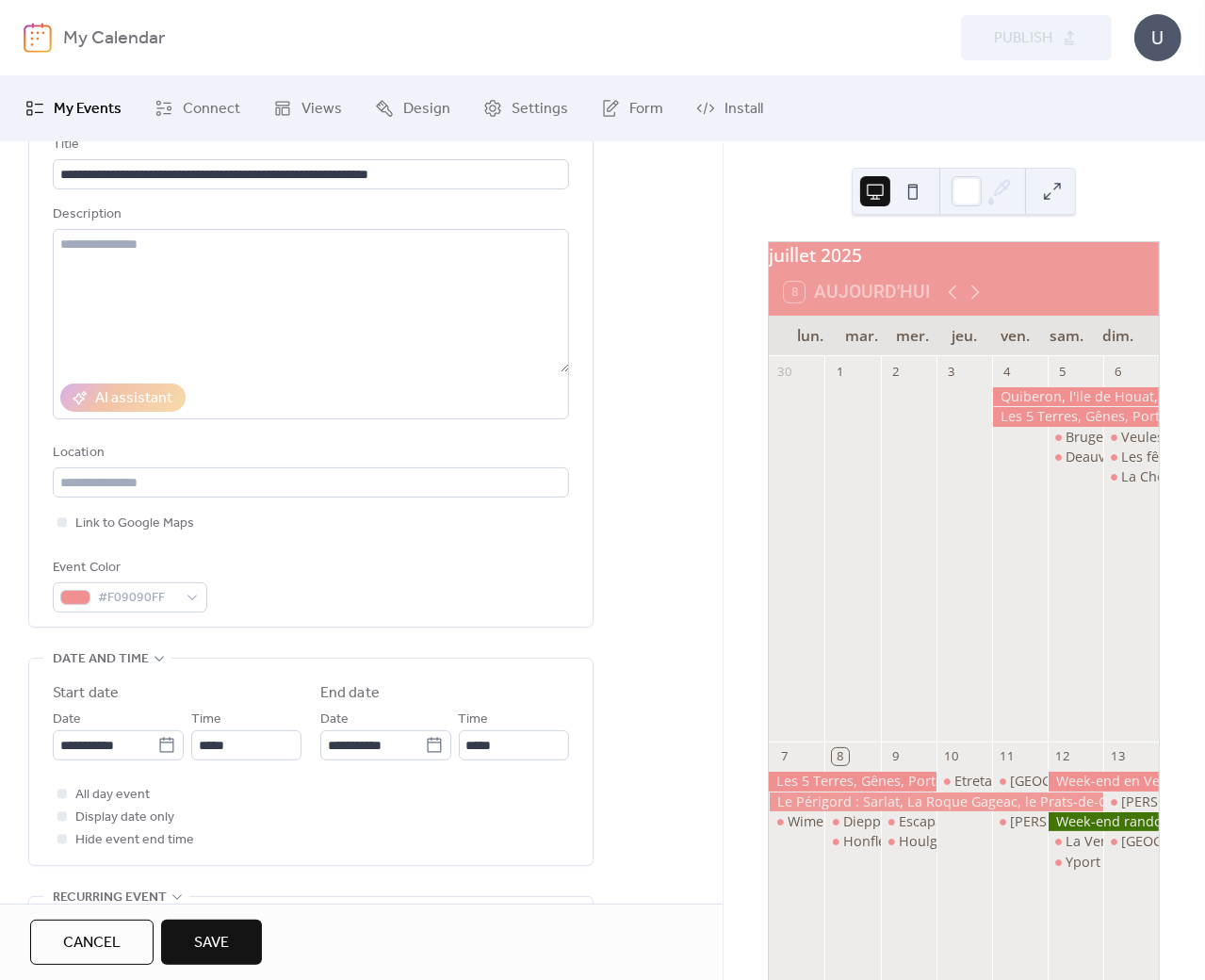 type on "*****" 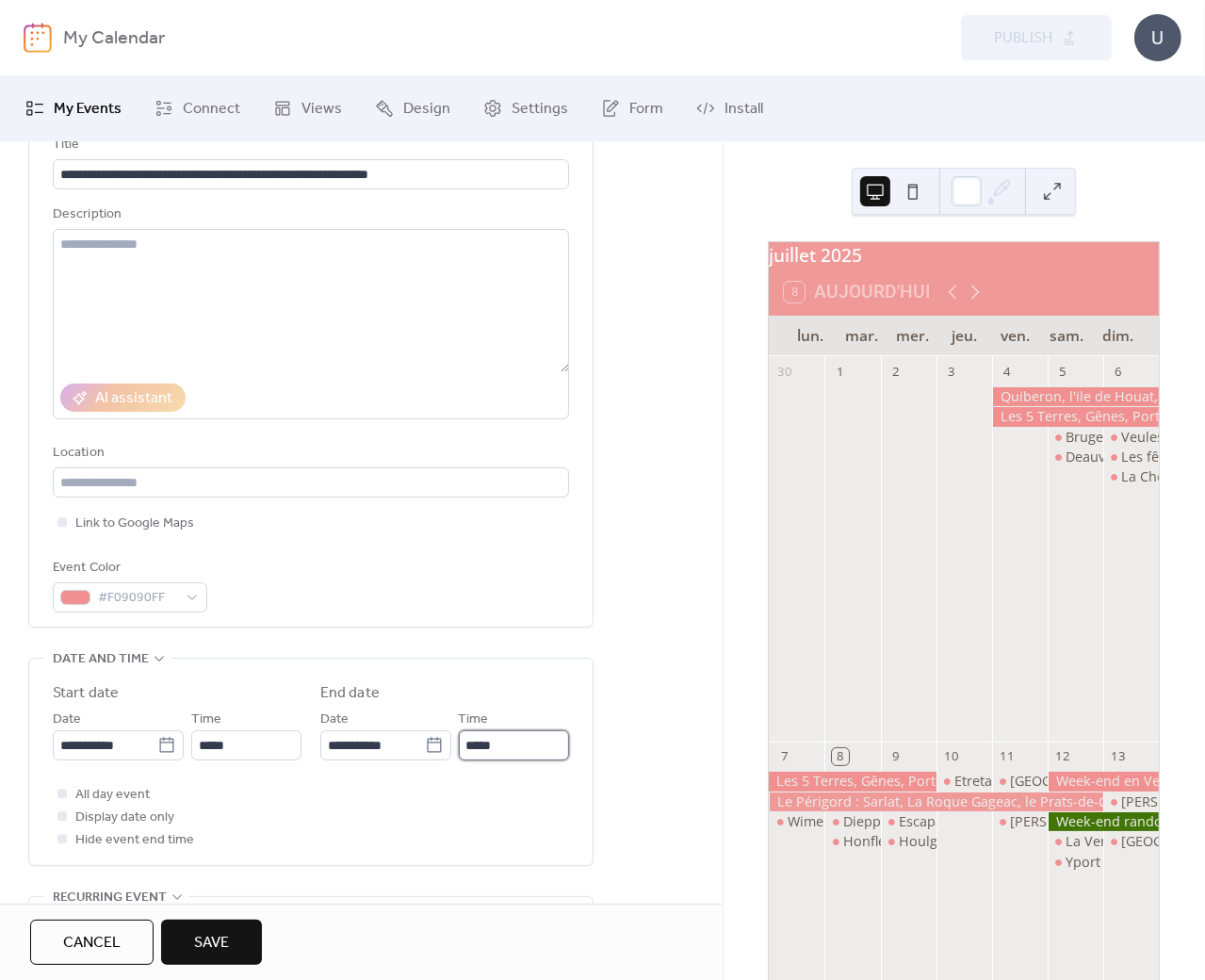 click on "*****" at bounding box center [513, 745] 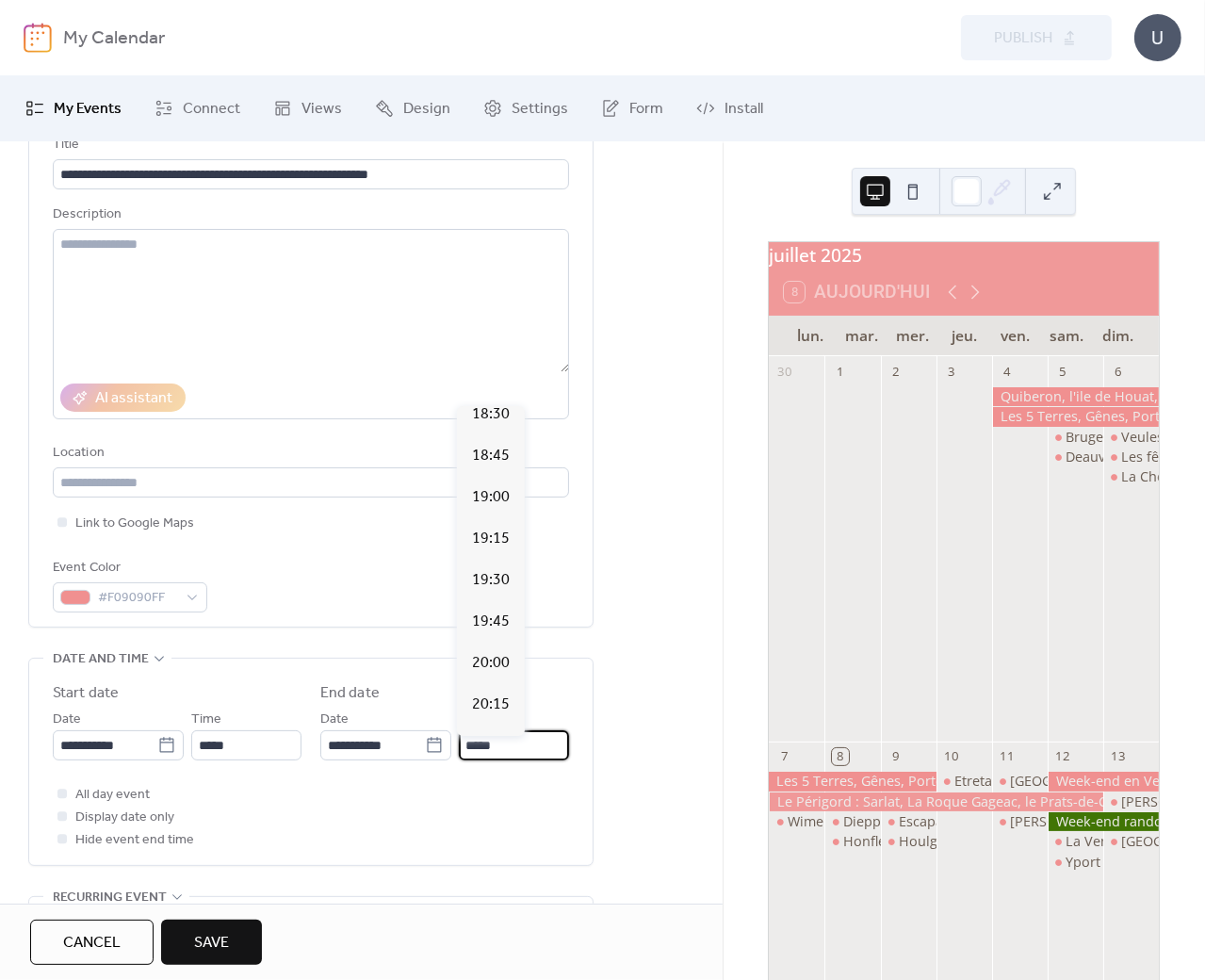 scroll, scrollTop: 1845, scrollLeft: 0, axis: vertical 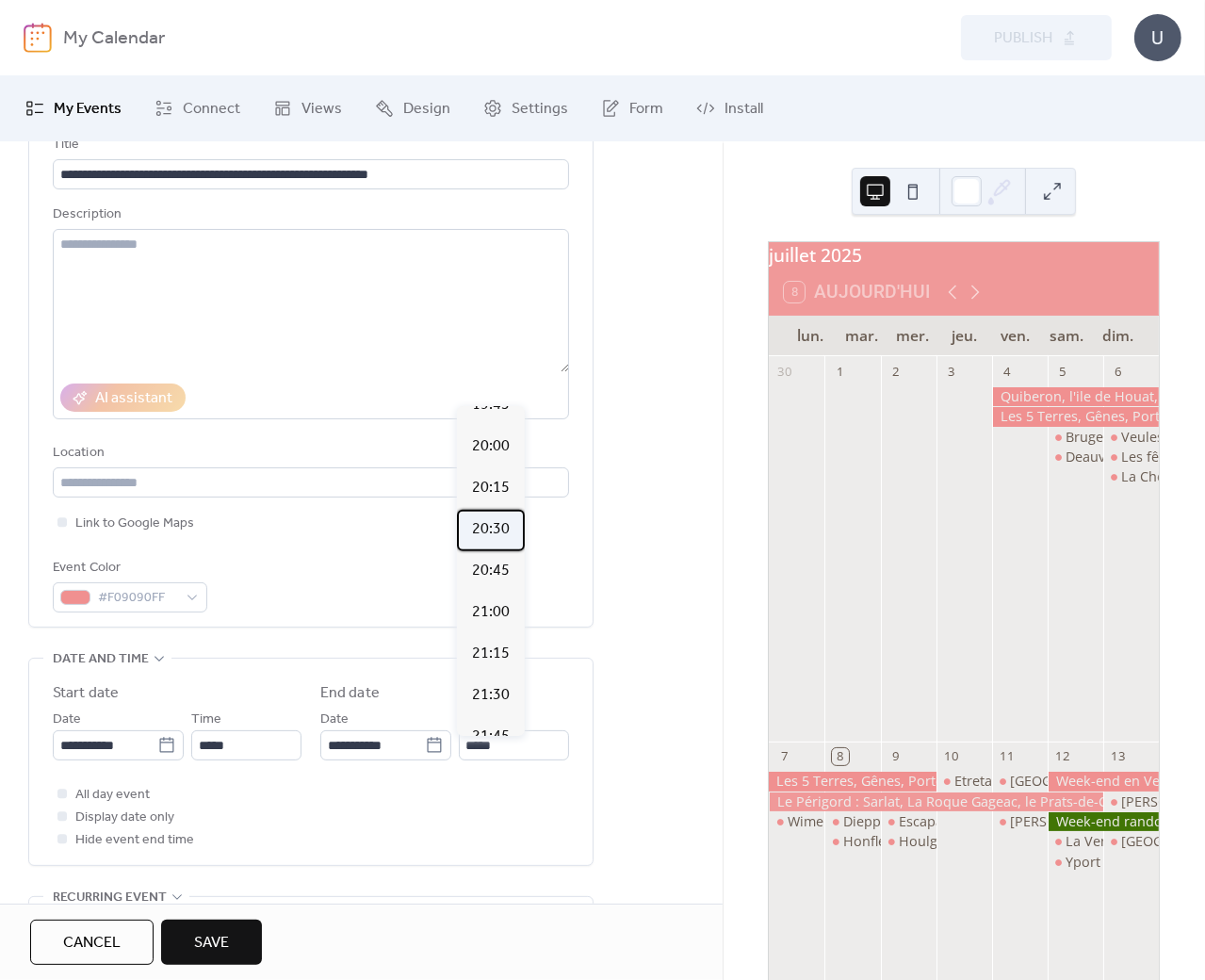 click on "20:30" at bounding box center [491, 530] 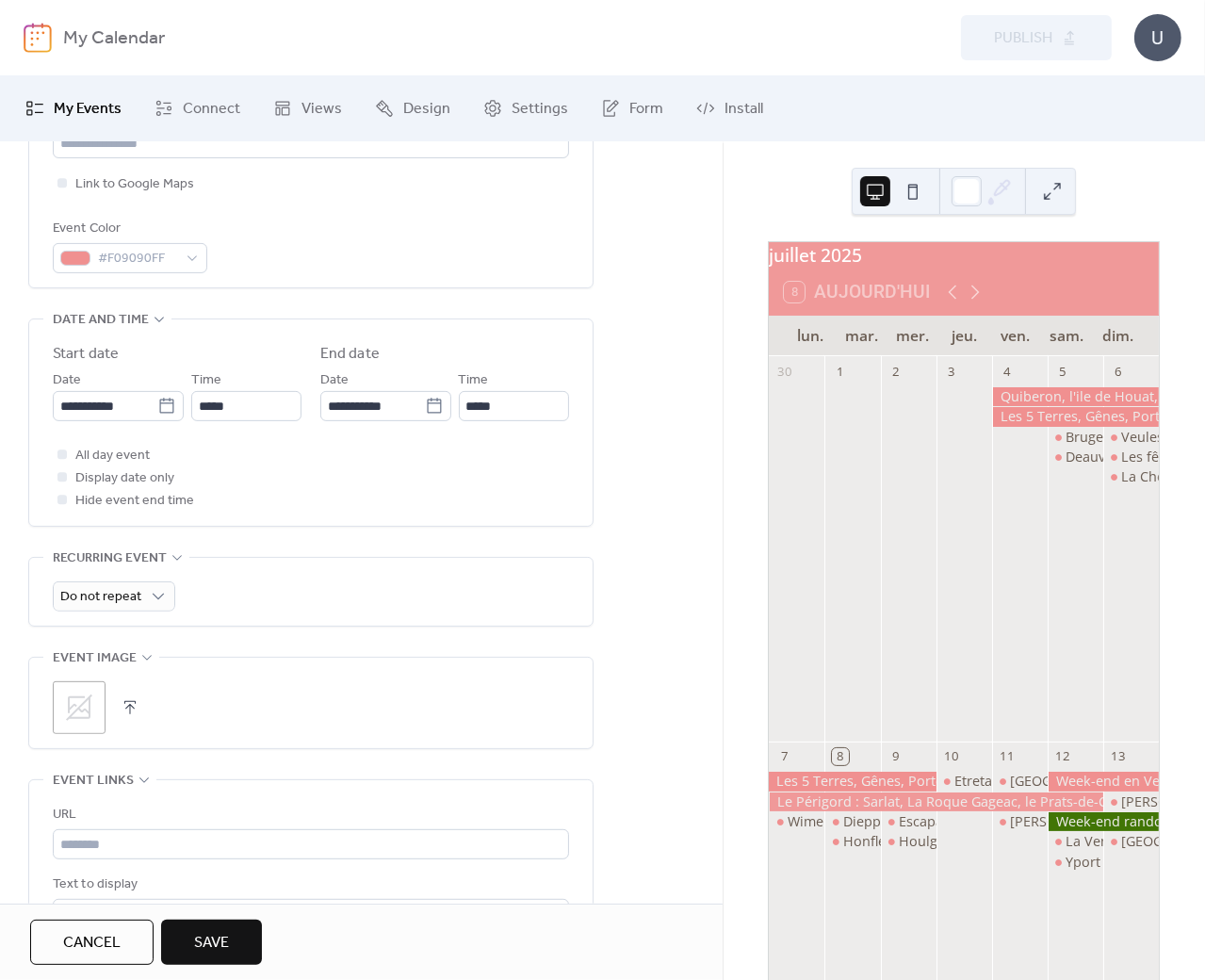 scroll, scrollTop: 611, scrollLeft: 0, axis: vertical 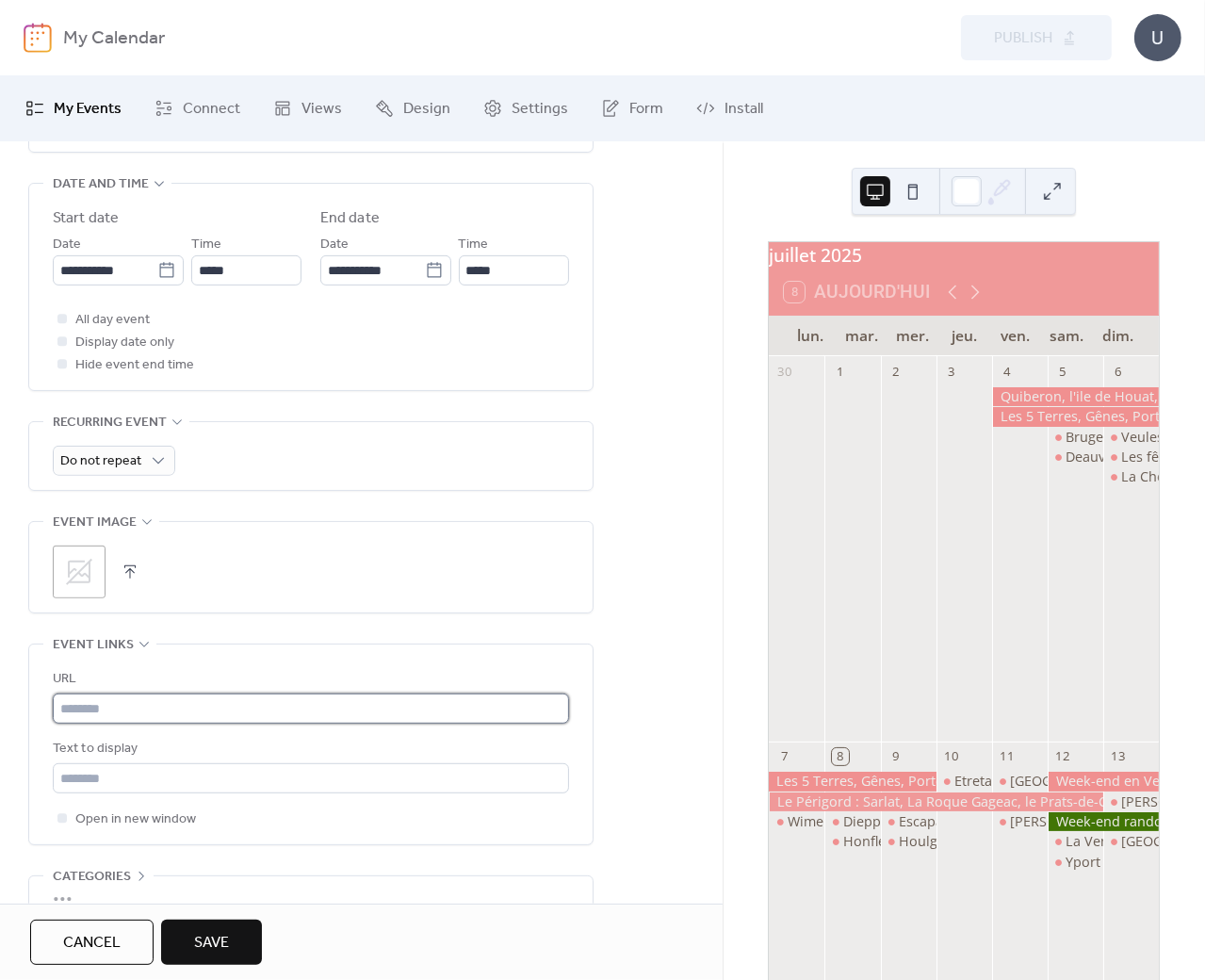 click at bounding box center [311, 709] 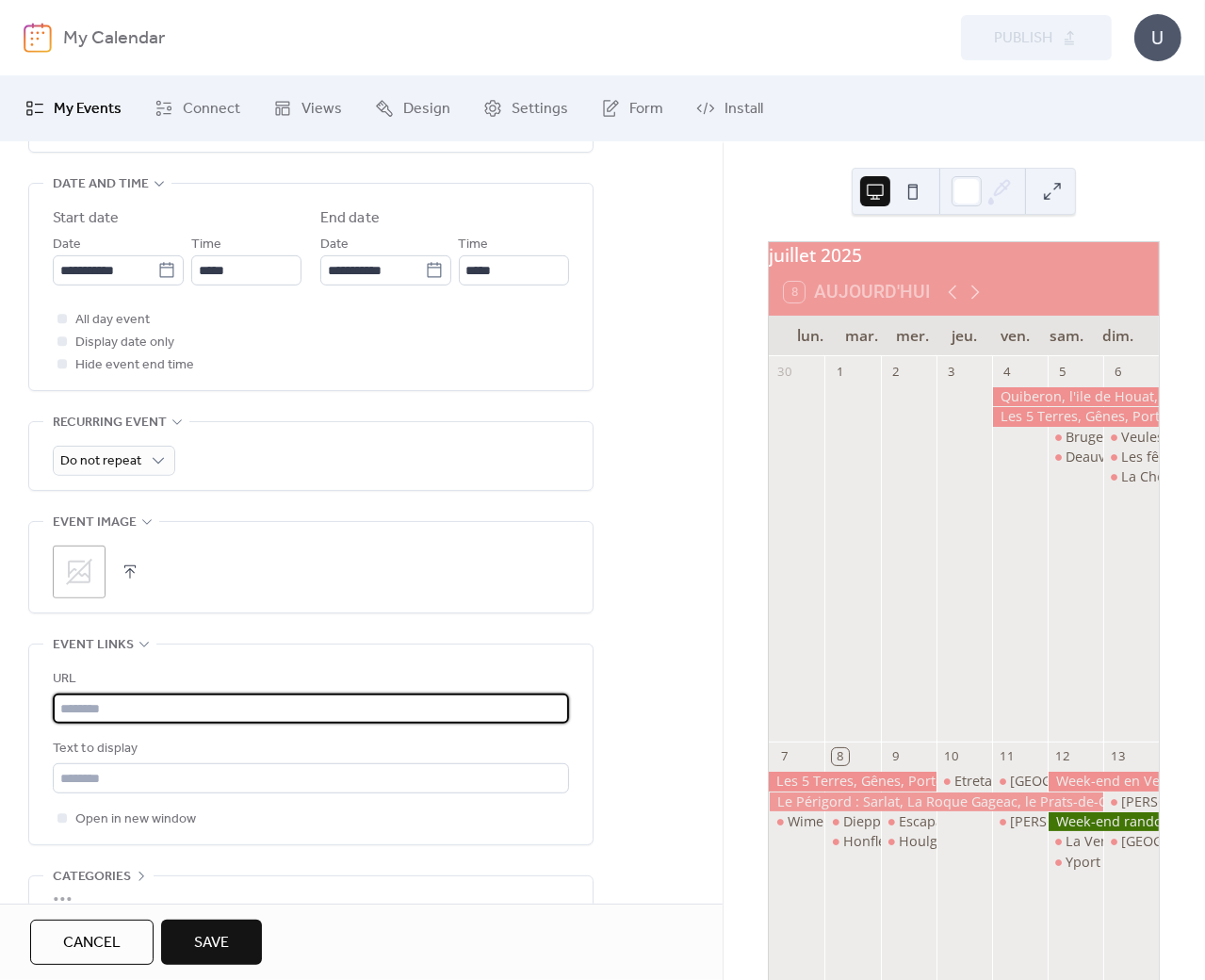 paste on "**********" 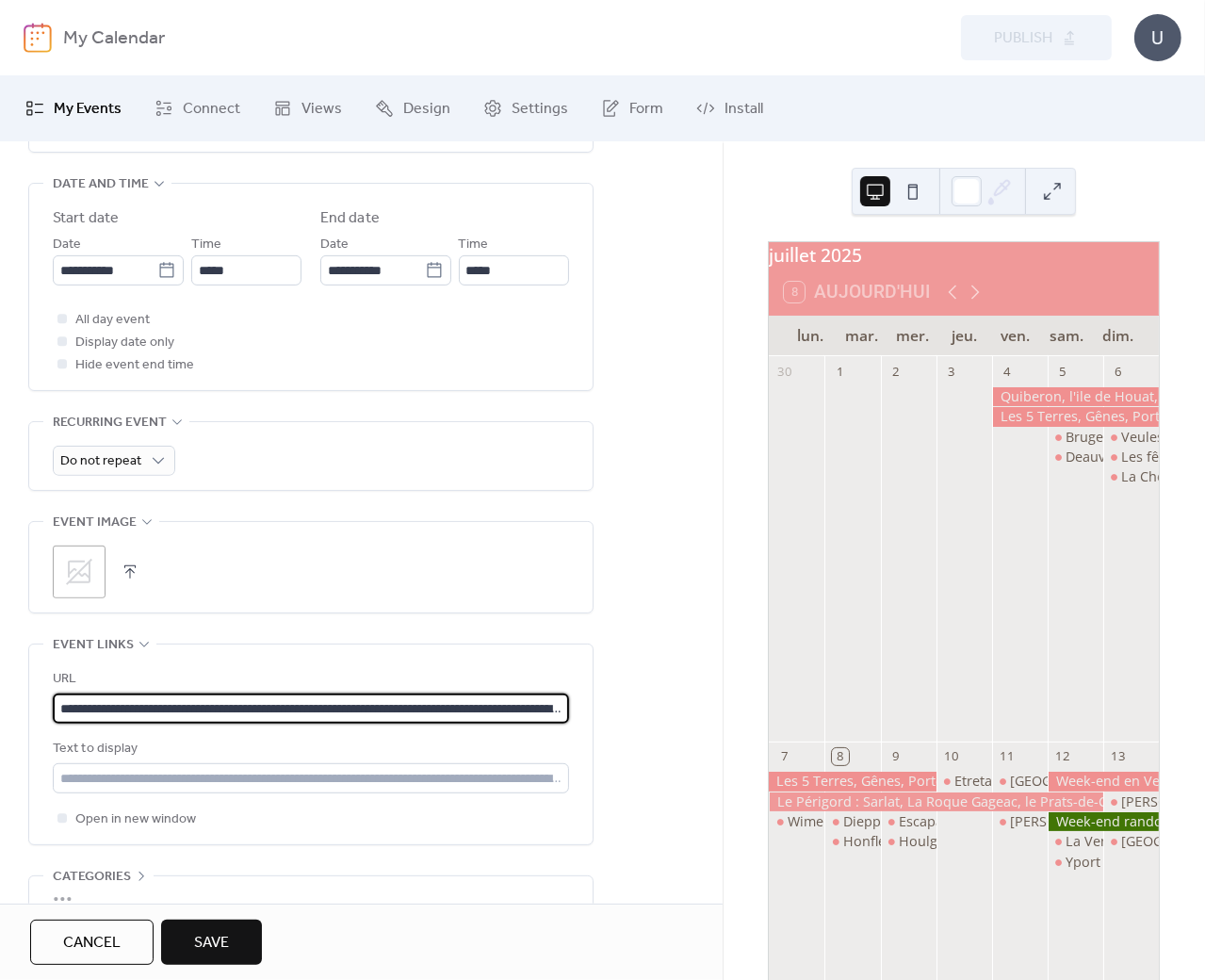scroll, scrollTop: 0, scrollLeft: 992, axis: horizontal 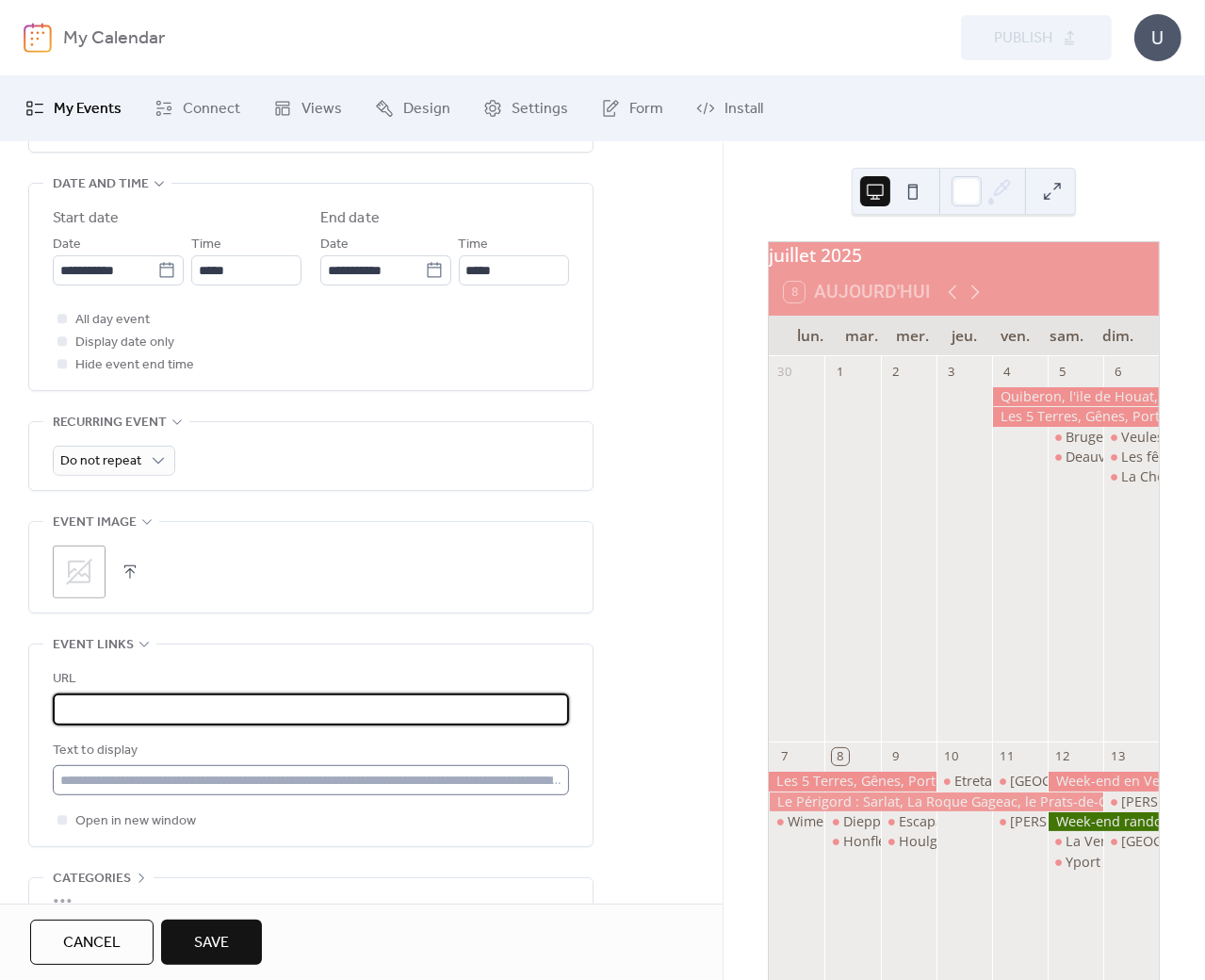 type on "**********" 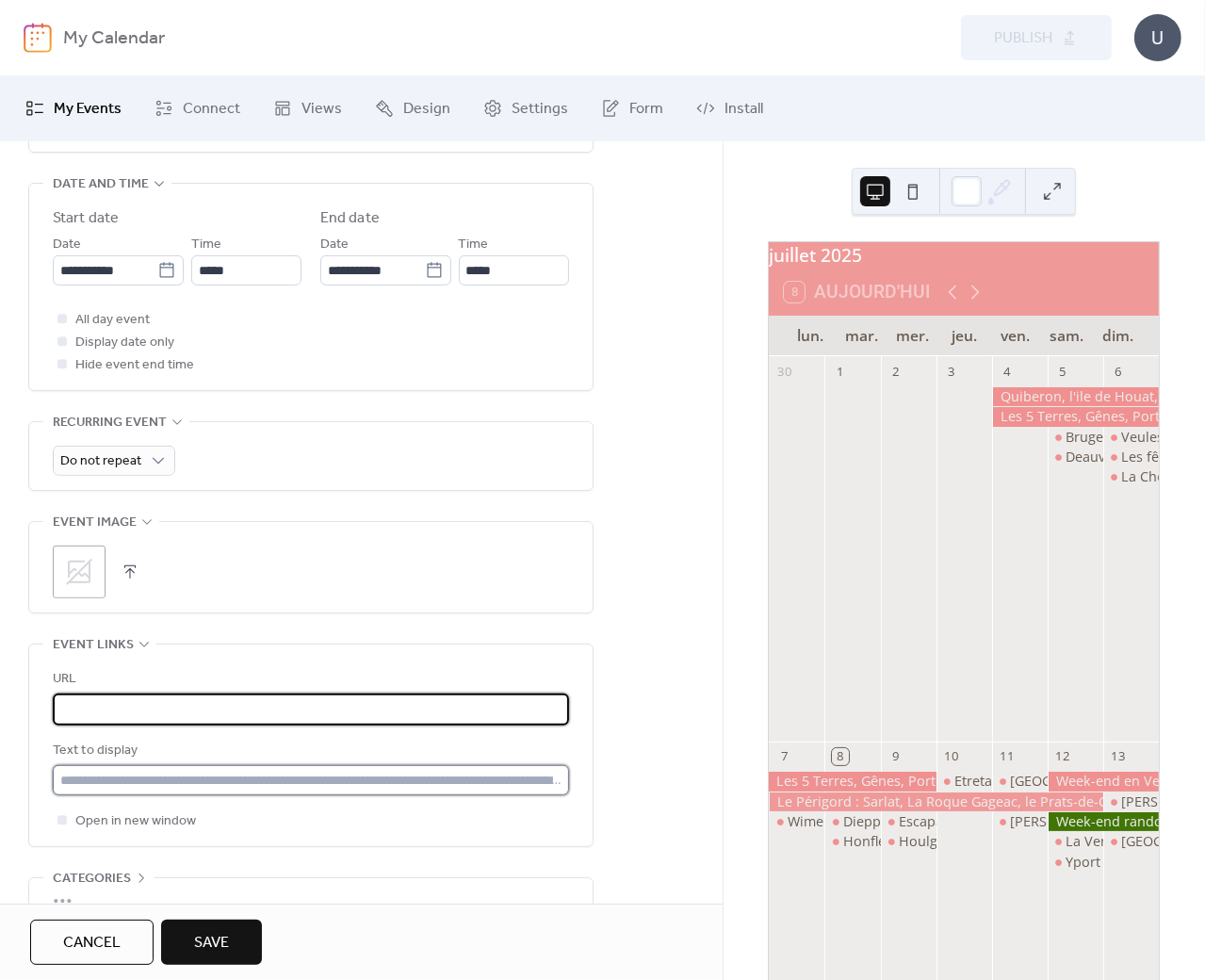 click at bounding box center (311, 780) 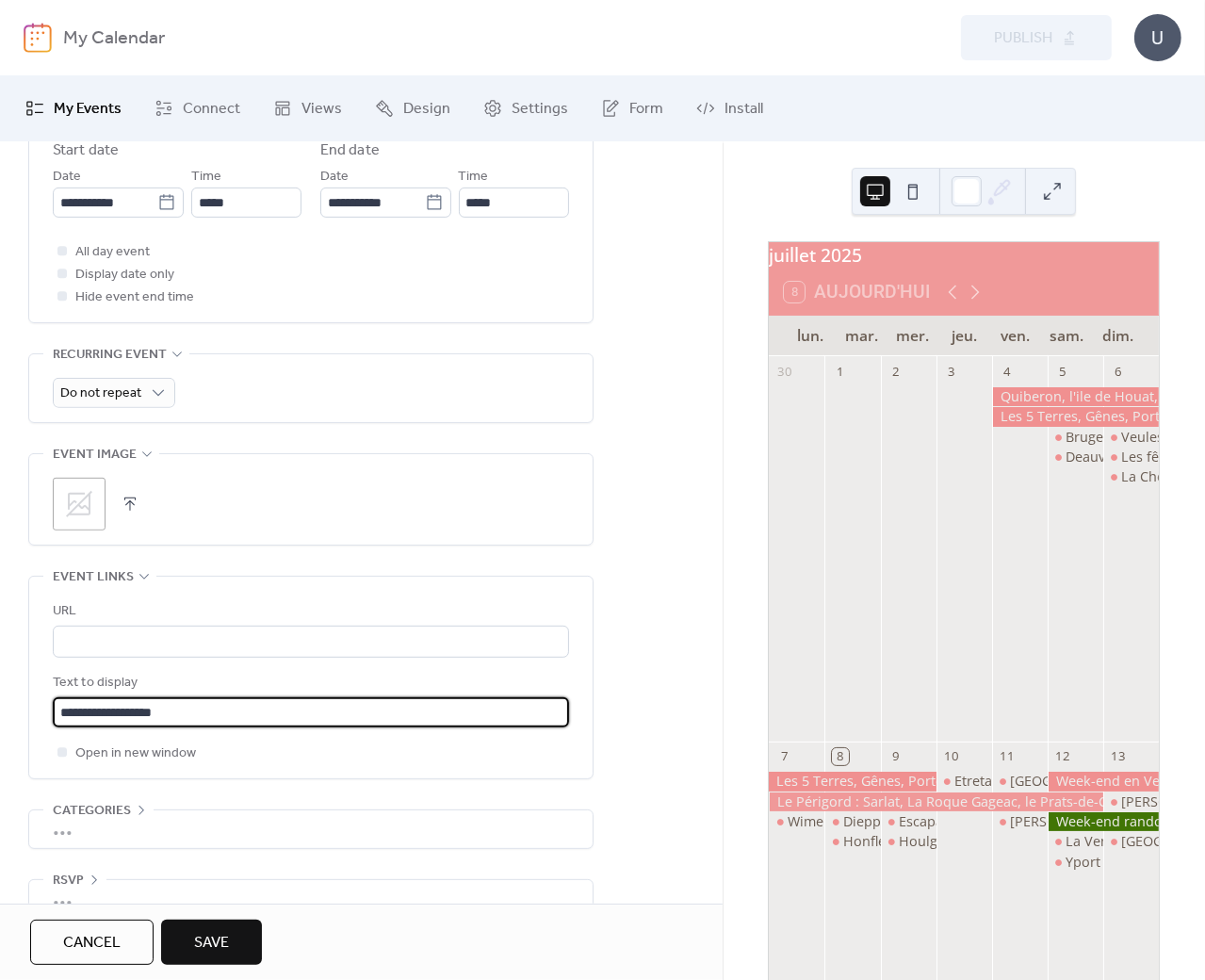 scroll, scrollTop: 725, scrollLeft: 0, axis: vertical 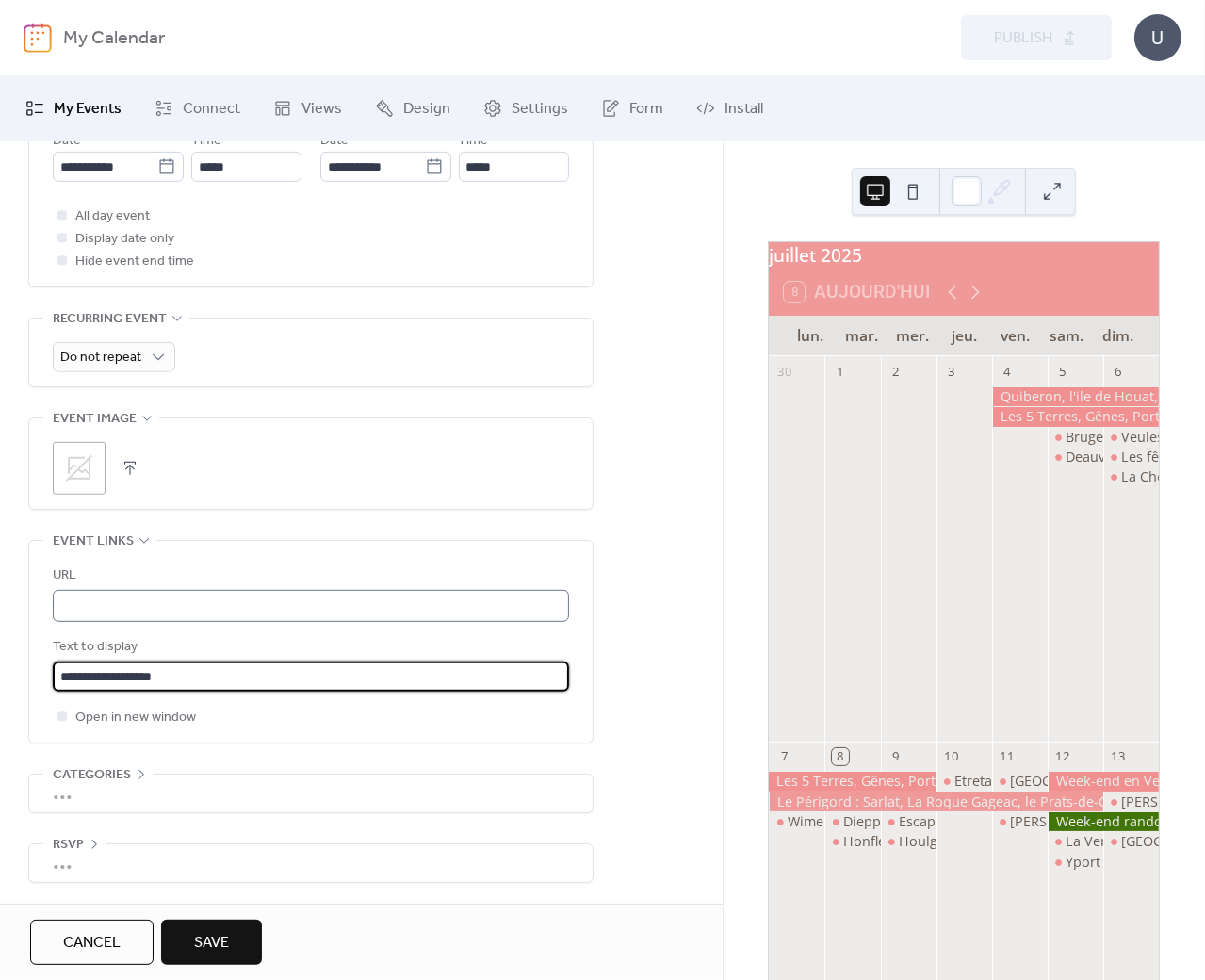 type on "**********" 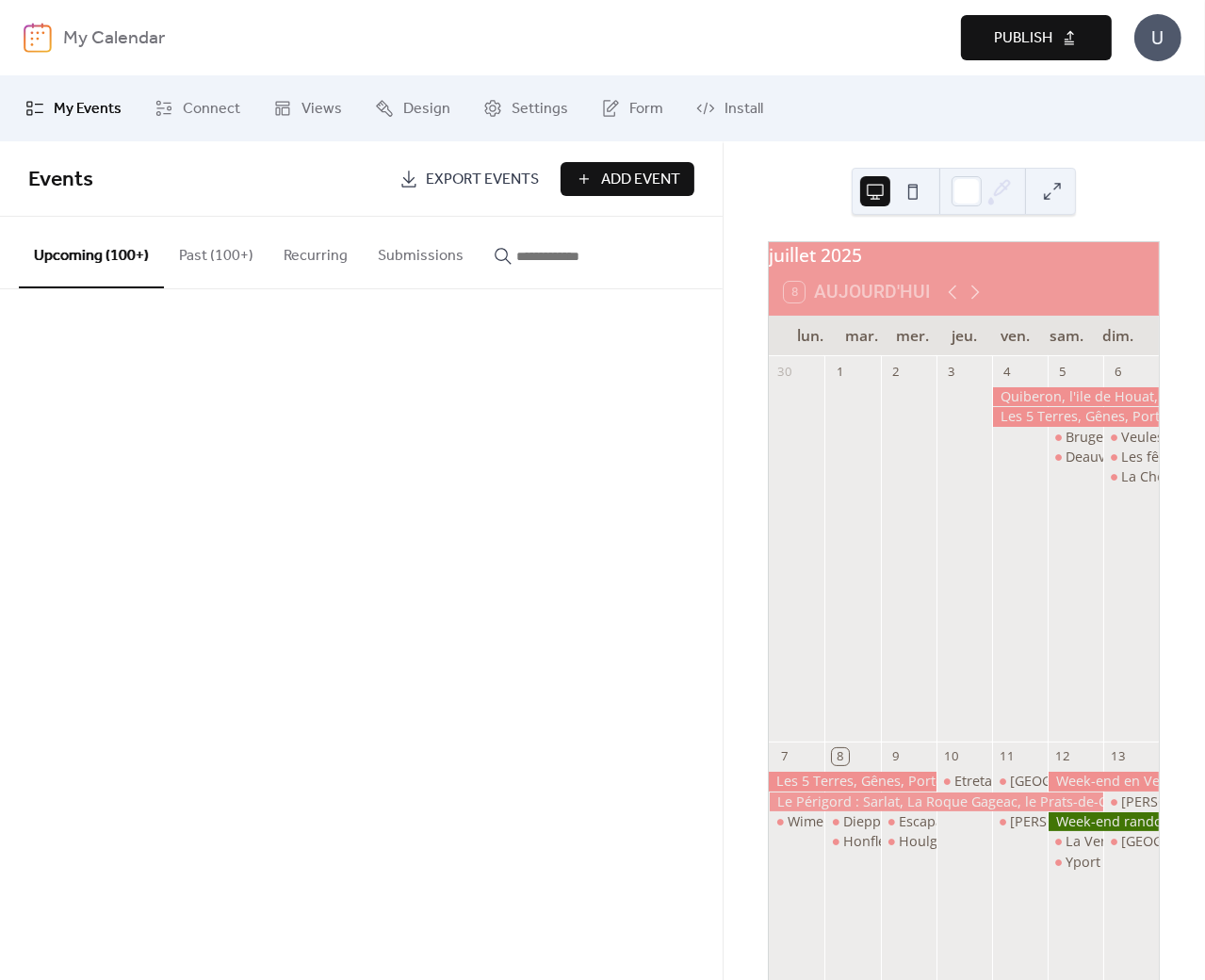 click on "Publish" at bounding box center [1023, 39] 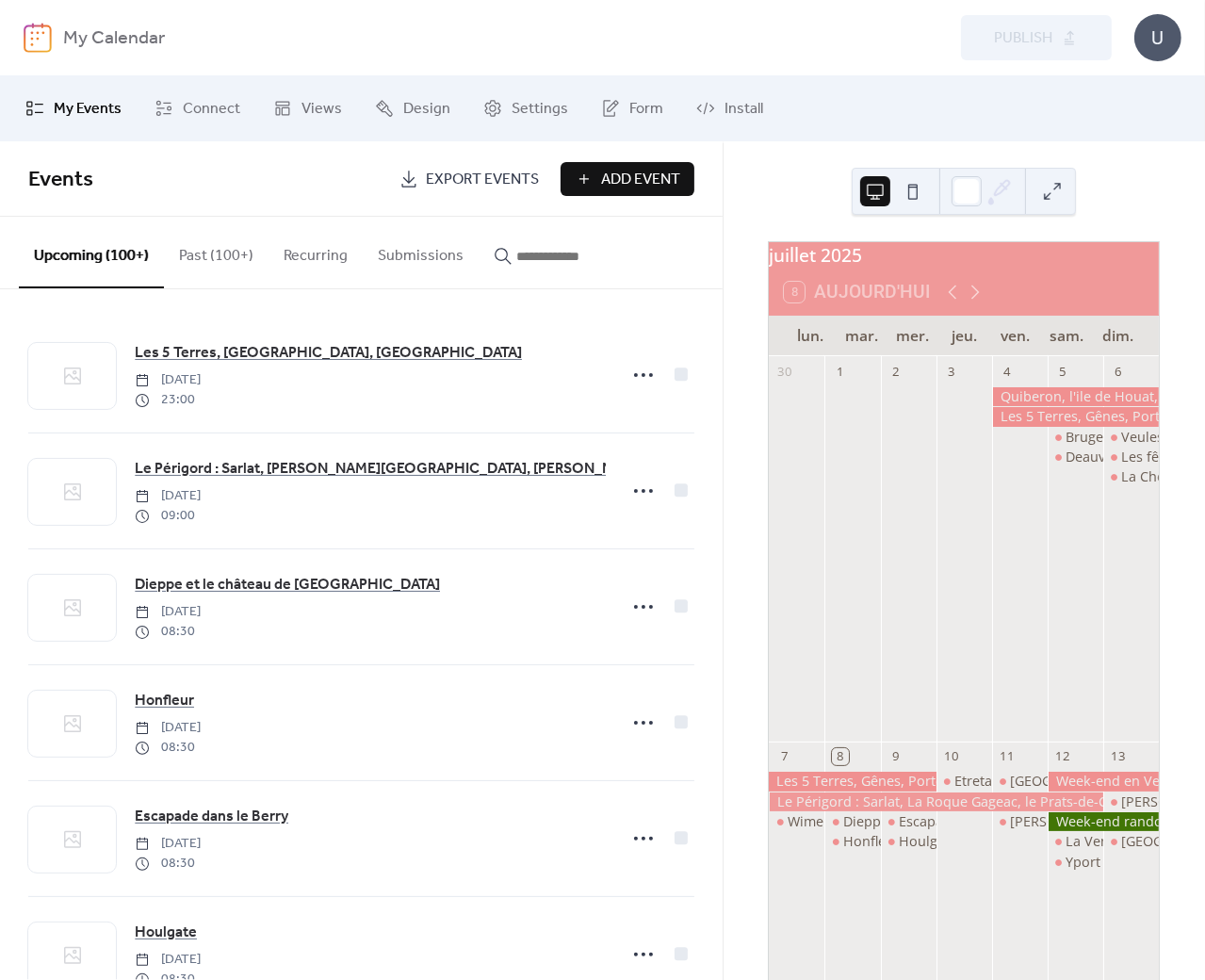 click at bounding box center [563, 256] 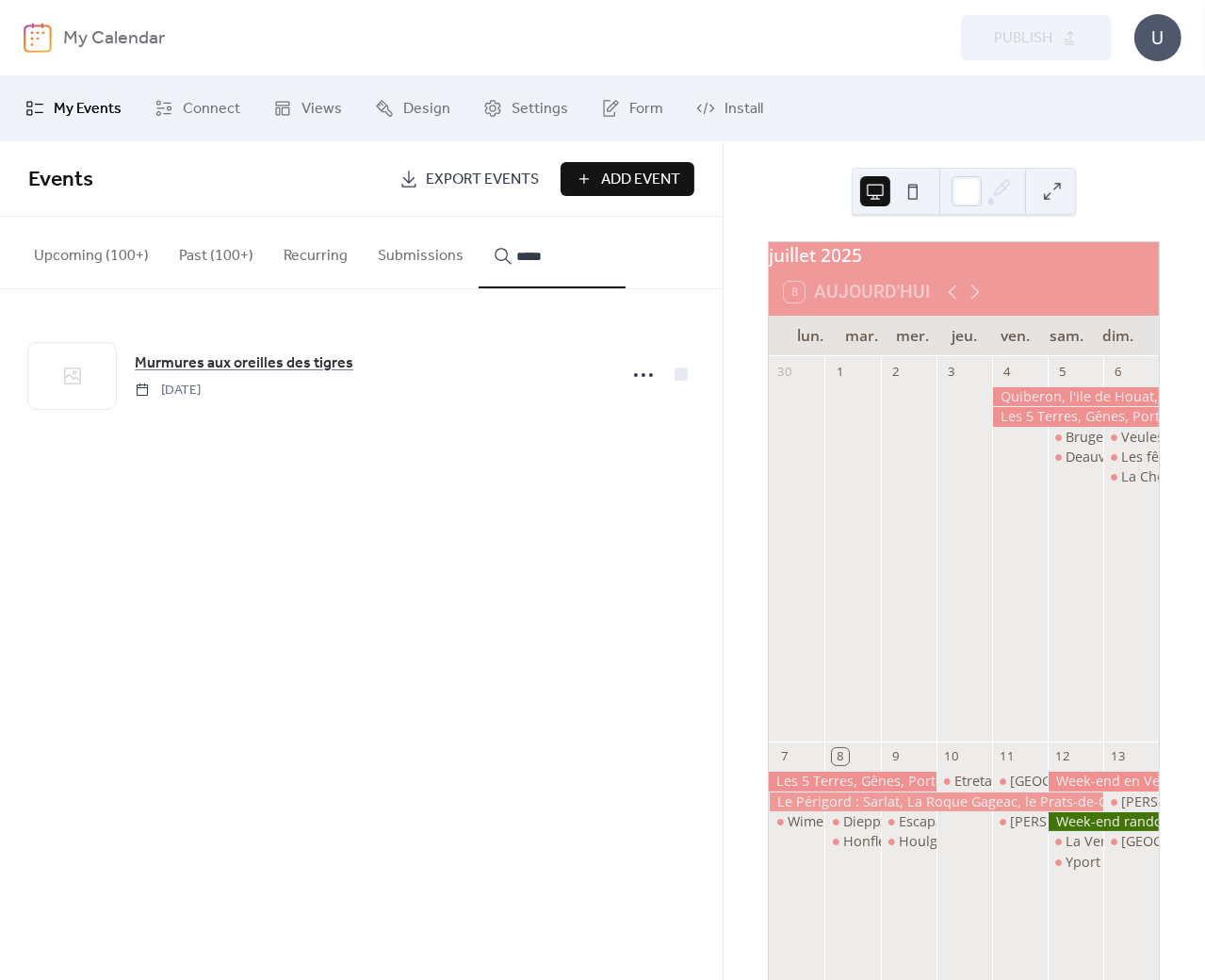 click on "*****" at bounding box center [563, 256] 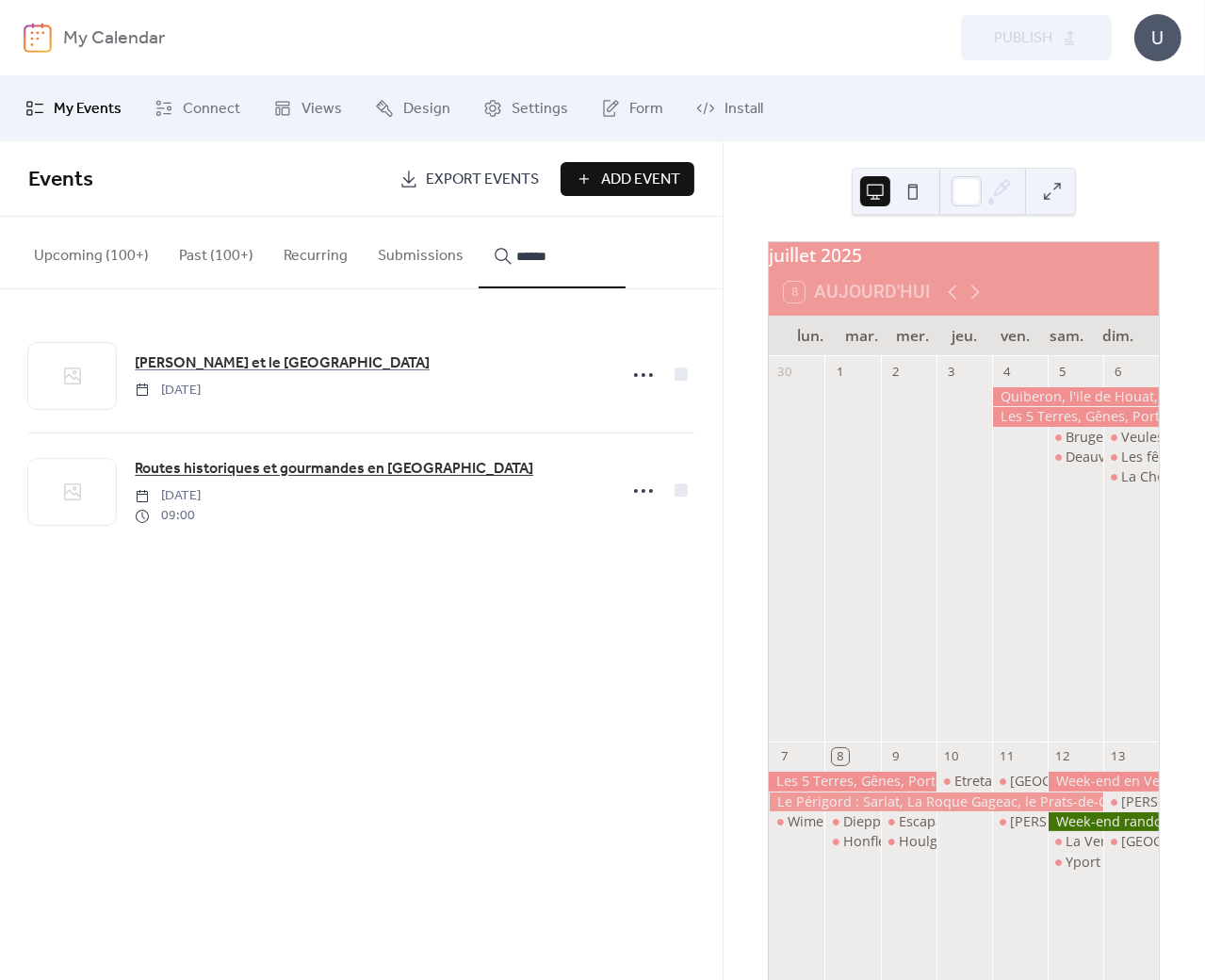 type on "******" 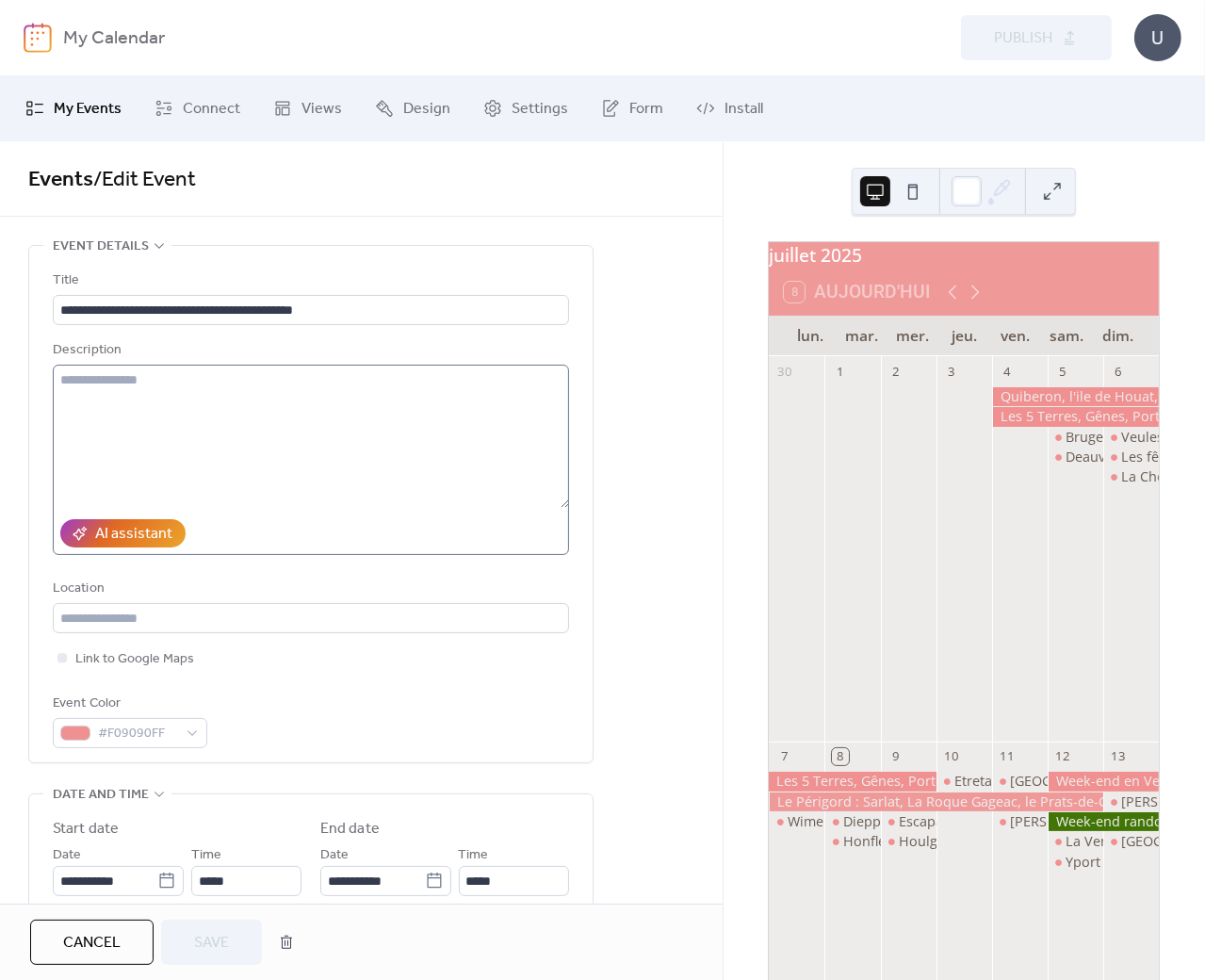 scroll, scrollTop: 0, scrollLeft: 0, axis: both 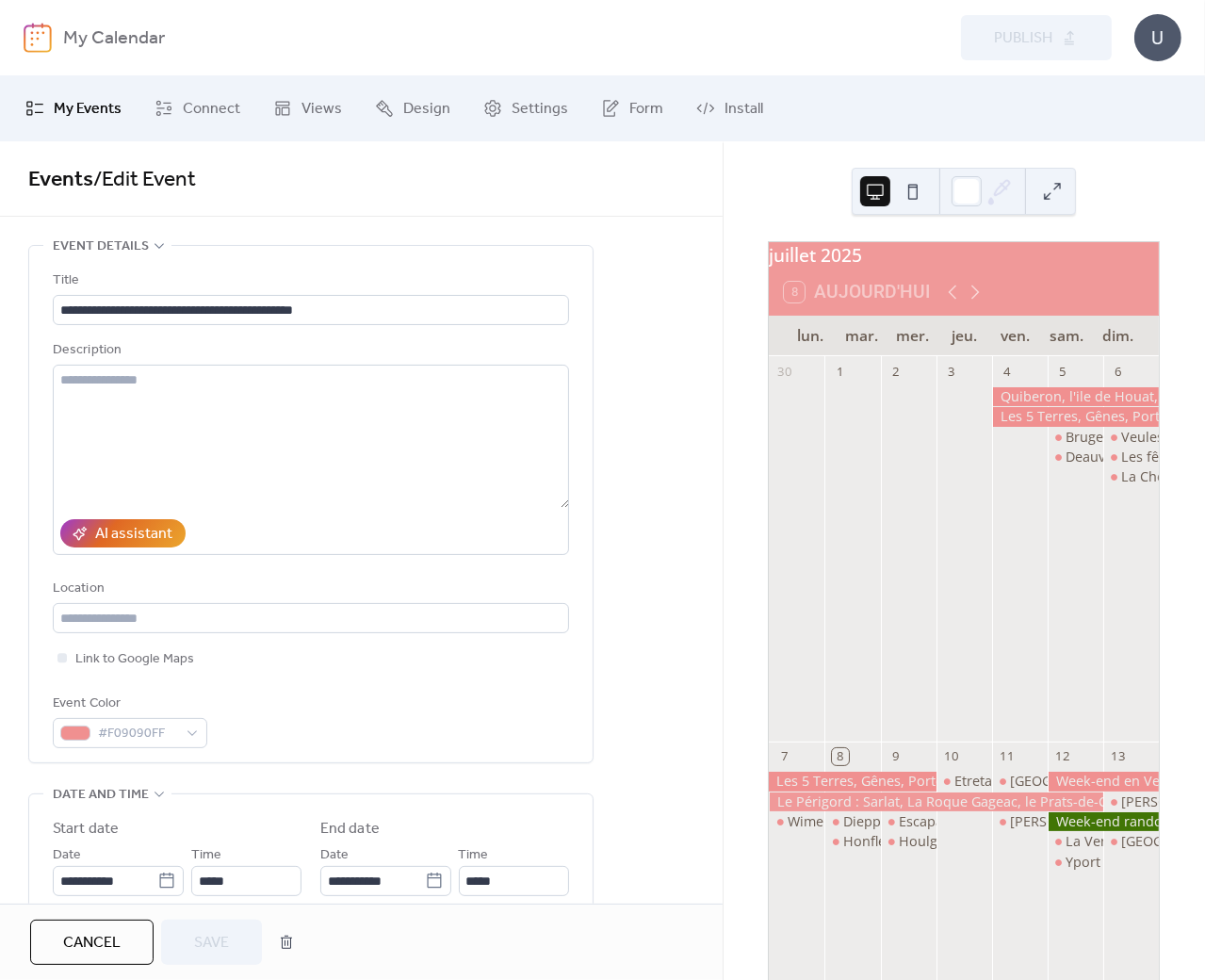 click on "My Events" at bounding box center [88, 109] 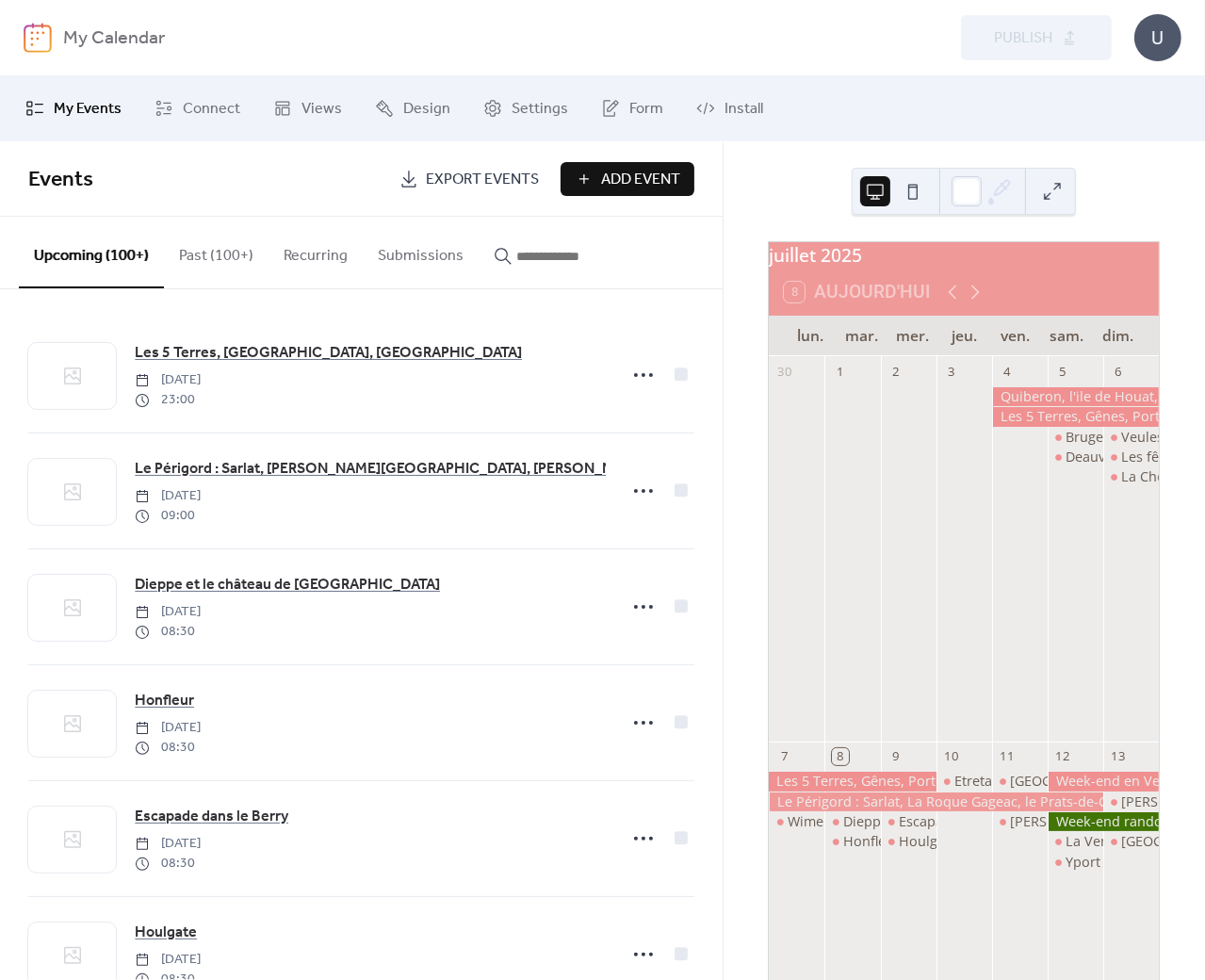 click at bounding box center [563, 256] 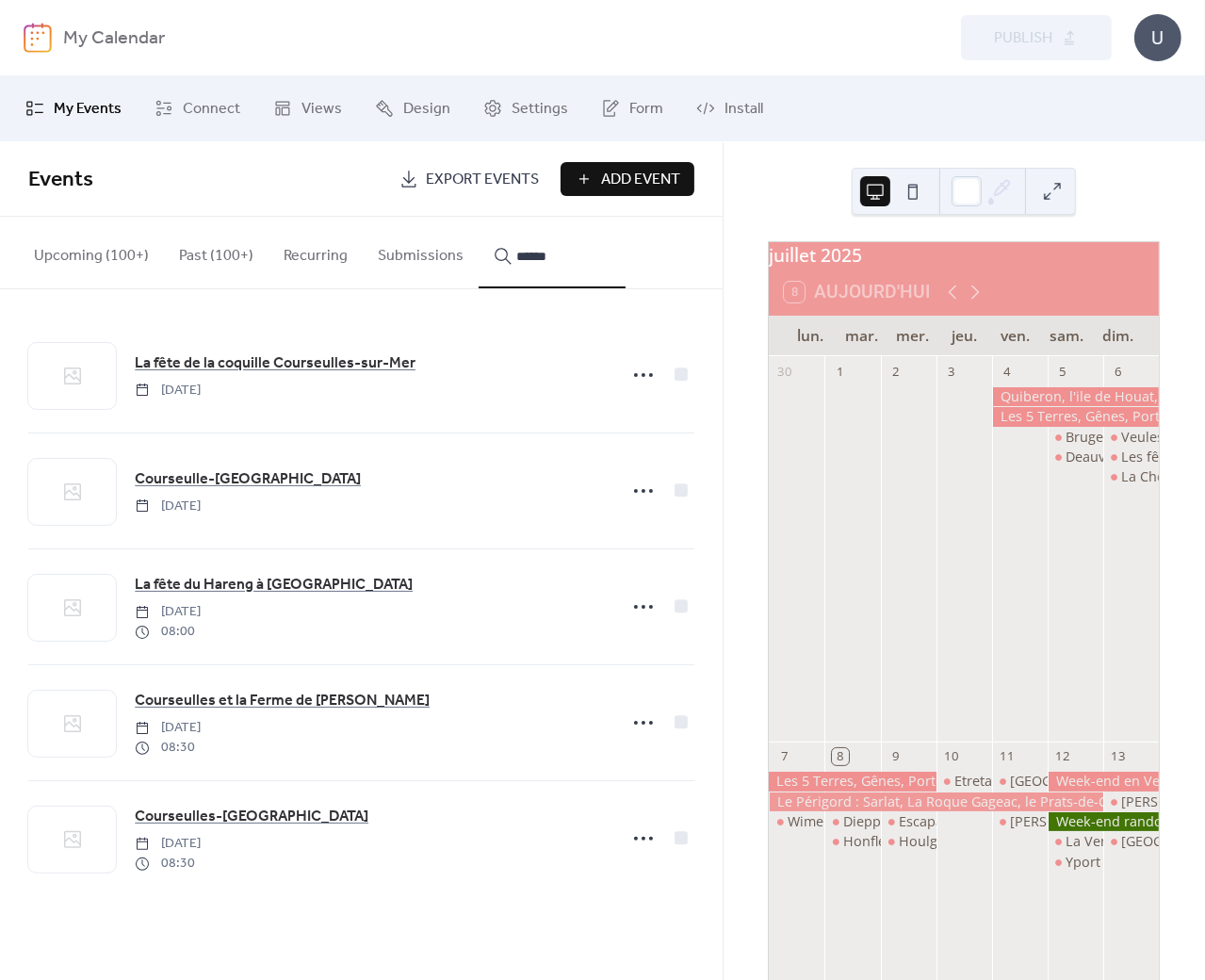 type on "******" 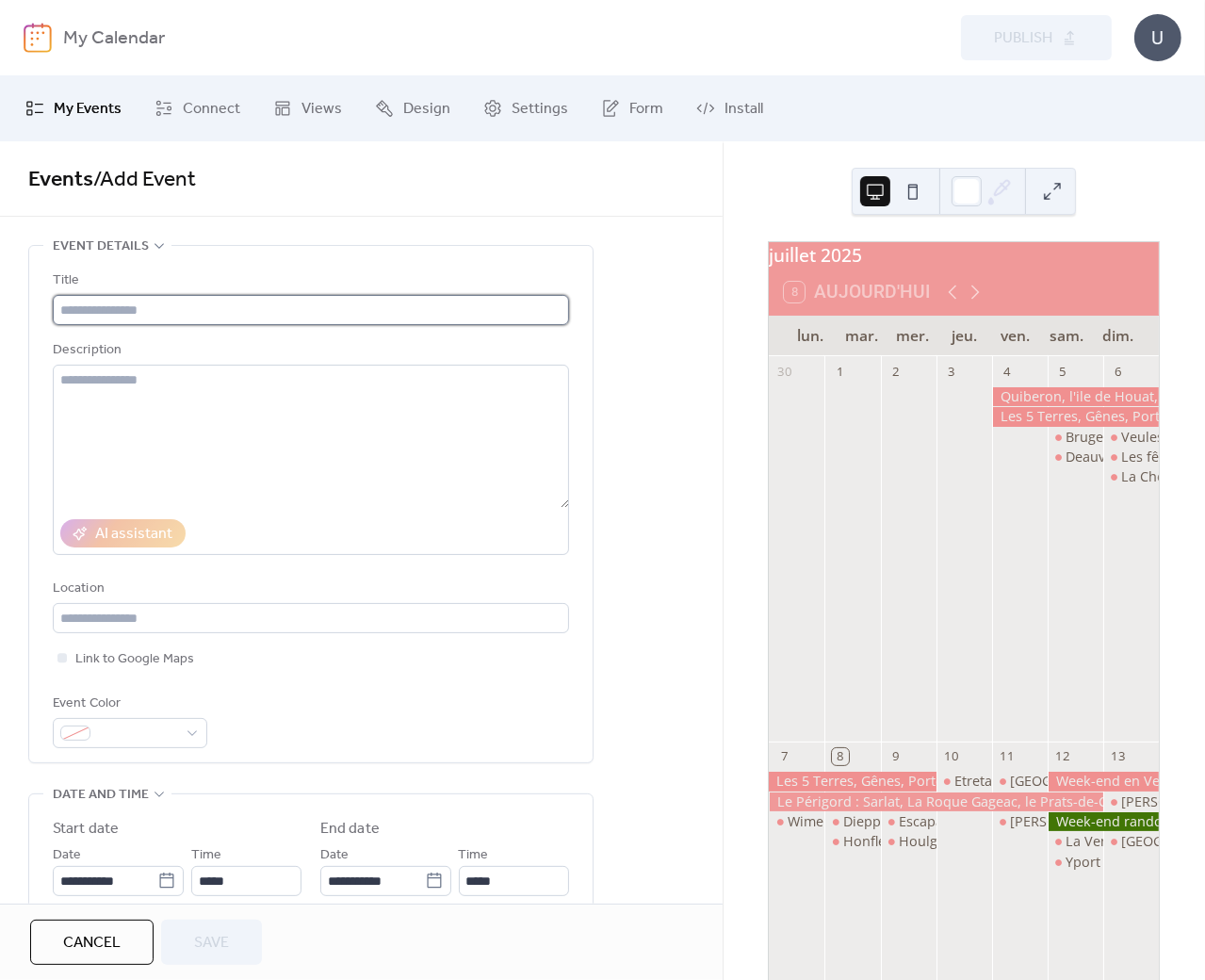 click at bounding box center (311, 310) 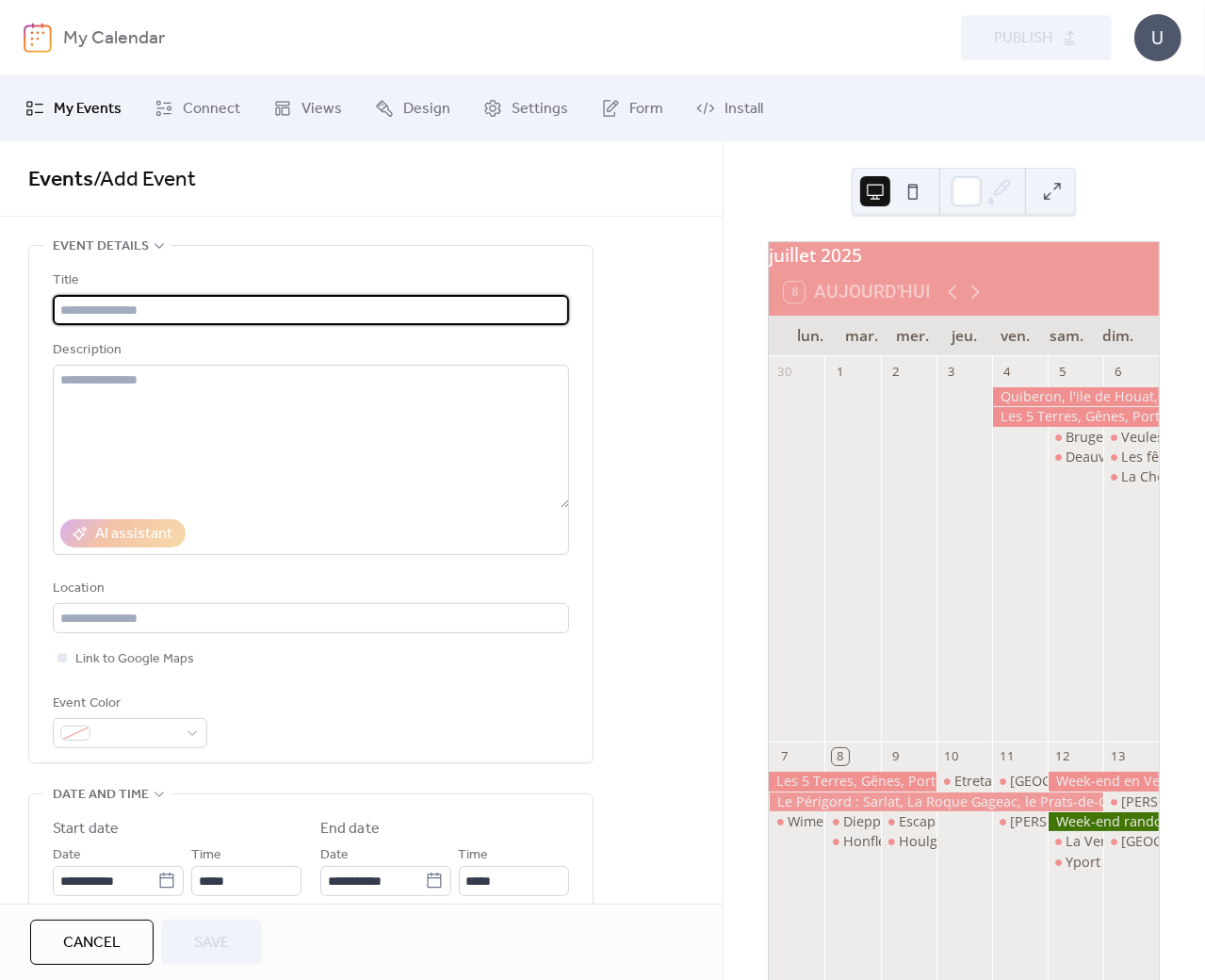 paste on "**********" 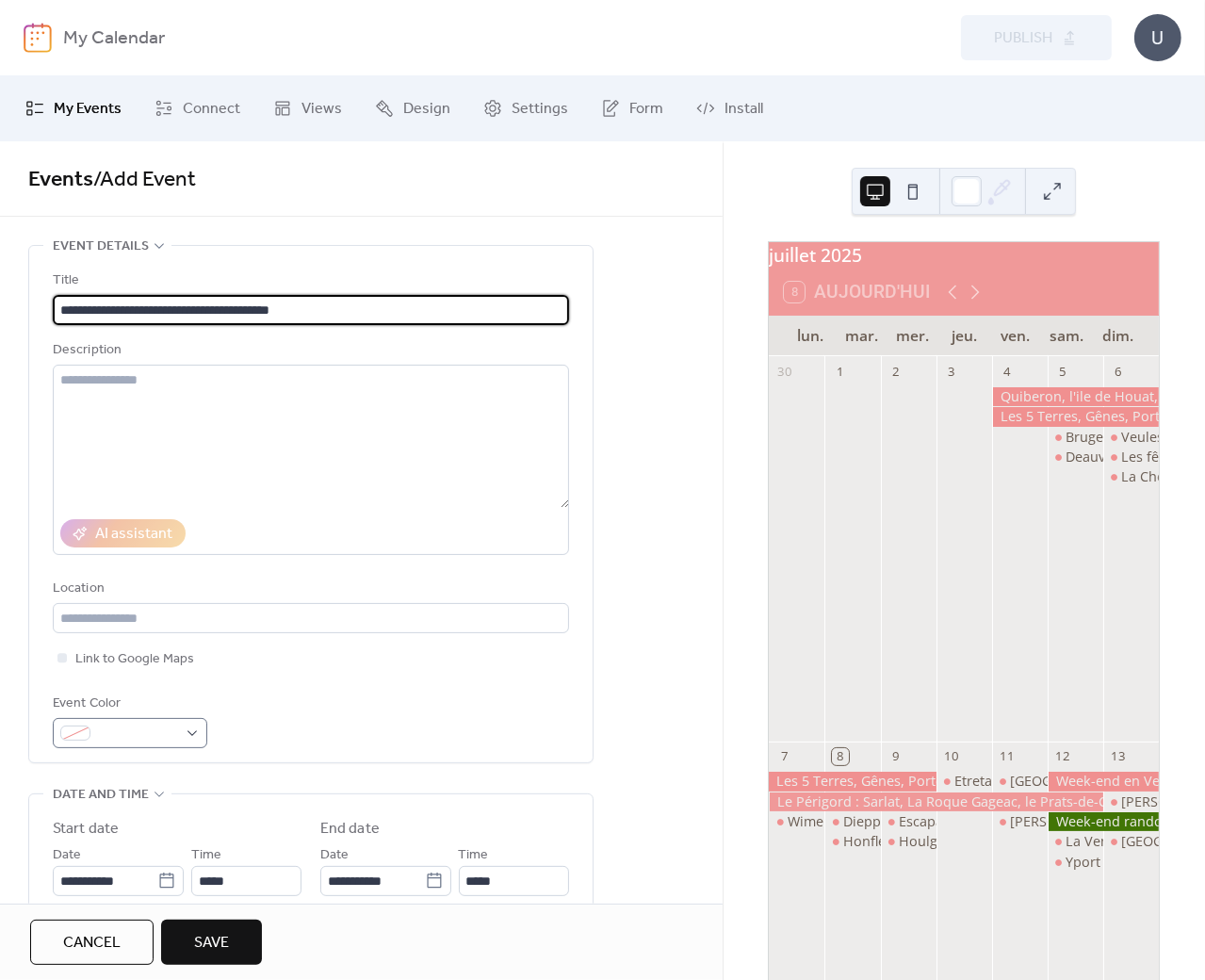 type on "**********" 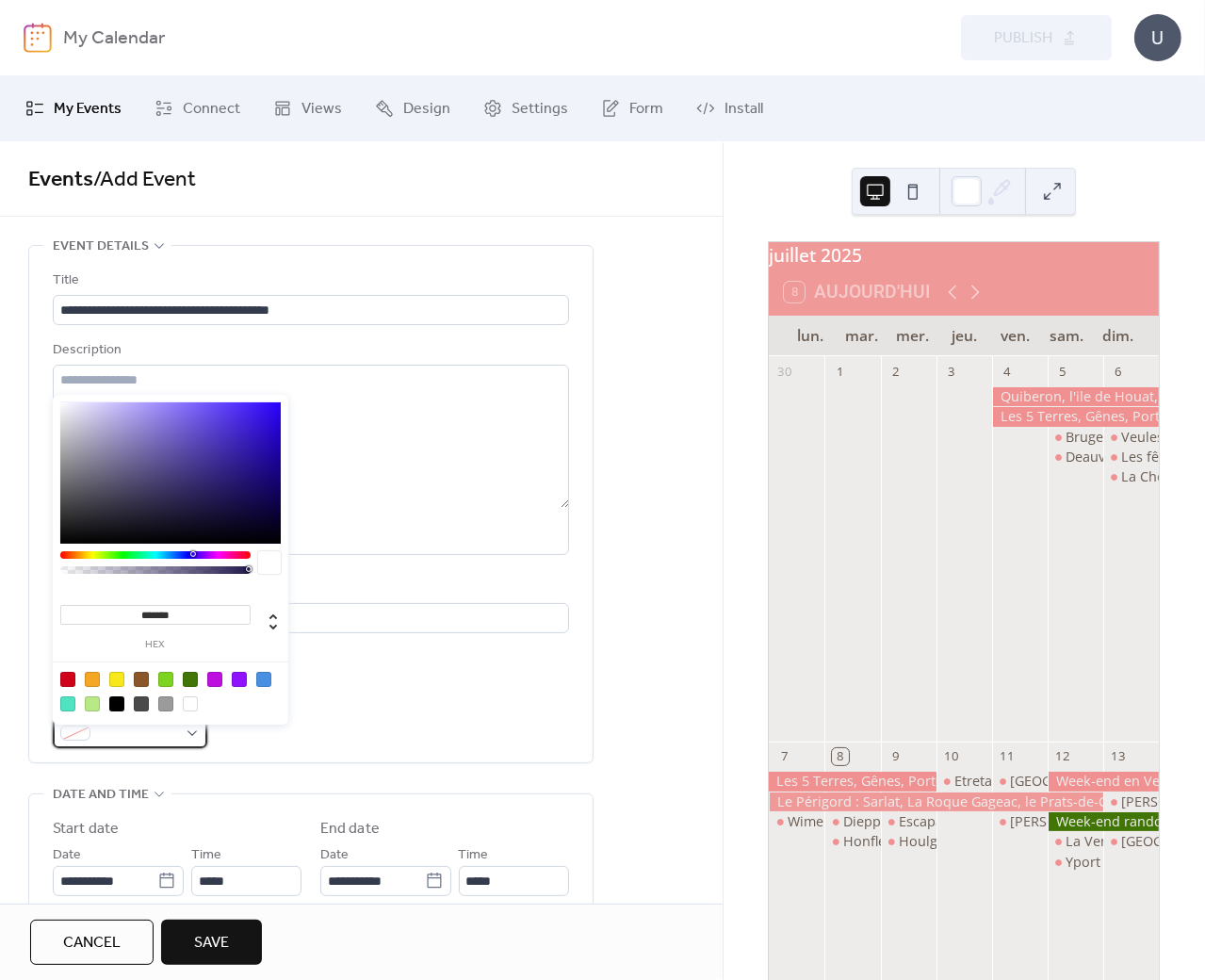 click at bounding box center (130, 733) 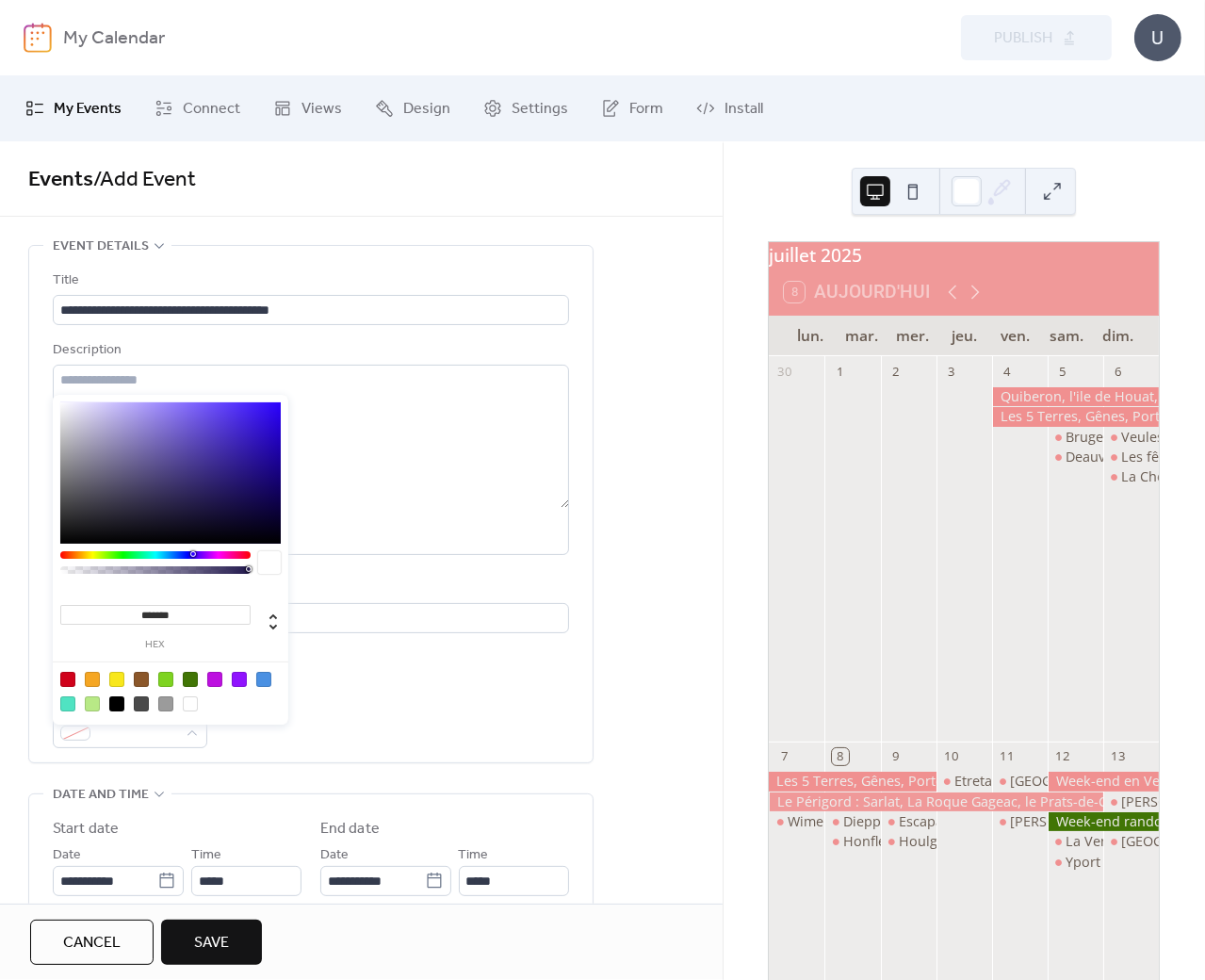 click on "*******" at bounding box center (155, 614) 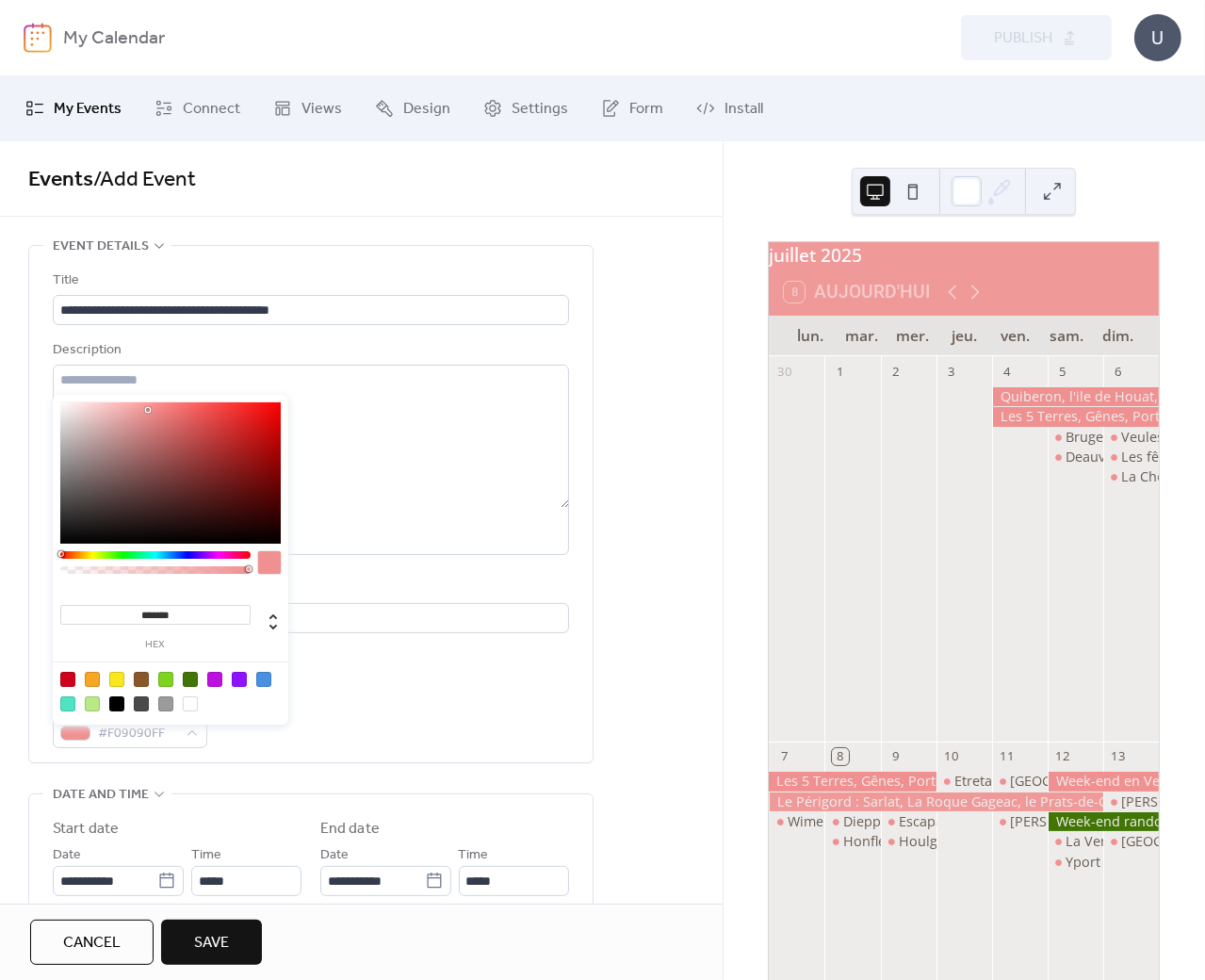 type on "********" 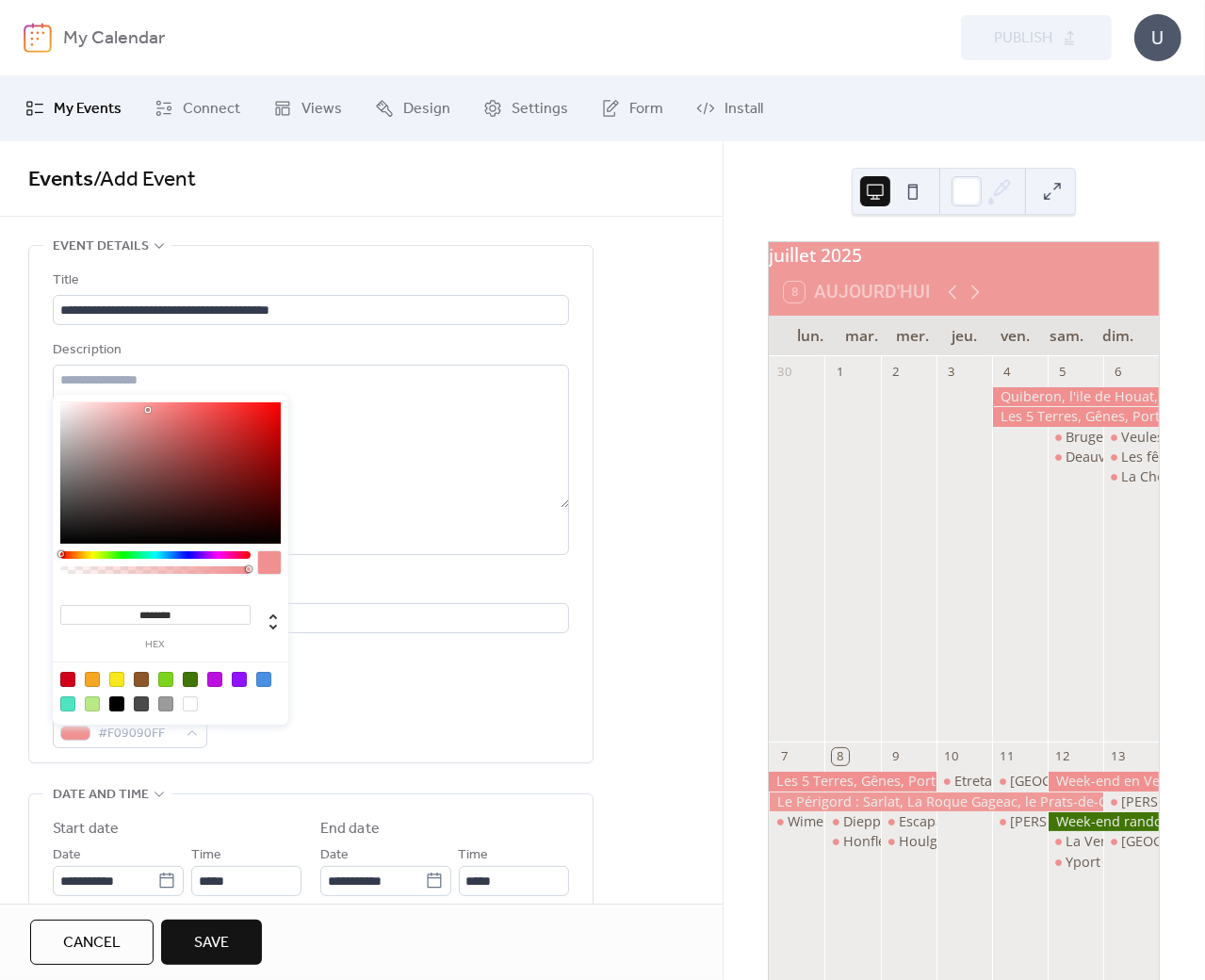 click on "Event Color #F09090FF" at bounding box center (311, 720) 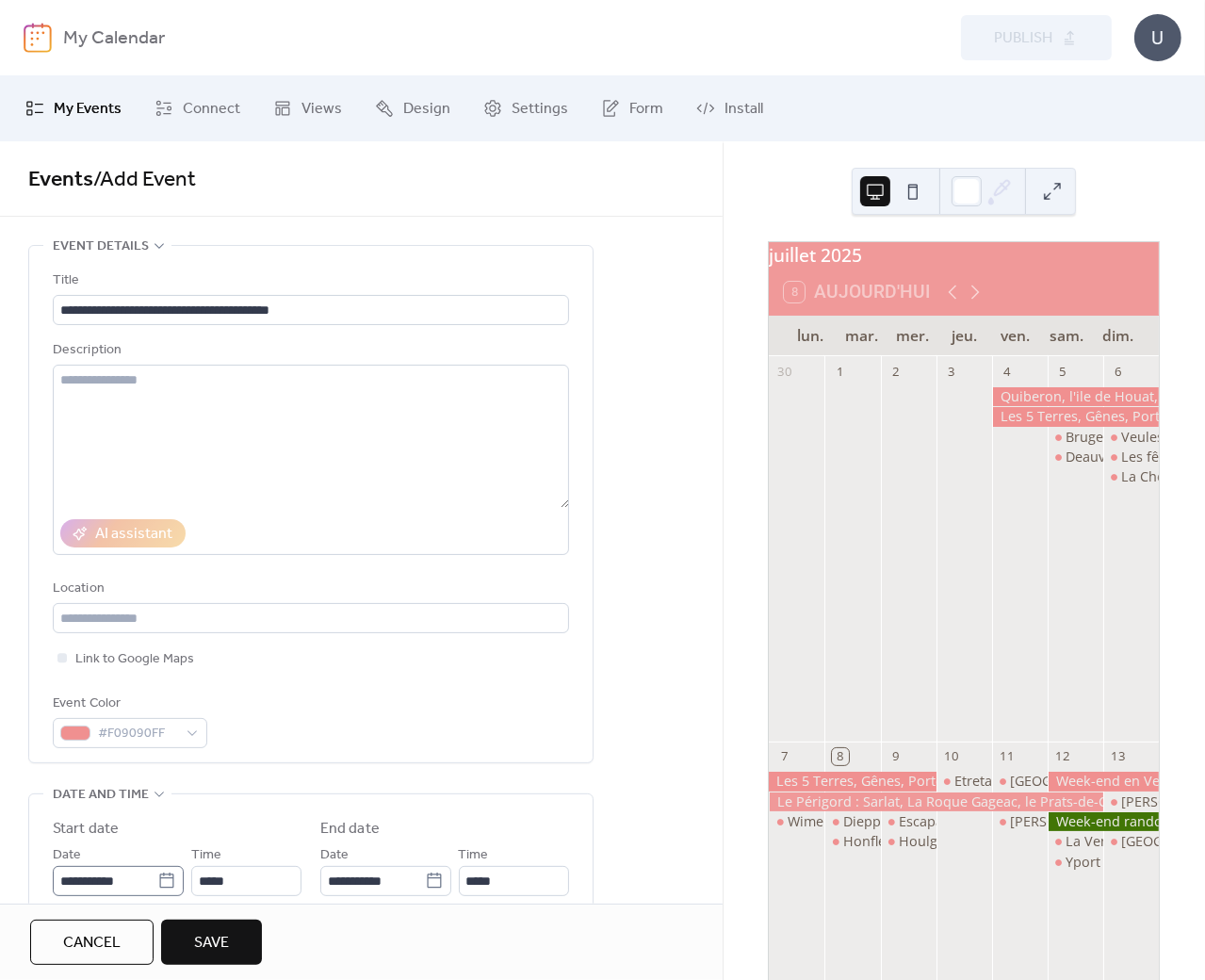 click 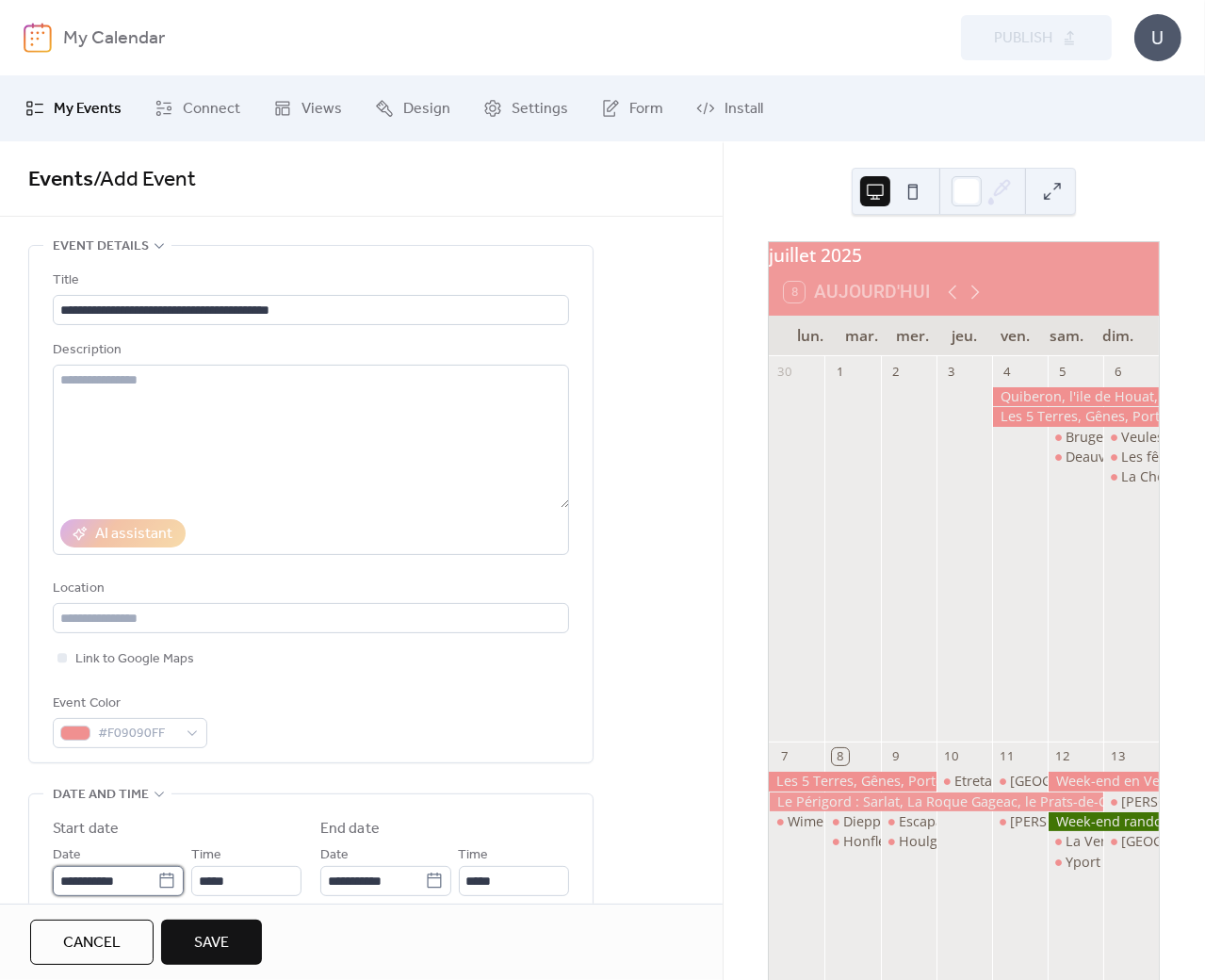 click on "**********" at bounding box center [105, 881] 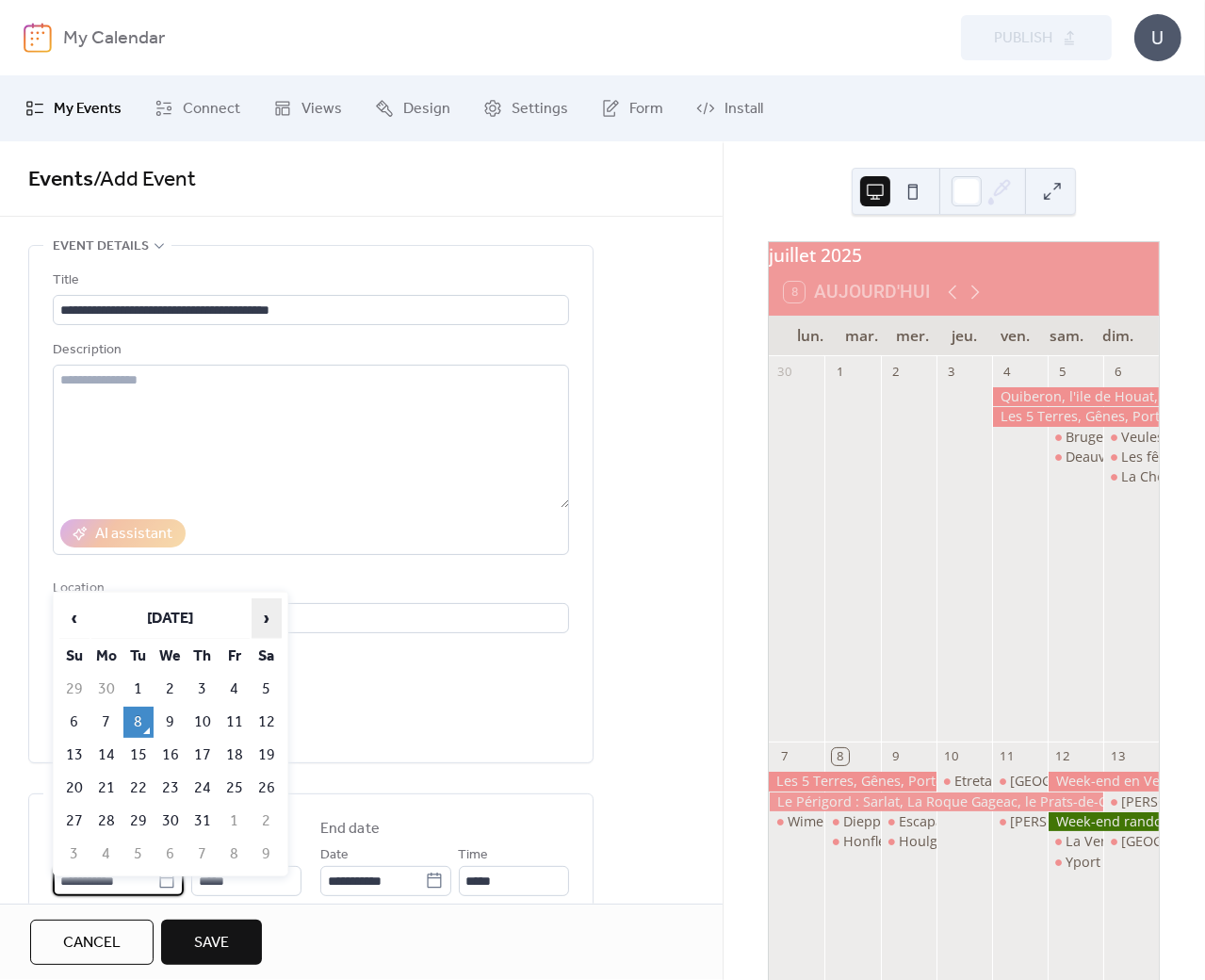 click on "›" at bounding box center (267, 618) 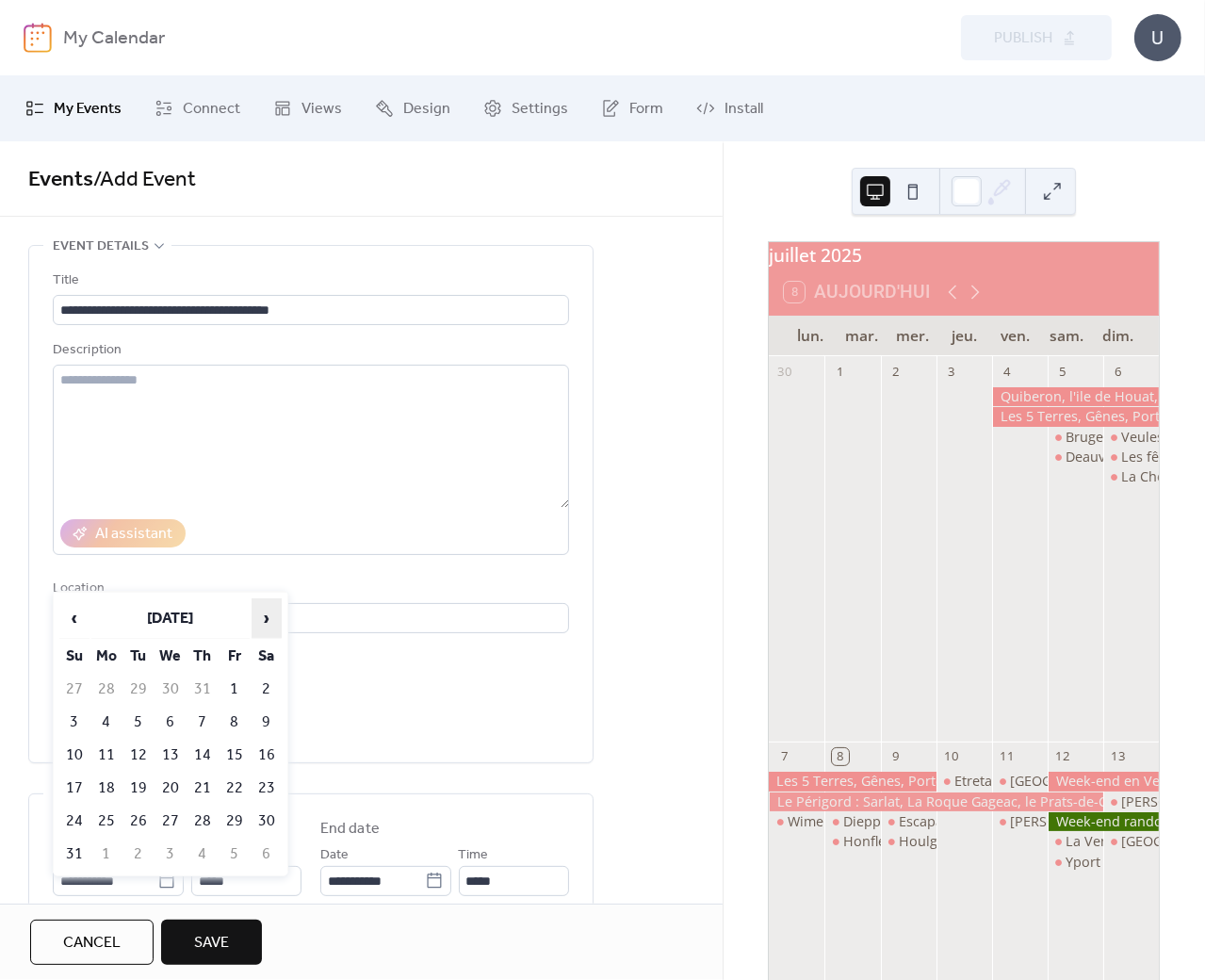 click on "›" at bounding box center [267, 618] 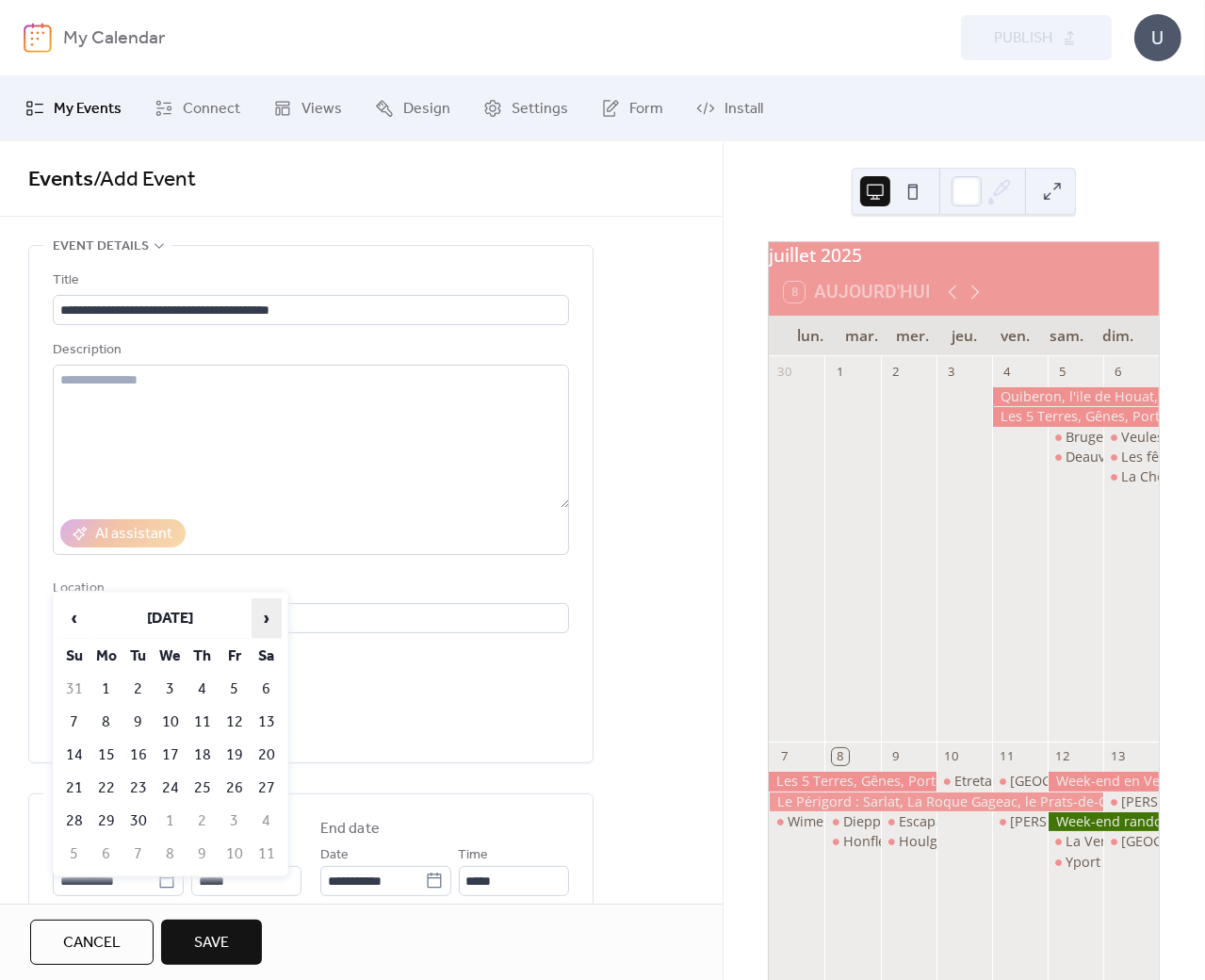 click on "›" at bounding box center [267, 618] 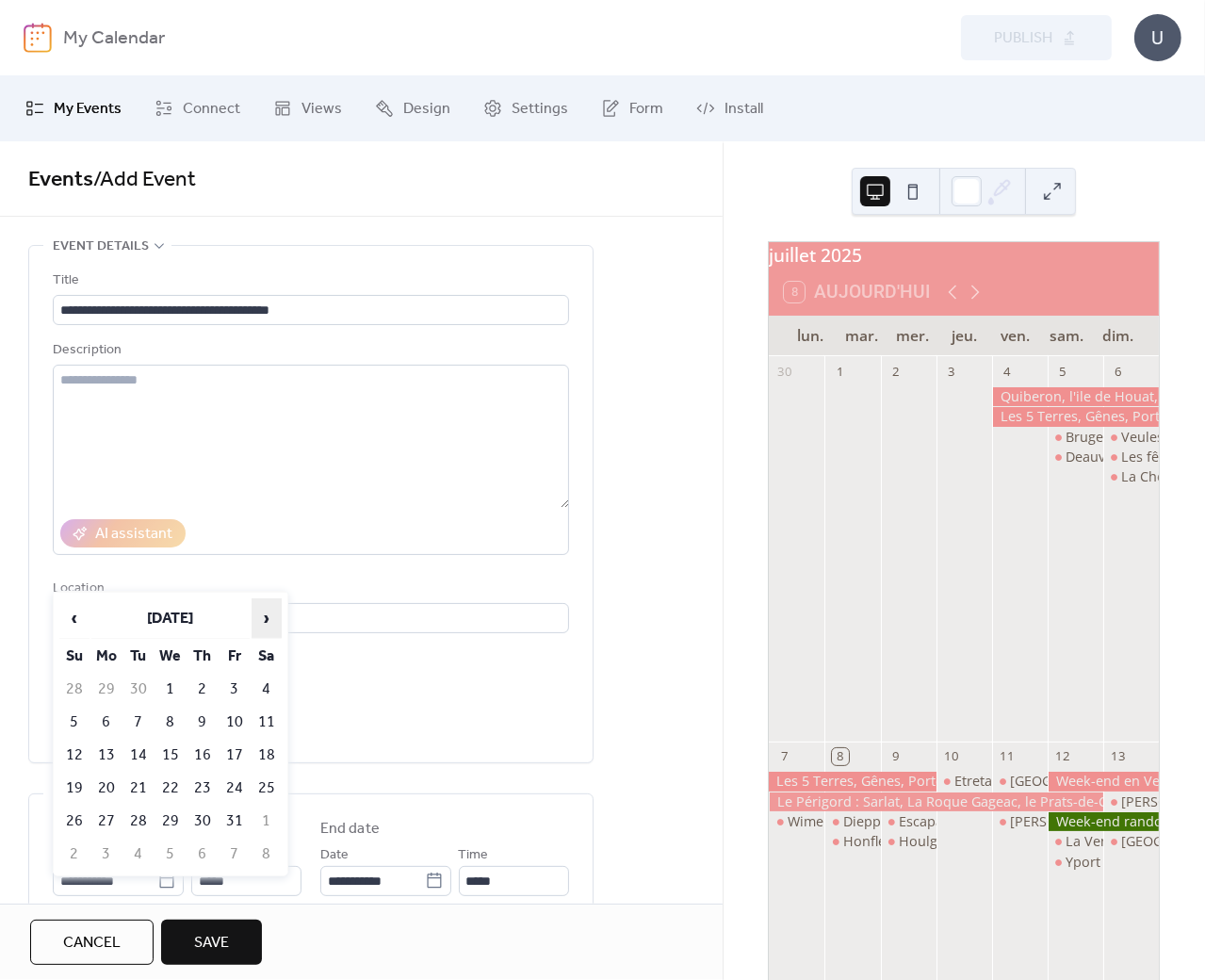 click on "›" at bounding box center [267, 618] 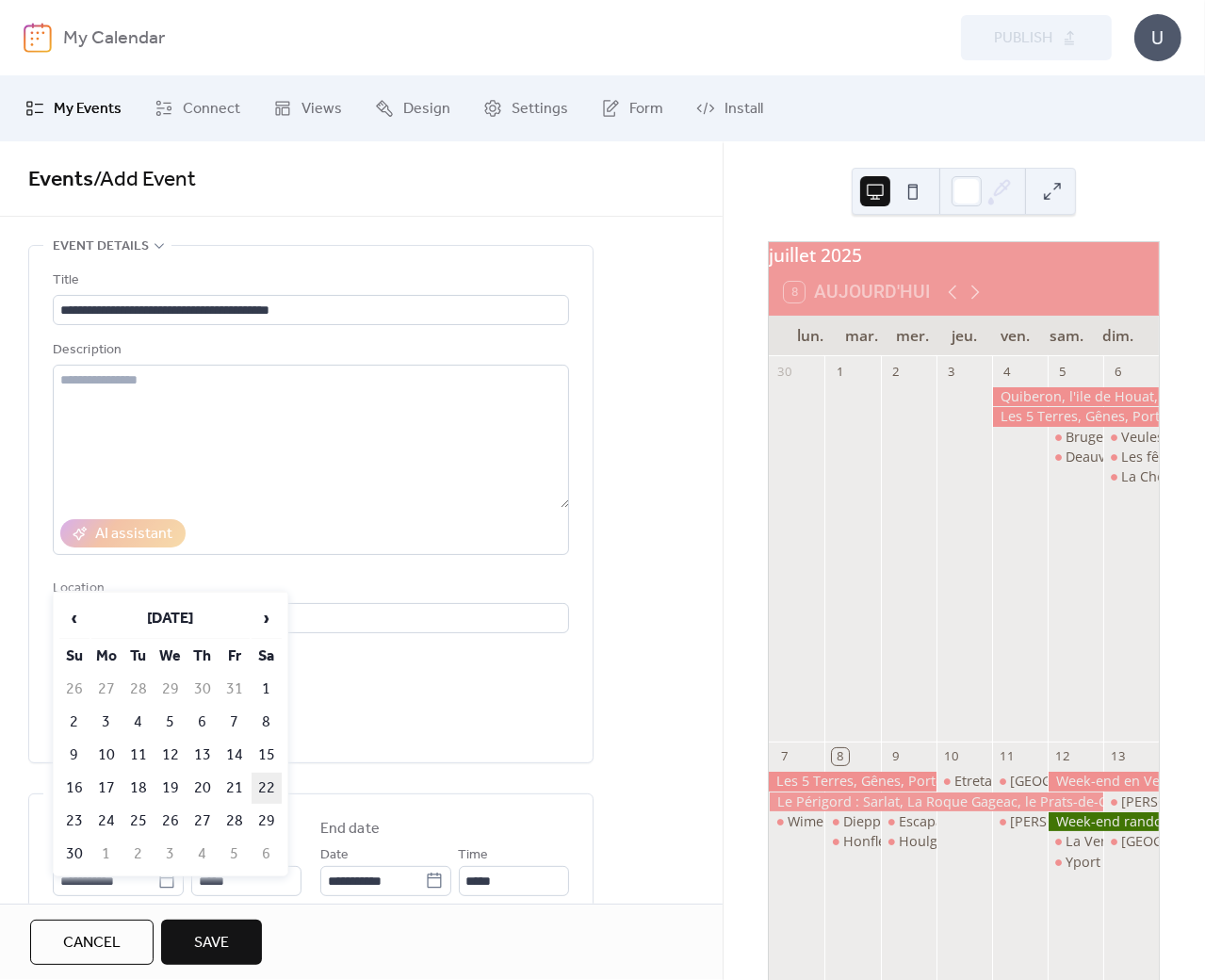 click on "22" at bounding box center (267, 788) 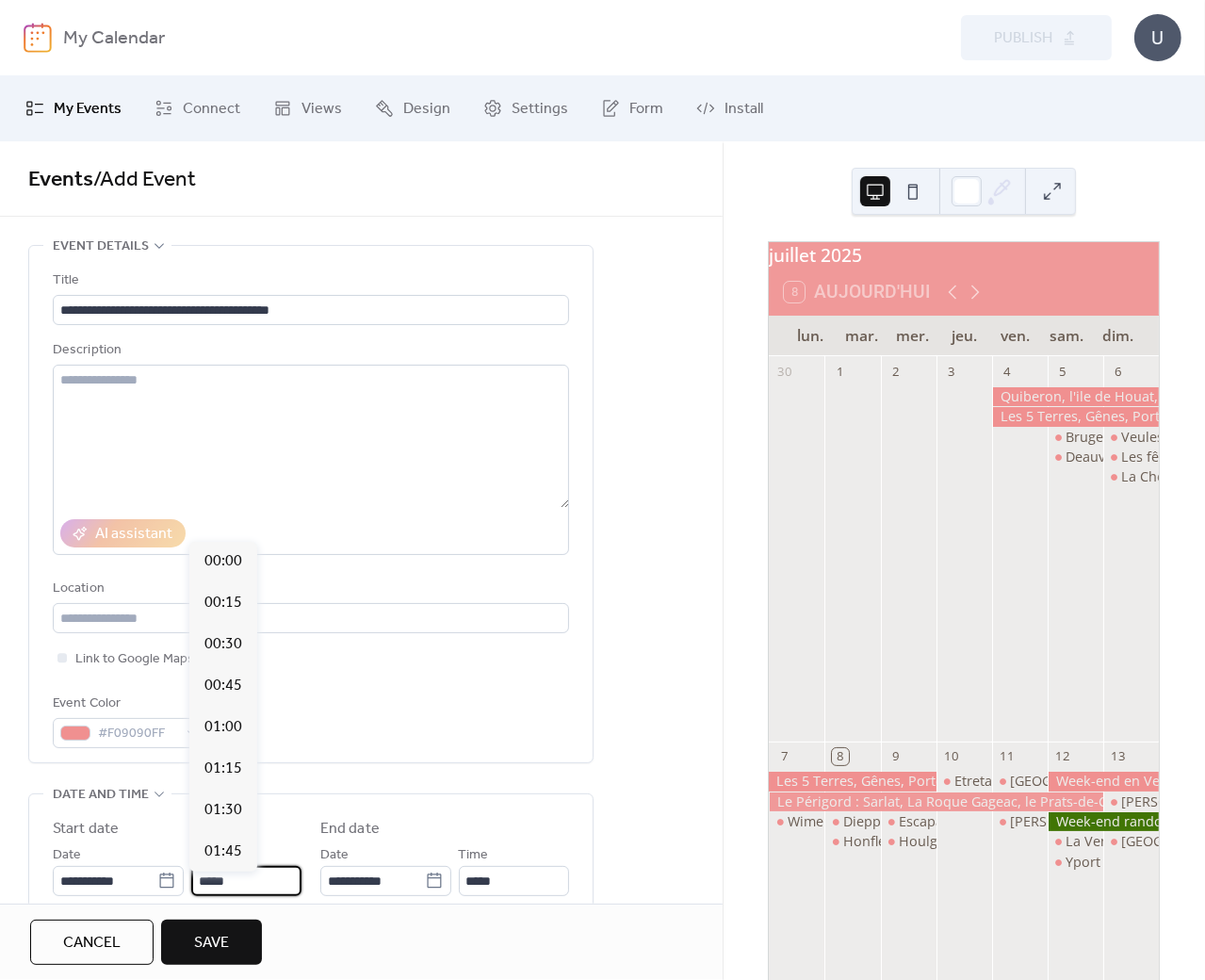 click on "*****" at bounding box center (246, 881) 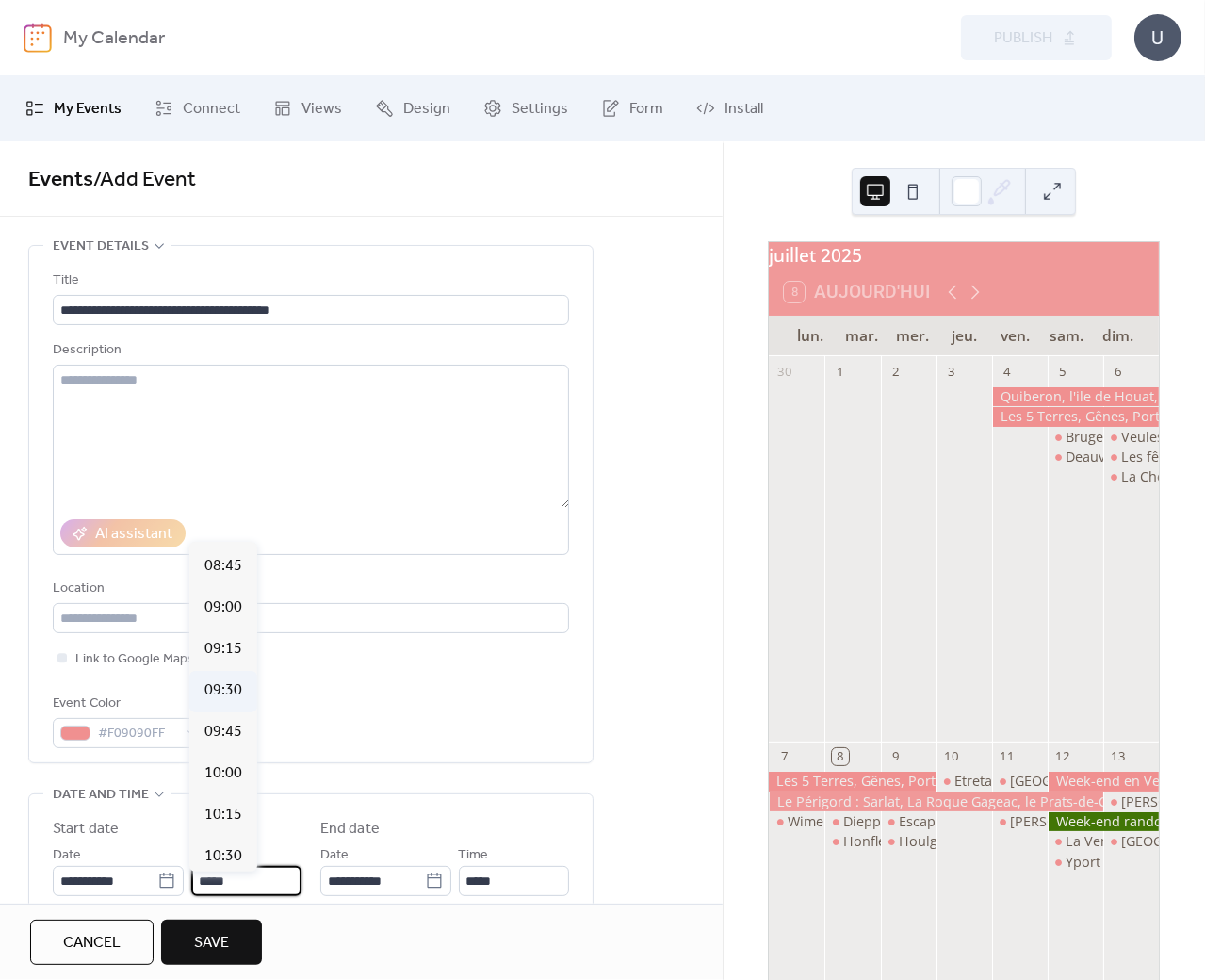 scroll, scrollTop: 1338, scrollLeft: 0, axis: vertical 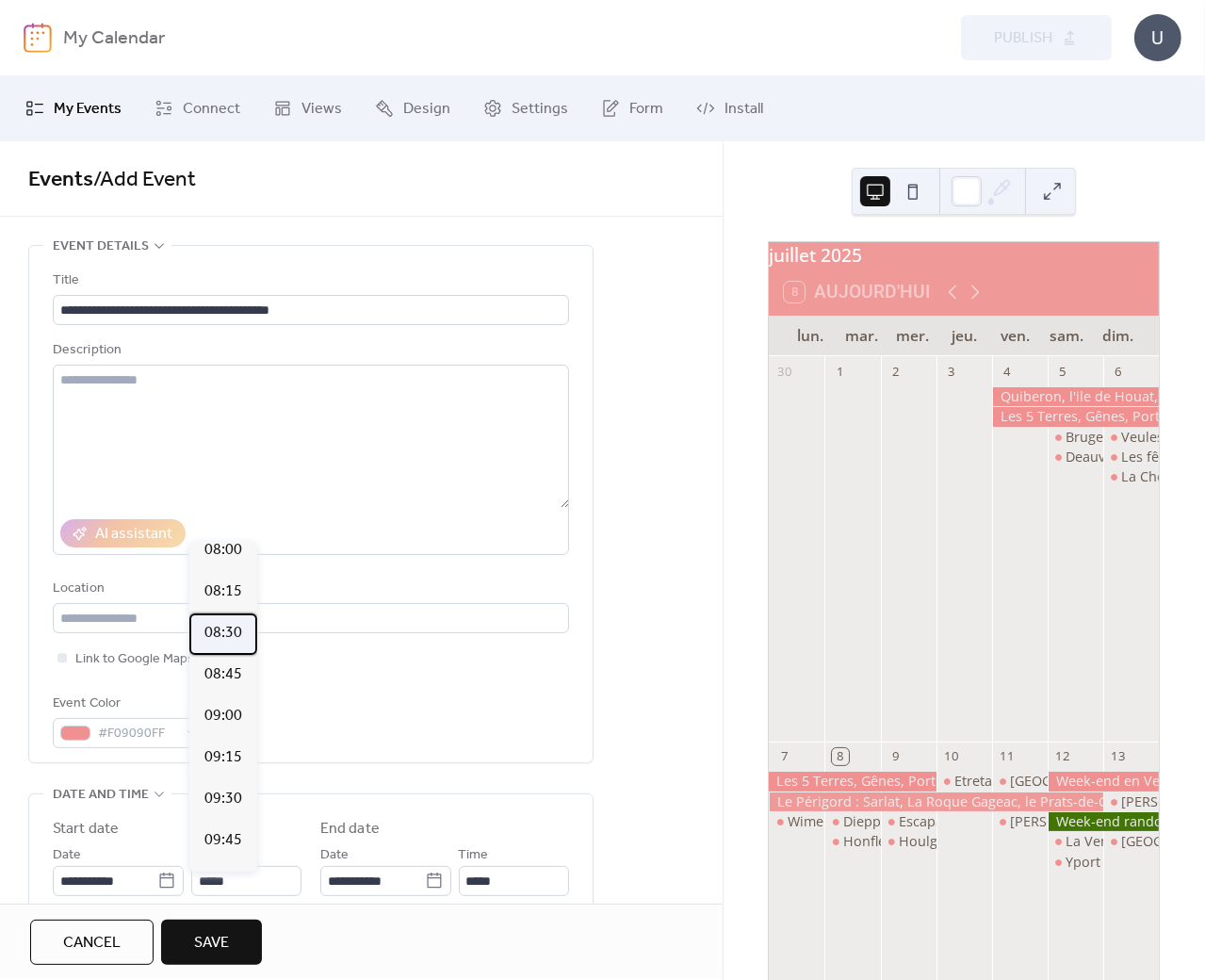 click on "08:30" at bounding box center (223, 633) 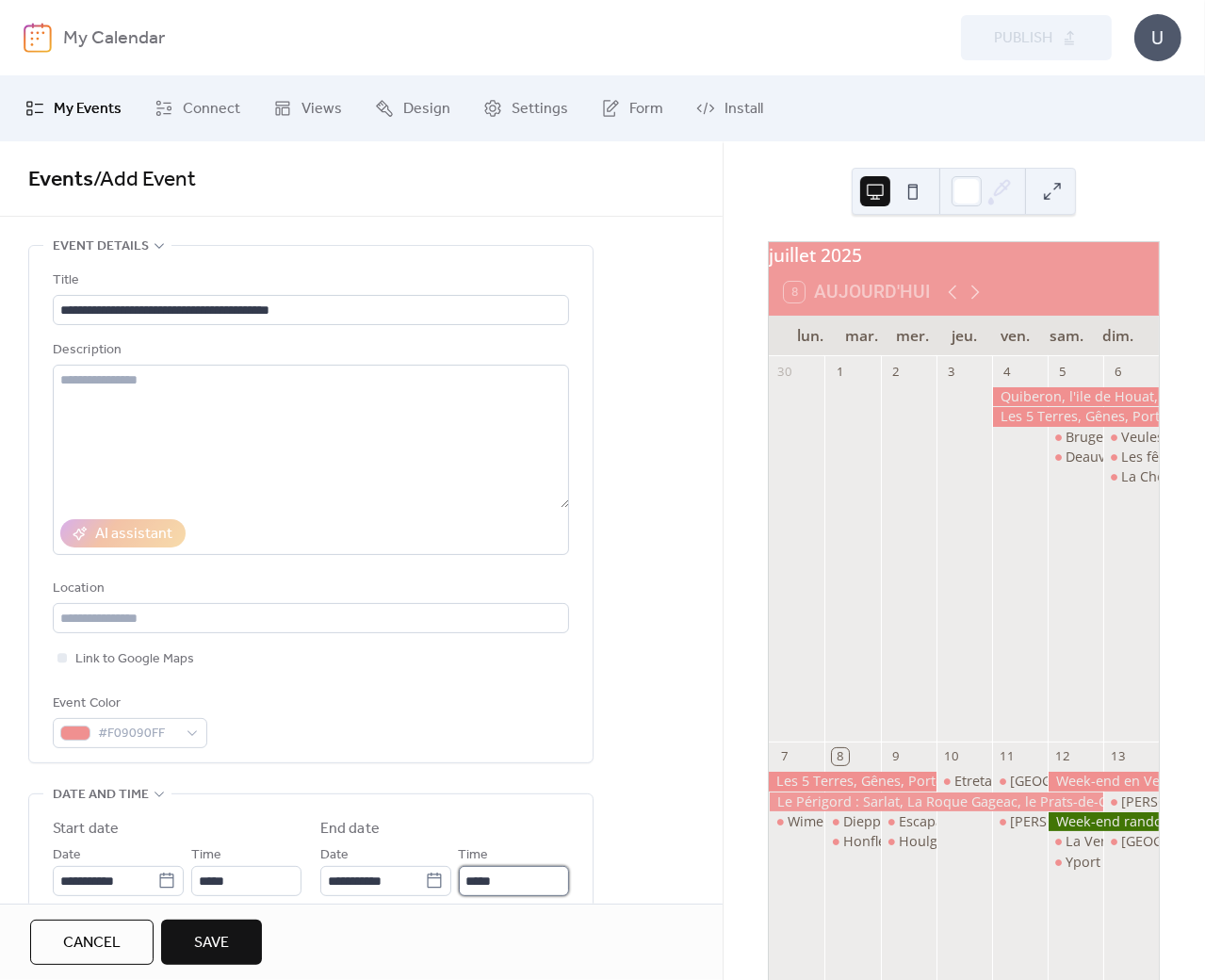click on "*****" at bounding box center (513, 881) 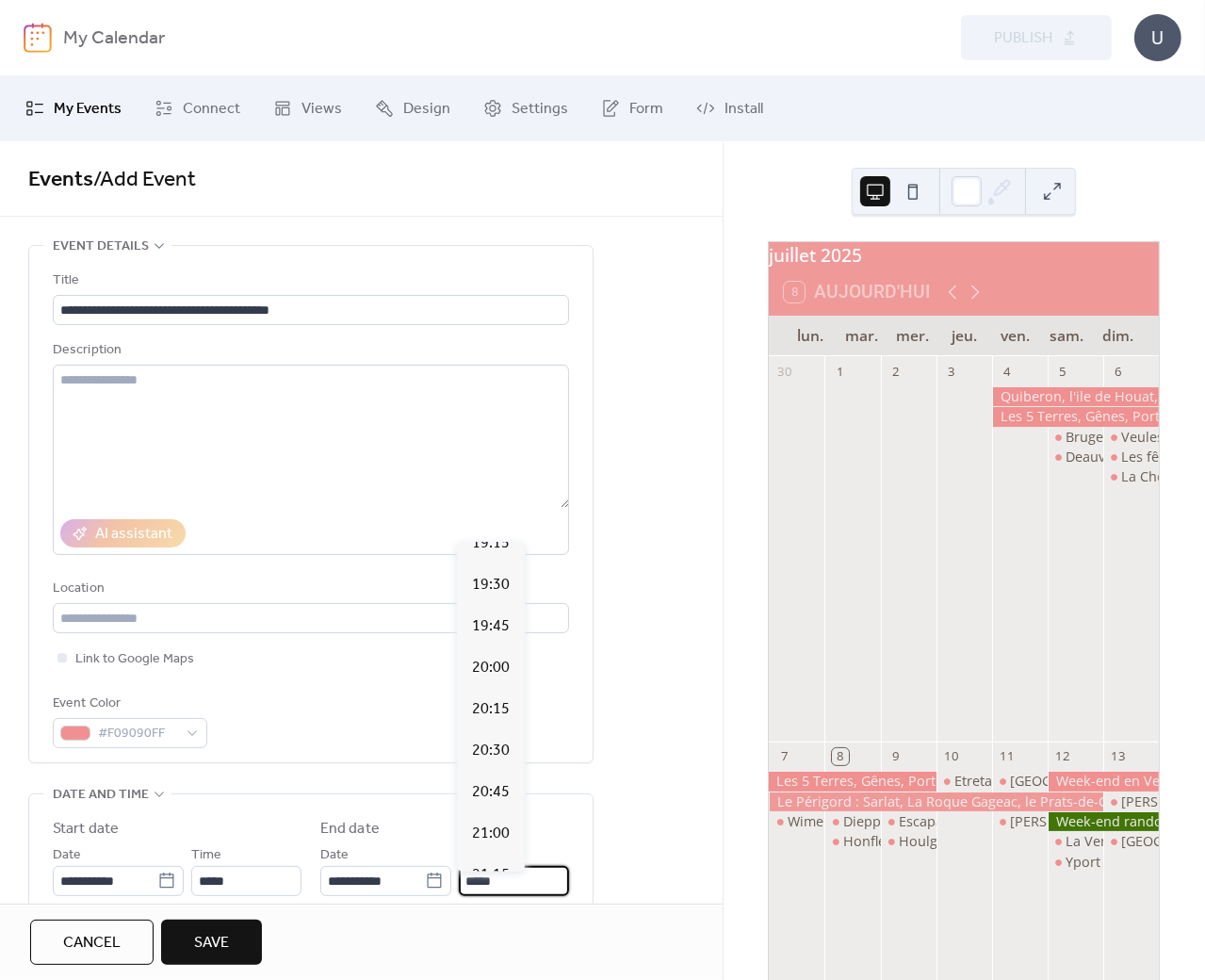 scroll, scrollTop: 1977, scrollLeft: 0, axis: vertical 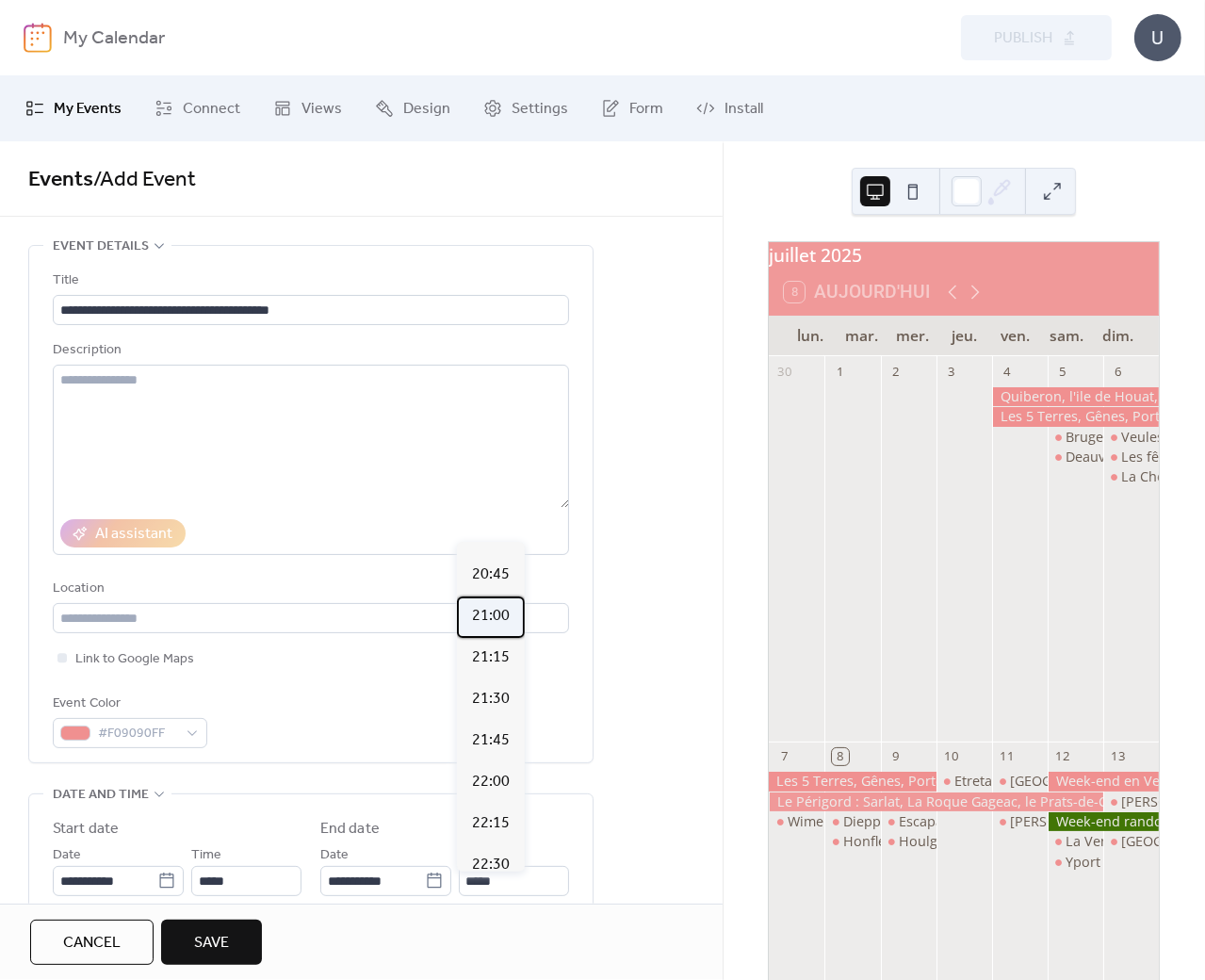 click on "21:00" at bounding box center (491, 616) 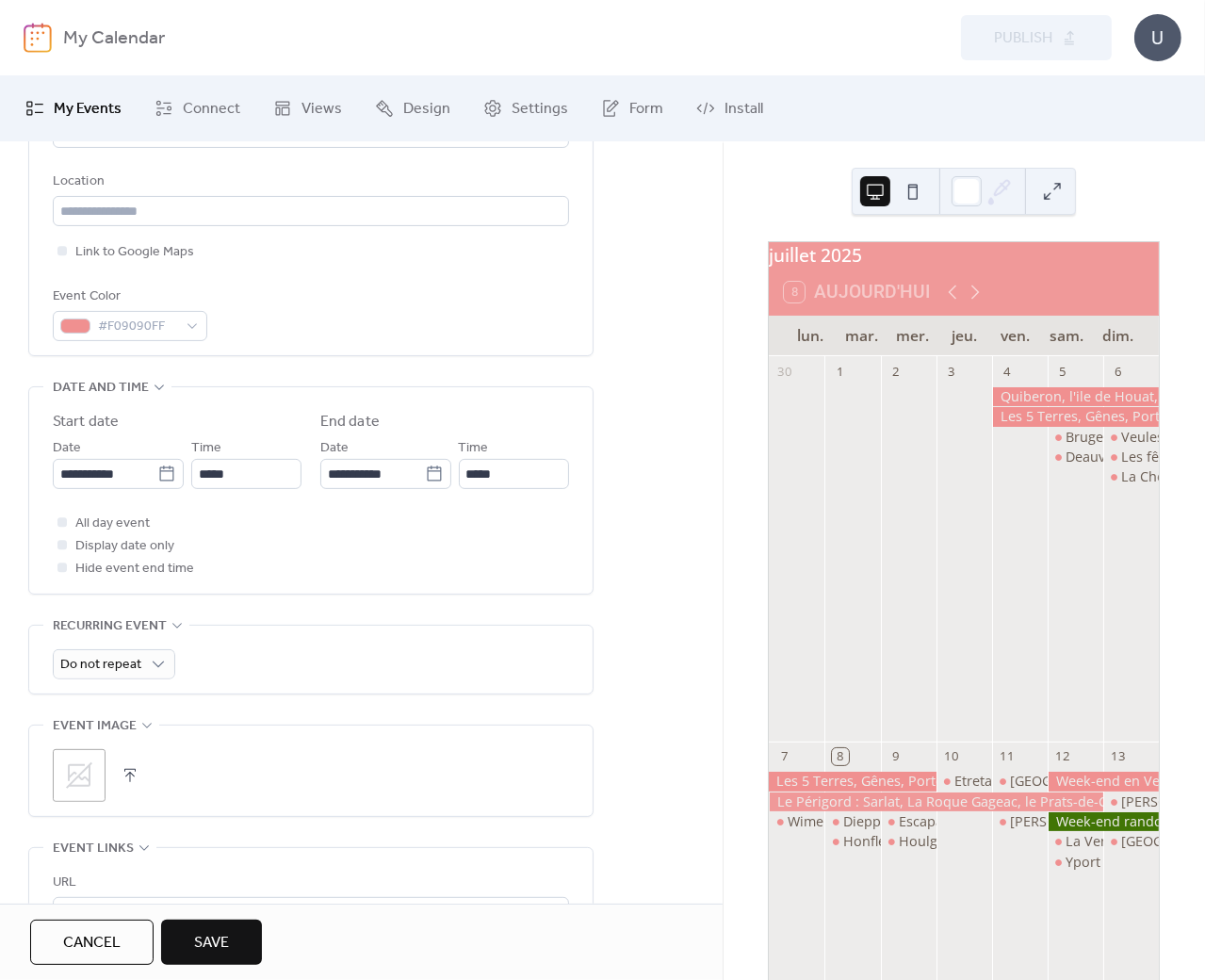 scroll, scrollTop: 543, scrollLeft: 0, axis: vertical 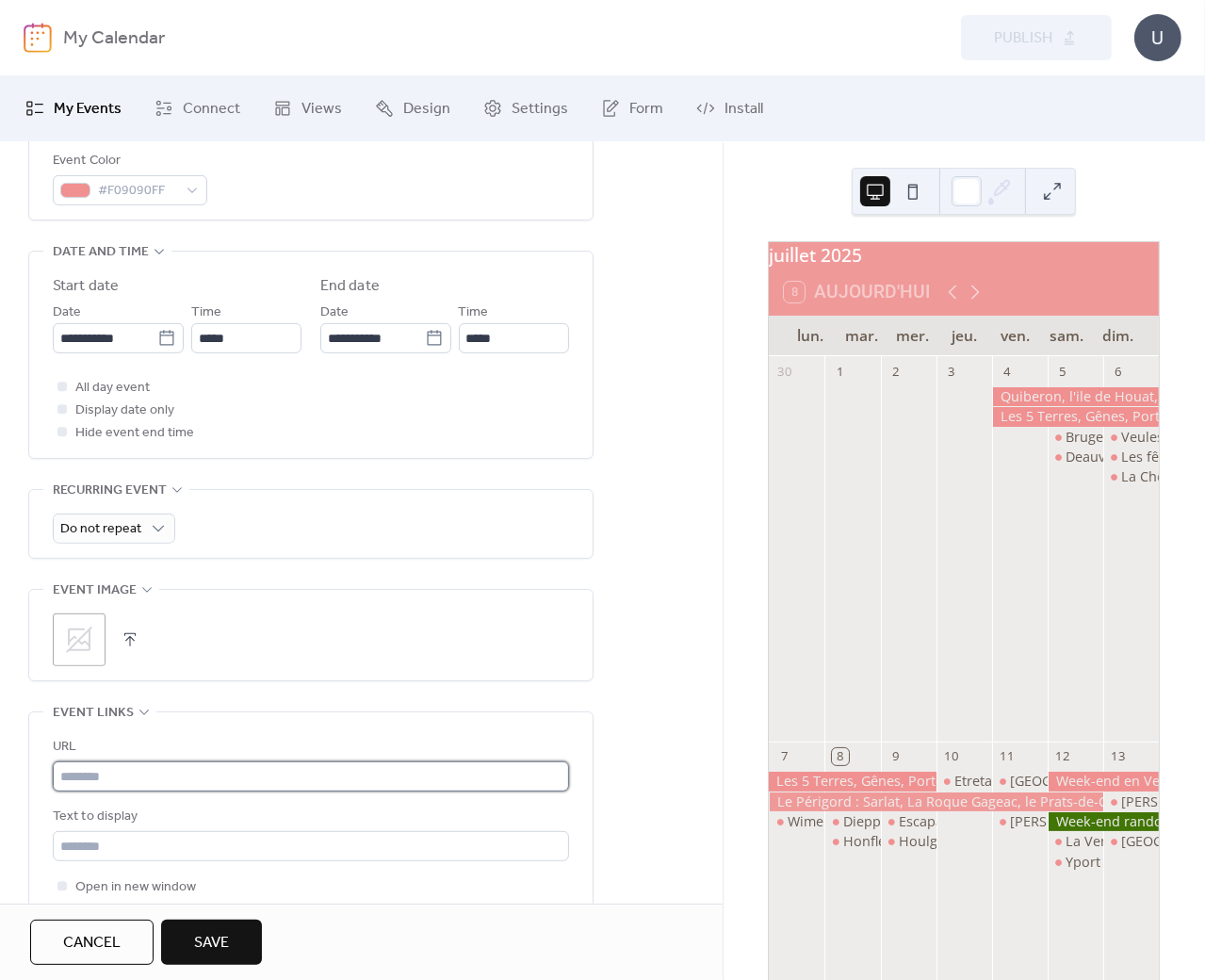 click at bounding box center (311, 776) 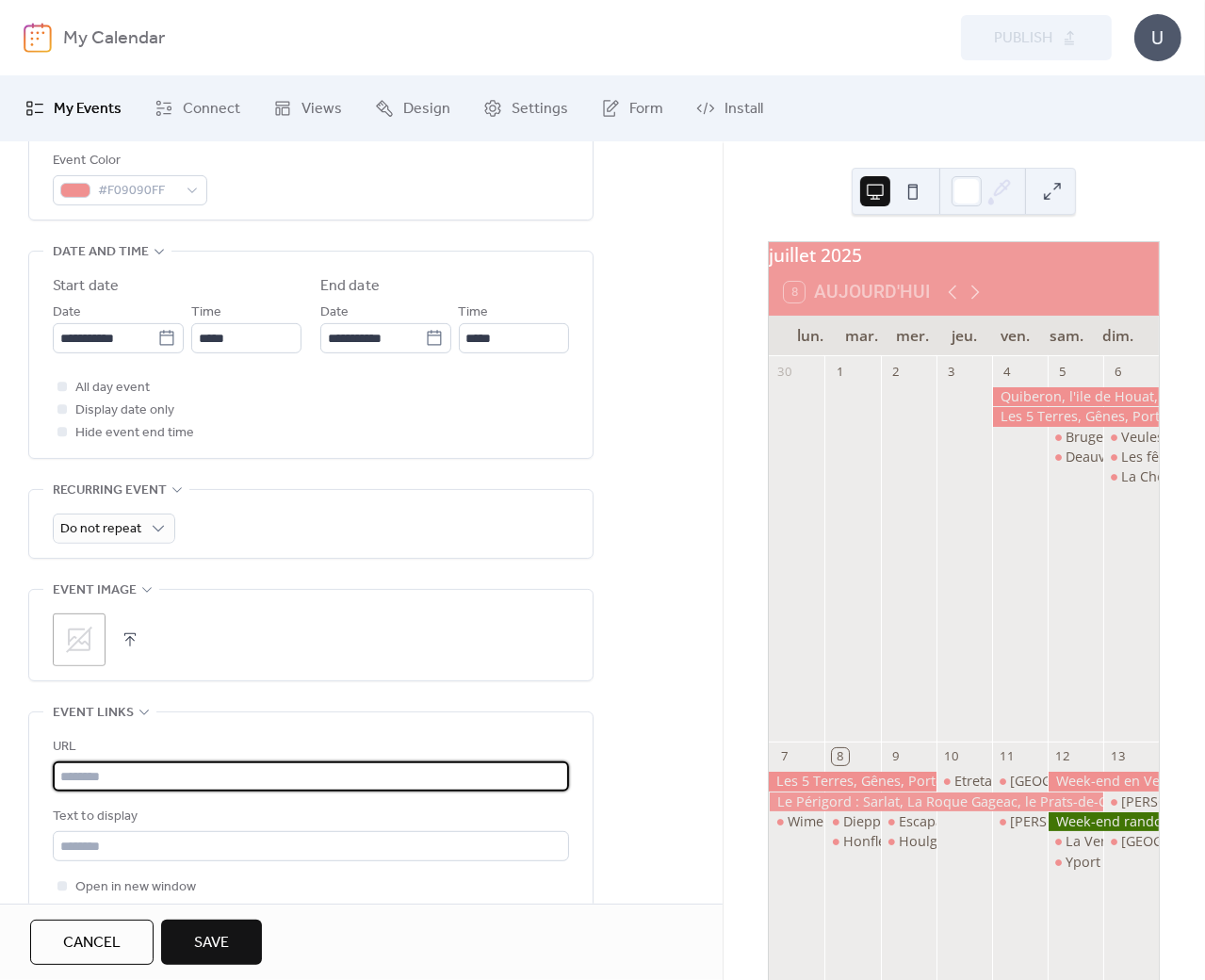 paste on "**********" 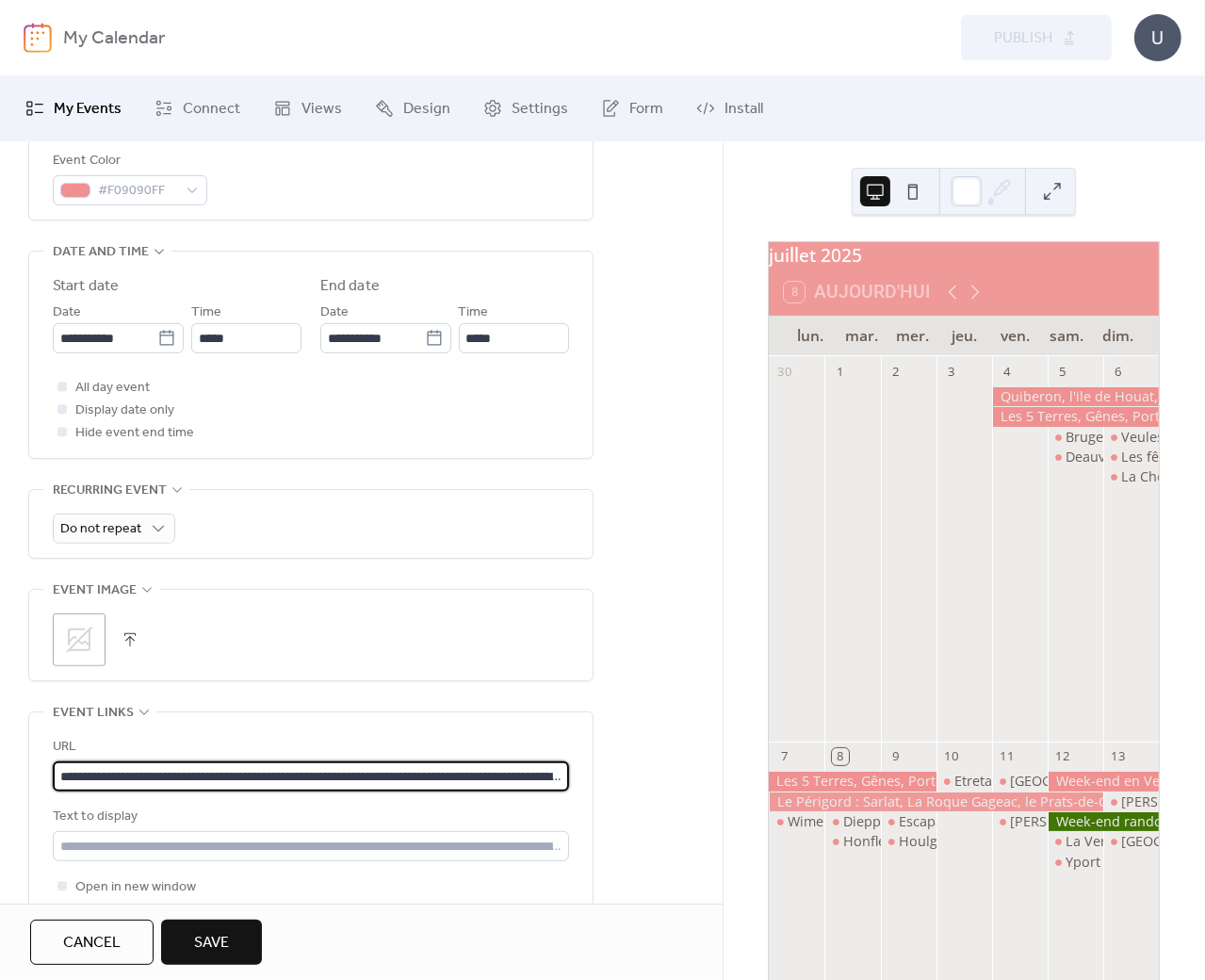scroll, scrollTop: 0, scrollLeft: 837, axis: horizontal 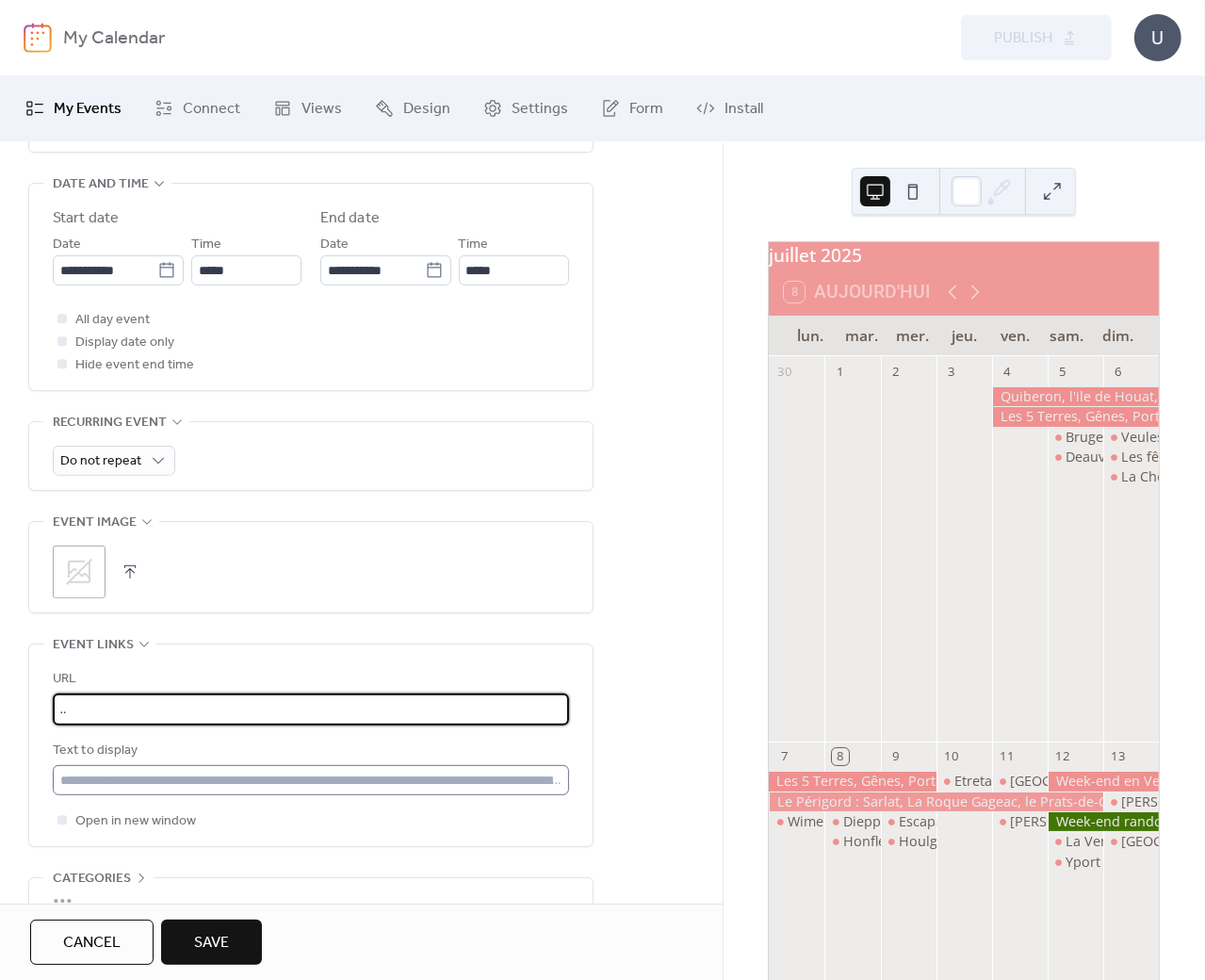 type on "**********" 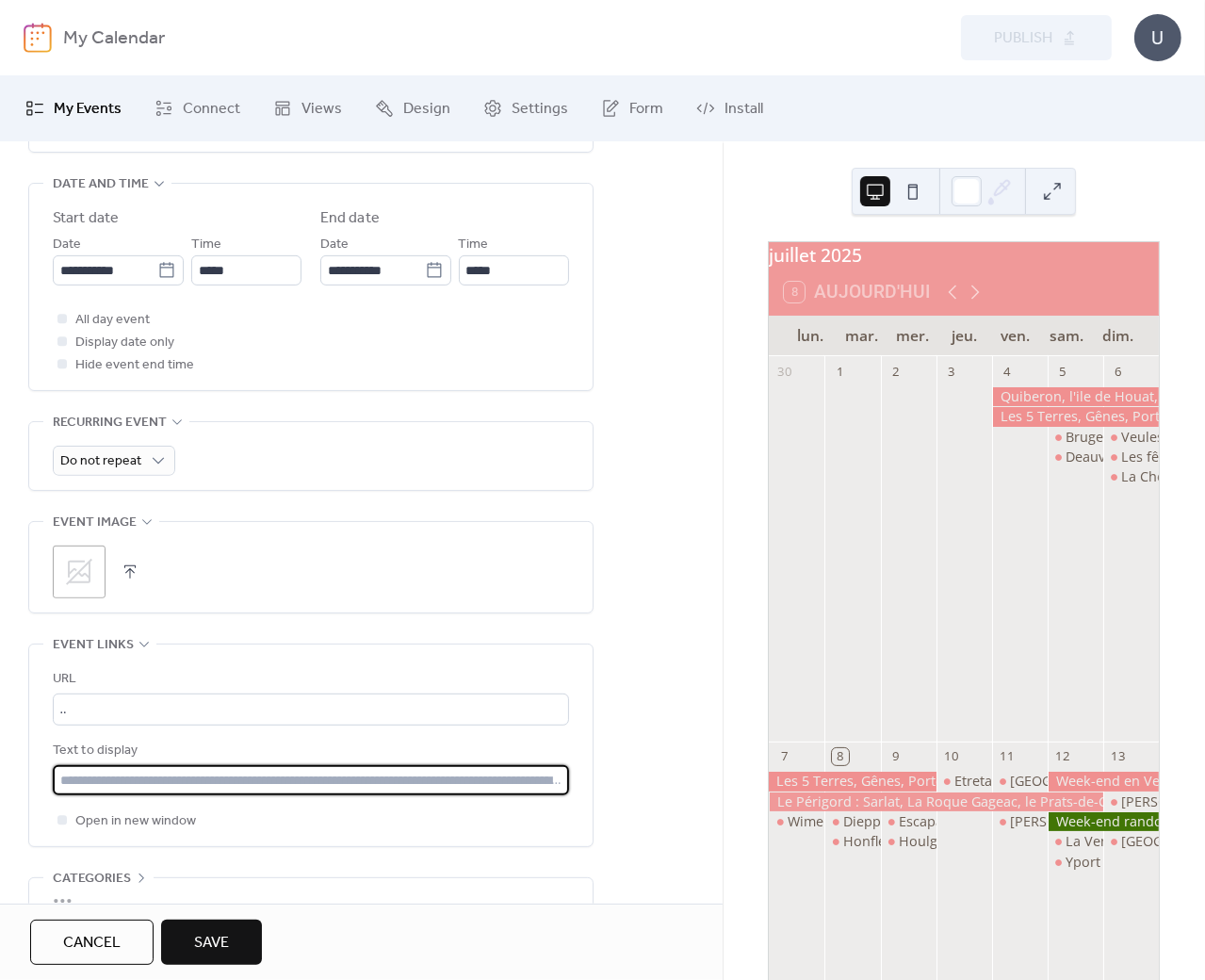 click at bounding box center (311, 780) 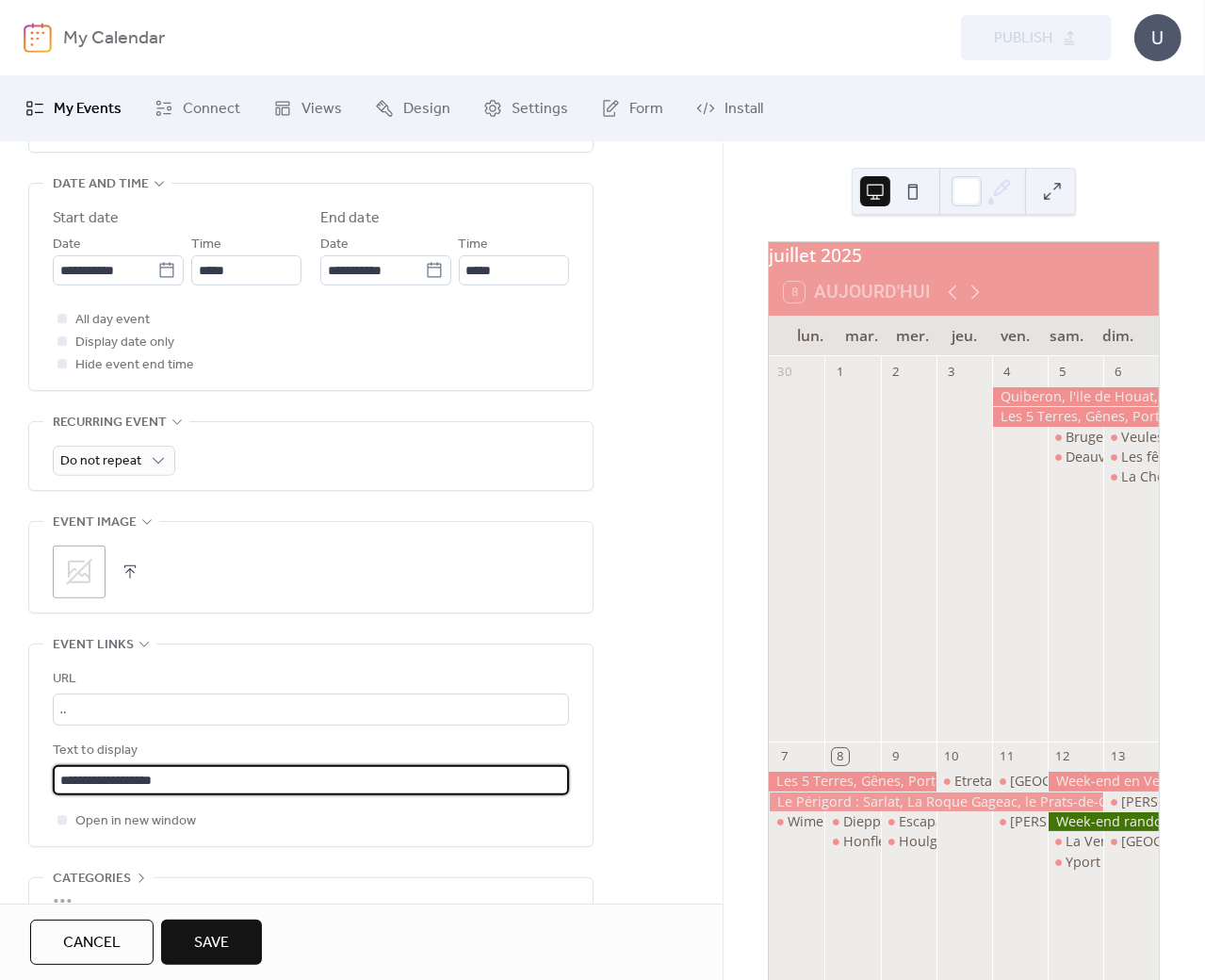 type on "**********" 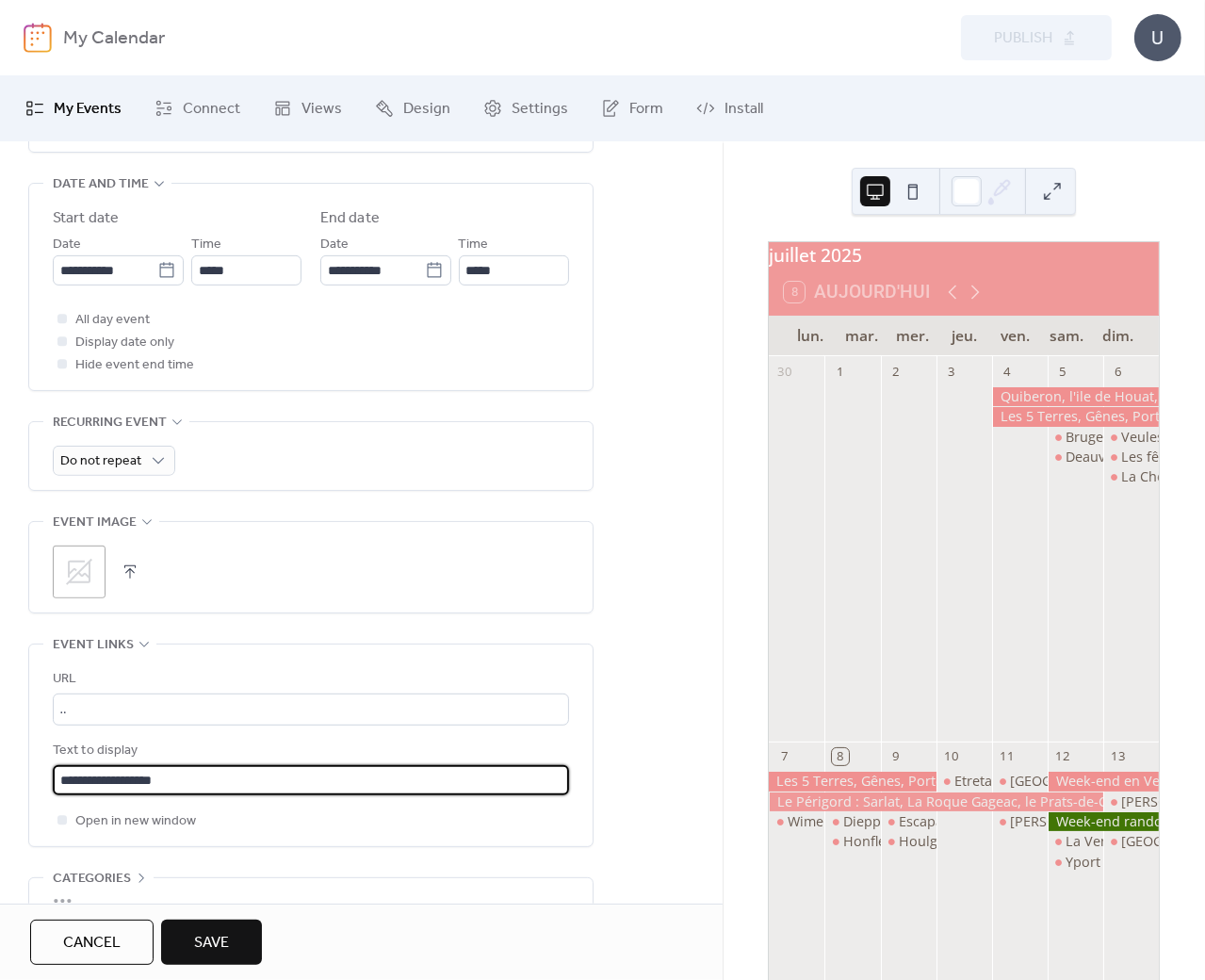 click on "Save" at bounding box center (211, 942) 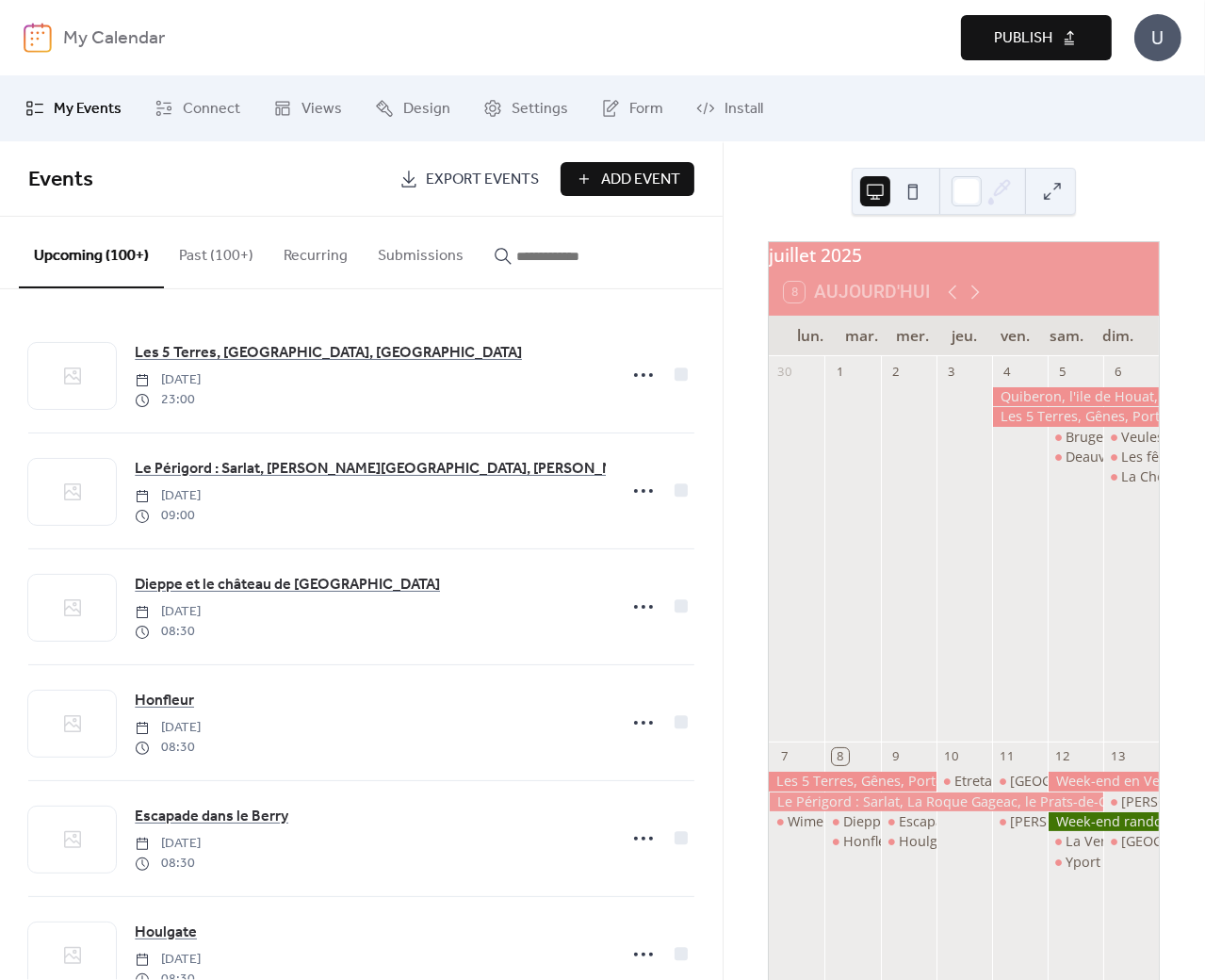click on "Publish" at bounding box center [1023, 39] 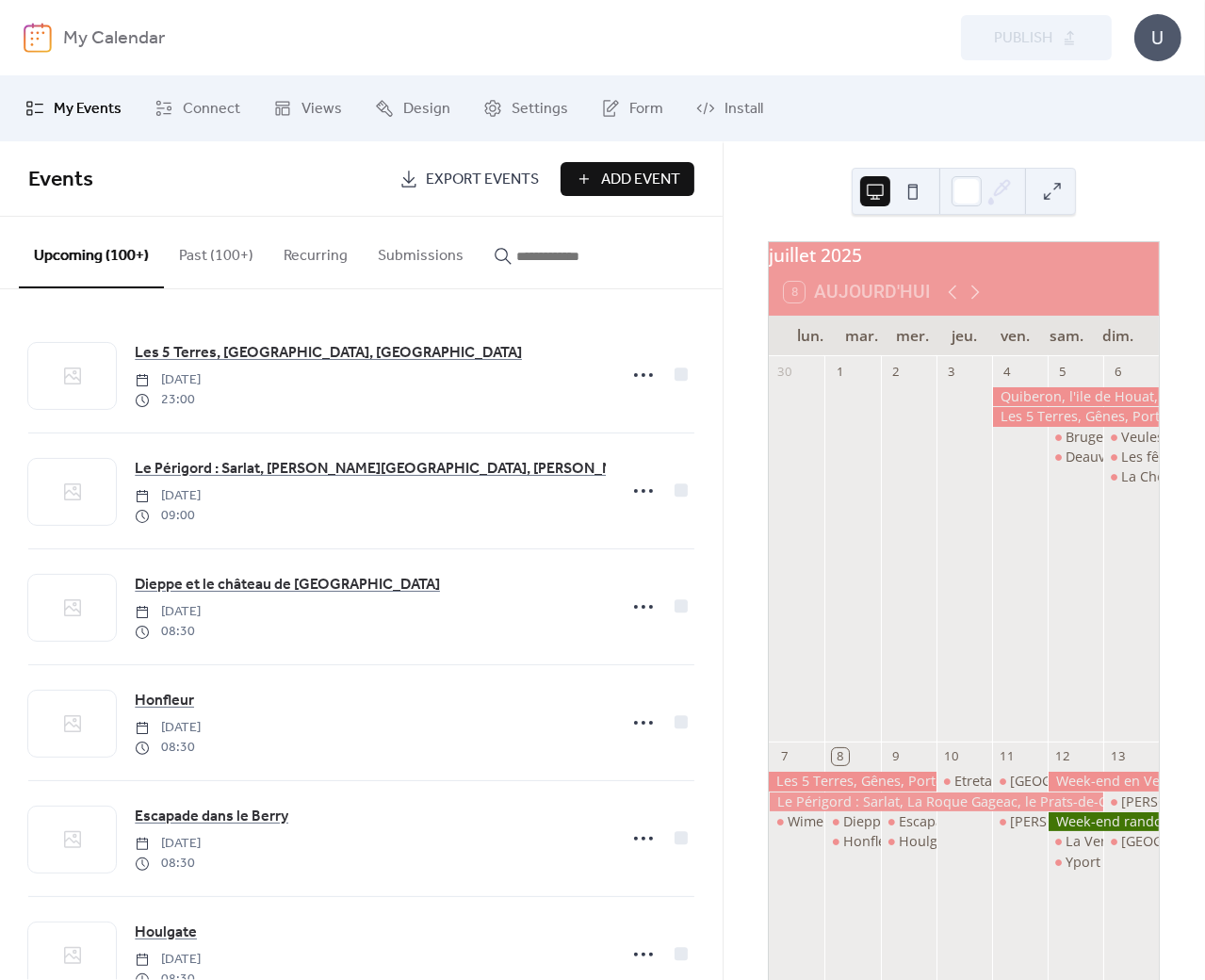 click at bounding box center [563, 256] 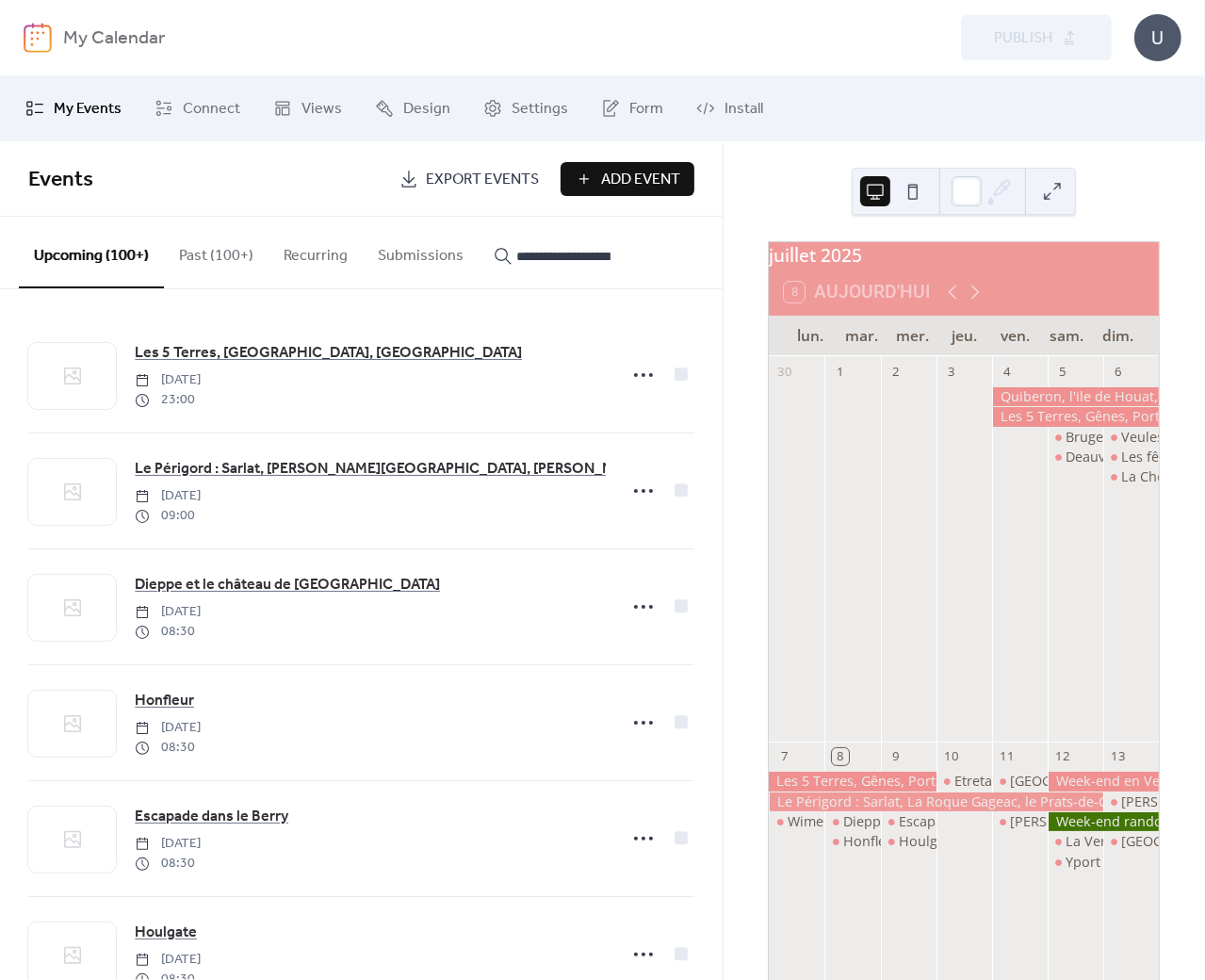 scroll, scrollTop: 0, scrollLeft: 55, axis: horizontal 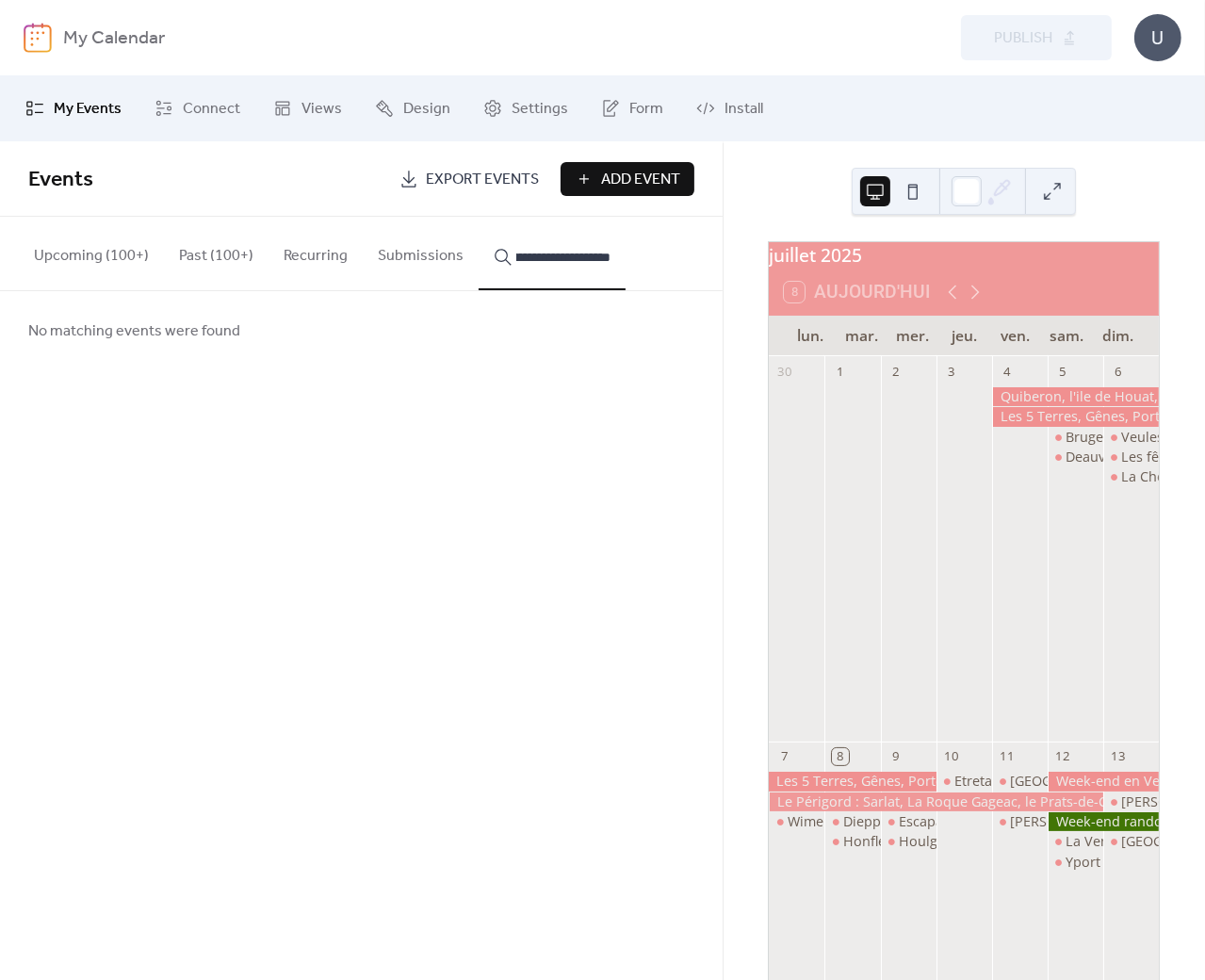 type on "**********" 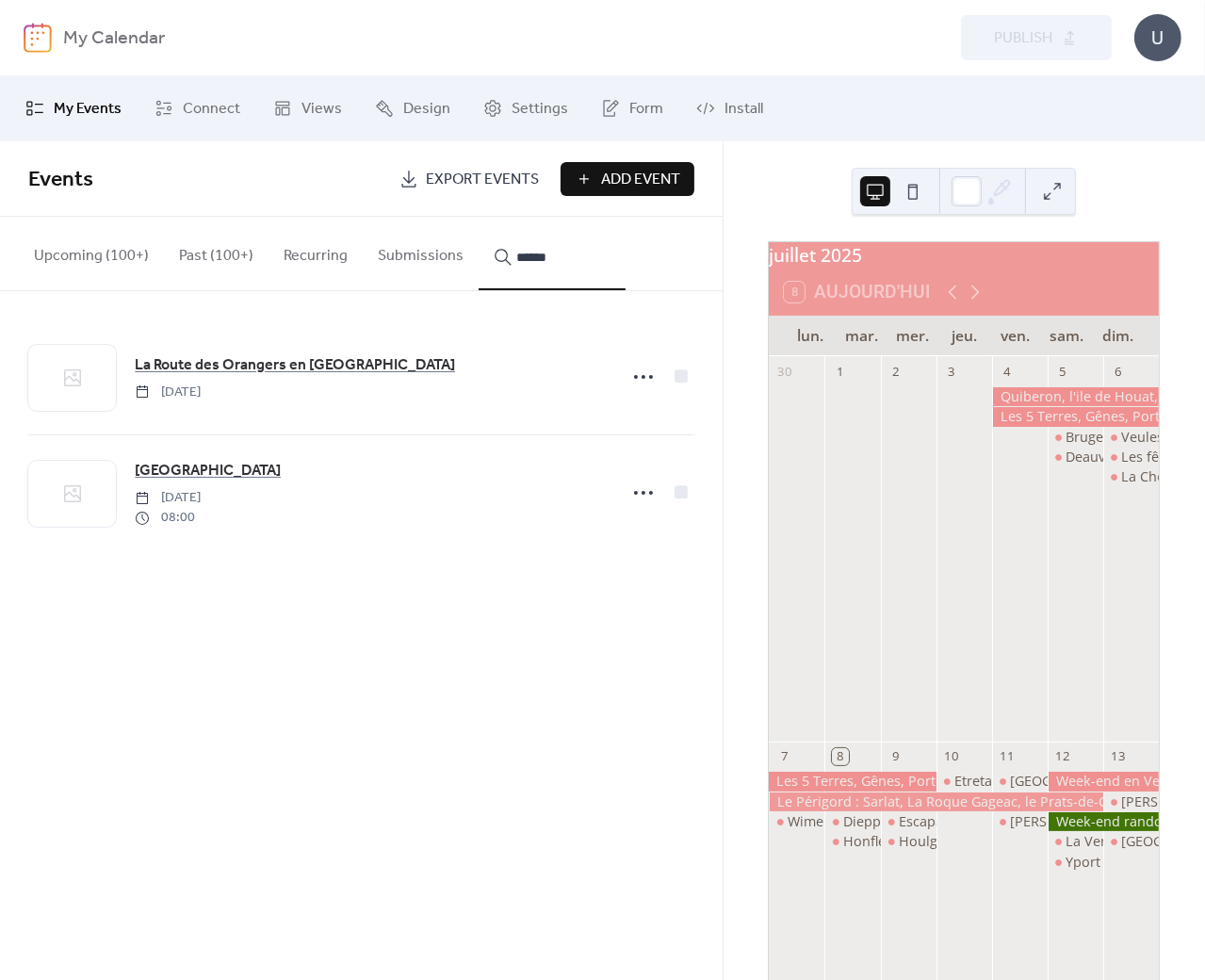scroll, scrollTop: 0, scrollLeft: 0, axis: both 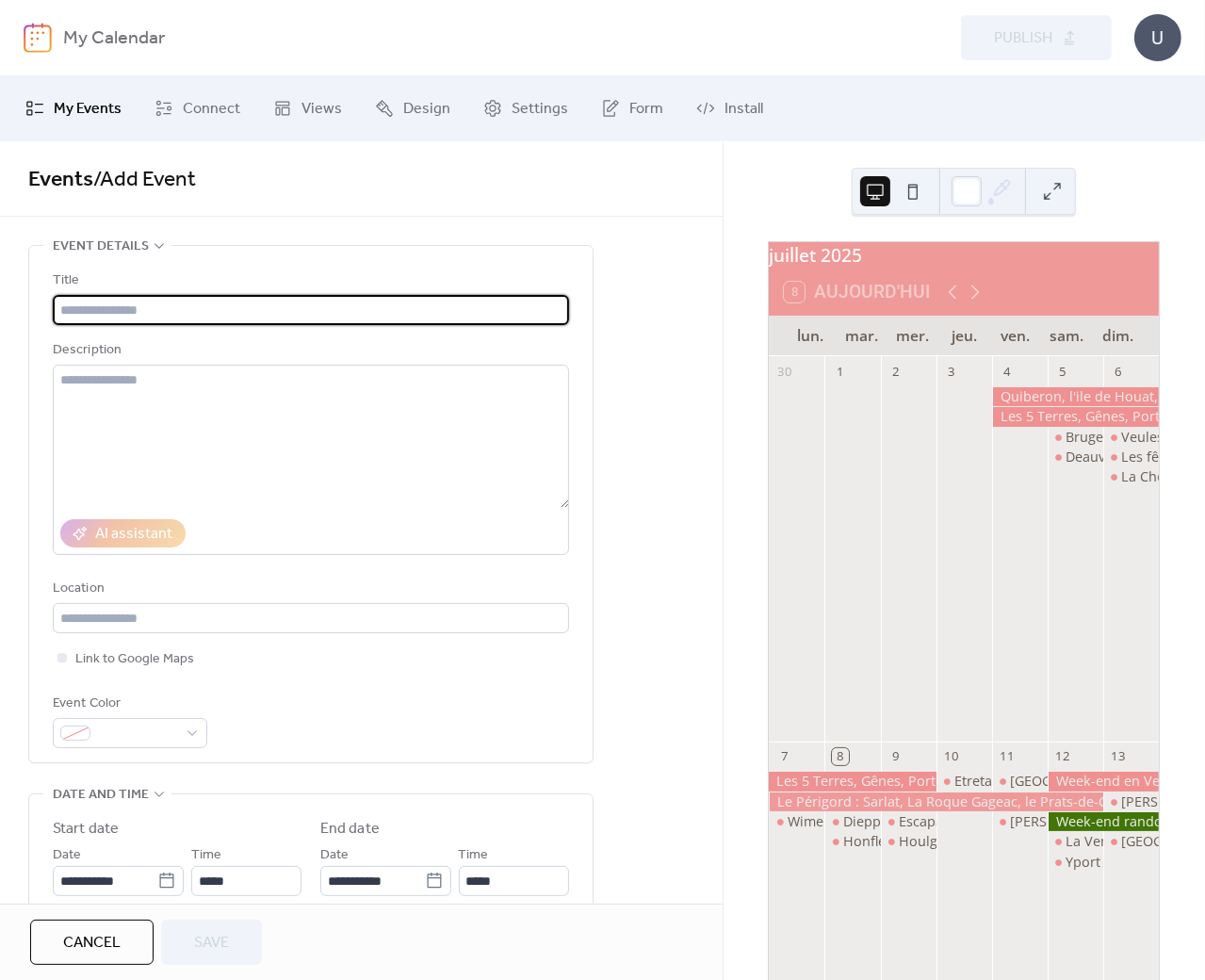 click at bounding box center [311, 310] 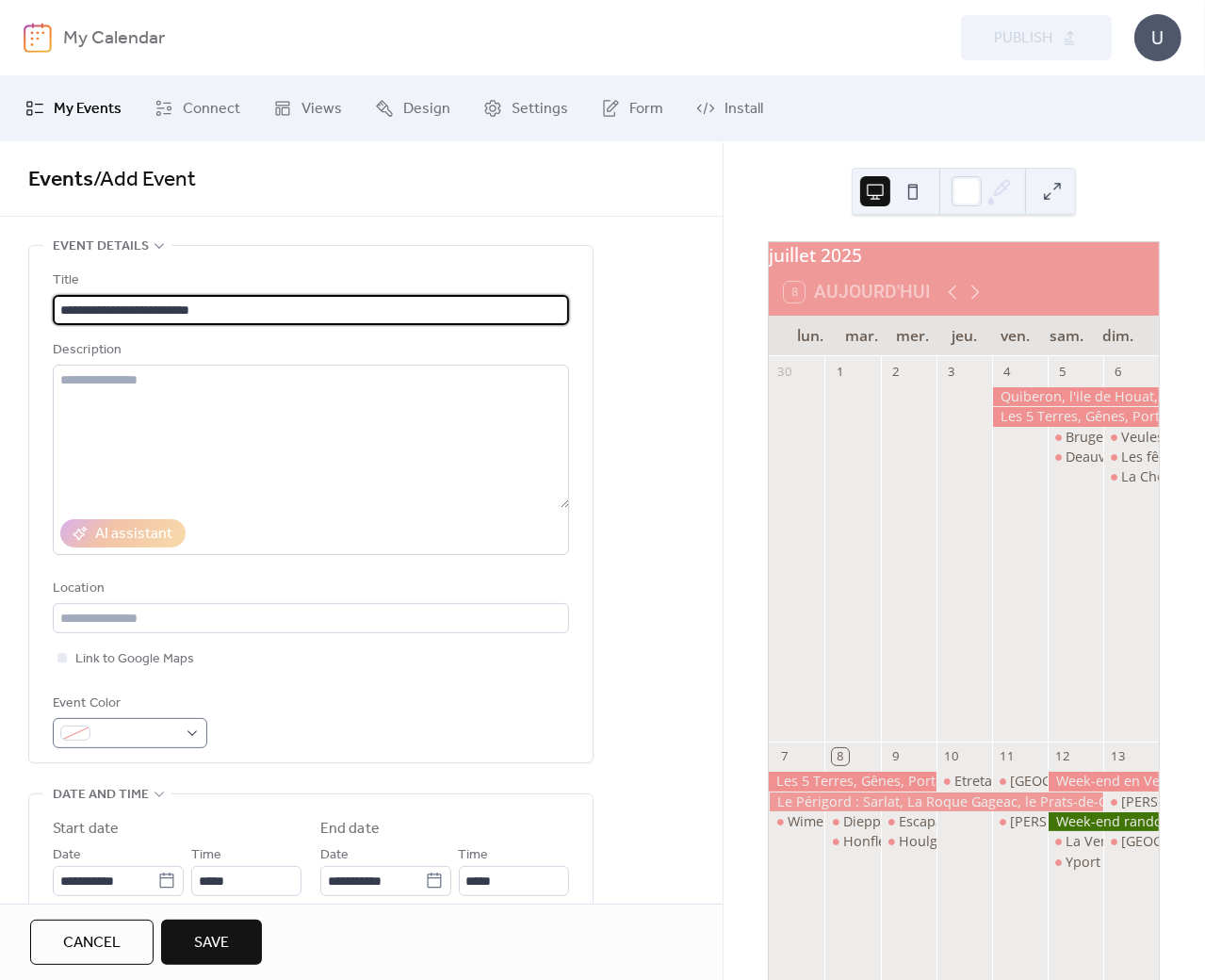 type on "**********" 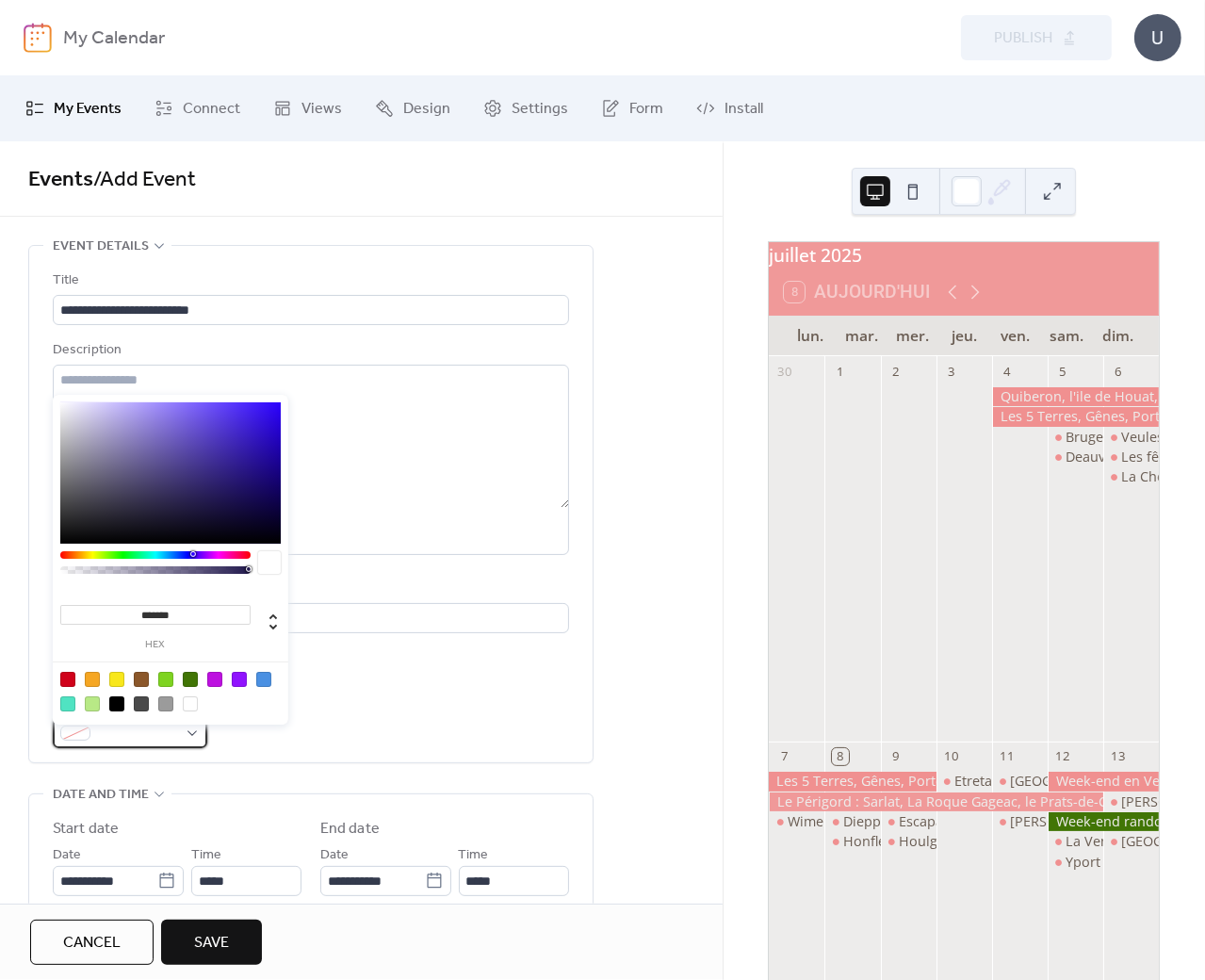 click at bounding box center [130, 733] 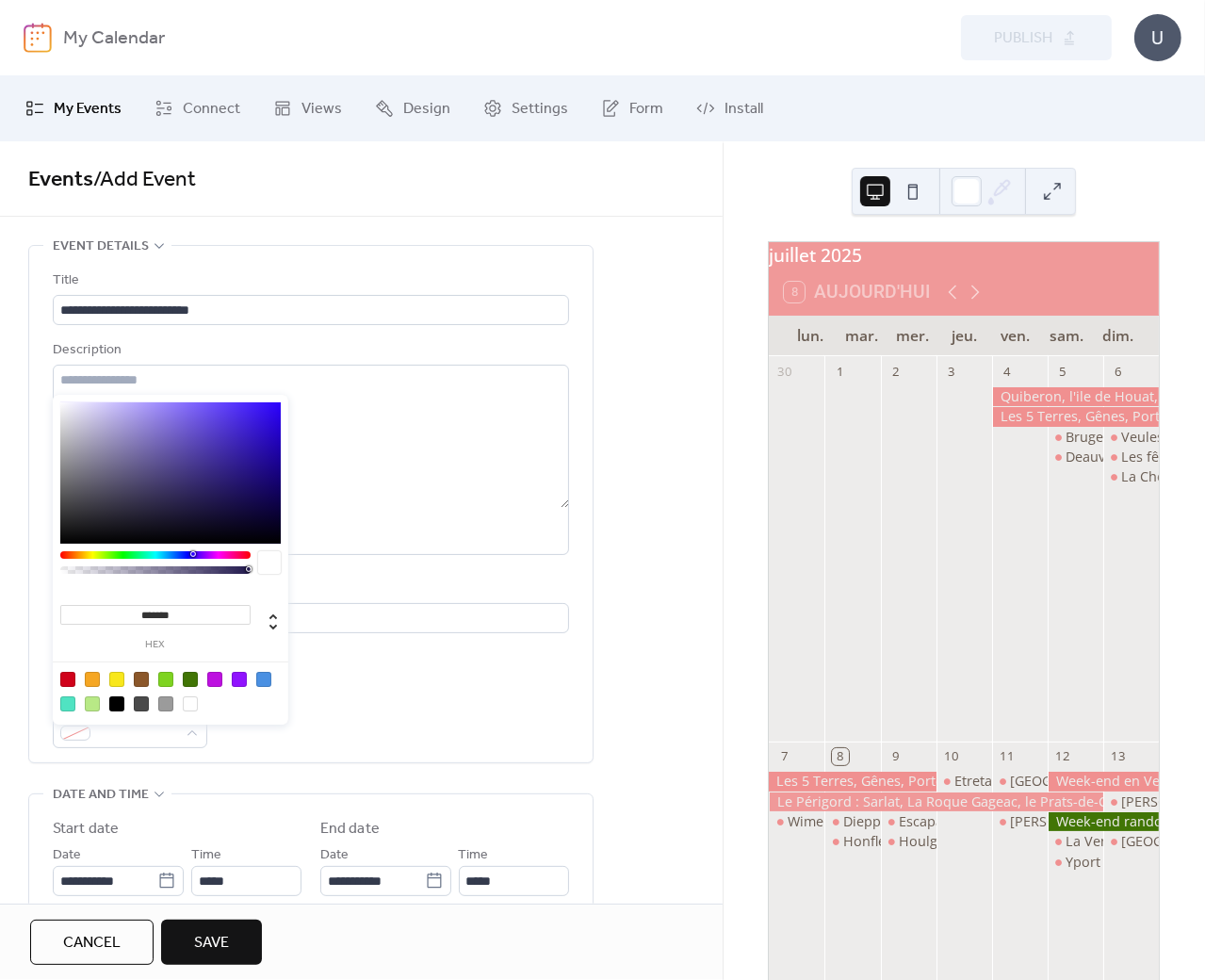 click on "*******" at bounding box center [155, 614] 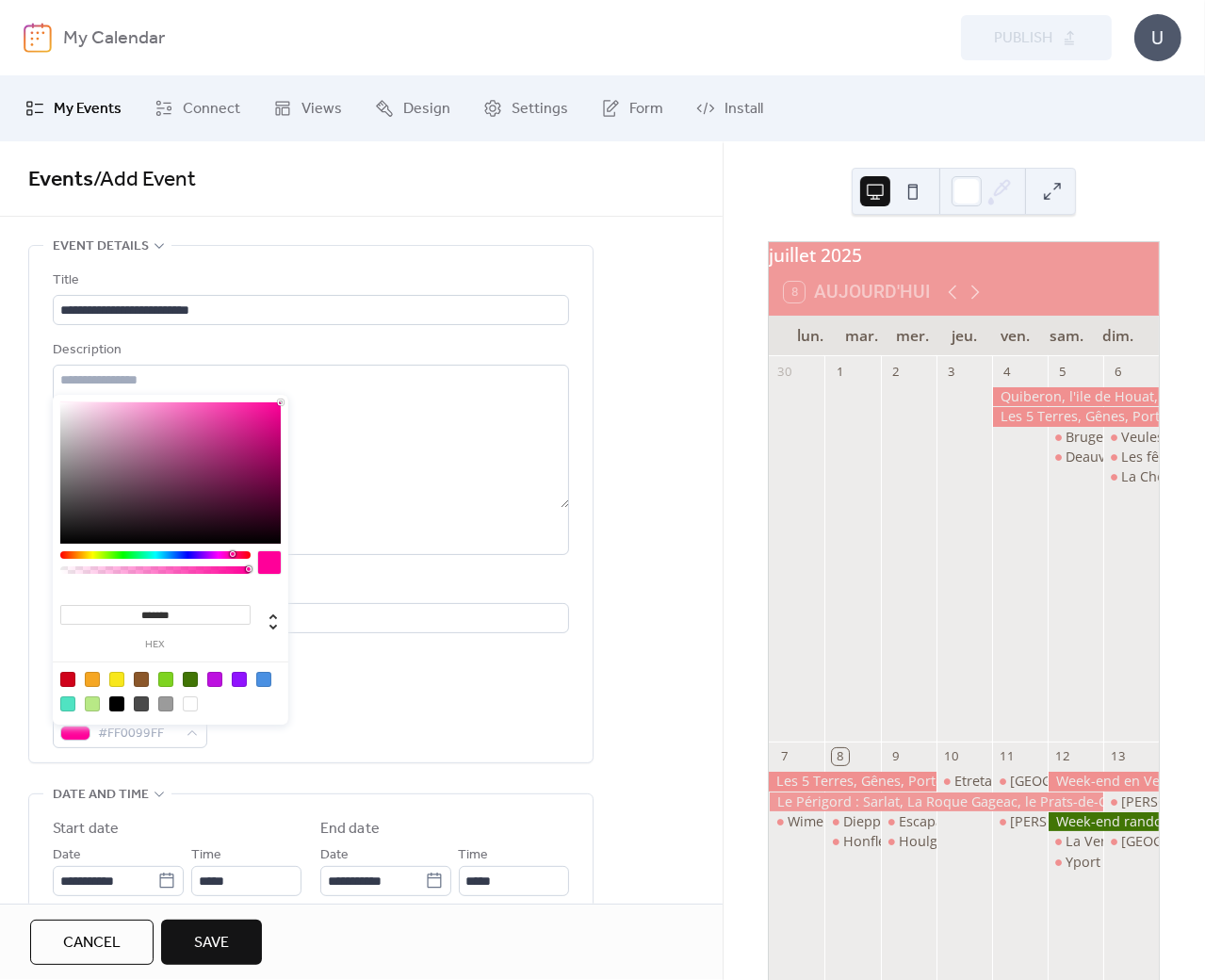 type on "********" 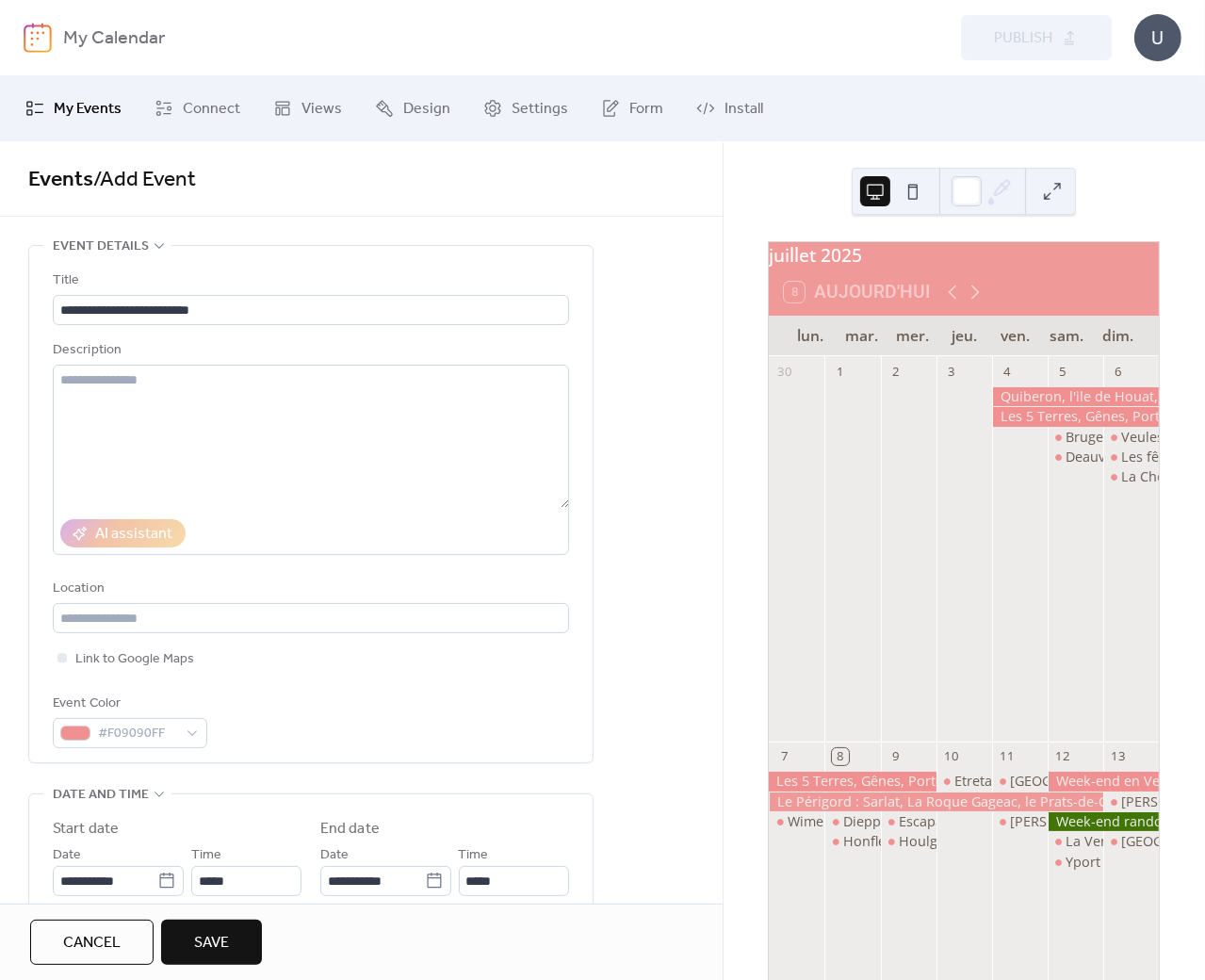 click on "**********" at bounding box center [311, 509] 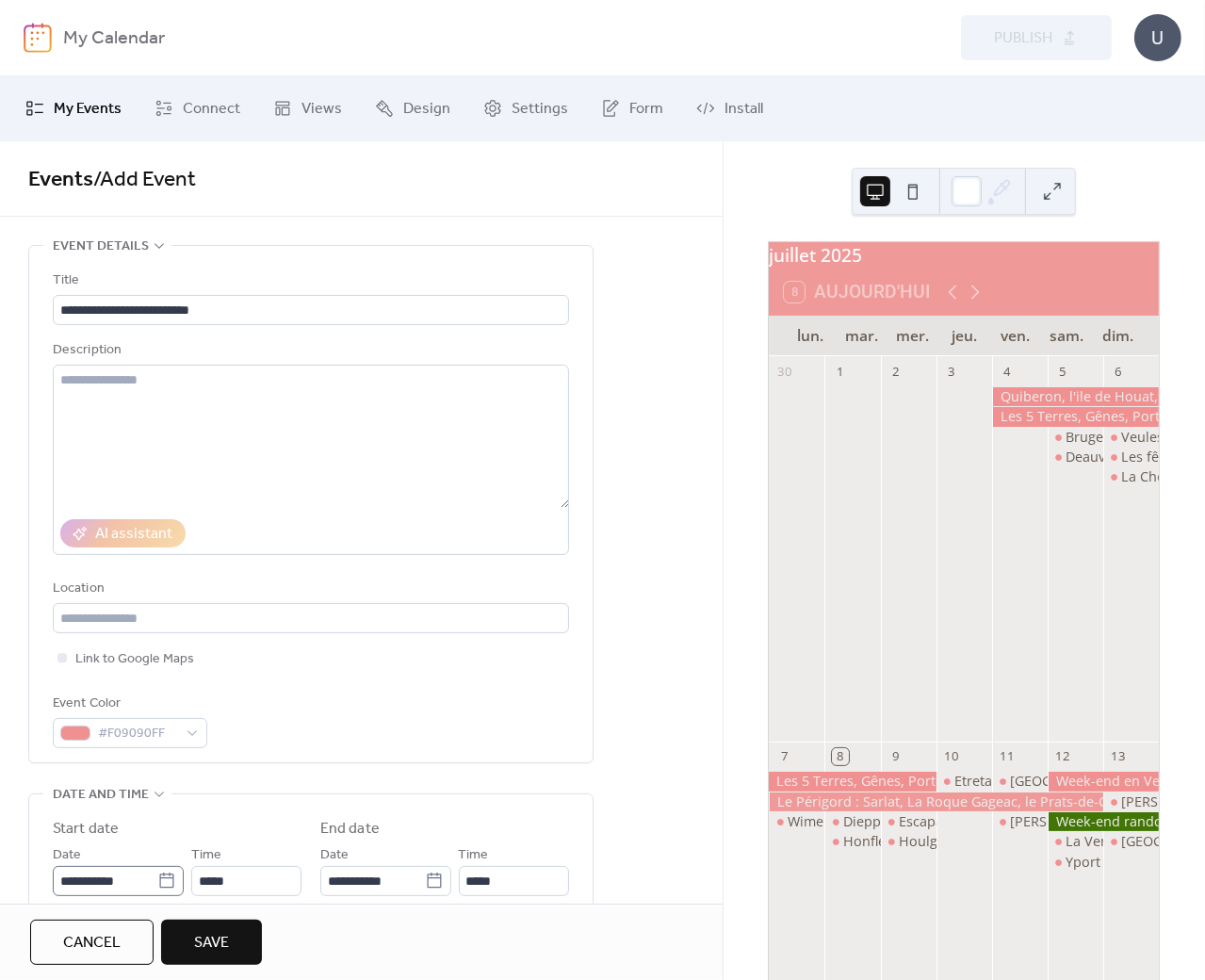 click 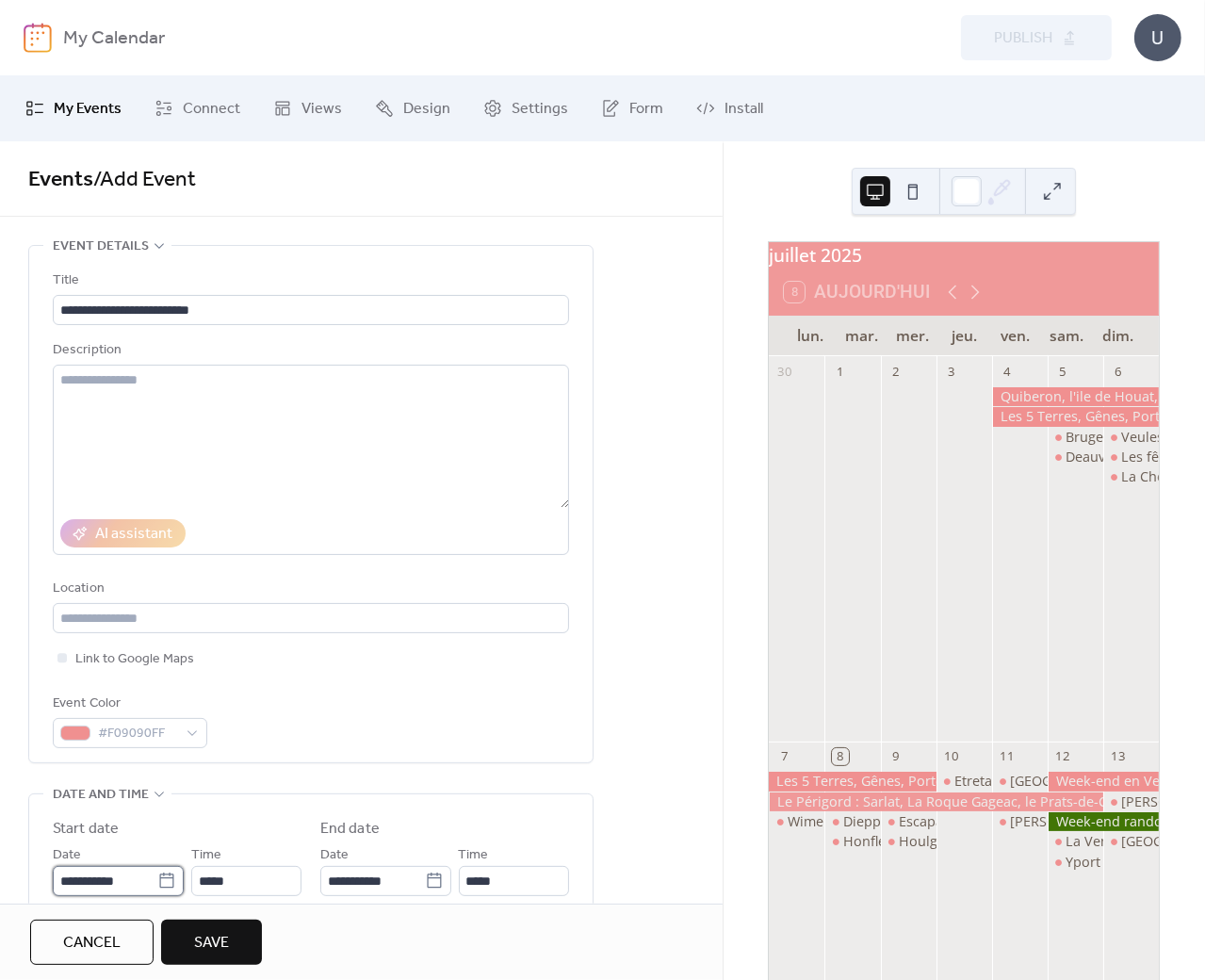 click on "**********" at bounding box center [105, 881] 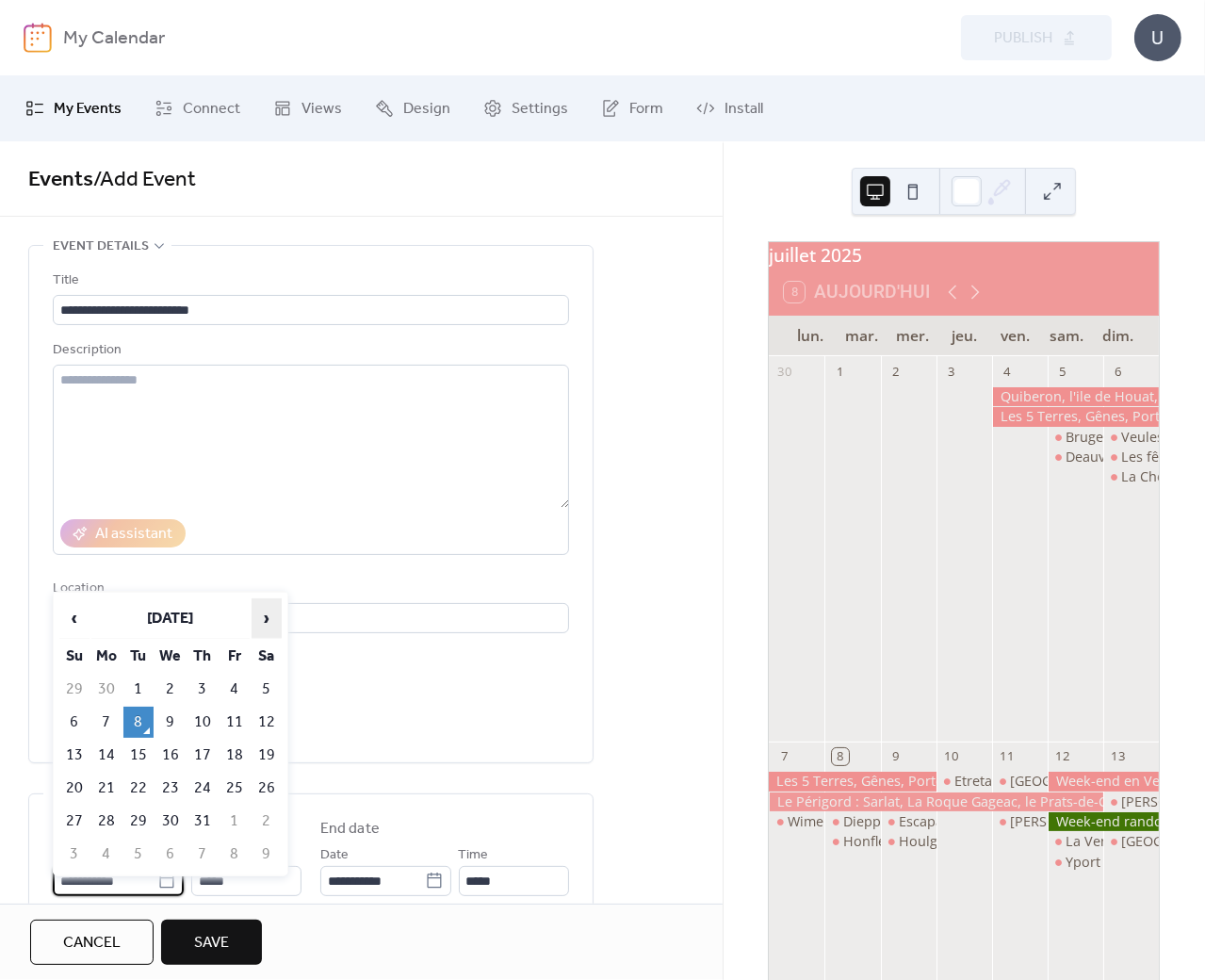 click on "›" at bounding box center (267, 618) 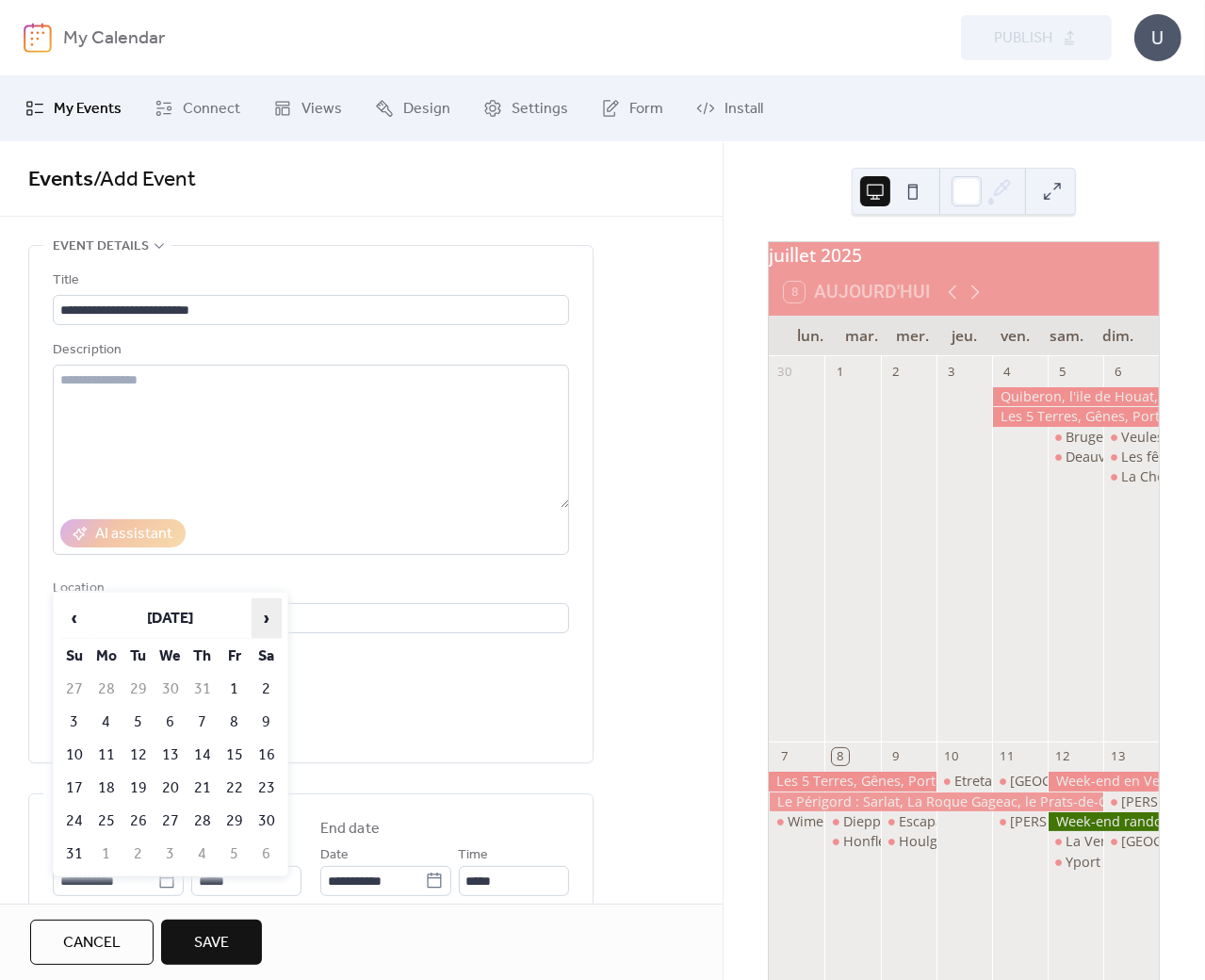 click on "›" at bounding box center [267, 618] 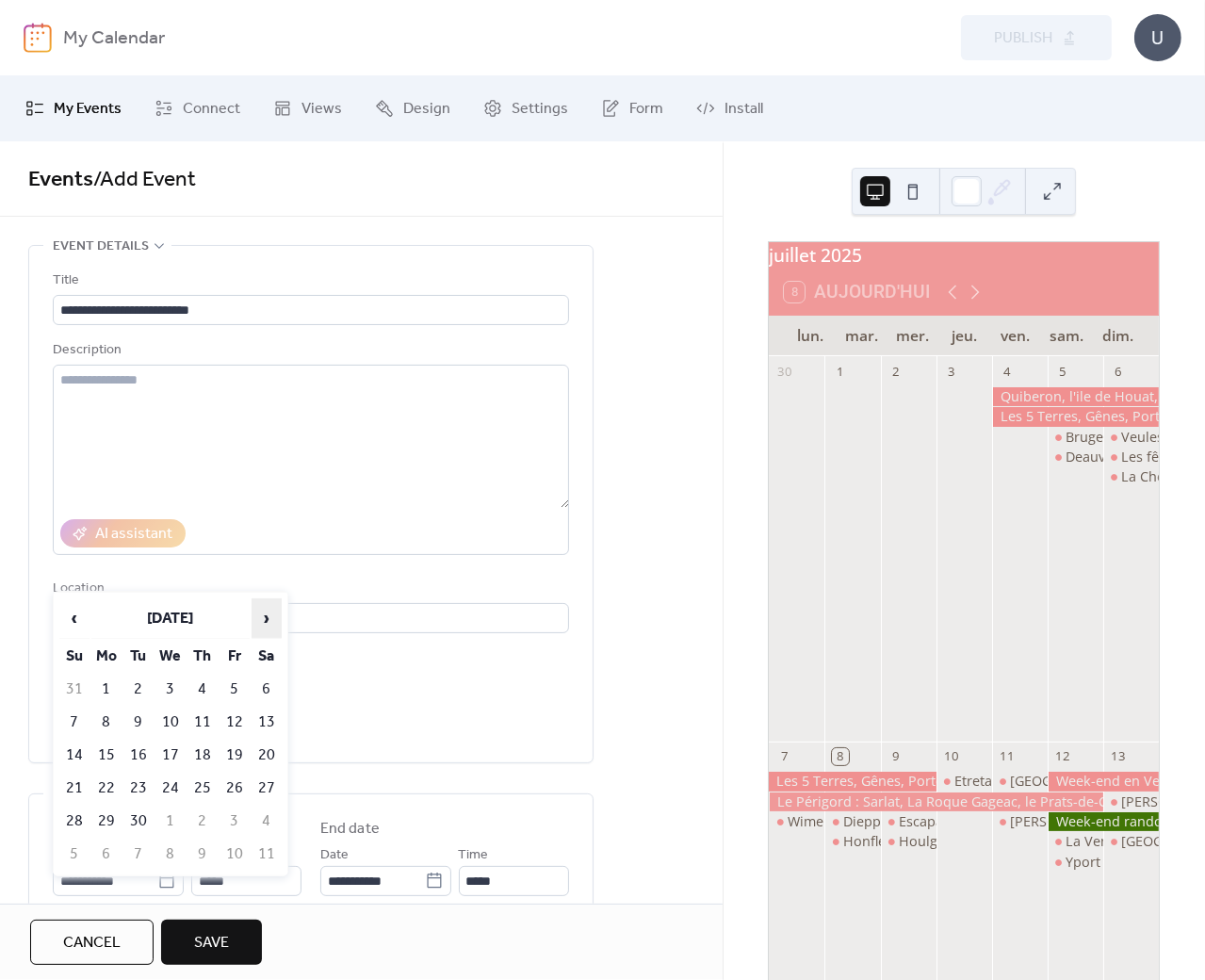 click on "›" at bounding box center [267, 618] 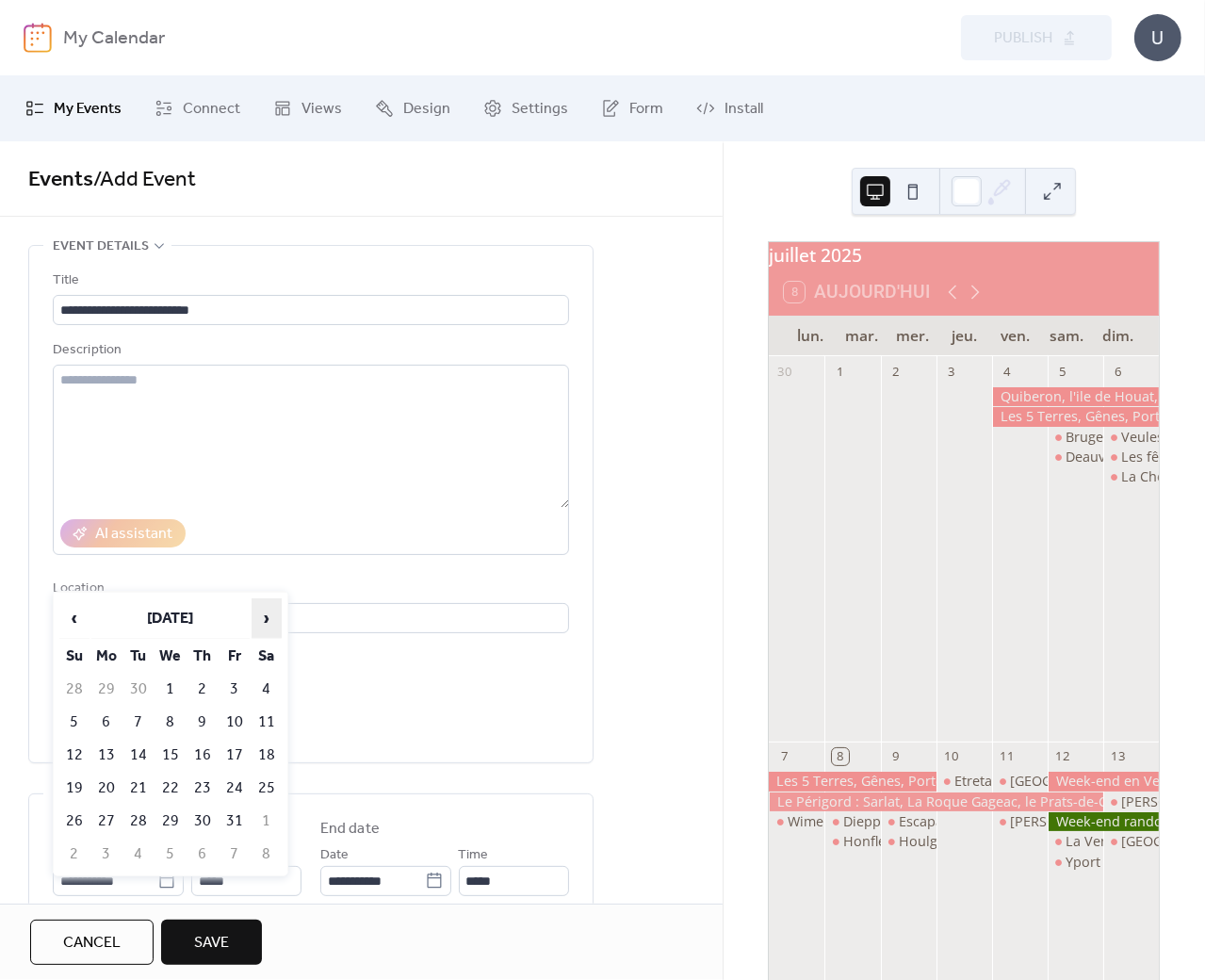 click on "›" at bounding box center (267, 618) 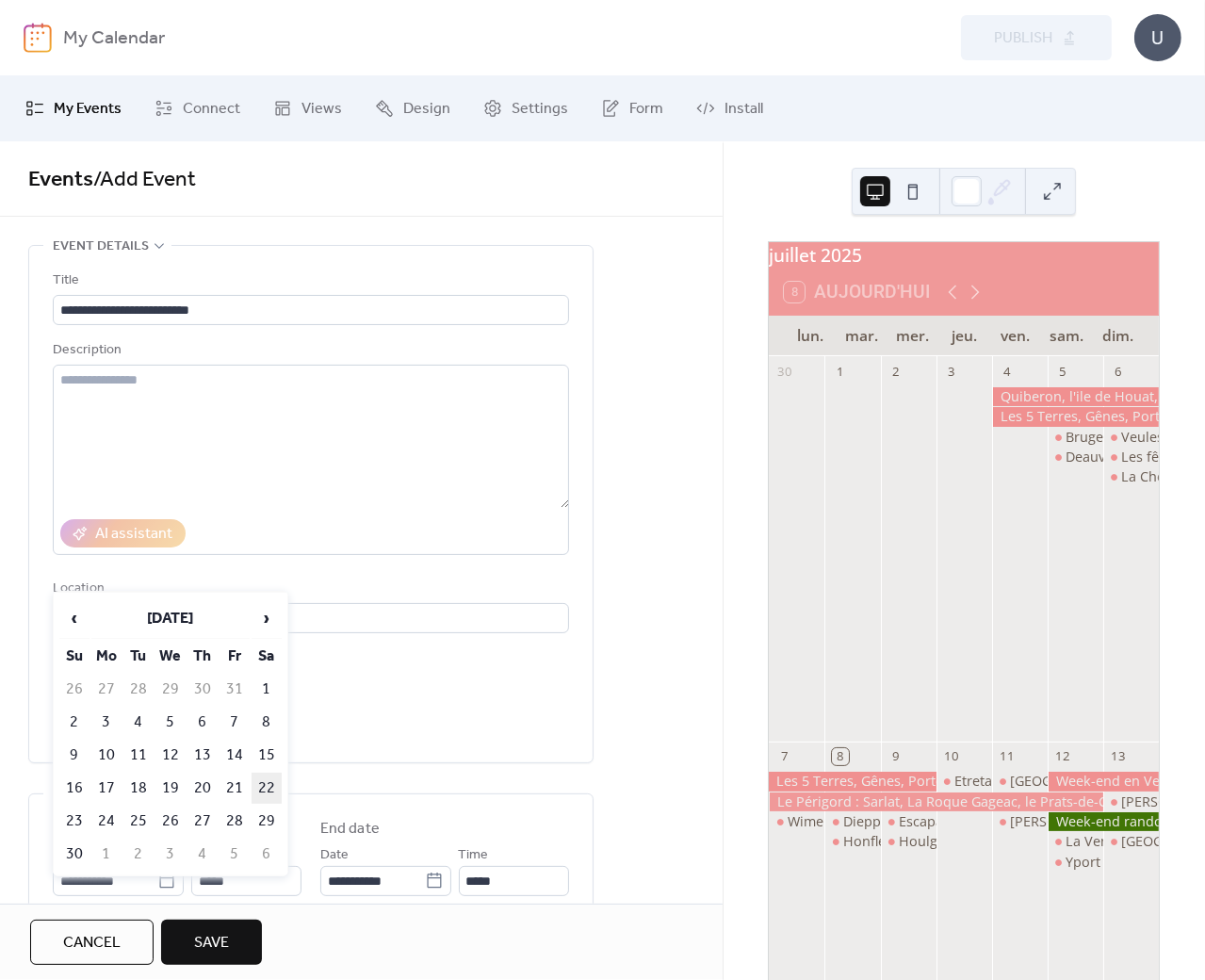 click on "22" at bounding box center [267, 788] 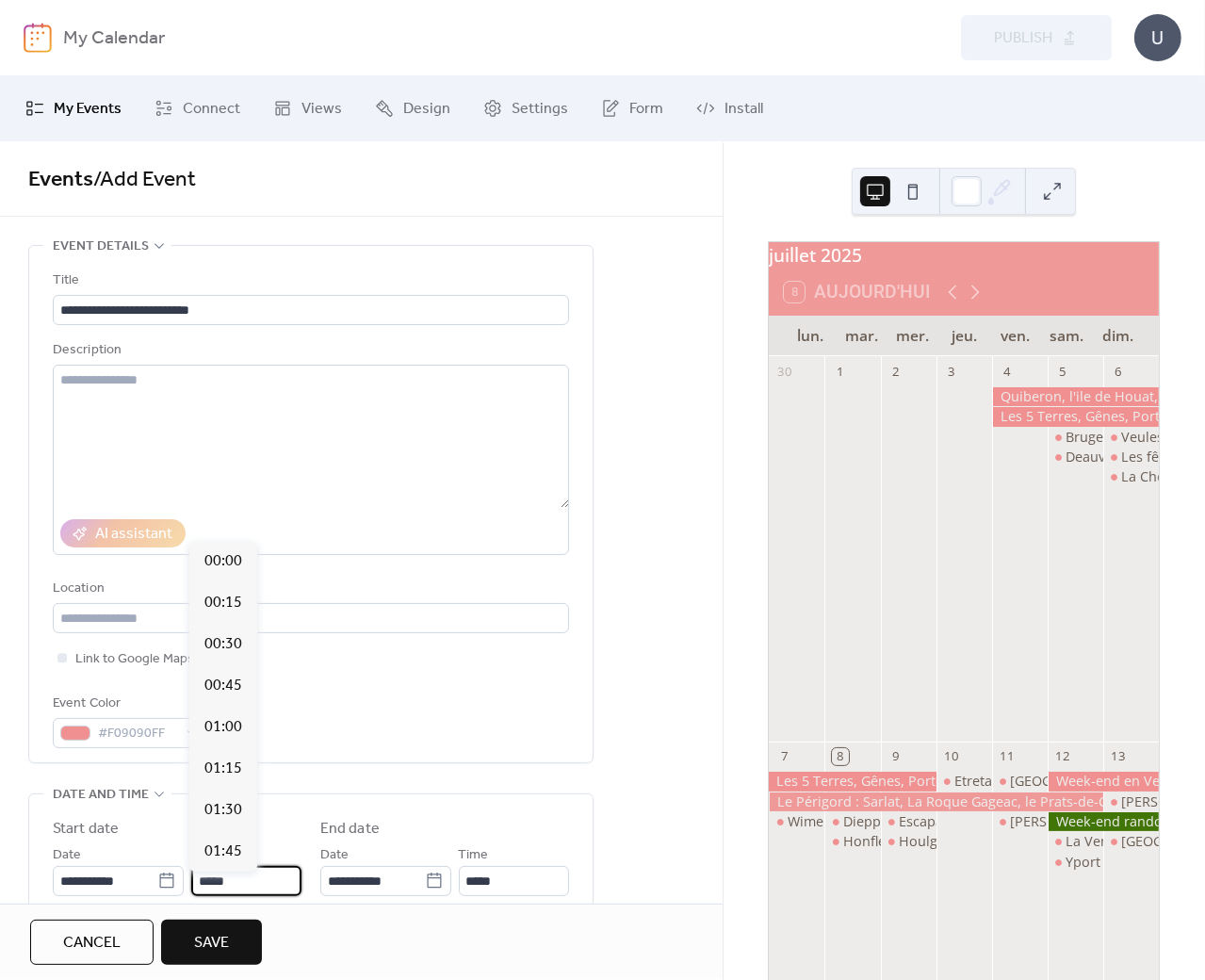 click on "*****" at bounding box center [246, 881] 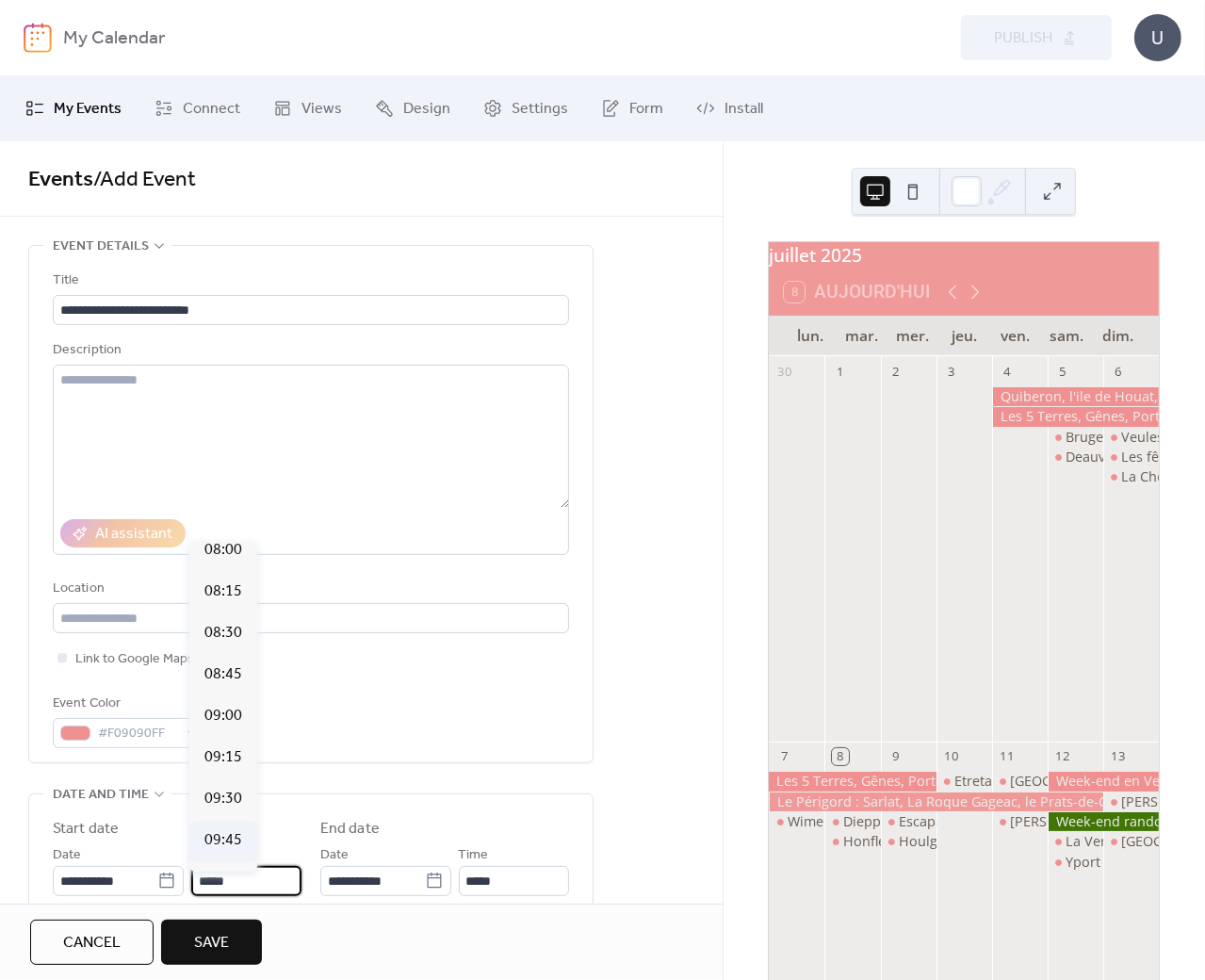 scroll, scrollTop: 1230, scrollLeft: 0, axis: vertical 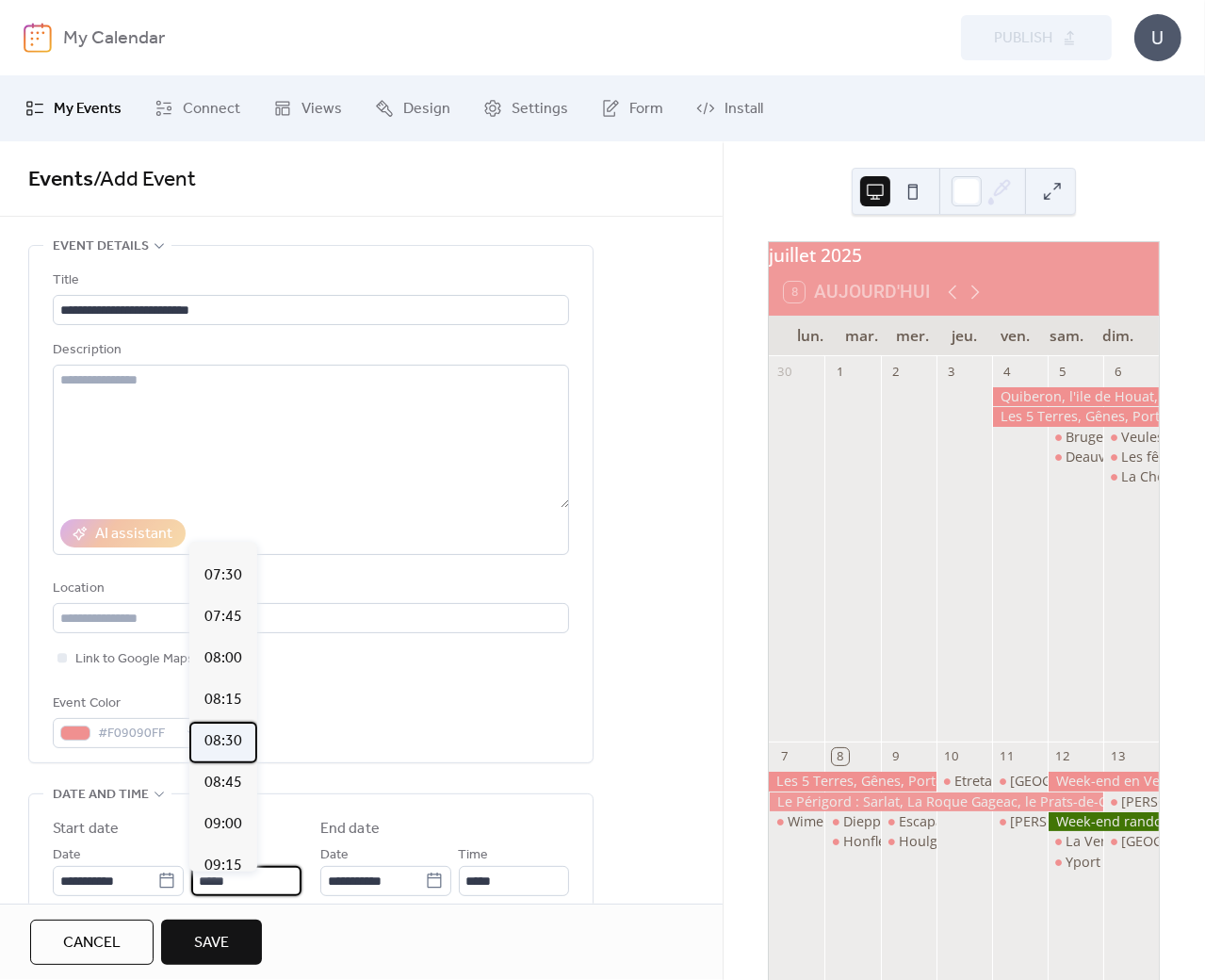 click on "08:30" at bounding box center [223, 742] 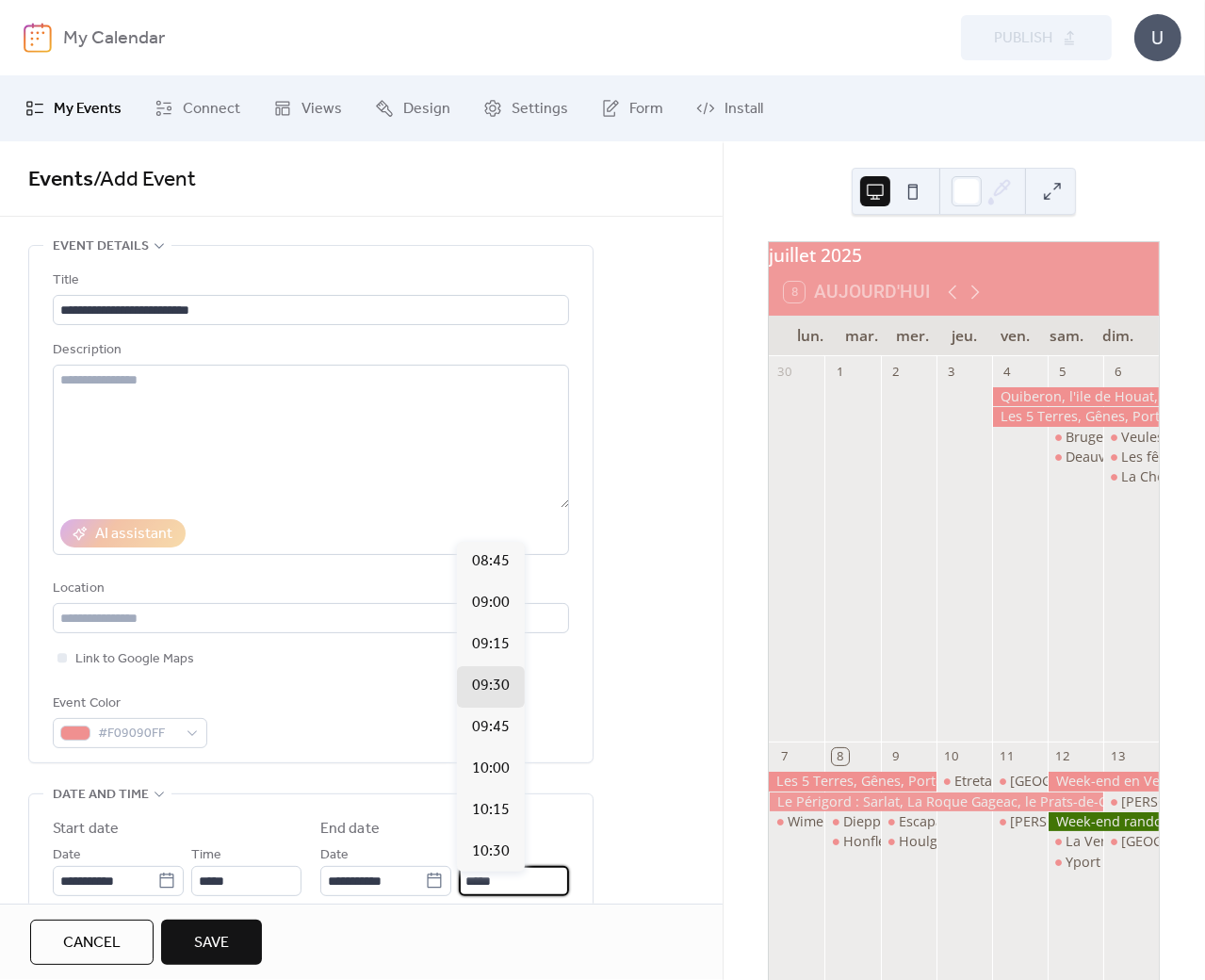 click on "*****" at bounding box center [513, 881] 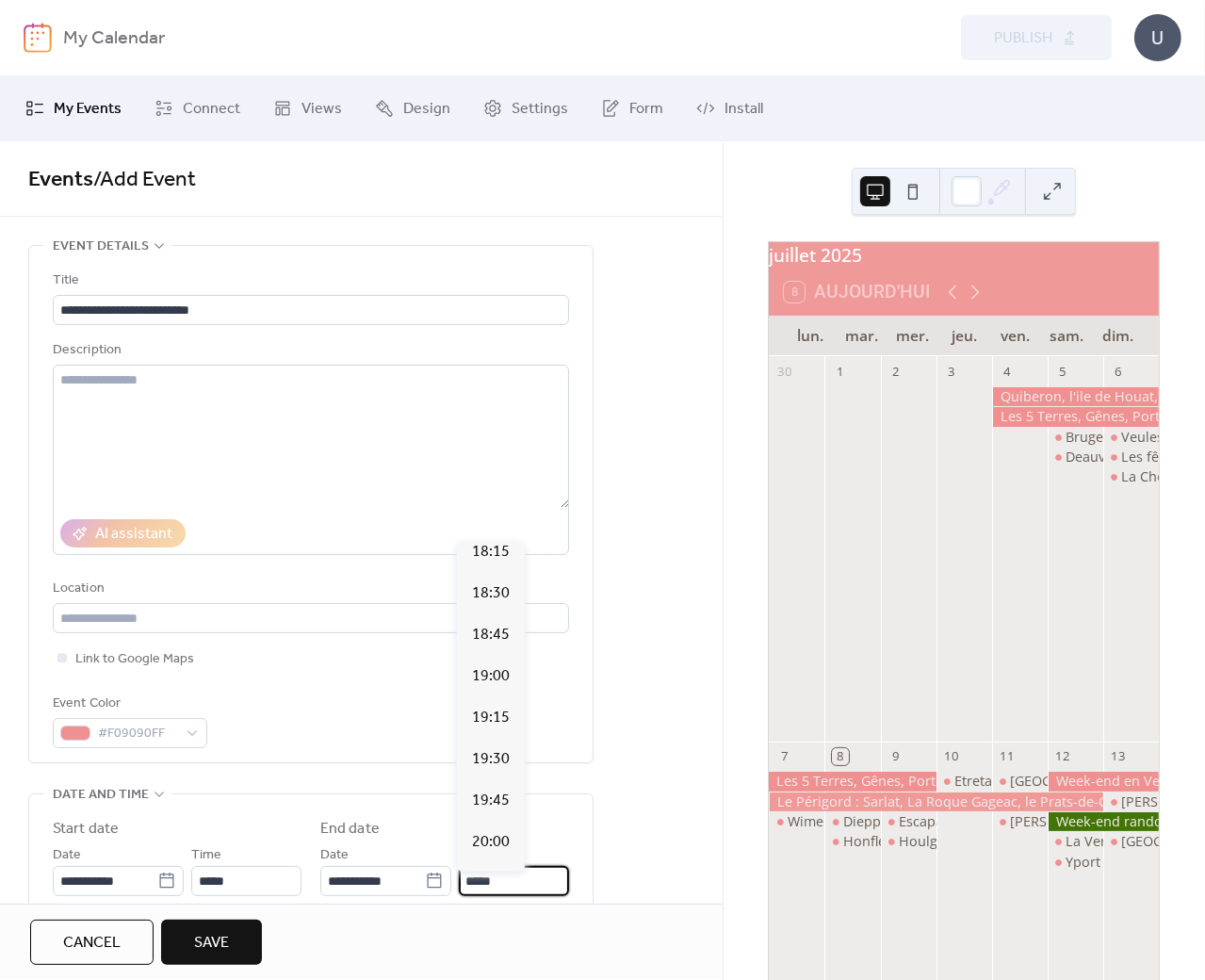 scroll, scrollTop: 1803, scrollLeft: 0, axis: vertical 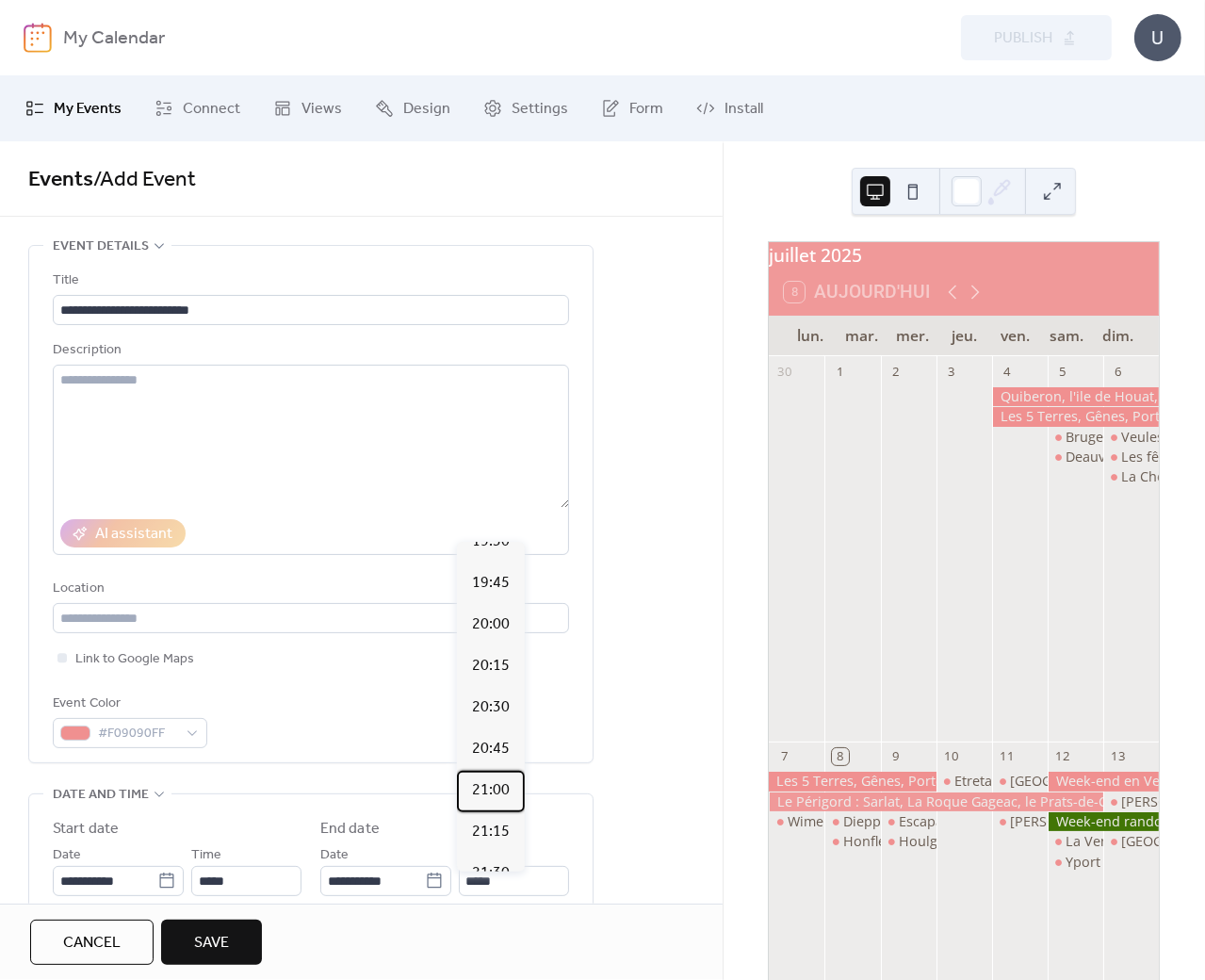 drag, startPoint x: 495, startPoint y: 794, endPoint x: 523, endPoint y: 780, distance: 31.30495 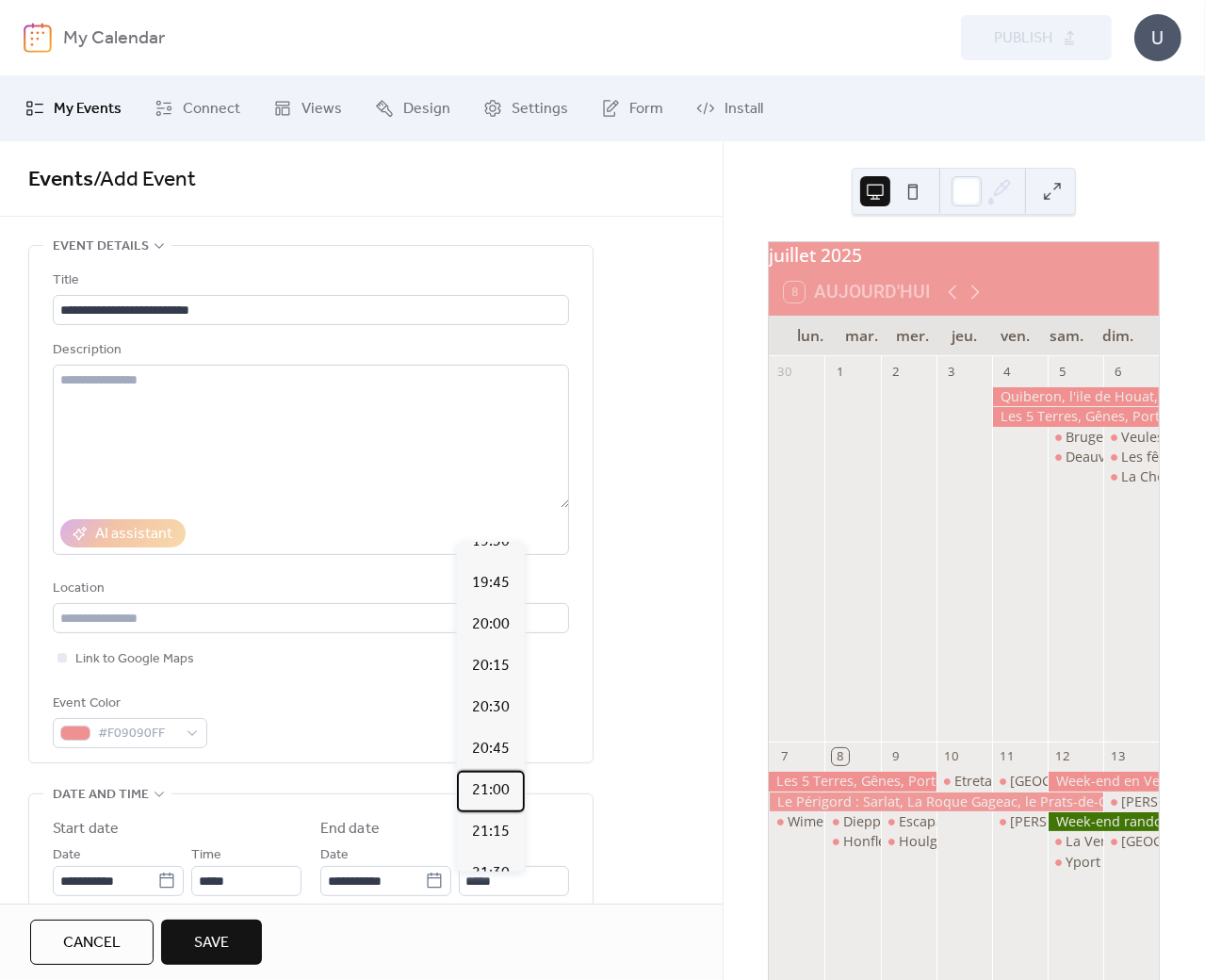 click on "21:00" at bounding box center [491, 791] 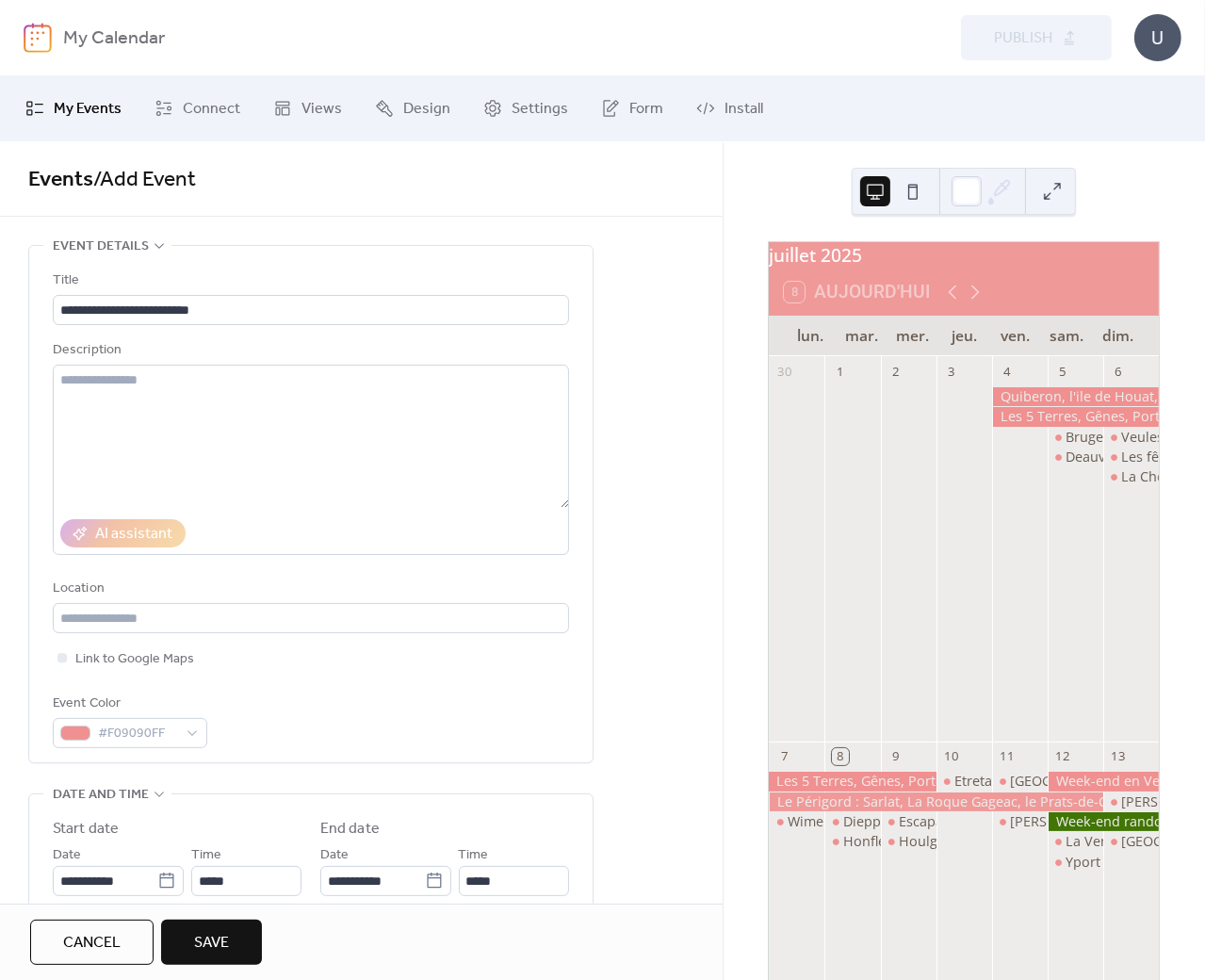 click on "**********" at bounding box center [361, 930] 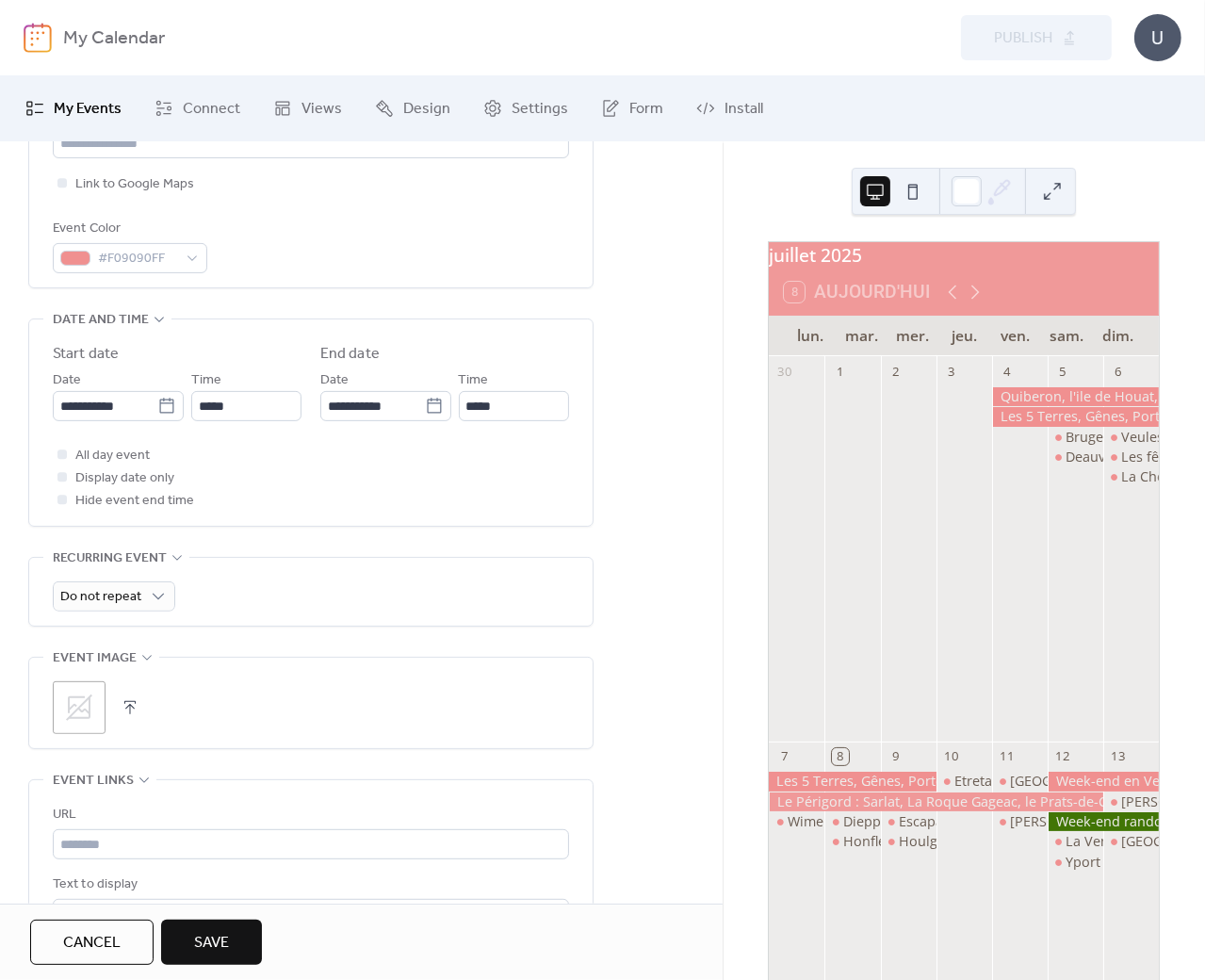 scroll, scrollTop: 543, scrollLeft: 0, axis: vertical 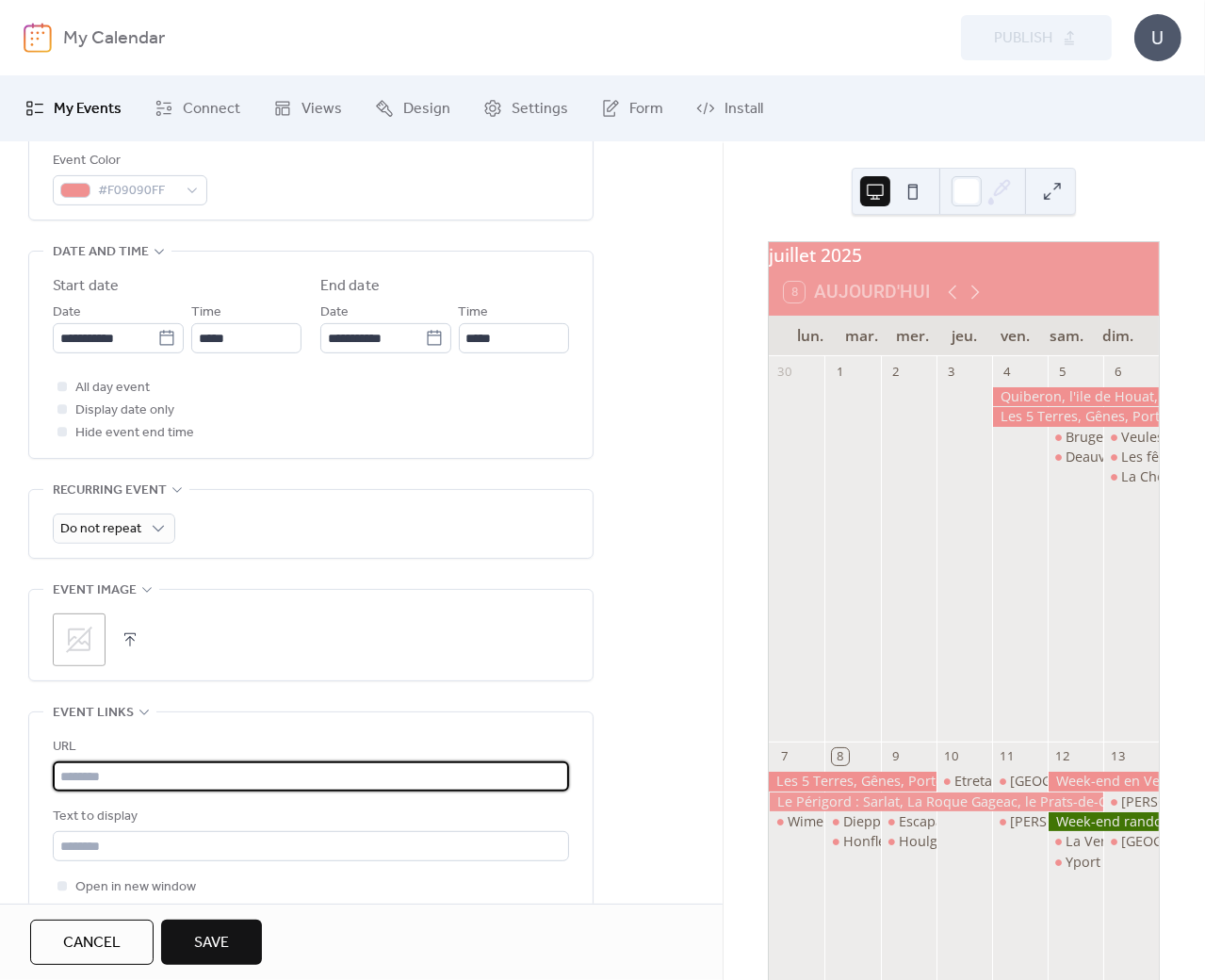 click at bounding box center (311, 776) 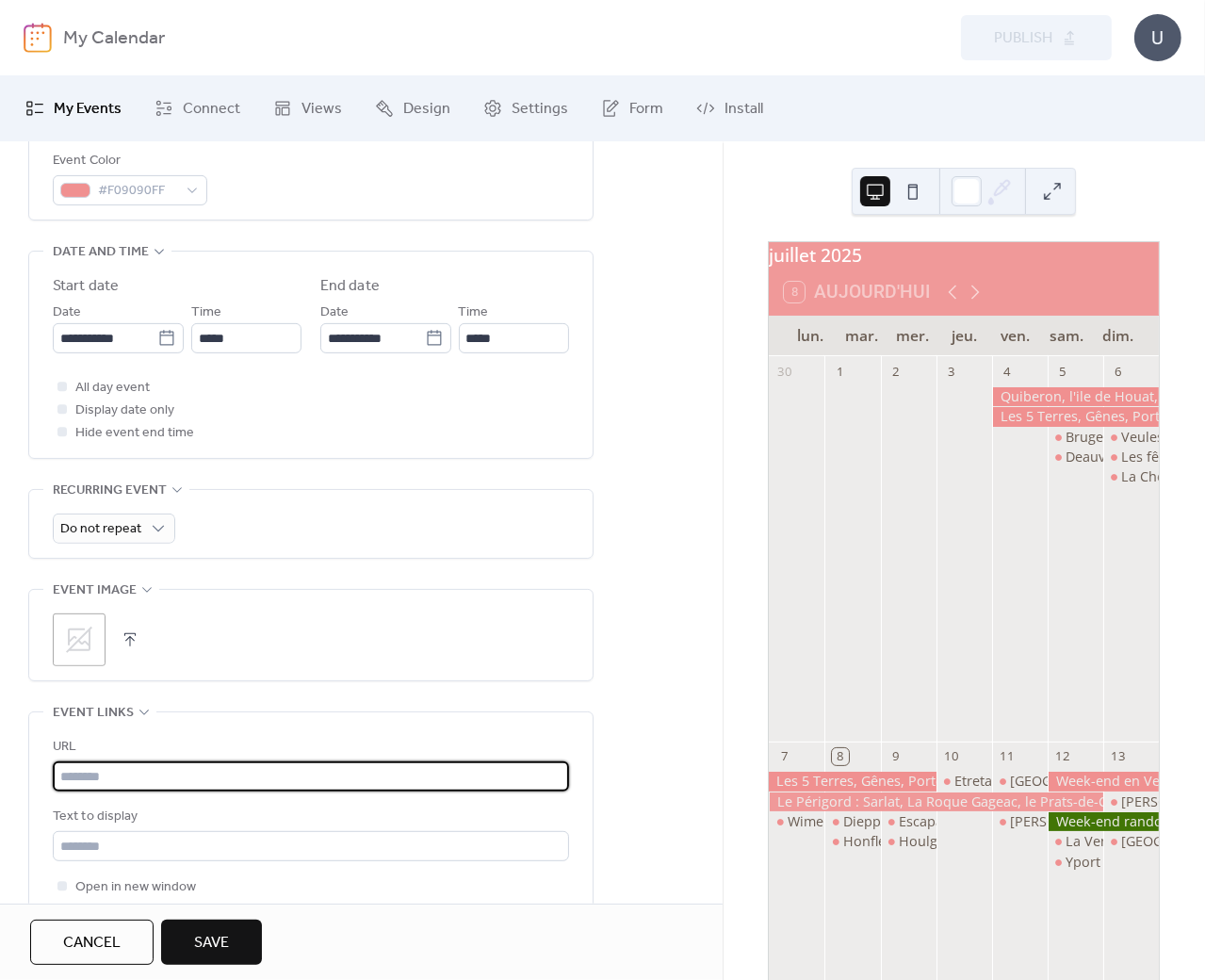 paste on "**********" 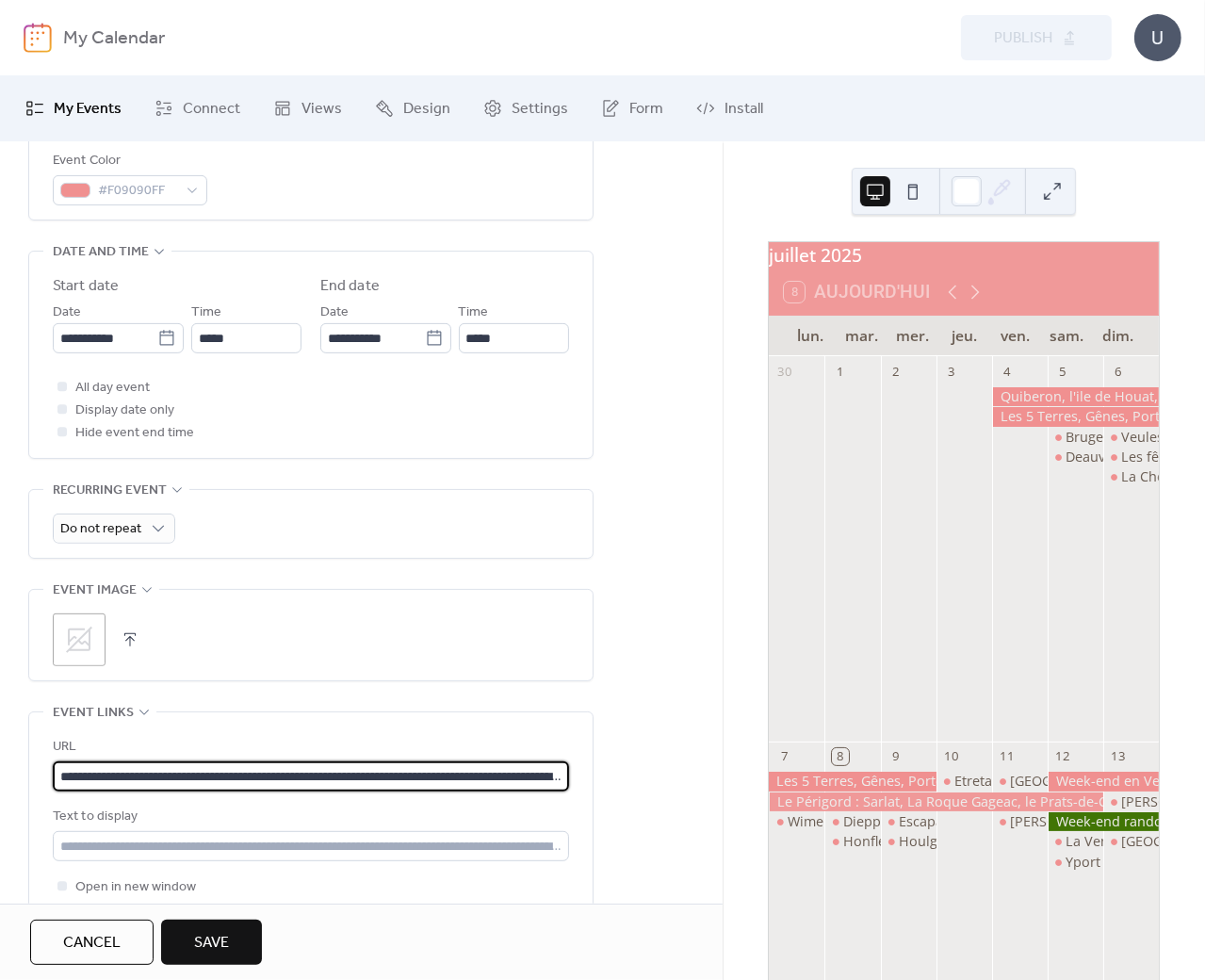 scroll, scrollTop: 0, scrollLeft: 368, axis: horizontal 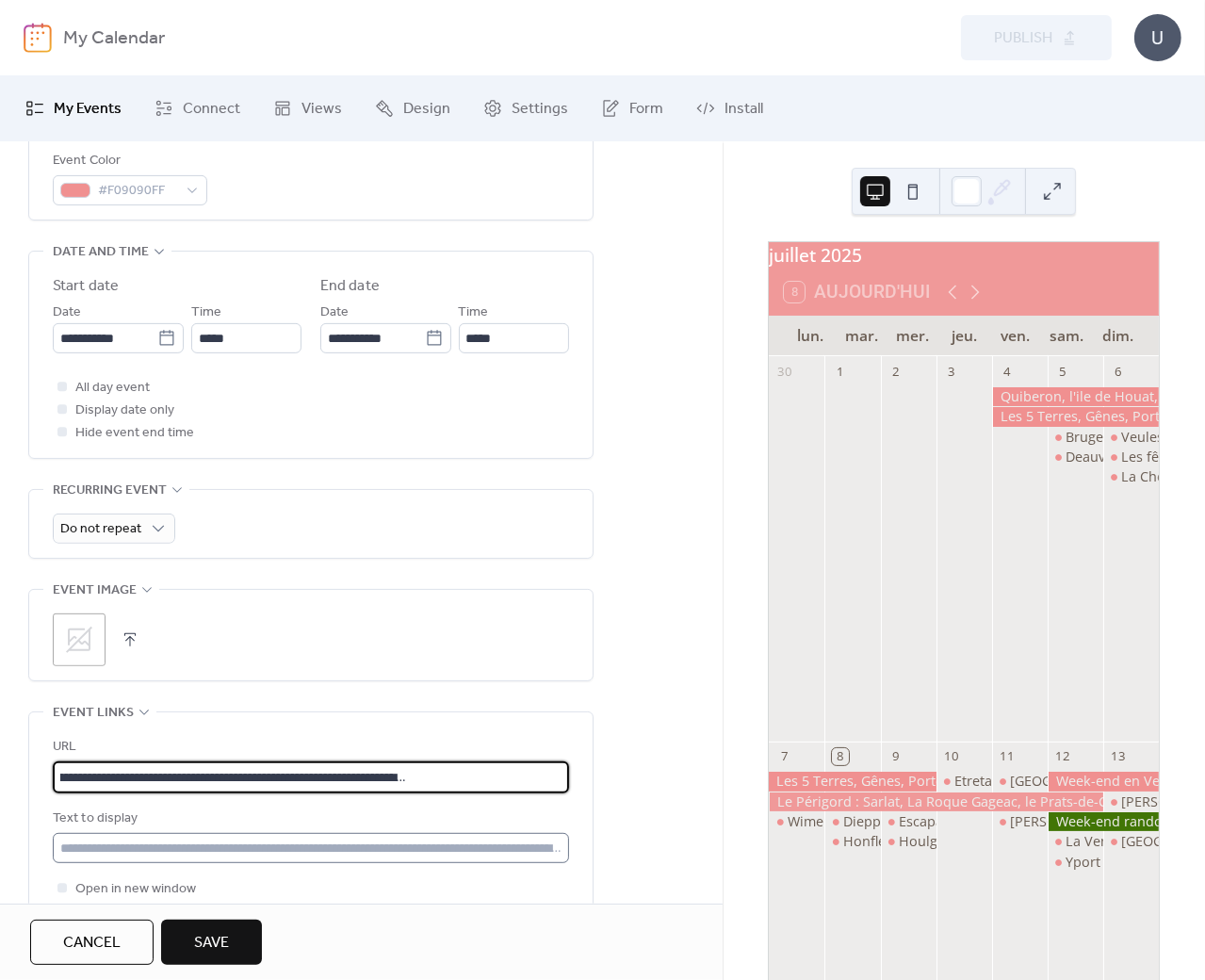 type on "**********" 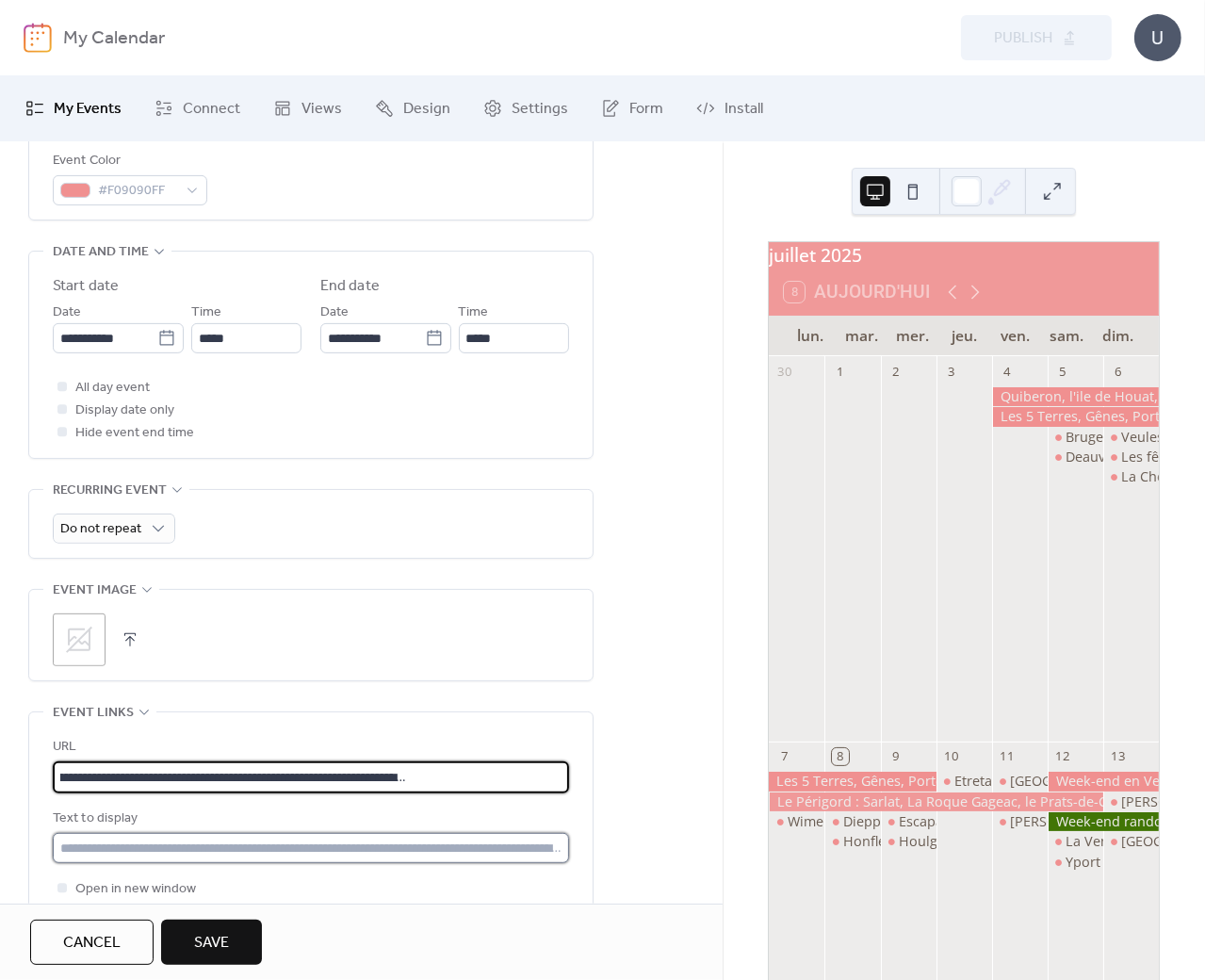 click at bounding box center [311, 848] 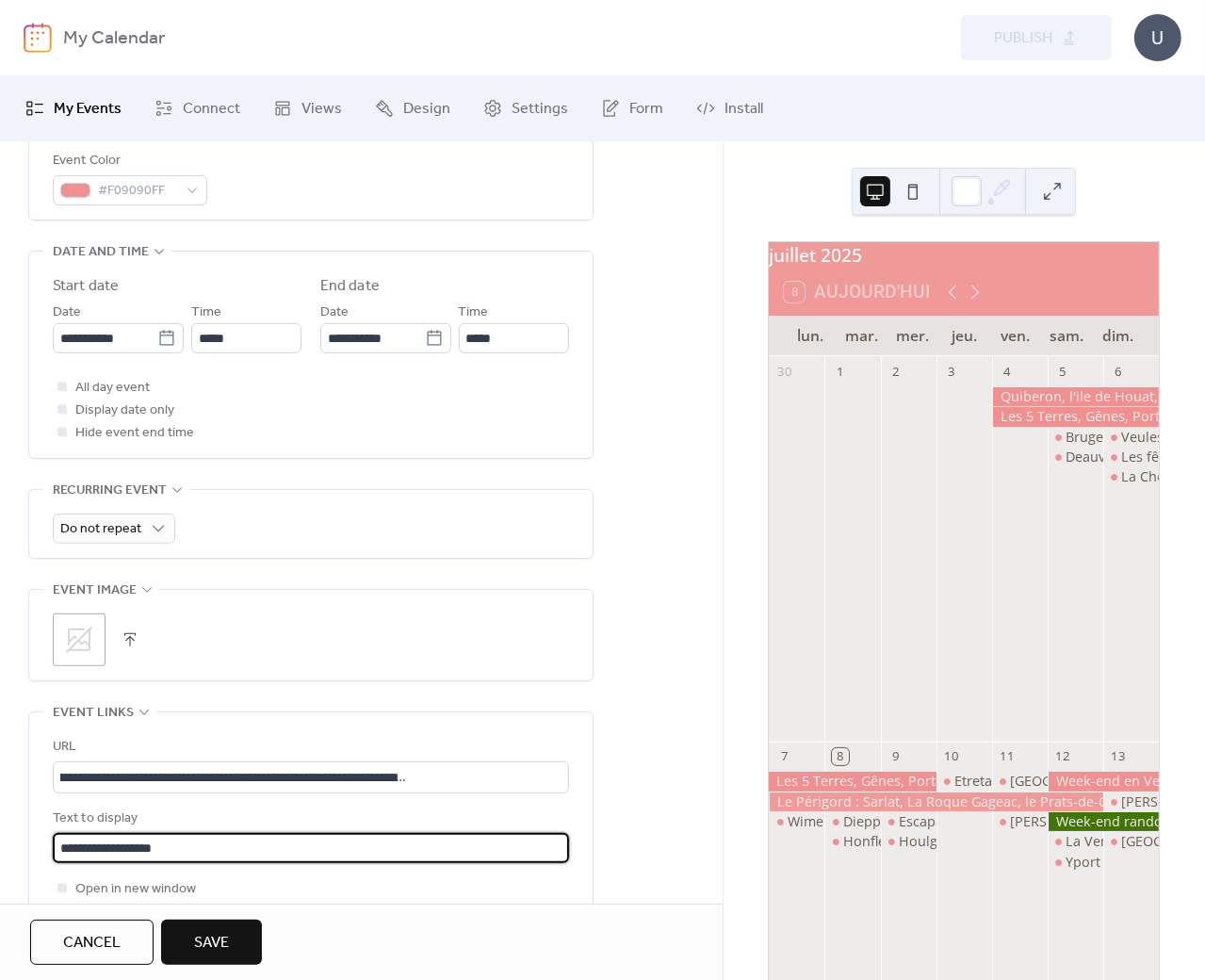 scroll, scrollTop: 611, scrollLeft: 0, axis: vertical 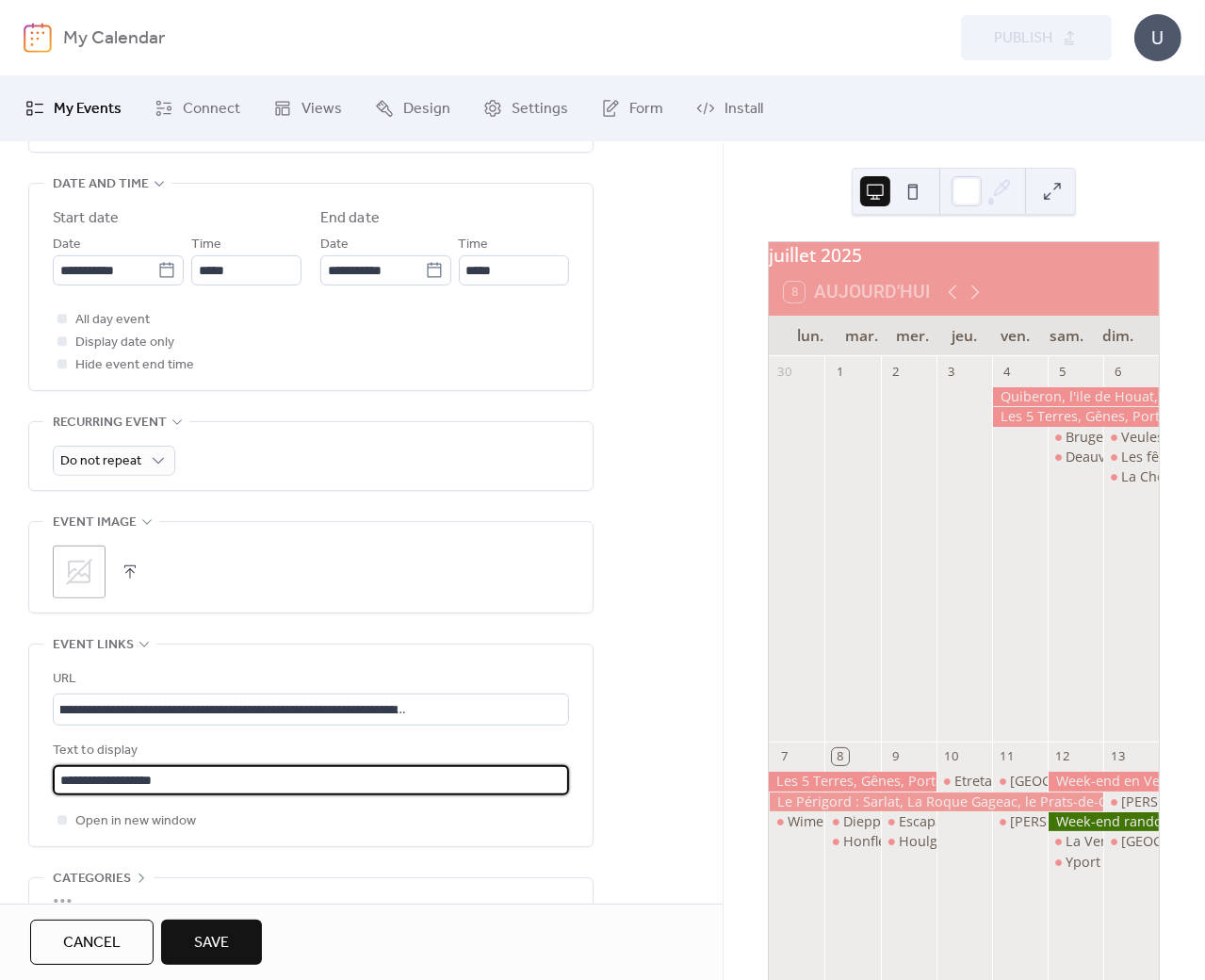type on "**********" 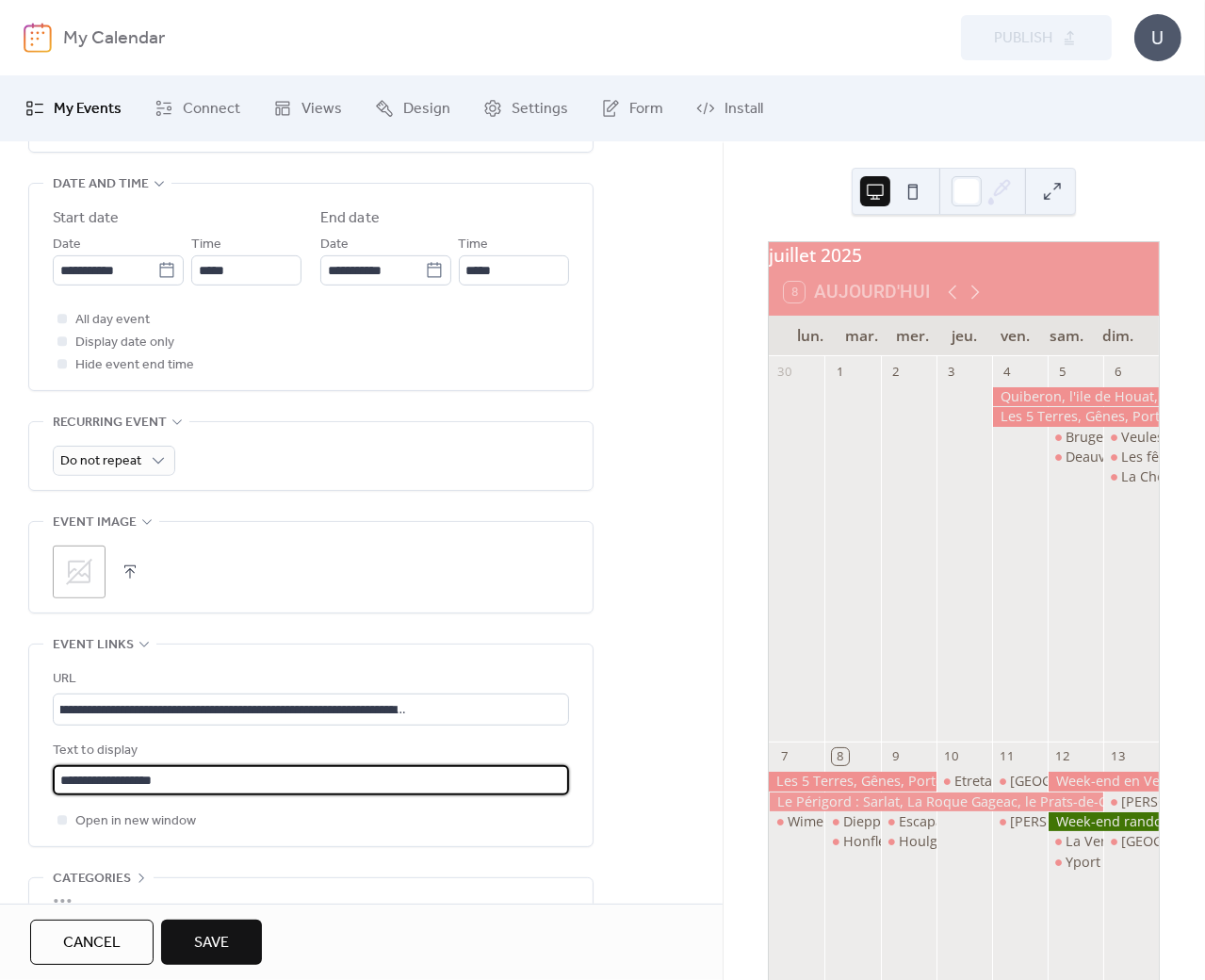 click on "Save" at bounding box center (211, 942) 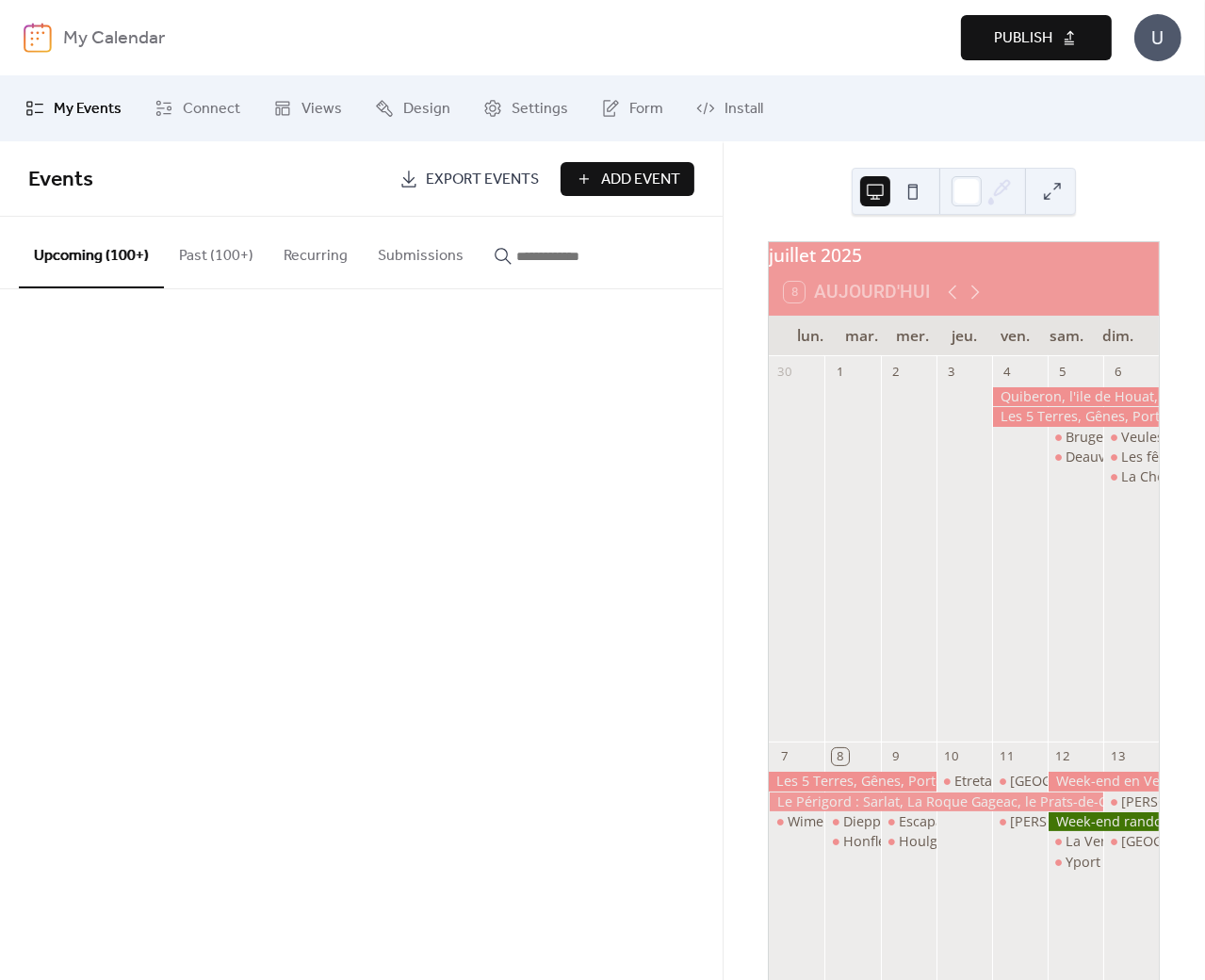 click on "Publish" at bounding box center [1023, 39] 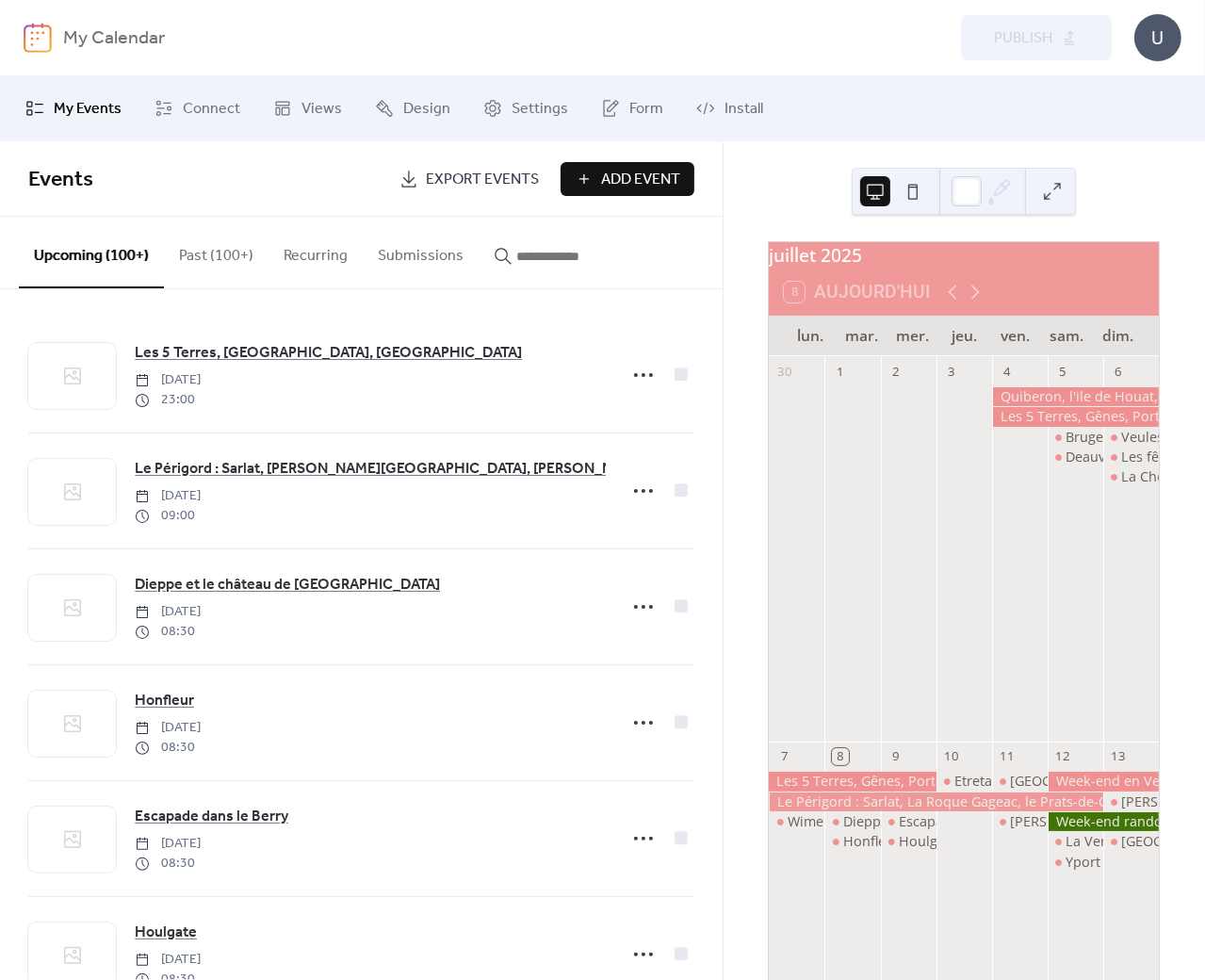 click at bounding box center (563, 256) 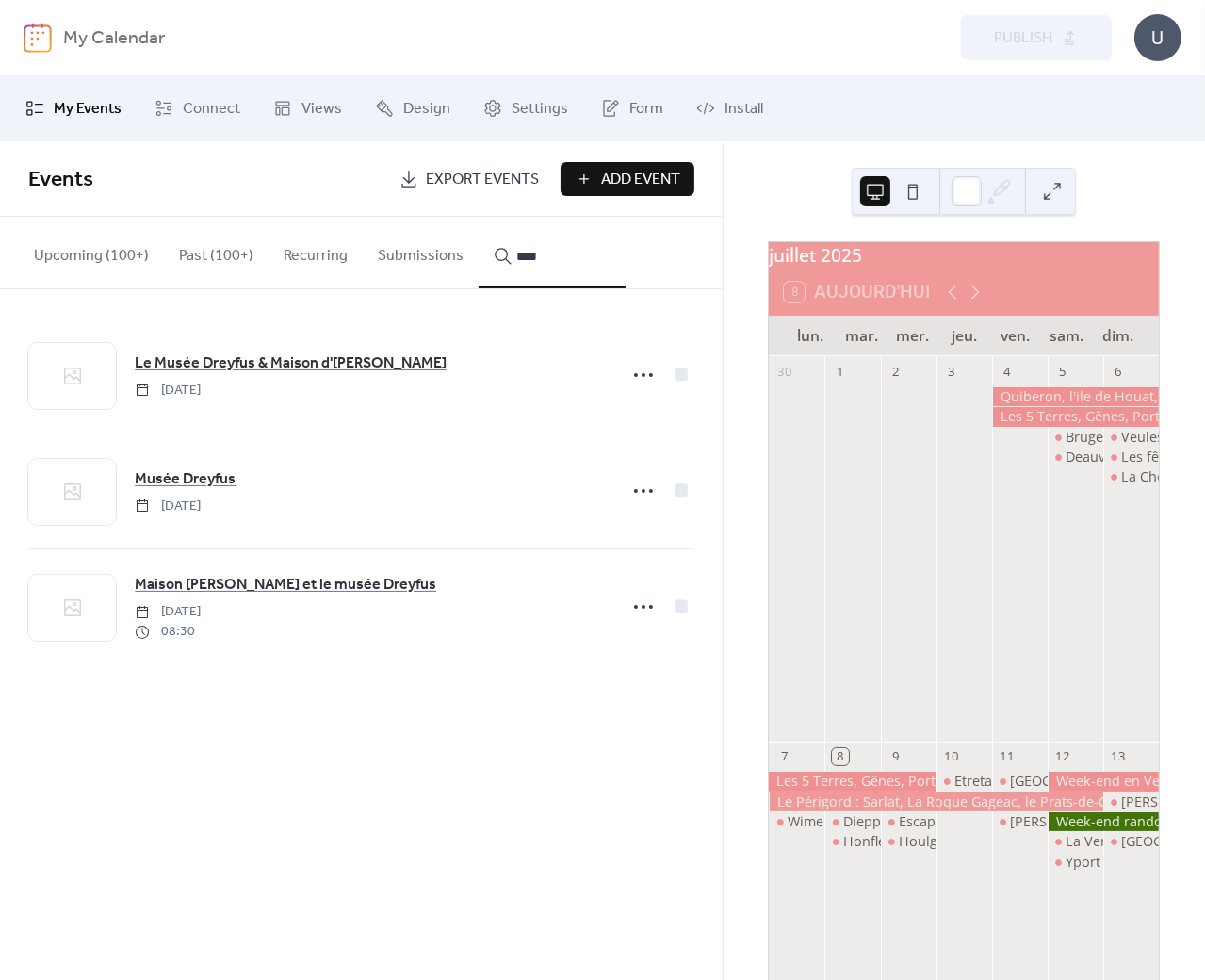 type on "****" 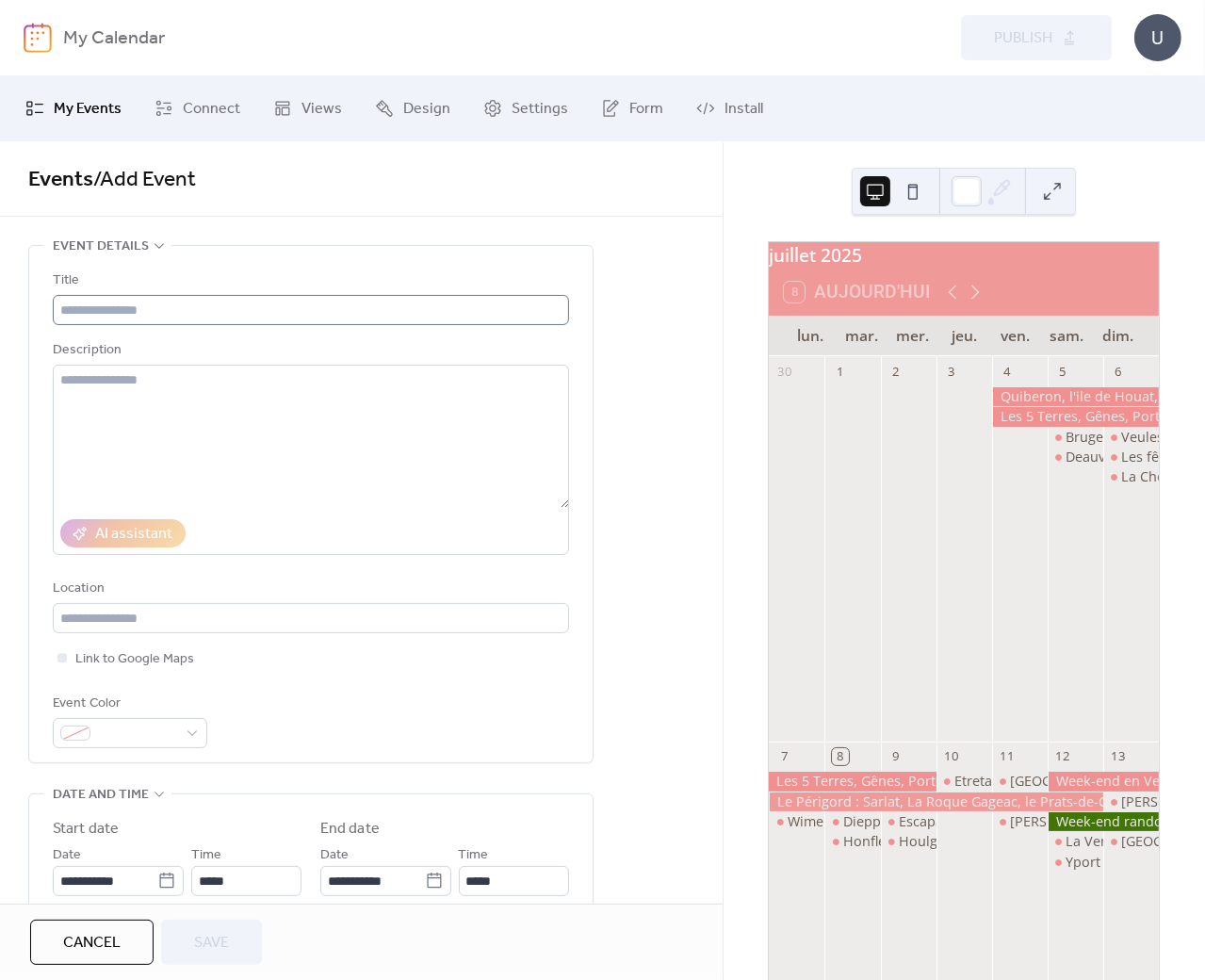 click at bounding box center (311, 310) 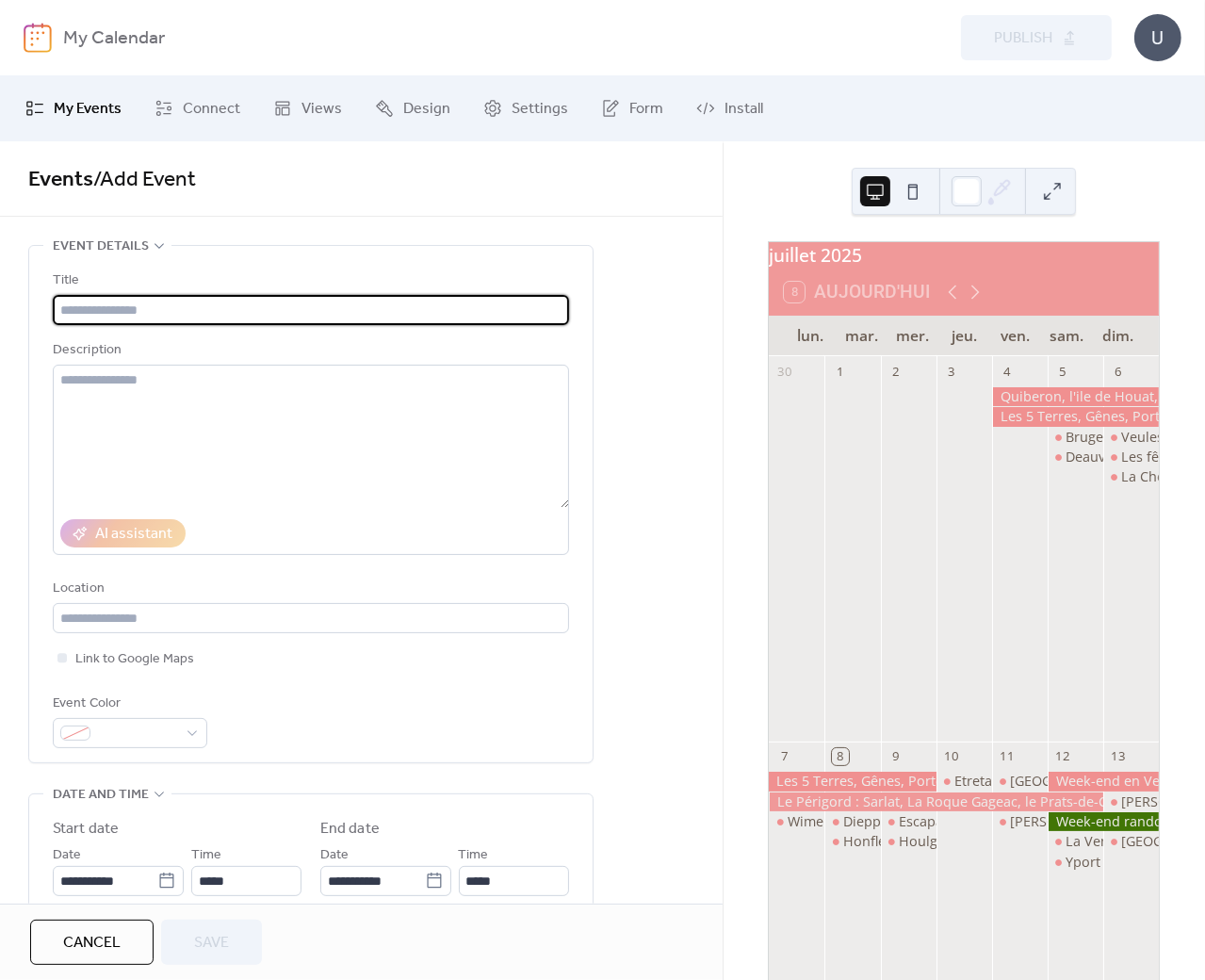 paste on "**********" 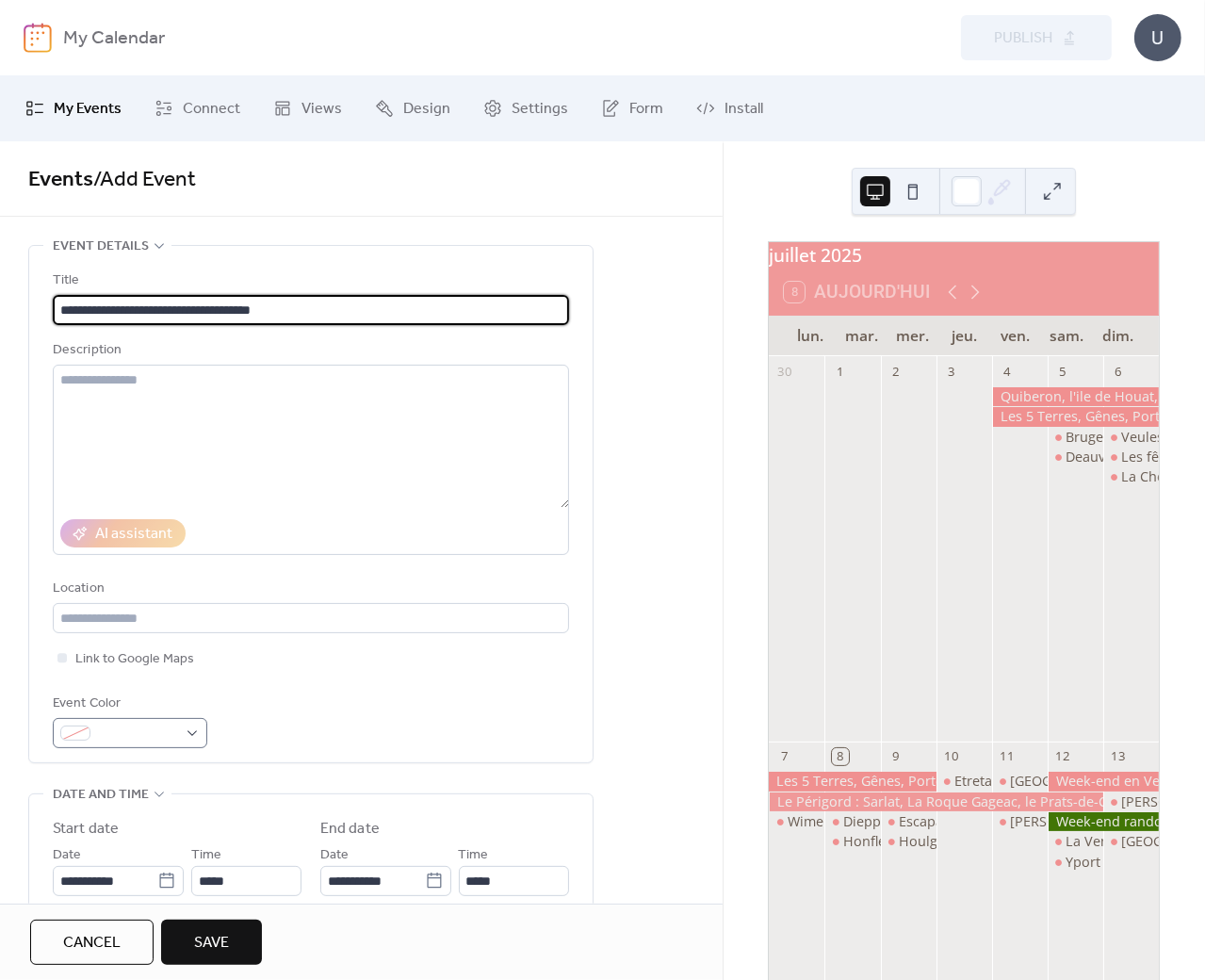 type on "**********" 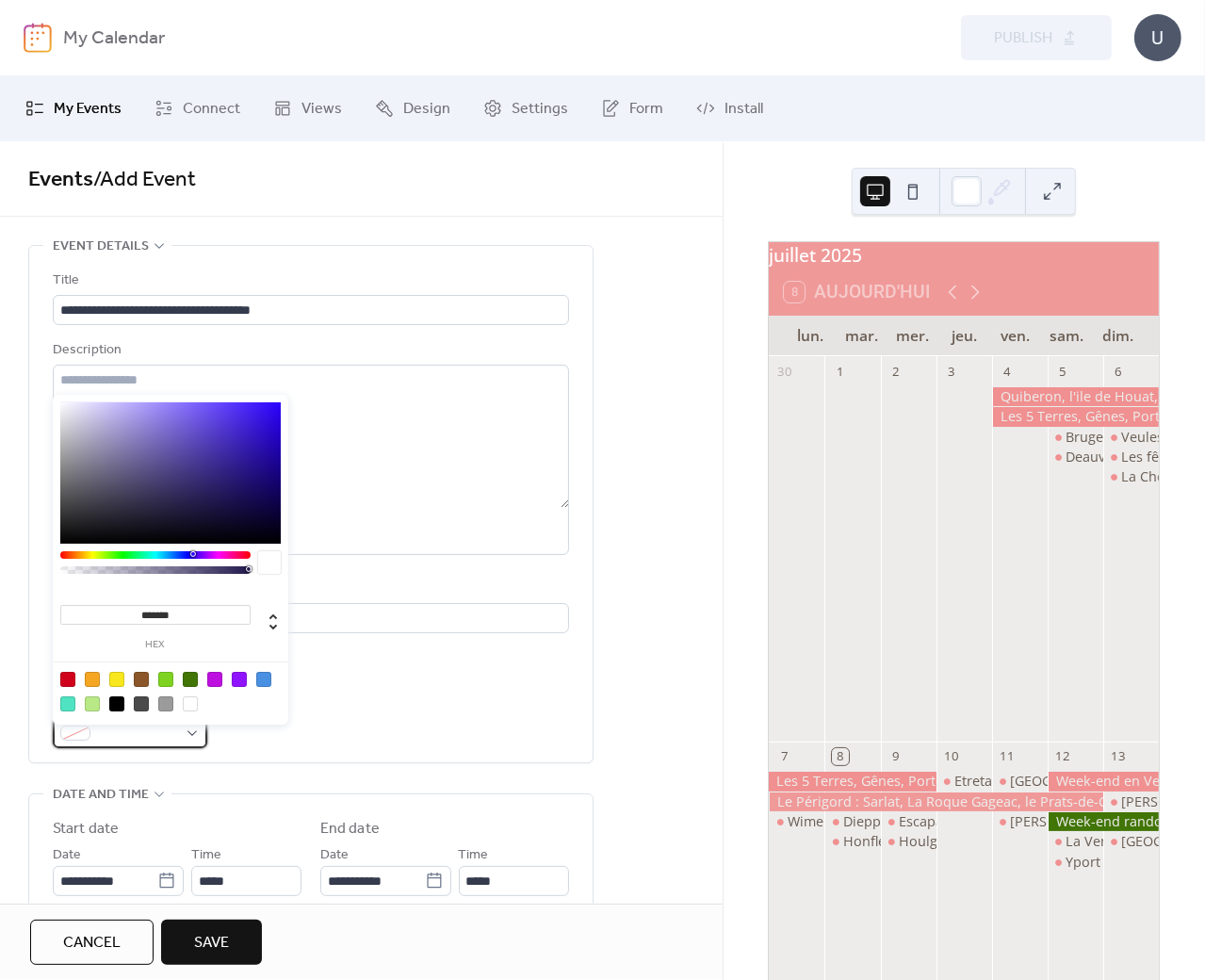 click at bounding box center (138, 734) 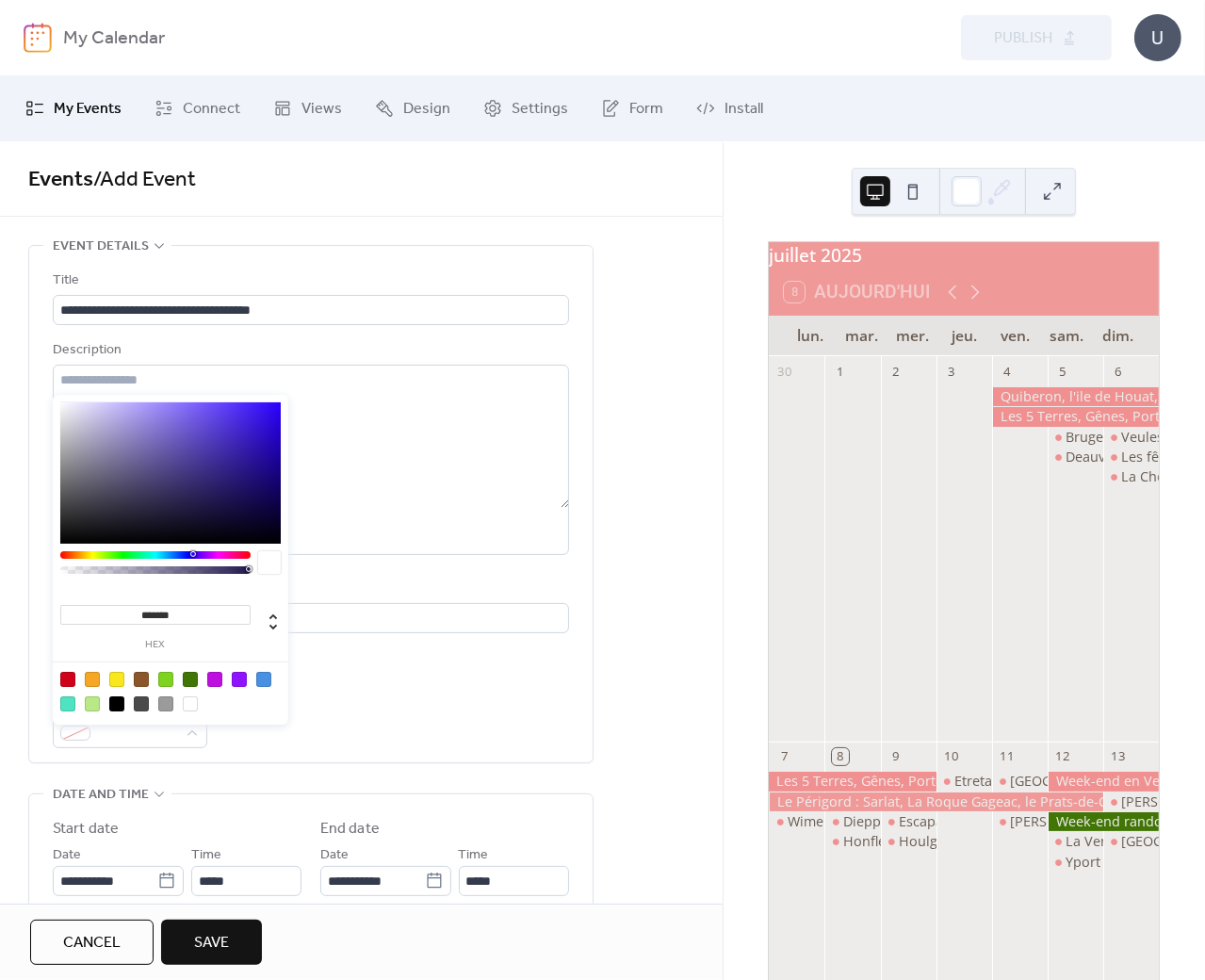 drag, startPoint x: 164, startPoint y: 616, endPoint x: 189, endPoint y: 615, distance: 25.019992 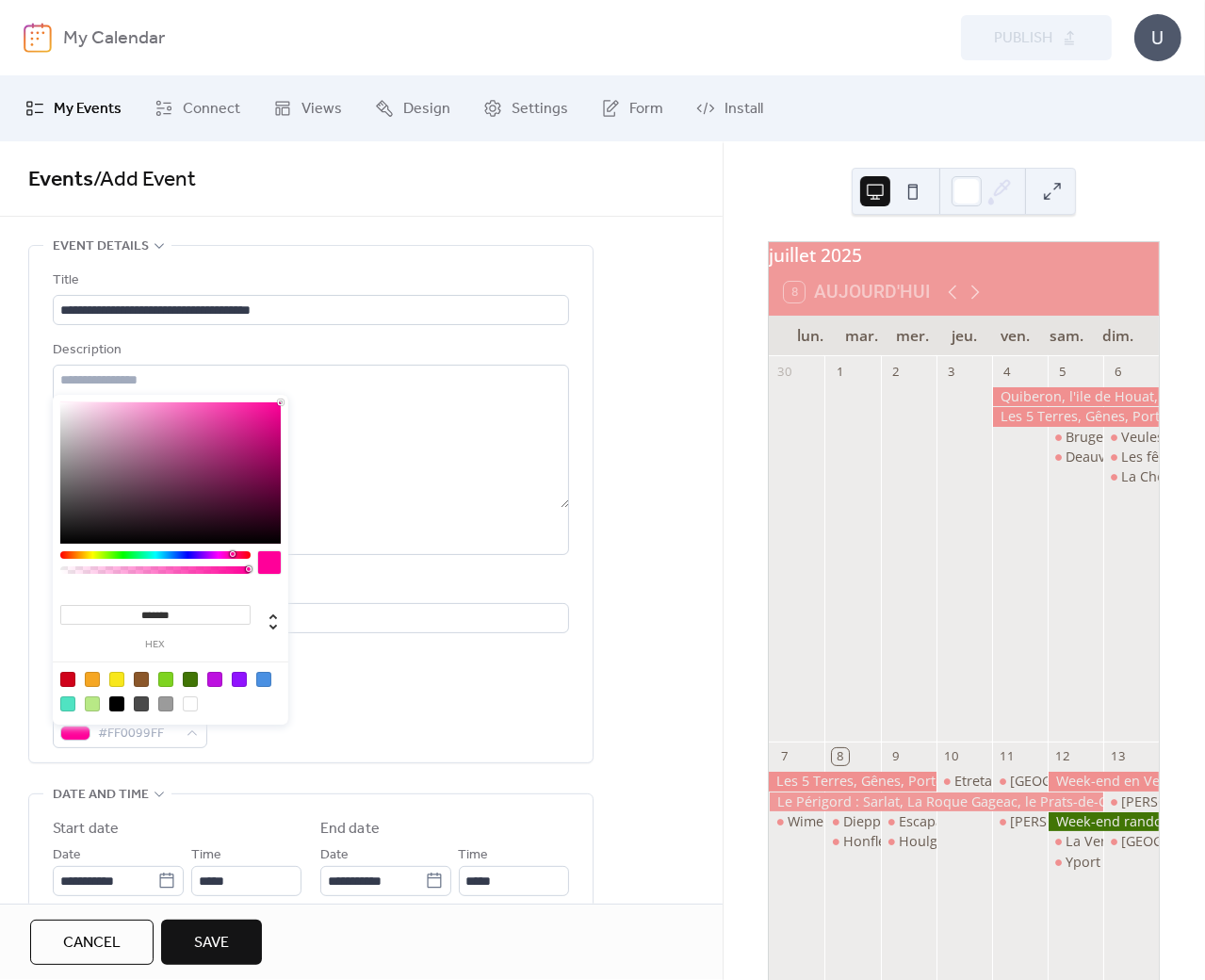 type on "********" 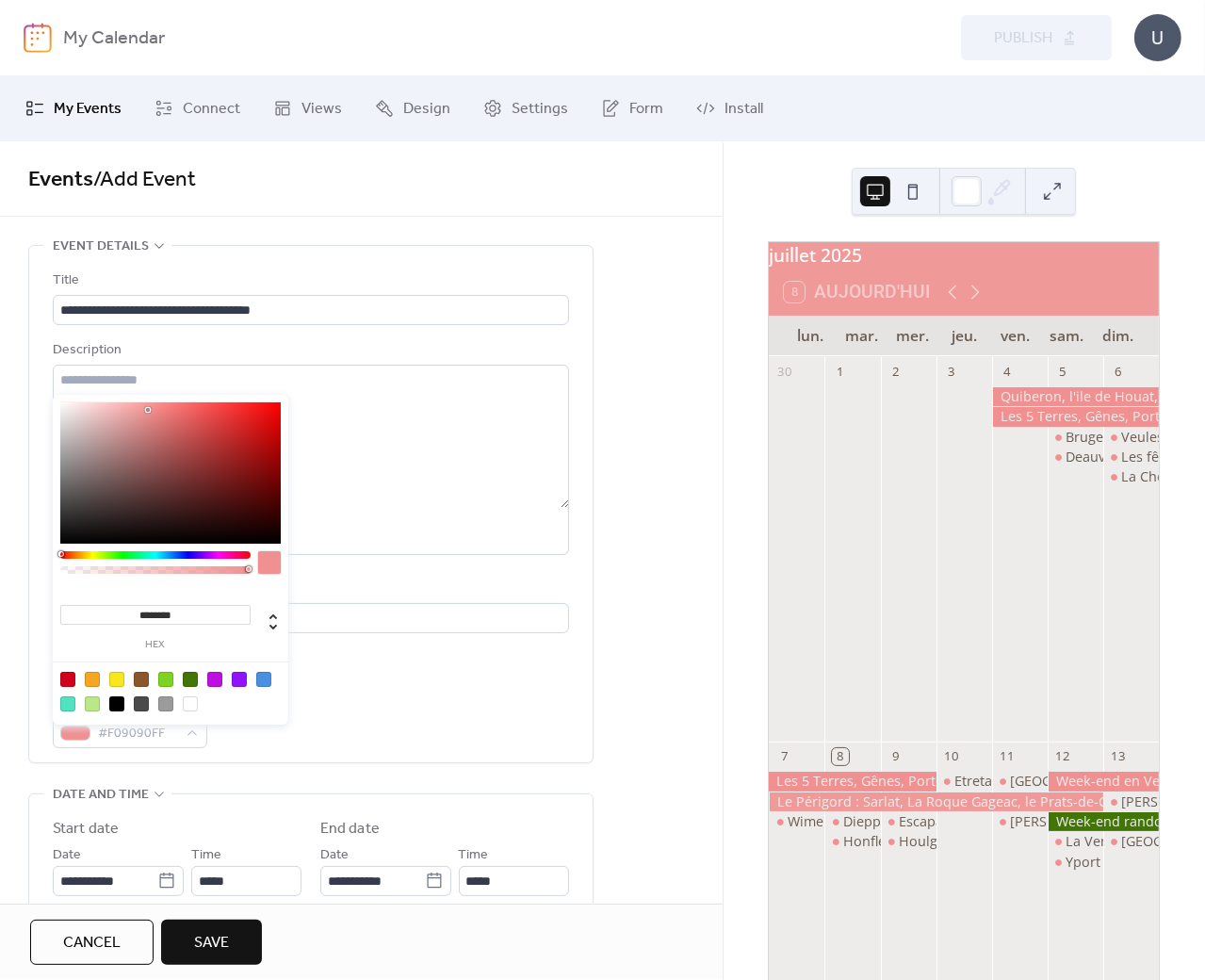 click on "Event Color #F09090FF" at bounding box center (311, 720) 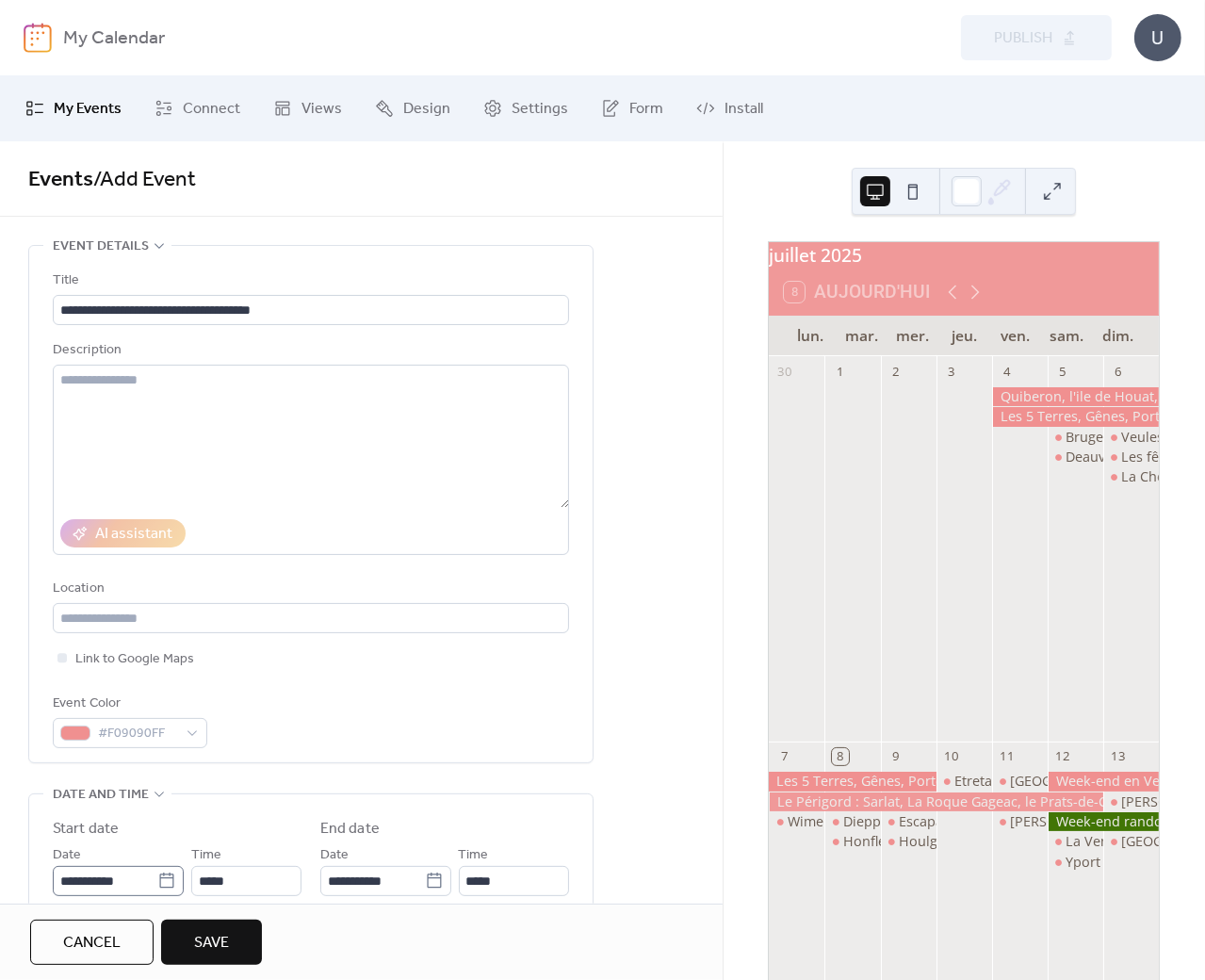 click 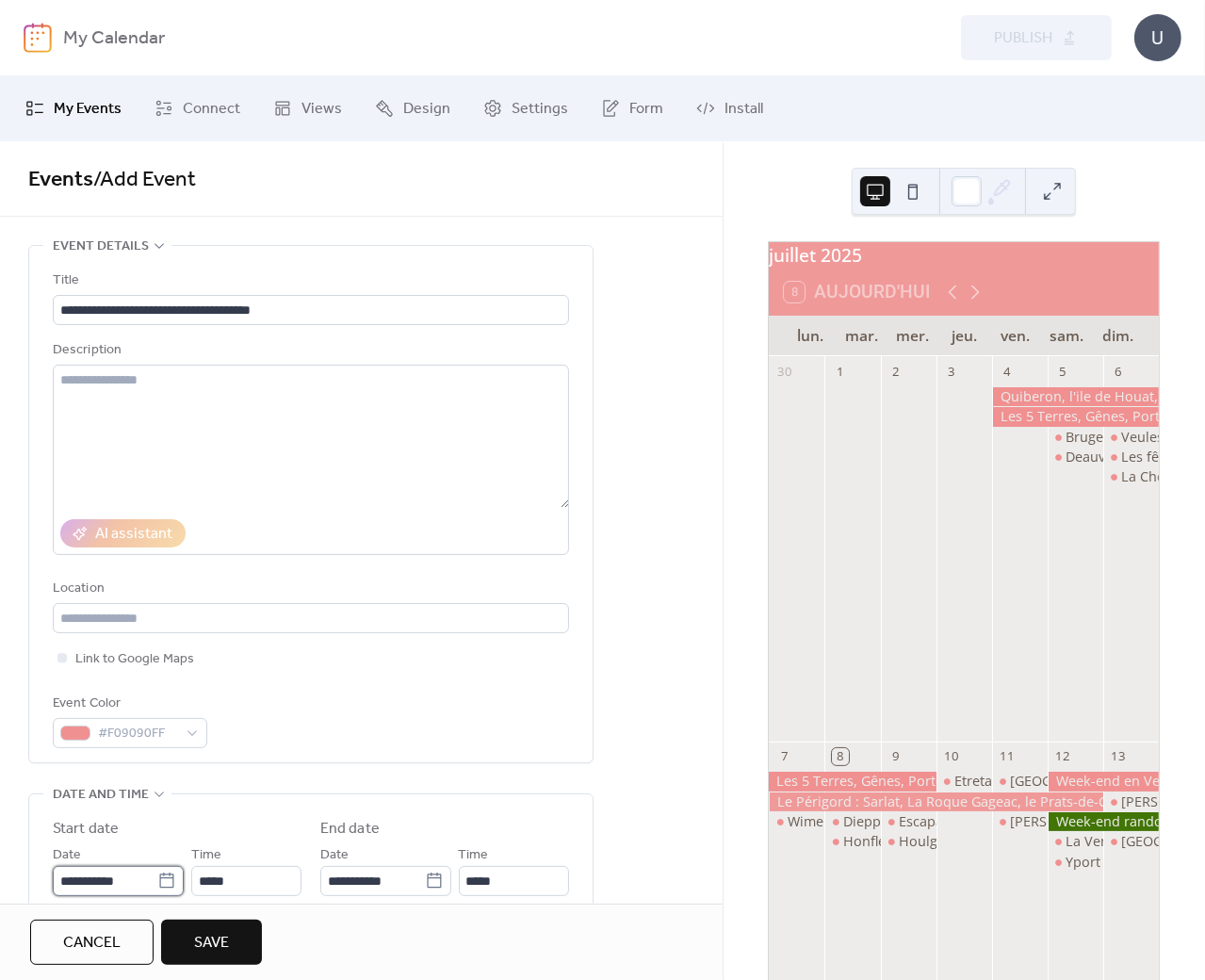 click on "**********" at bounding box center [105, 881] 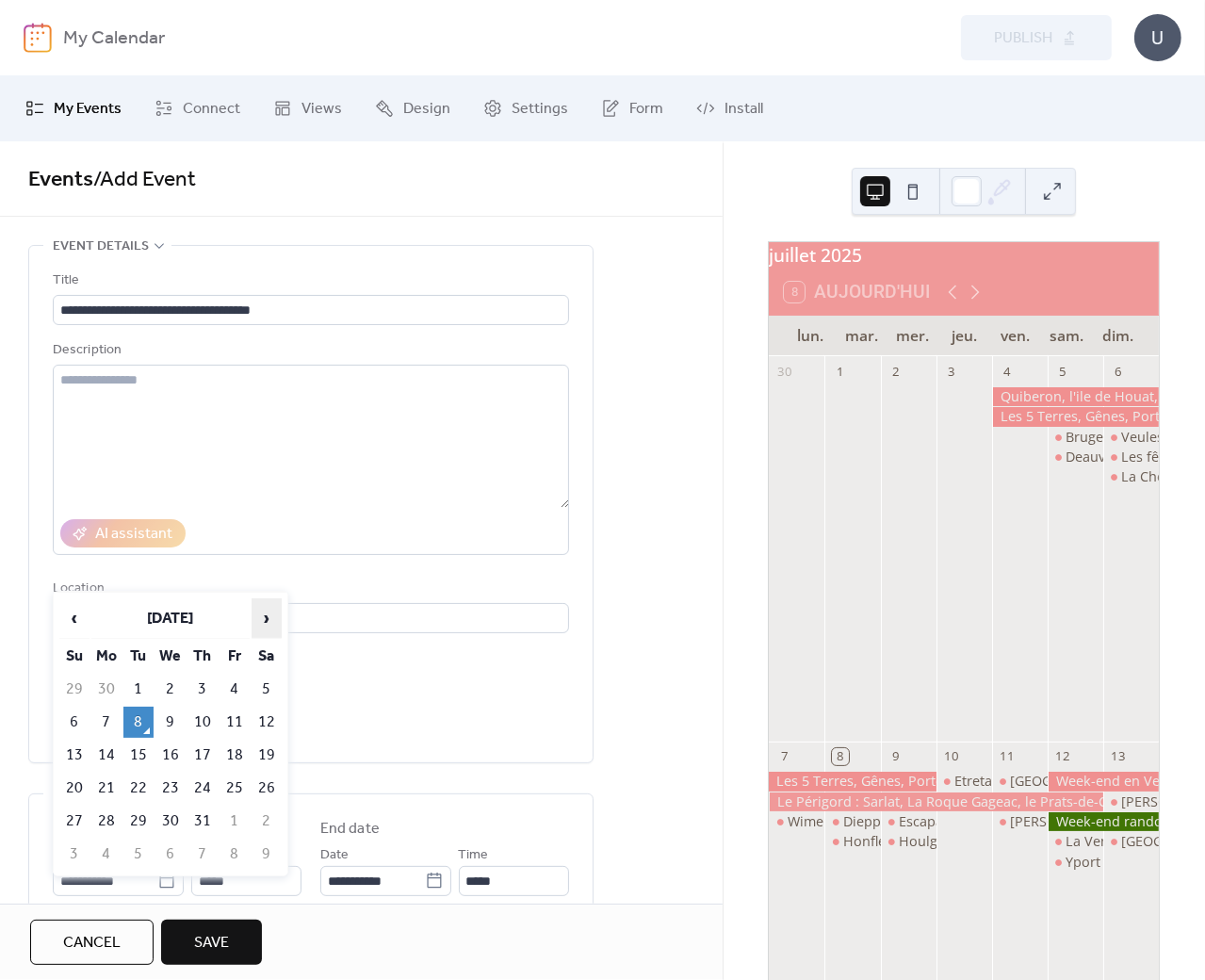 click on "›" at bounding box center [267, 618] 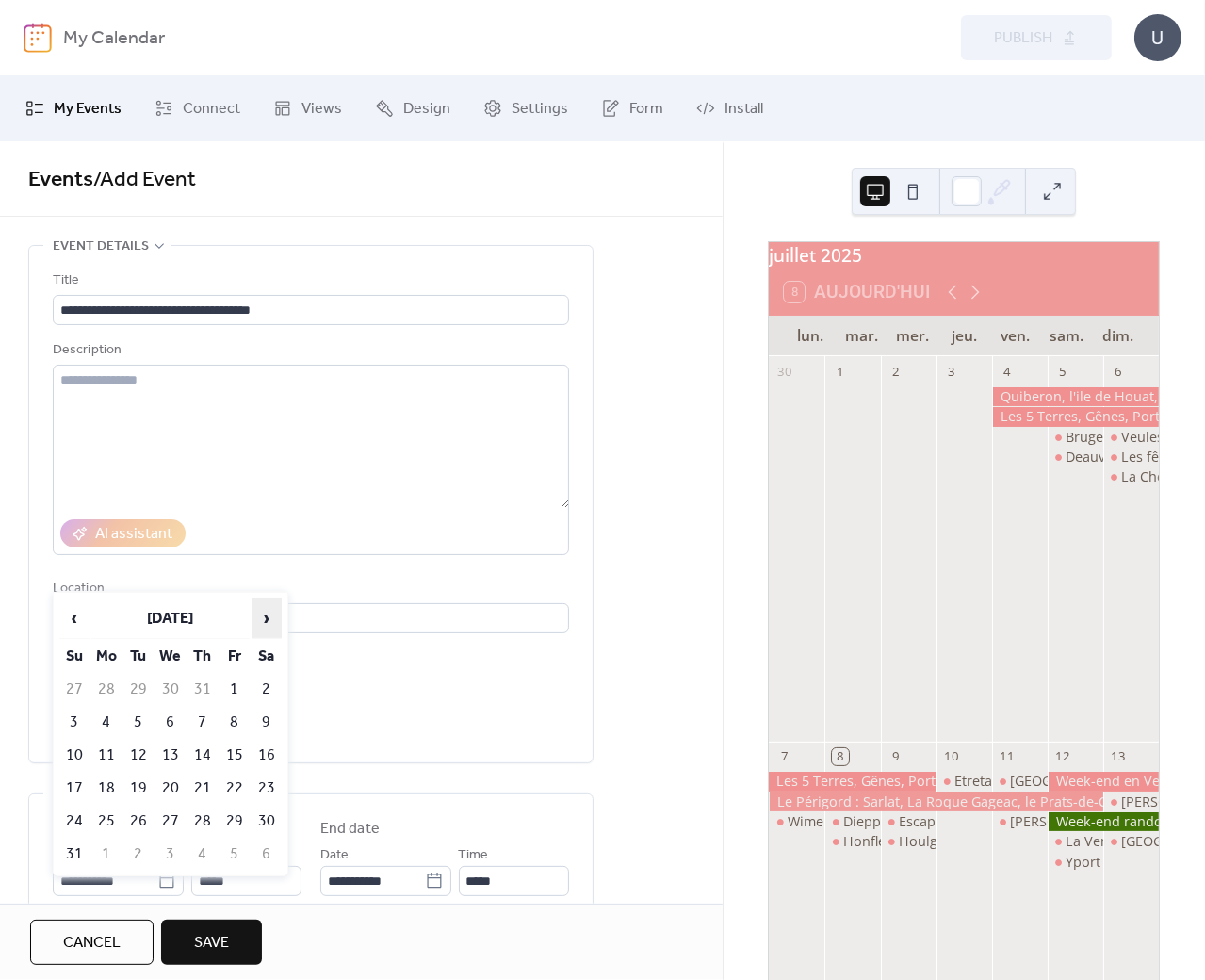 click on "›" at bounding box center (267, 618) 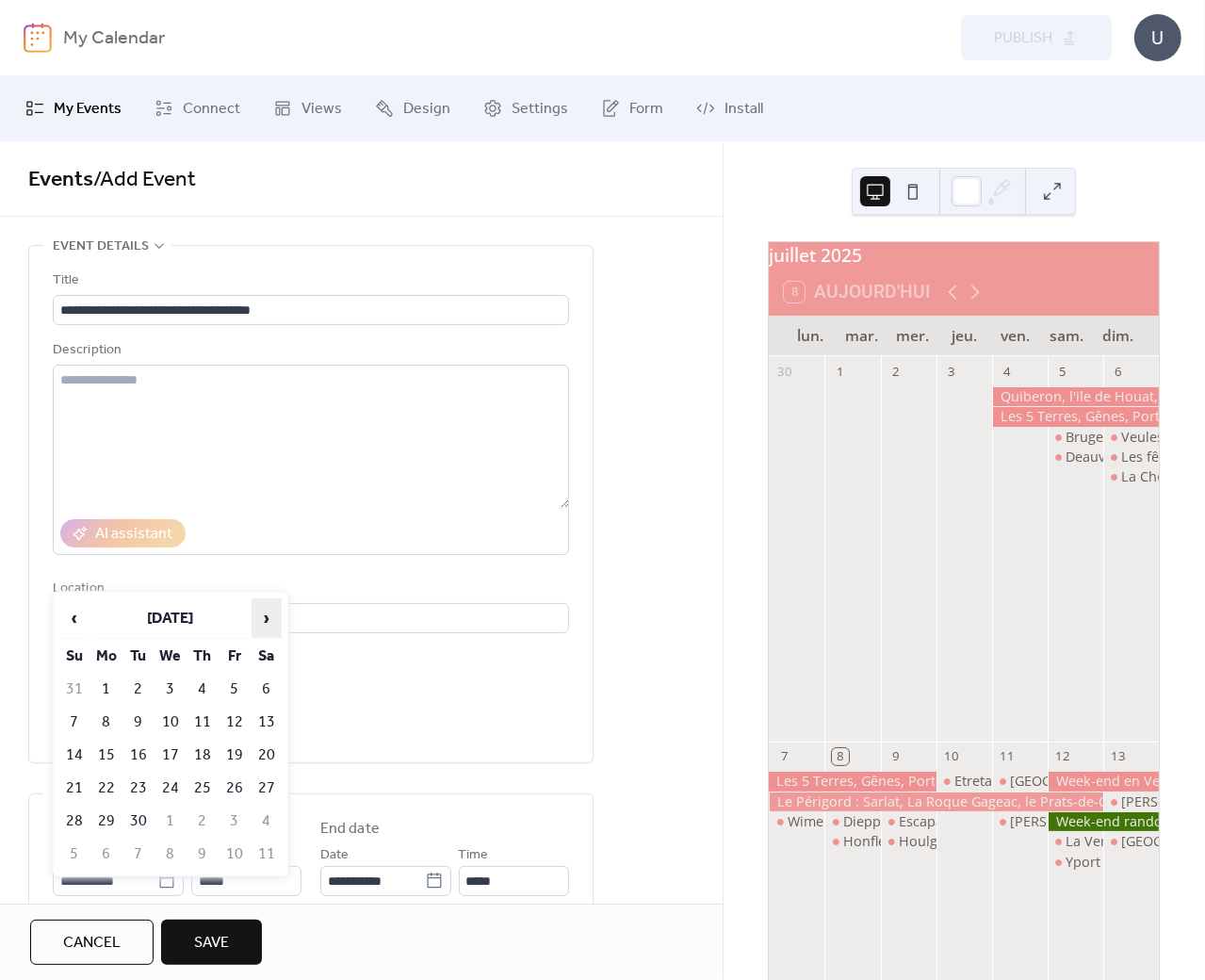 click on "›" at bounding box center [267, 618] 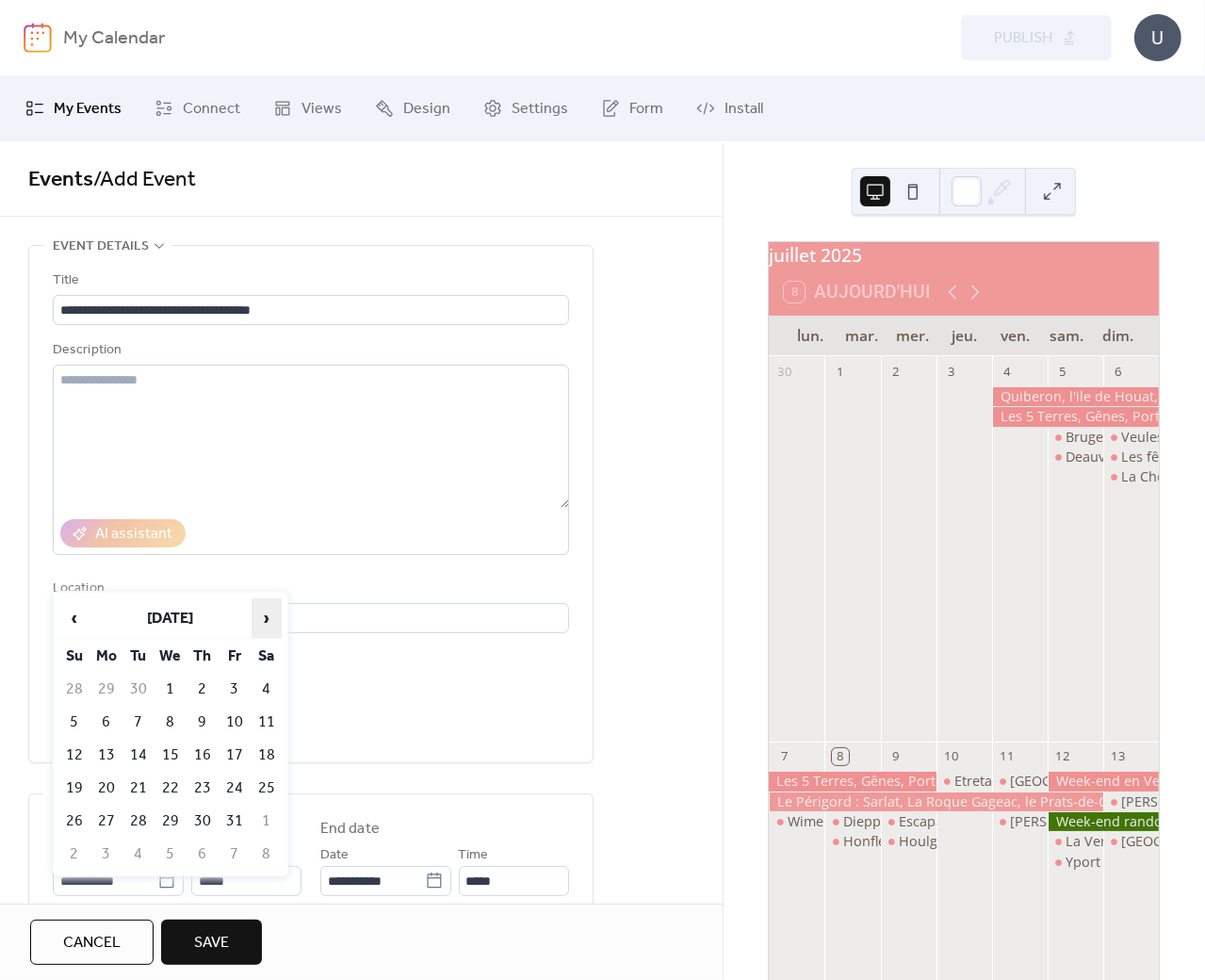 click on "›" at bounding box center (267, 618) 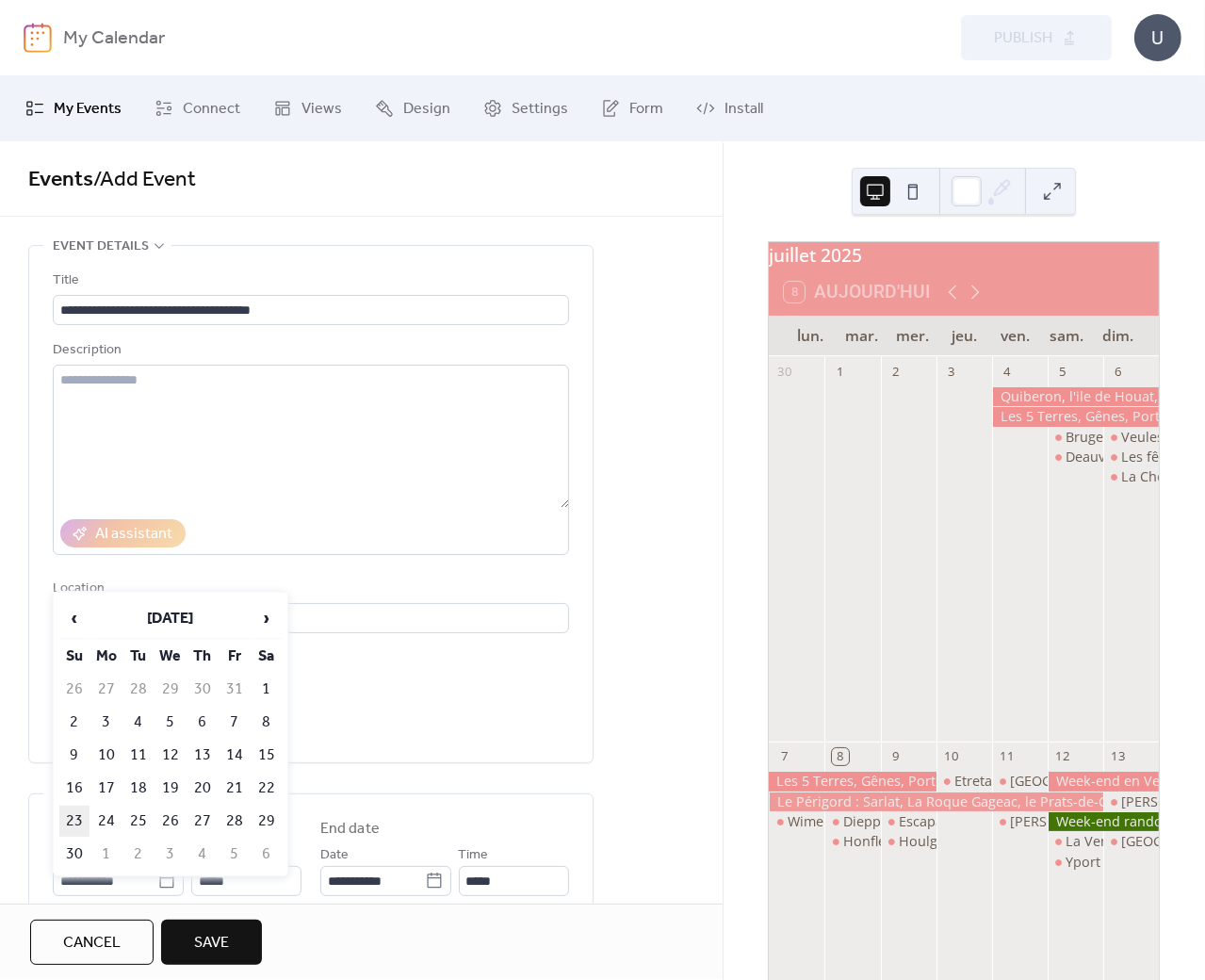 click on "23" at bounding box center [74, 821] 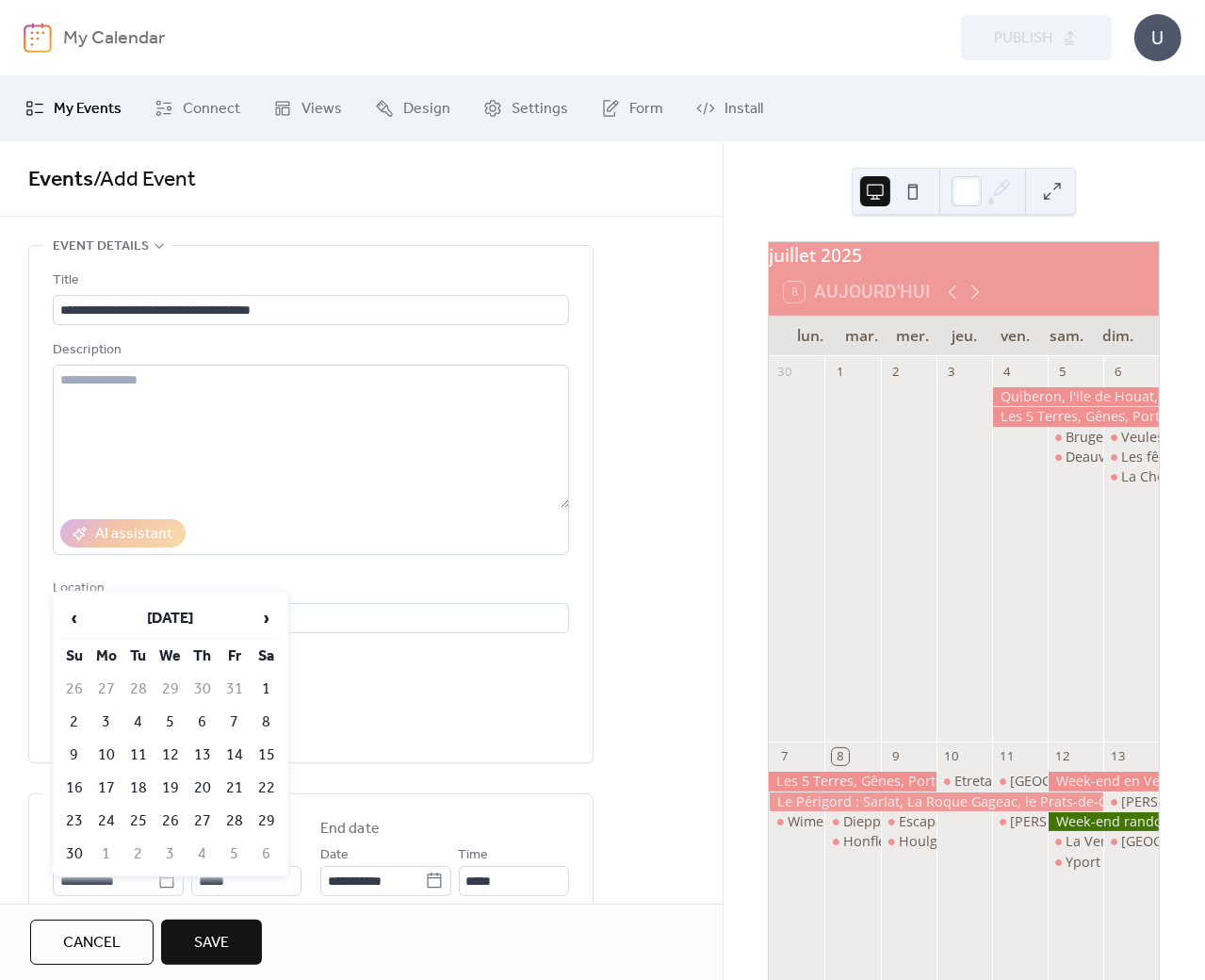 type on "**********" 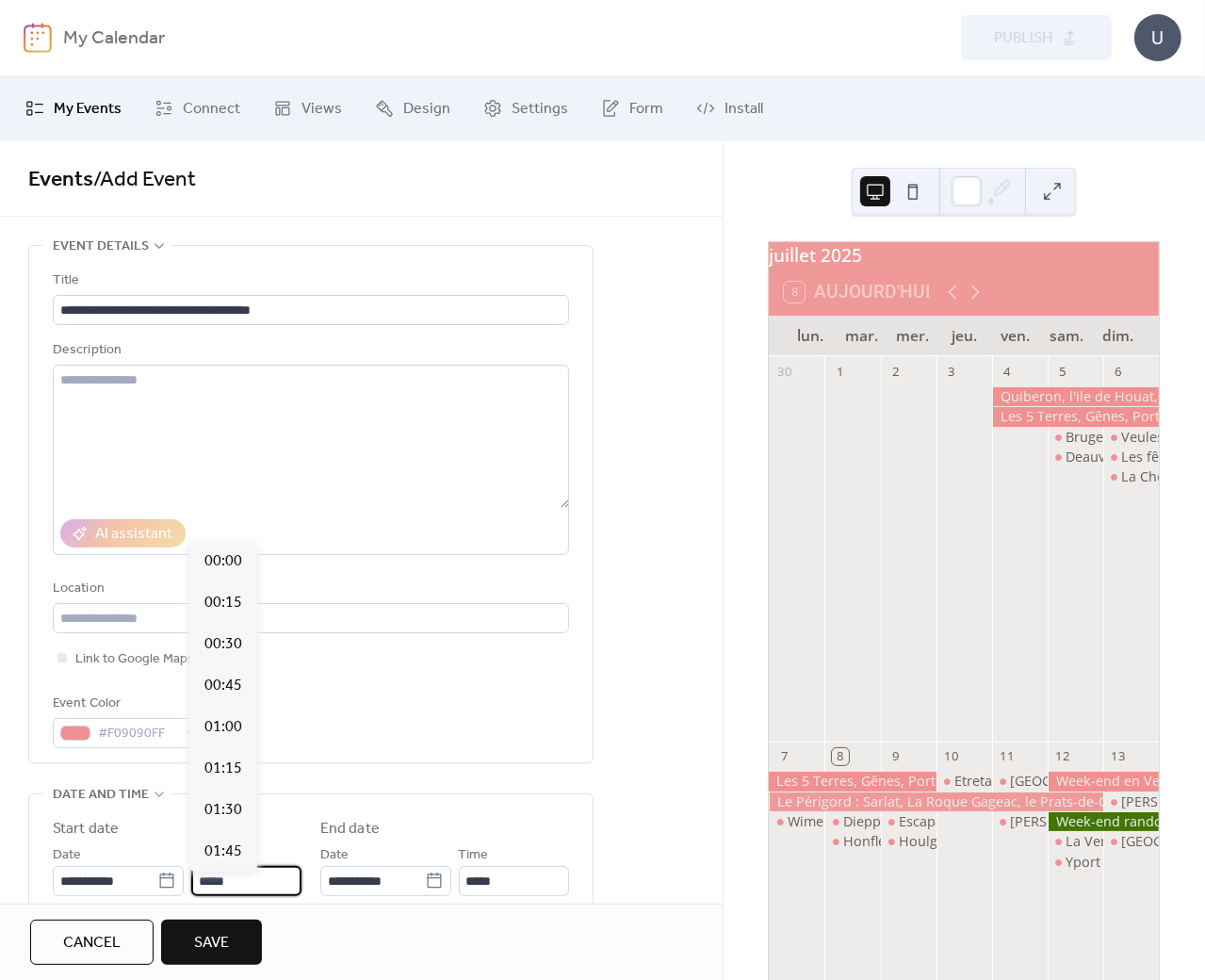 scroll, scrollTop: 1989, scrollLeft: 0, axis: vertical 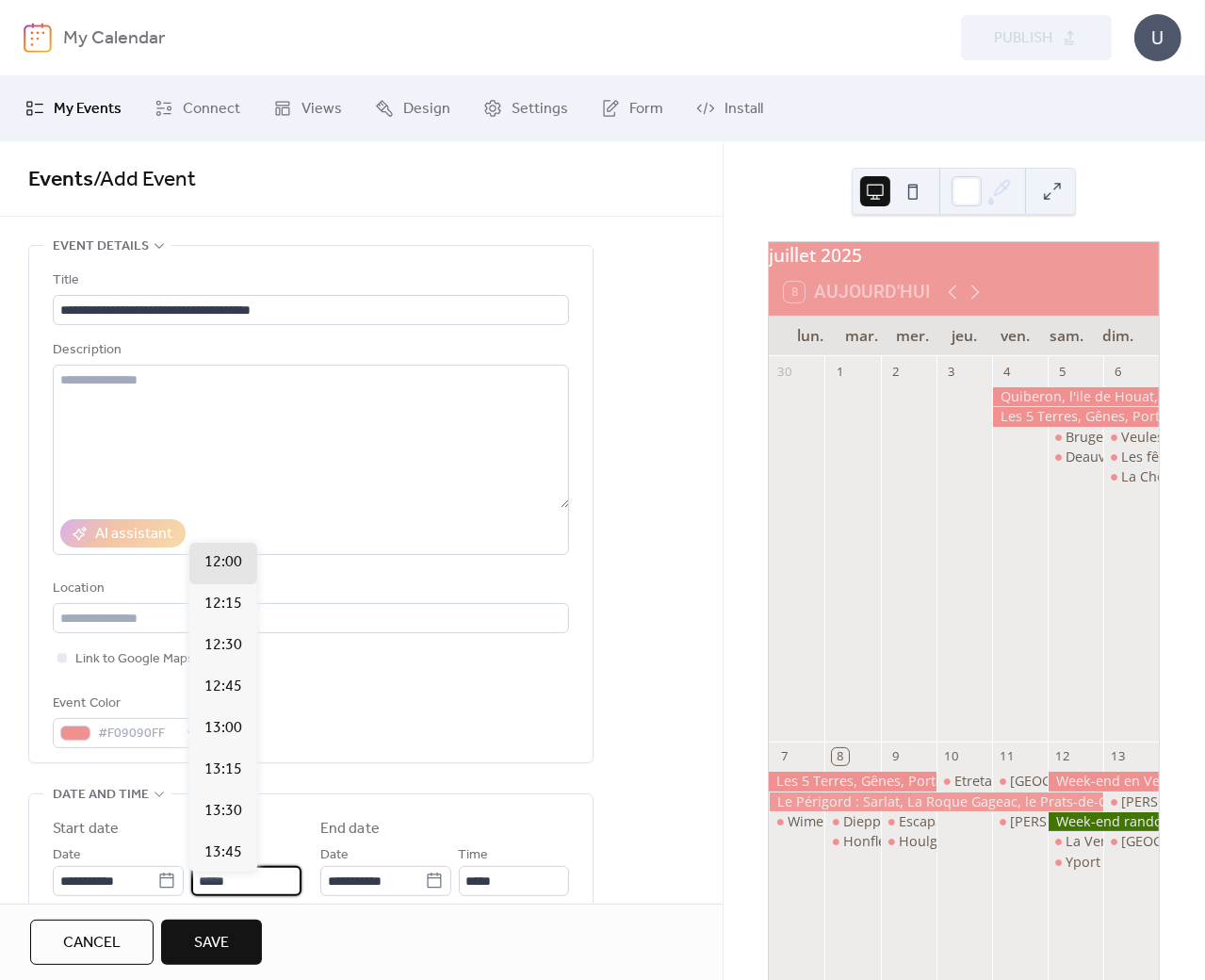 click on "*****" at bounding box center [246, 881] 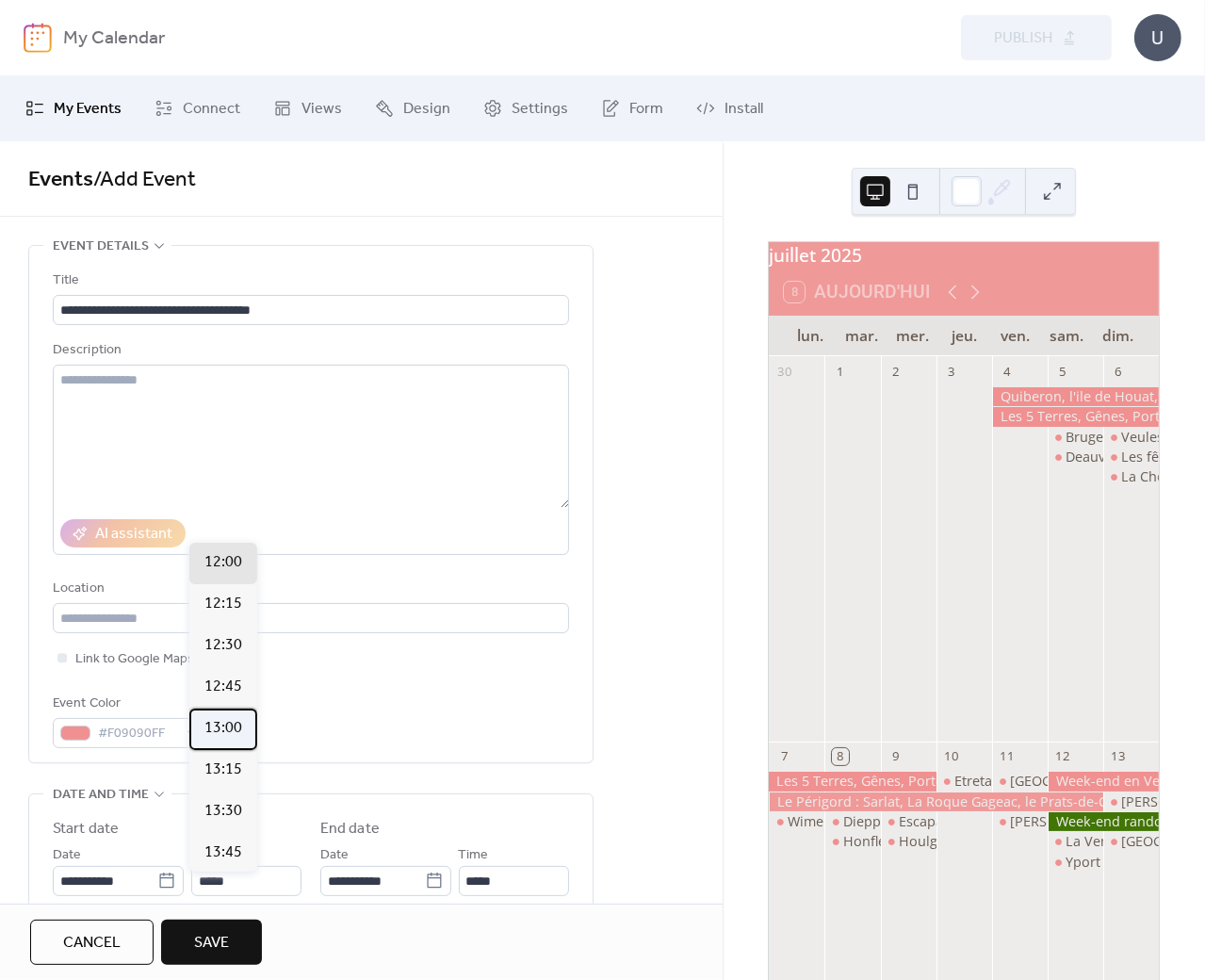 click on "13:00" at bounding box center (223, 728) 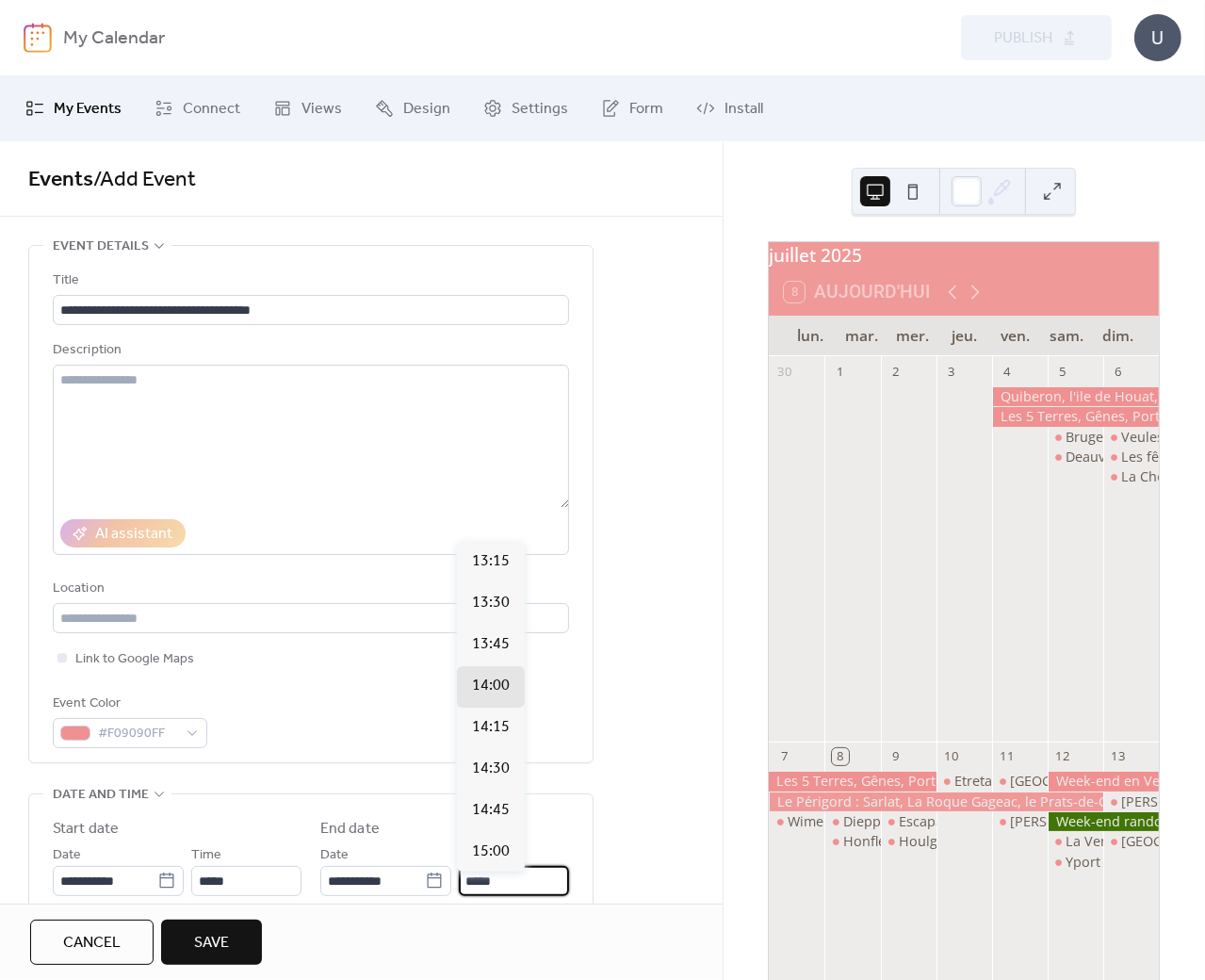 click on "*****" at bounding box center (513, 881) 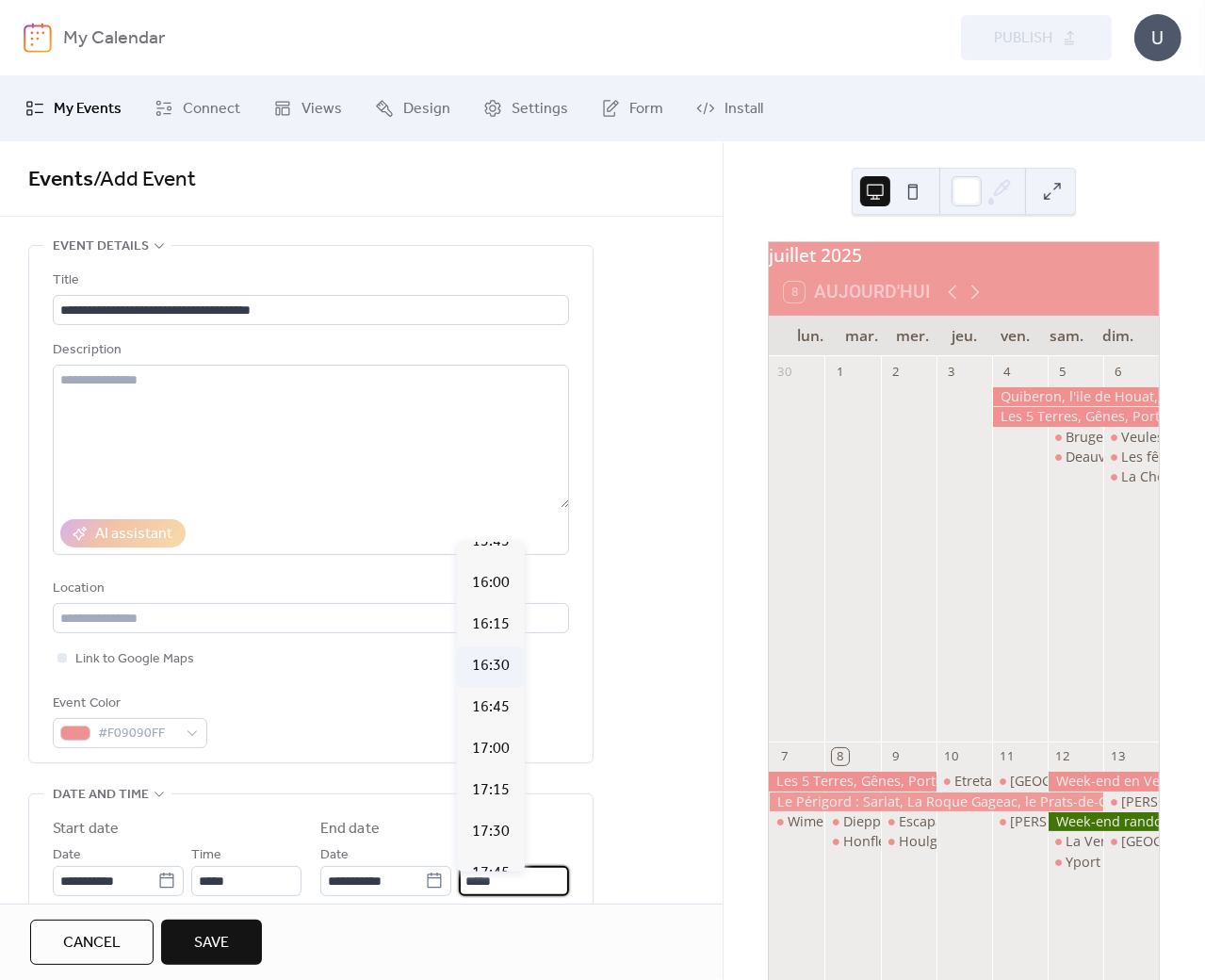 scroll, scrollTop: 543, scrollLeft: 0, axis: vertical 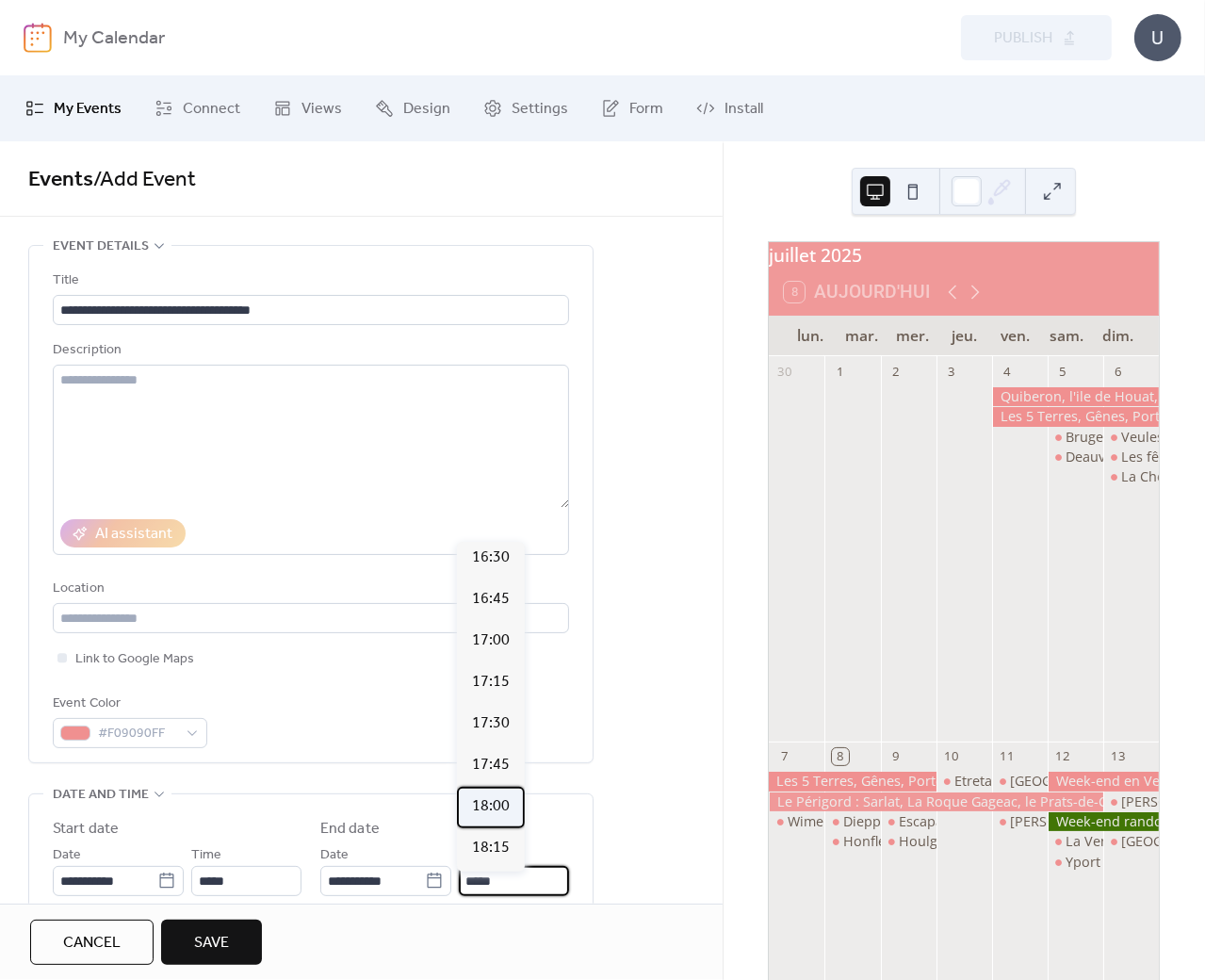 click on "18:00" at bounding box center (491, 807) 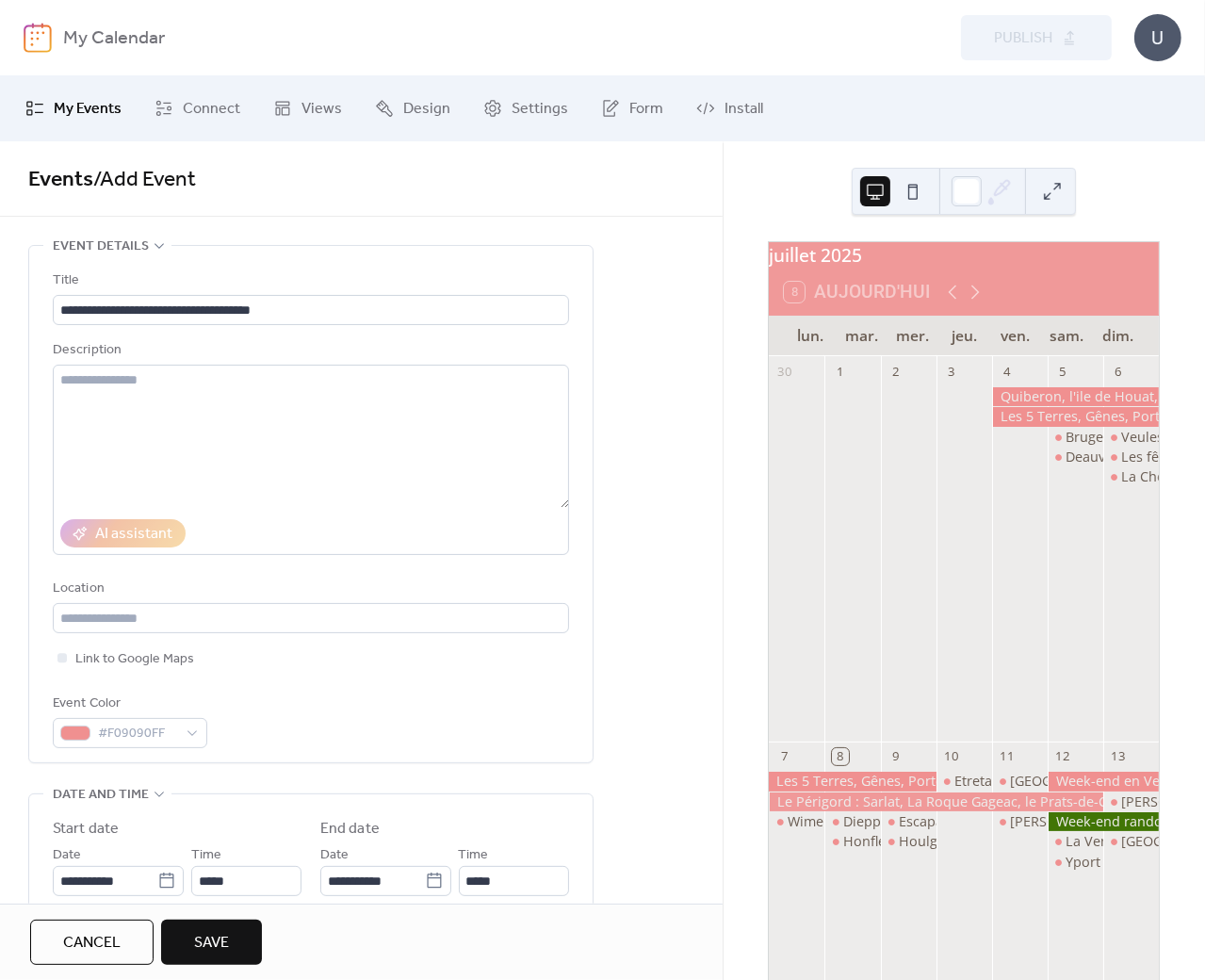 type on "*****" 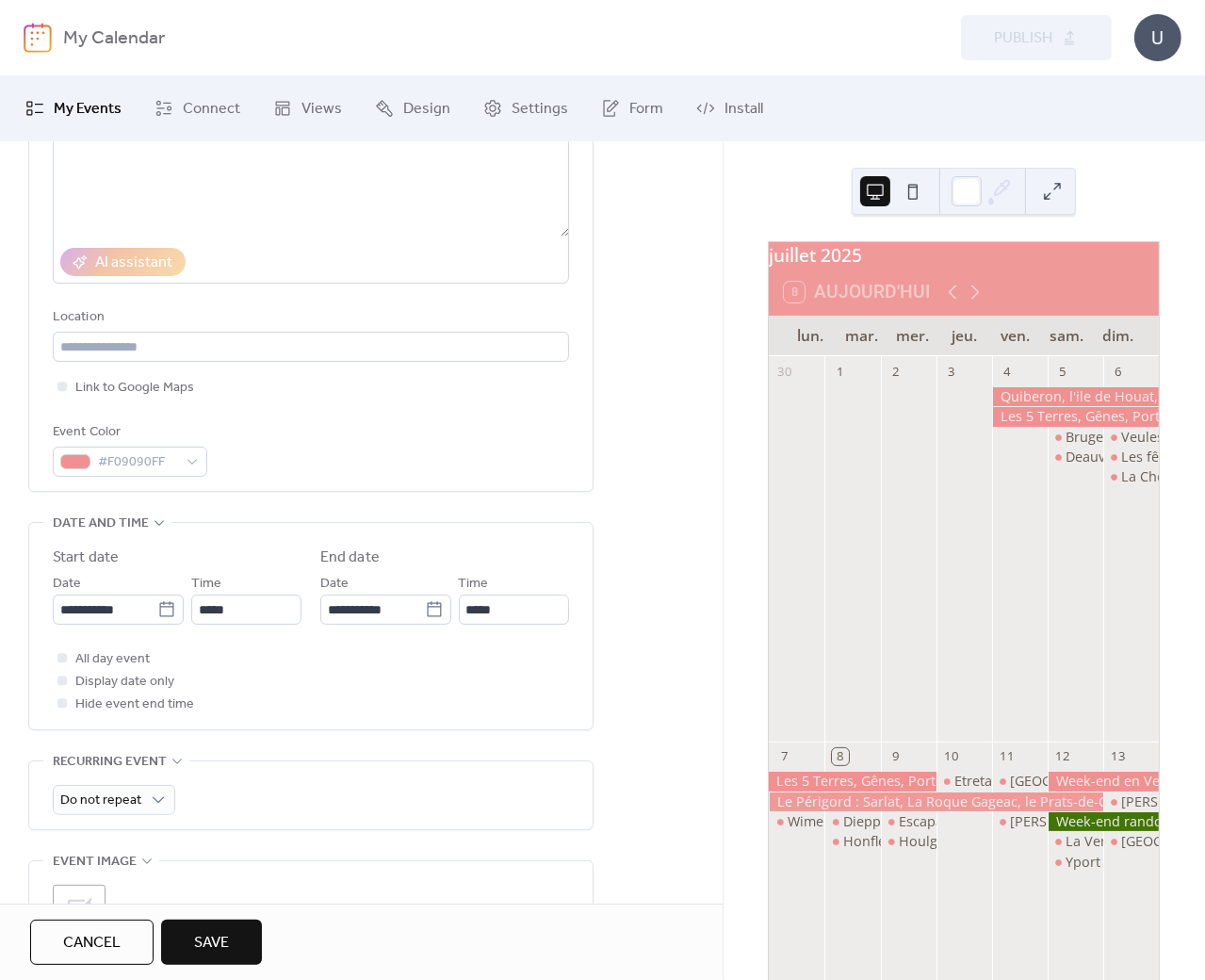 scroll, scrollTop: 475, scrollLeft: 0, axis: vertical 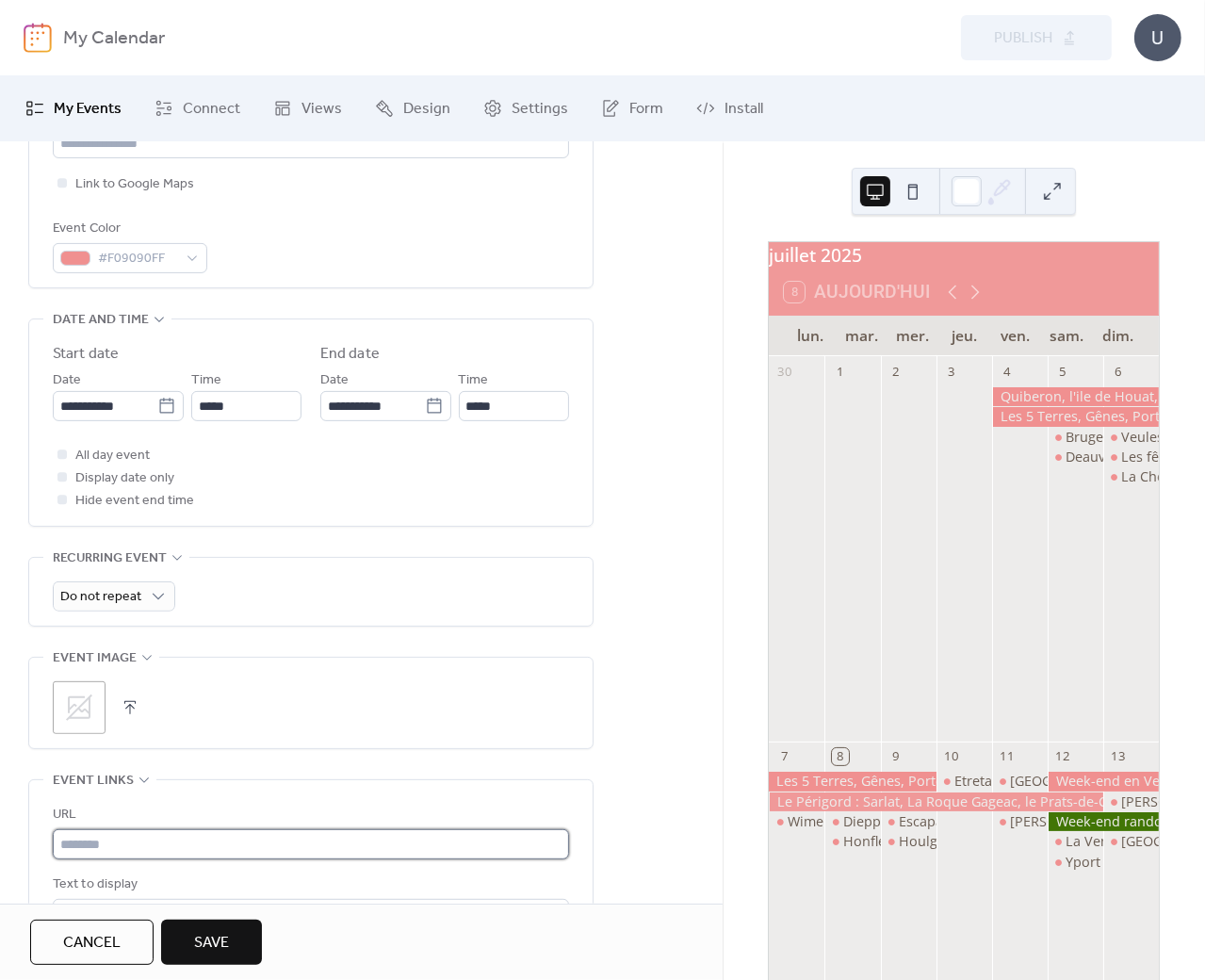 click at bounding box center [311, 844] 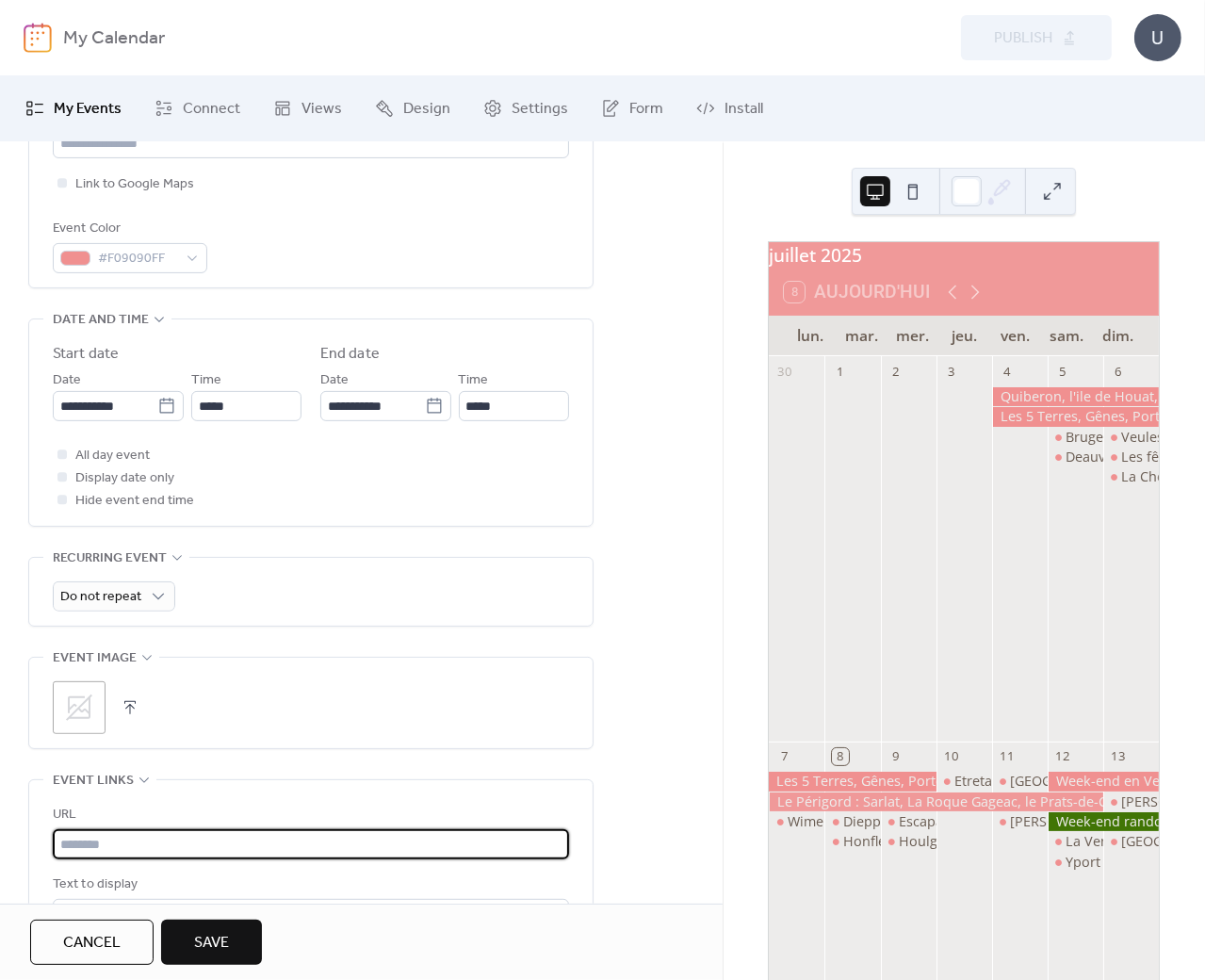 paste on "**********" 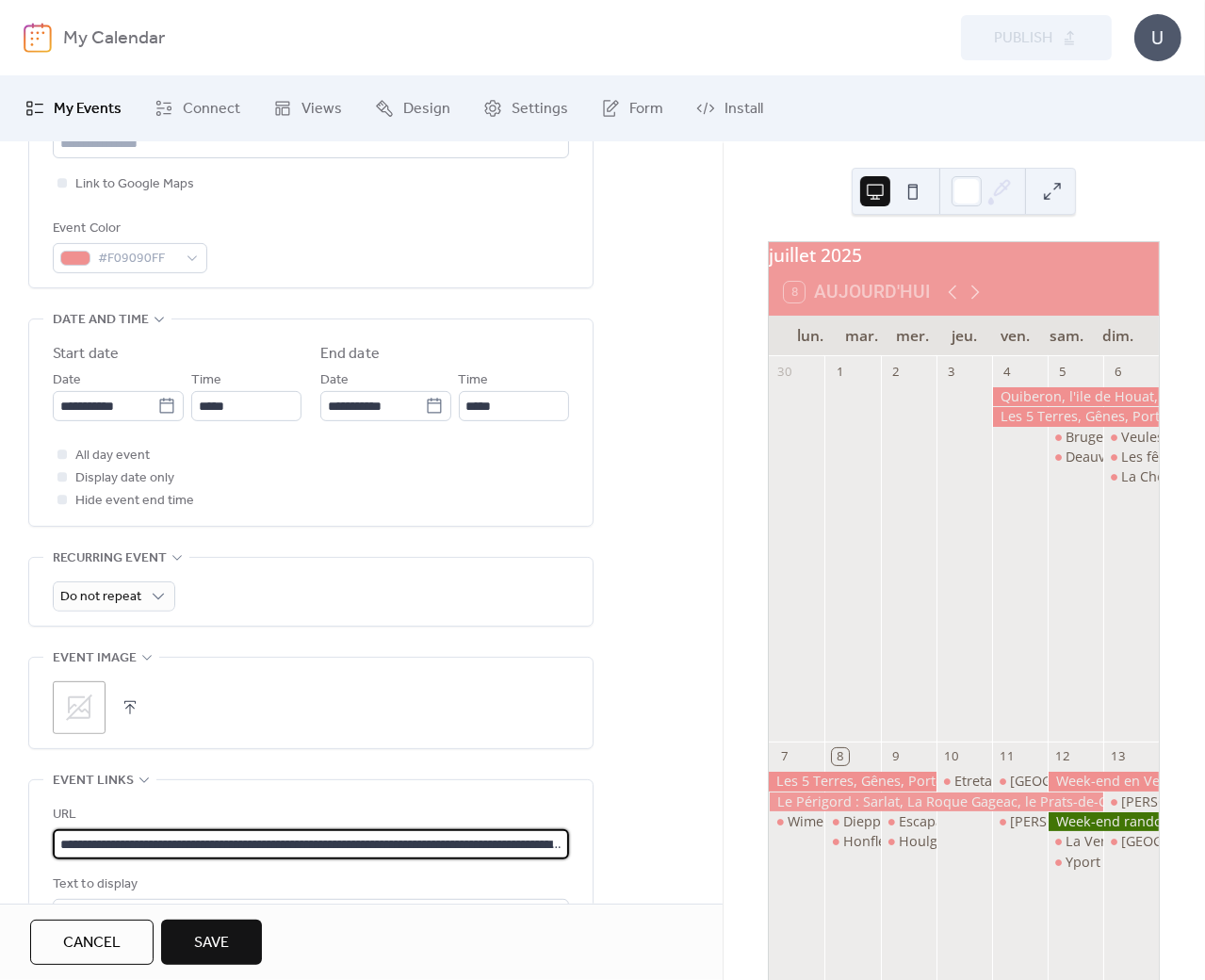 scroll, scrollTop: 0, scrollLeft: 654, axis: horizontal 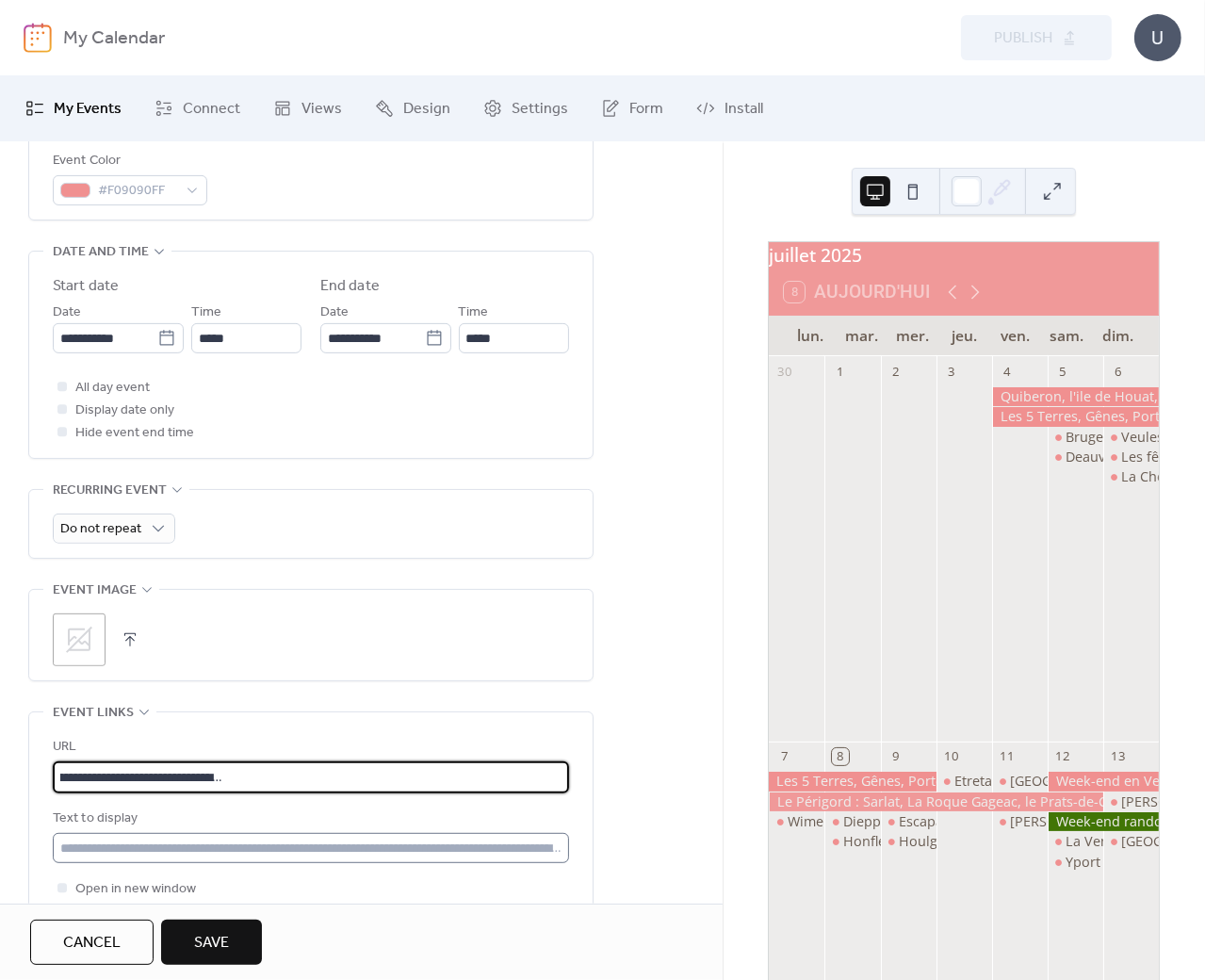 type on "**********" 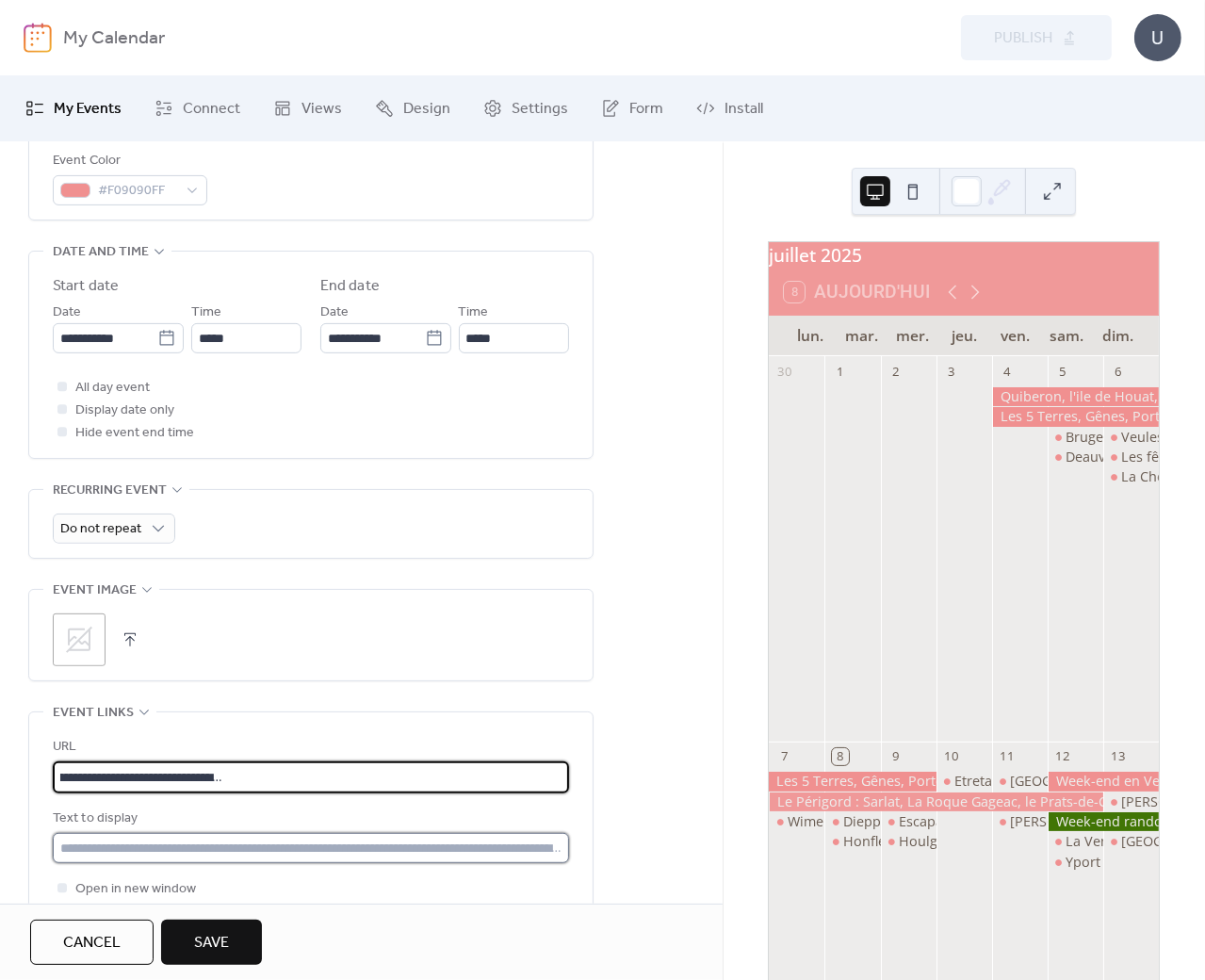 click at bounding box center [311, 848] 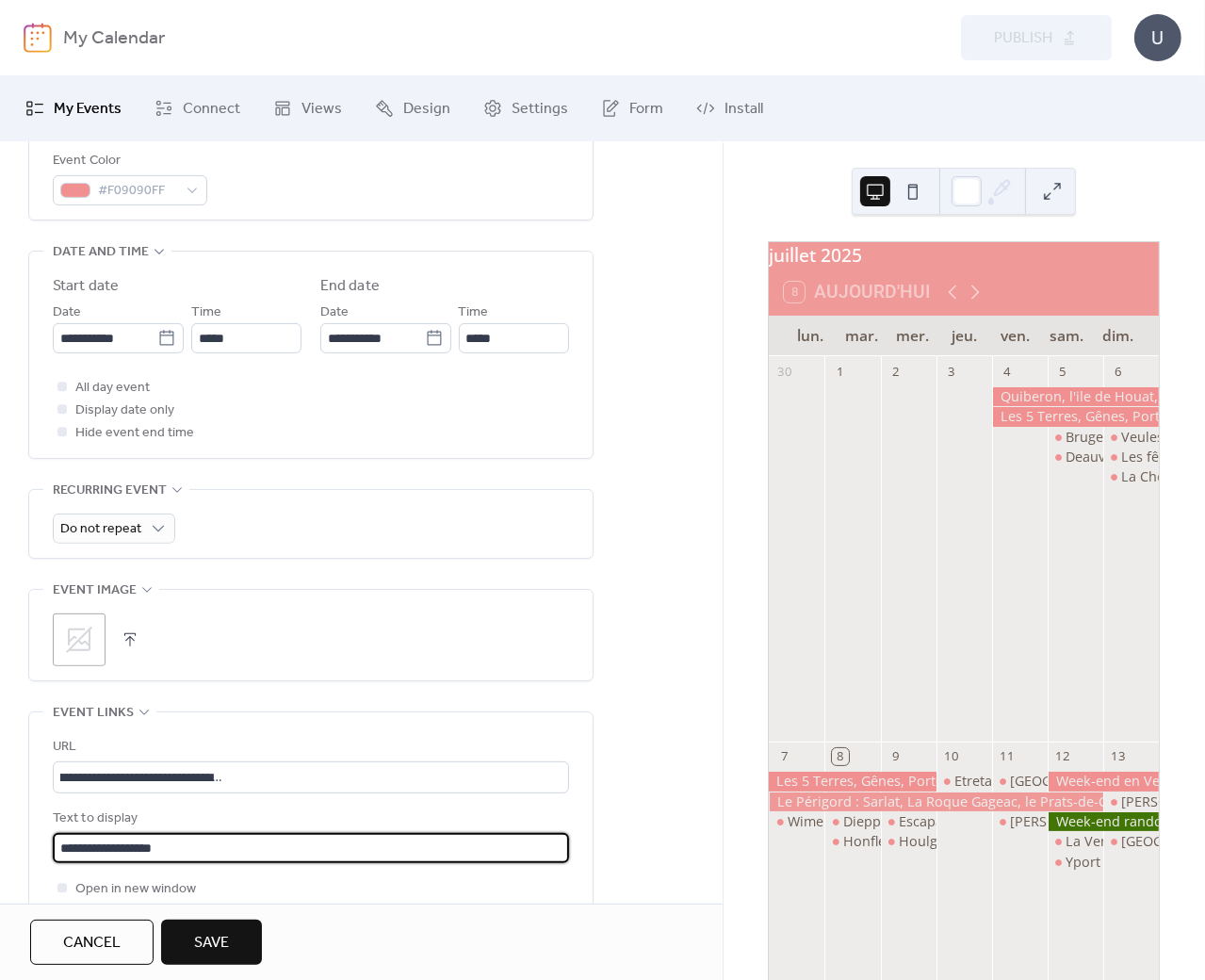 type on "**********" 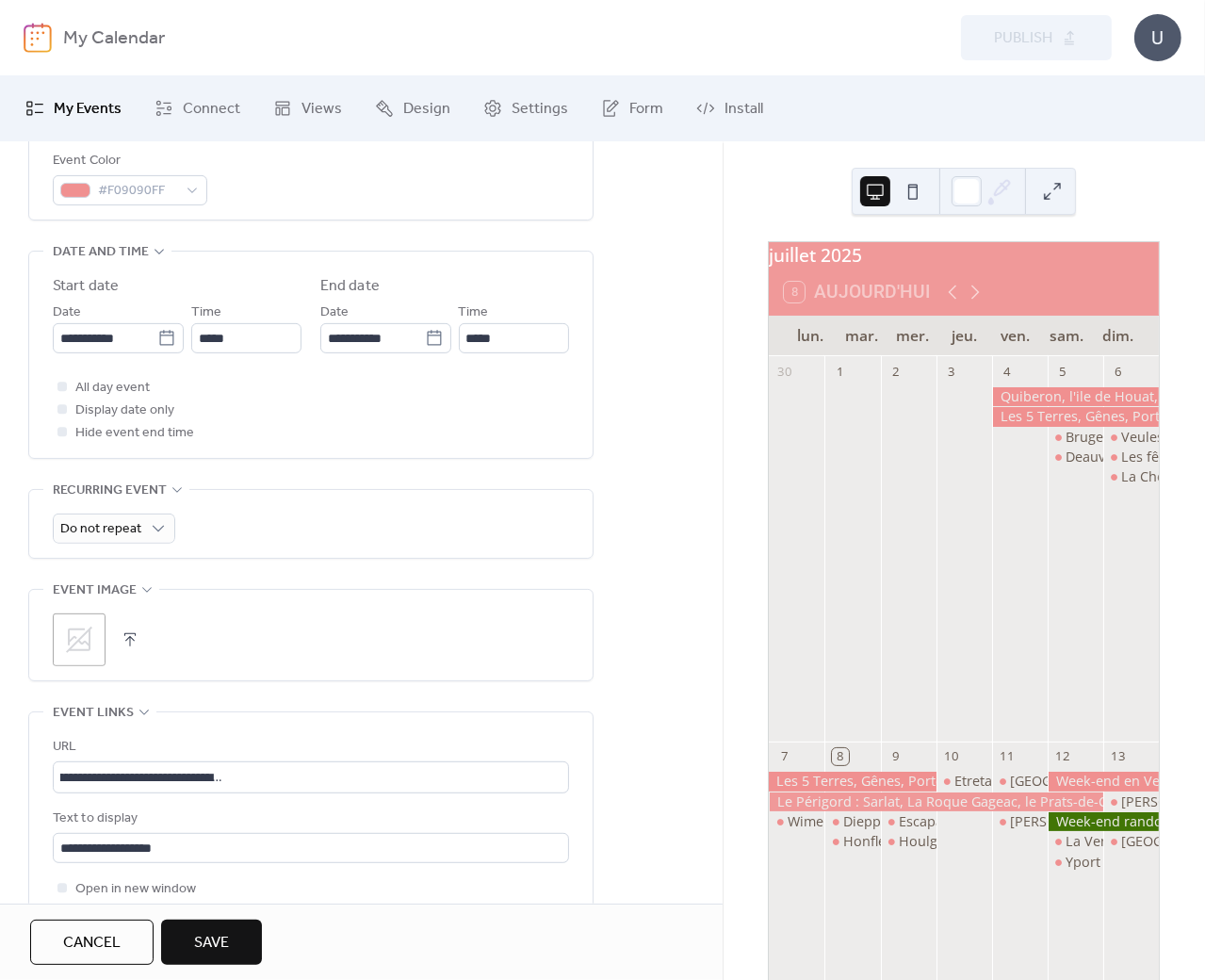 click on "Save" at bounding box center [211, 943] 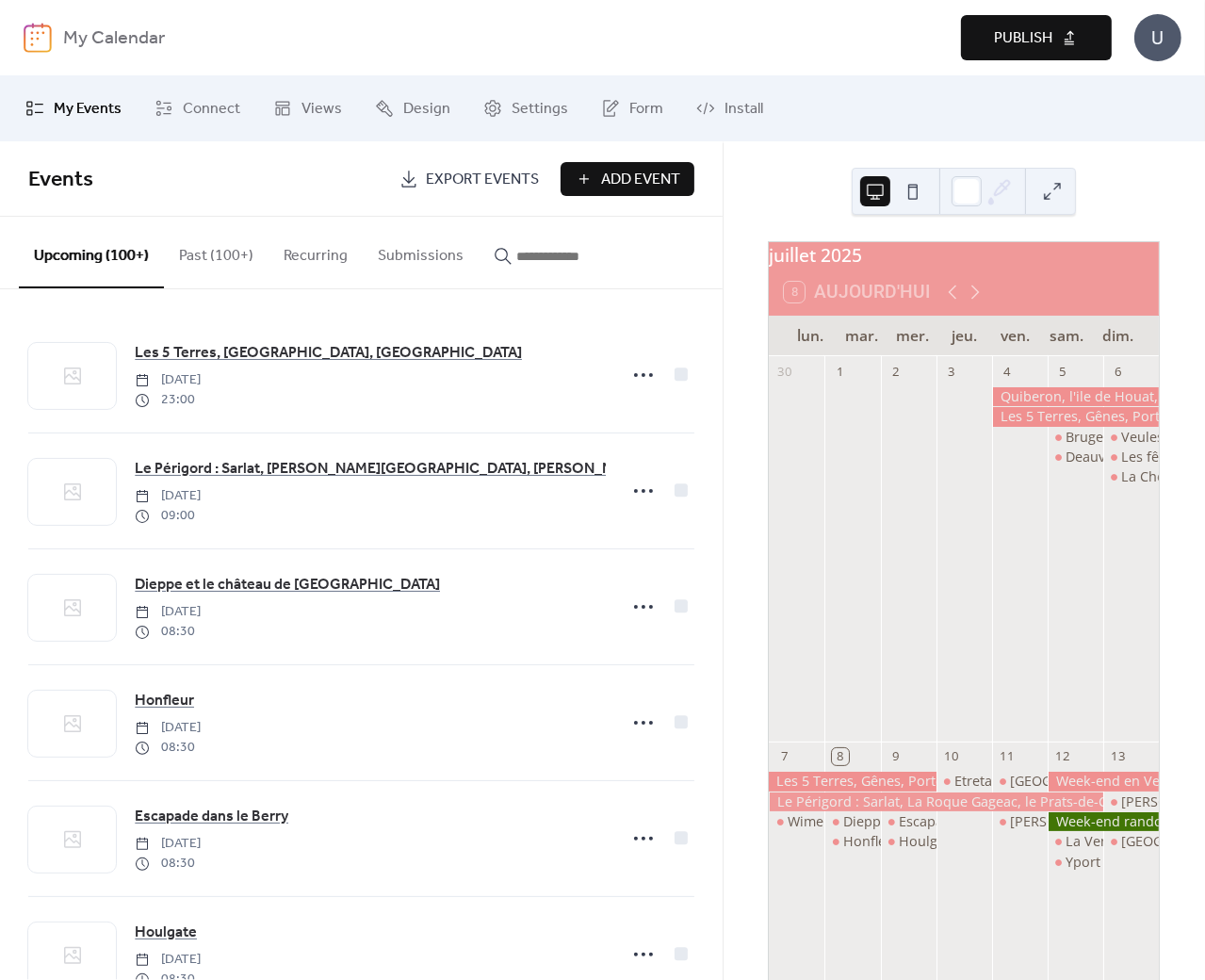 click on "Publish" at bounding box center (1023, 39) 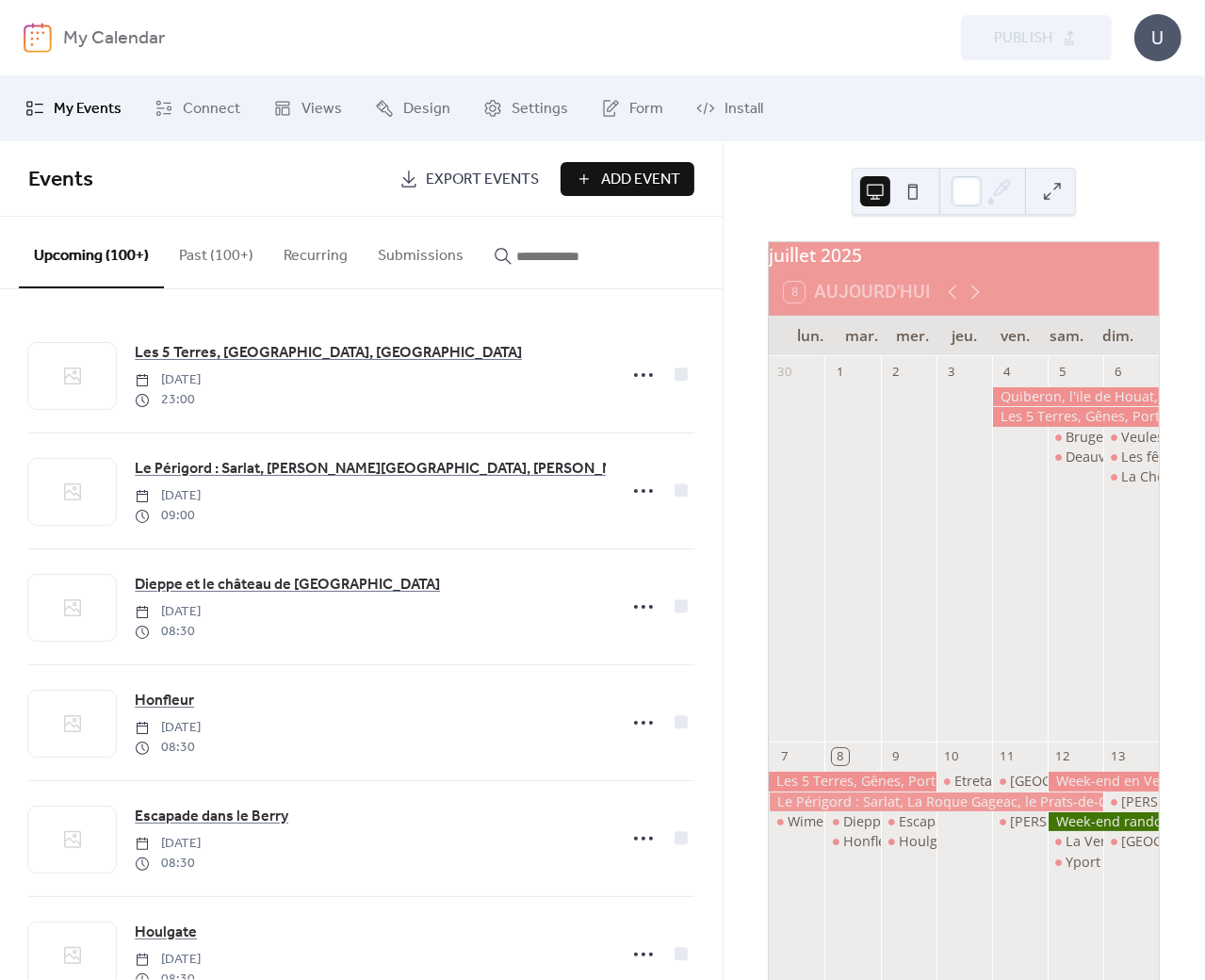 click at bounding box center [563, 256] 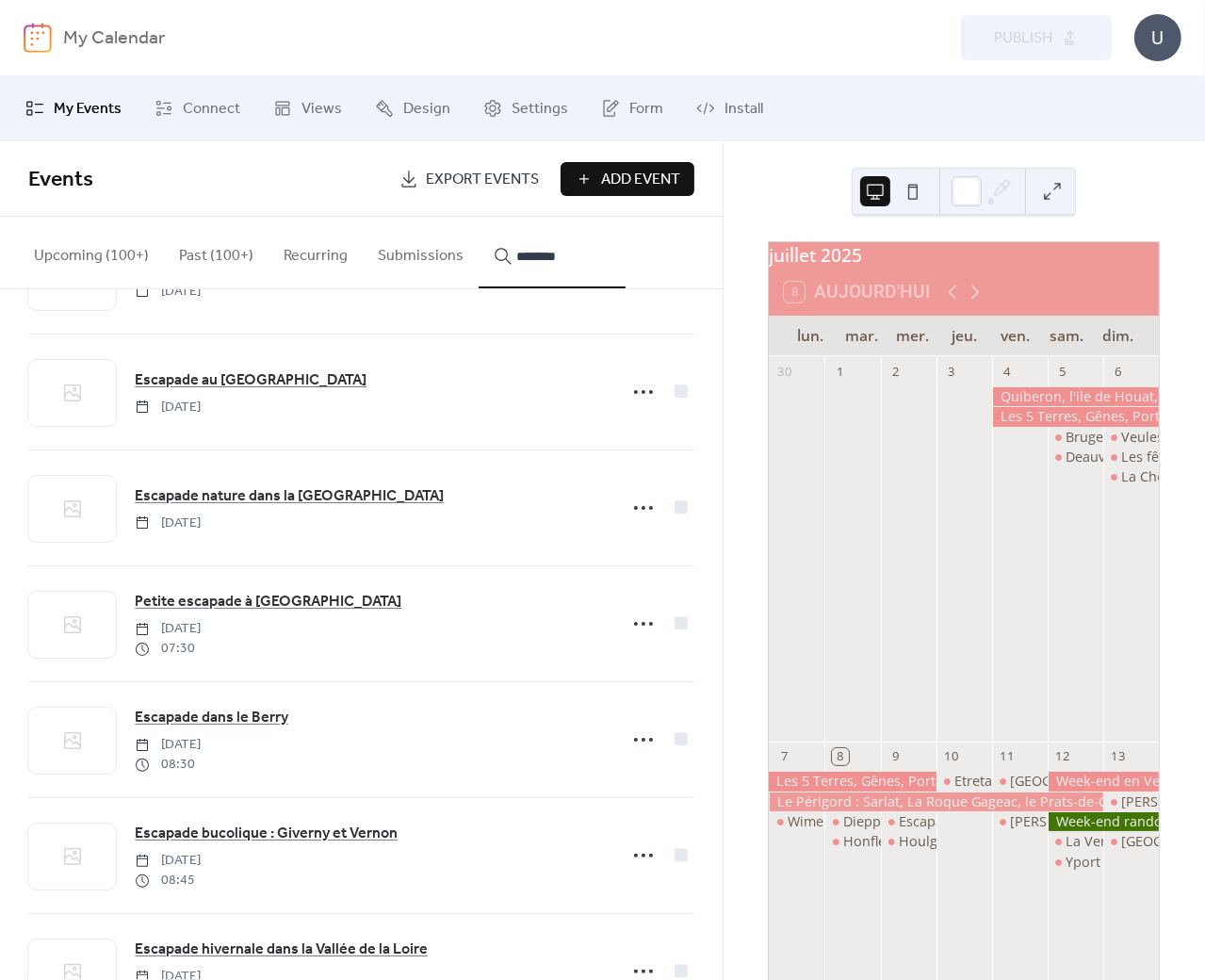 scroll, scrollTop: 757, scrollLeft: 0, axis: vertical 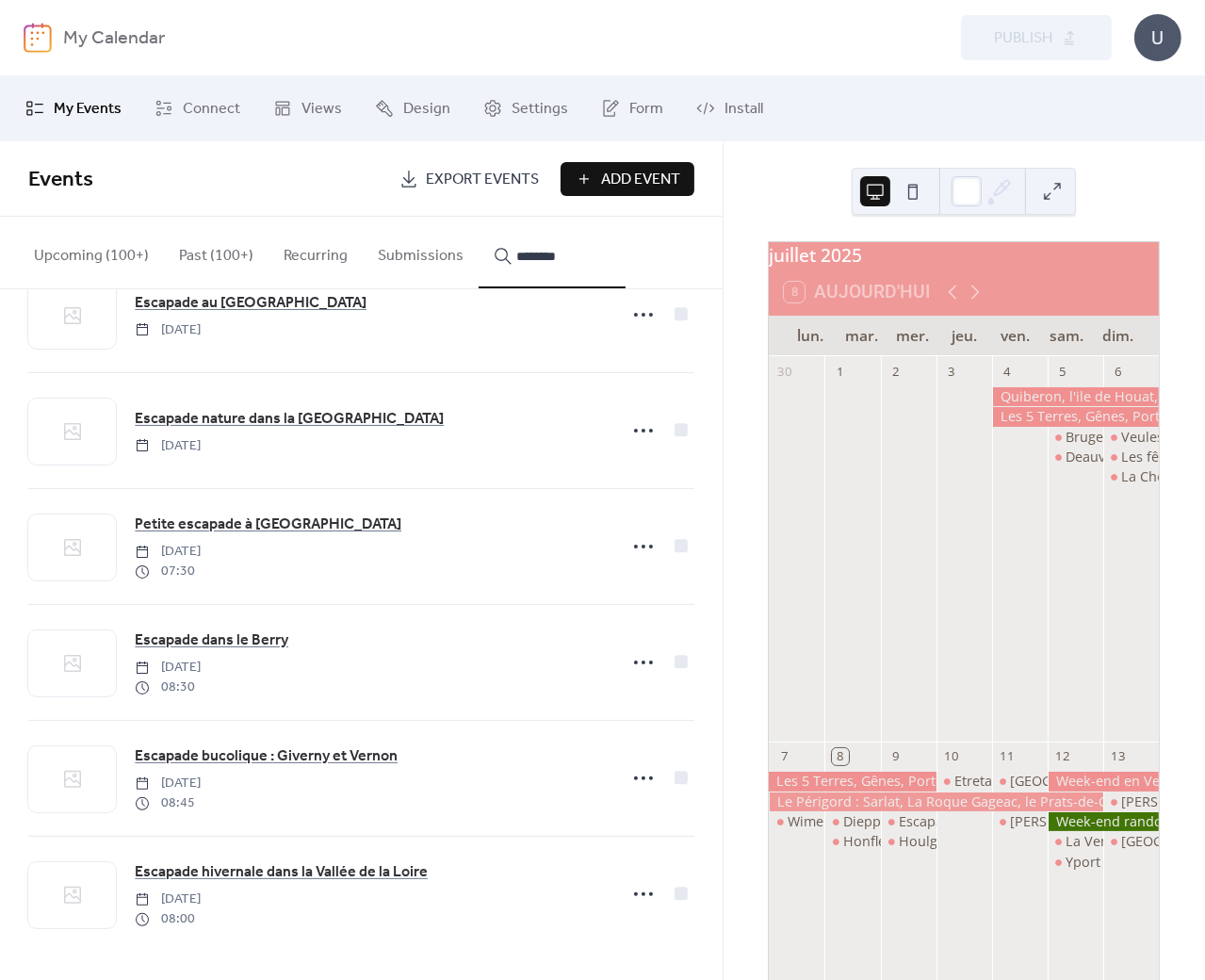 type on "********" 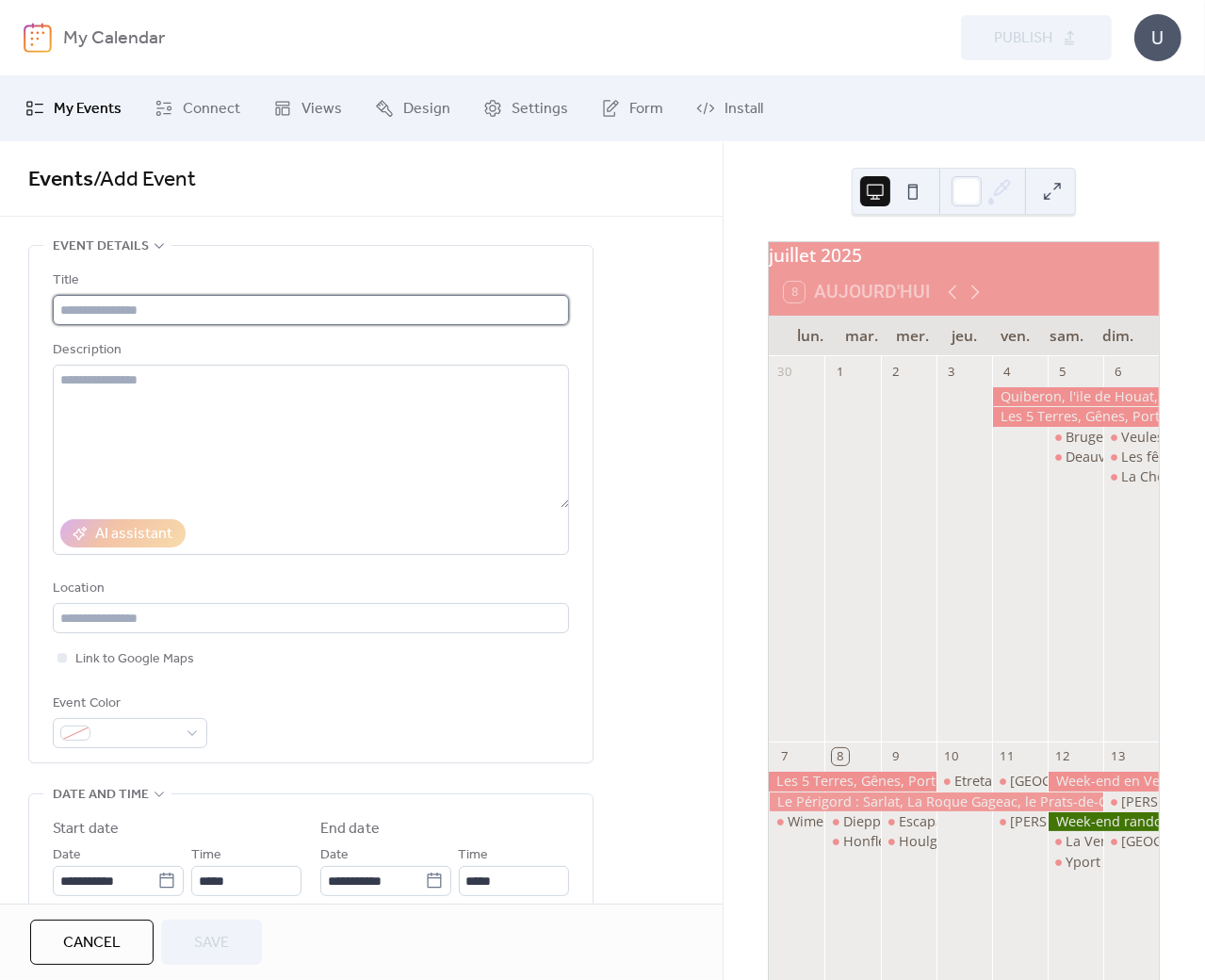 click at bounding box center [311, 310] 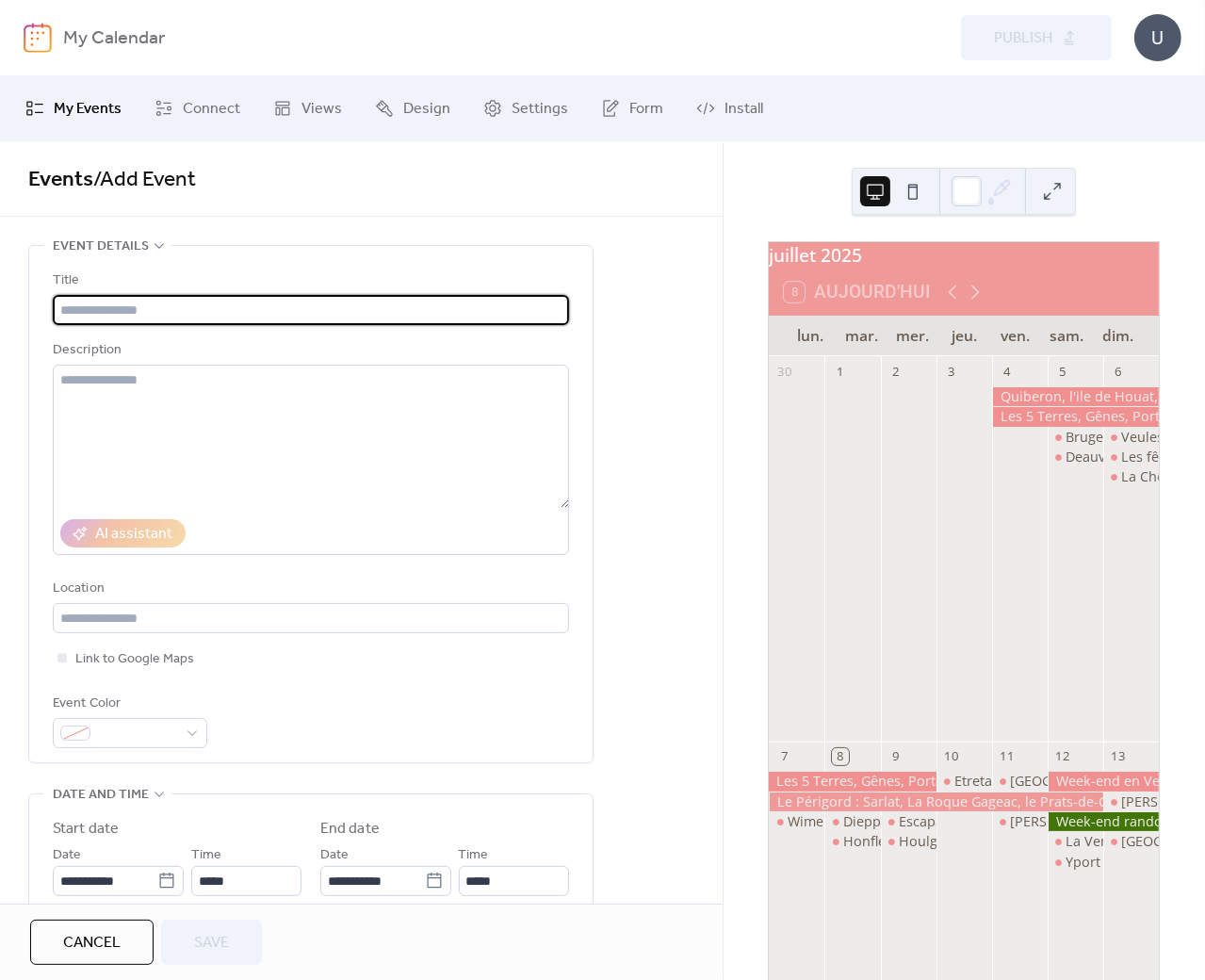 paste on "**********" 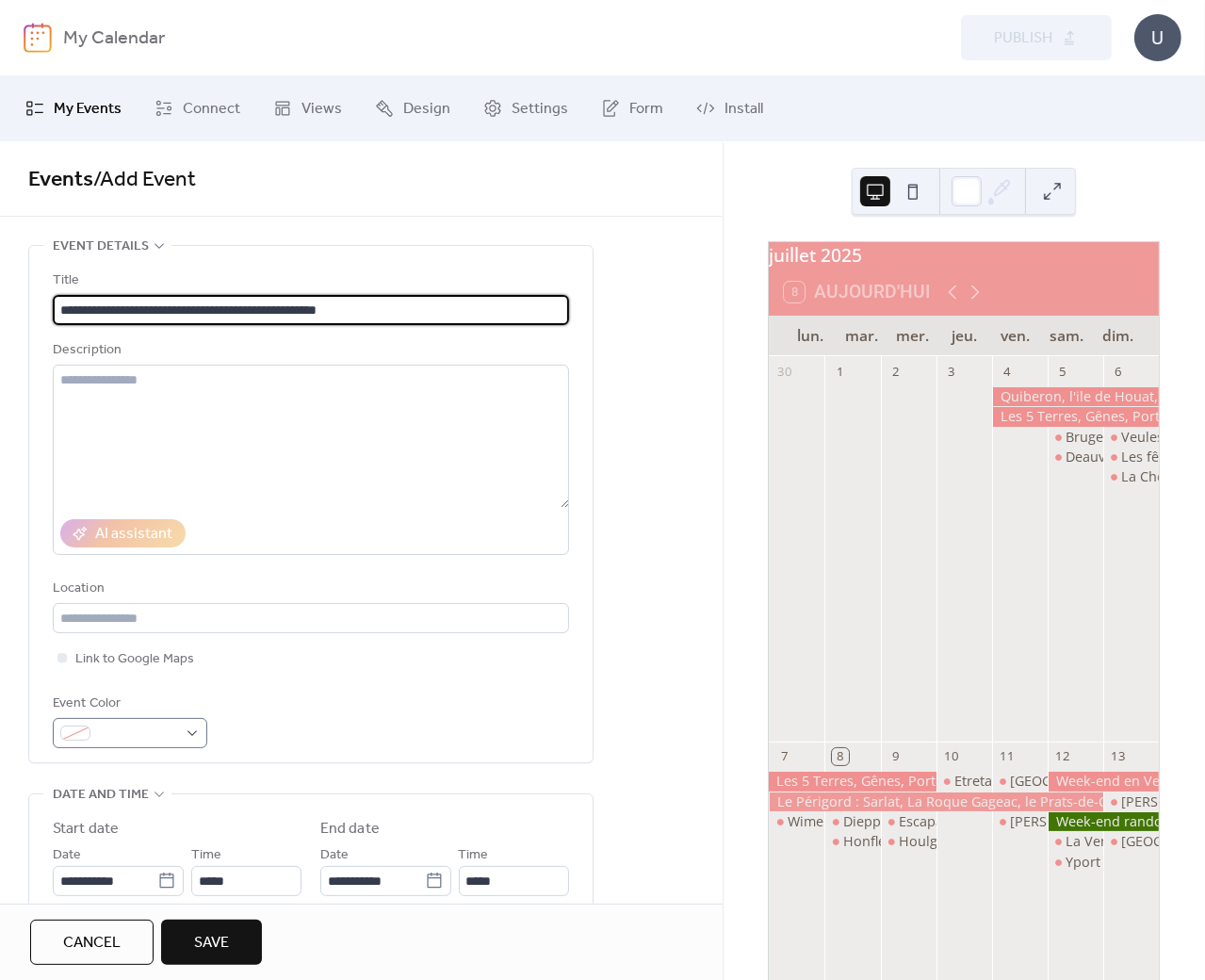 type on "**********" 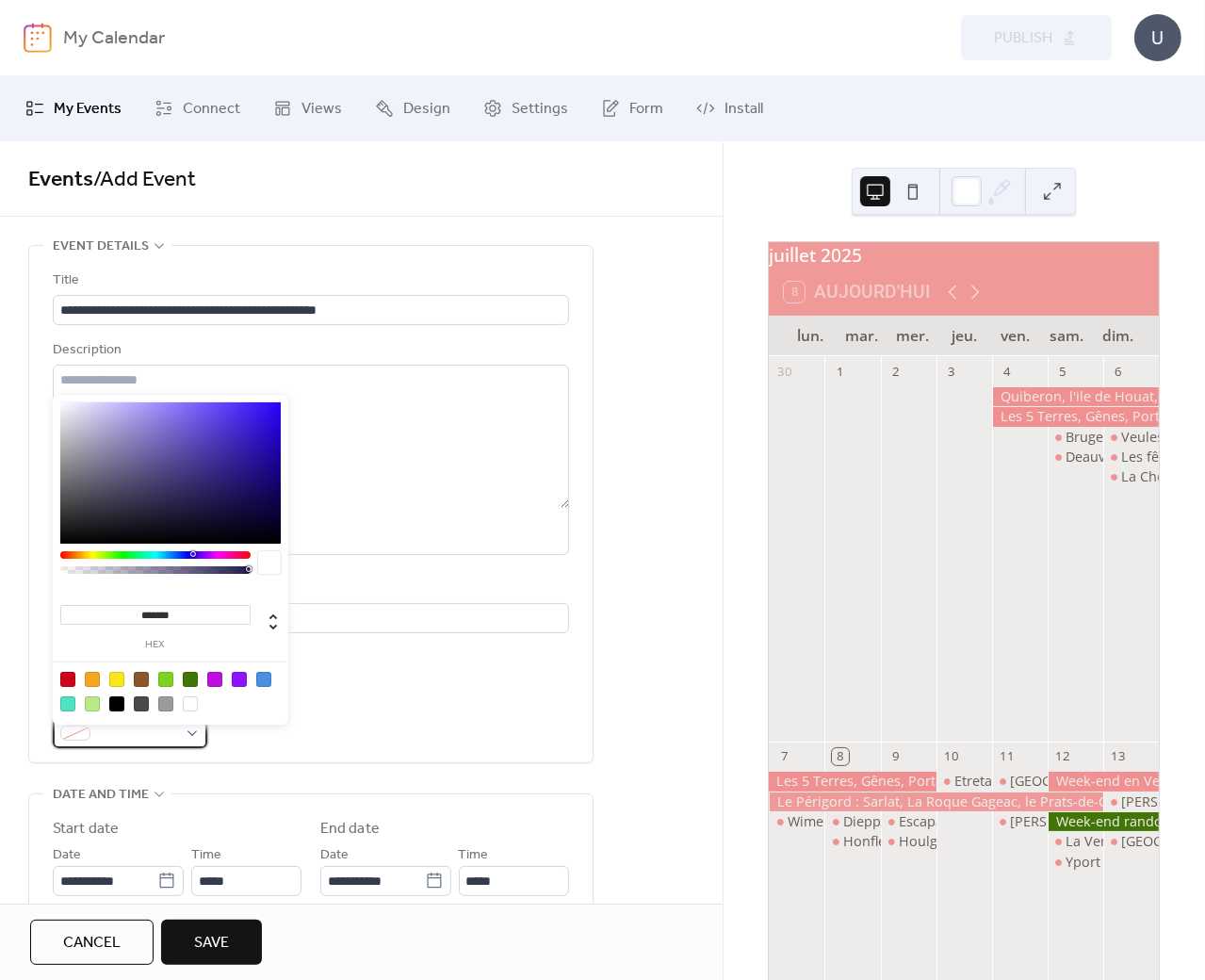 click at bounding box center [138, 734] 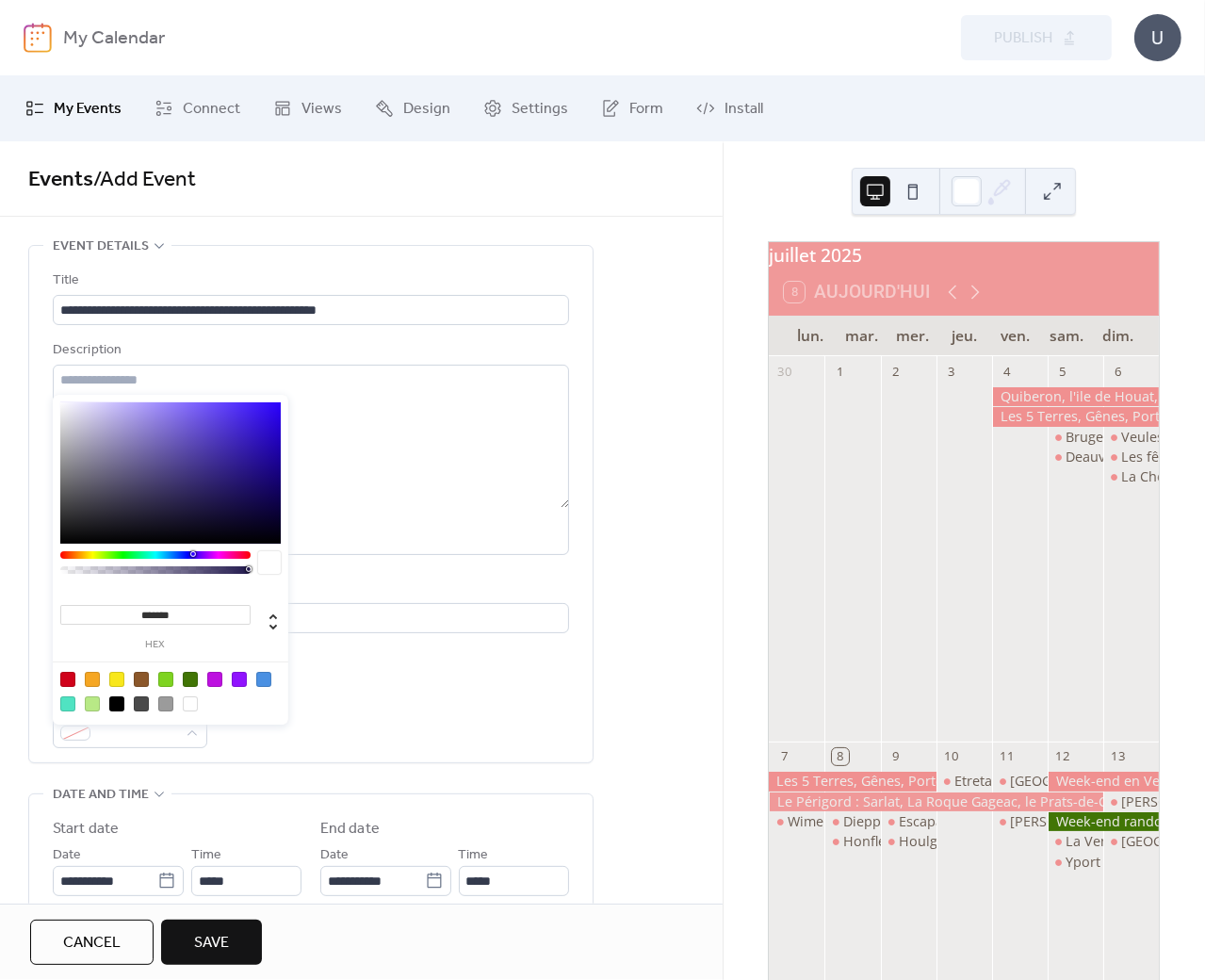 click on "*******" at bounding box center (155, 614) 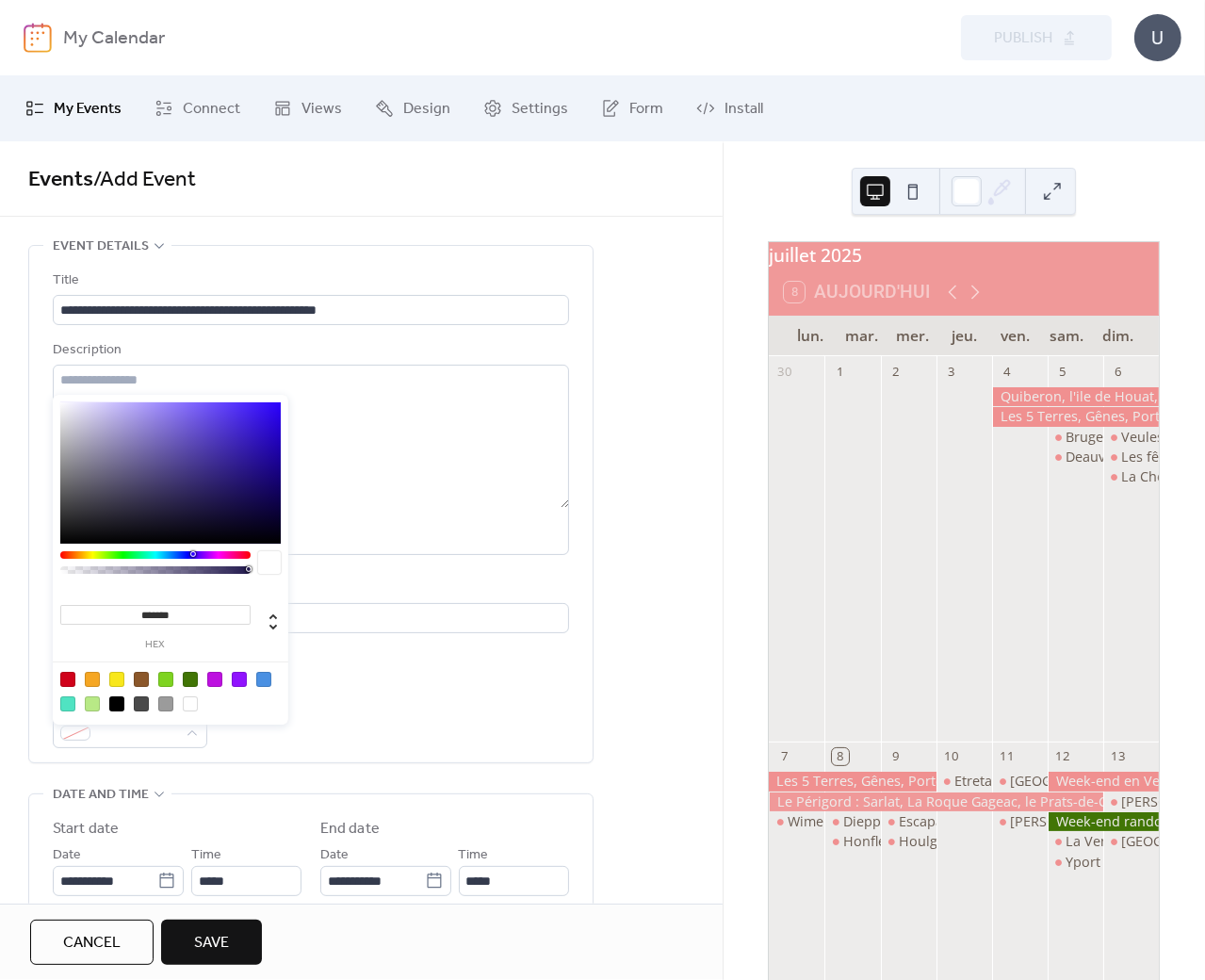 drag, startPoint x: 141, startPoint y: 611, endPoint x: 201, endPoint y: 615, distance: 60.1332 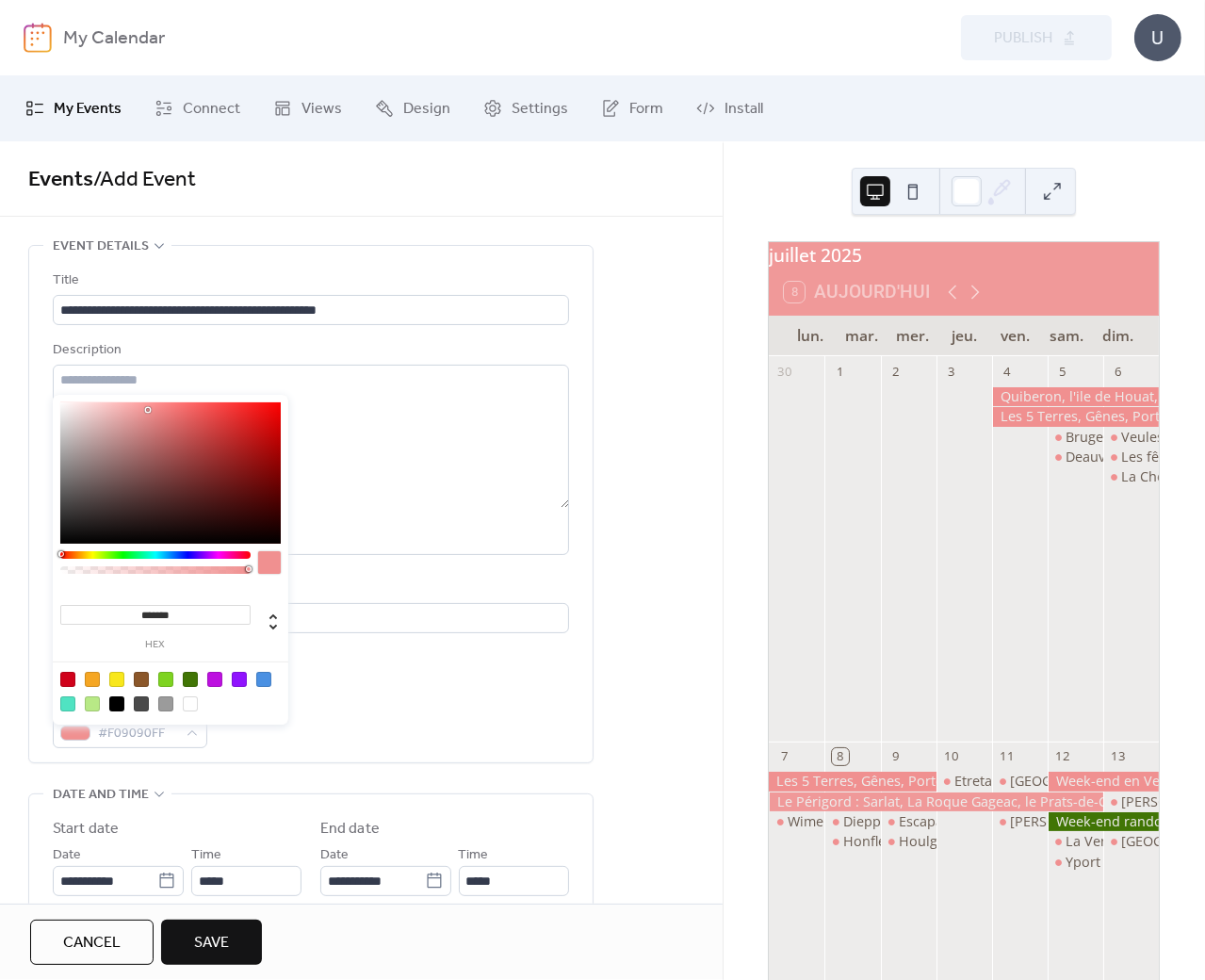 type on "********" 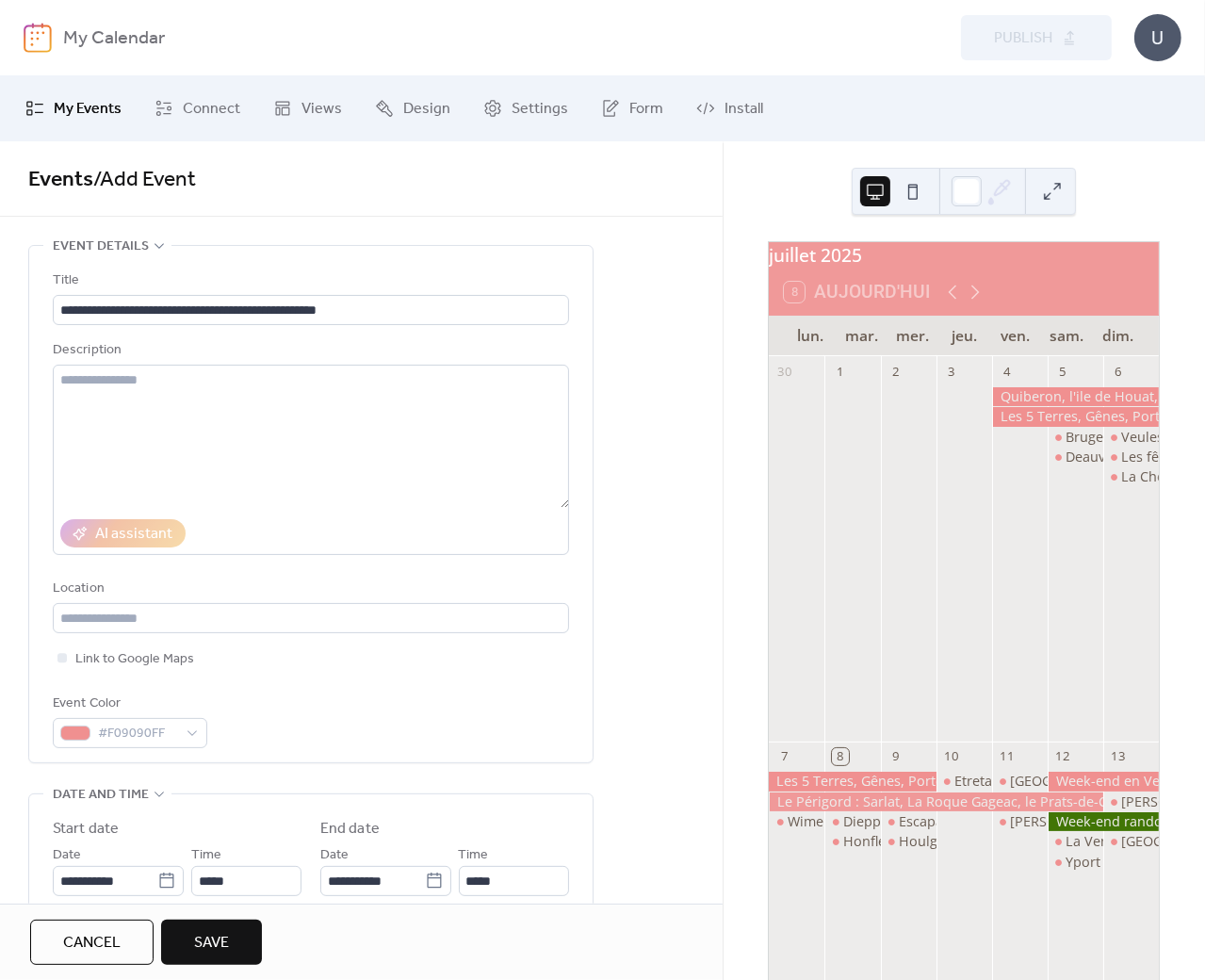 click on "Event Color #F09090FF" at bounding box center (311, 720) 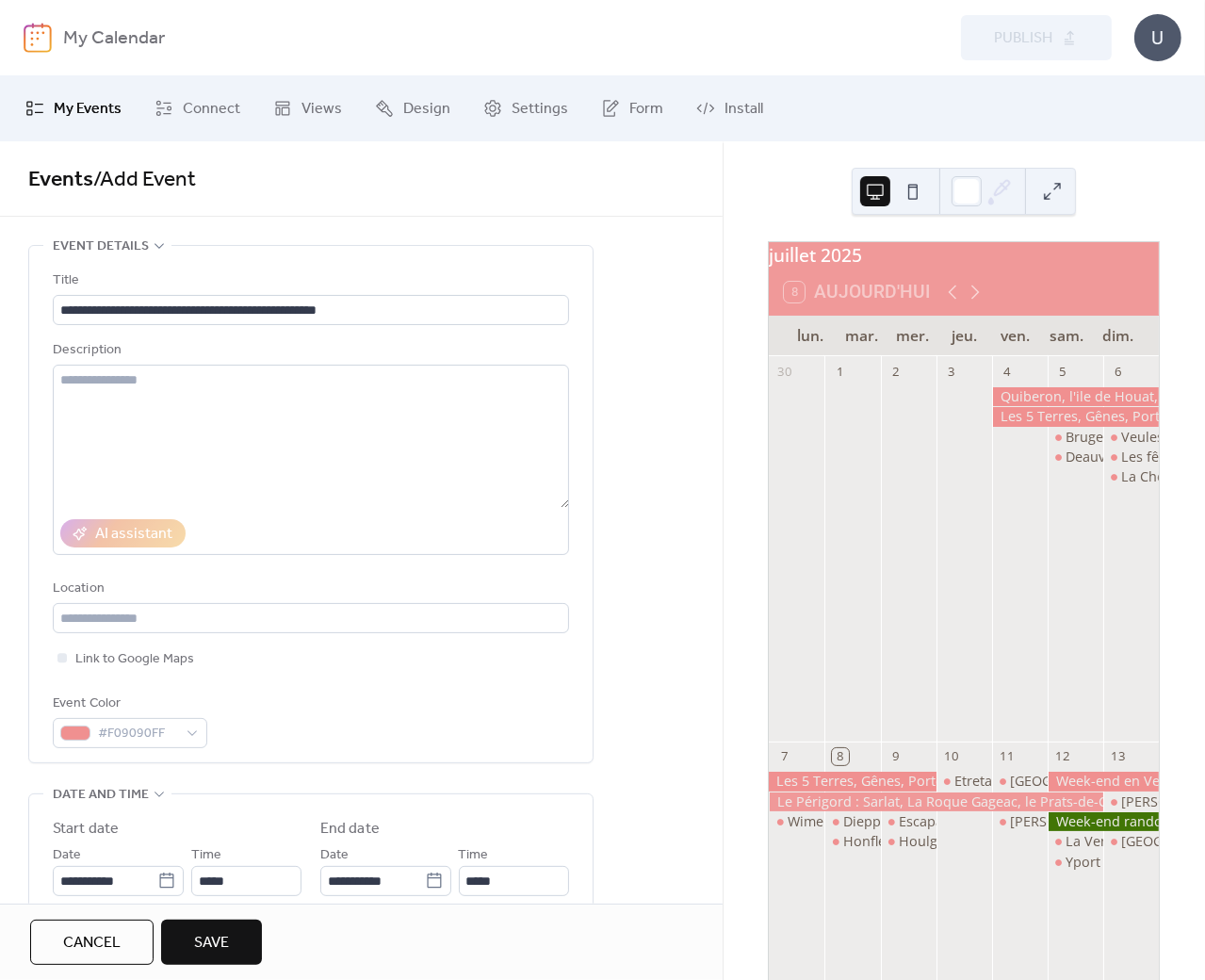 scroll, scrollTop: 68, scrollLeft: 0, axis: vertical 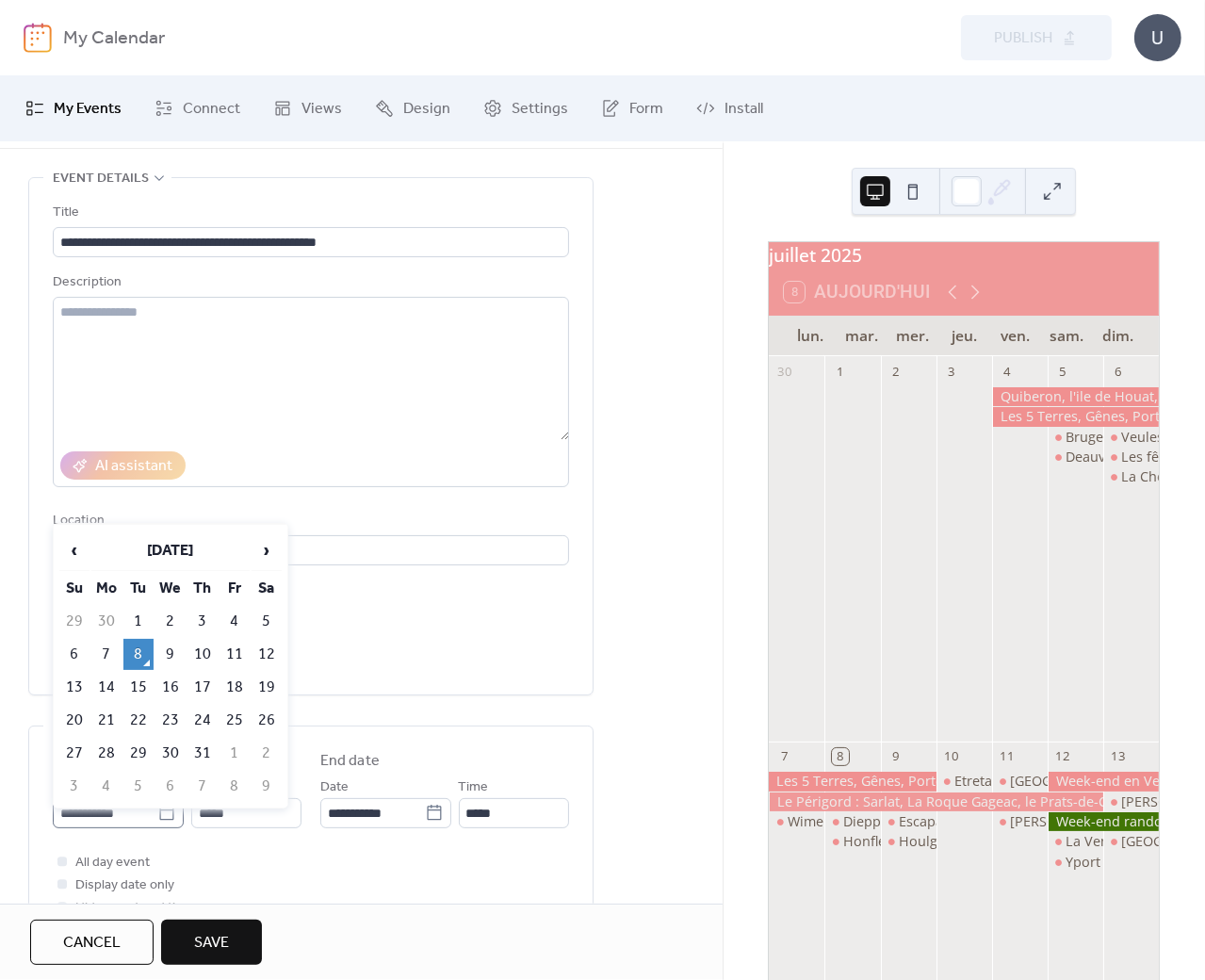 click on "**********" at bounding box center (118, 813) 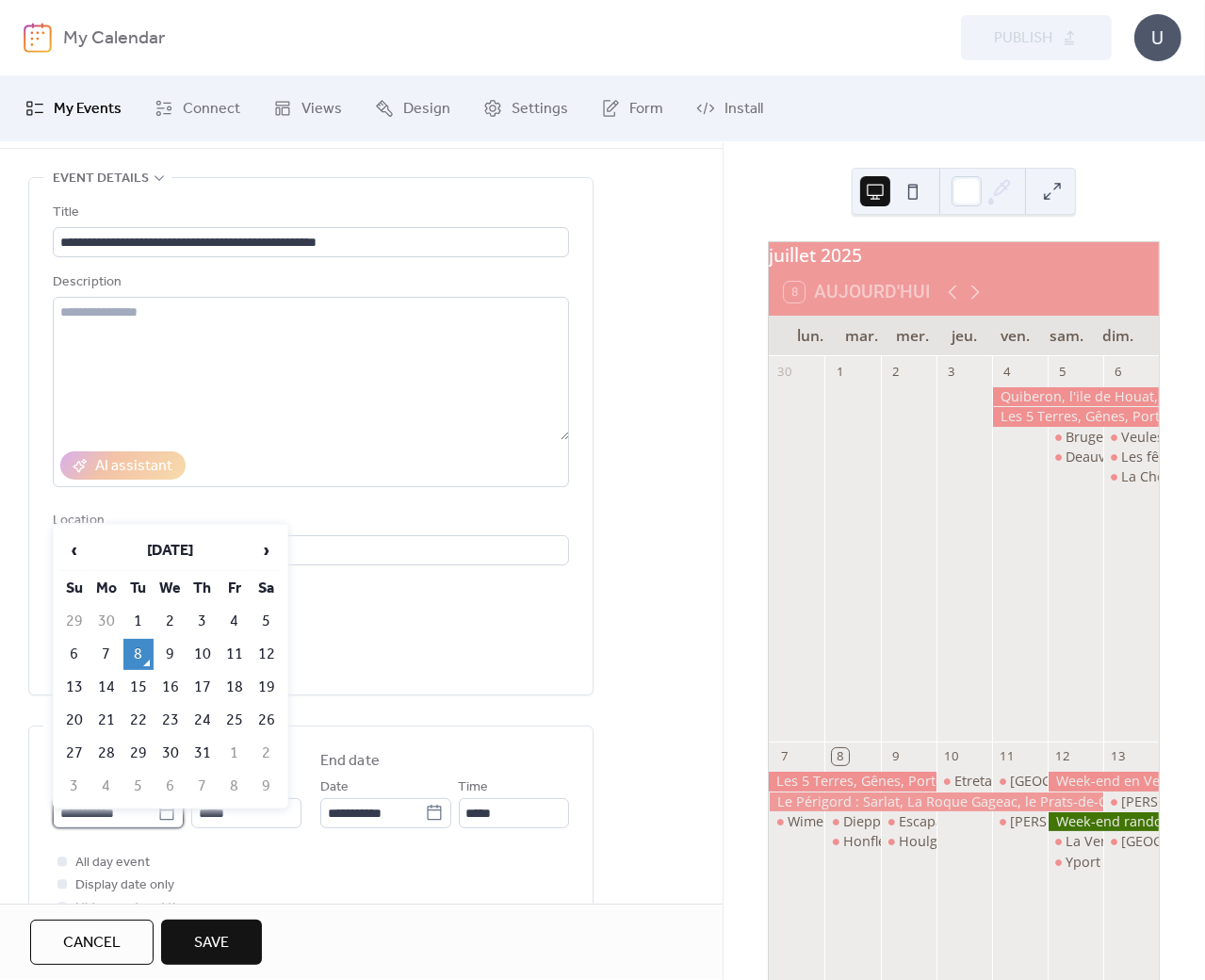 click on "**********" at bounding box center (105, 813) 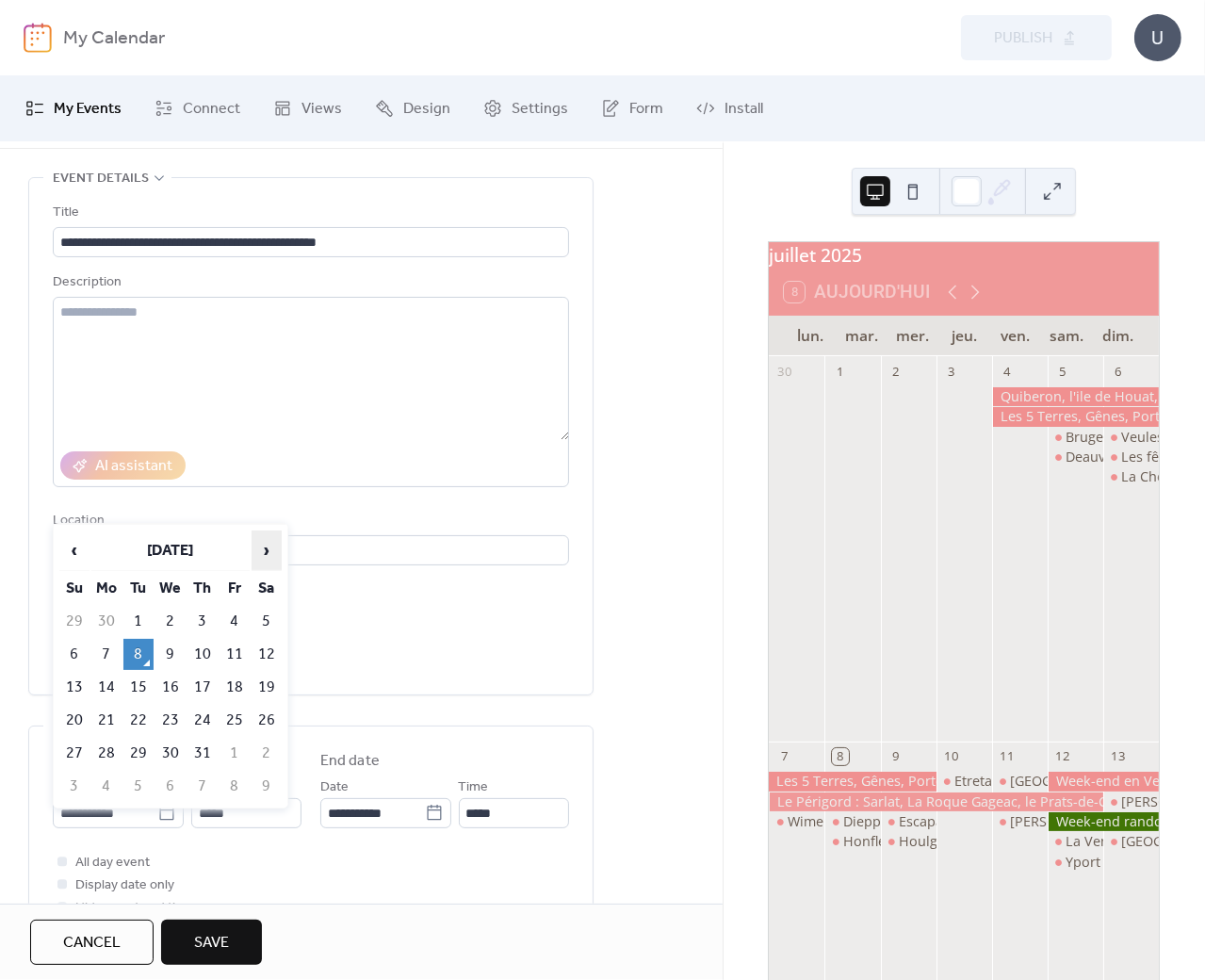click on "›" at bounding box center [267, 550] 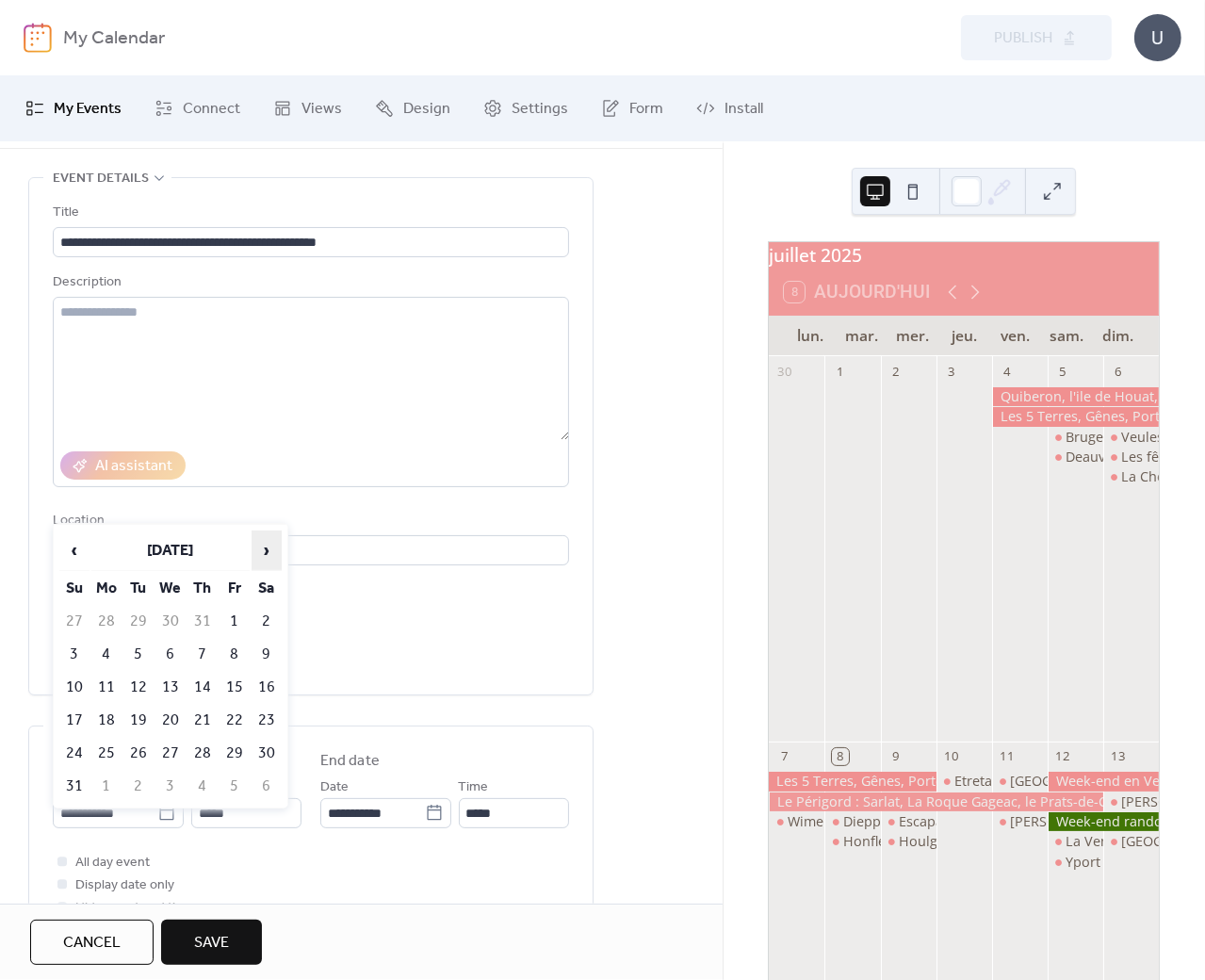 click on "›" at bounding box center [267, 550] 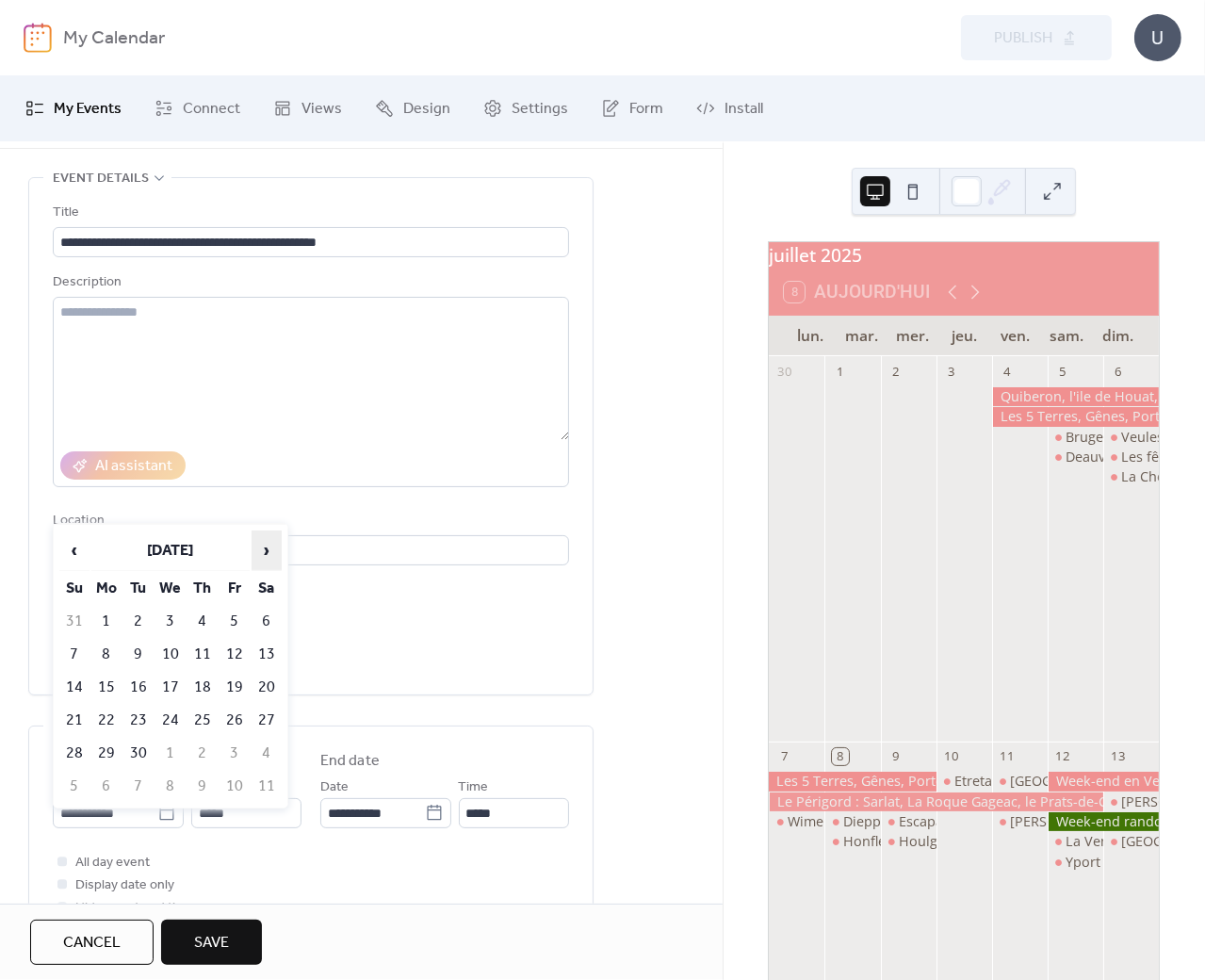 click on "›" at bounding box center [267, 550] 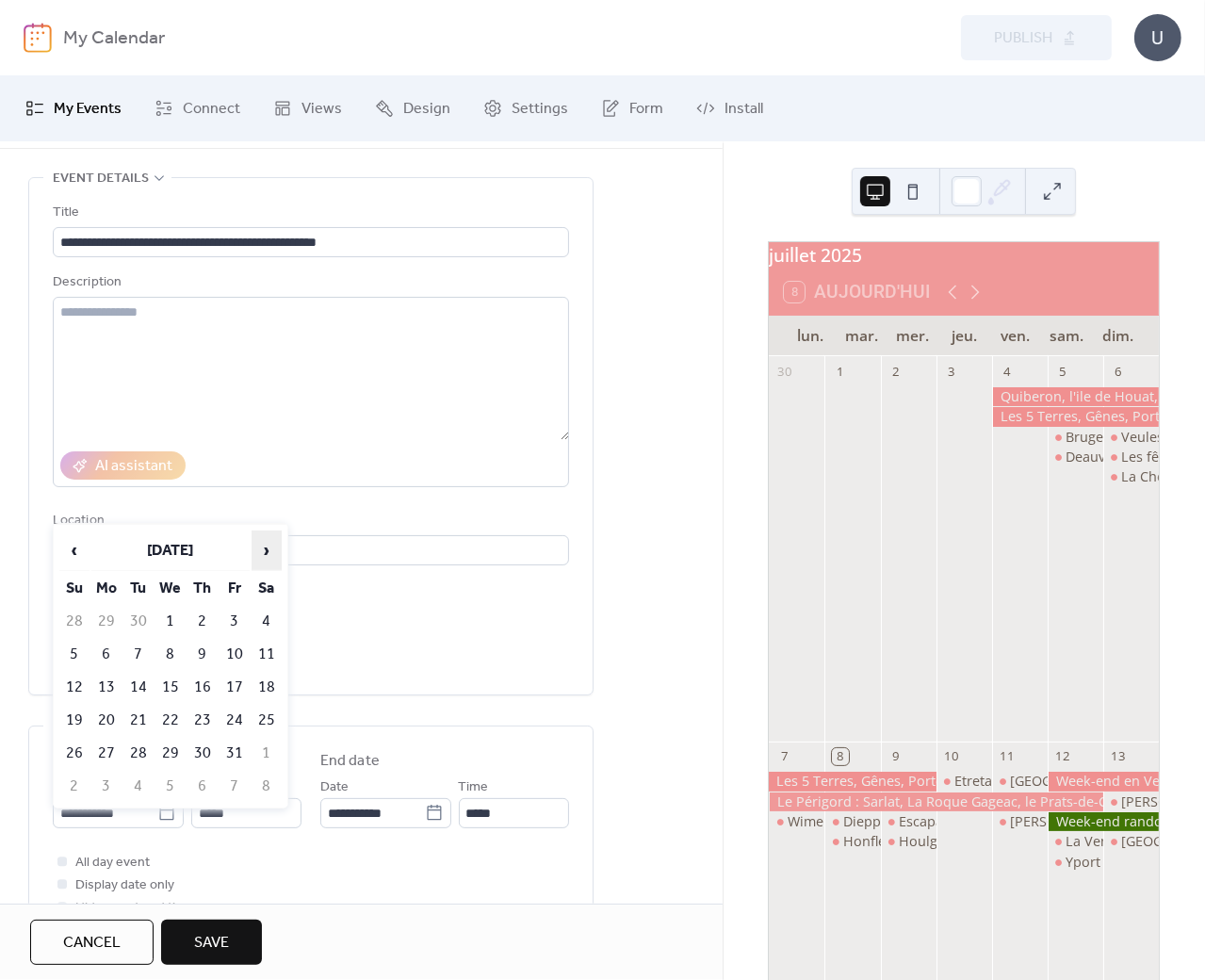 click on "›" at bounding box center [267, 550] 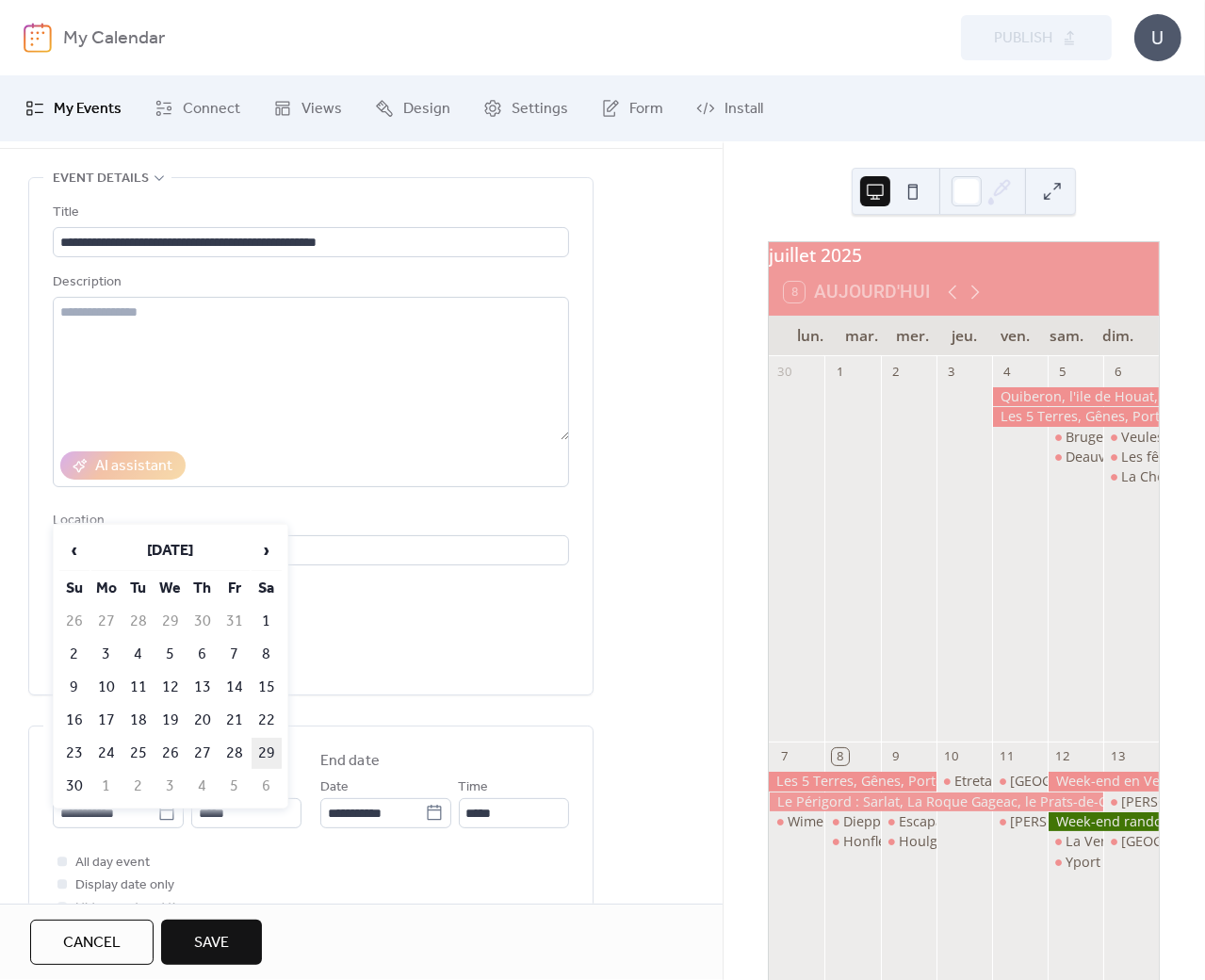click on "29" at bounding box center (267, 753) 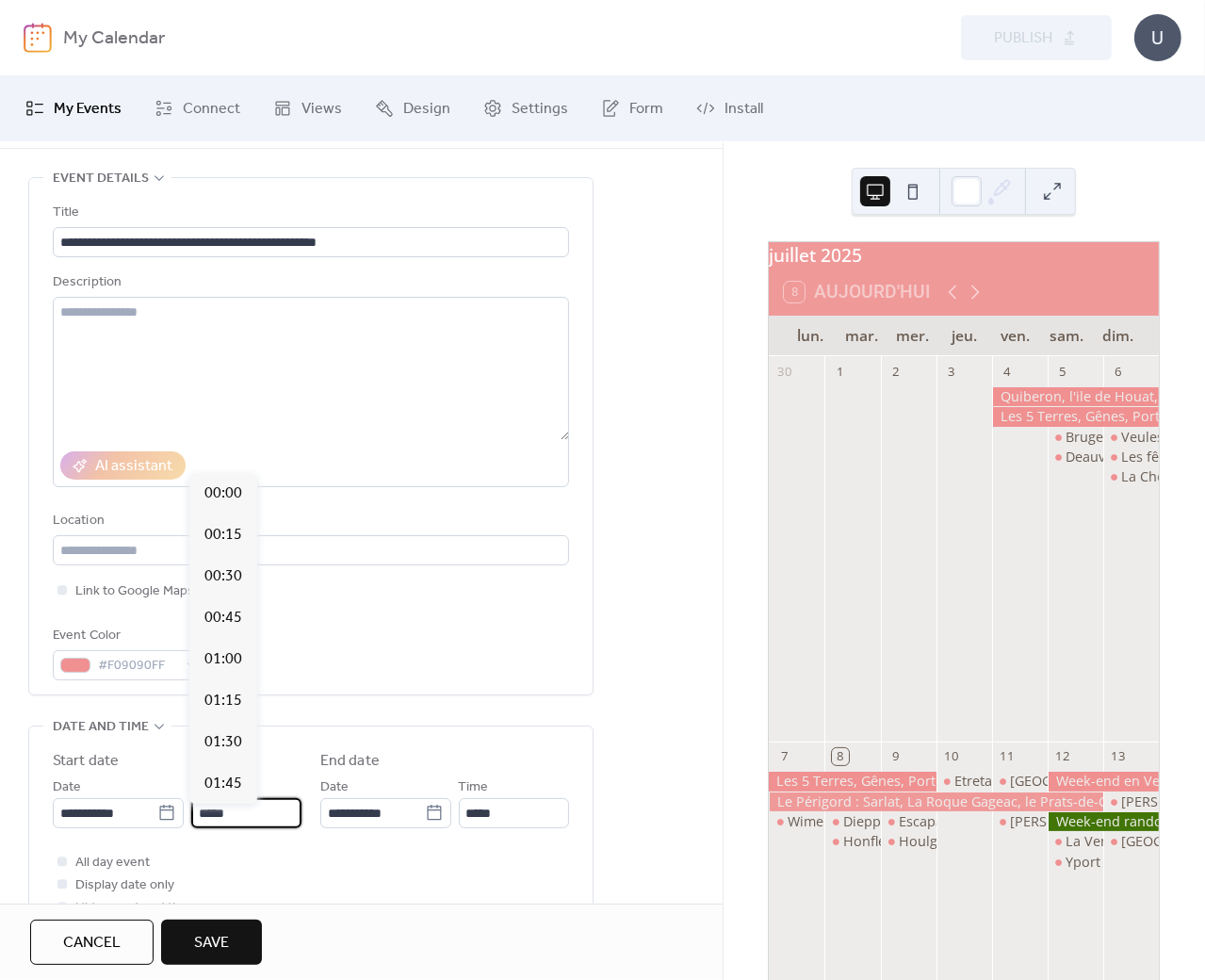 click on "*****" at bounding box center (246, 813) 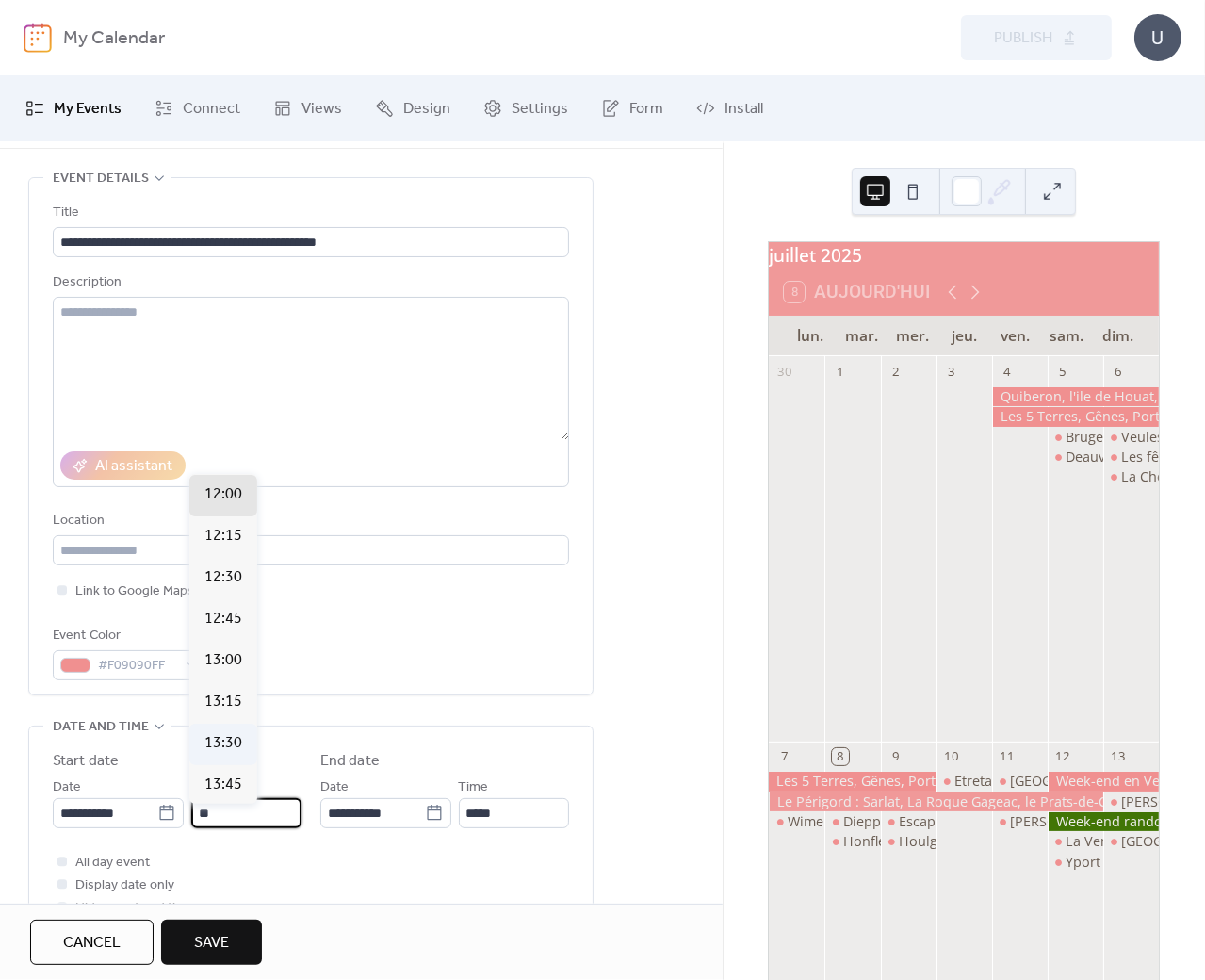 type on "*" 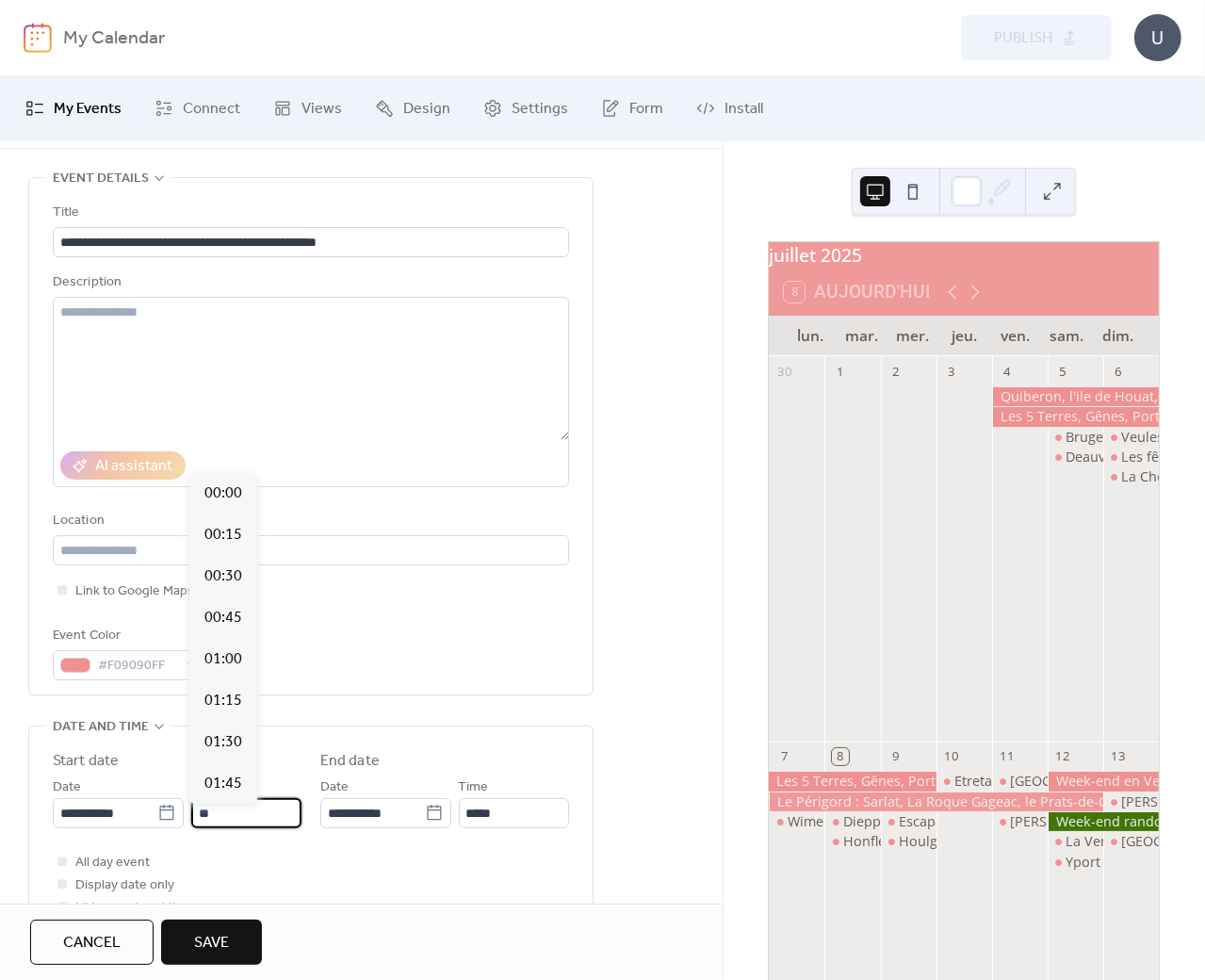 scroll, scrollTop: 1326, scrollLeft: 0, axis: vertical 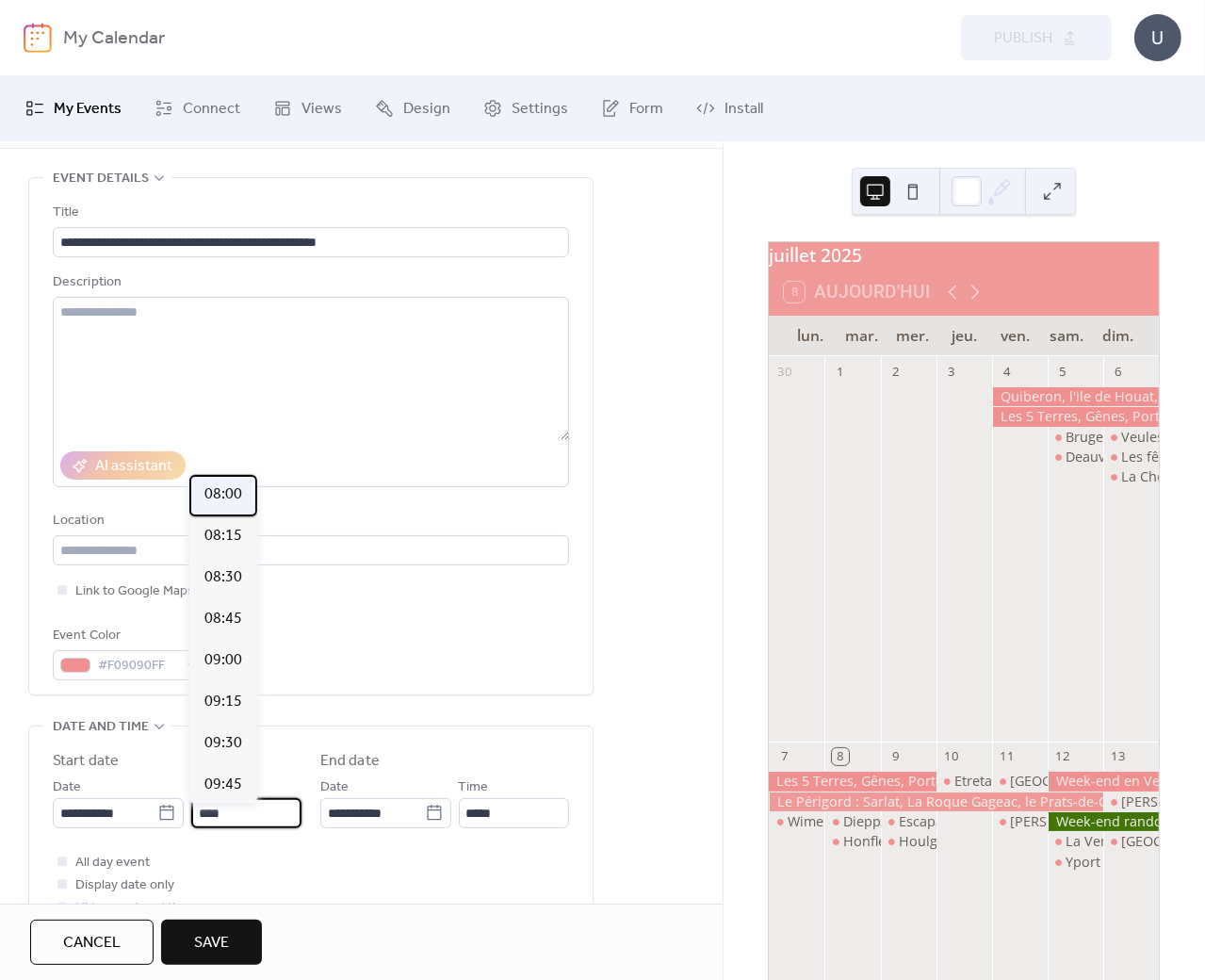 click on "08:00" at bounding box center (223, 495) 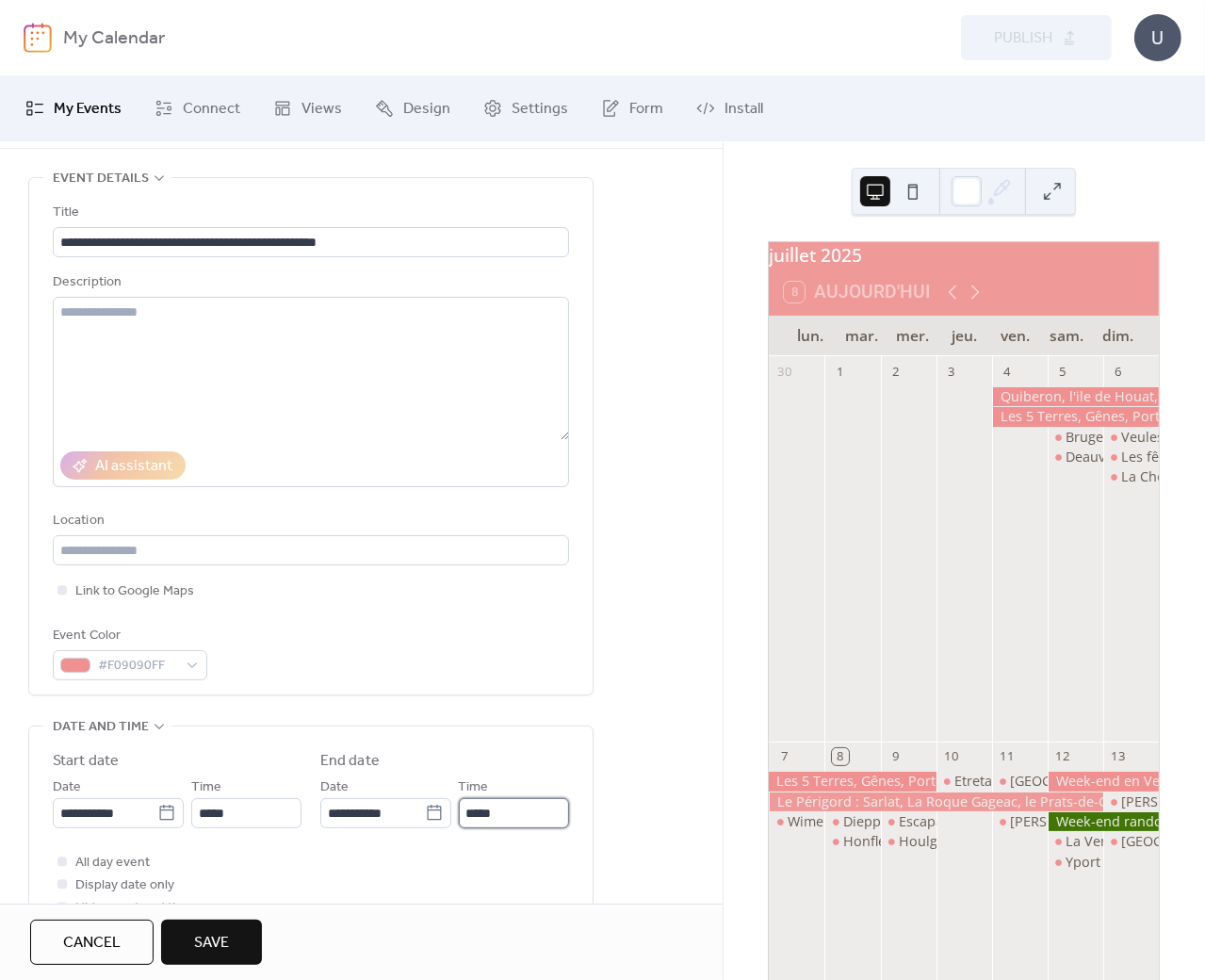 click on "*****" at bounding box center (513, 813) 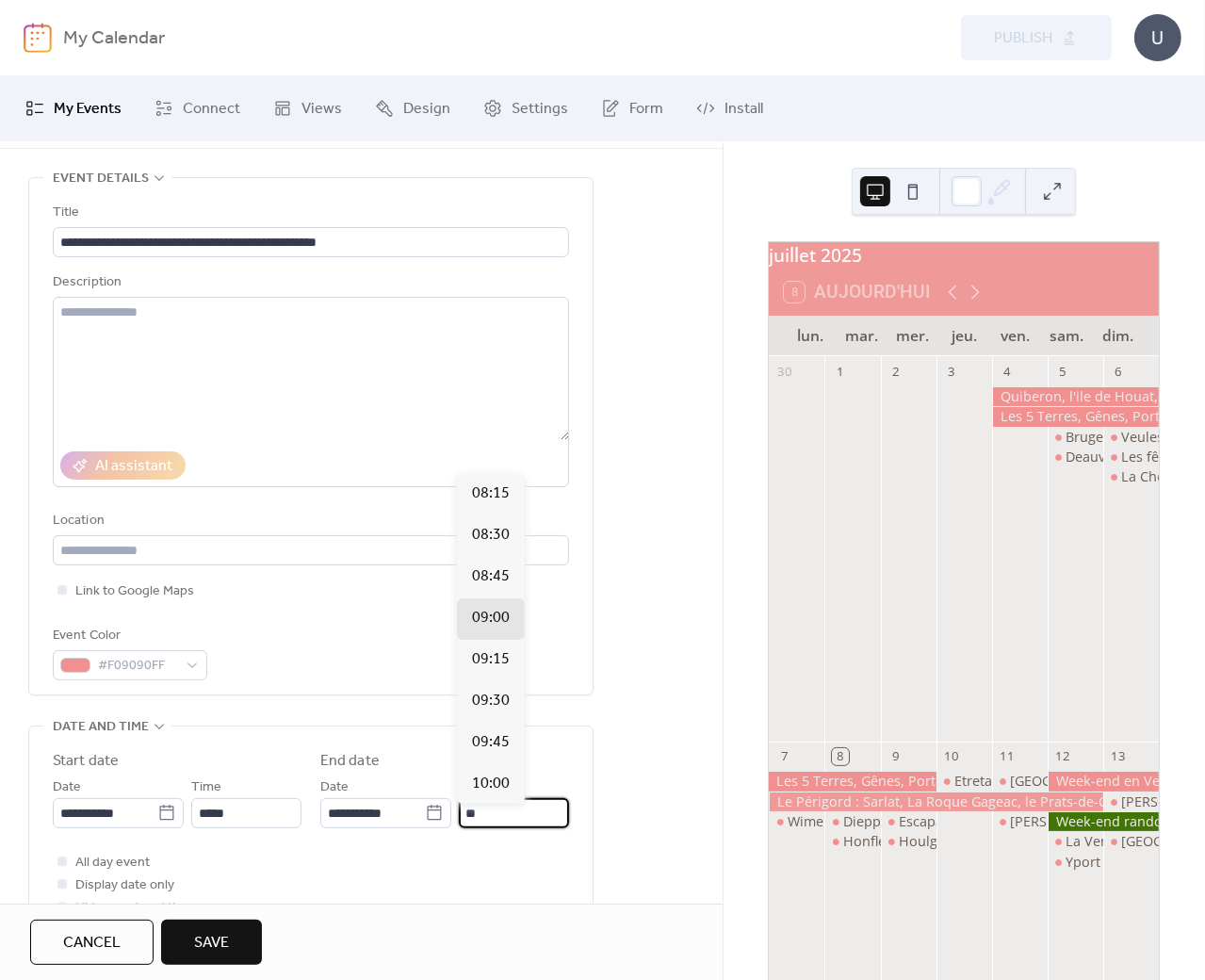 type on "*" 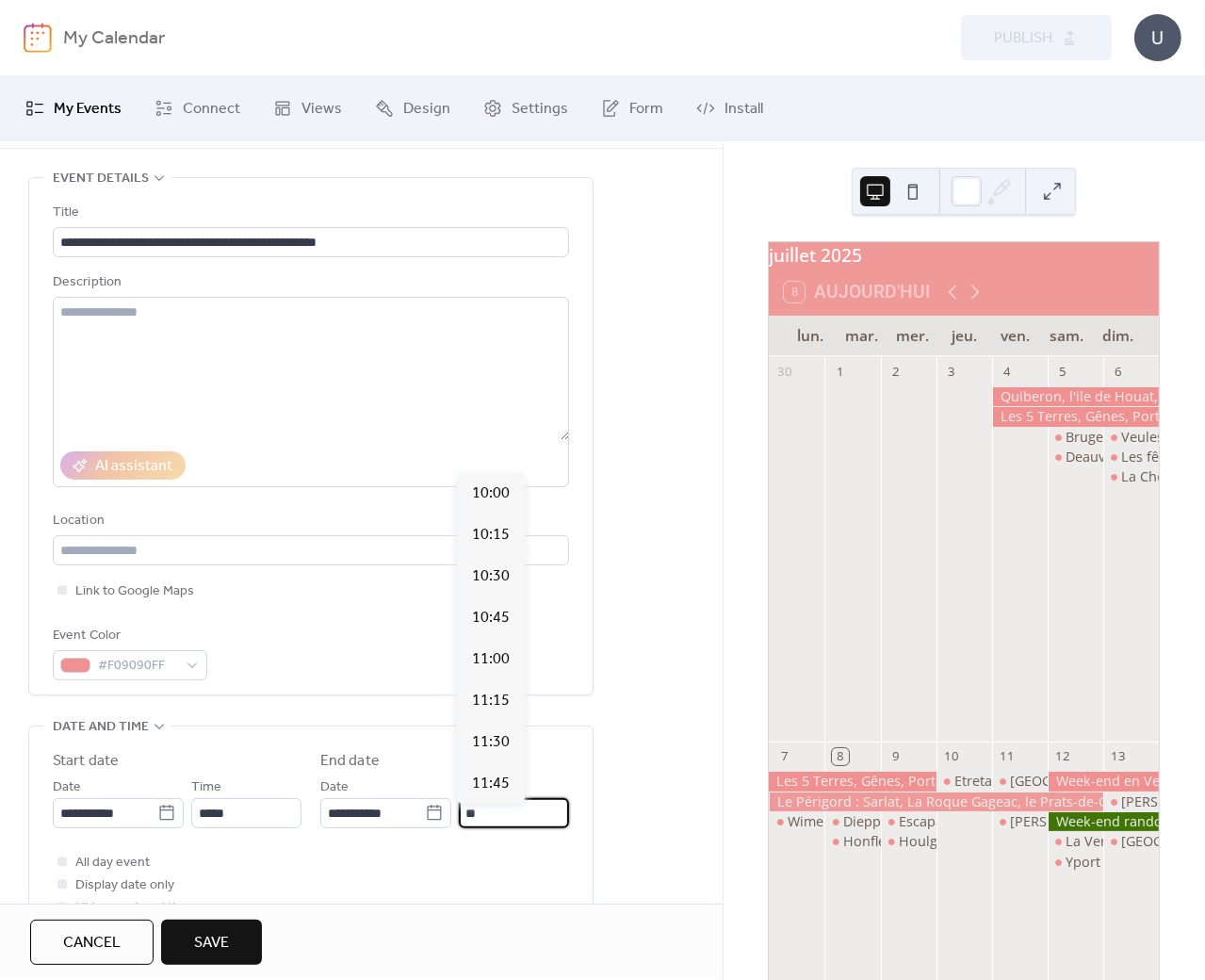 scroll, scrollTop: 1782, scrollLeft: 0, axis: vertical 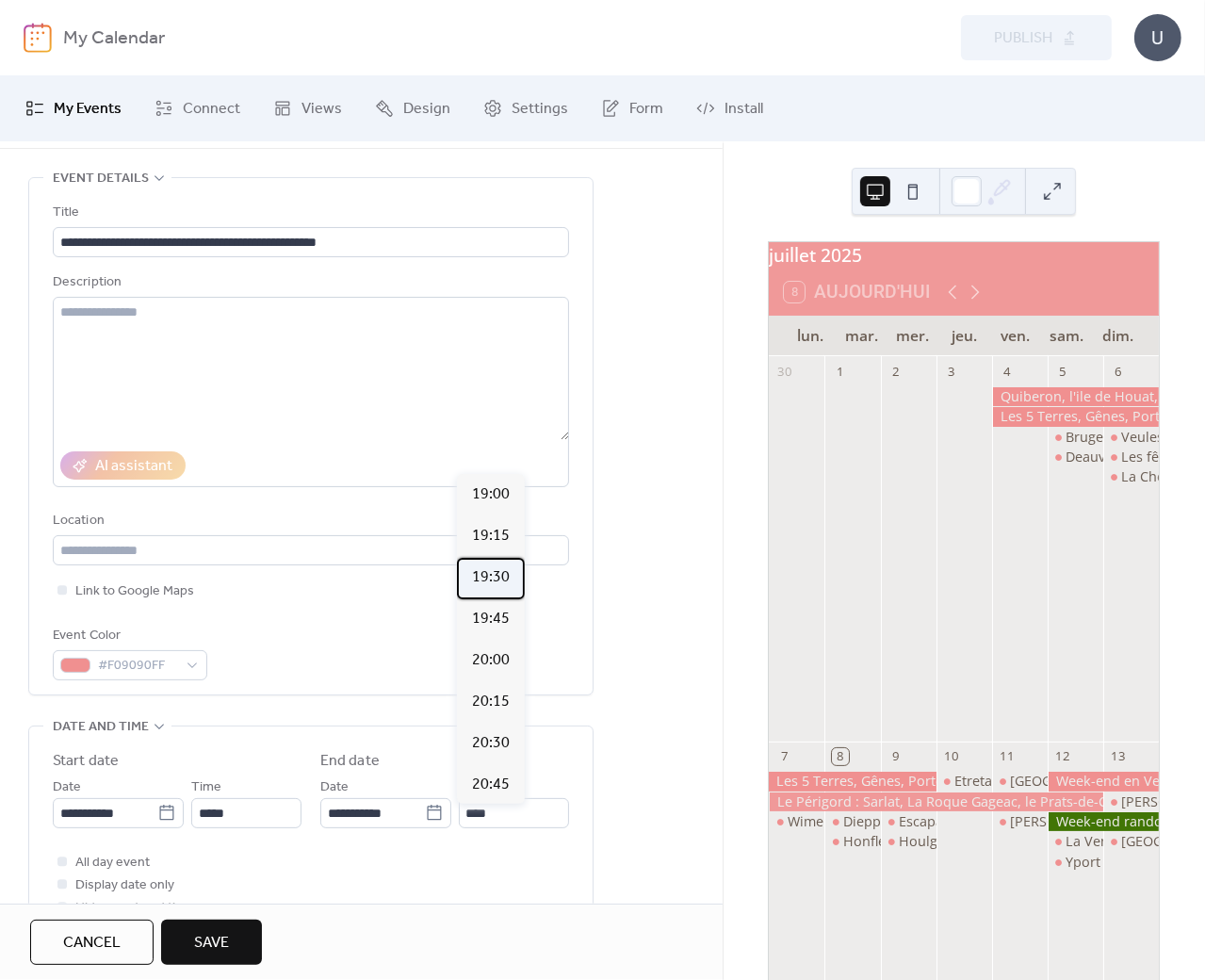 click on "19:30" at bounding box center [491, 578] 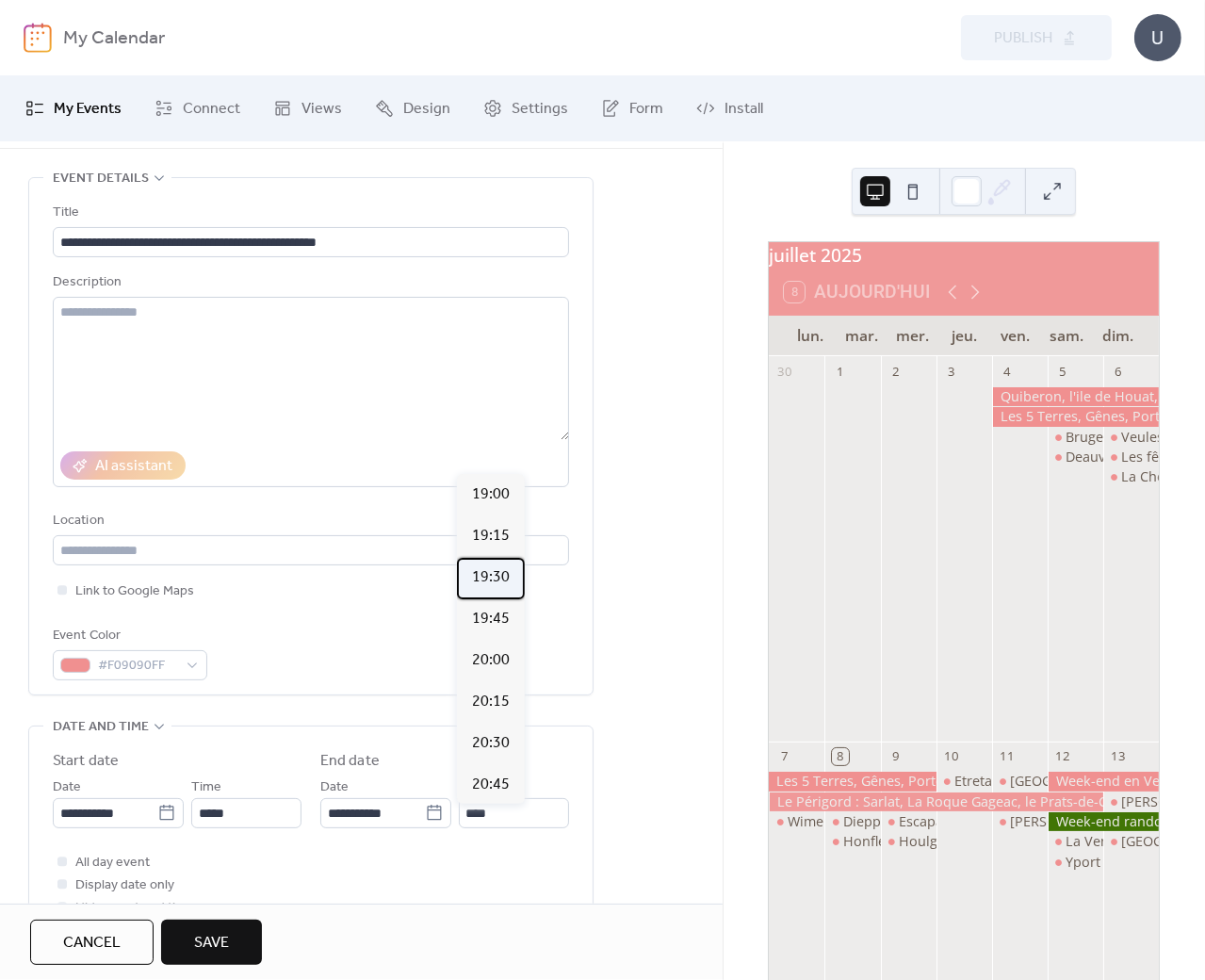 type on "*****" 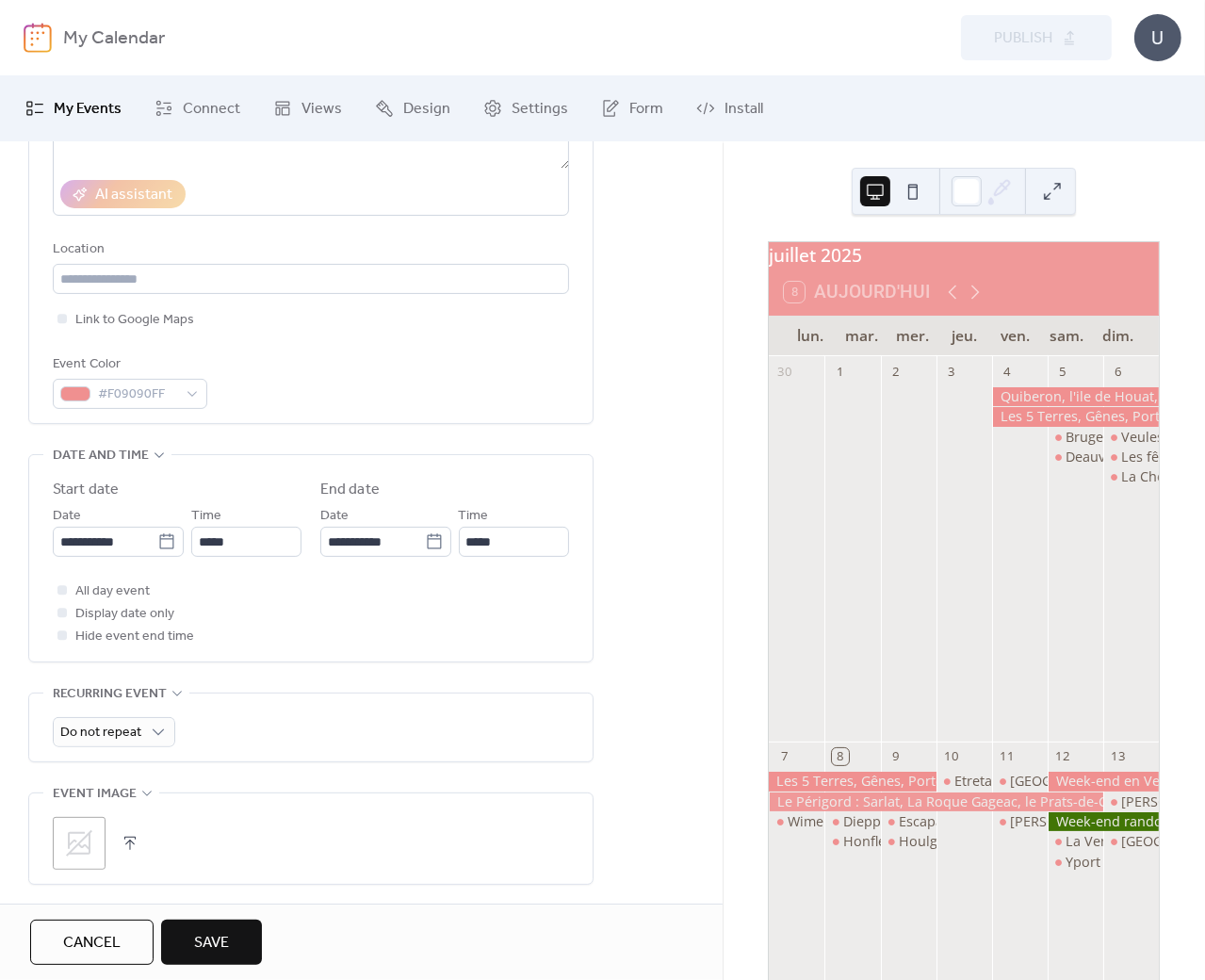 scroll, scrollTop: 543, scrollLeft: 0, axis: vertical 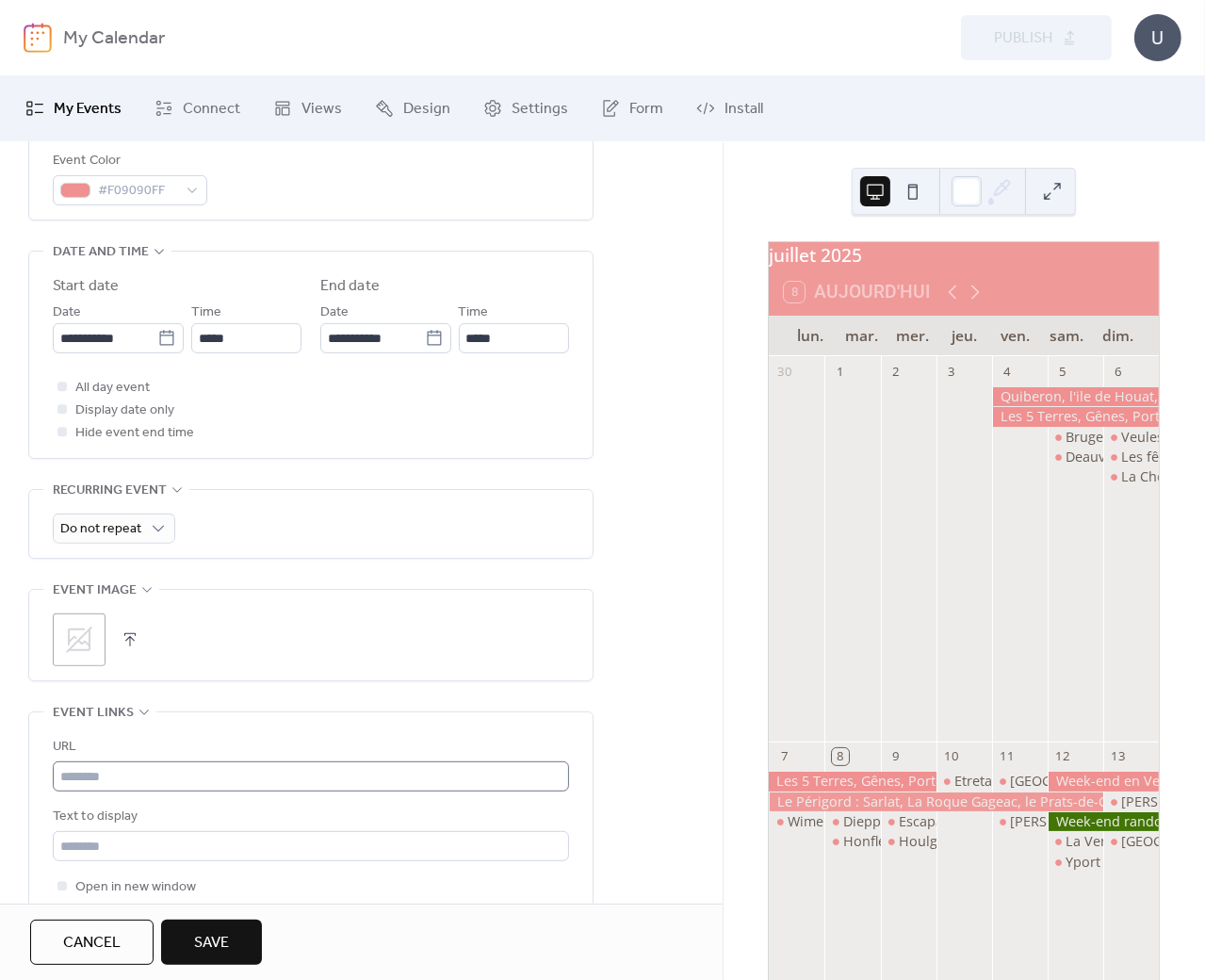 click at bounding box center (311, 776) 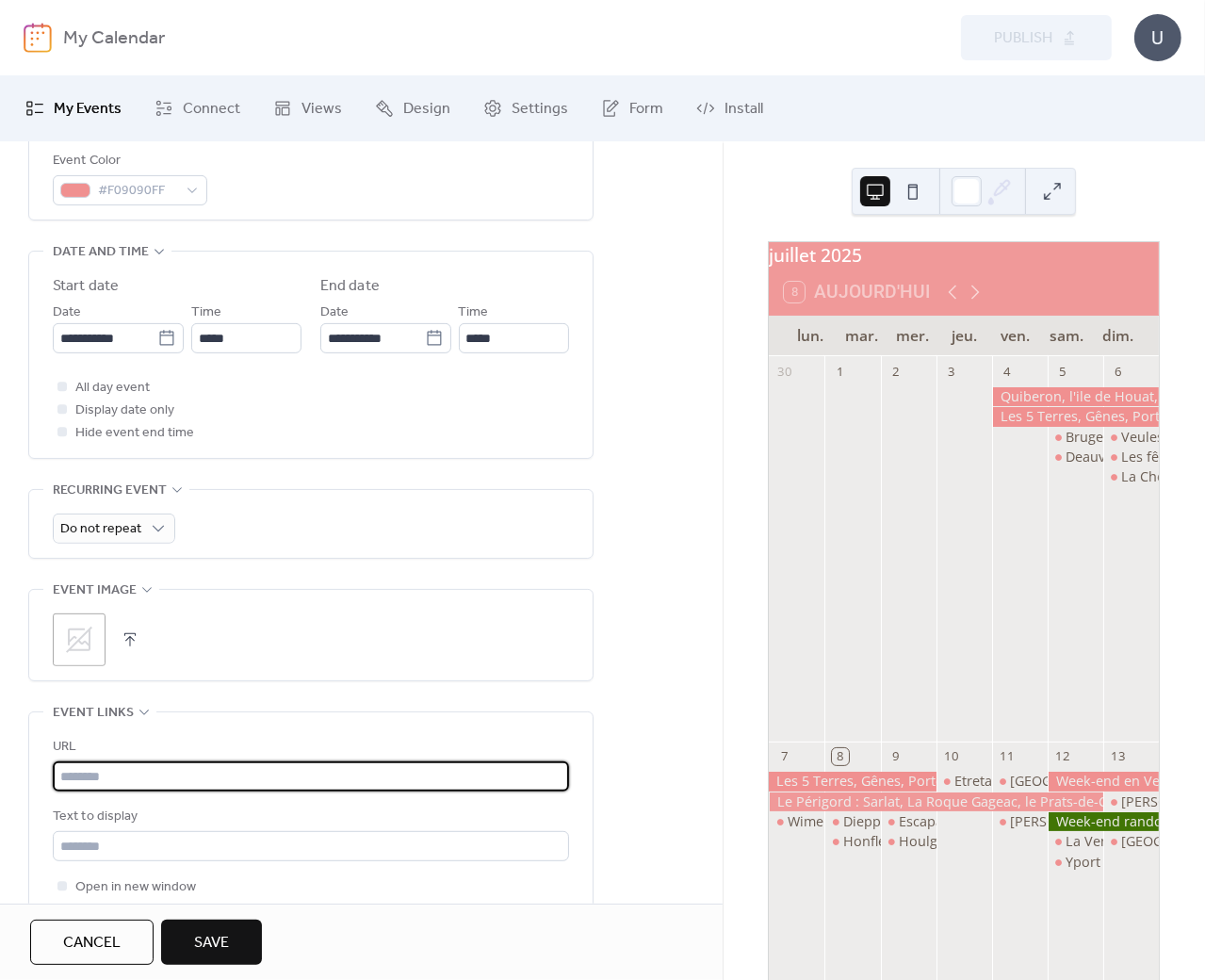 paste on "**********" 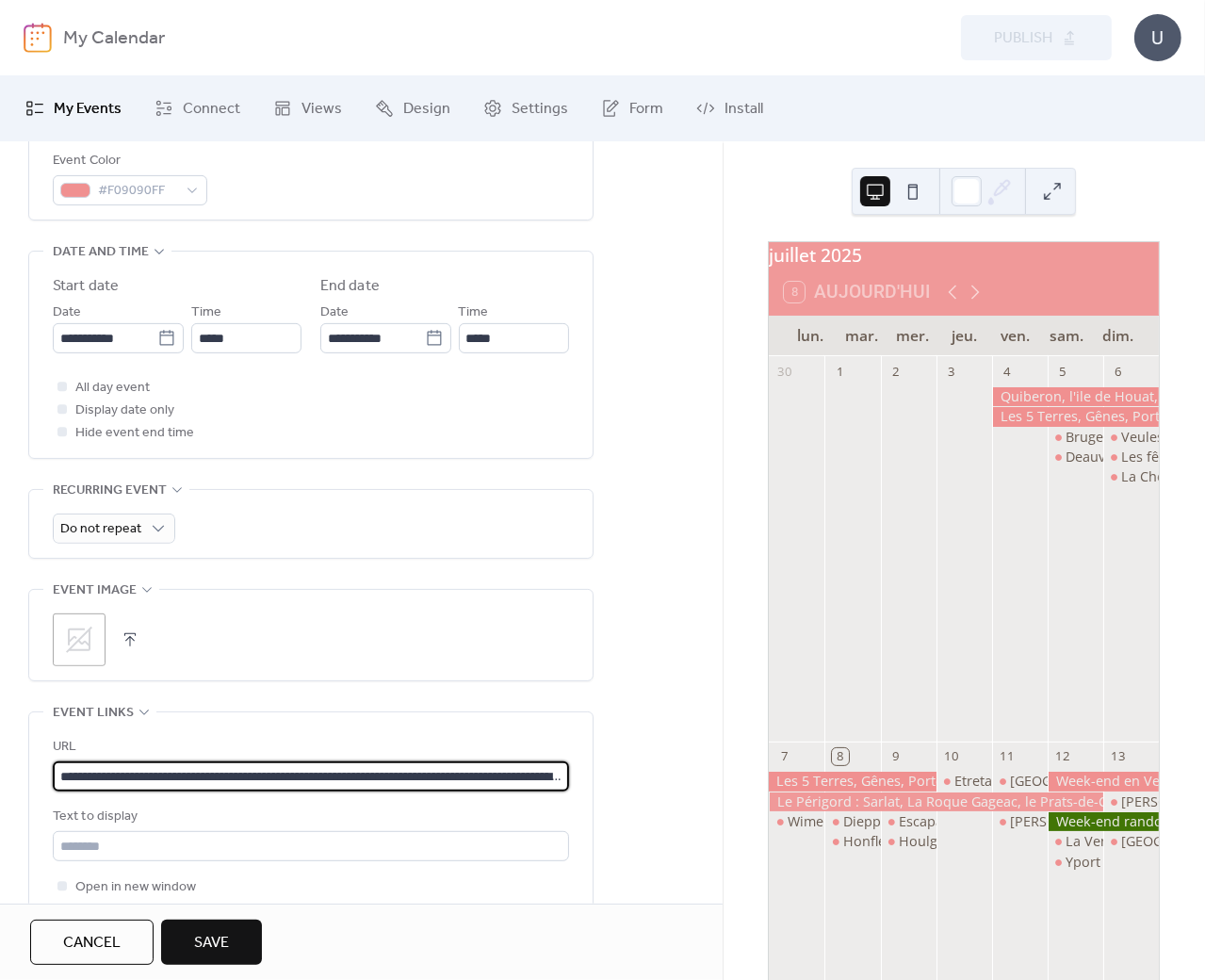 scroll, scrollTop: 0, scrollLeft: 972, axis: horizontal 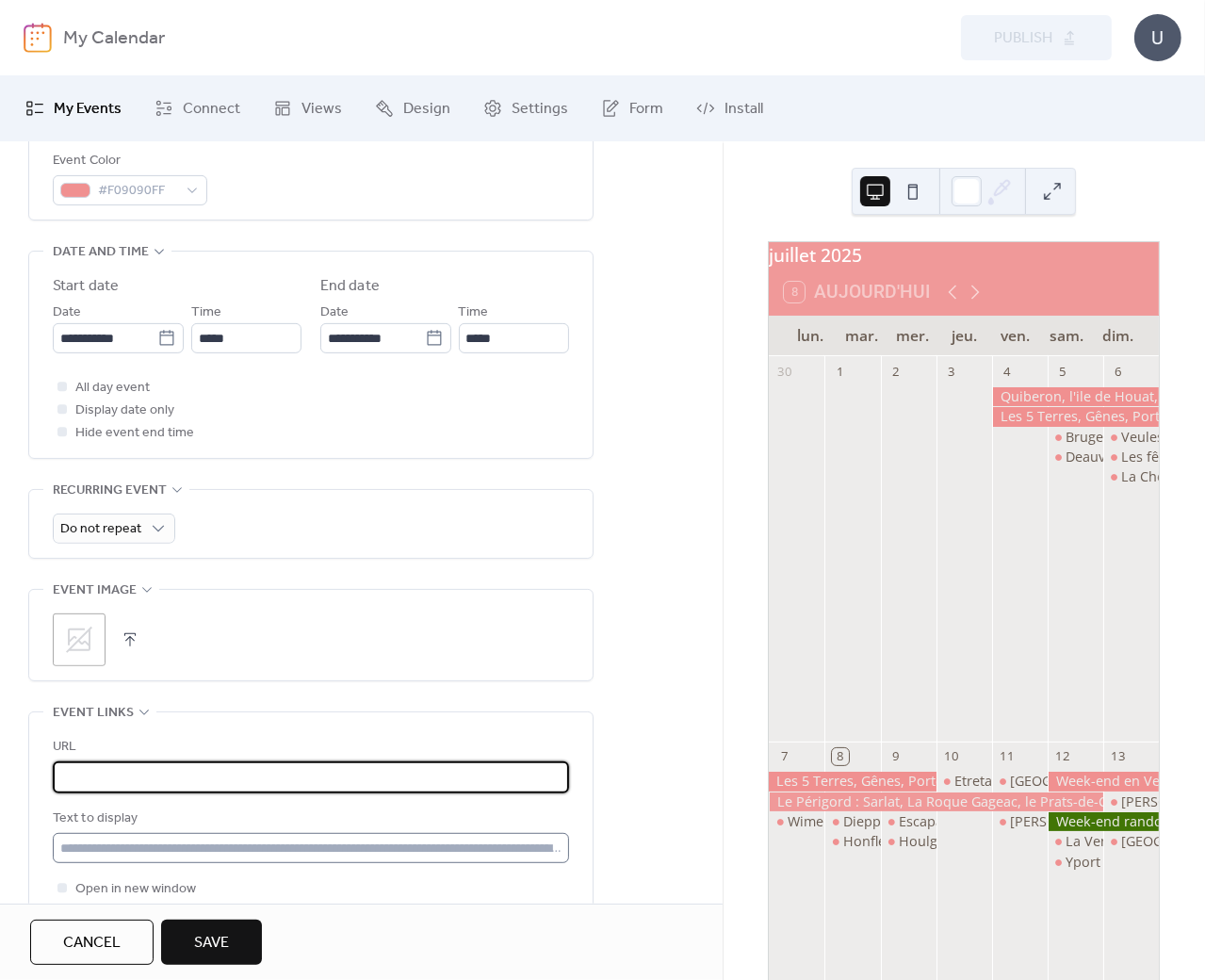type on "**********" 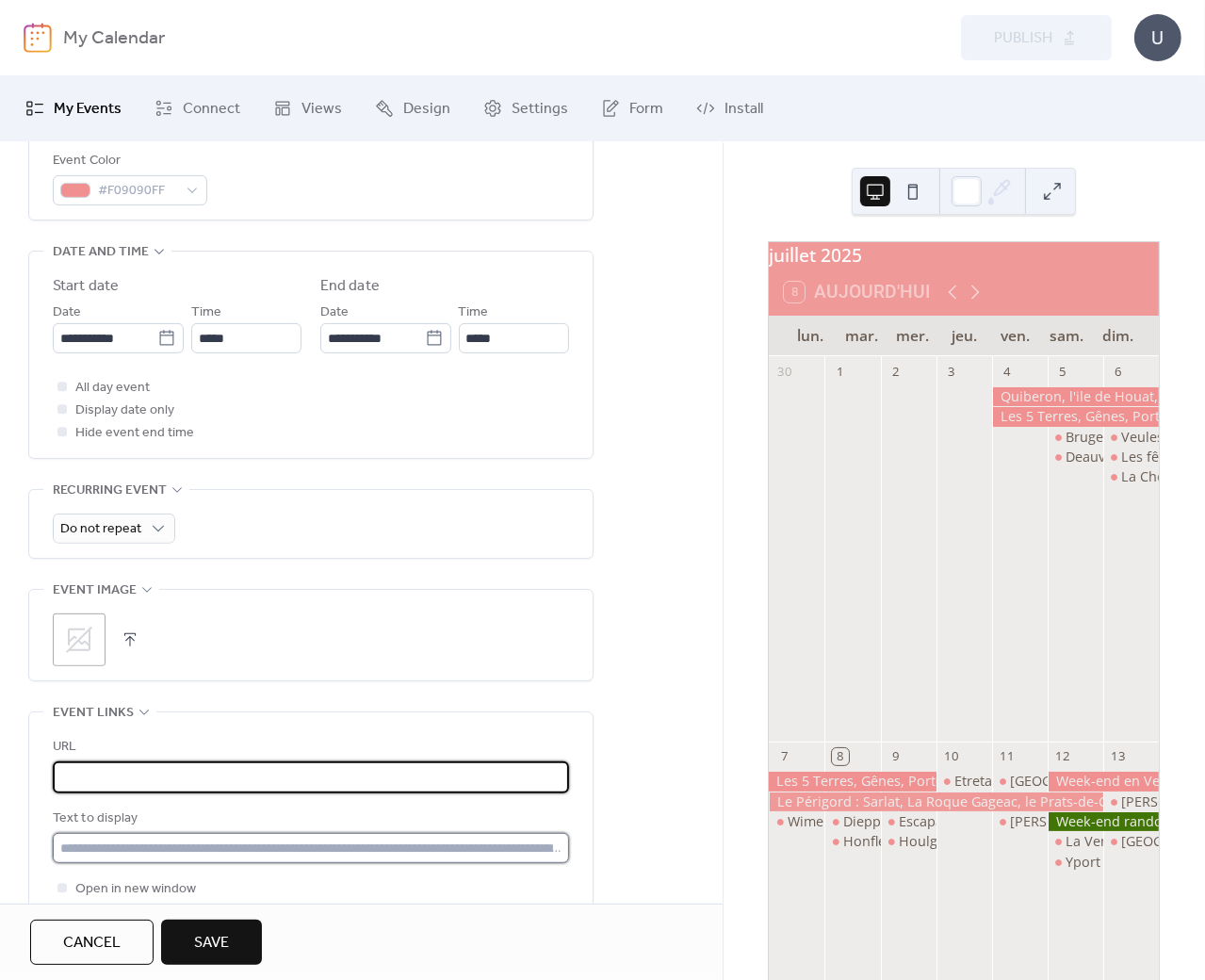 click at bounding box center [311, 848] 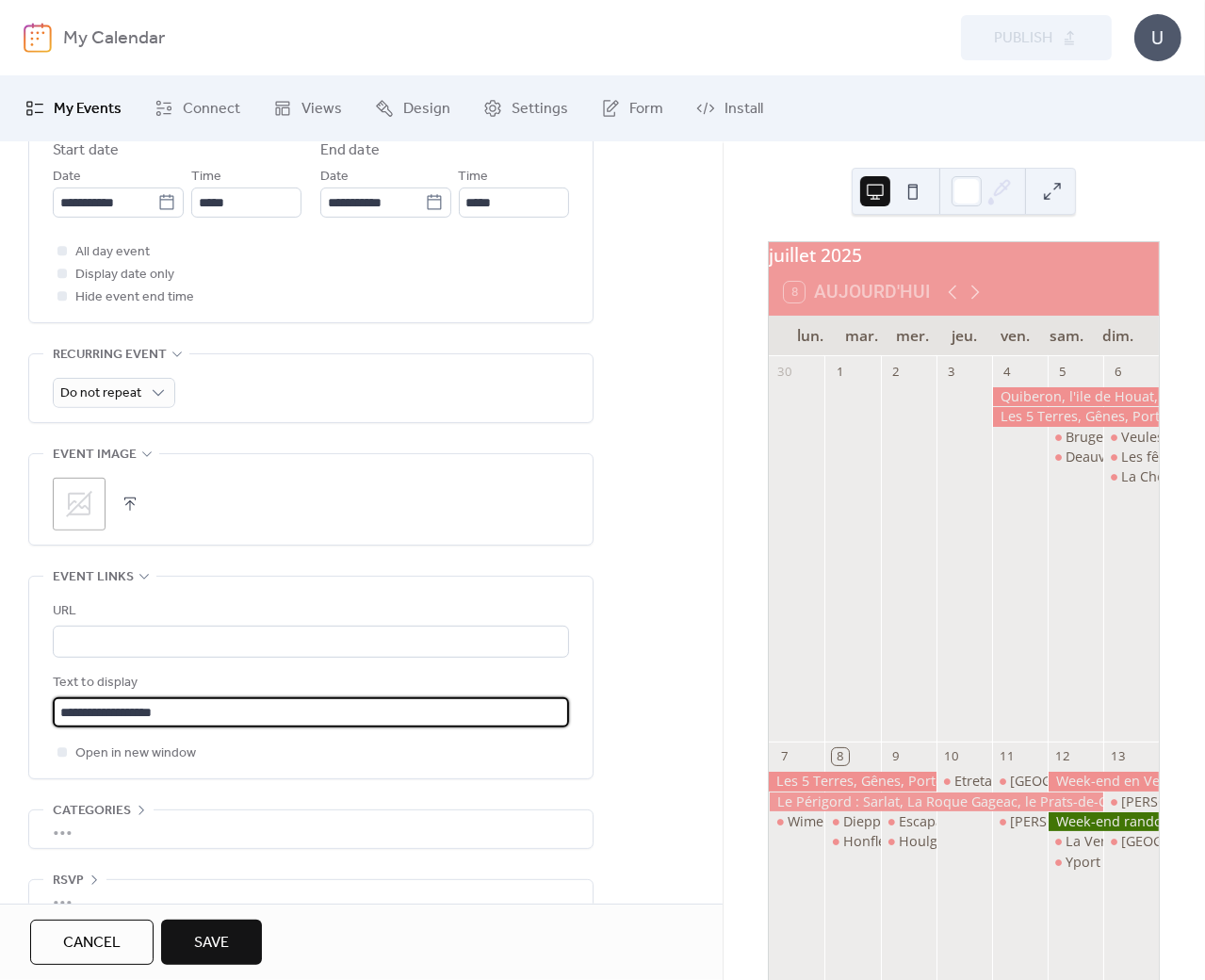 scroll, scrollTop: 725, scrollLeft: 0, axis: vertical 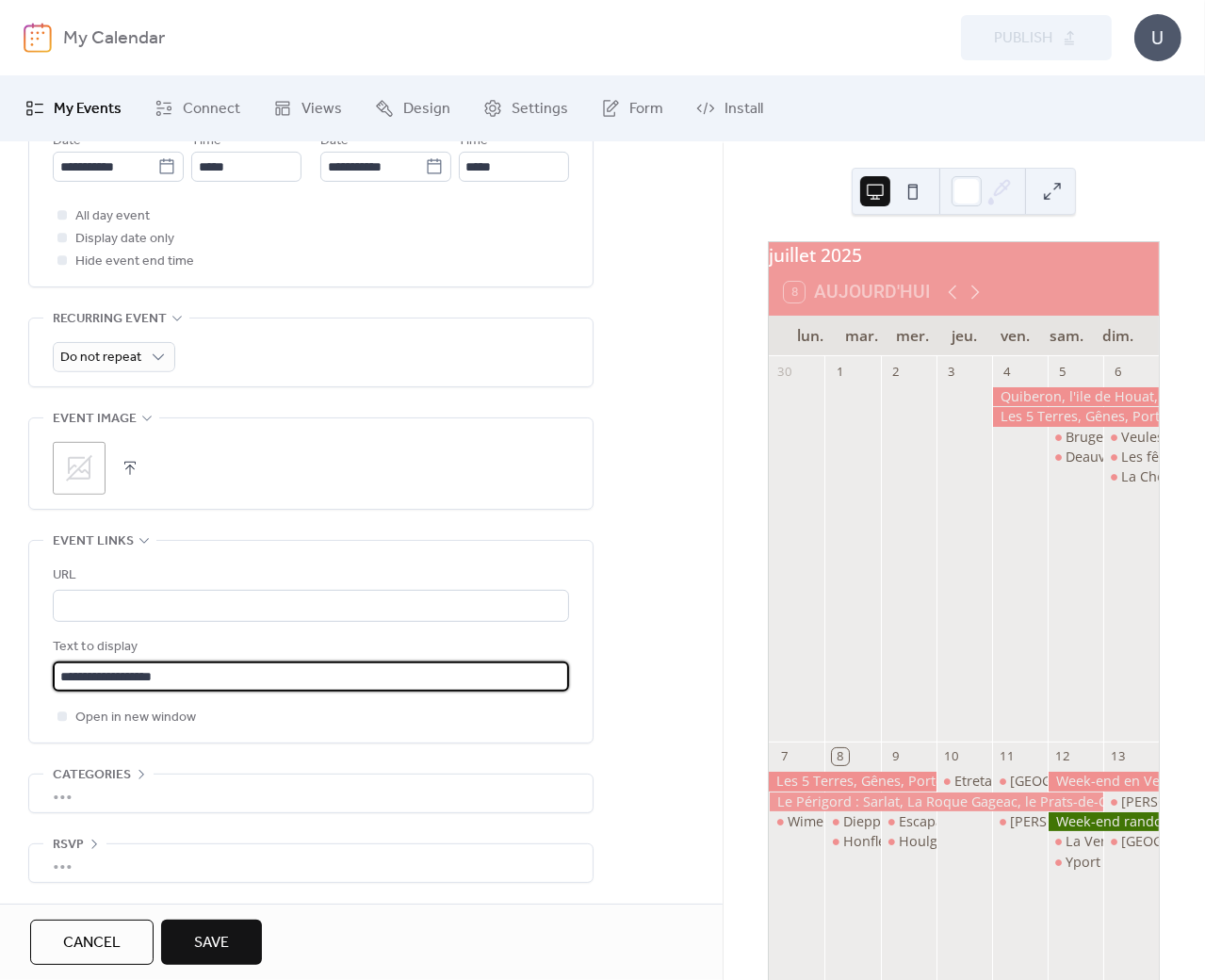 type on "**********" 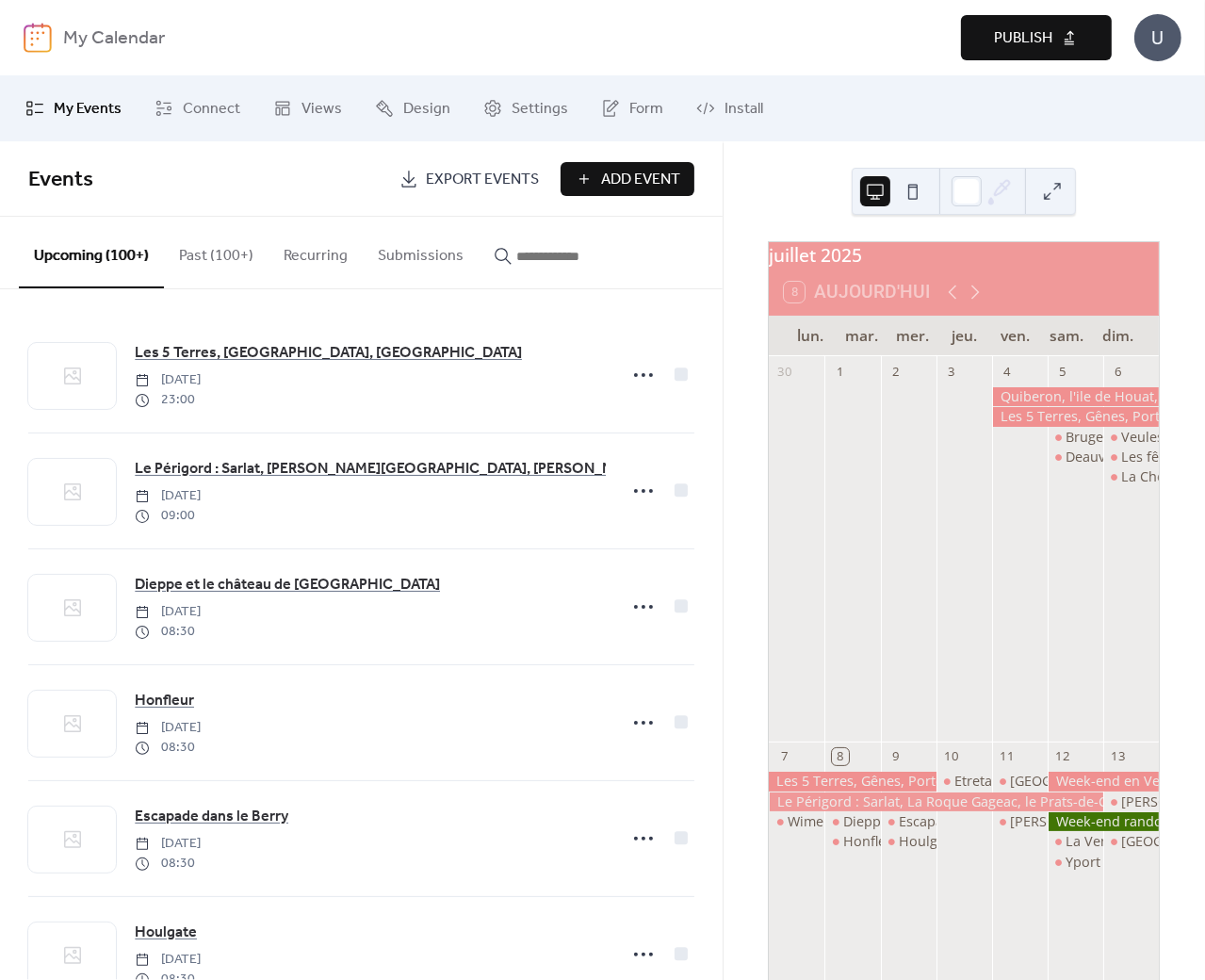 click on "Publish" at bounding box center (1023, 39) 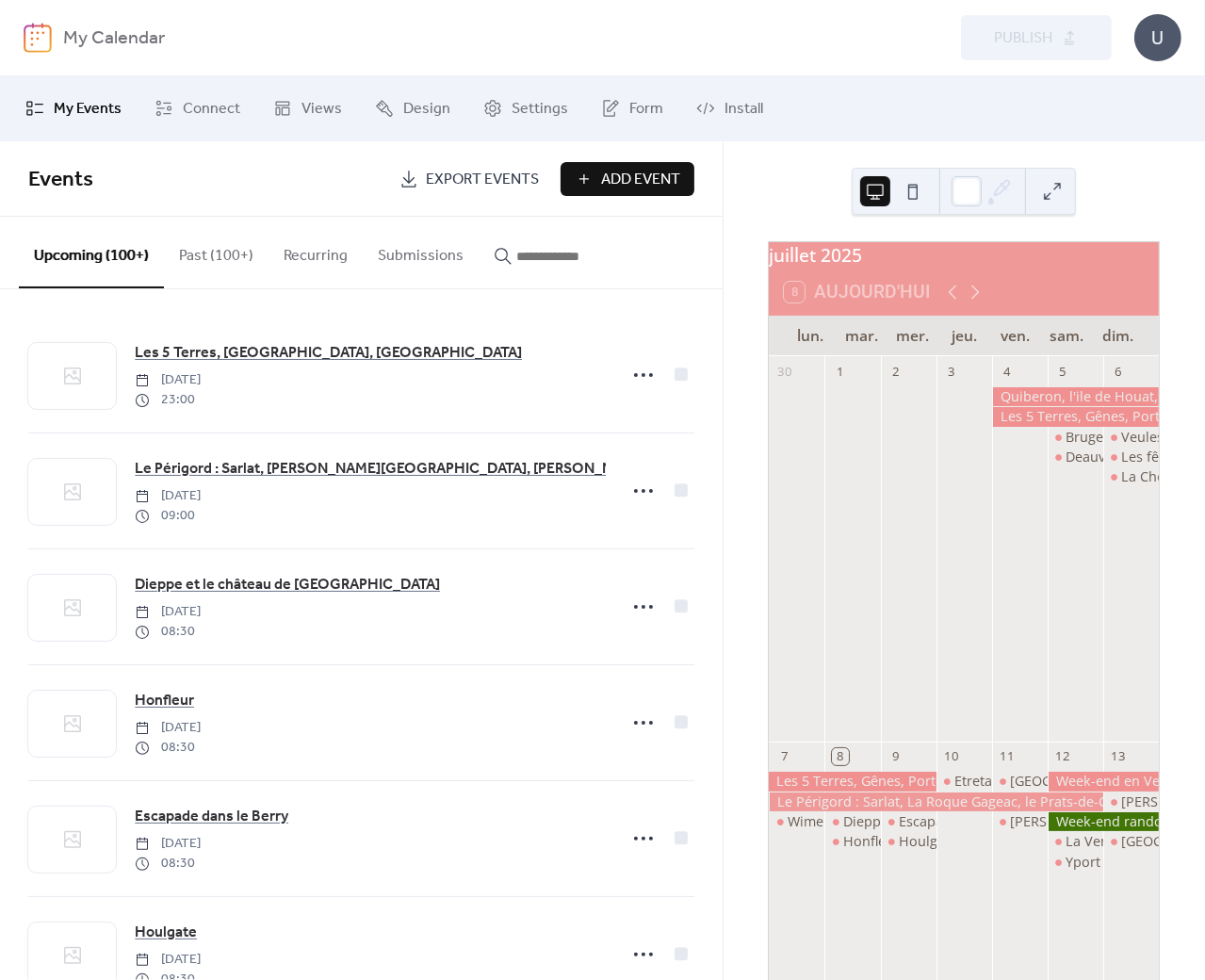 click at bounding box center [563, 256] 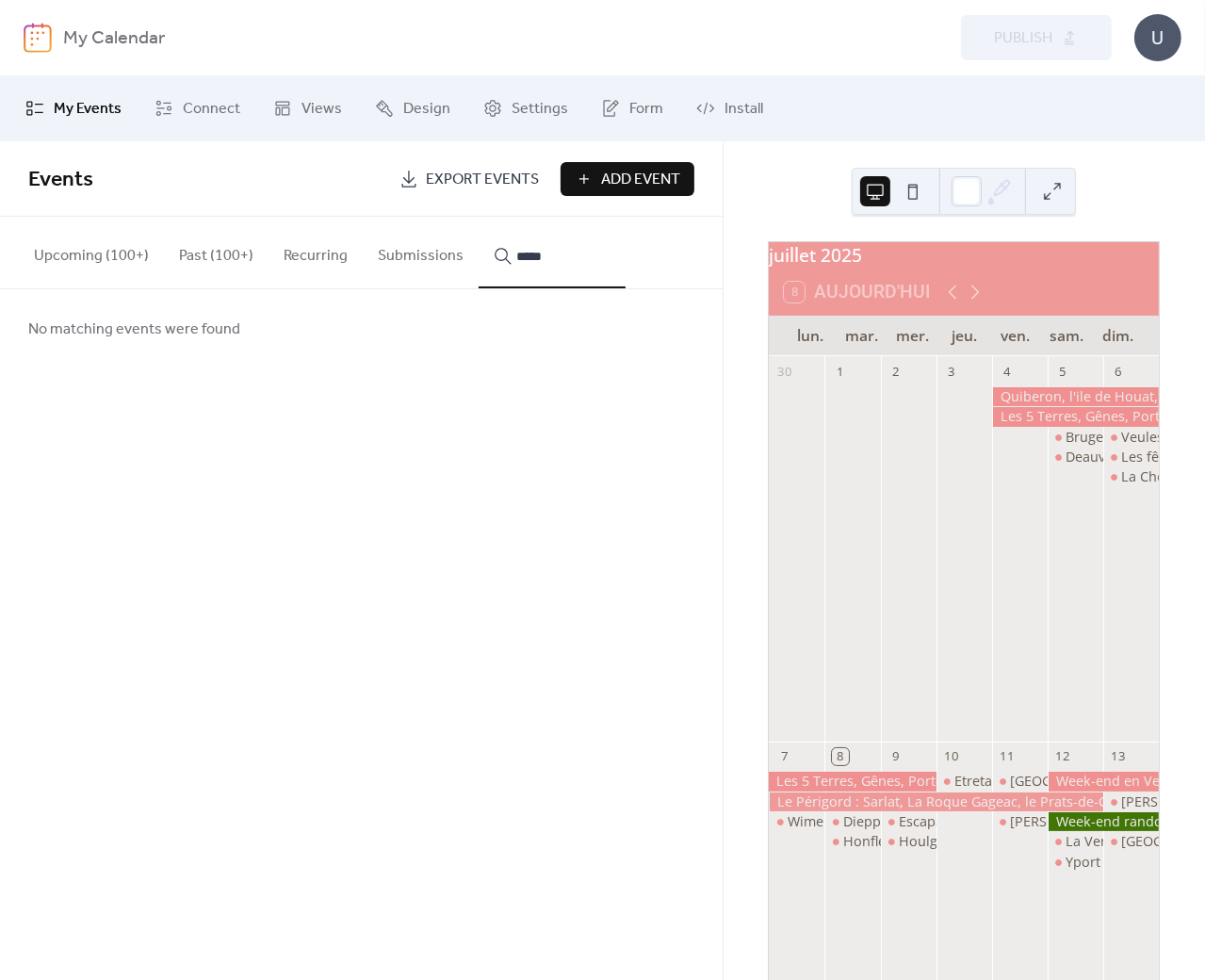 click on "*****" at bounding box center (563, 256) 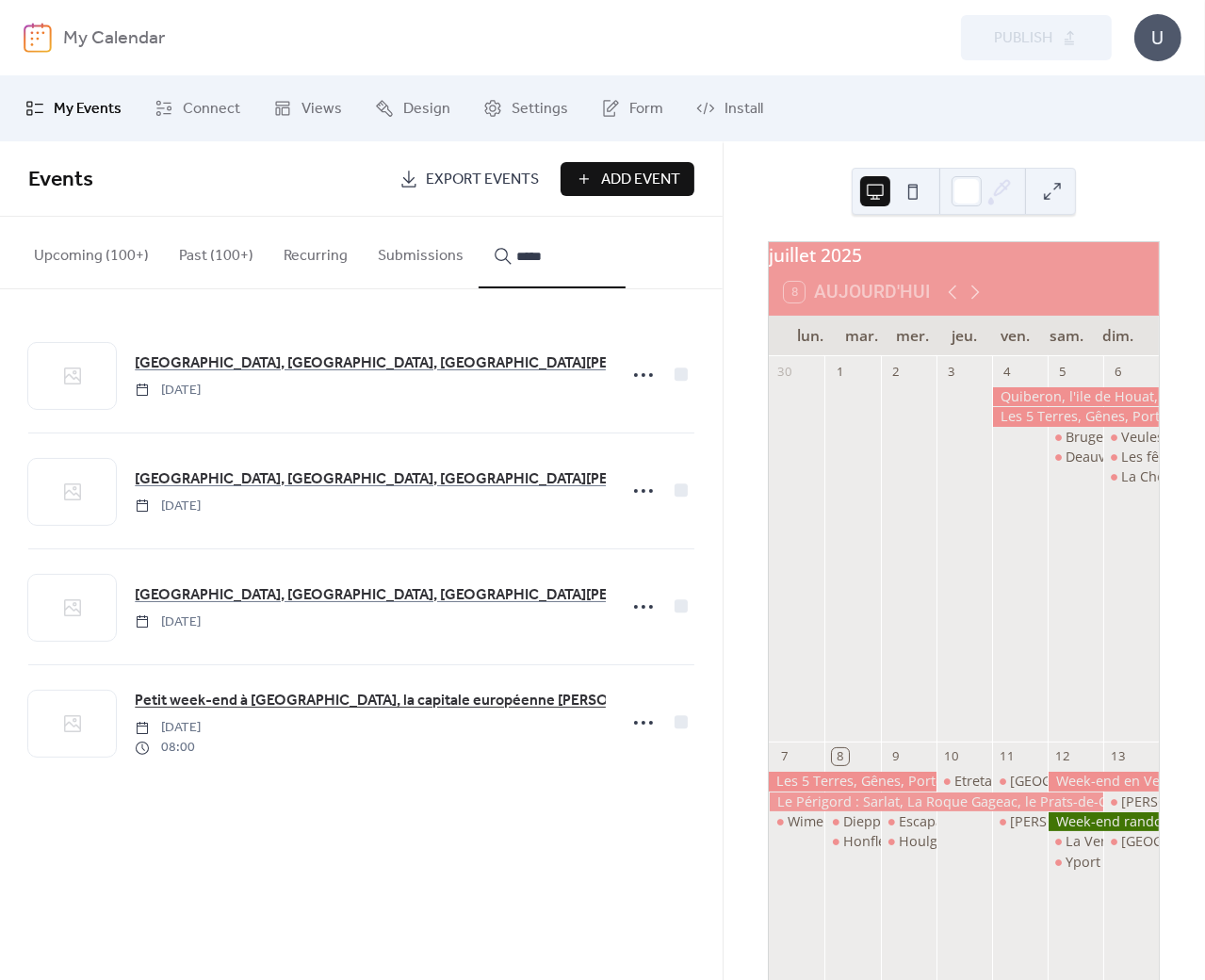 type on "*****" 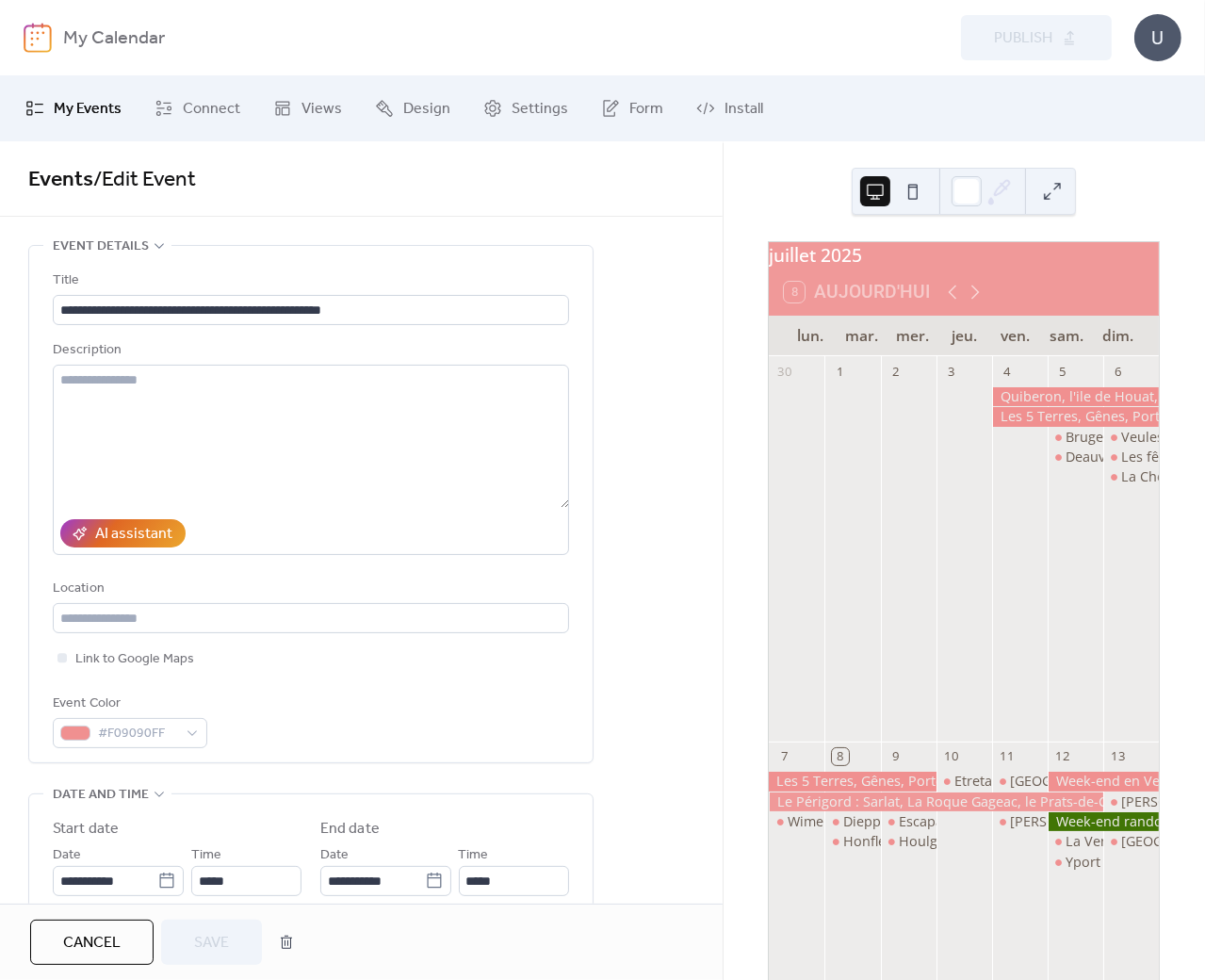click on "My Events" at bounding box center (88, 109) 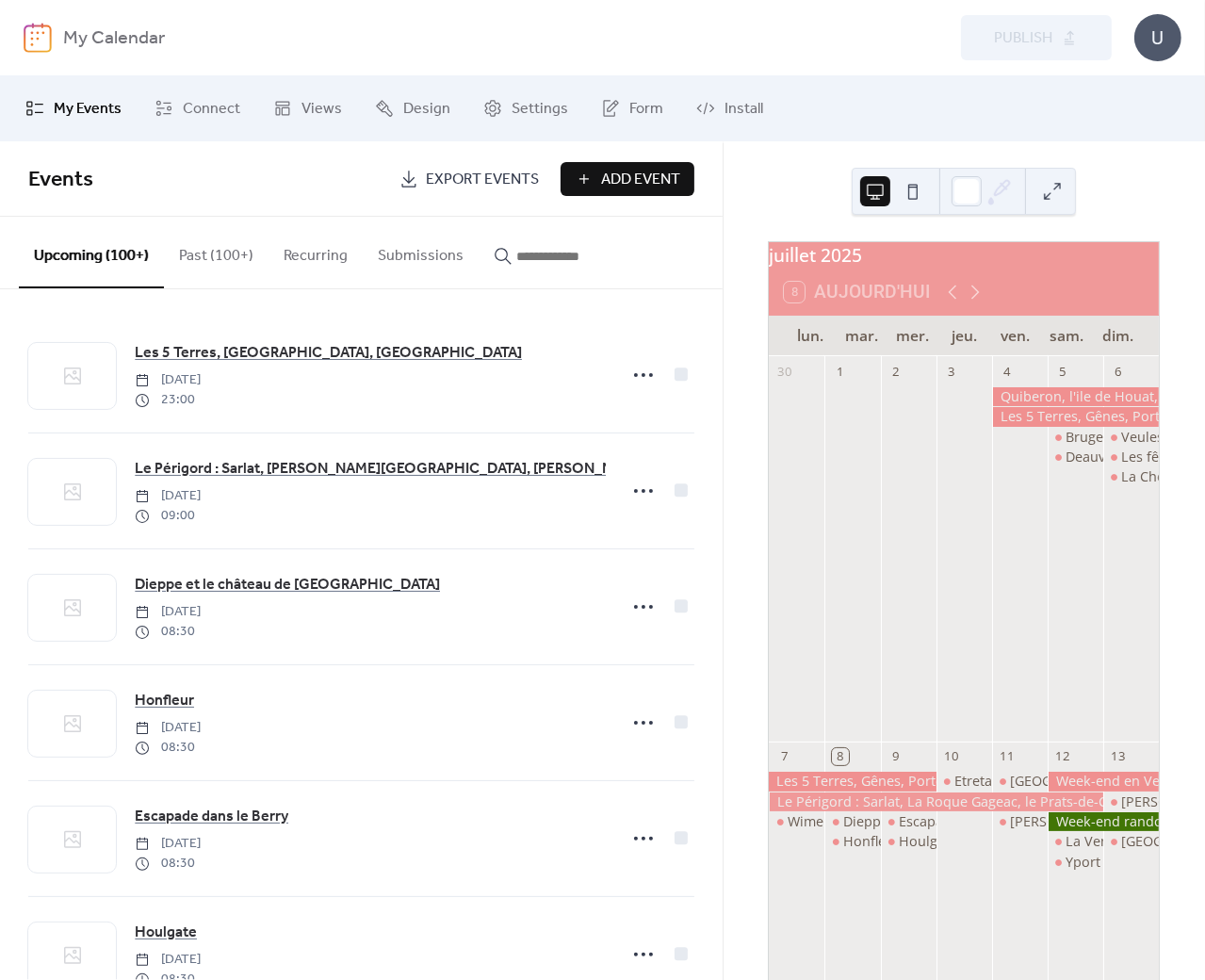 click at bounding box center [563, 256] 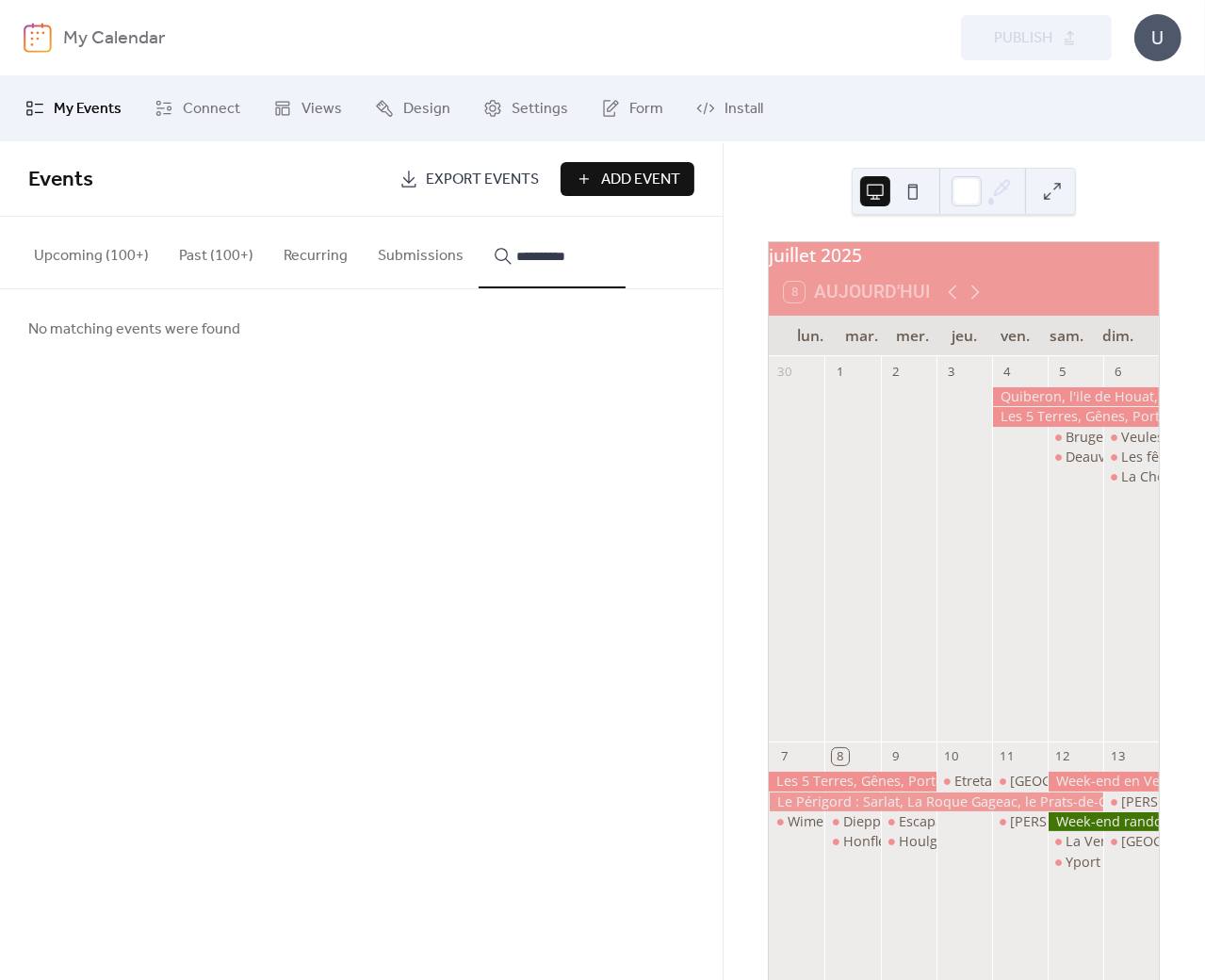 drag, startPoint x: 588, startPoint y: 263, endPoint x: 432, endPoint y: 259, distance: 156.05127 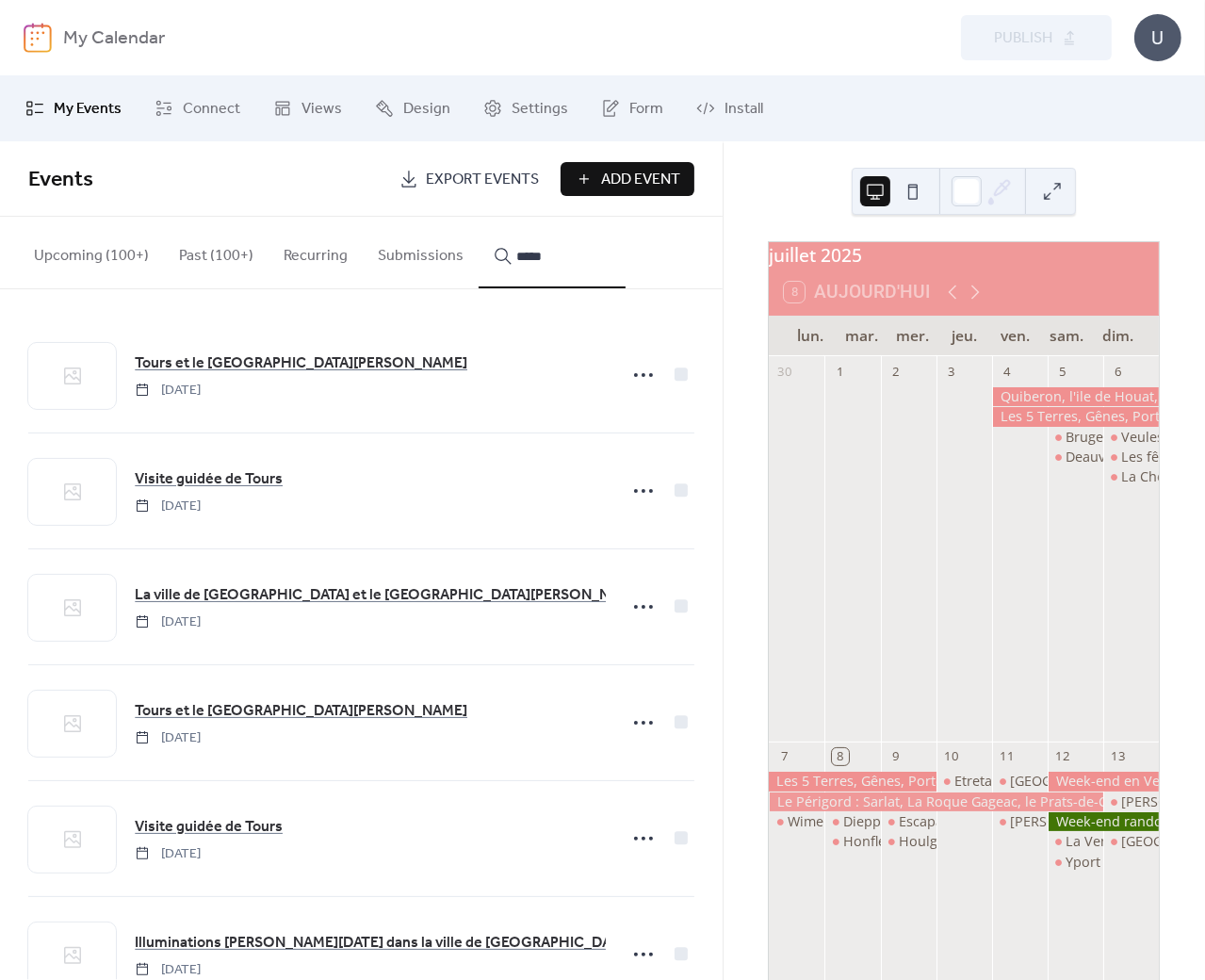 type on "*****" 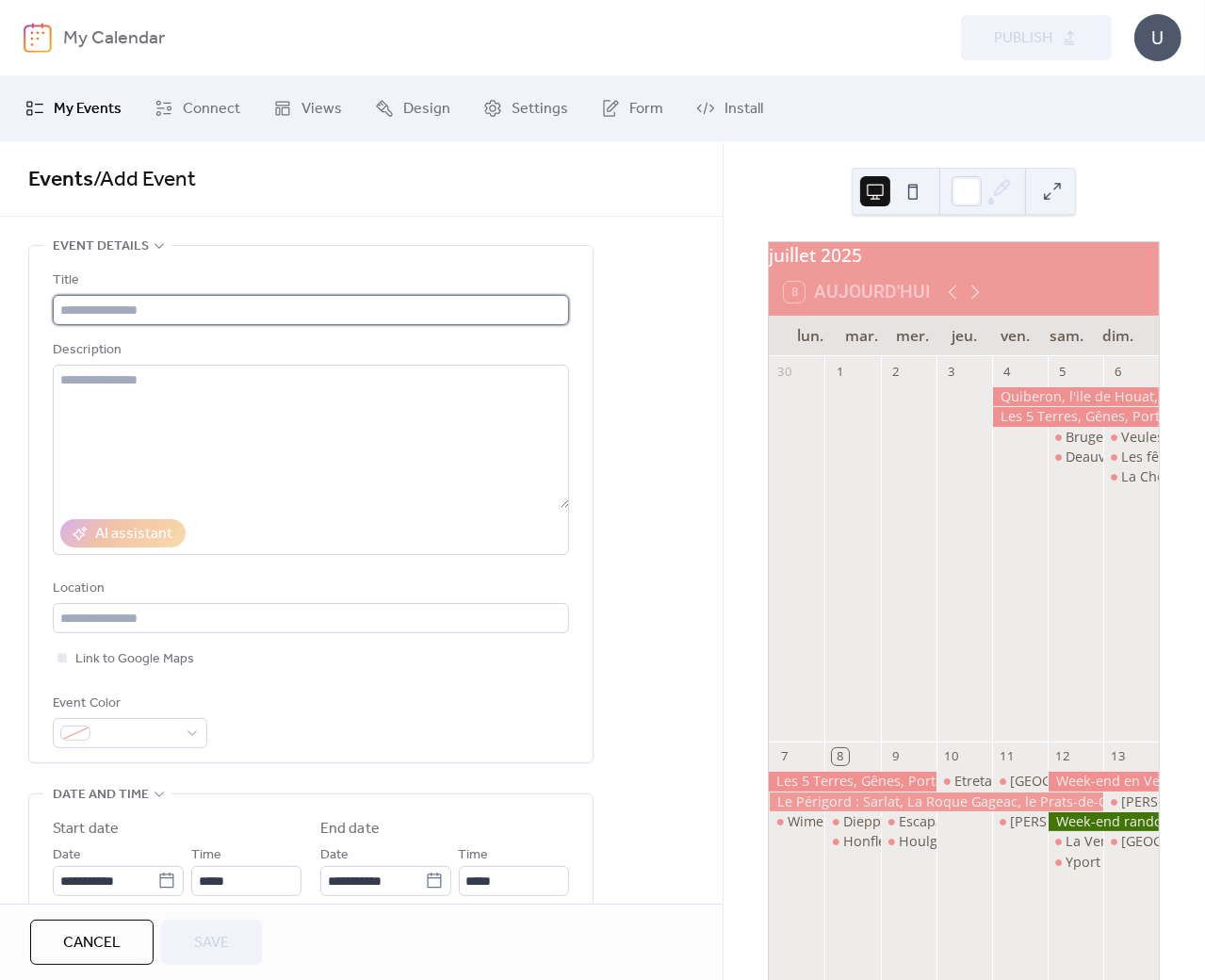 click at bounding box center [311, 310] 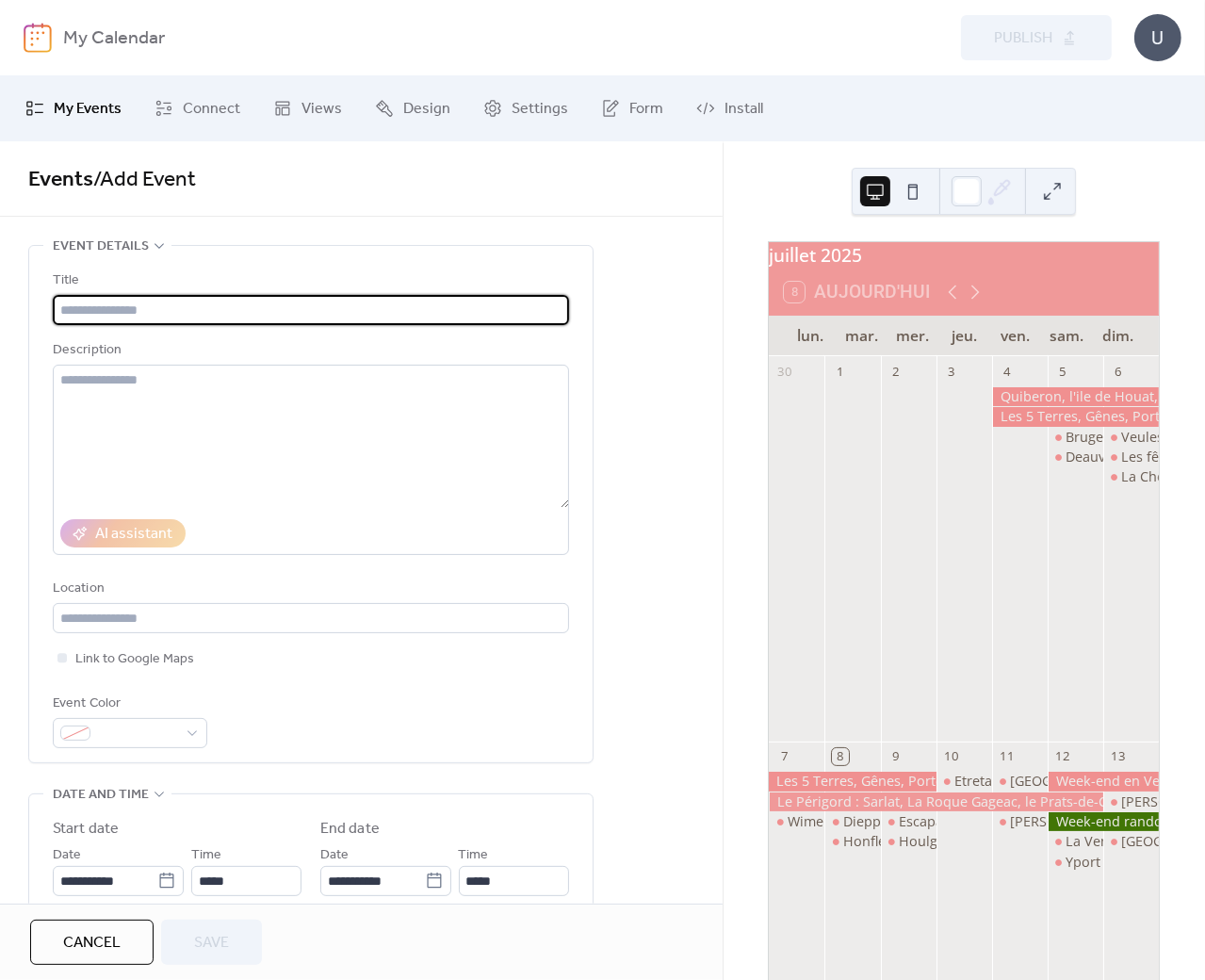 paste on "**********" 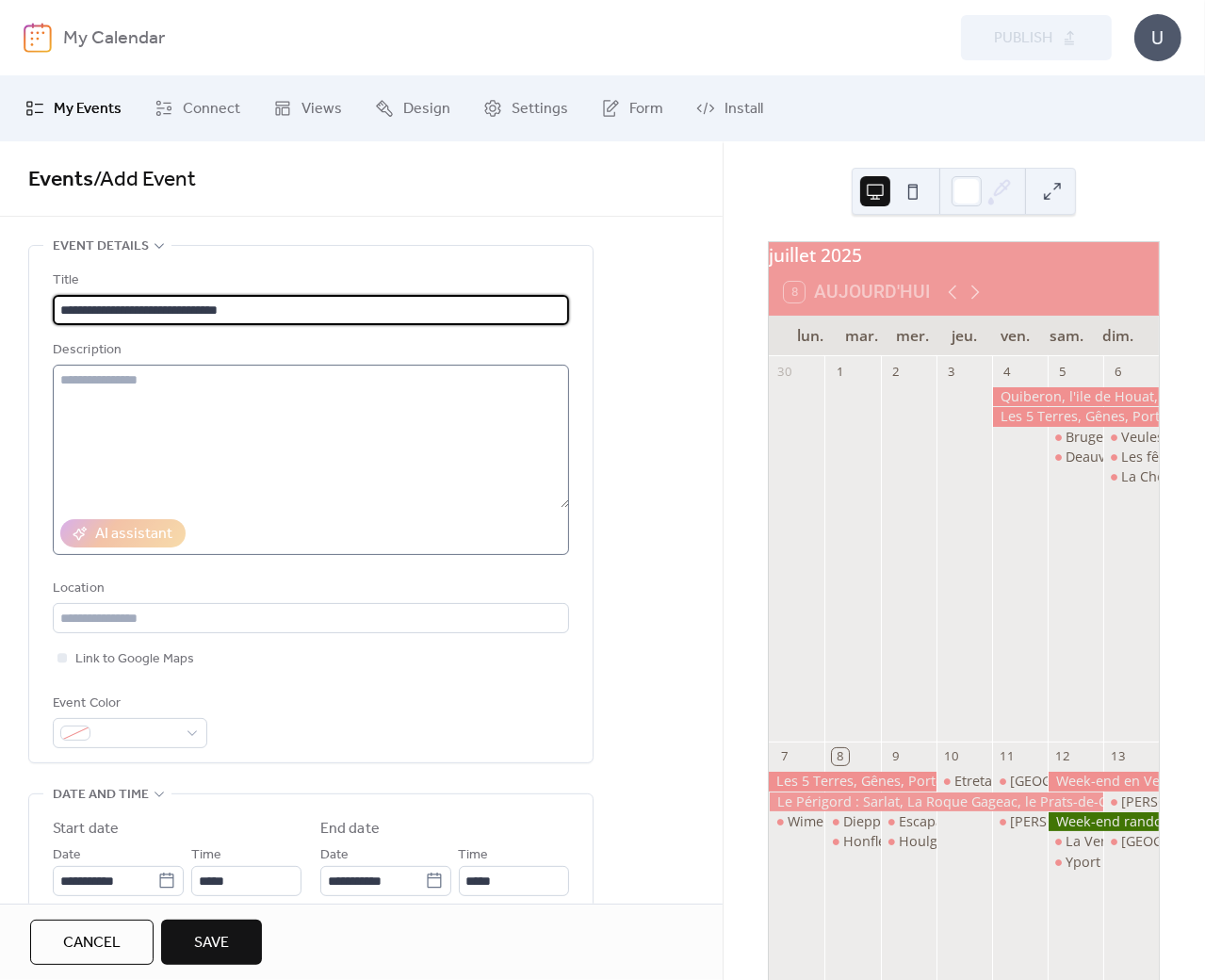 type on "**********" 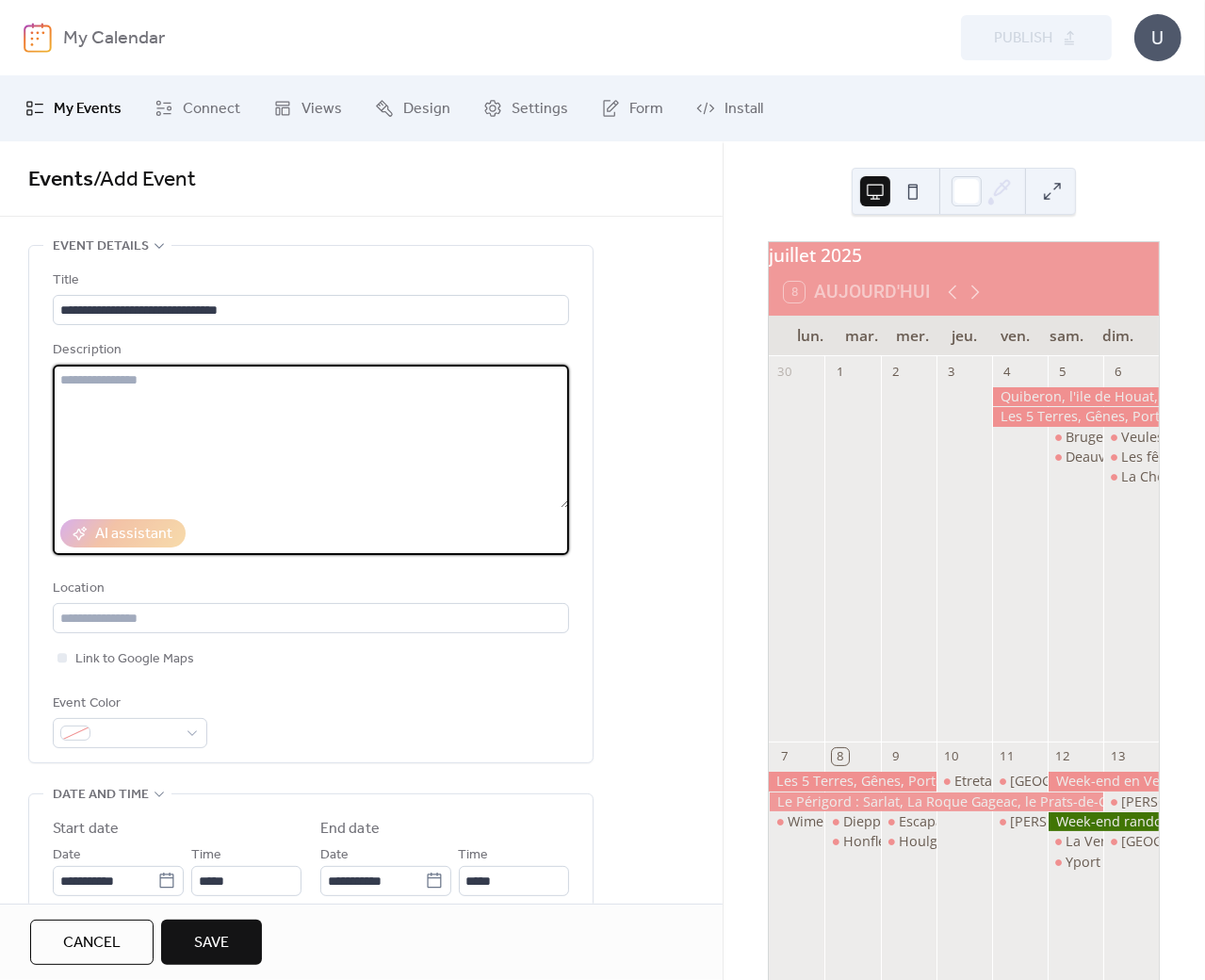click at bounding box center (311, 436) 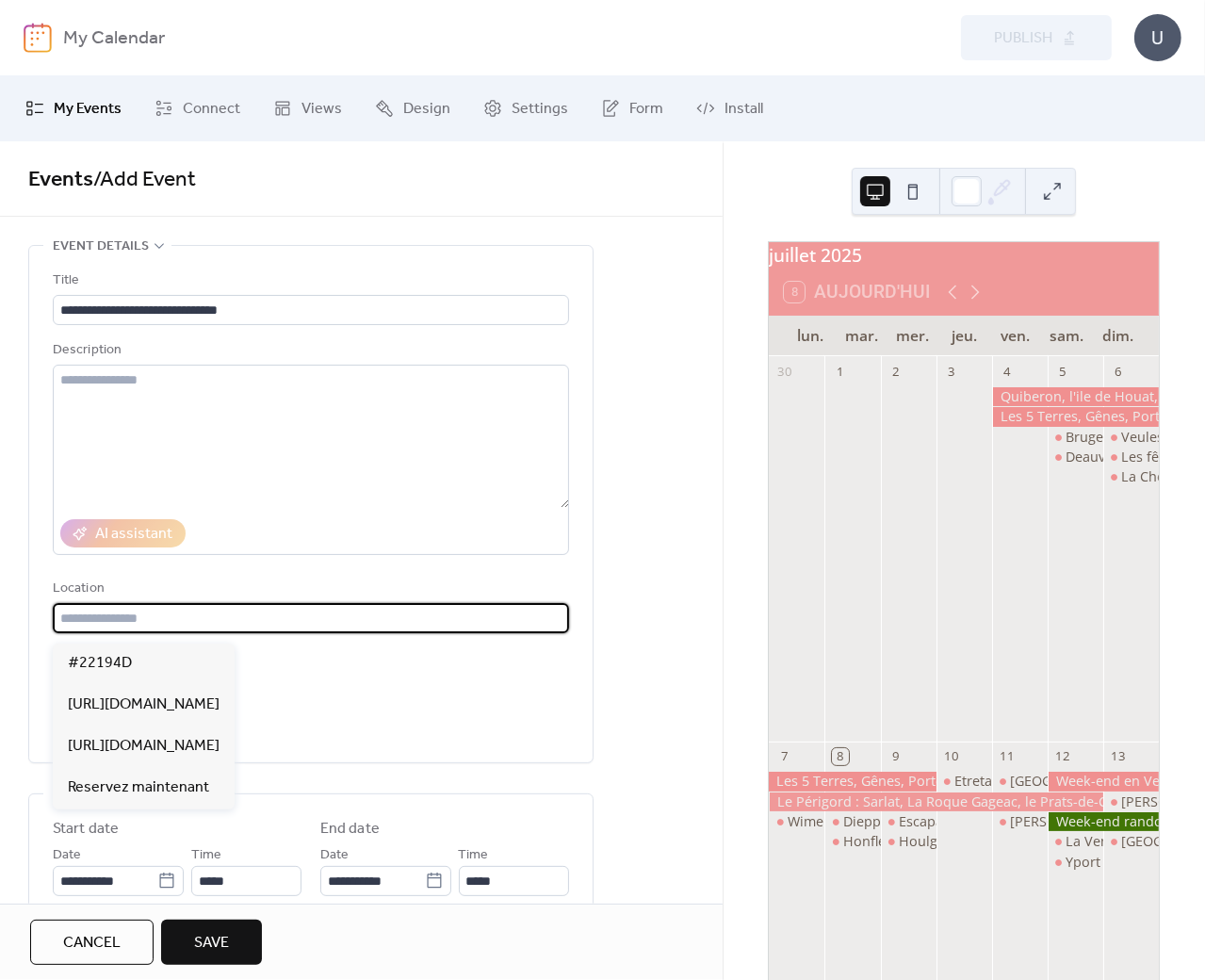 click at bounding box center (311, 618) 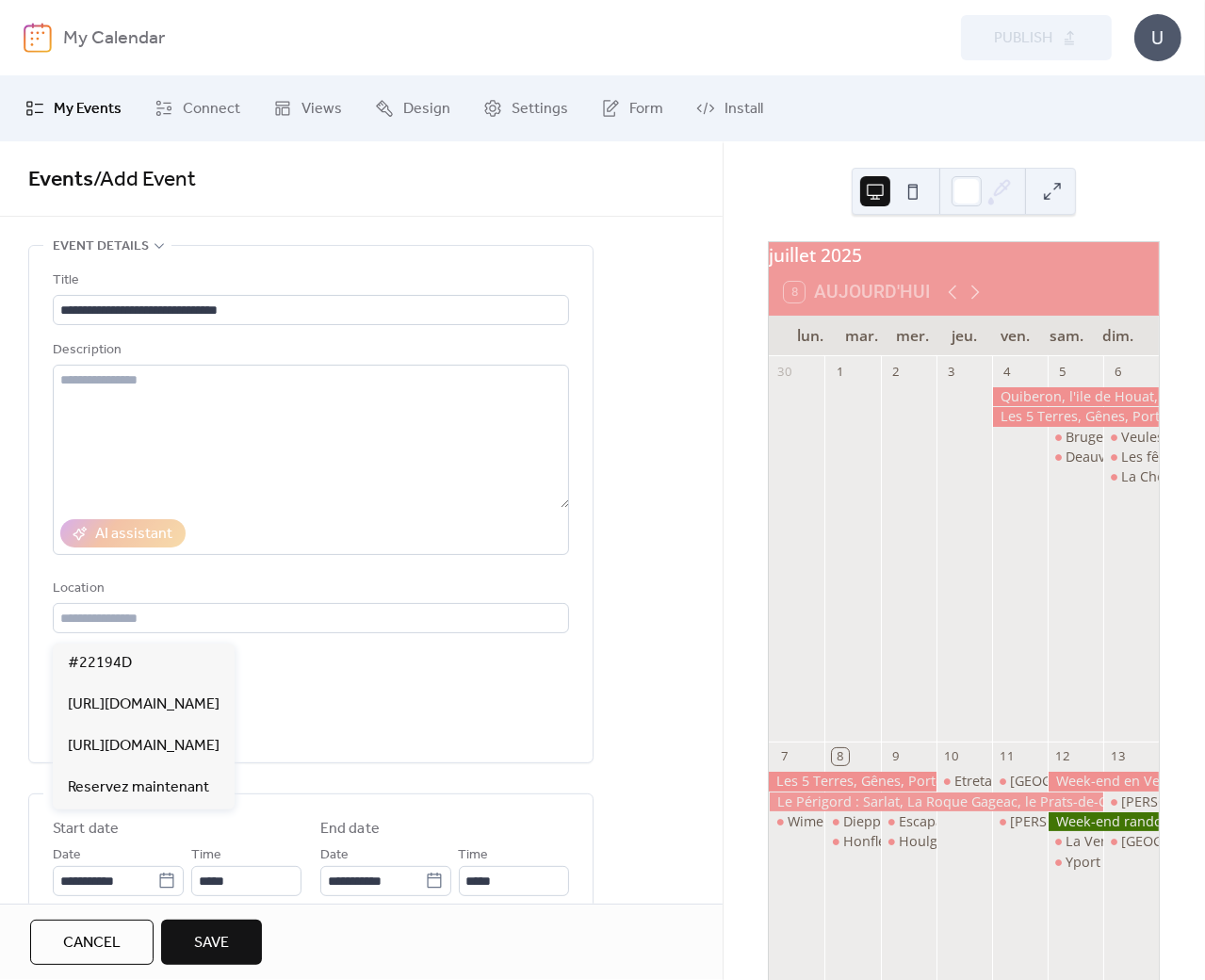 click on "**********" at bounding box center (361, 930) 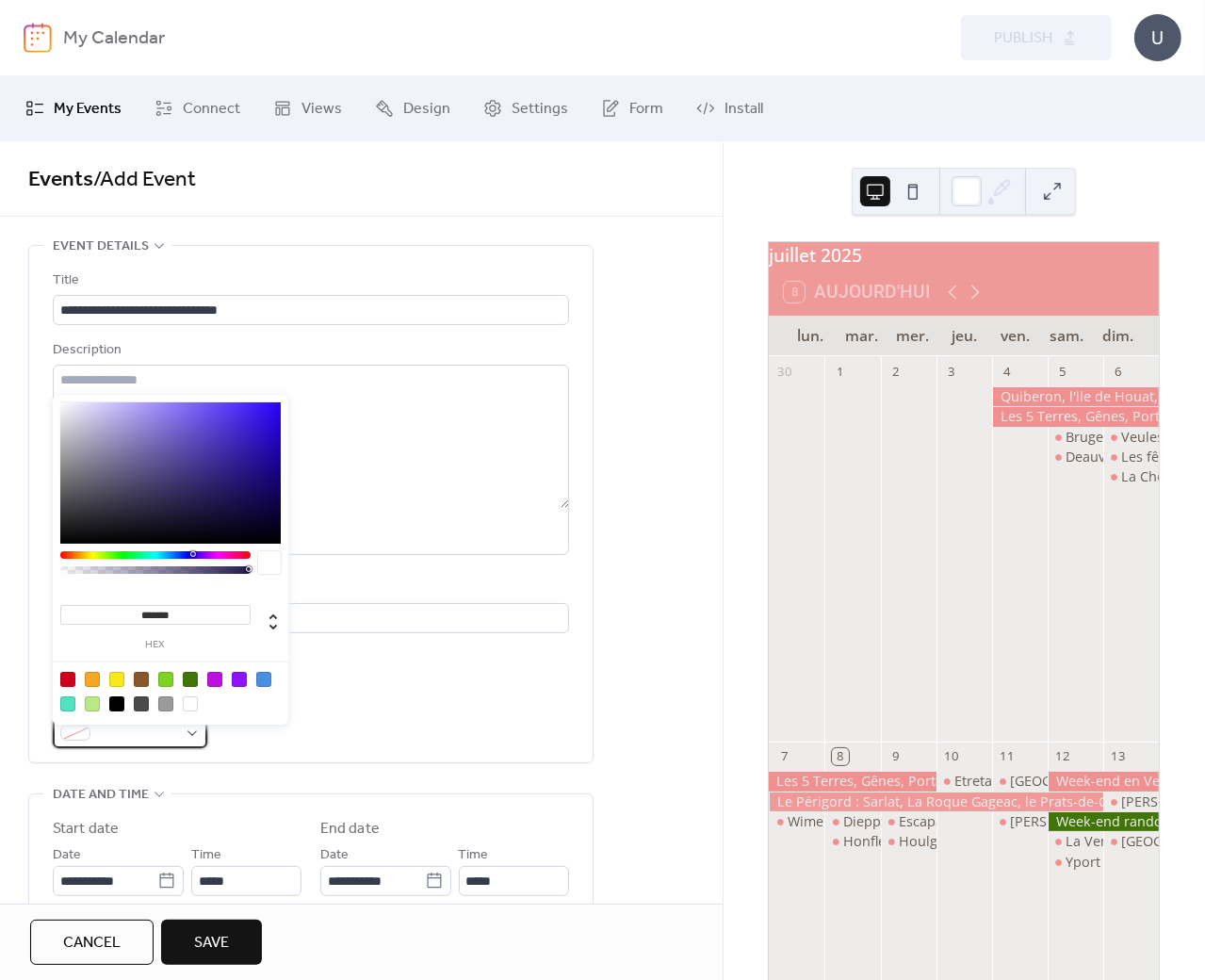 click at bounding box center (138, 734) 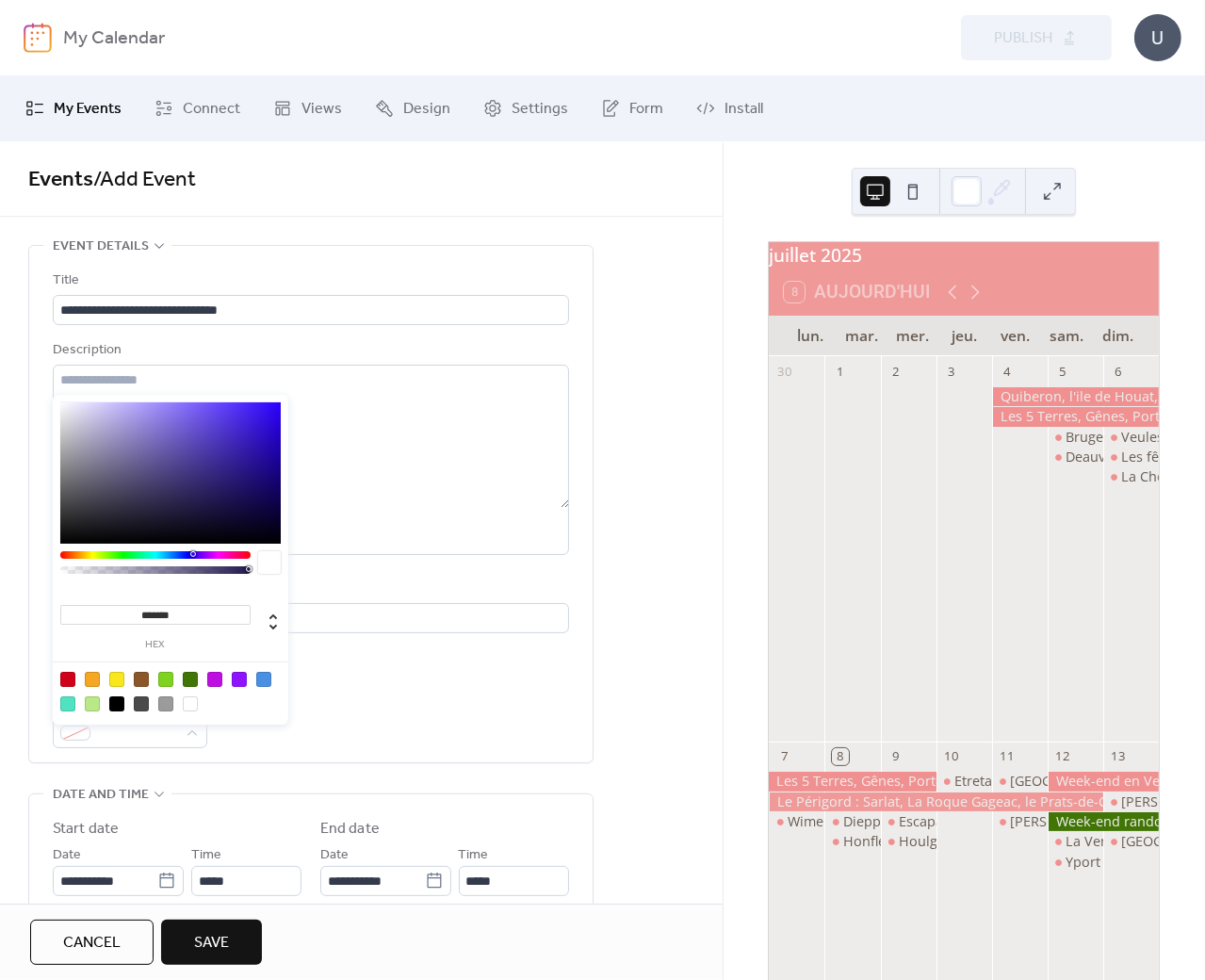 click on "*******" at bounding box center (155, 614) 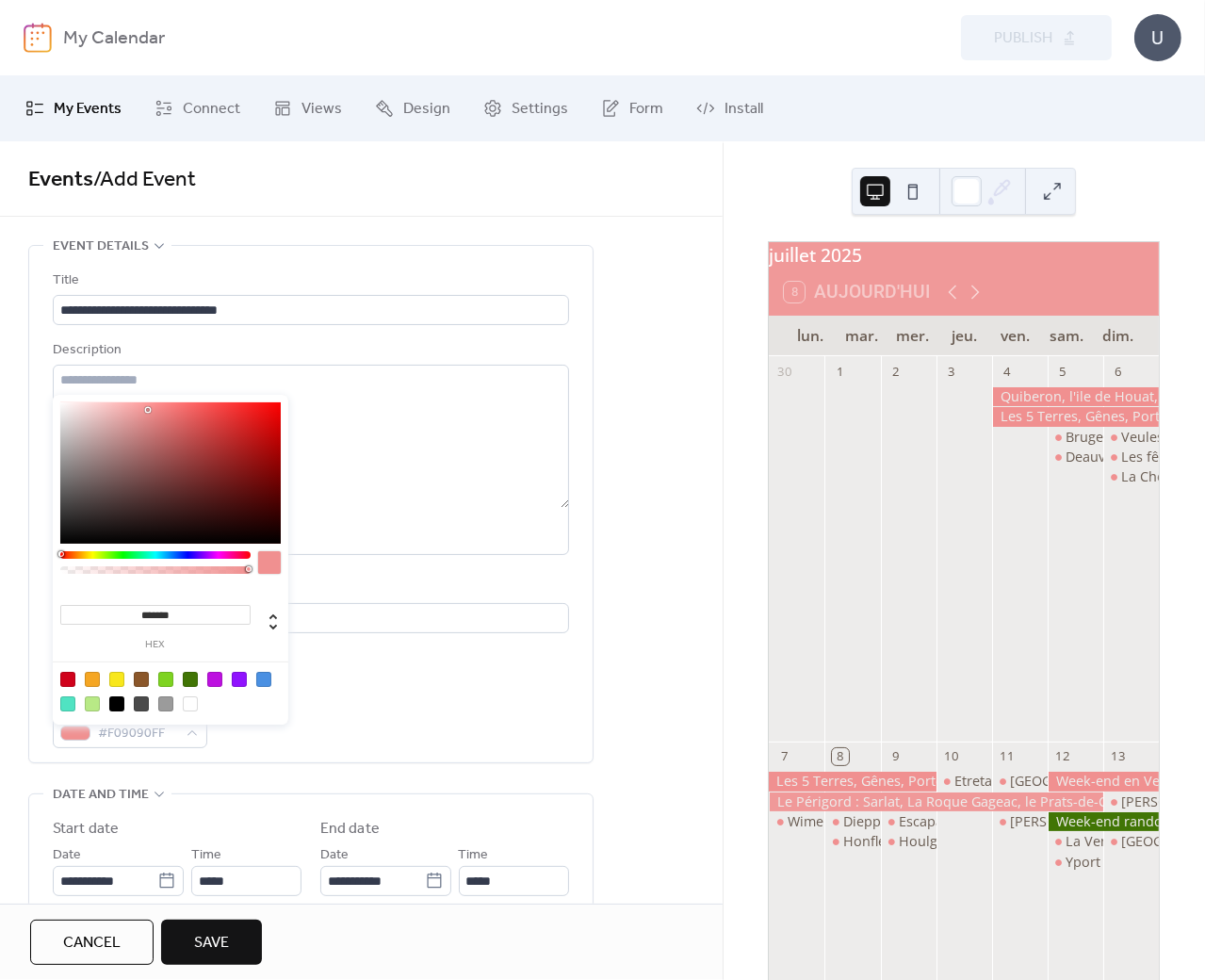 type on "********" 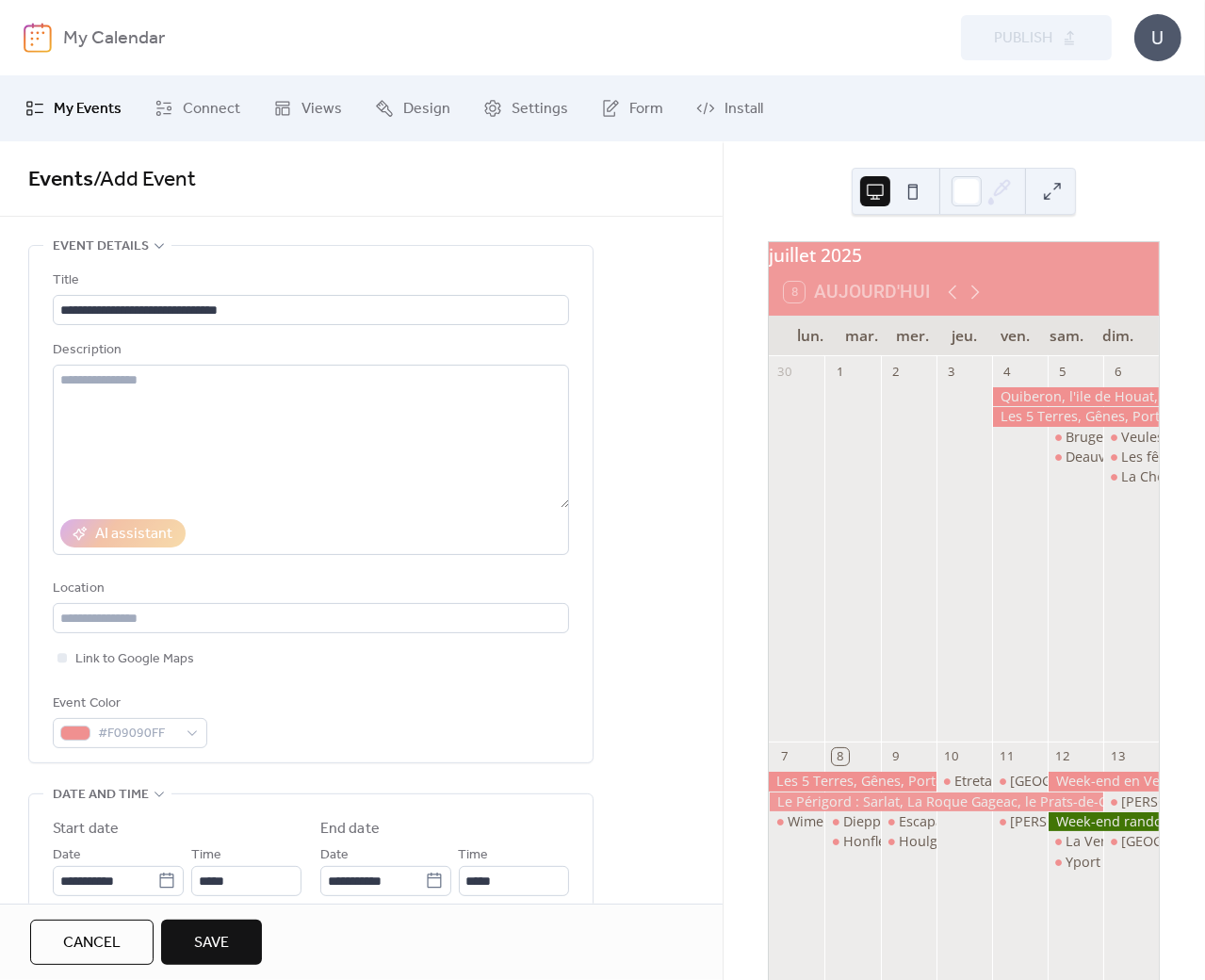 click on "Event Color #F09090FF" at bounding box center [311, 720] 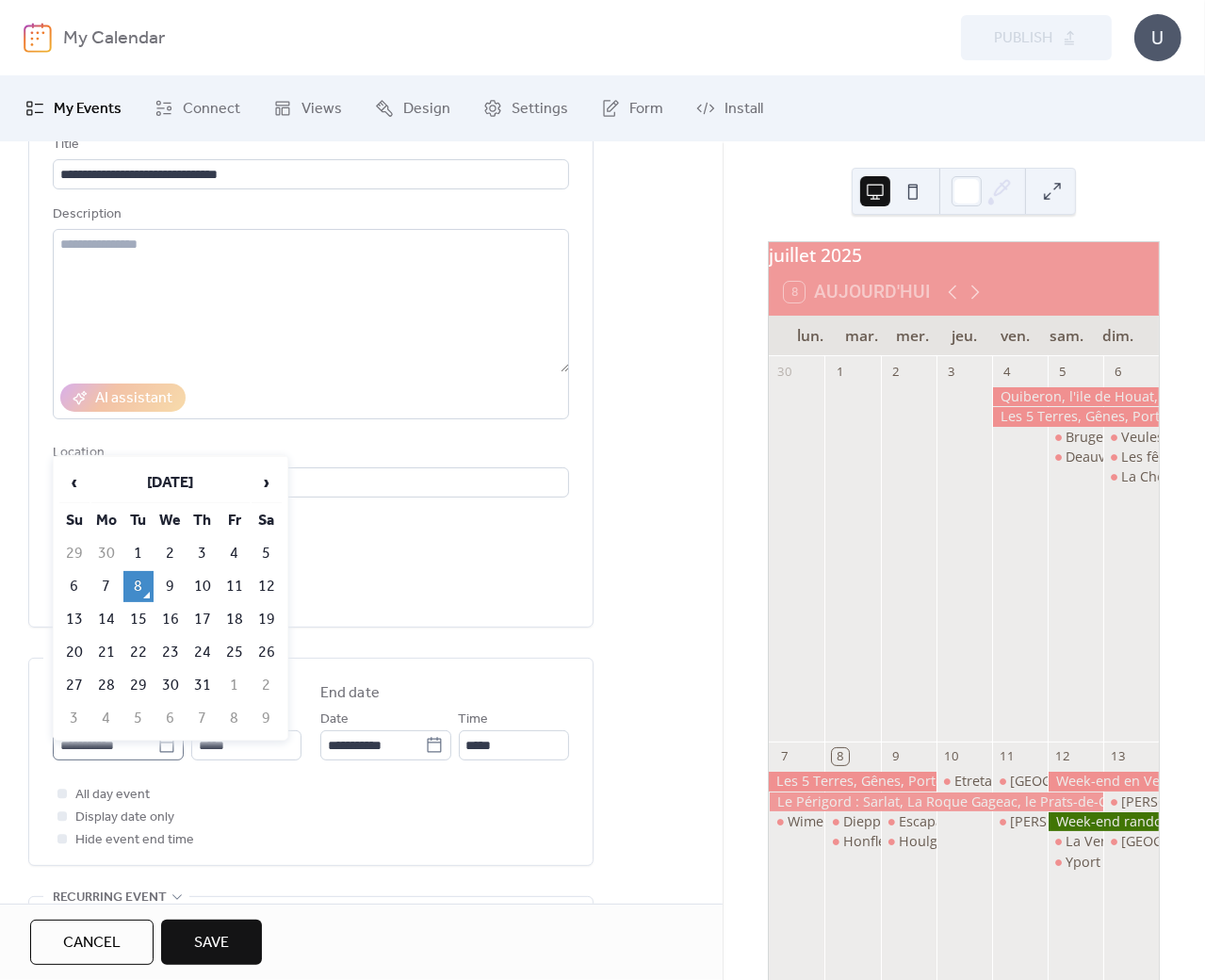 click 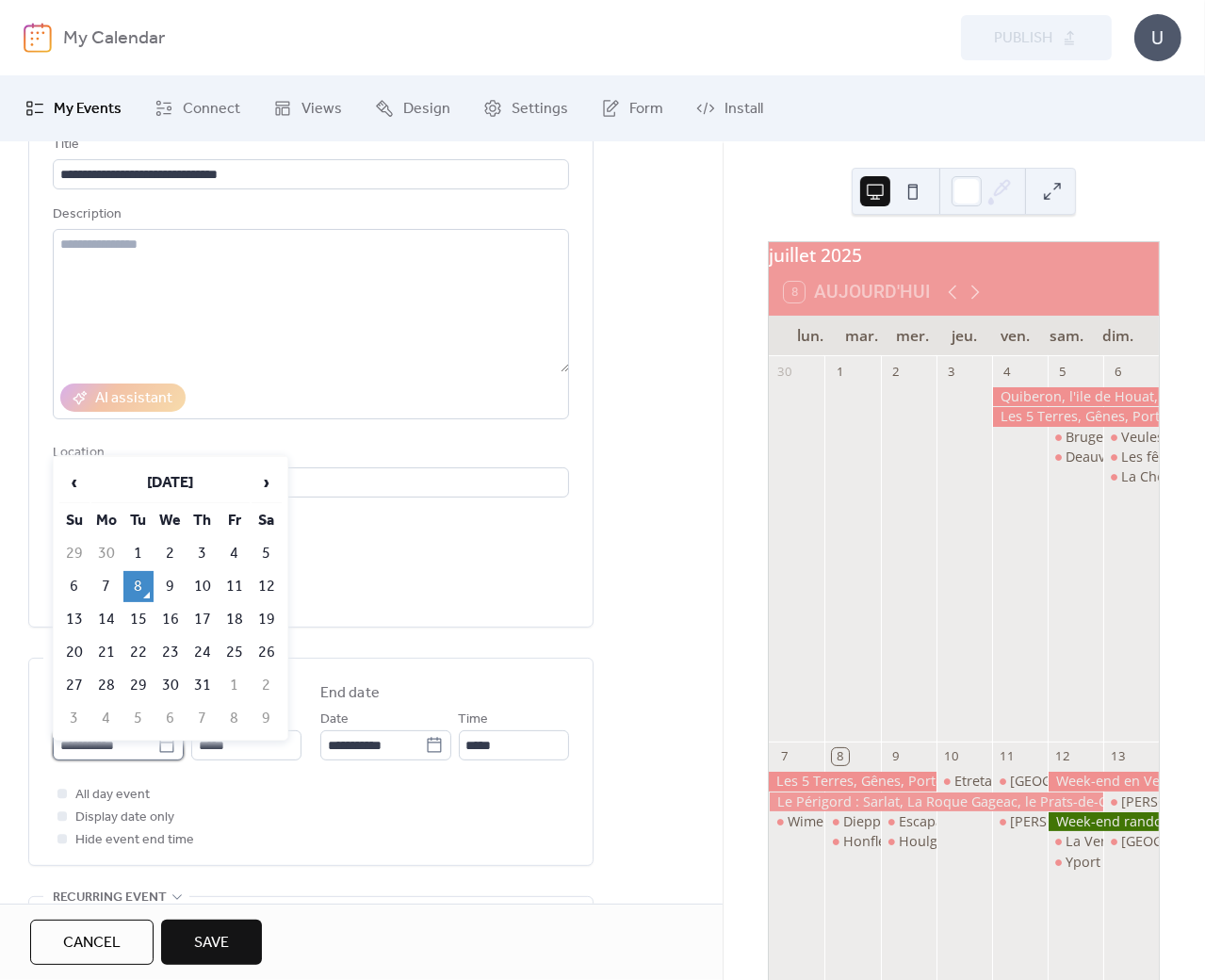 click on "**********" at bounding box center (105, 745) 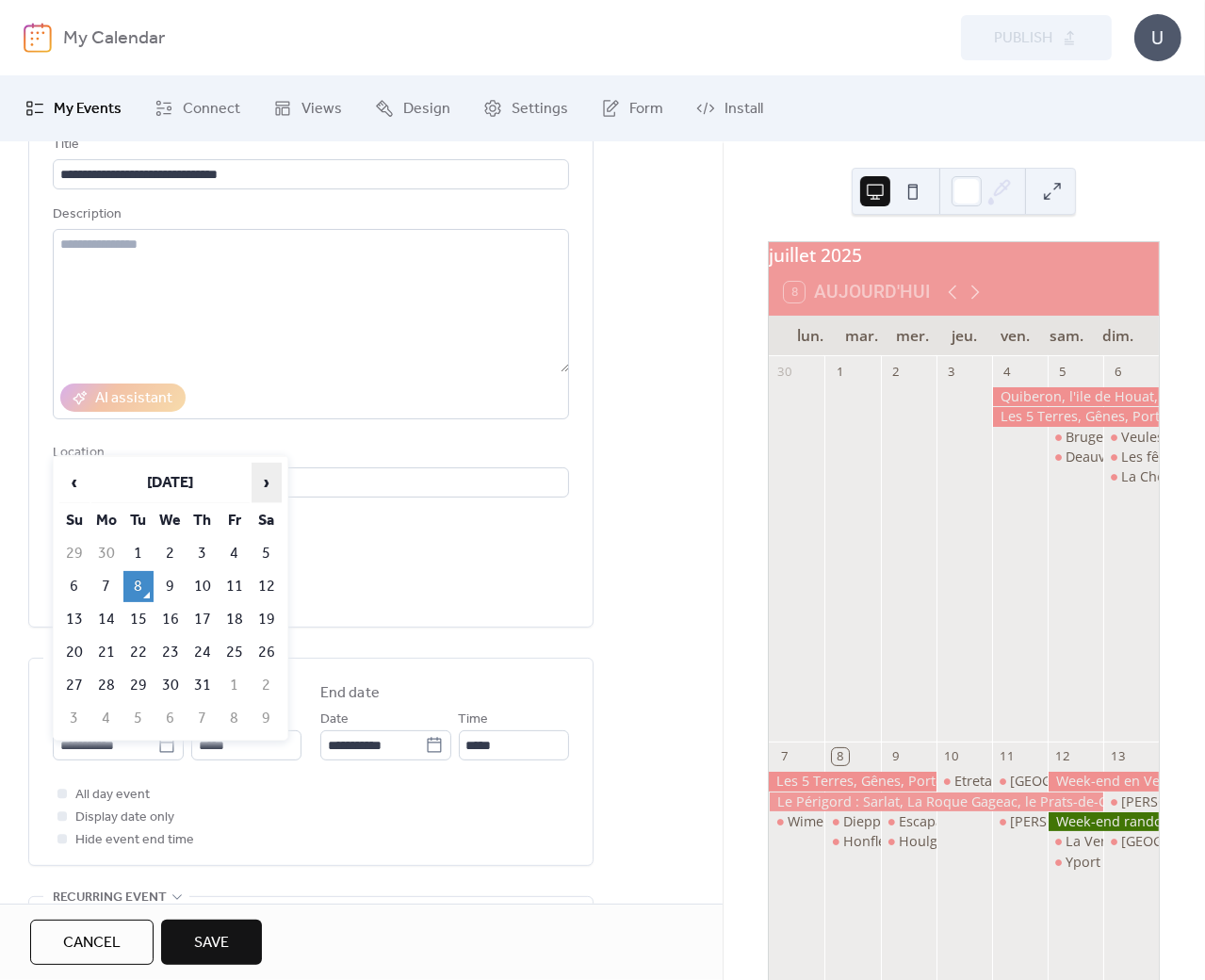 click on "›" at bounding box center (267, 482) 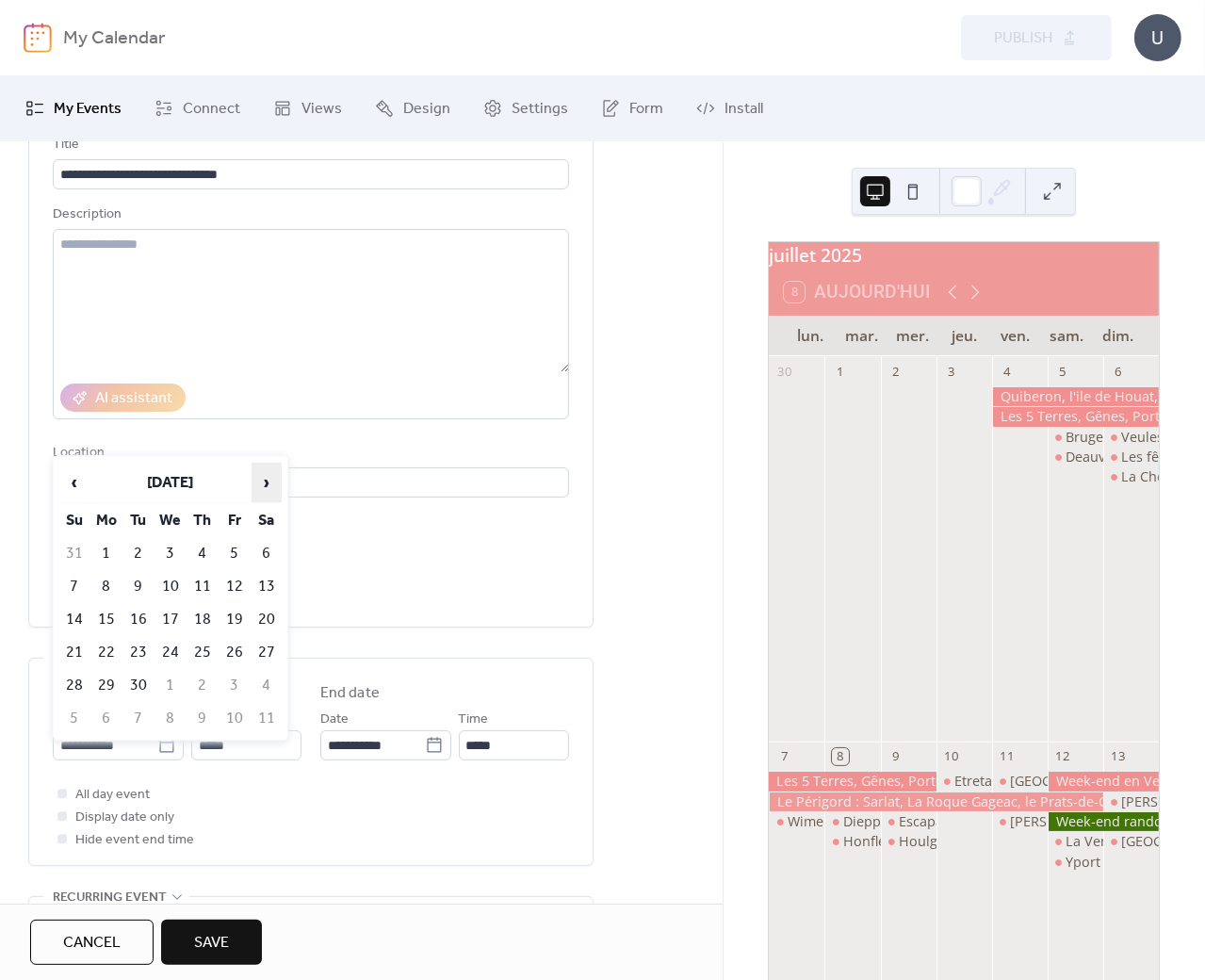 click on "›" at bounding box center (267, 482) 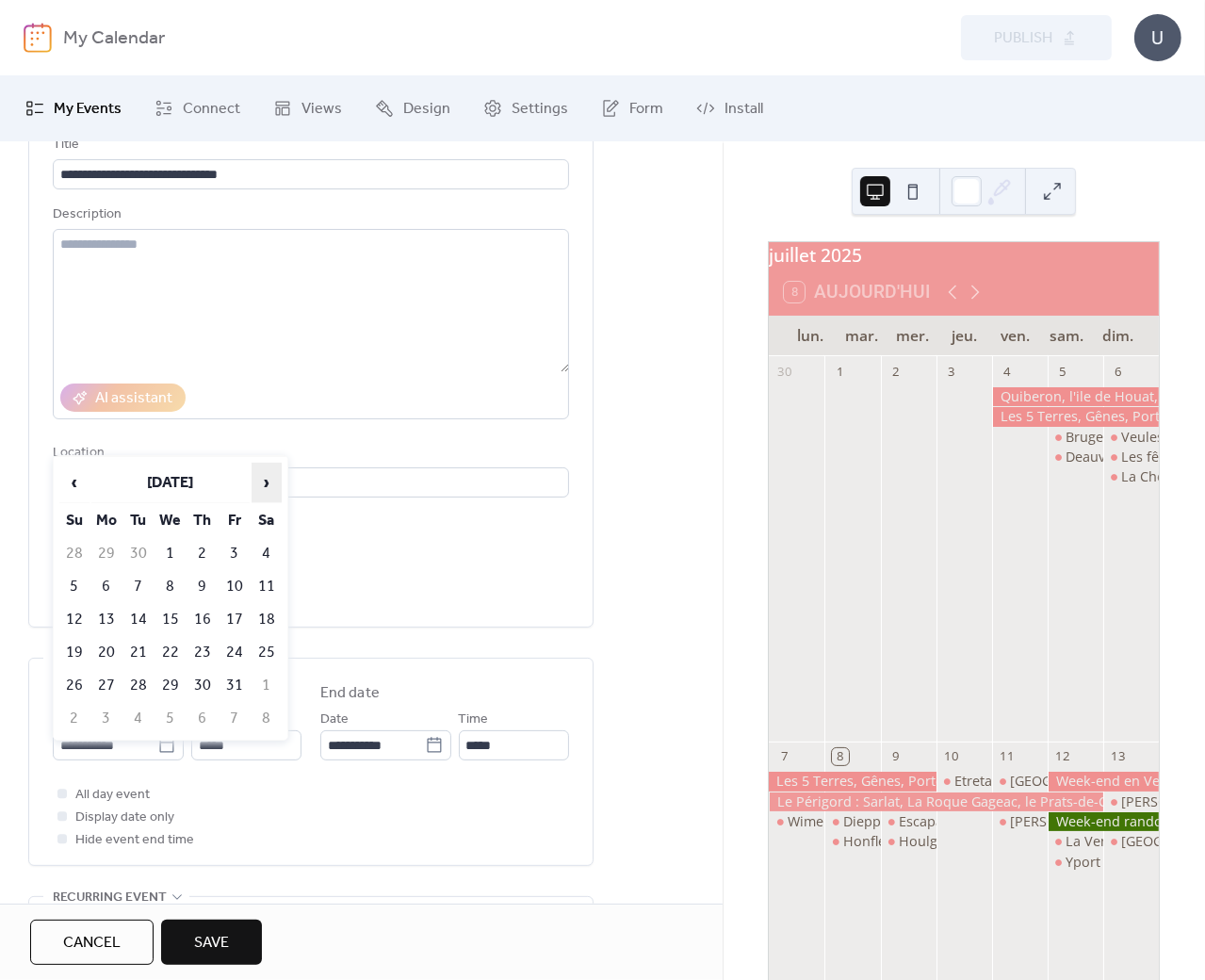 click on "›" at bounding box center [267, 482] 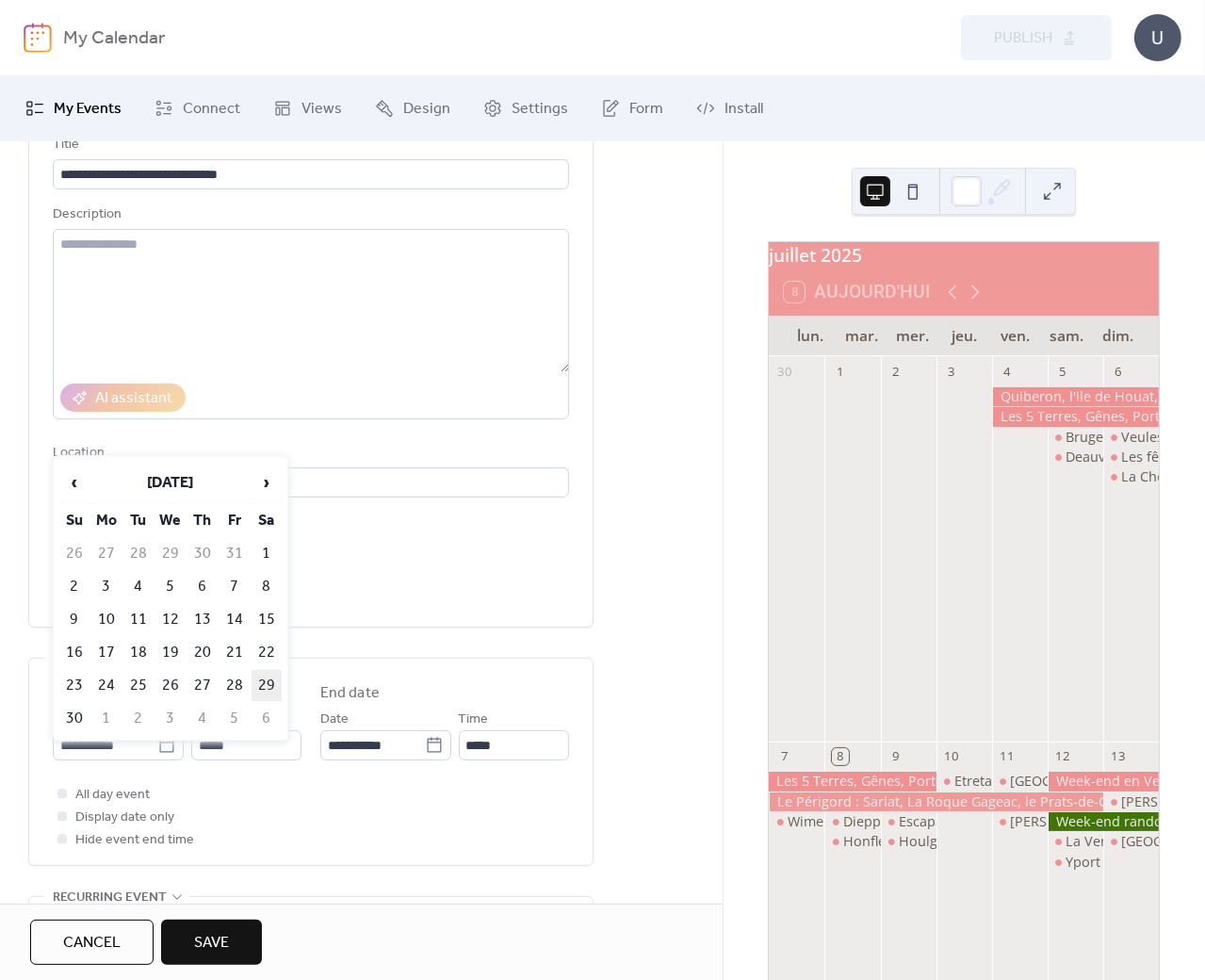 click on "29" at bounding box center (267, 685) 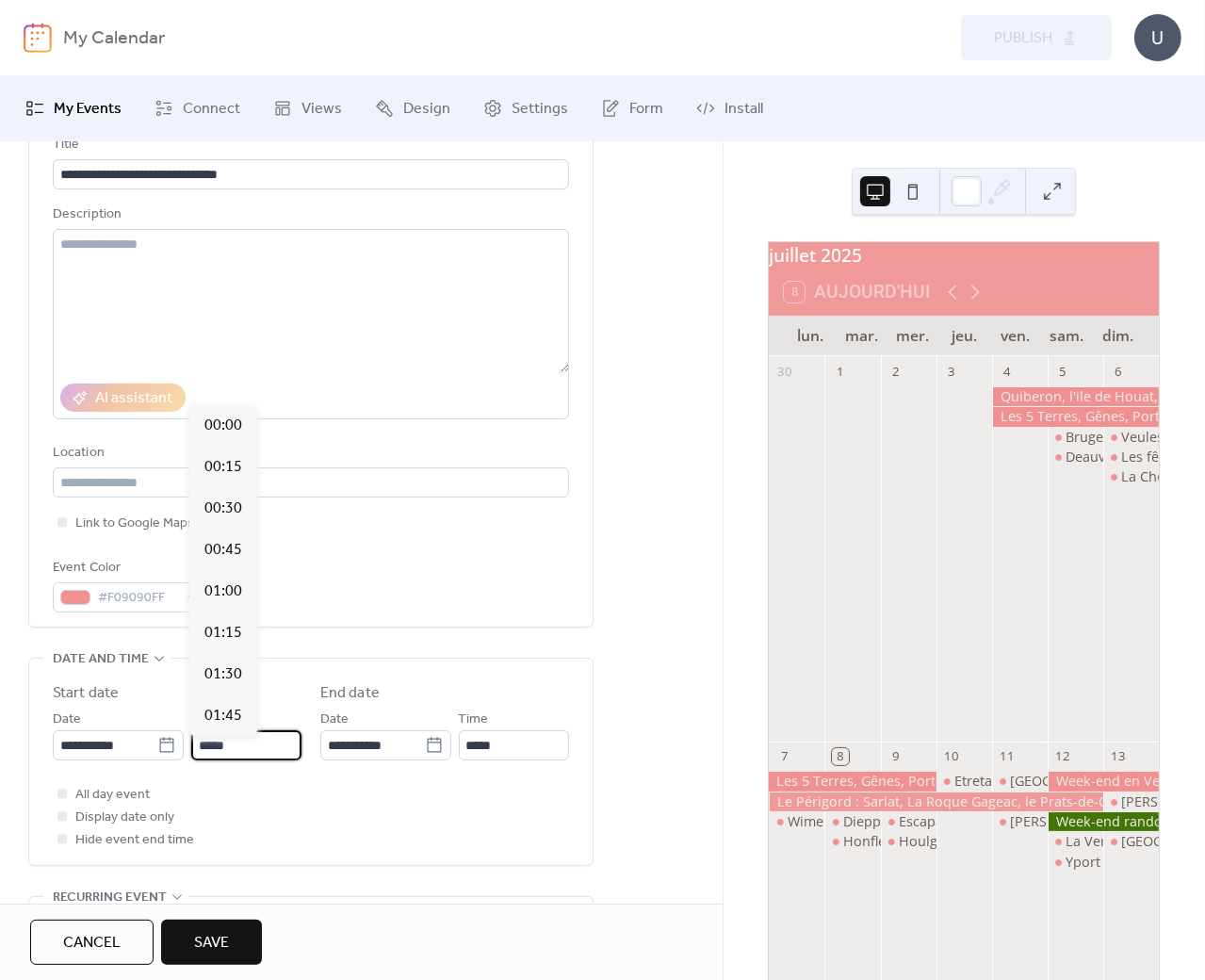 drag, startPoint x: 236, startPoint y: 748, endPoint x: 185, endPoint y: 746, distance: 51.039201 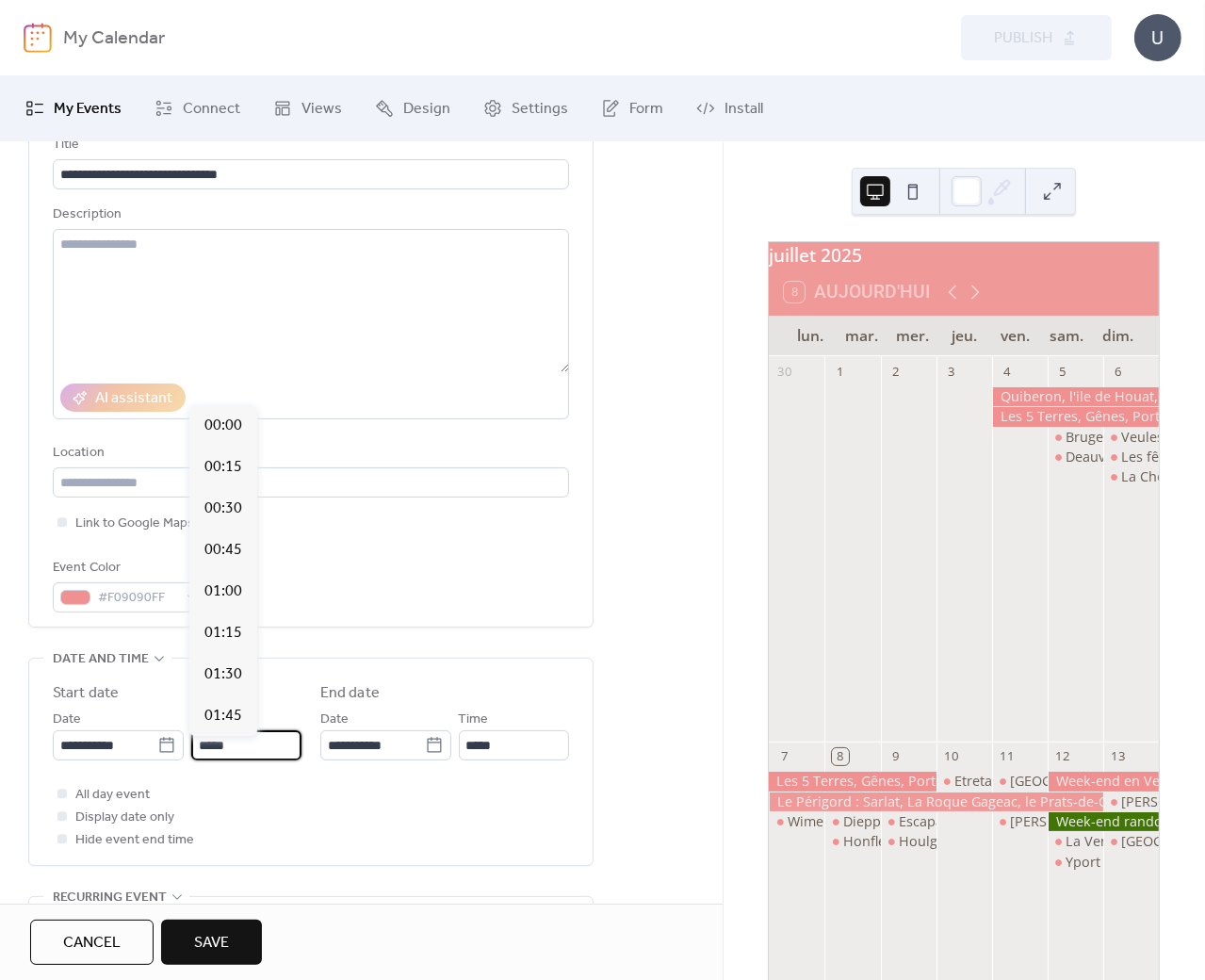 click on "*****" at bounding box center (246, 745) 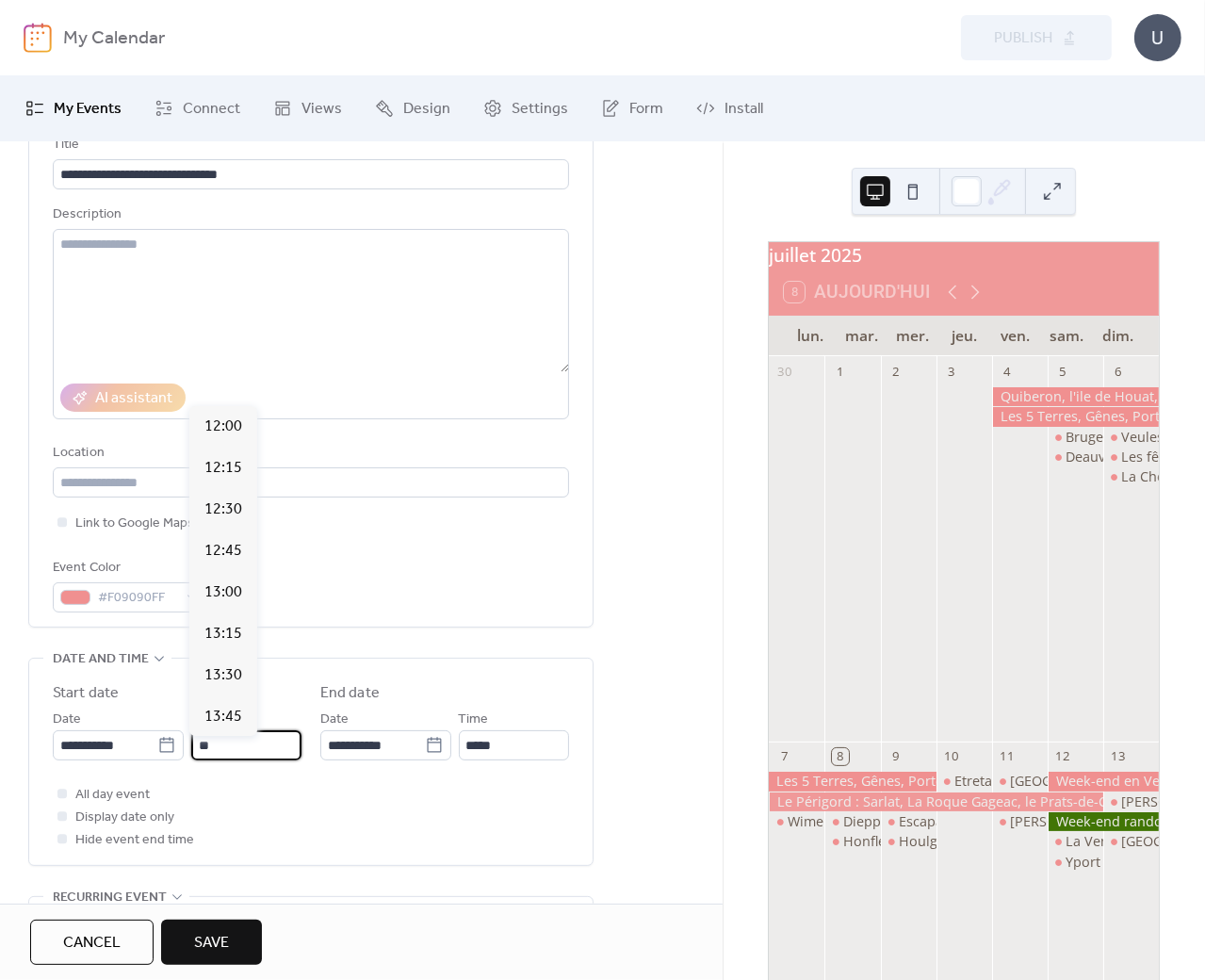 scroll, scrollTop: 1326, scrollLeft: 0, axis: vertical 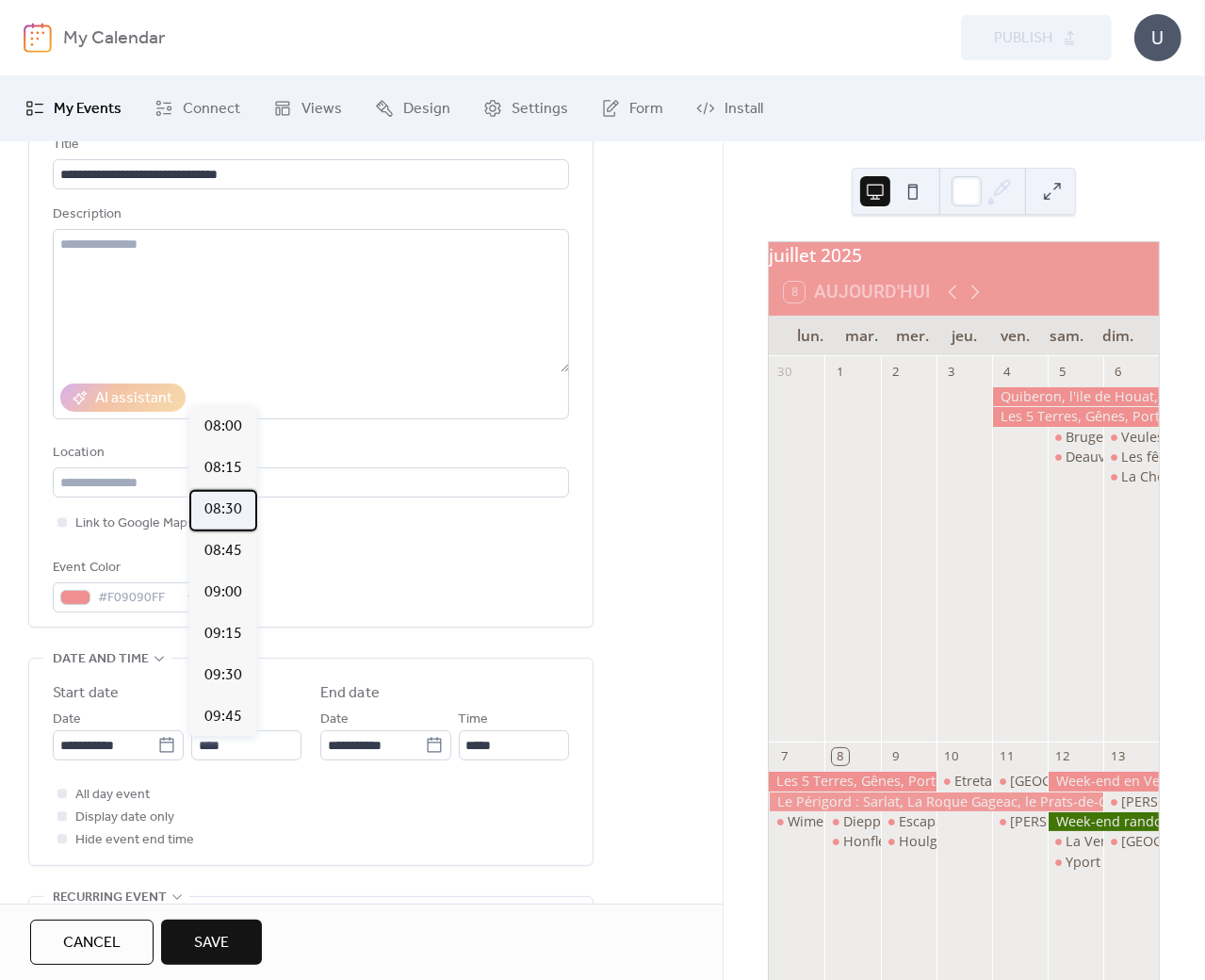 click on "08:30" at bounding box center [223, 510] 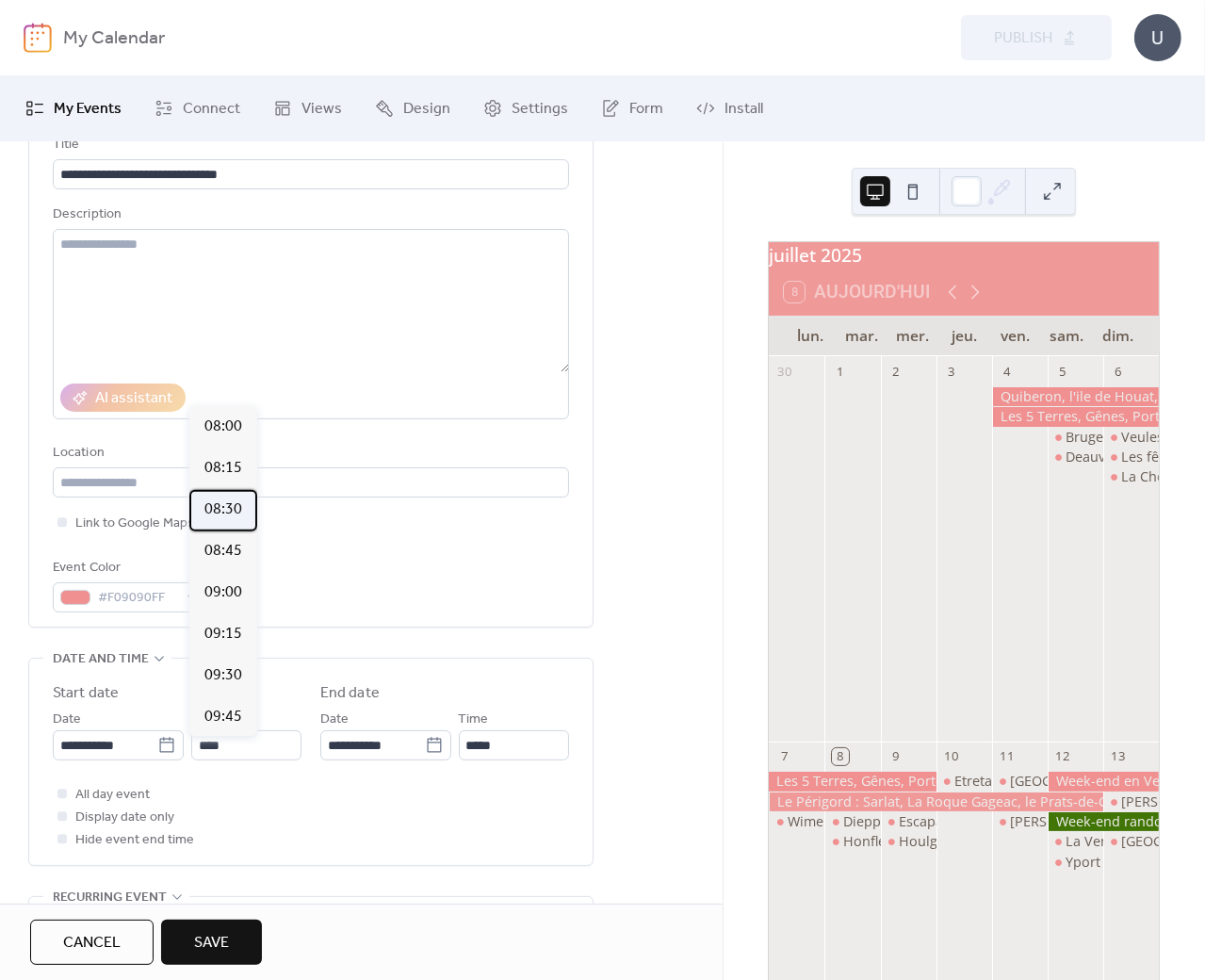 type on "*****" 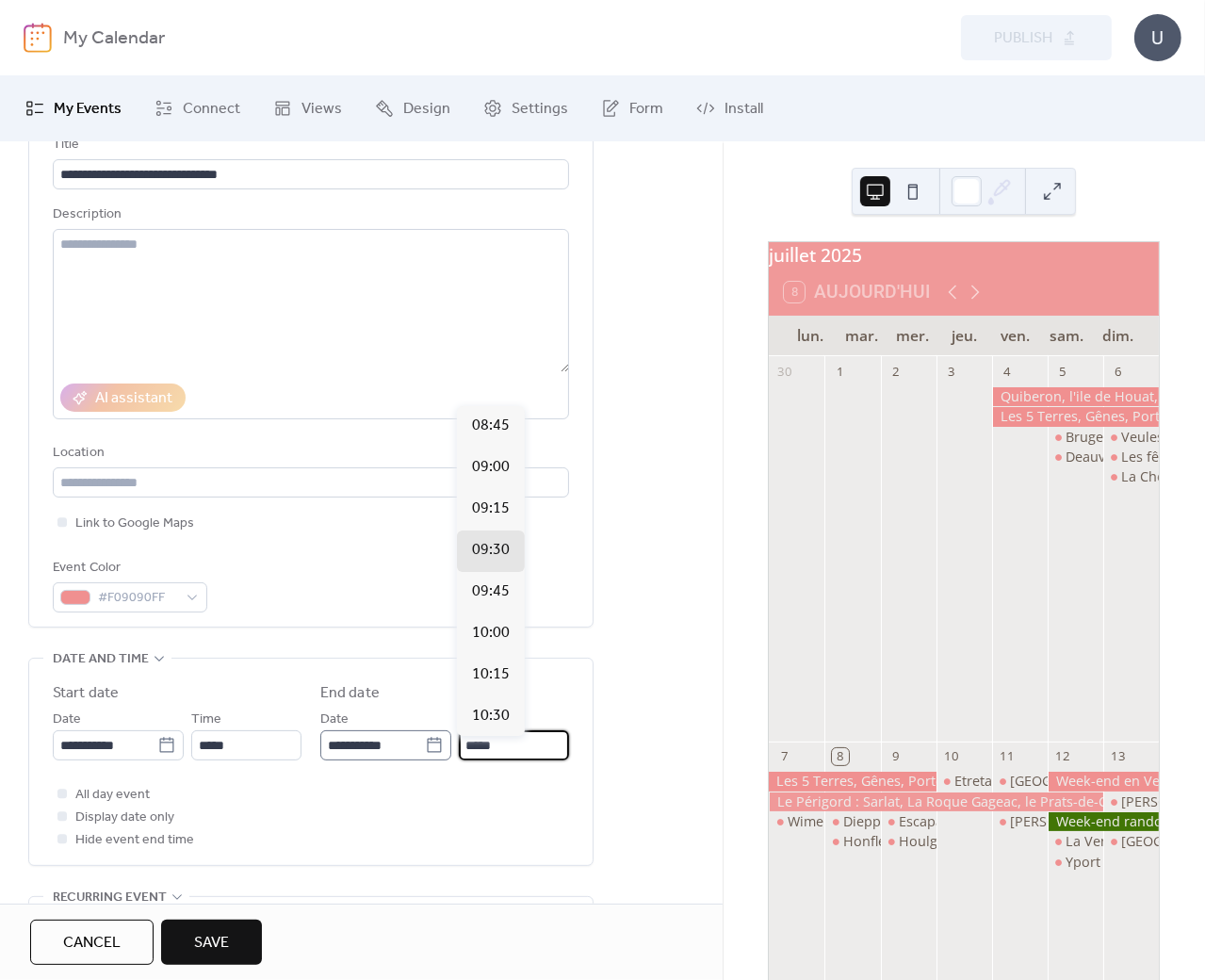drag, startPoint x: 497, startPoint y: 756, endPoint x: 432, endPoint y: 756, distance: 65 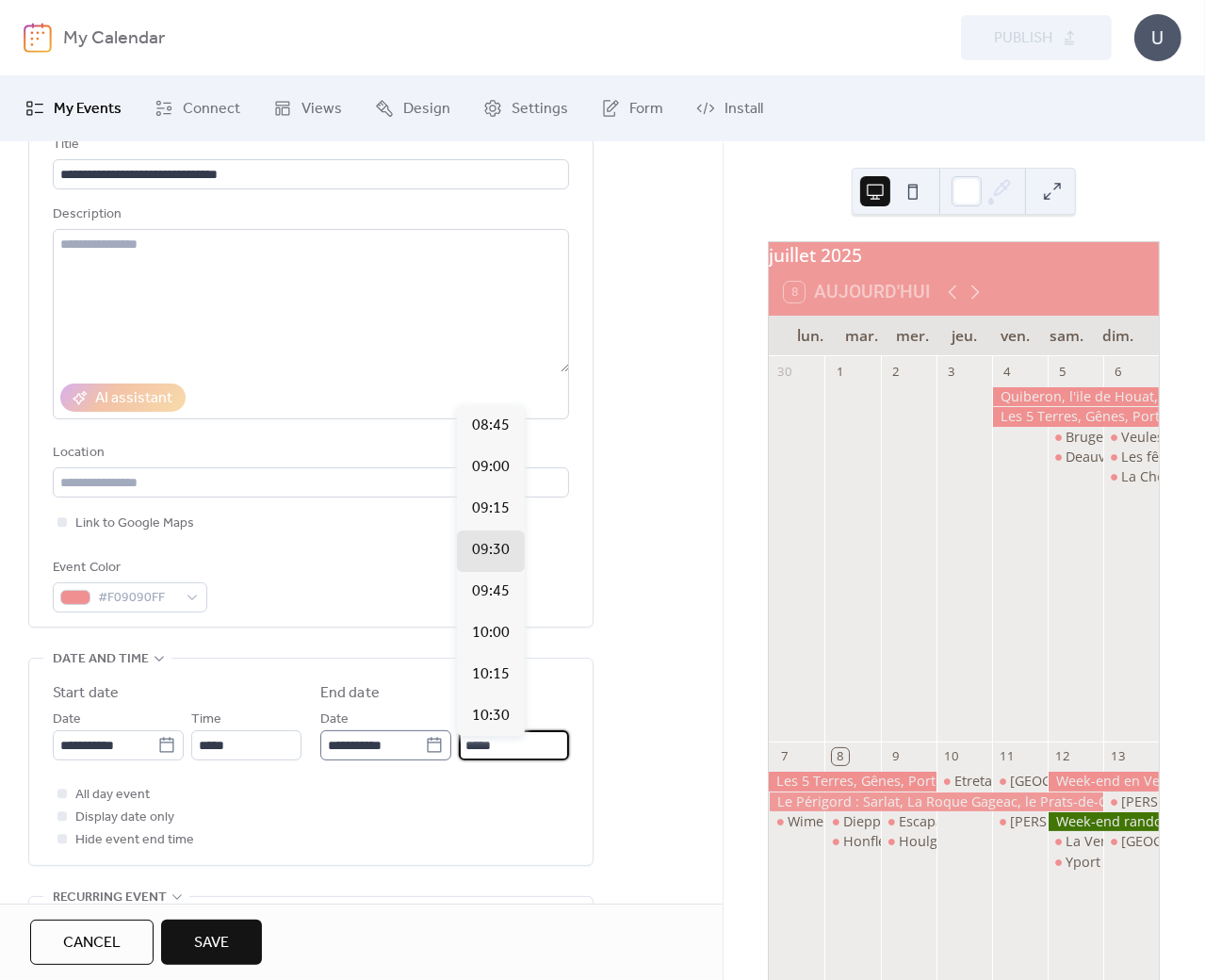 click on "*****" at bounding box center (513, 745) 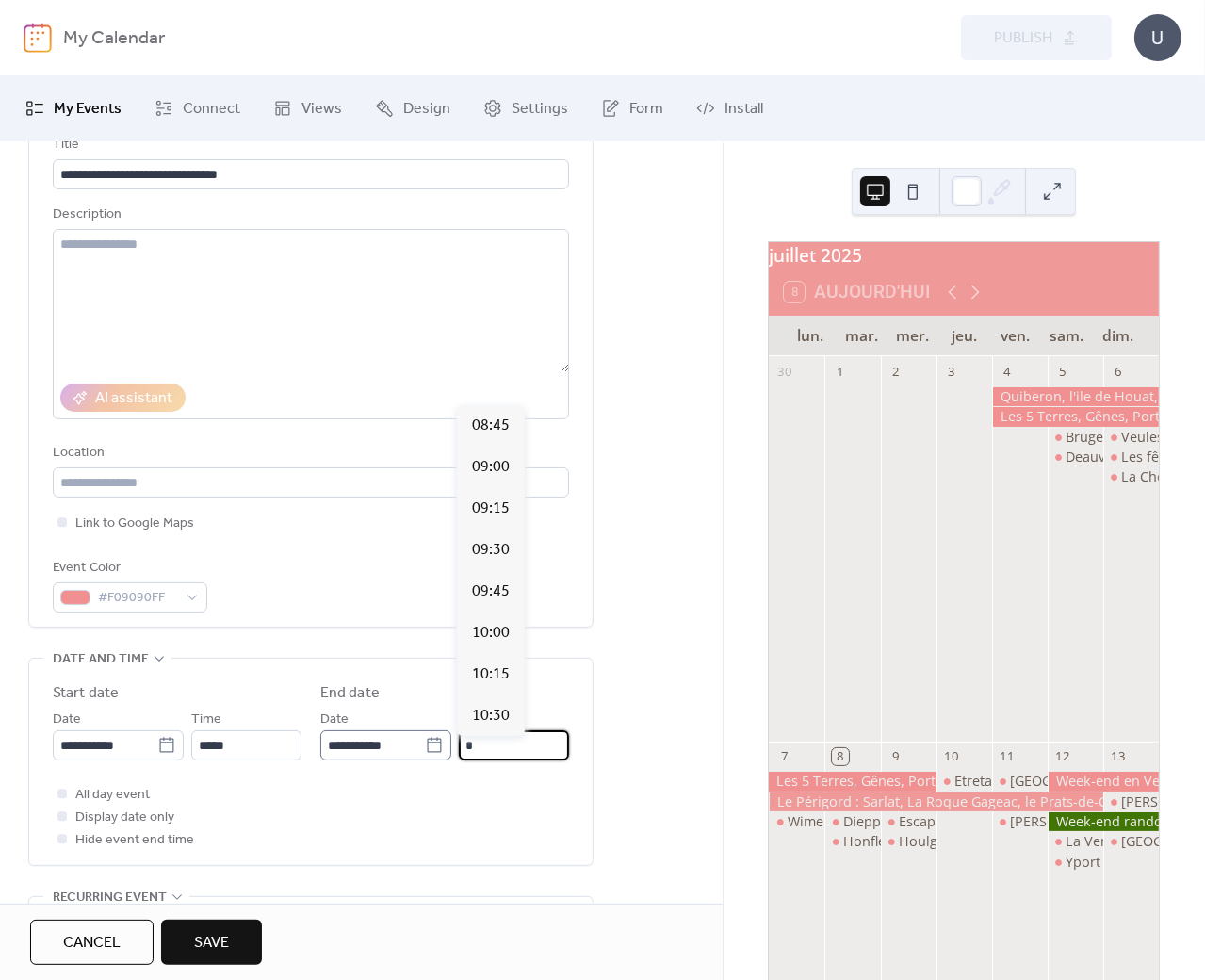 scroll, scrollTop: 1865, scrollLeft: 0, axis: vertical 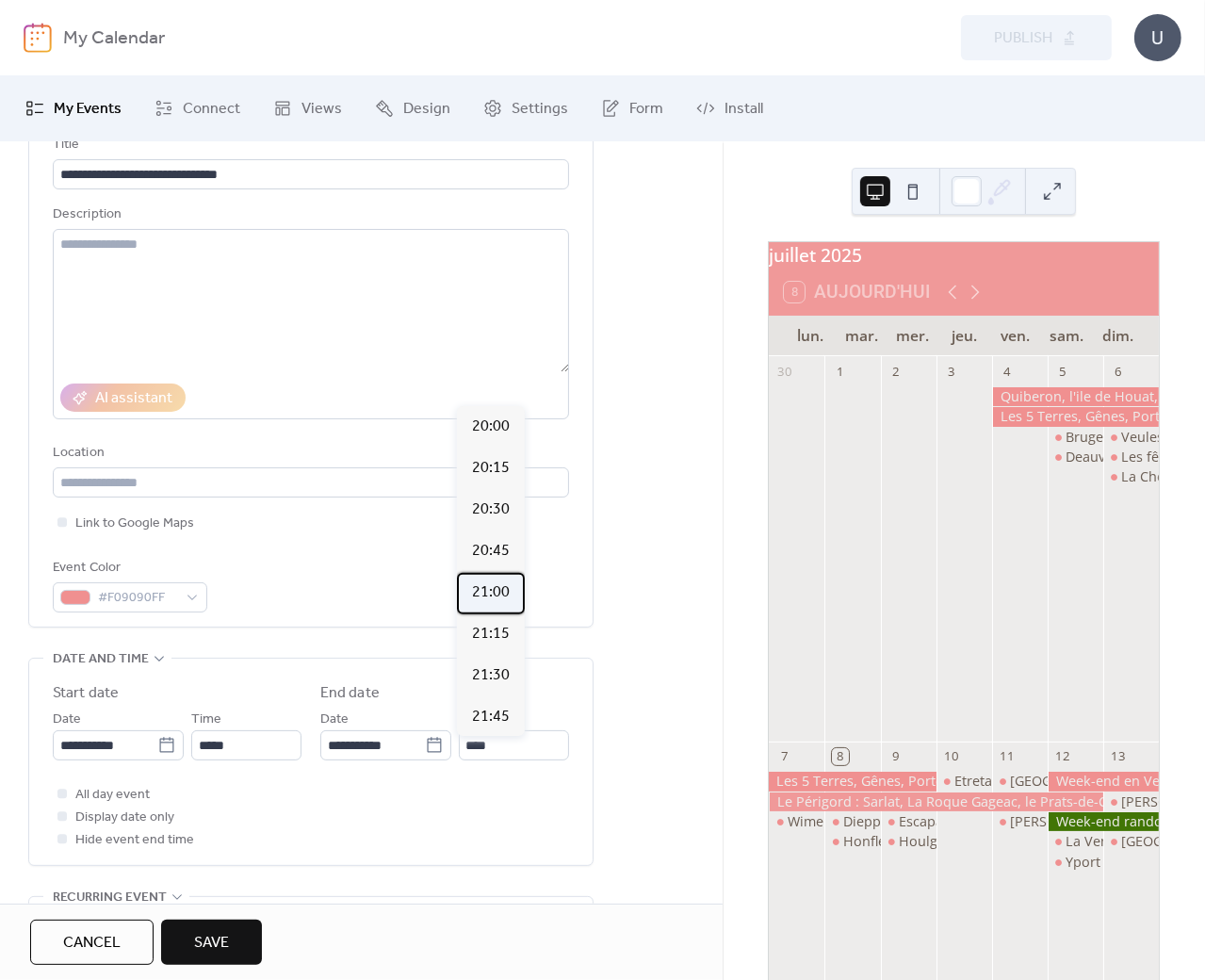 click on "21:00" at bounding box center [491, 593] 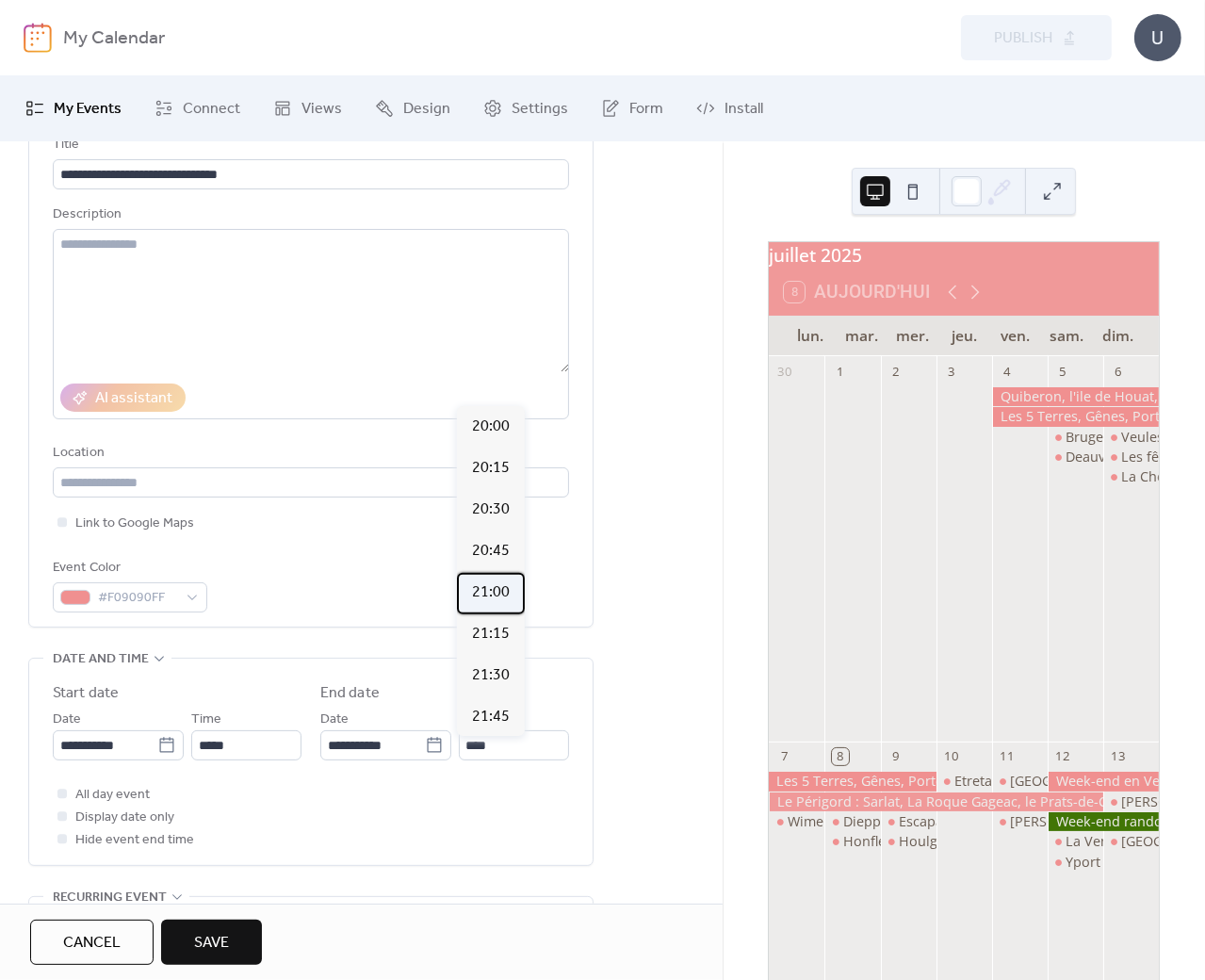 type on "*****" 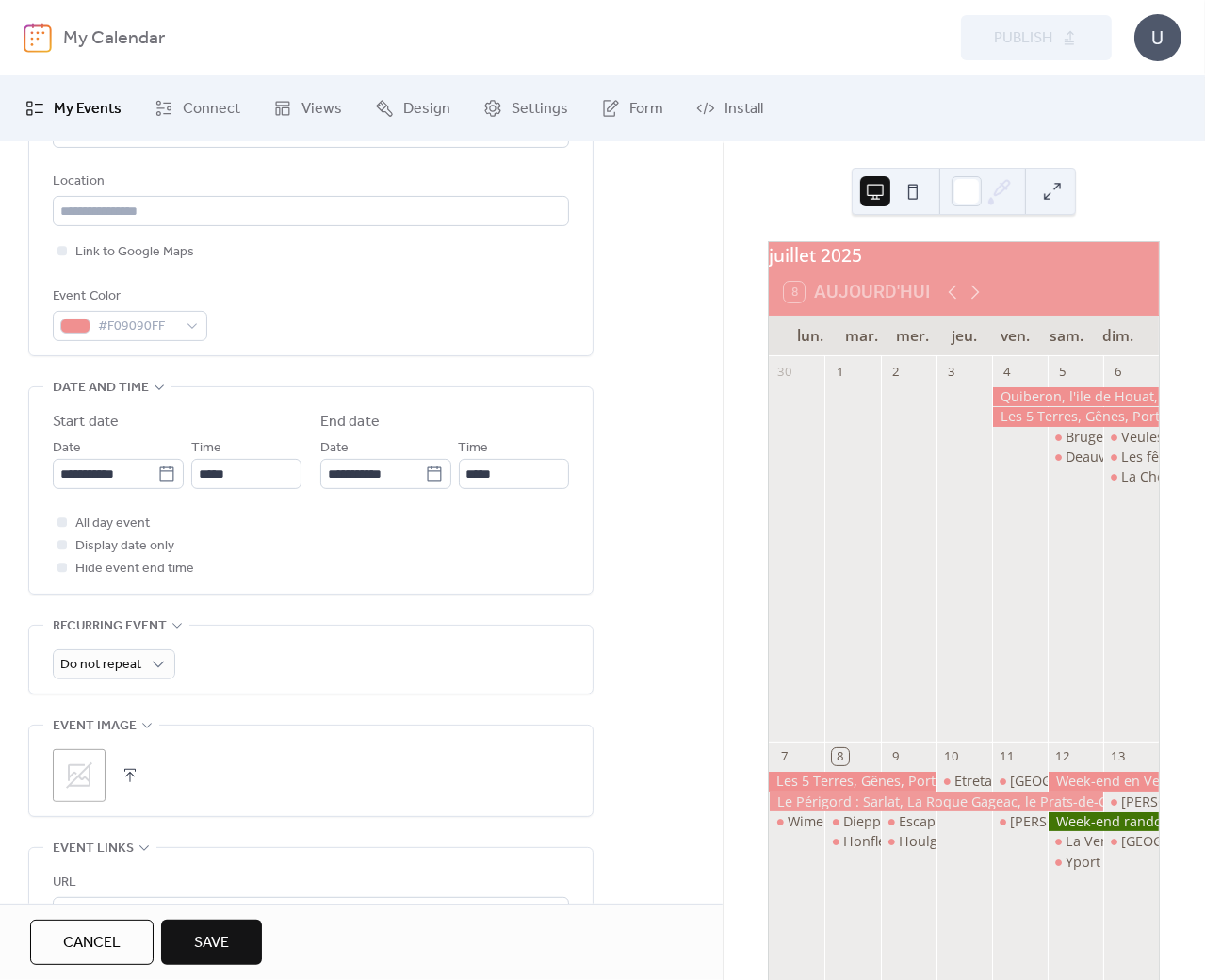 scroll, scrollTop: 475, scrollLeft: 0, axis: vertical 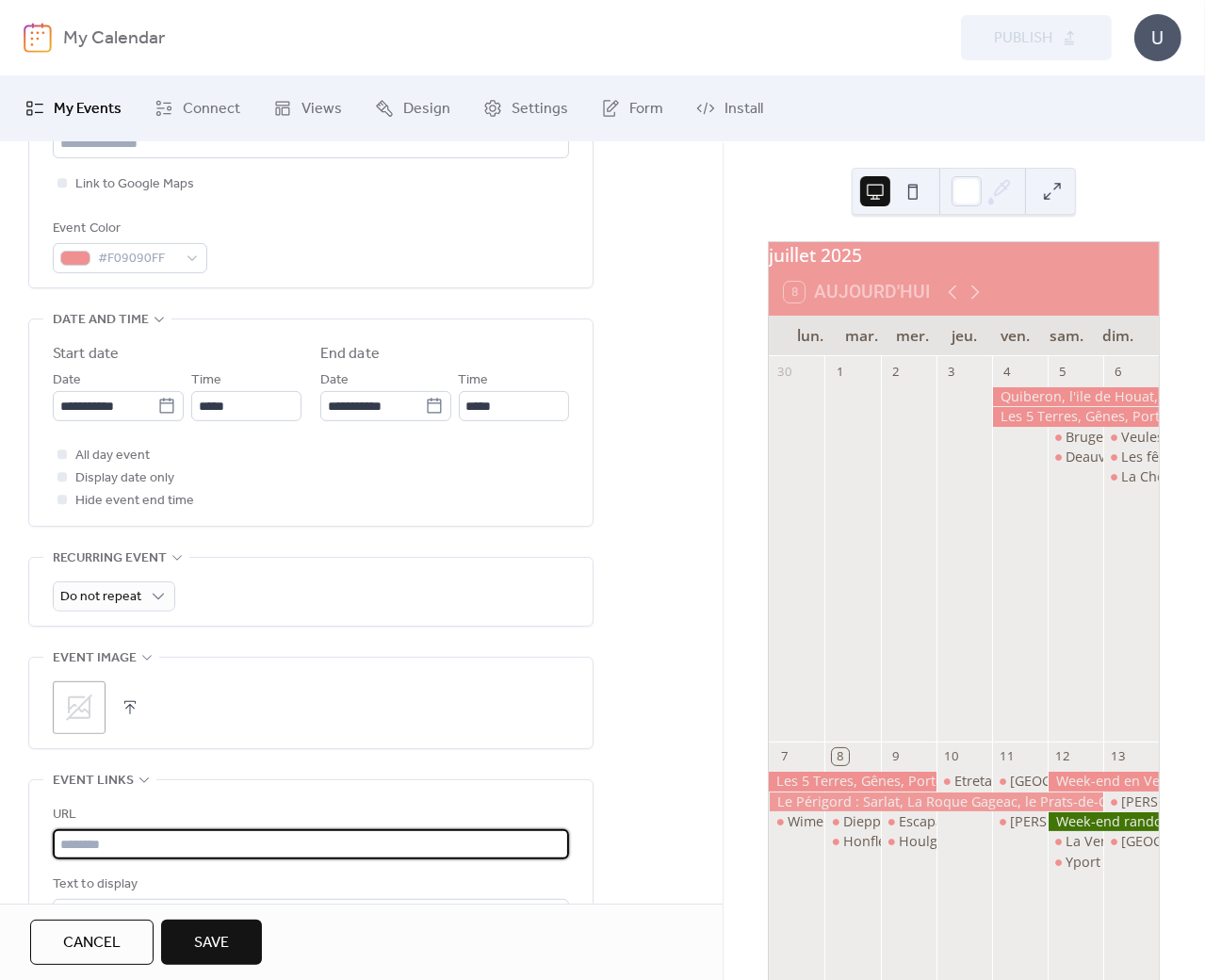 drag, startPoint x: 173, startPoint y: 850, endPoint x: 183, endPoint y: 831, distance: 21.47091 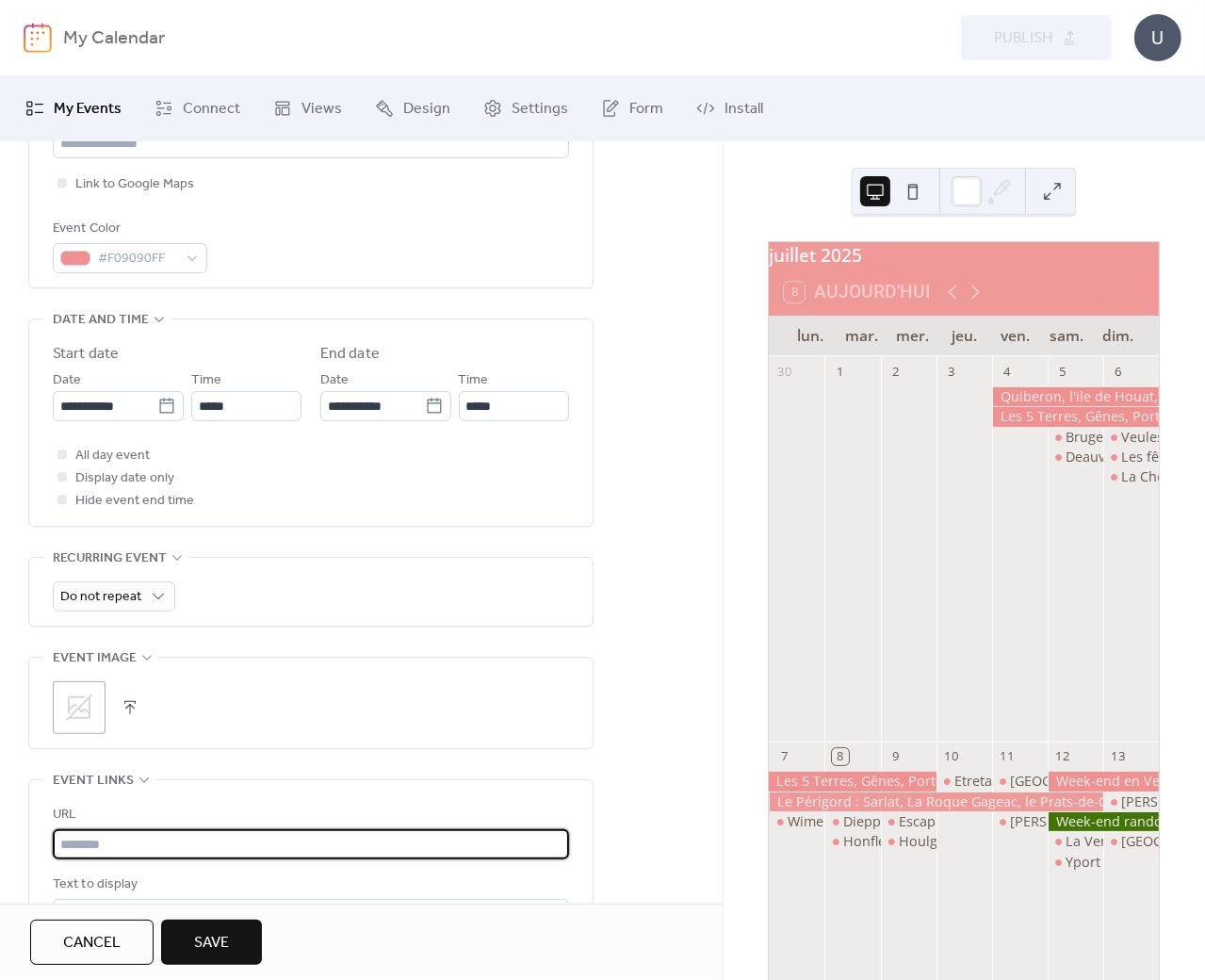 click at bounding box center (311, 844) 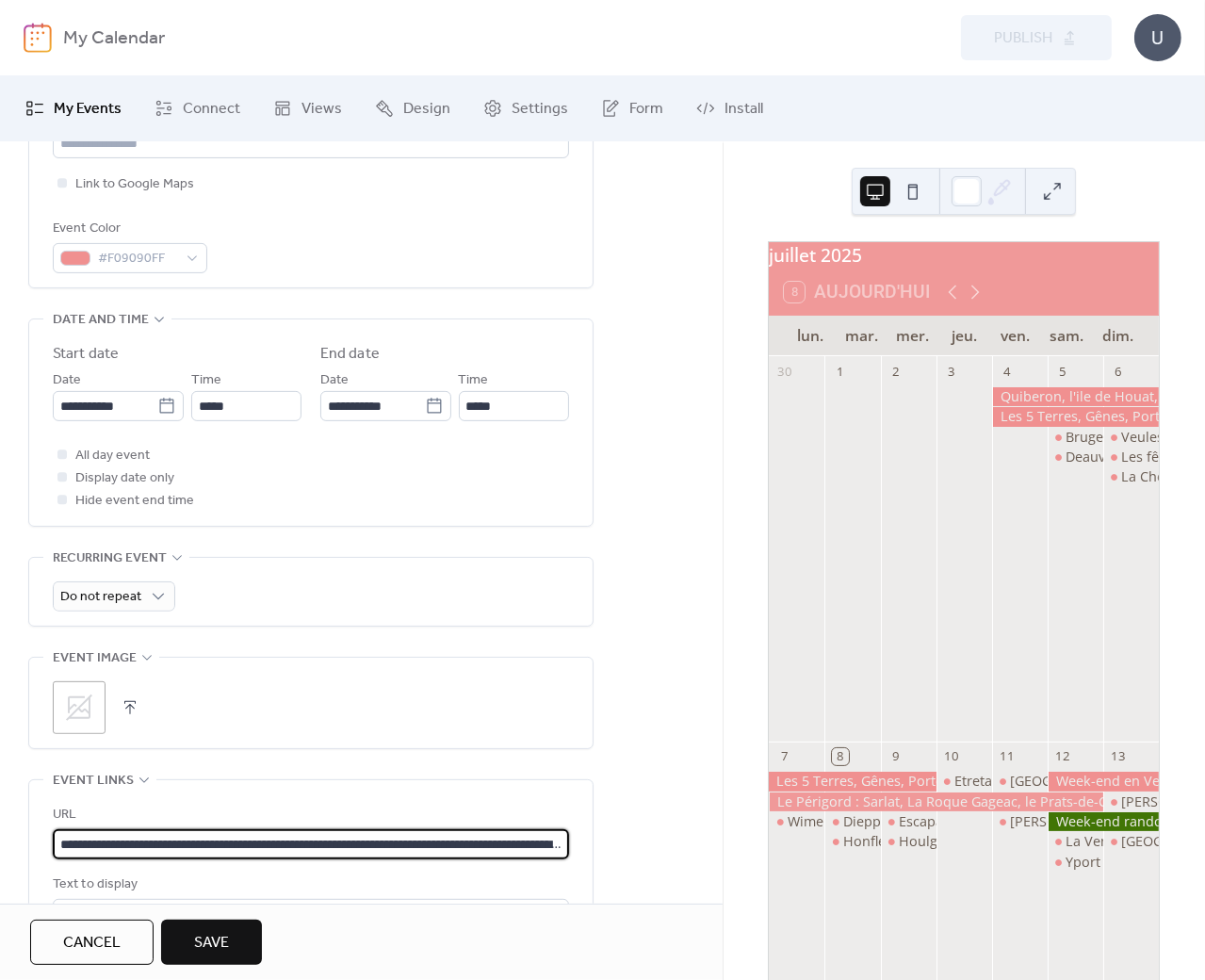 scroll, scrollTop: 0, scrollLeft: 503, axis: horizontal 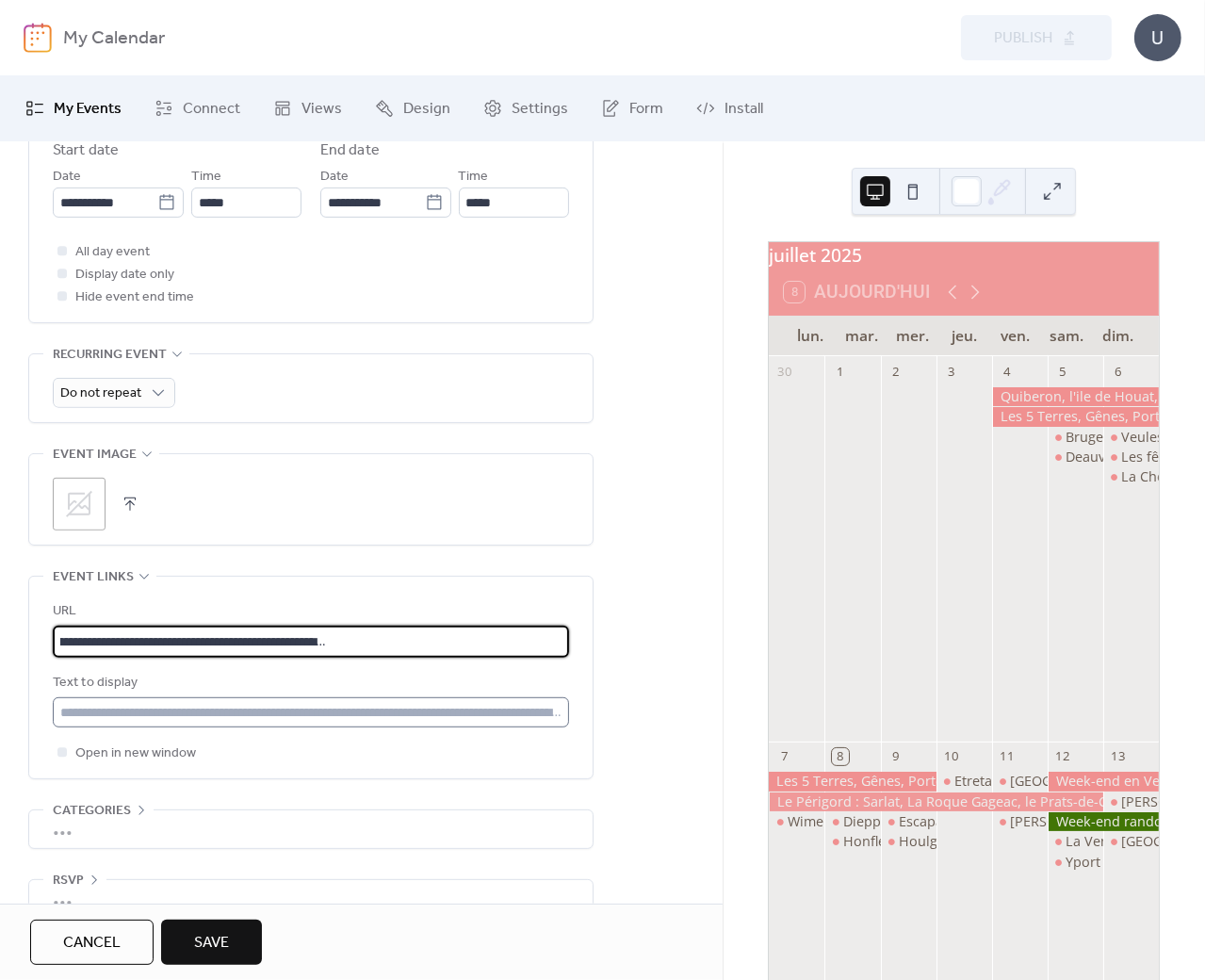 type on "**********" 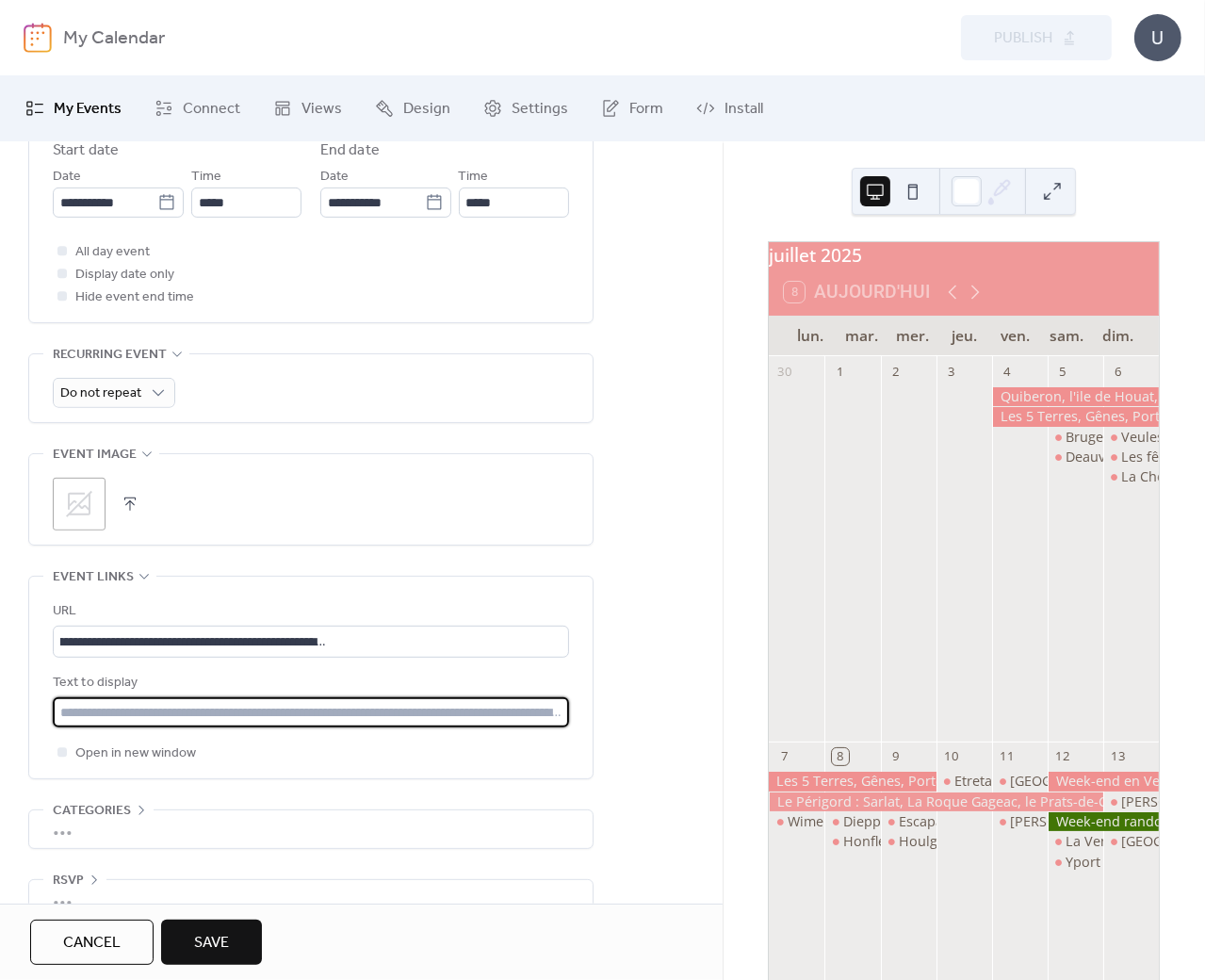 click at bounding box center [311, 712] 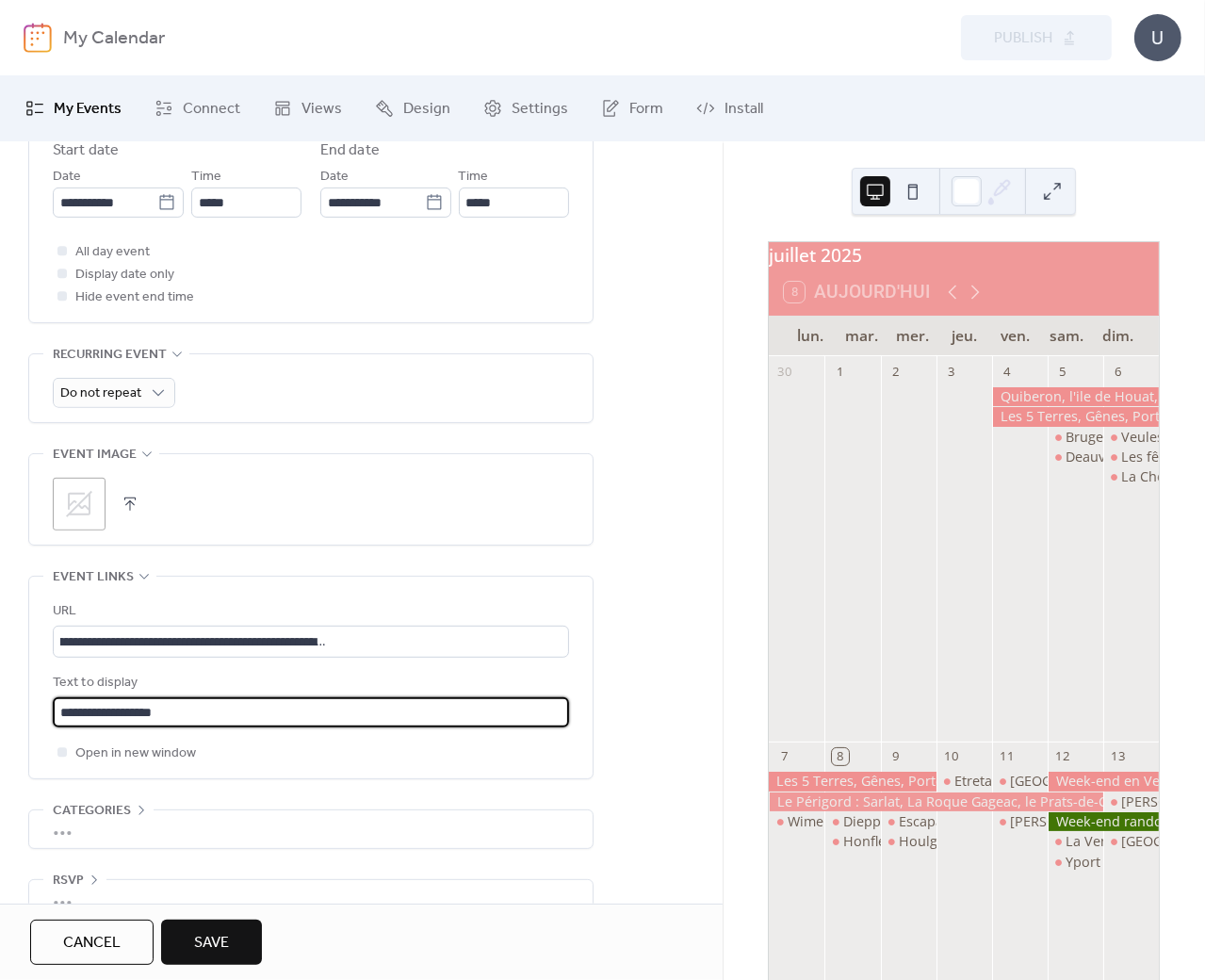 type on "**********" 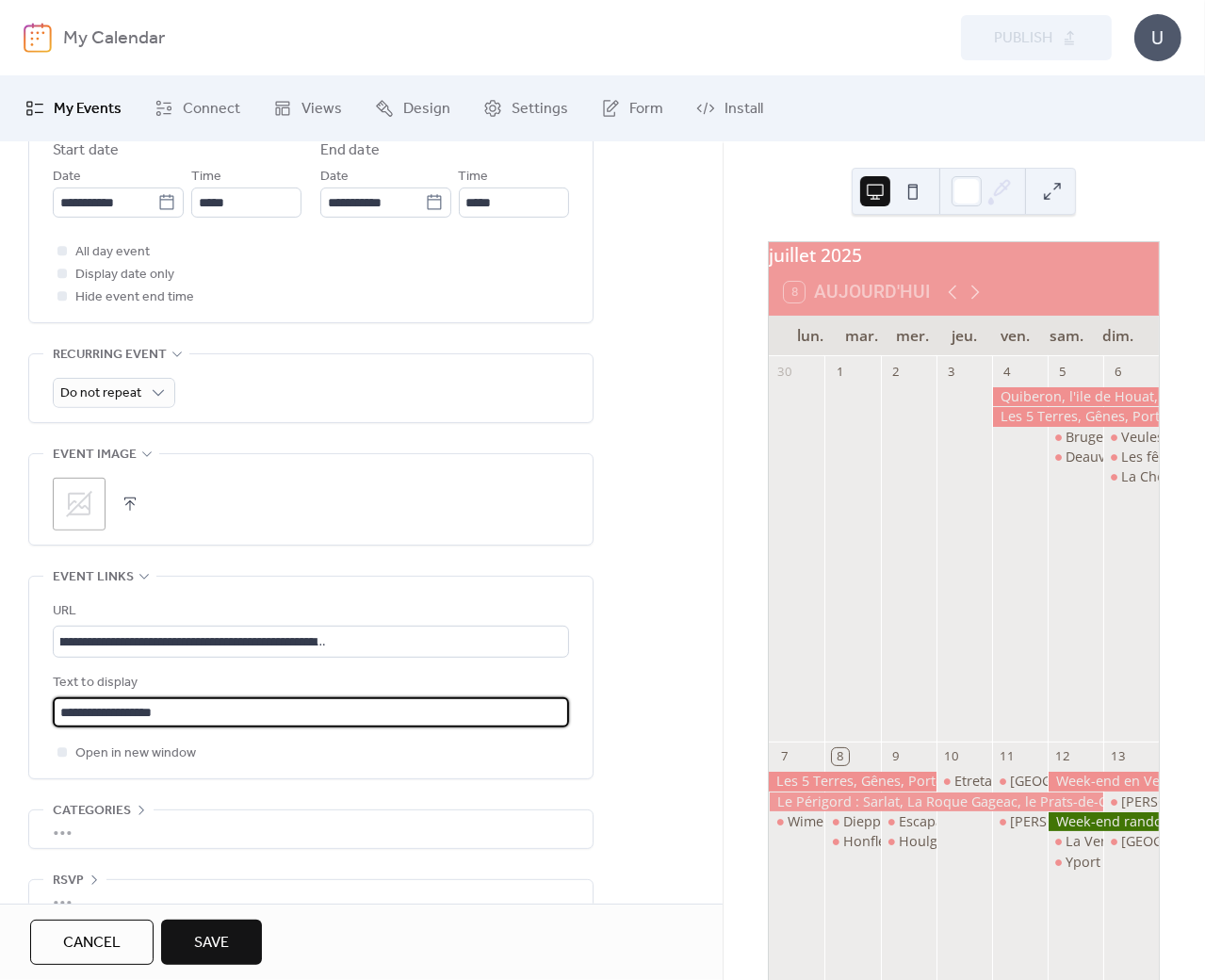 click on "Save" at bounding box center [211, 942] 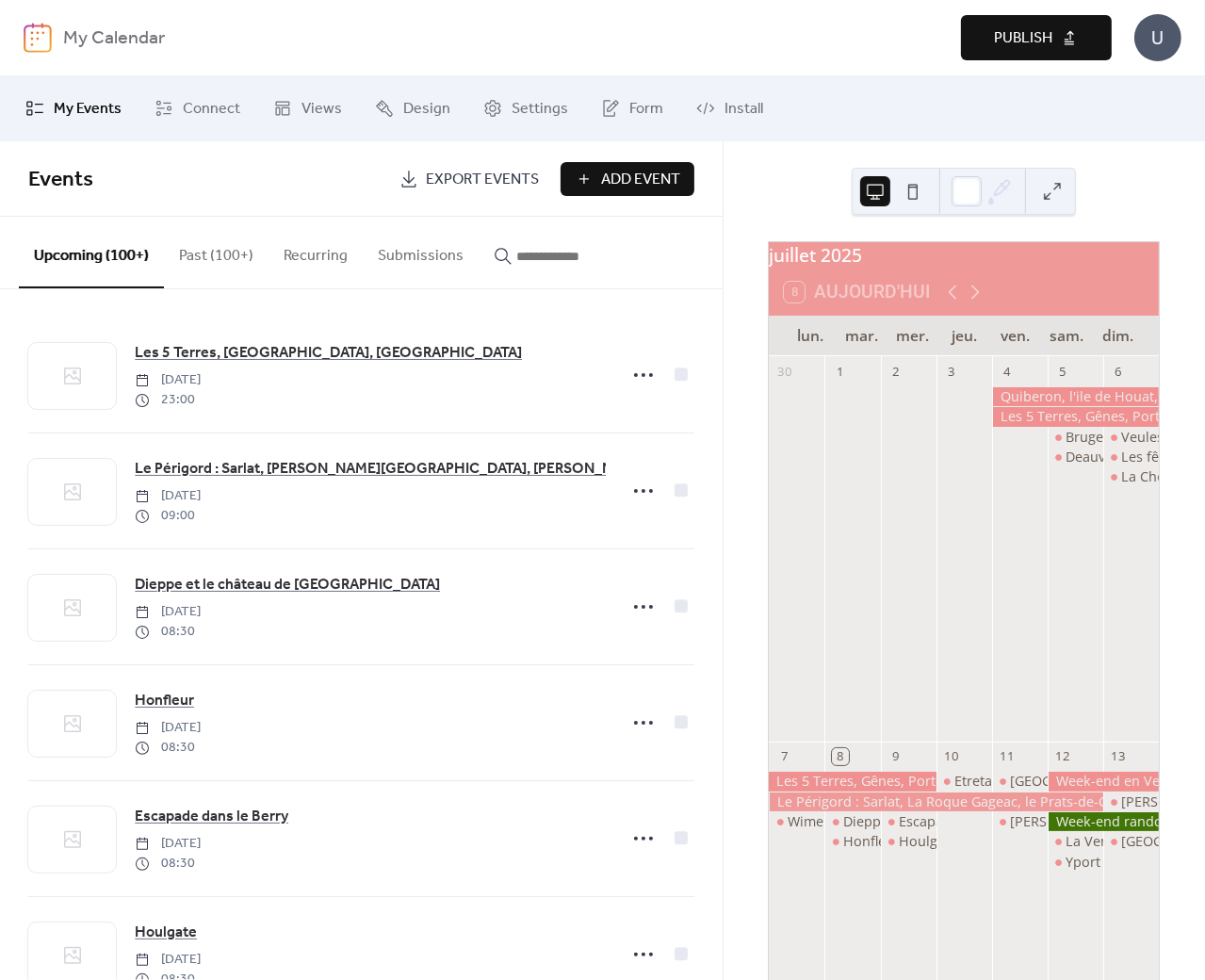 click on "Publish" at bounding box center (1023, 39) 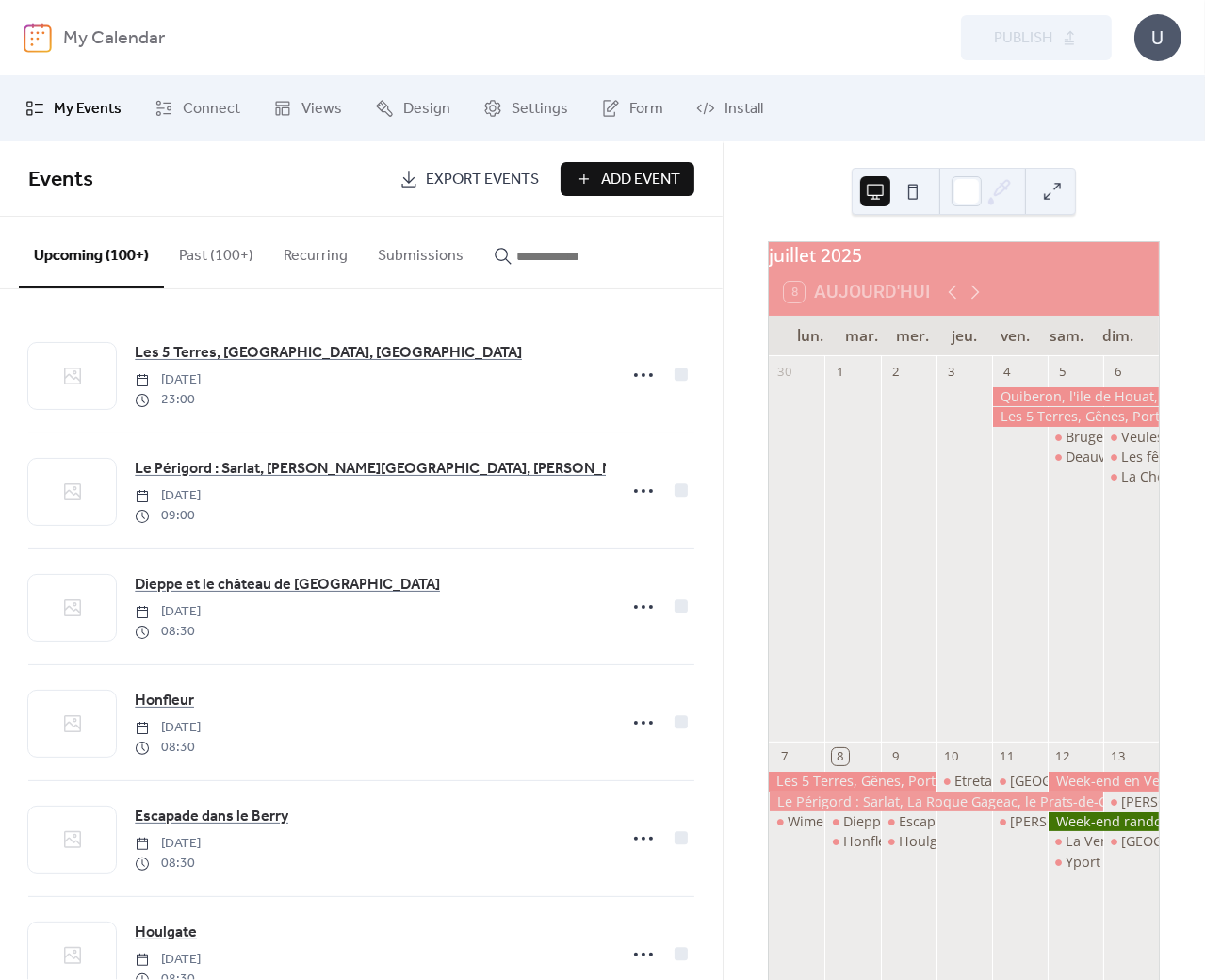 click at bounding box center [563, 256] 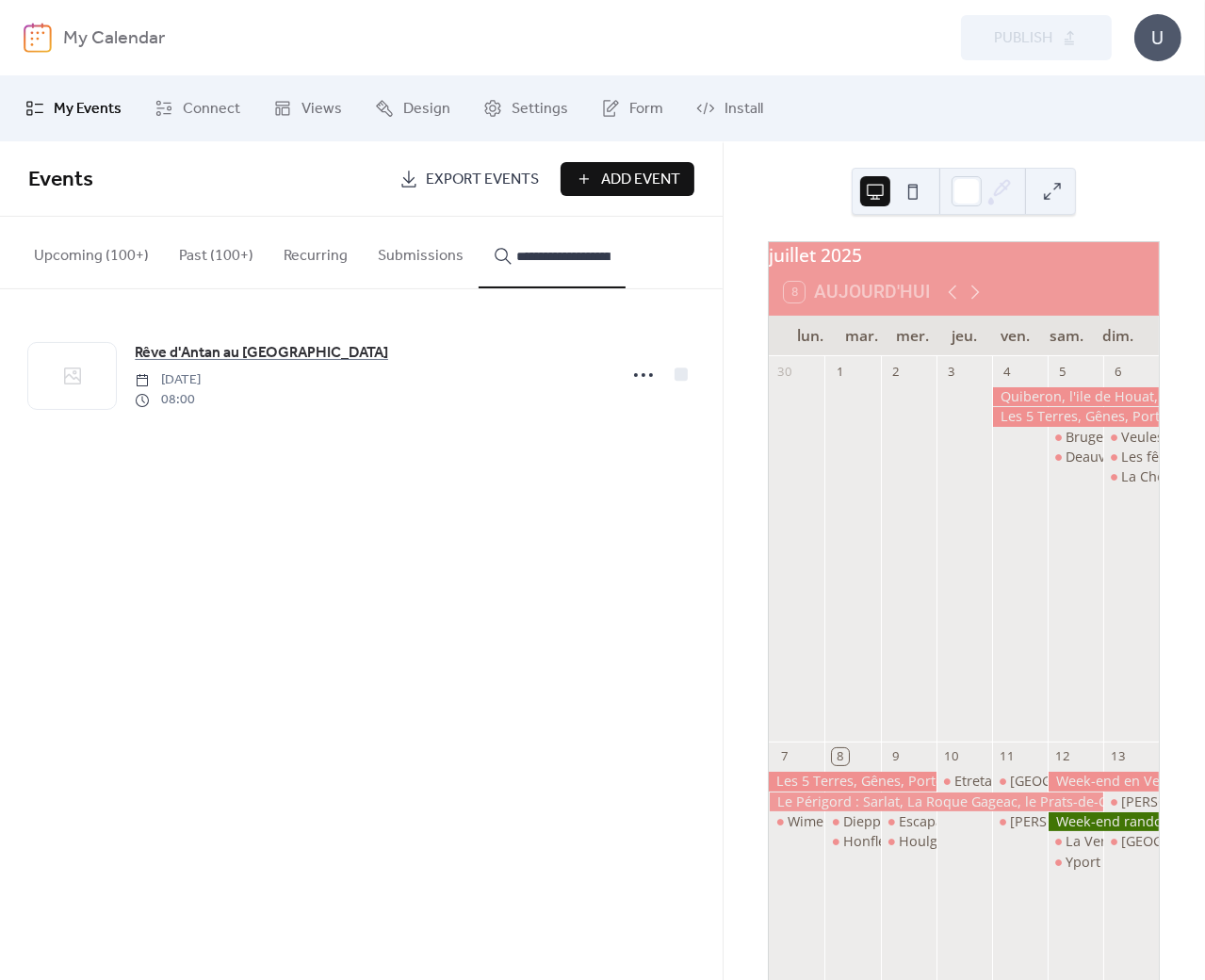 scroll, scrollTop: 0, scrollLeft: 123, axis: horizontal 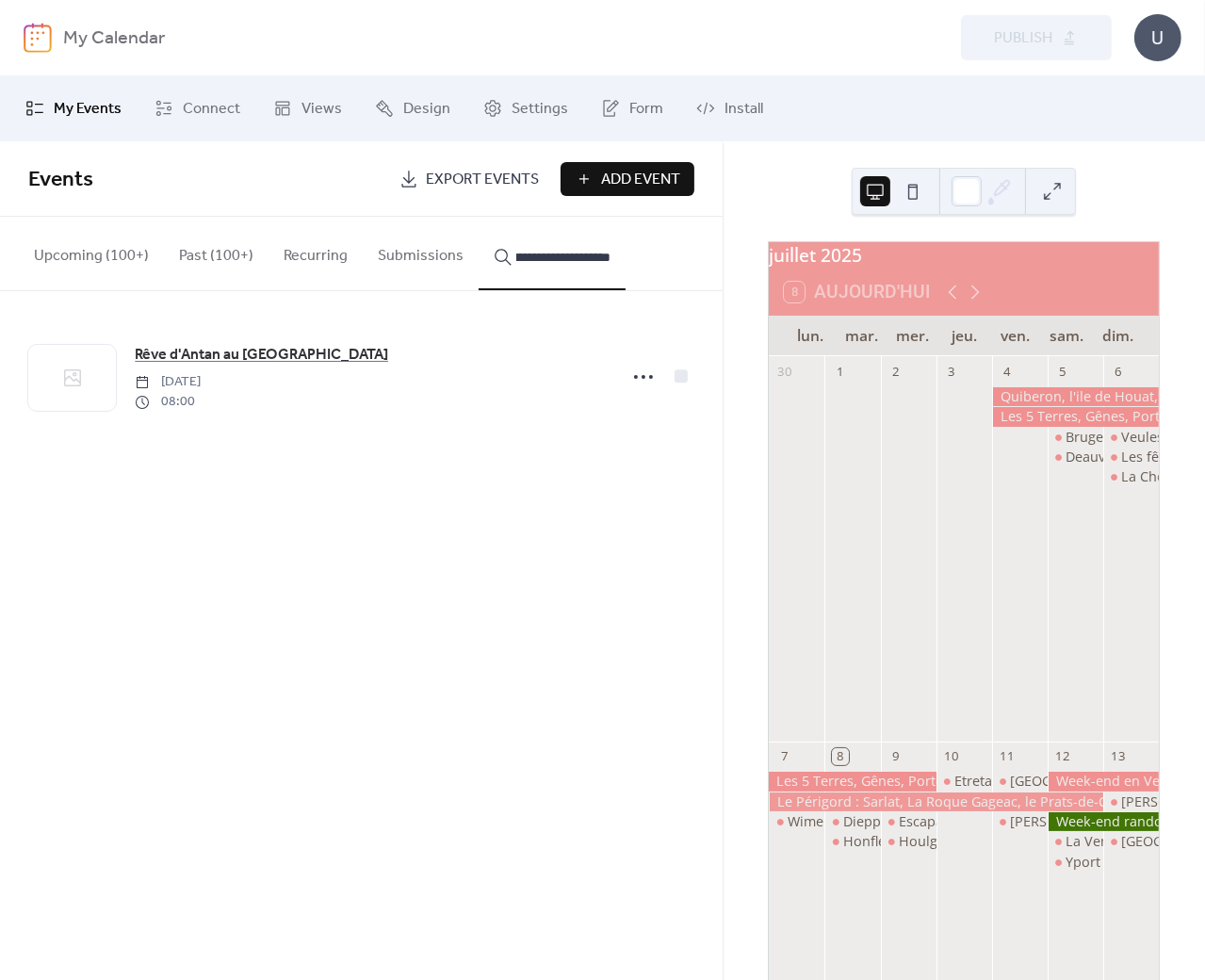type on "**********" 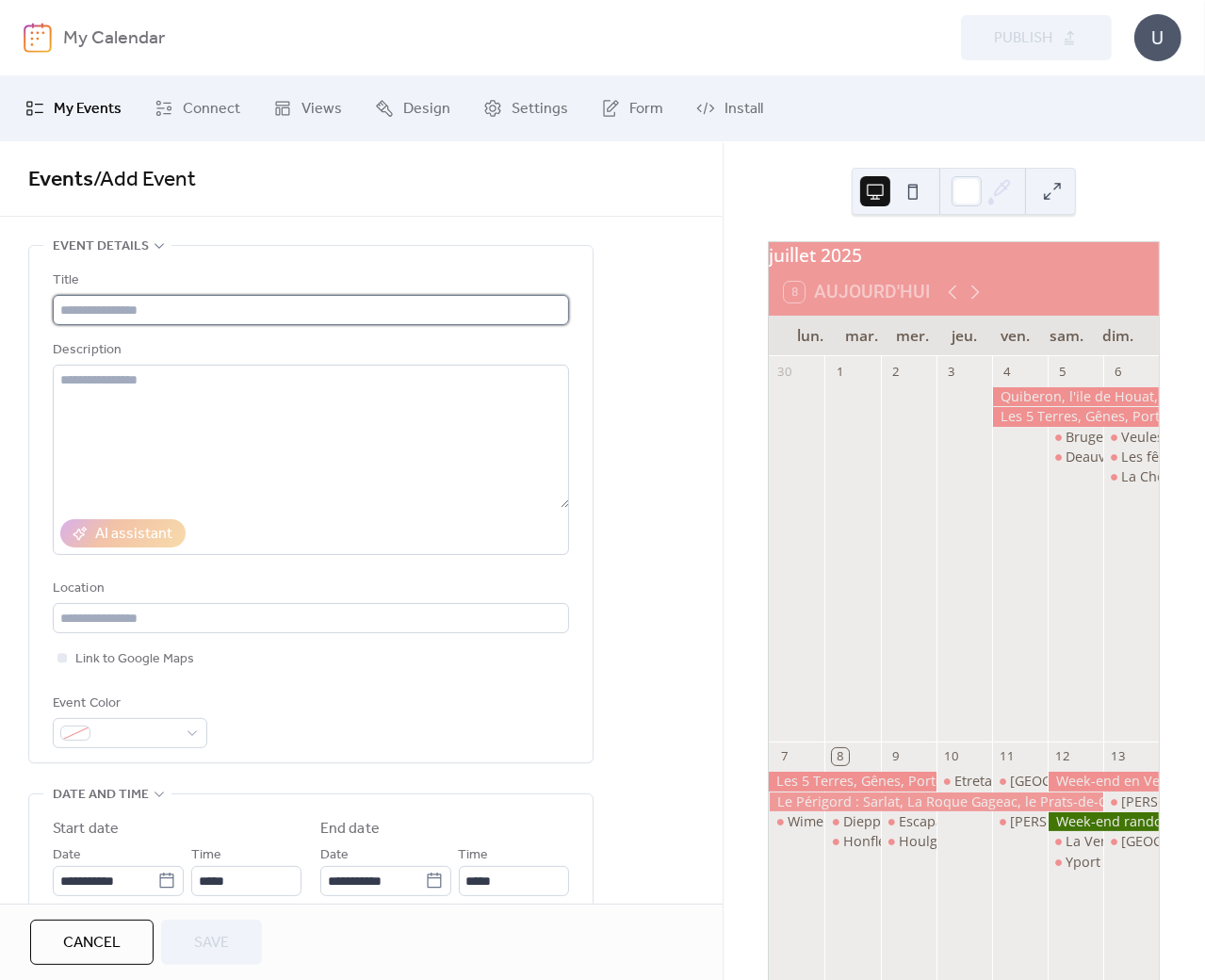 click at bounding box center (311, 310) 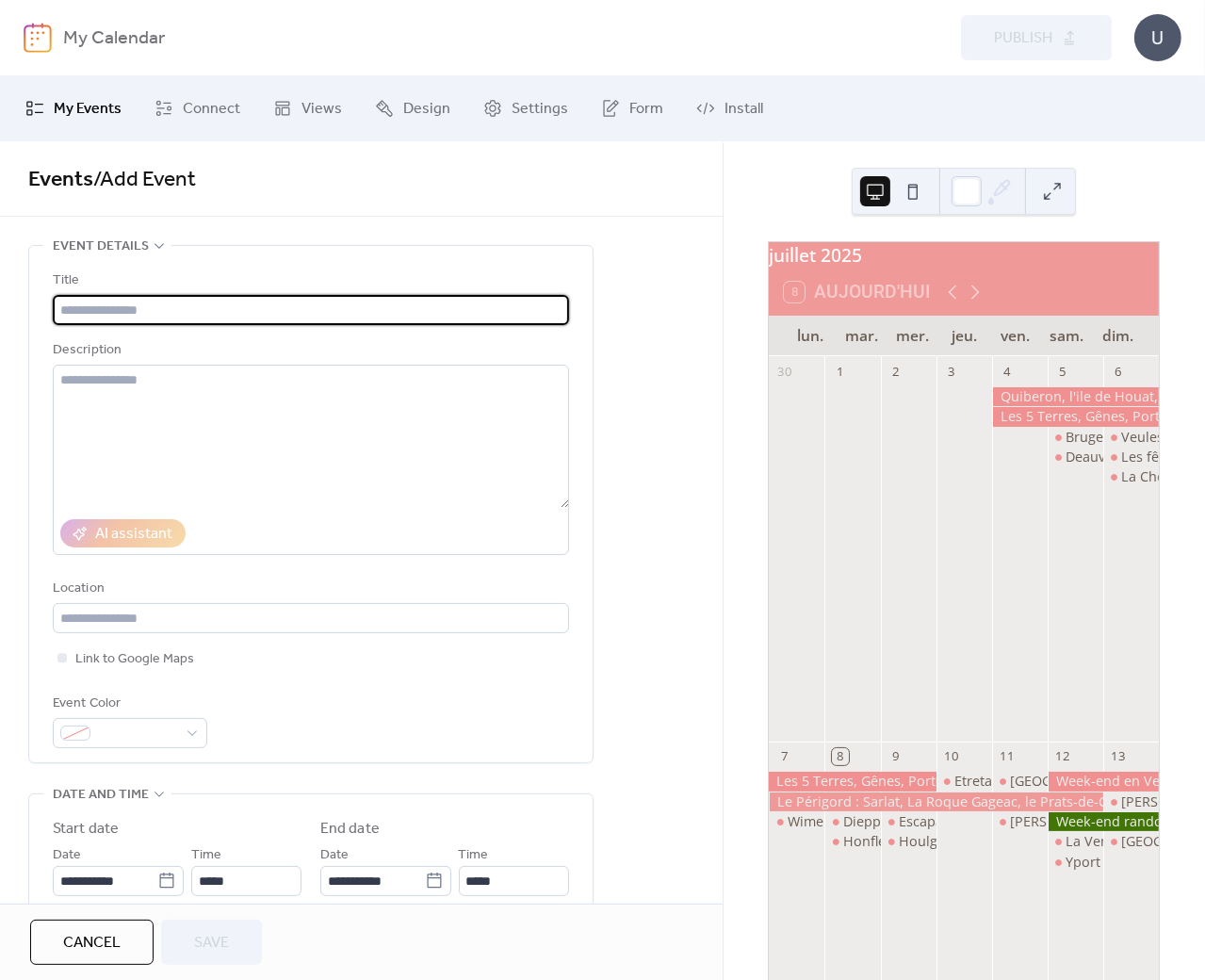 paste on "**********" 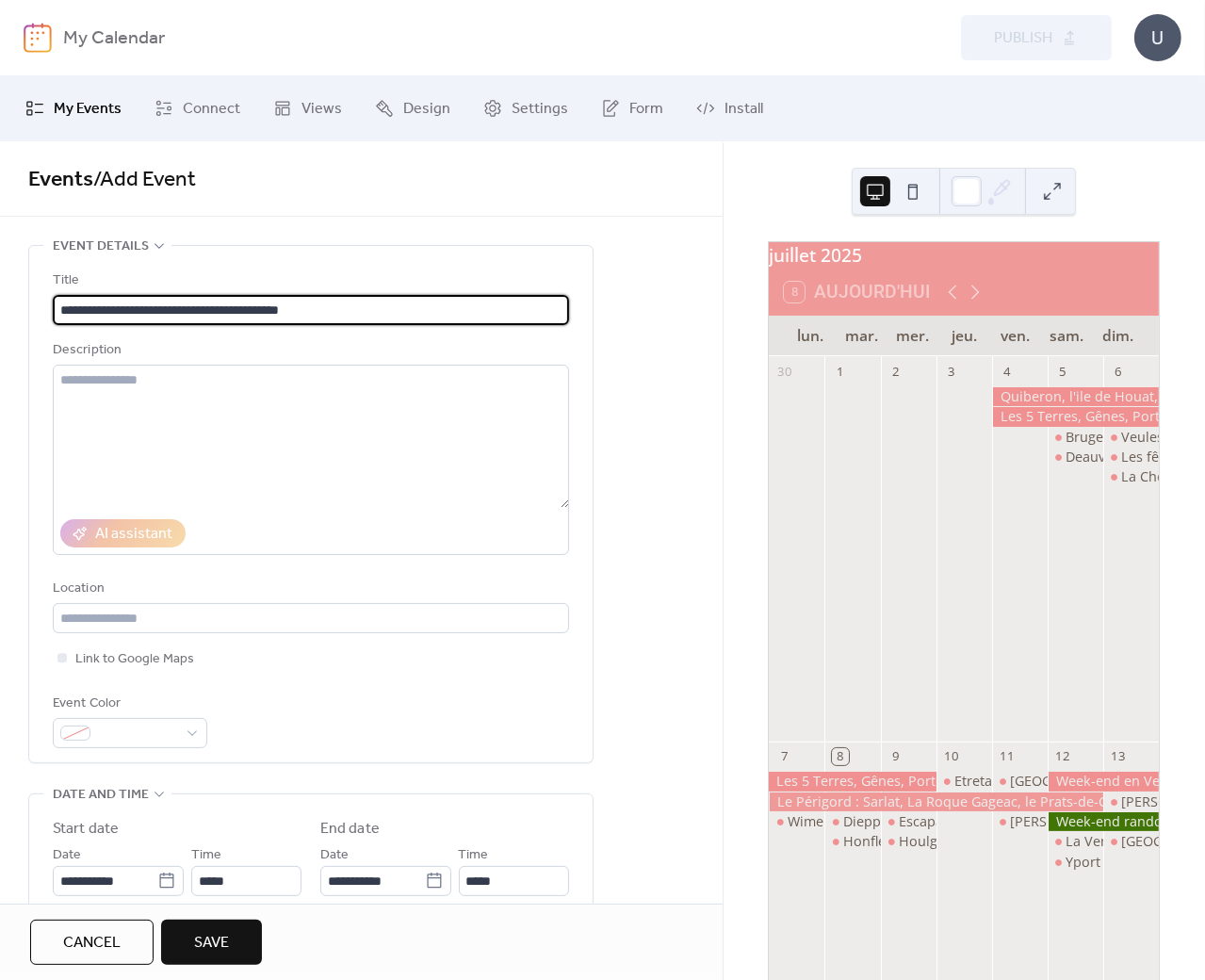 scroll, scrollTop: 68, scrollLeft: 0, axis: vertical 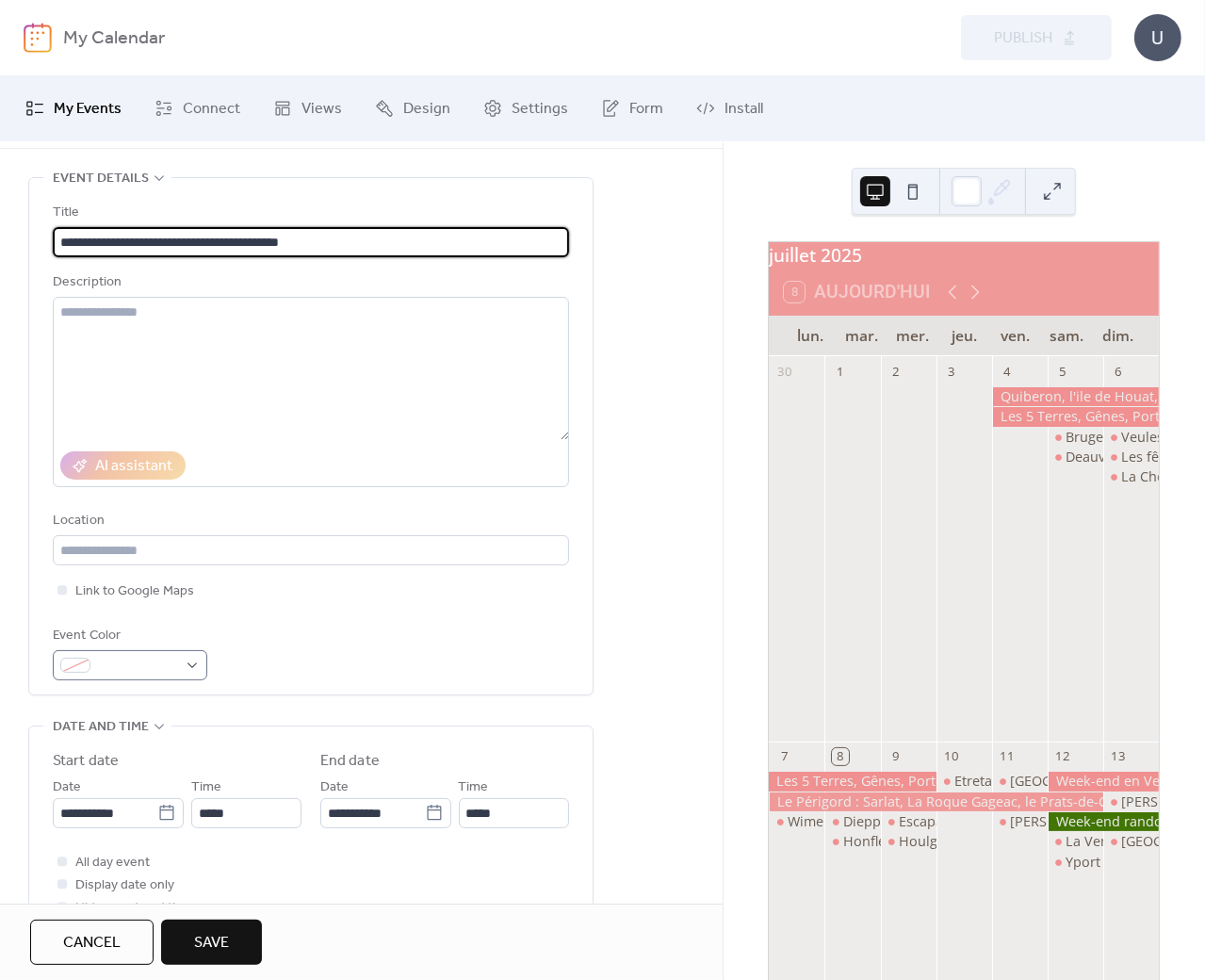 type on "**********" 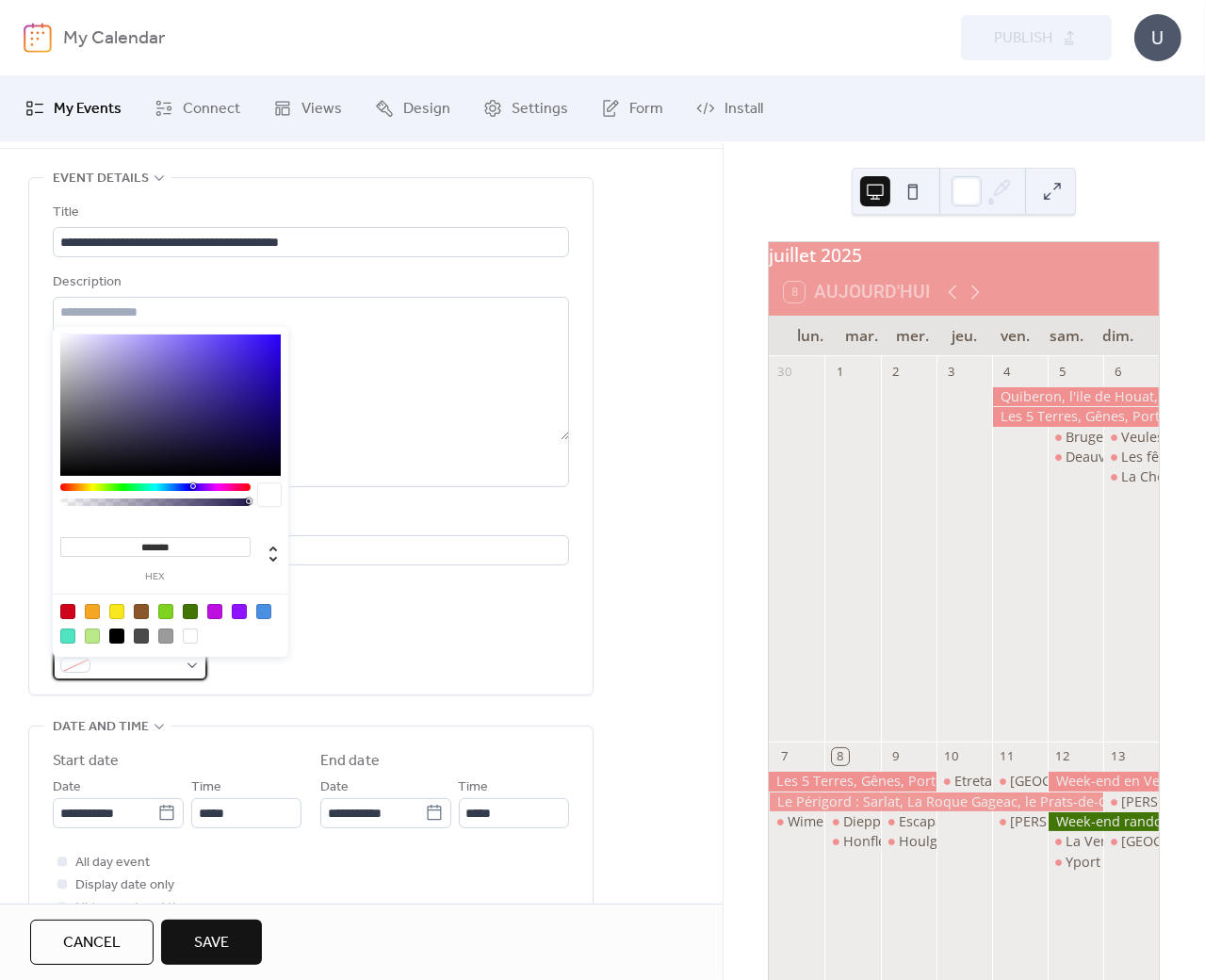 click at bounding box center [138, 666] 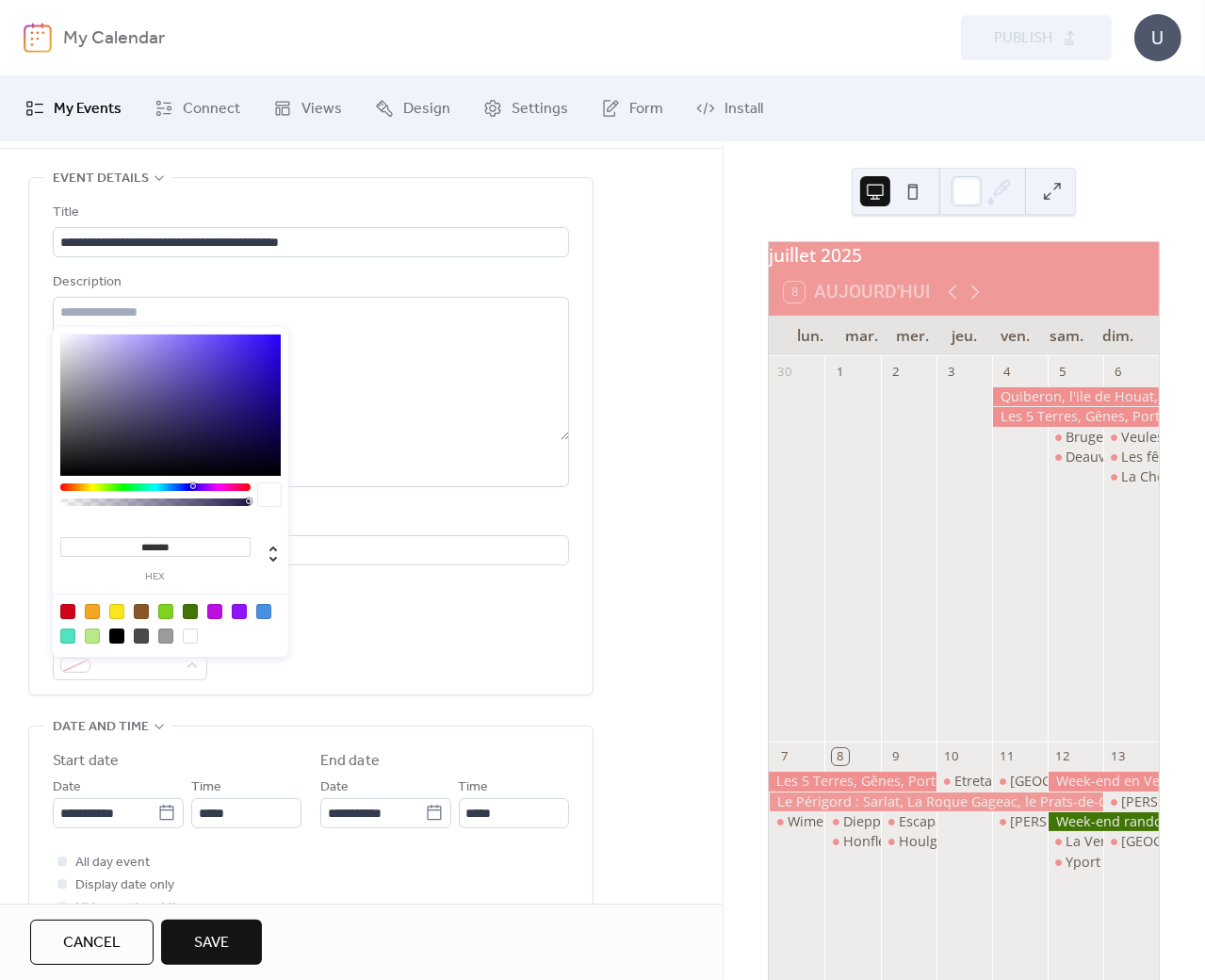 drag, startPoint x: 149, startPoint y: 541, endPoint x: 194, endPoint y: 542, distance: 45.01111 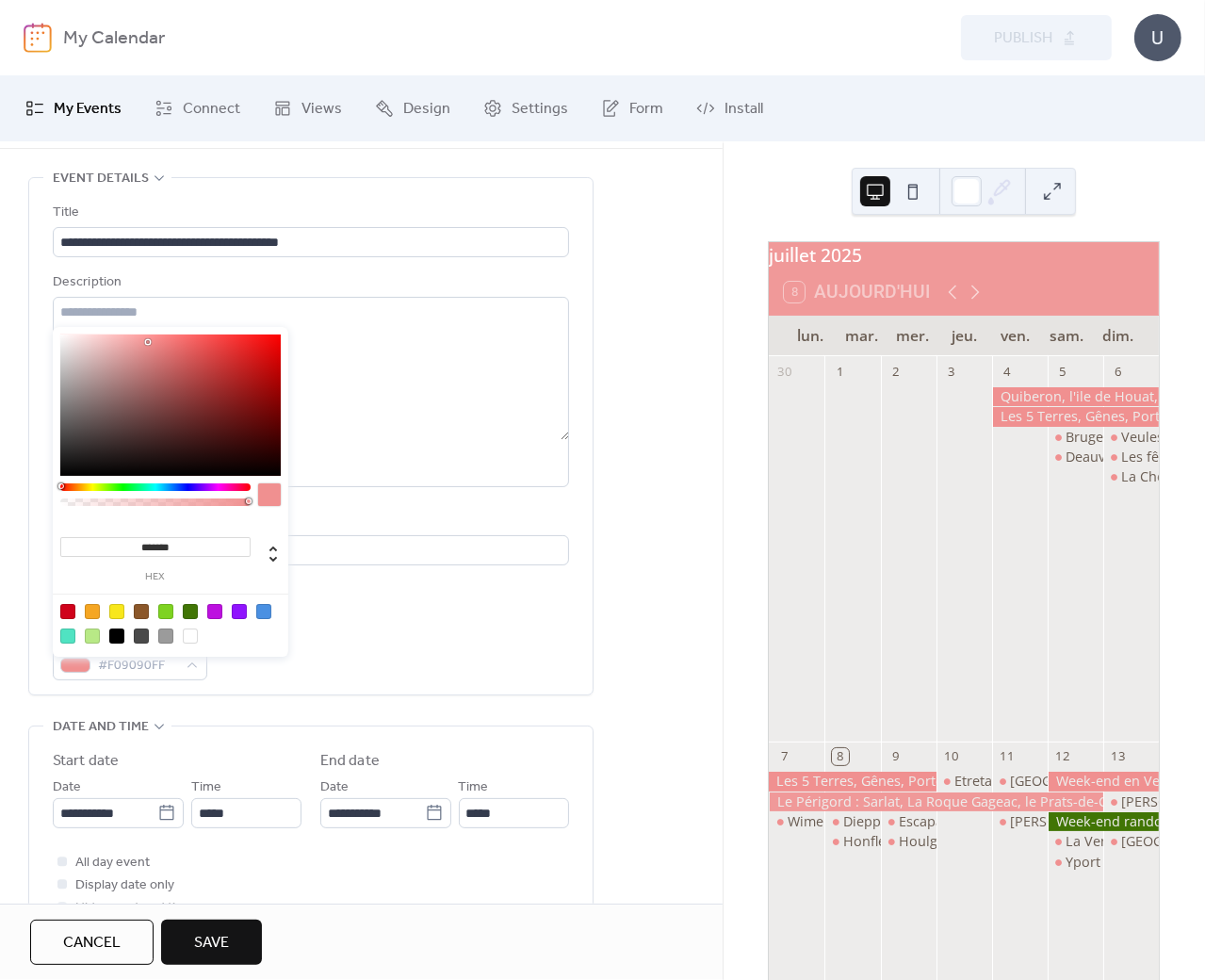type on "********" 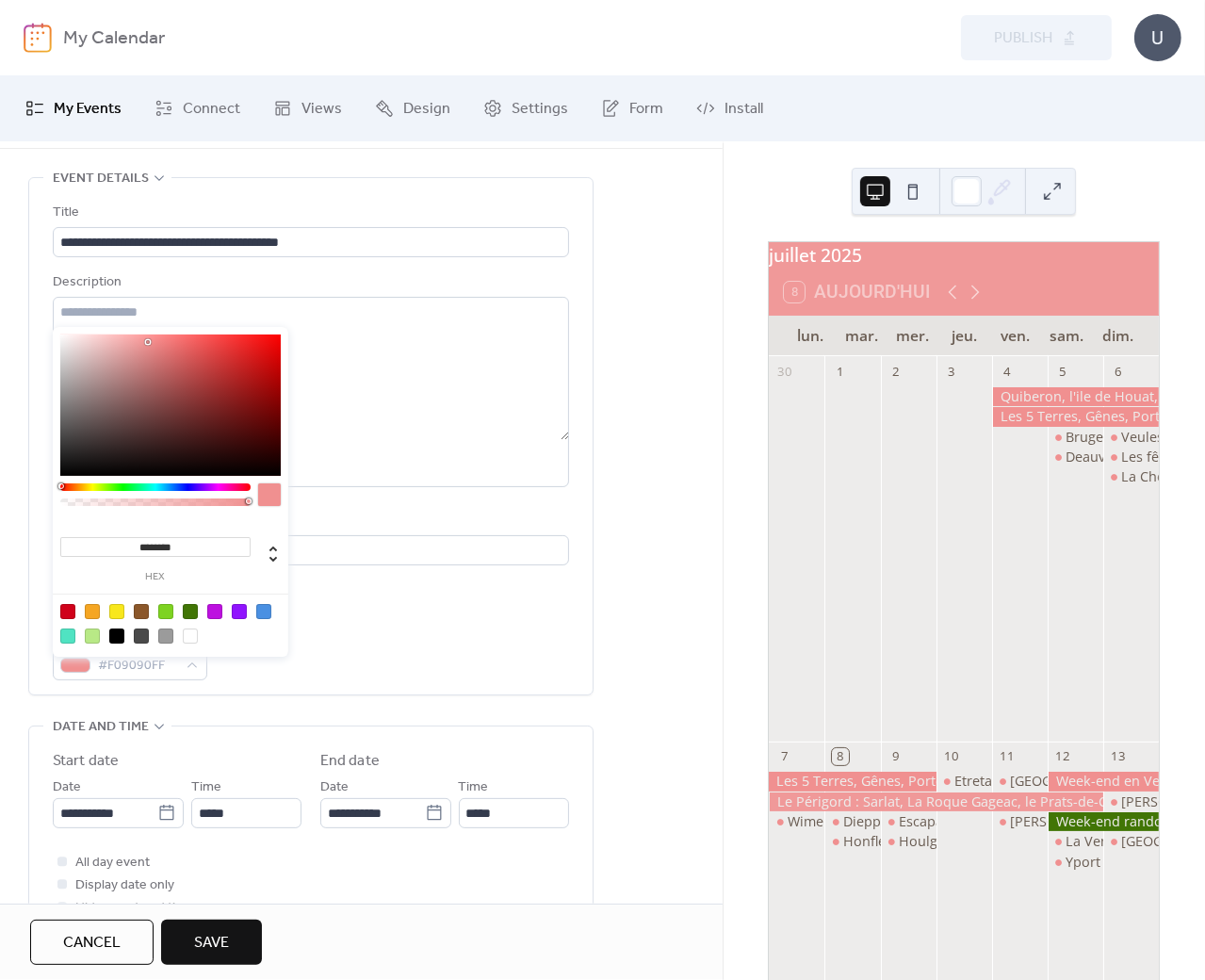 click on "Event Color #F09090FF" at bounding box center [311, 652] 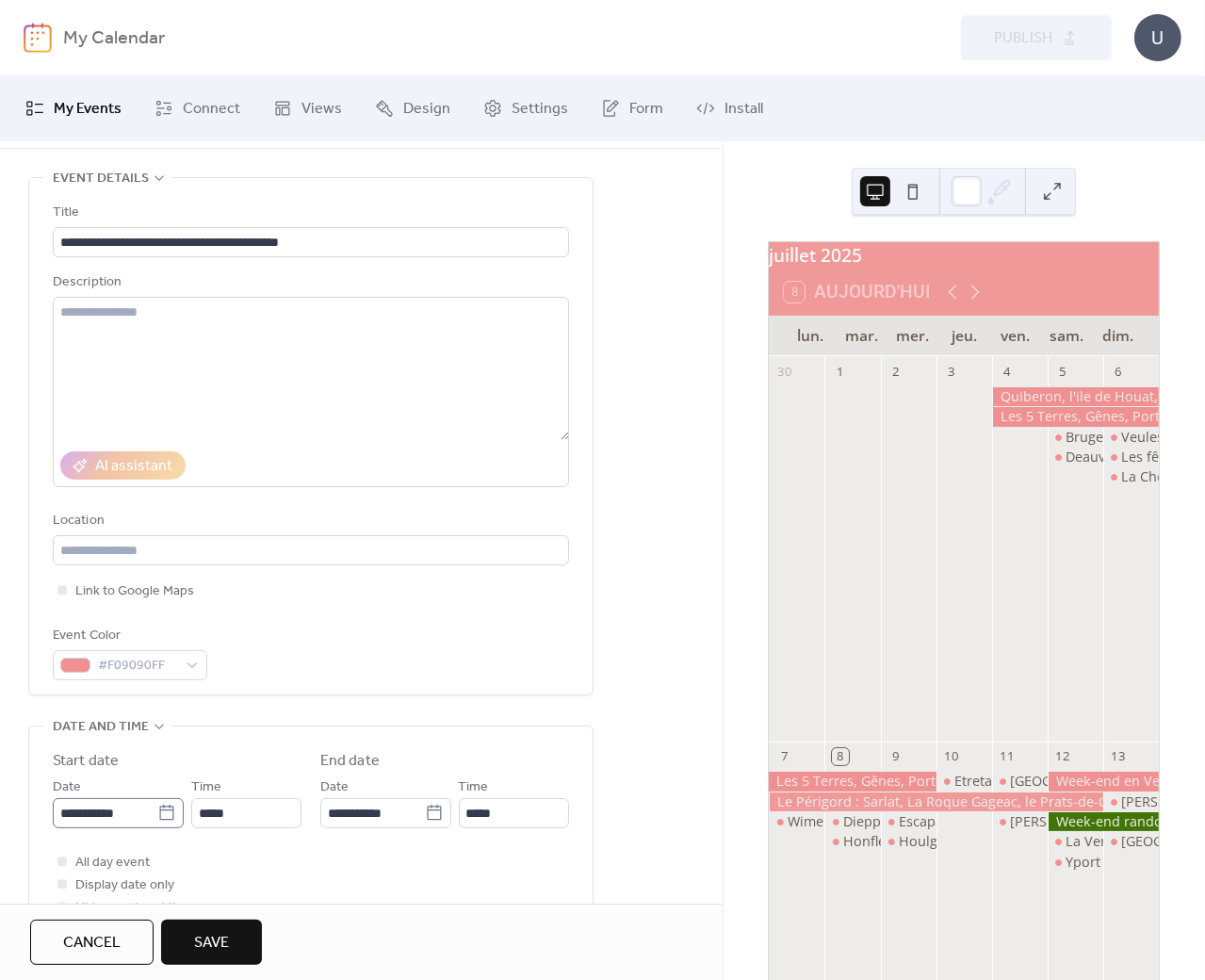 click 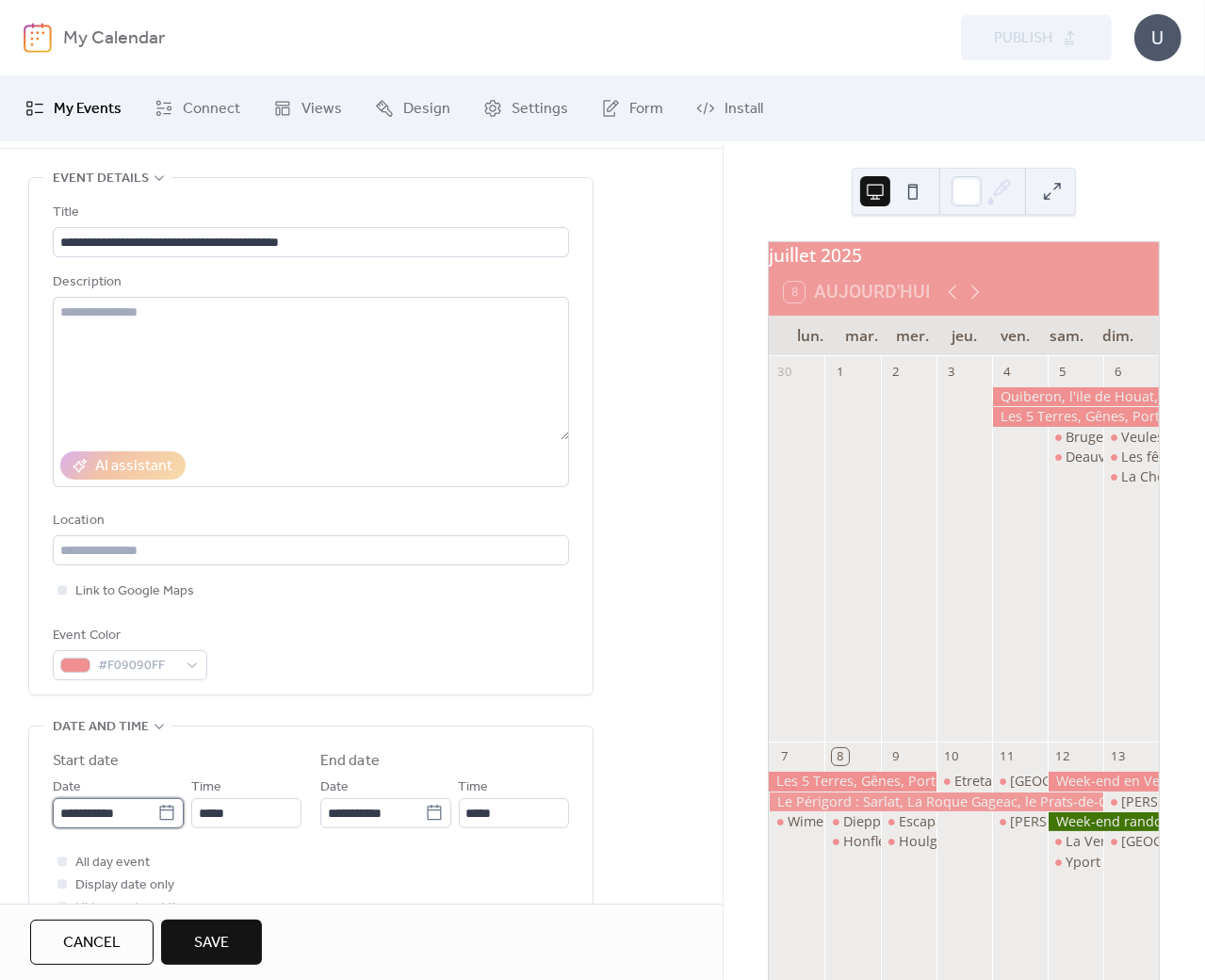 click on "**********" at bounding box center [105, 813] 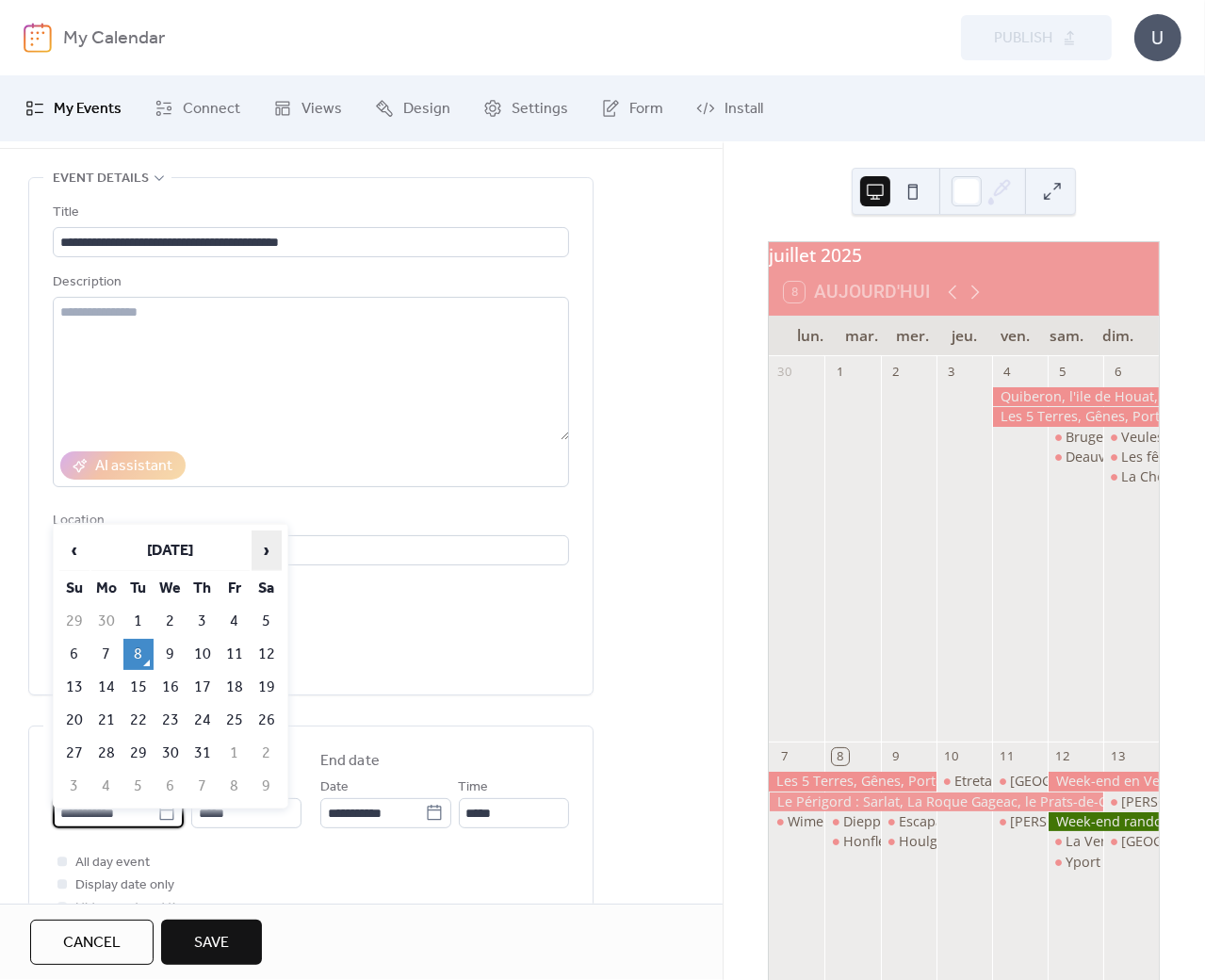 click on "›" at bounding box center (267, 550) 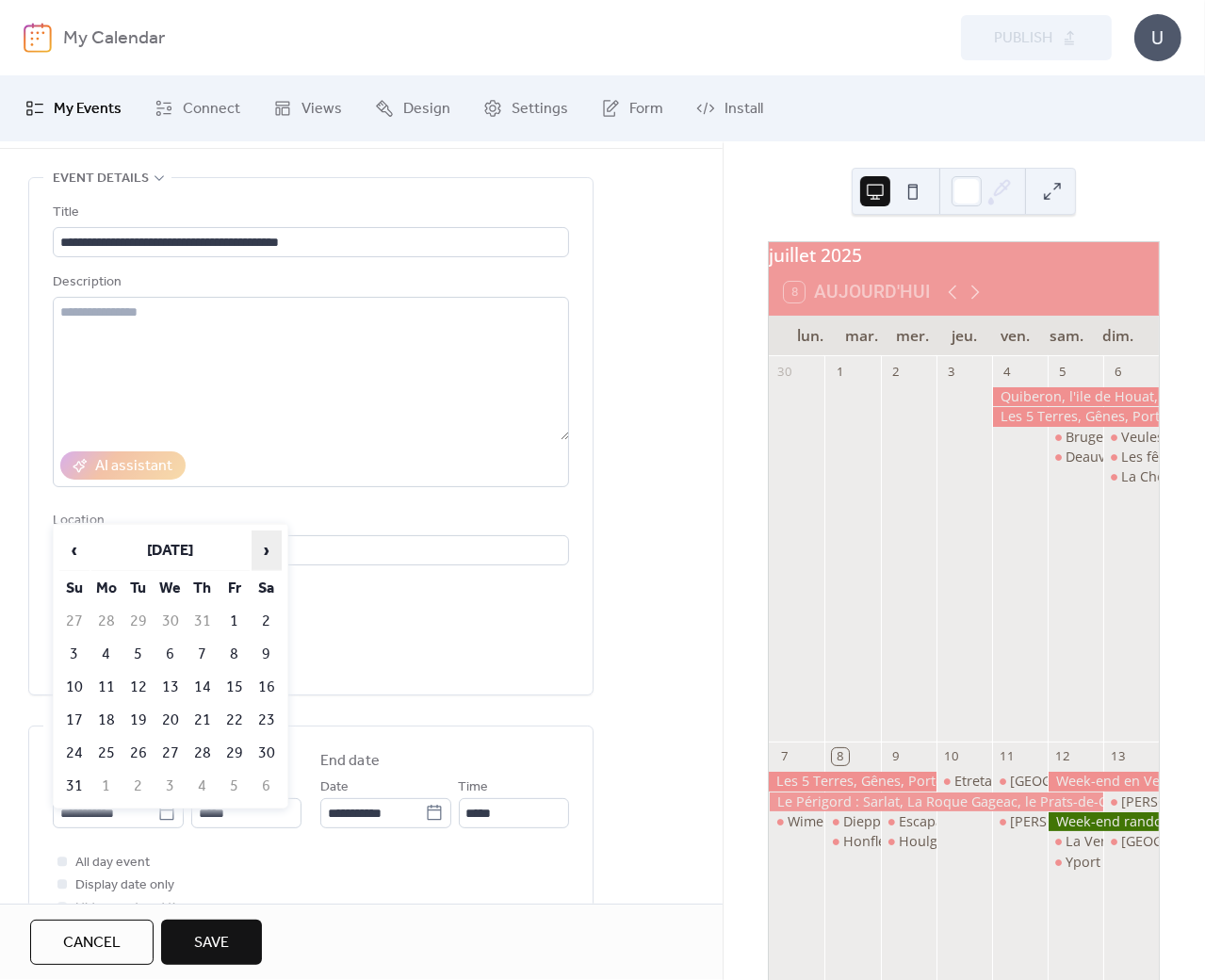click on "›" at bounding box center (267, 550) 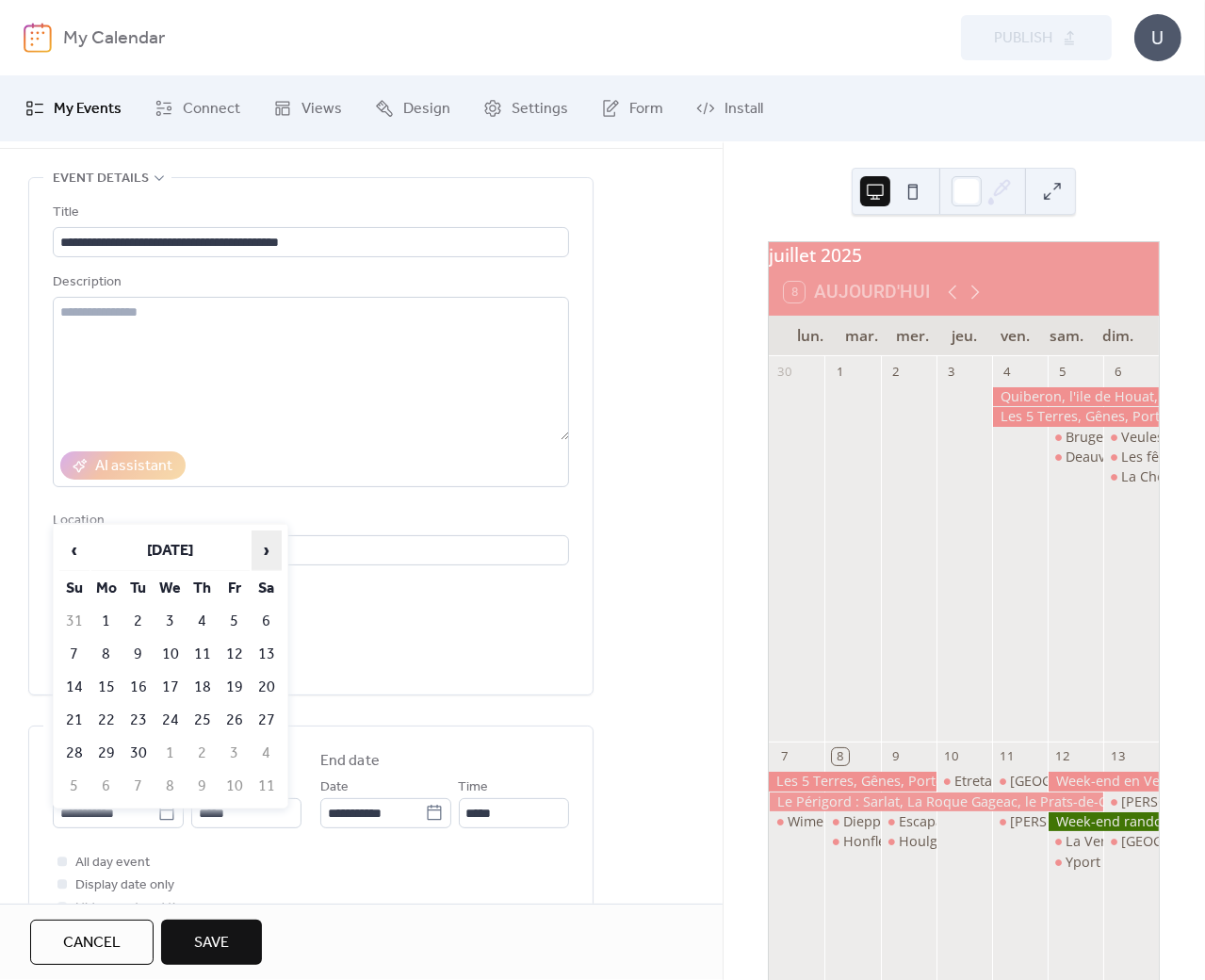 click on "›" at bounding box center [267, 550] 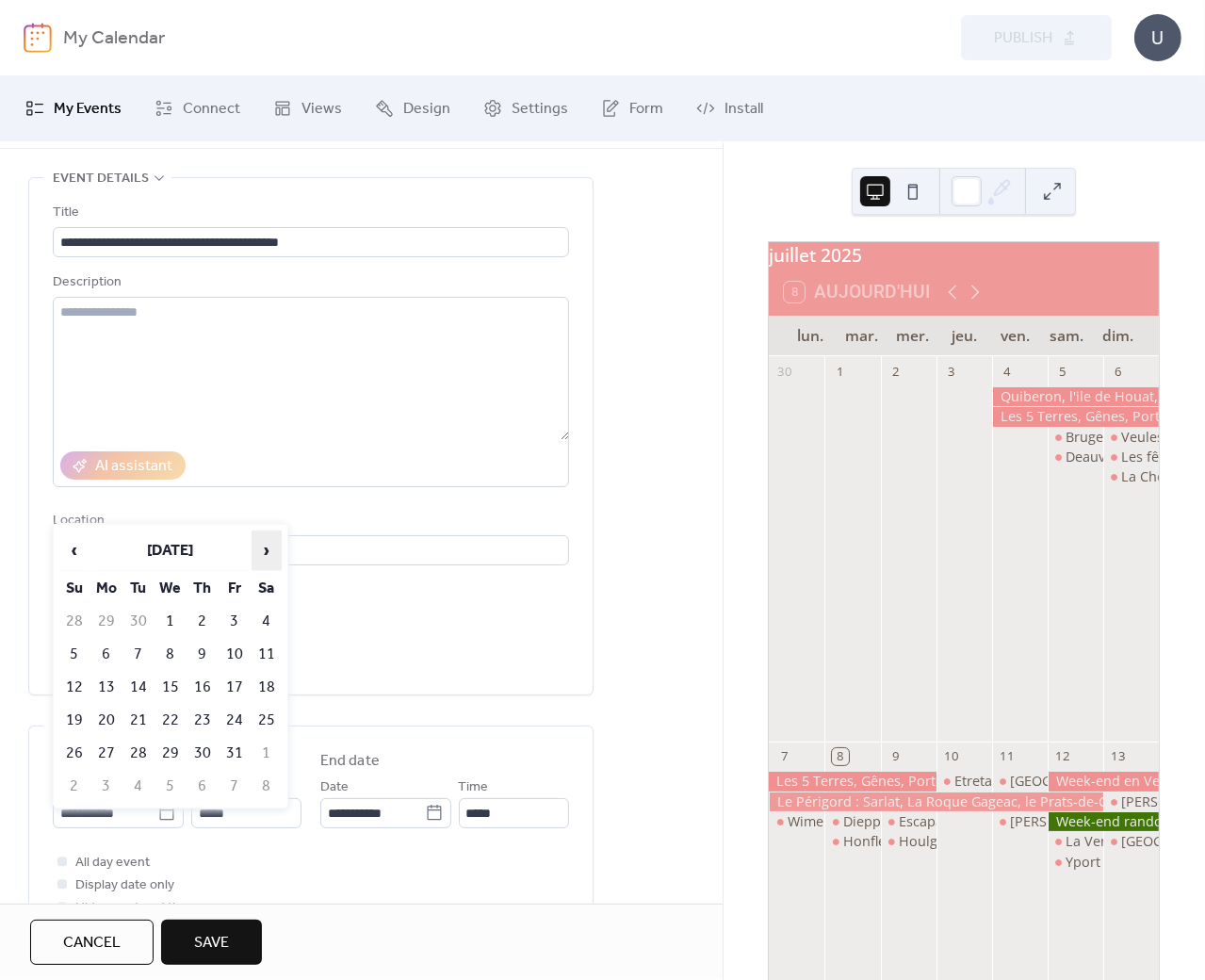 click on "›" at bounding box center [267, 550] 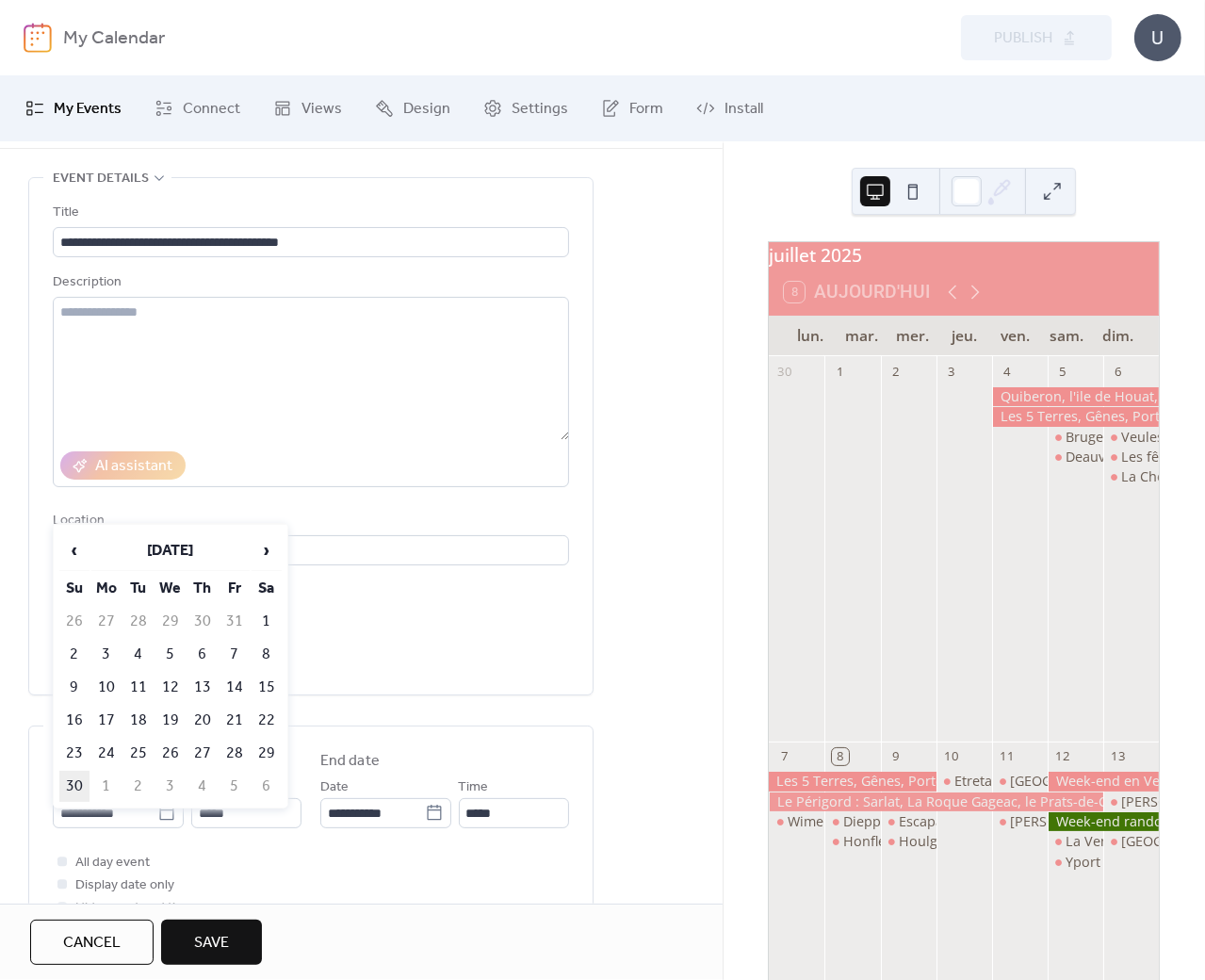 click on "30" at bounding box center [74, 786] 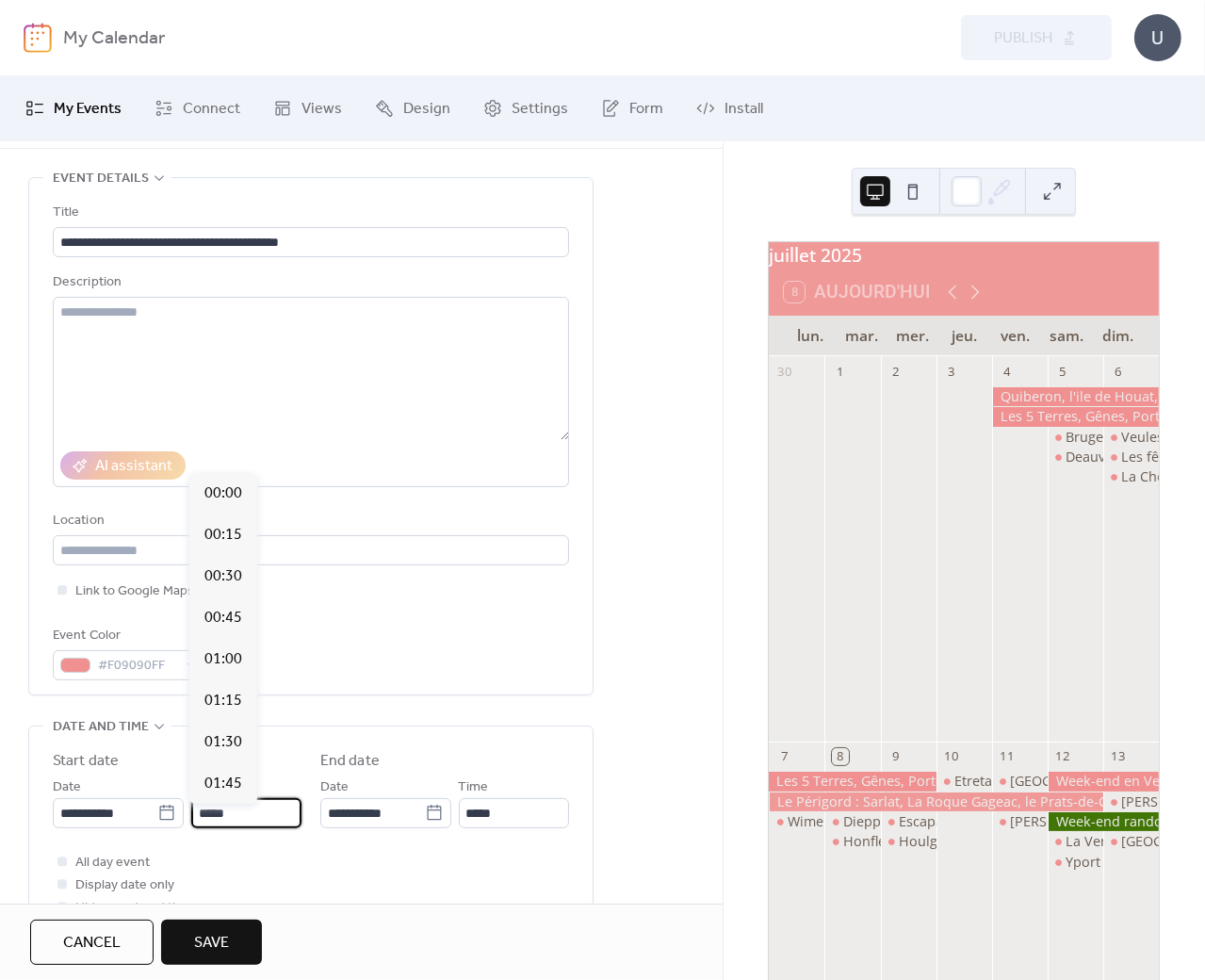 click on "*****" at bounding box center (246, 813) 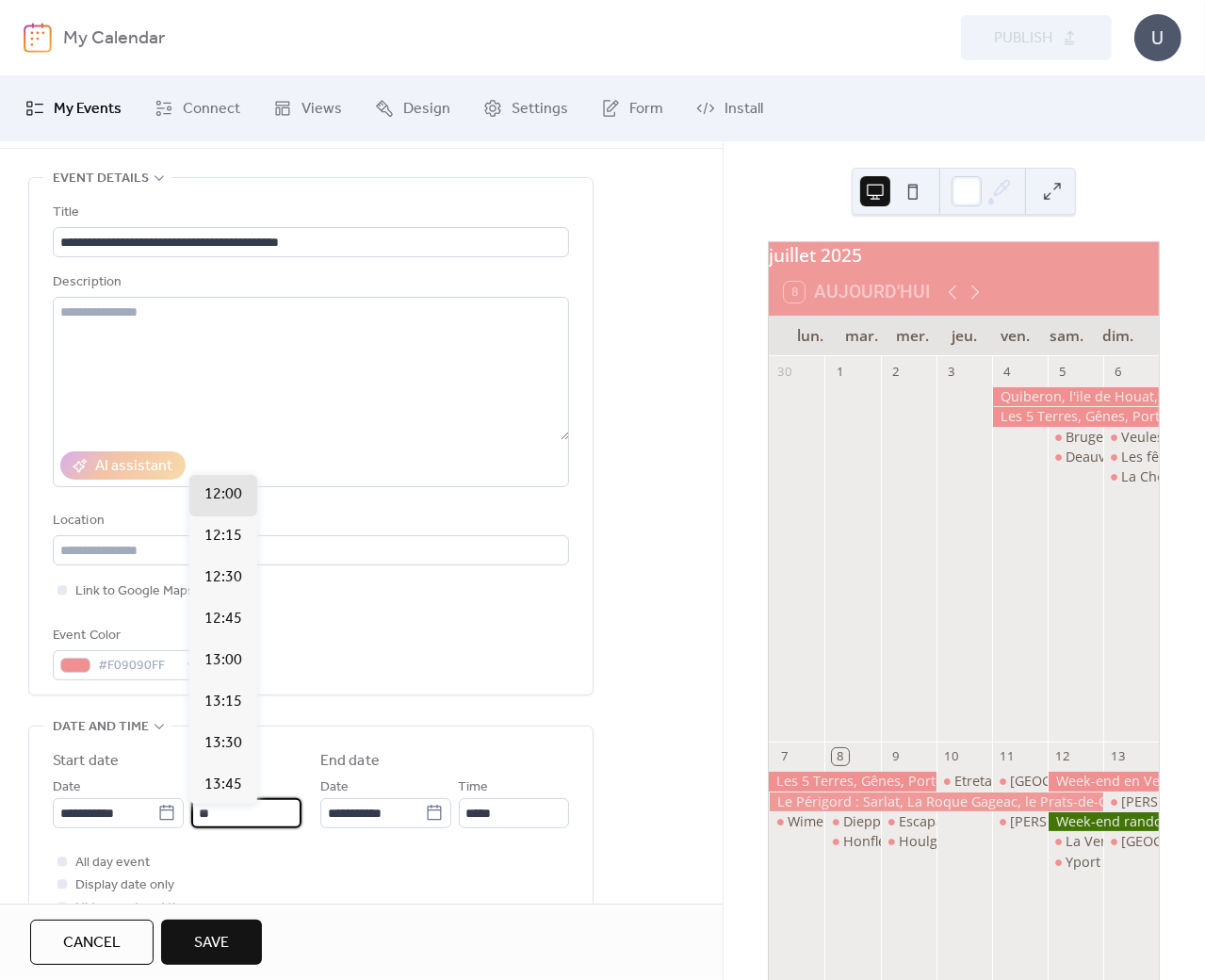 type on "*" 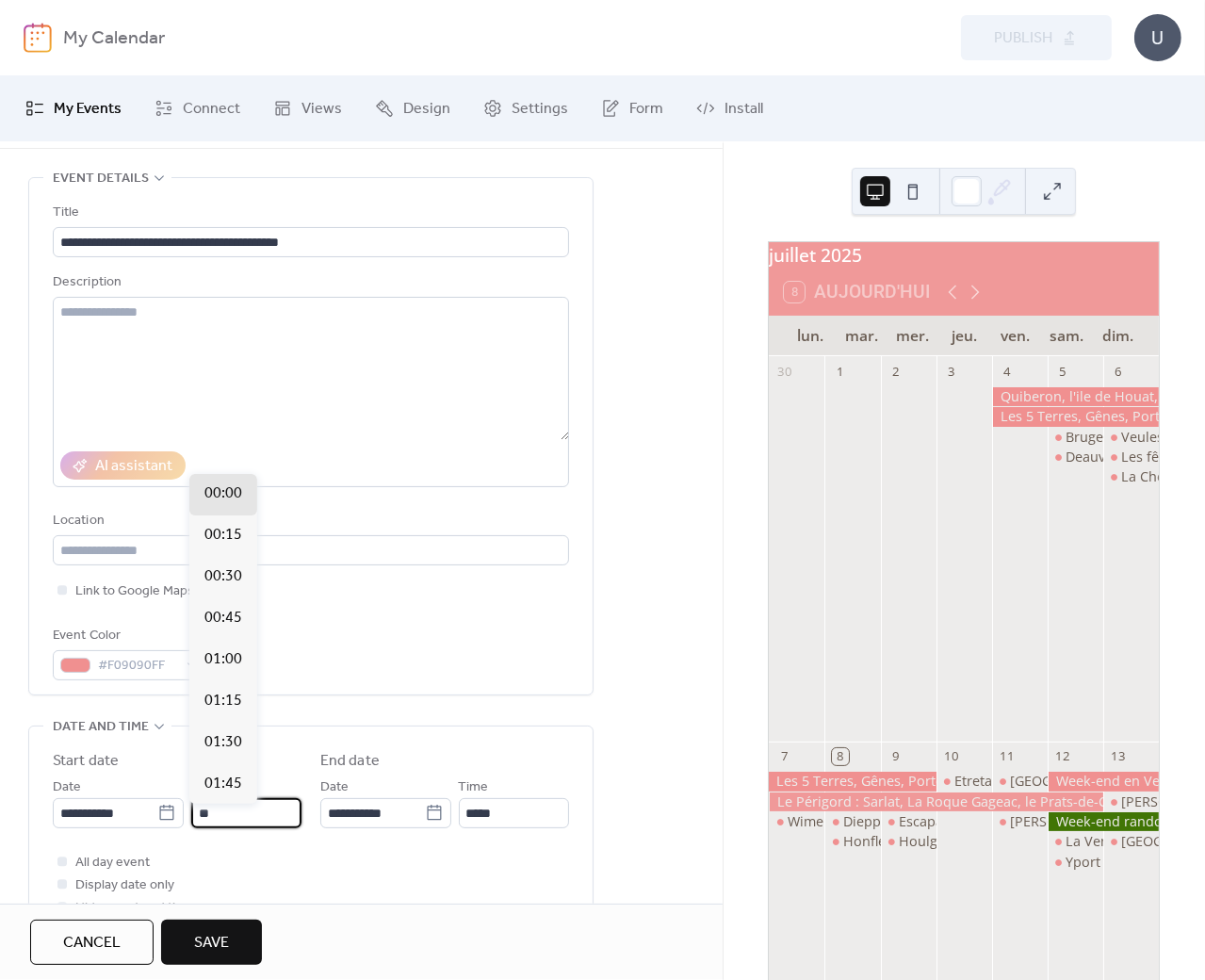 scroll, scrollTop: 1492, scrollLeft: 0, axis: vertical 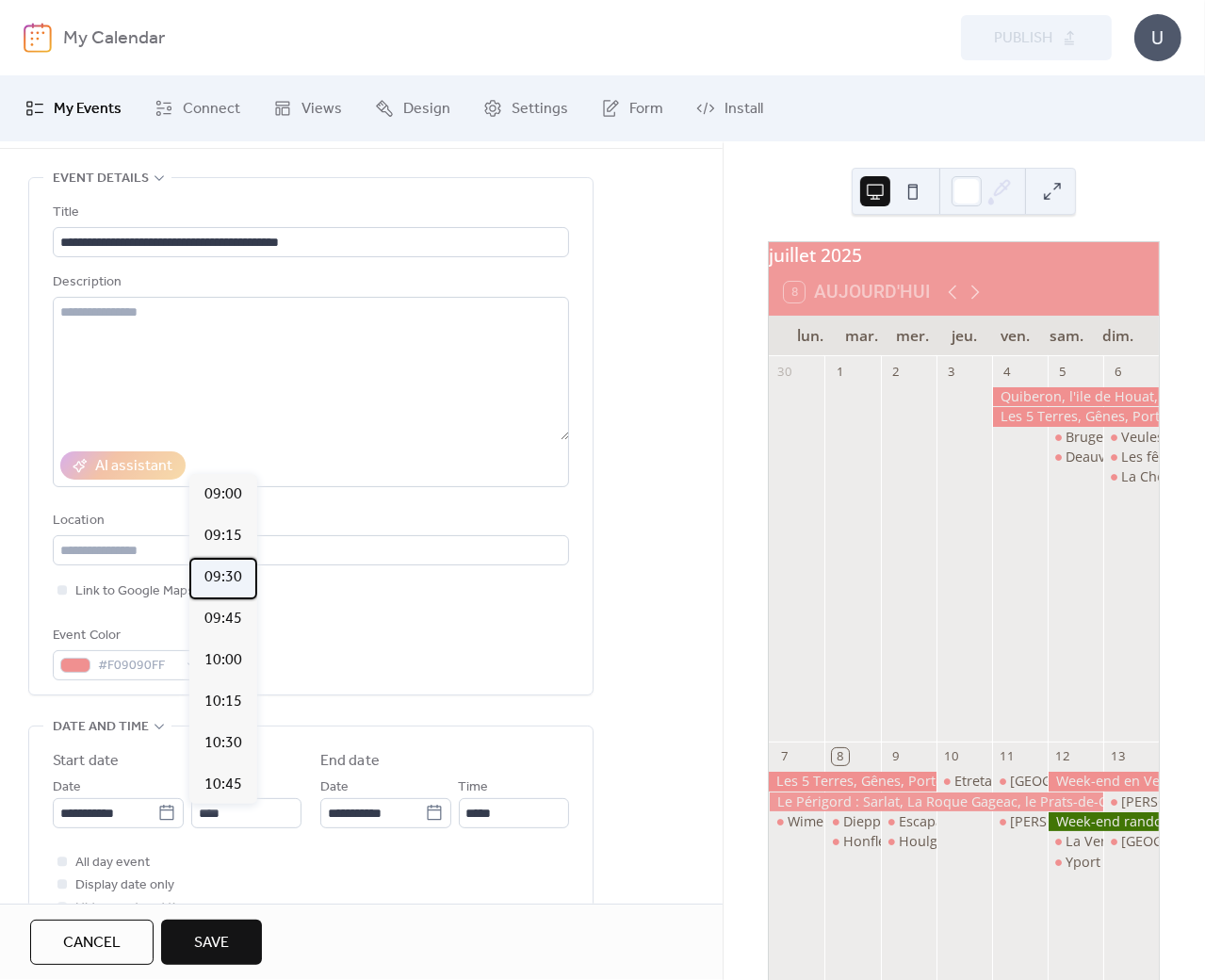 click on "09:30" at bounding box center [223, 578] 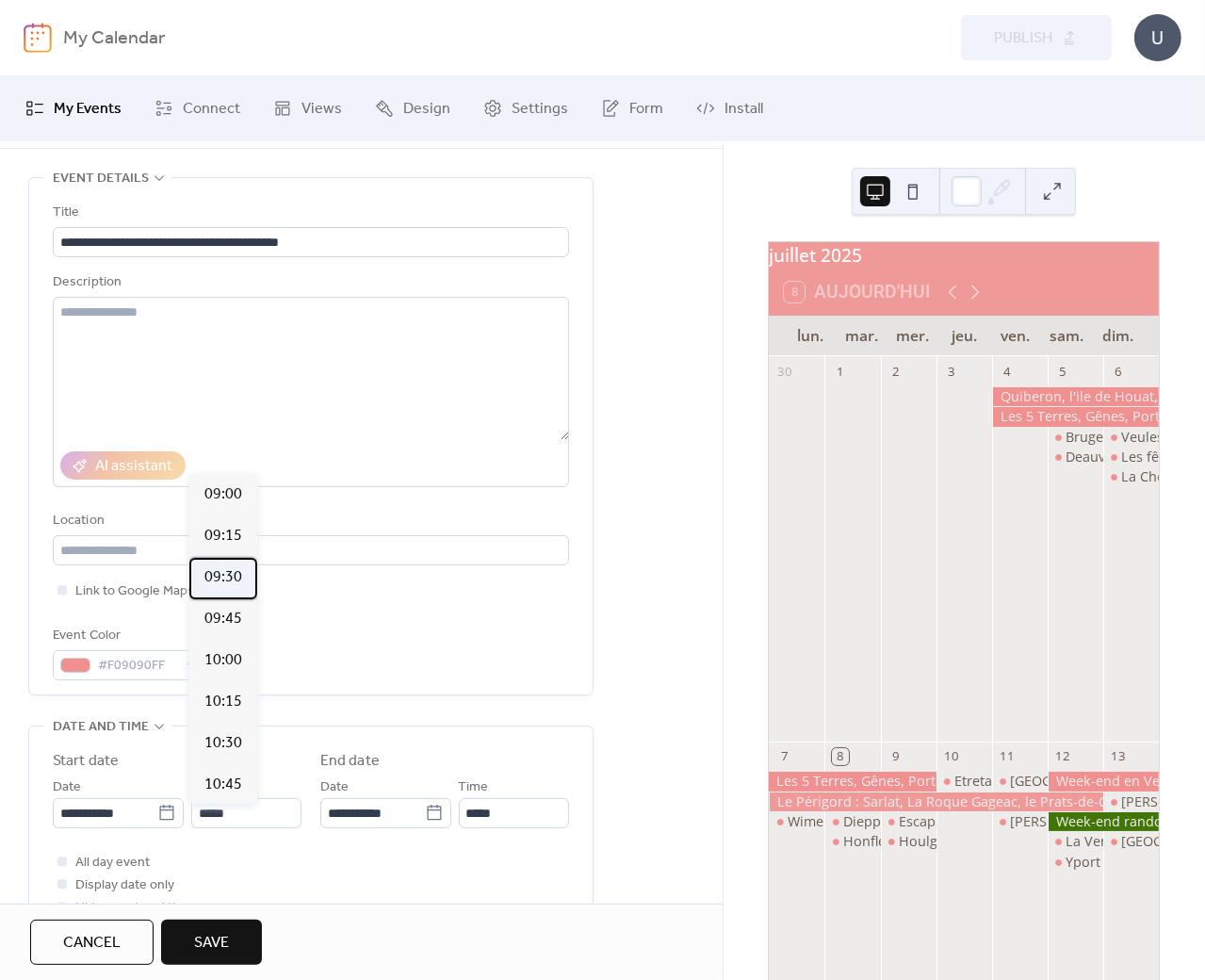 type on "*****" 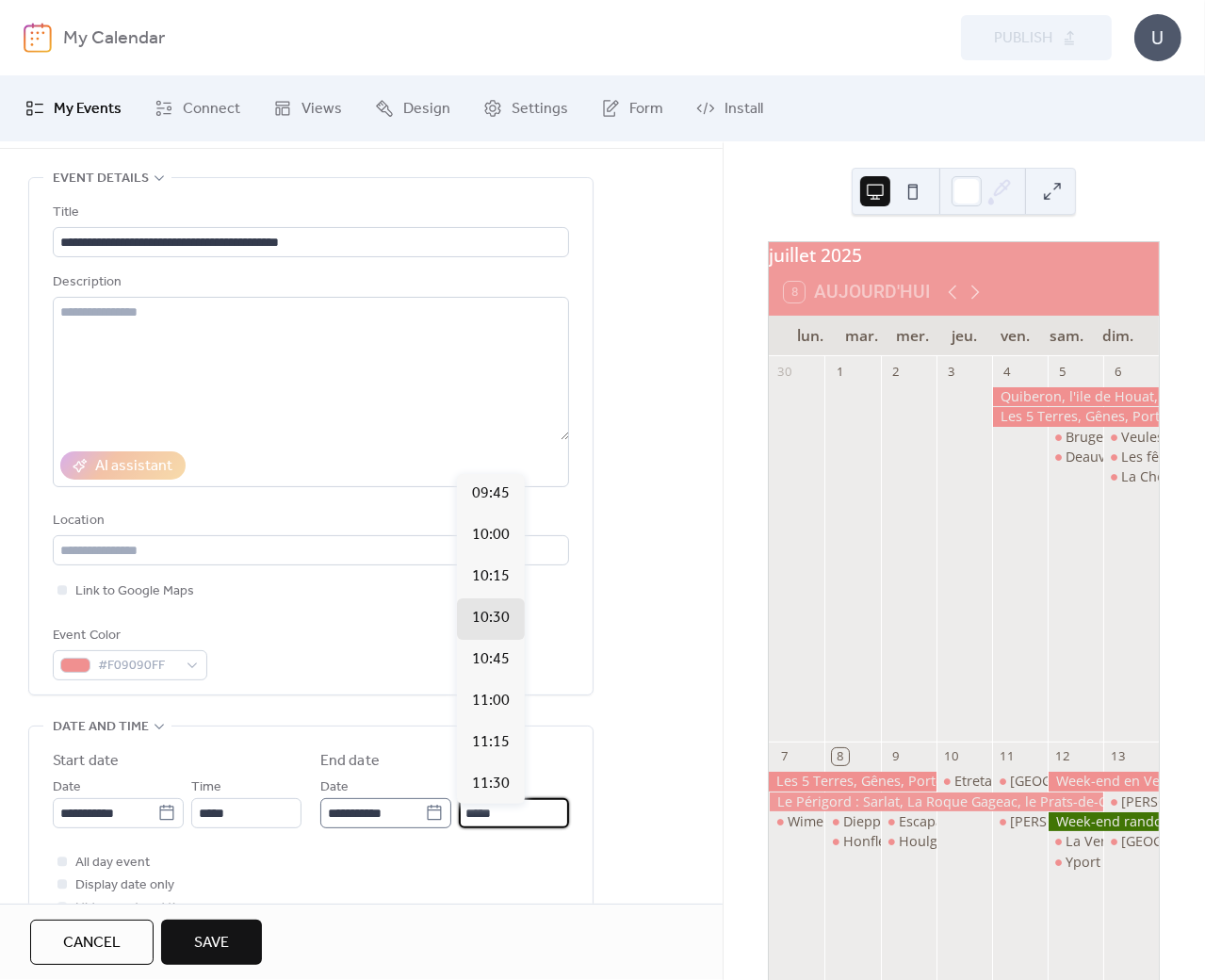 drag, startPoint x: 487, startPoint y: 825, endPoint x: 423, endPoint y: 824, distance: 64.007812 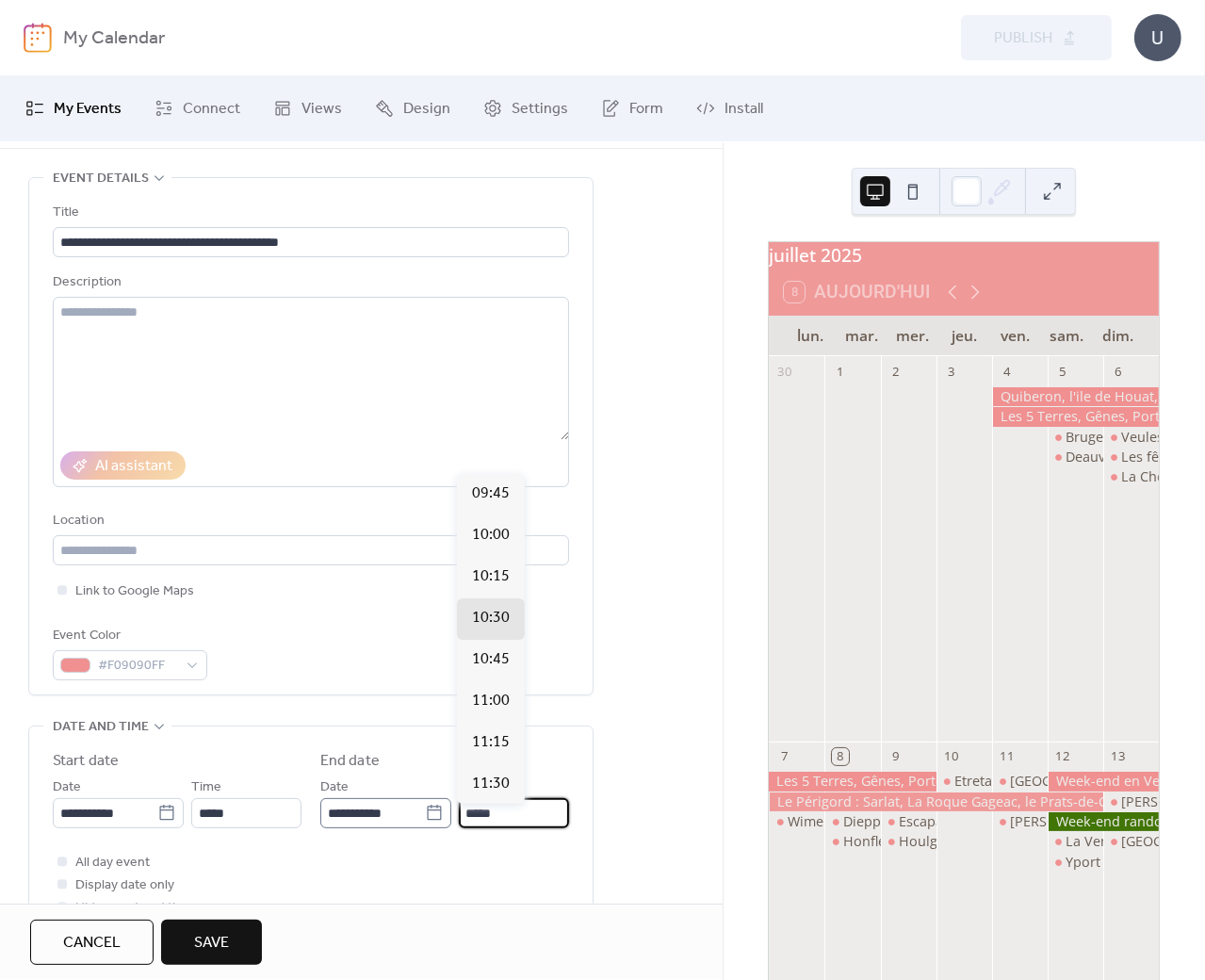 click on "*****" at bounding box center [513, 813] 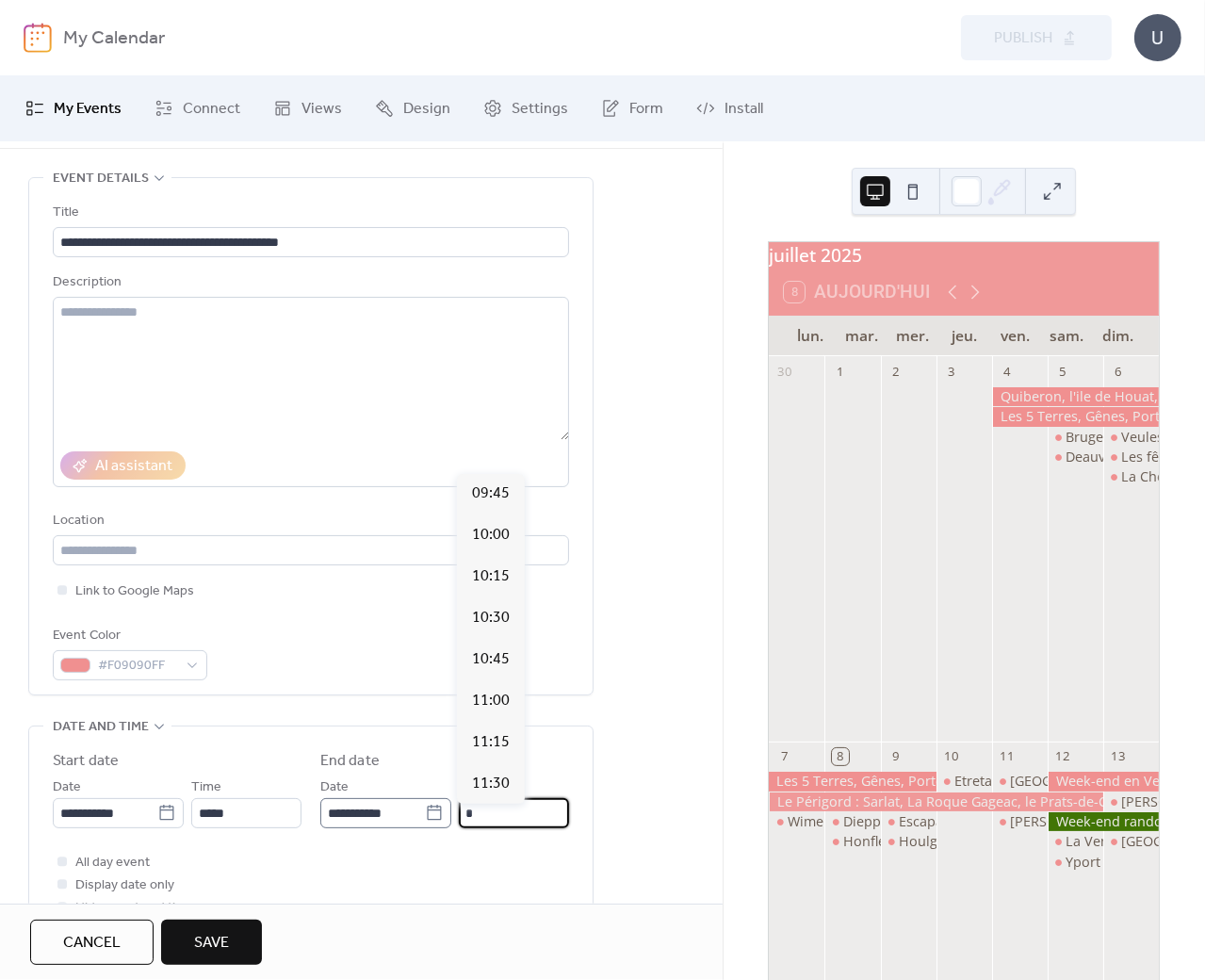 scroll, scrollTop: 1699, scrollLeft: 0, axis: vertical 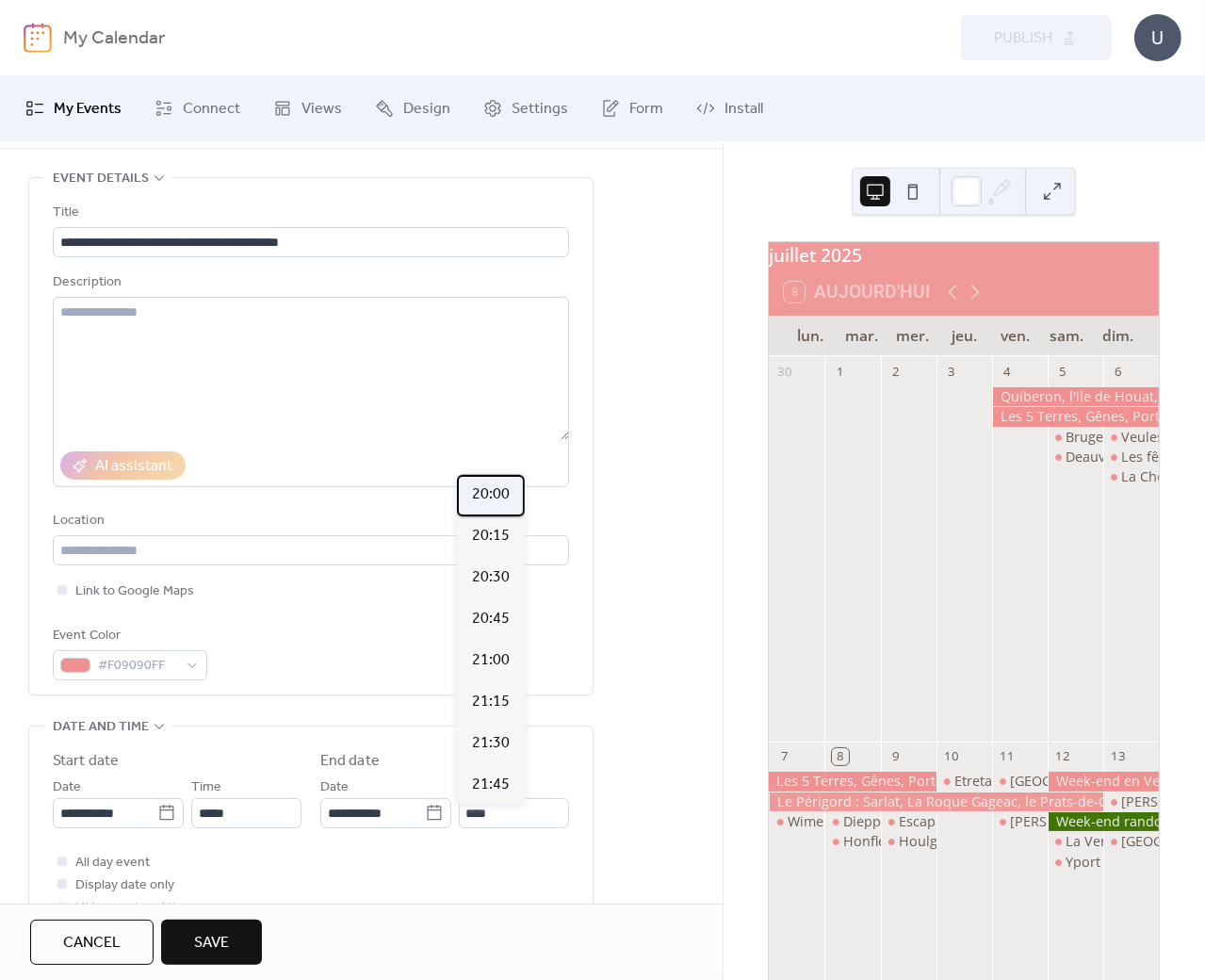 click on "20:00" at bounding box center [491, 495] 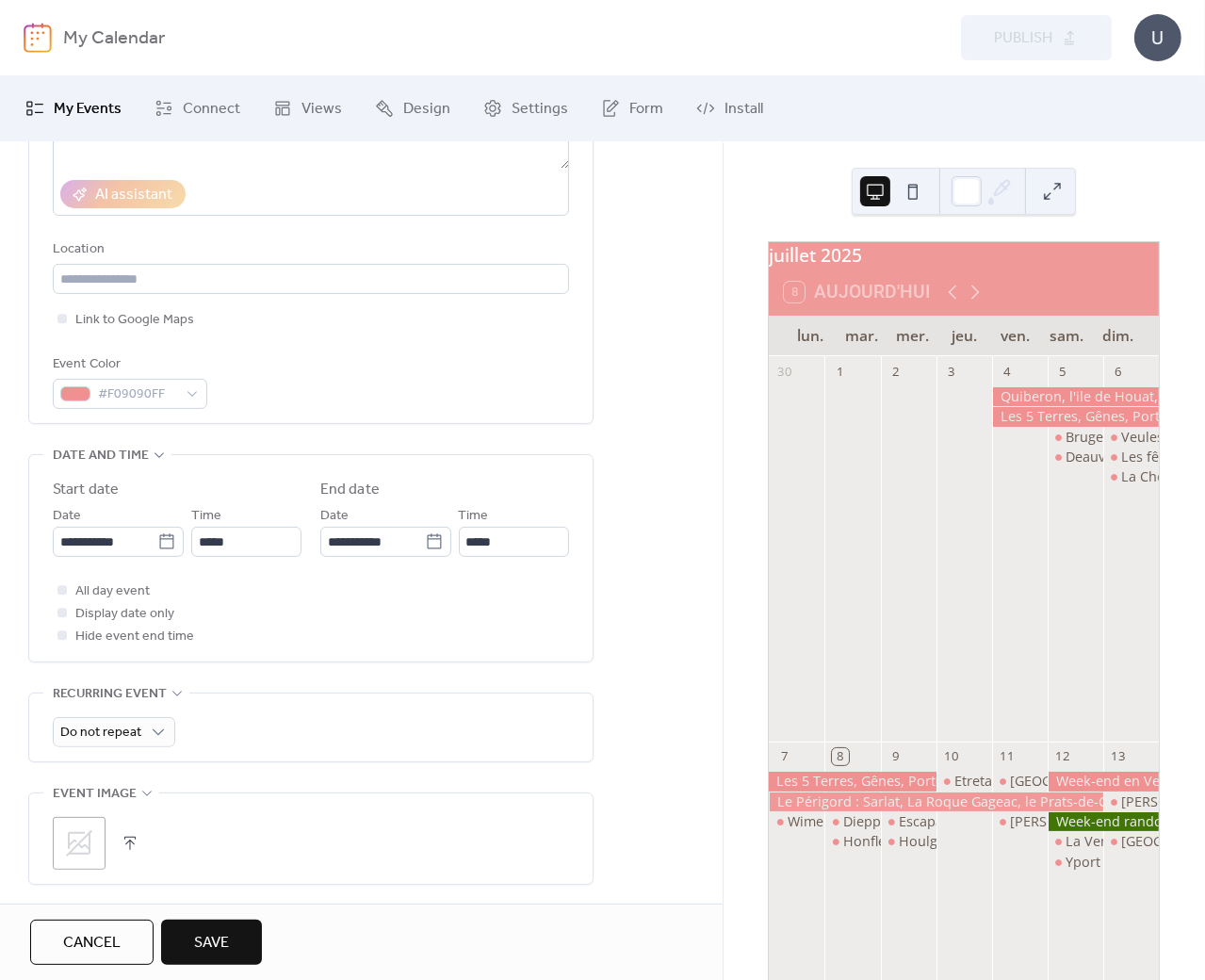 scroll, scrollTop: 475, scrollLeft: 0, axis: vertical 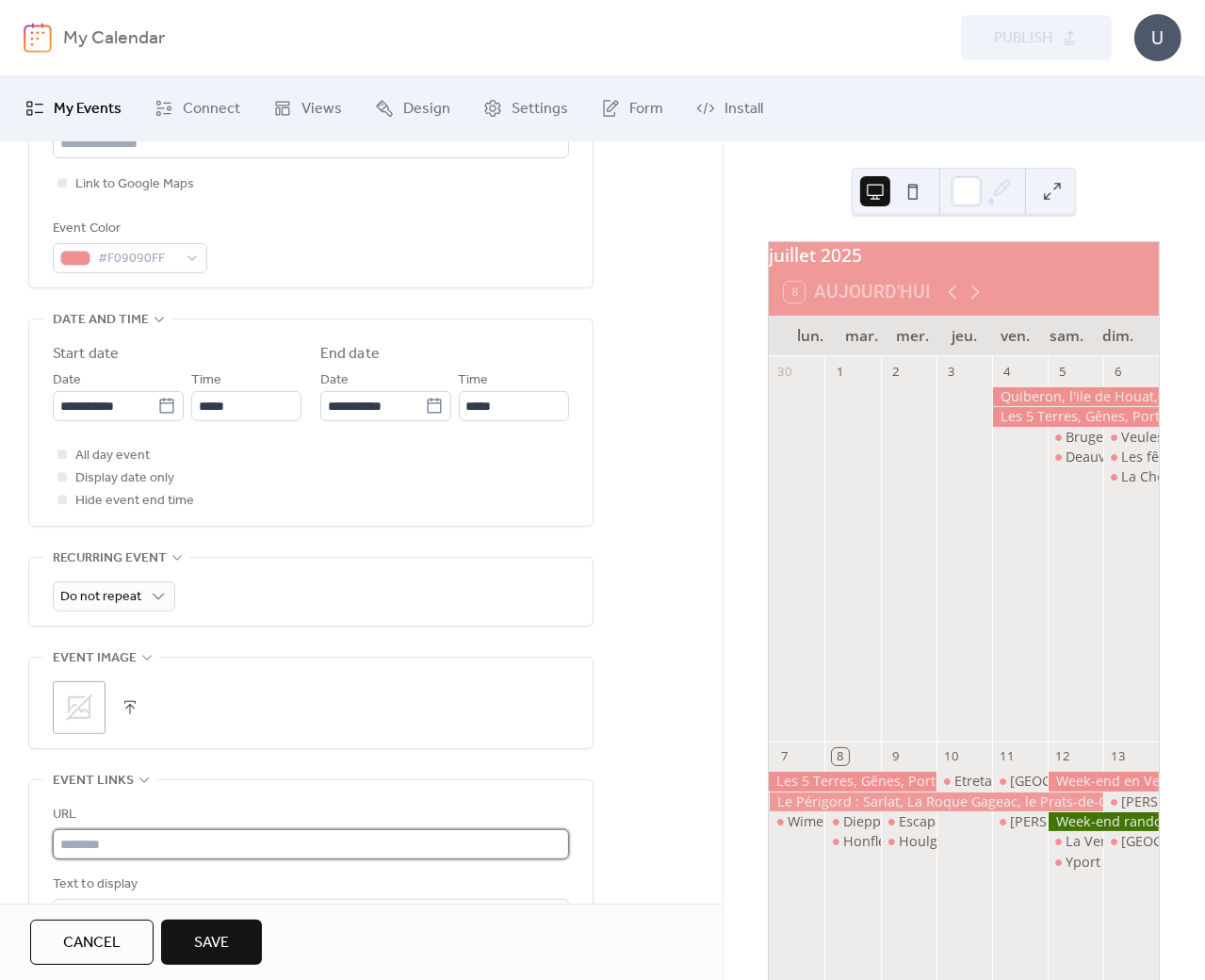 click at bounding box center [311, 844] 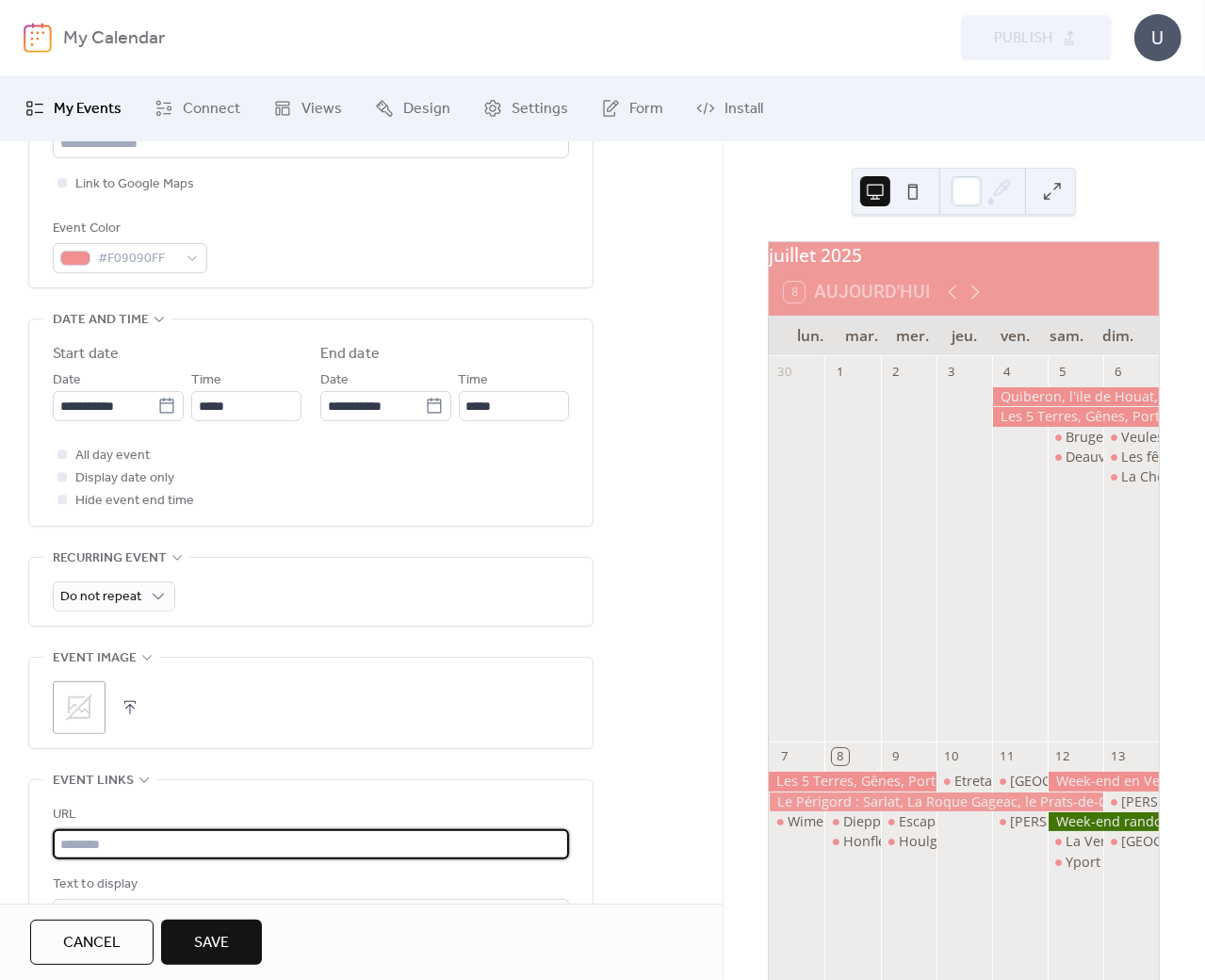 paste on "**********" 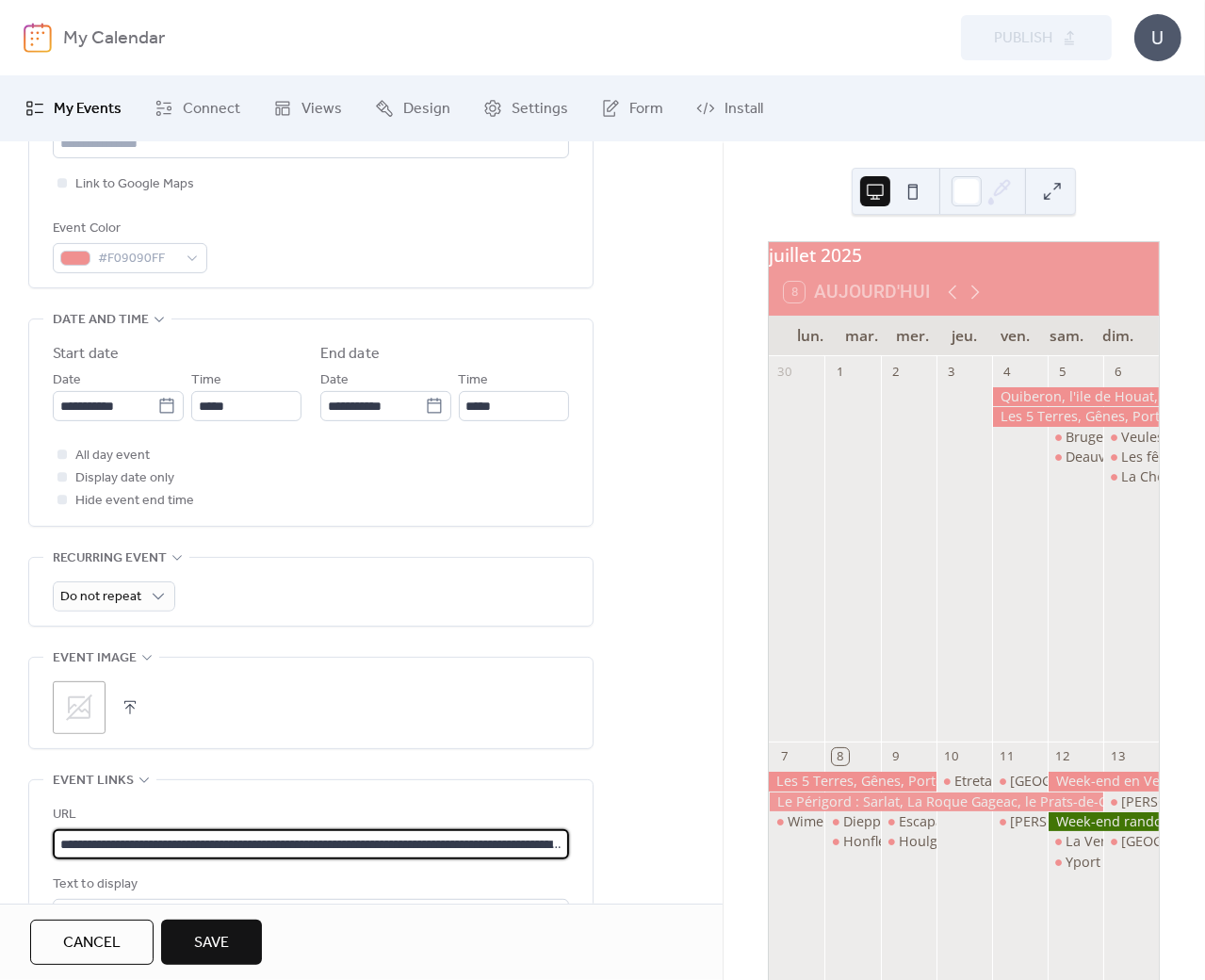 scroll, scrollTop: 0, scrollLeft: 687, axis: horizontal 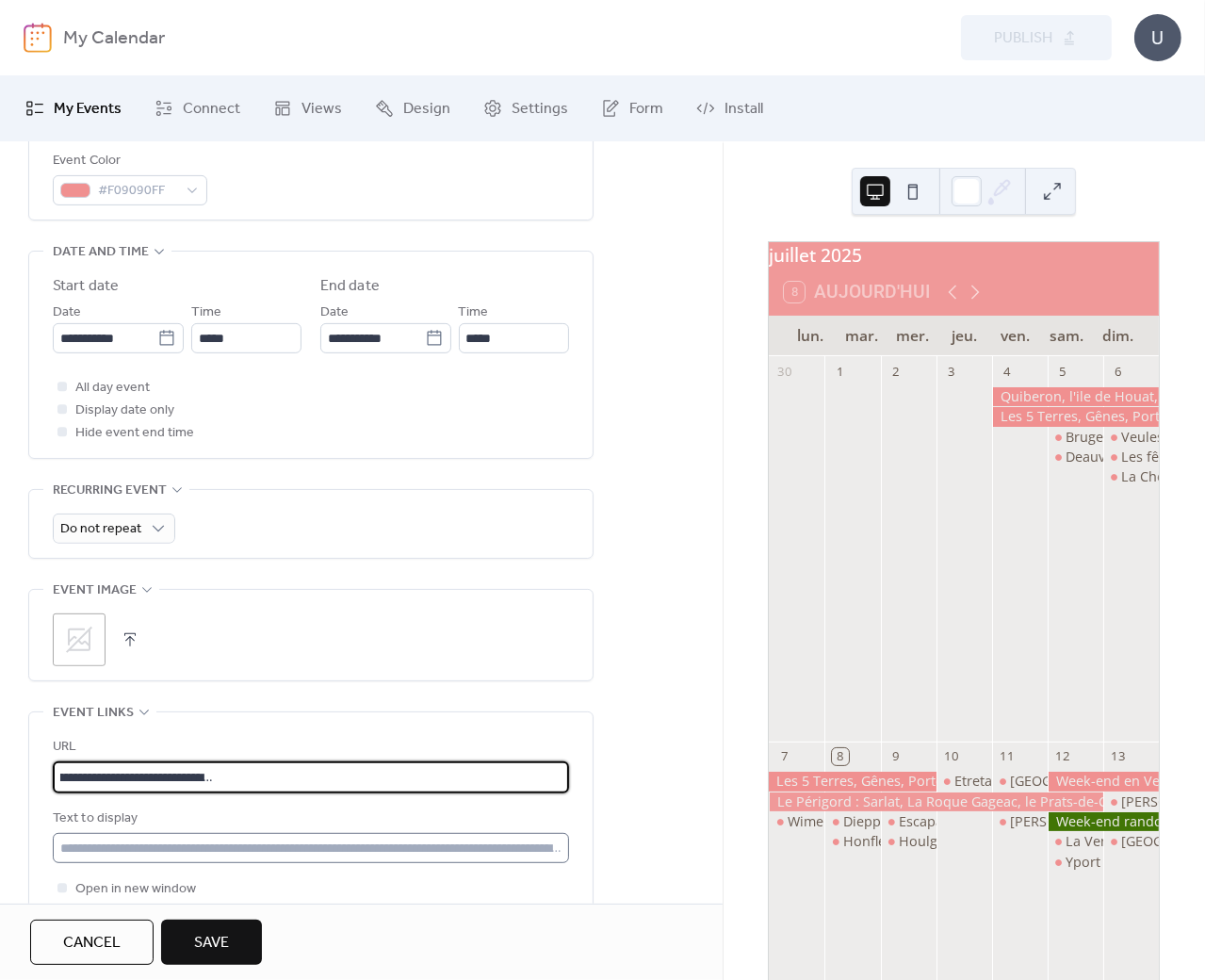 type on "**********" 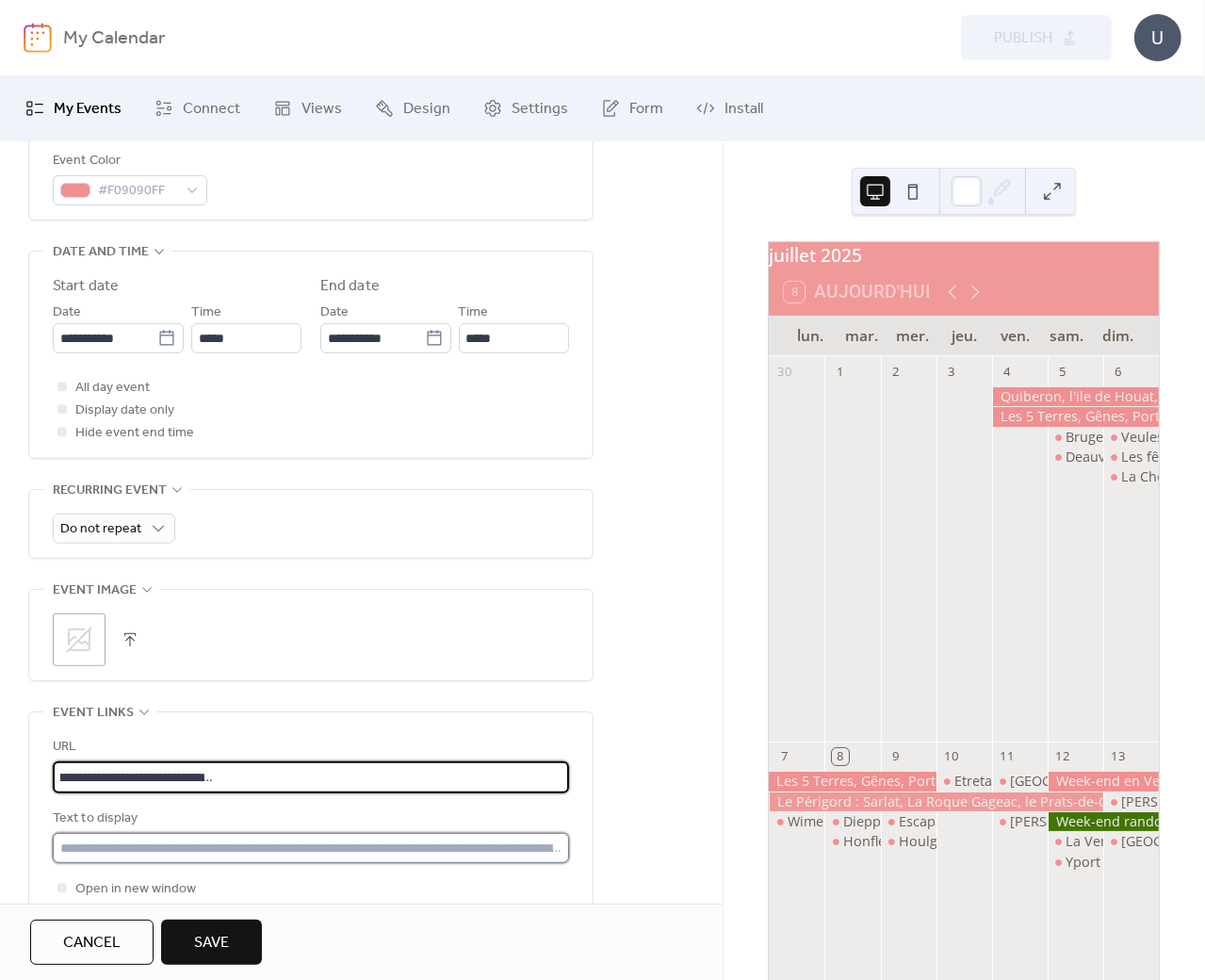 click at bounding box center [311, 848] 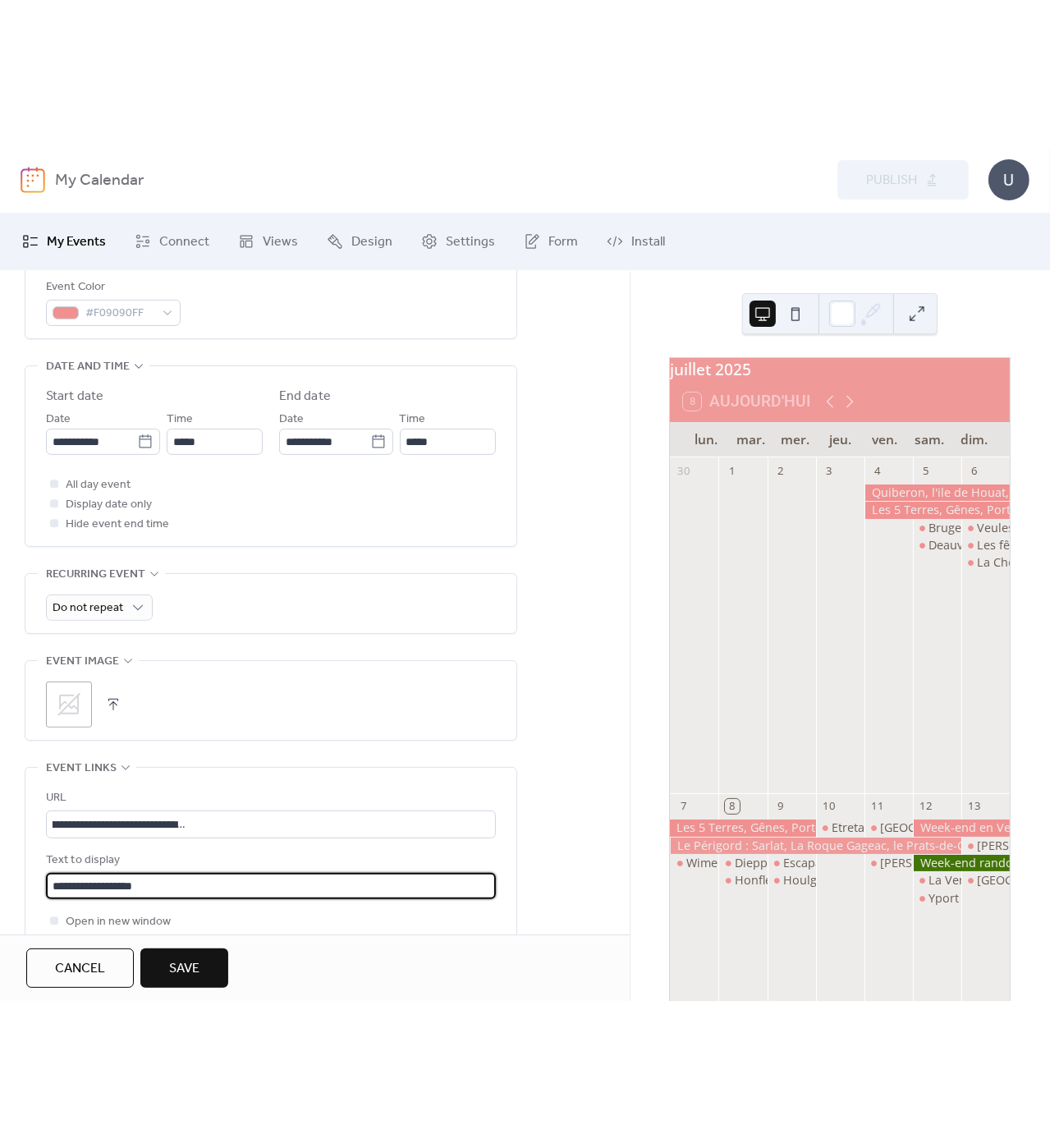 scroll, scrollTop: 532, scrollLeft: 0, axis: vertical 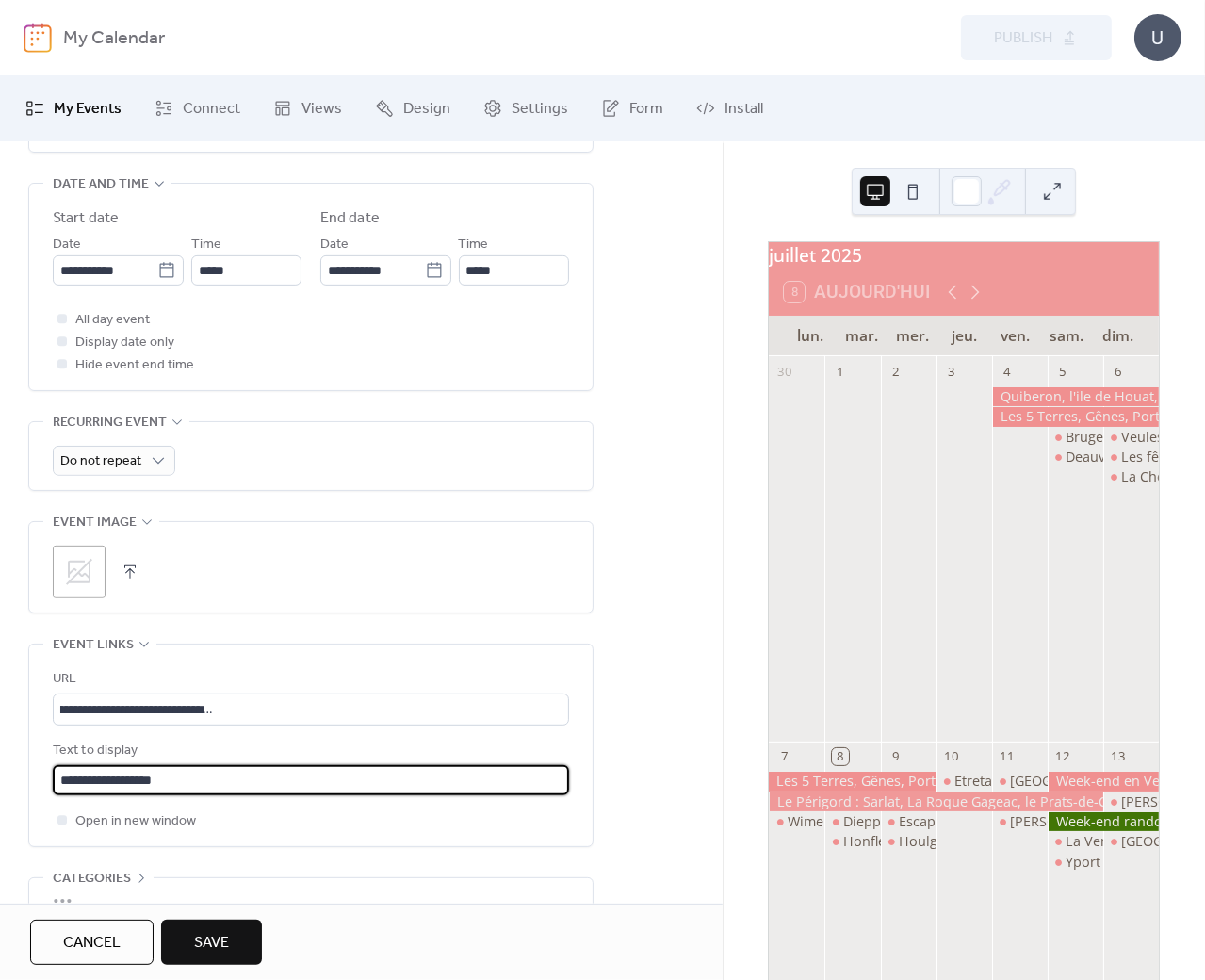 type on "**********" 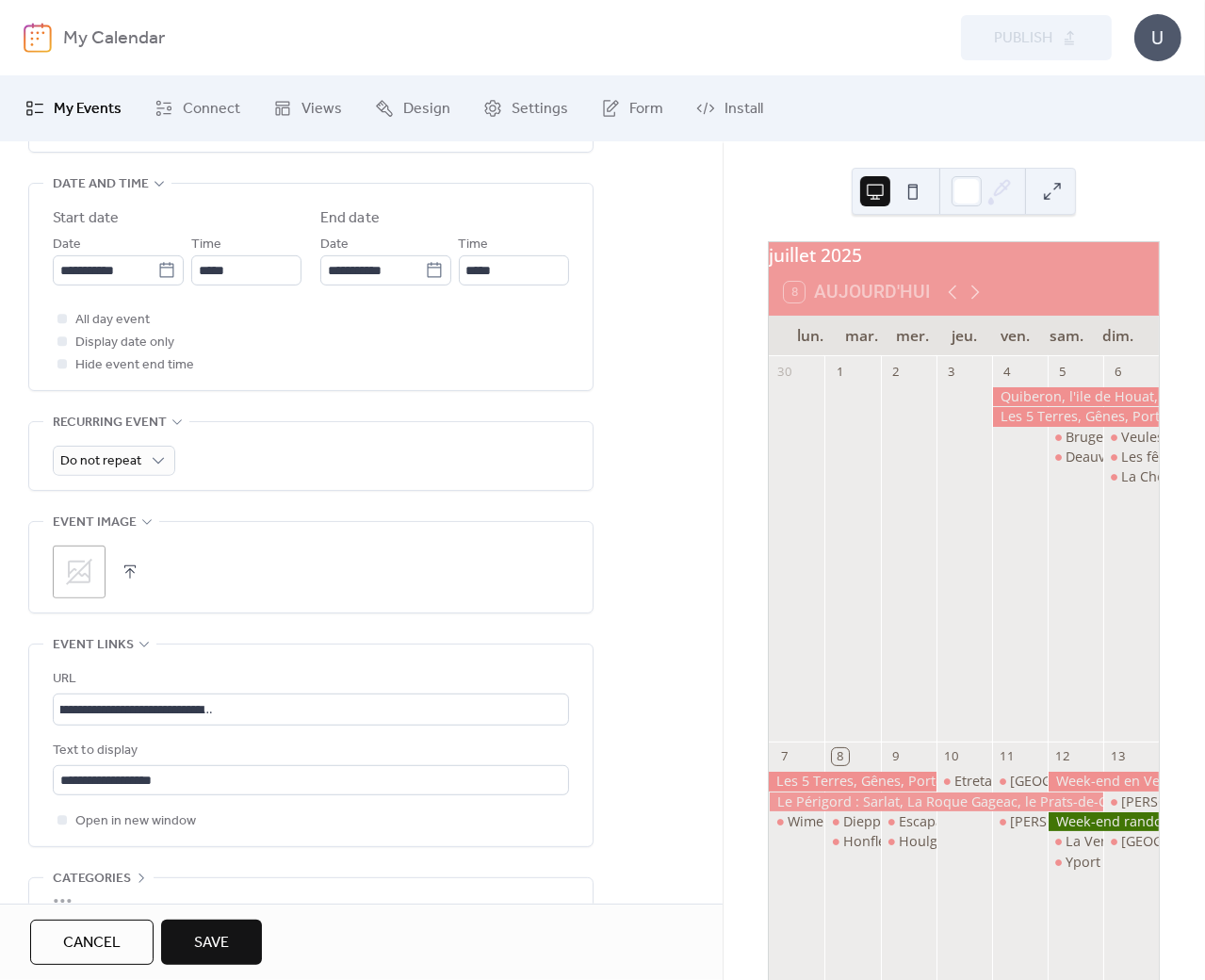 click on "Save" at bounding box center [211, 943] 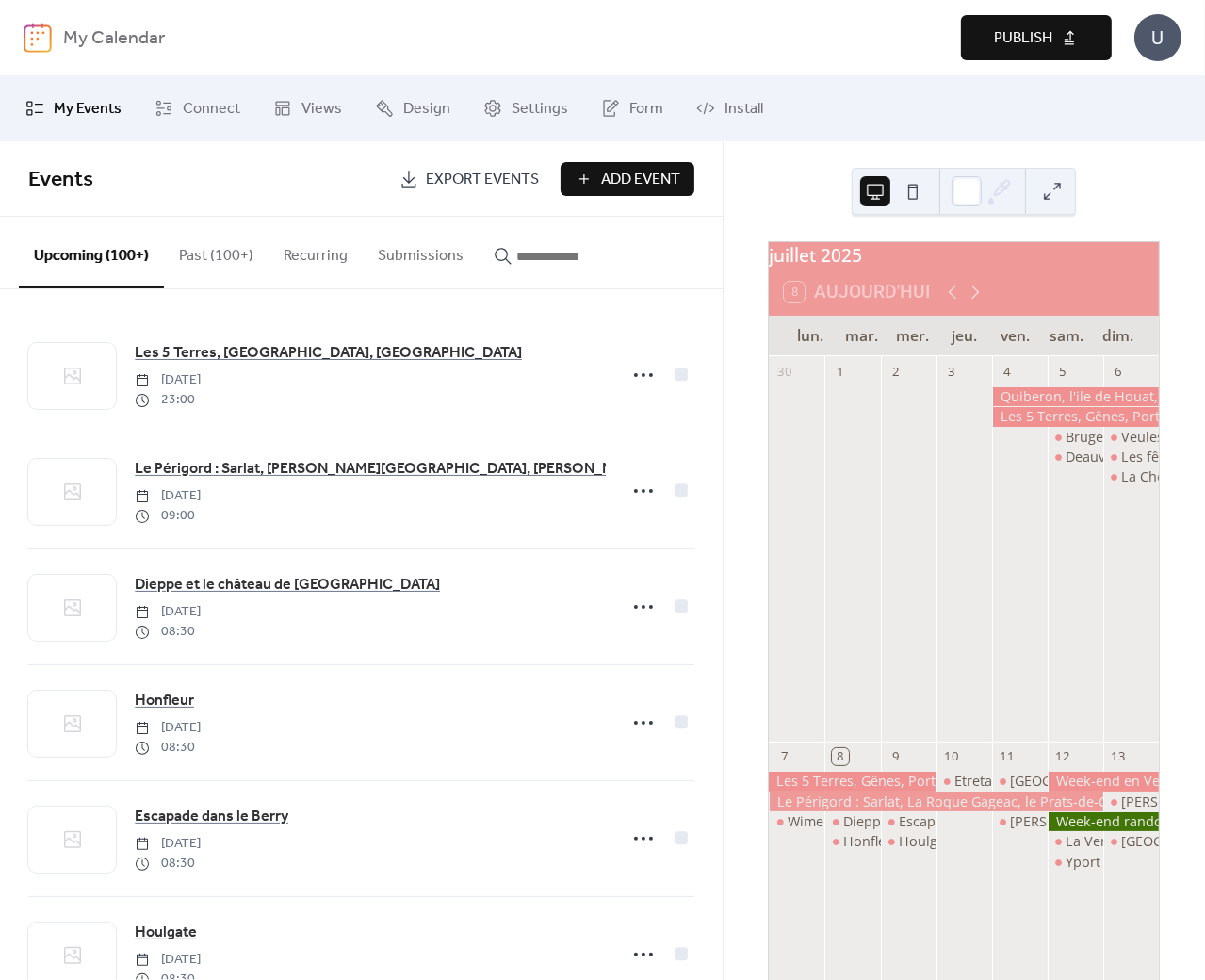 click on "Publish" at bounding box center (1023, 39) 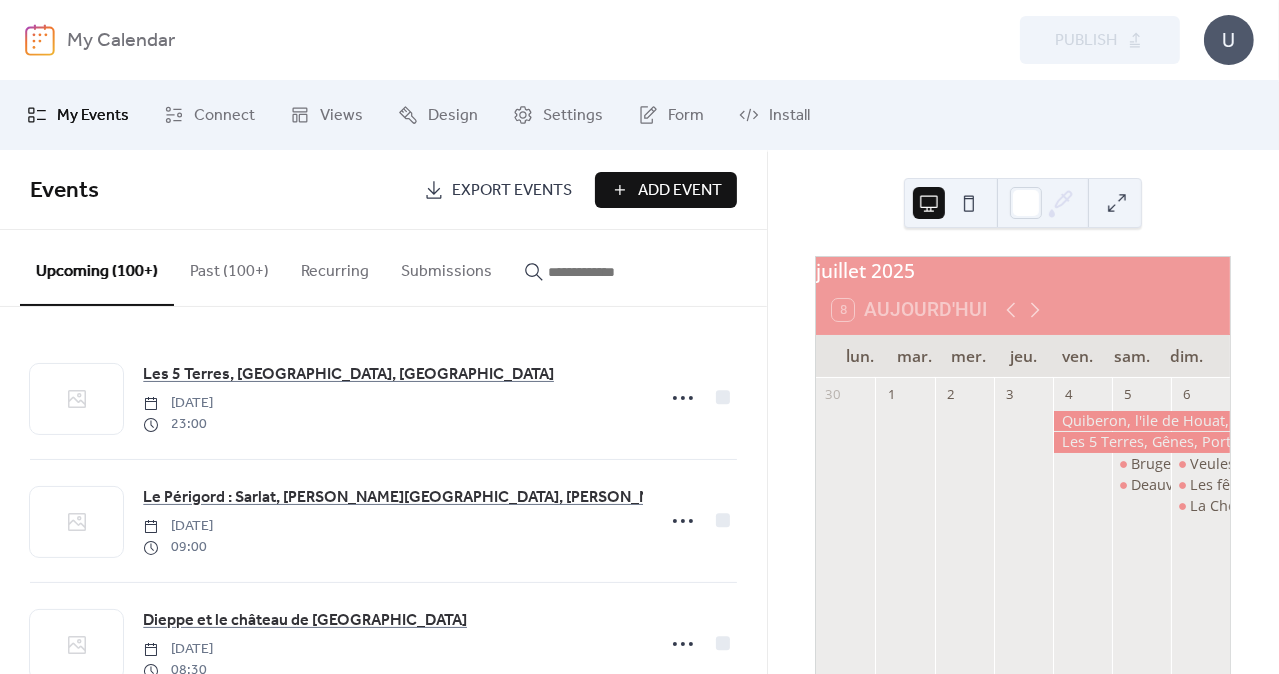 click at bounding box center [598, 272] 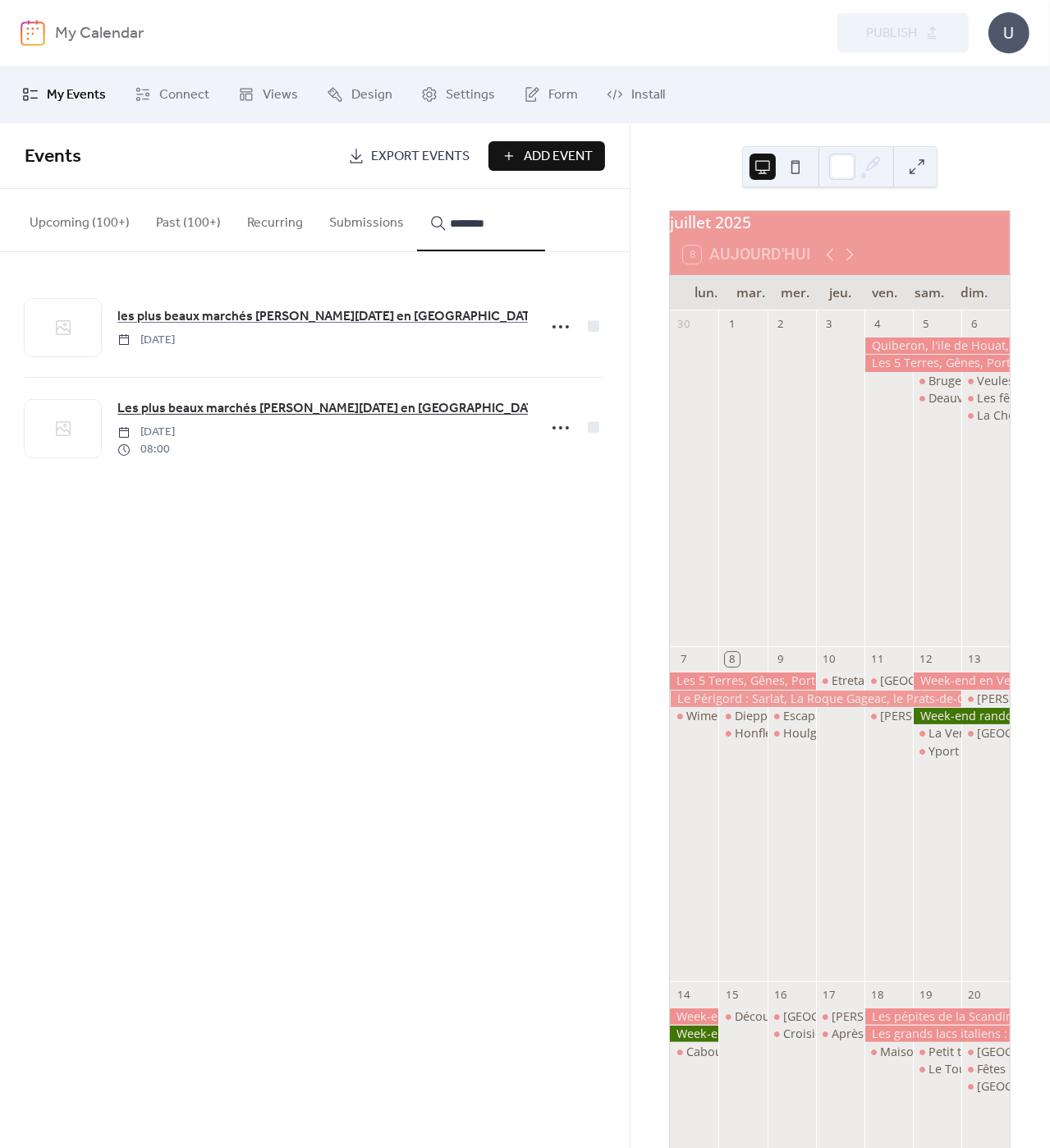 type on "********" 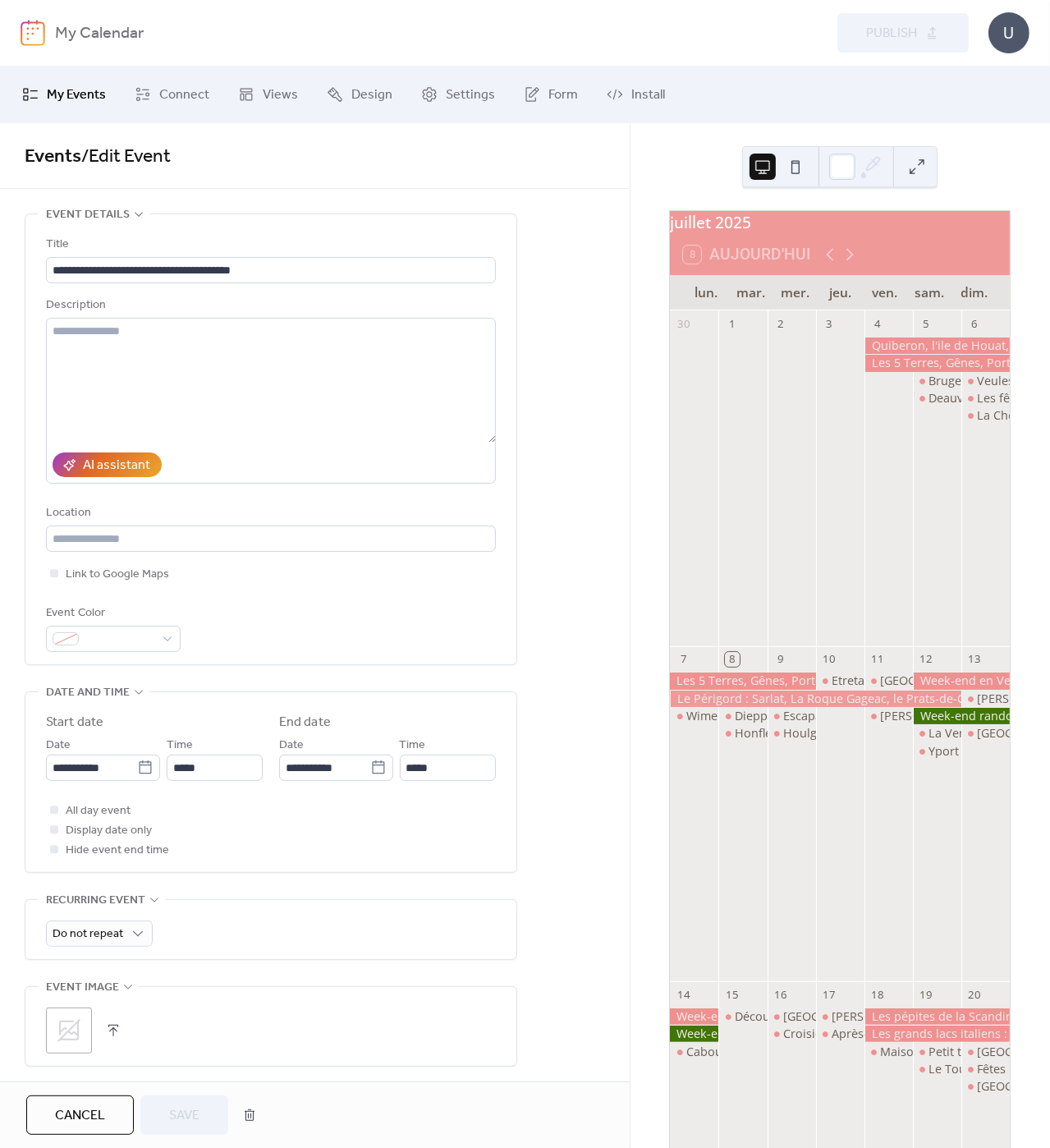 drag, startPoint x: 68, startPoint y: 94, endPoint x: 25, endPoint y: 79, distance: 45.54119 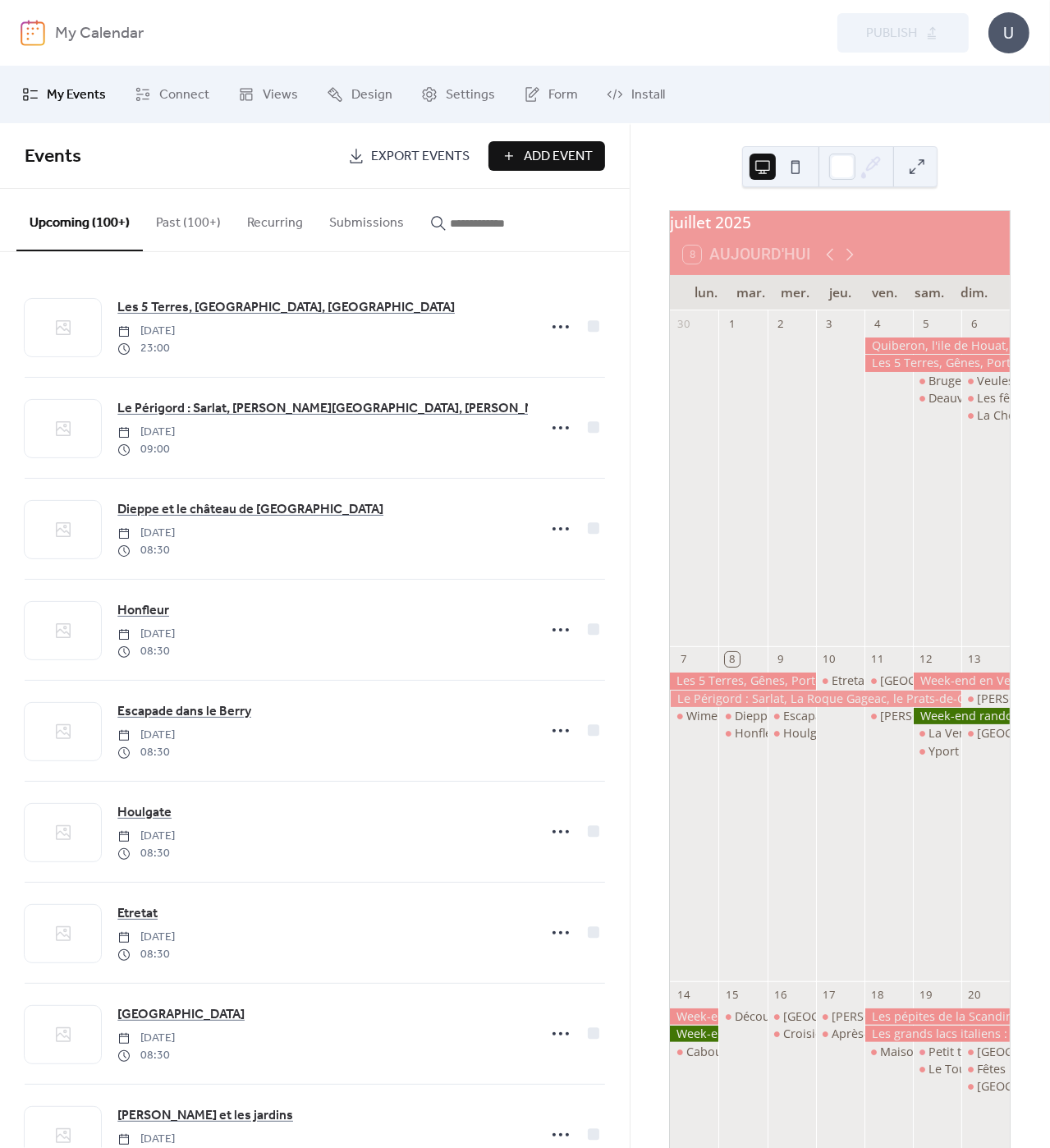 click at bounding box center (491, 223) 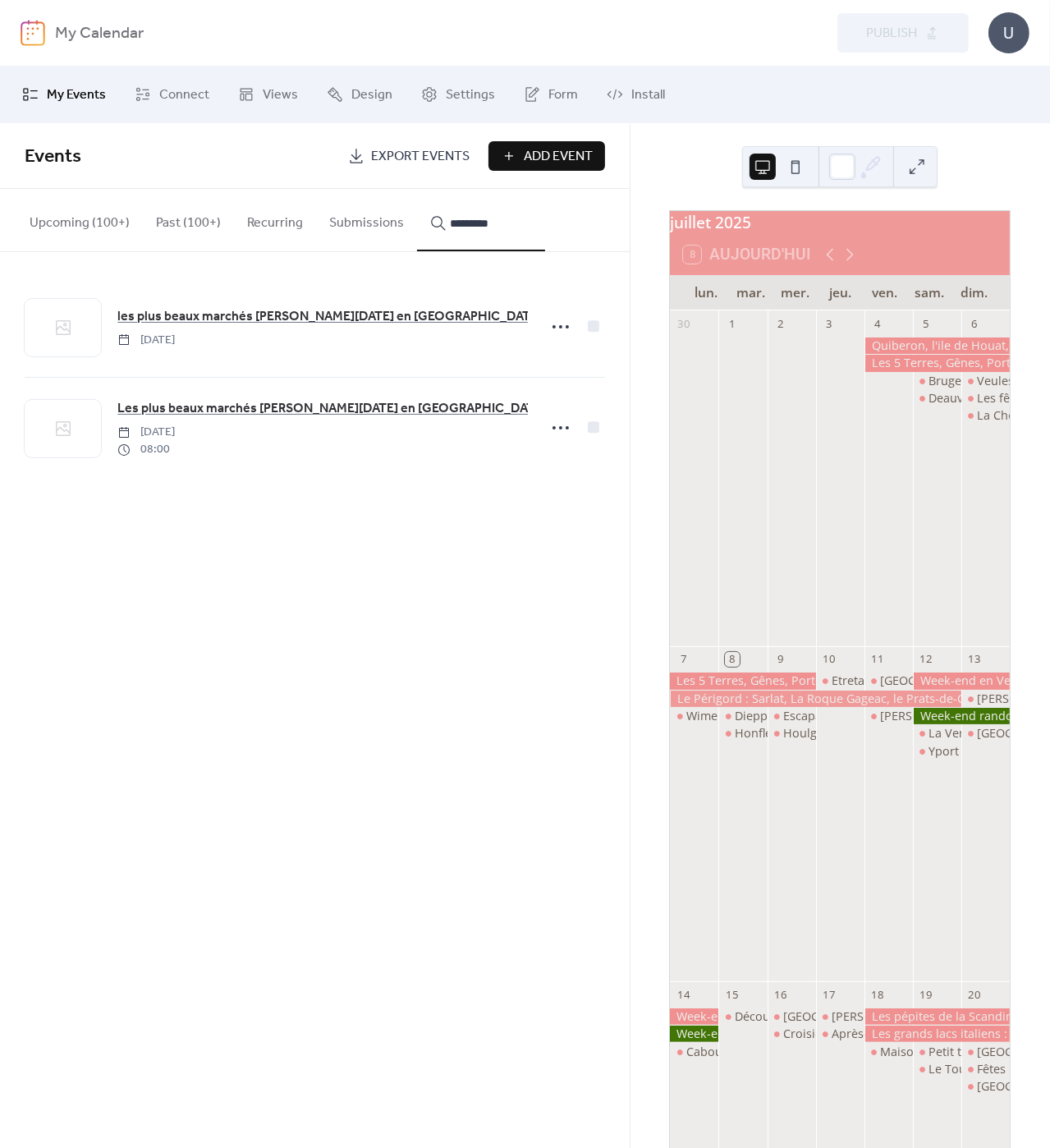 type on "*********" 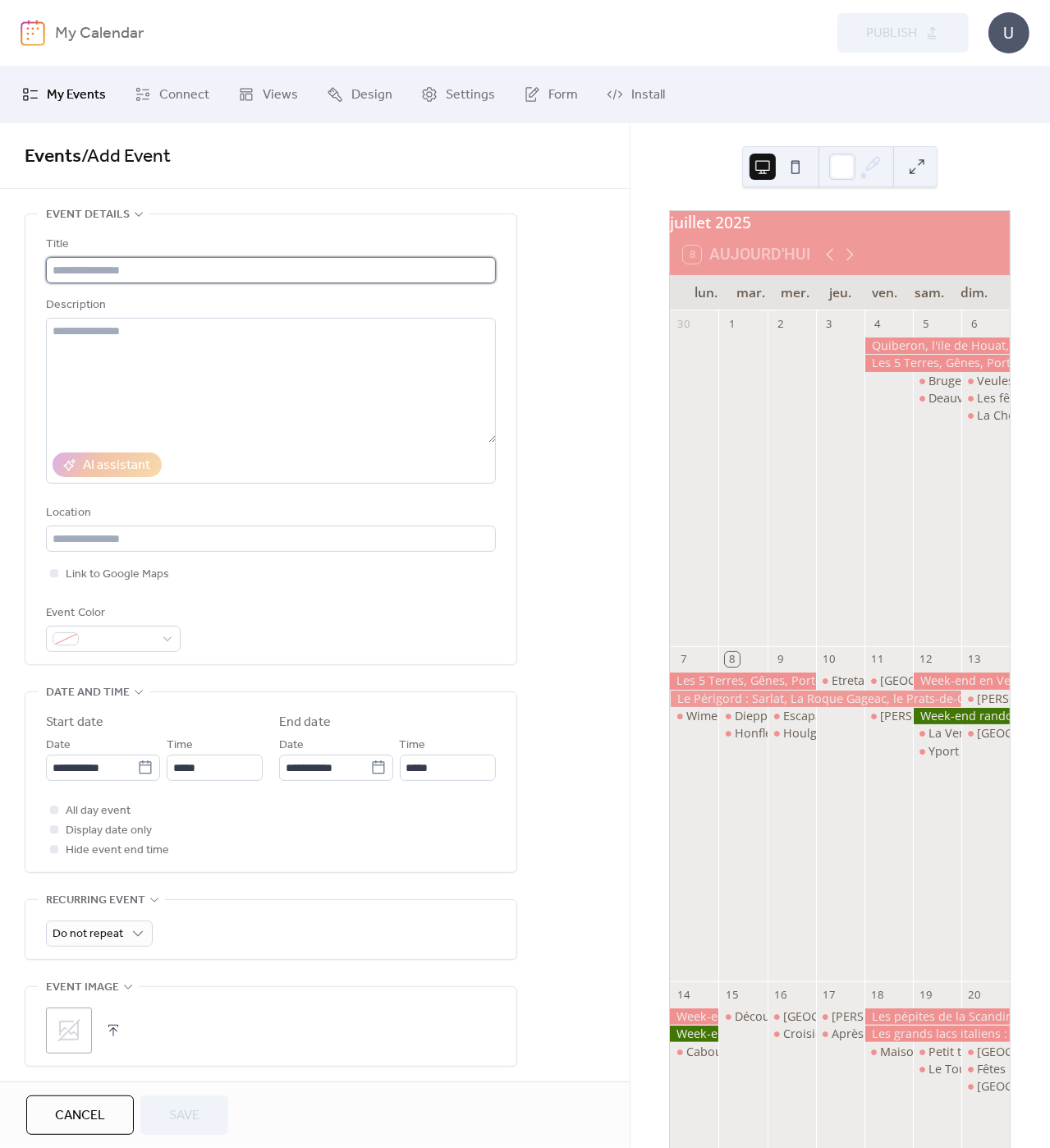 click at bounding box center [271, 270] 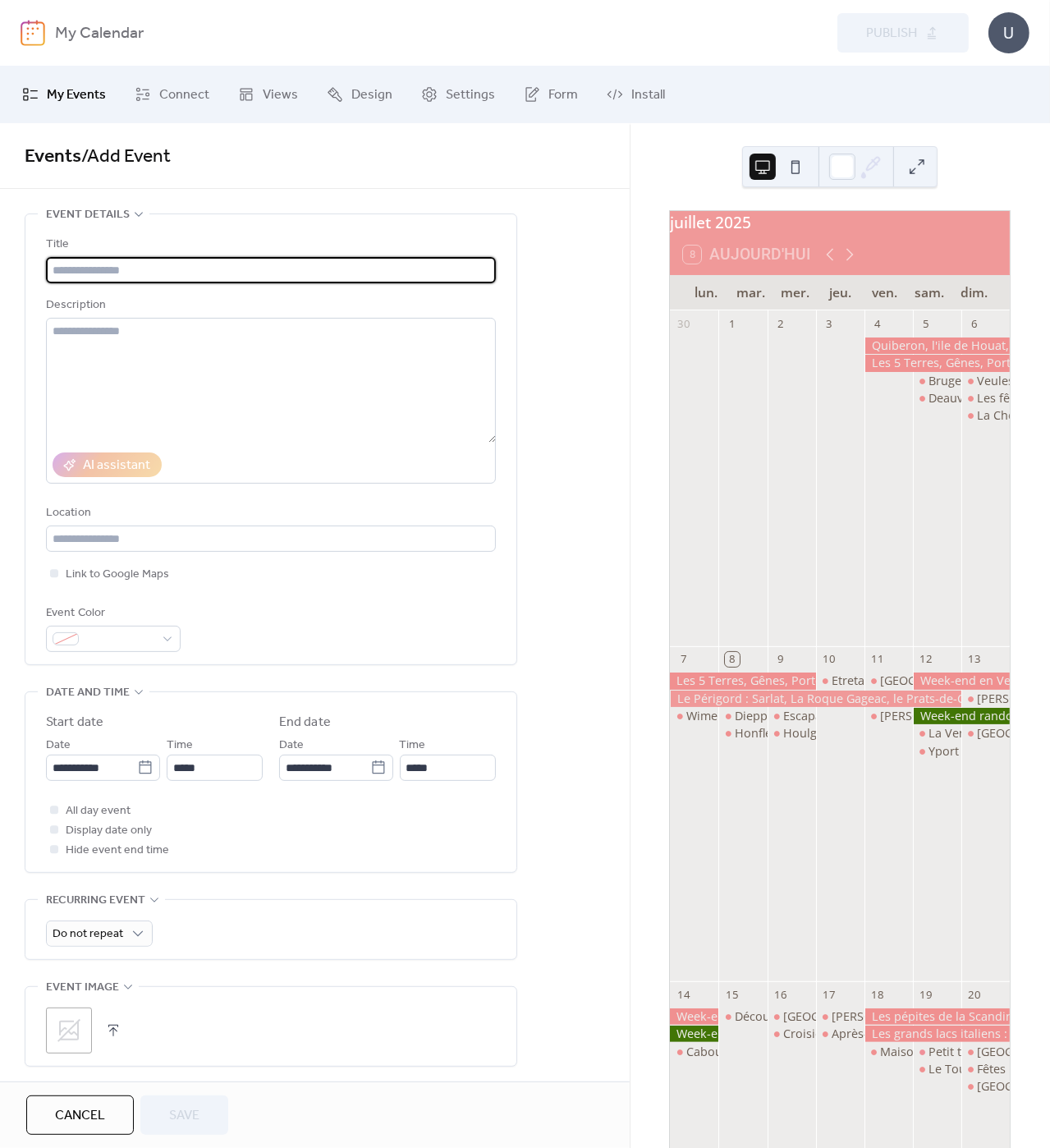 paste on "**********" 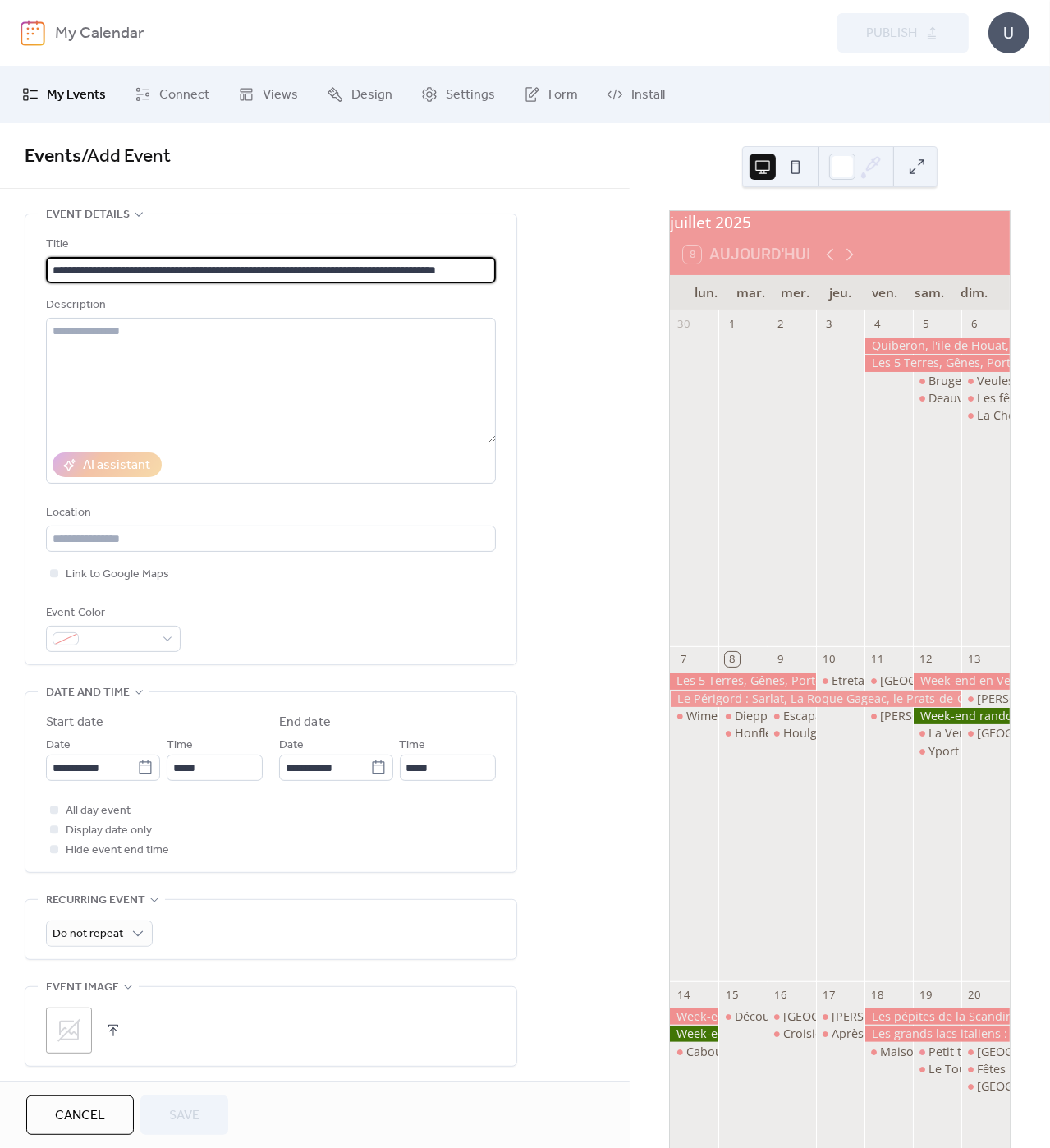 scroll, scrollTop: 0, scrollLeft: 35, axis: horizontal 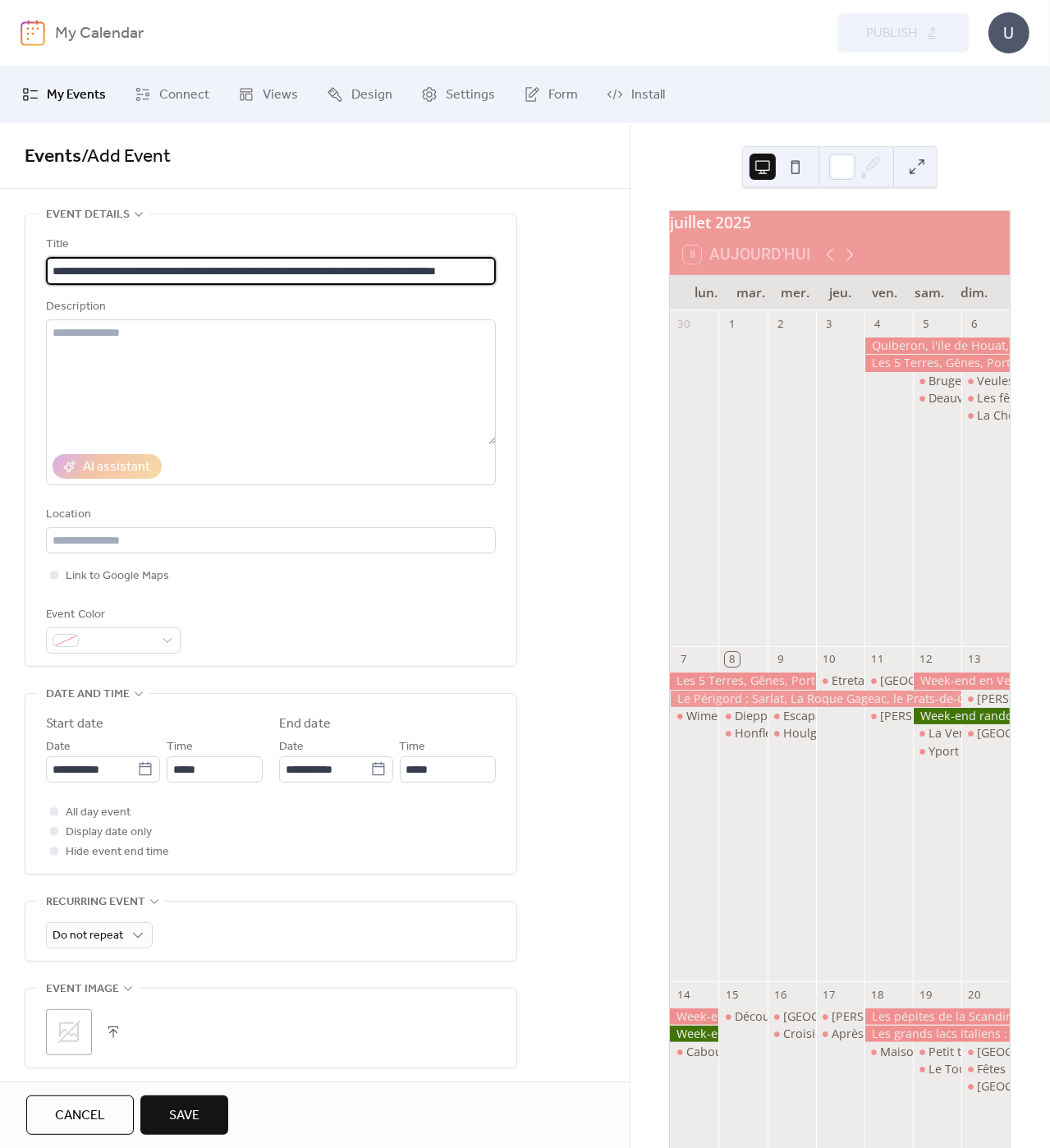 drag, startPoint x: 240, startPoint y: 267, endPoint x: 688, endPoint y: 278, distance: 448.135 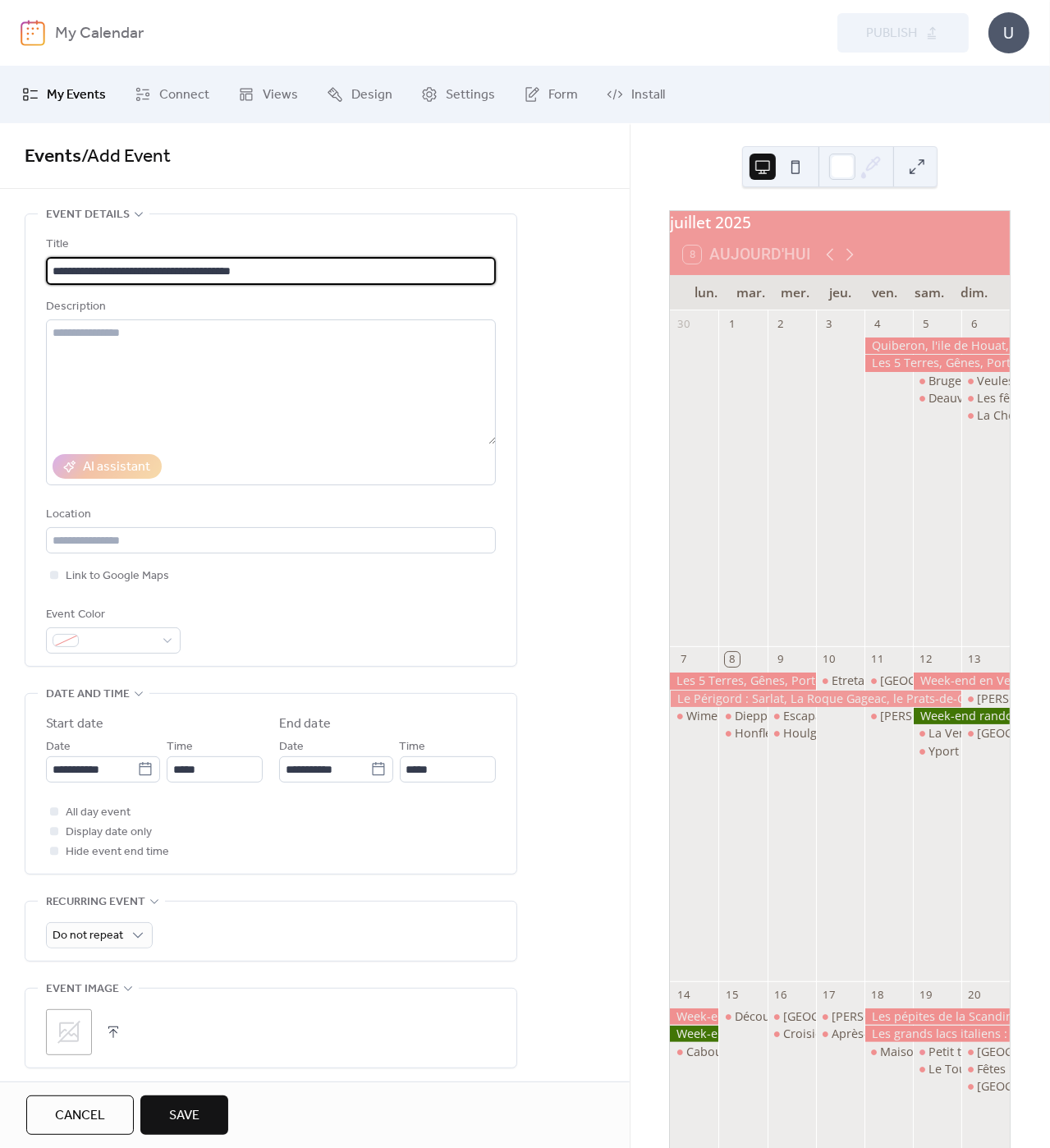 scroll, scrollTop: 0, scrollLeft: 0, axis: both 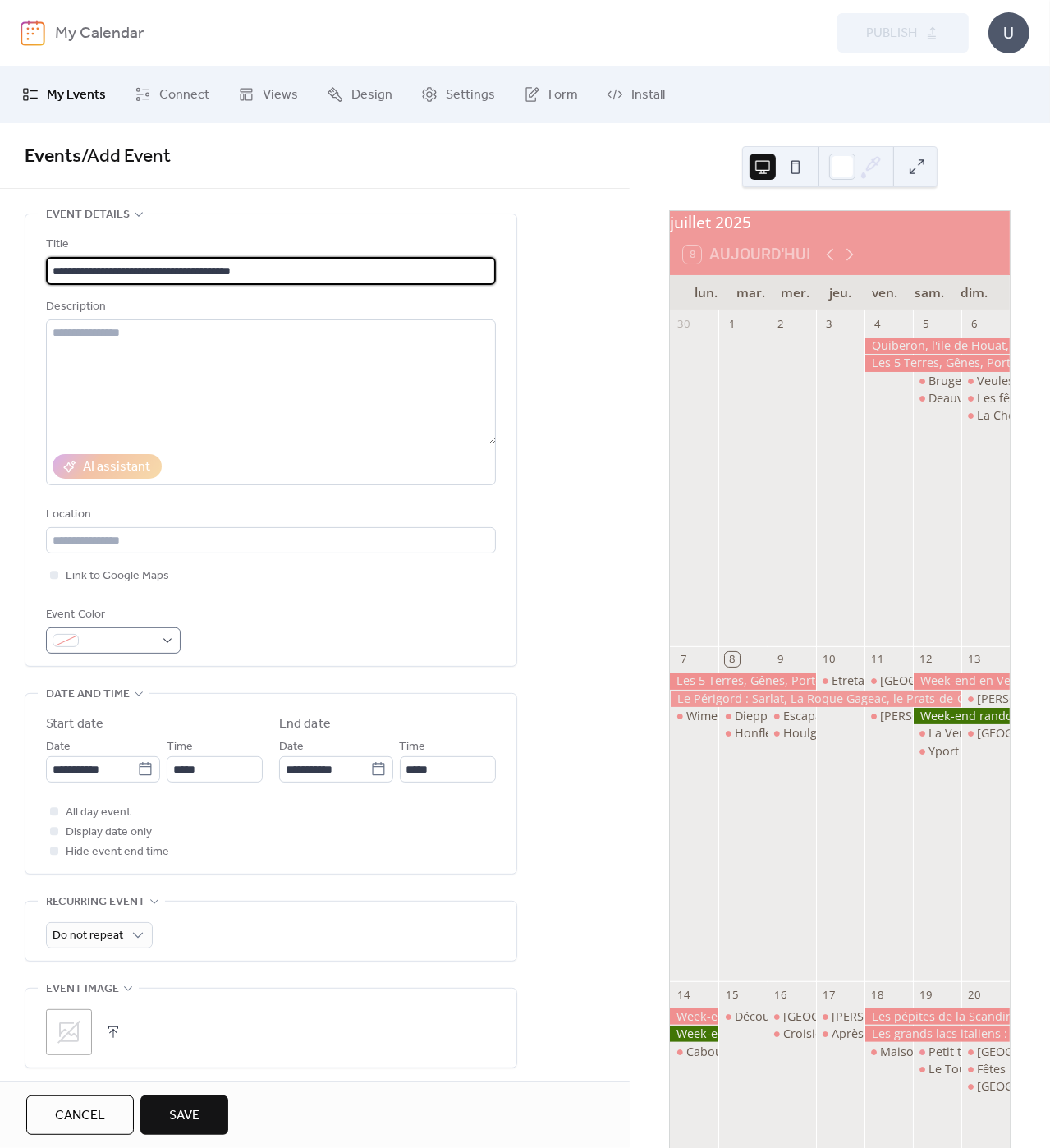 type on "**********" 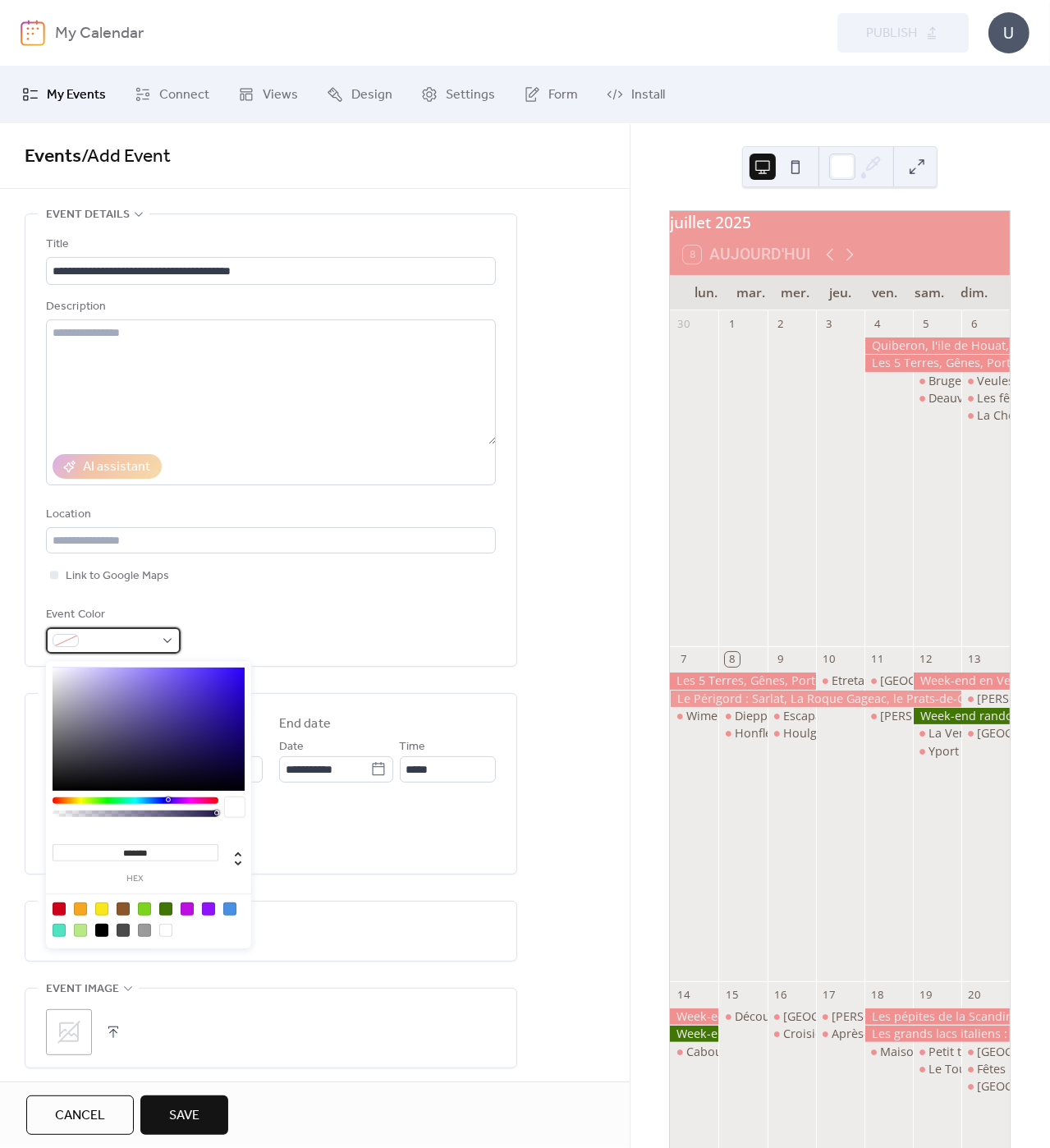 click at bounding box center (120, 641) 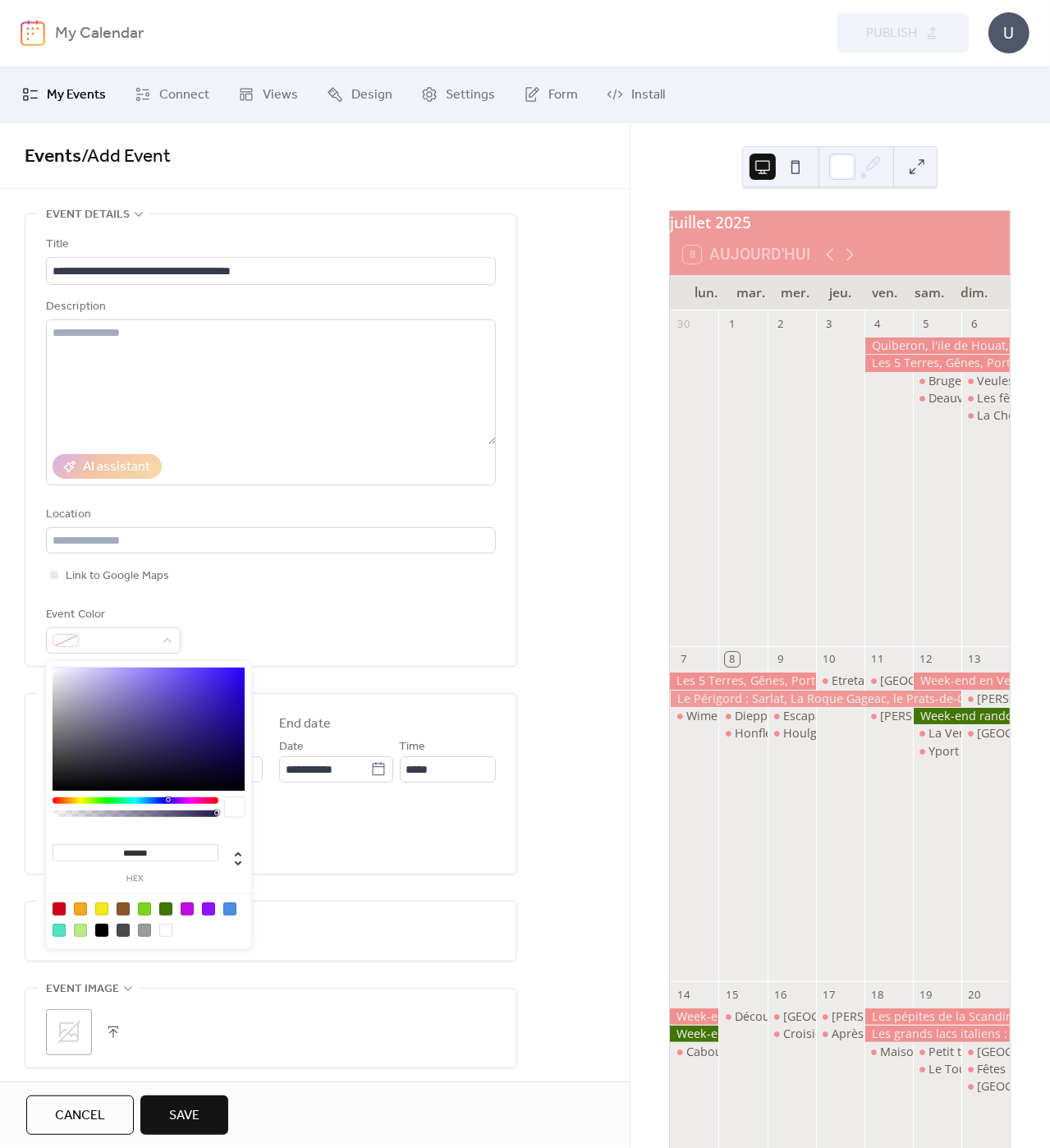 drag, startPoint x: 127, startPoint y: 851, endPoint x: 206, endPoint y: 860, distance: 79.51101 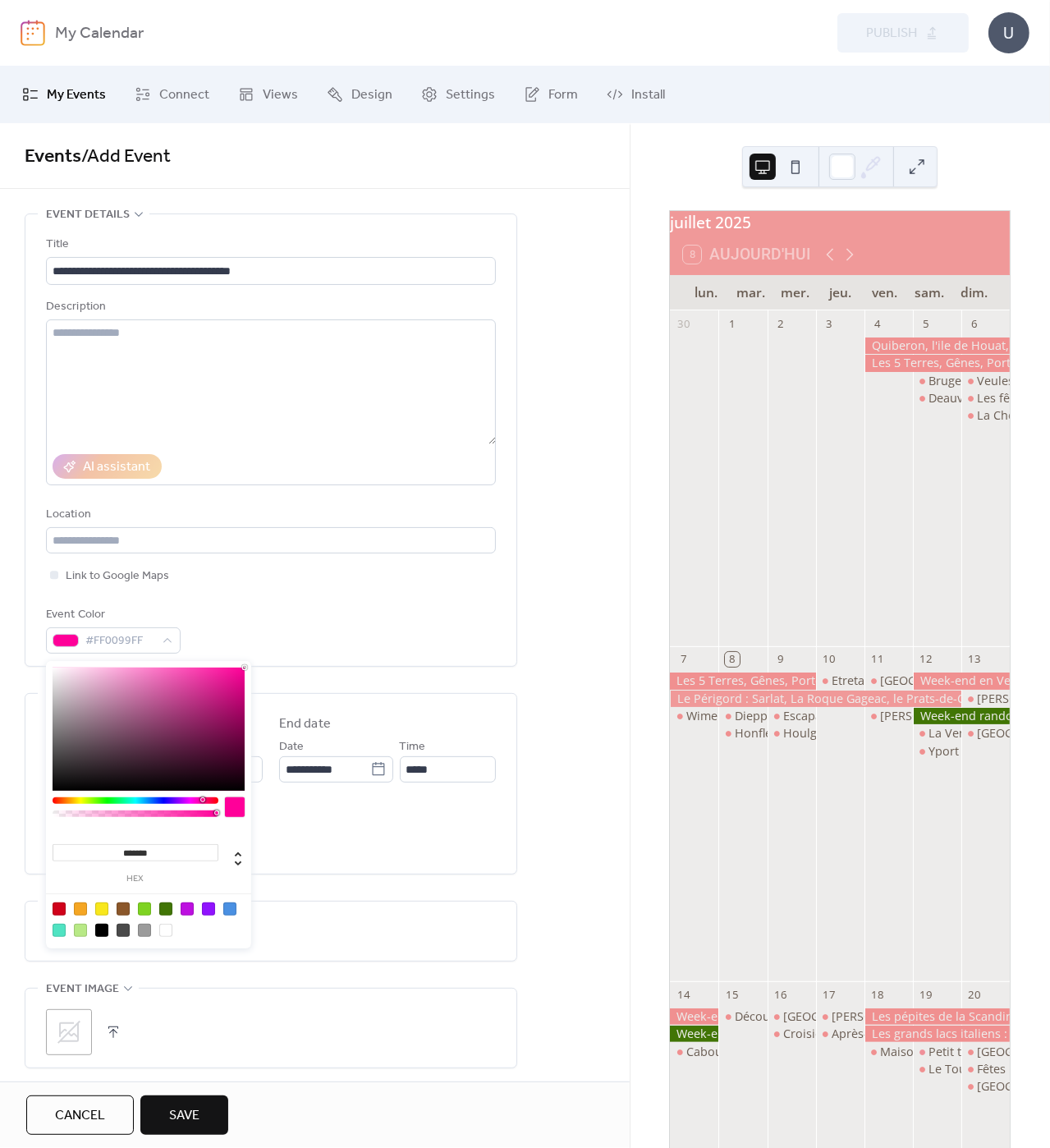 type on "********" 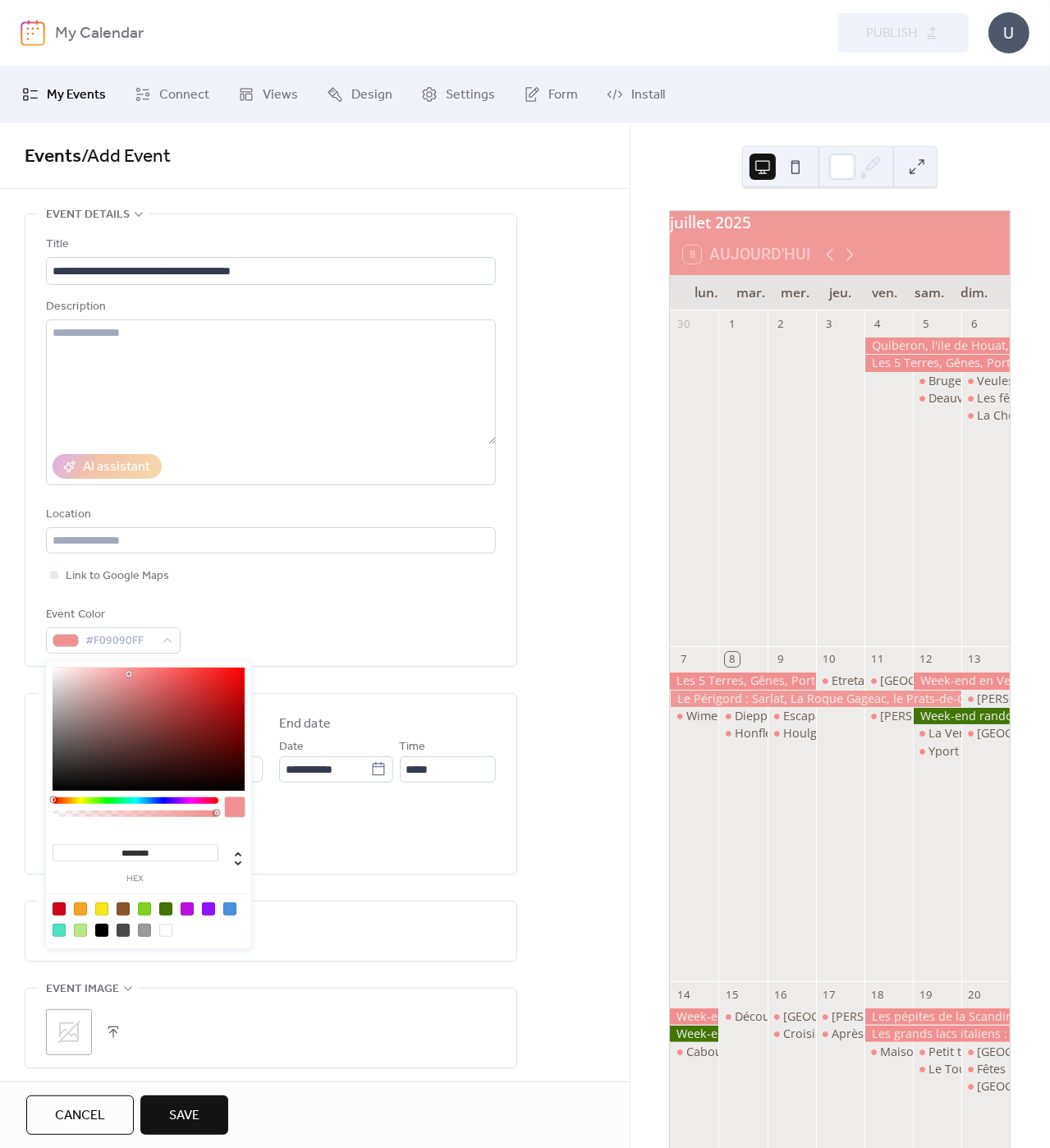 click on "**********" at bounding box center (314, 811) 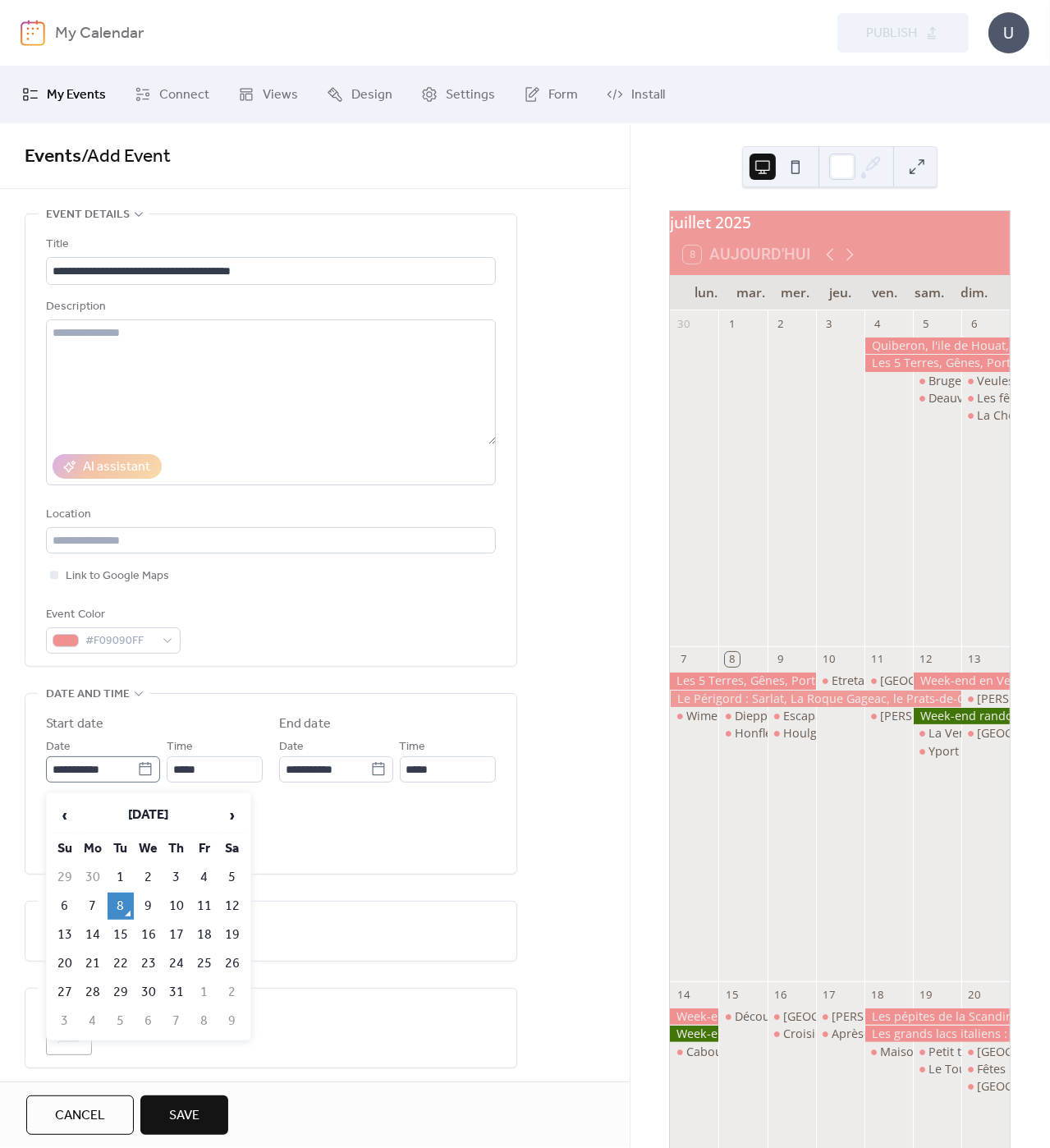 click 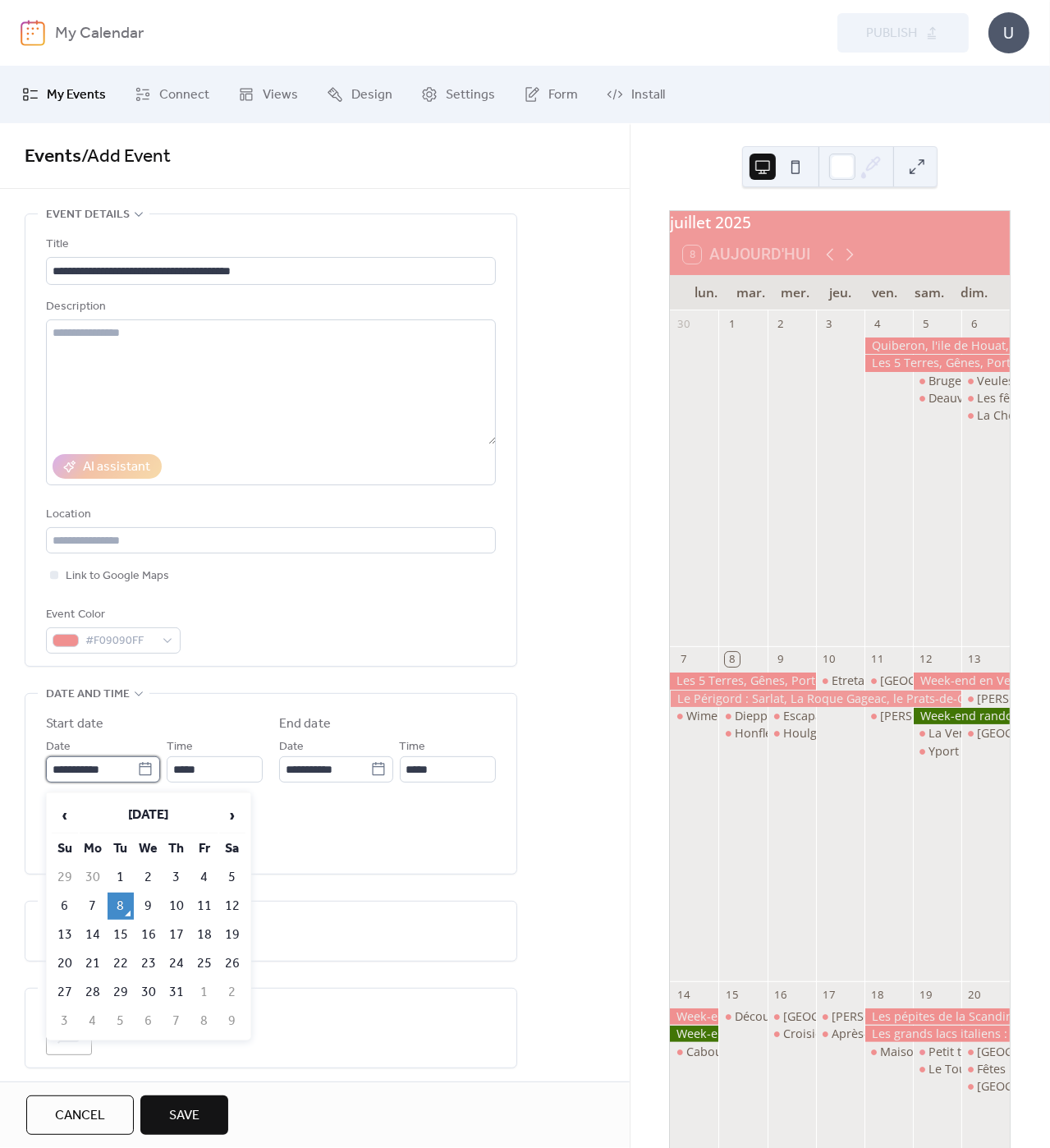 click on "**********" at bounding box center [91, 769] 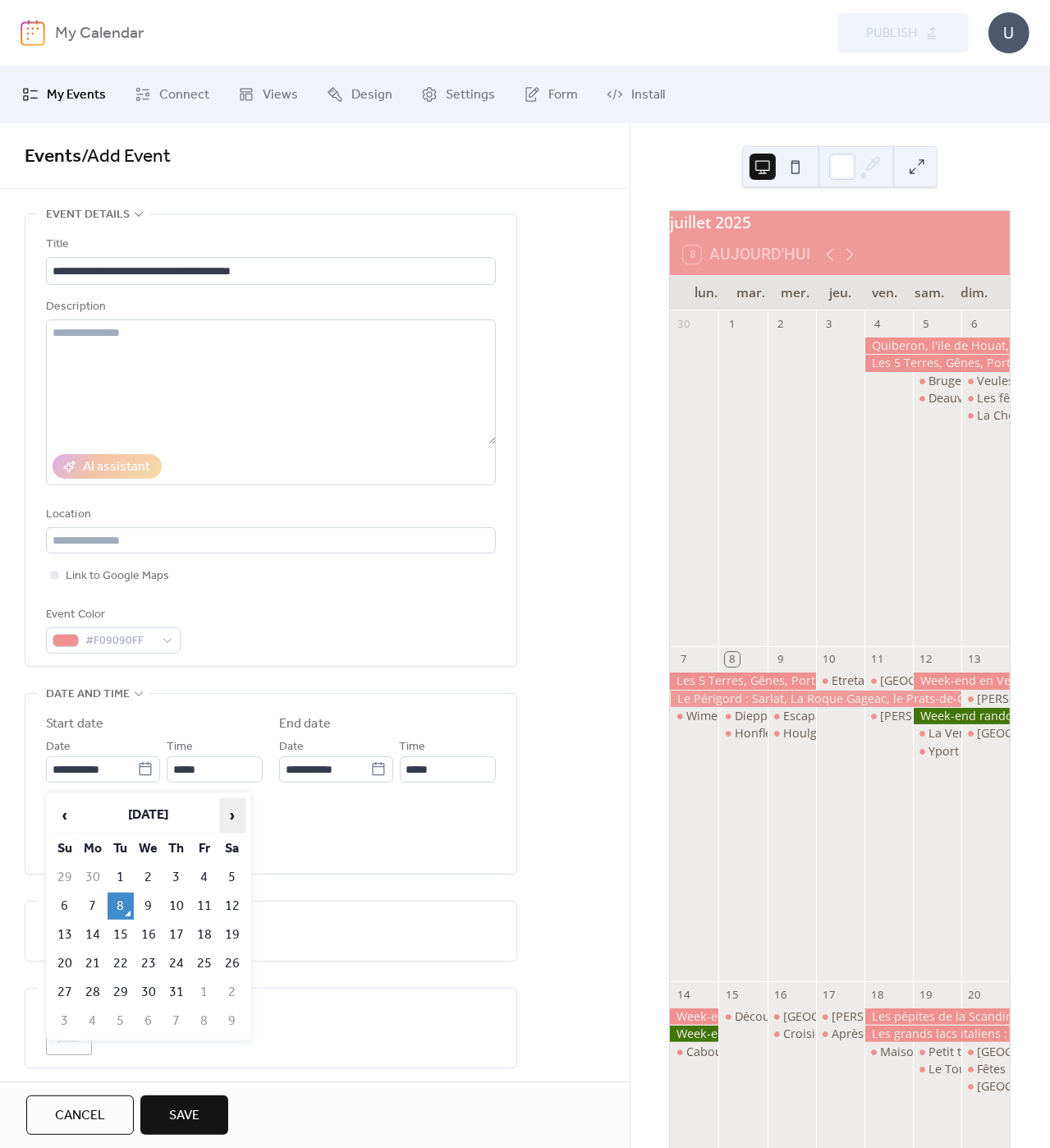 click on "›" at bounding box center [232, 815] 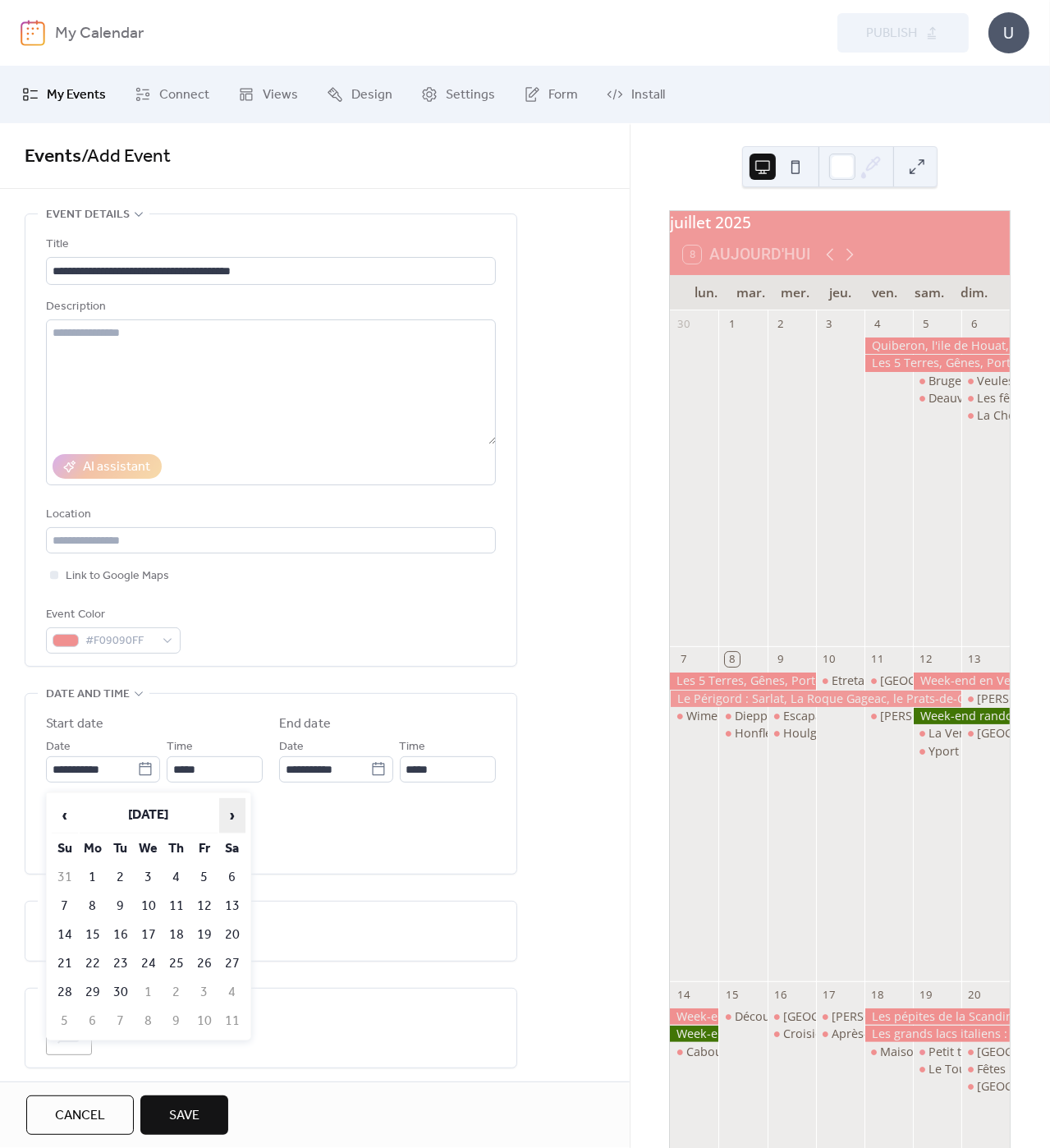 click on "›" at bounding box center (232, 815) 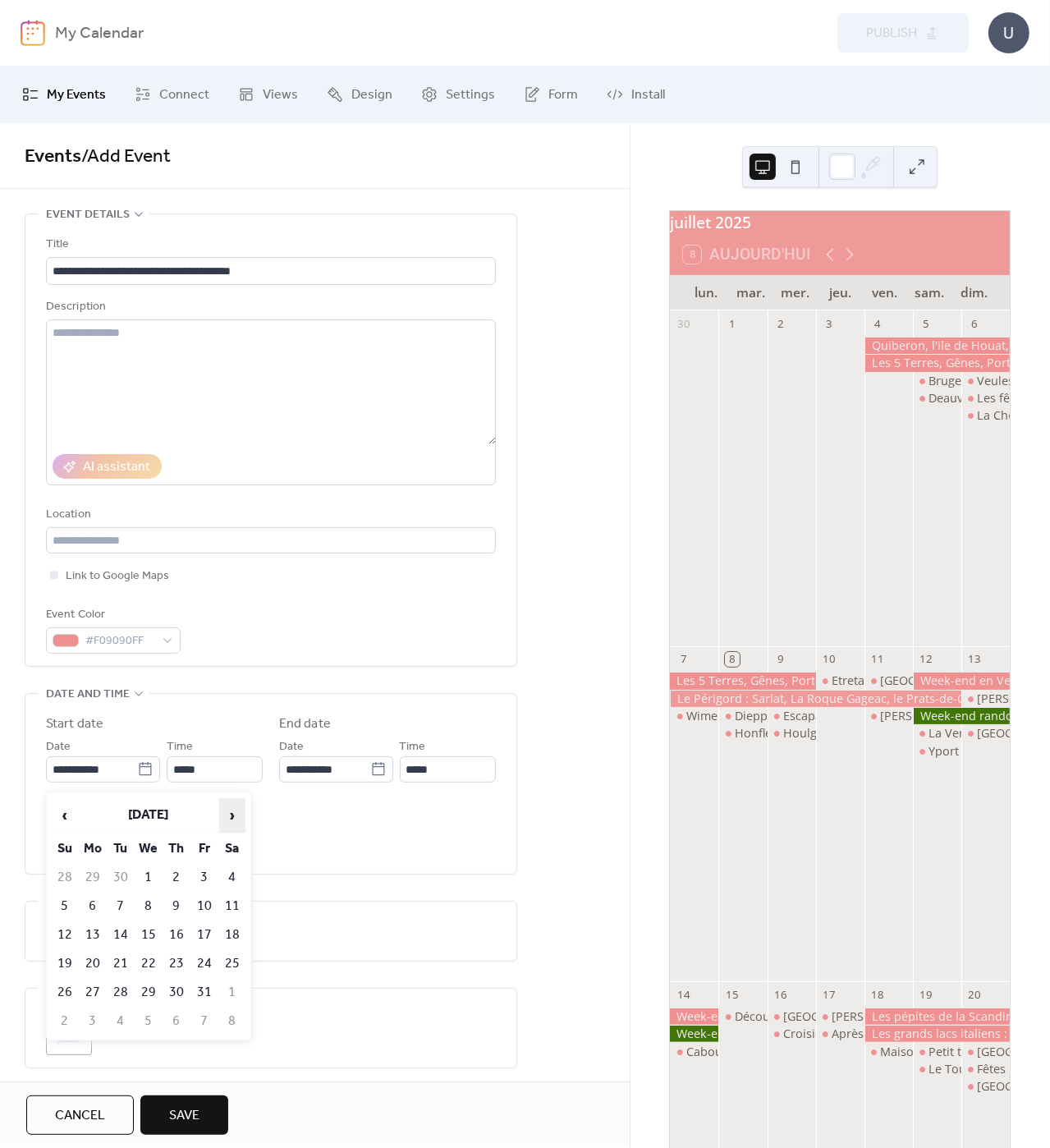 click on "›" at bounding box center (232, 815) 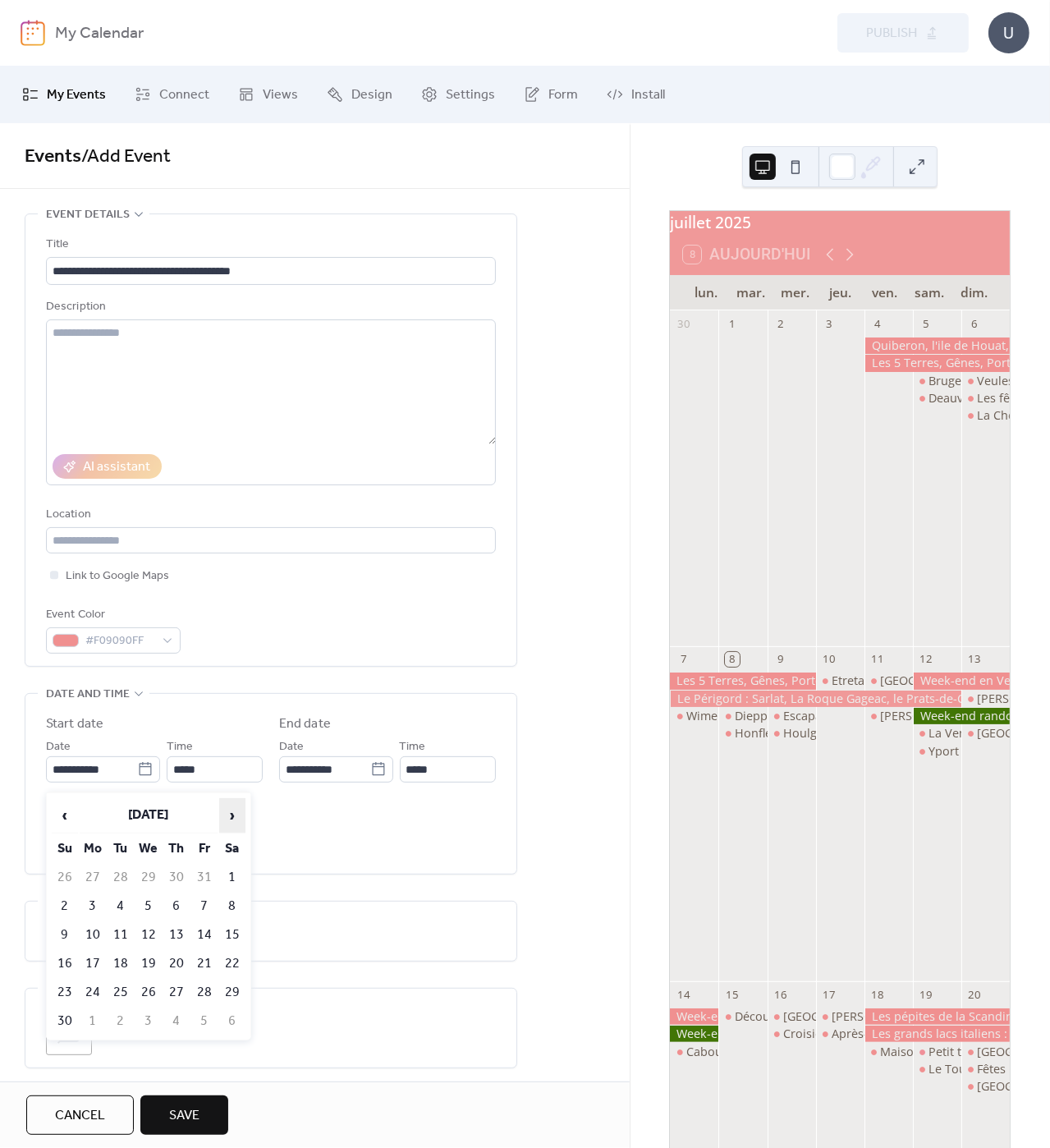 click on "›" at bounding box center (232, 815) 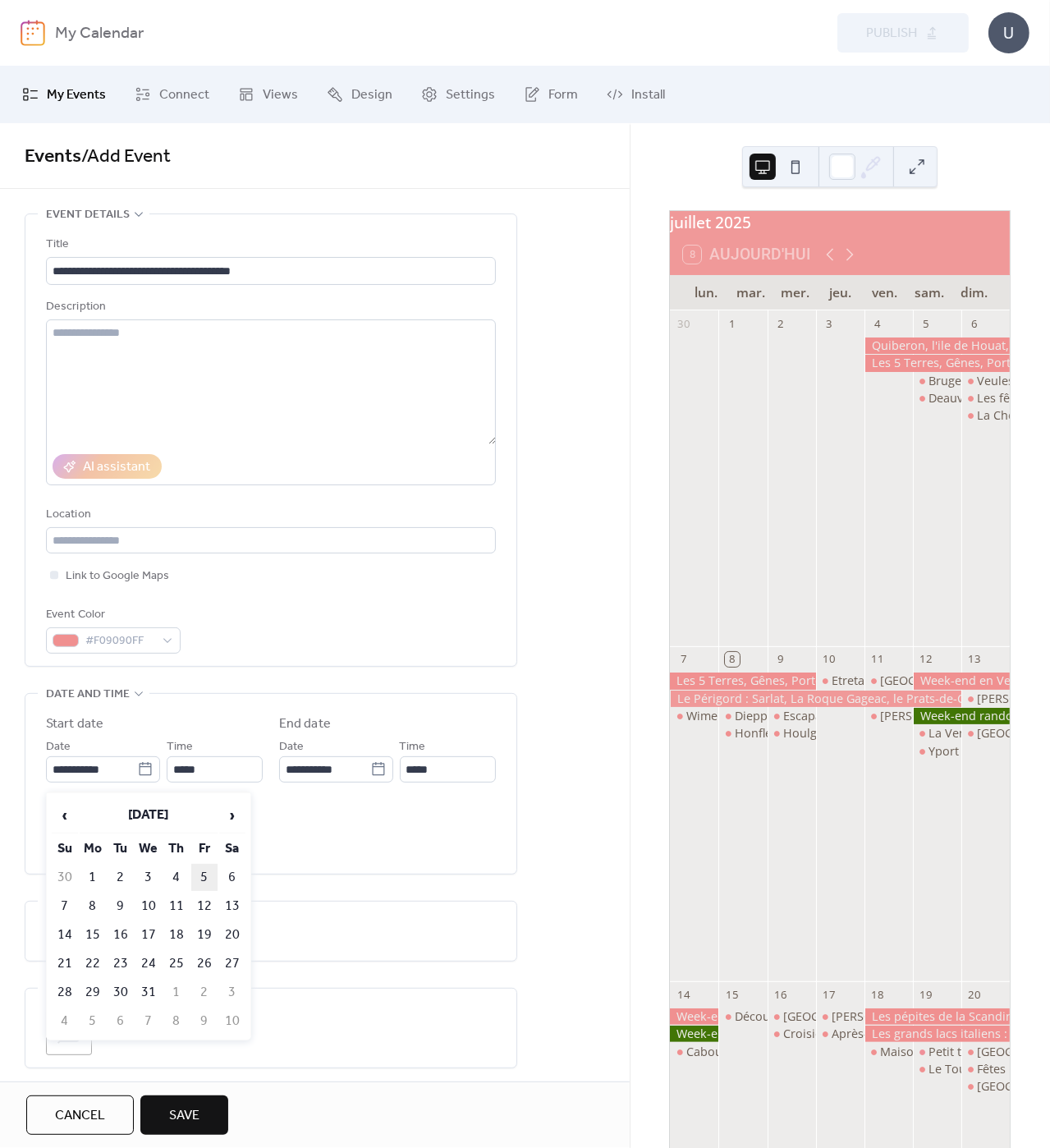click on "5" at bounding box center [204, 877] 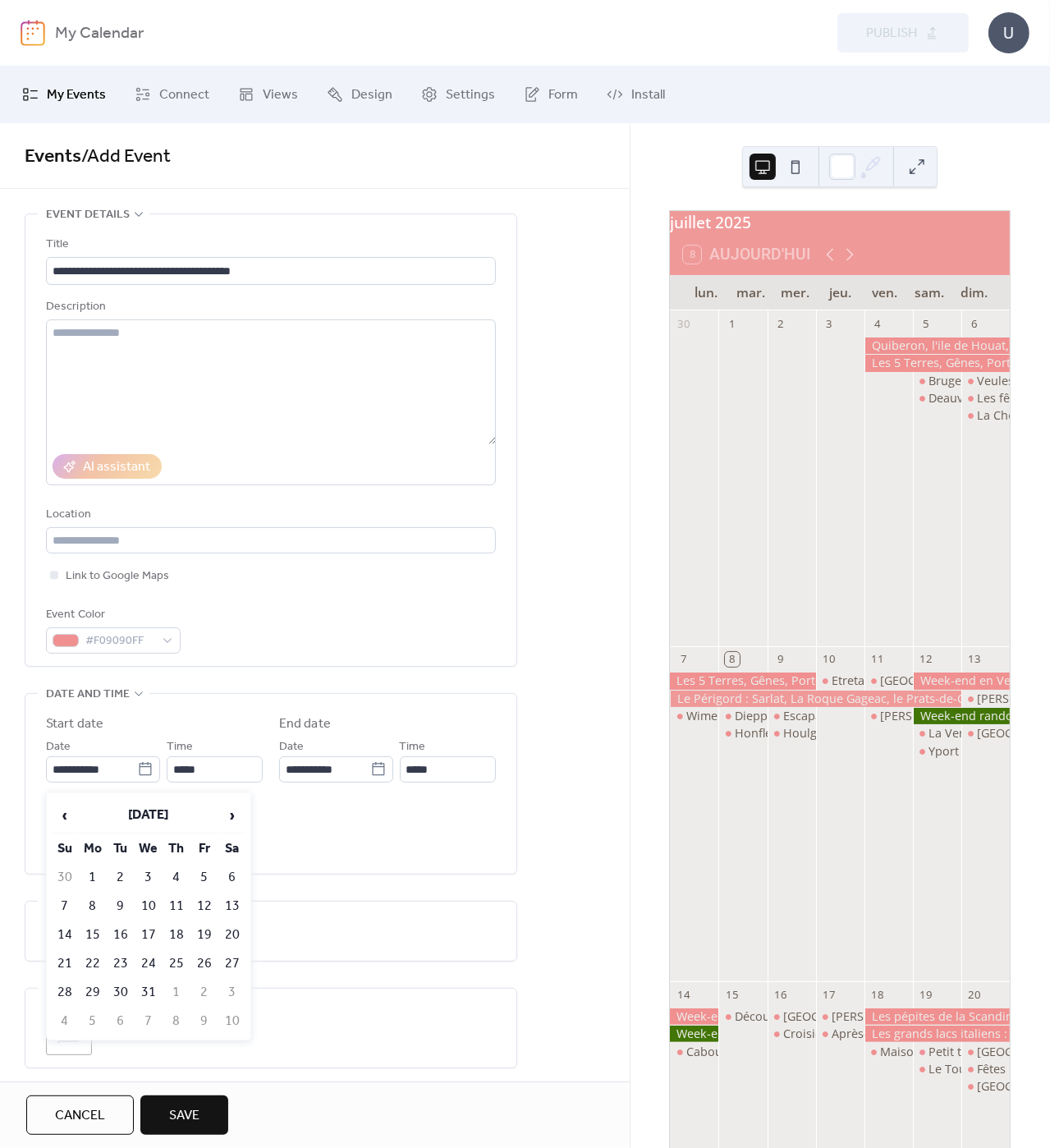type on "**********" 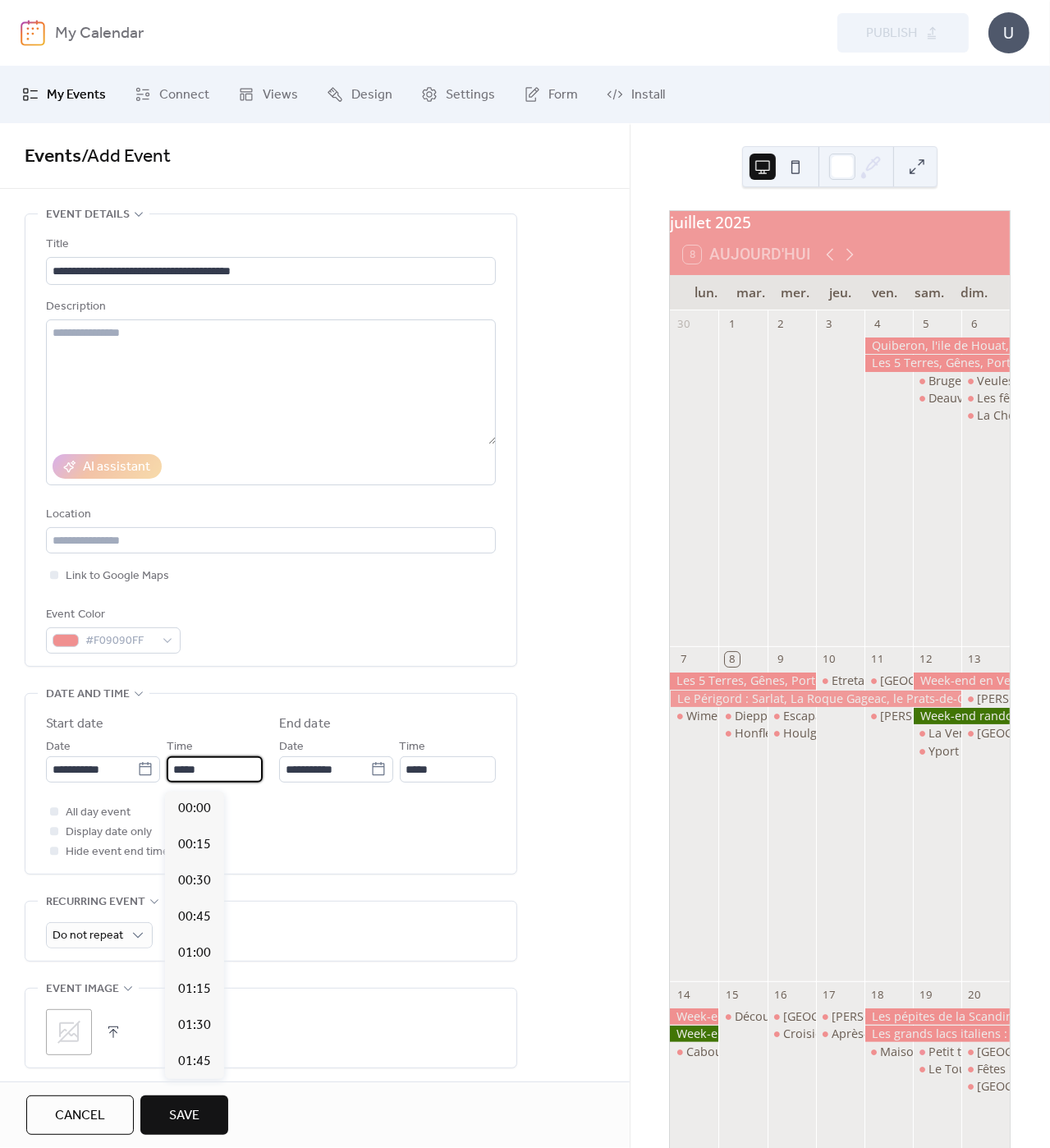 click on "*****" at bounding box center [214, 769] 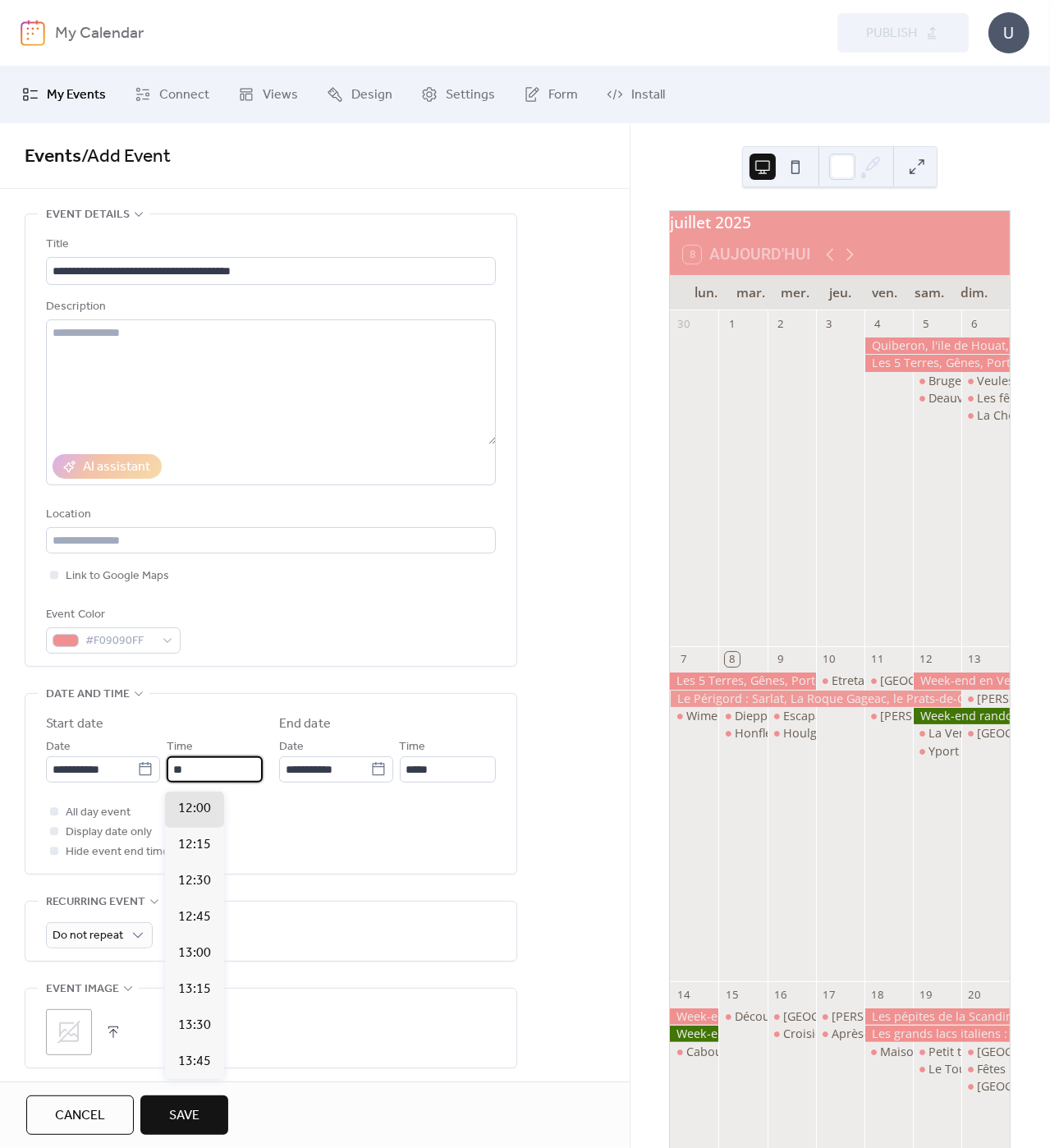 type on "*" 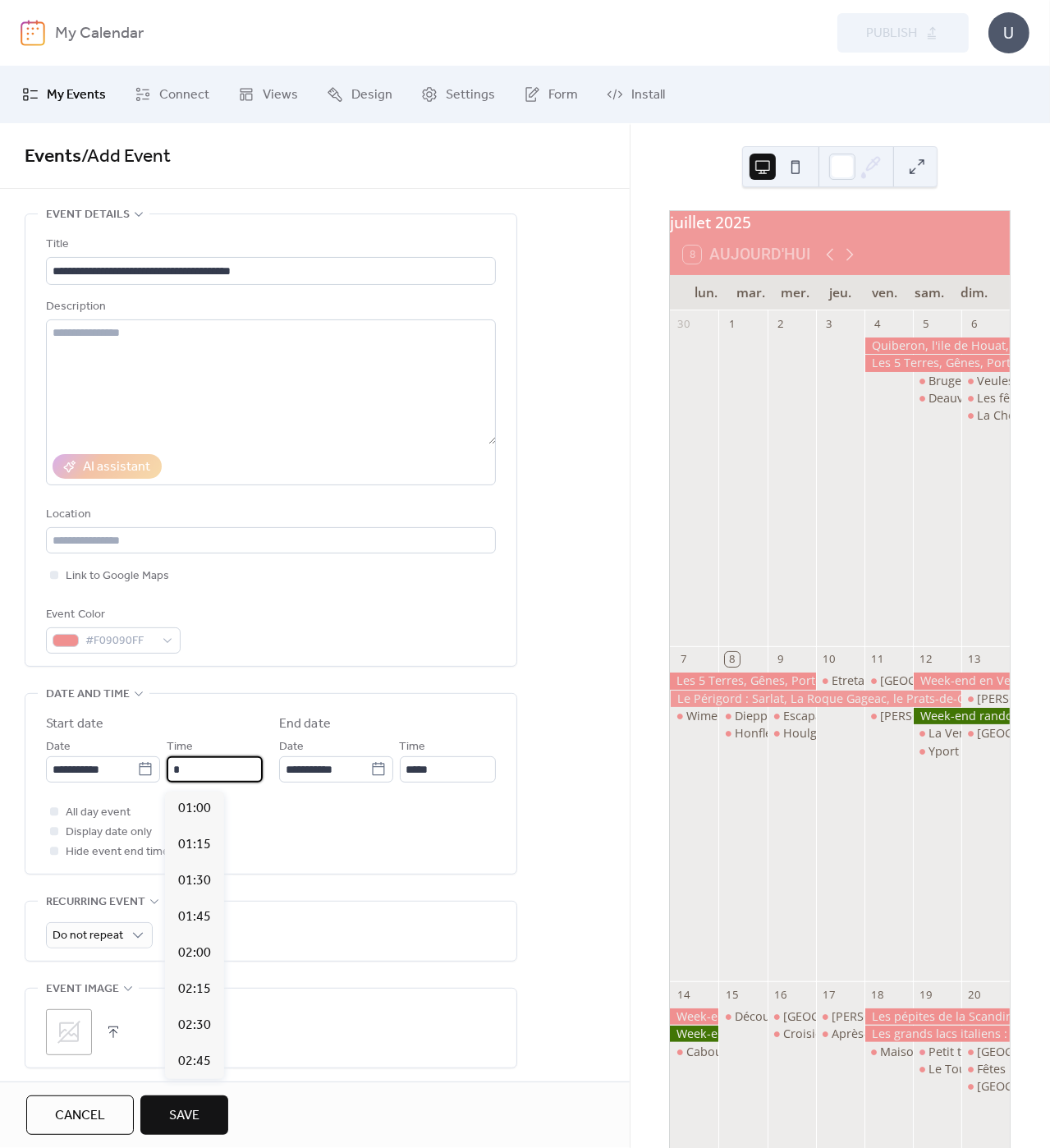 scroll, scrollTop: 1156, scrollLeft: 0, axis: vertical 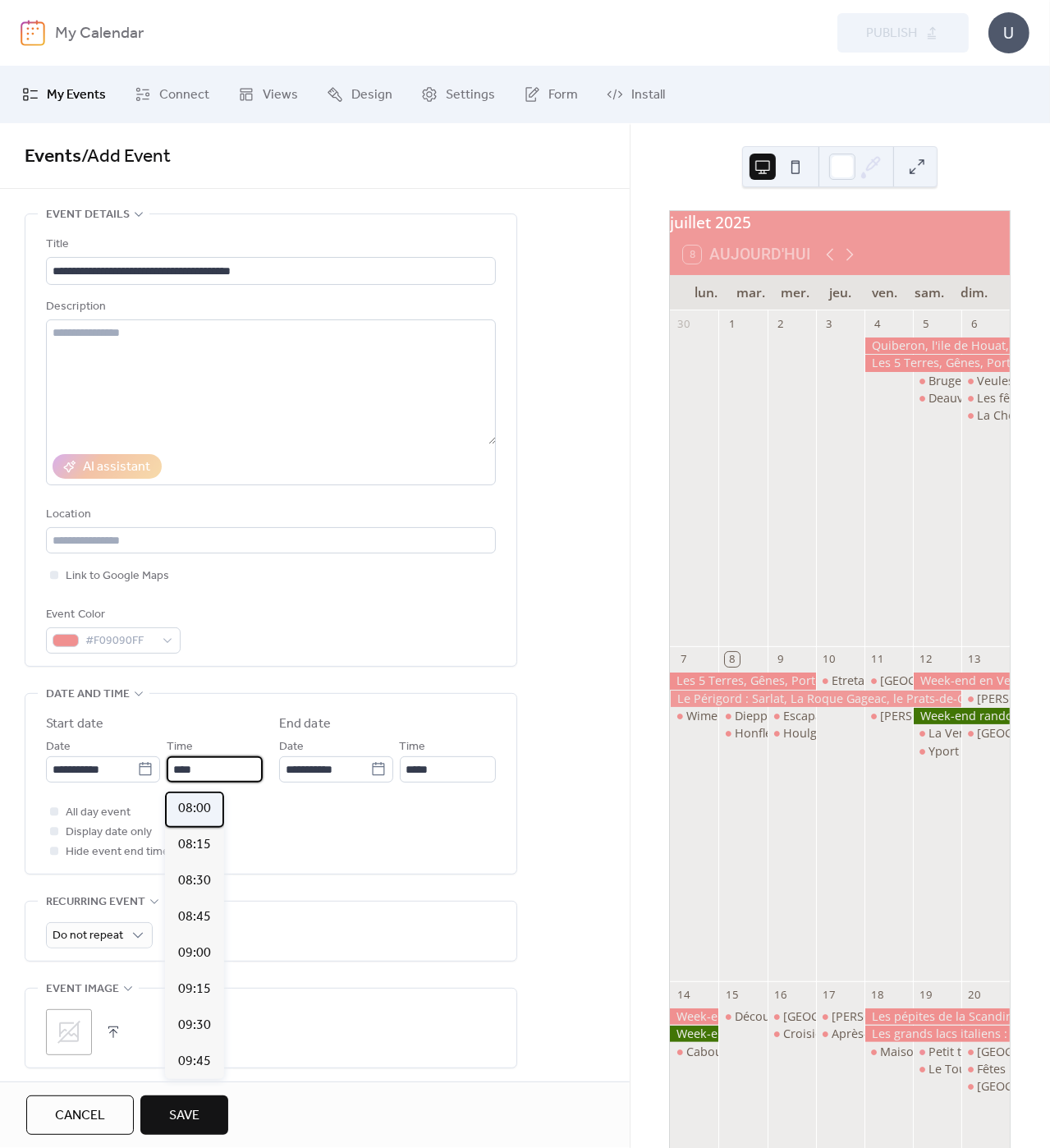 click on "08:00" at bounding box center (195, 809) 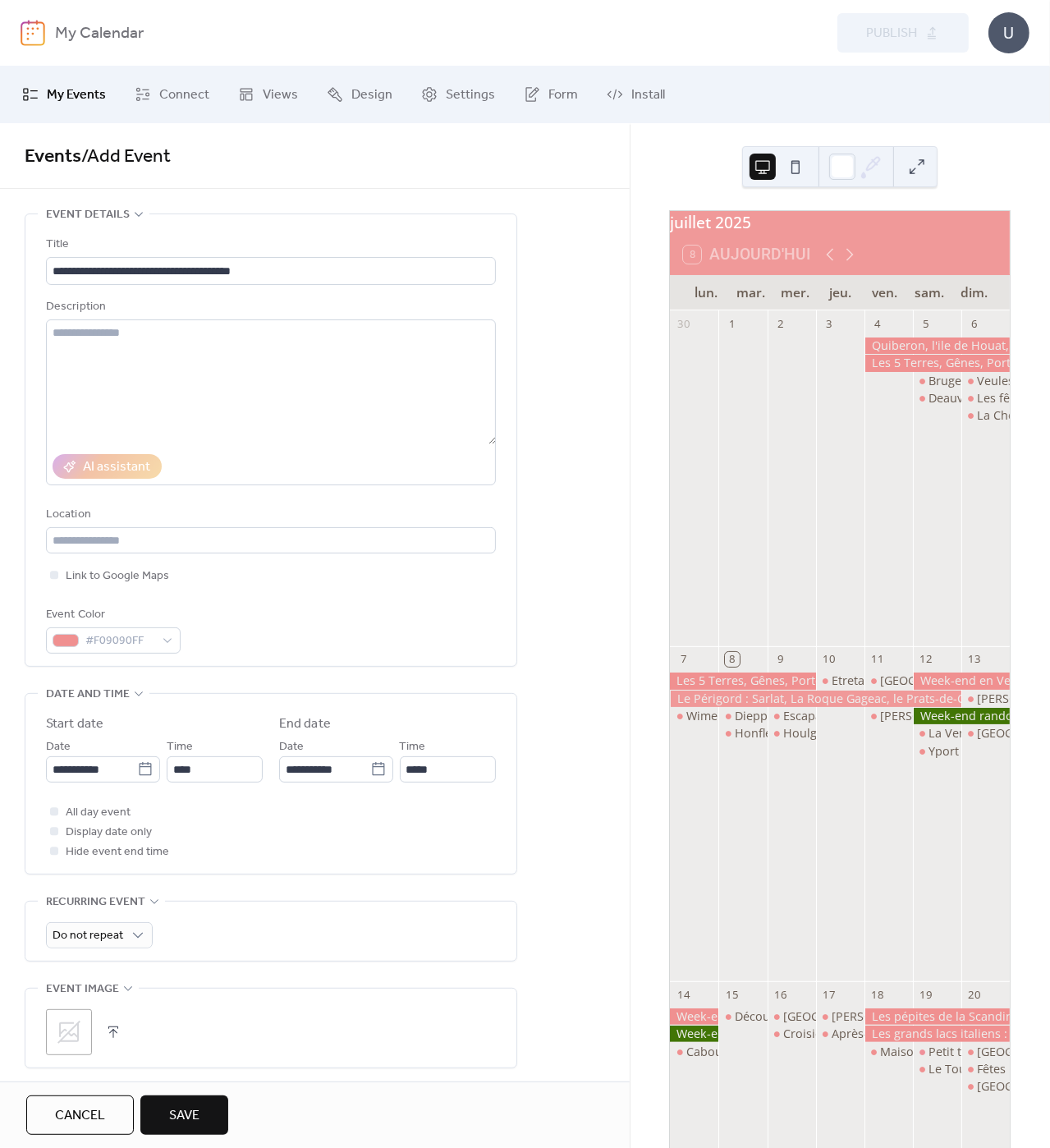 type on "*****" 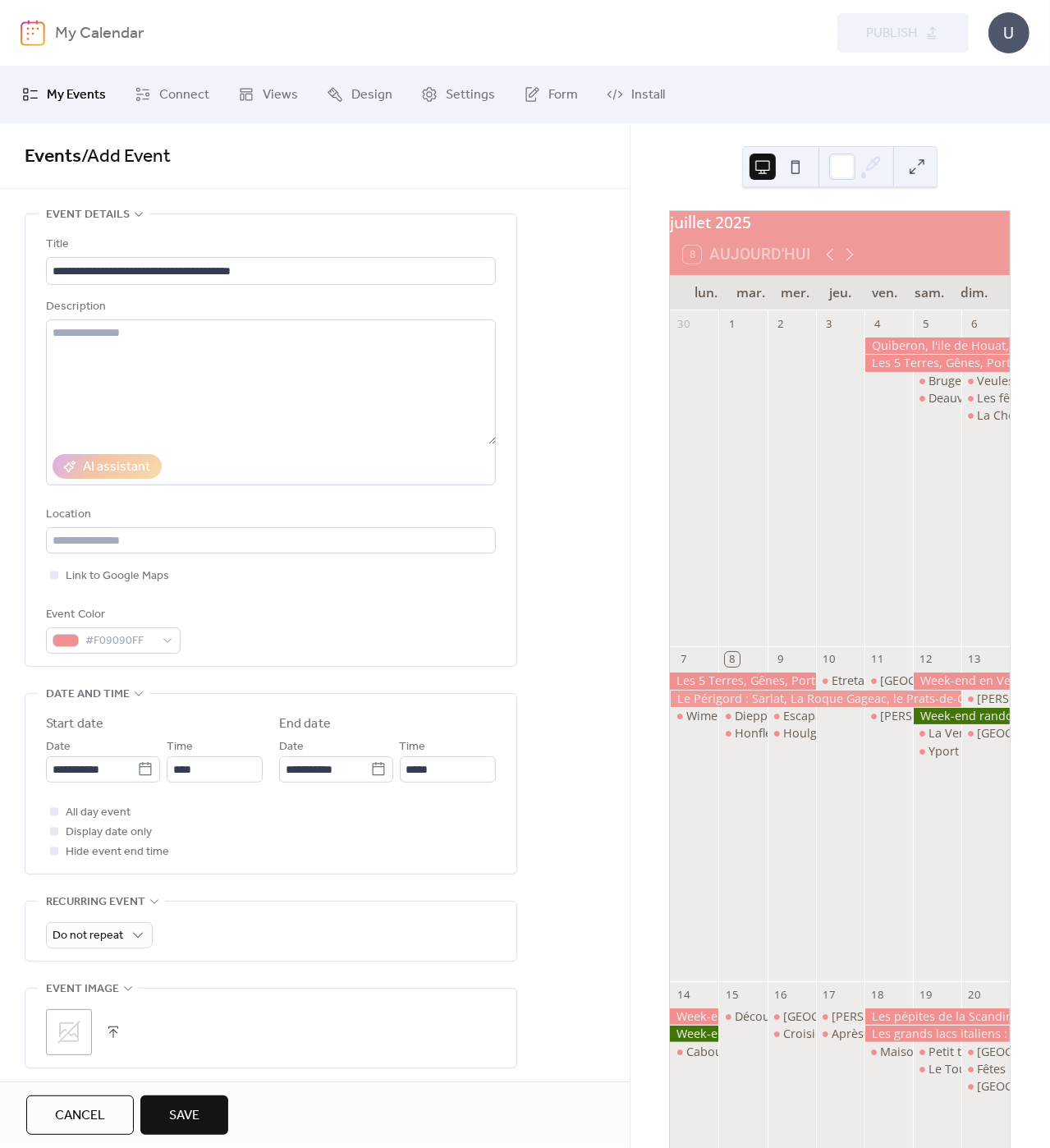 type on "*****" 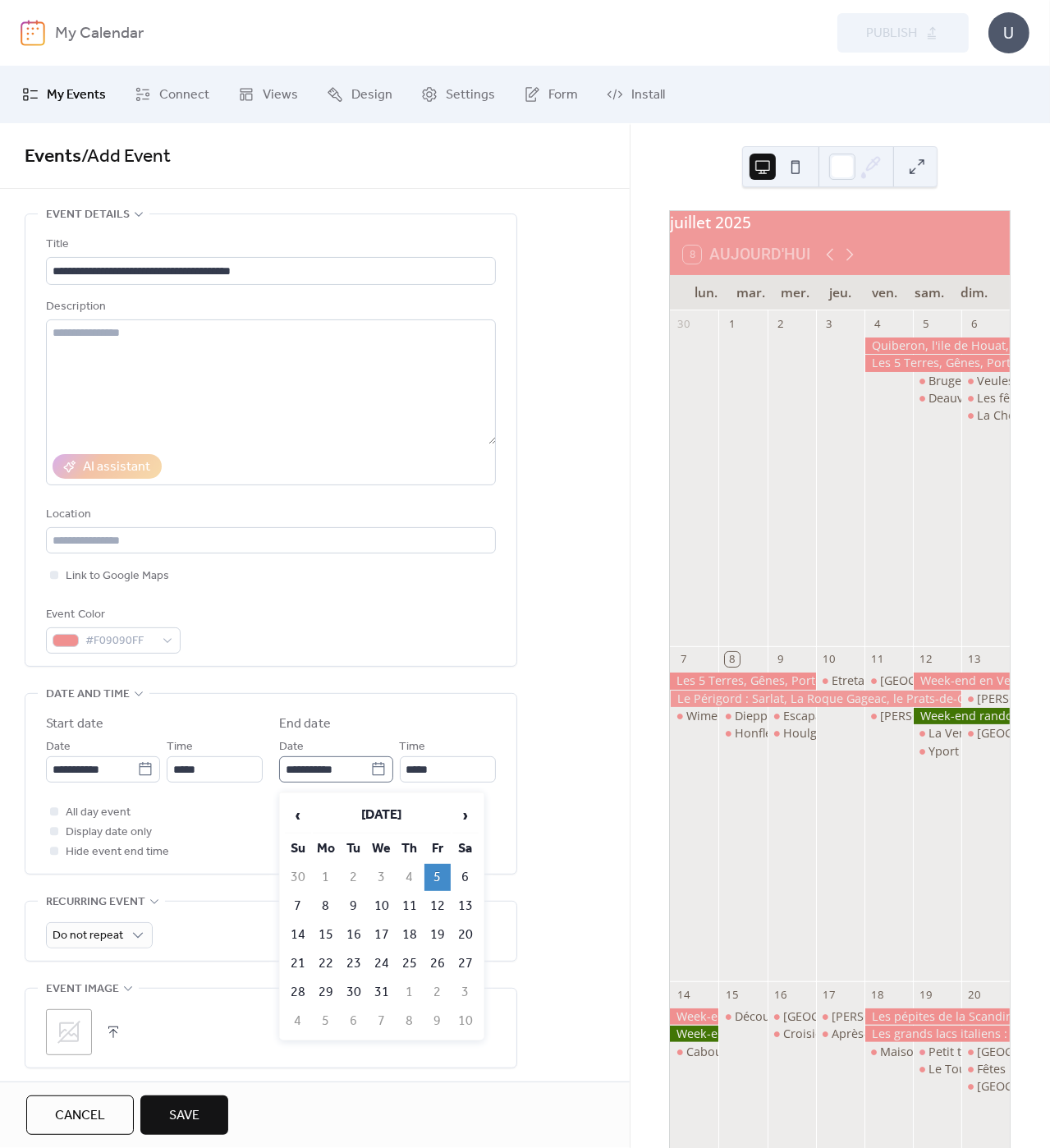 click 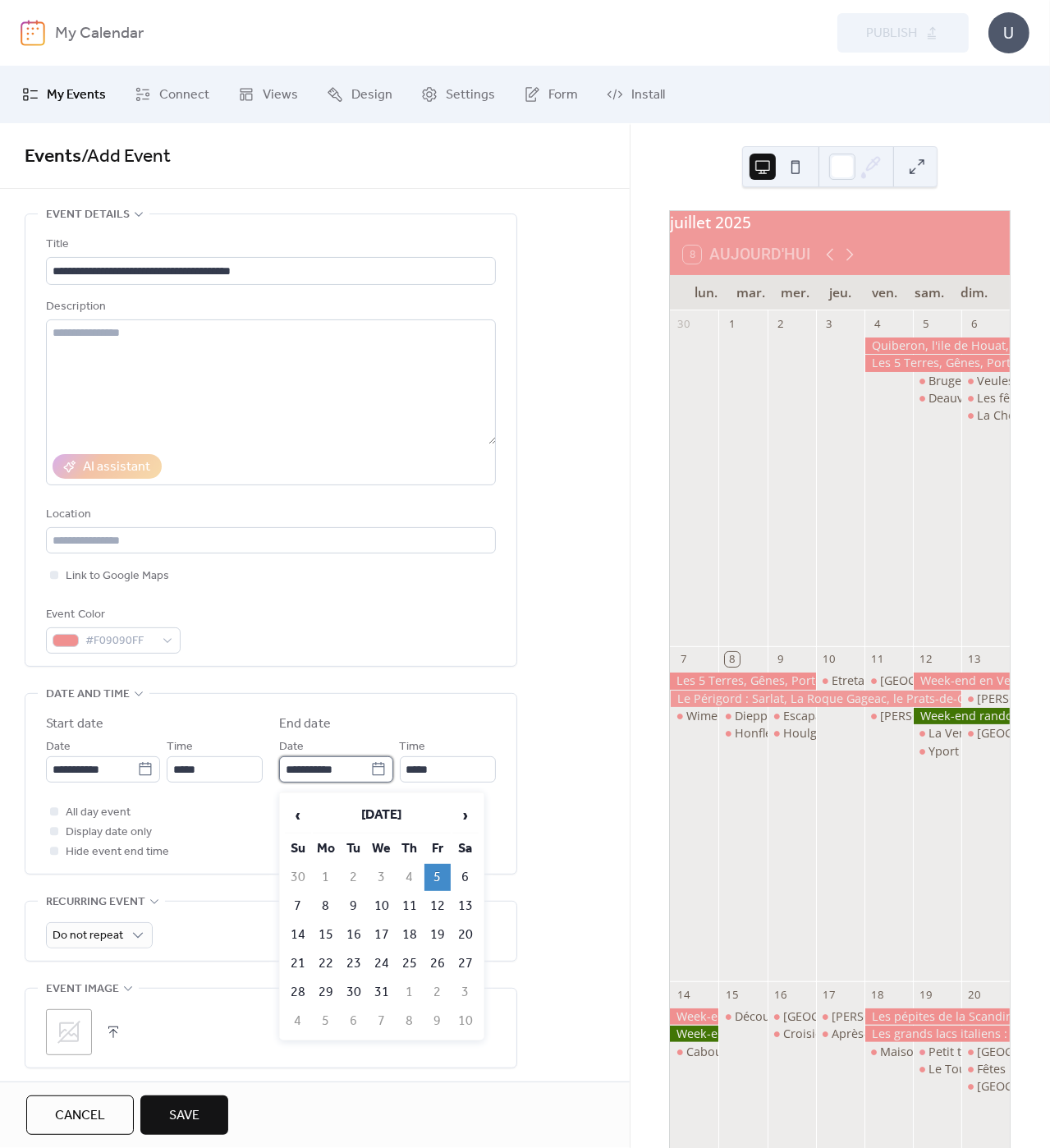 click on "**********" at bounding box center [324, 769] 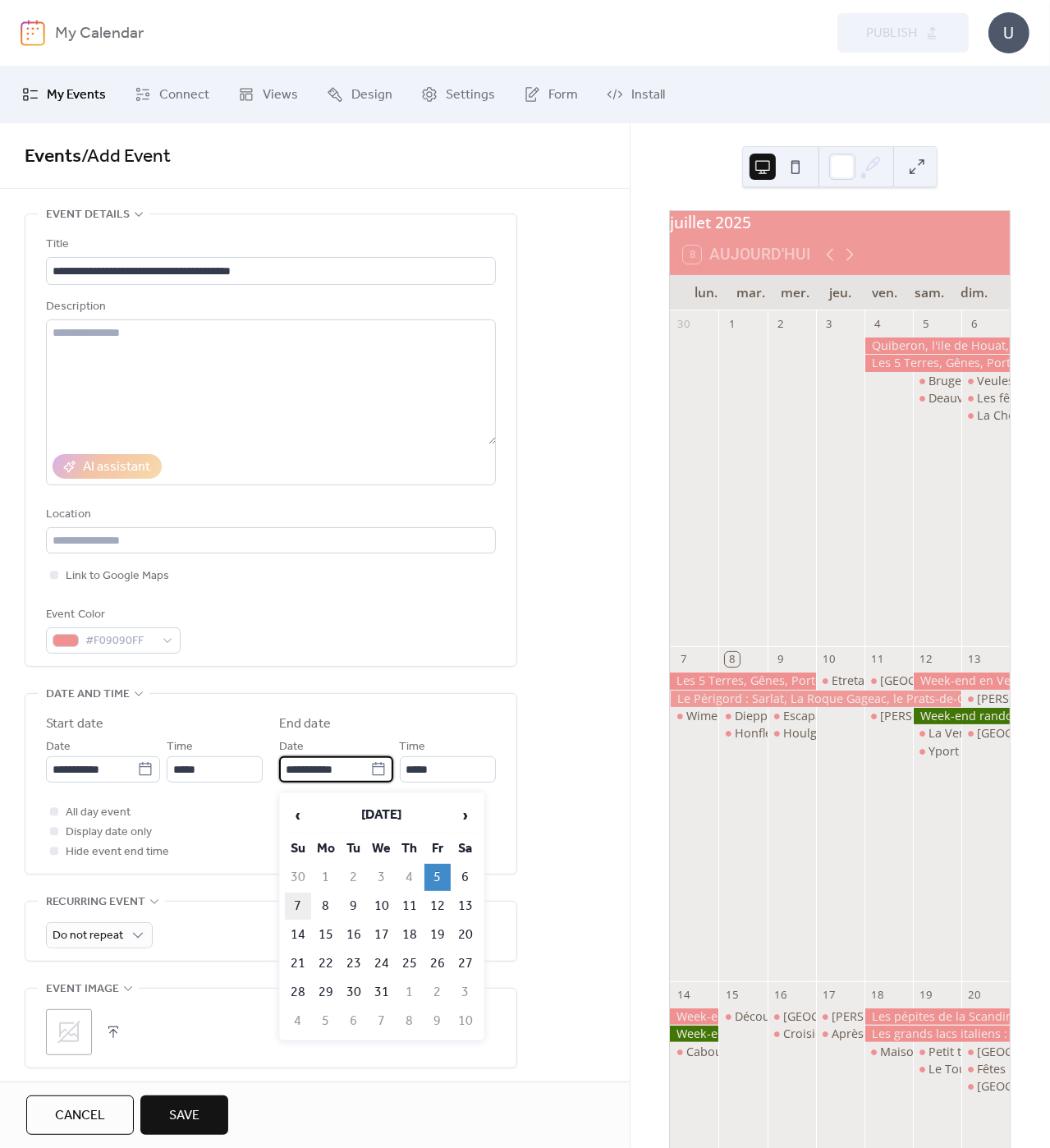 click on "7" at bounding box center (298, 906) 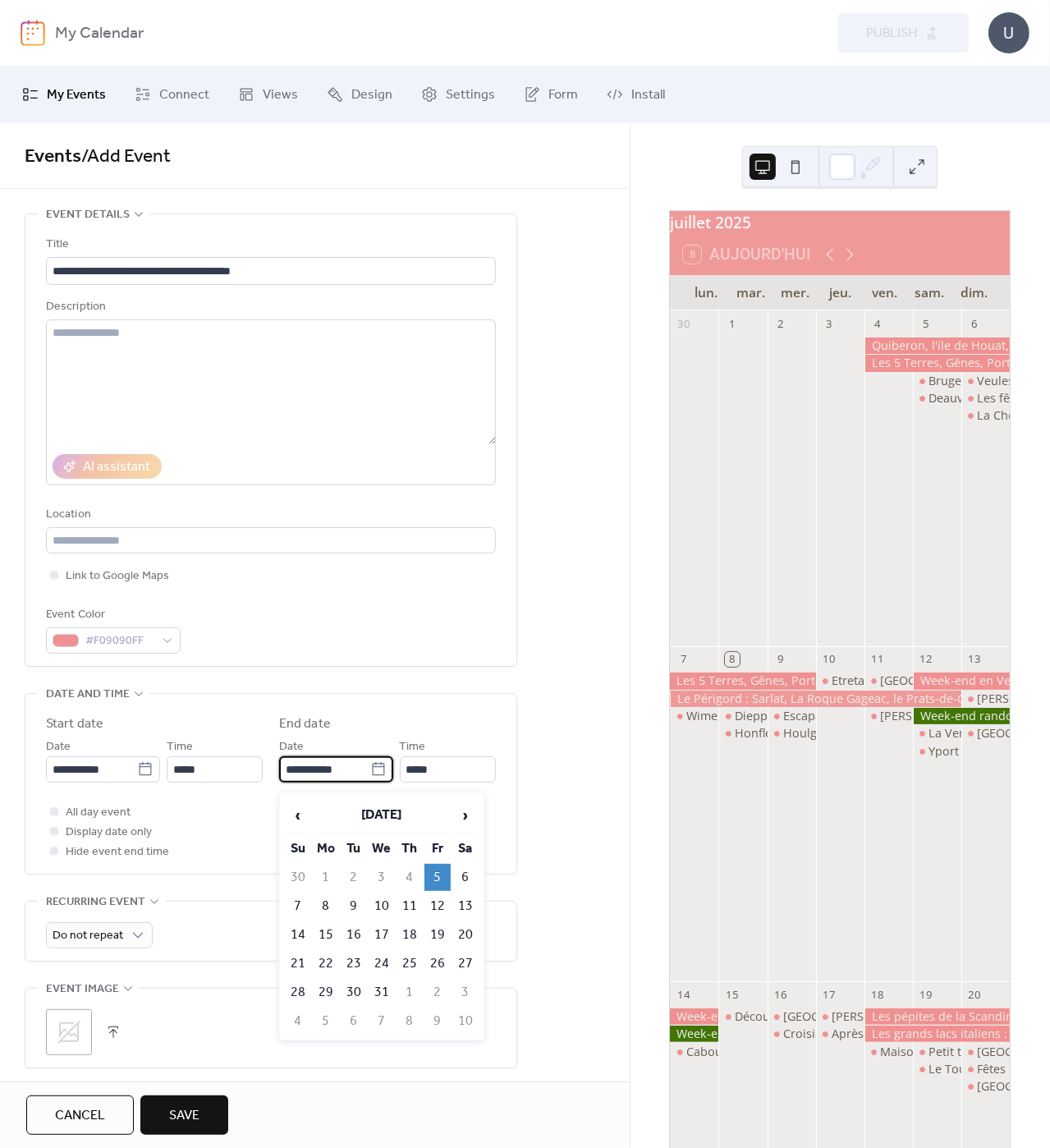type on "**********" 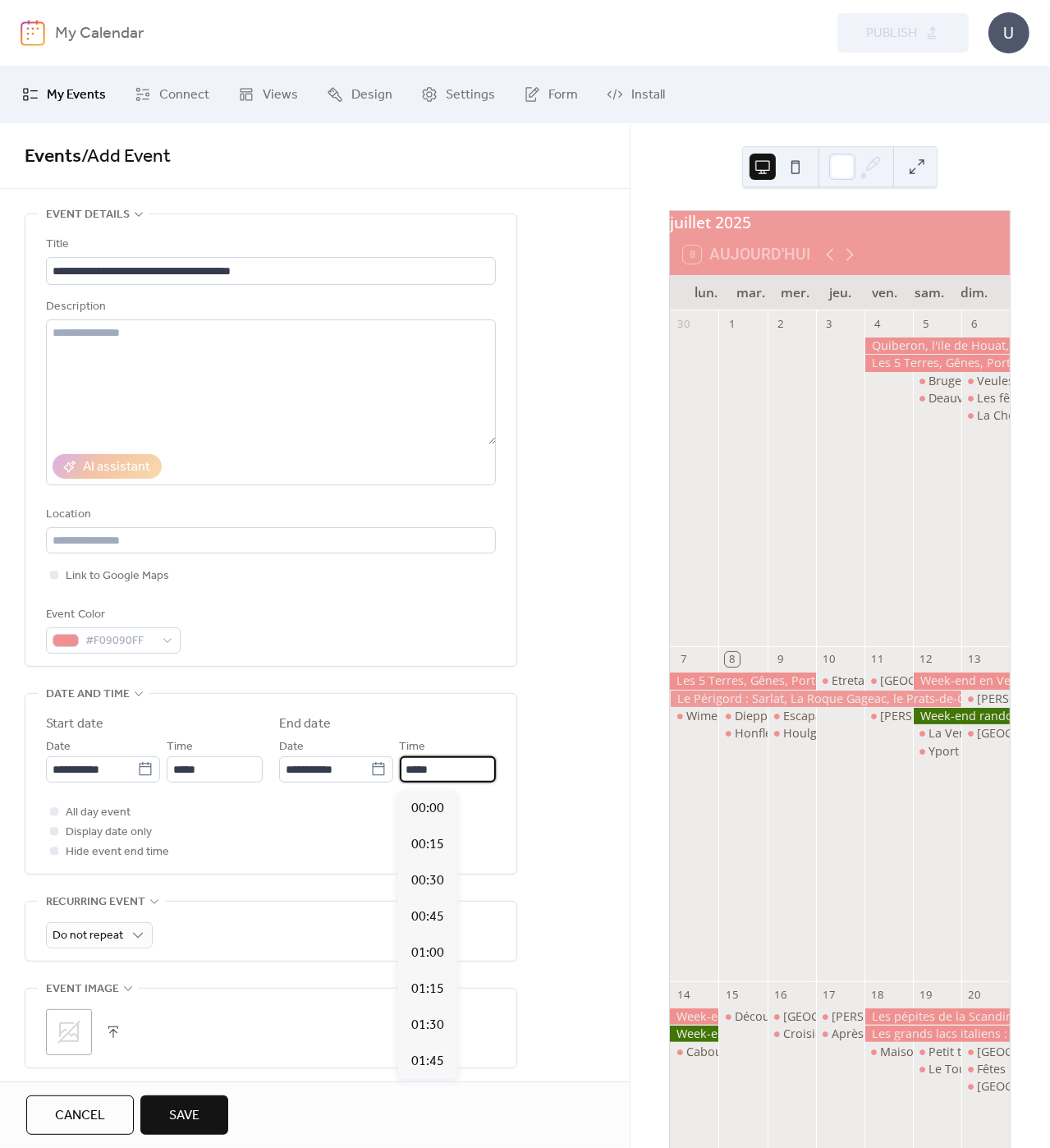 scroll, scrollTop: 1301, scrollLeft: 0, axis: vertical 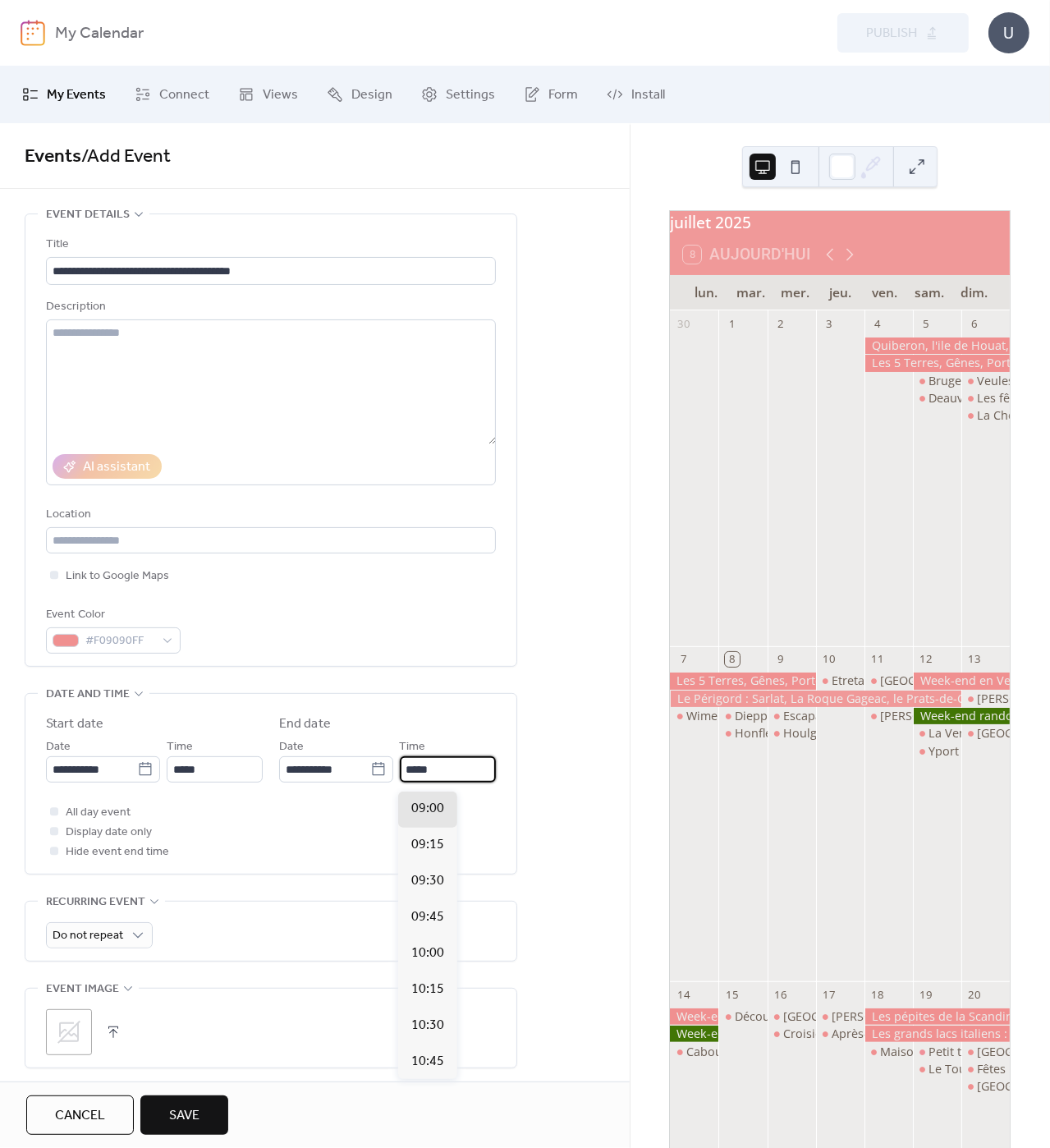 click on "*****" at bounding box center (447, 769) 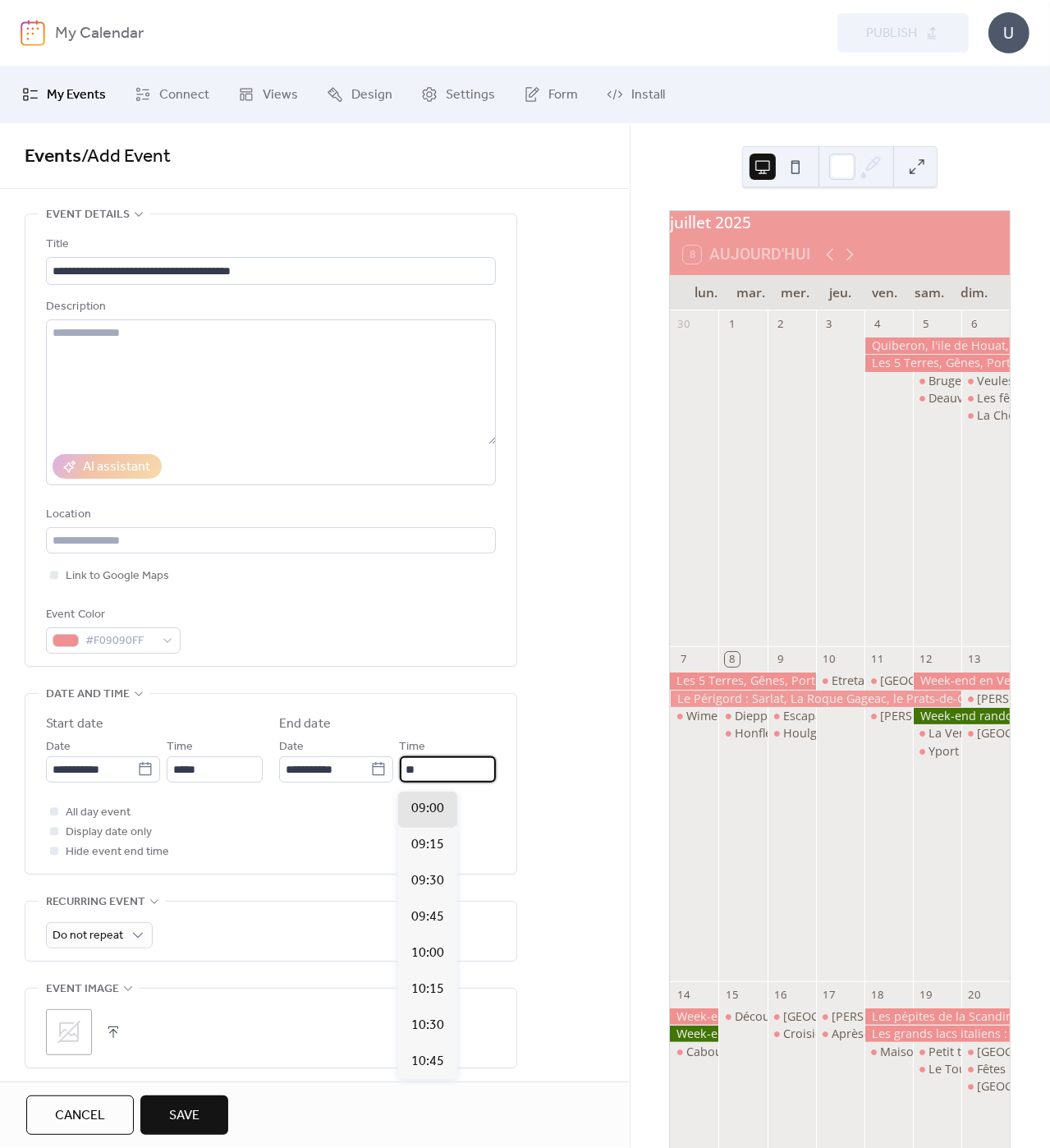 type on "*" 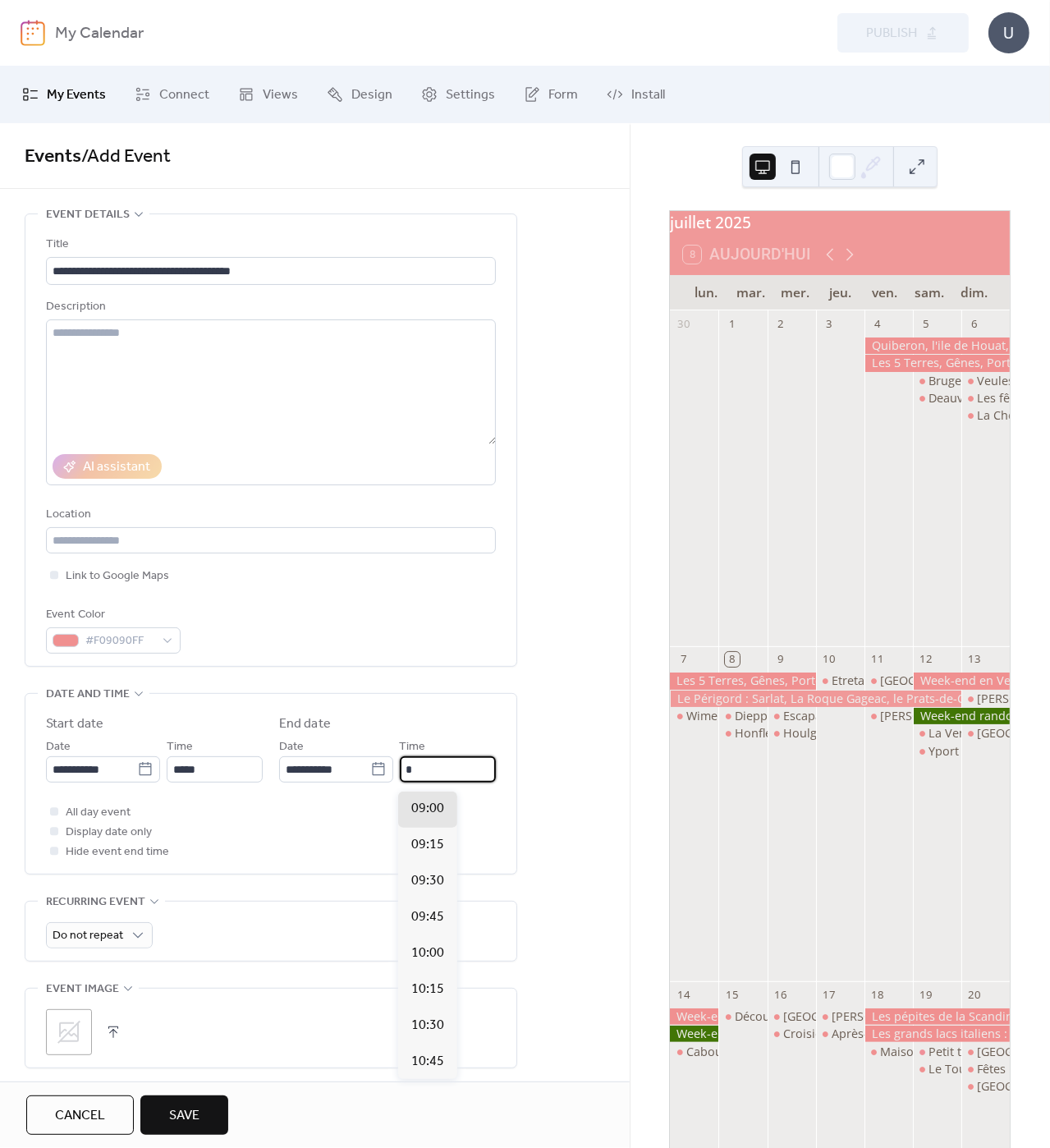 scroll, scrollTop: 0, scrollLeft: 0, axis: both 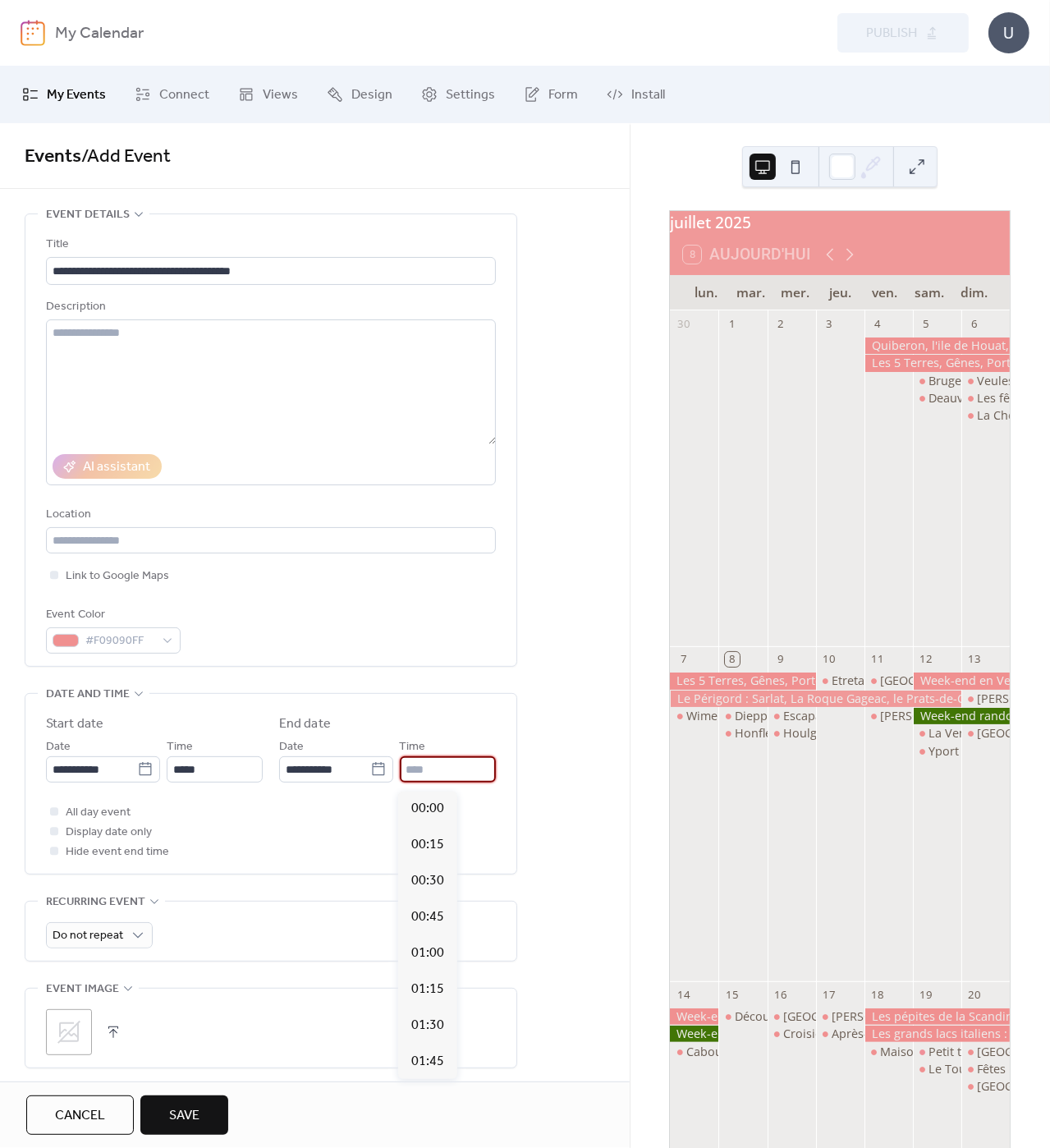 type on "*" 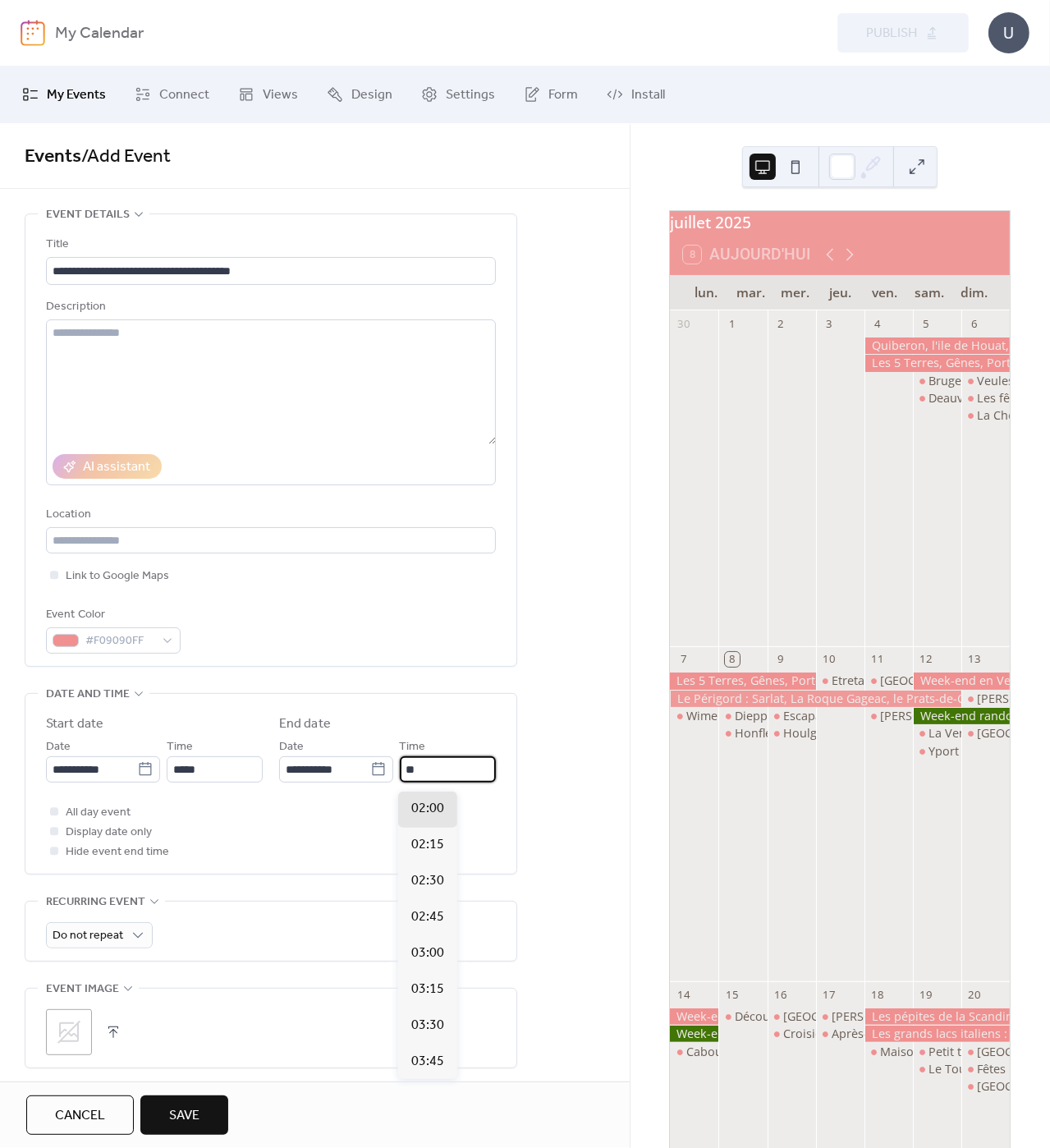 scroll, scrollTop: 3195, scrollLeft: 0, axis: vertical 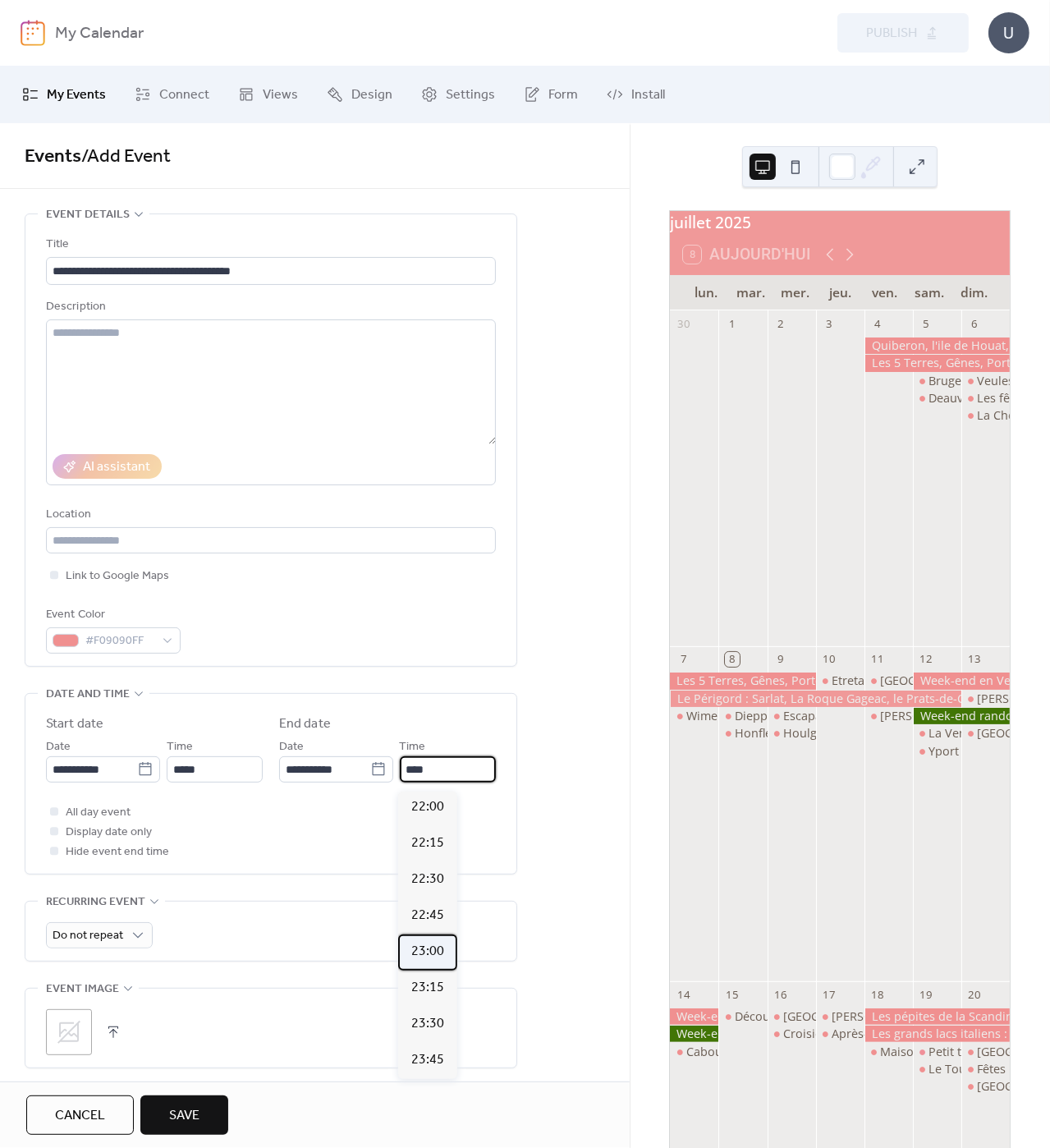 click on "23:00" at bounding box center [428, 952] 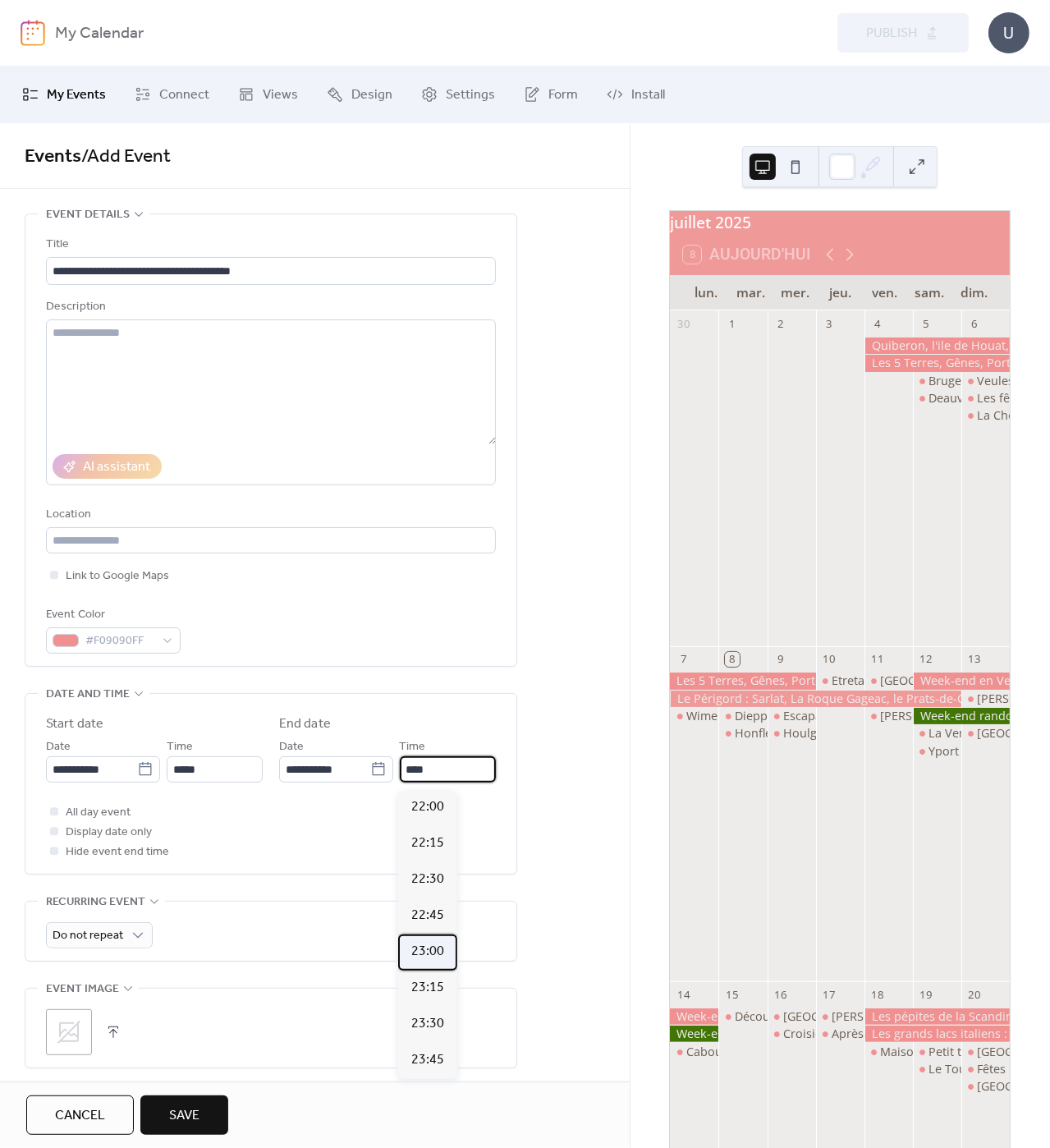 type on "*****" 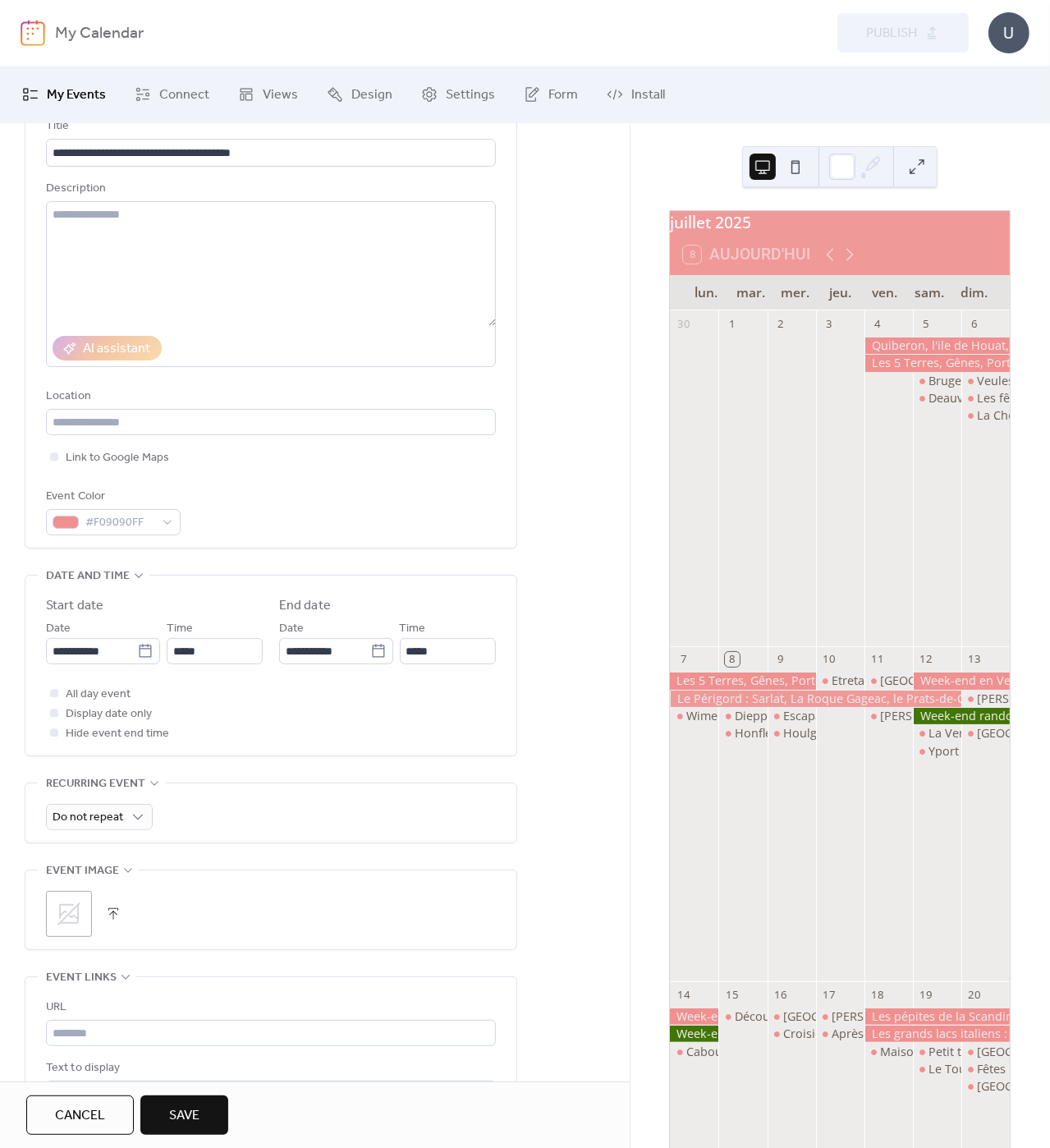 scroll, scrollTop: 236, scrollLeft: 0, axis: vertical 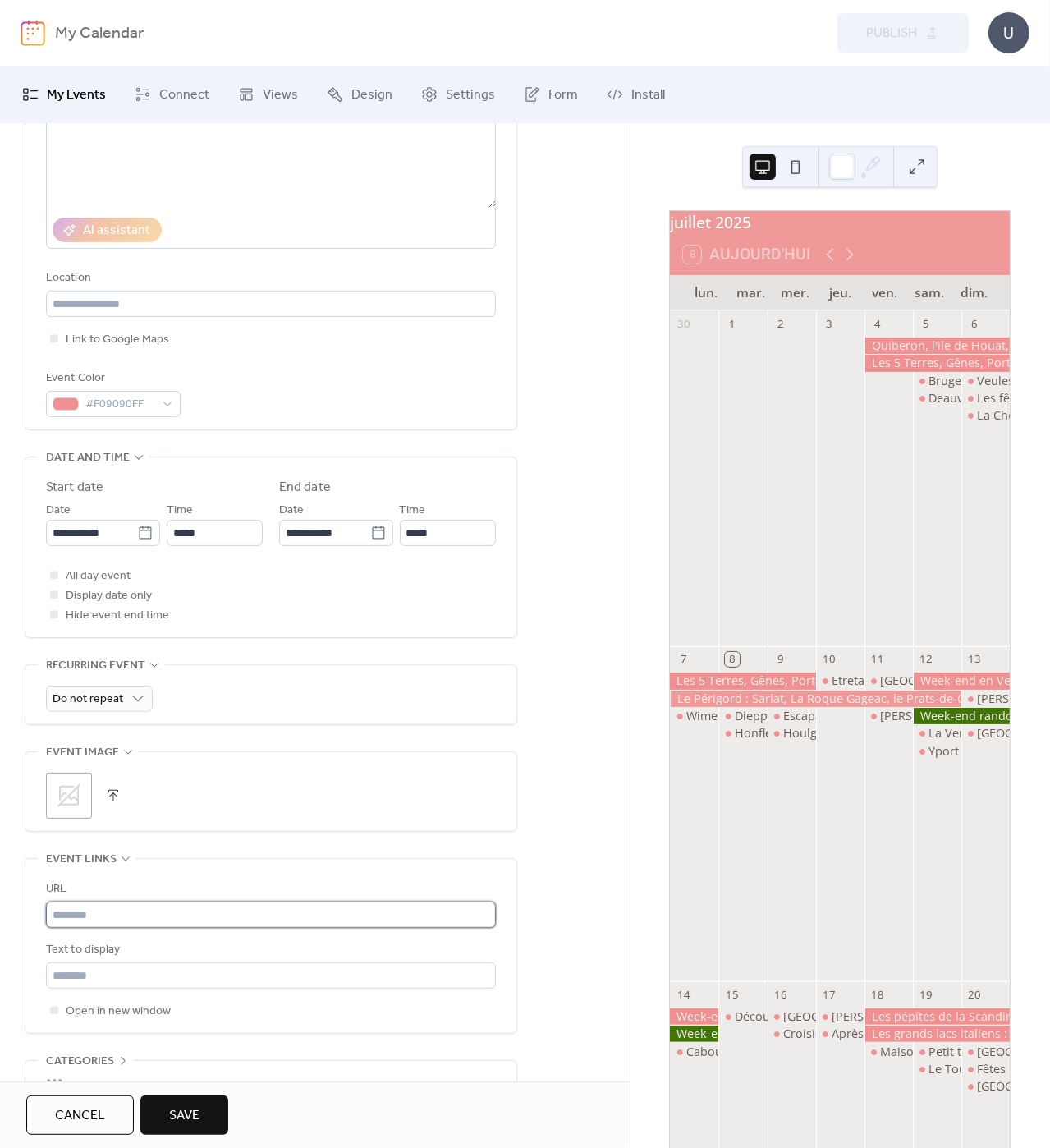 click at bounding box center (271, 915) 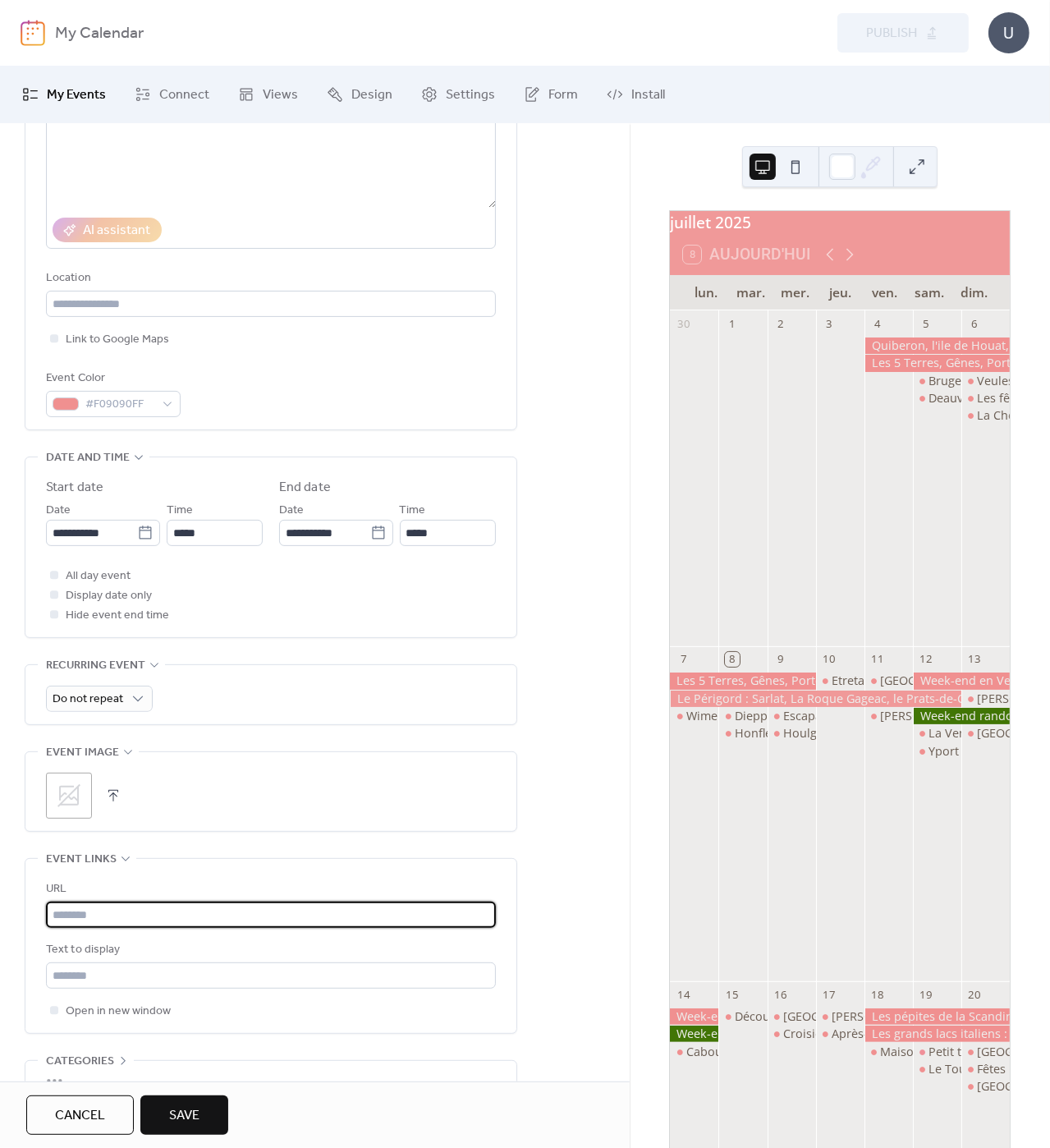 paste on "**********" 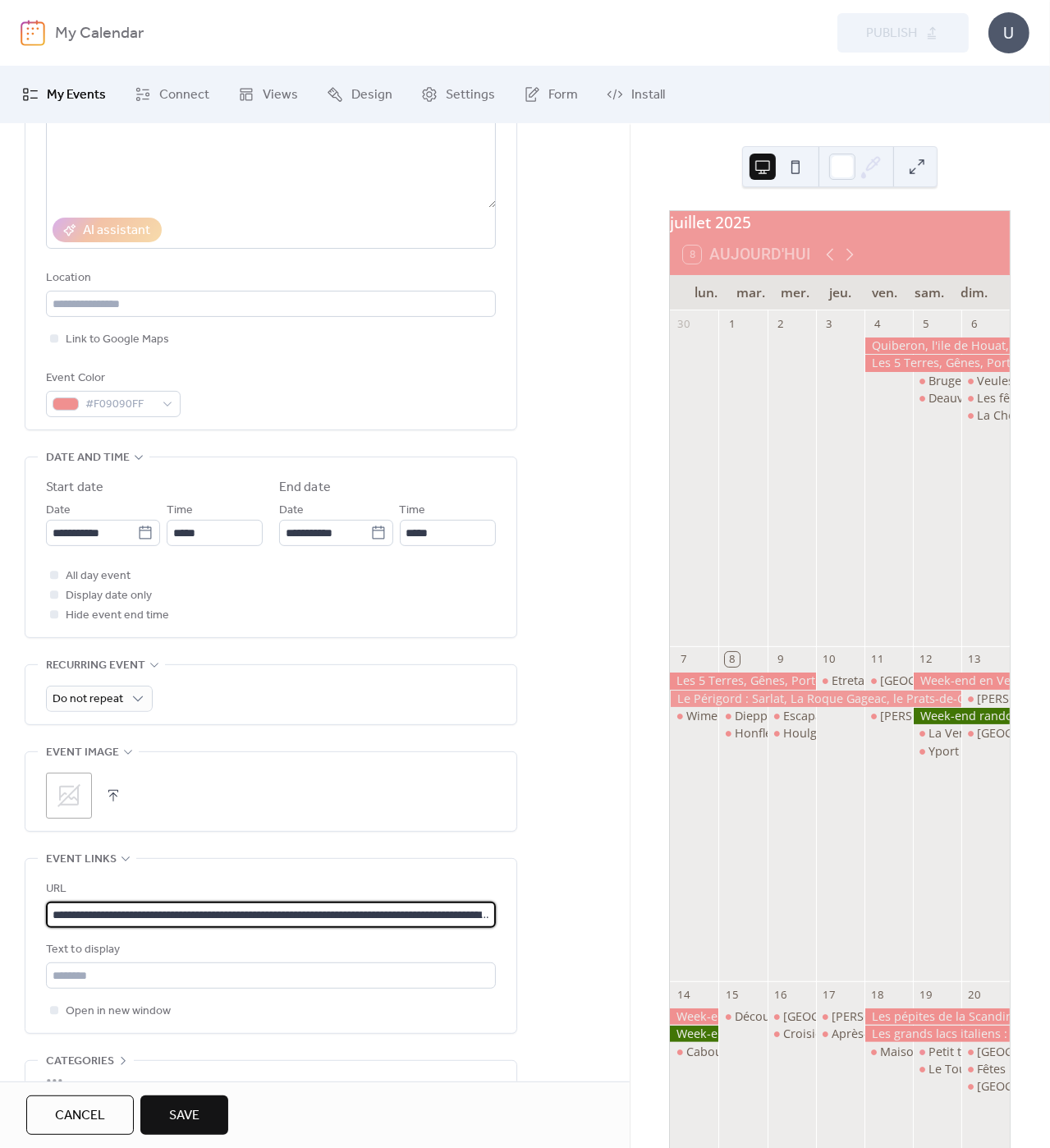 scroll, scrollTop: 0, scrollLeft: 908, axis: horizontal 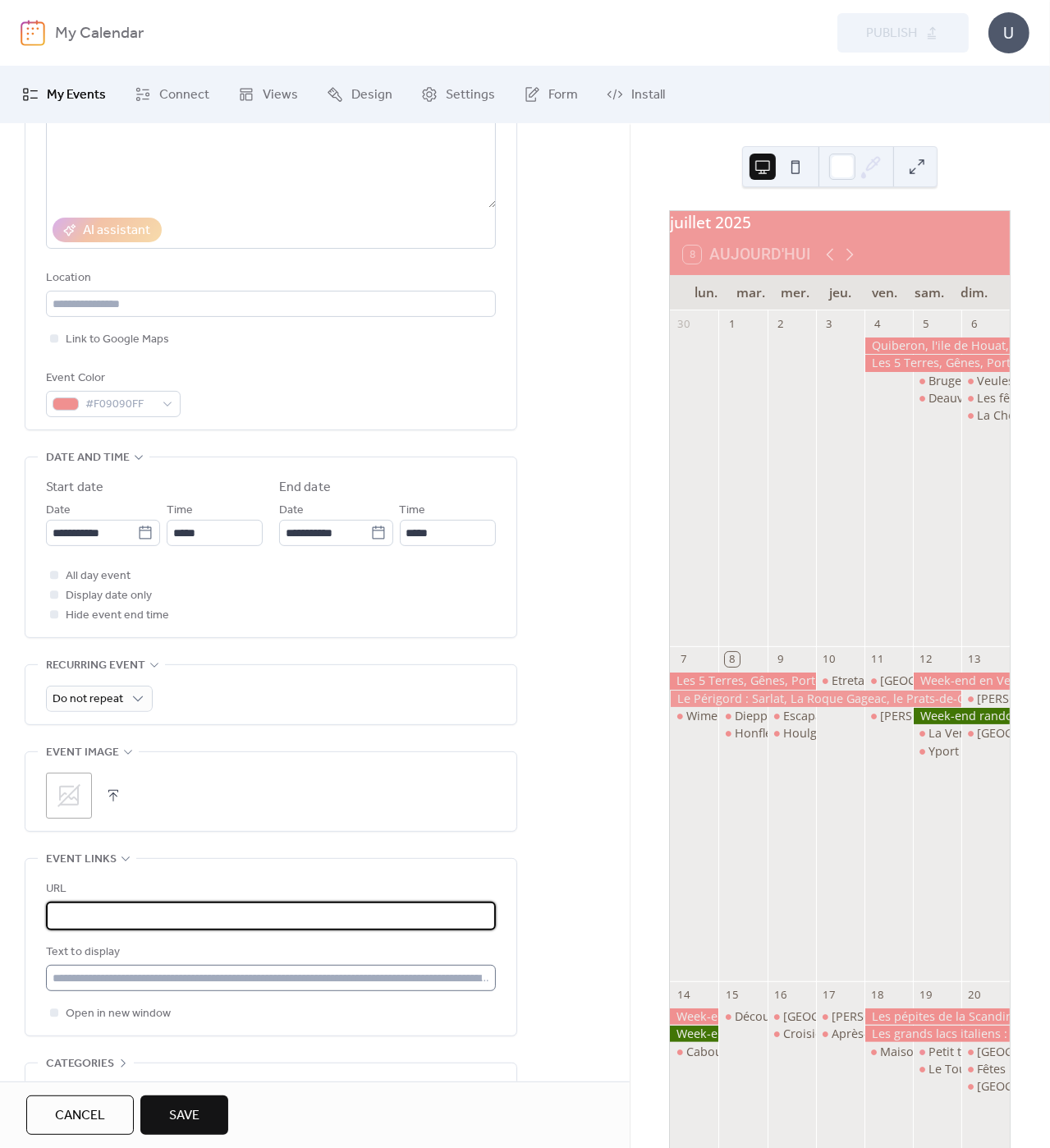 type on "**********" 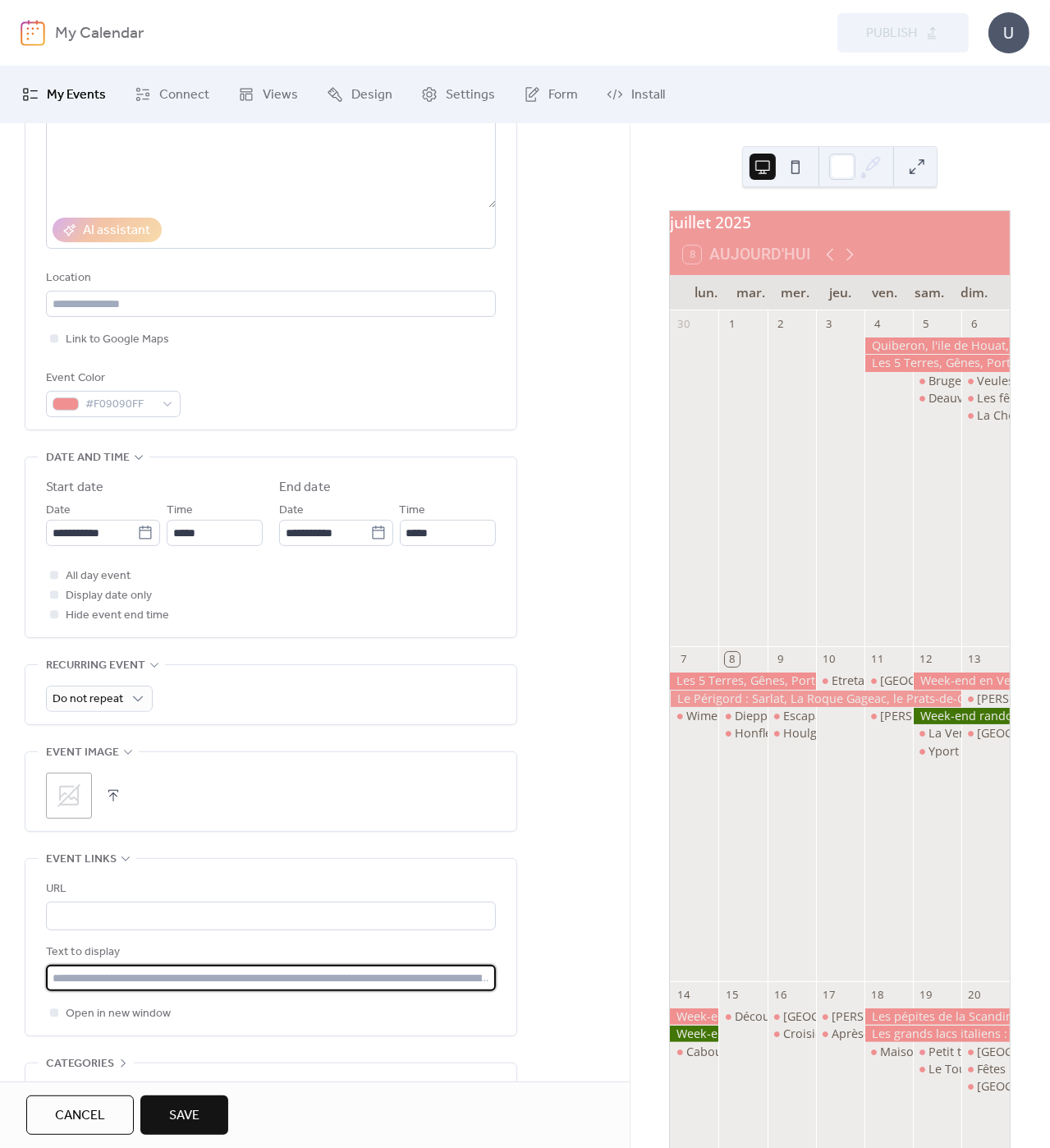 click at bounding box center [271, 978] 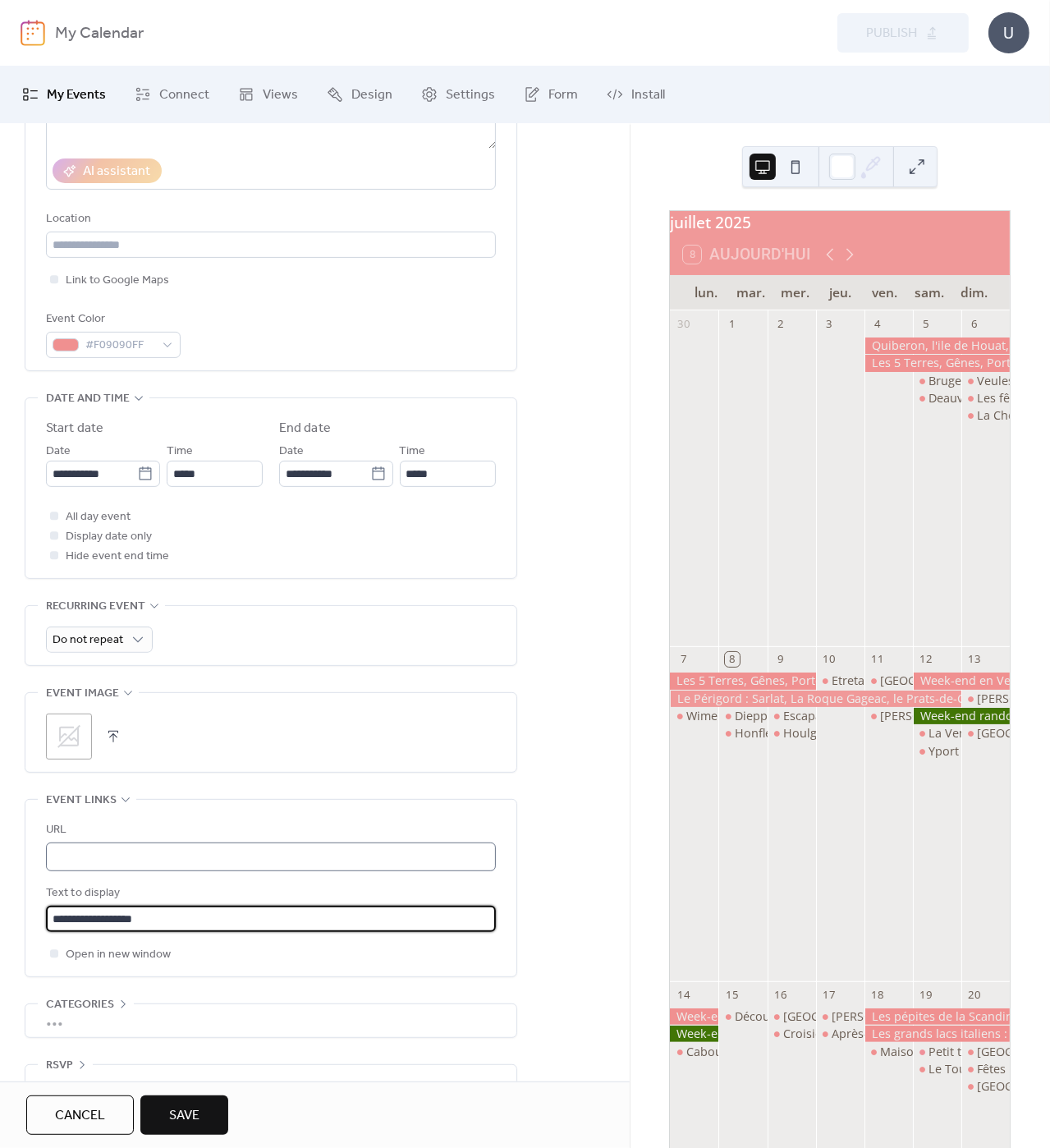 scroll, scrollTop: 338, scrollLeft: 0, axis: vertical 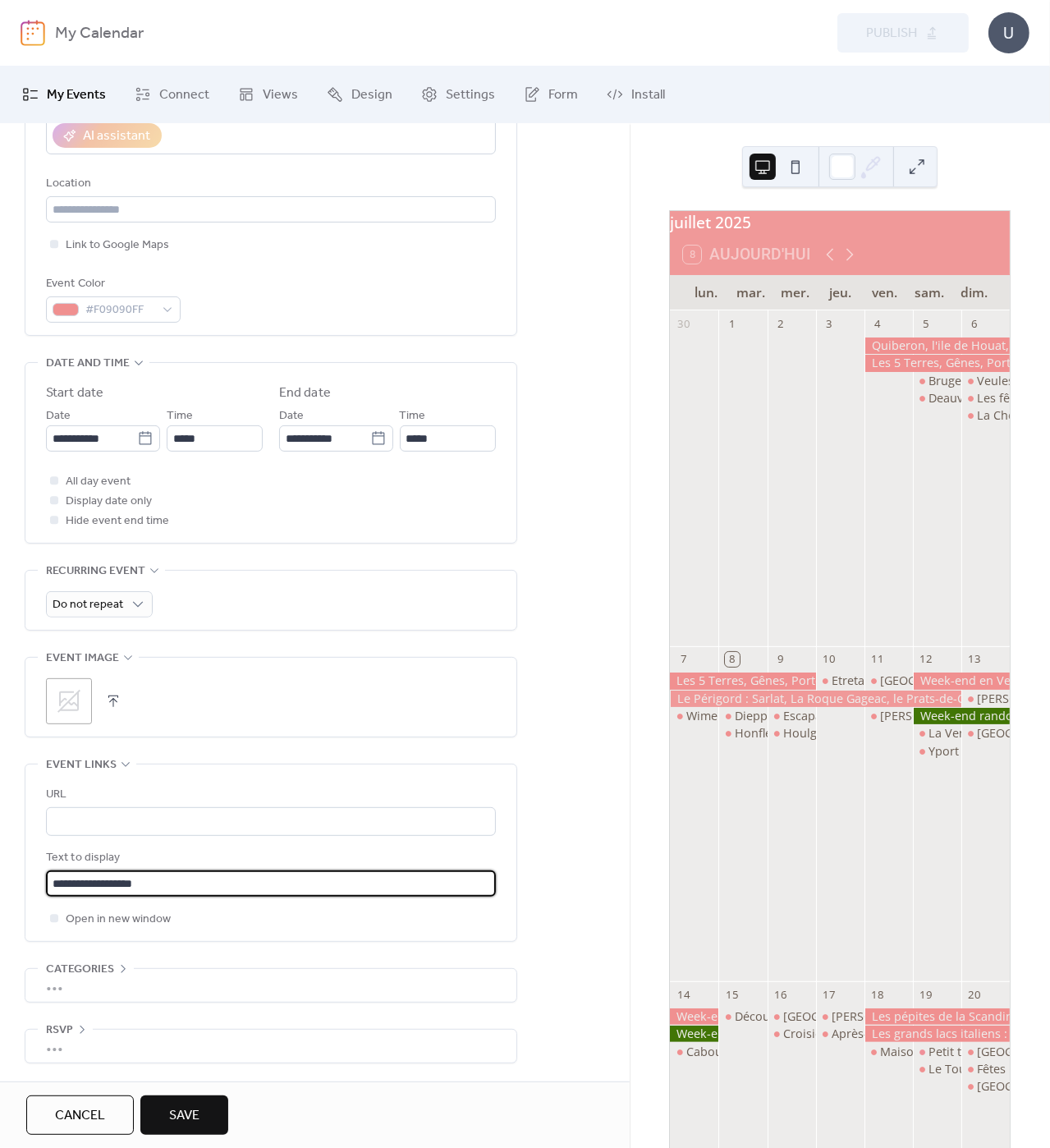 type on "**********" 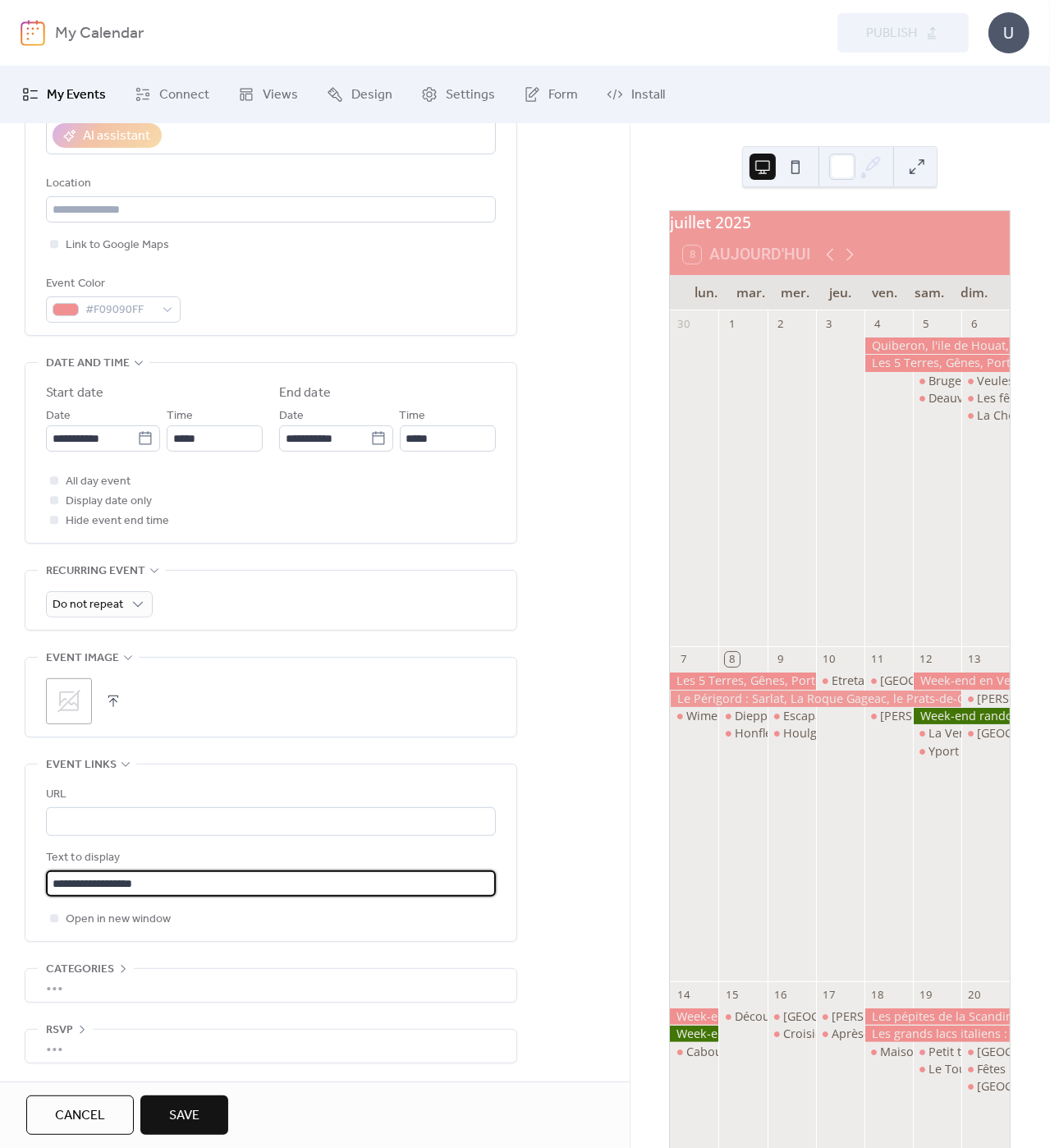 click on "Save" at bounding box center (184, 1115) 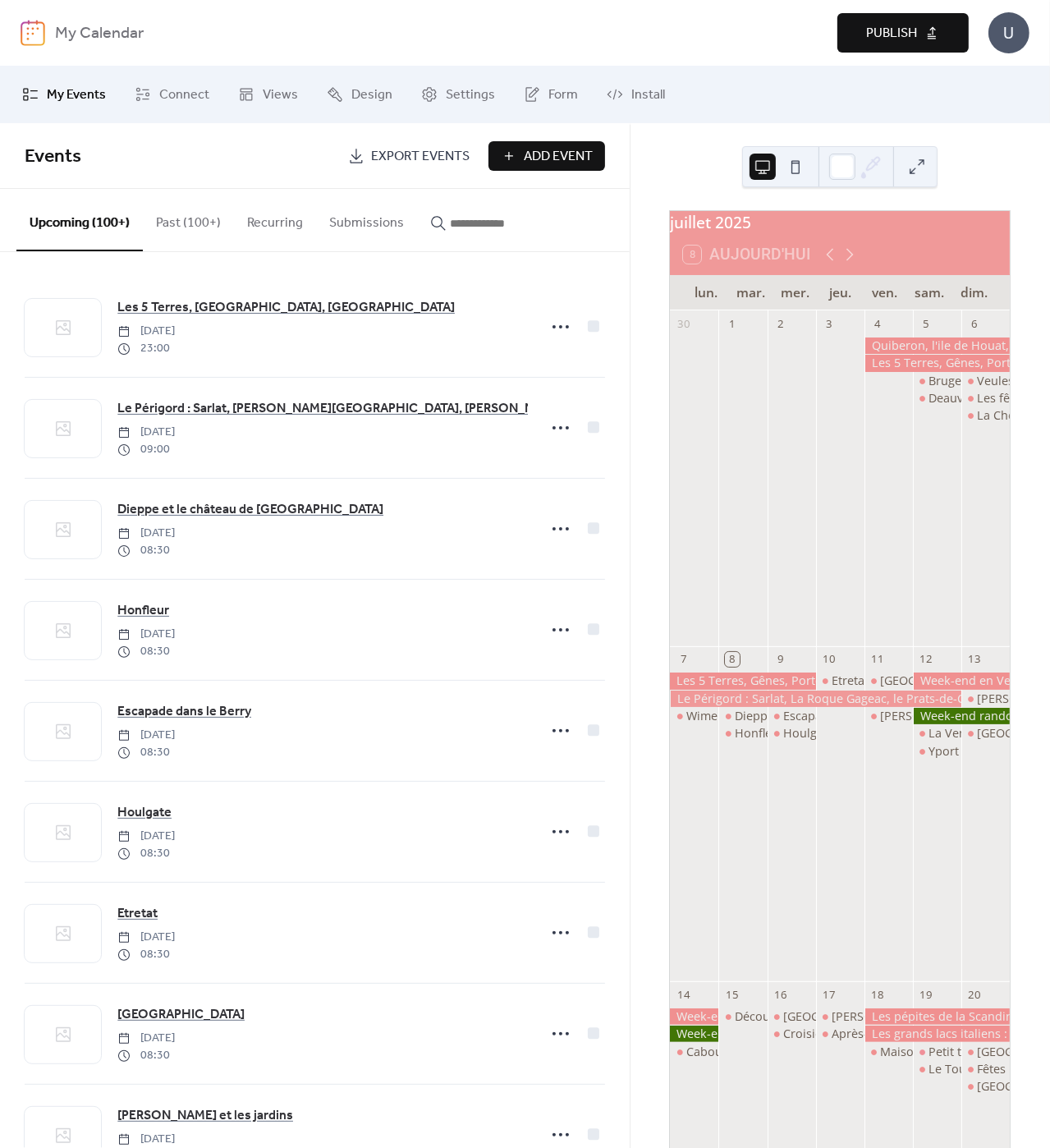 click on "Publish" at bounding box center (892, 34) 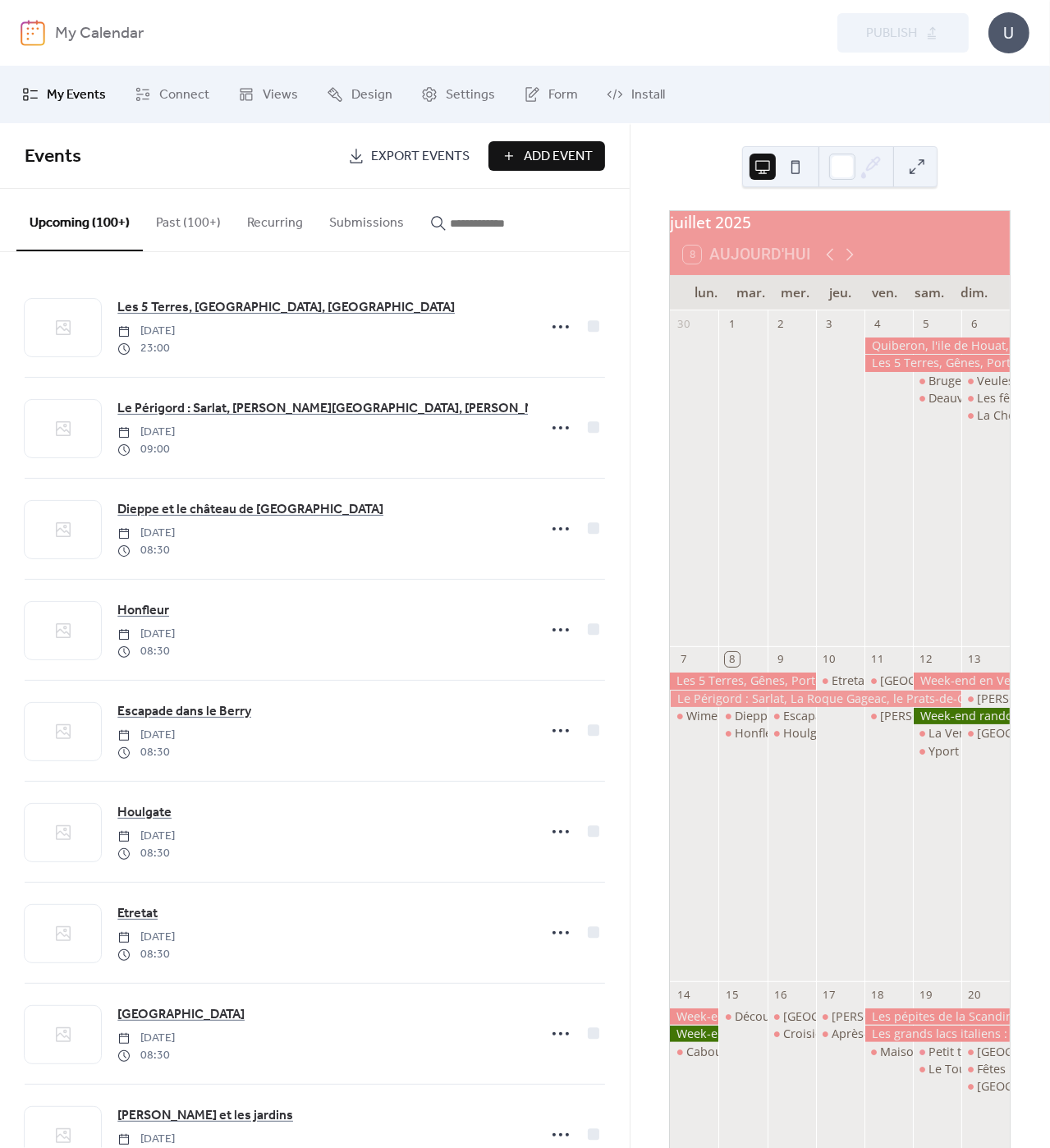 click at bounding box center [491, 223] 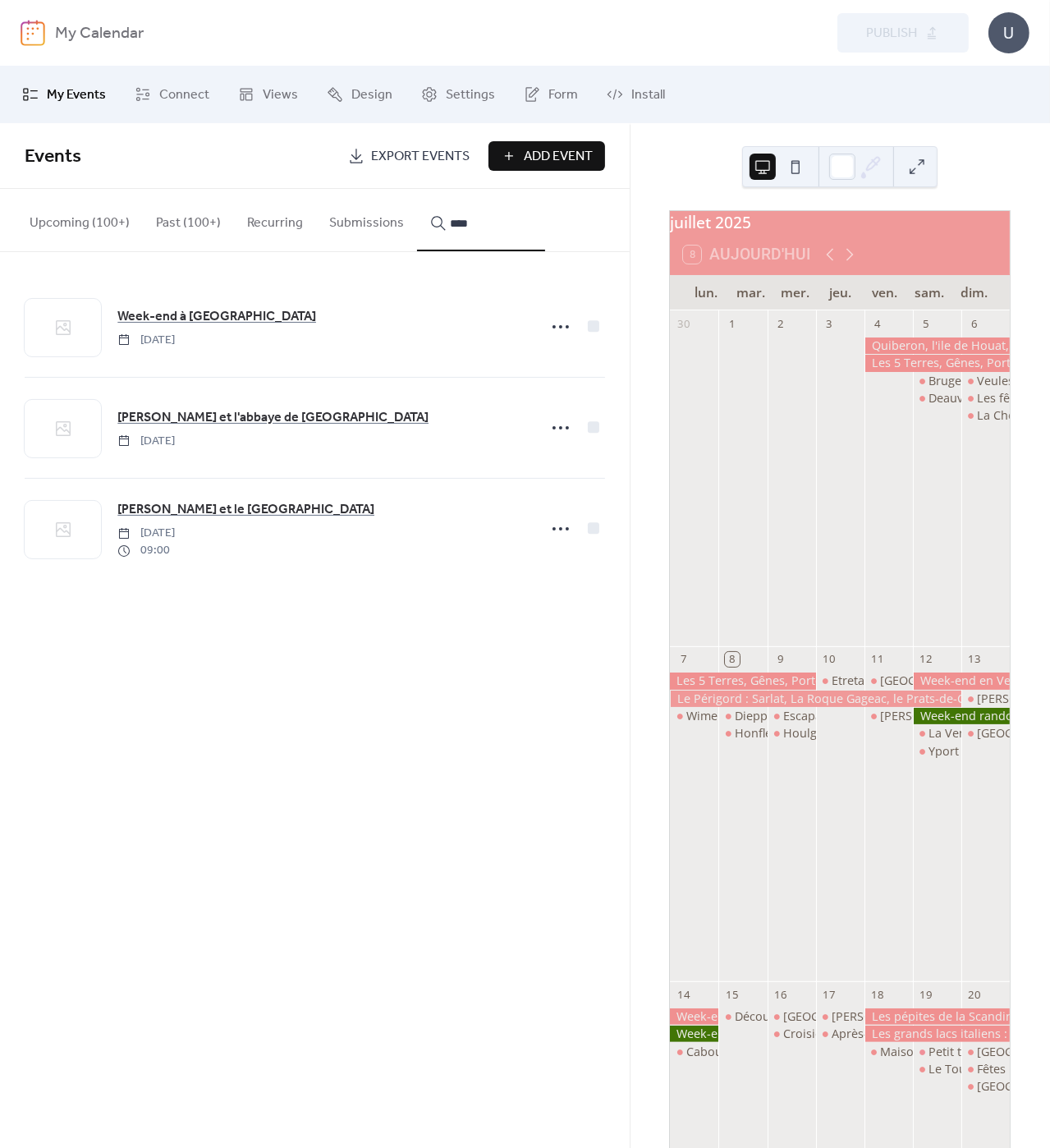 type on "****" 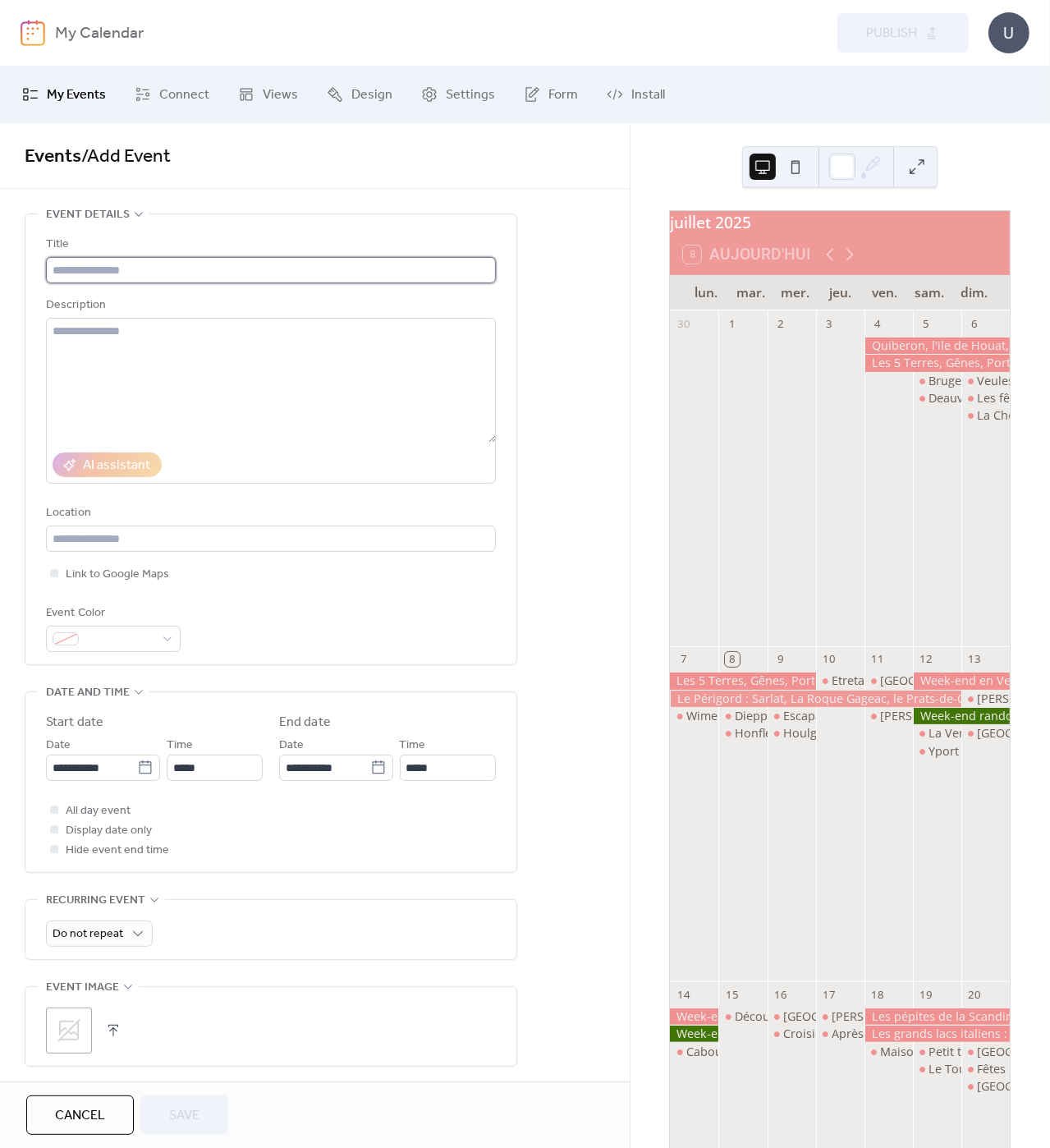 click at bounding box center (271, 270) 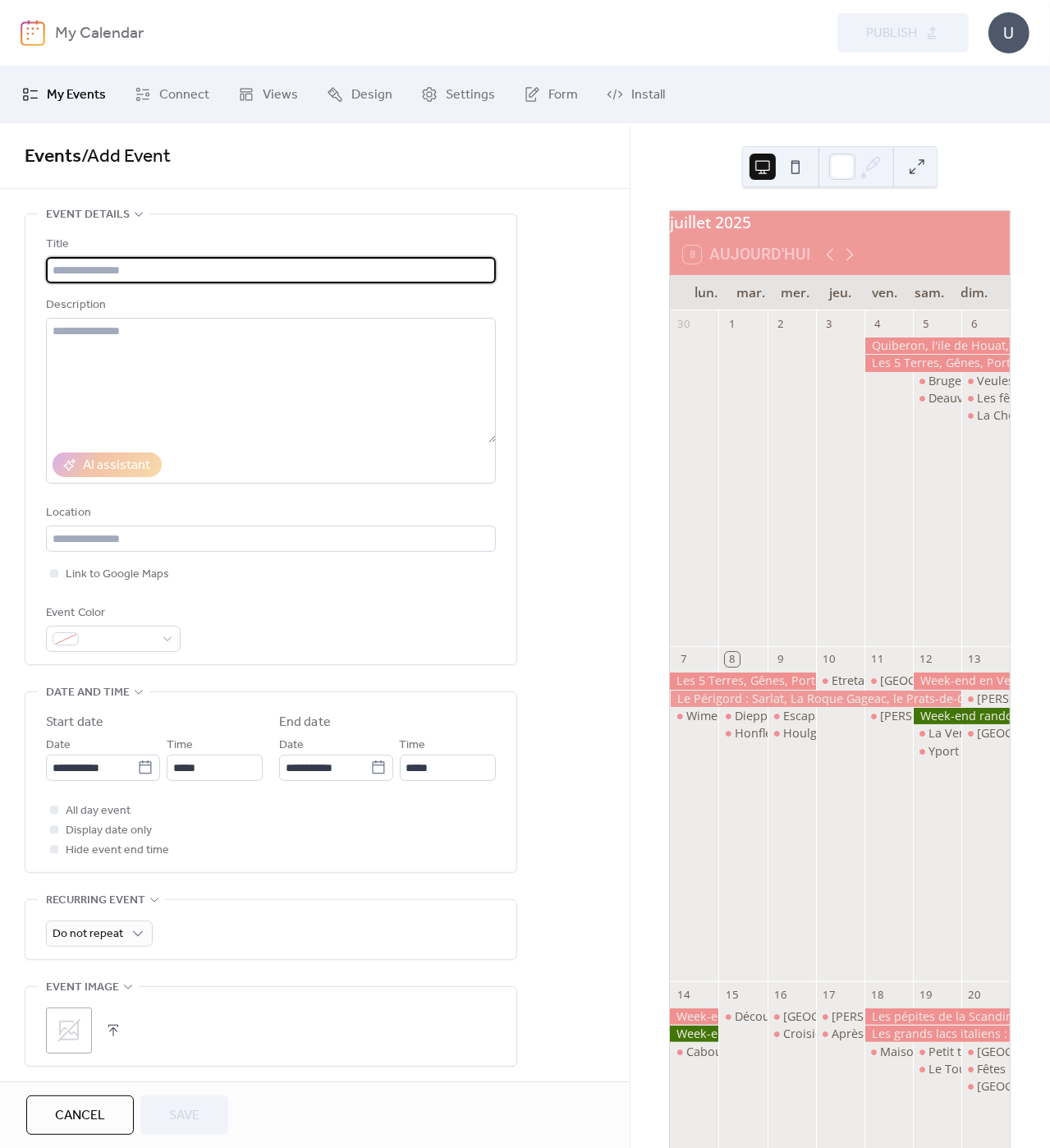 paste on "**********" 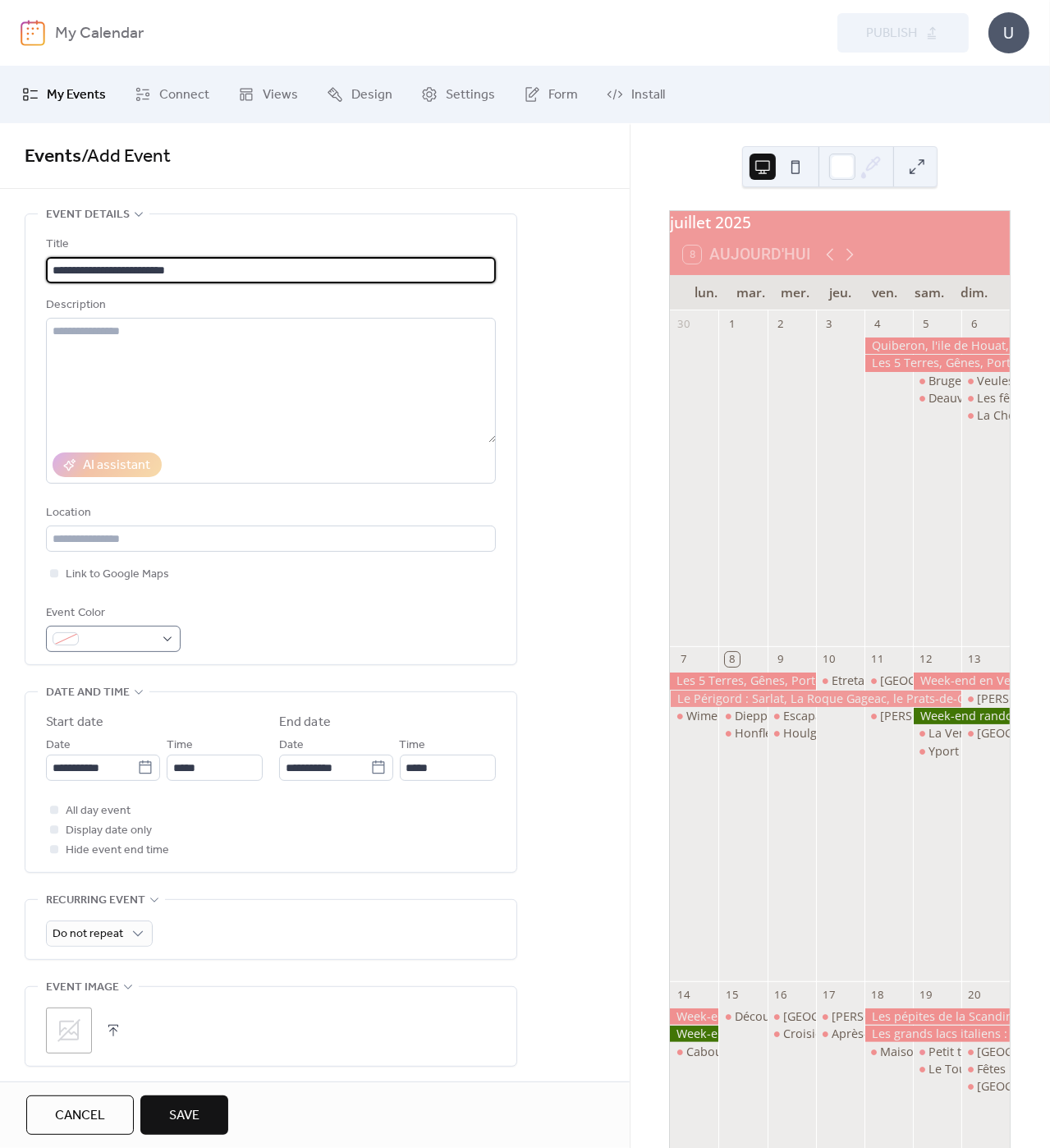 type on "**********" 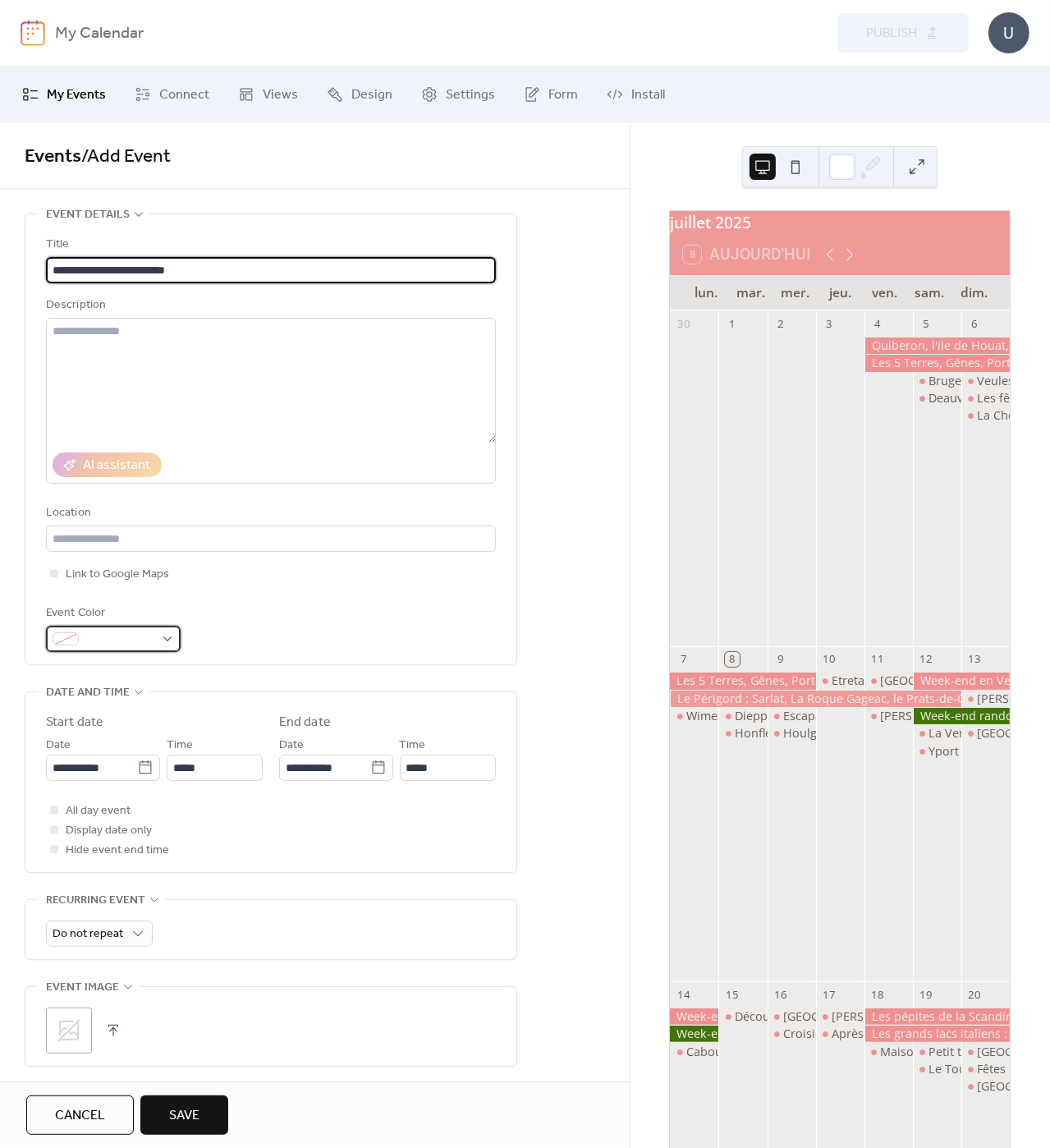 click at bounding box center [120, 640] 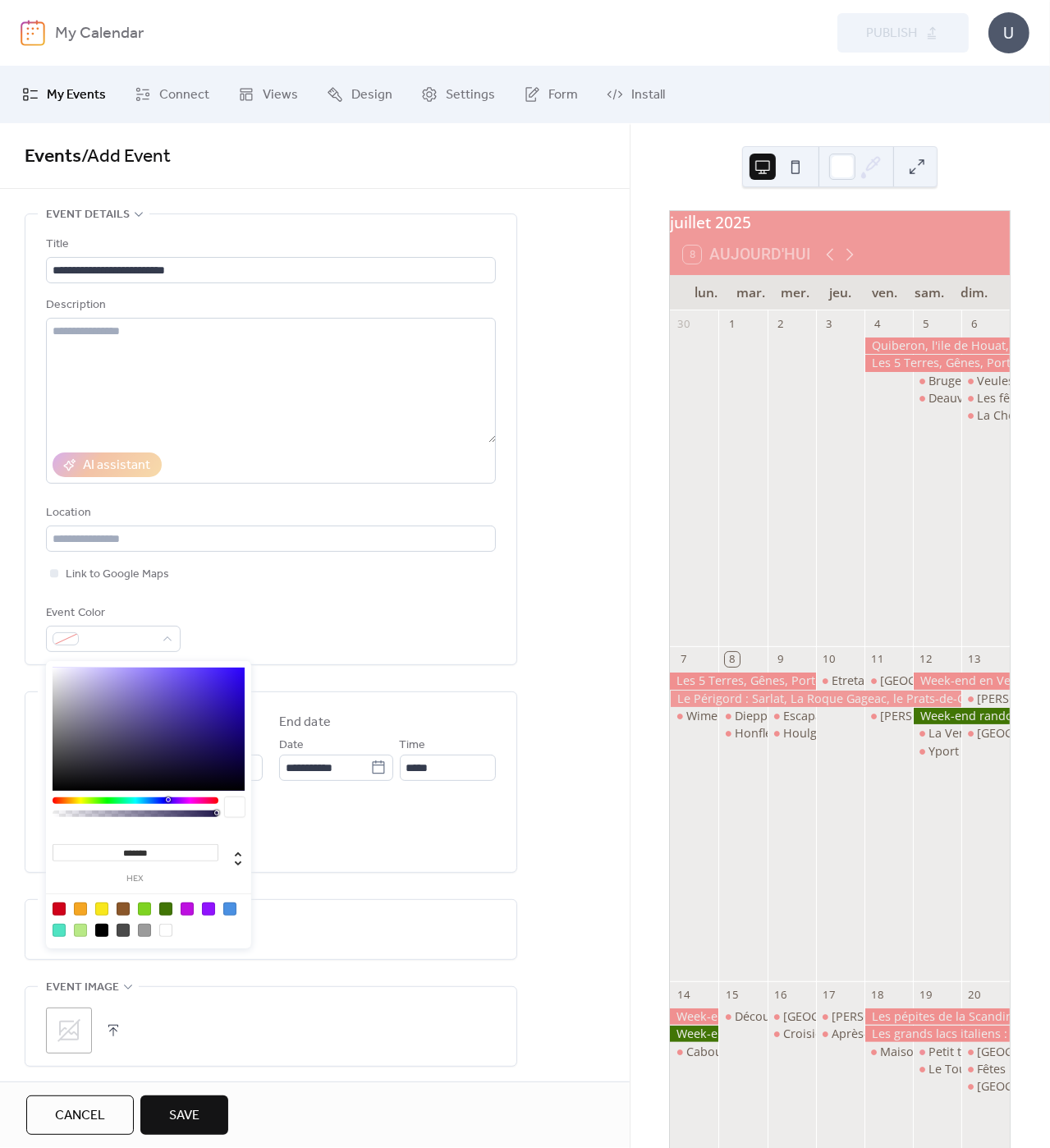 click on "*******" at bounding box center [135, 852] 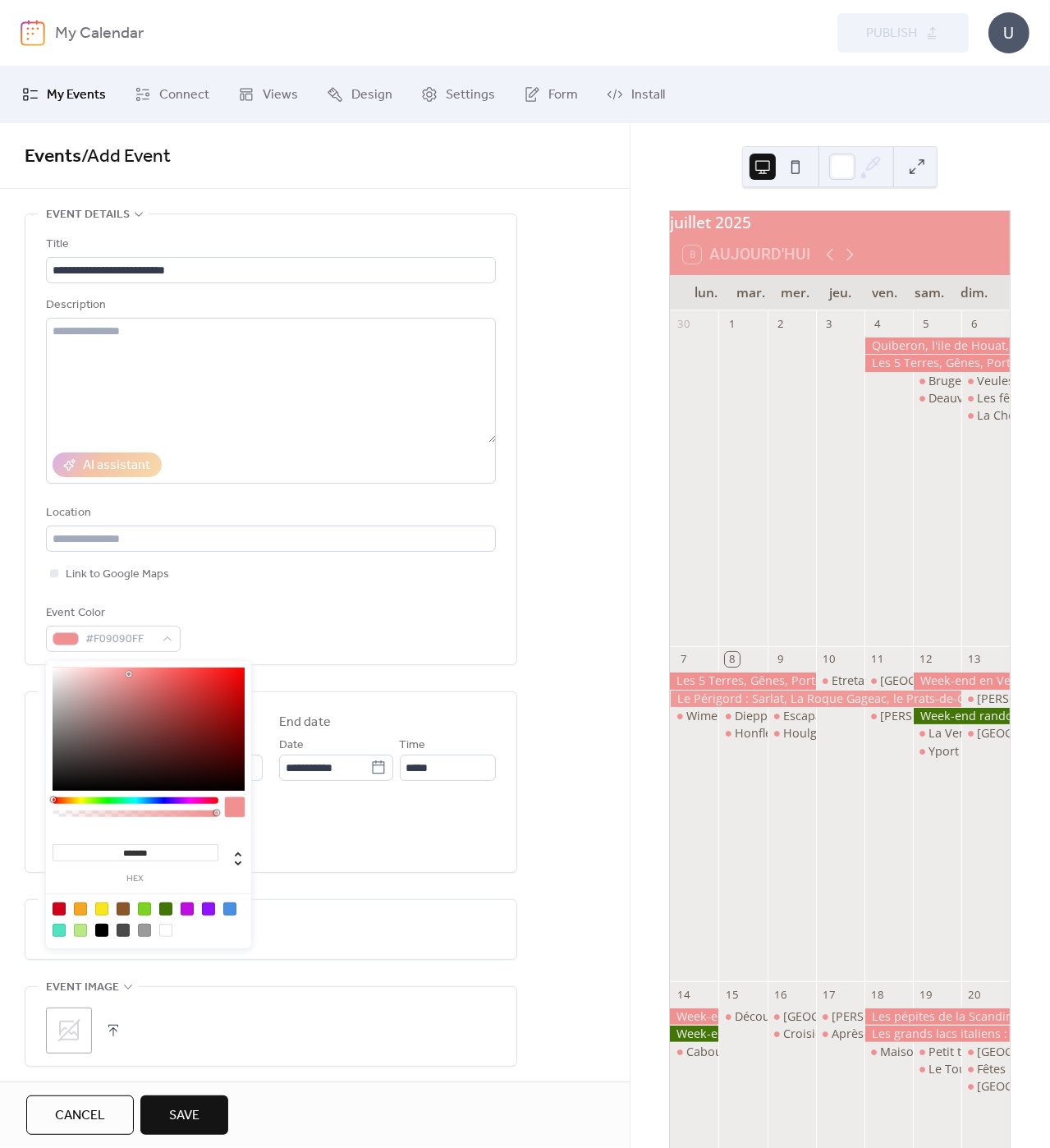 type on "********" 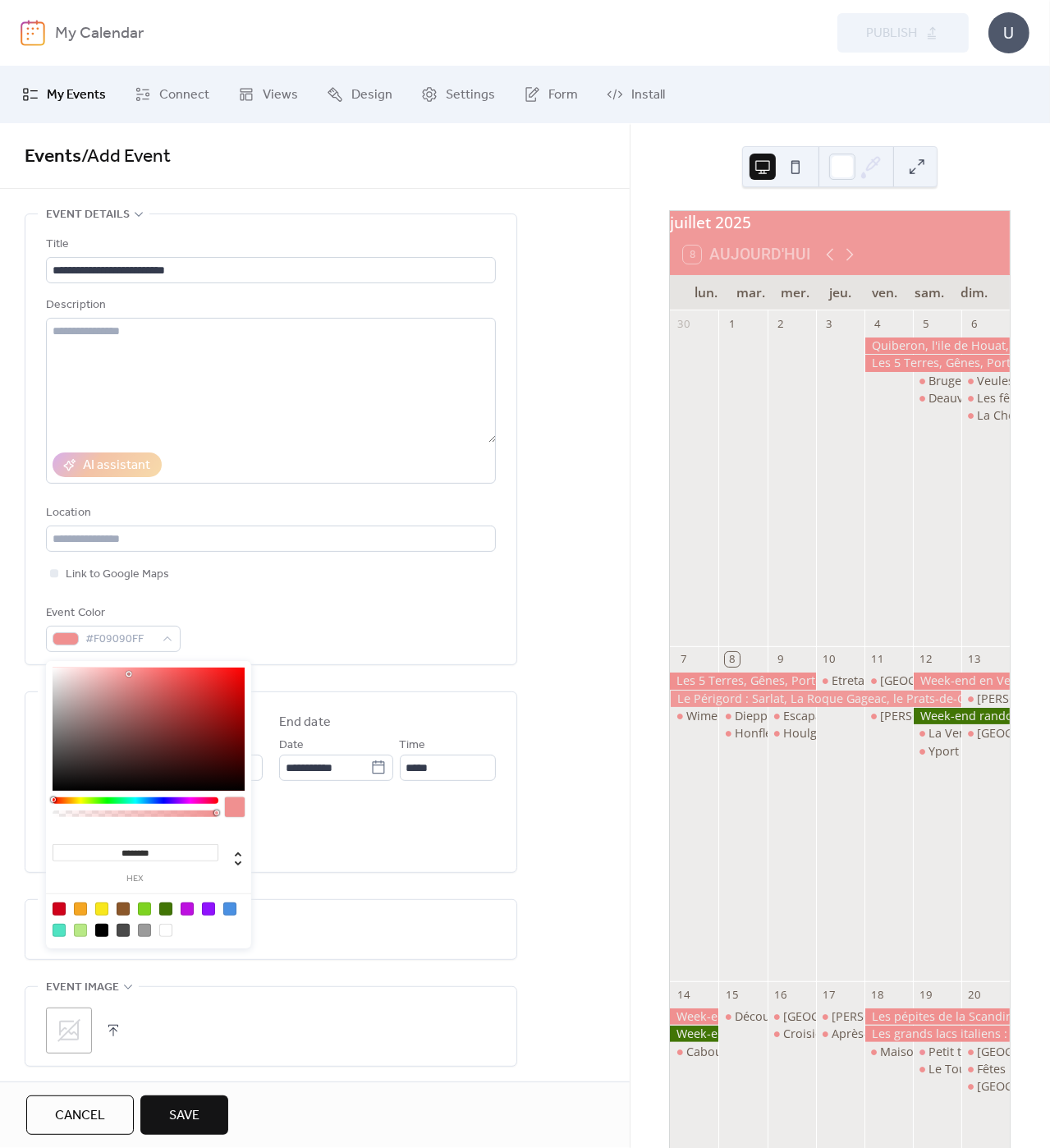 click on "**********" at bounding box center [314, 810] 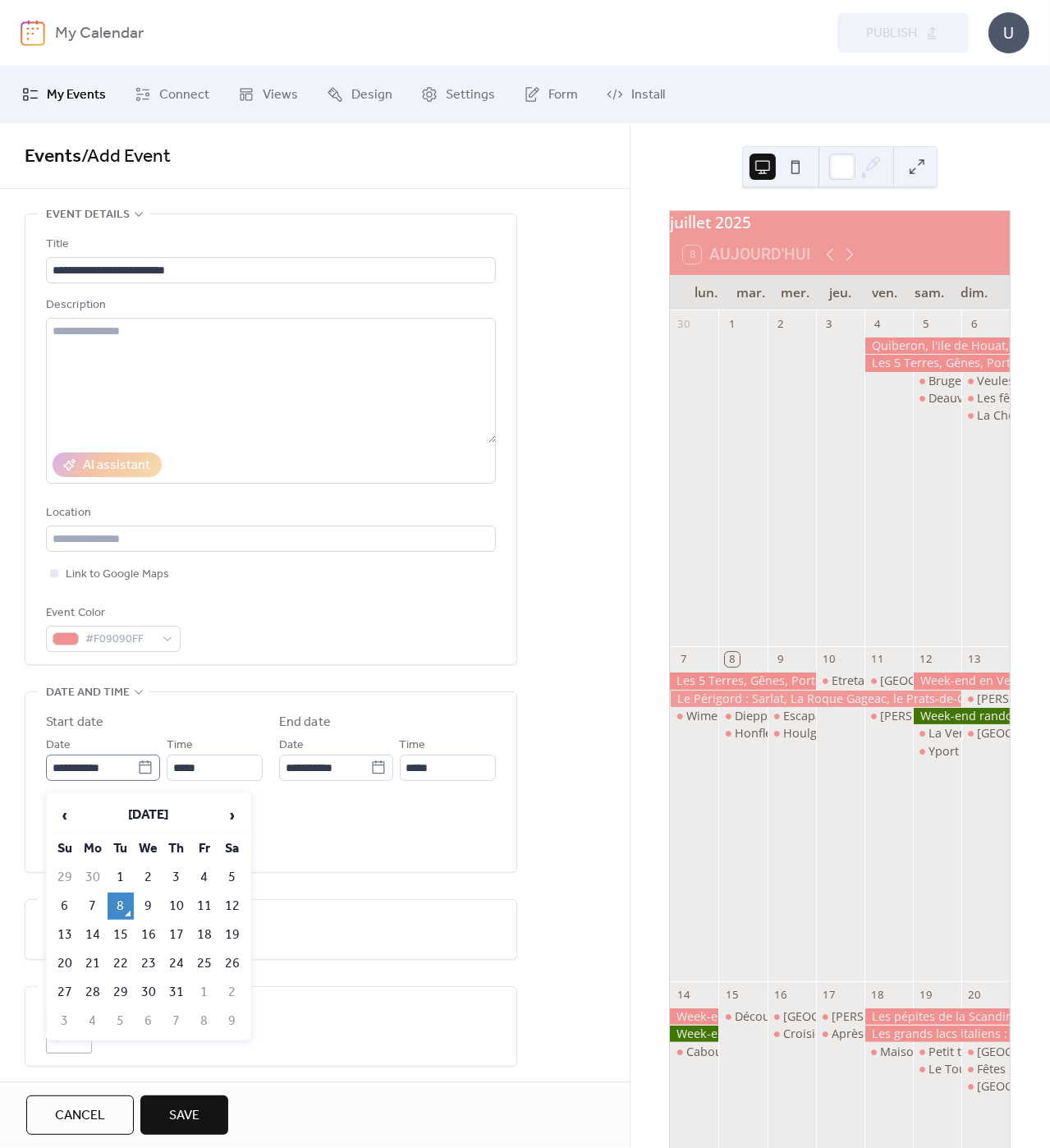 click 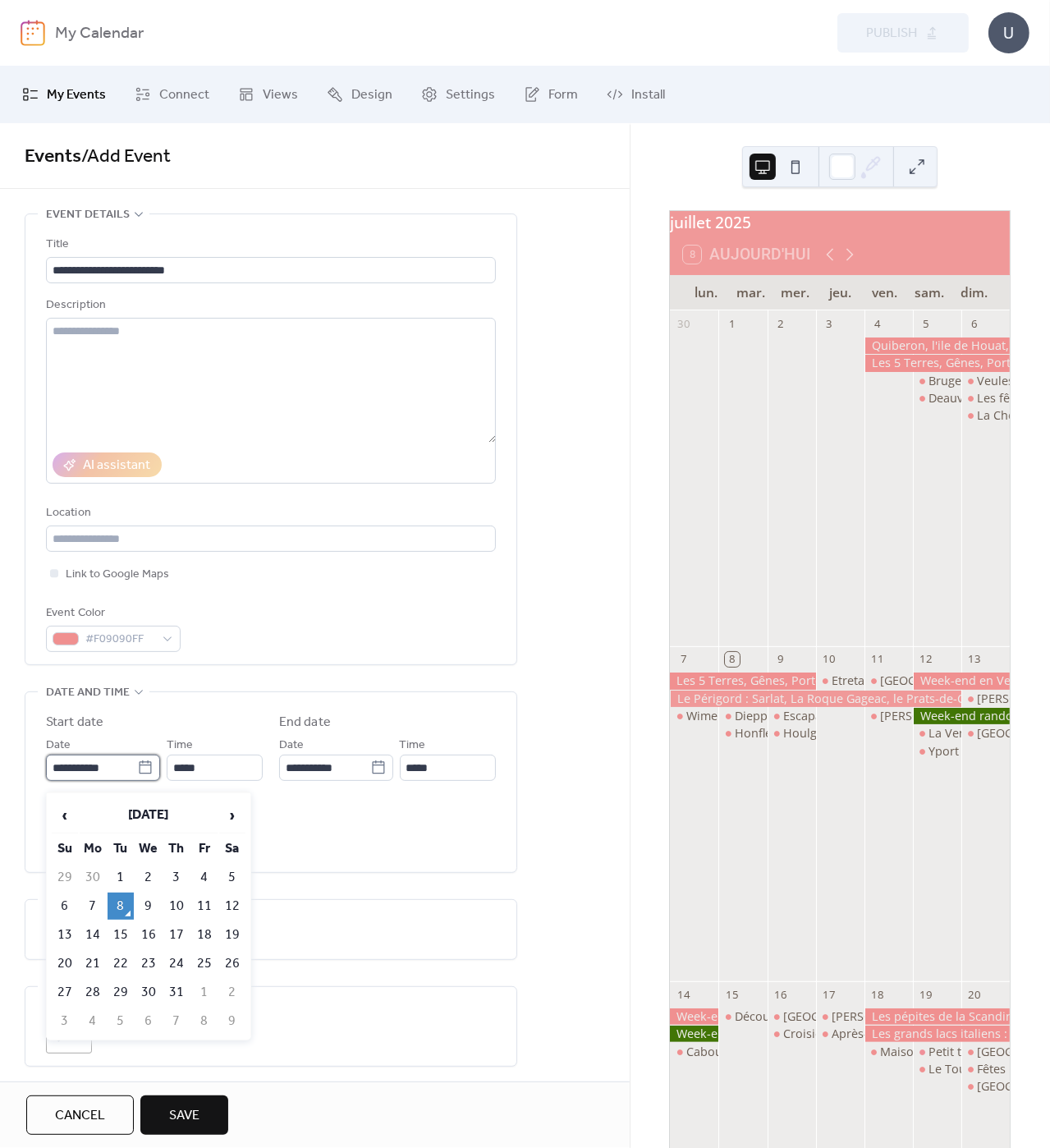click on "**********" at bounding box center (91, 768) 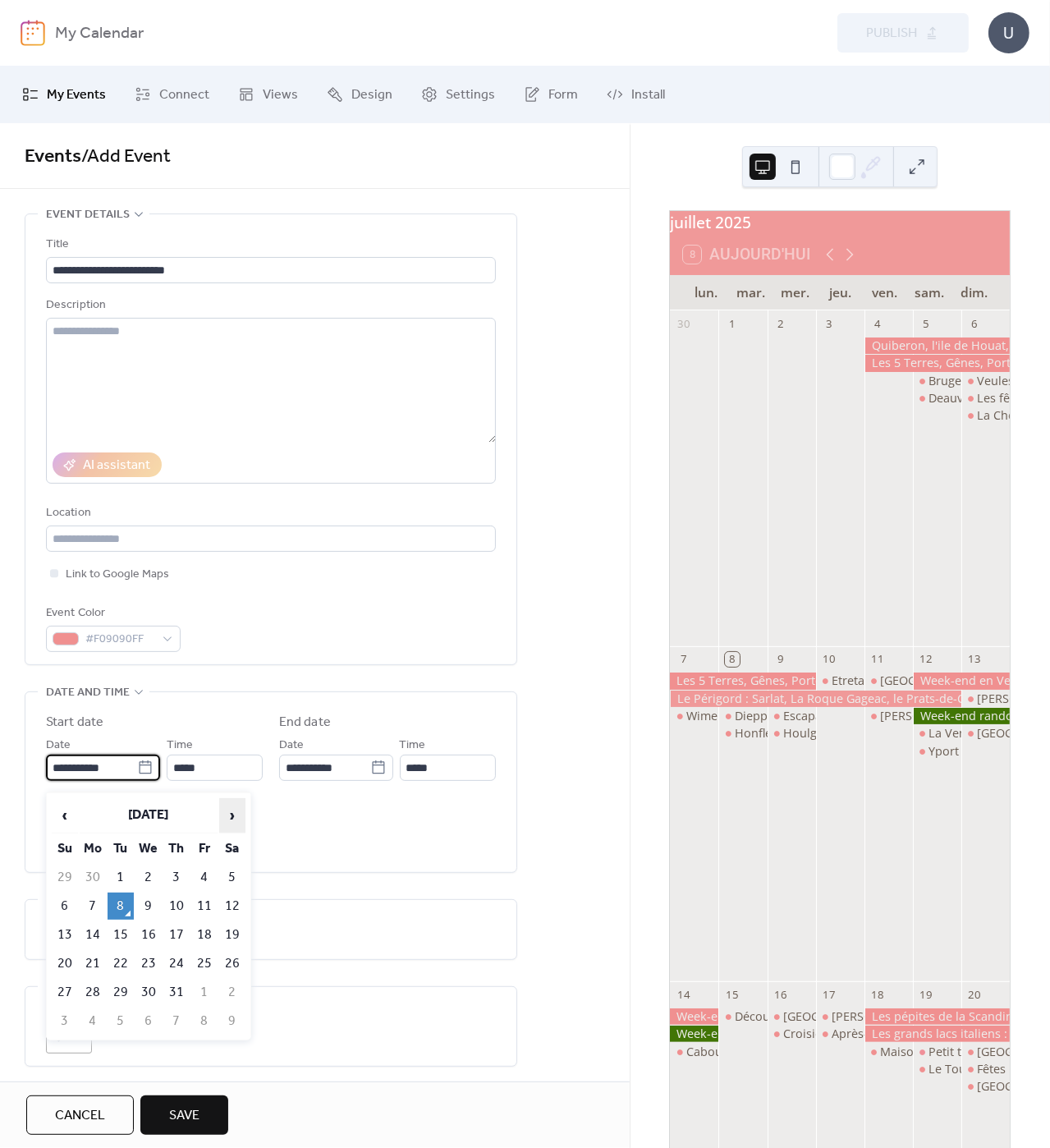 click on "›" at bounding box center [232, 815] 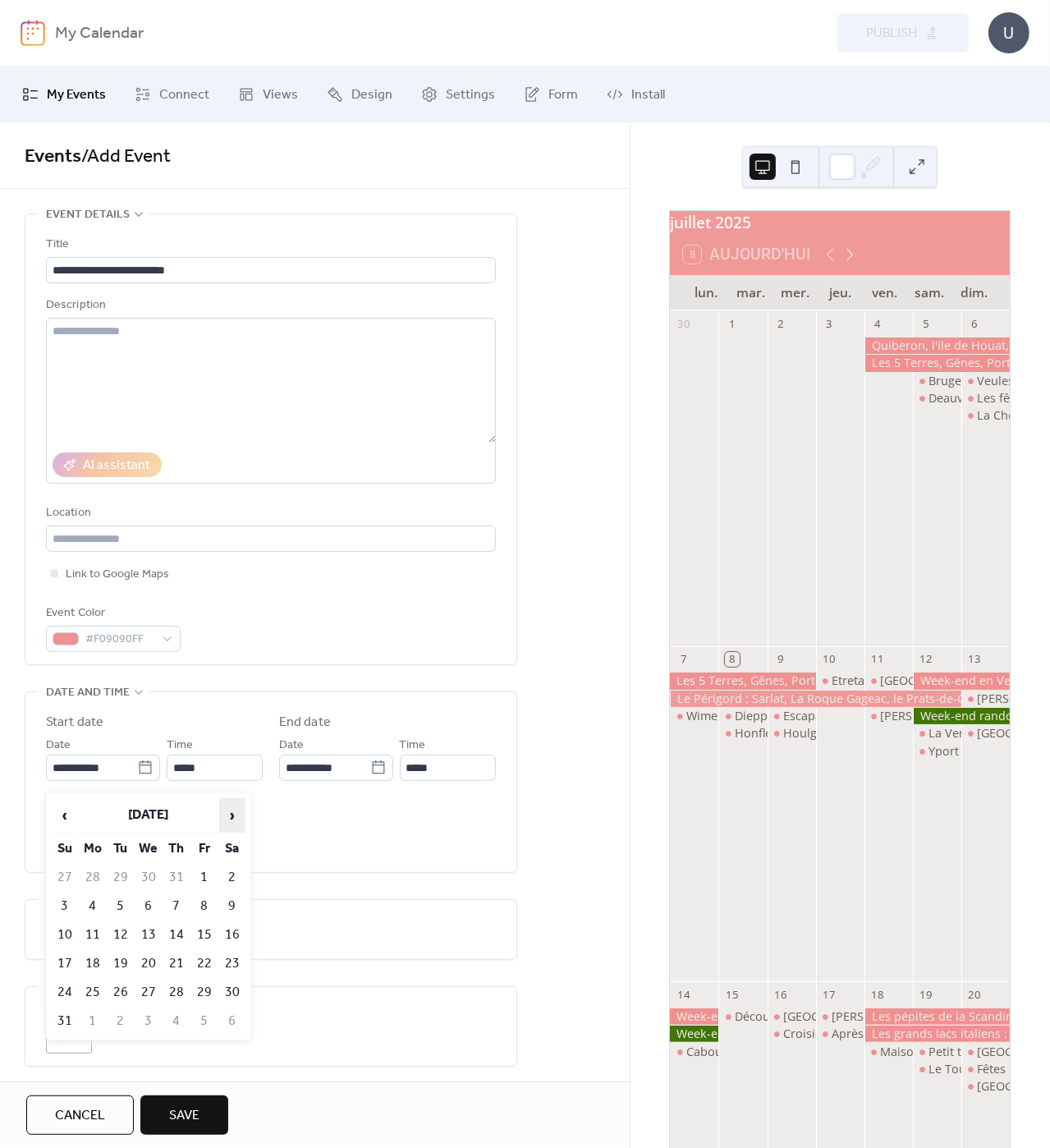 click on "›" at bounding box center [232, 815] 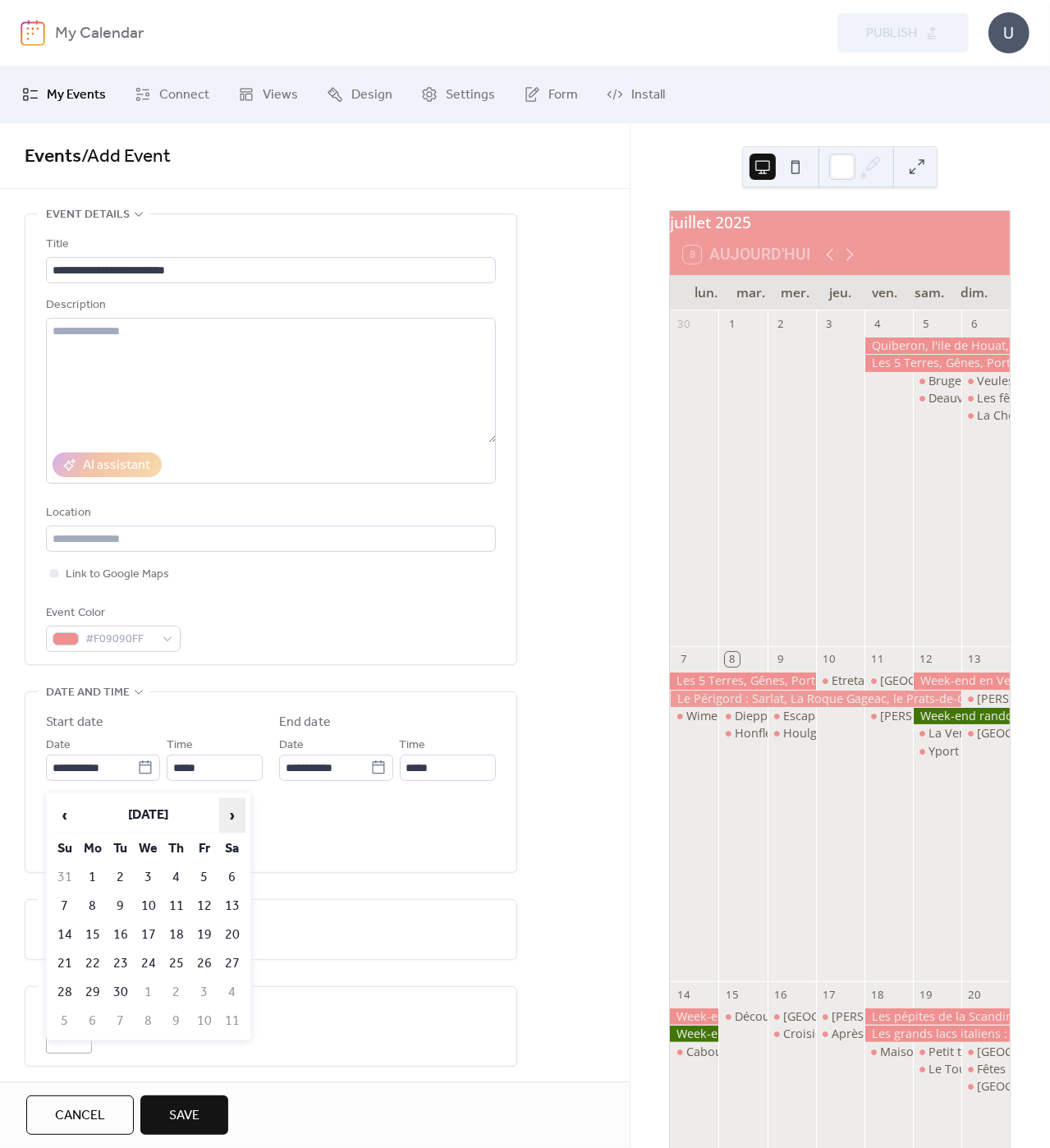 click on "›" at bounding box center (232, 815) 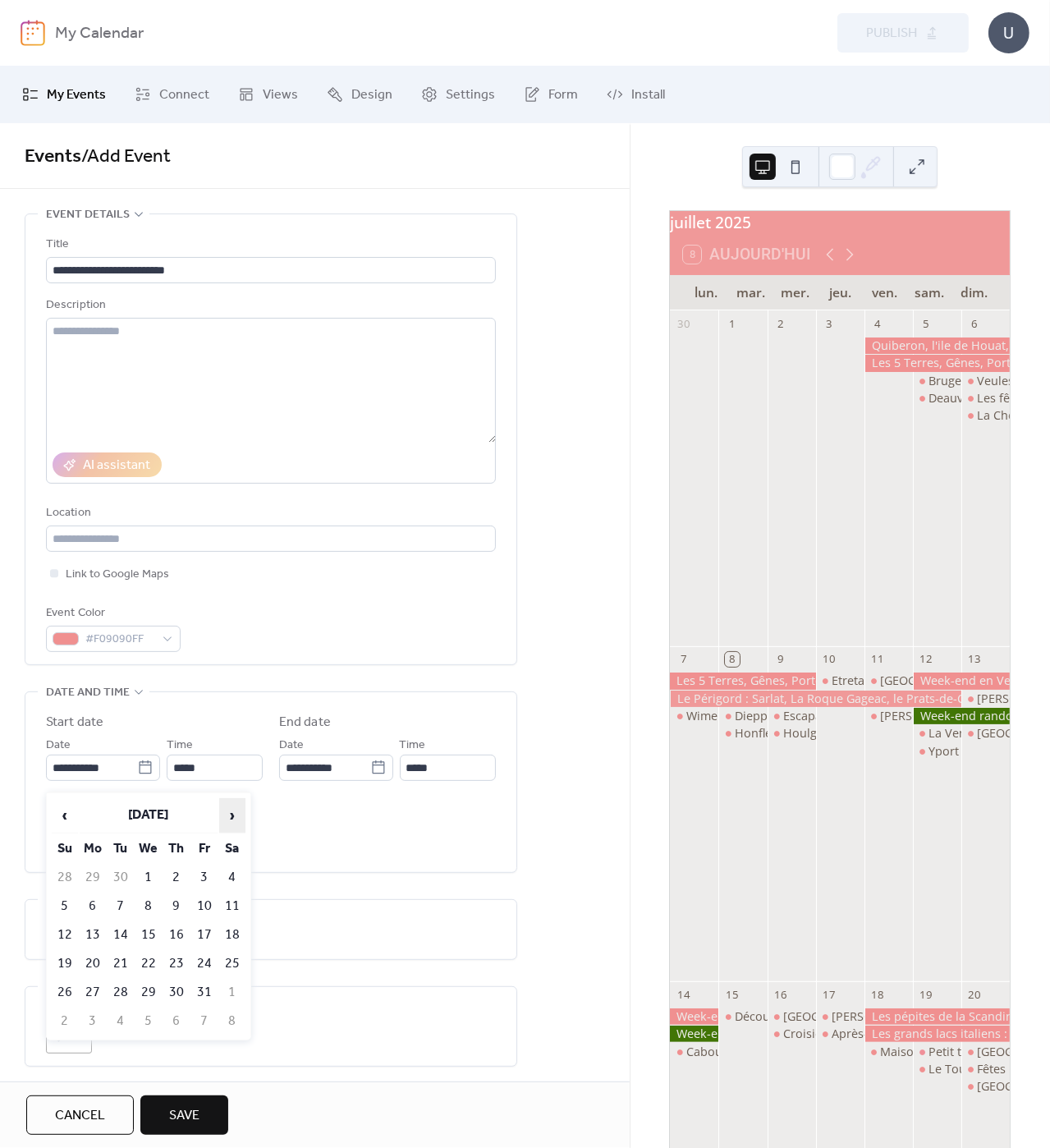 click on "›" at bounding box center (232, 815) 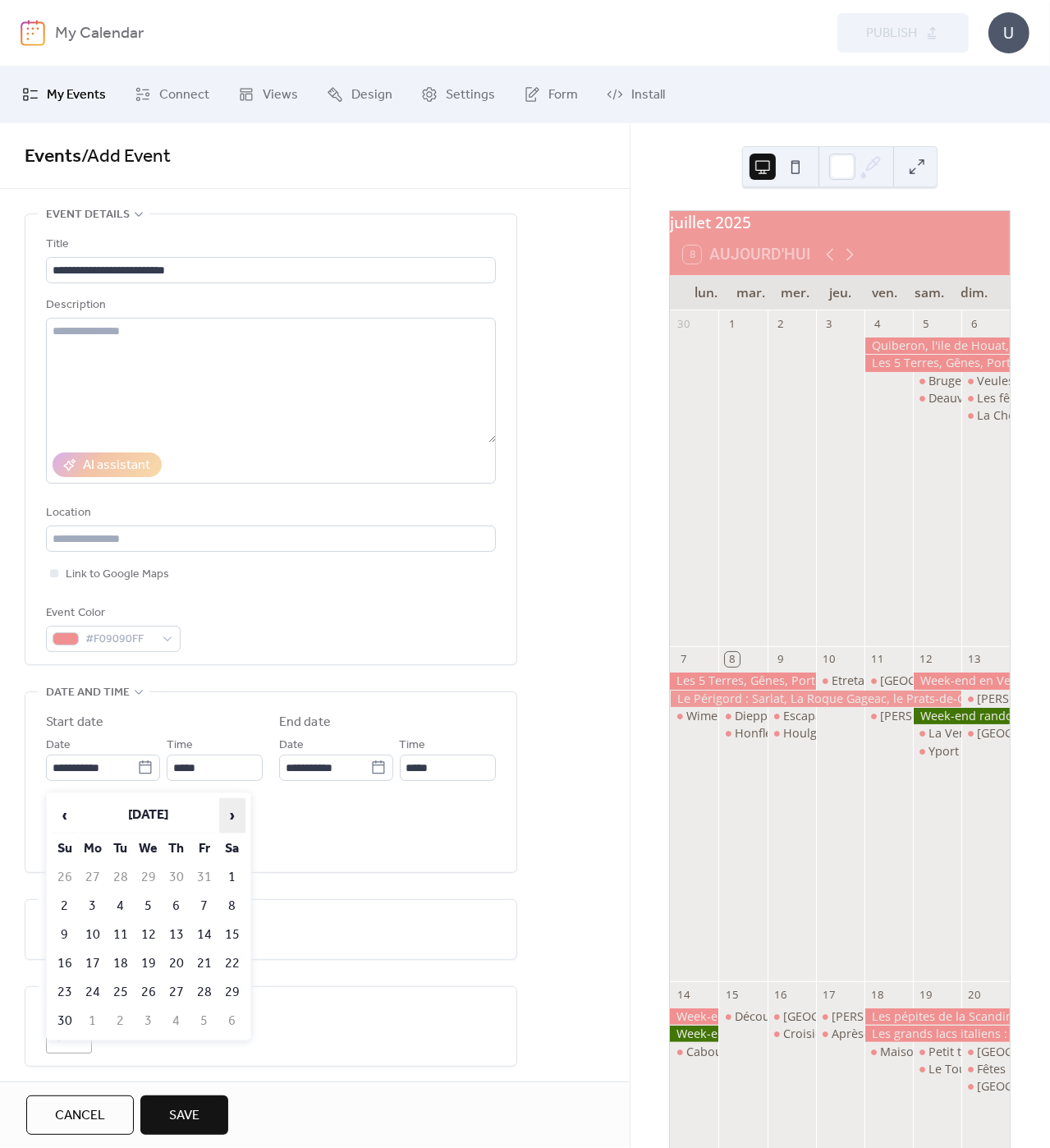 click on "›" at bounding box center [232, 815] 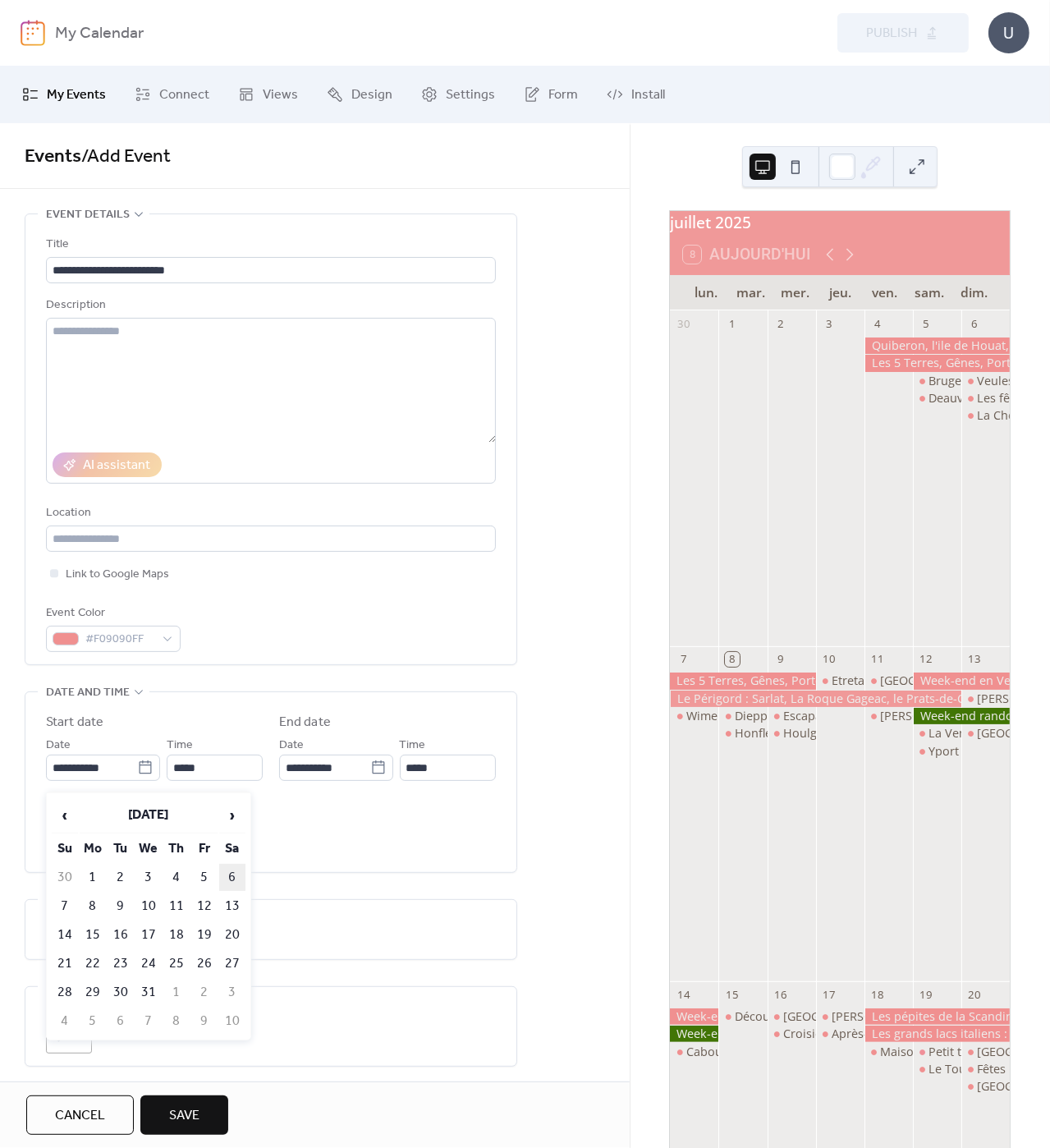 click on "6" at bounding box center (232, 877) 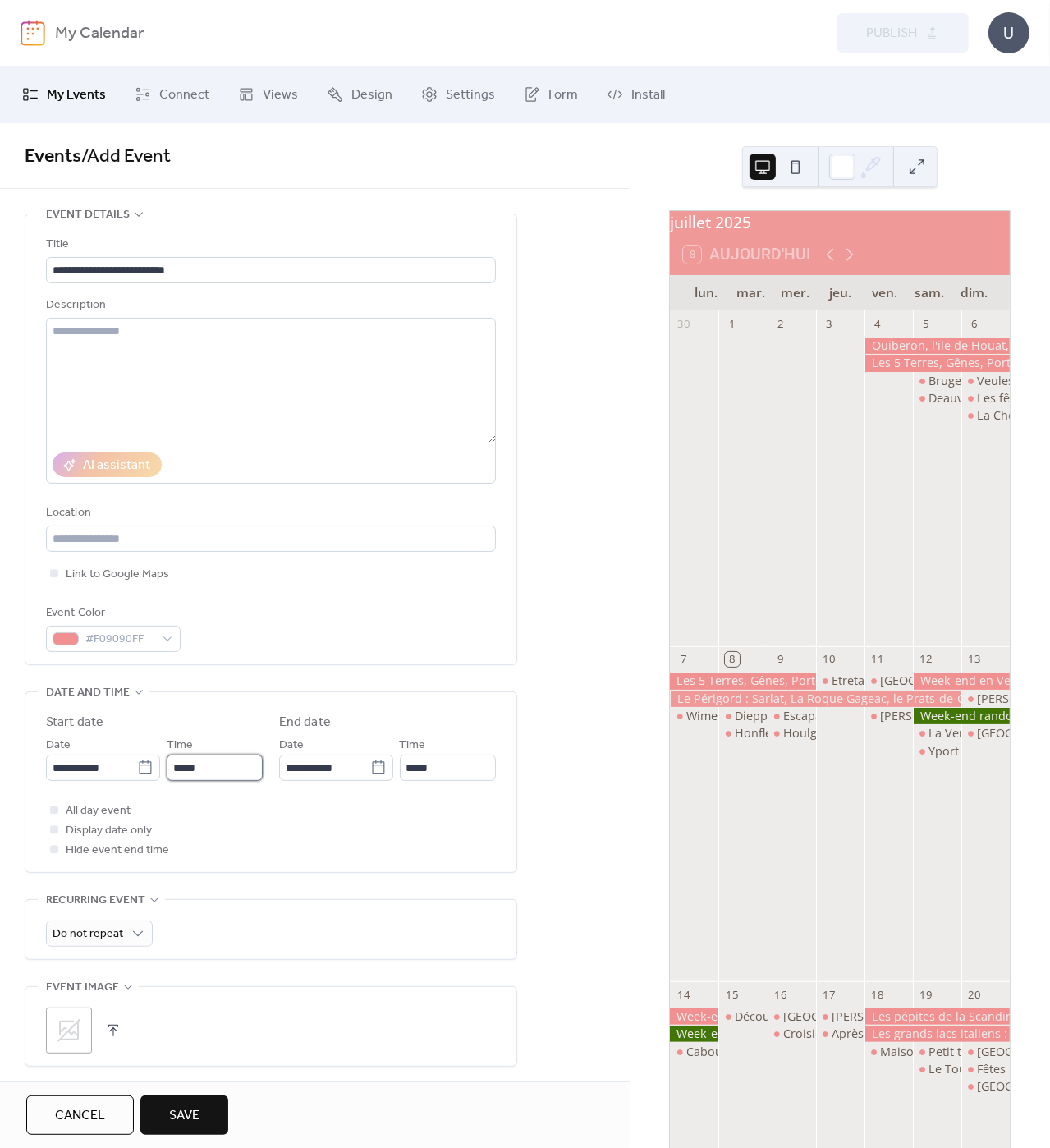 click on "*****" at bounding box center [214, 768] 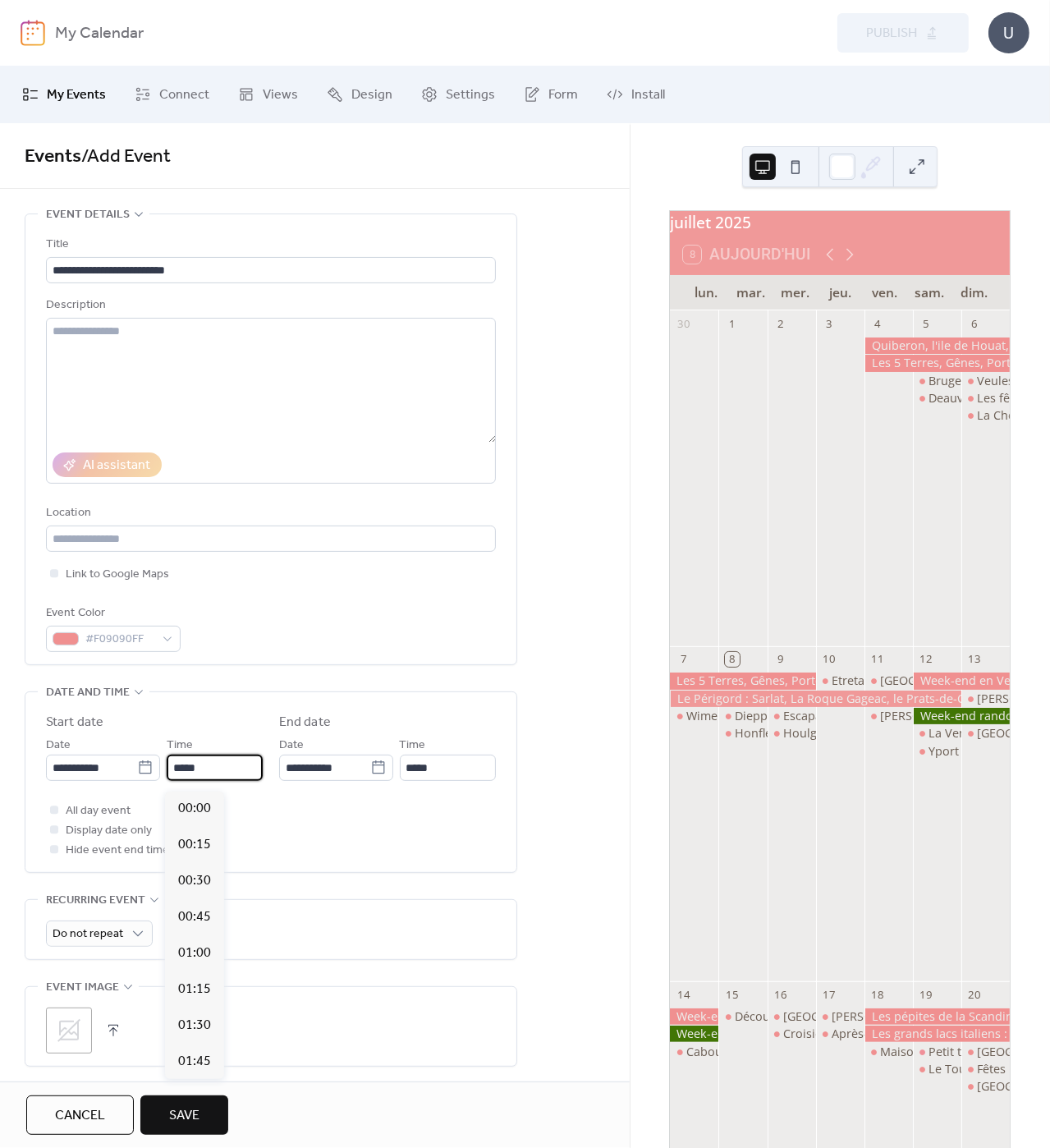 scroll, scrollTop: 1734, scrollLeft: 0, axis: vertical 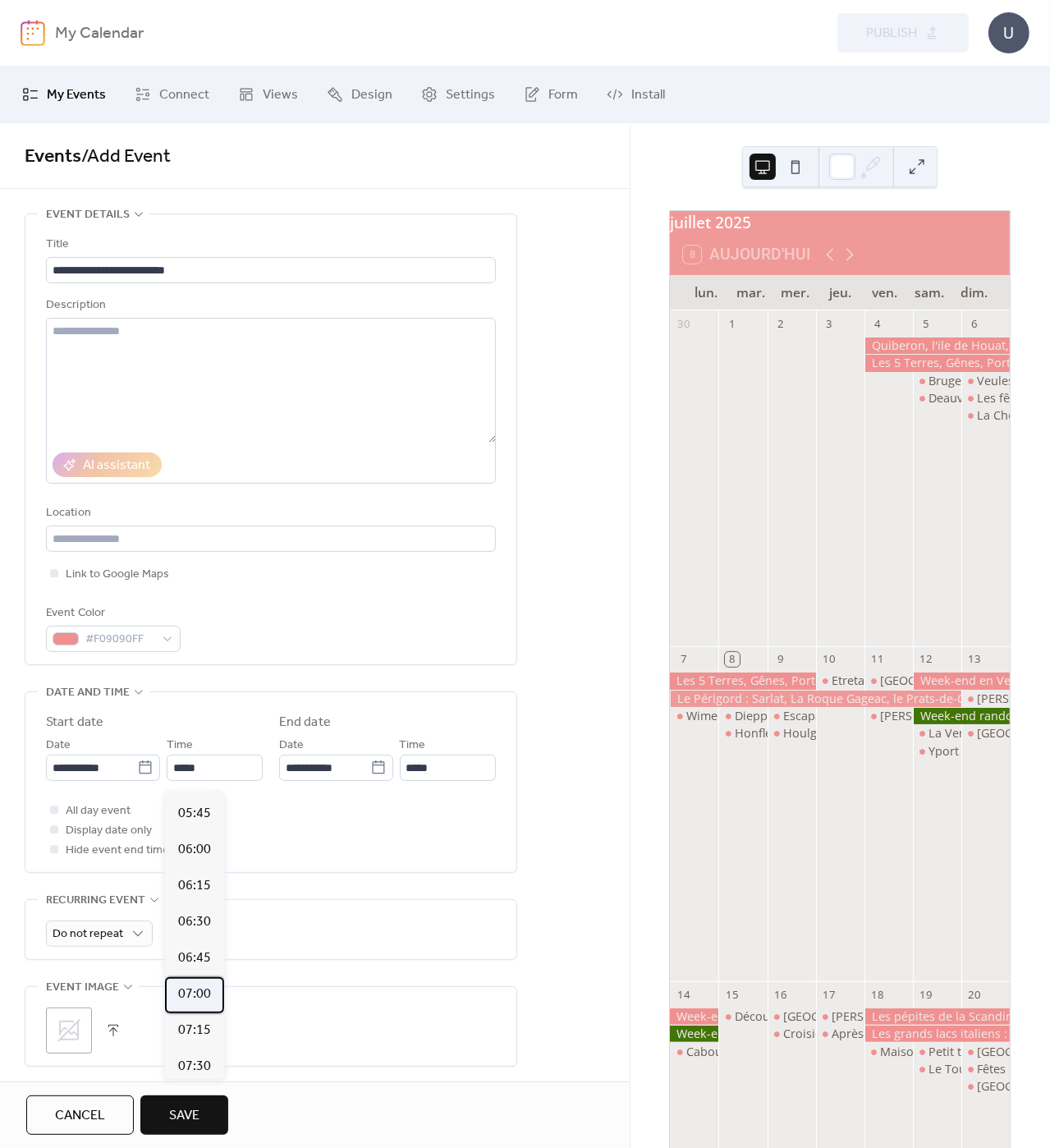 click on "07:00" at bounding box center [195, 994] 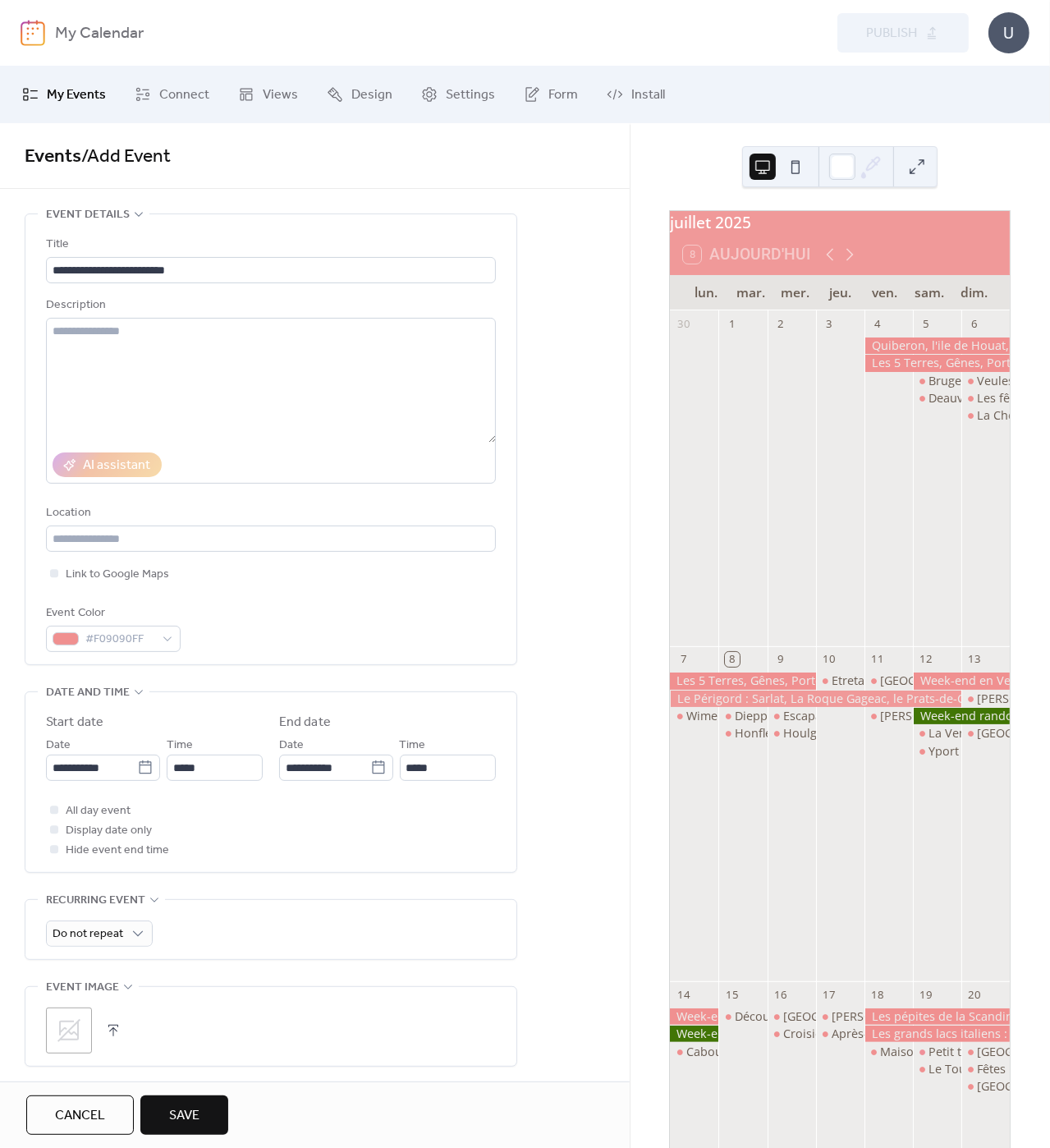 type on "*****" 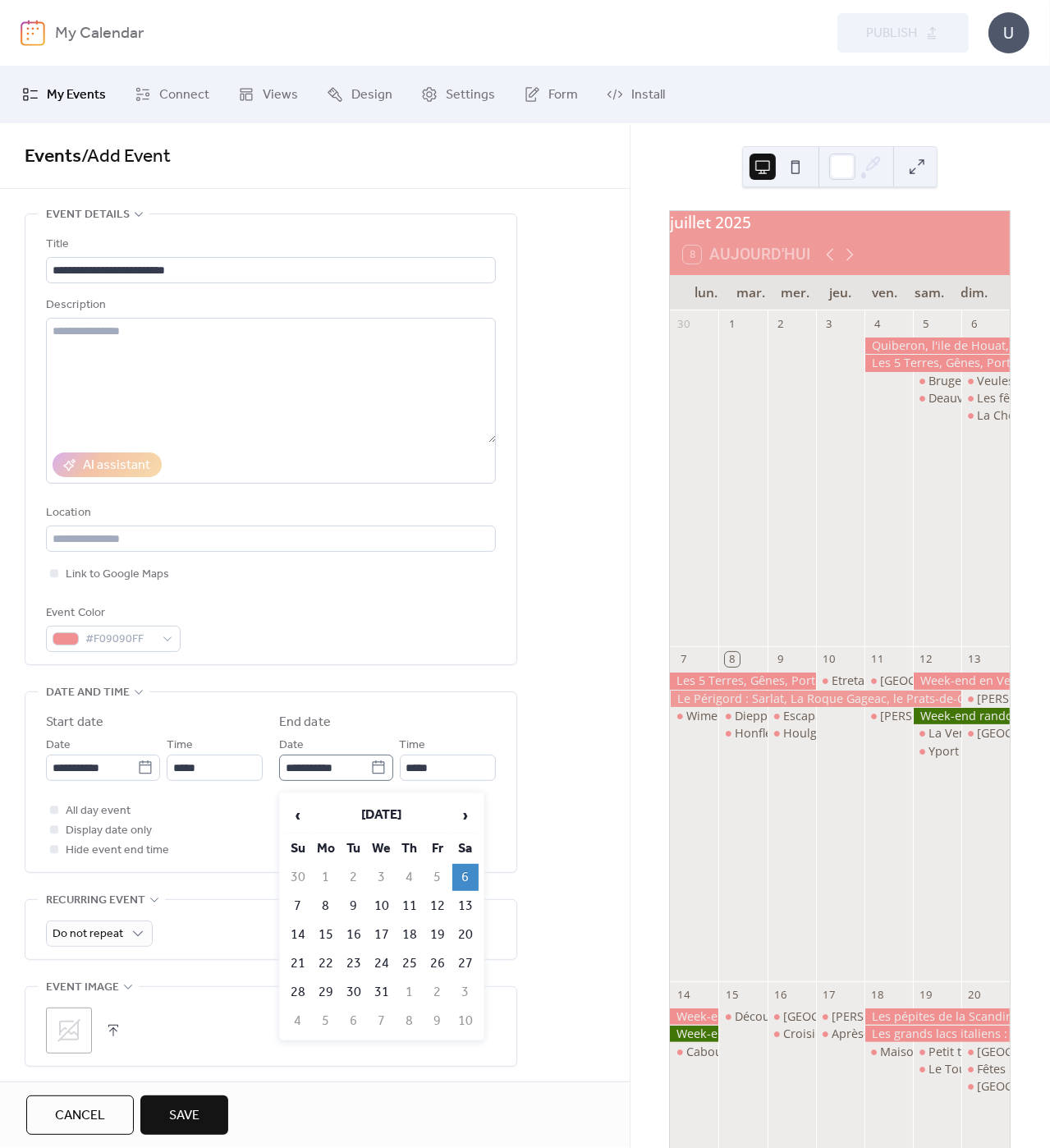 click 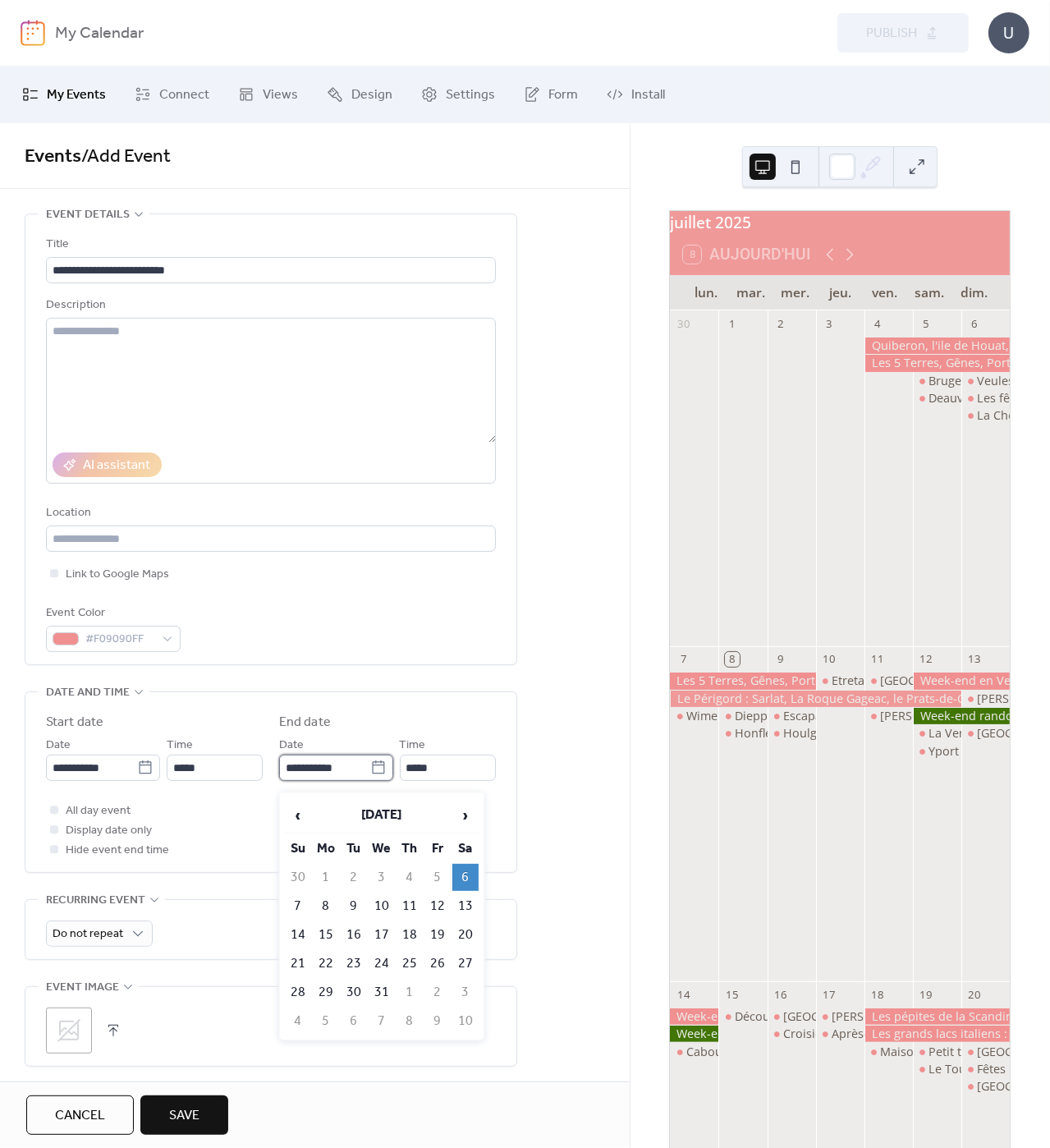 click on "**********" at bounding box center [324, 768] 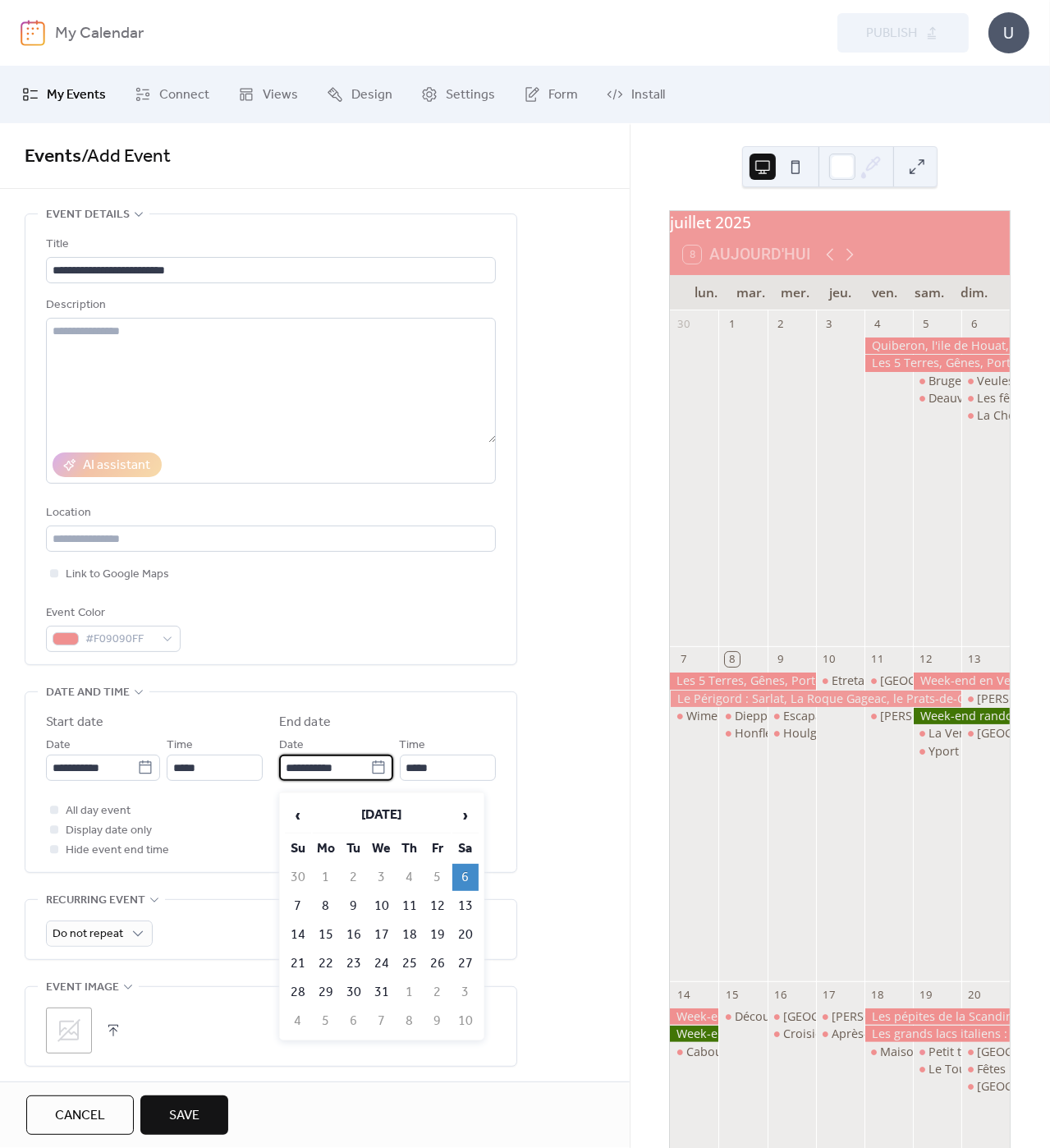 click on "7" at bounding box center (298, 906) 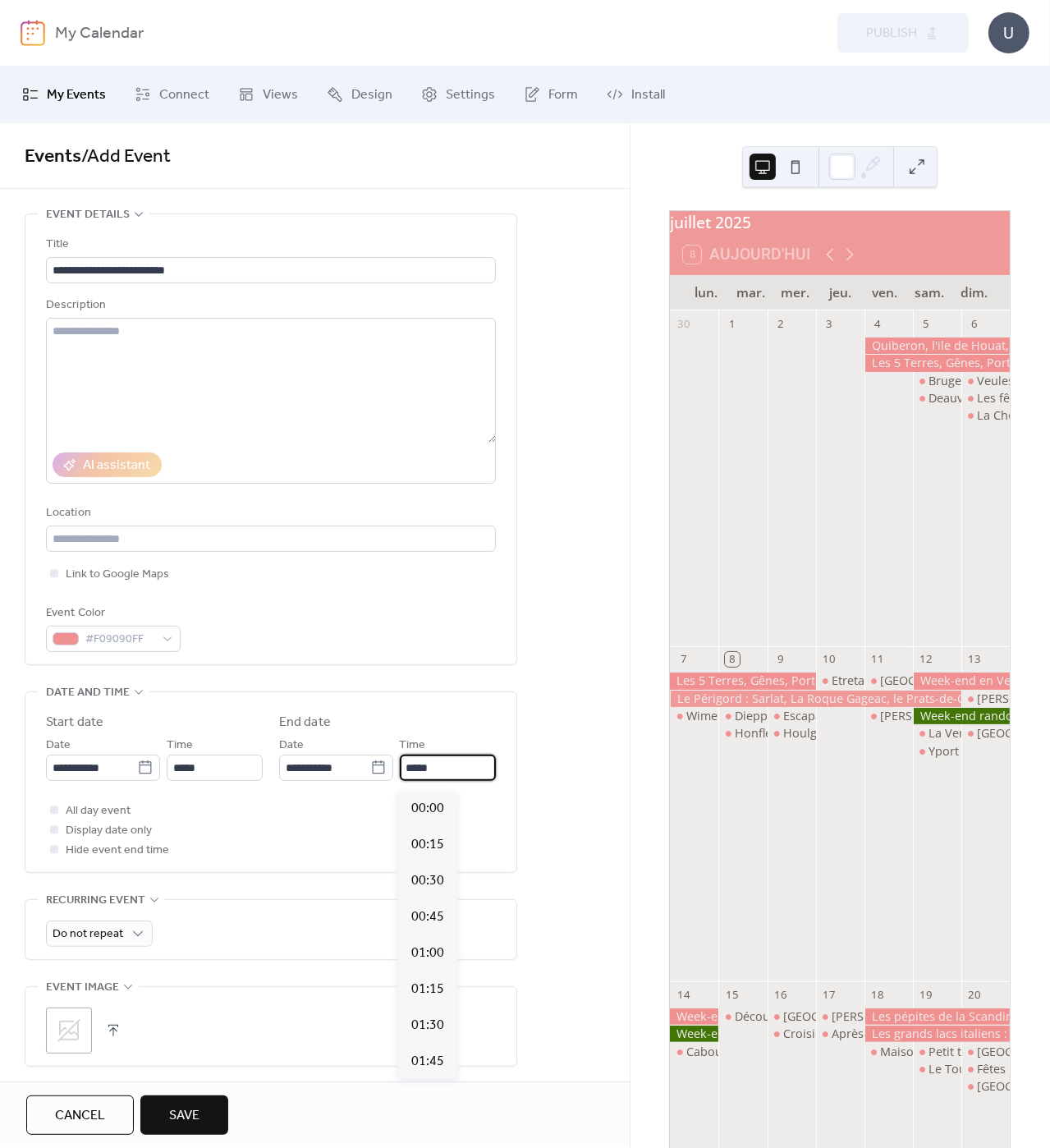 scroll, scrollTop: 1156, scrollLeft: 0, axis: vertical 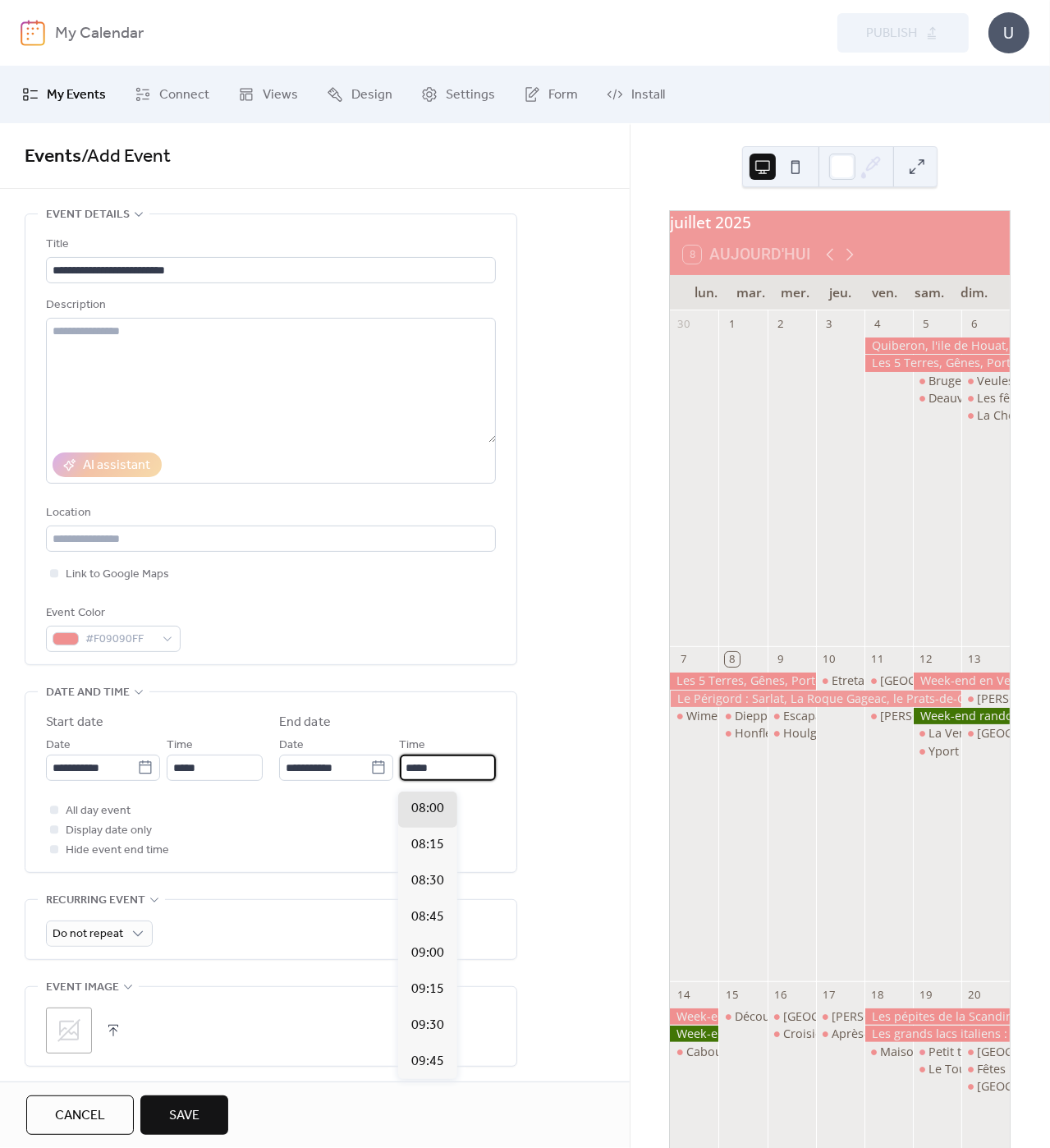 drag, startPoint x: 433, startPoint y: 776, endPoint x: 383, endPoint y: 781, distance: 50.249378 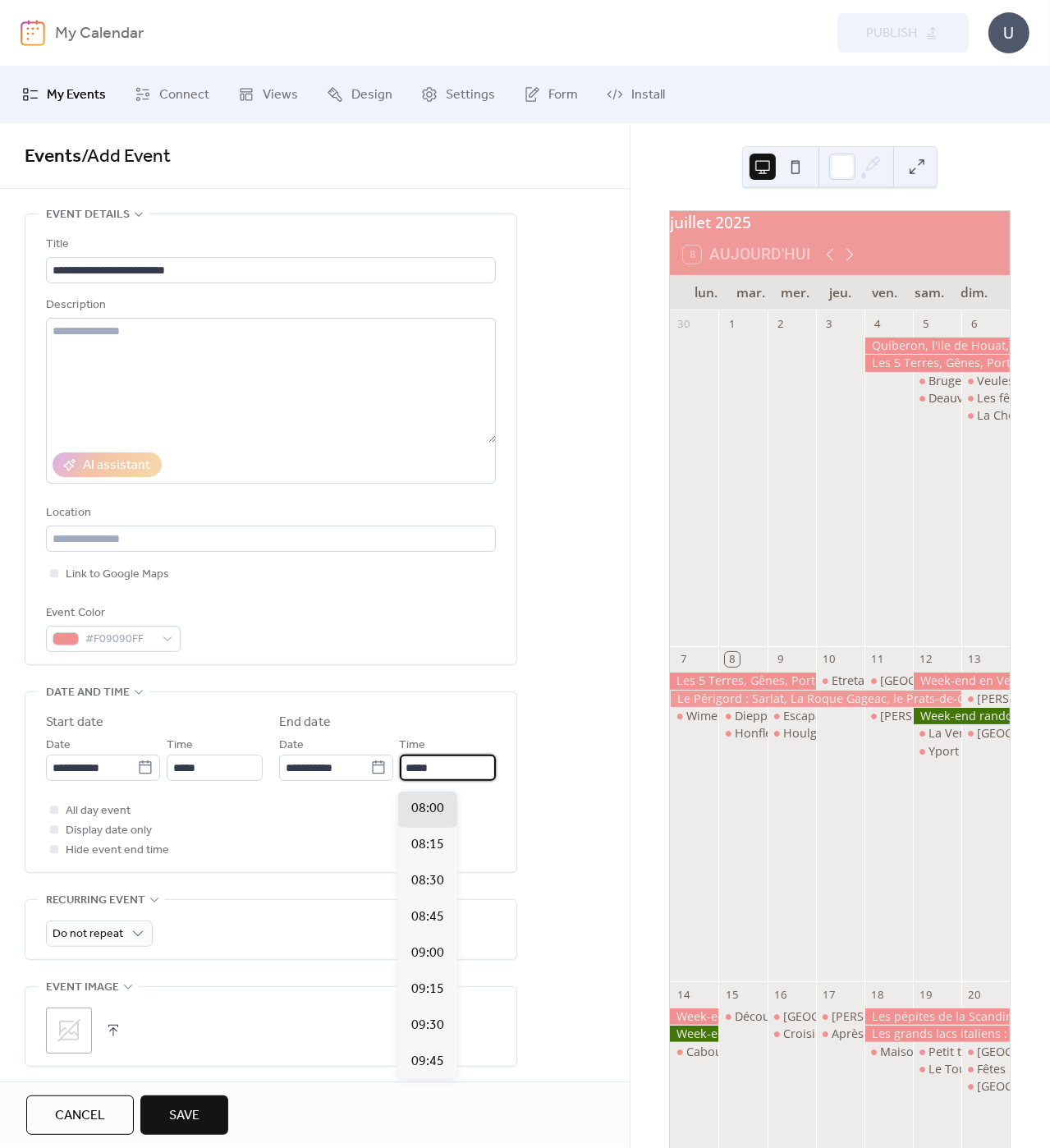 click on "*****" at bounding box center (447, 768) 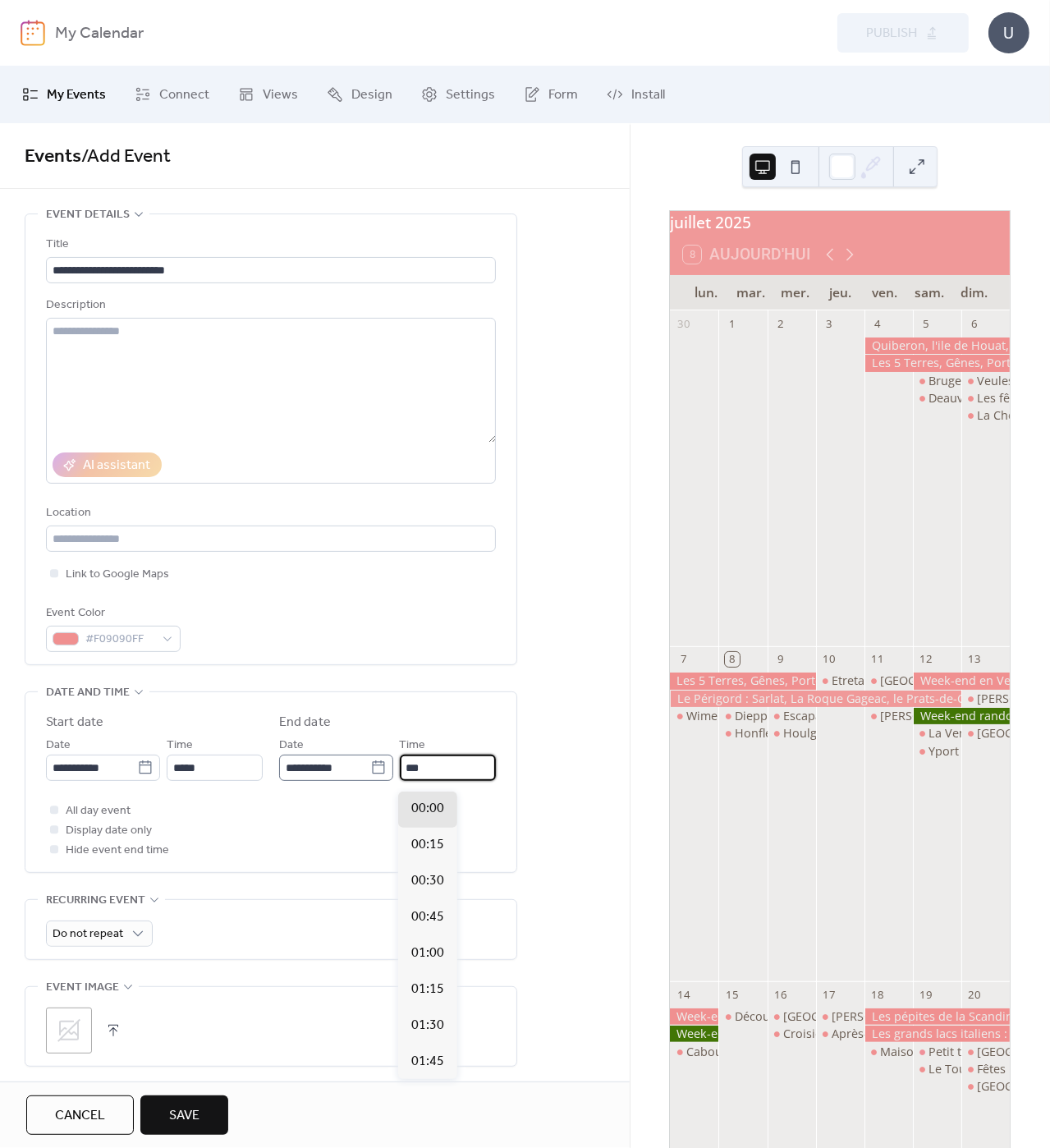 scroll, scrollTop: 867, scrollLeft: 0, axis: vertical 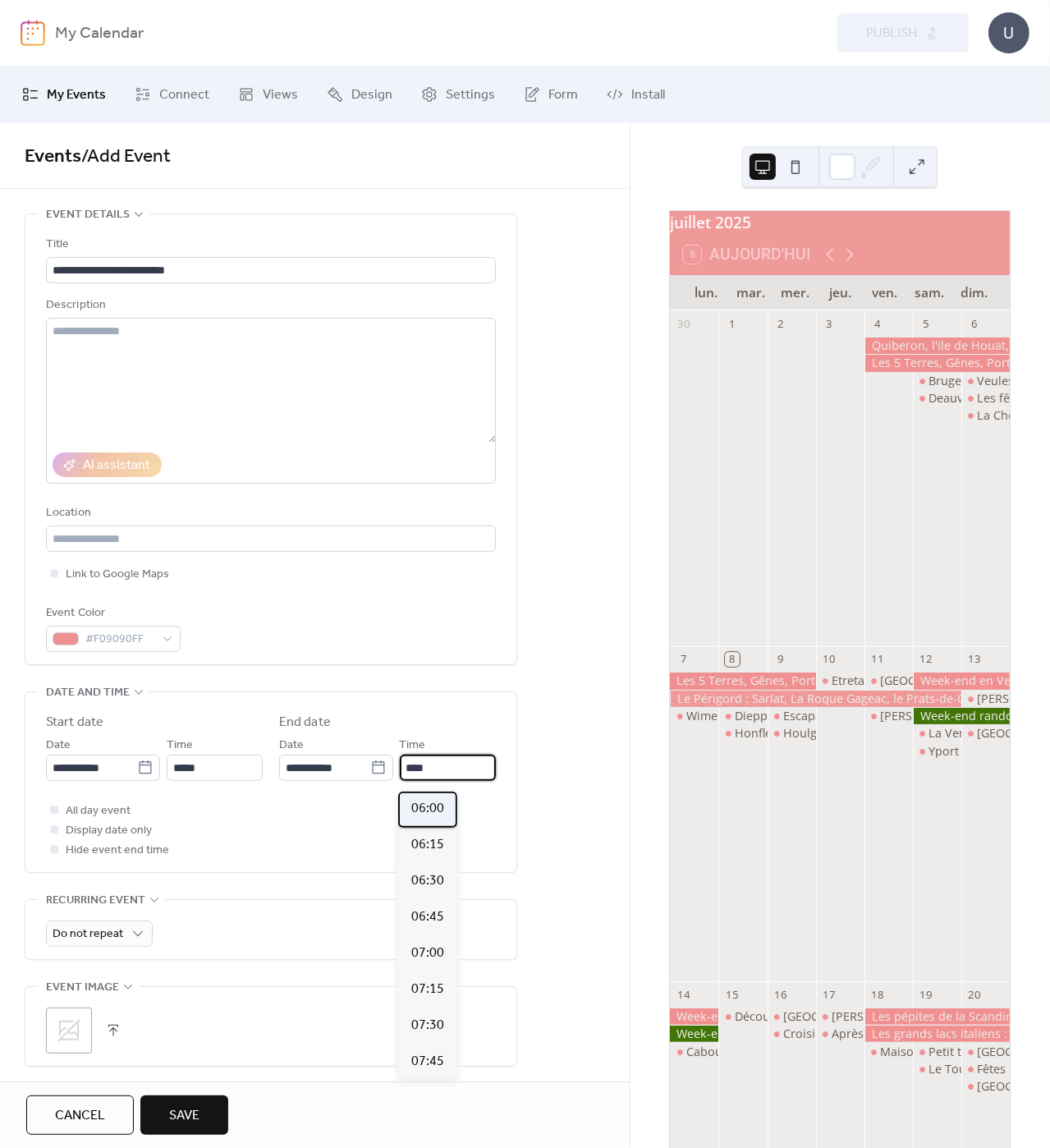 click on "06:00" at bounding box center (428, 809) 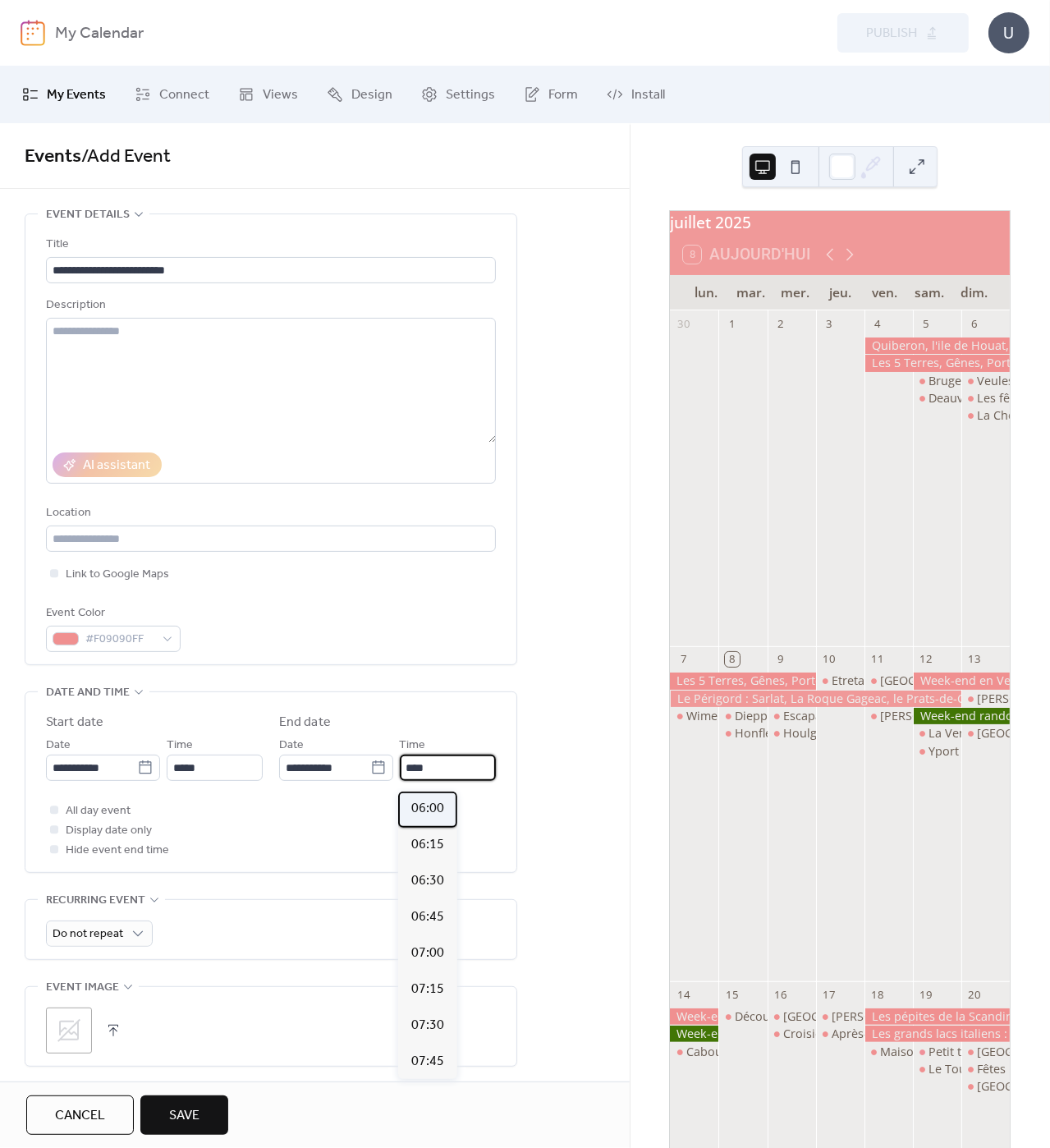 type on "*****" 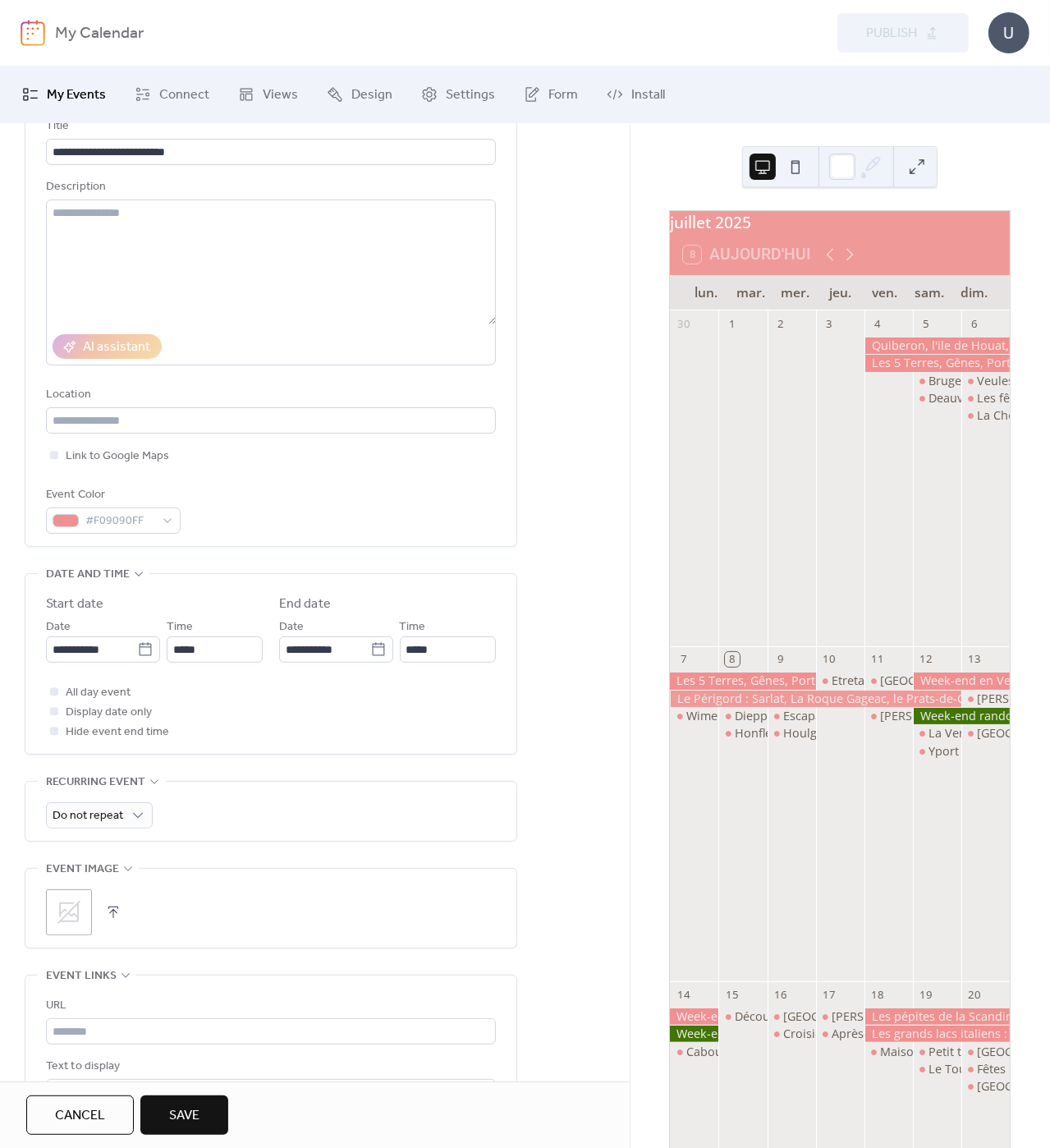 scroll, scrollTop: 236, scrollLeft: 0, axis: vertical 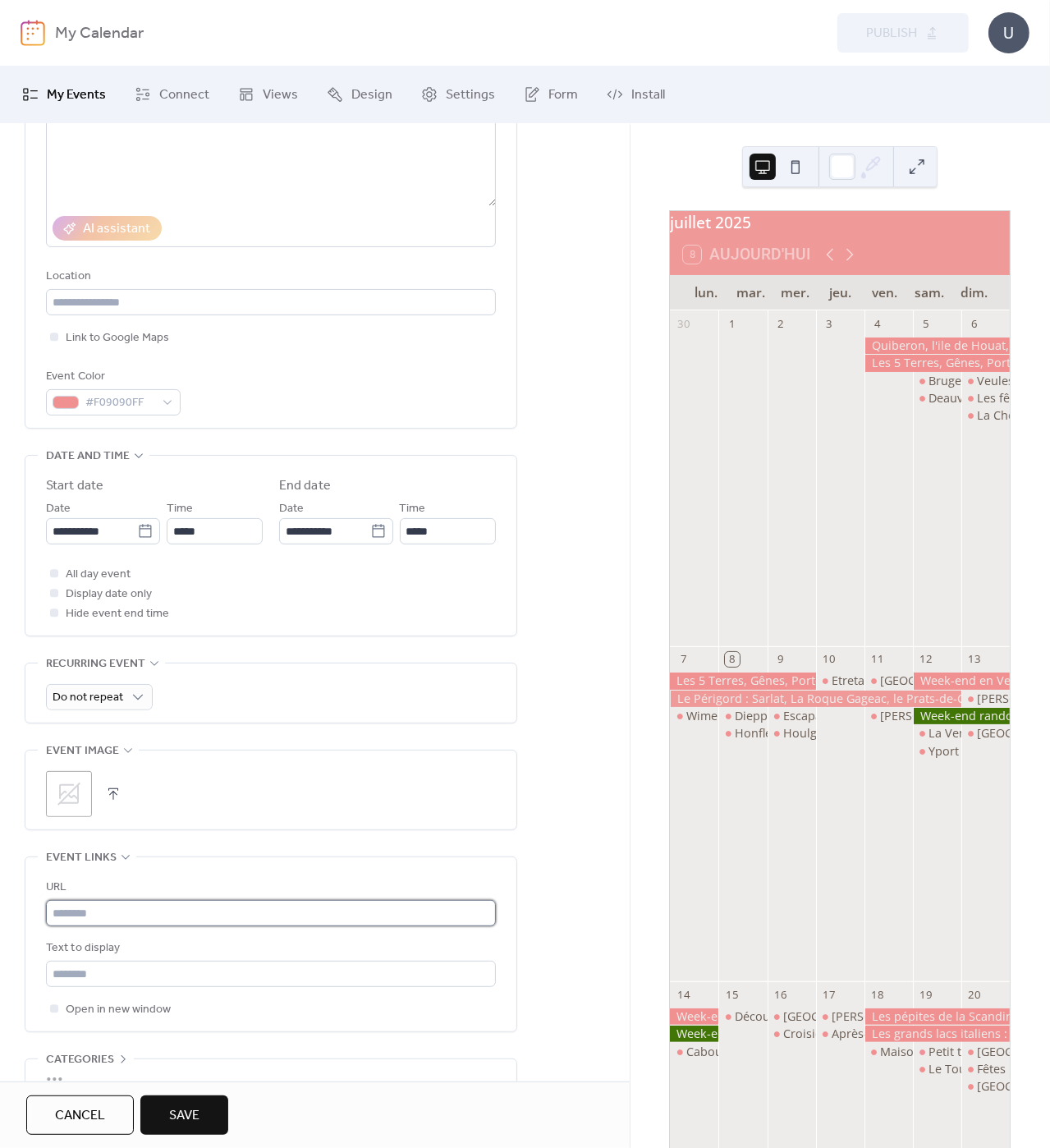 click at bounding box center [271, 913] 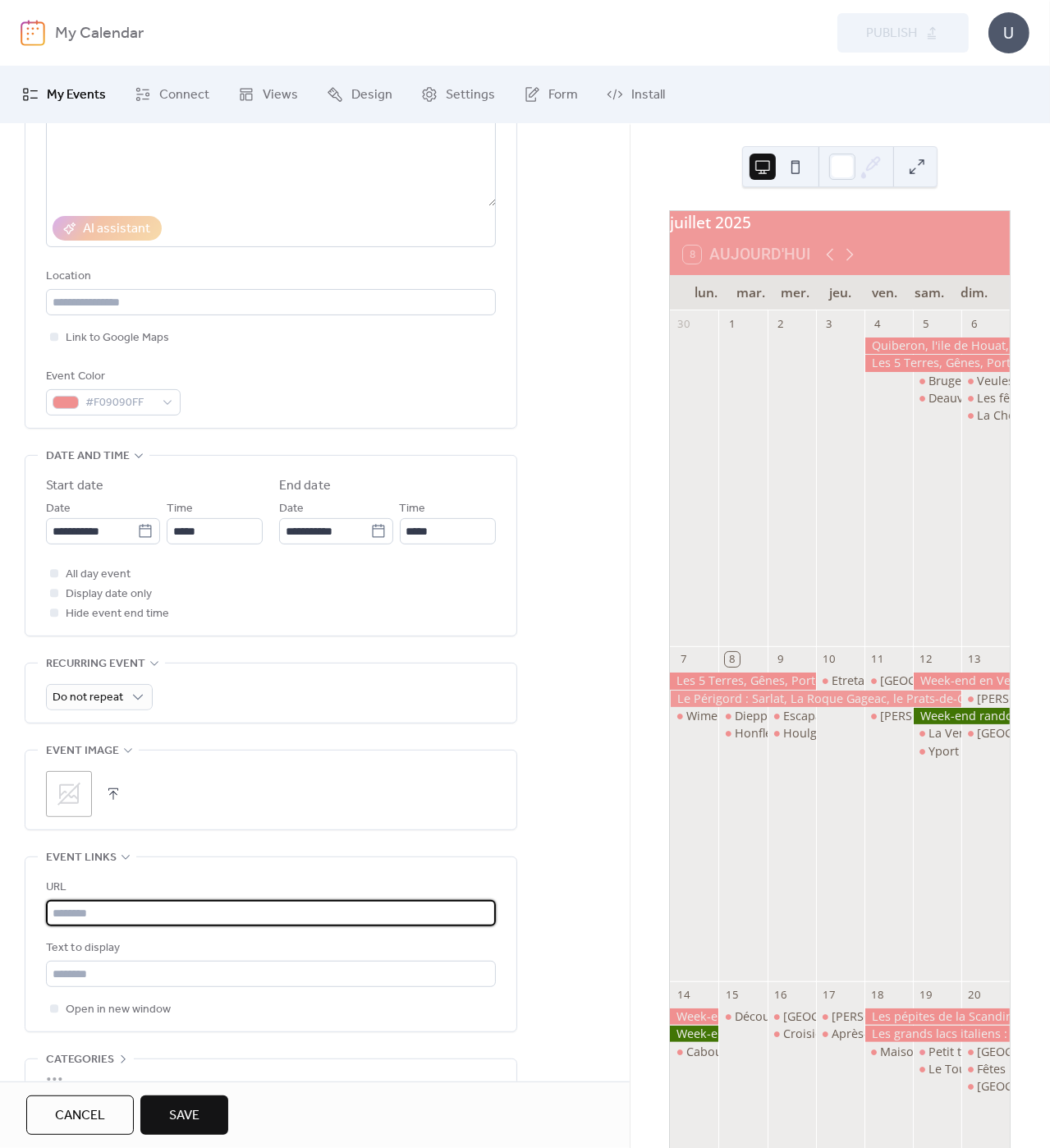 paste on "**********" 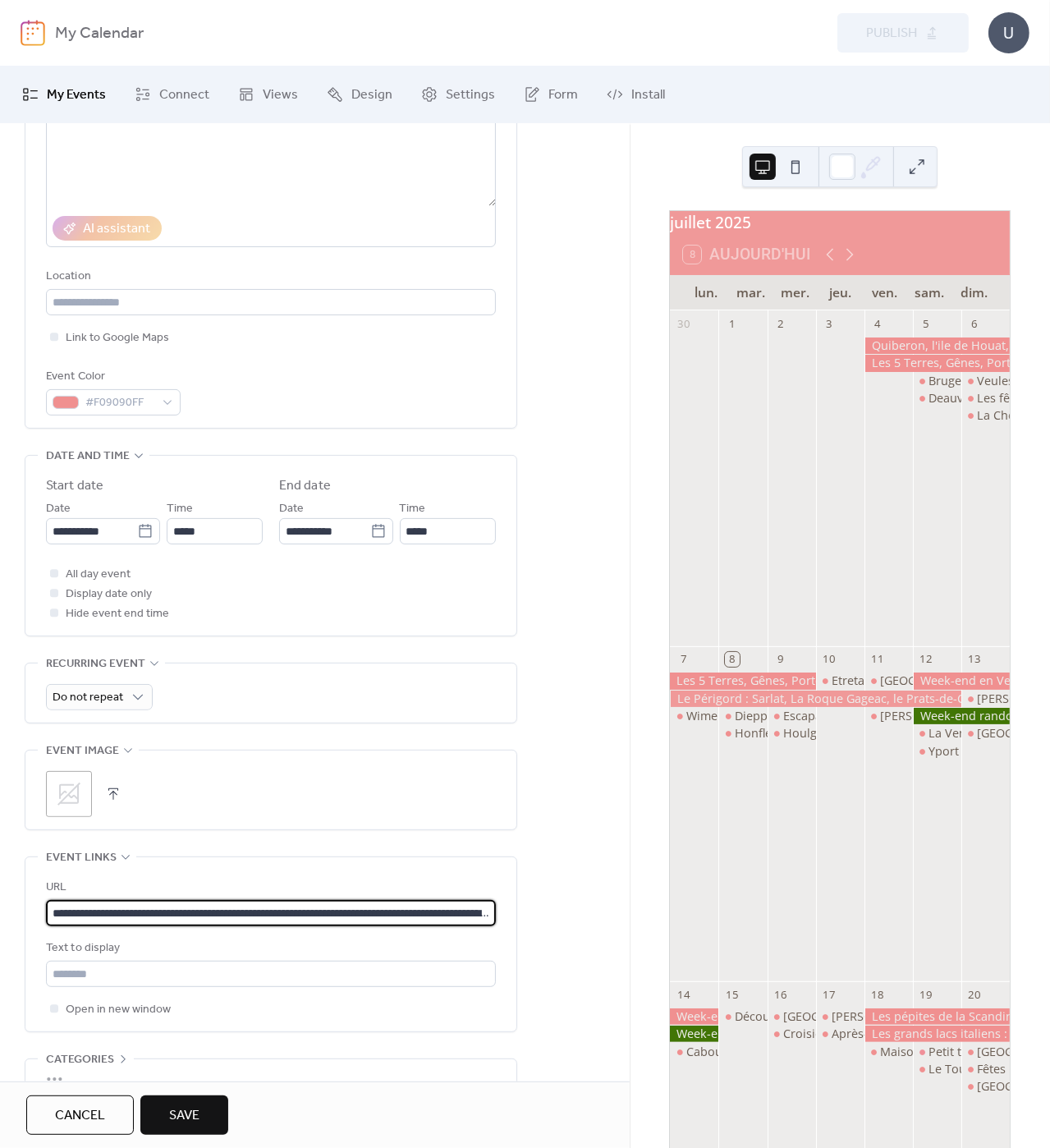 scroll, scrollTop: 0, scrollLeft: 497, axis: horizontal 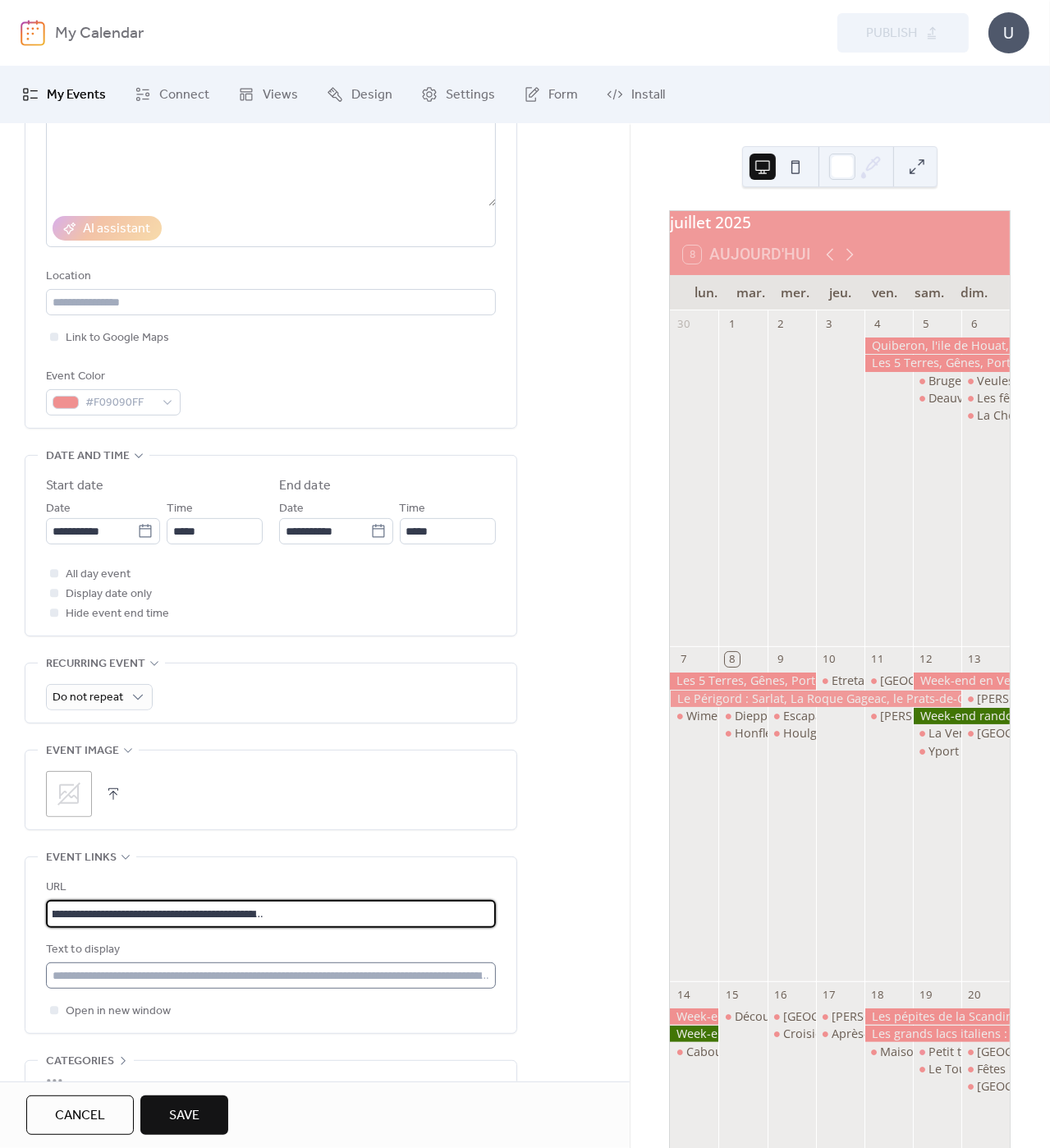 type on "**********" 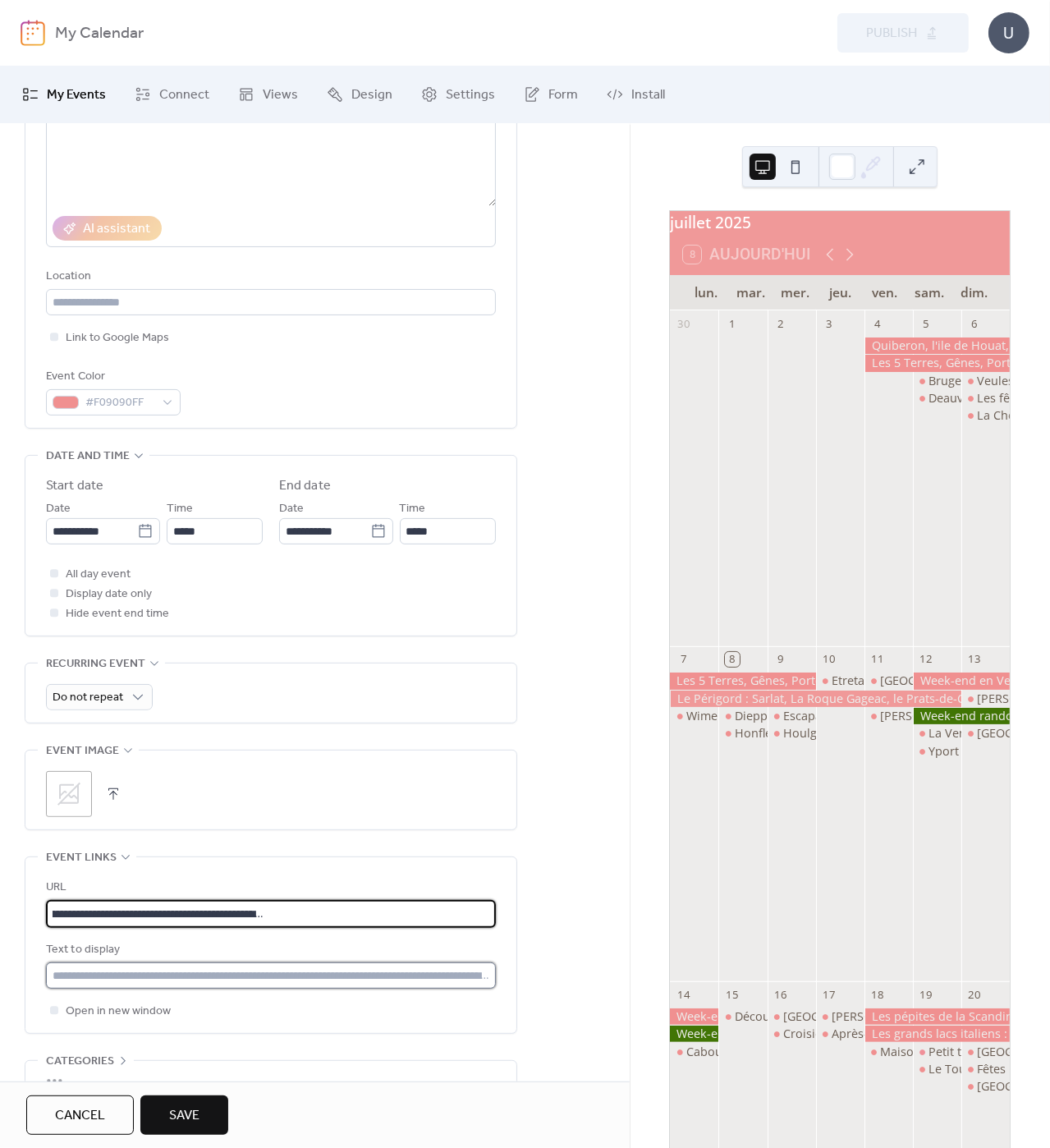 click at bounding box center (271, 976) 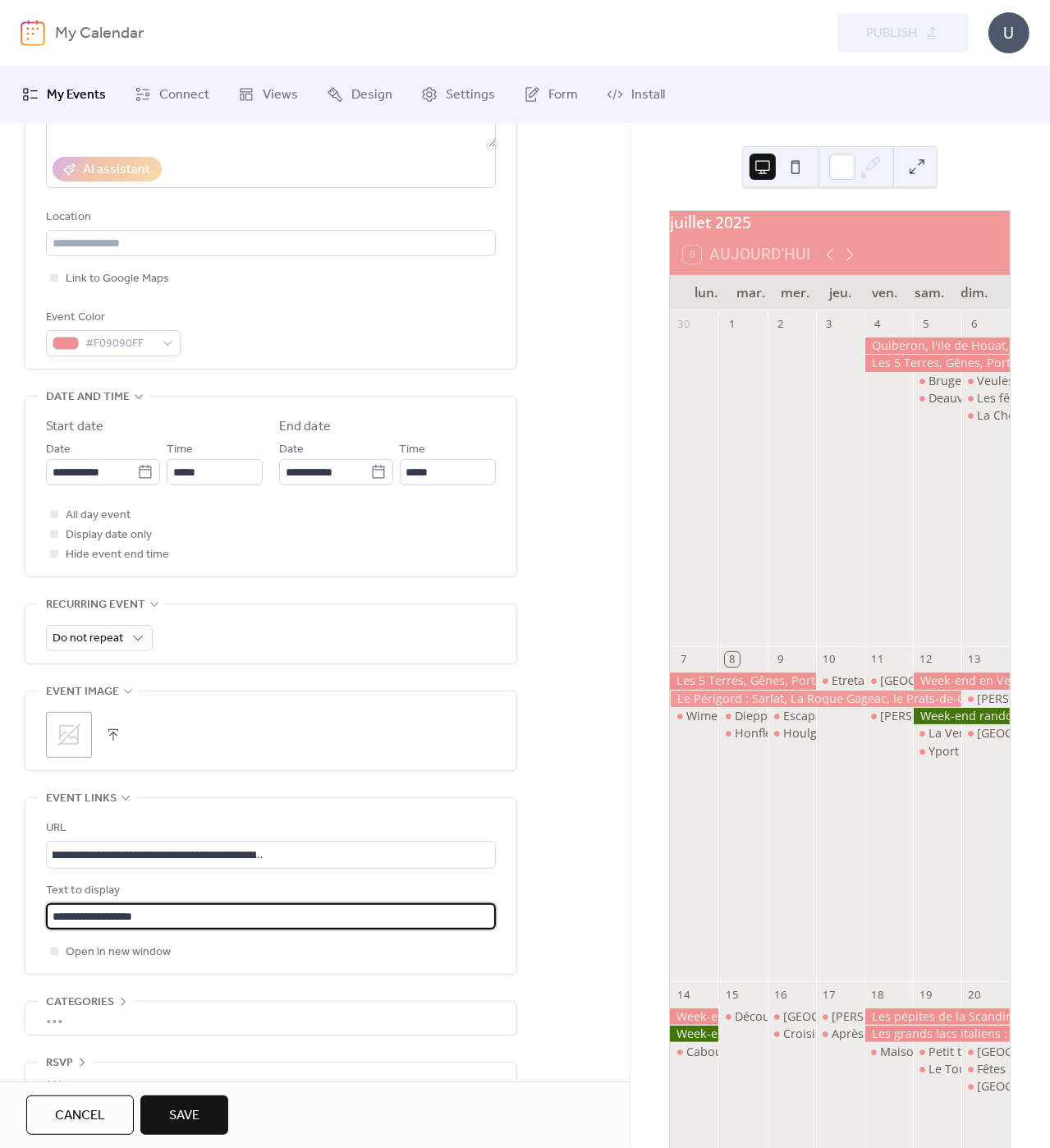 scroll, scrollTop: 338, scrollLeft: 0, axis: vertical 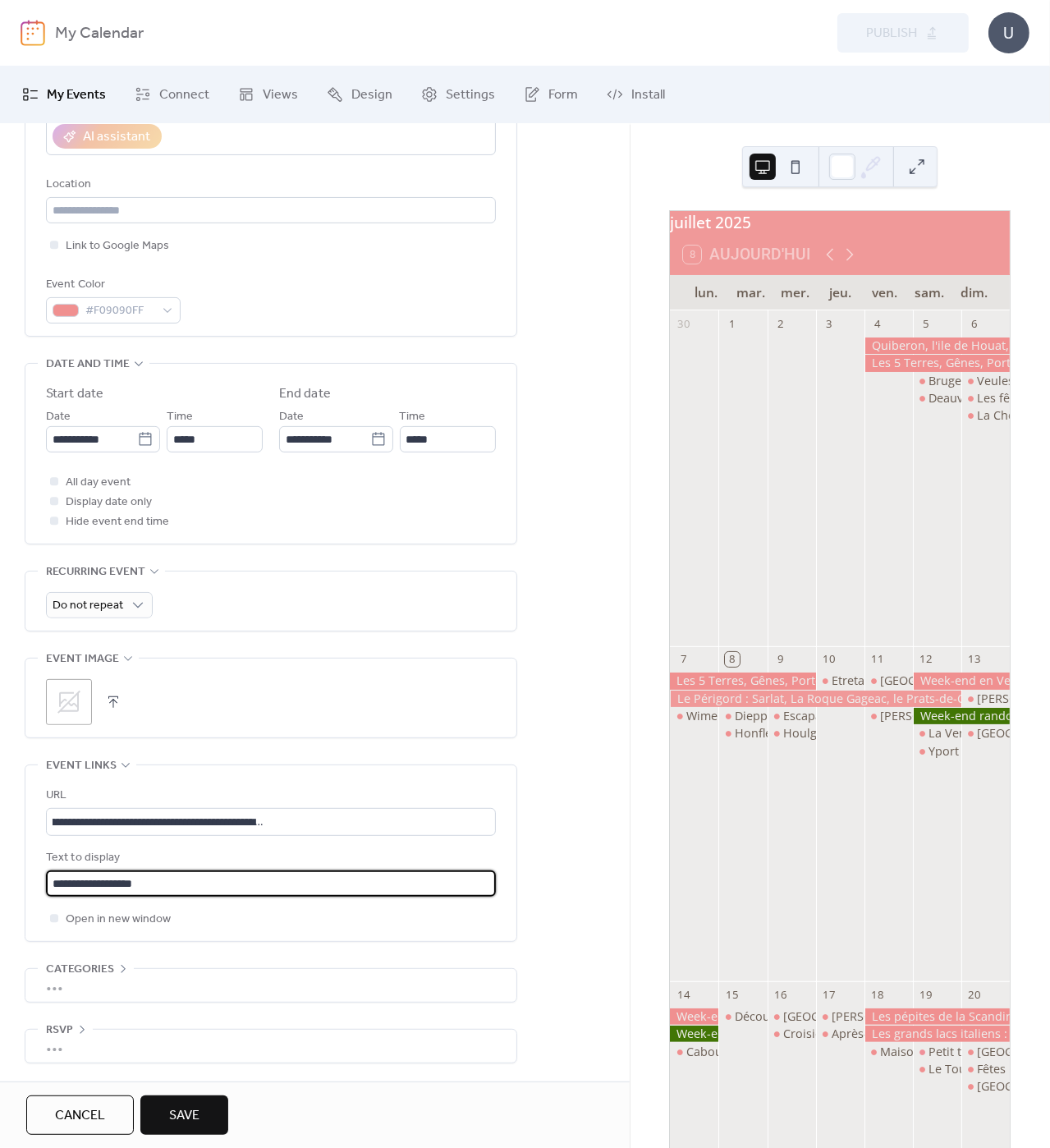 type on "**********" 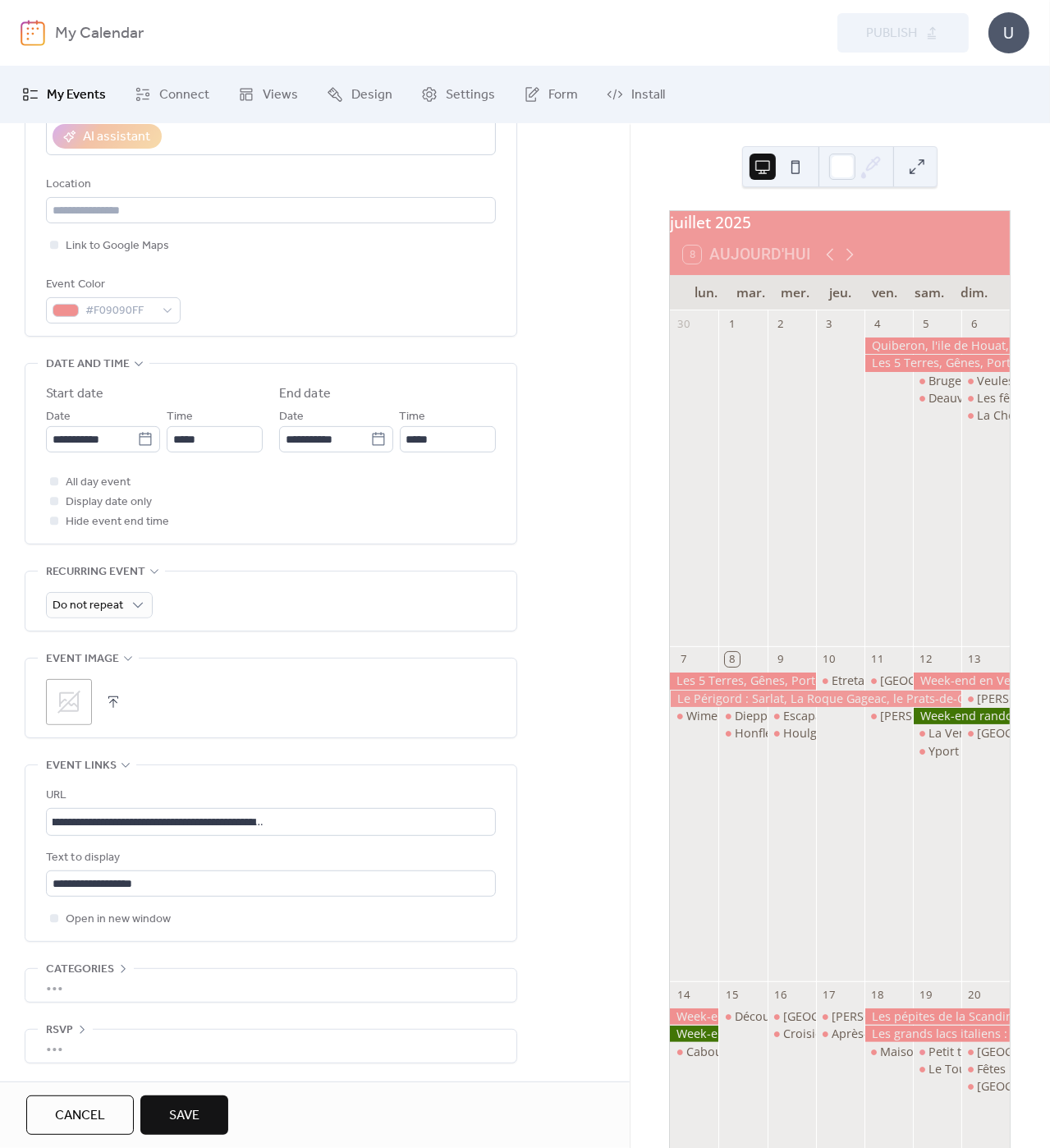 click on "Save" at bounding box center (184, 1115) 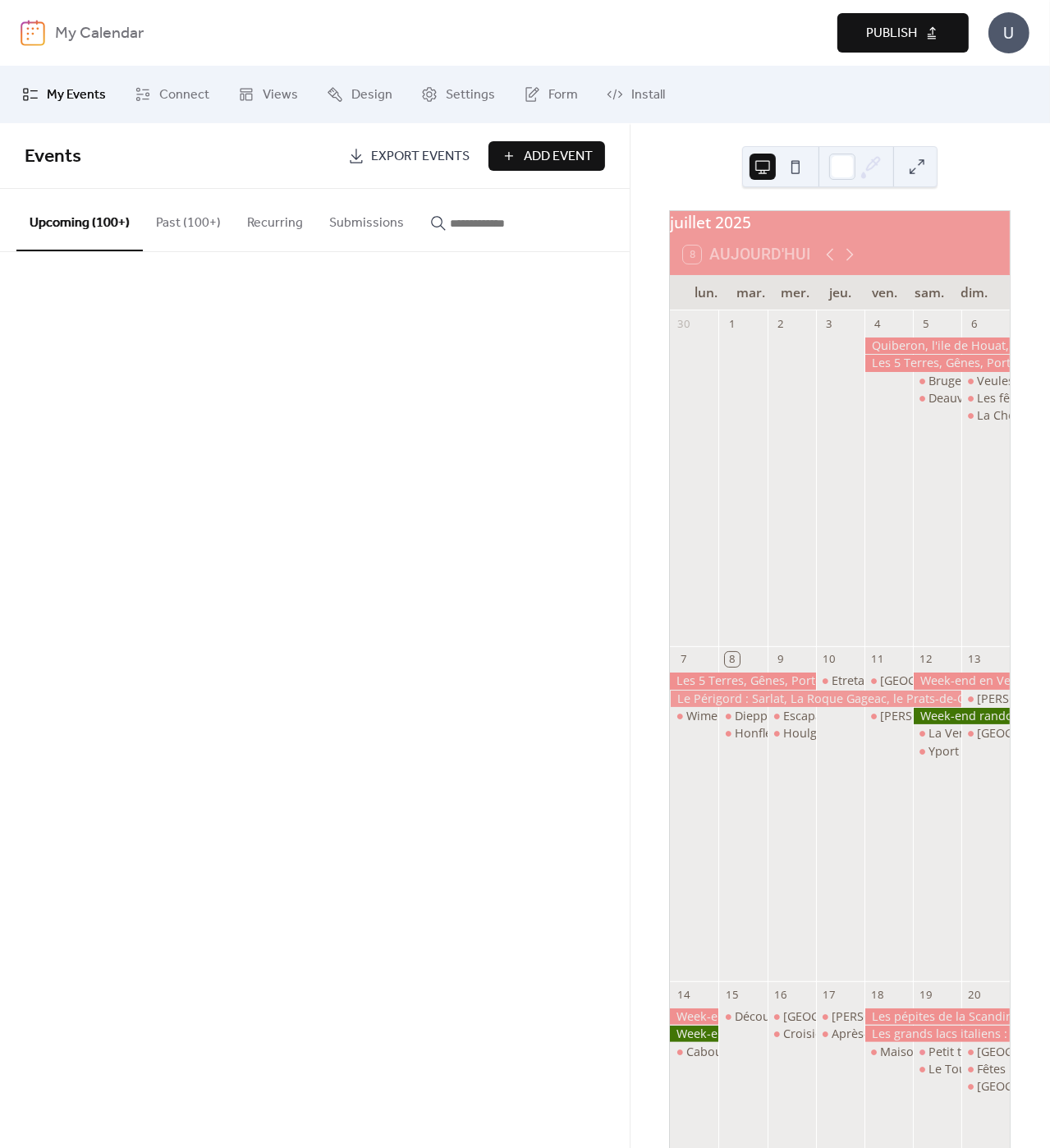 click on "Publish" at bounding box center (892, 34) 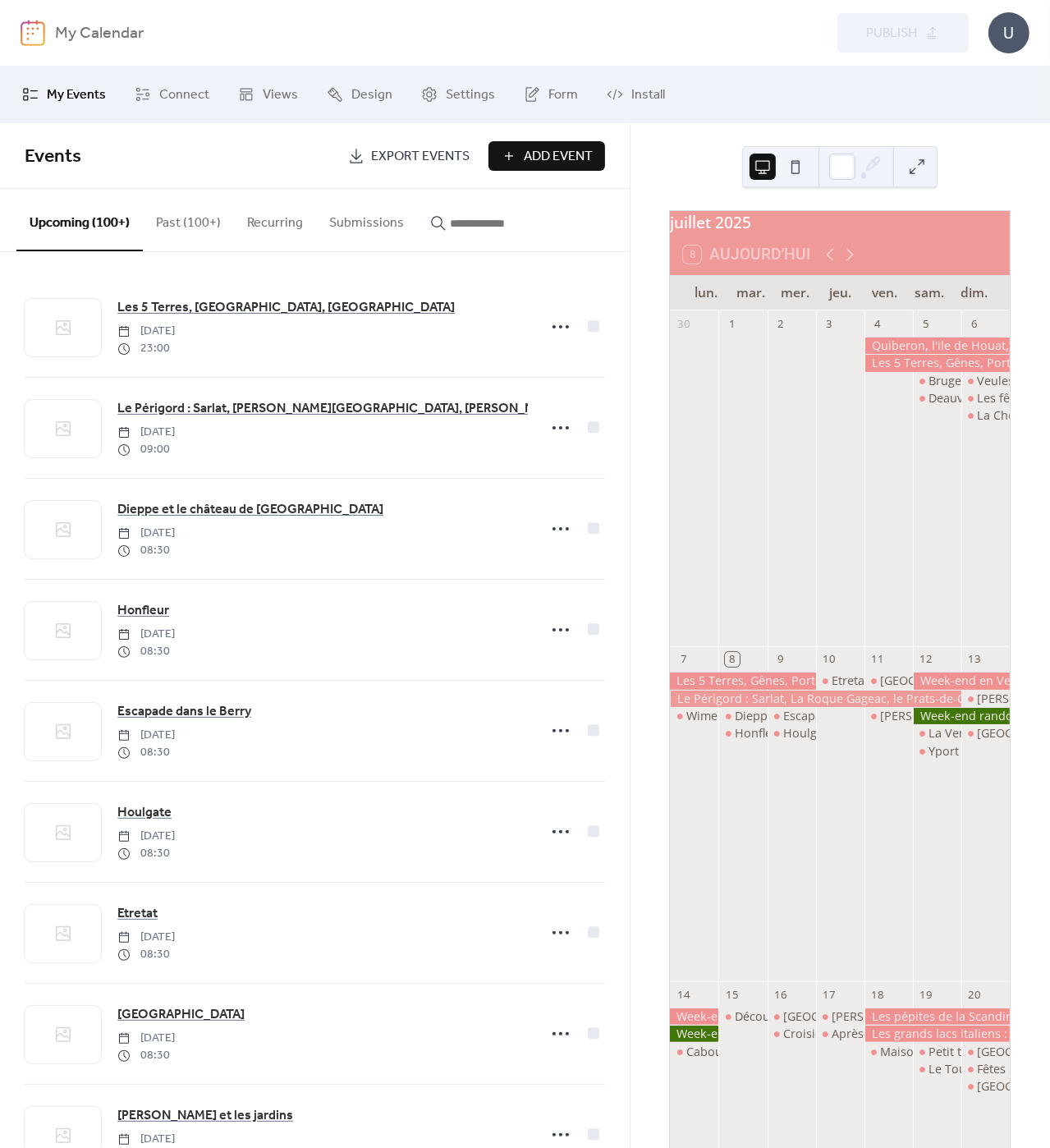 click at bounding box center [491, 223] 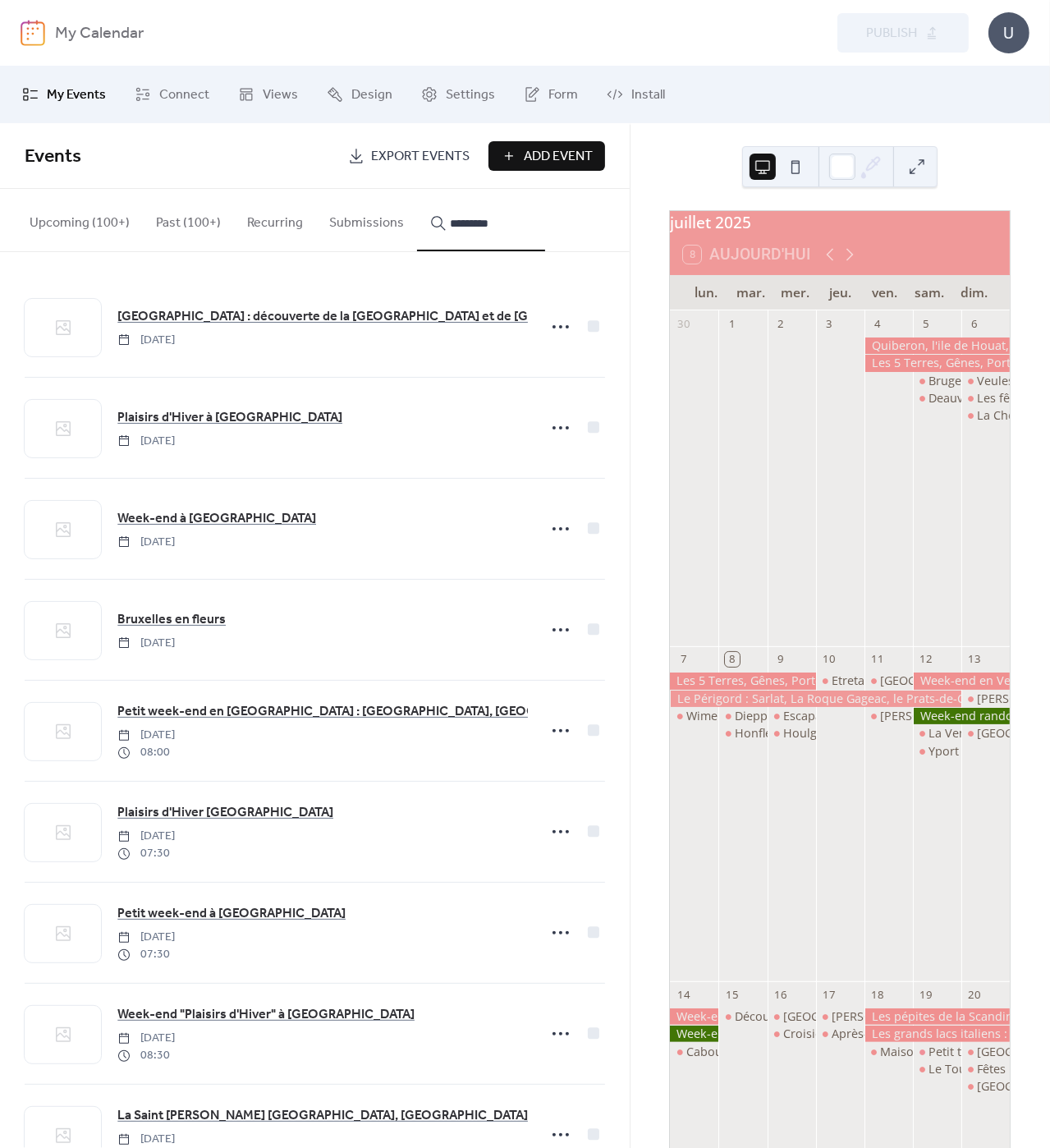 scroll, scrollTop: 64, scrollLeft: 0, axis: vertical 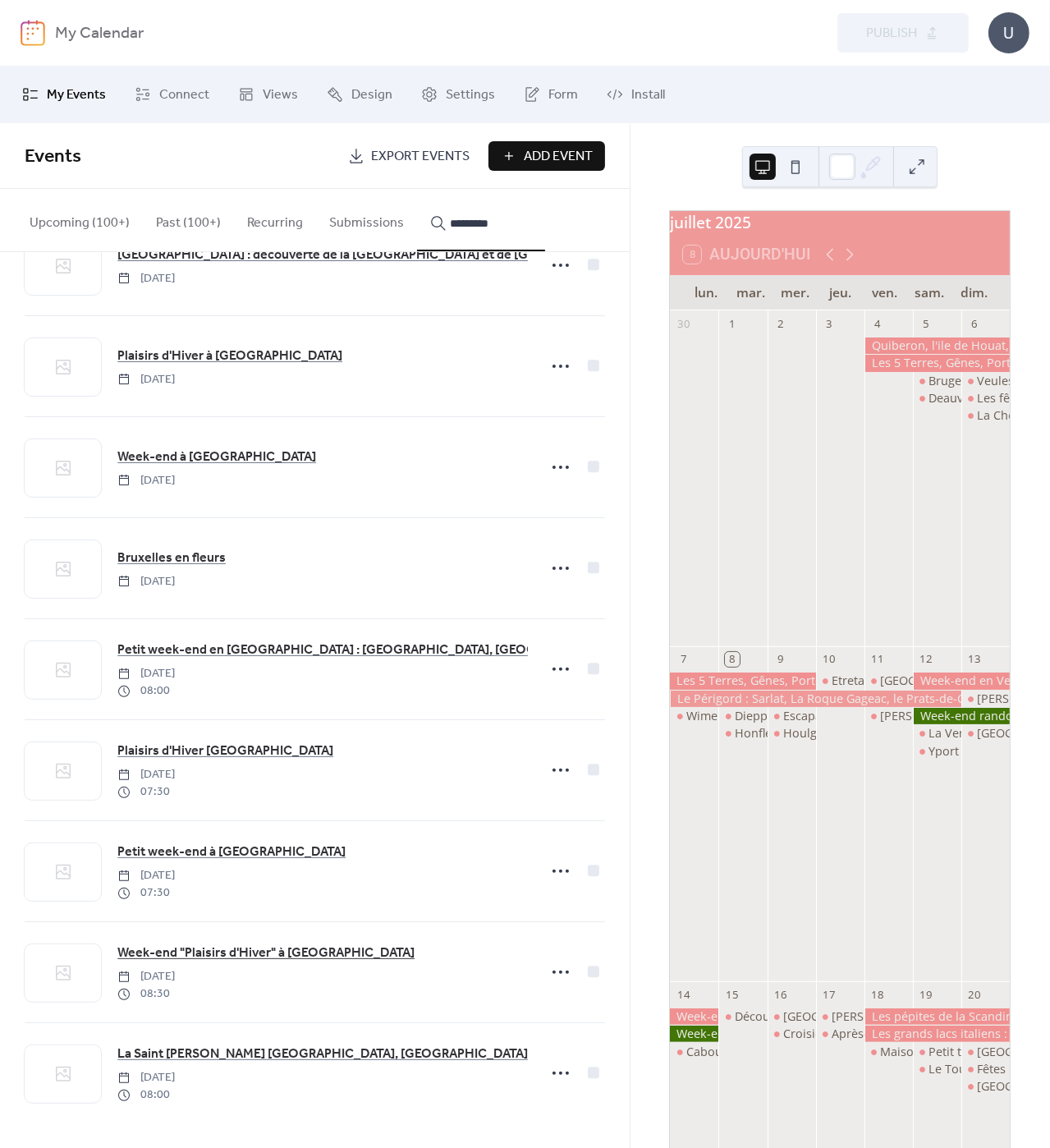 type on "*********" 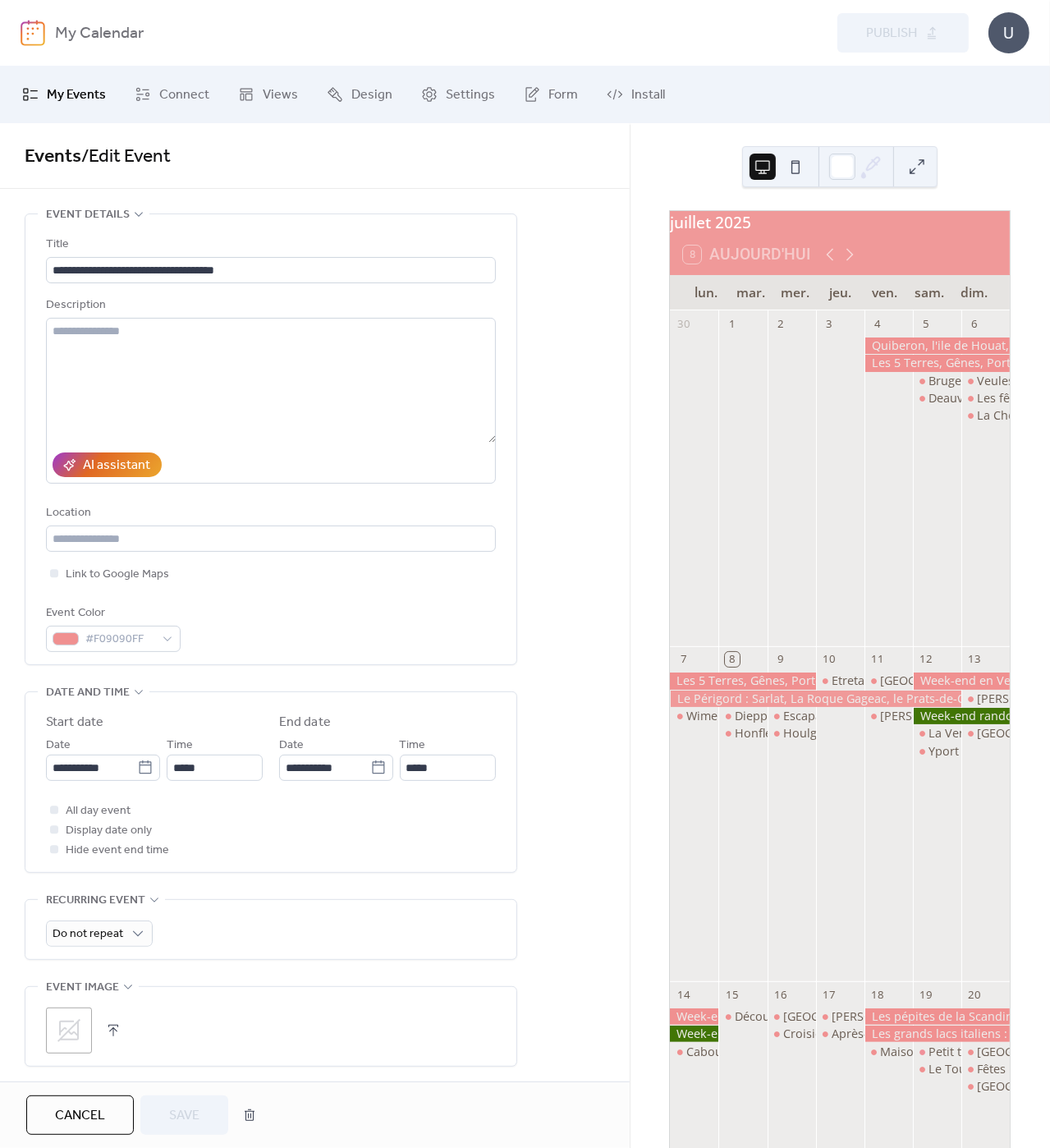click on "My Events" at bounding box center (64, 94) 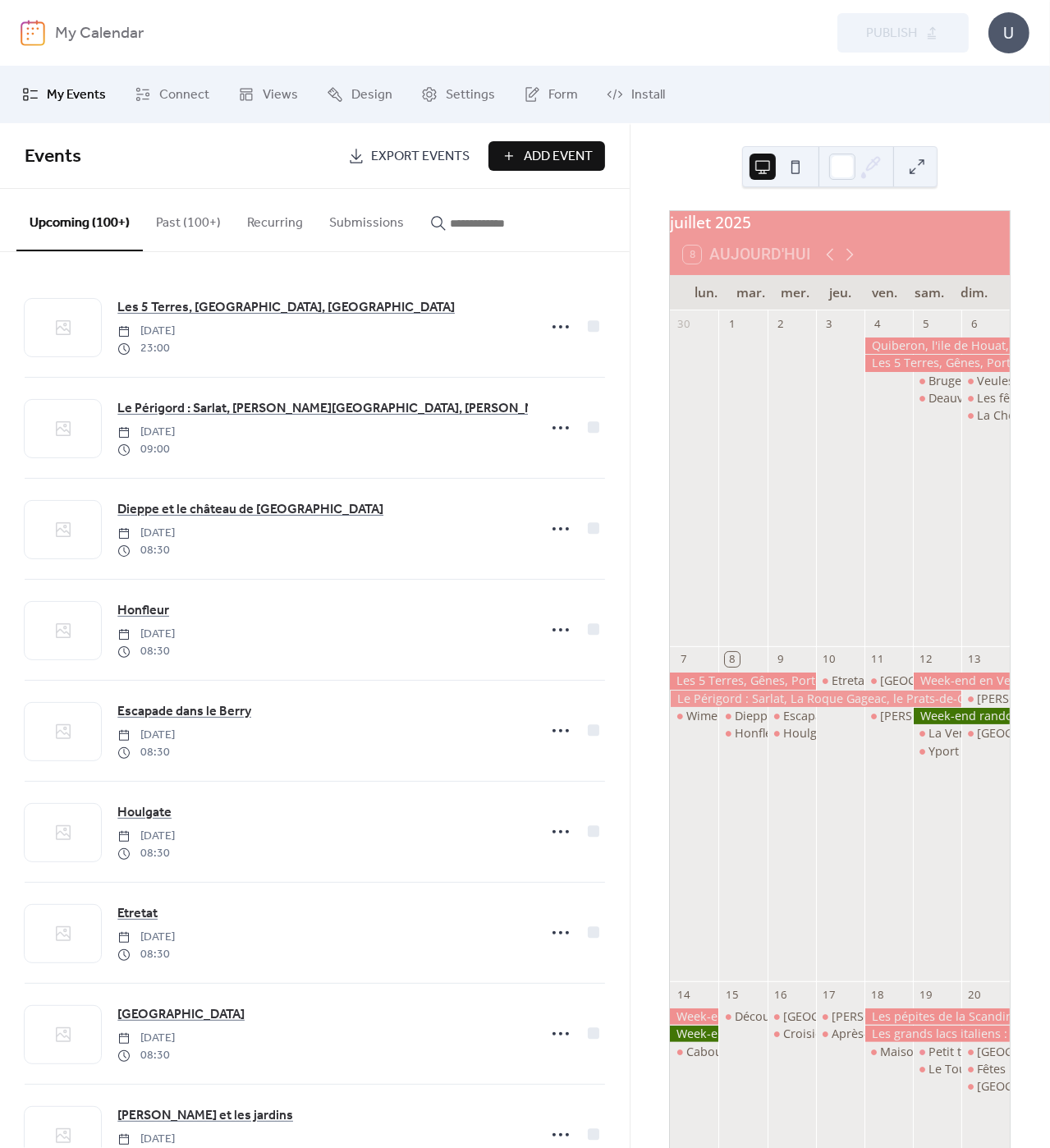click at bounding box center (491, 223) 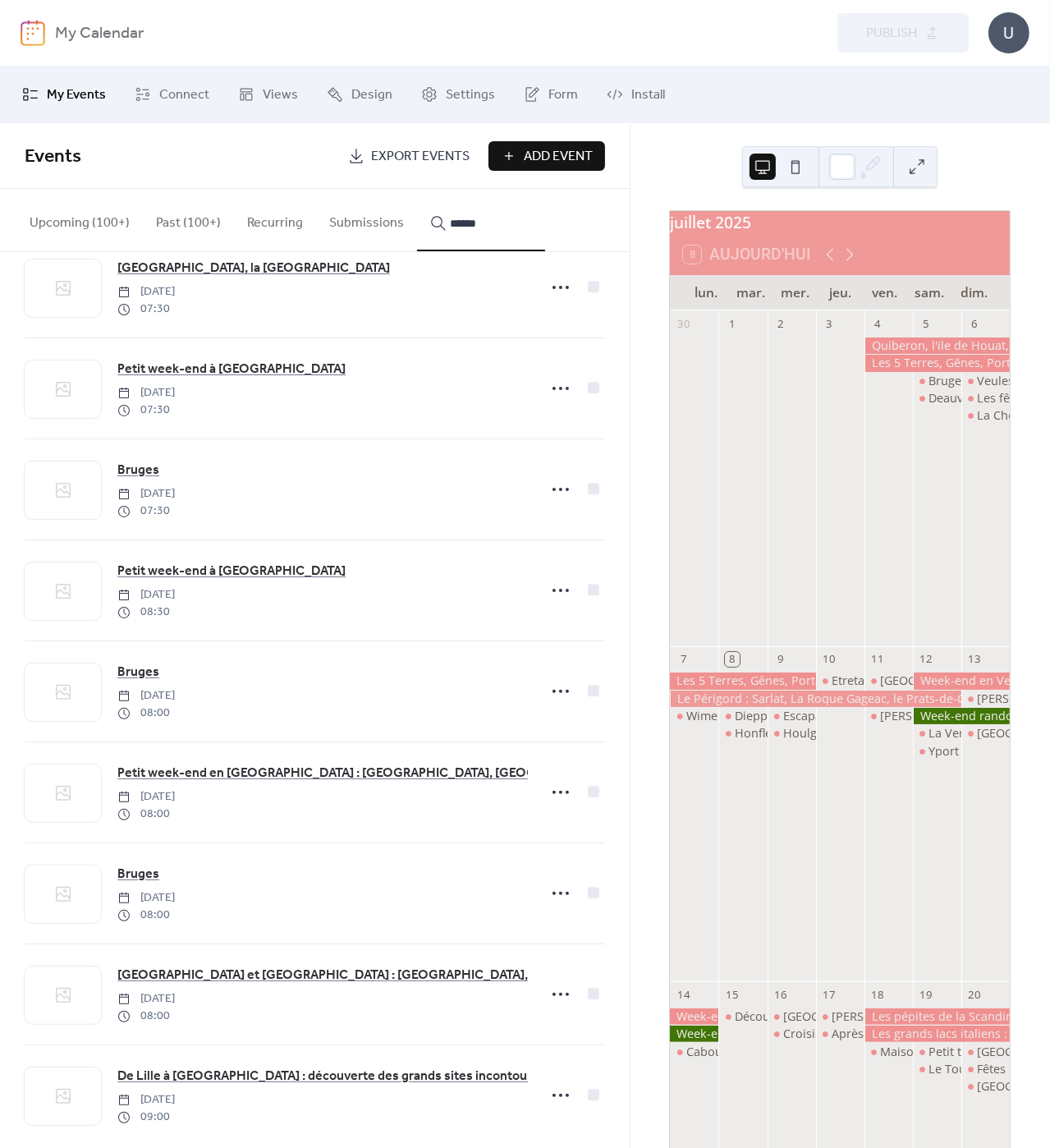 scroll, scrollTop: 1679, scrollLeft: 0, axis: vertical 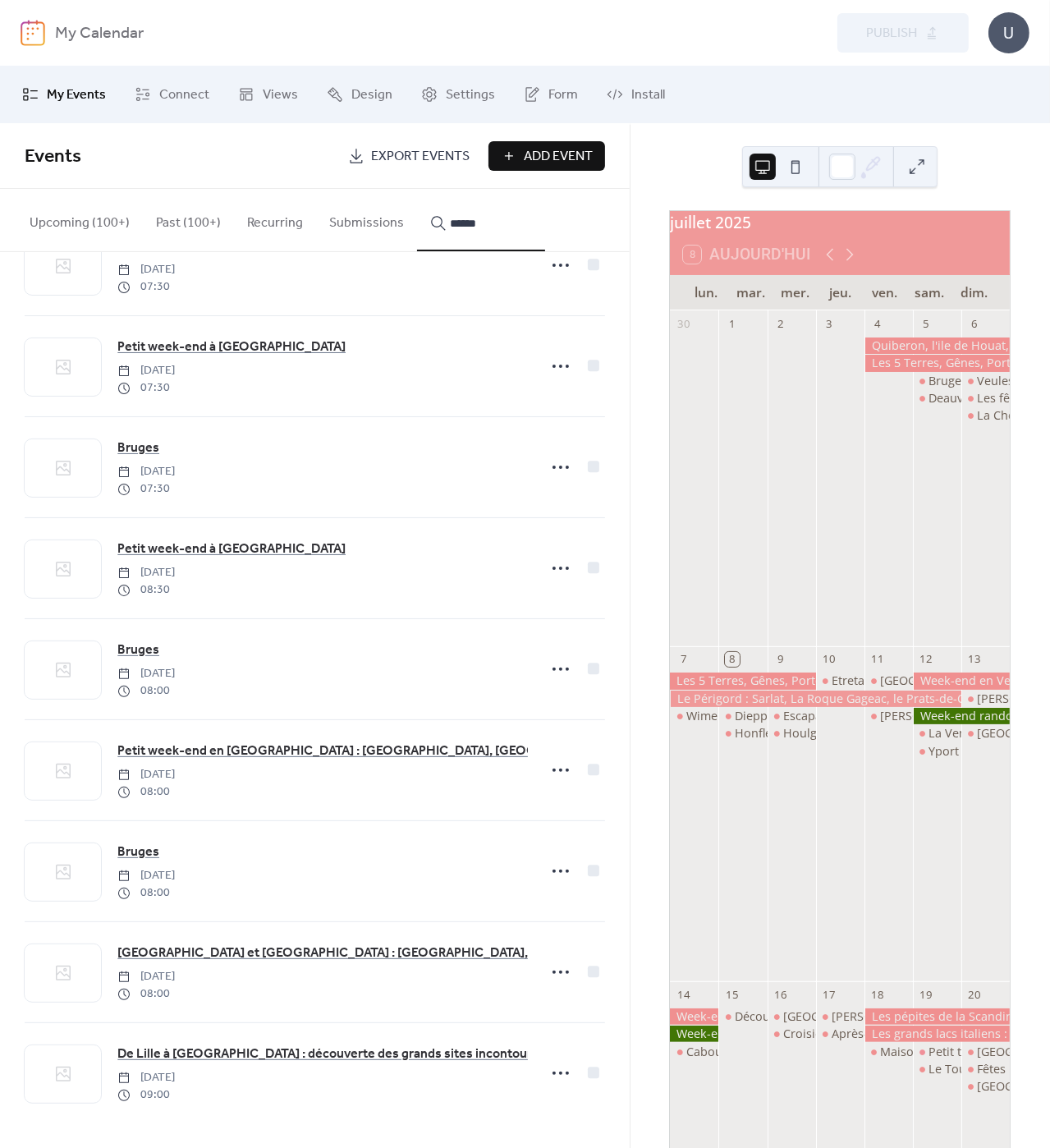 type on "******" 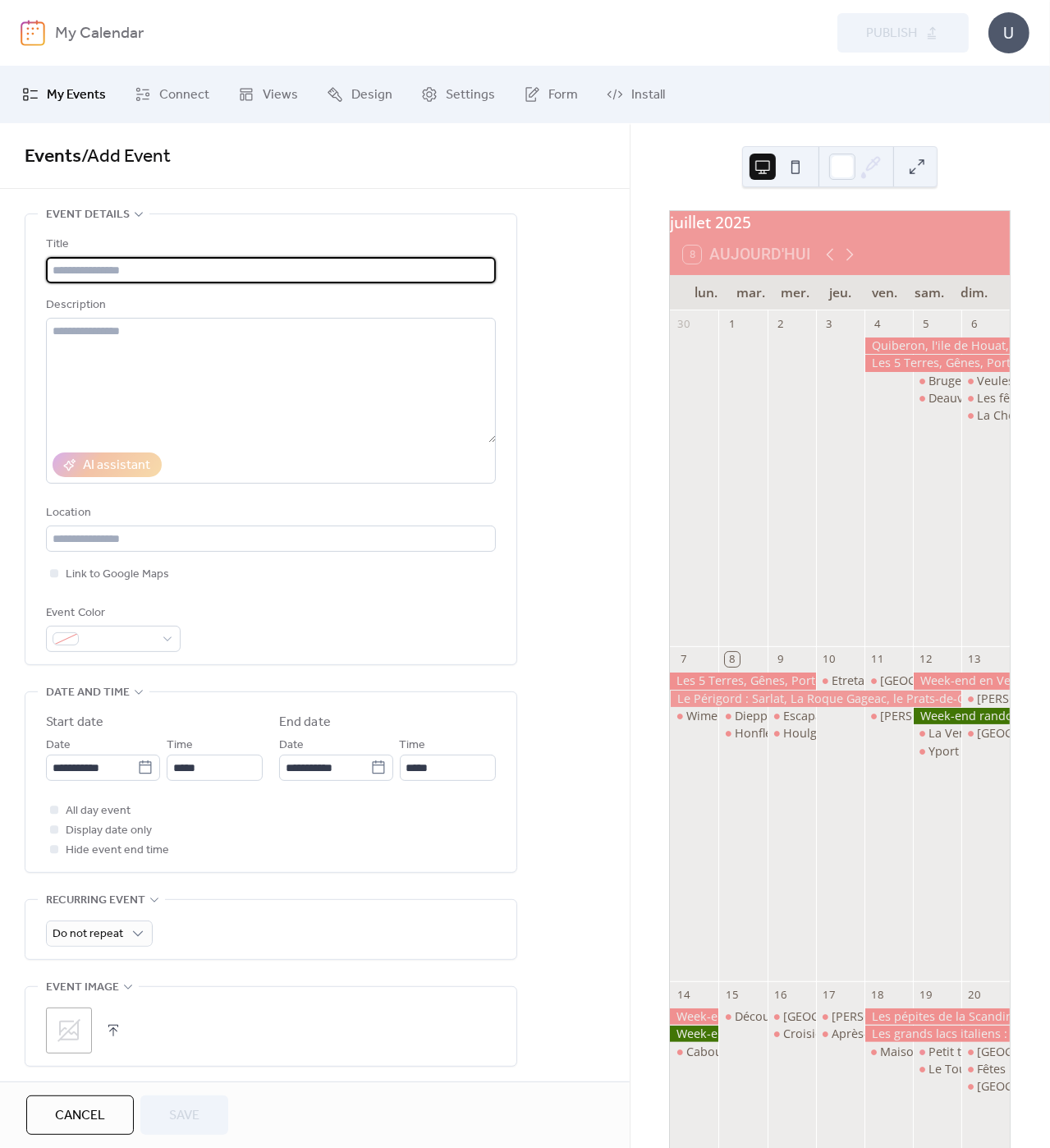 click at bounding box center (271, 270) 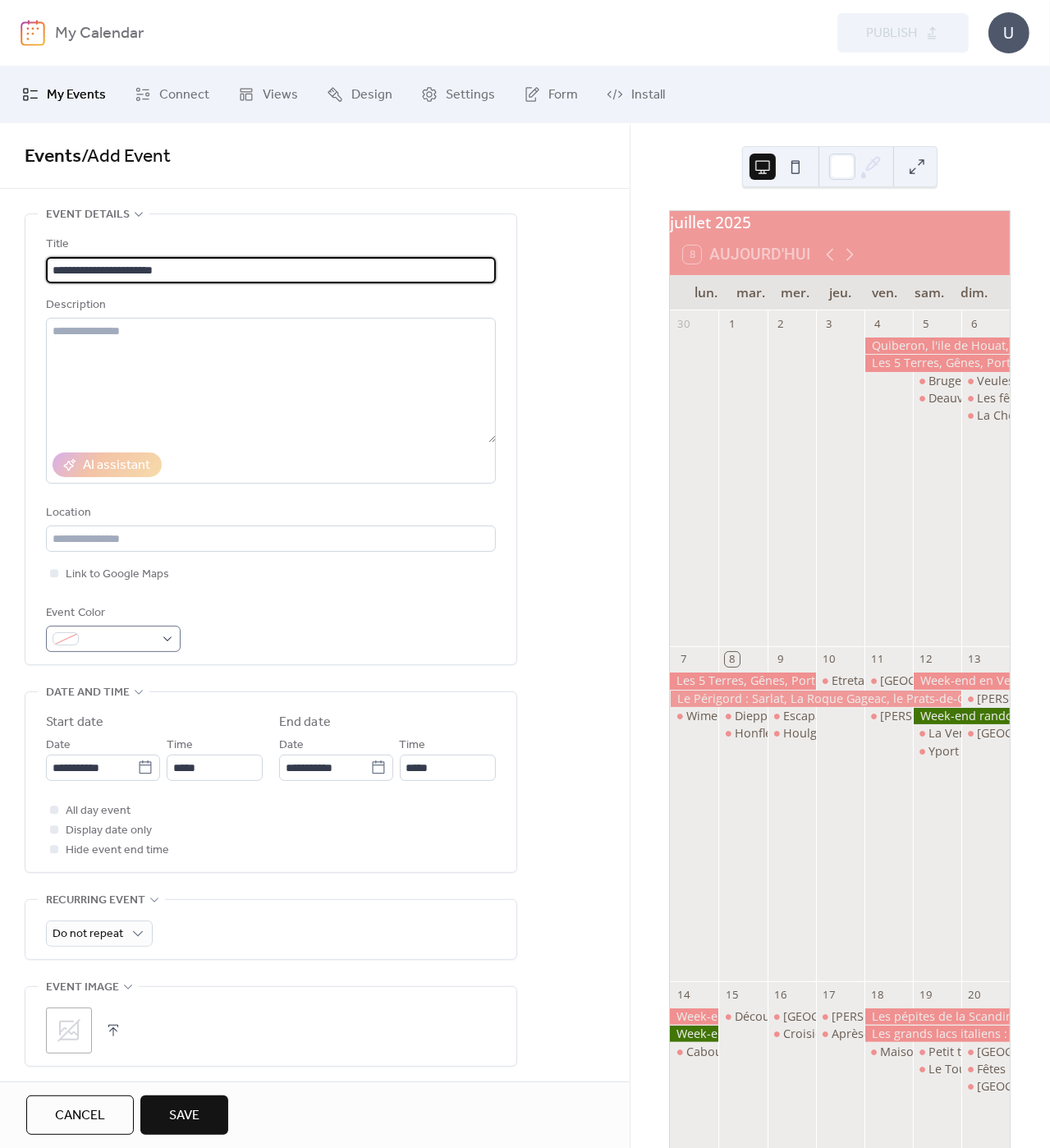 type on "**********" 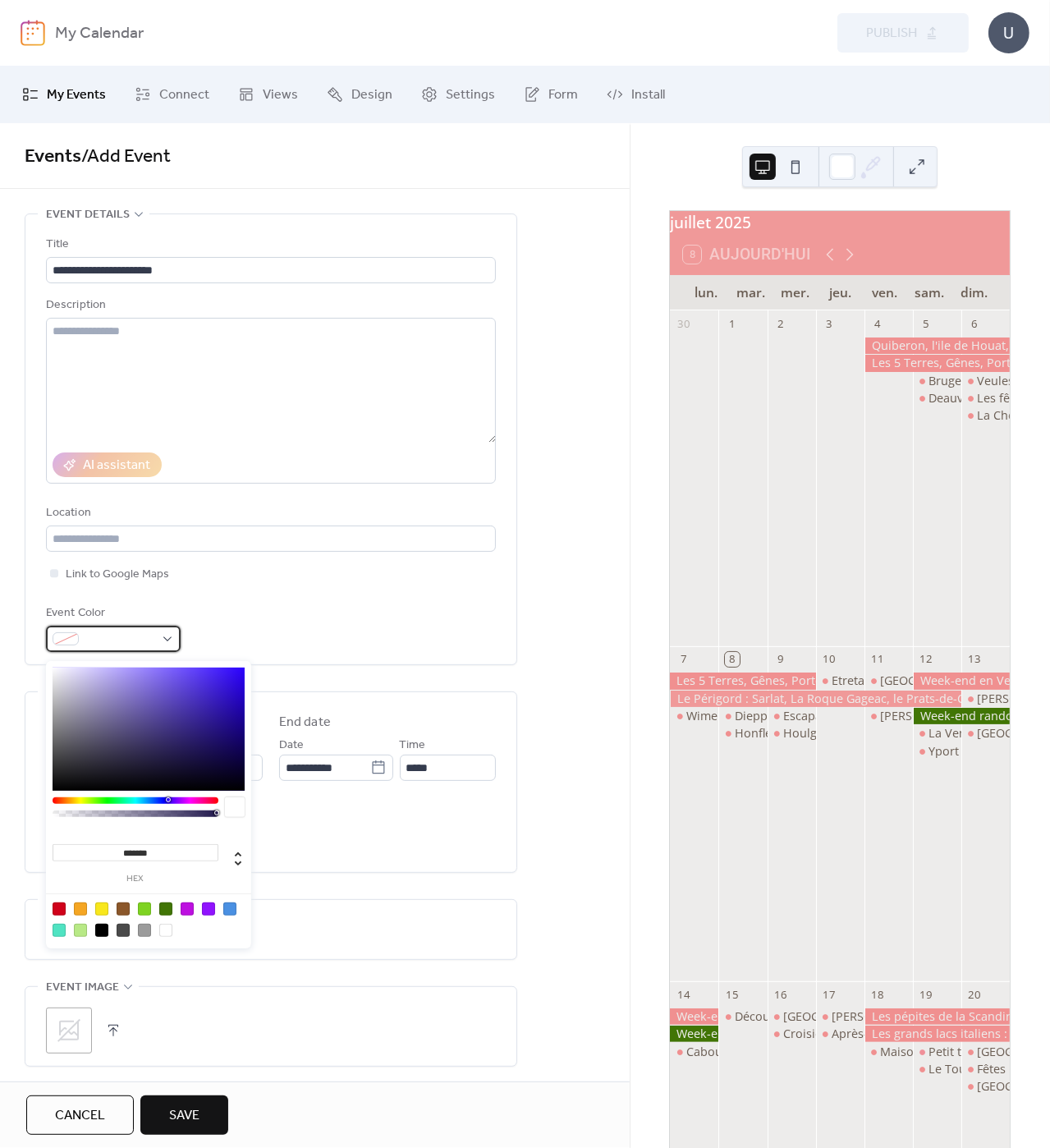click at bounding box center [120, 640] 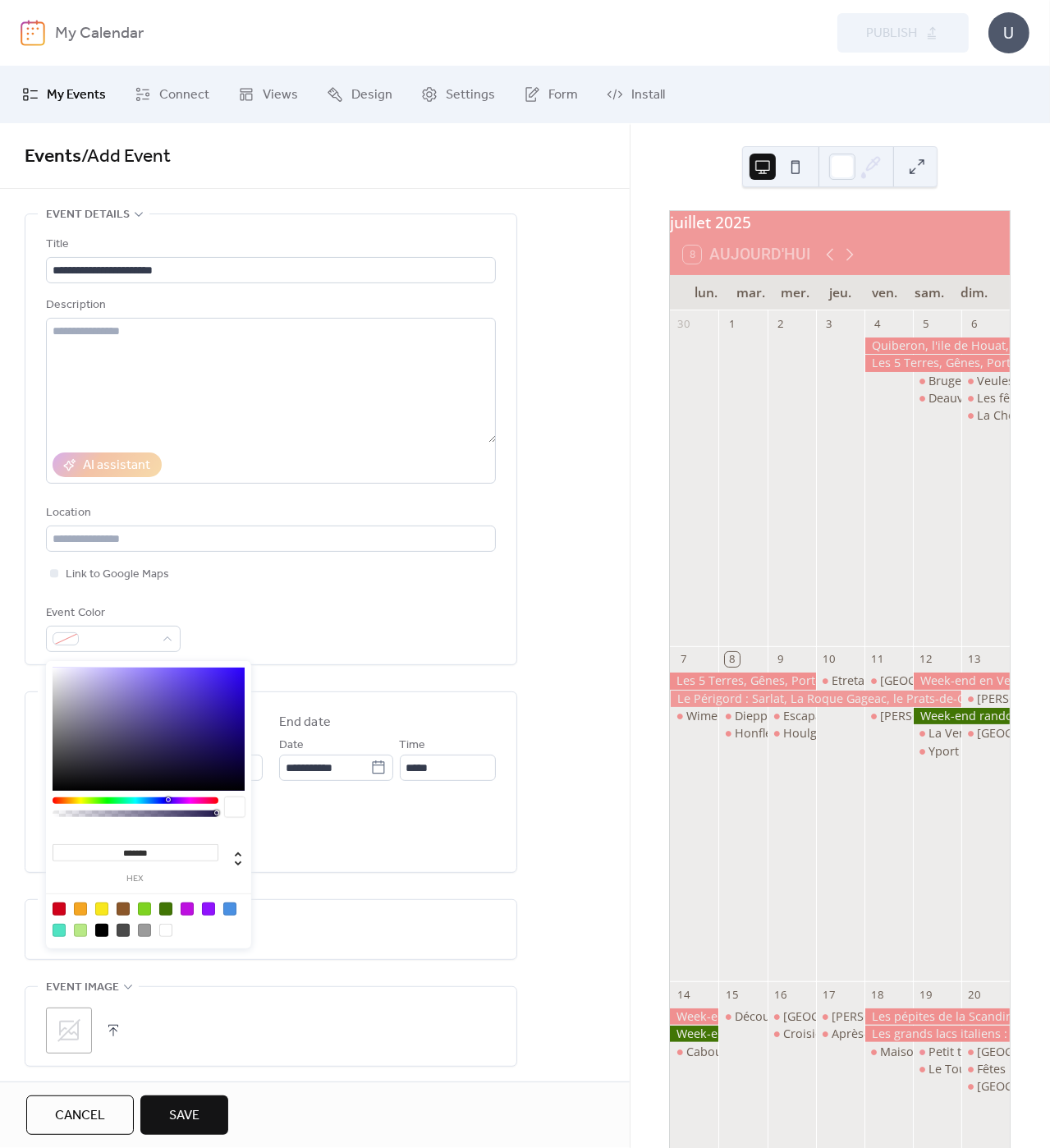 click on "*******" at bounding box center [135, 852] 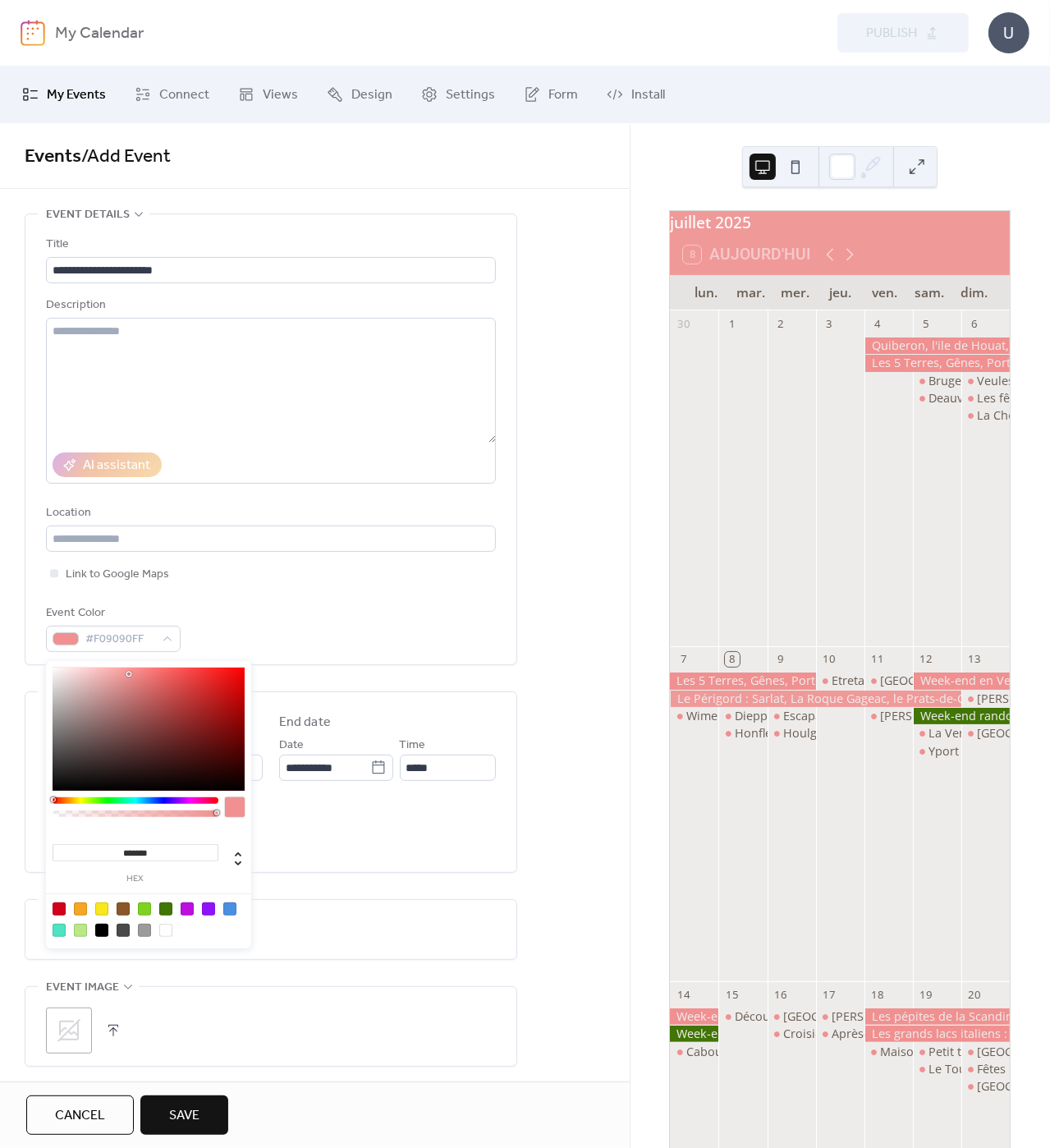 type on "********" 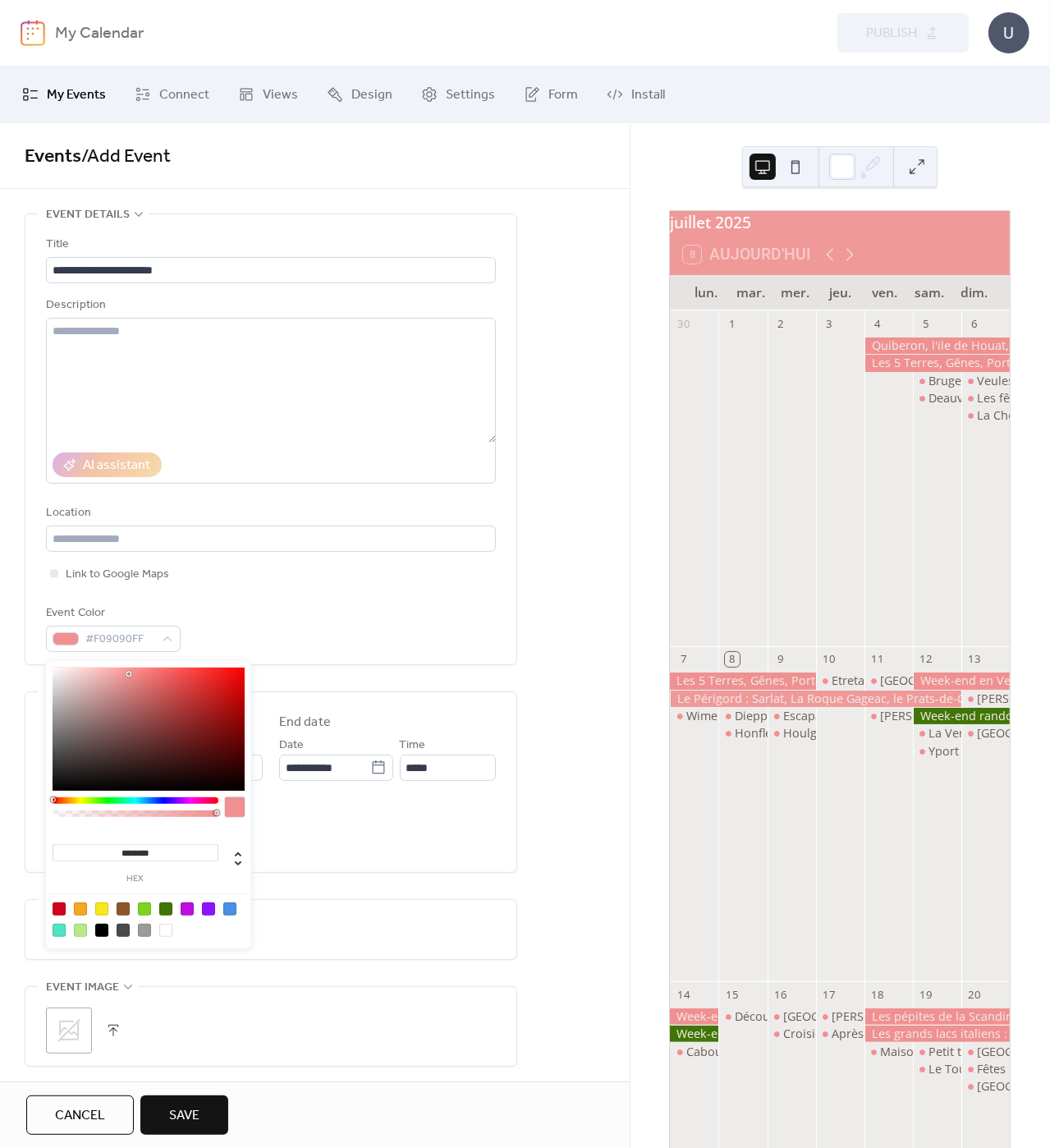 click on "**********" at bounding box center [314, 810] 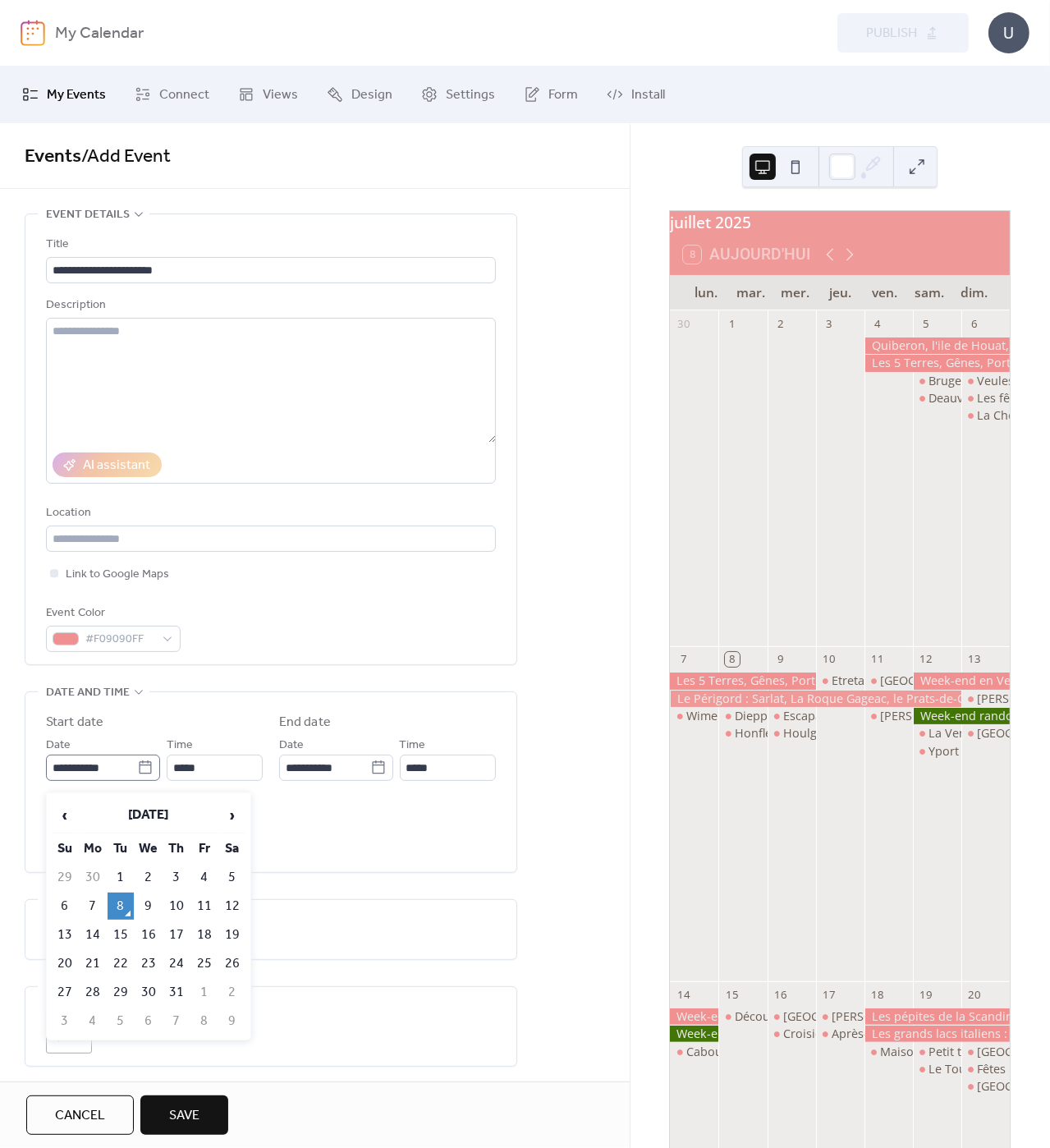 click 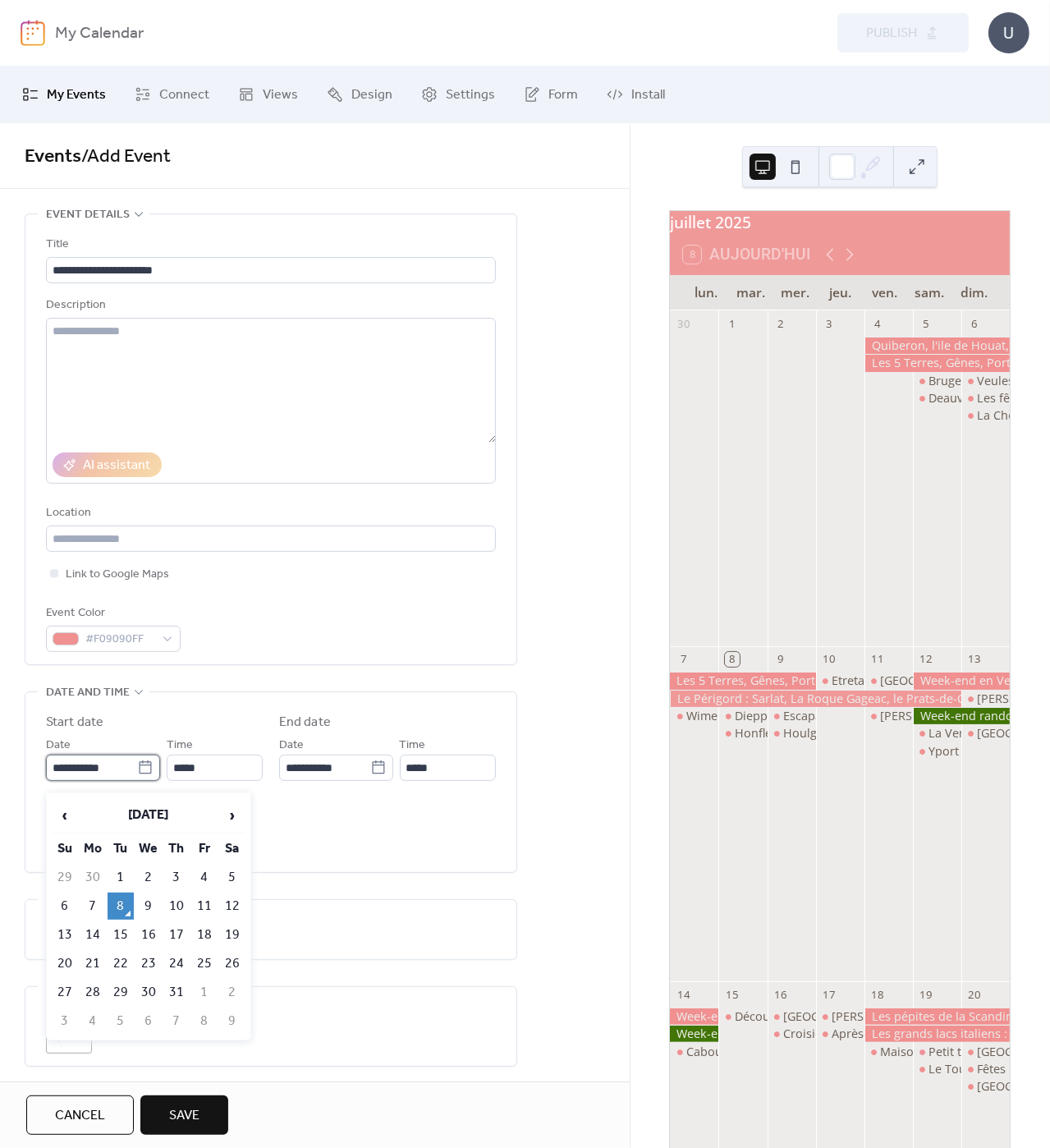 click on "**********" at bounding box center (91, 768) 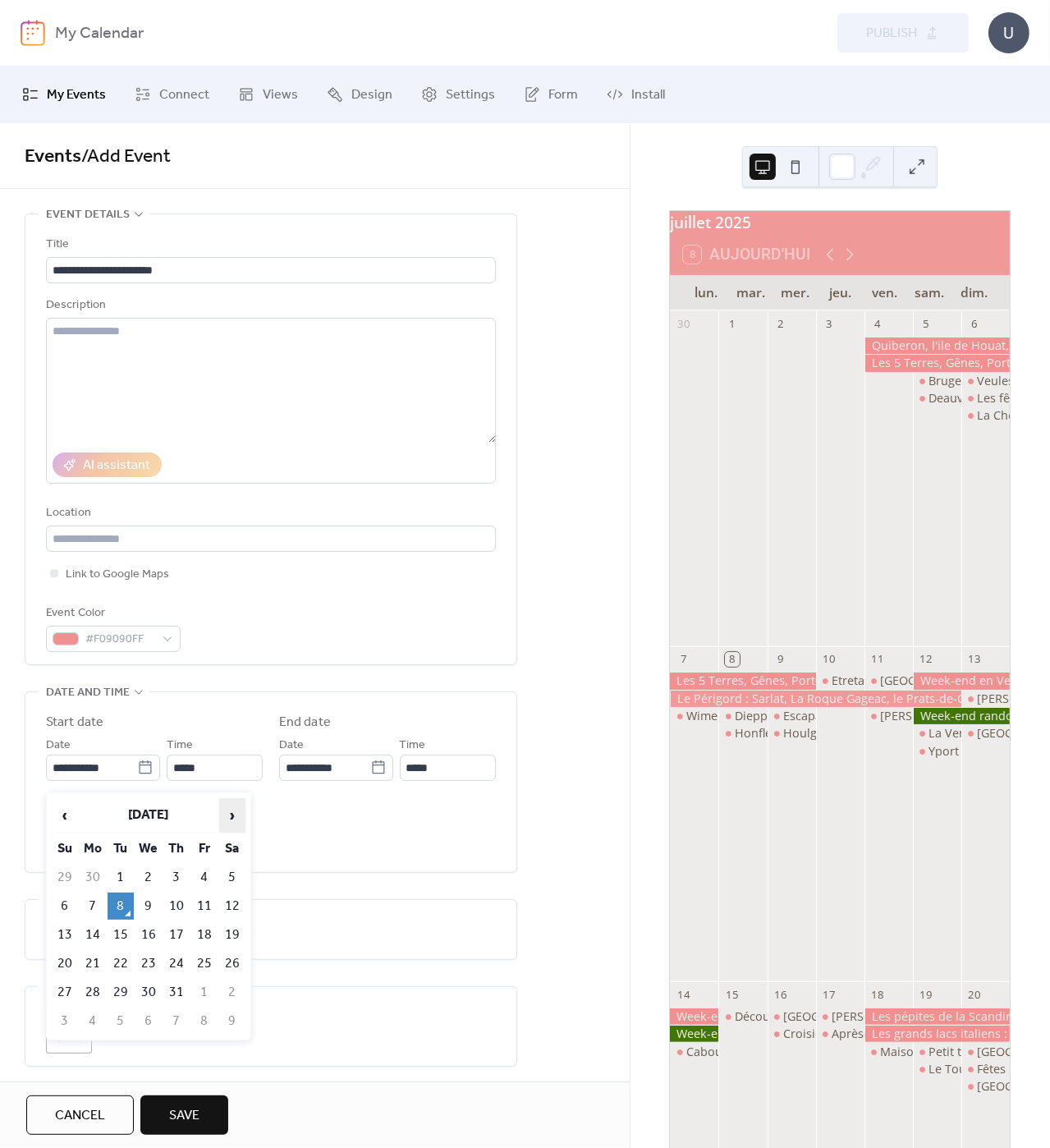 click on "›" at bounding box center (232, 815) 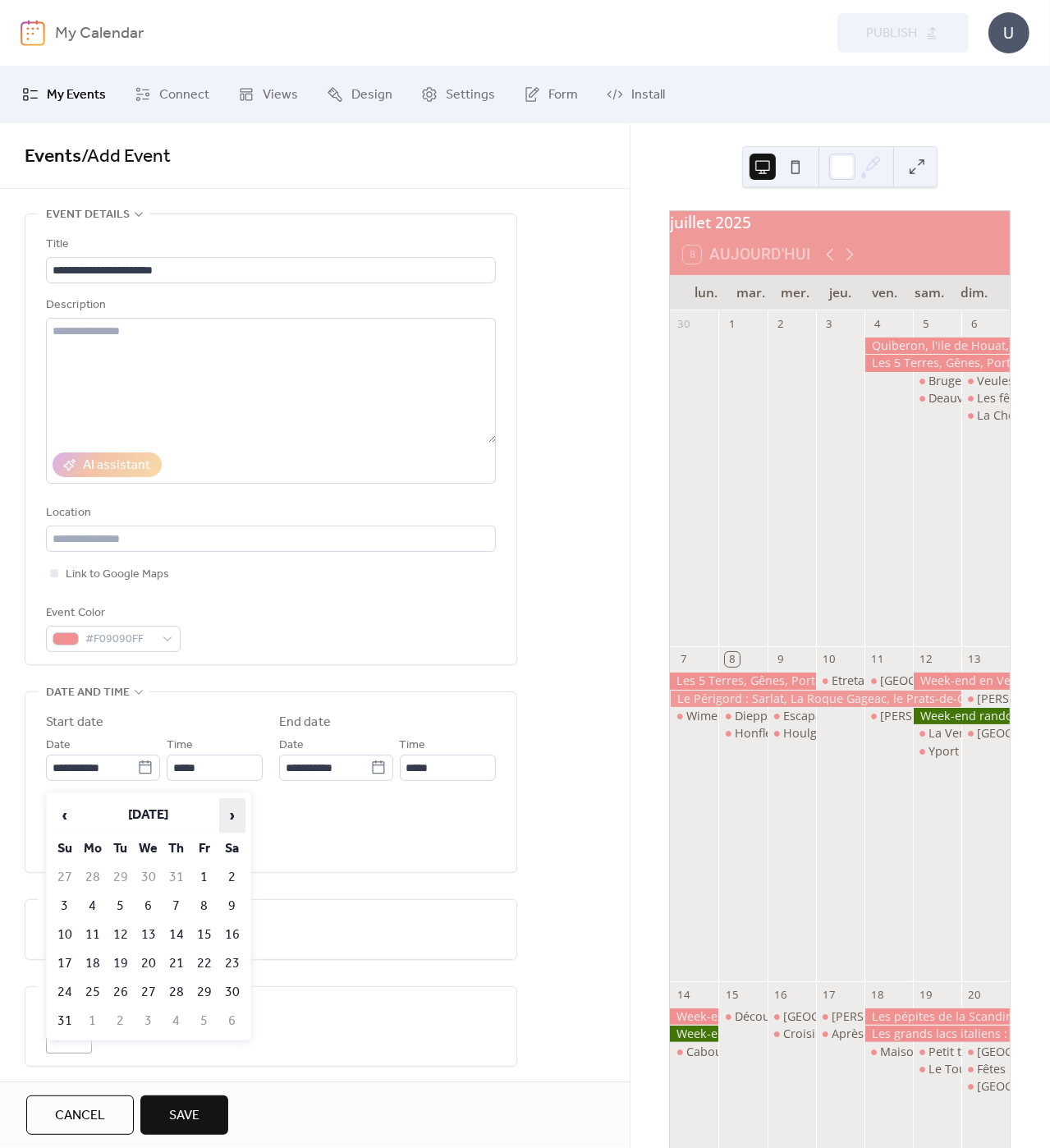click on "›" at bounding box center (232, 815) 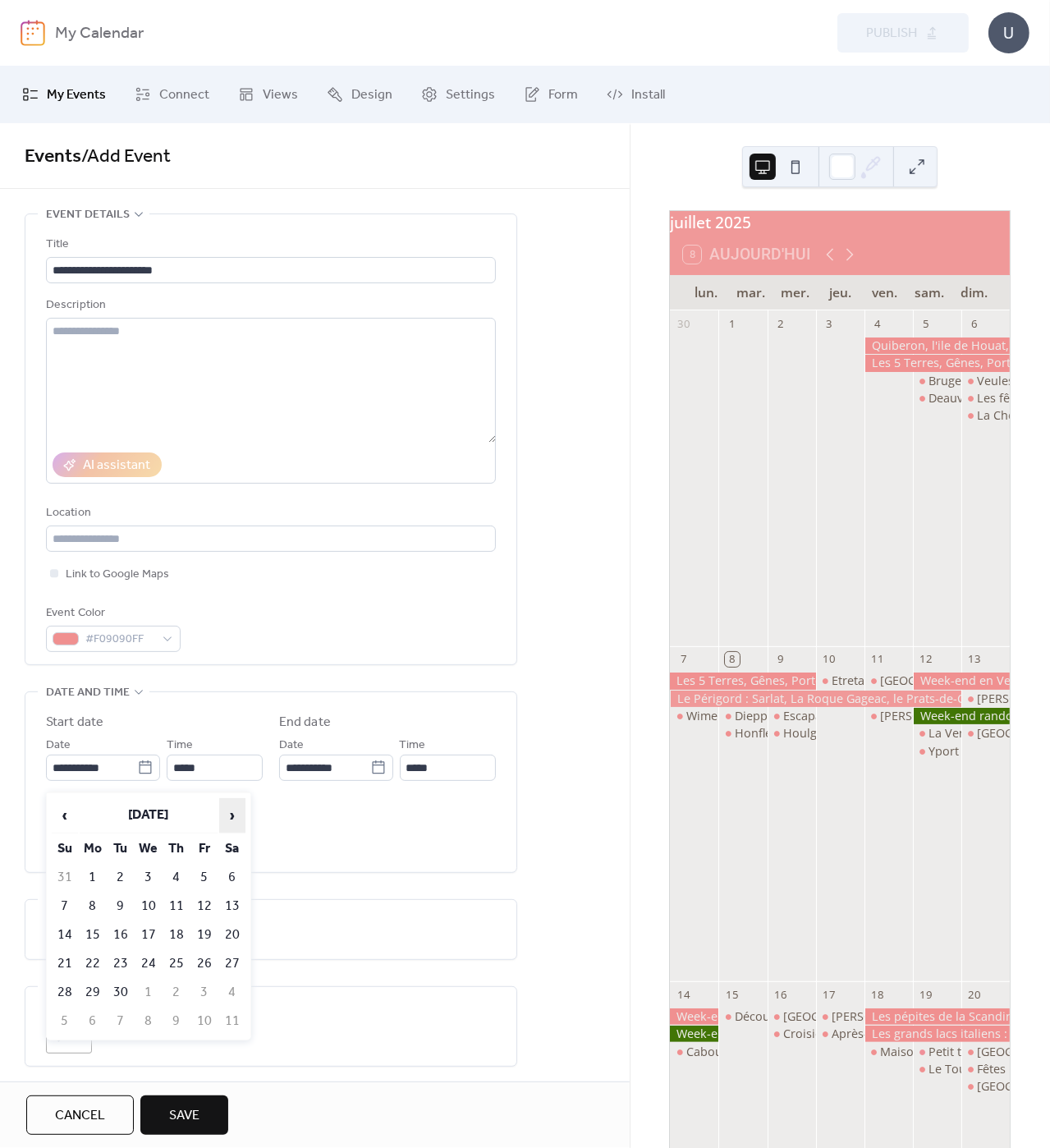 click on "›" at bounding box center (232, 815) 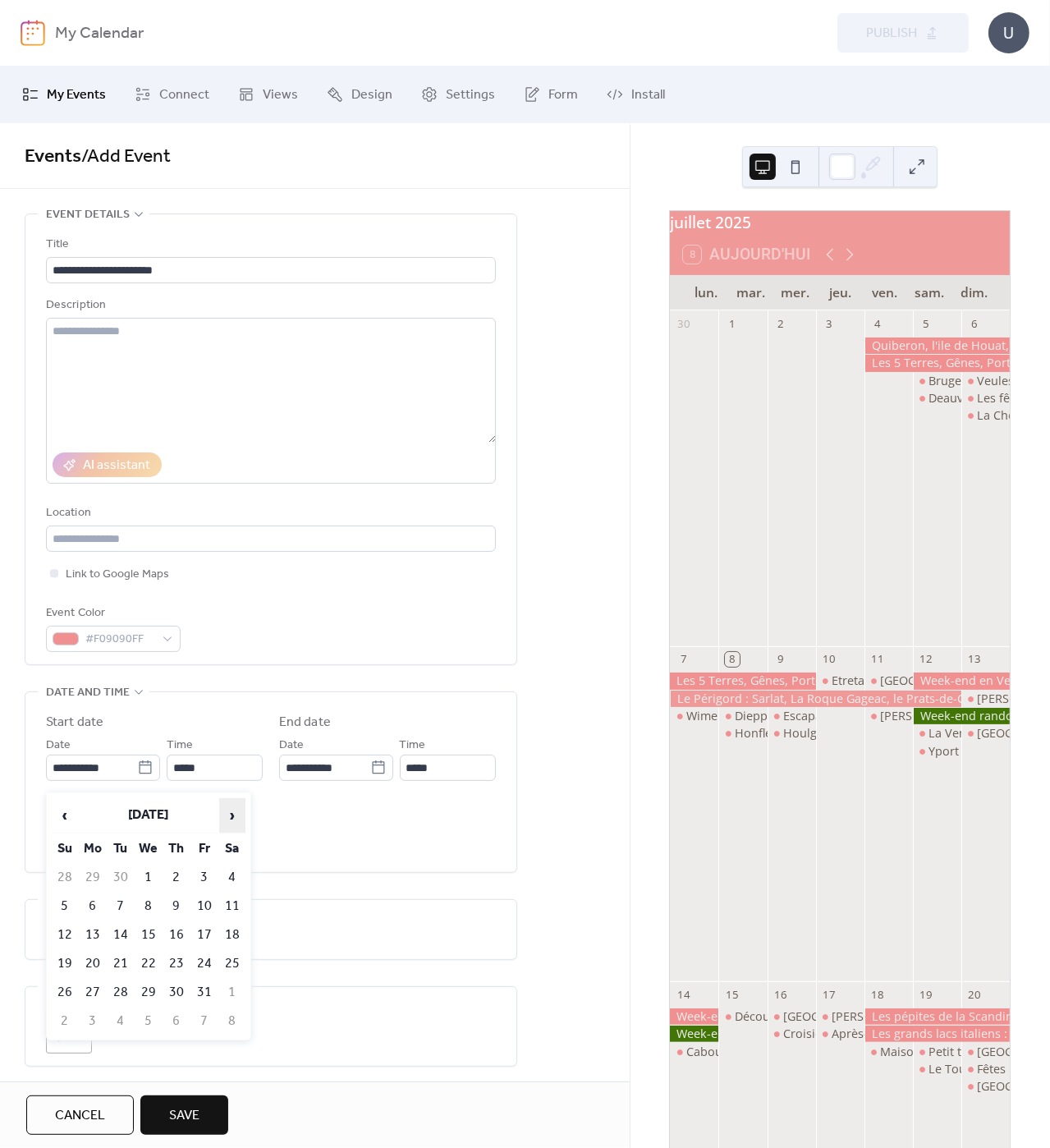 click on "›" at bounding box center [232, 815] 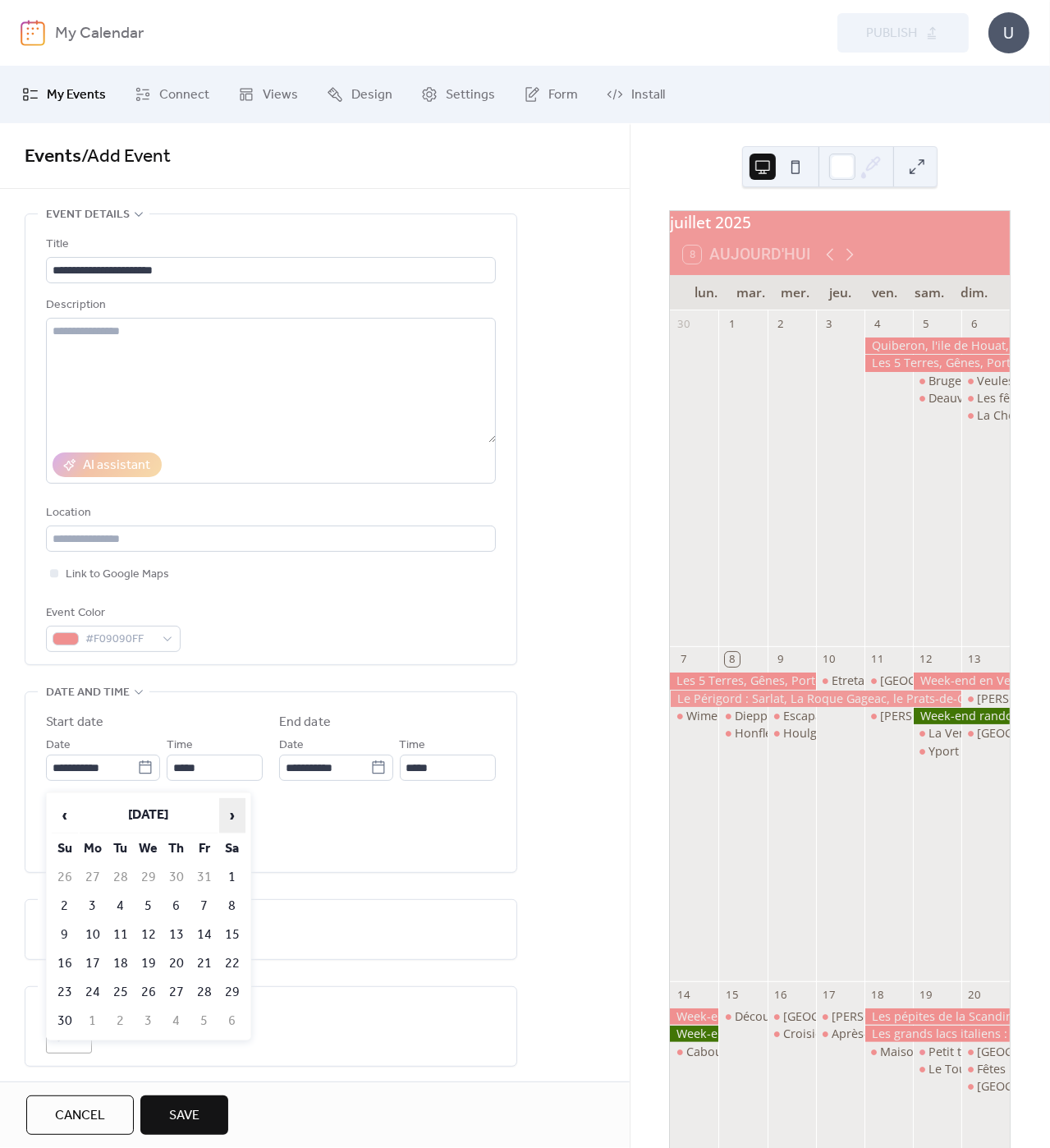click on "›" at bounding box center [232, 815] 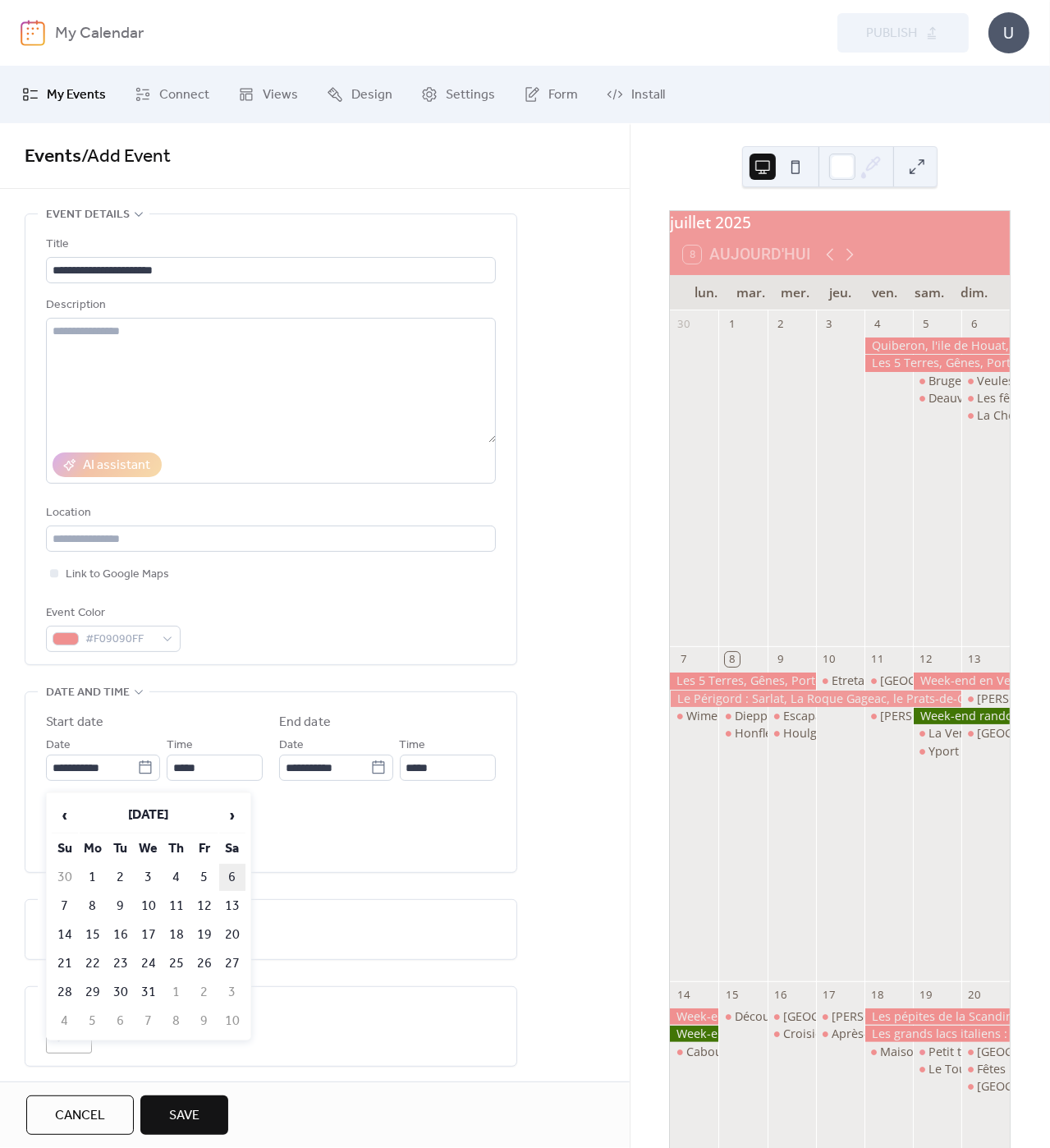 click on "6" at bounding box center (232, 877) 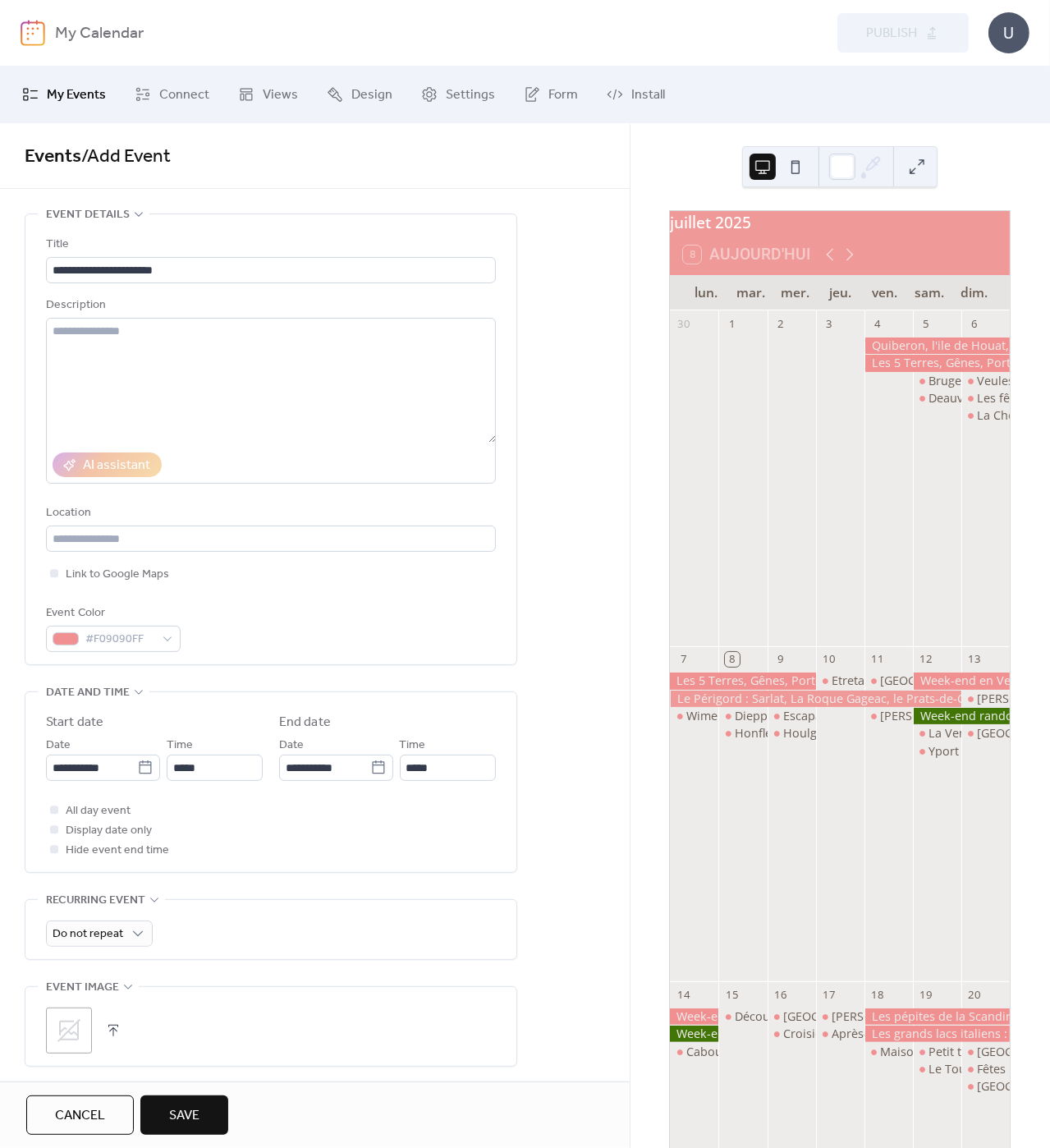type on "**********" 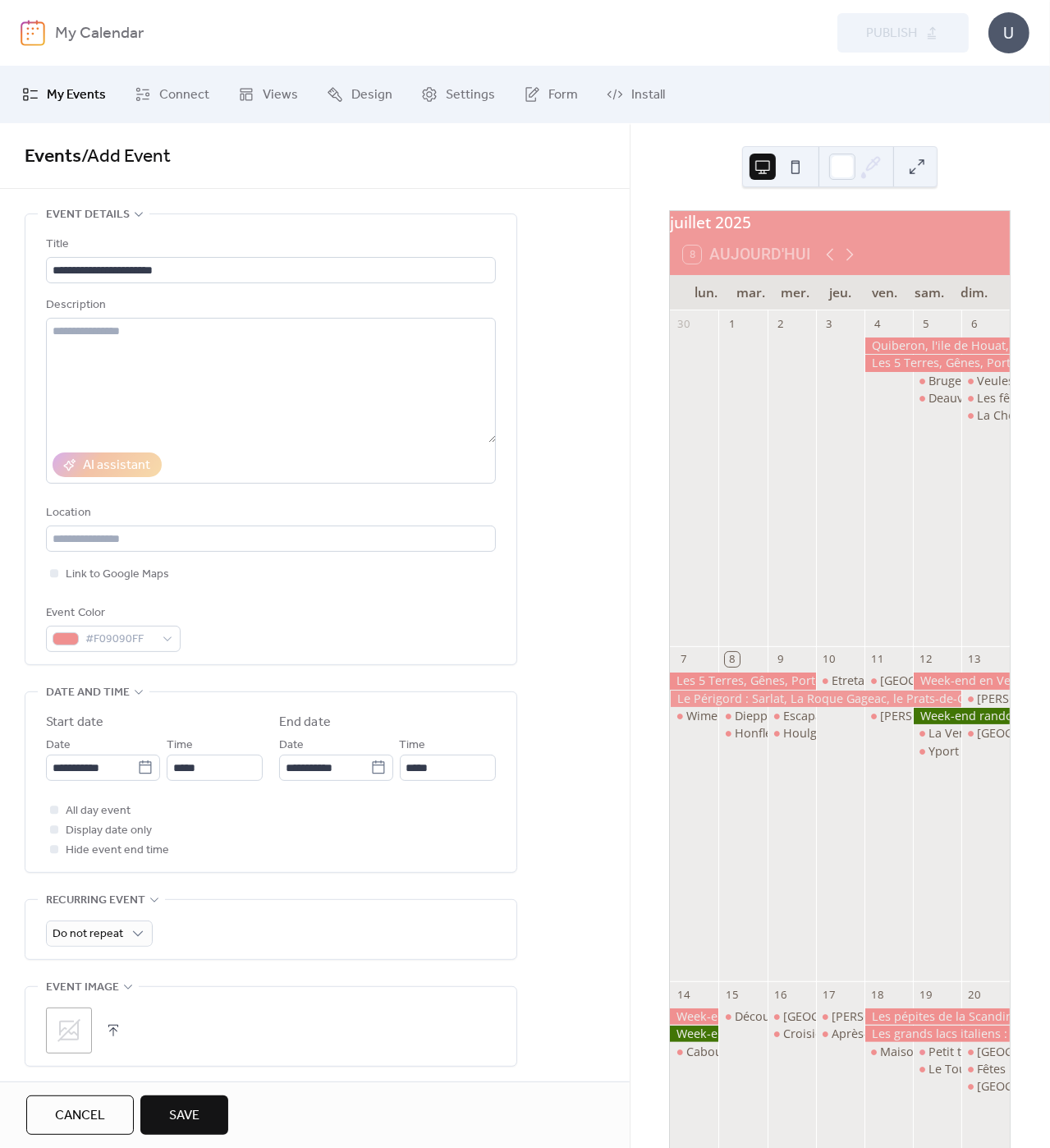 type on "**********" 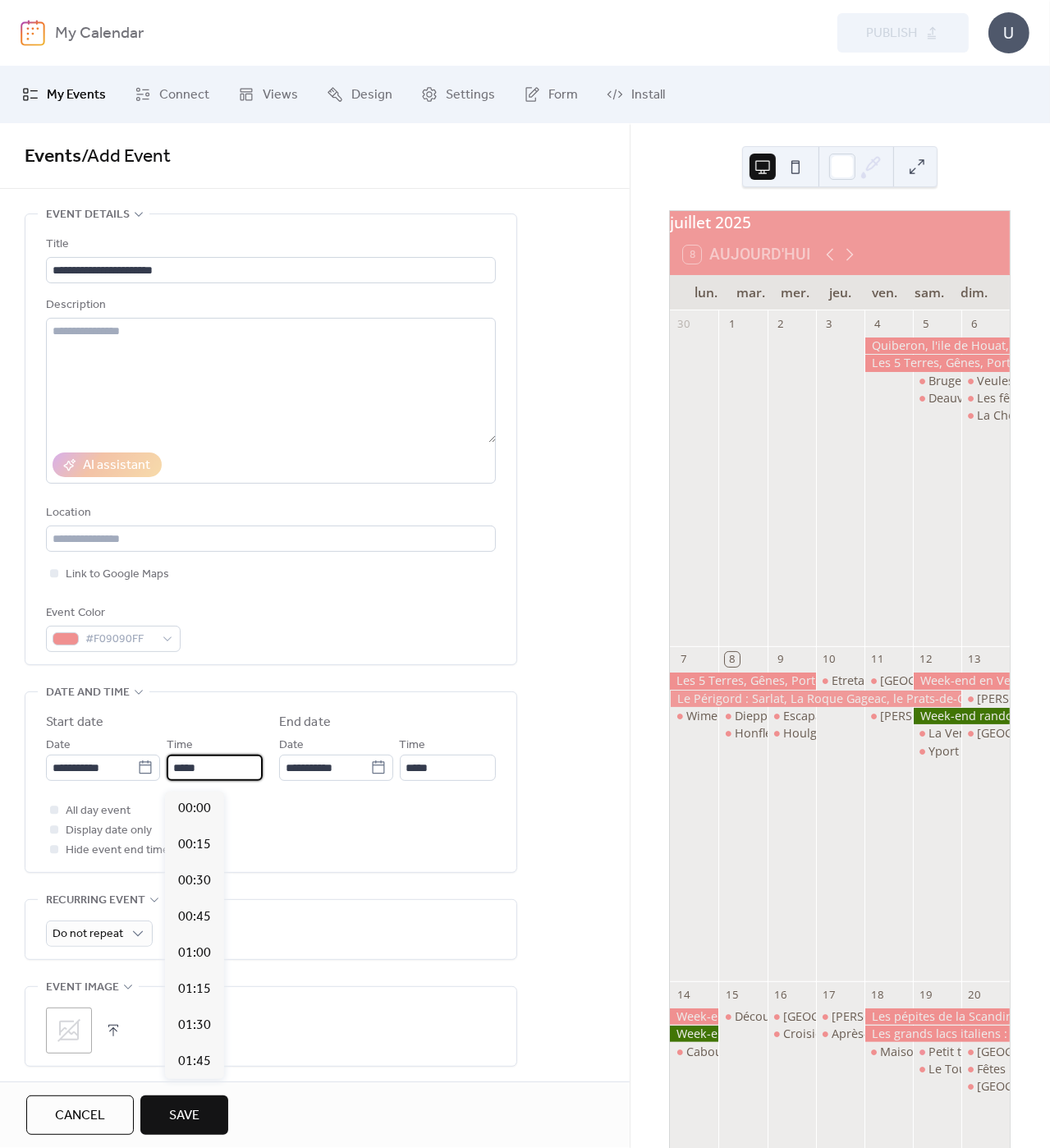 click on "*****" at bounding box center (214, 768) 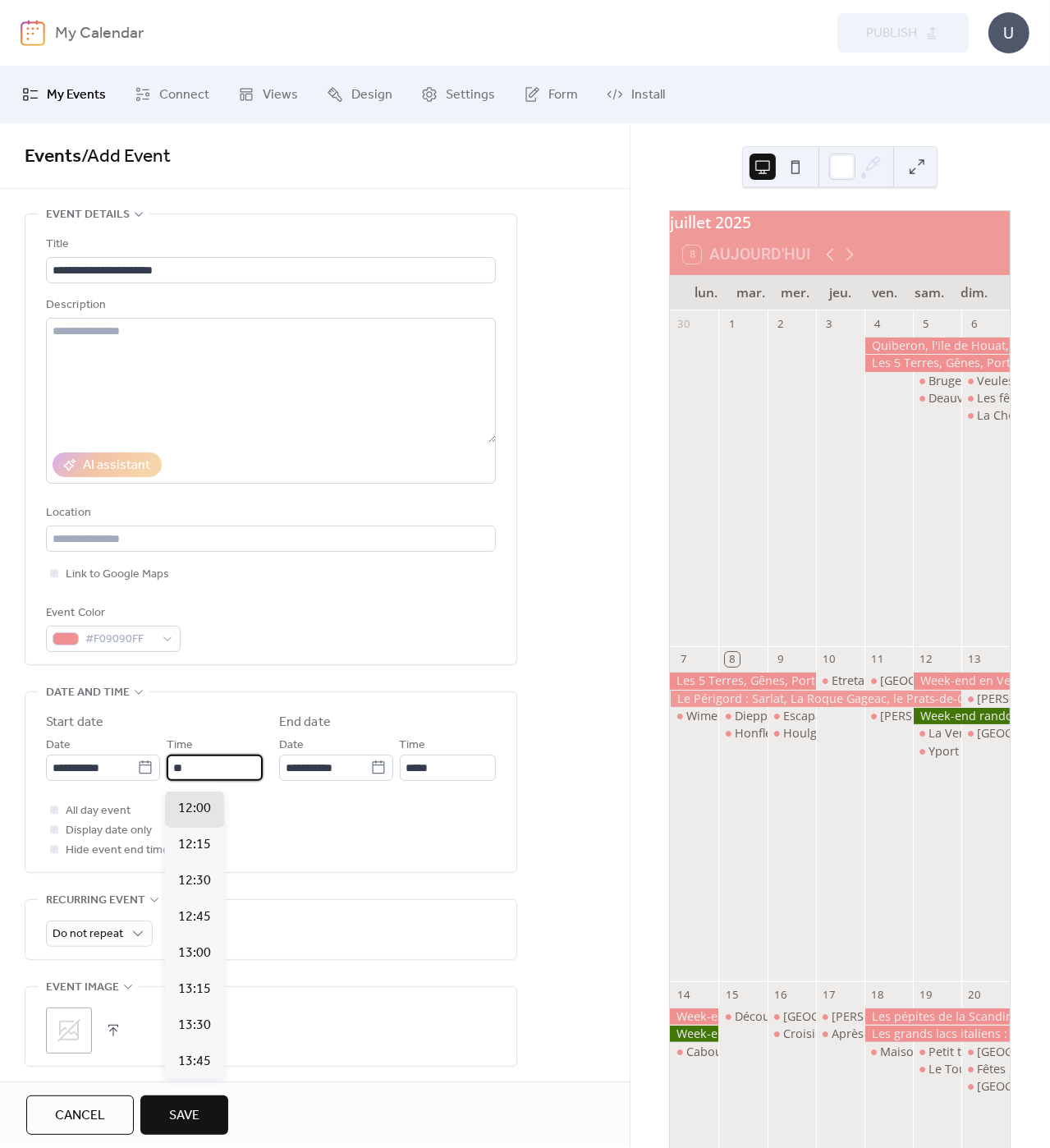 type on "*" 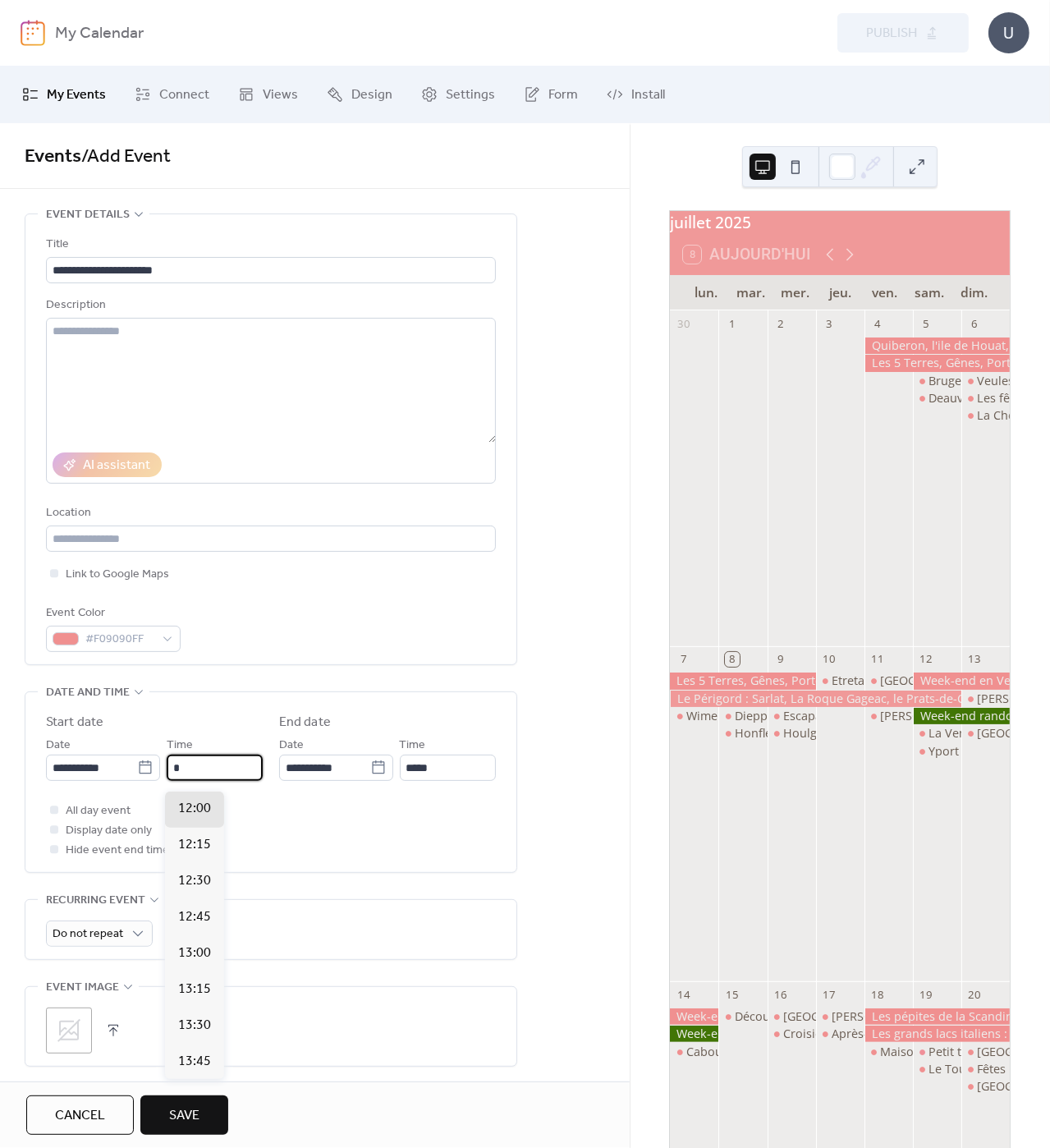 scroll, scrollTop: 145, scrollLeft: 0, axis: vertical 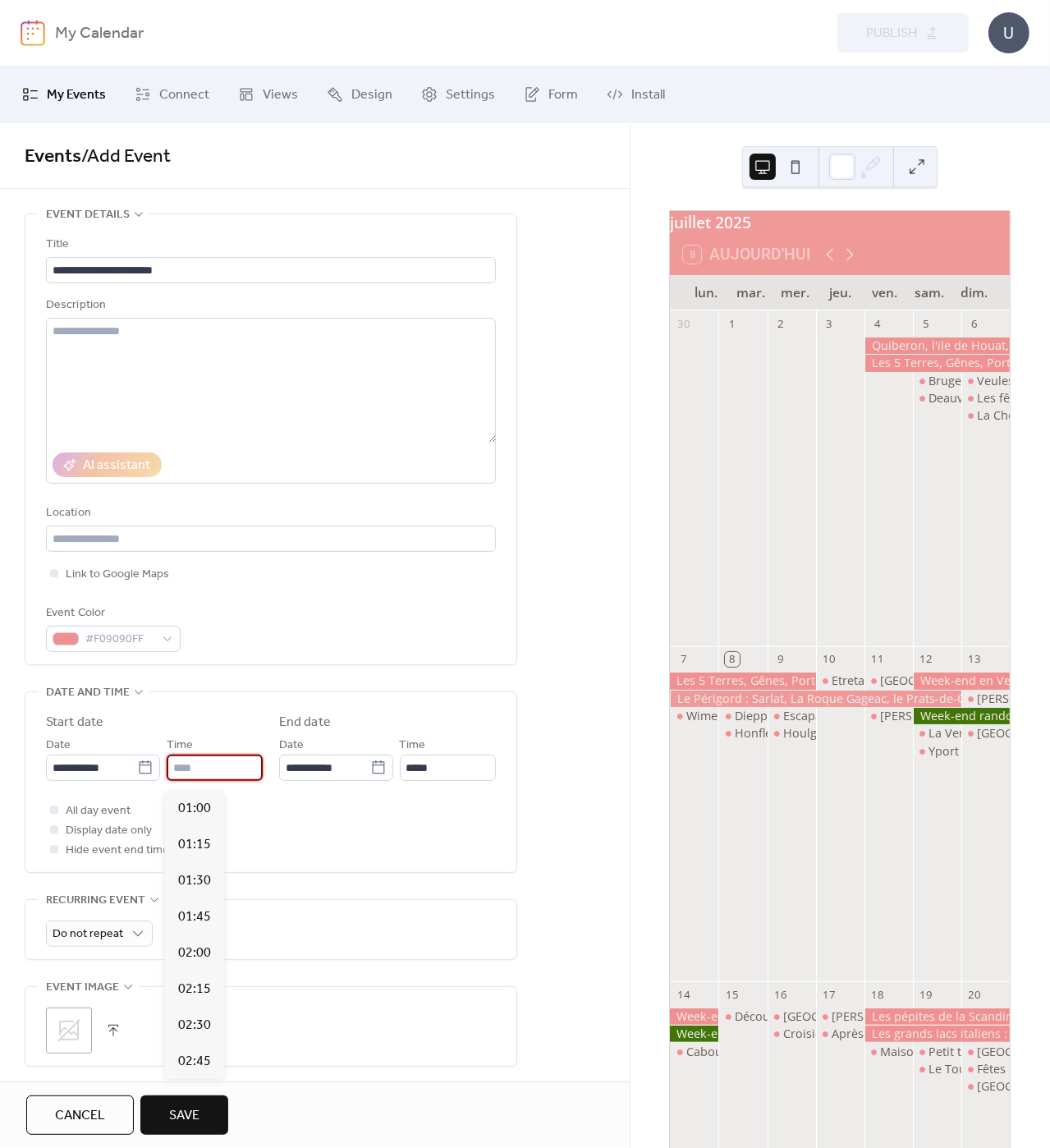 click at bounding box center (214, 768) 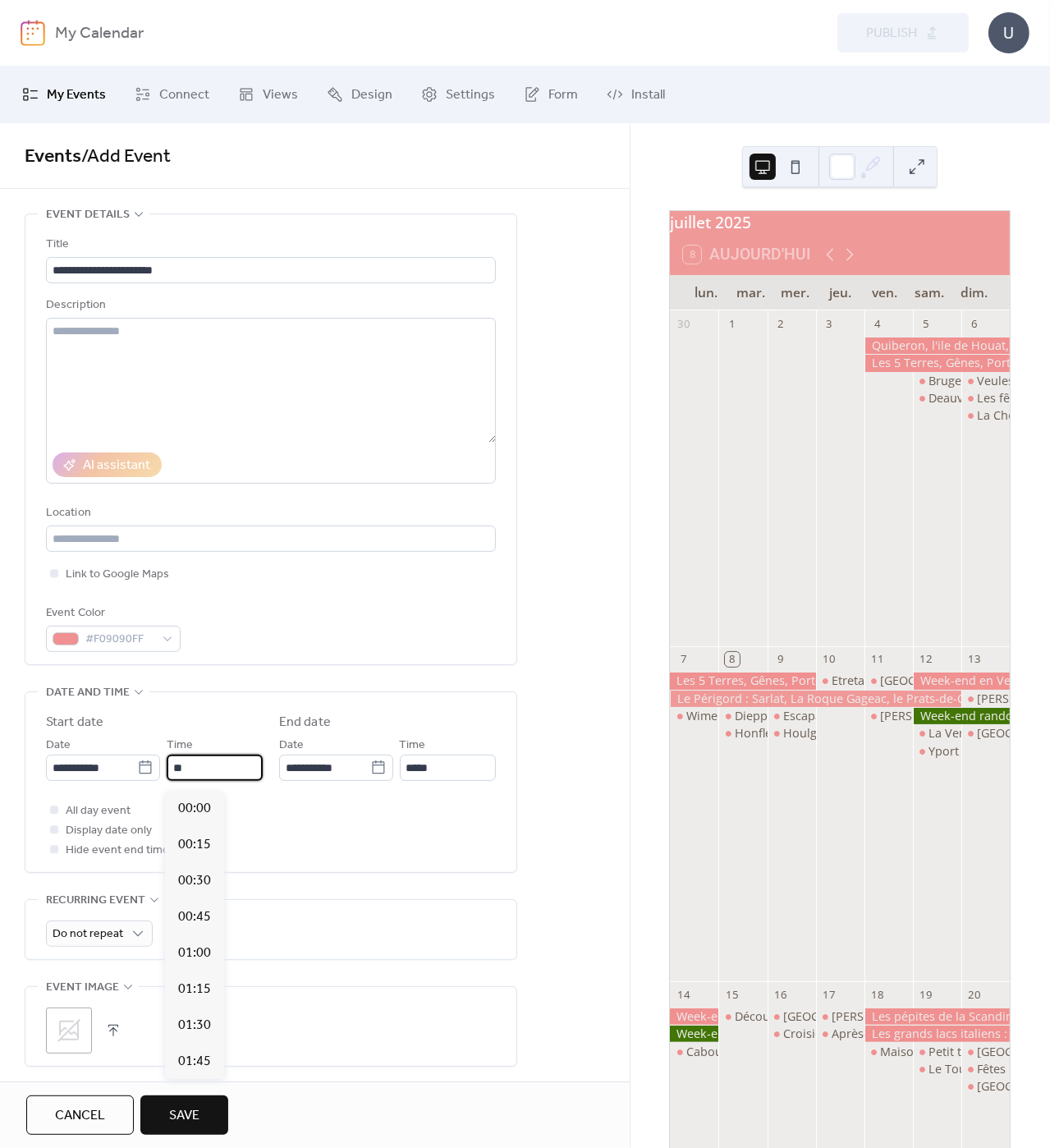scroll, scrollTop: 1301, scrollLeft: 0, axis: vertical 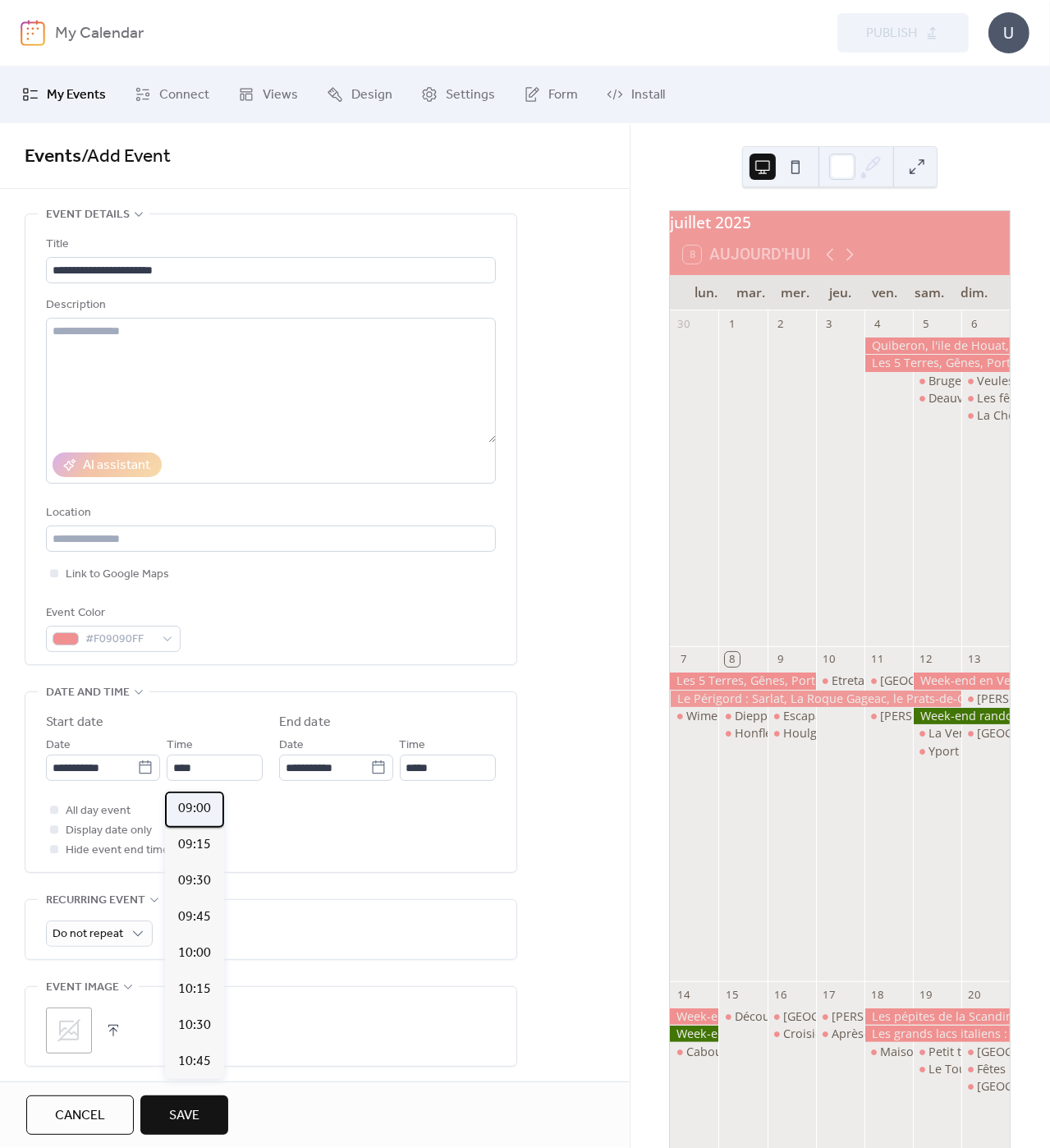 click on "09:00" at bounding box center (195, 809) 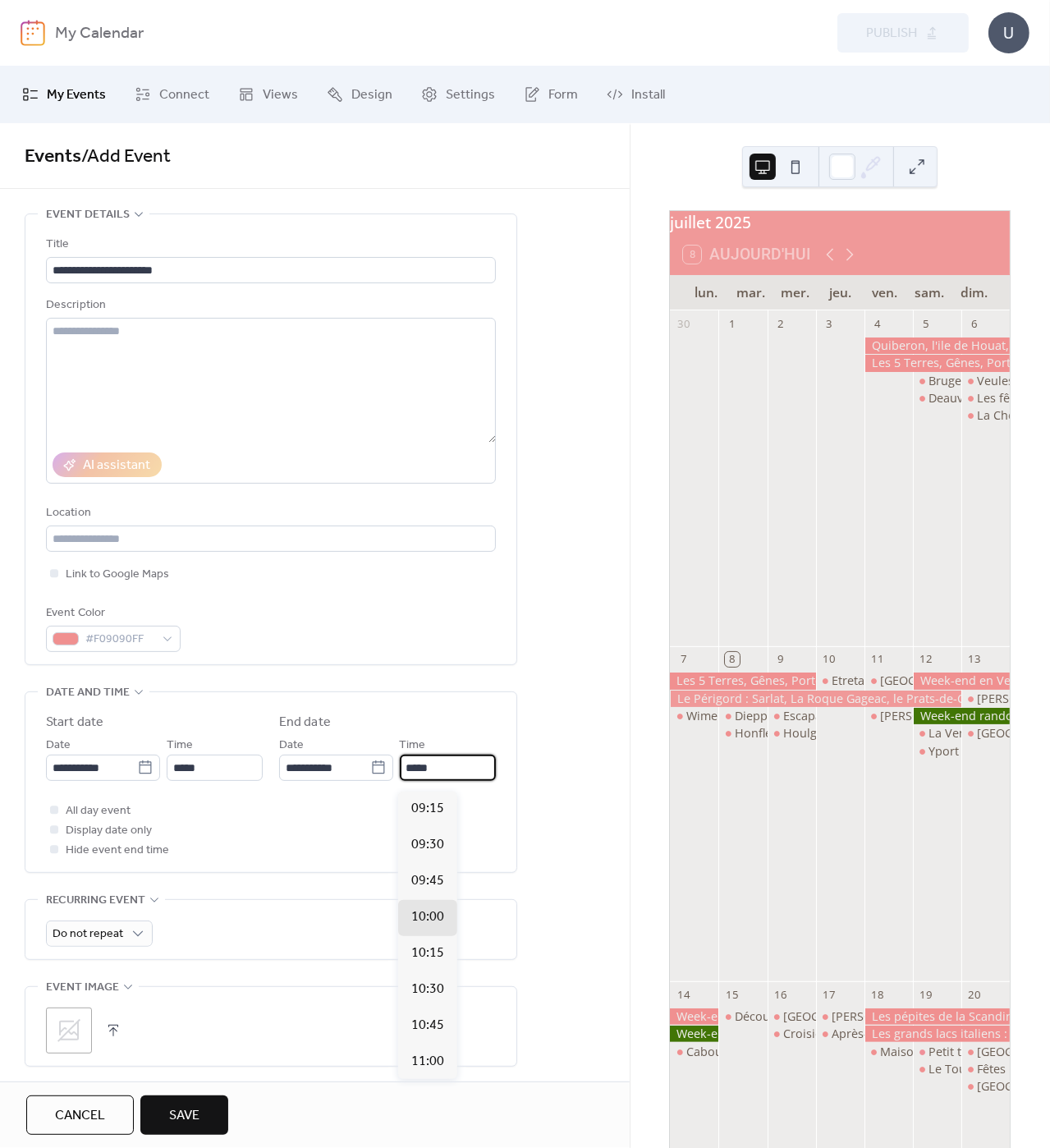 click on "*****" at bounding box center (447, 768) 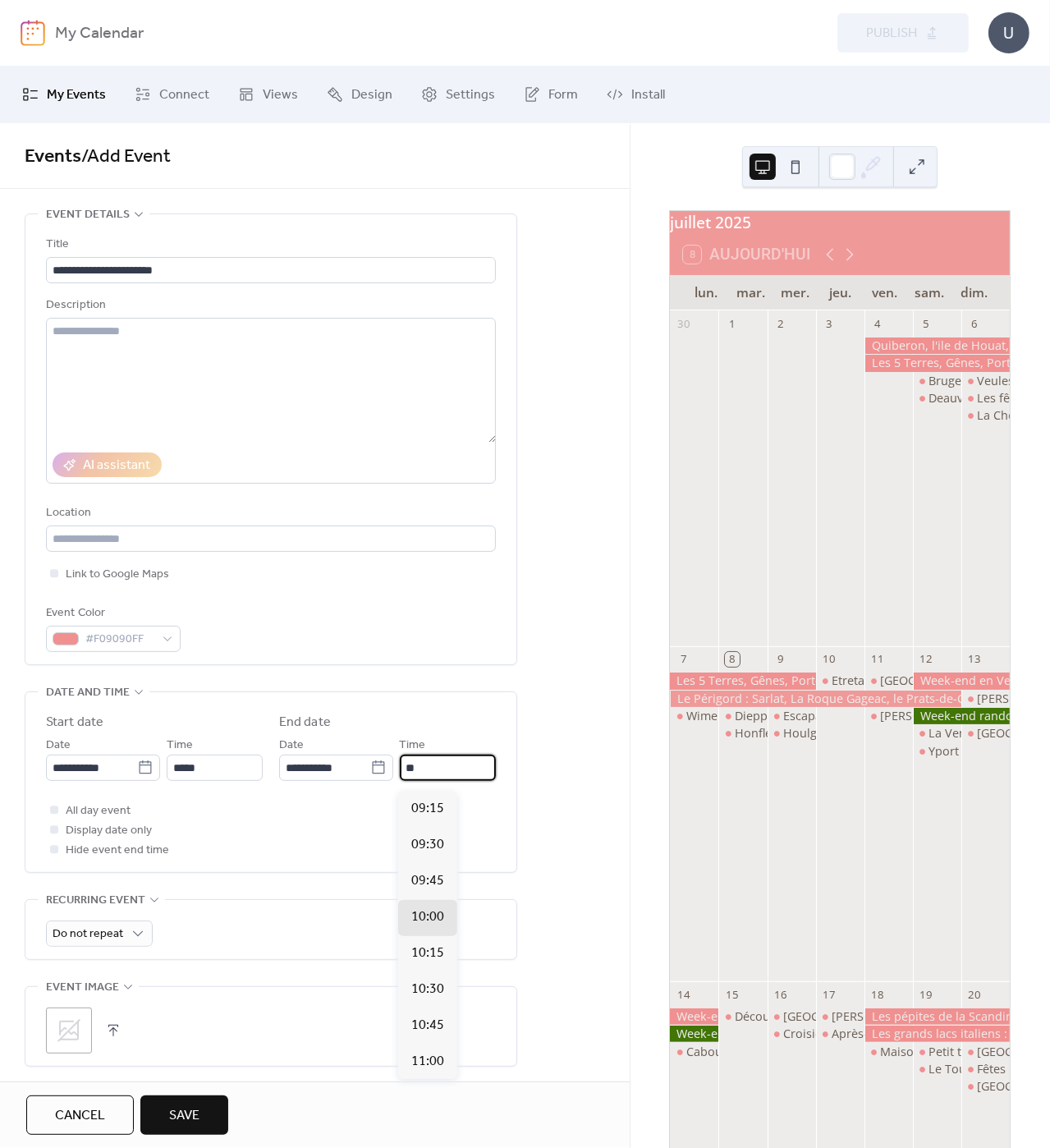 type on "*" 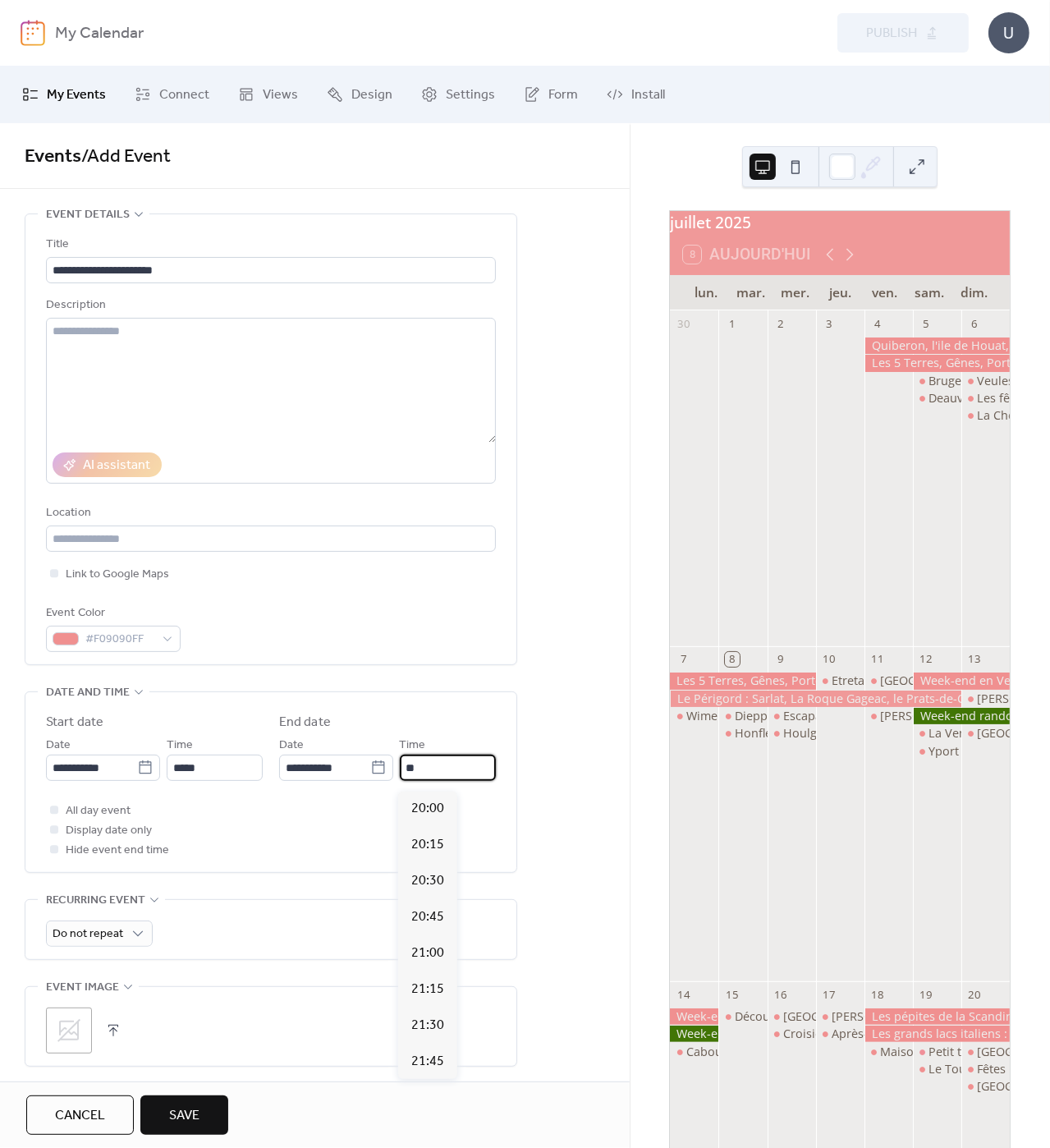 scroll, scrollTop: 1843, scrollLeft: 0, axis: vertical 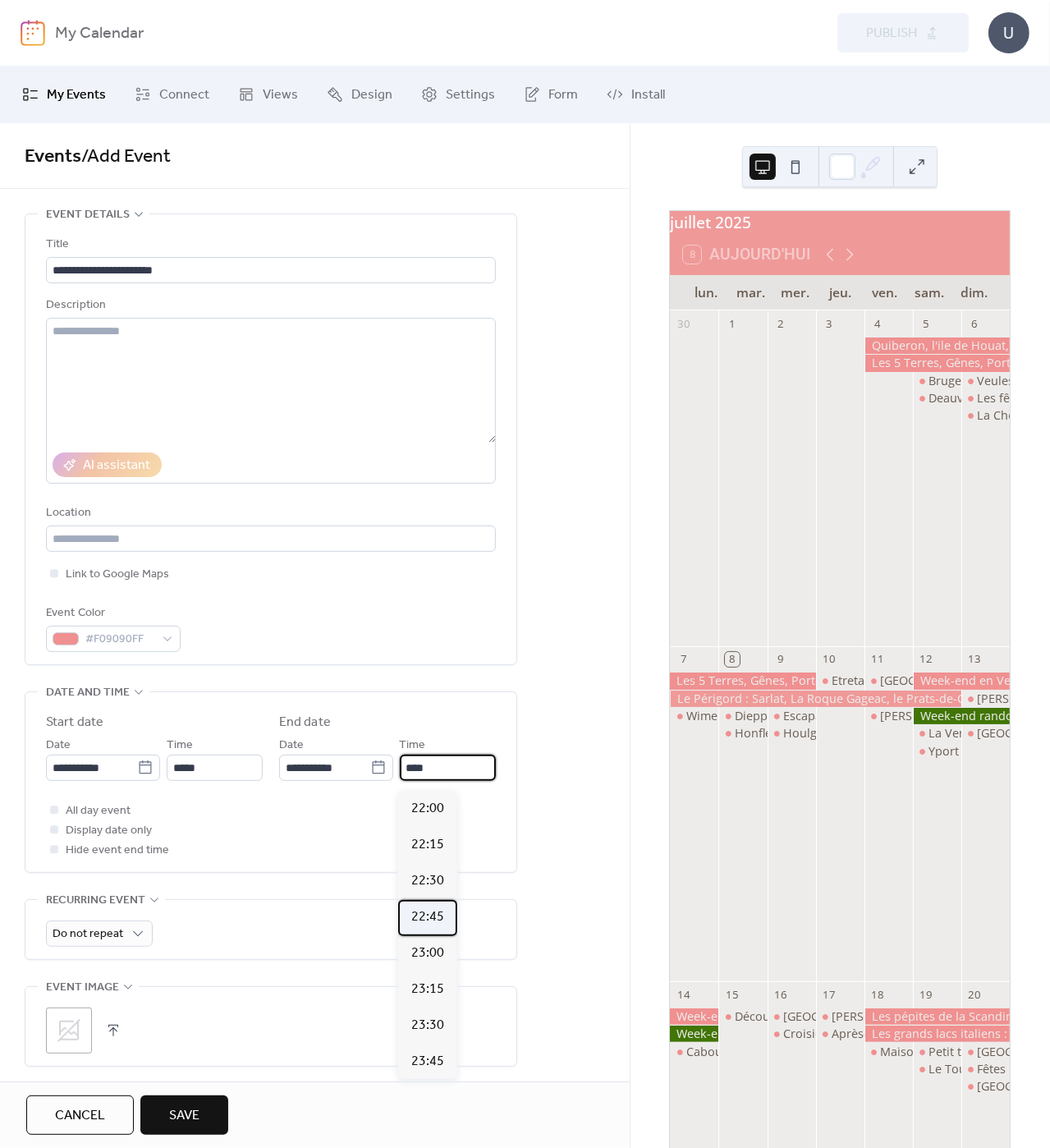 click on "22:45" at bounding box center (428, 917) 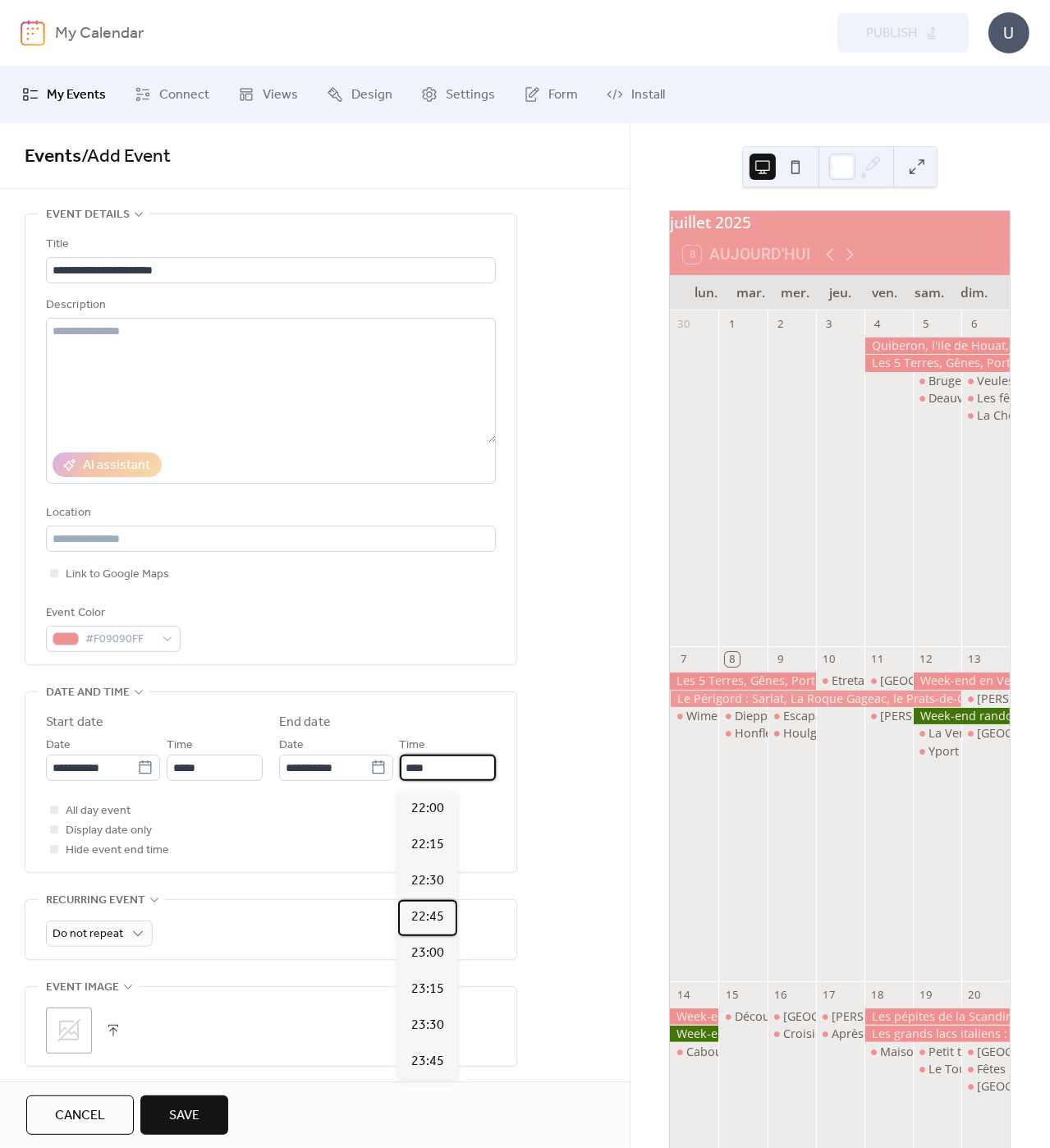 type on "*****" 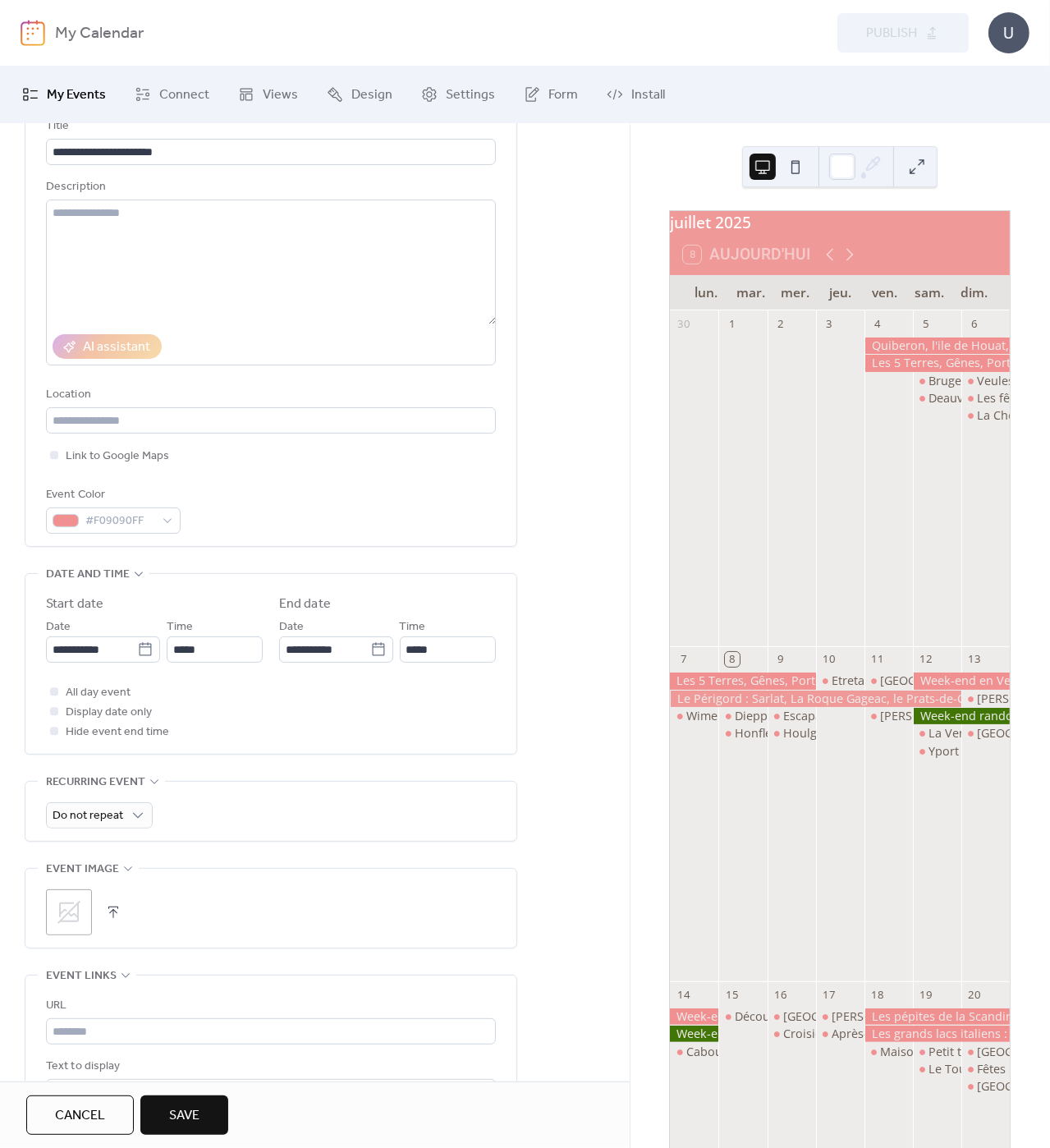 scroll, scrollTop: 236, scrollLeft: 0, axis: vertical 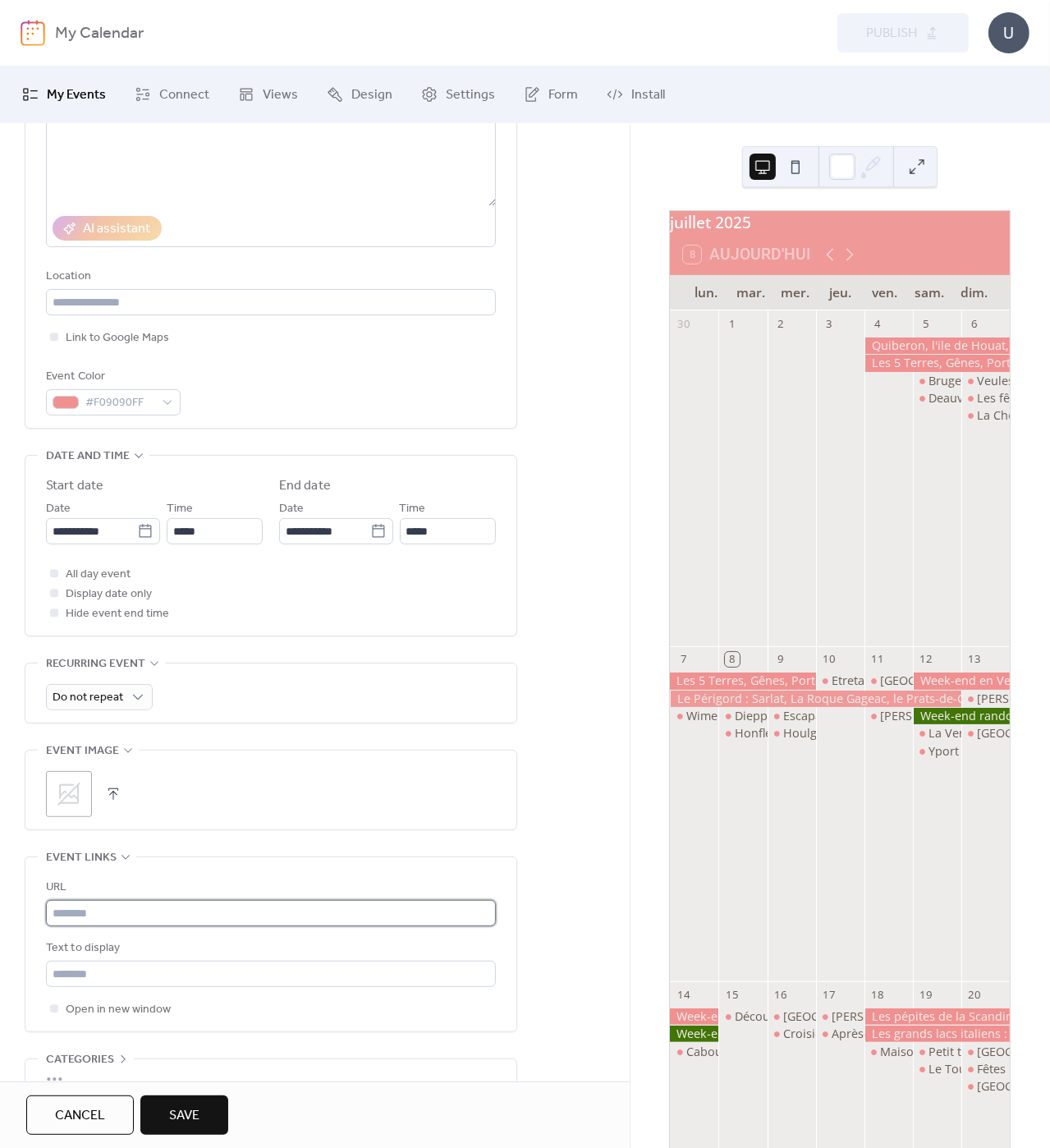 click at bounding box center (271, 913) 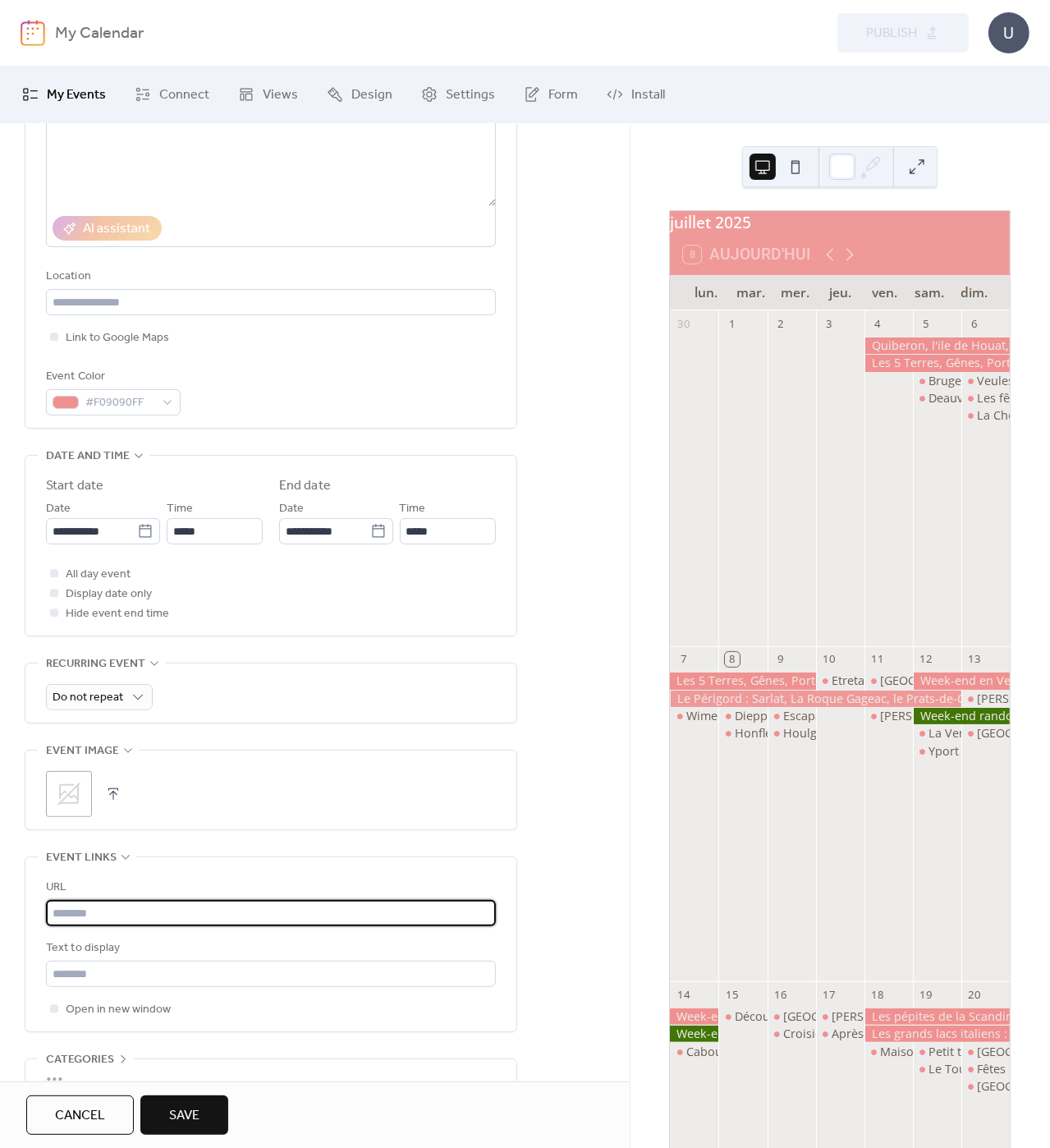 paste on "**********" 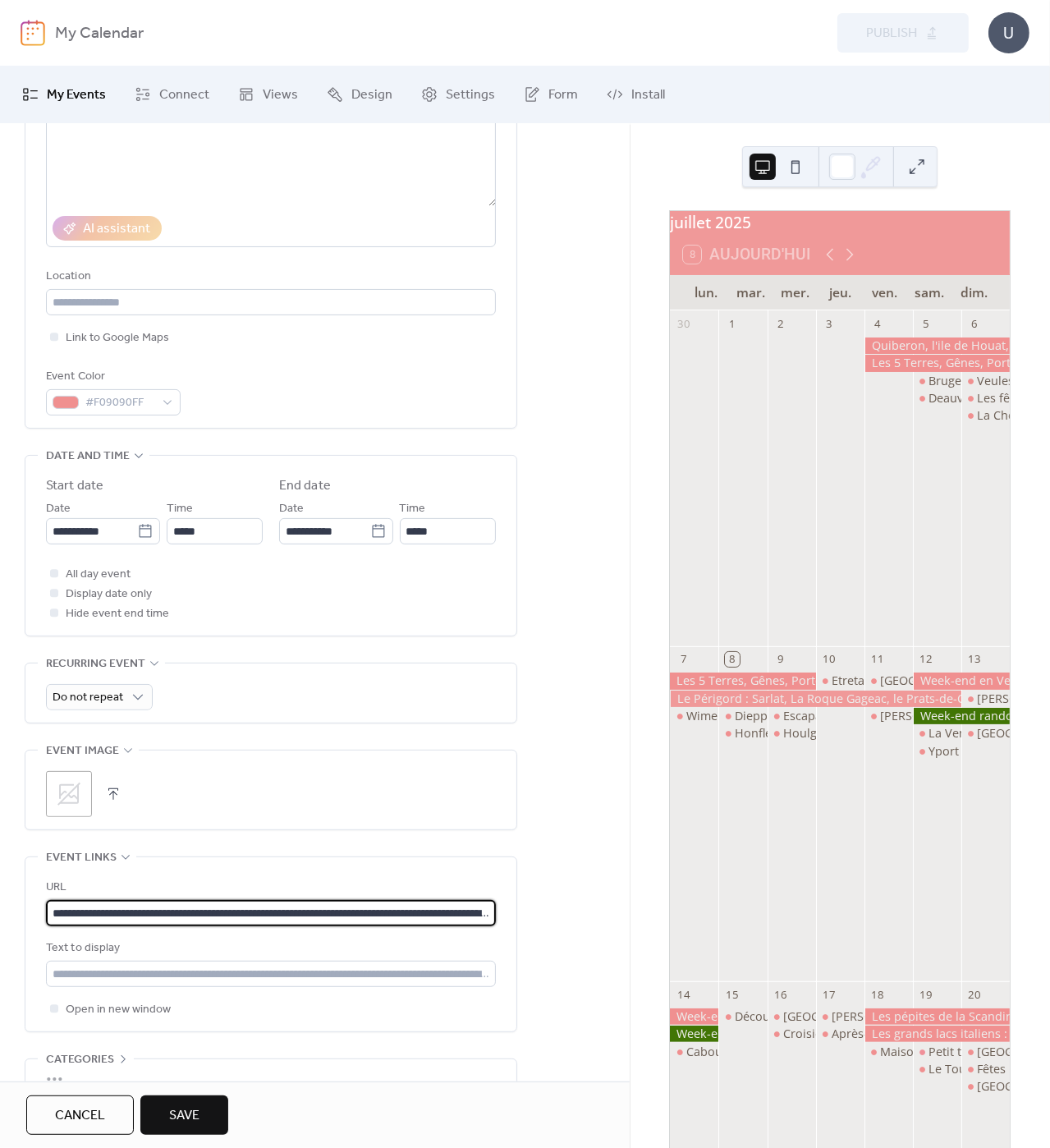 scroll, scrollTop: 0, scrollLeft: 268, axis: horizontal 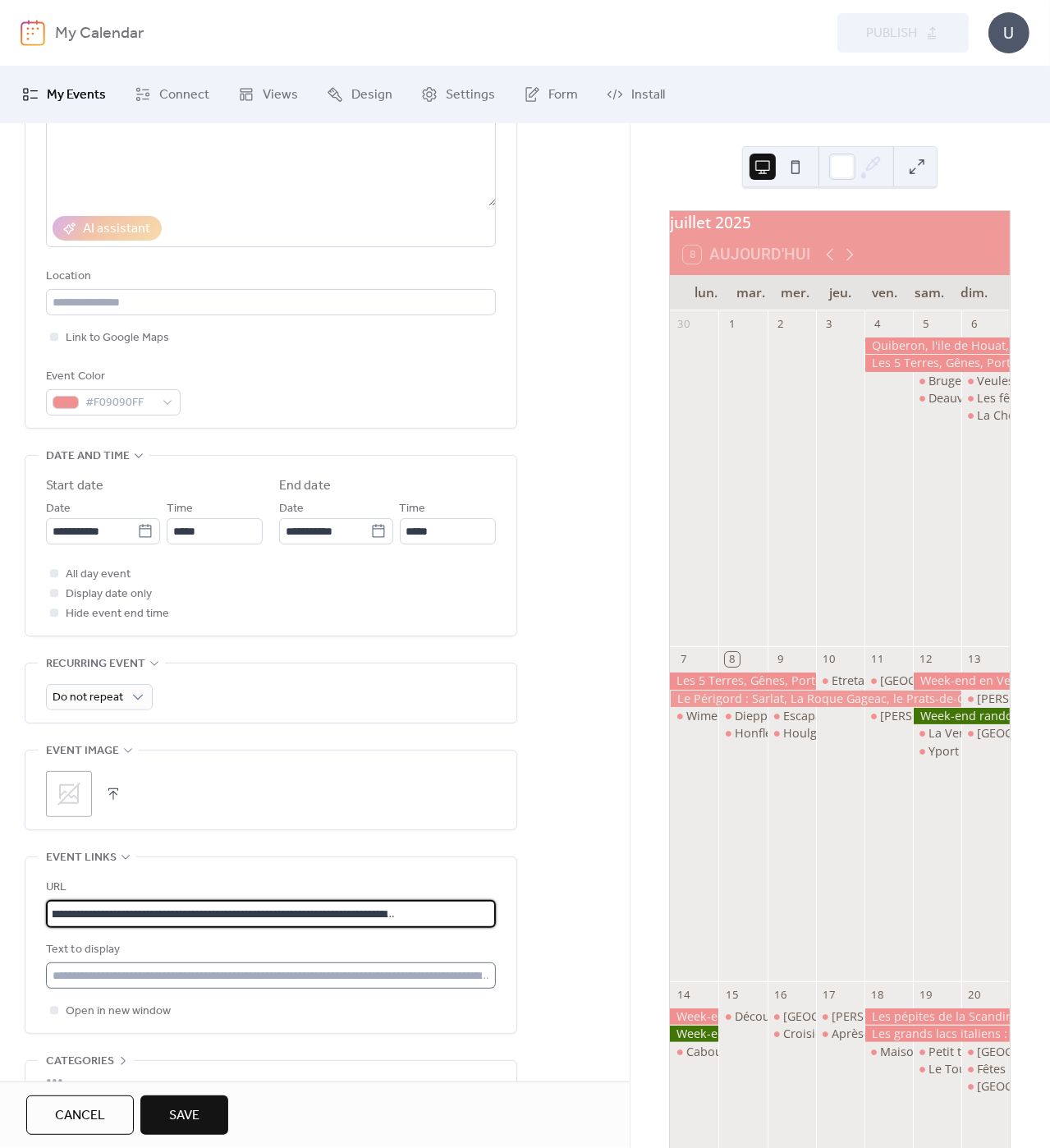 type on "**********" 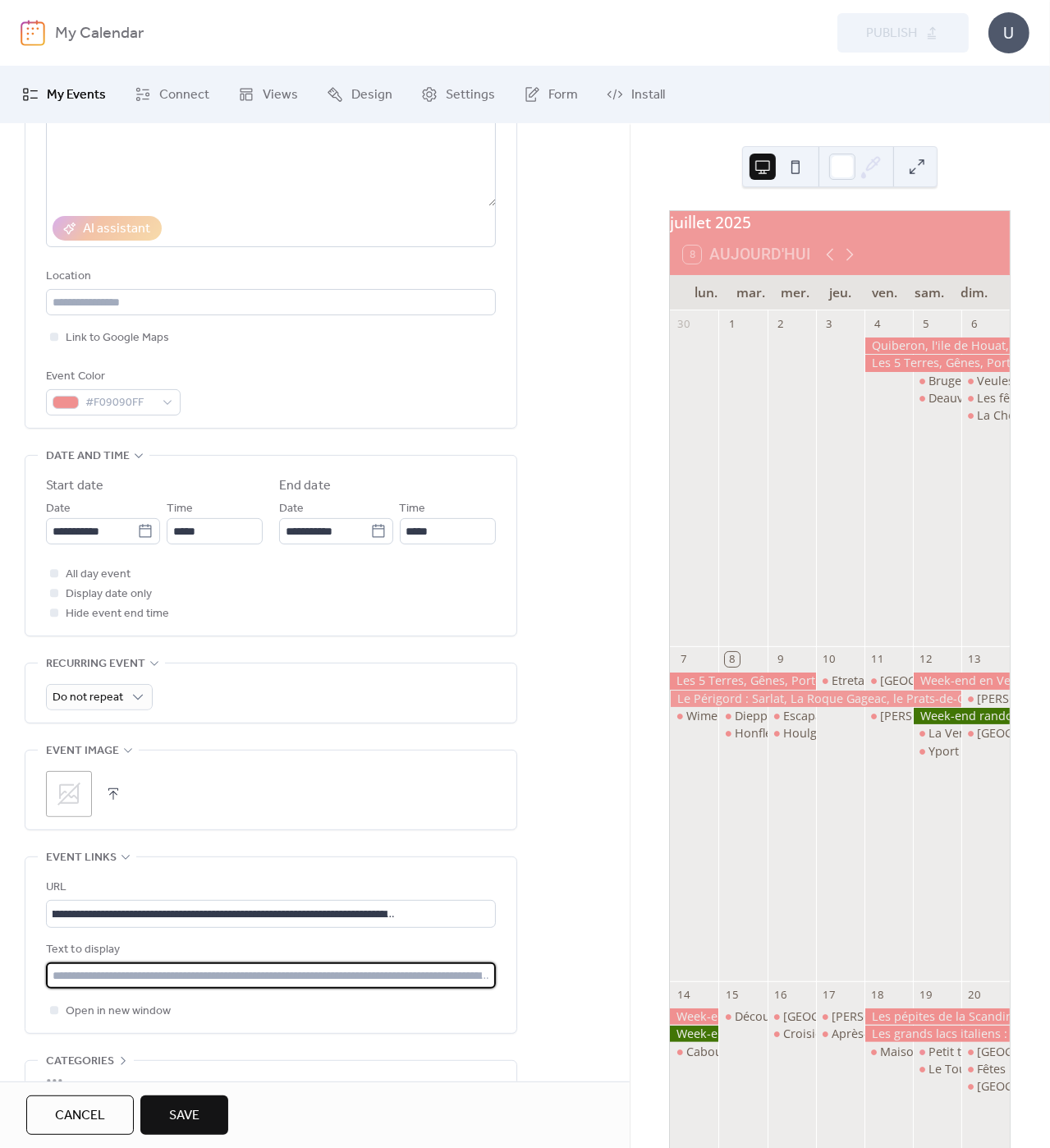 click at bounding box center (271, 976) 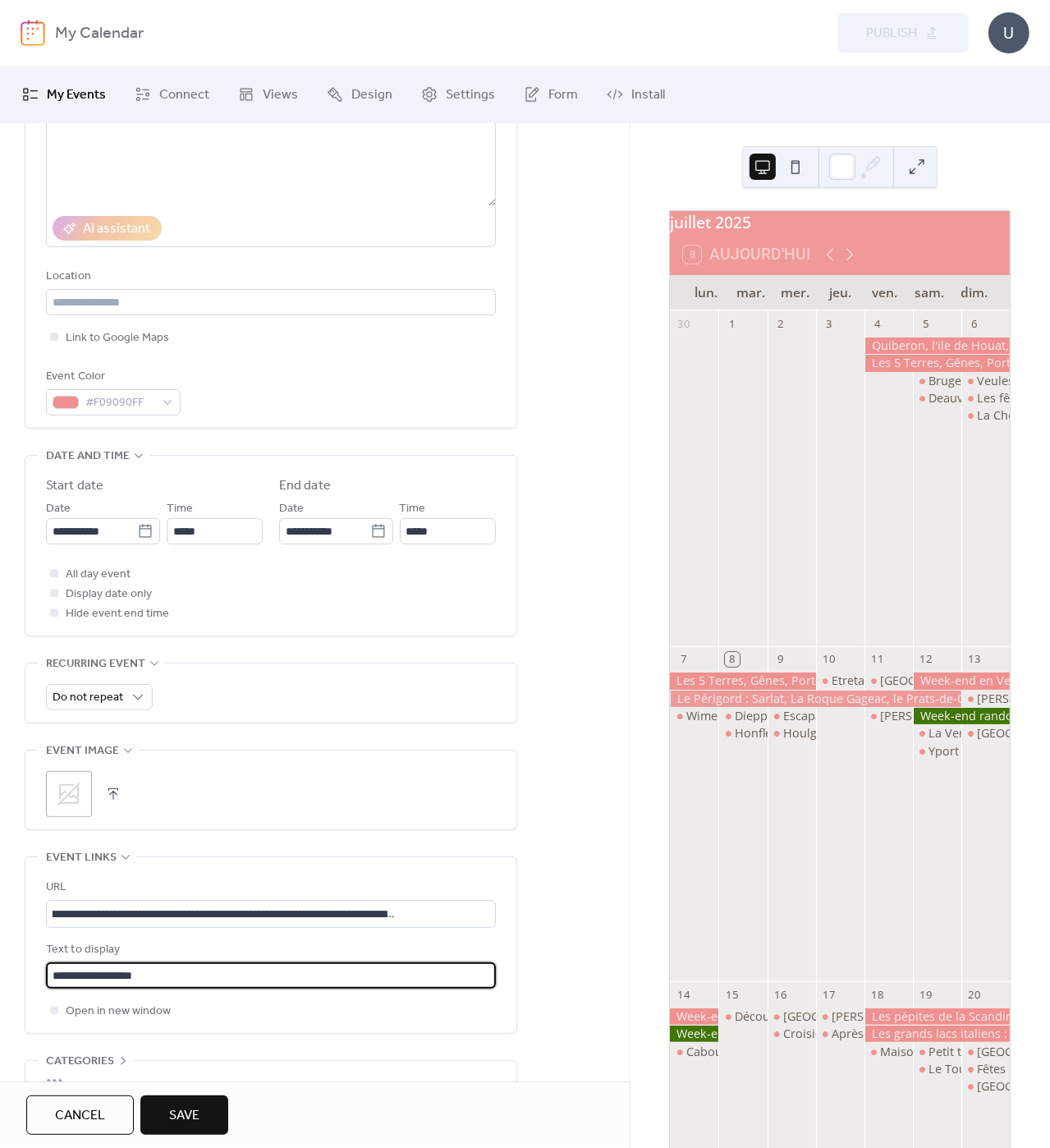 type on "**********" 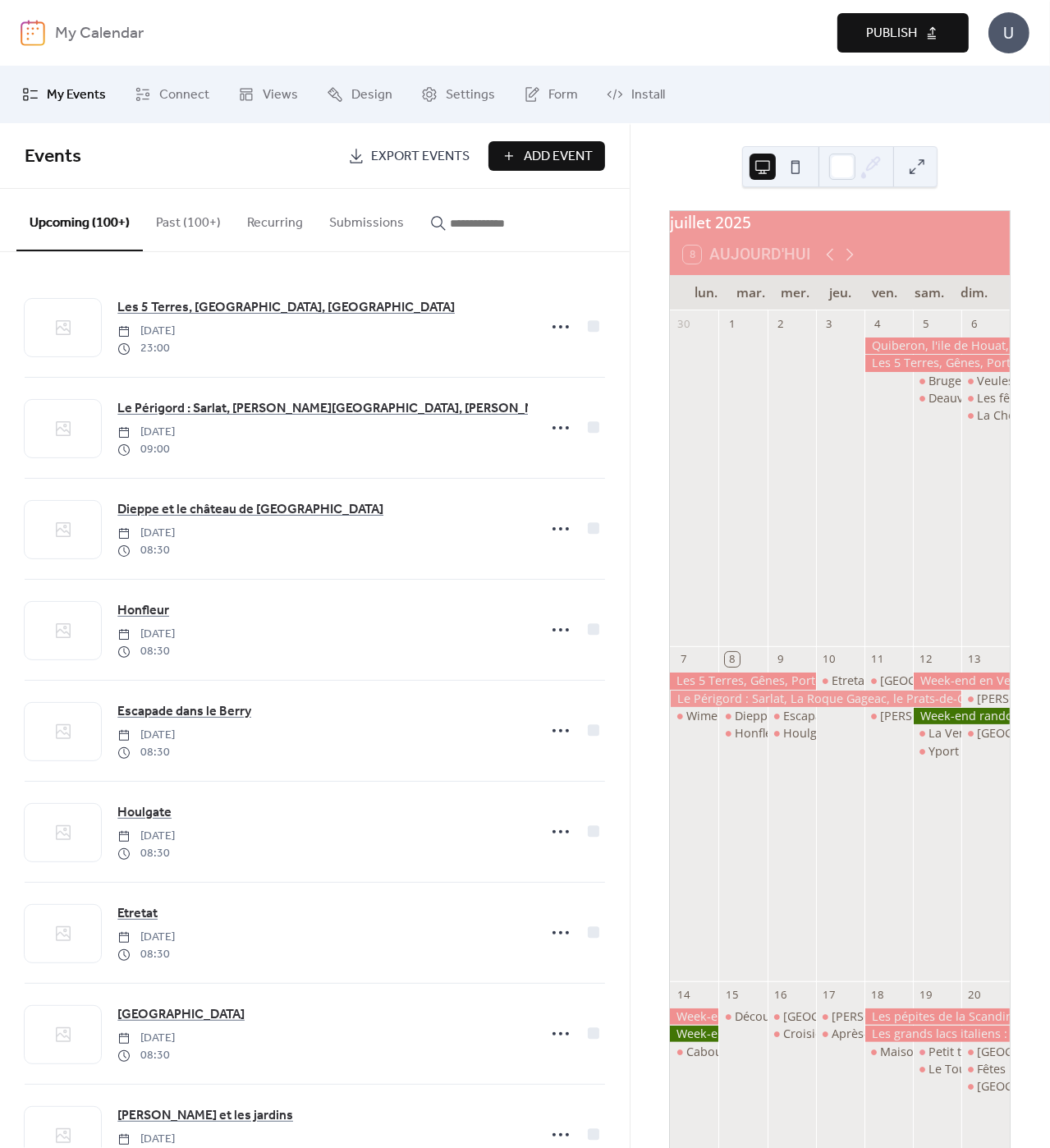 click on "Publish" at bounding box center [892, 34] 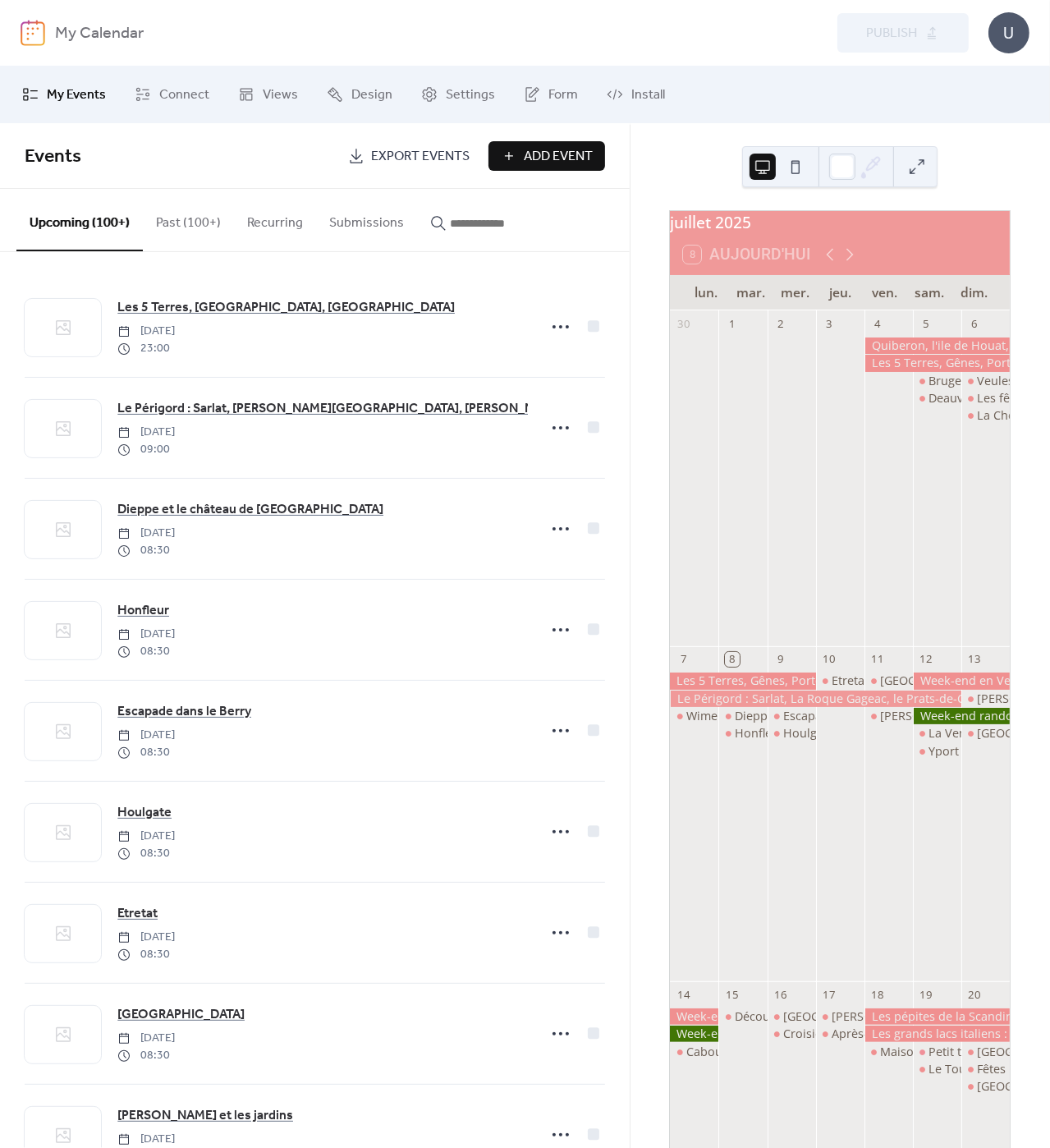 click at bounding box center [491, 223] 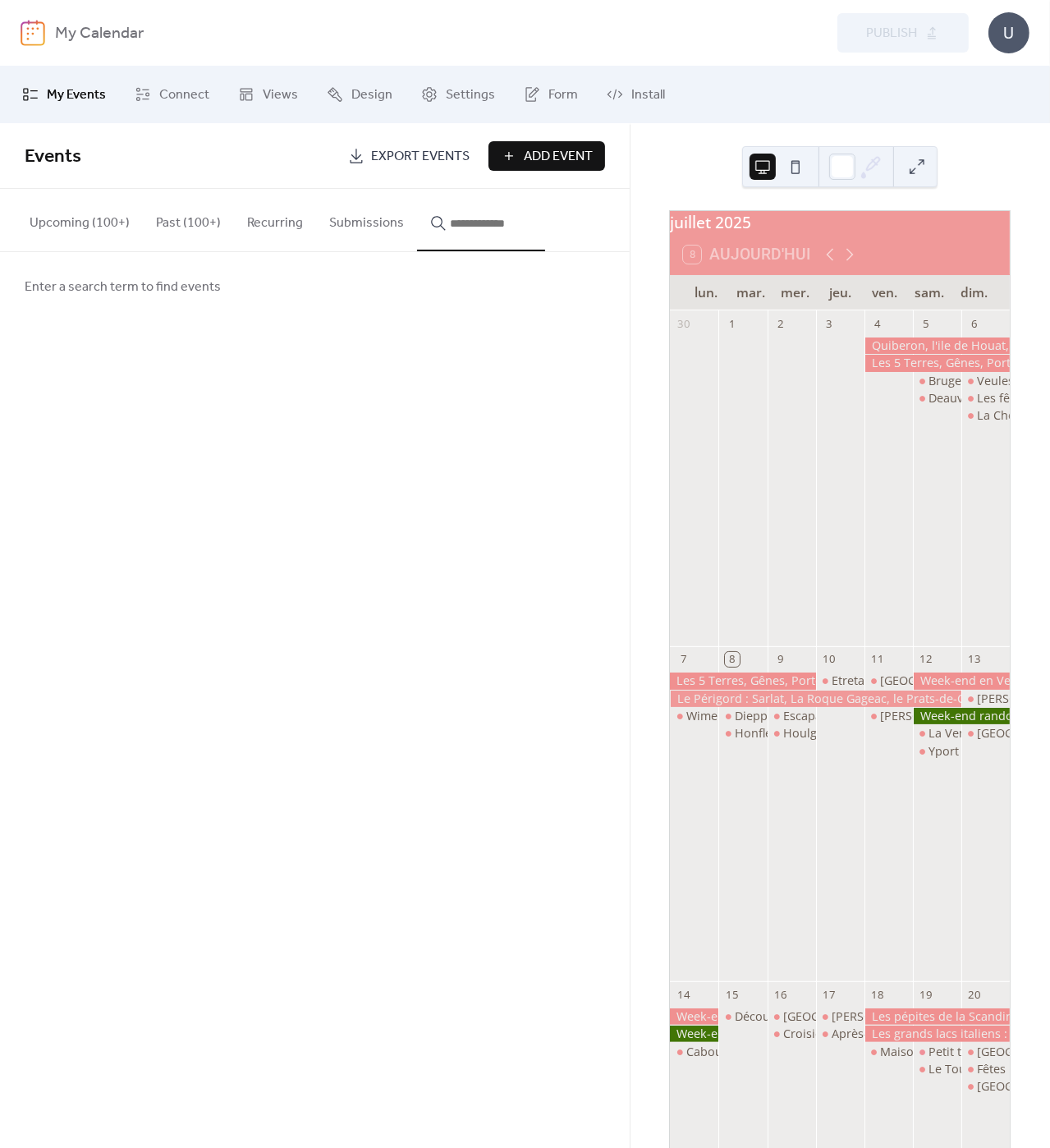 click at bounding box center [491, 223] 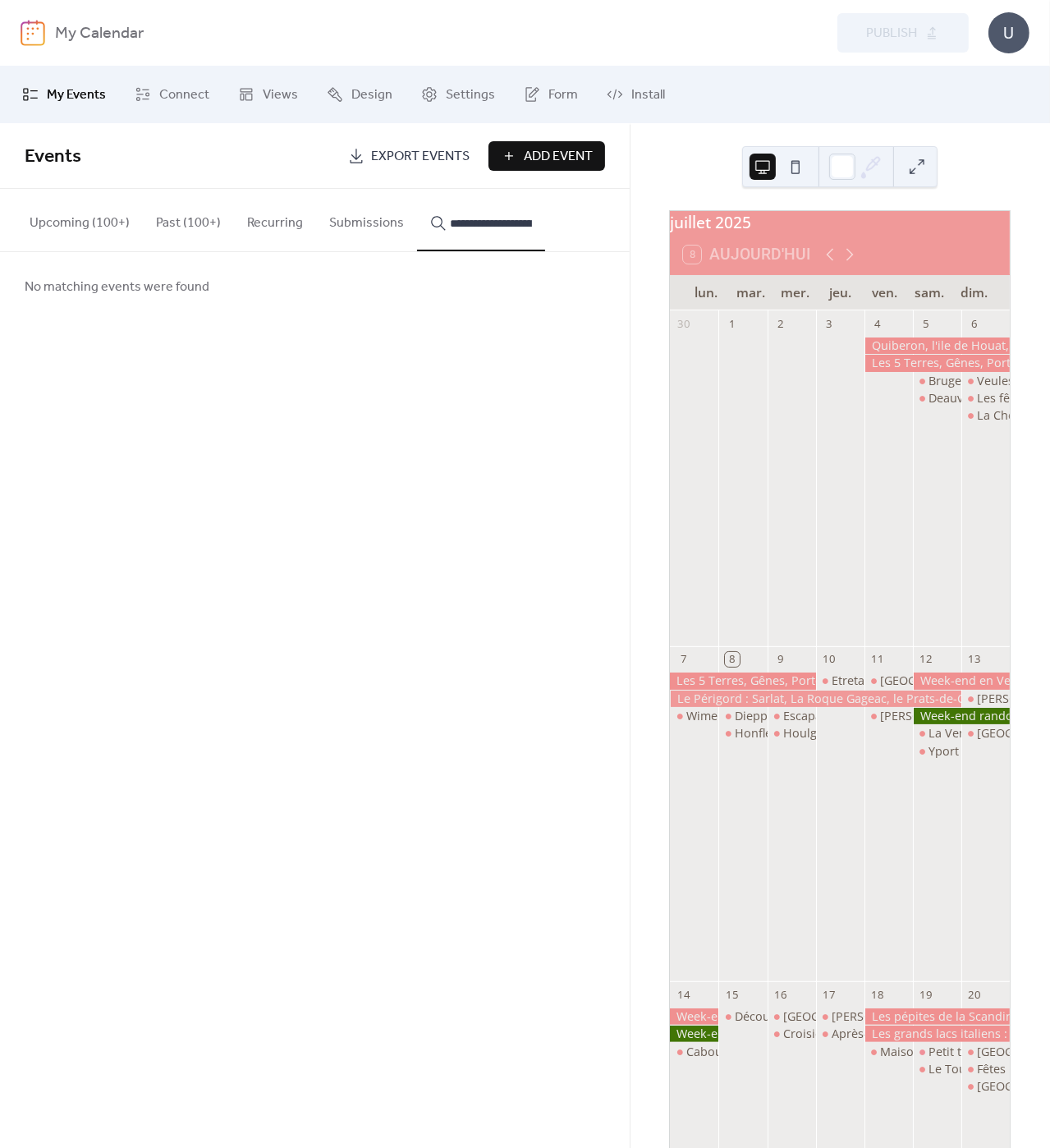 scroll, scrollTop: 0, scrollLeft: 130, axis: horizontal 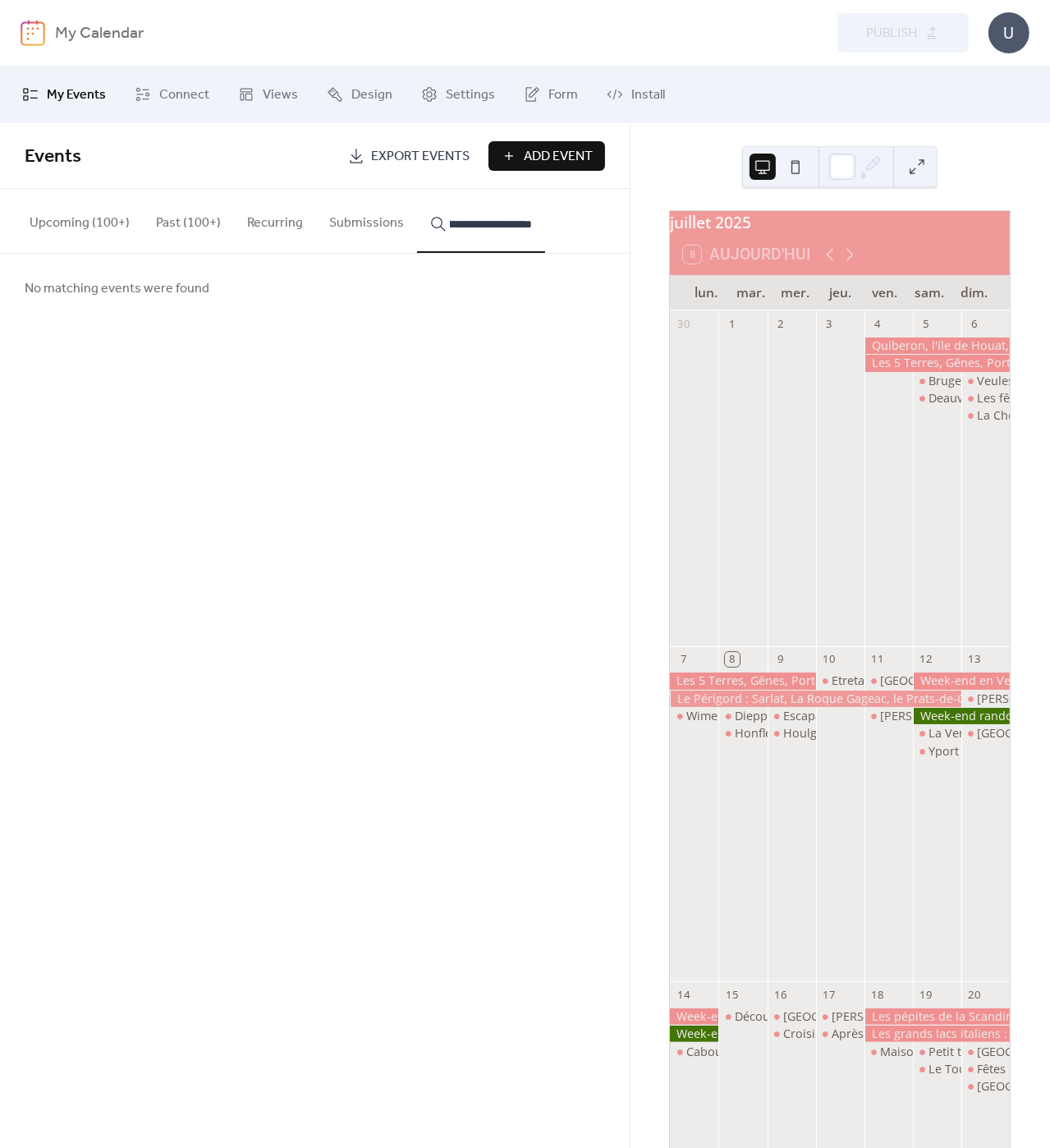 drag, startPoint x: 473, startPoint y: 224, endPoint x: 538, endPoint y: 225, distance: 65.00769 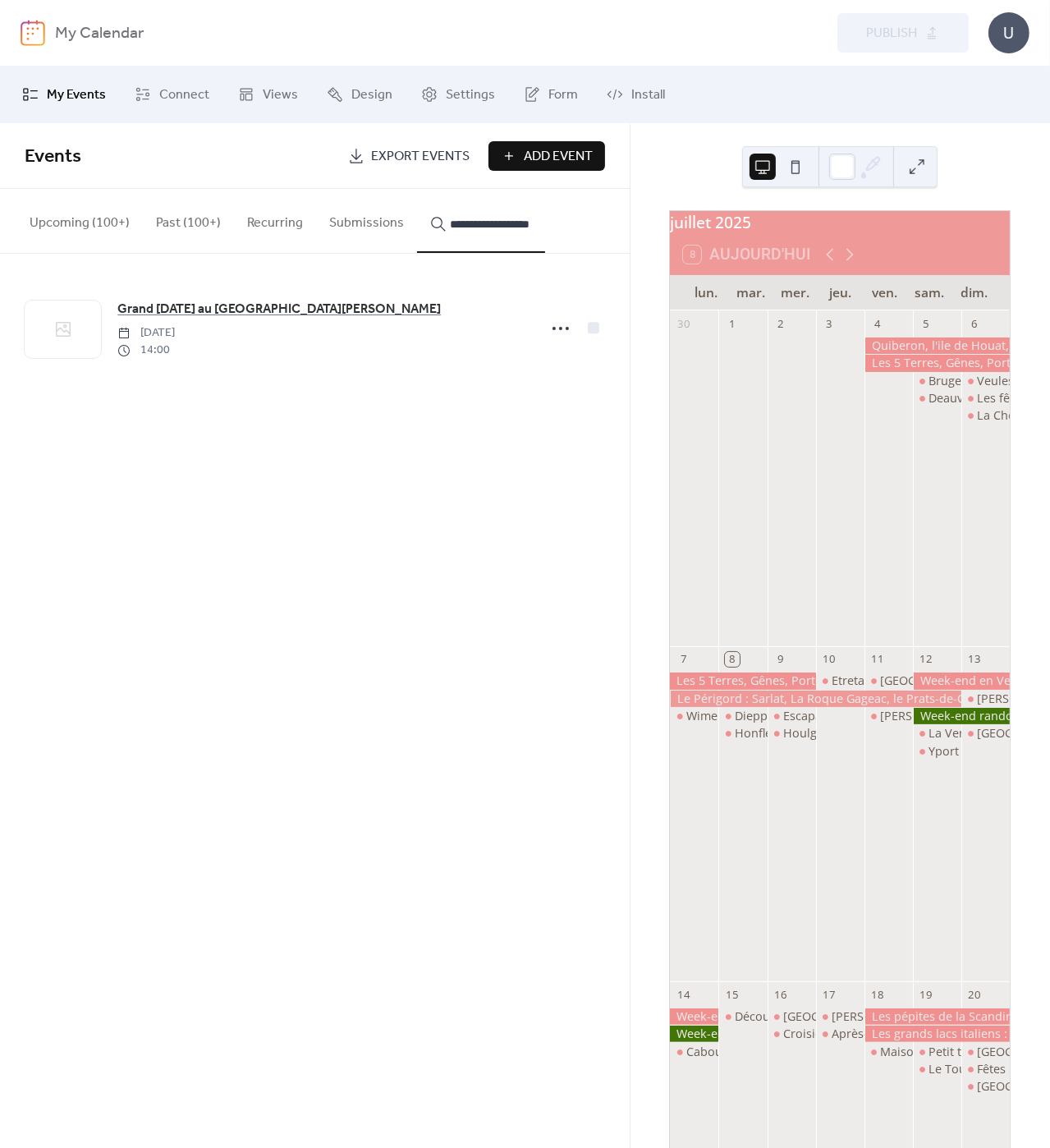scroll, scrollTop: 0, scrollLeft: 20, axis: horizontal 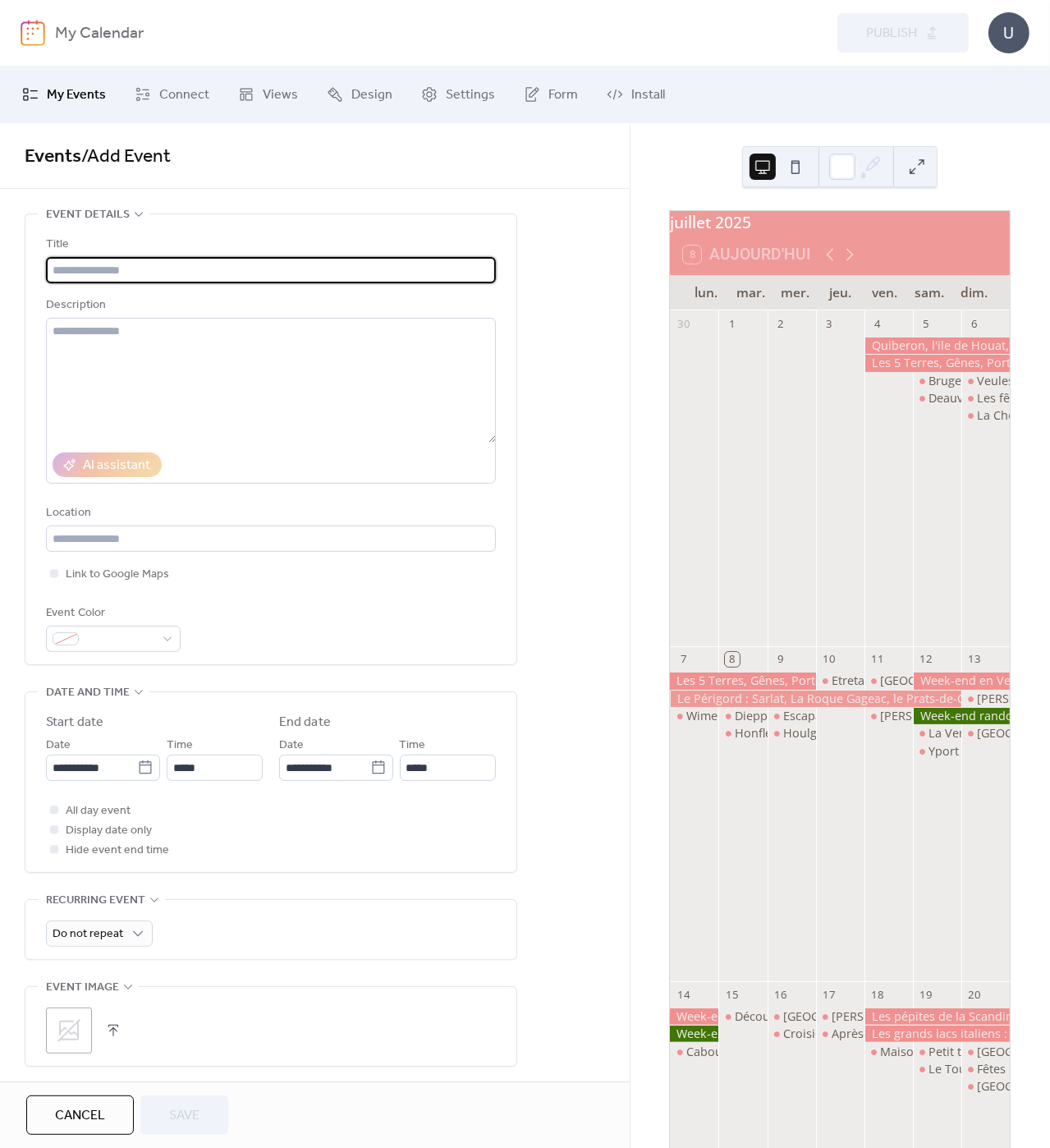 click at bounding box center (271, 270) 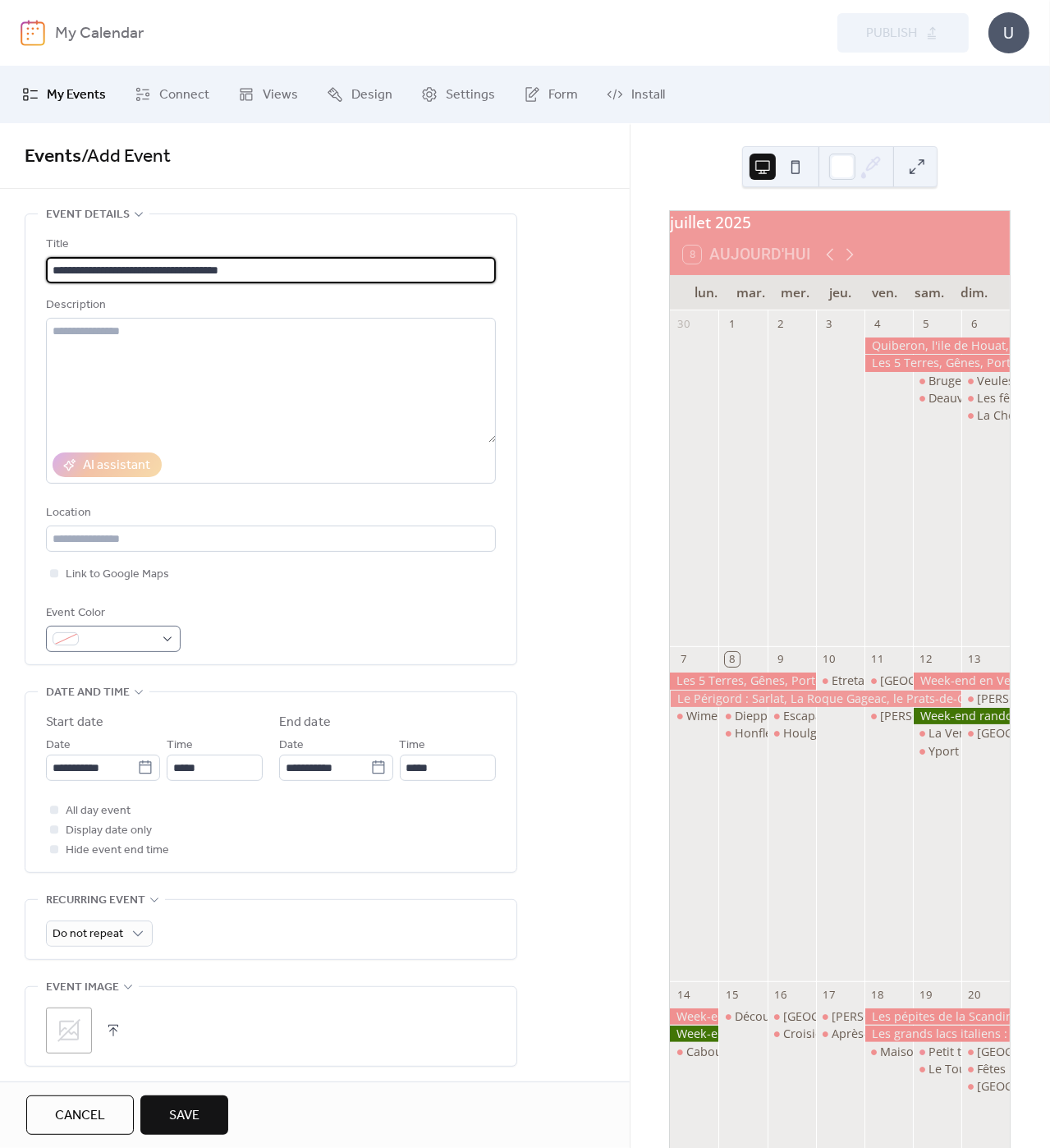 type on "**********" 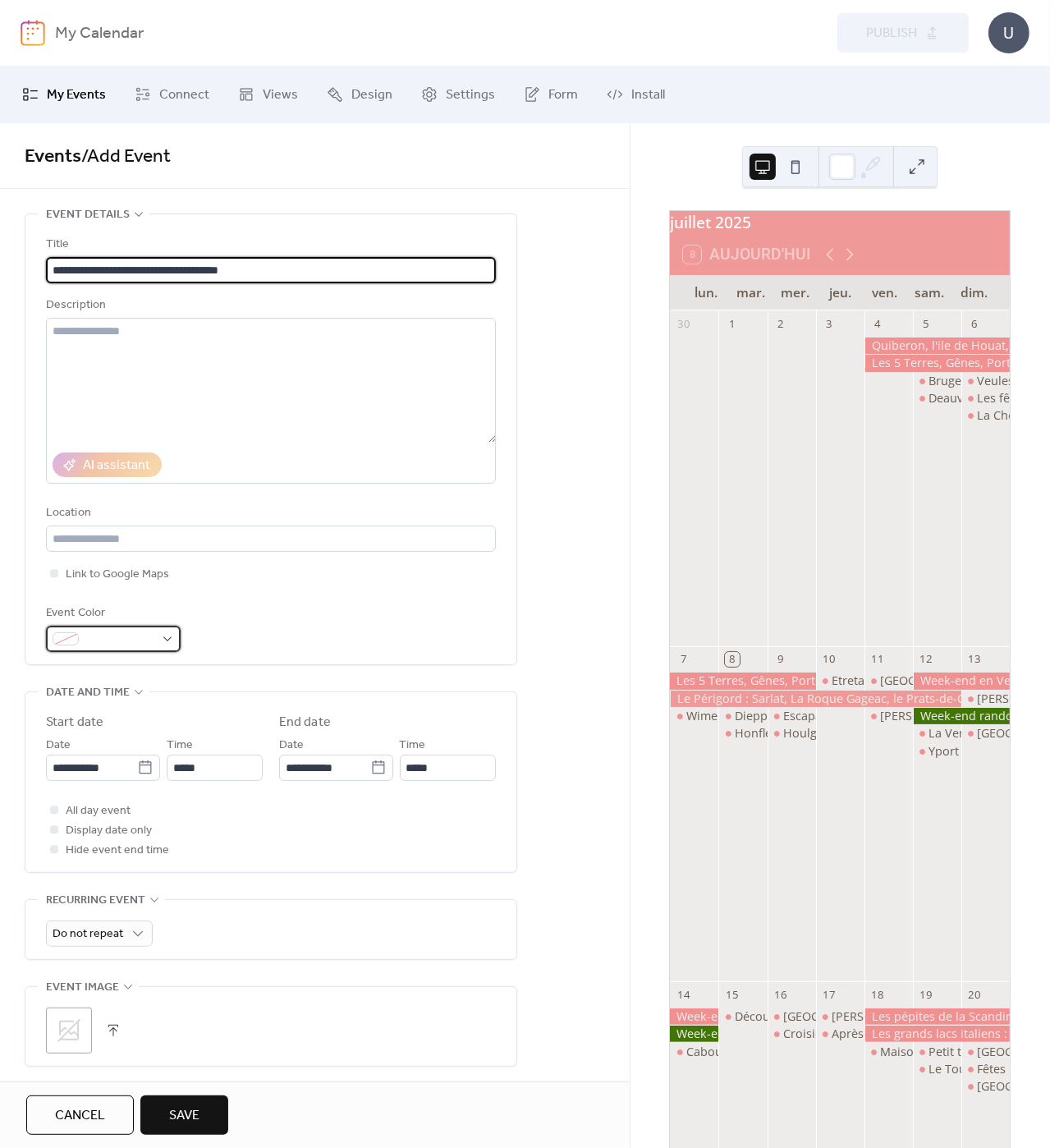 click at bounding box center [120, 640] 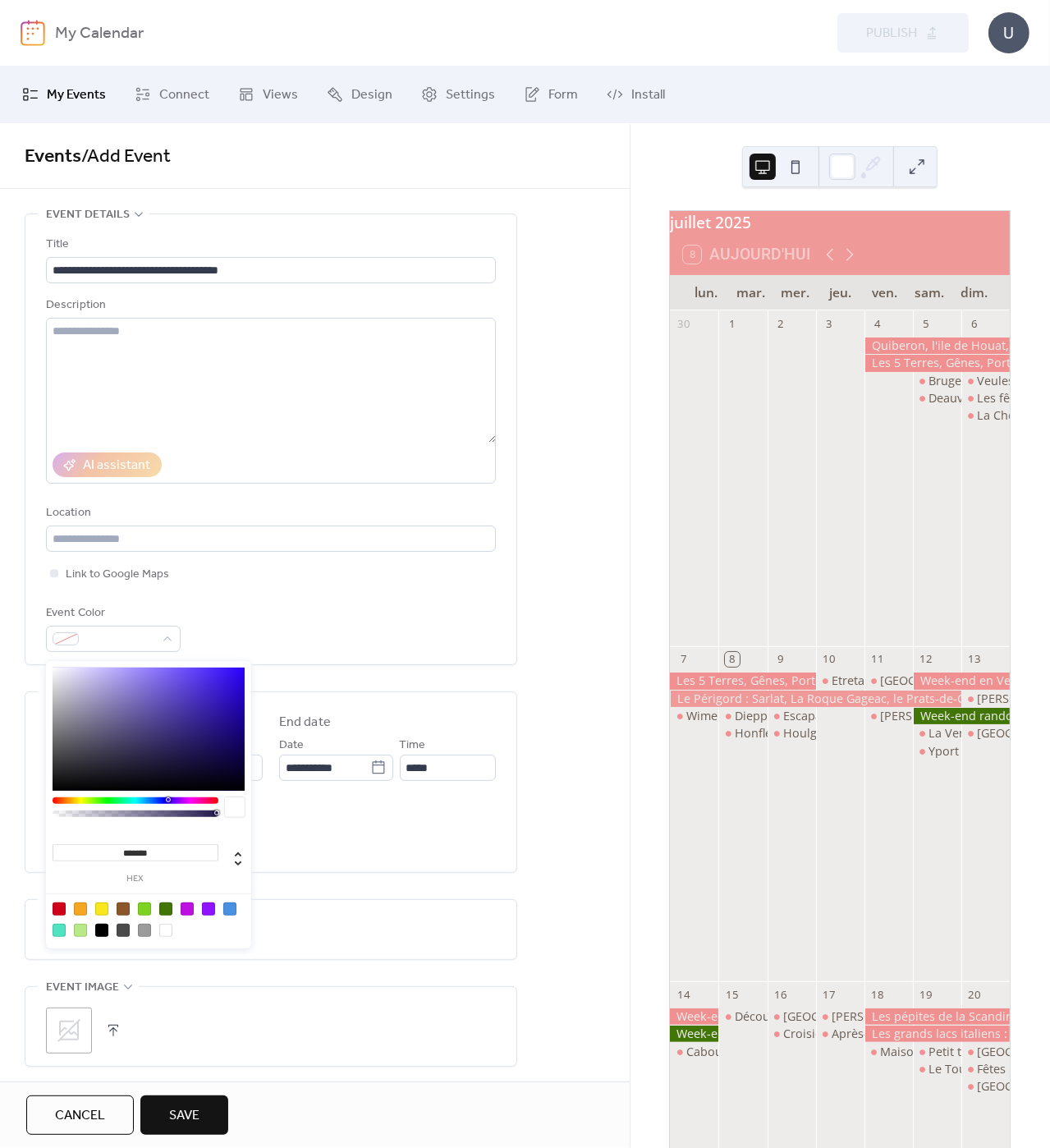 drag, startPoint x: 128, startPoint y: 852, endPoint x: 194, endPoint y: 855, distance: 66.06815 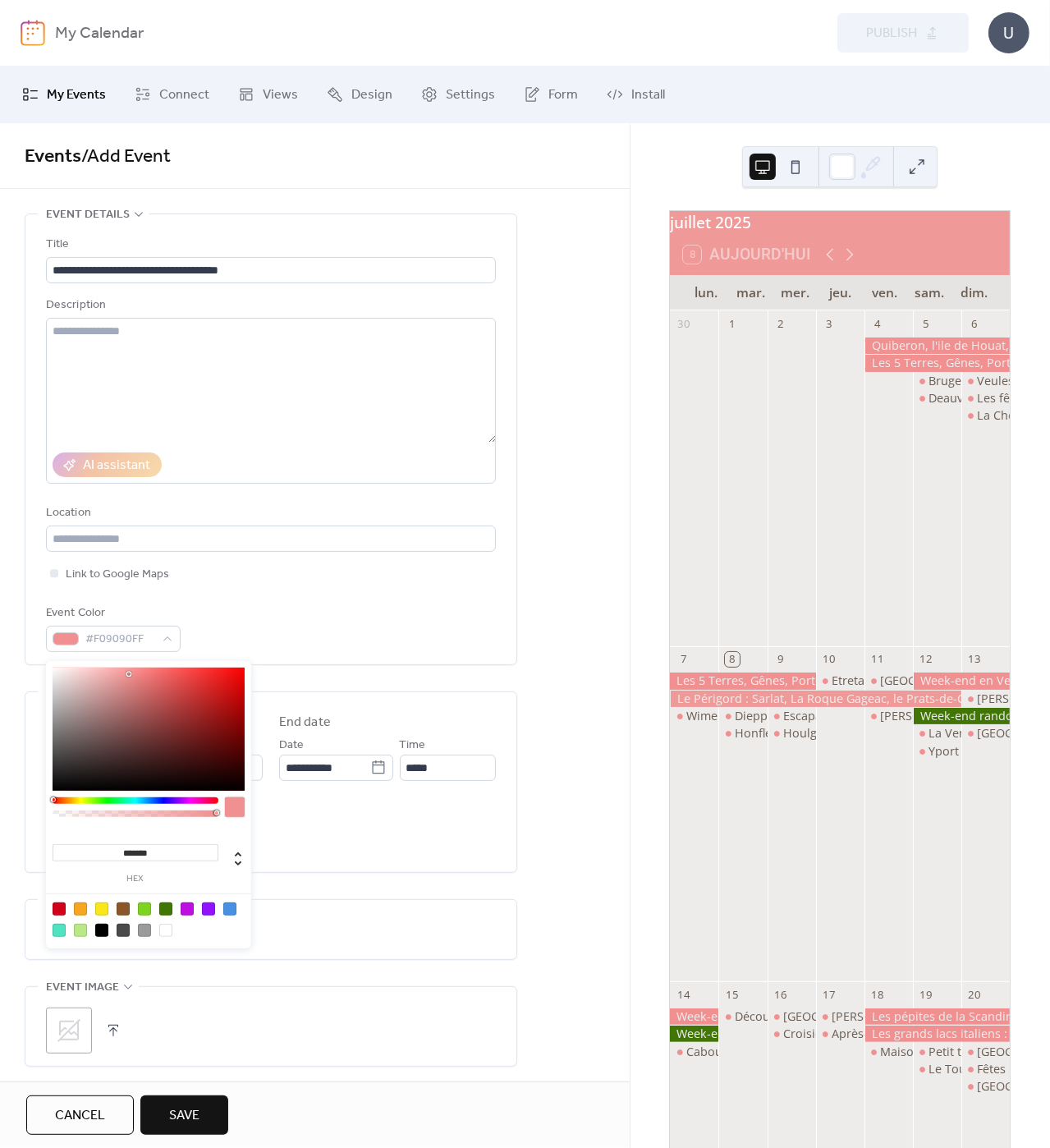 type on "********" 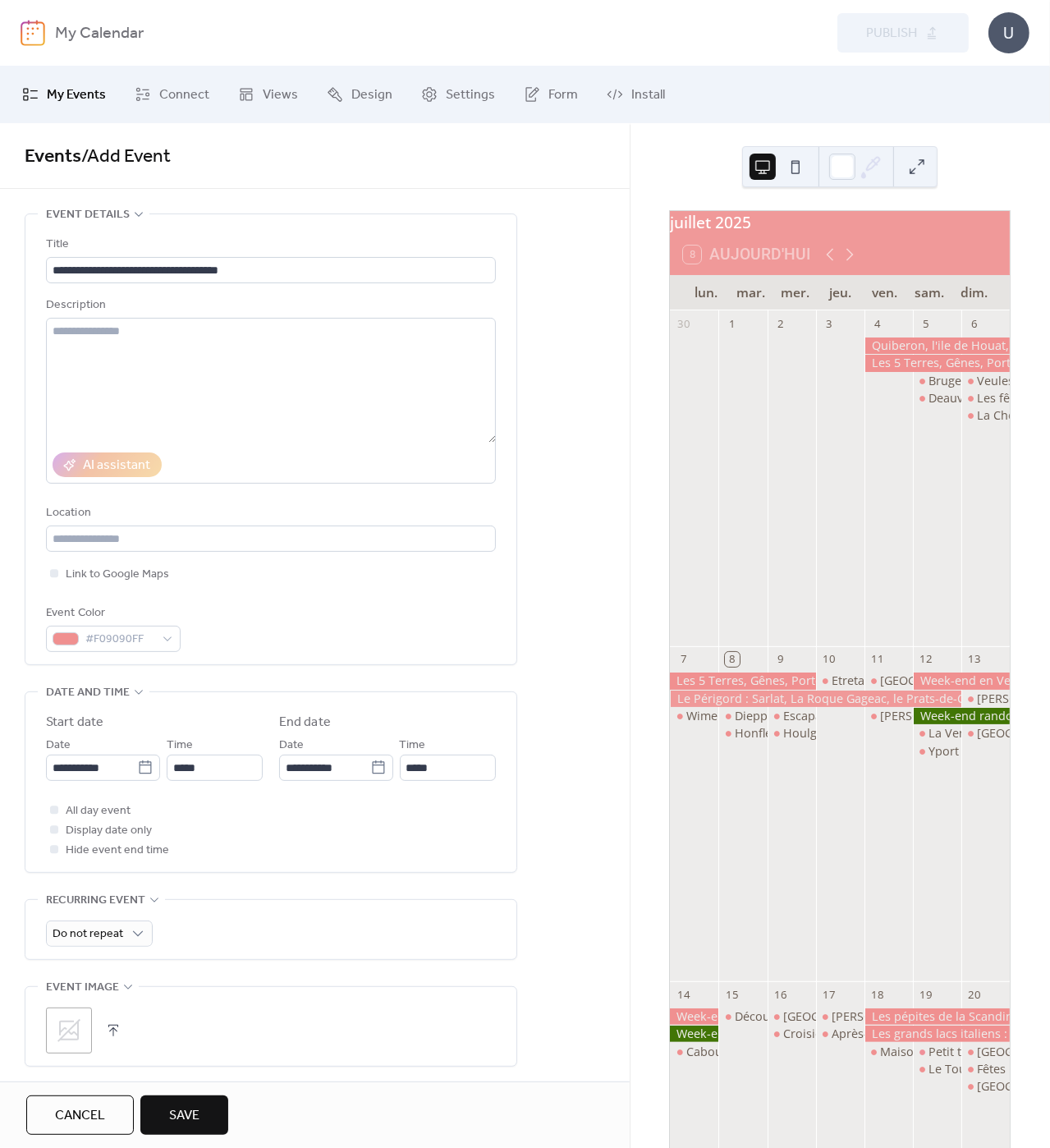 click on "**********" at bounding box center [314, 810] 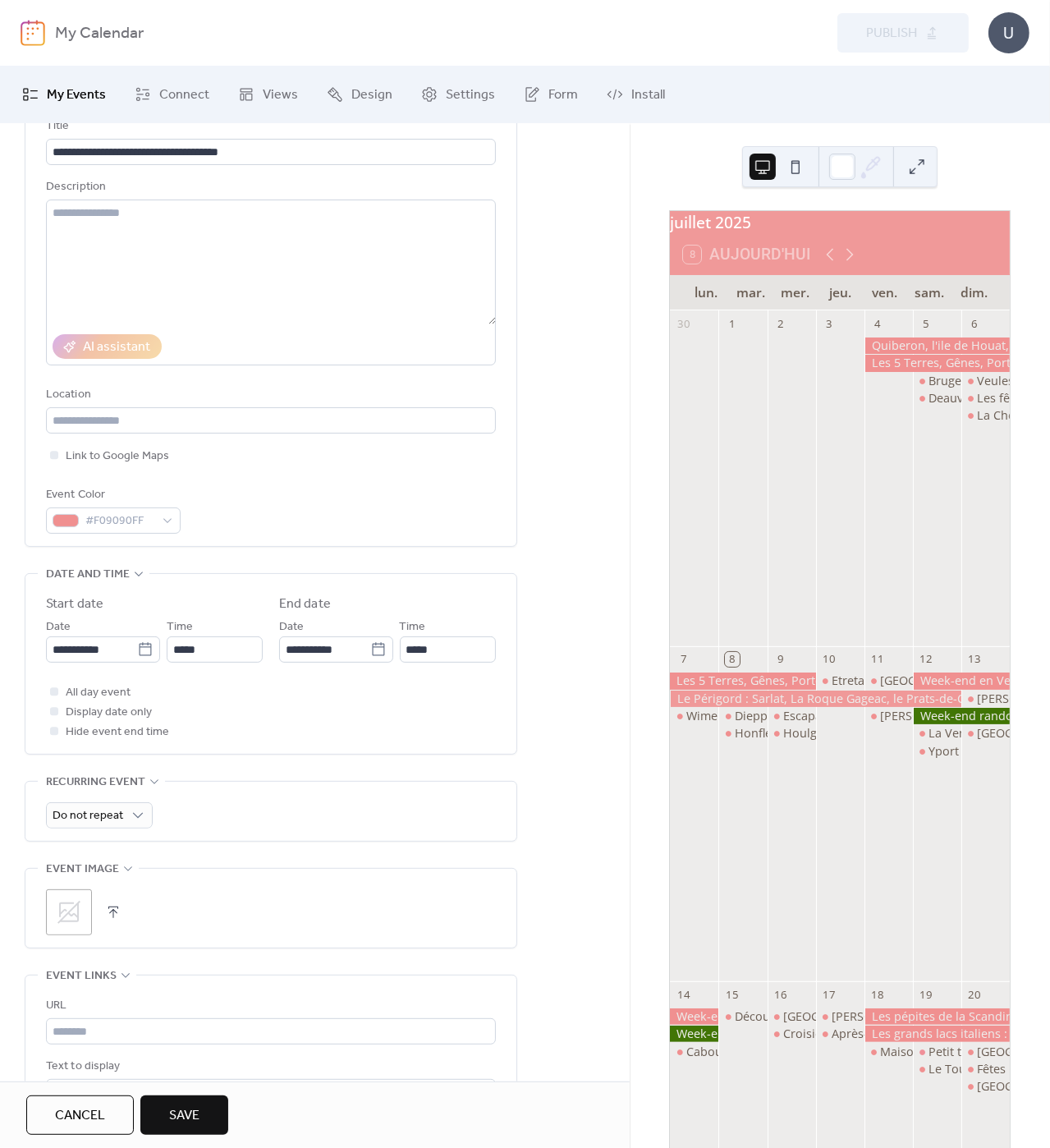 scroll, scrollTop: 177, scrollLeft: 0, axis: vertical 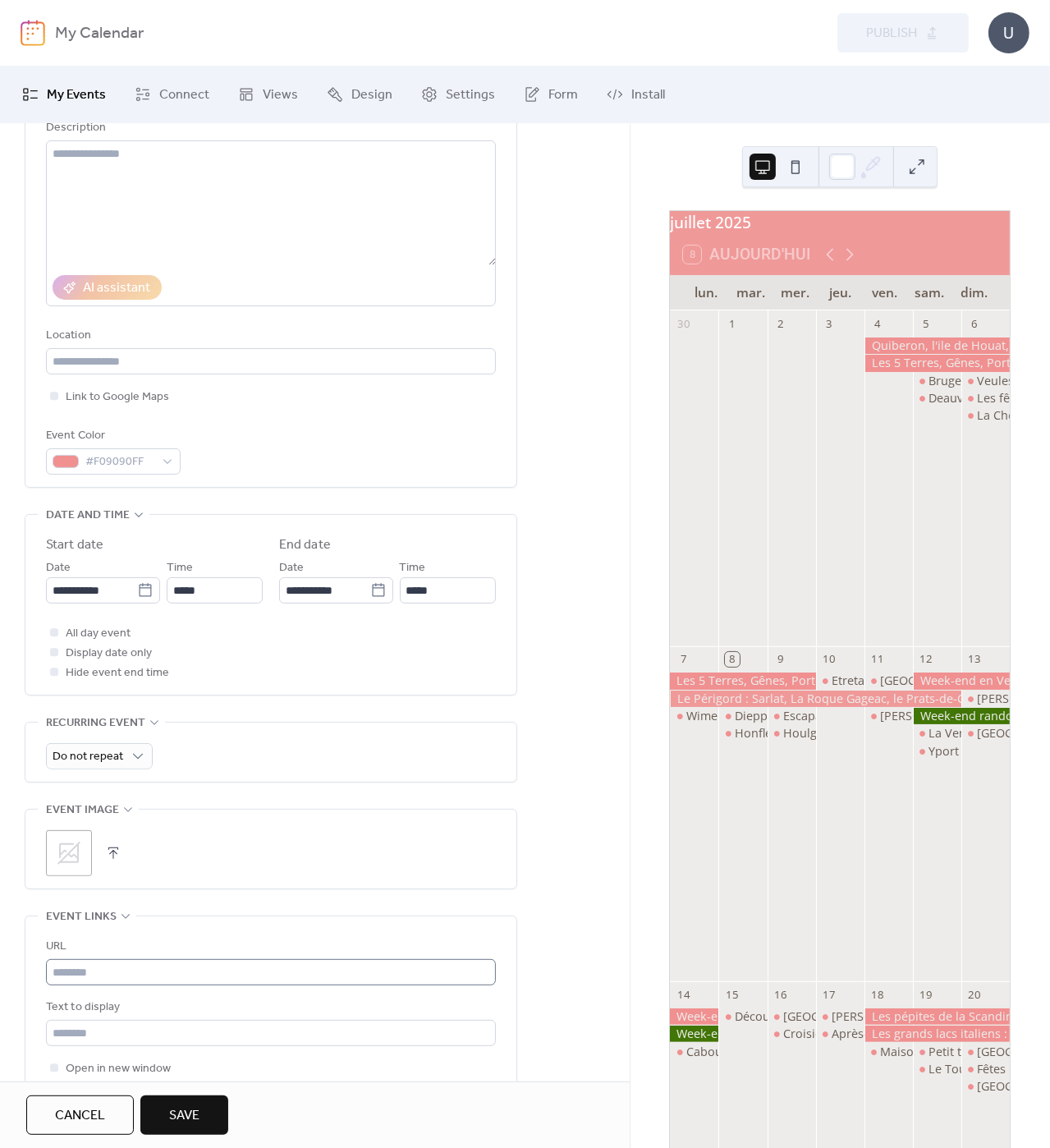 click at bounding box center (271, 972) 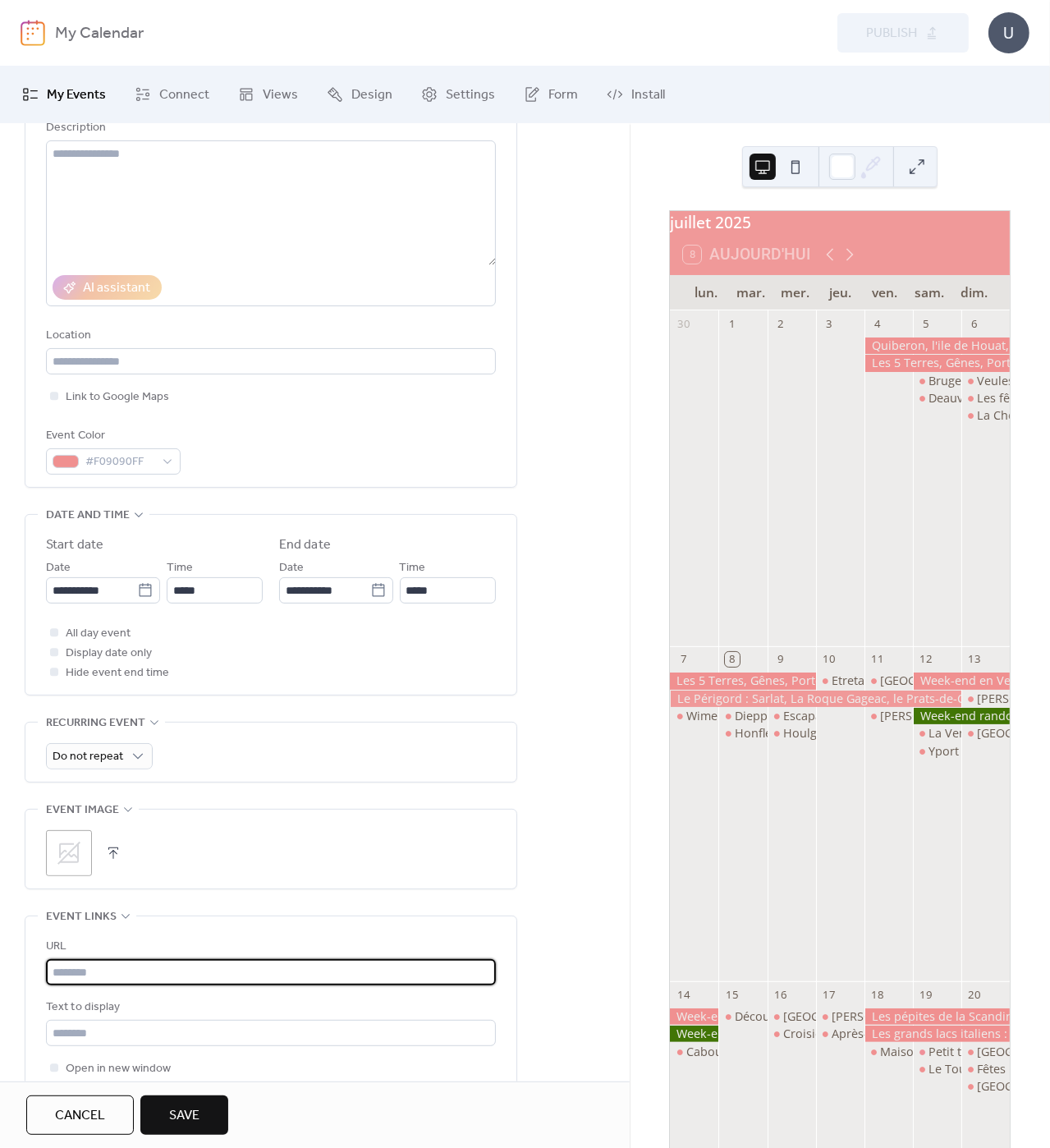 paste on "**********" 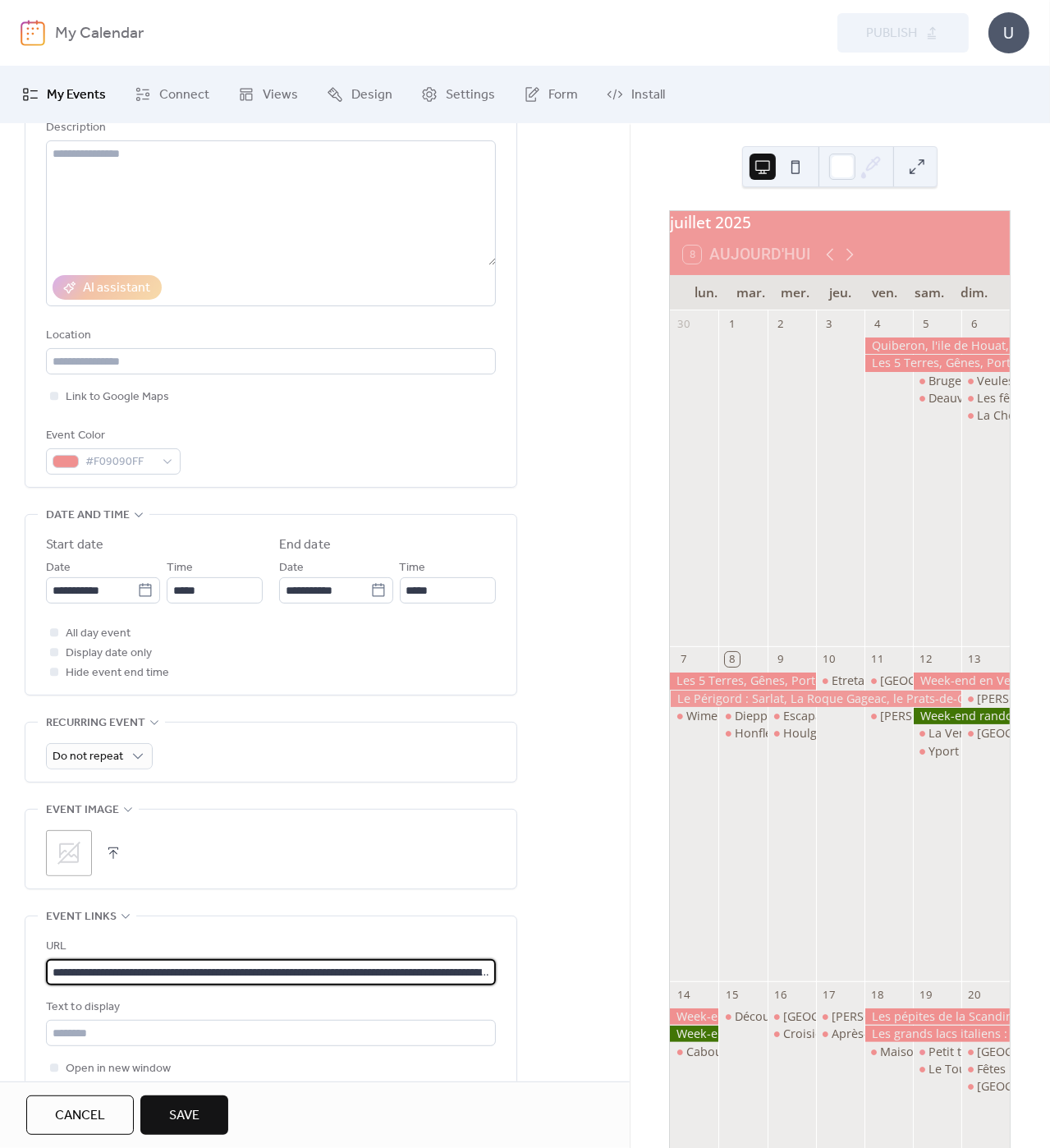 scroll, scrollTop: 0, scrollLeft: 661, axis: horizontal 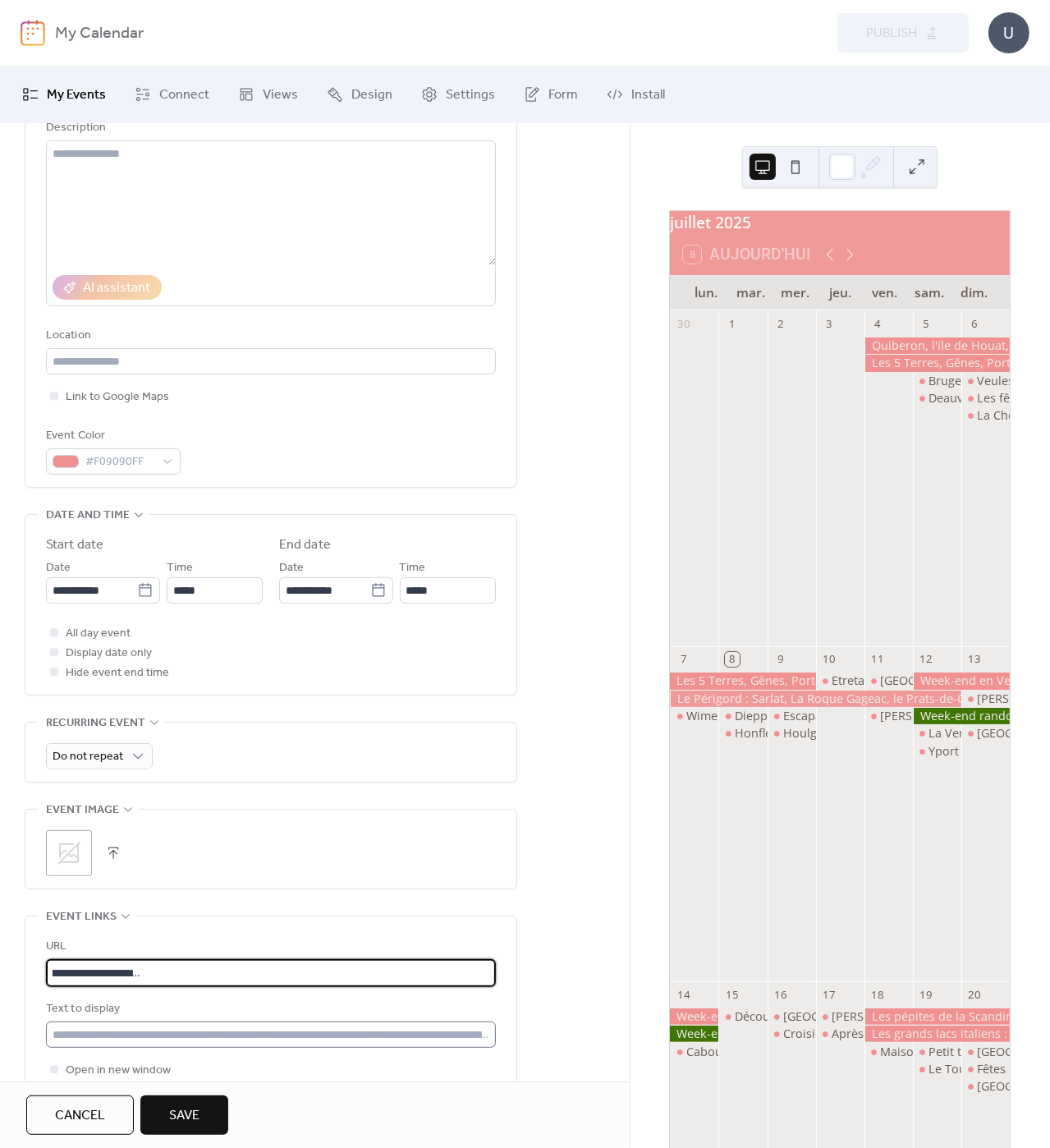 type on "**********" 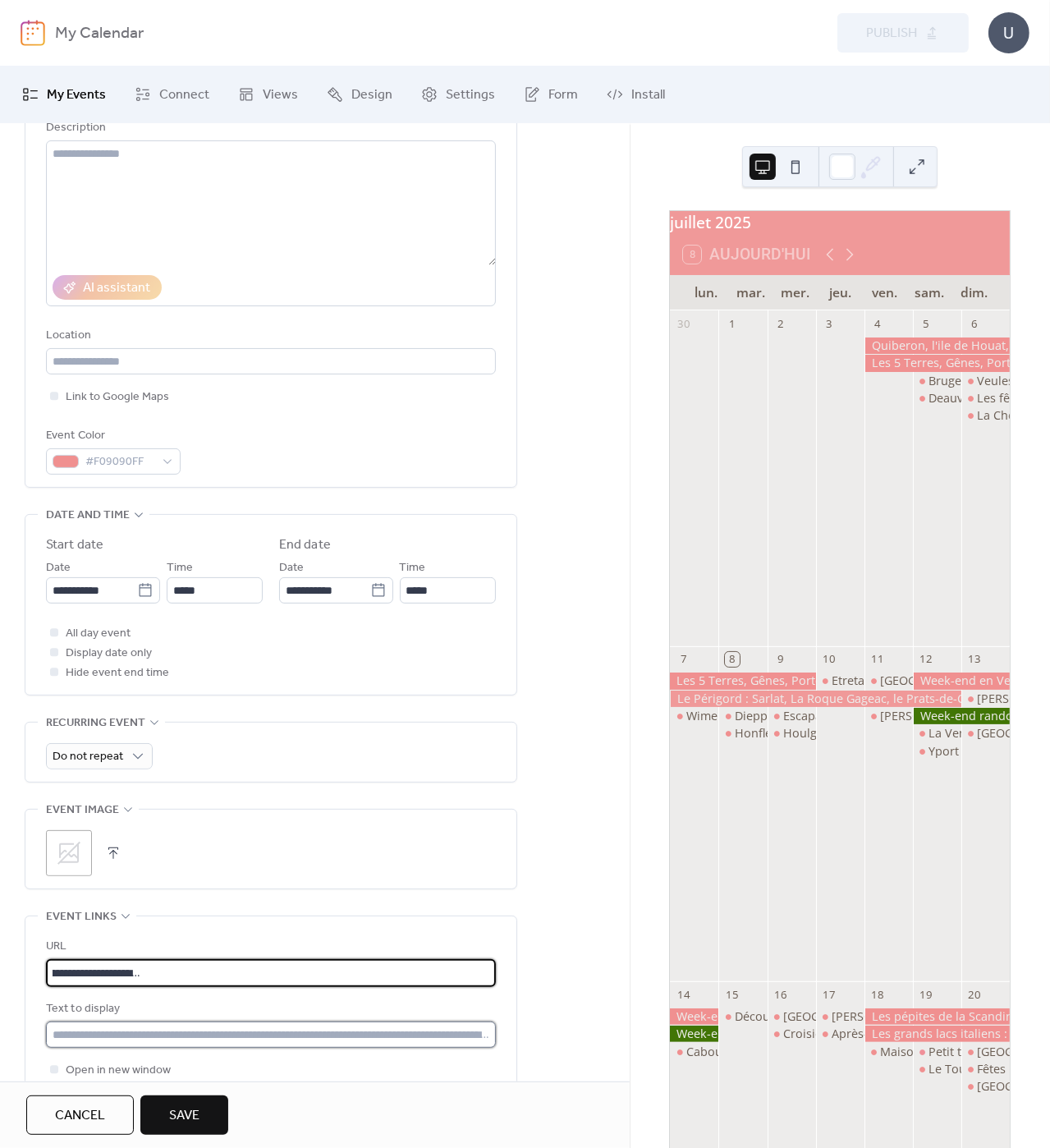 click at bounding box center (271, 1035) 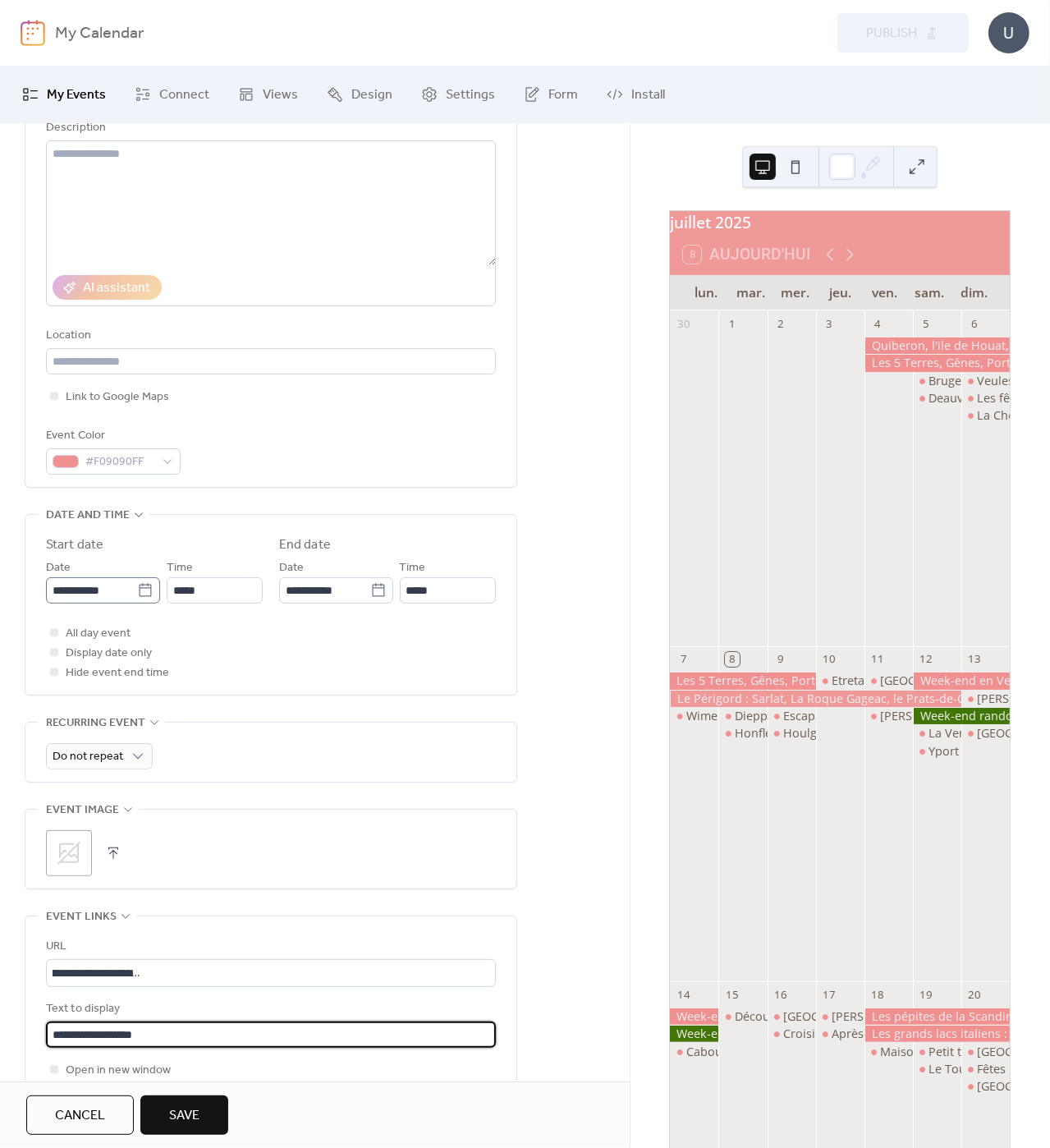 type on "**********" 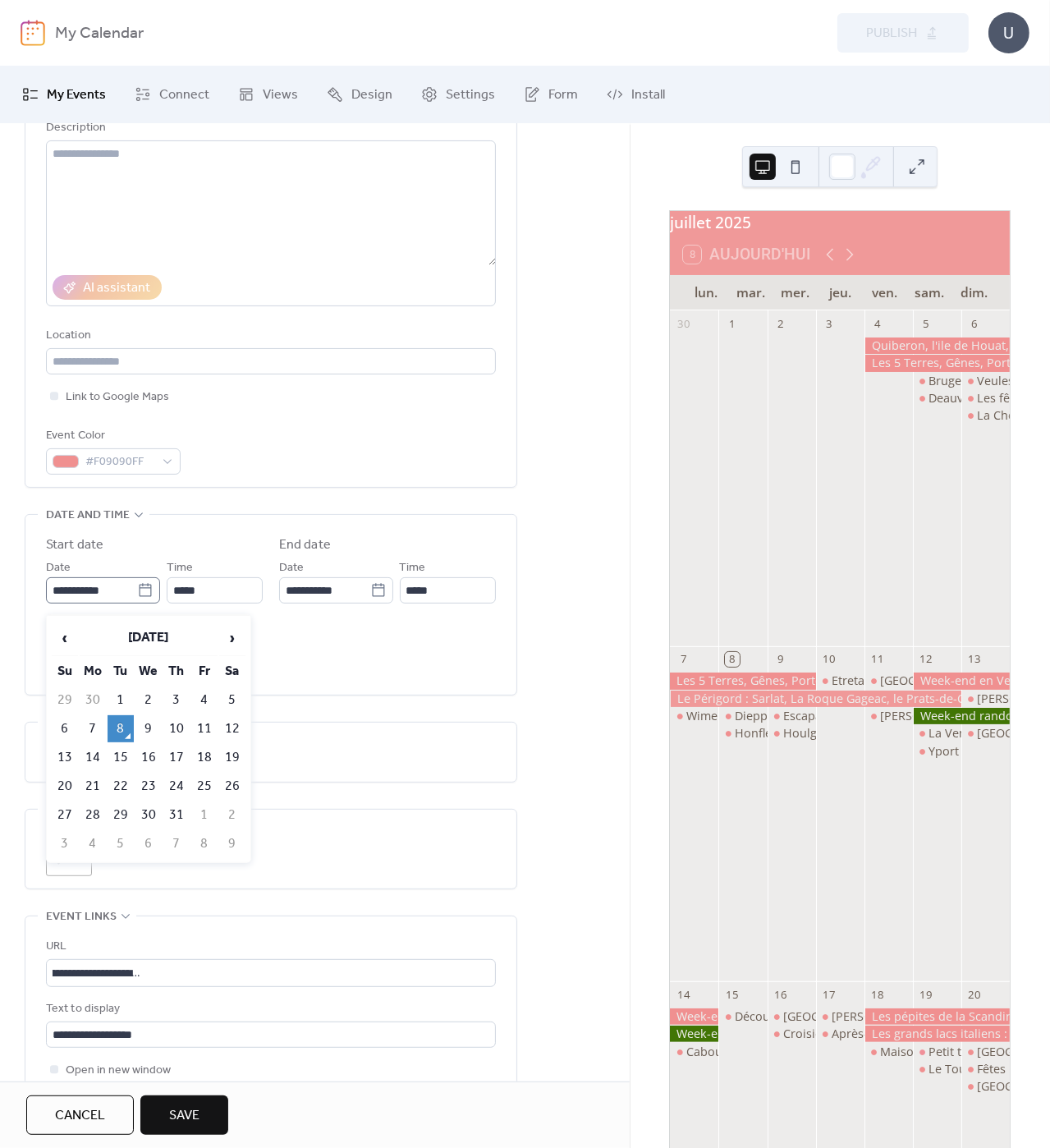 click 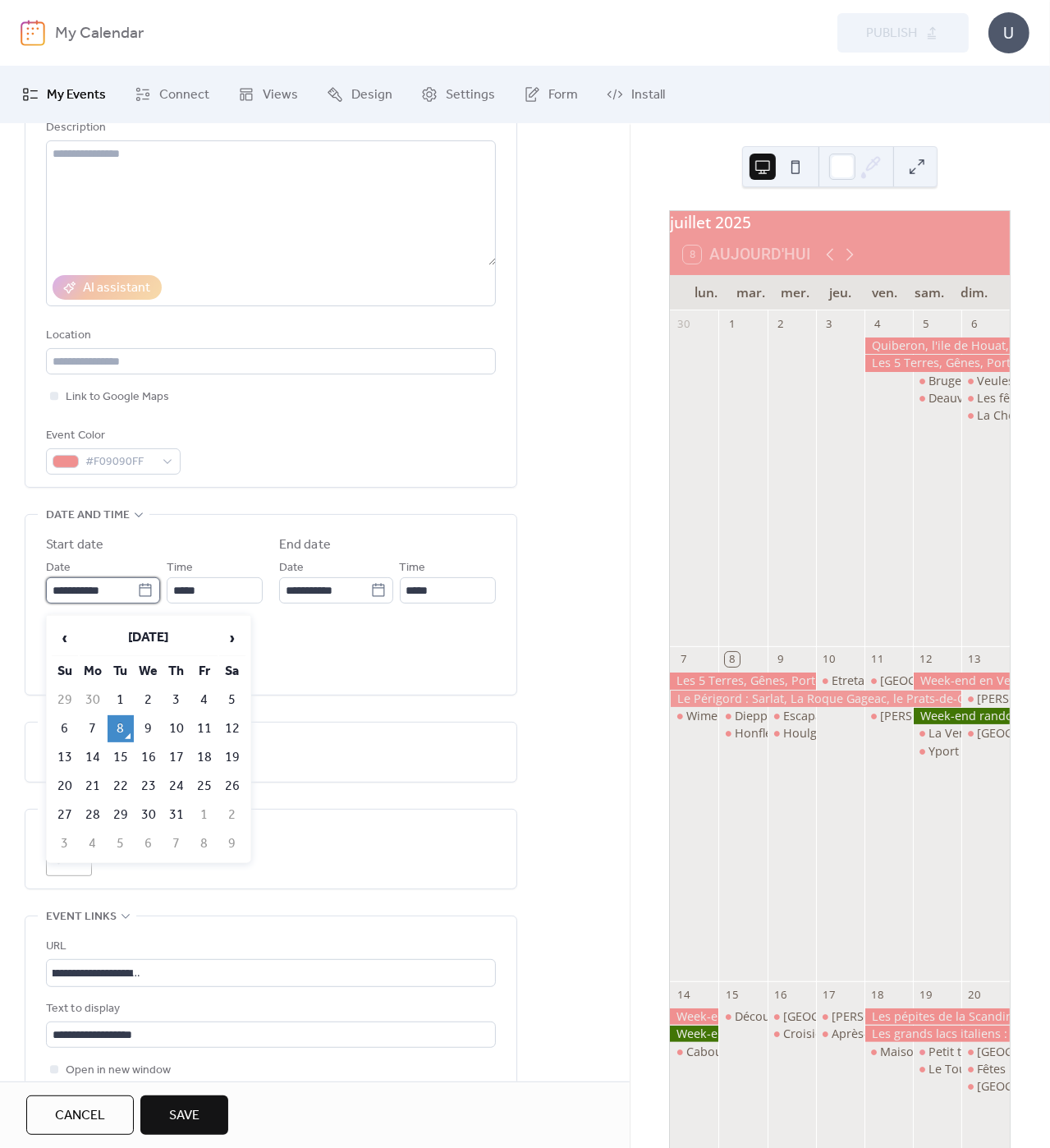 click on "**********" at bounding box center (91, 590) 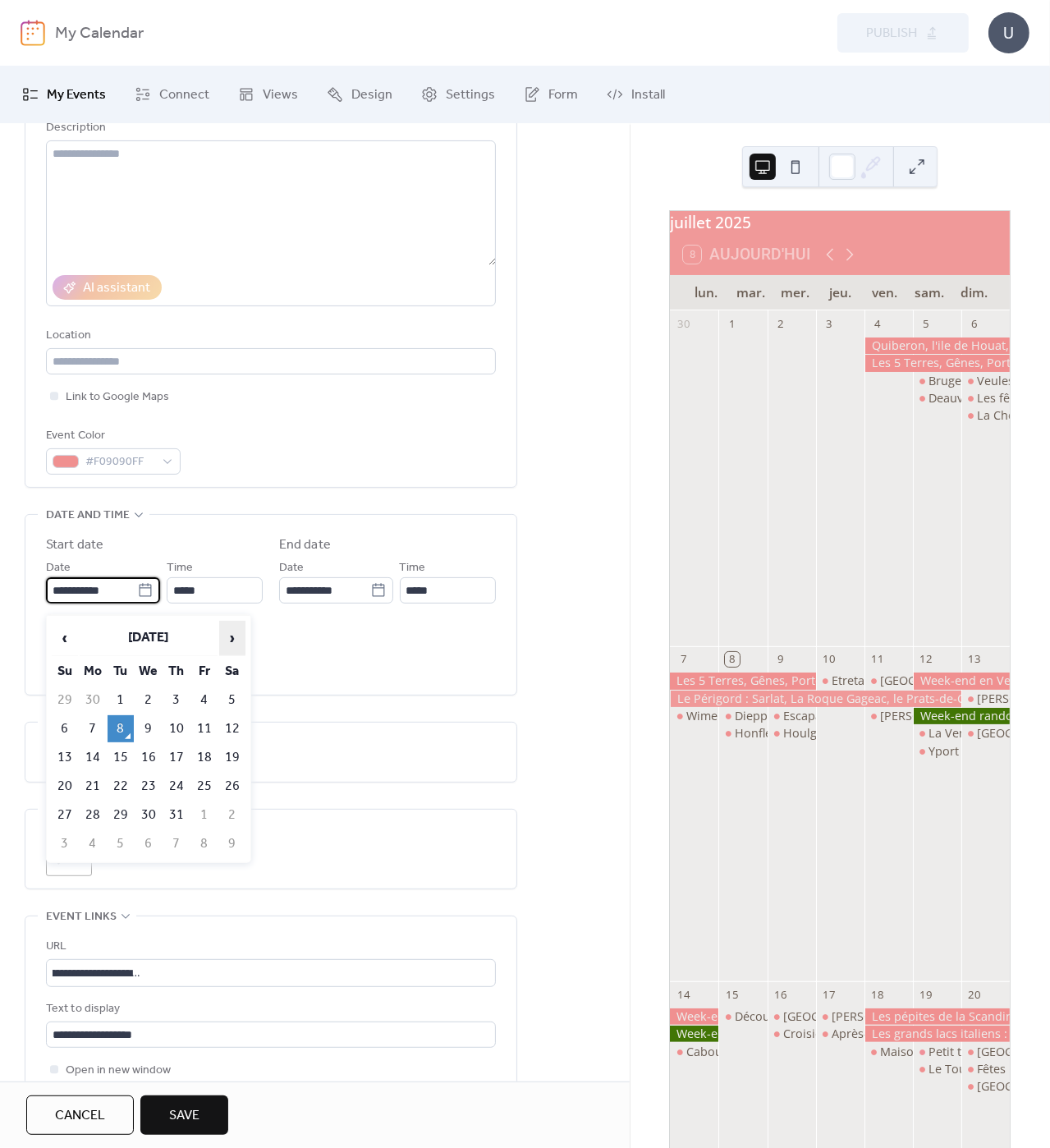 click on "›" at bounding box center (232, 638) 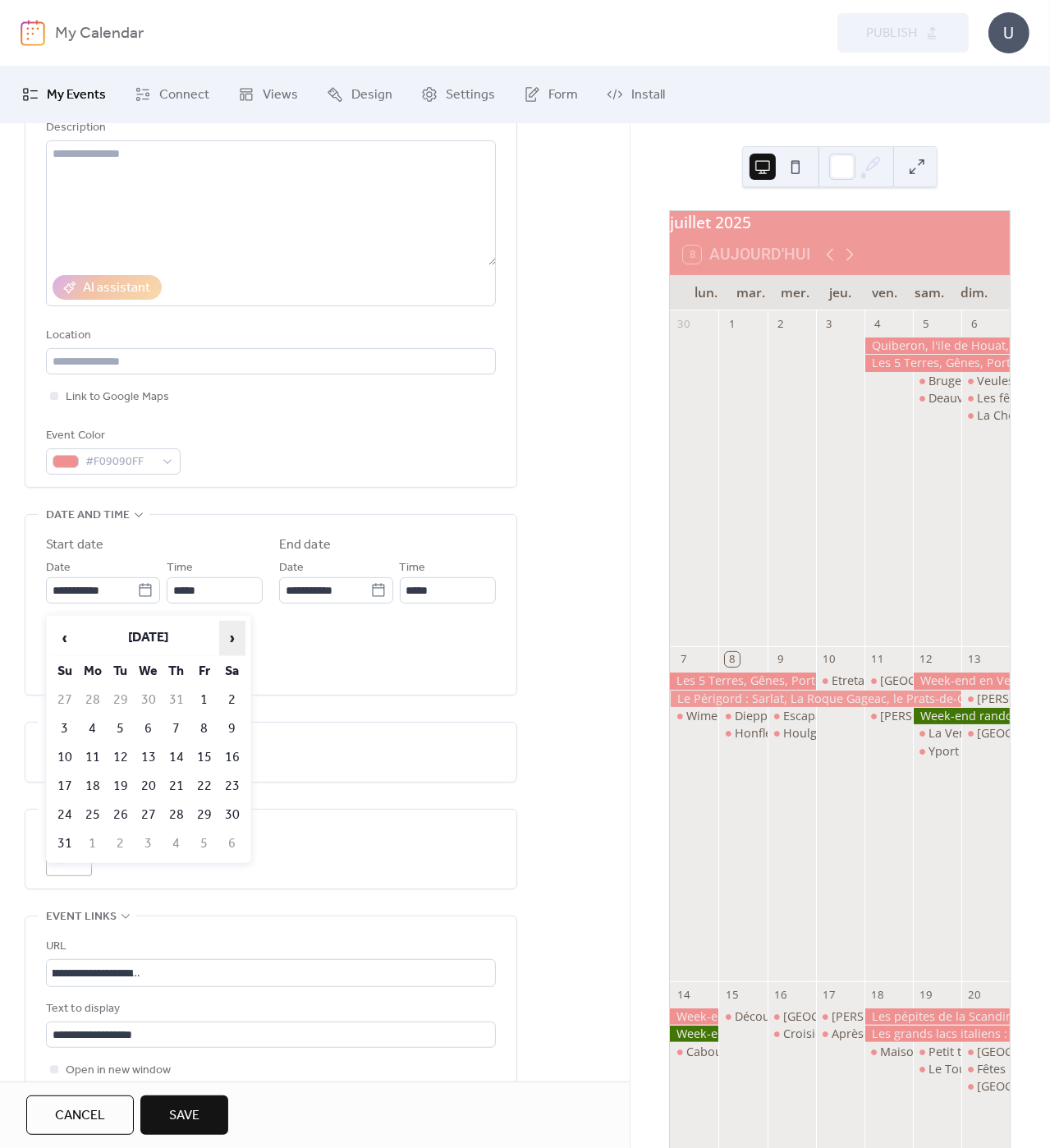click on "›" at bounding box center (232, 638) 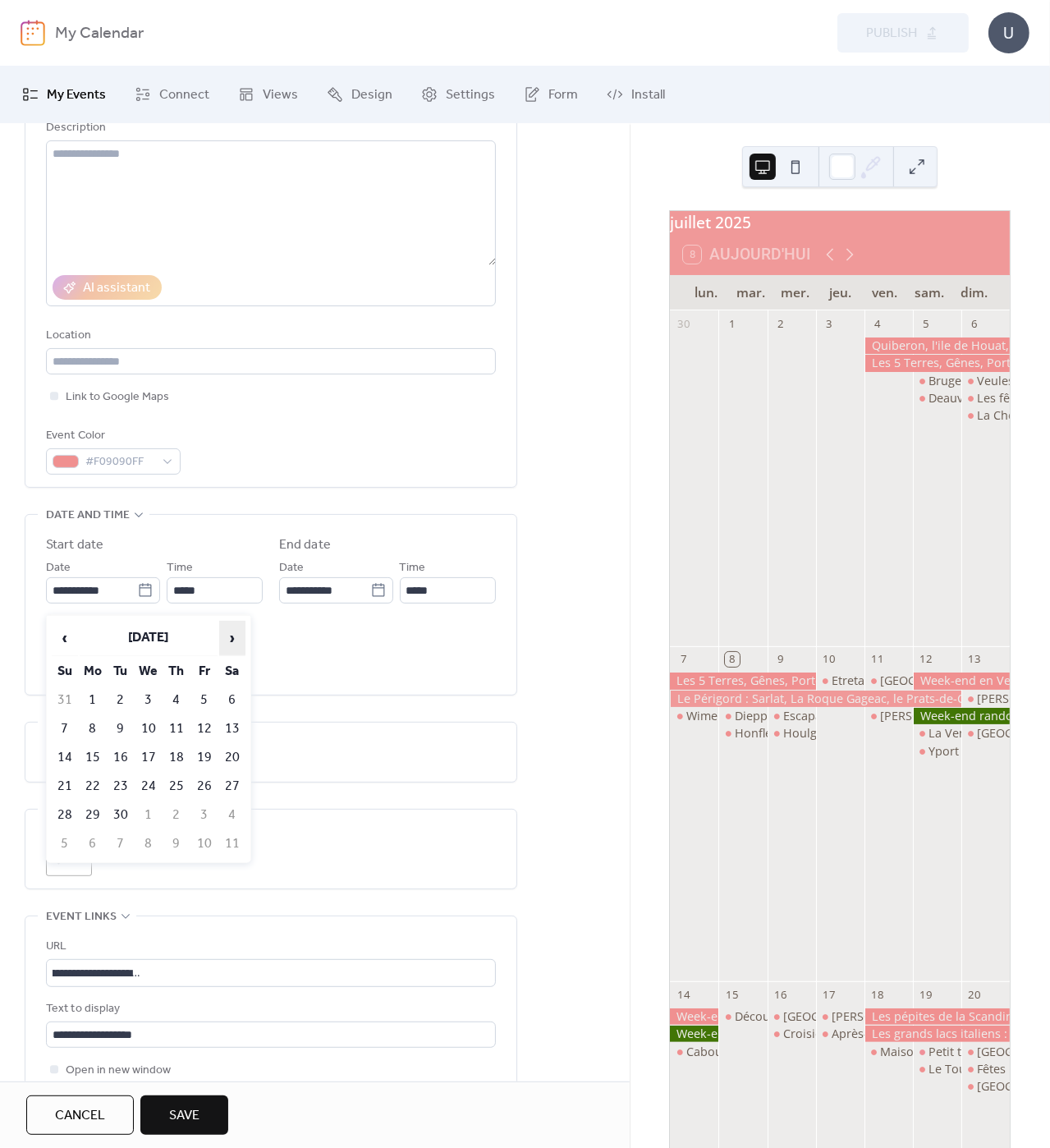 click on "›" at bounding box center (232, 638) 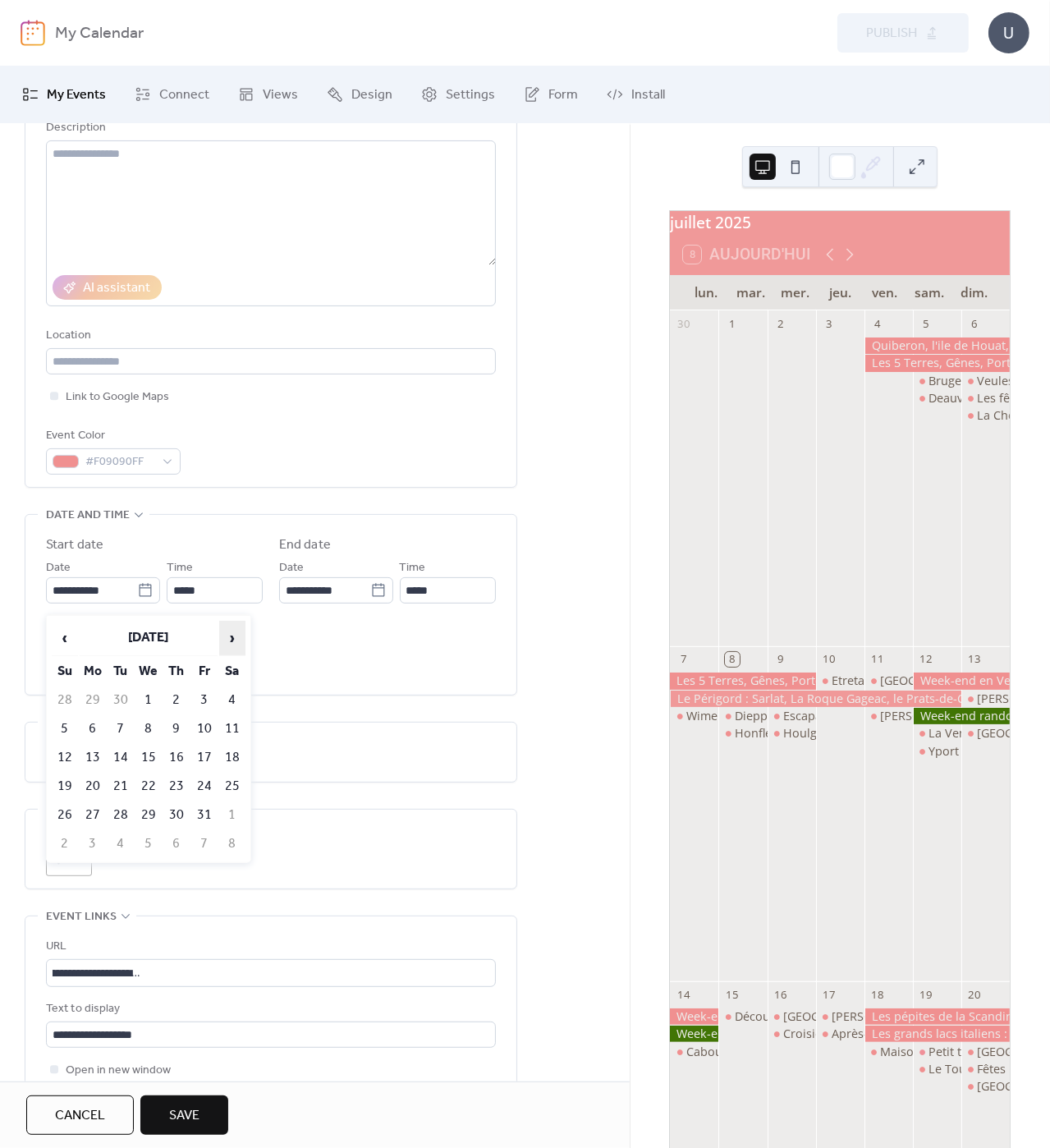 click on "›" at bounding box center (232, 638) 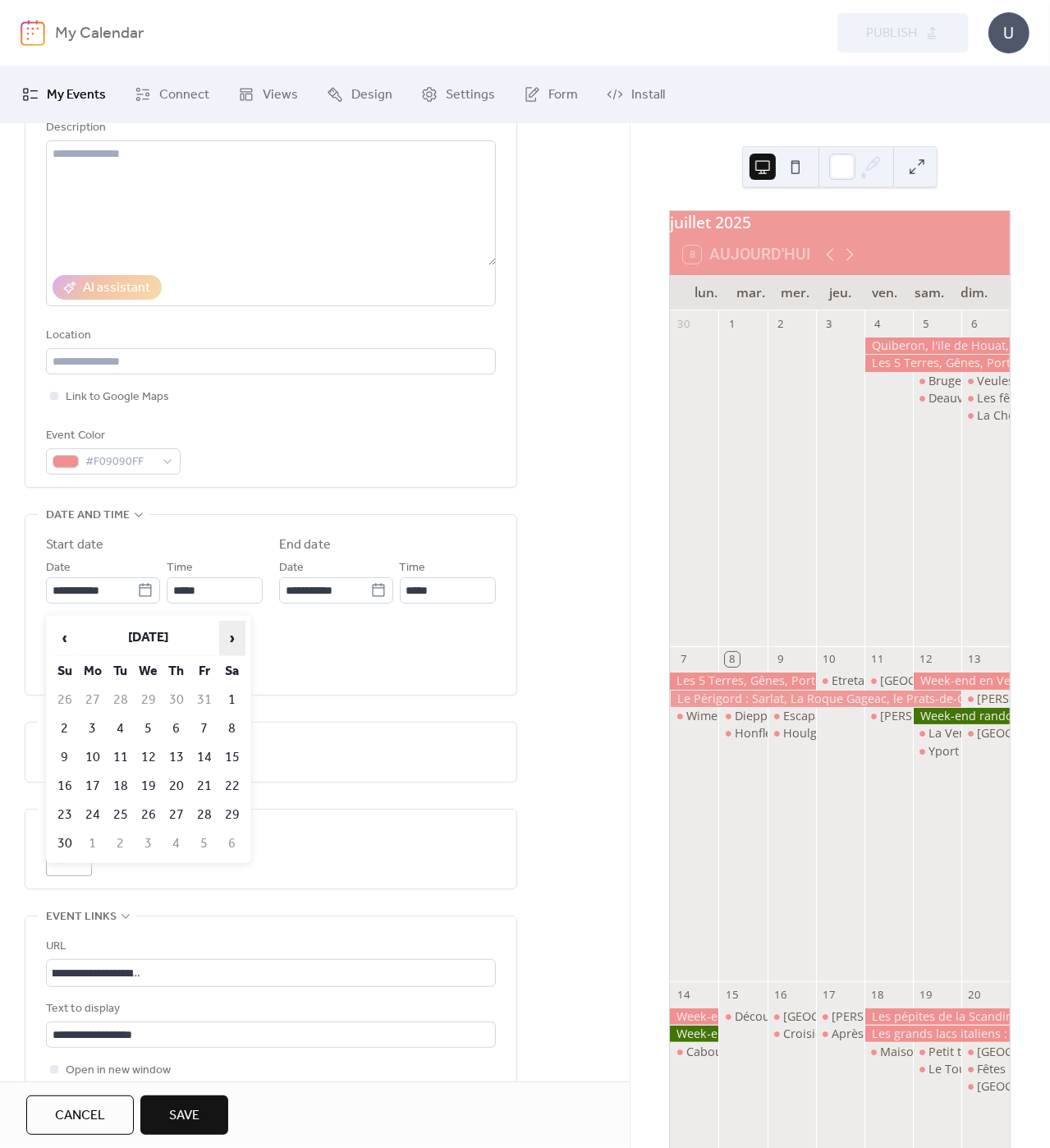 click on "›" at bounding box center (232, 638) 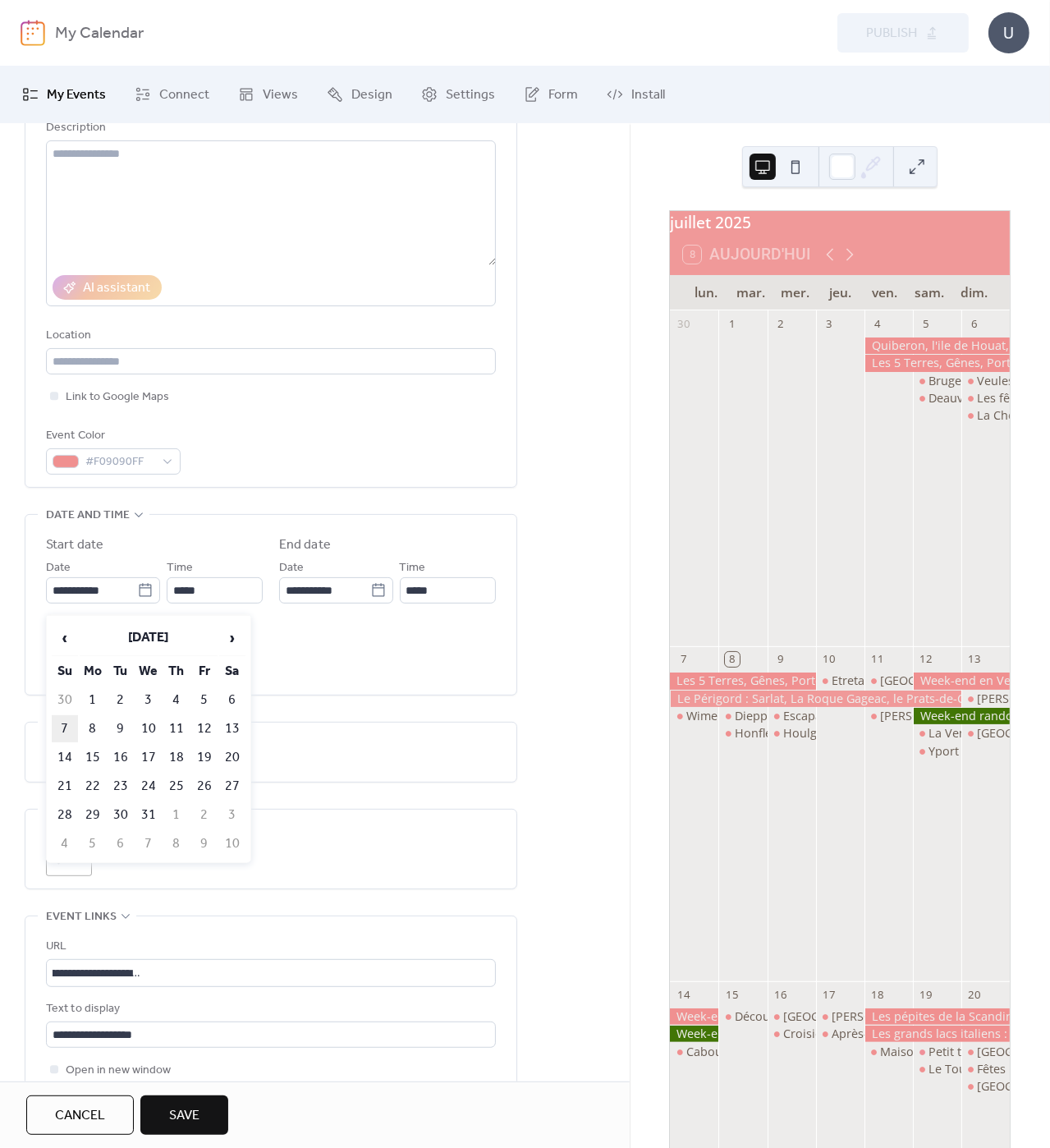 click on "7" at bounding box center (65, 728) 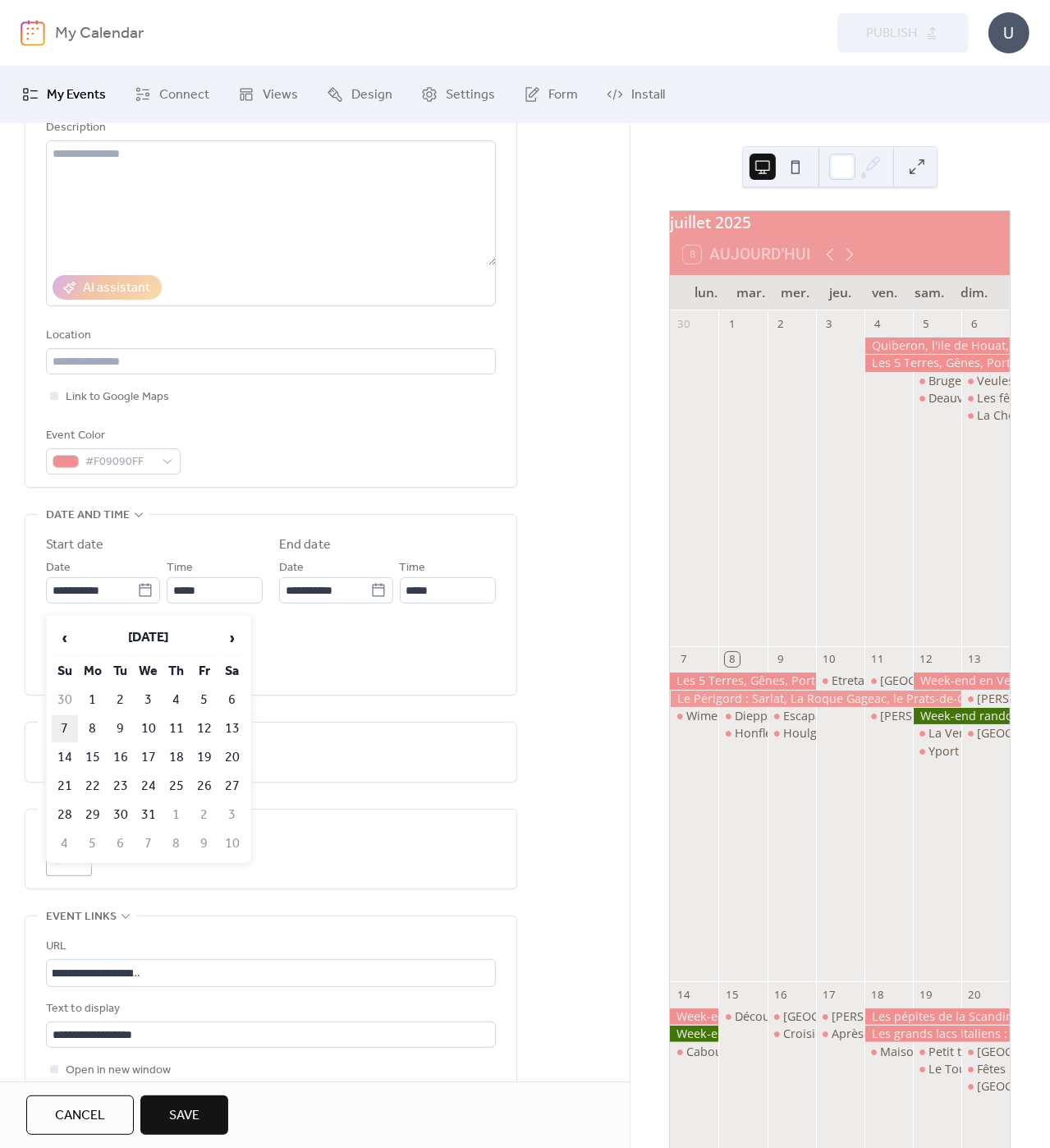 type on "**********" 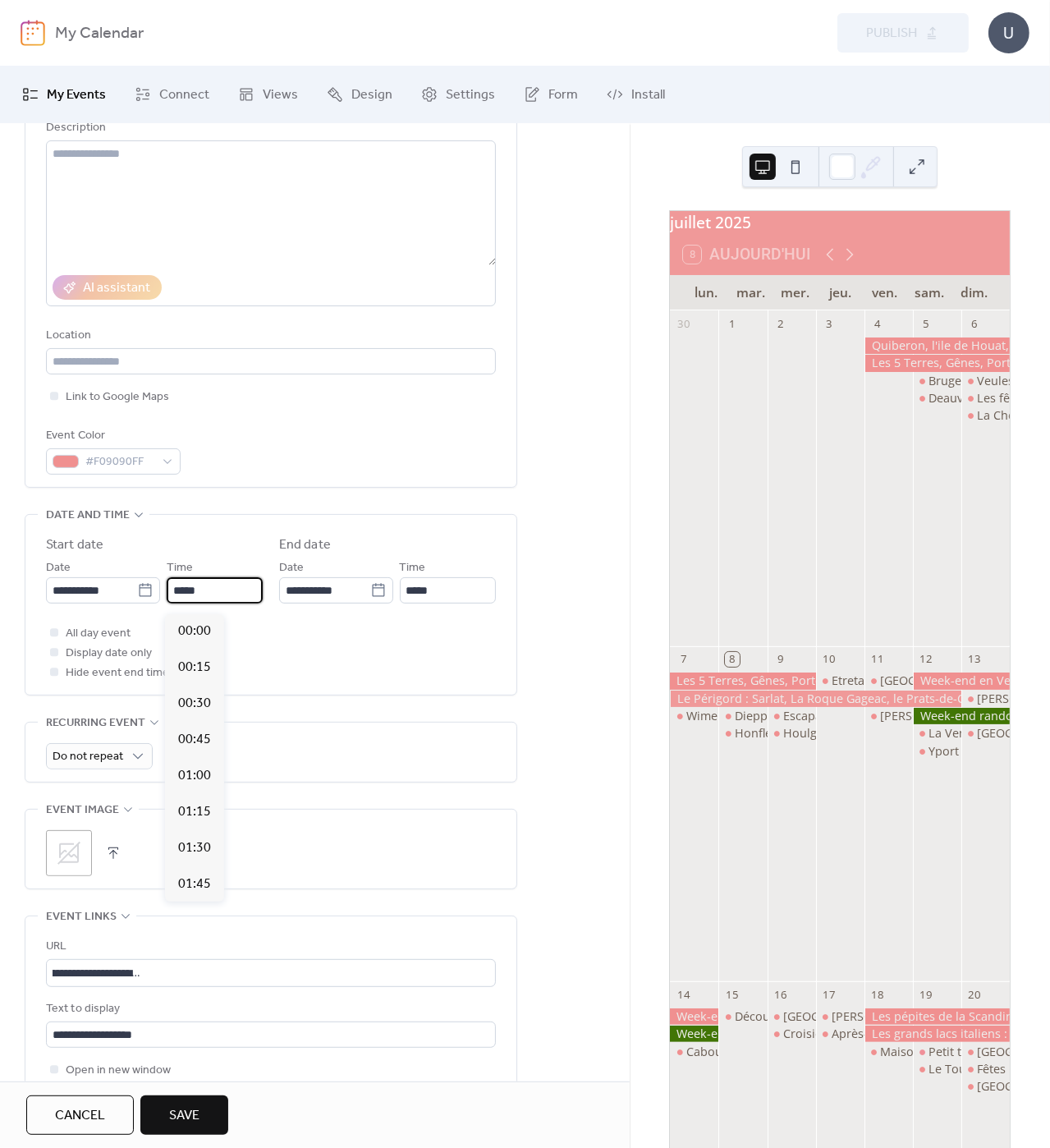 click on "*****" at bounding box center [214, 590] 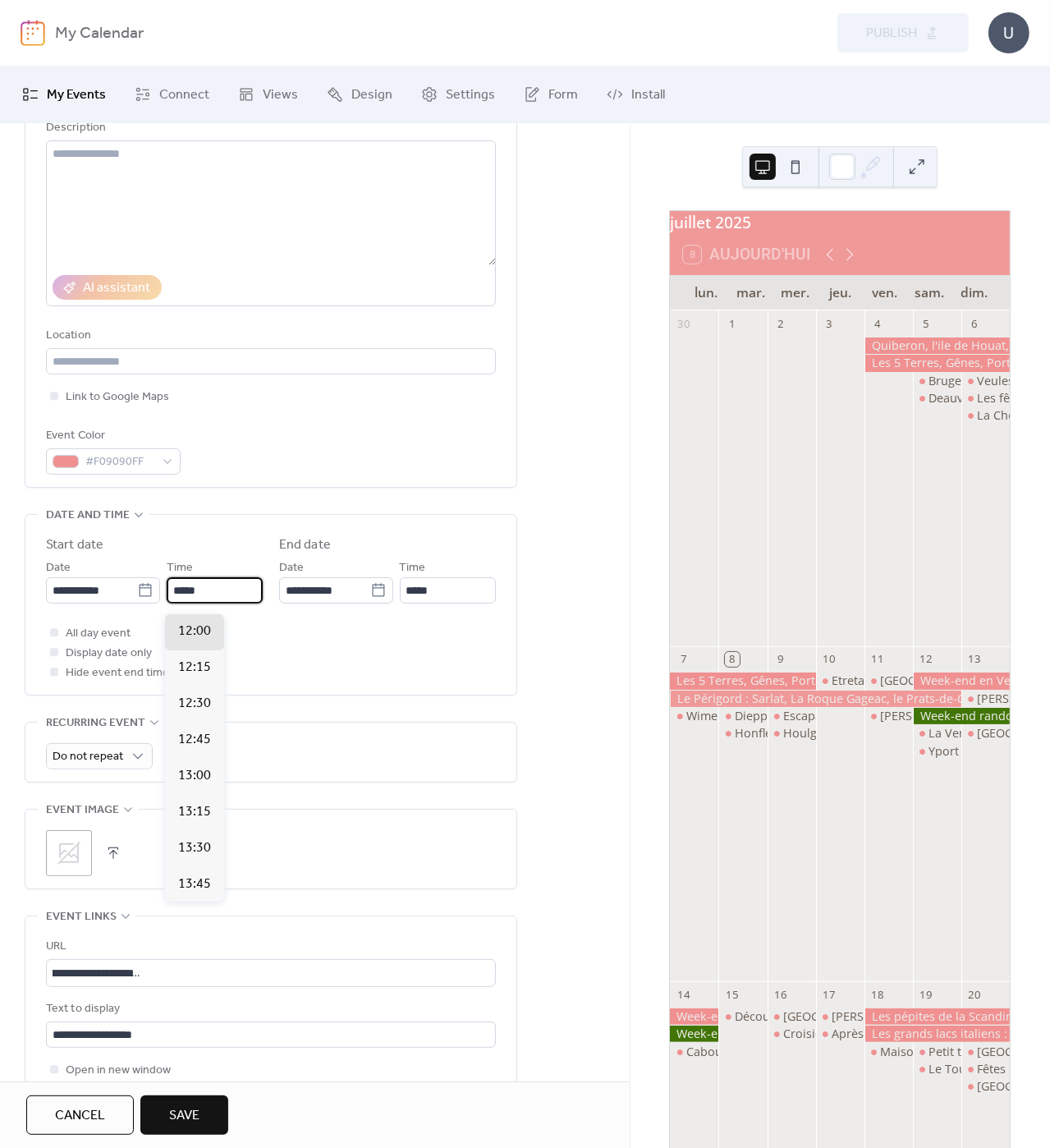 scroll, scrollTop: 1923, scrollLeft: 0, axis: vertical 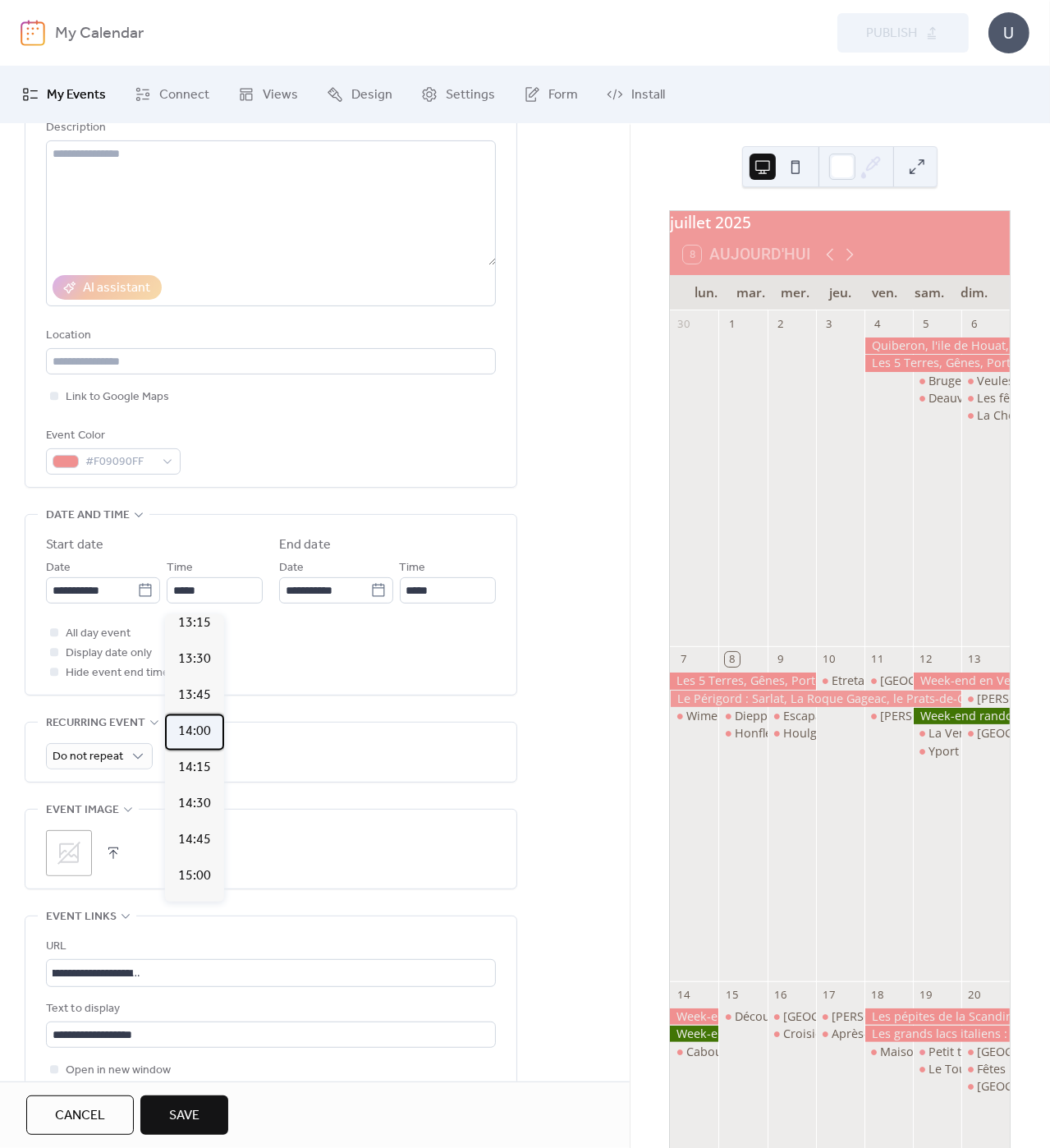 click on "14:00" at bounding box center (195, 732) 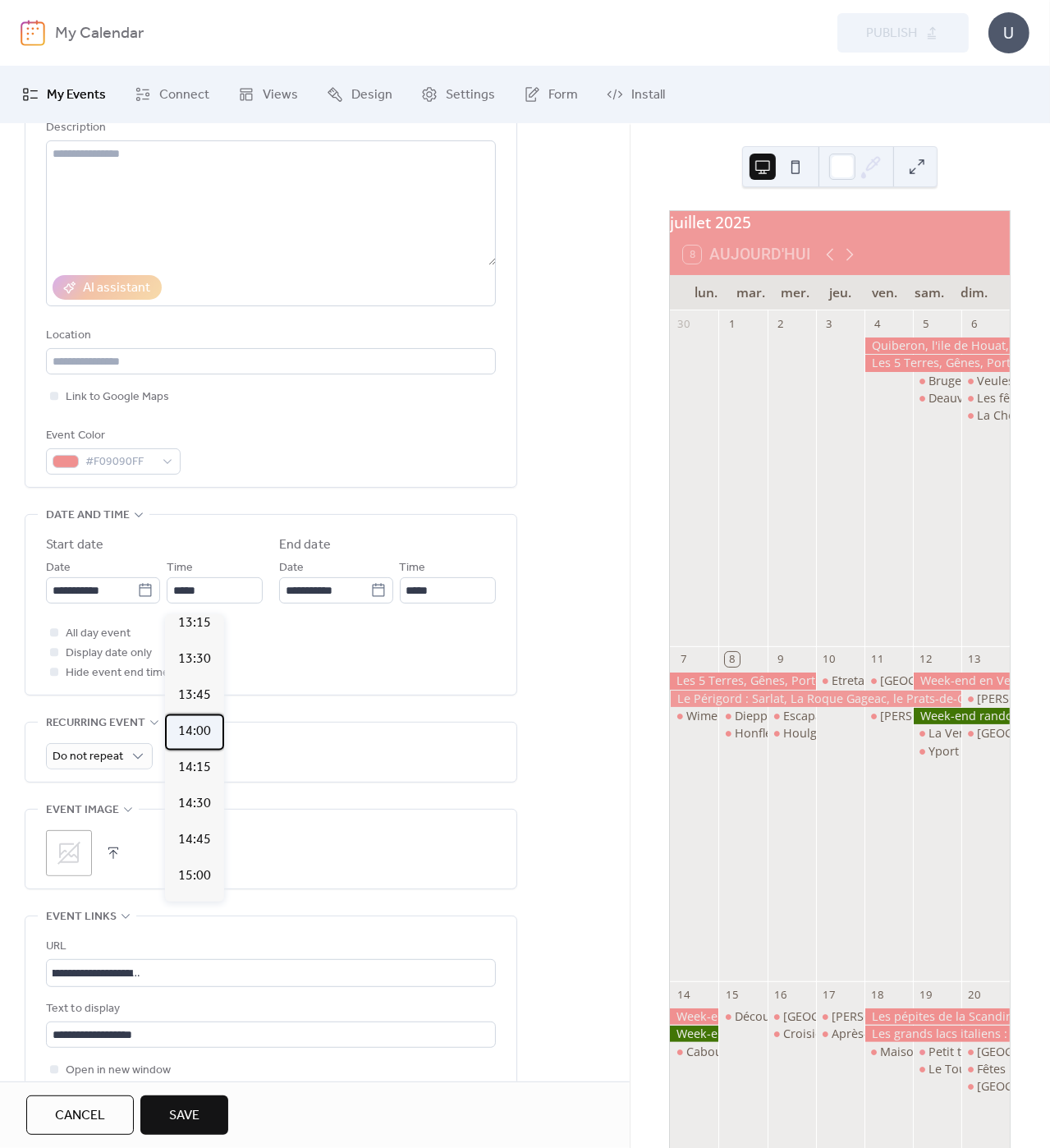 type on "*****" 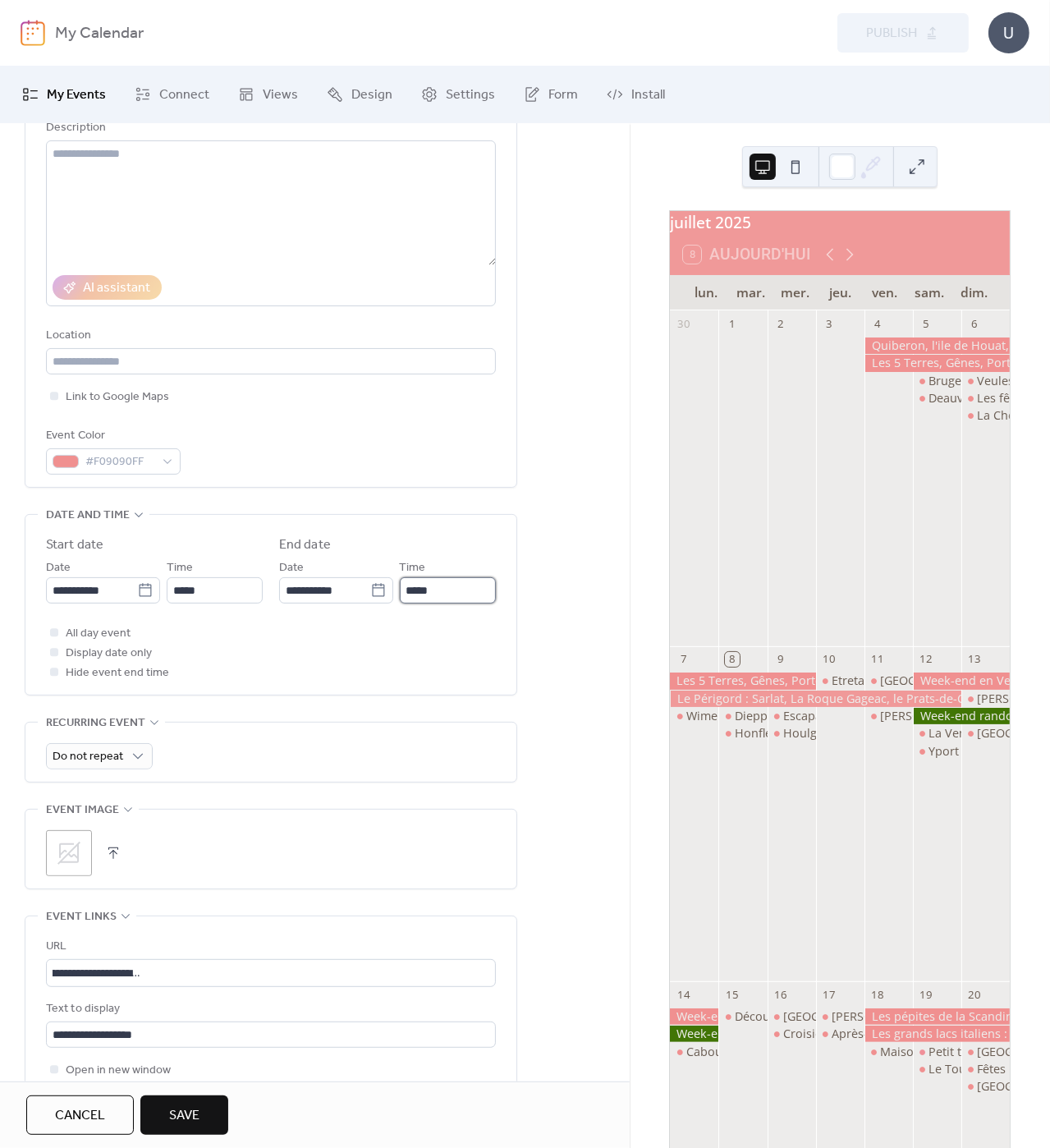 click on "*****" at bounding box center (447, 590) 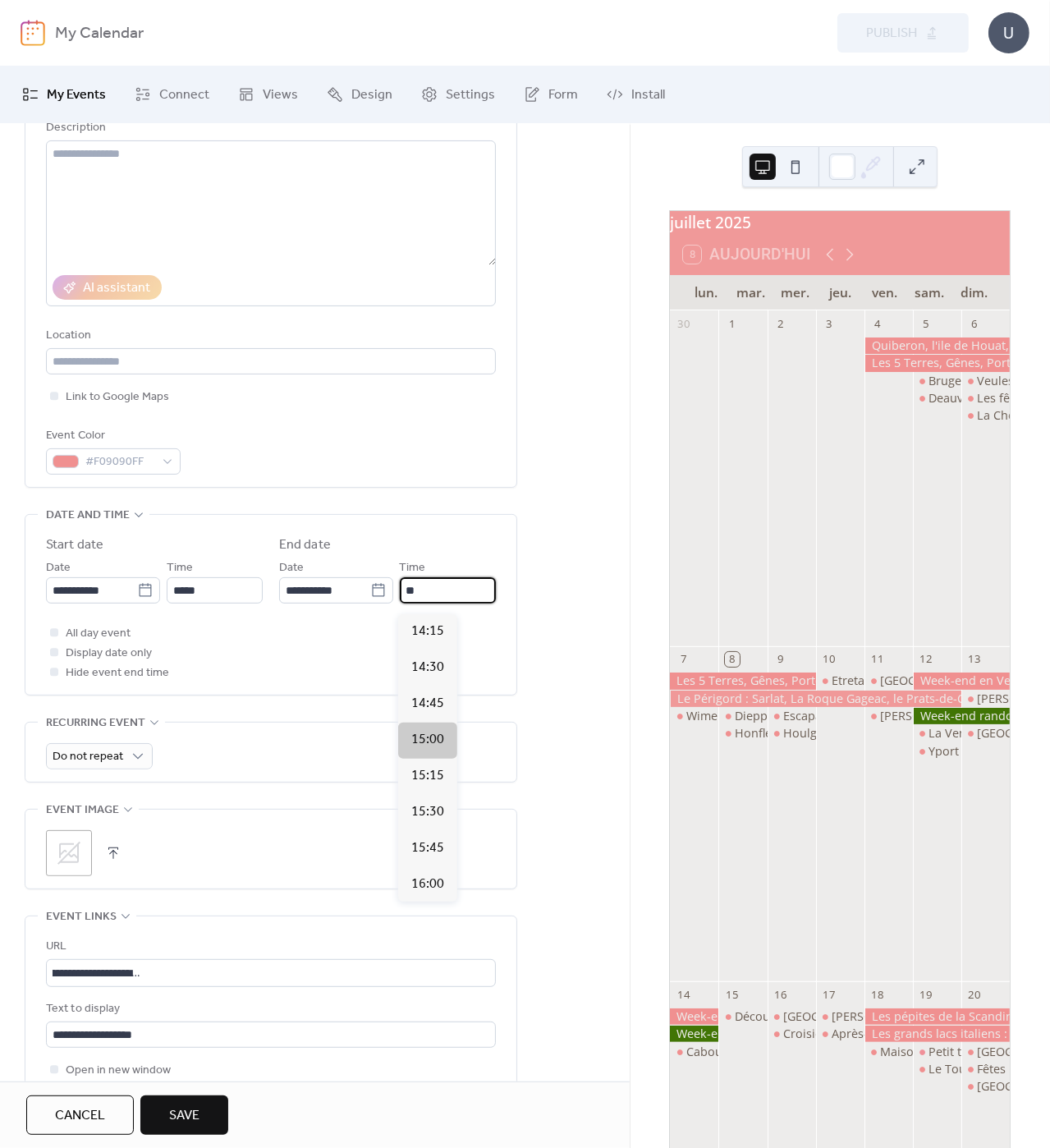 type on "*" 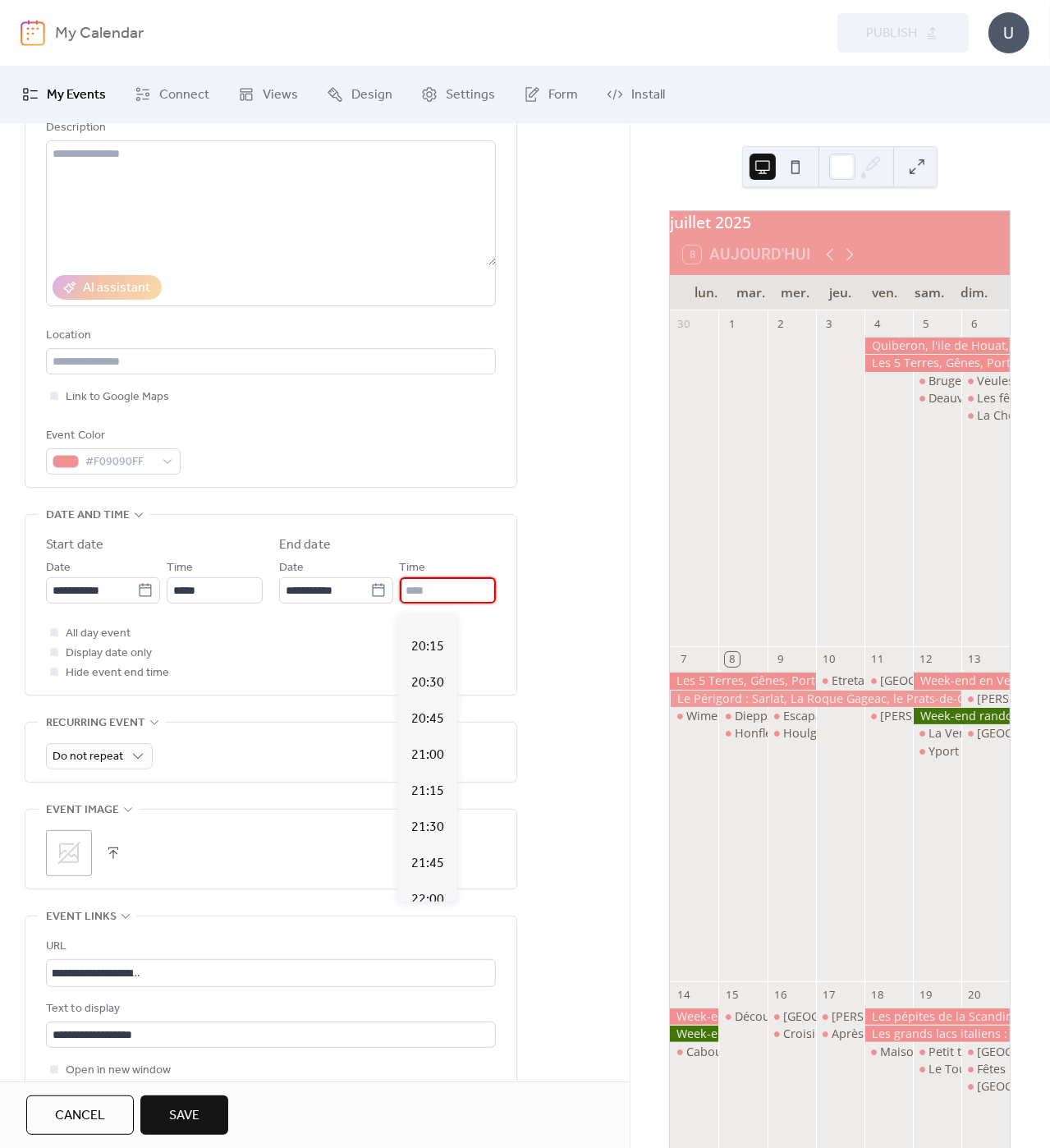 scroll, scrollTop: 757, scrollLeft: 0, axis: vertical 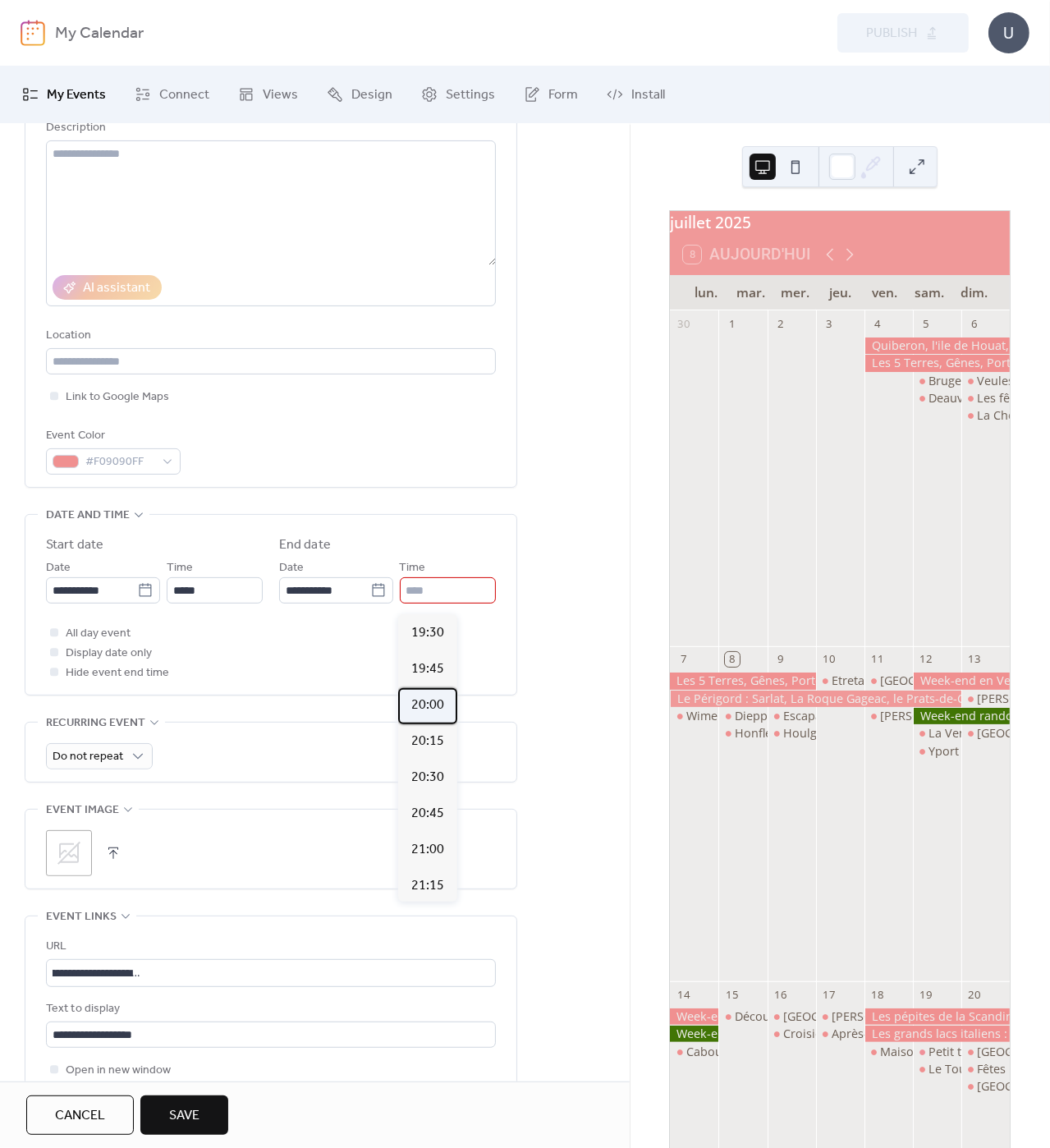 click on "20:00" at bounding box center (428, 705) 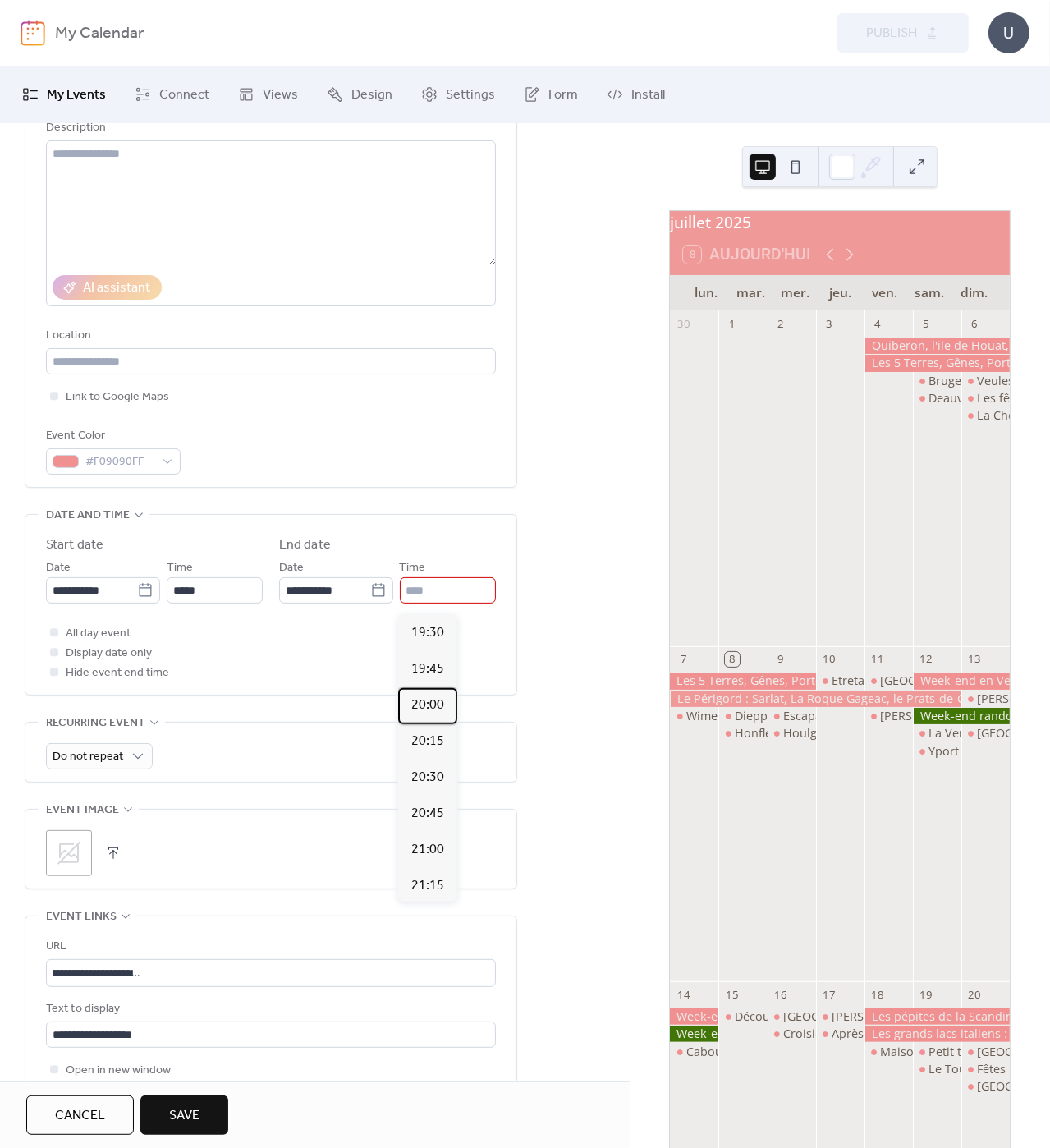 type on "*****" 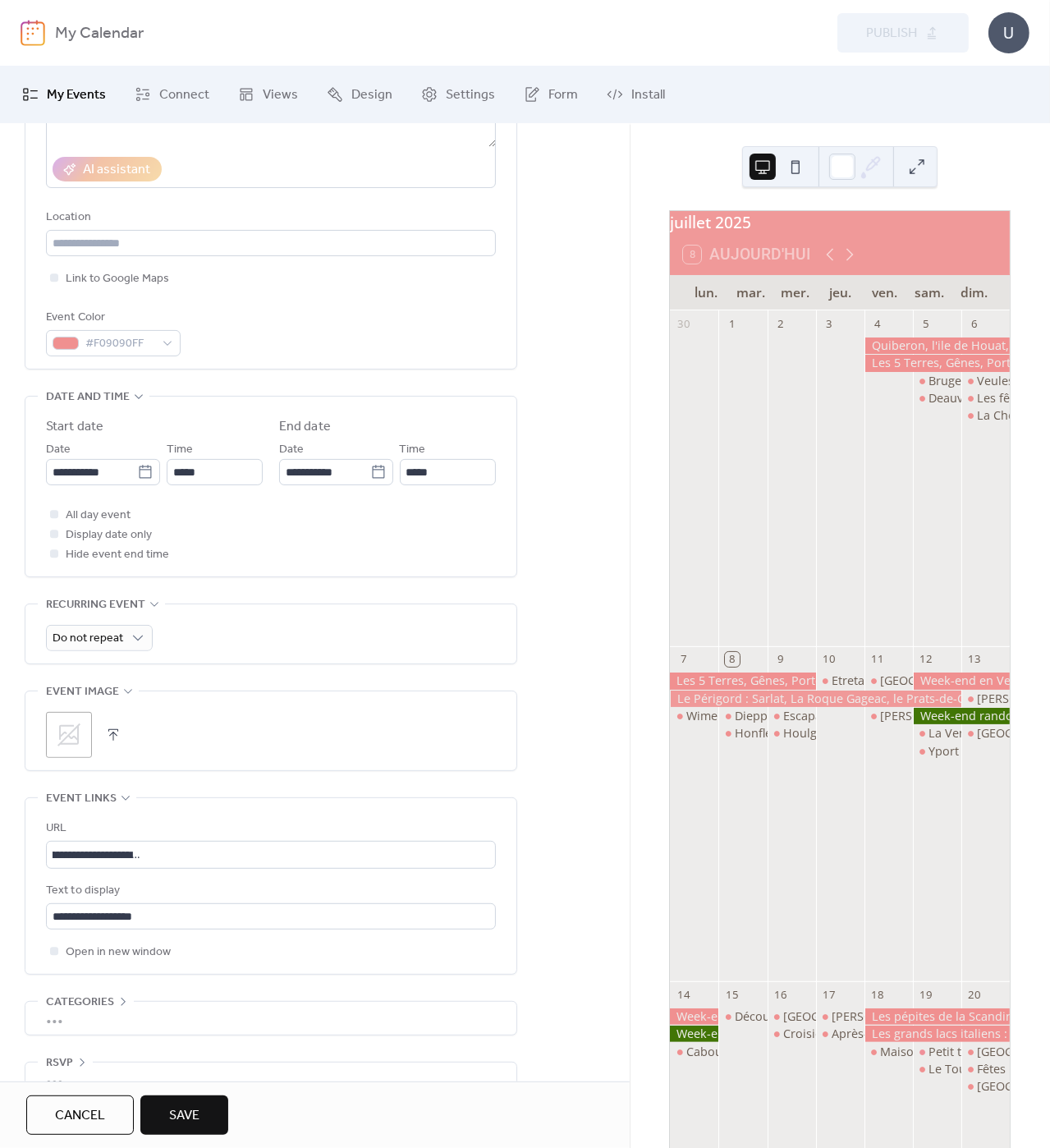 scroll, scrollTop: 296, scrollLeft: 0, axis: vertical 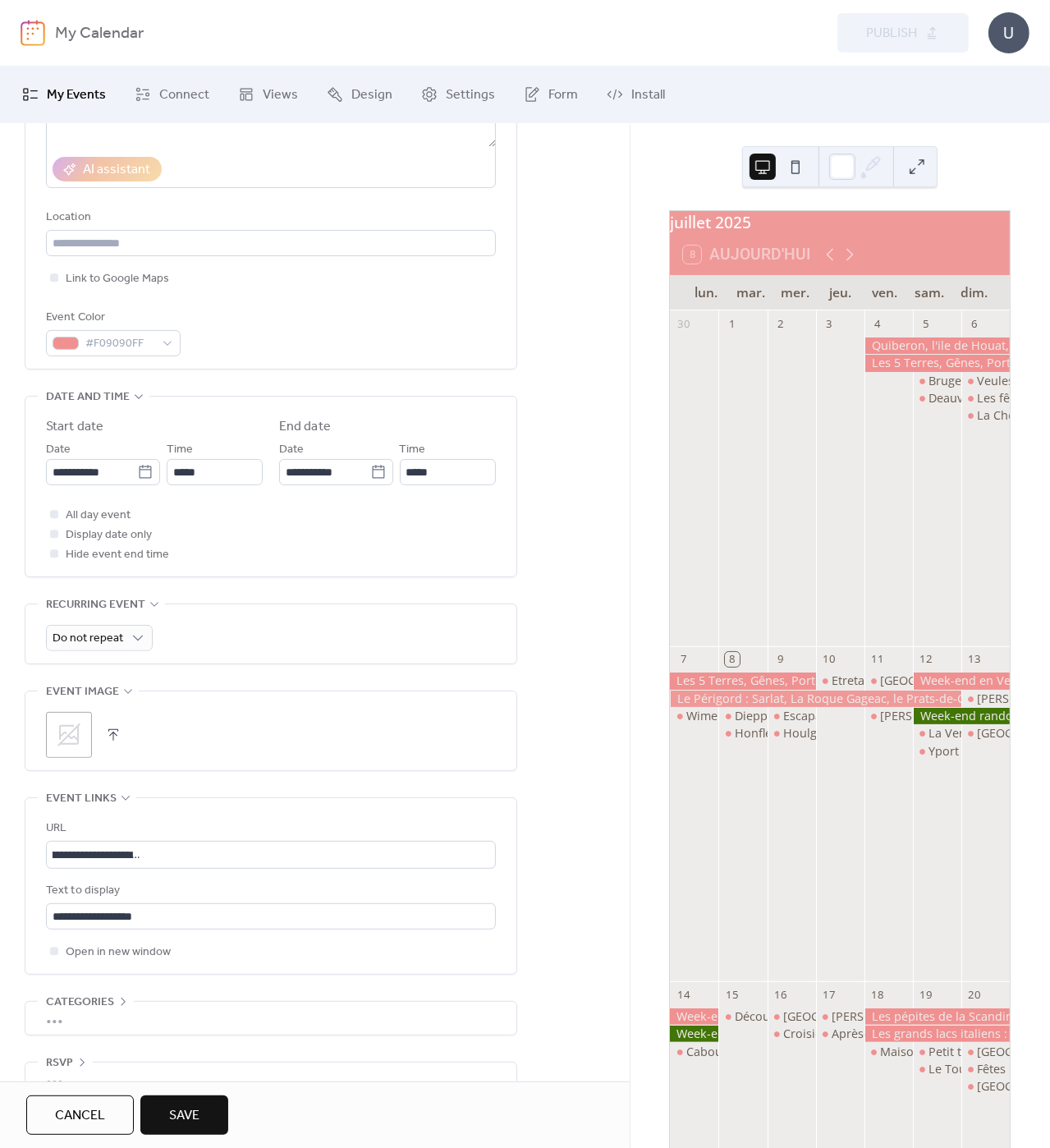 click on "Save" at bounding box center (184, 1115) 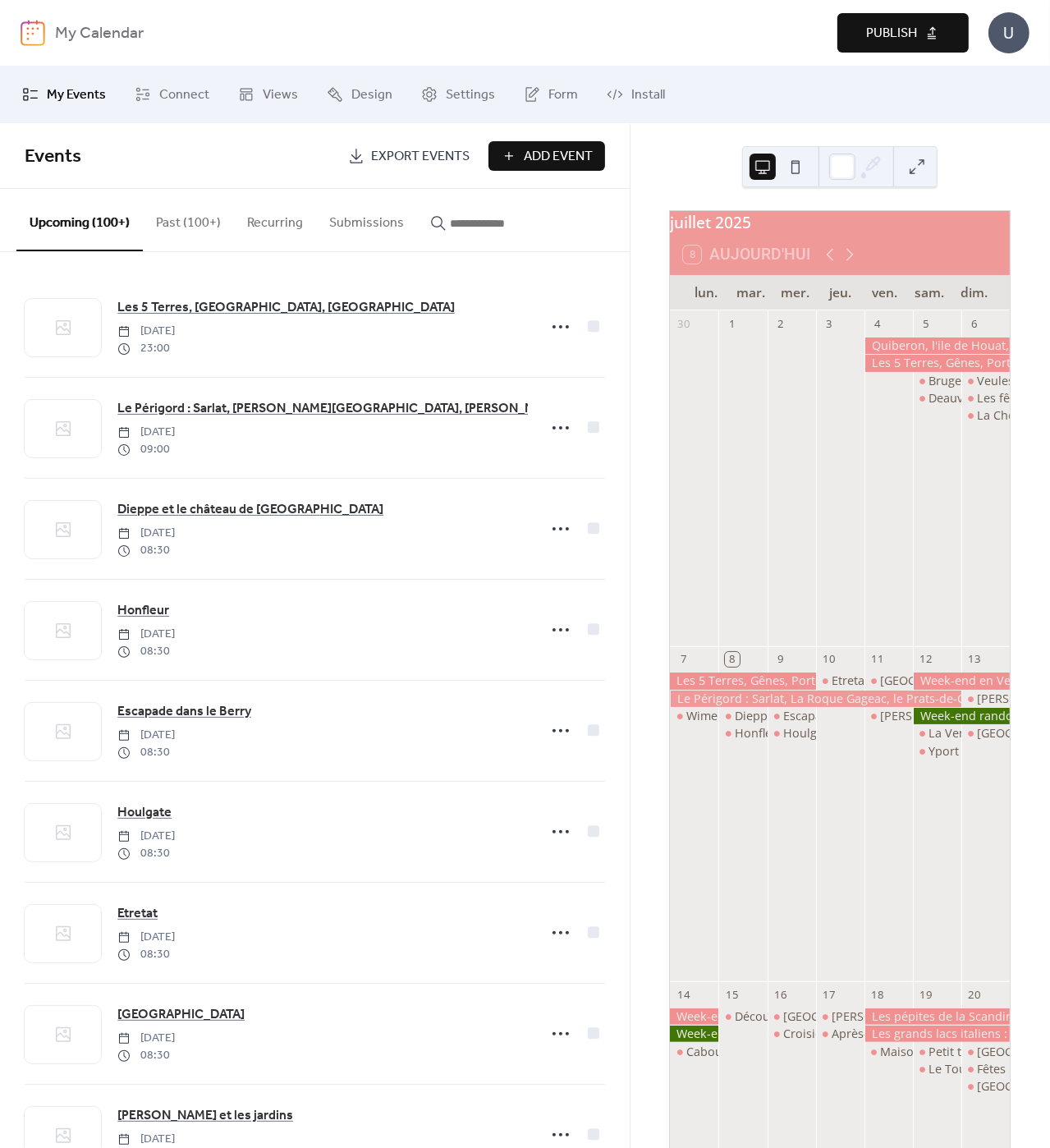 click on "Publish" at bounding box center (892, 34) 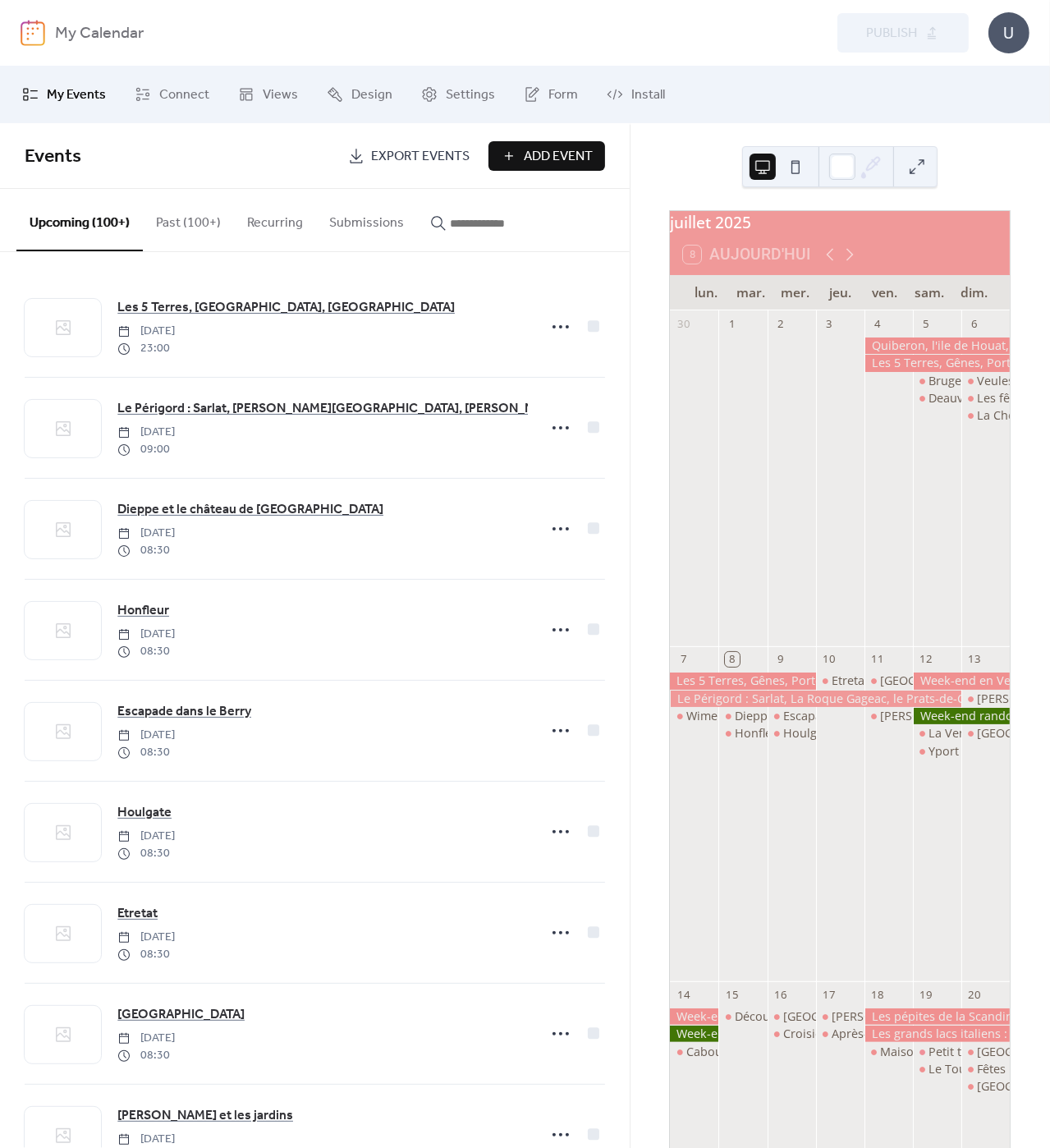 click at bounding box center (491, 223) 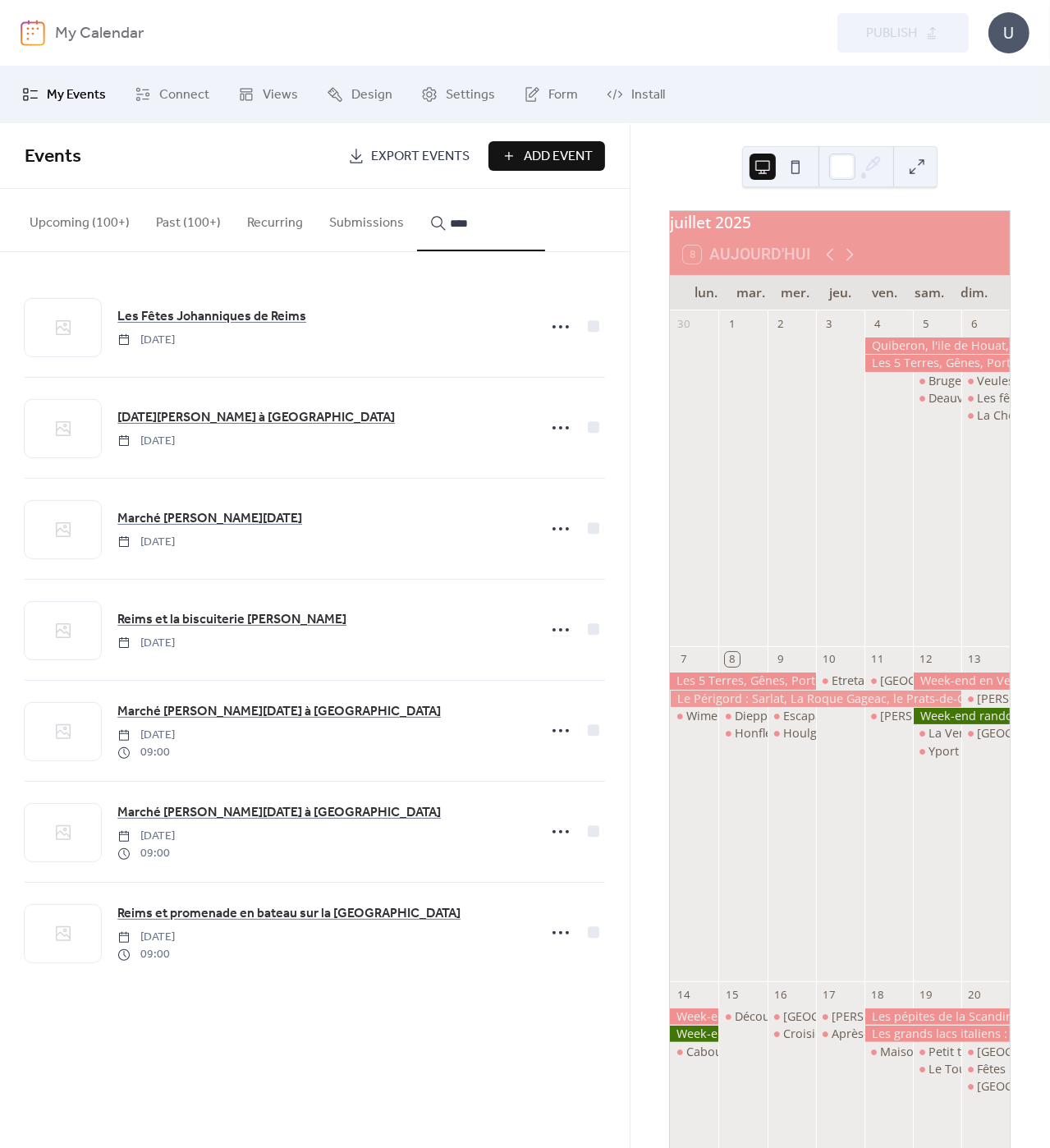 type on "****" 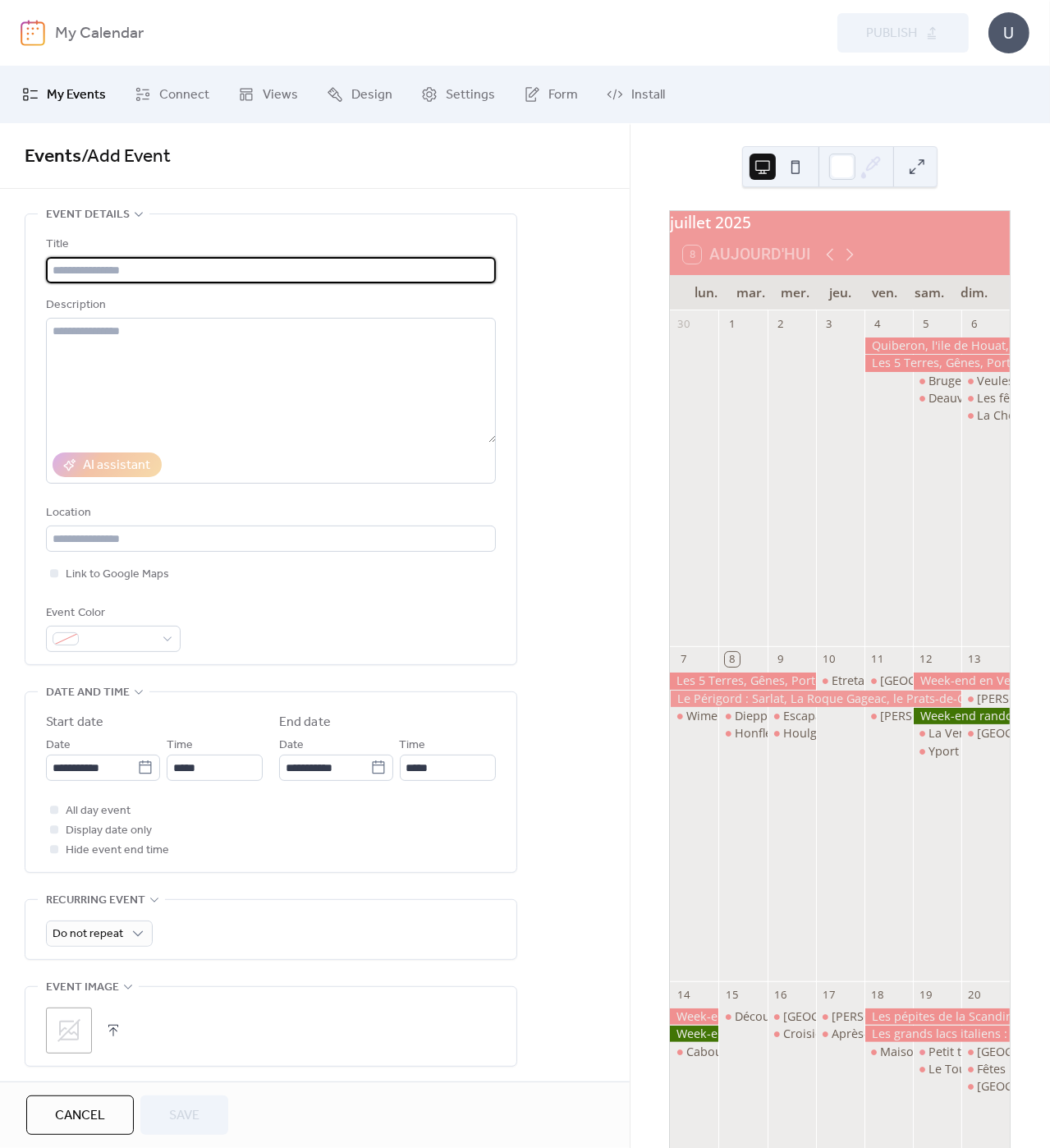 click at bounding box center [271, 270] 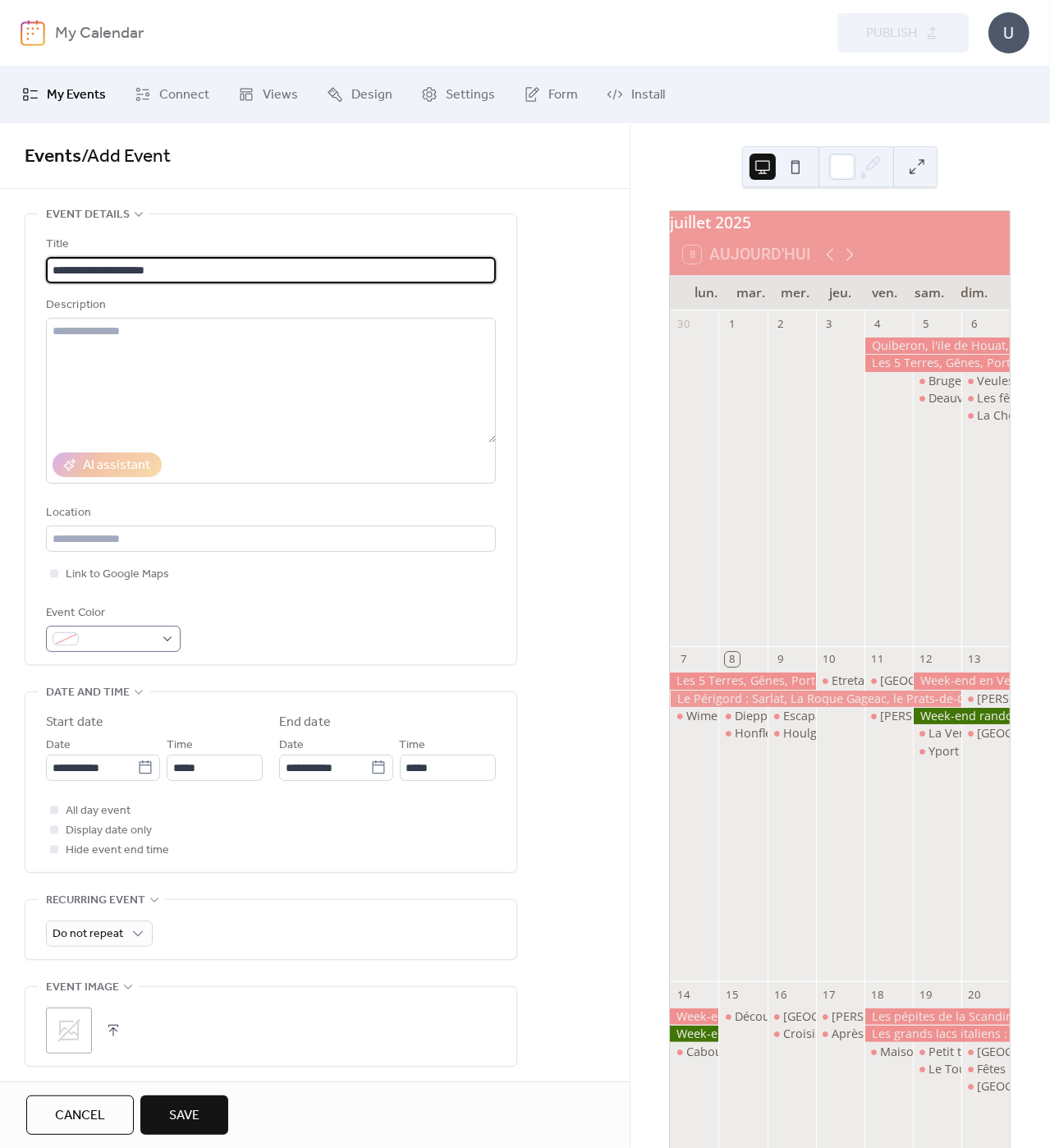 type on "**********" 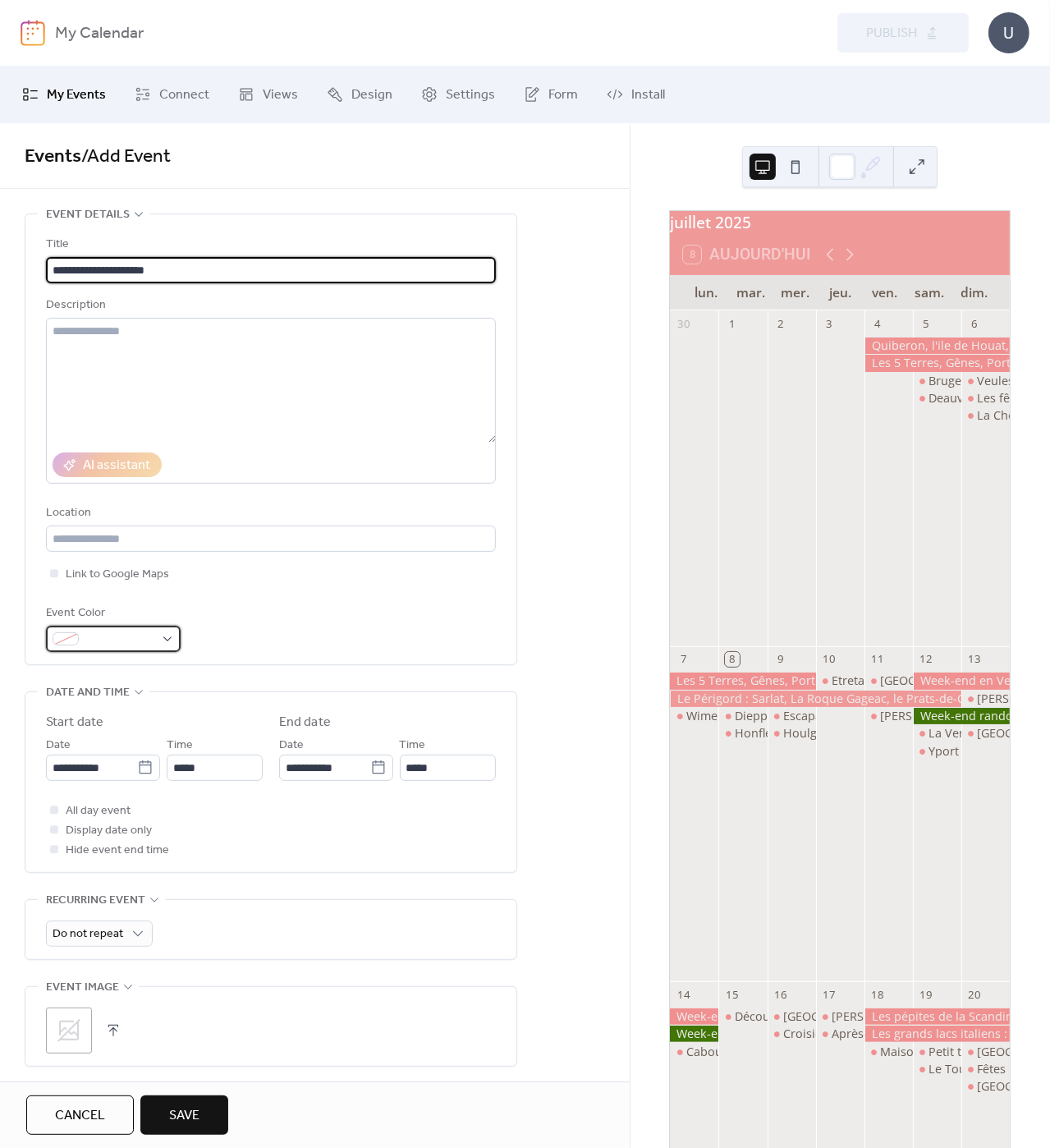 click at bounding box center [113, 639] 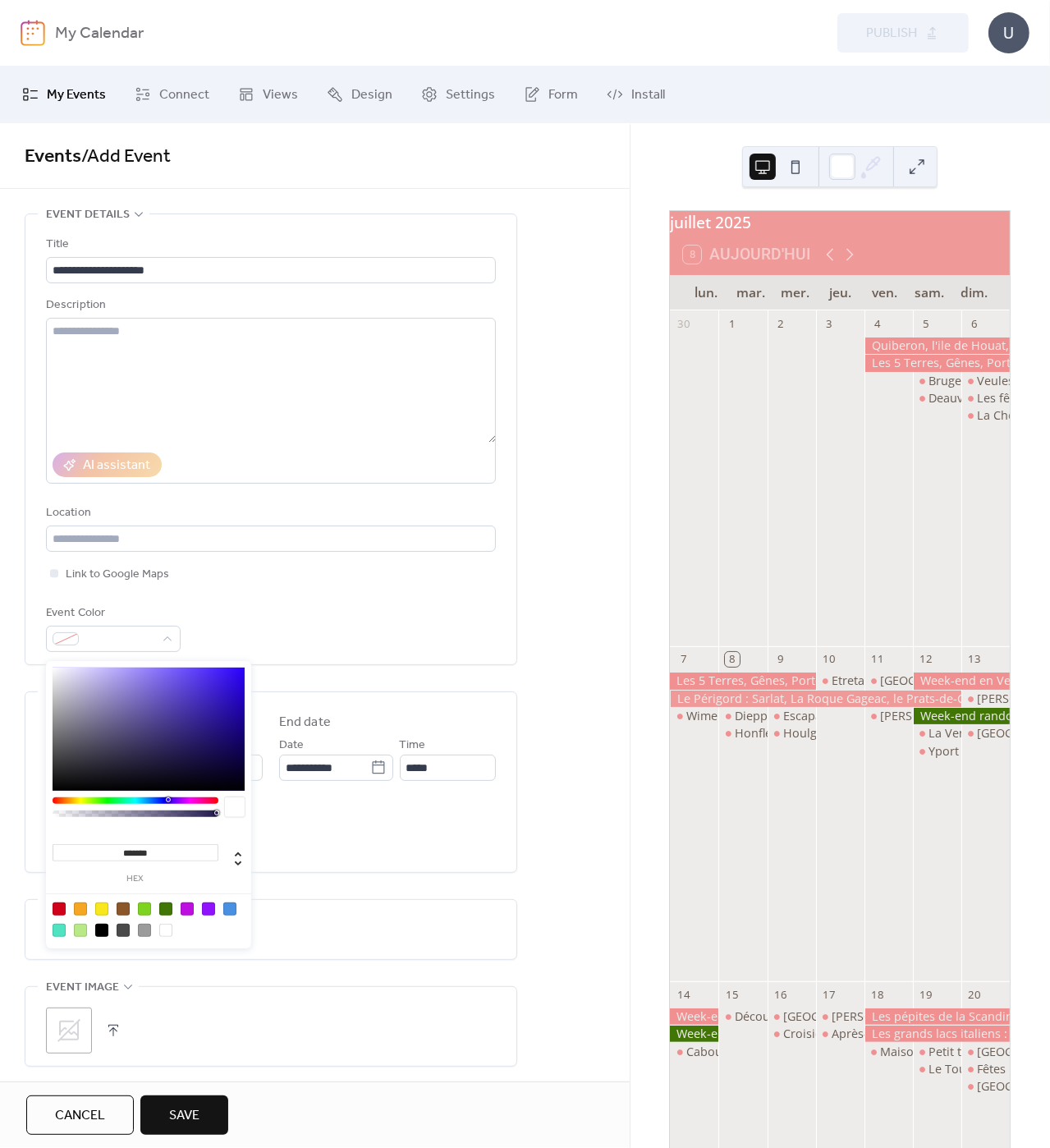 drag, startPoint x: 153, startPoint y: 851, endPoint x: 181, endPoint y: 853, distance: 28.071338 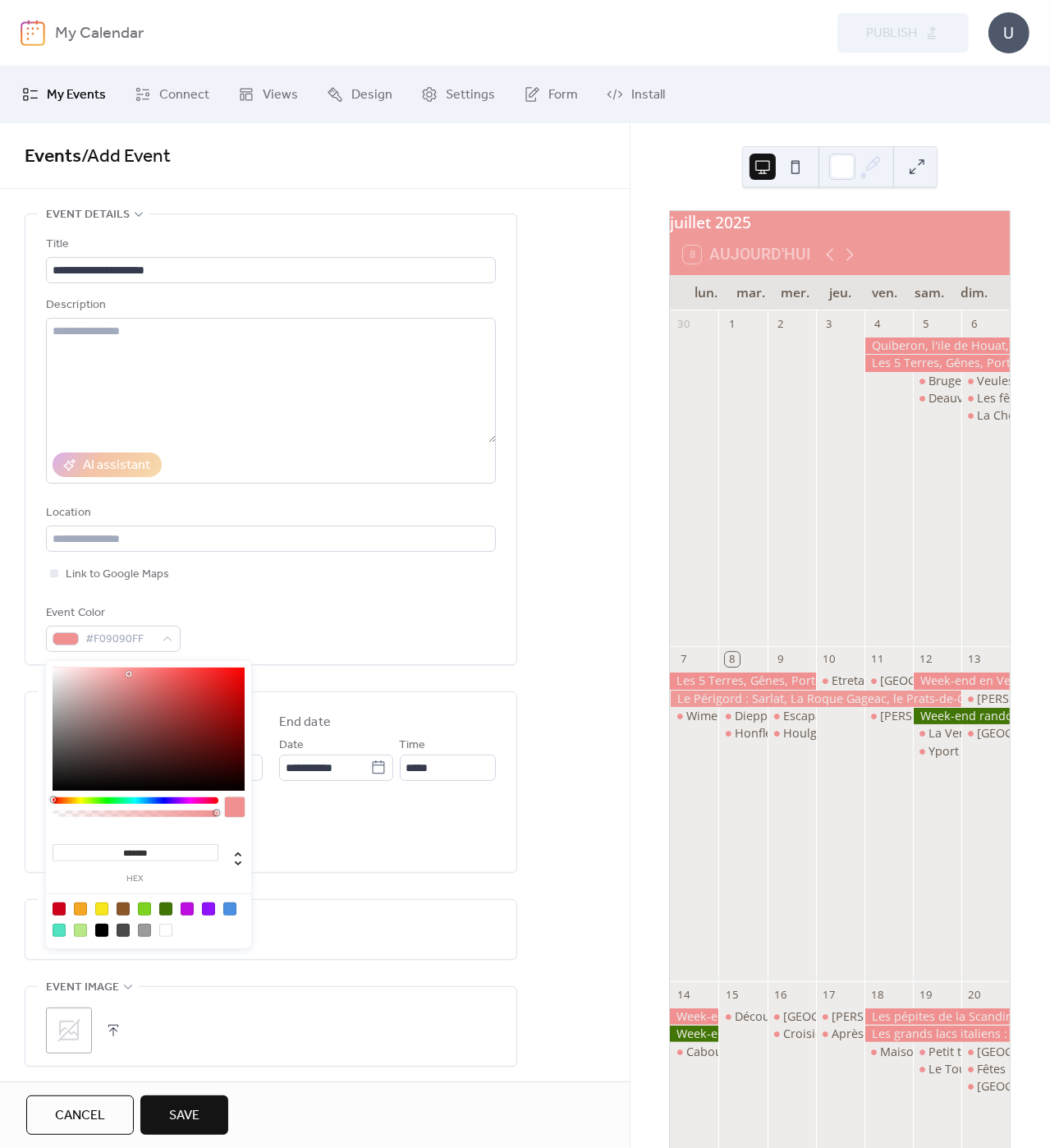 type on "********" 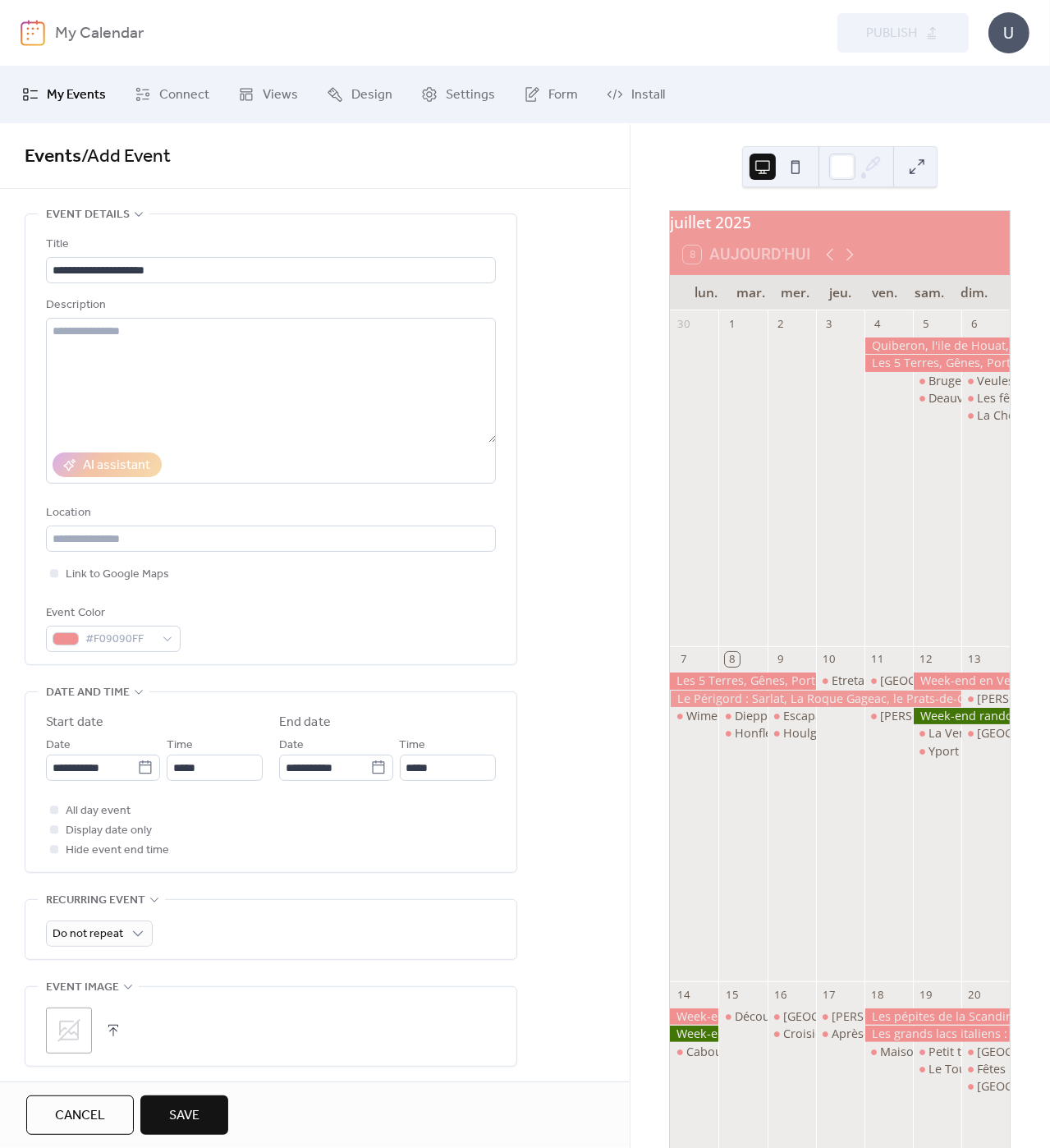 click on "**********" at bounding box center [314, 810] 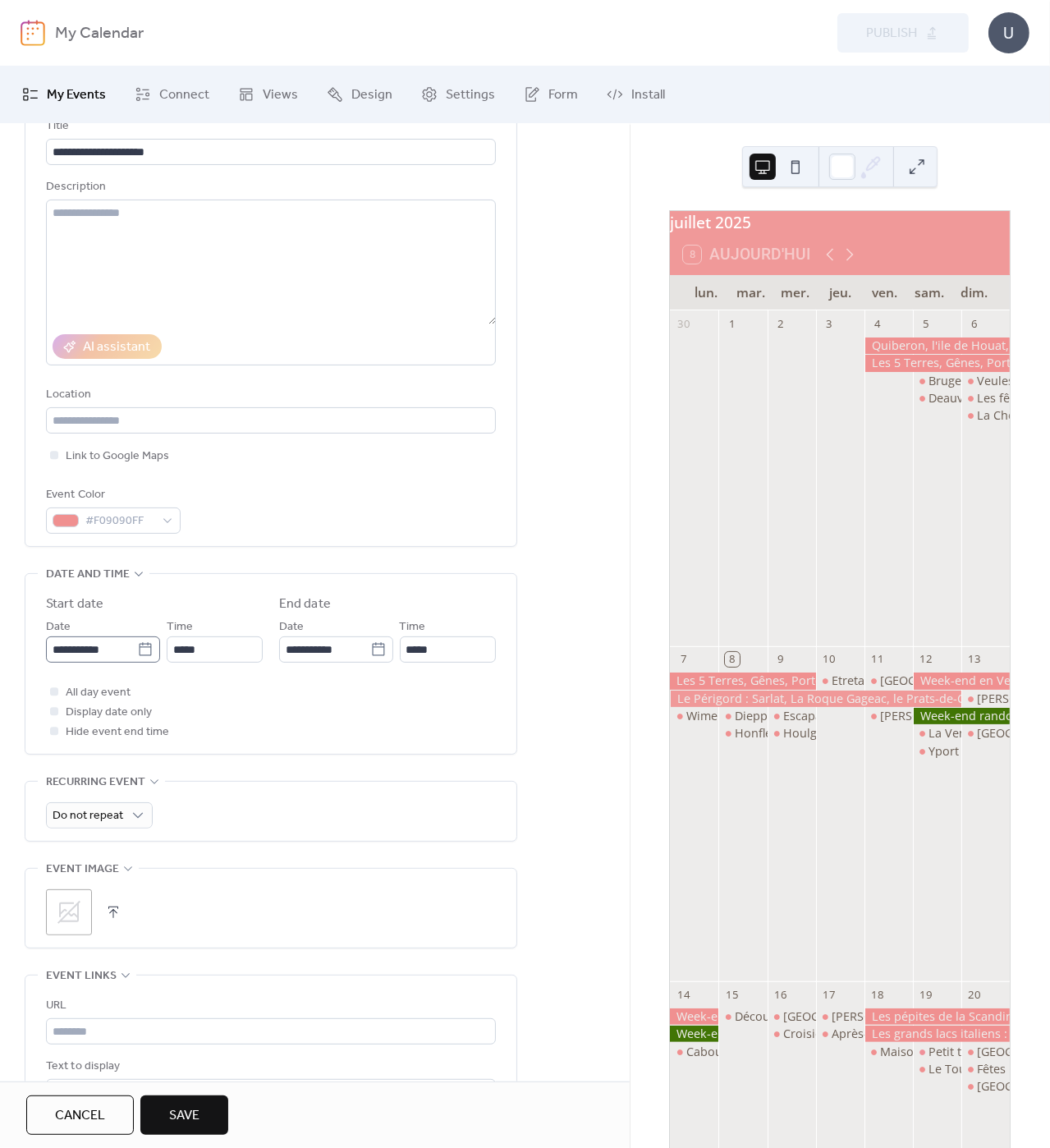 click 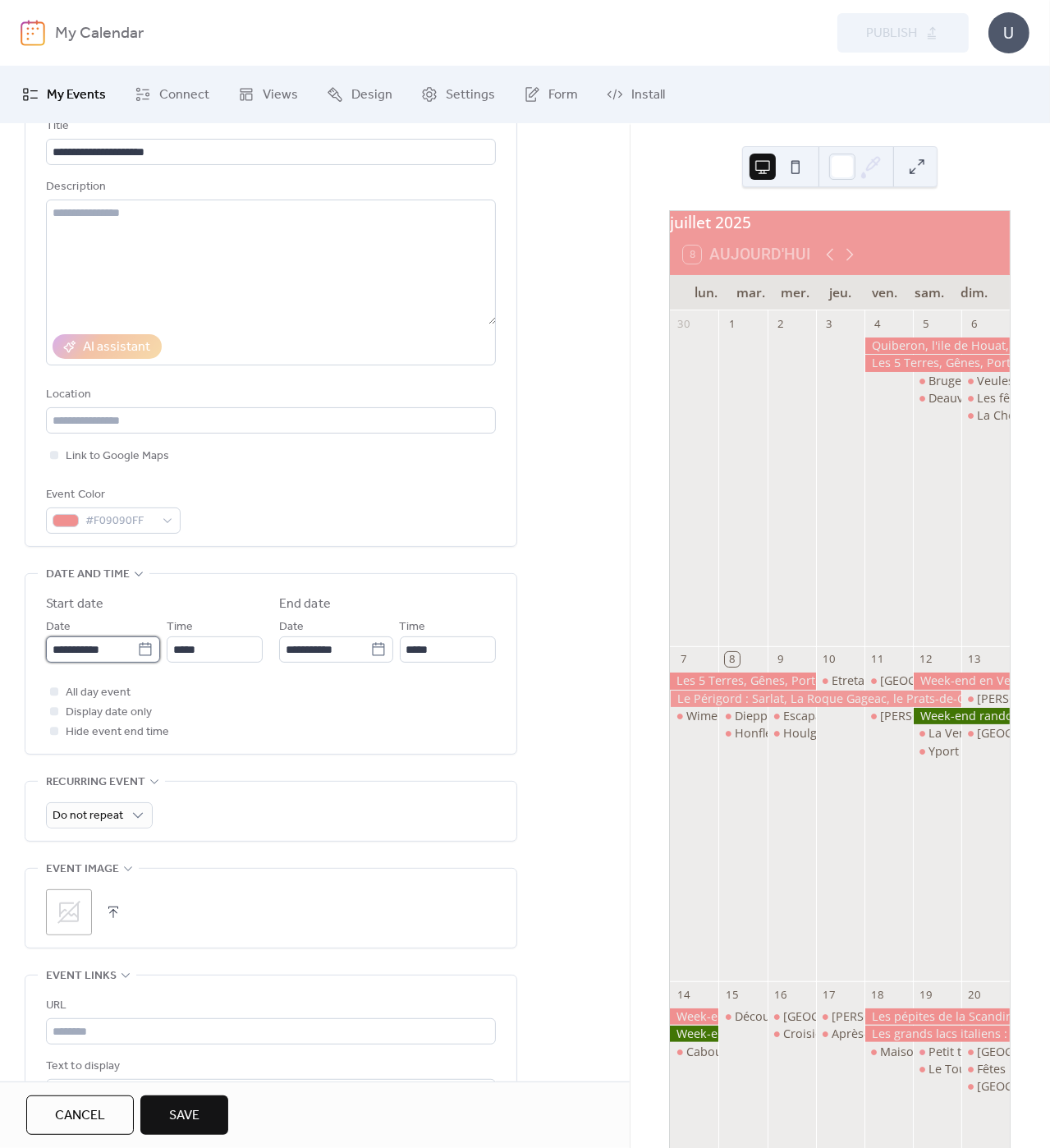 click on "**********" at bounding box center [91, 650] 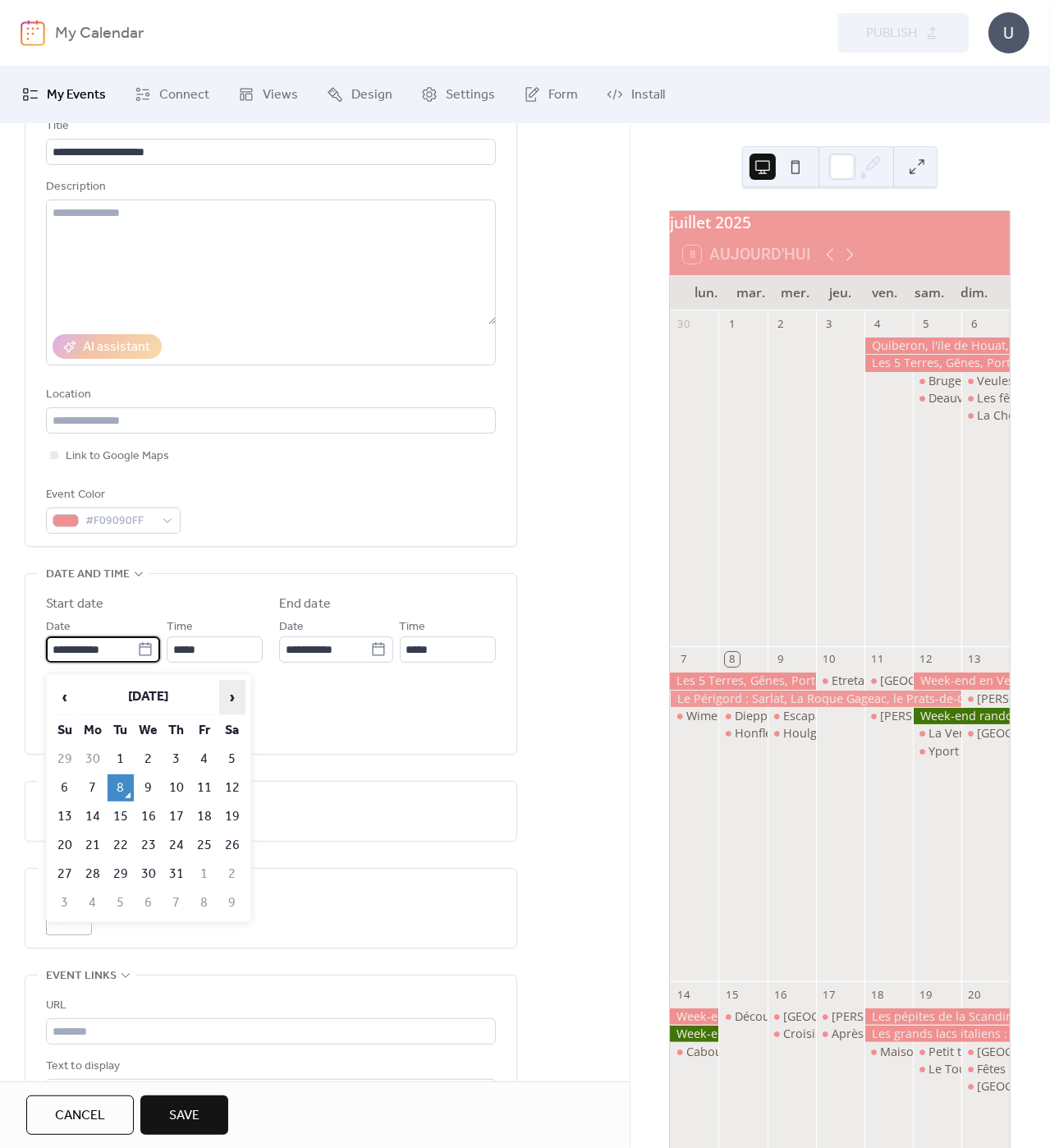 click on "›" at bounding box center (232, 697) 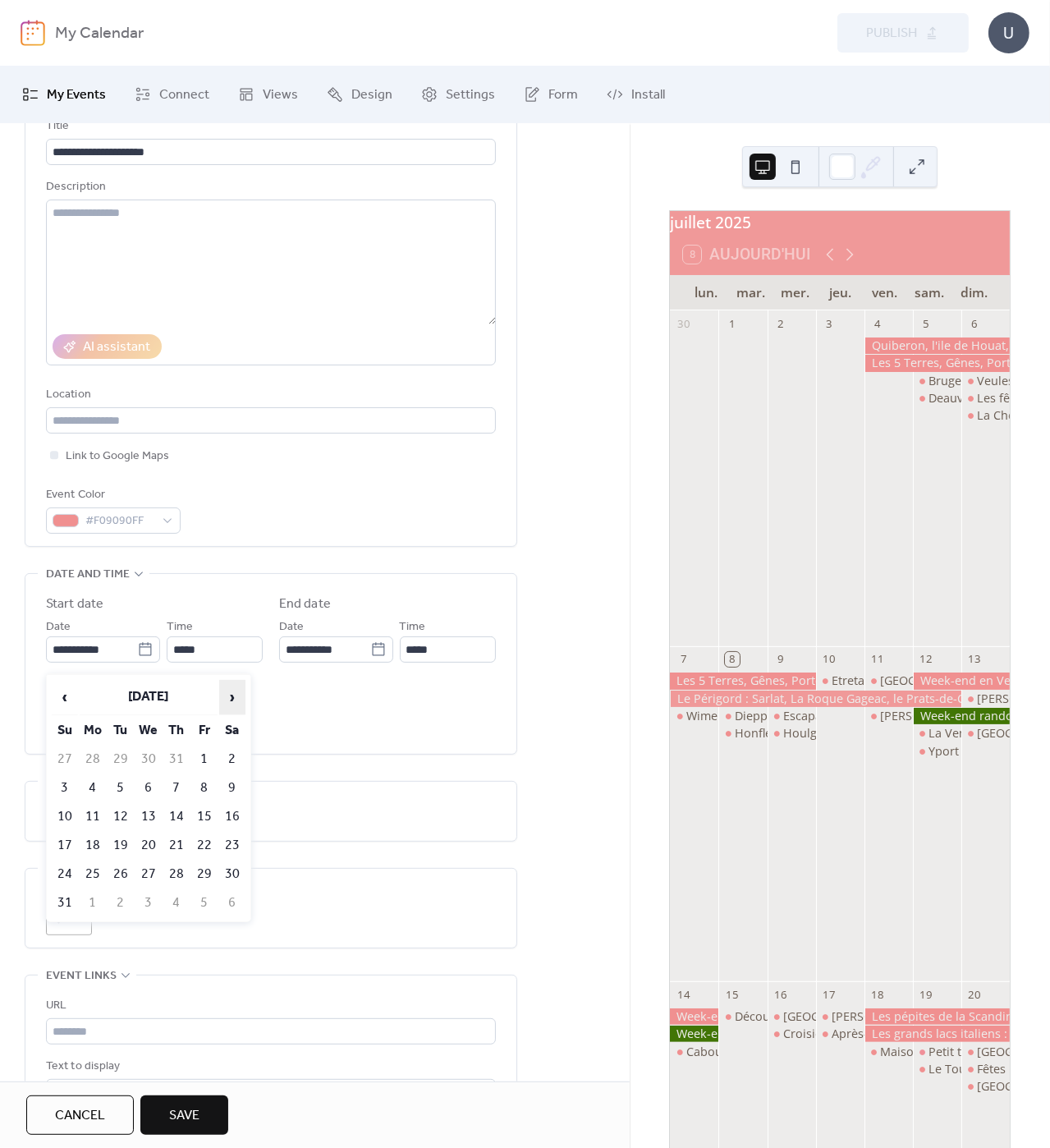 click on "›" at bounding box center (232, 697) 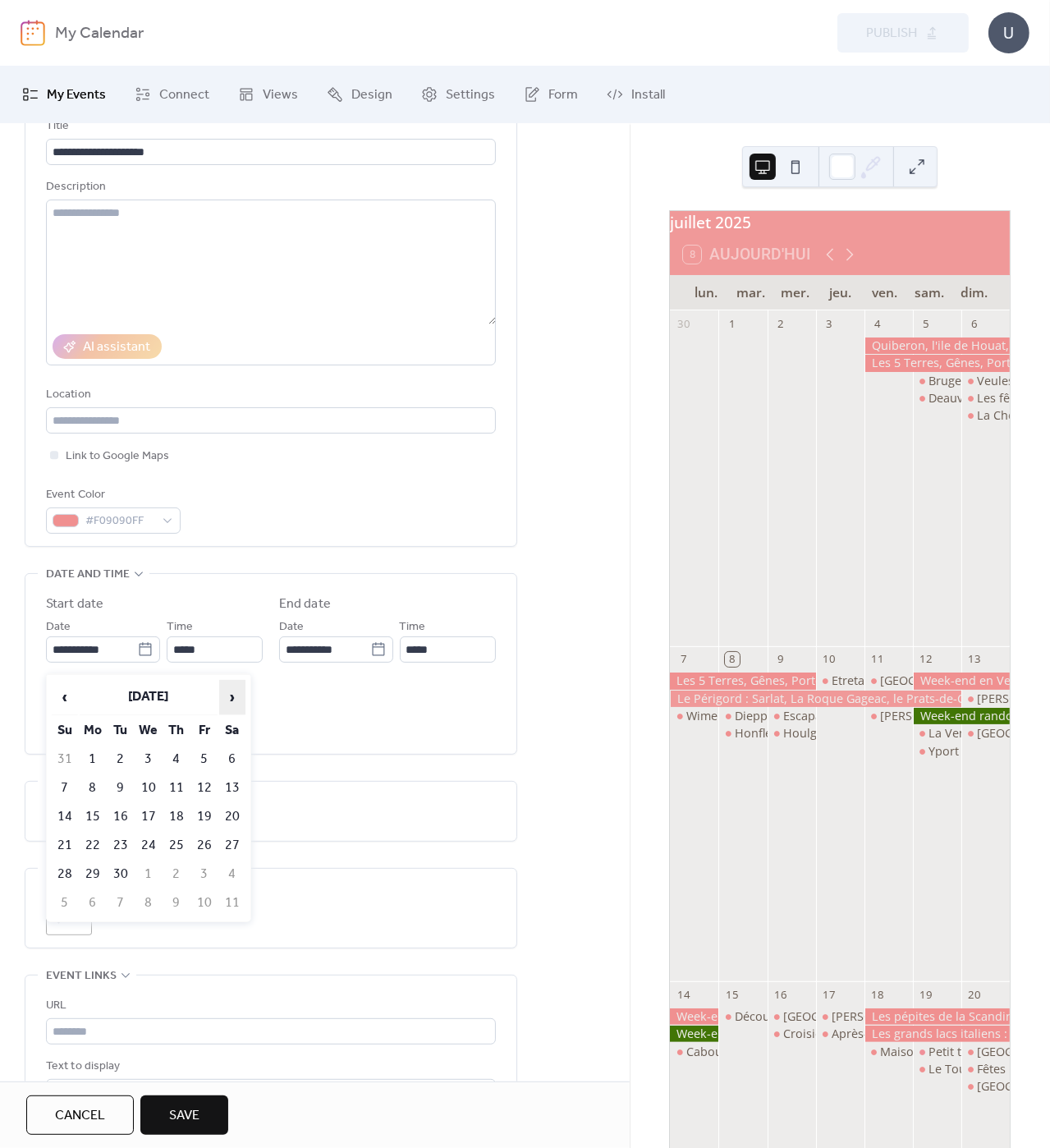 click on "›" at bounding box center [232, 697] 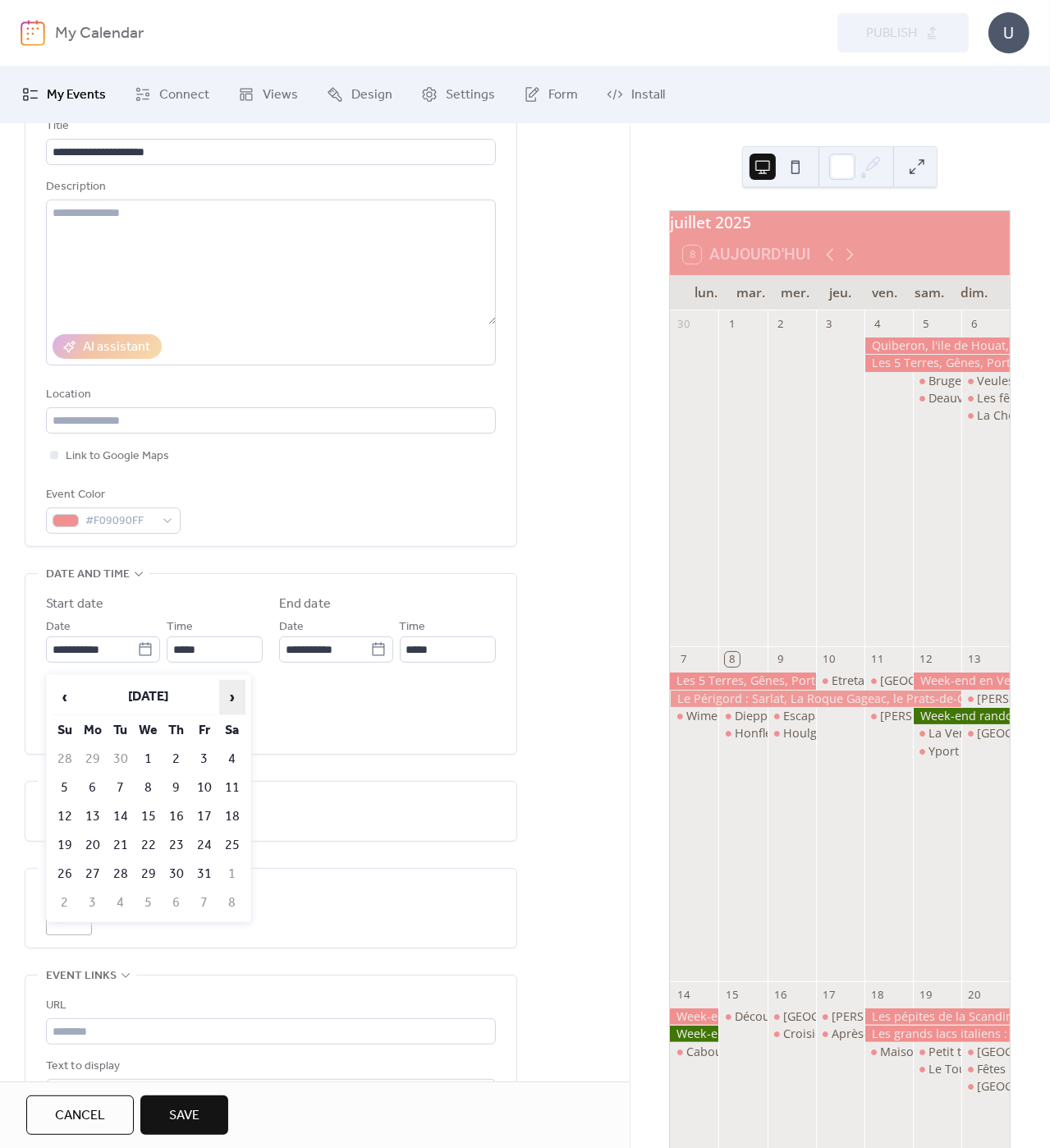 click on "›" at bounding box center [232, 697] 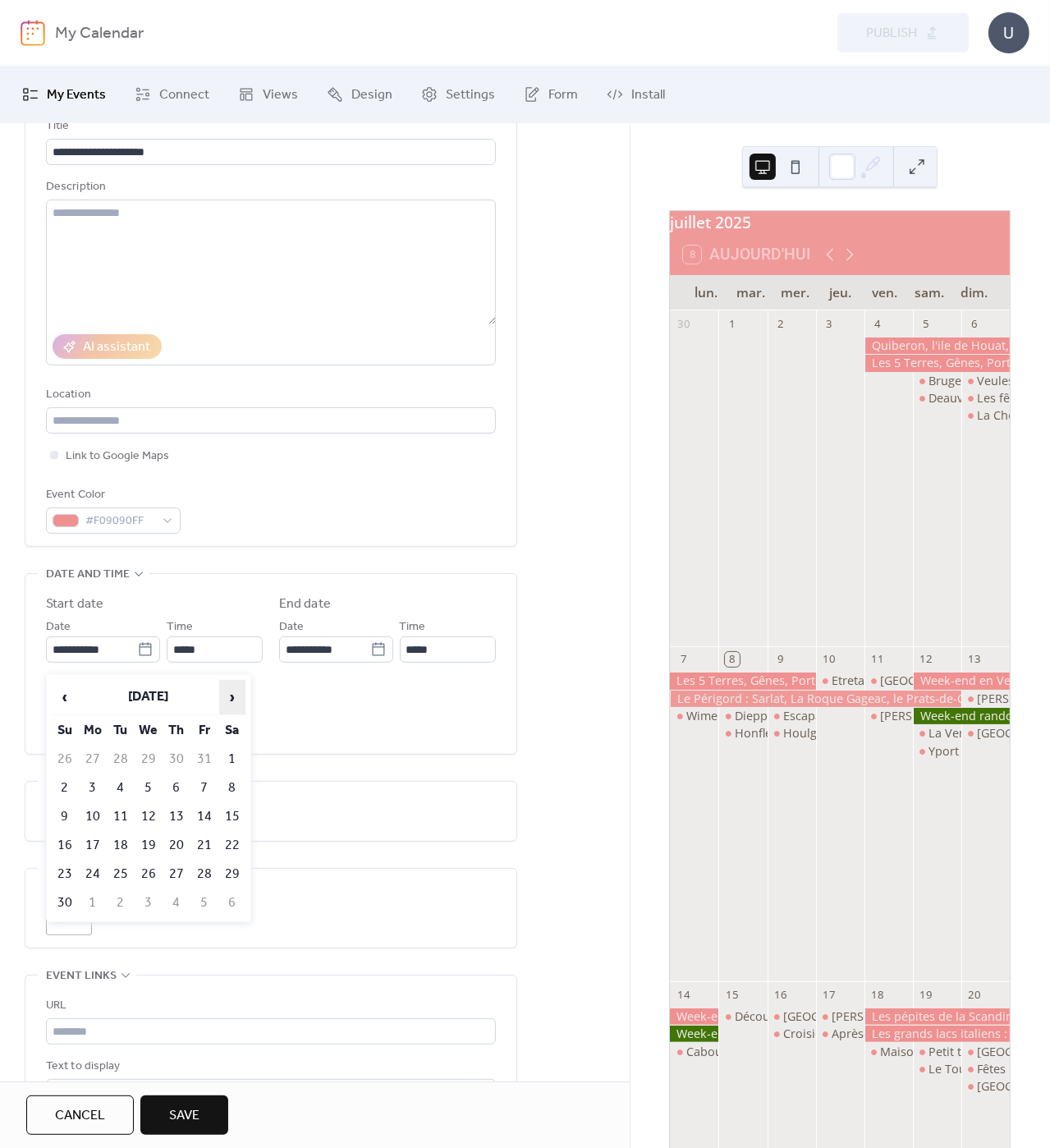 click on "›" at bounding box center (232, 697) 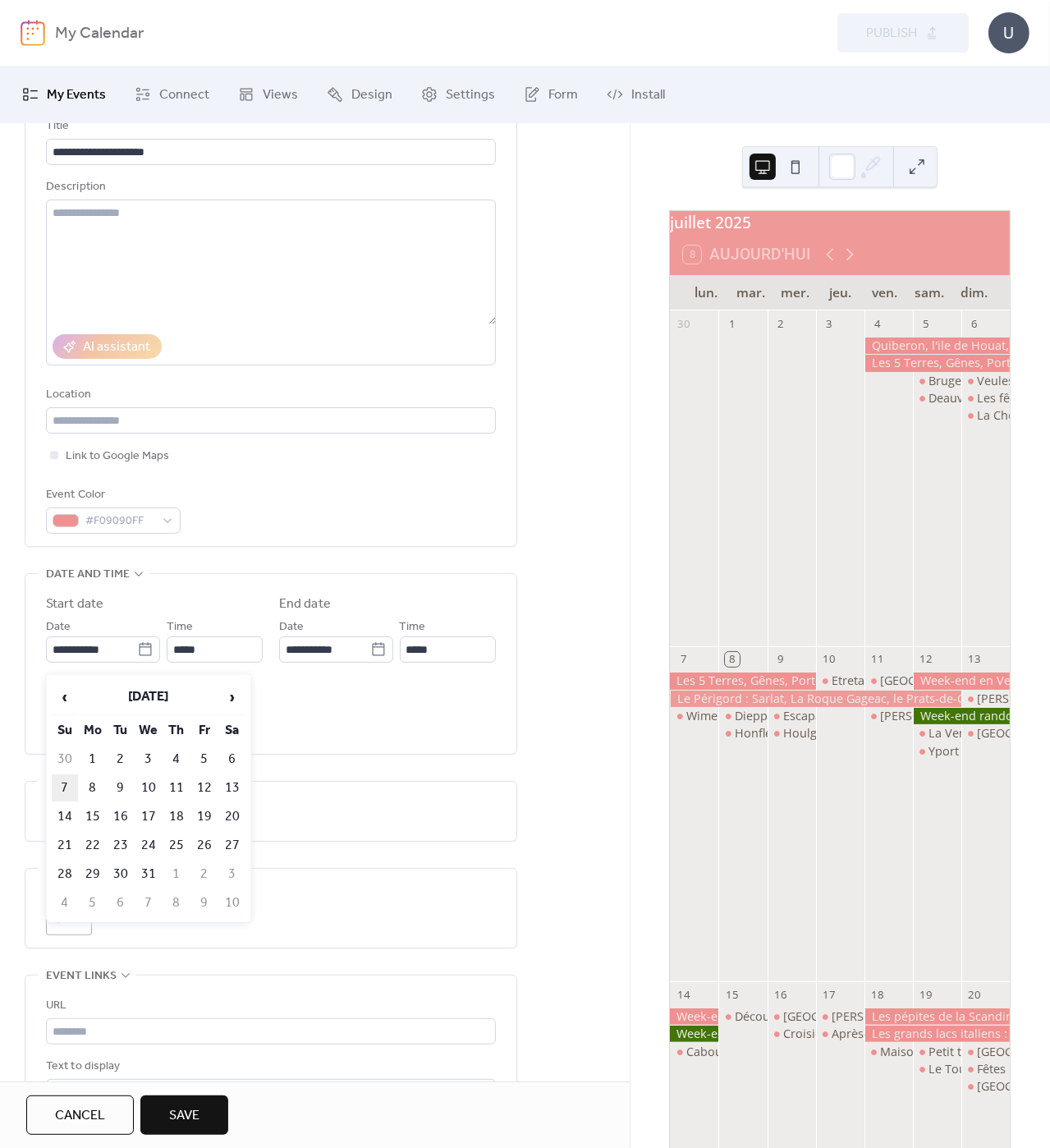 click on "7" at bounding box center [65, 788] 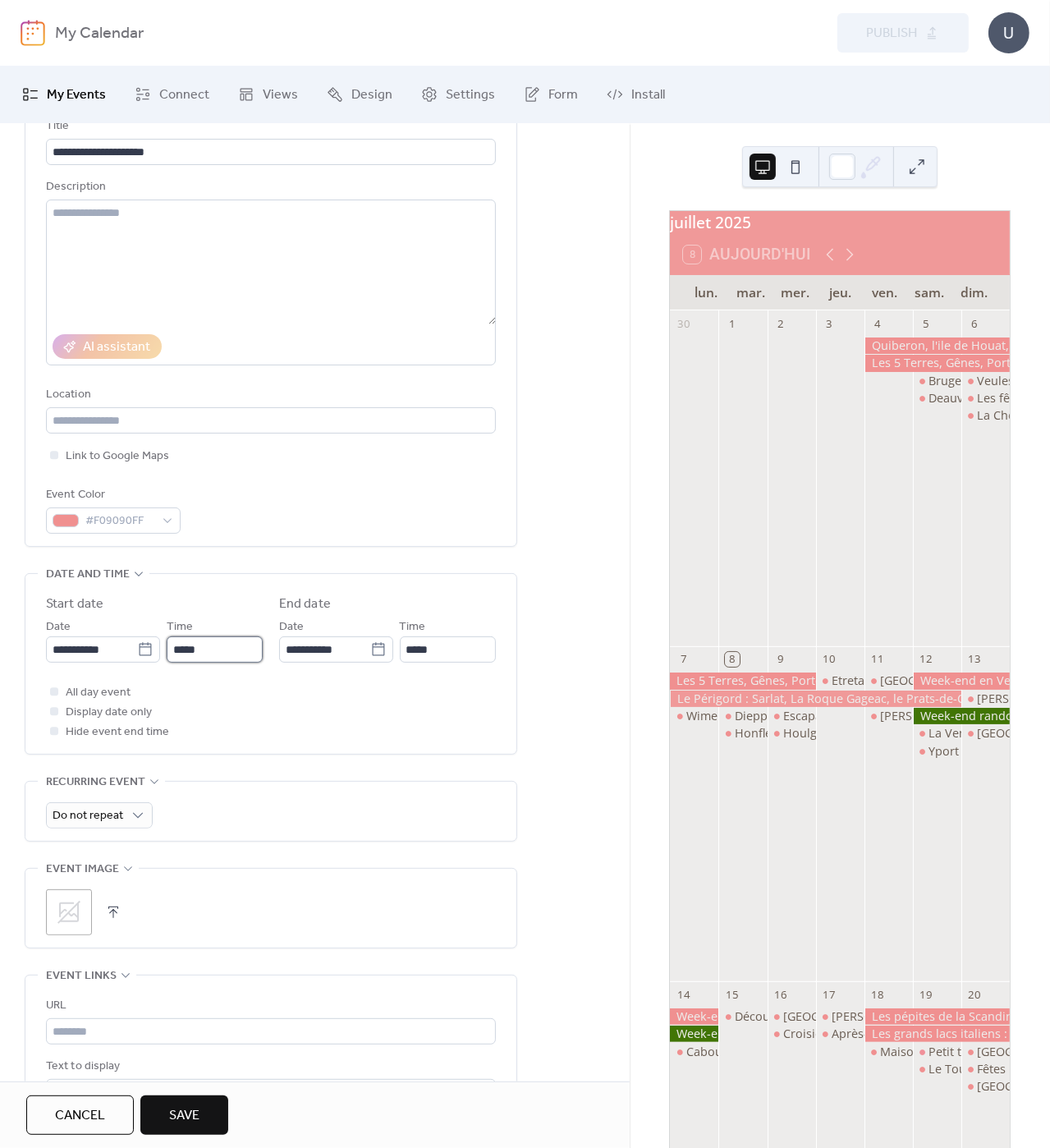 click on "*****" at bounding box center [214, 650] 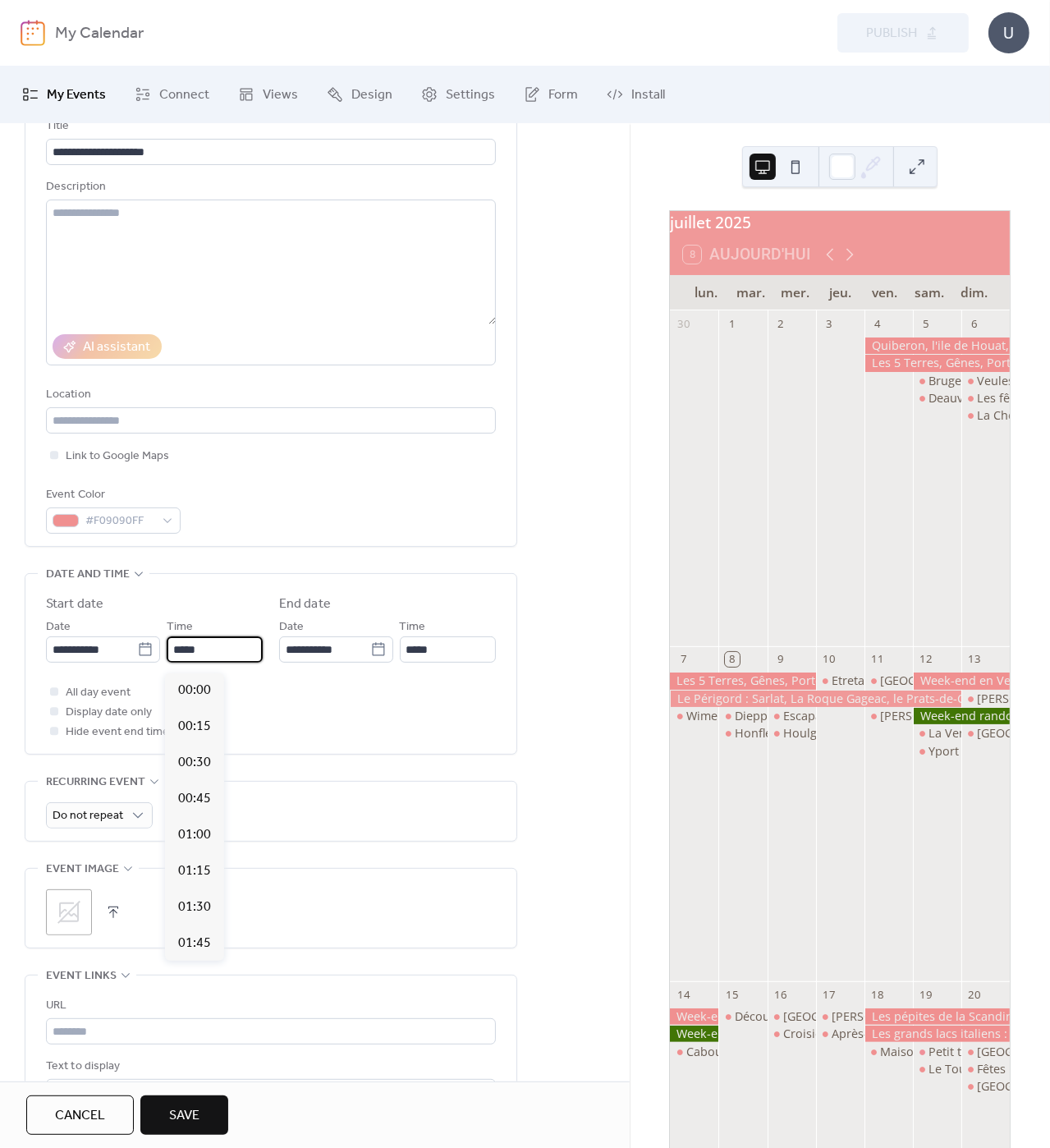 scroll, scrollTop: 1734, scrollLeft: 0, axis: vertical 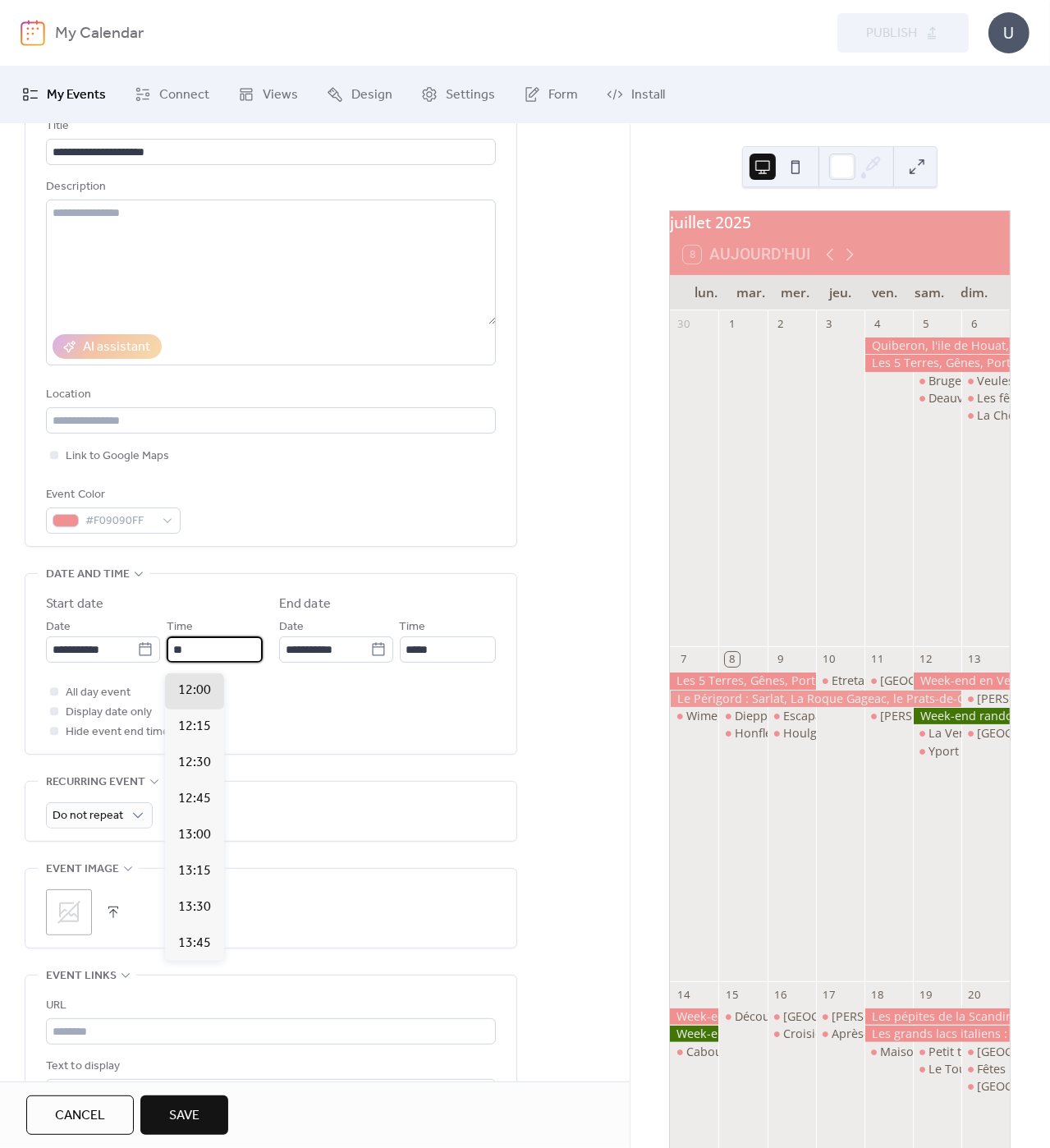 type on "*" 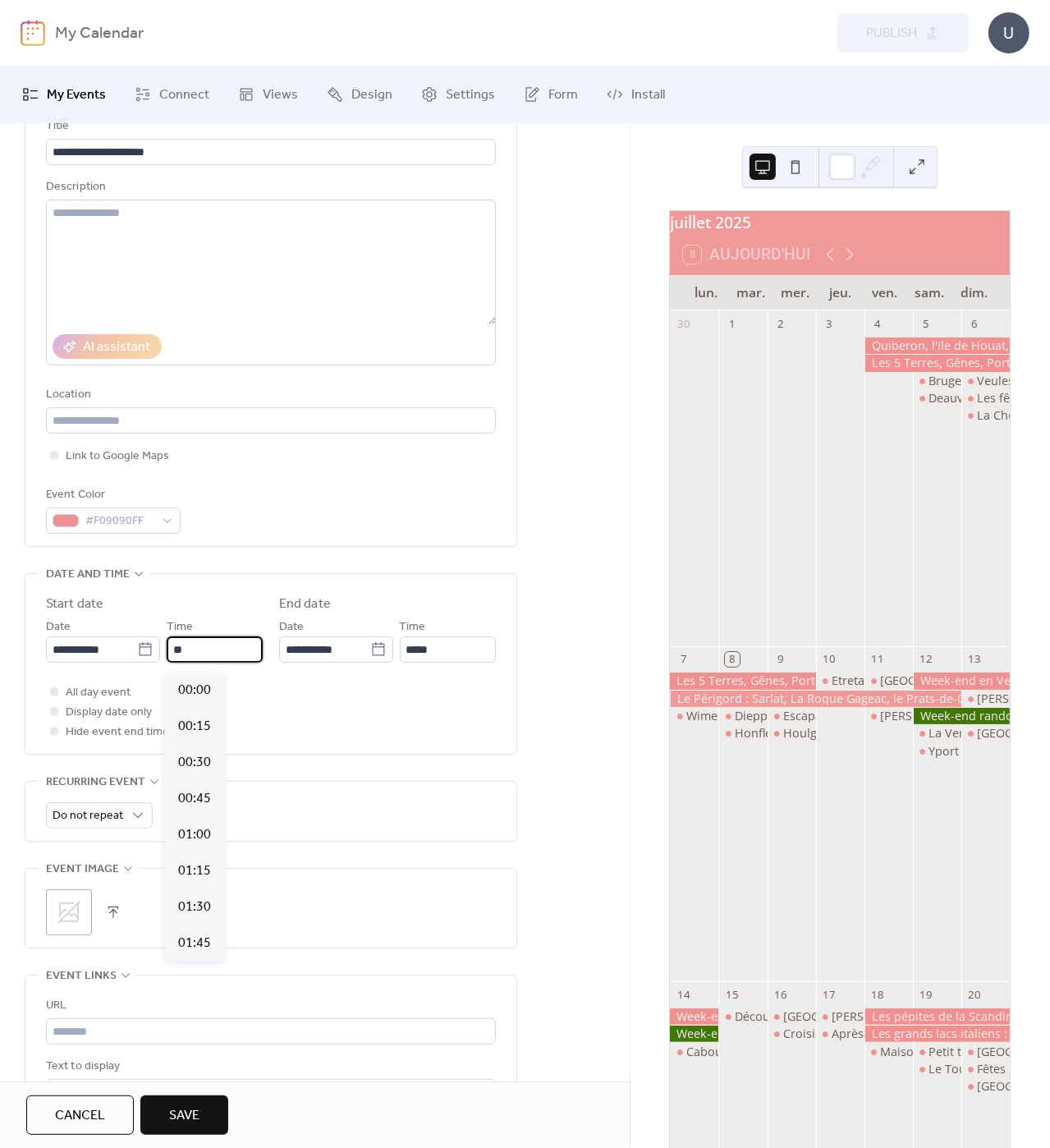 scroll, scrollTop: 1301, scrollLeft: 0, axis: vertical 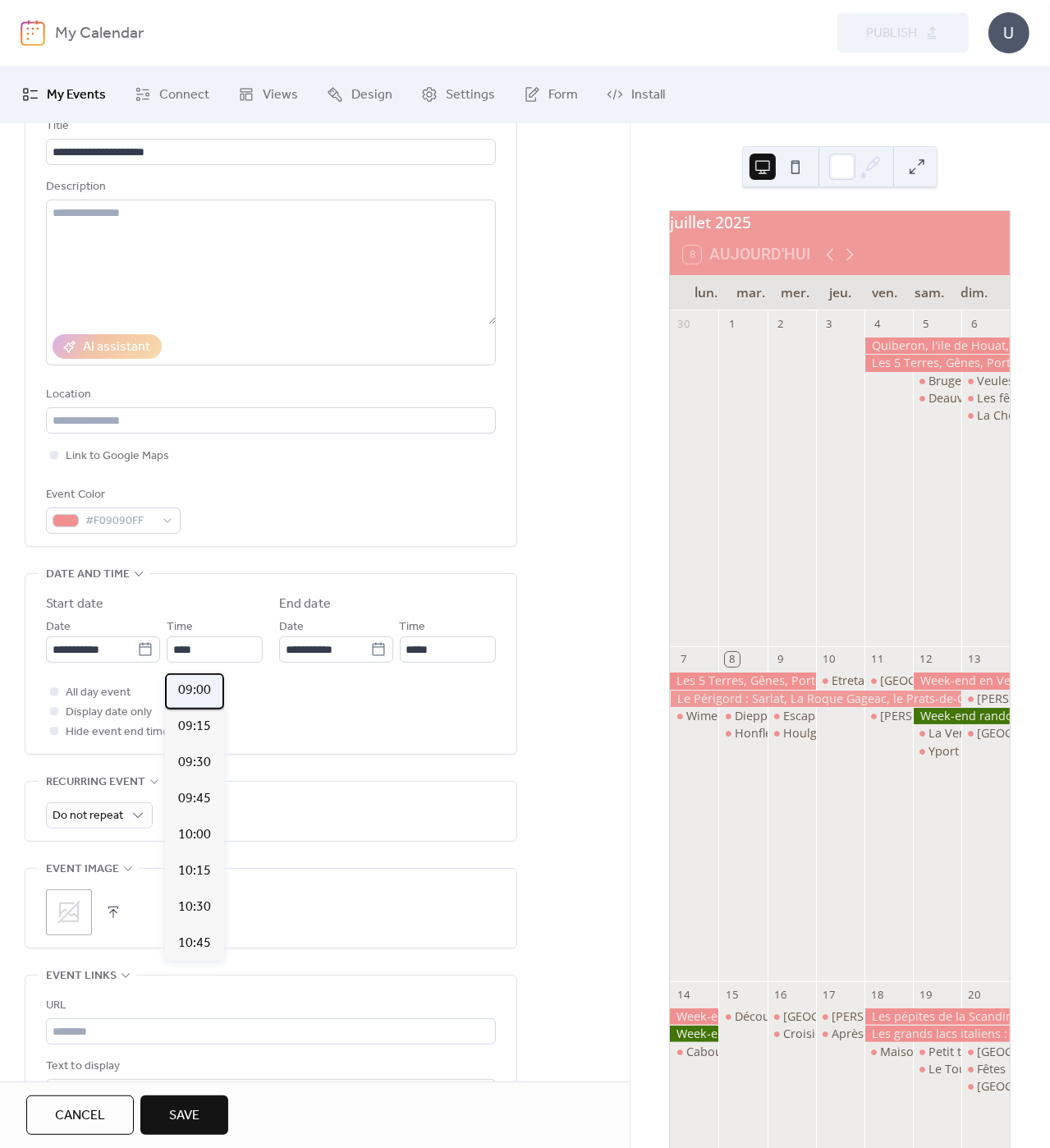 click on "09:00" at bounding box center [195, 691] 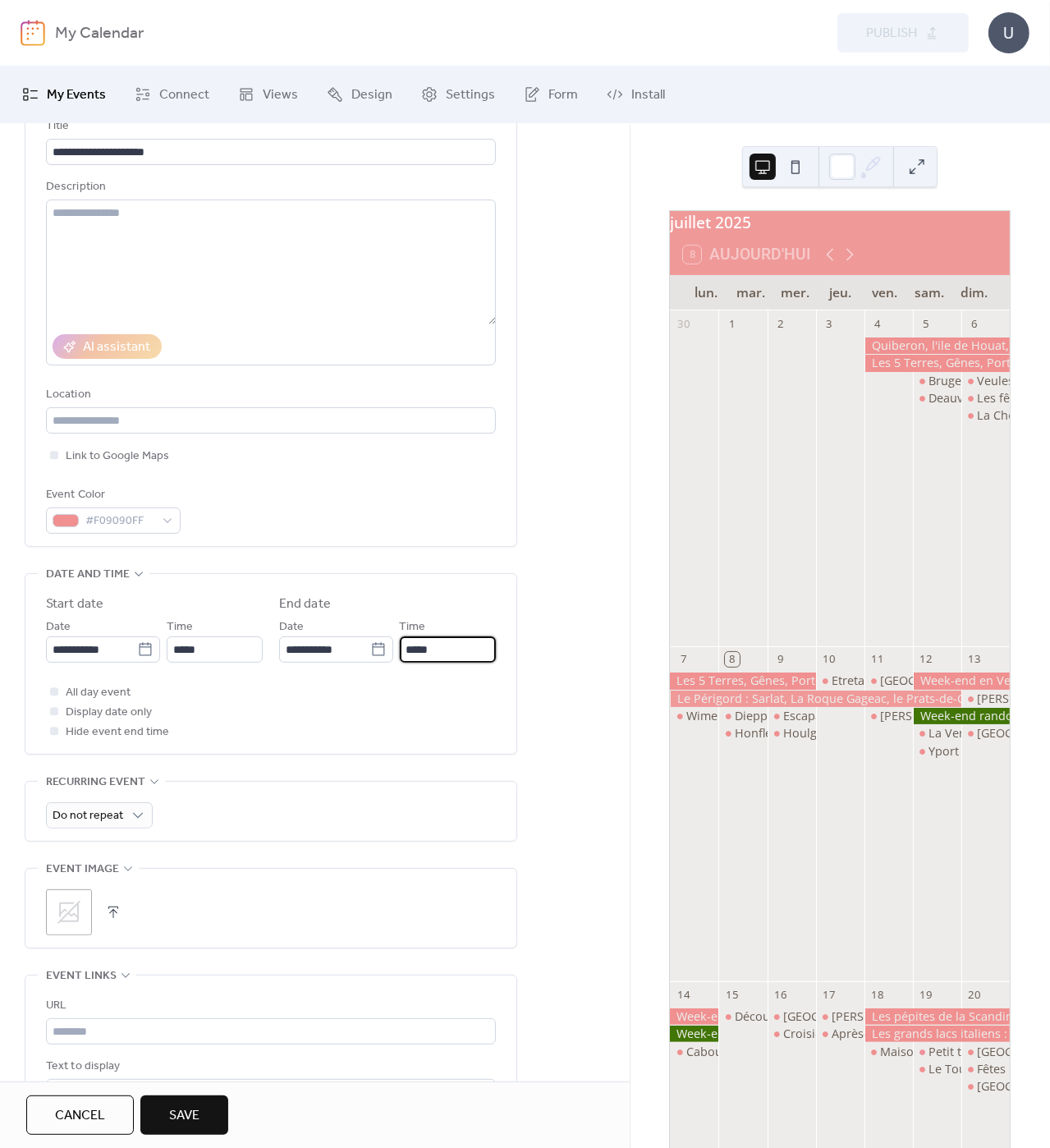 click on "*****" at bounding box center [447, 650] 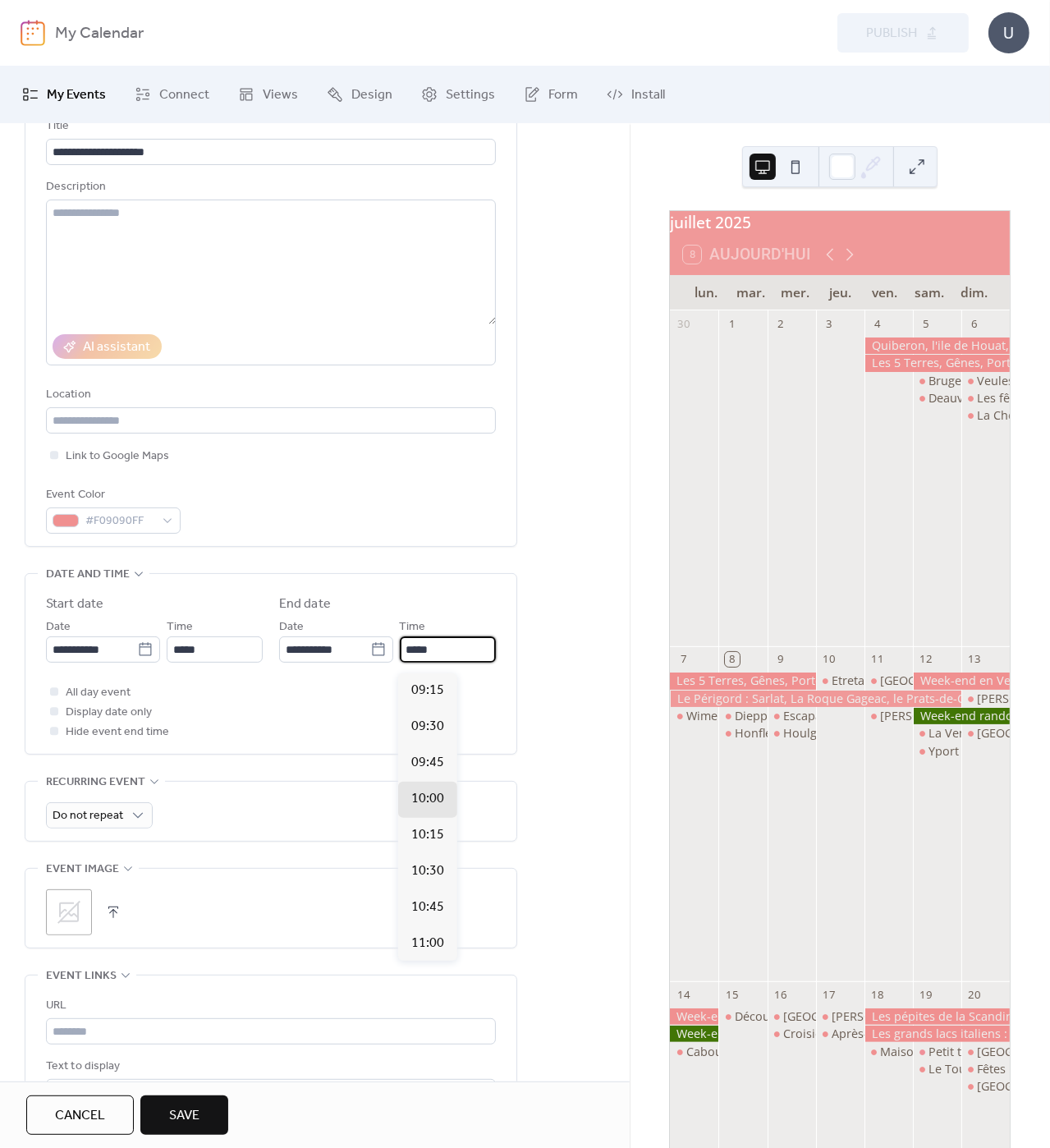 click on "*****" at bounding box center [447, 650] 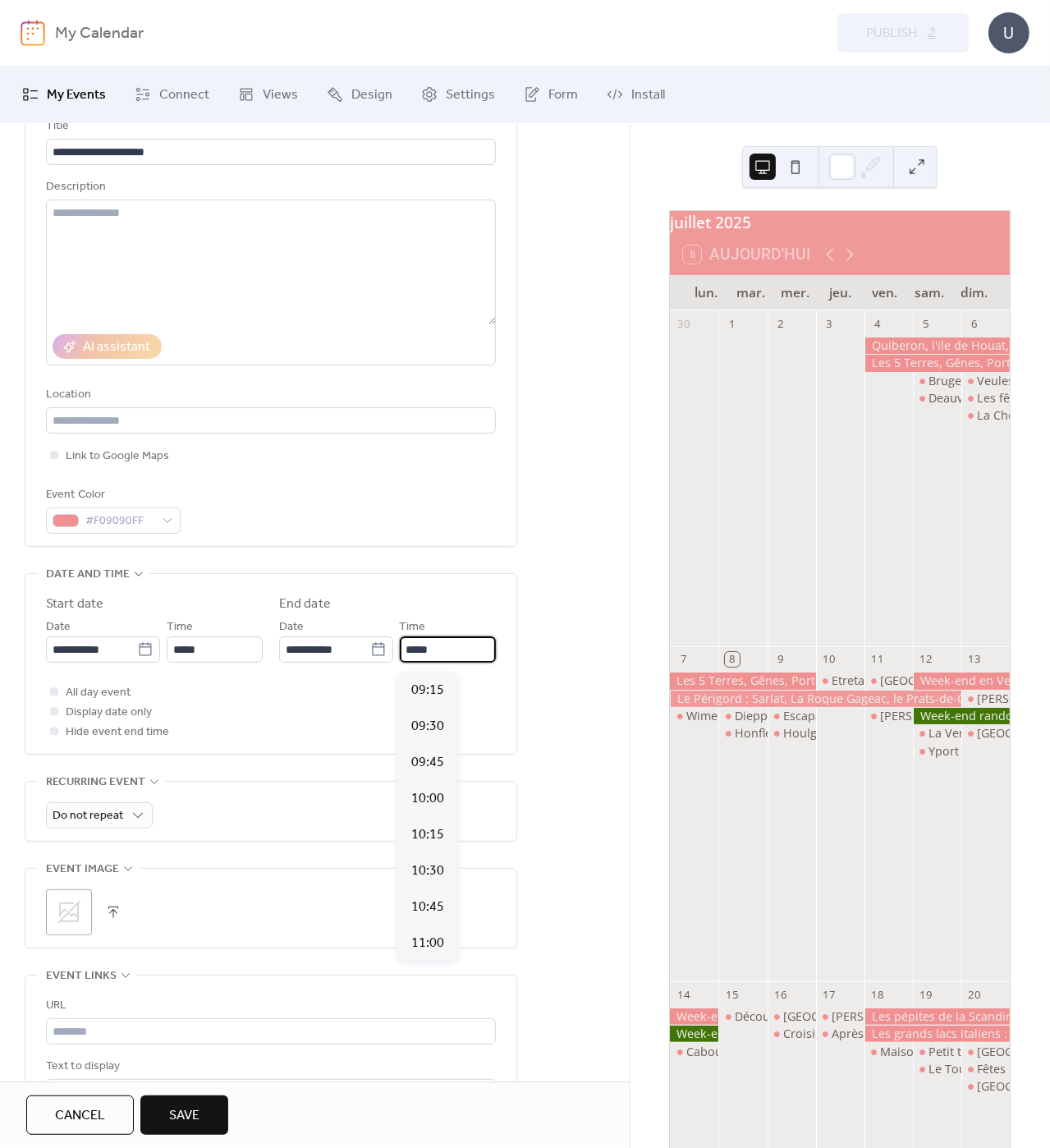 scroll, scrollTop: 1554, scrollLeft: 0, axis: vertical 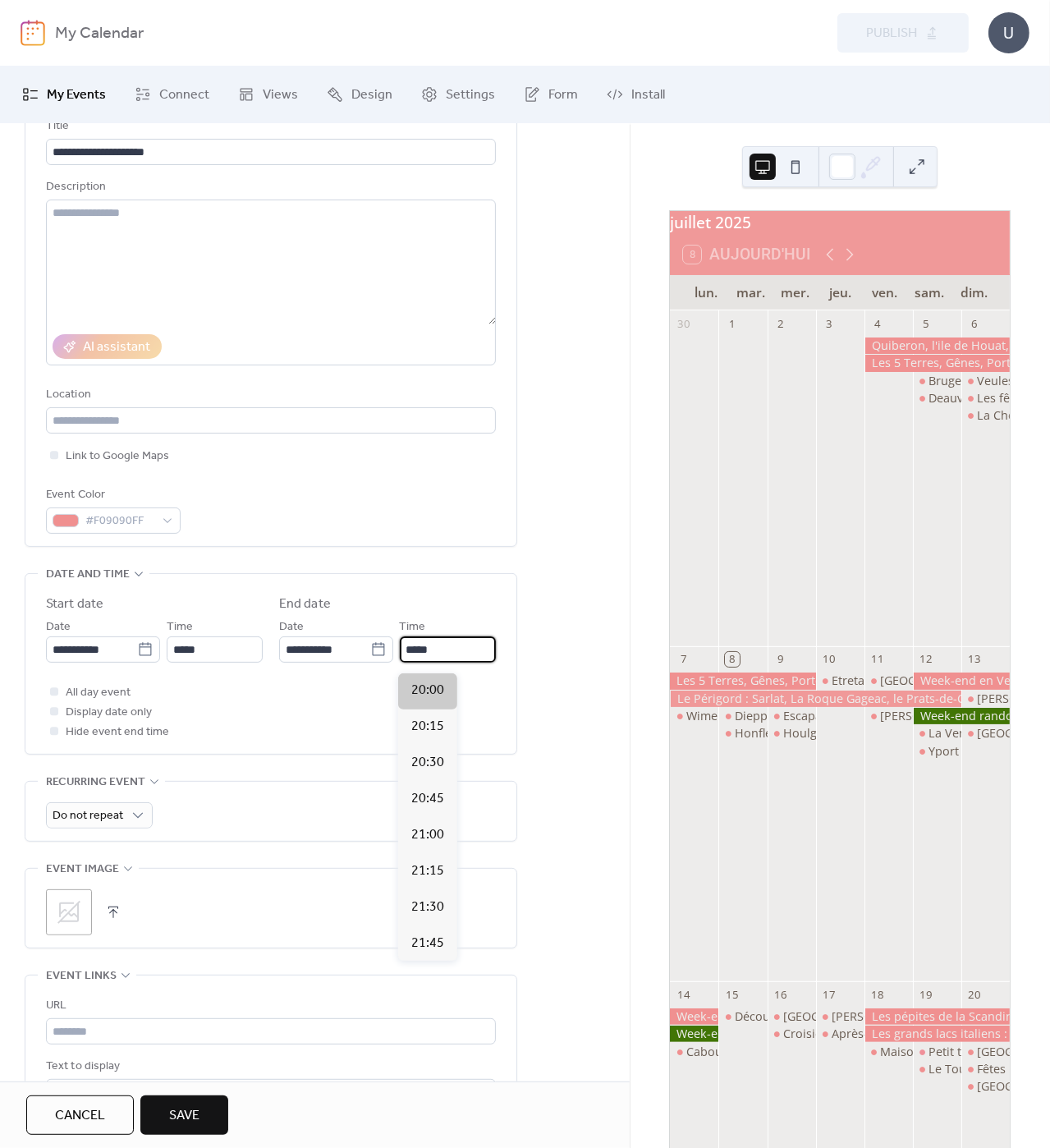 type on "*****" 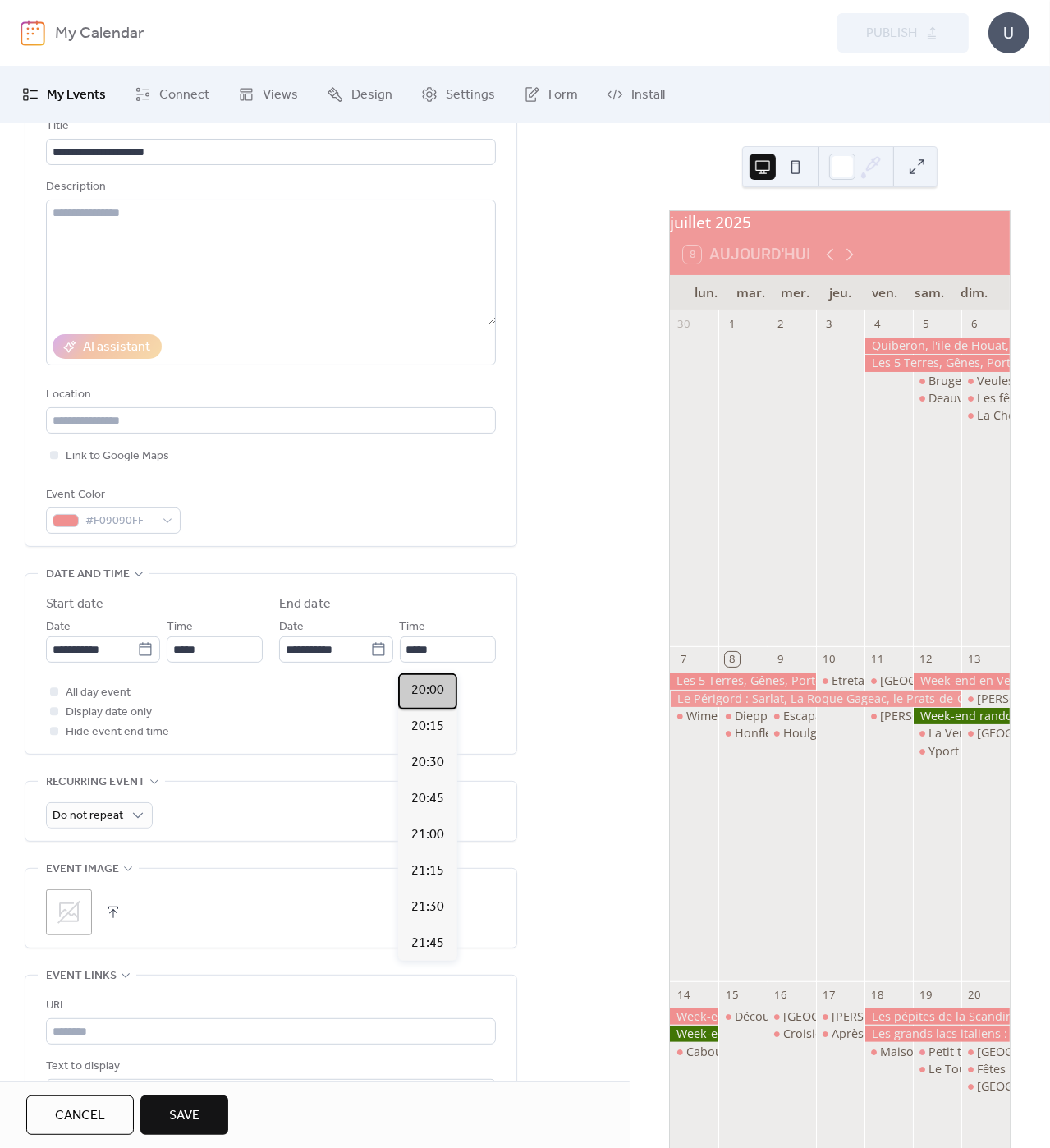 click on "20:00" at bounding box center (428, 691) 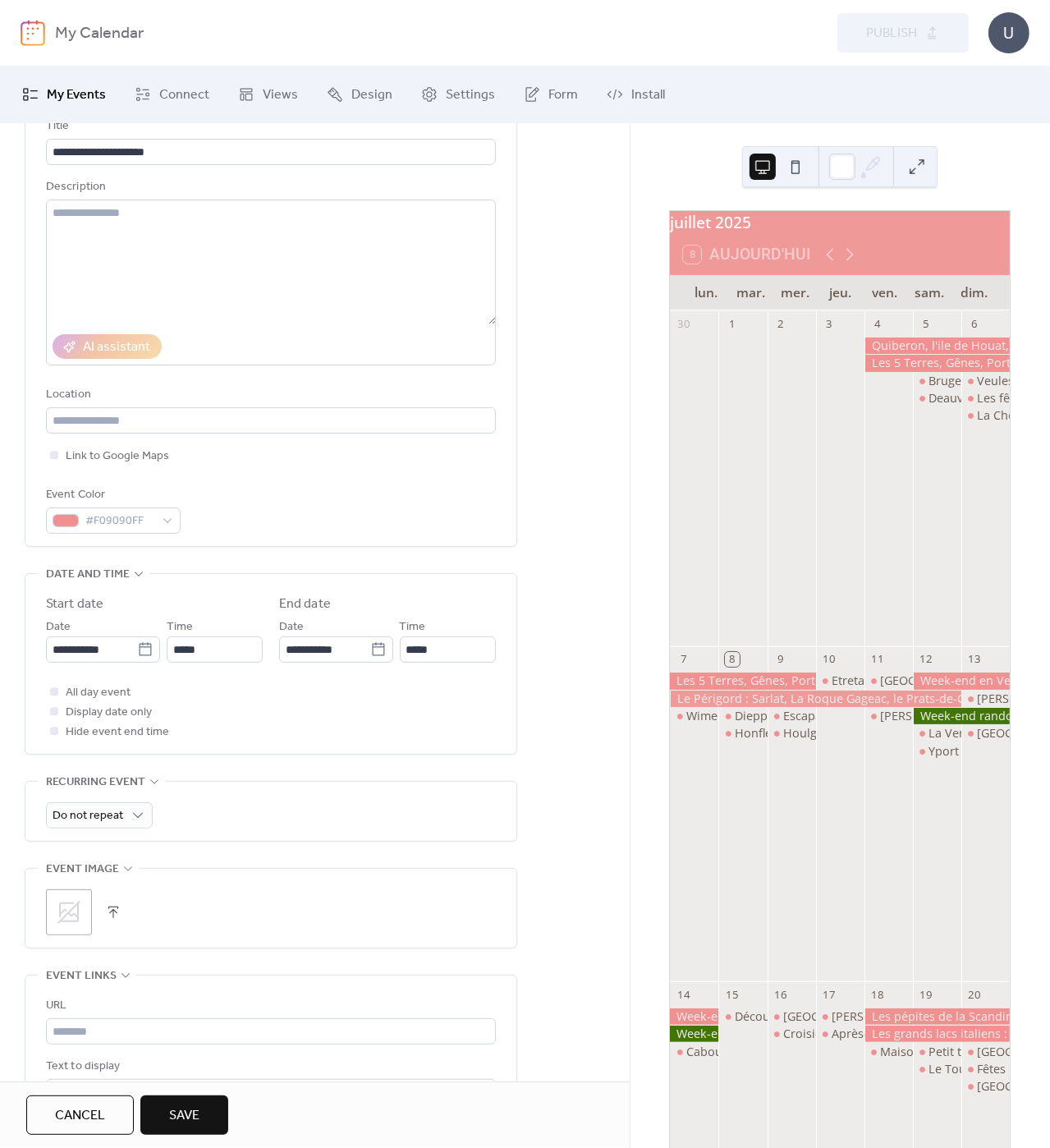 scroll, scrollTop: 236, scrollLeft: 0, axis: vertical 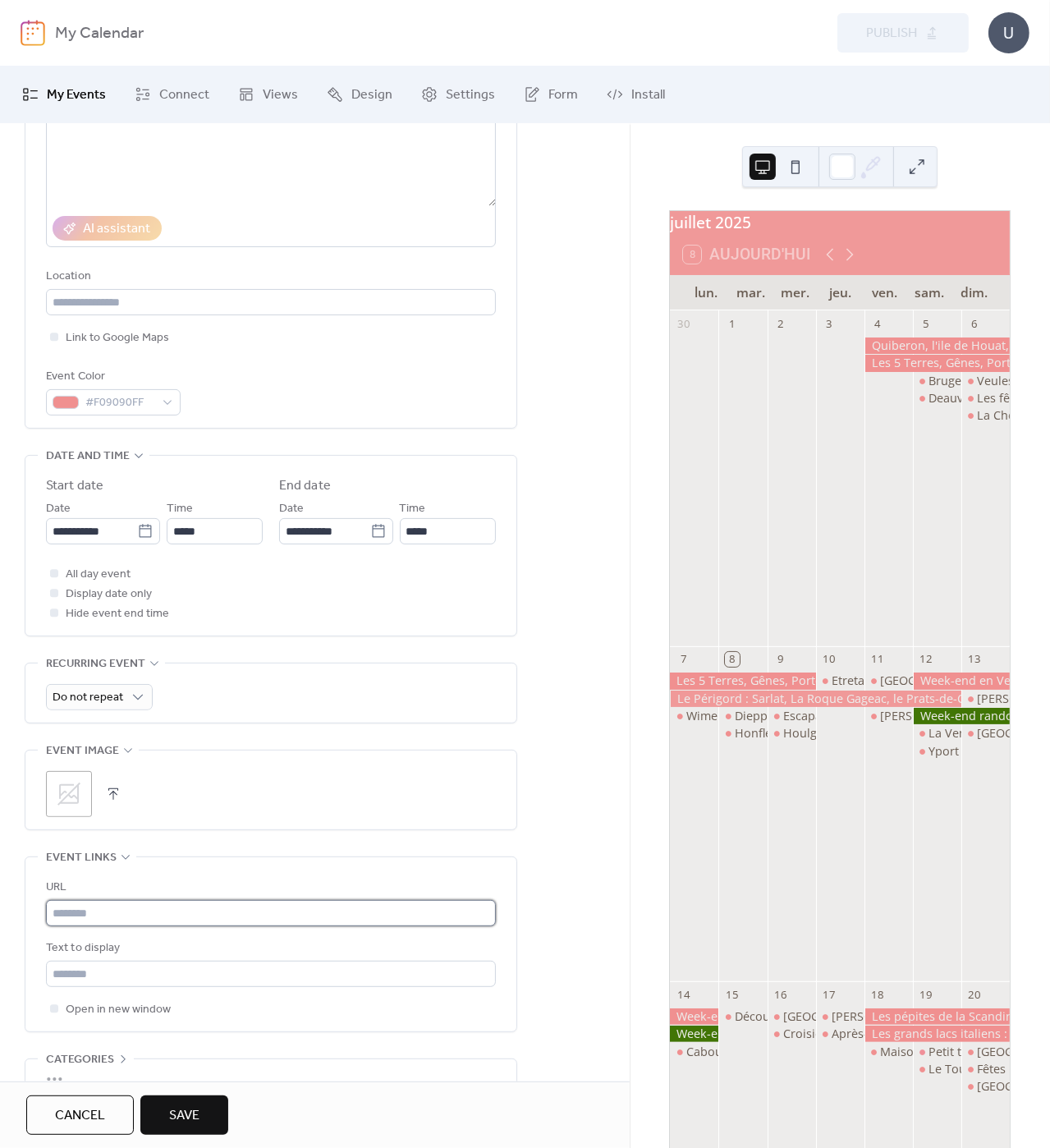 click at bounding box center (271, 913) 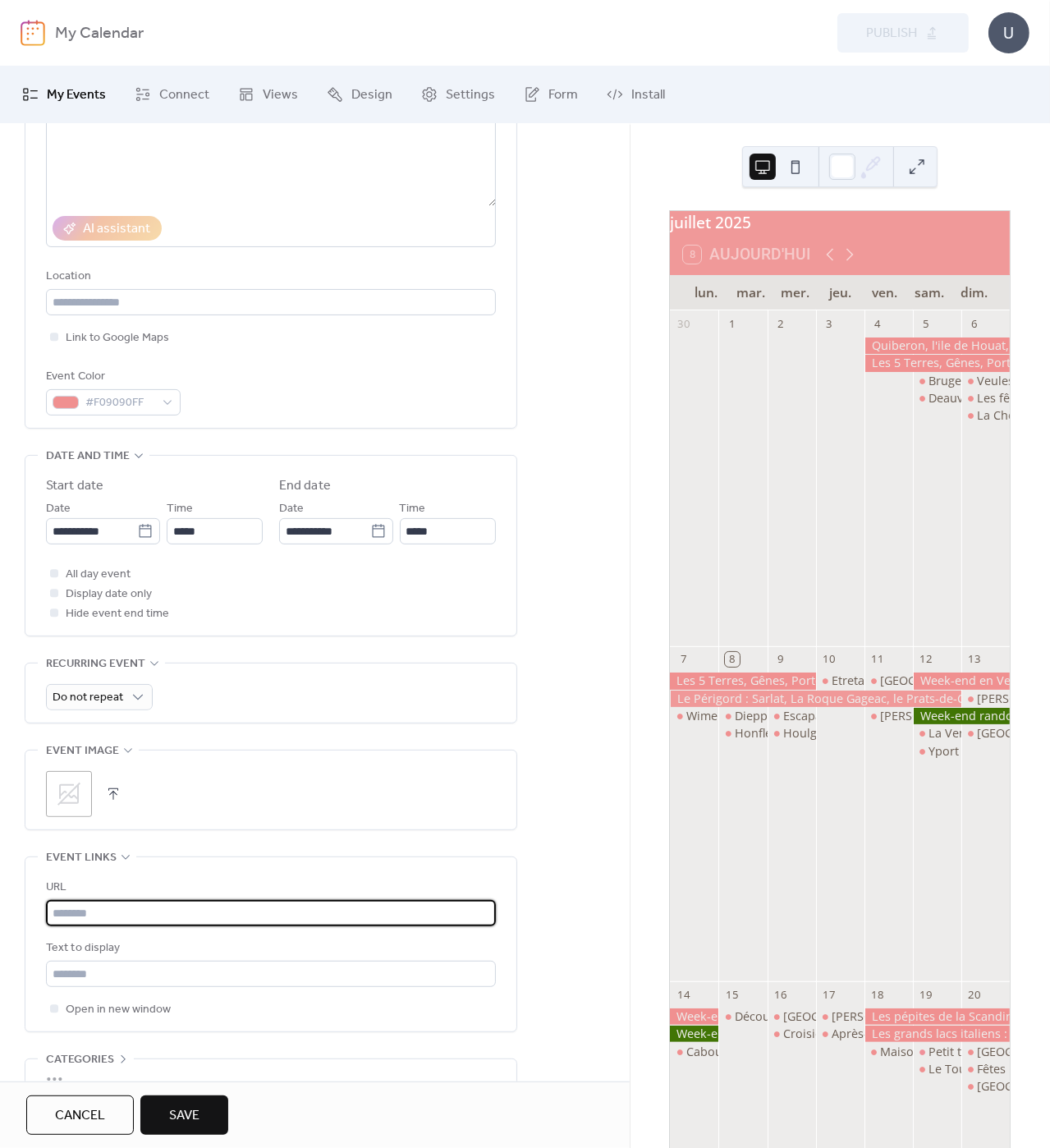 paste on "**********" 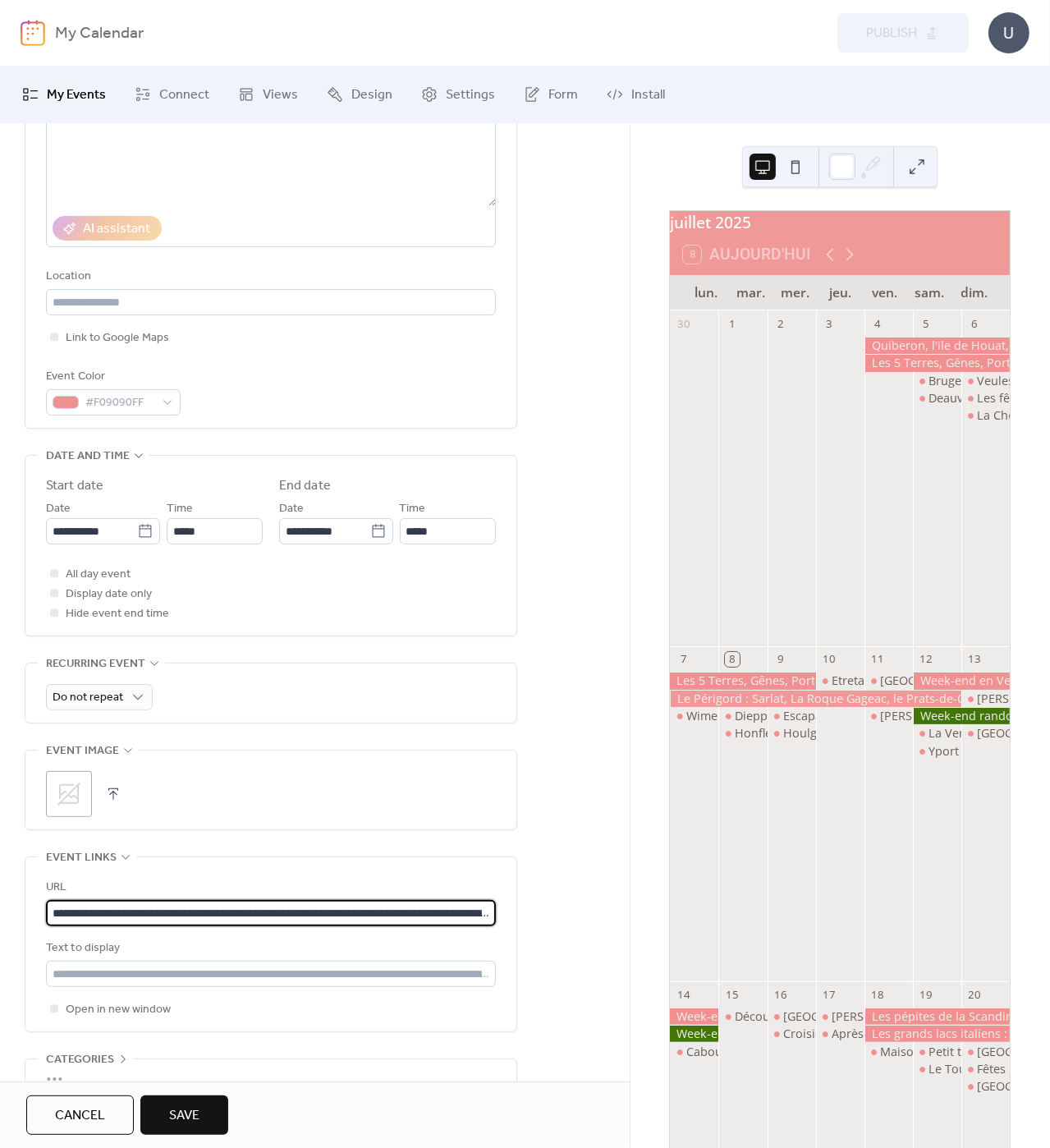scroll, scrollTop: 0, scrollLeft: 503, axis: horizontal 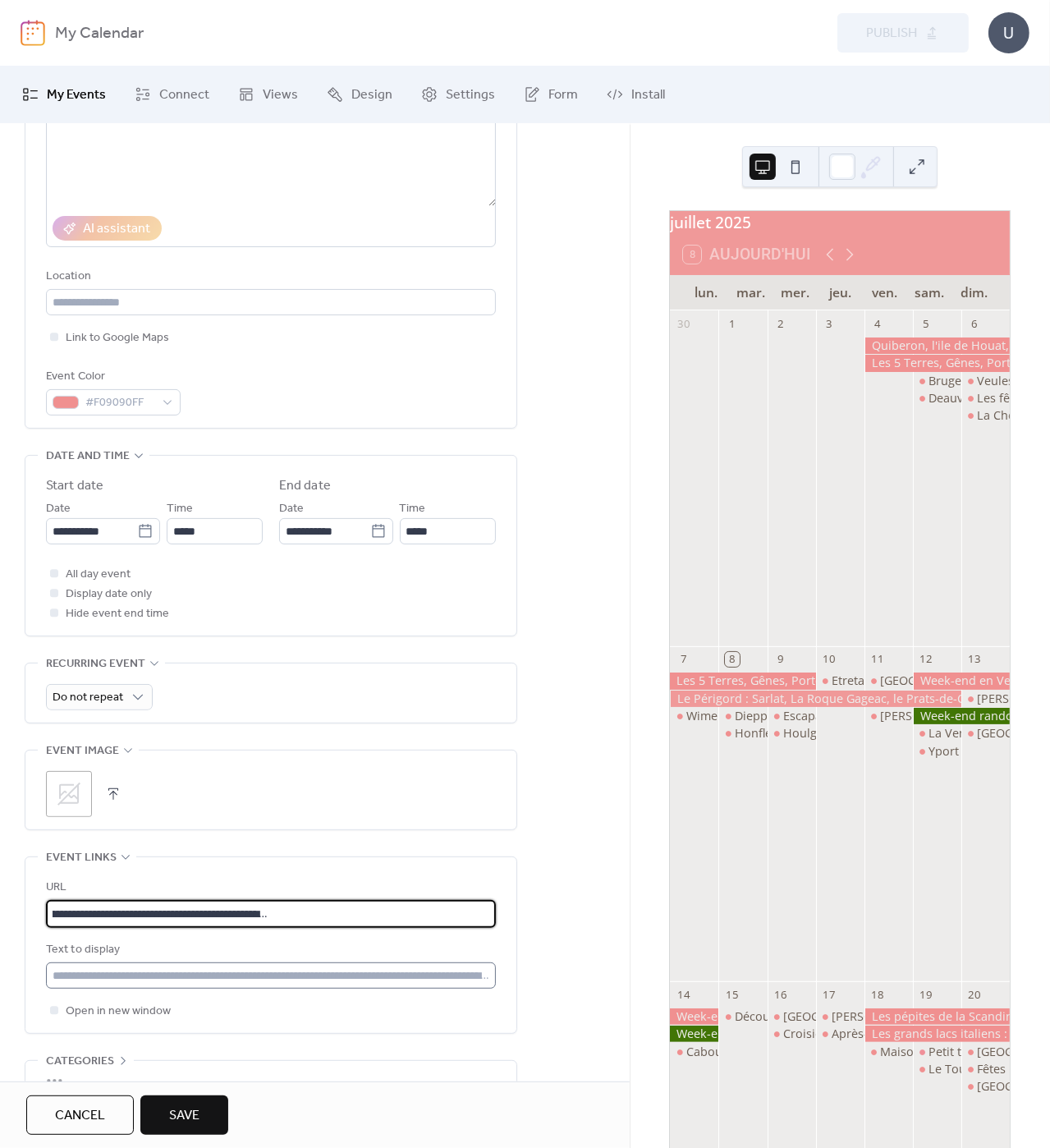 type on "**********" 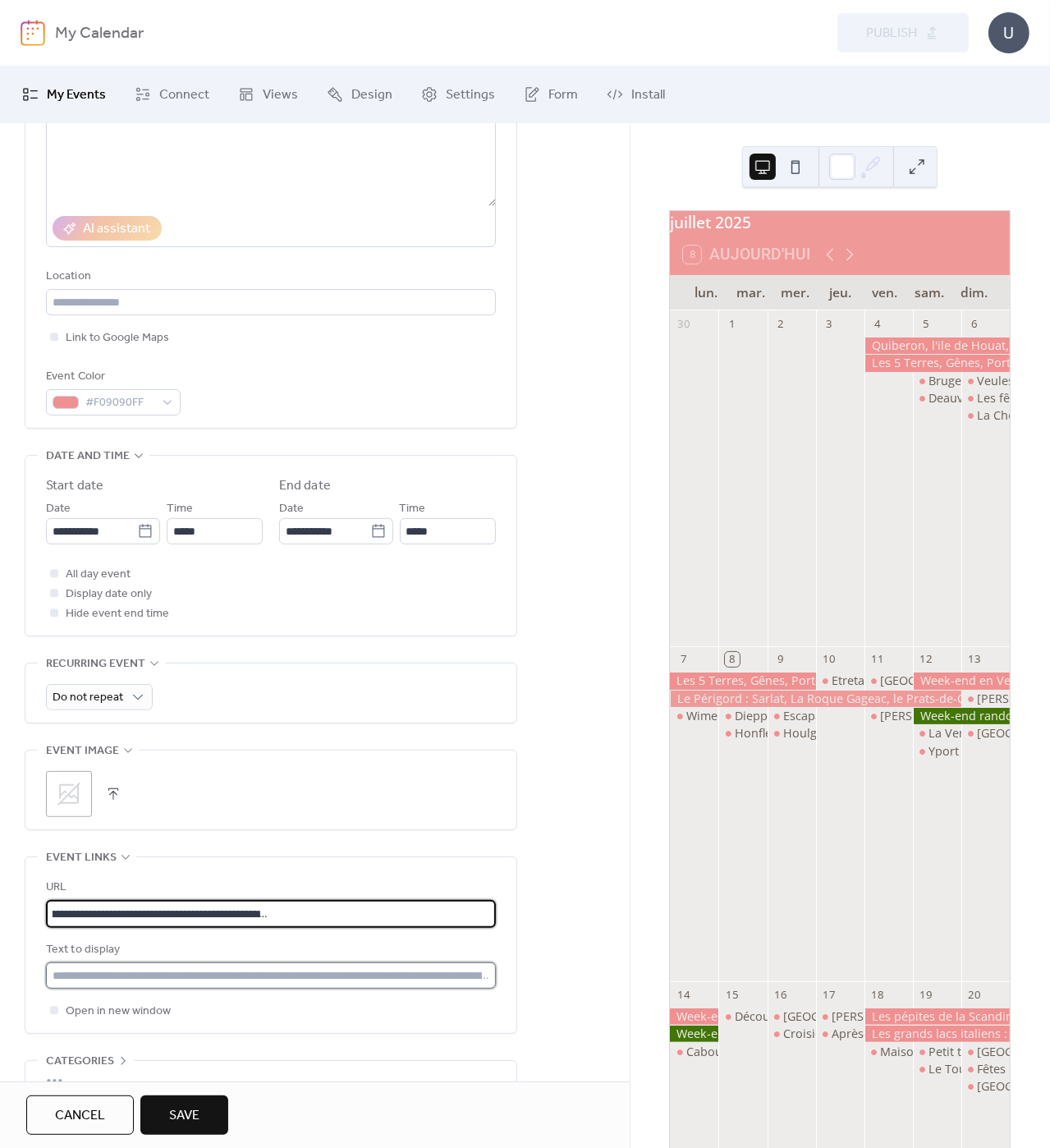 click at bounding box center [271, 976] 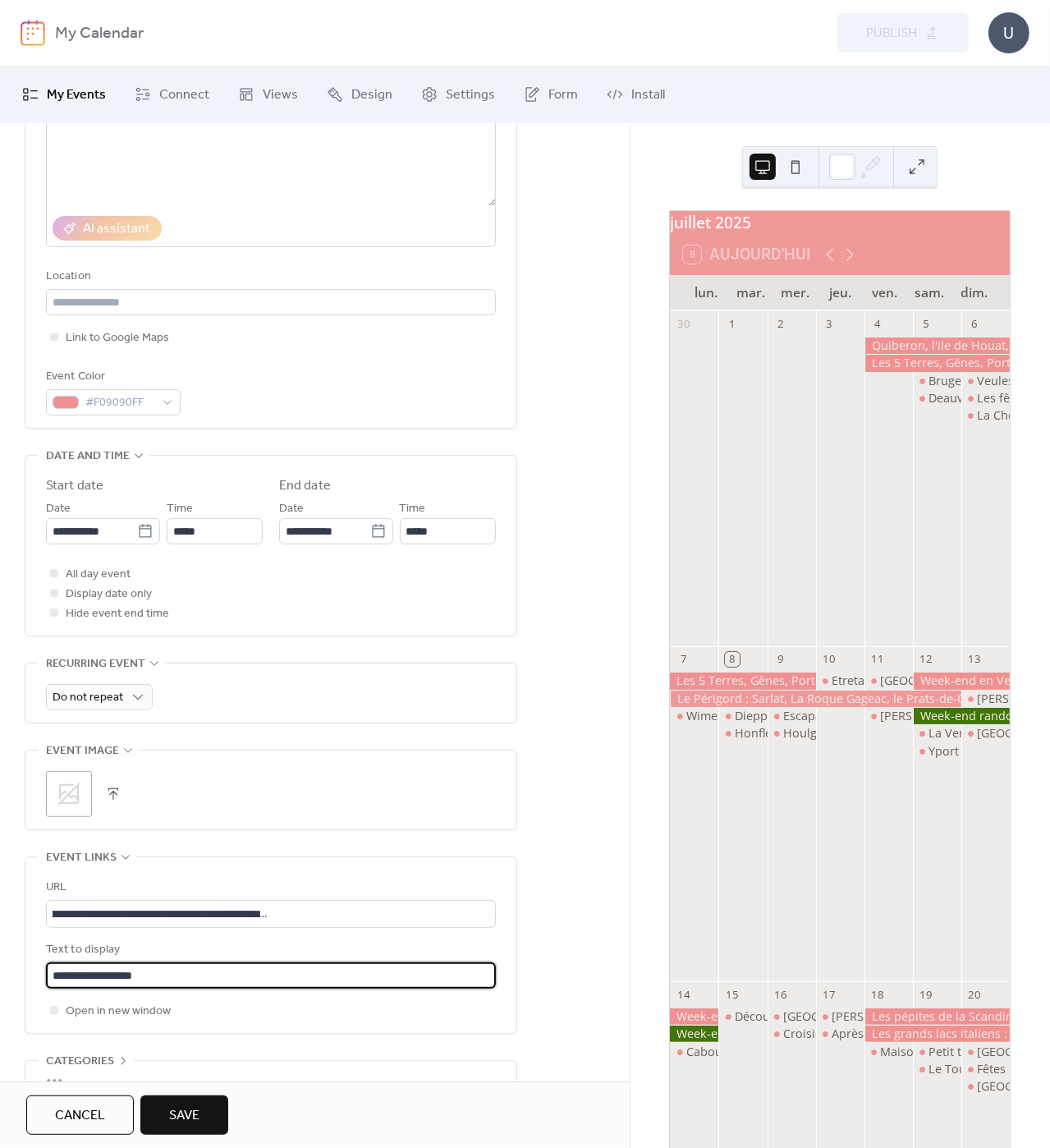 scroll, scrollTop: 338, scrollLeft: 0, axis: vertical 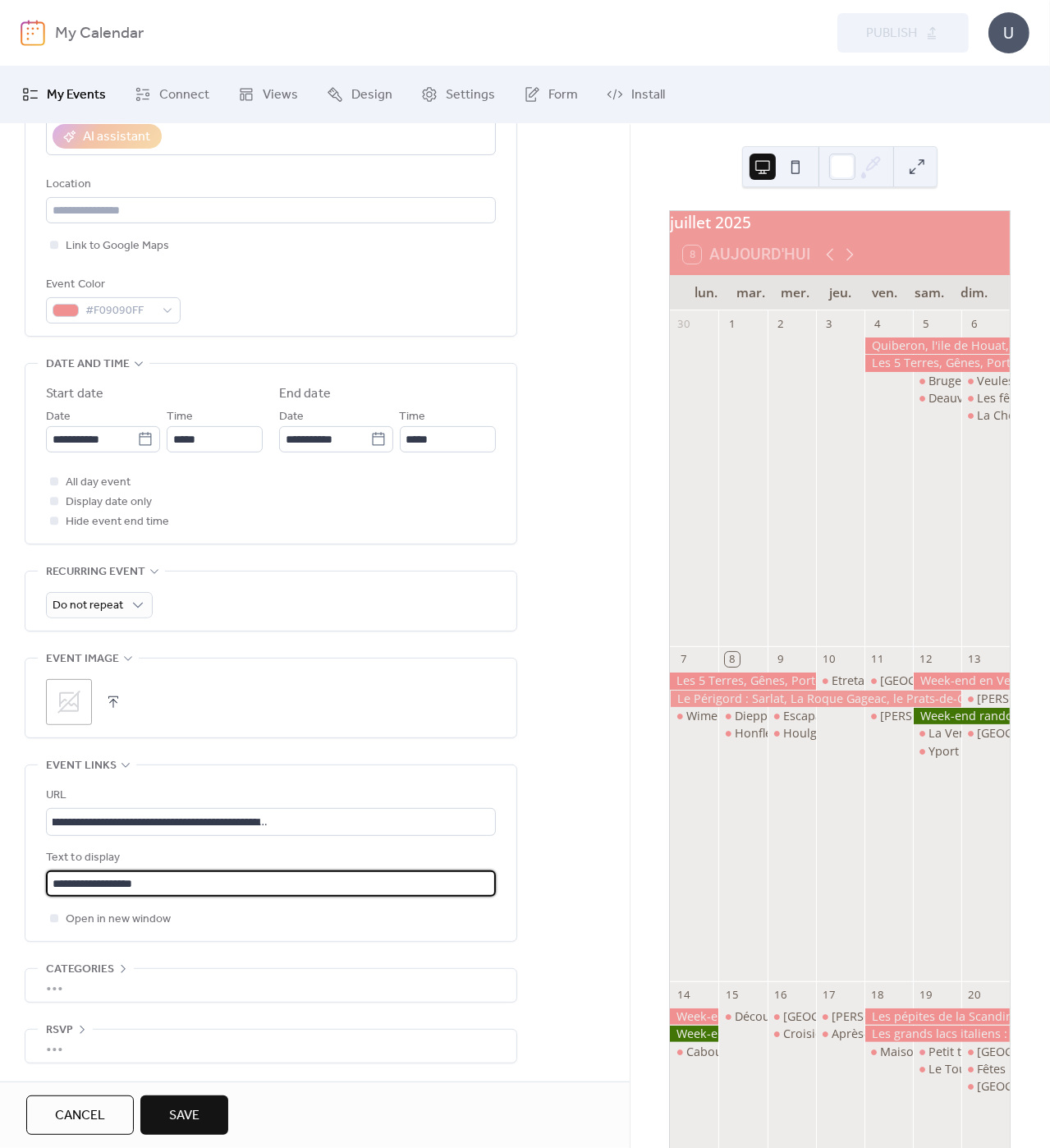 type on "**********" 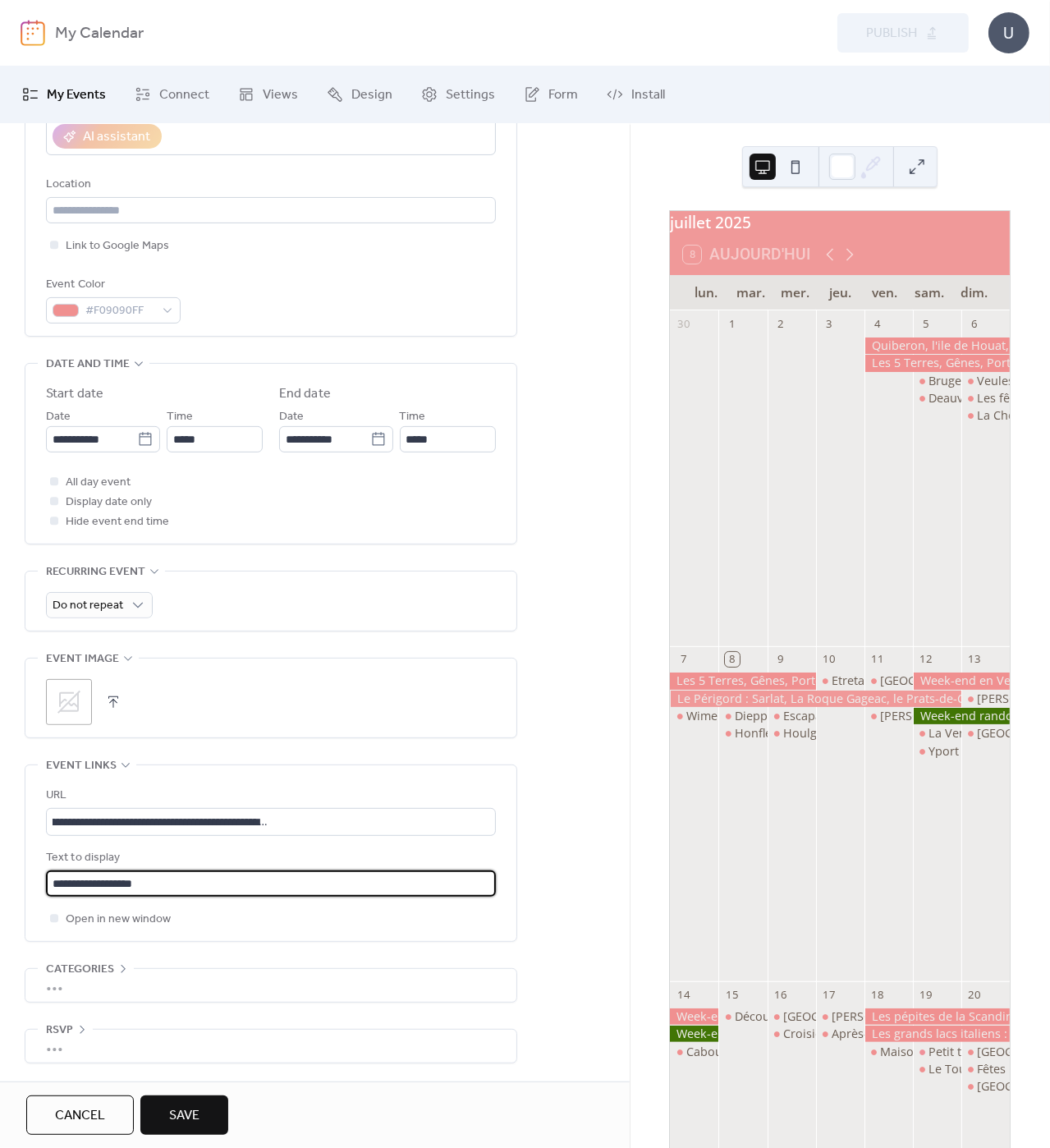 drag, startPoint x: 179, startPoint y: 1111, endPoint x: 205, endPoint y: 981, distance: 132.57451 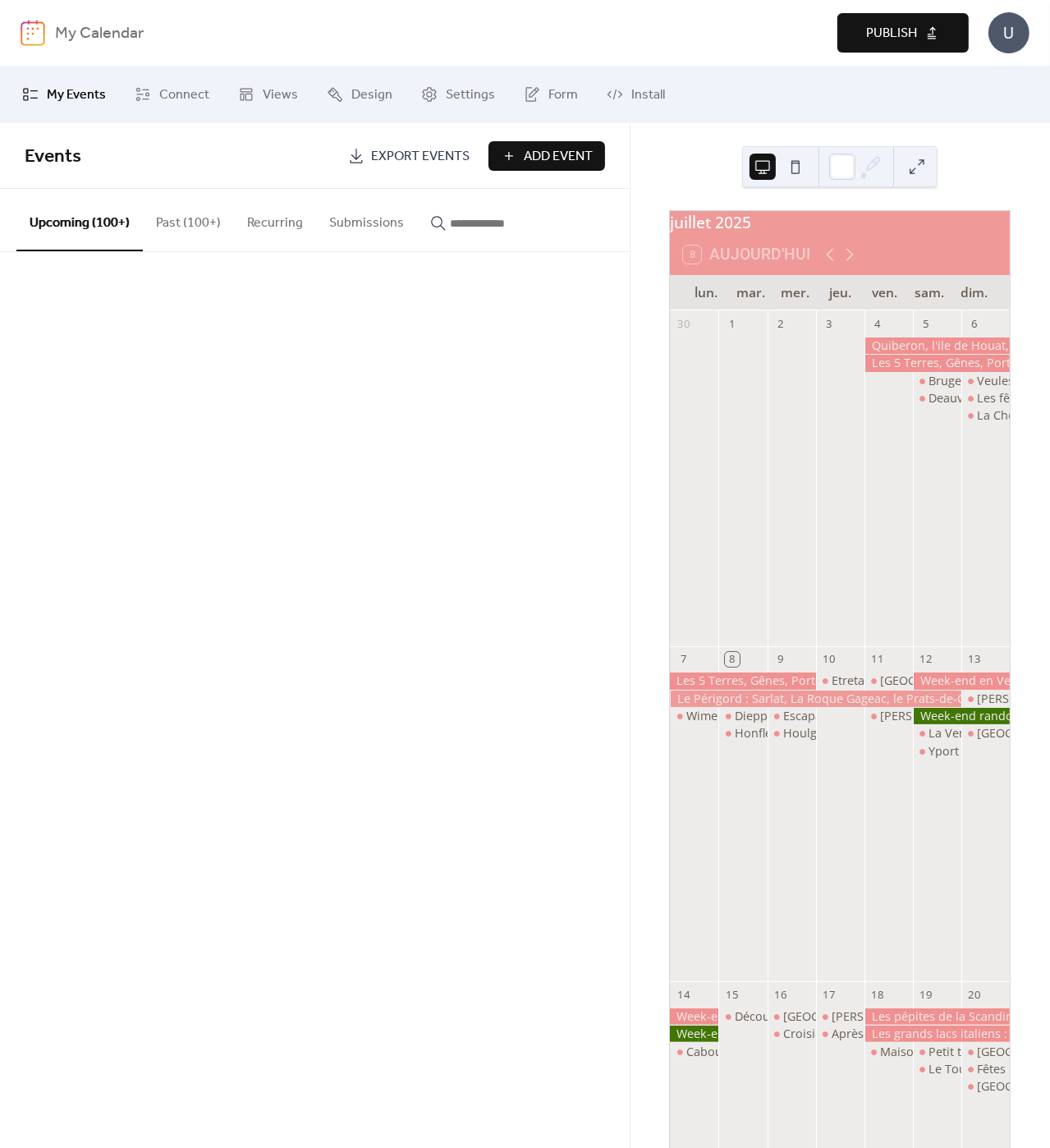 click on "Publish" at bounding box center (892, 34) 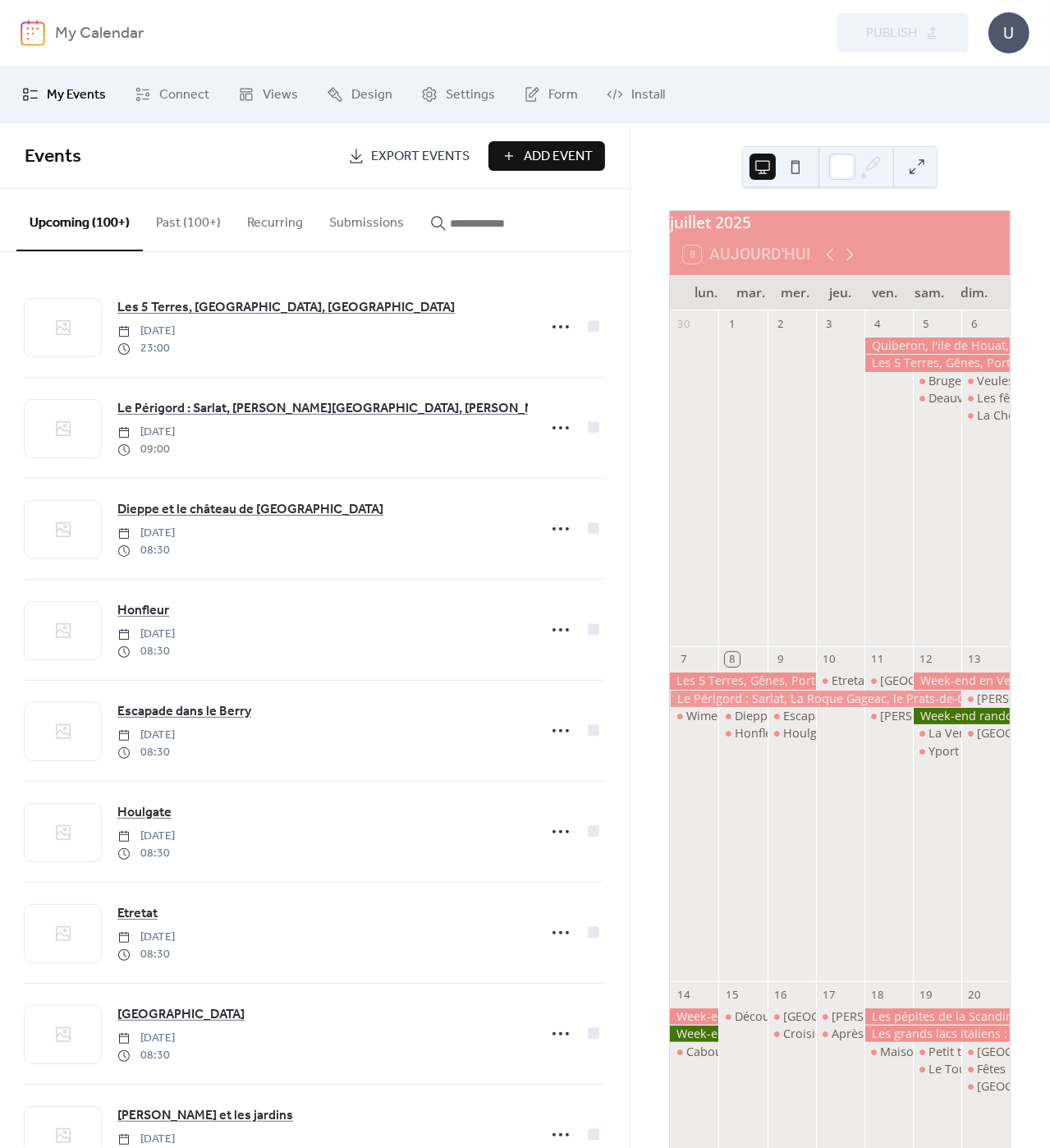 click at bounding box center [491, 223] 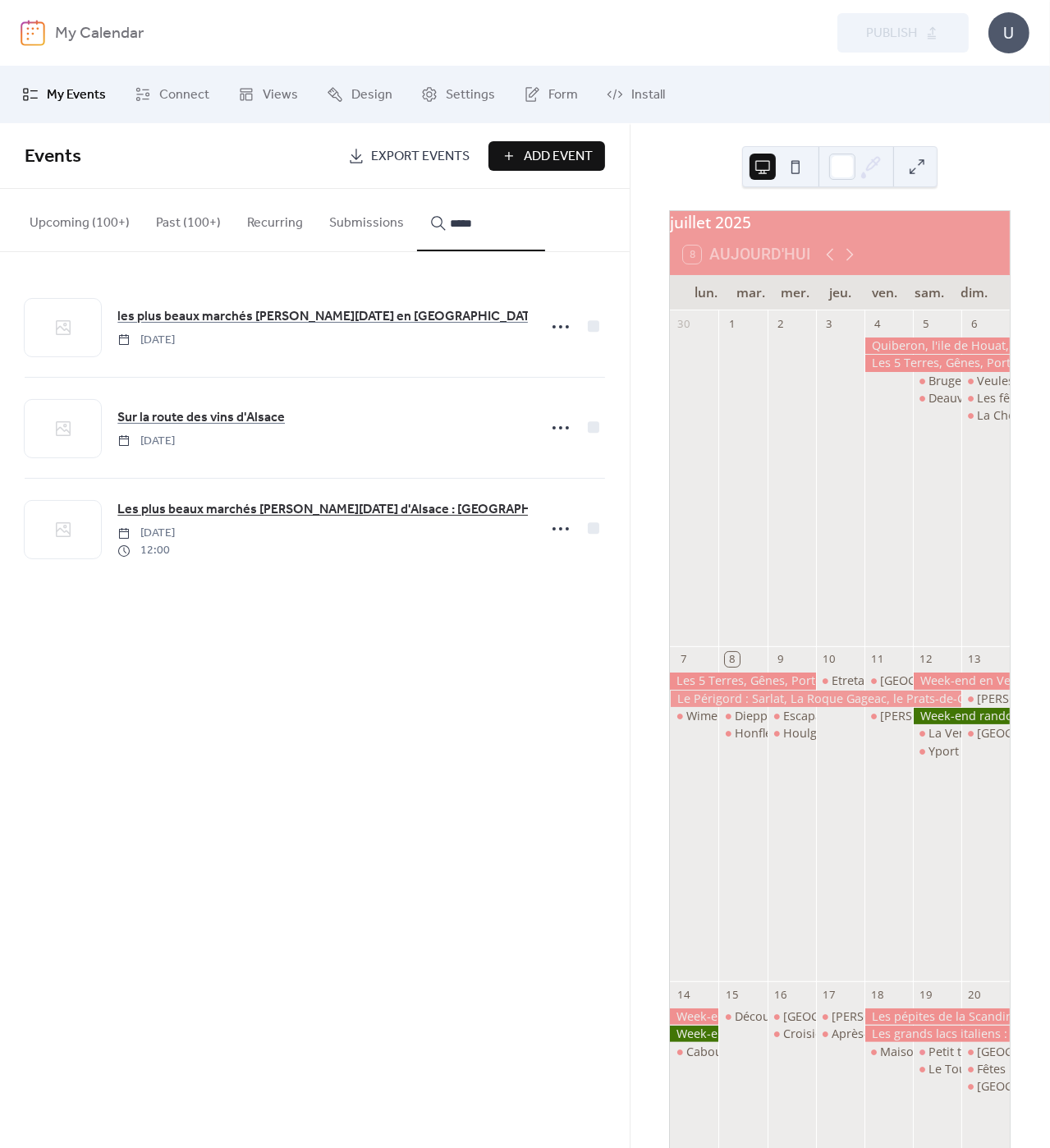 type on "*****" 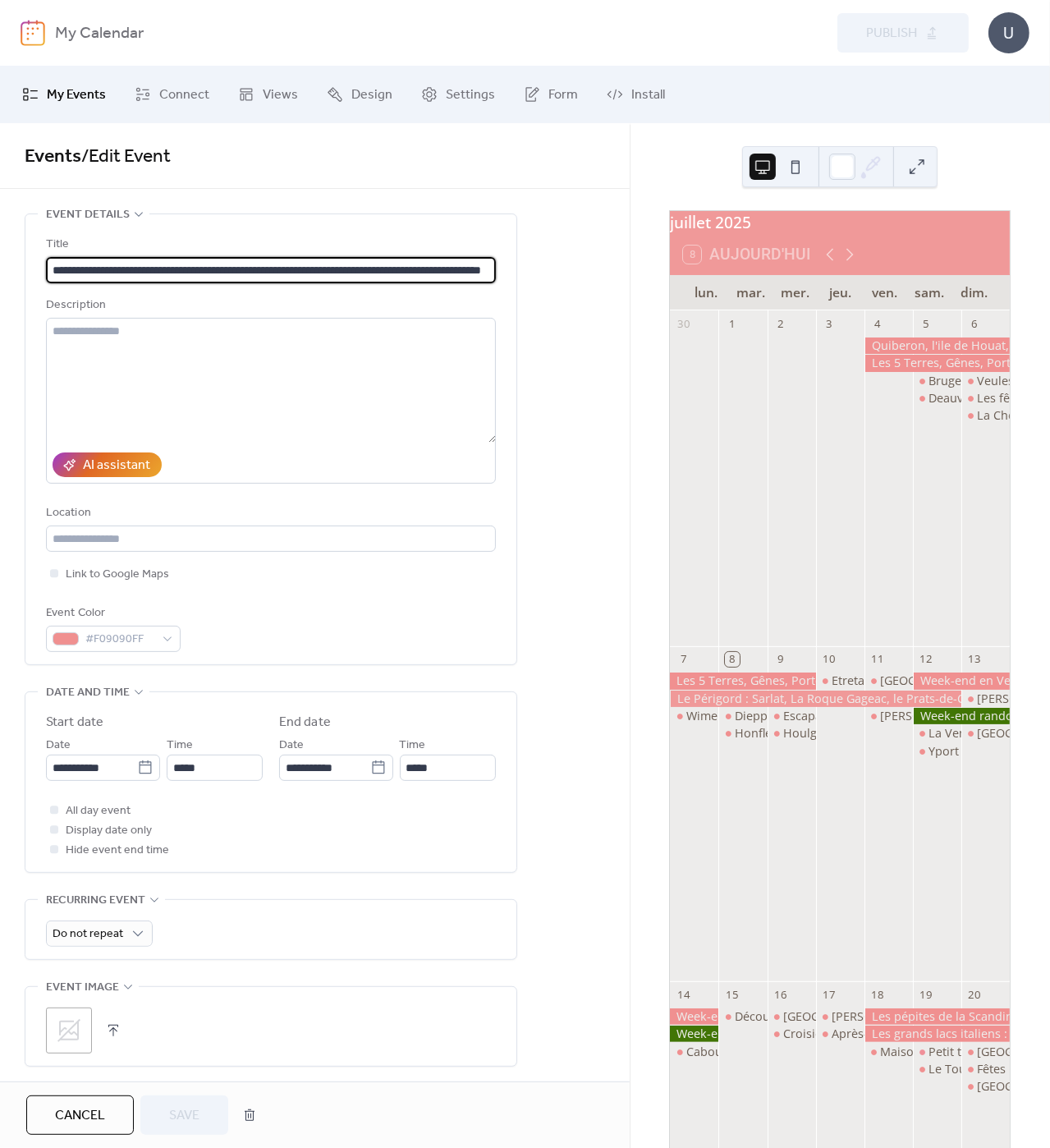 scroll, scrollTop: 0, scrollLeft: 87, axis: horizontal 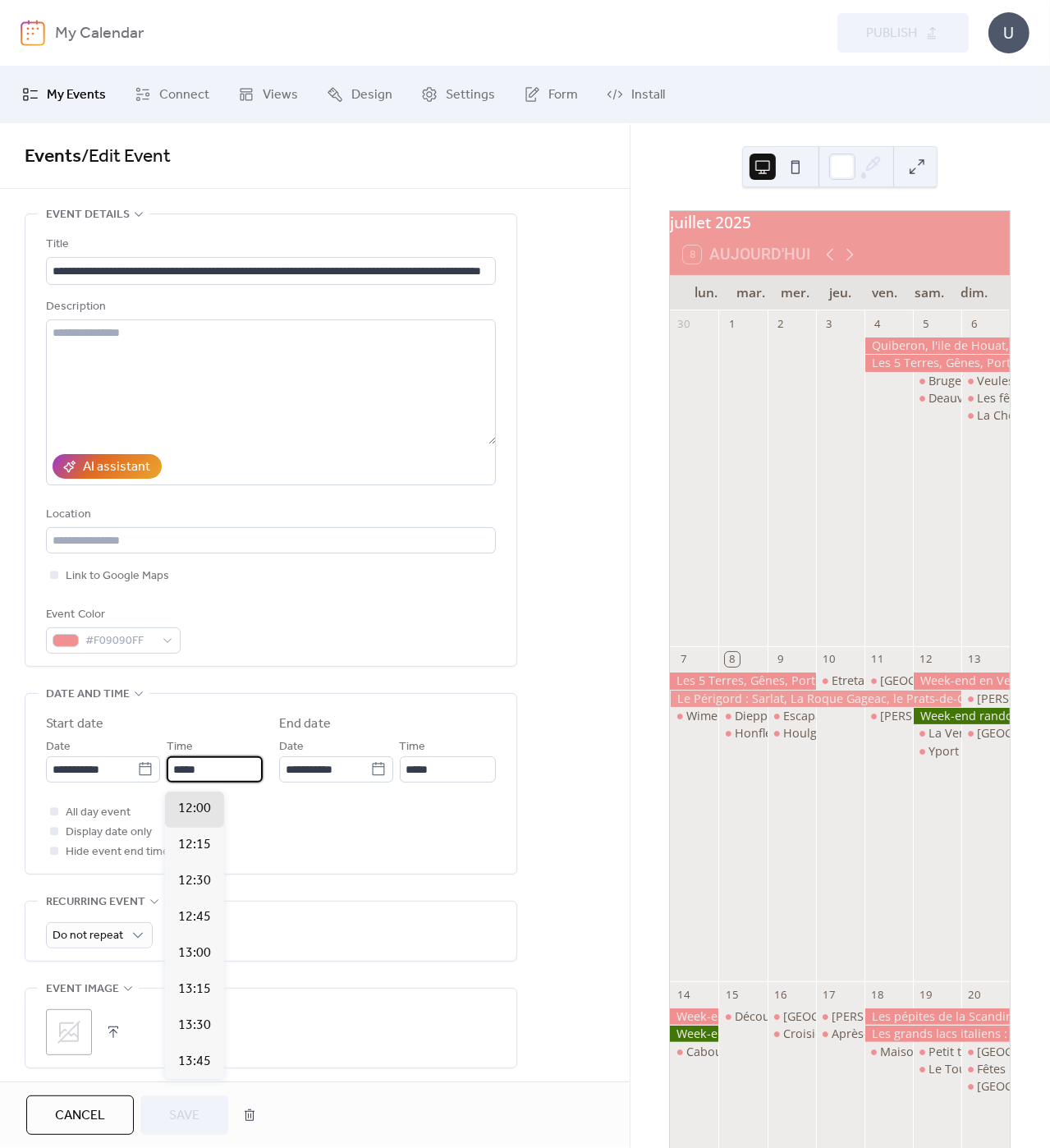 click on "*****" at bounding box center (214, 769) 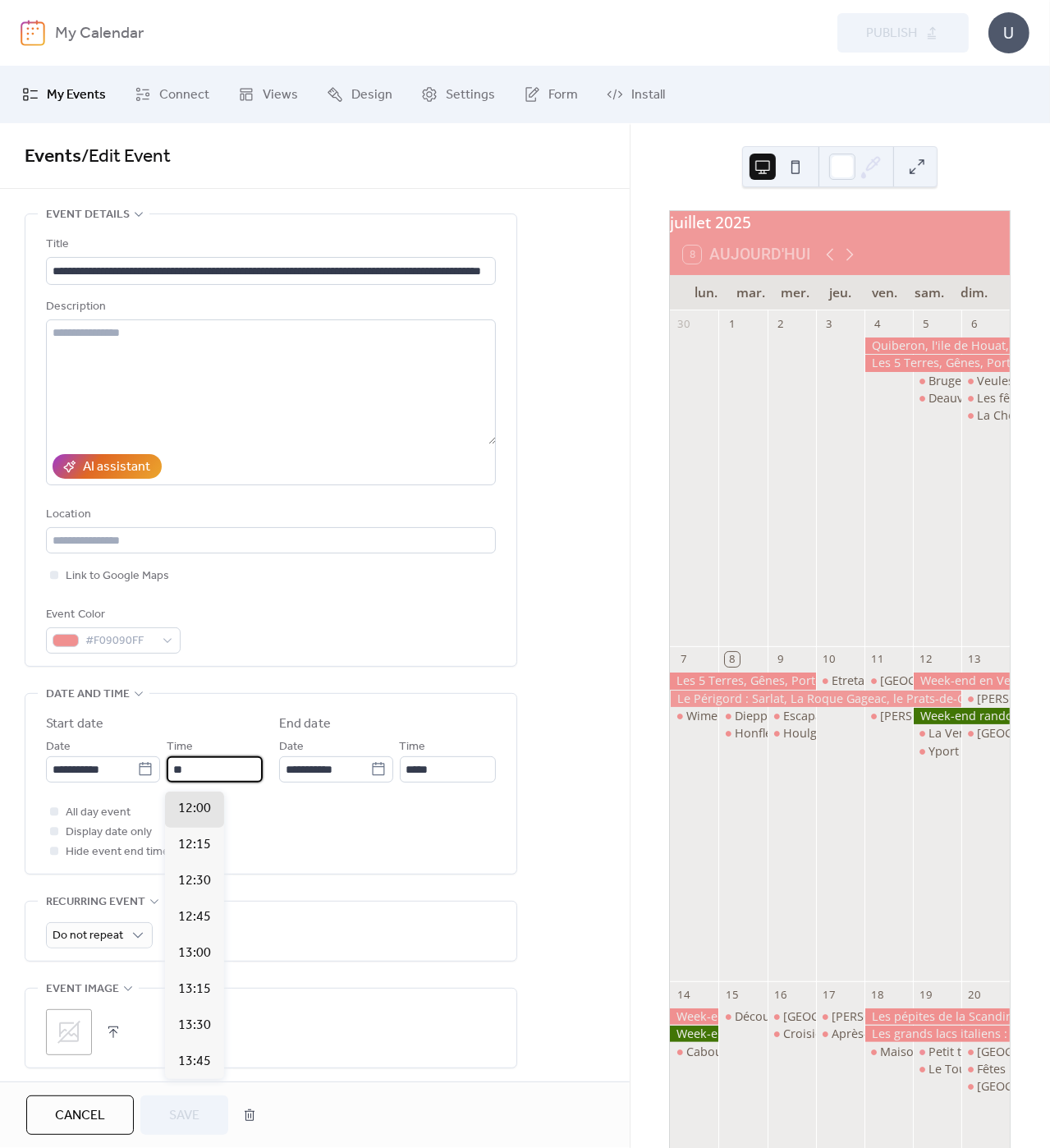 type on "*" 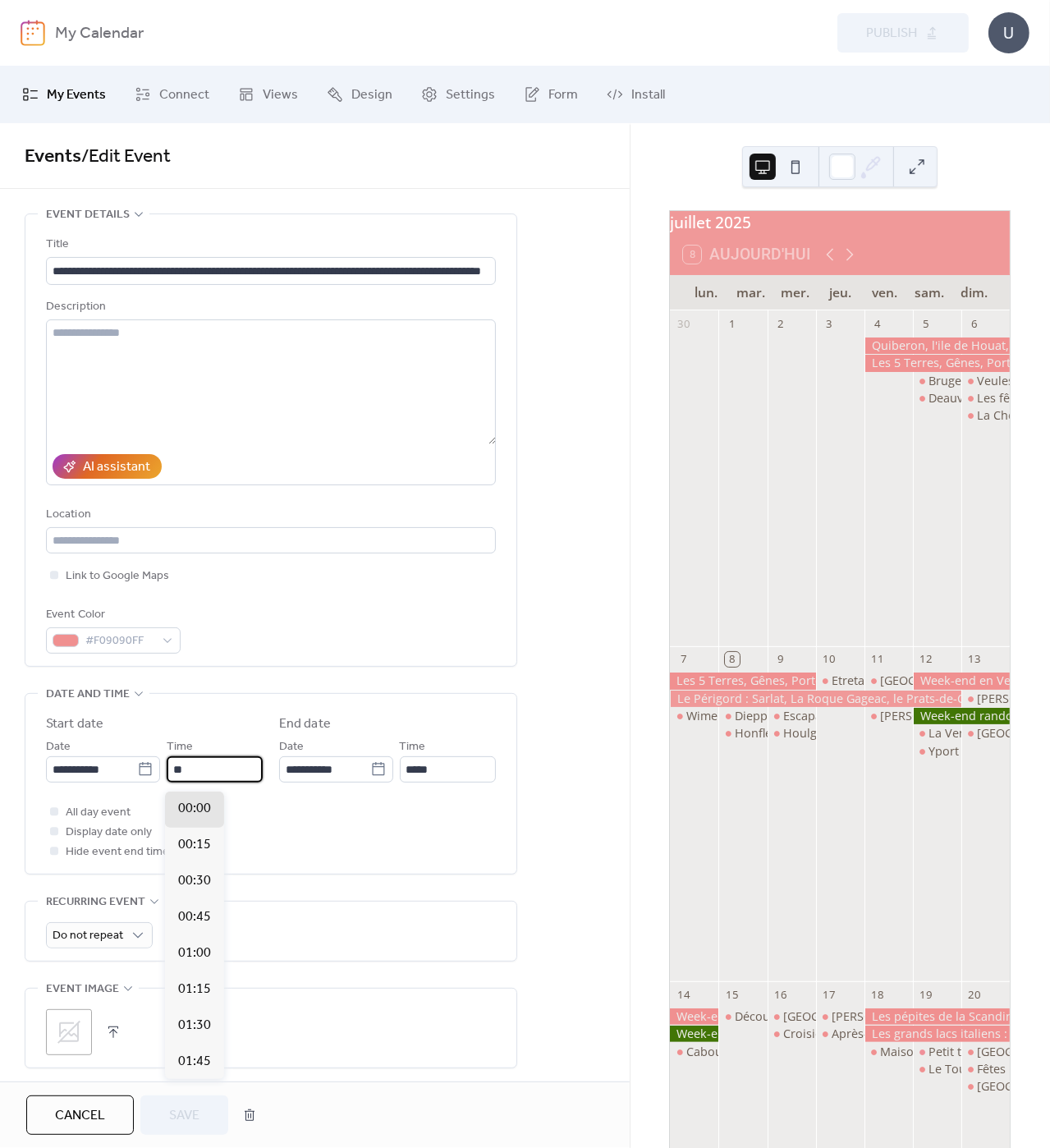 scroll, scrollTop: 1156, scrollLeft: 0, axis: vertical 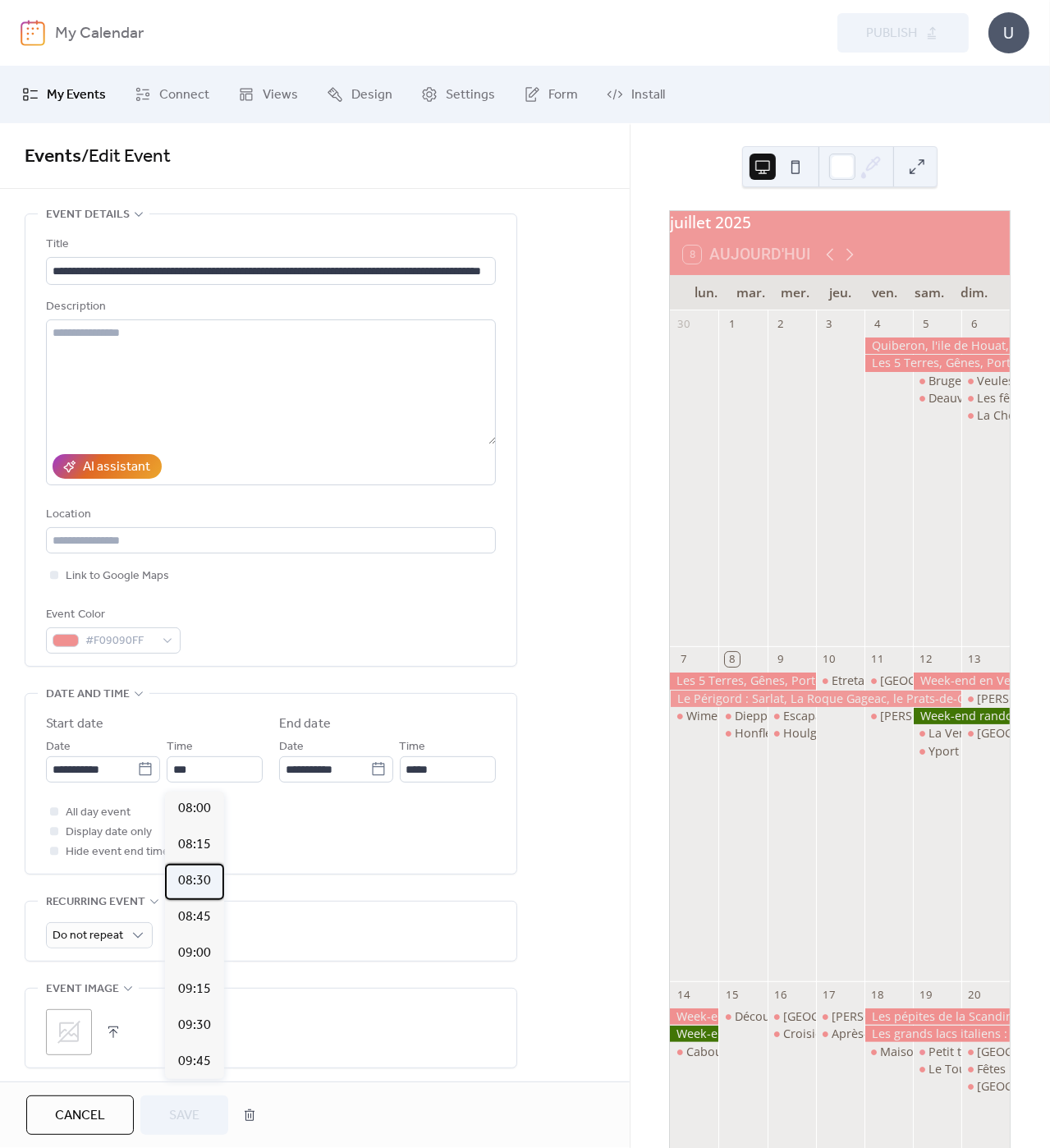 click on "08:30" at bounding box center [195, 881] 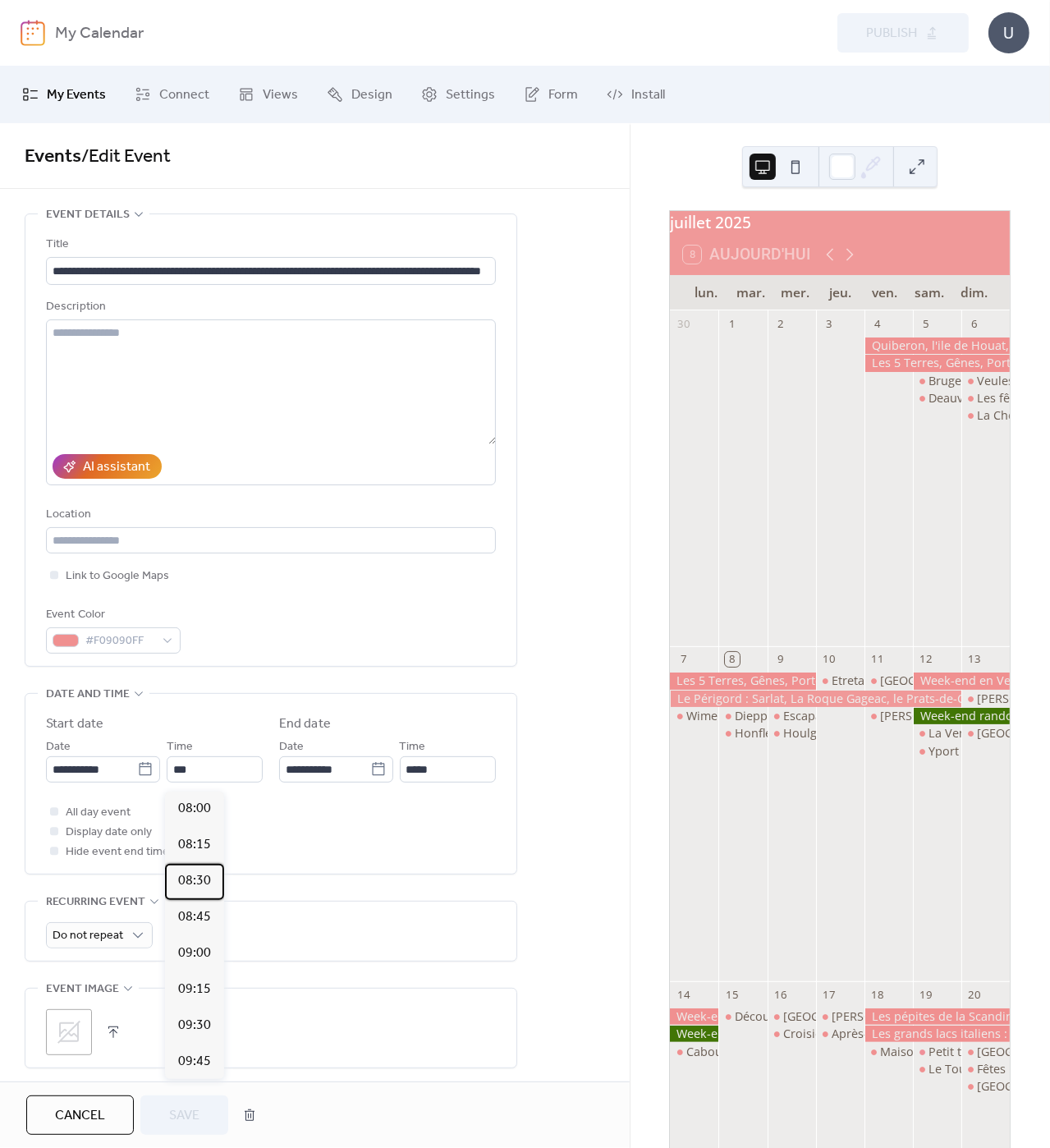 type on "*****" 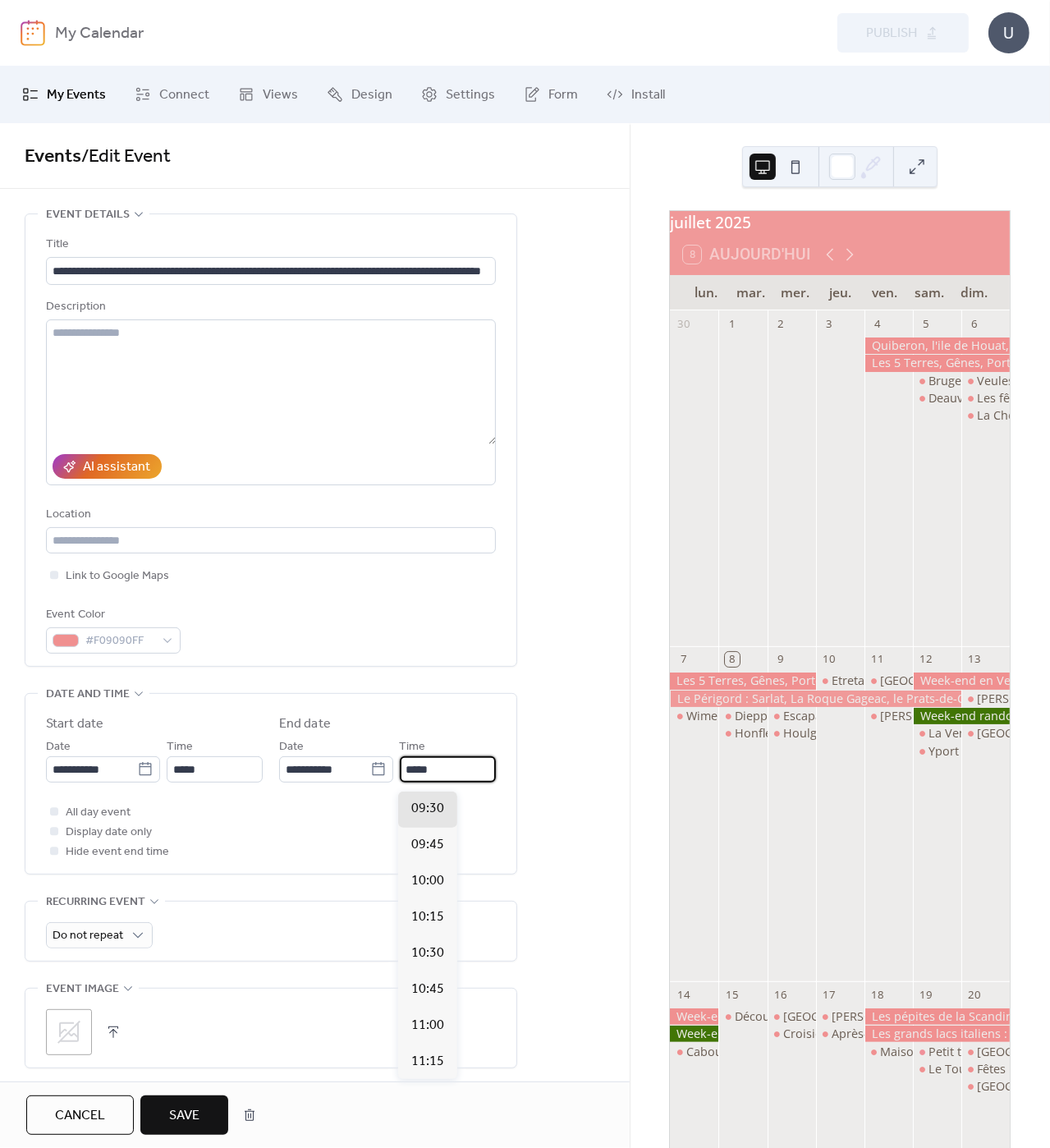 click on "*****" at bounding box center [447, 769] 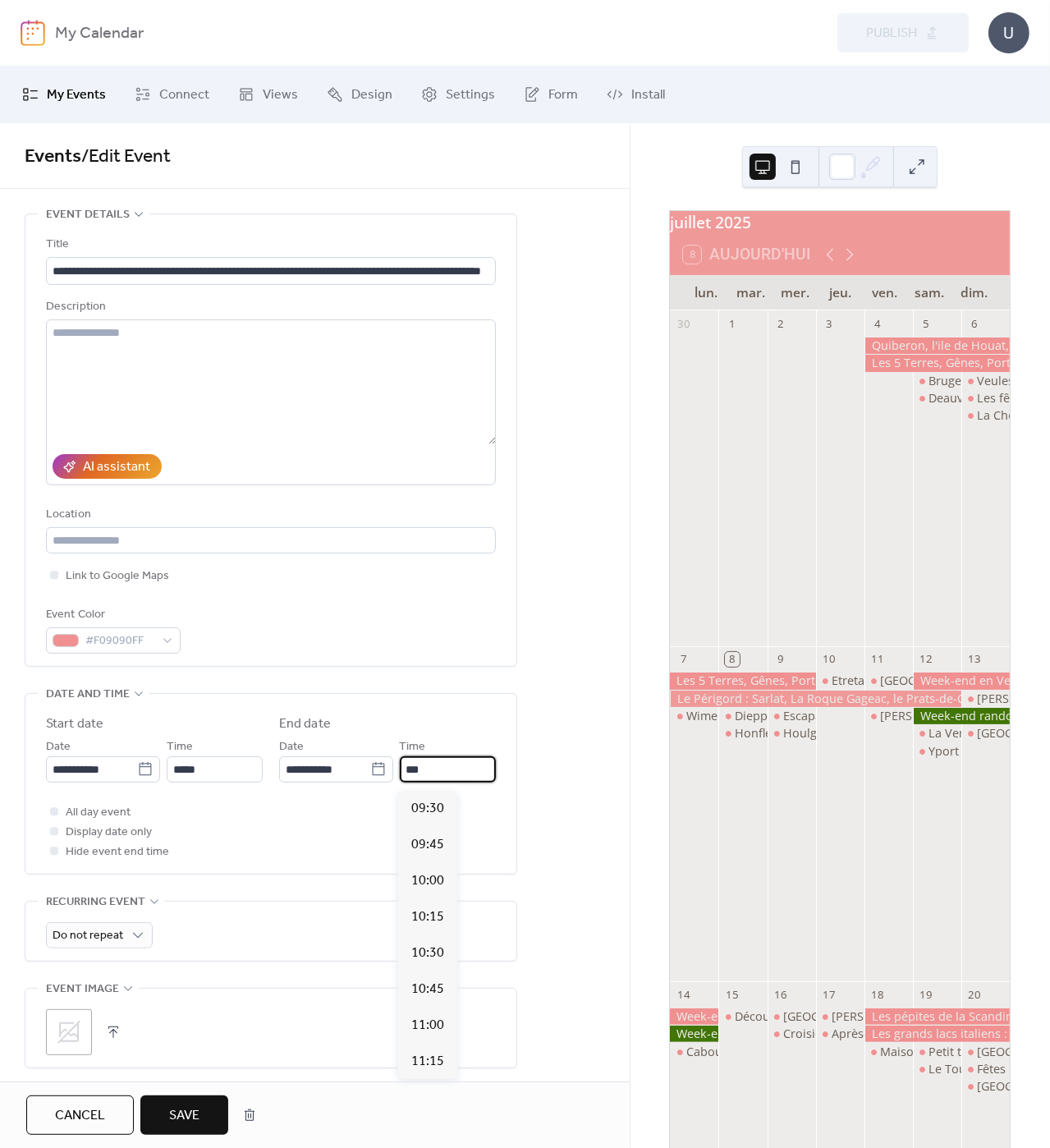 scroll, scrollTop: 1301, scrollLeft: 0, axis: vertical 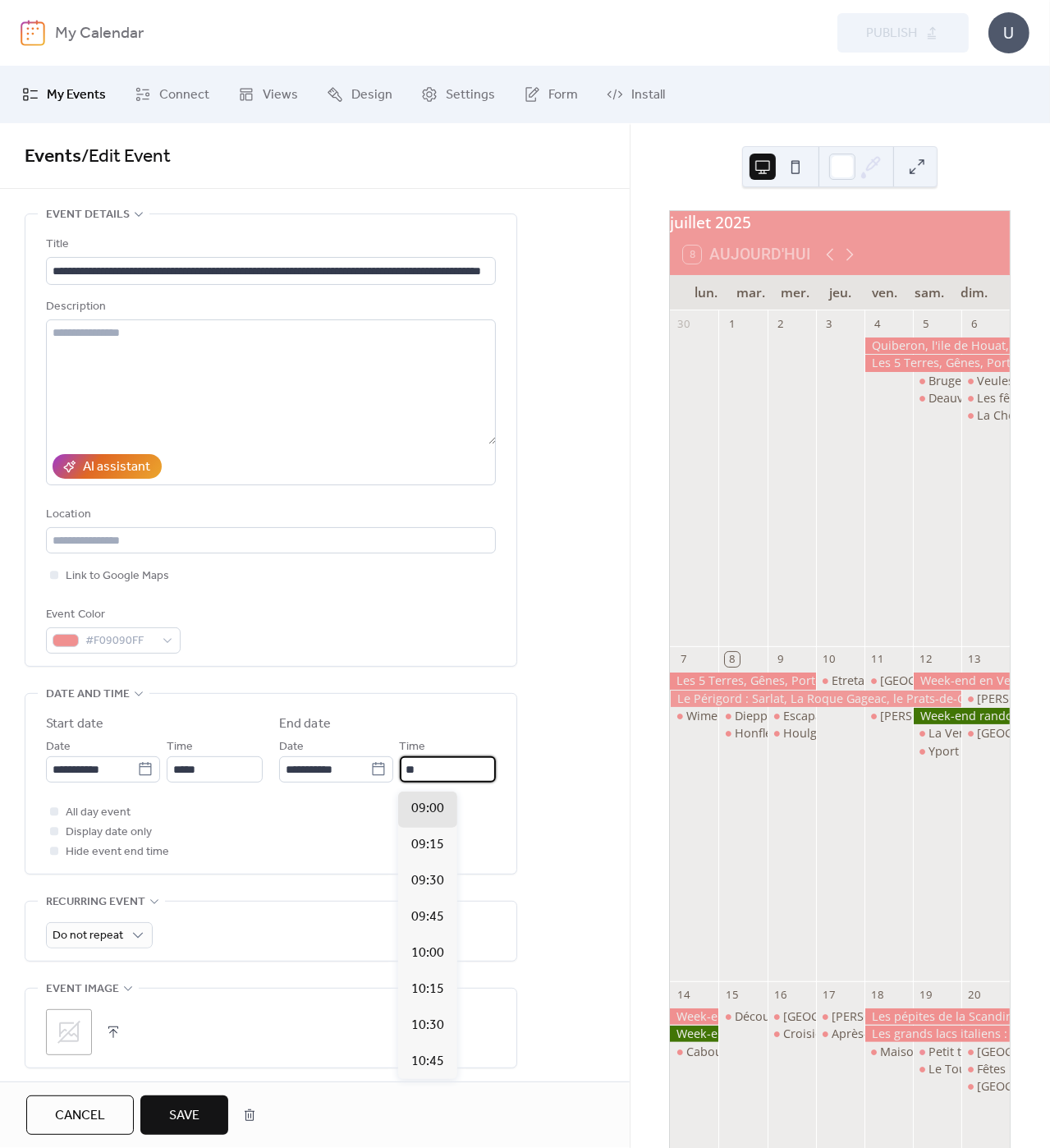 type on "*" 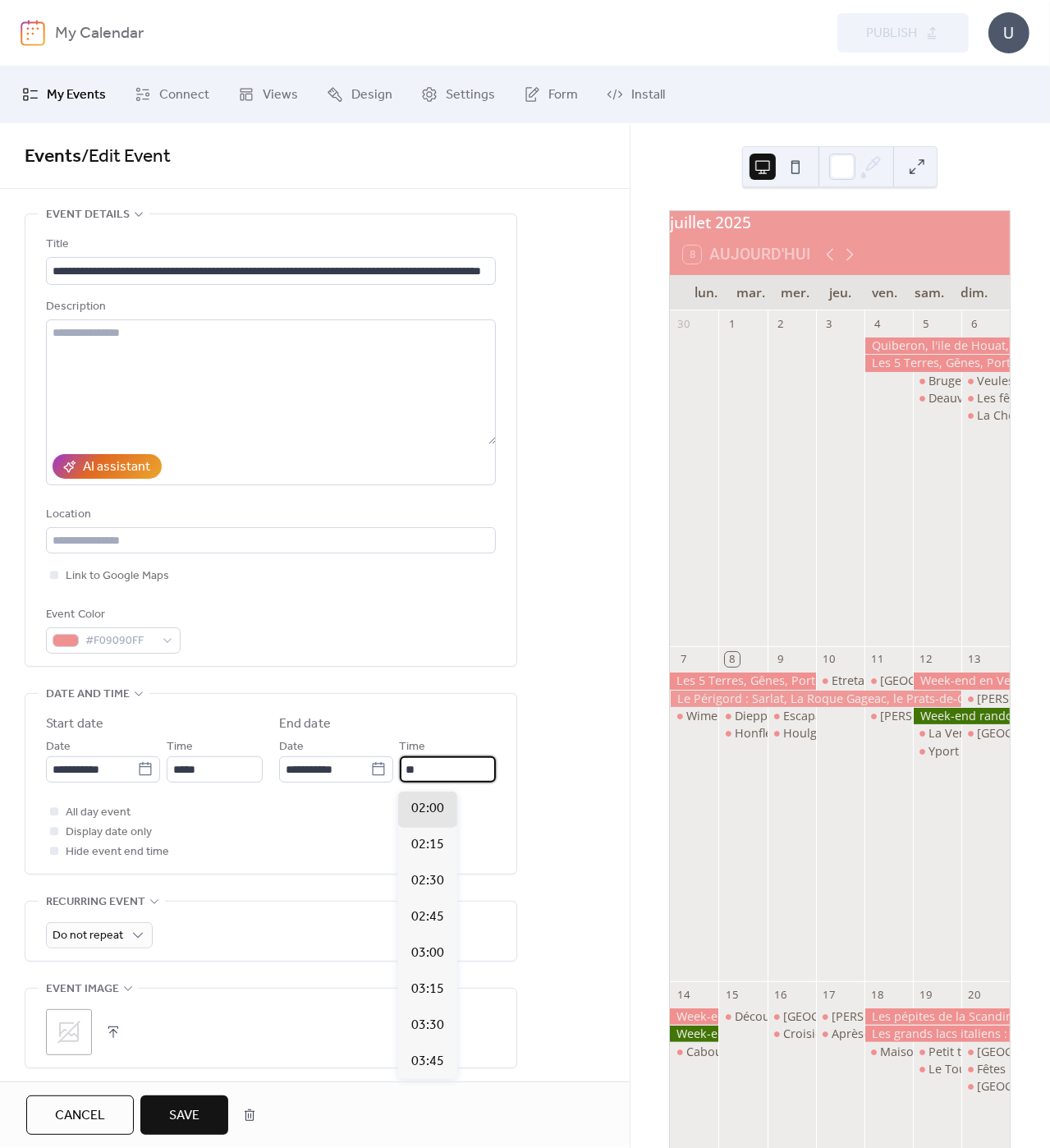 scroll, scrollTop: 3180, scrollLeft: 0, axis: vertical 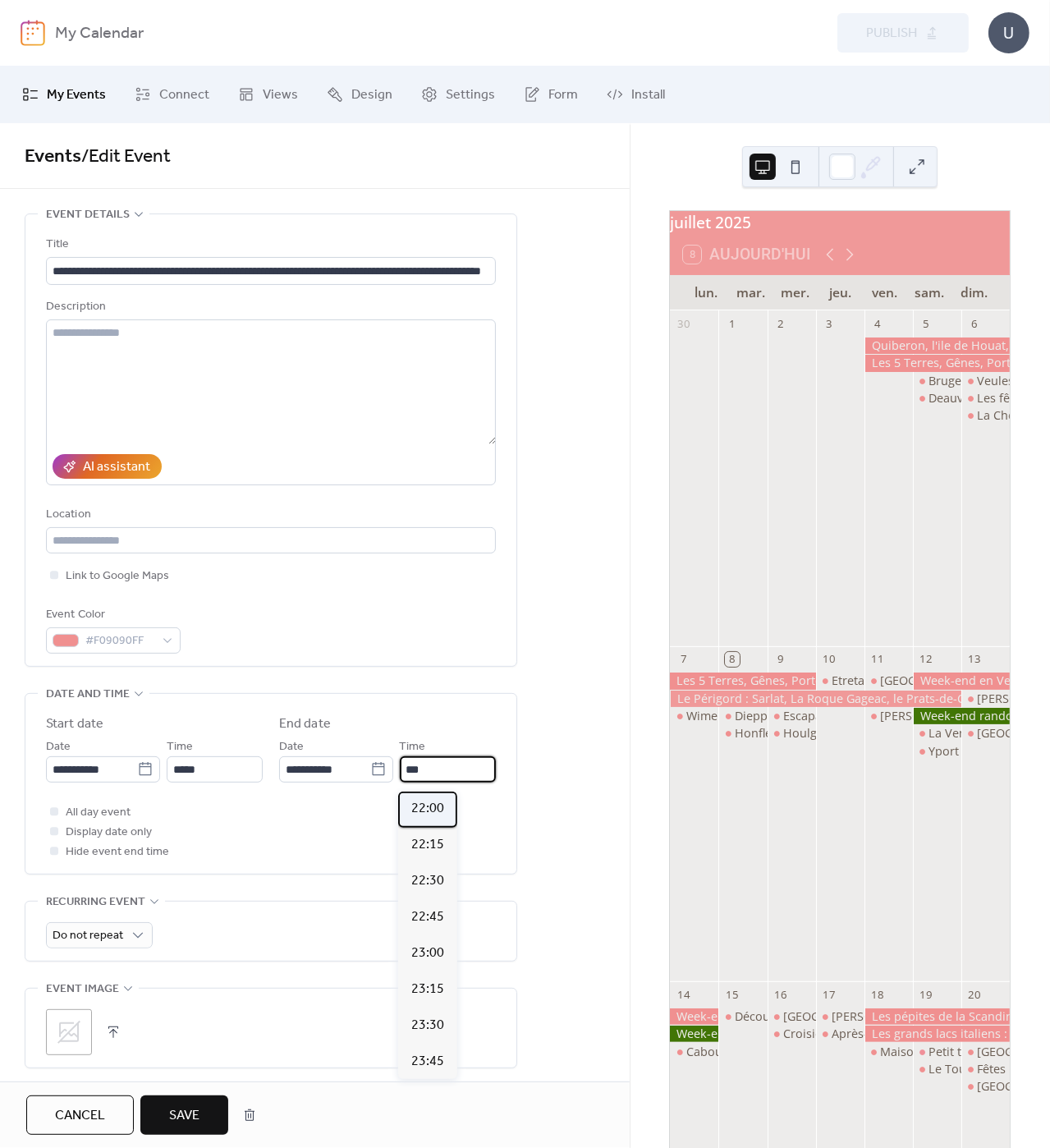 click on "22:00" at bounding box center (428, 809) 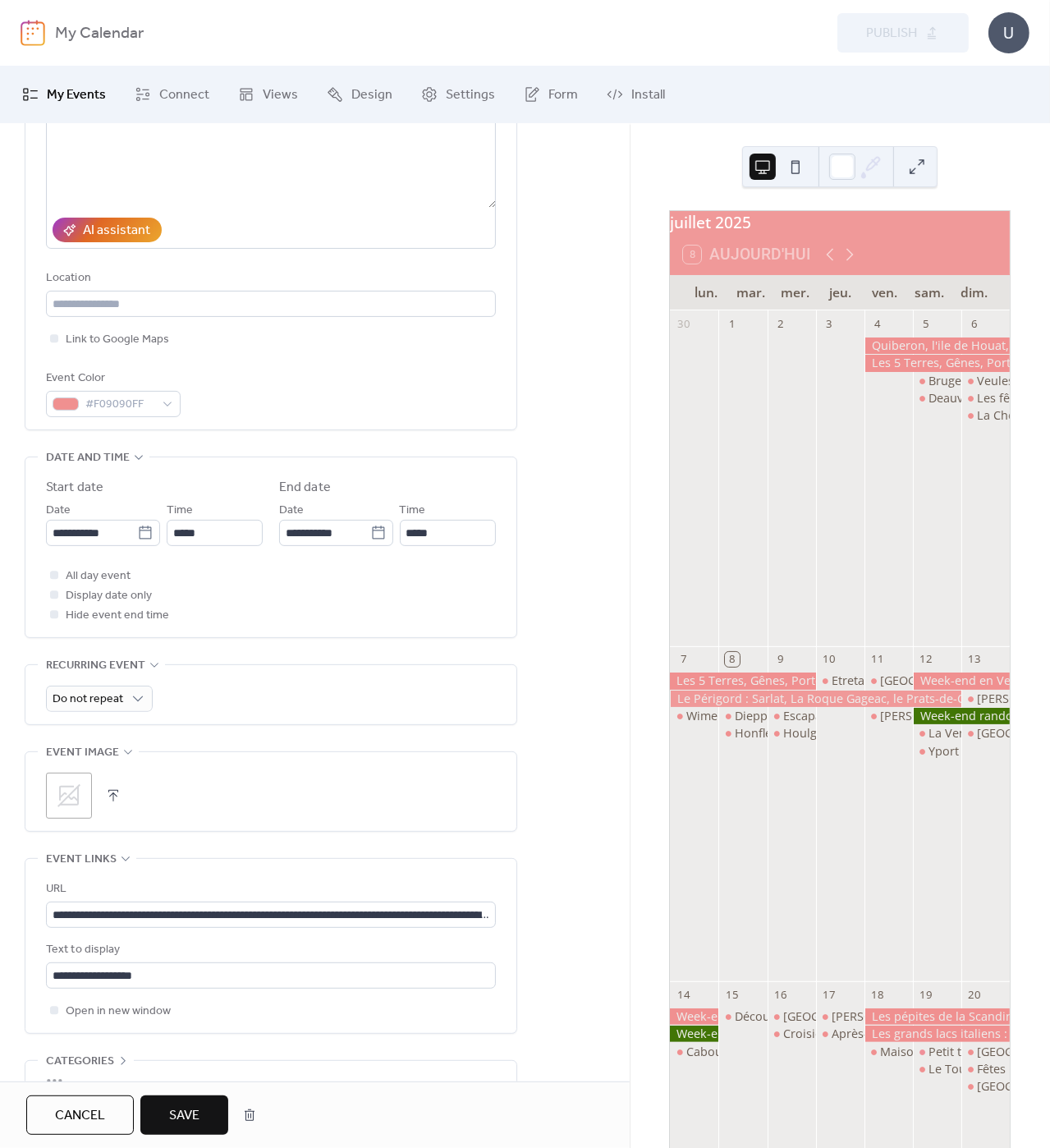 scroll, scrollTop: 296, scrollLeft: 0, axis: vertical 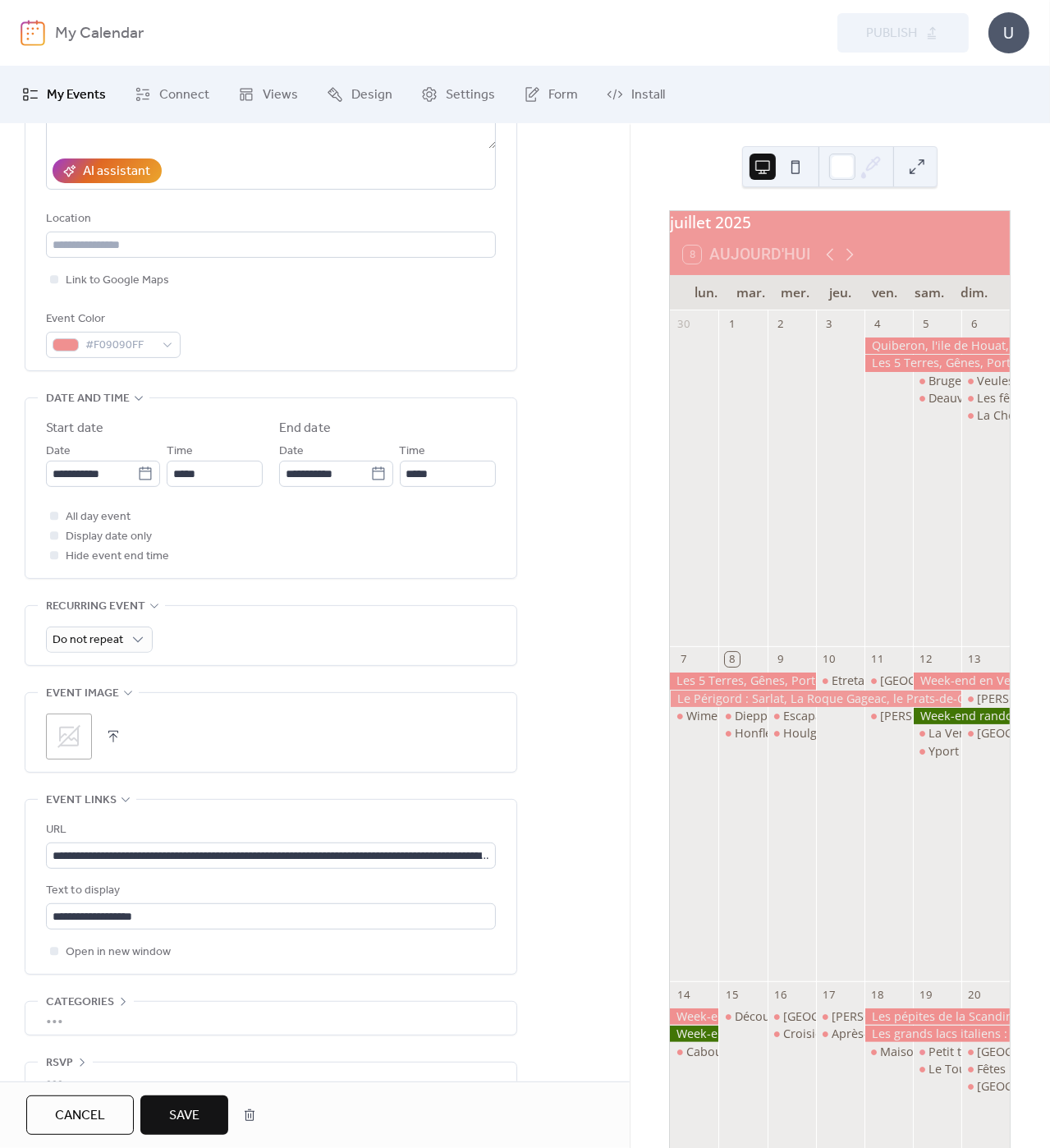 click on "Save" at bounding box center [184, 1116] 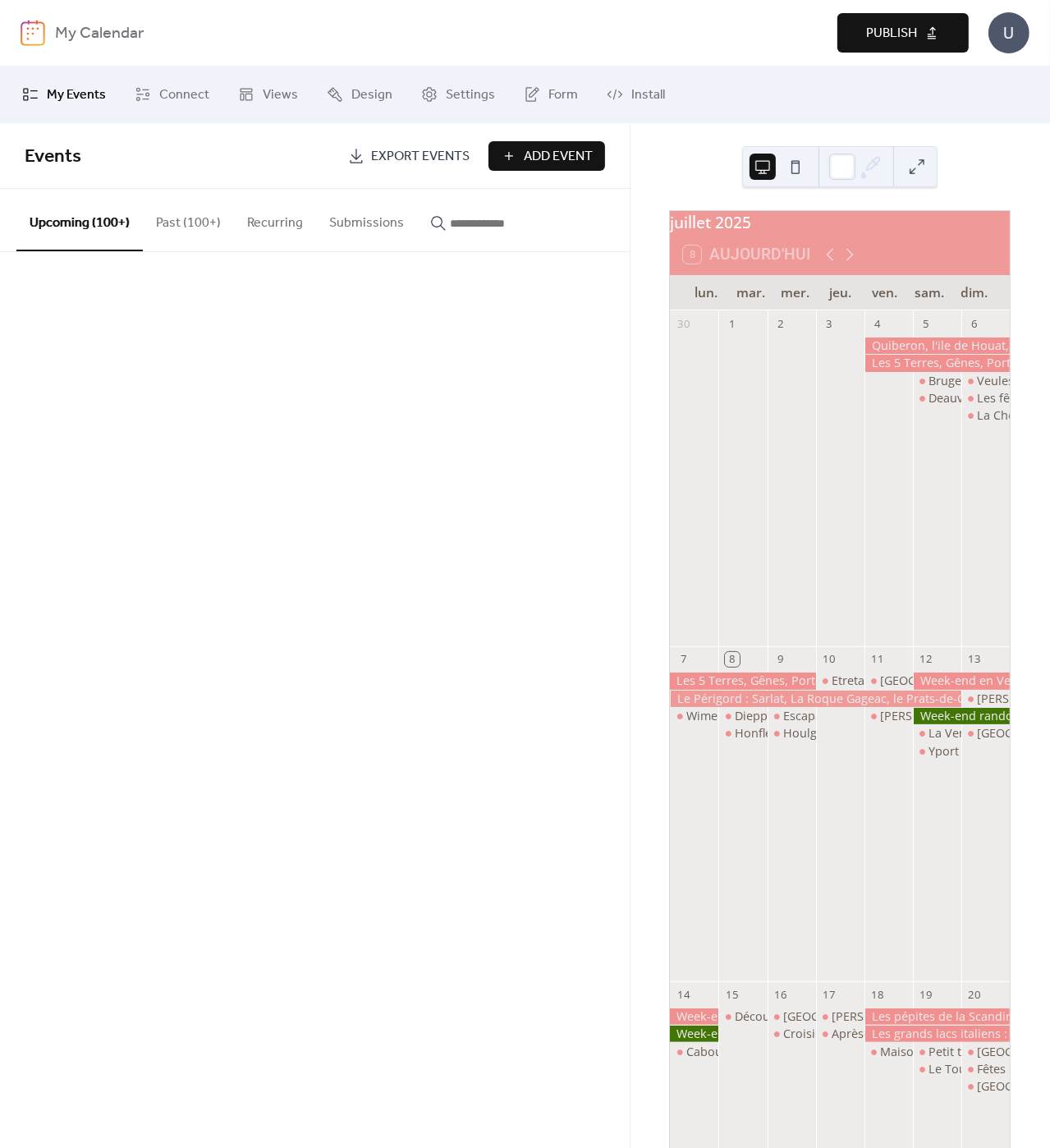 click on "Publish" at bounding box center (892, 34) 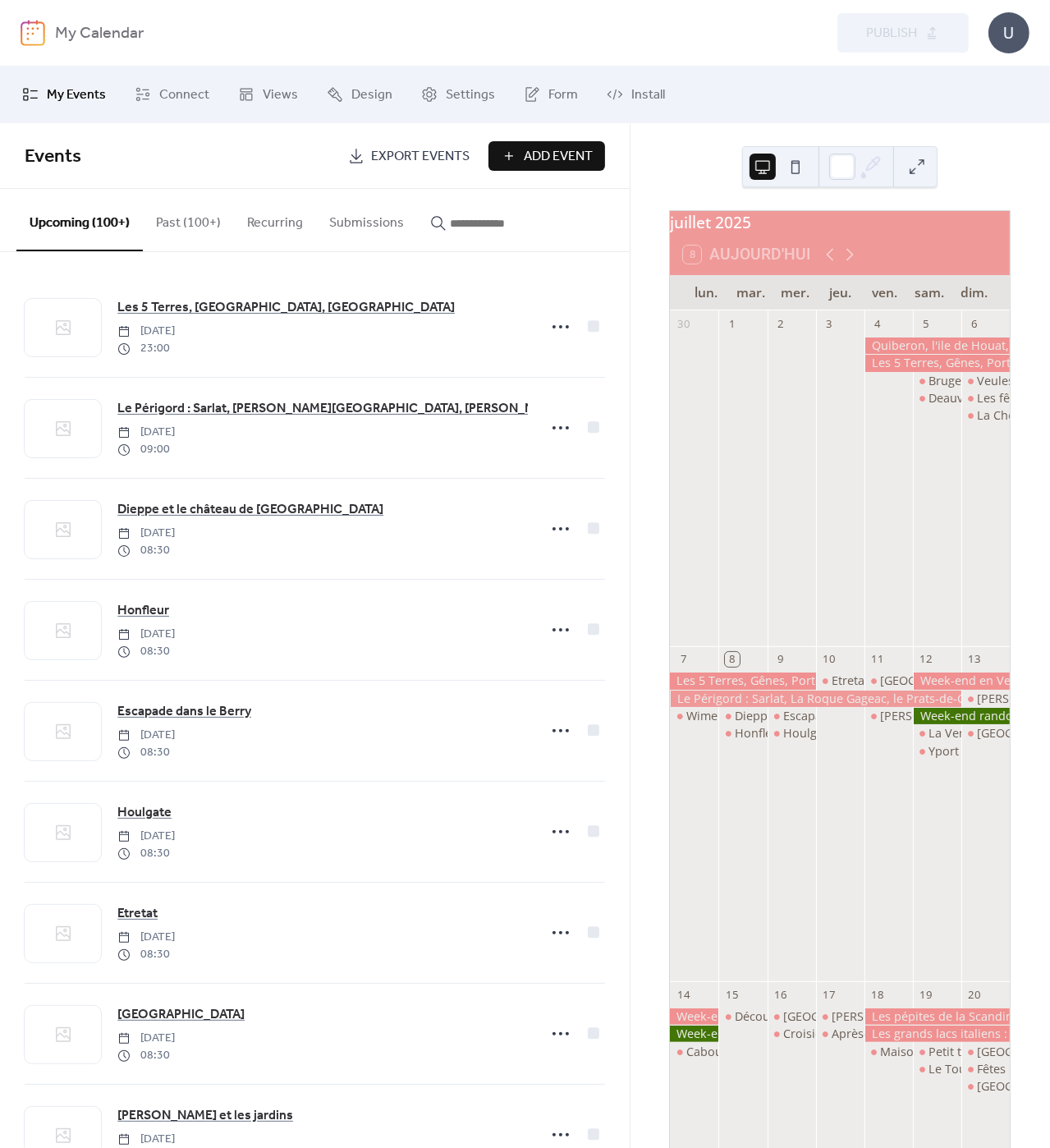 click at bounding box center [491, 223] 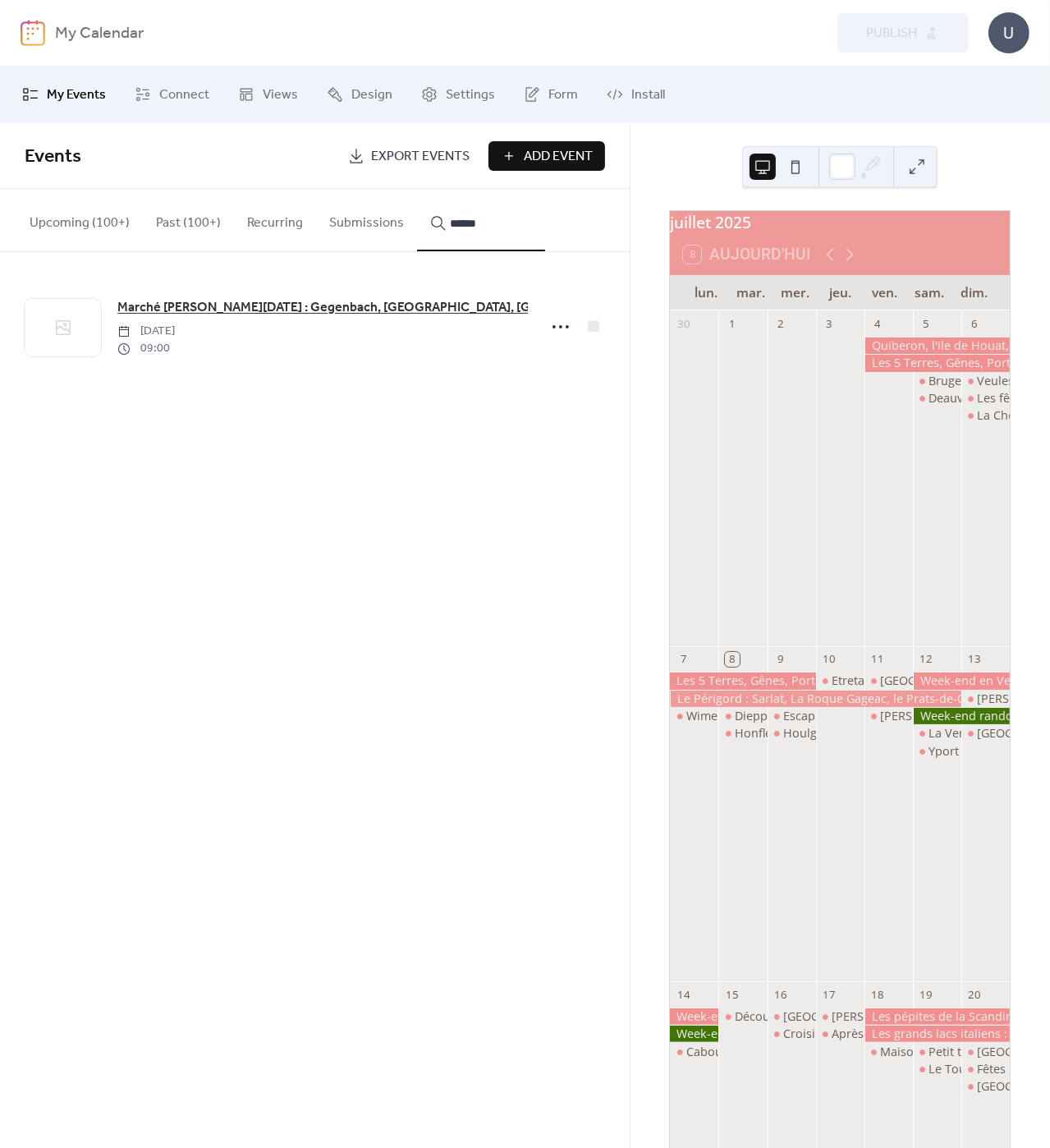 type on "******" 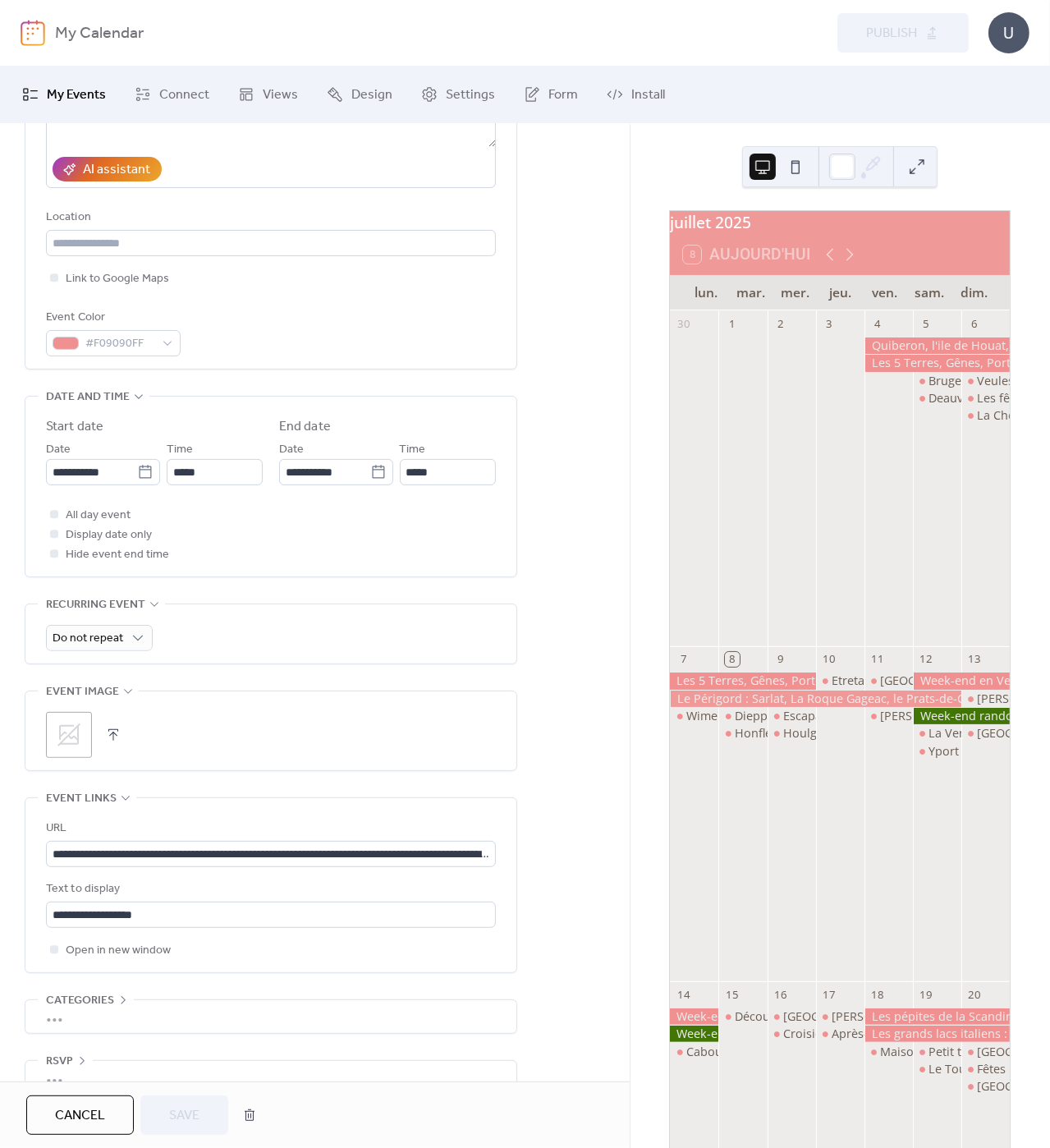 scroll, scrollTop: 338, scrollLeft: 0, axis: vertical 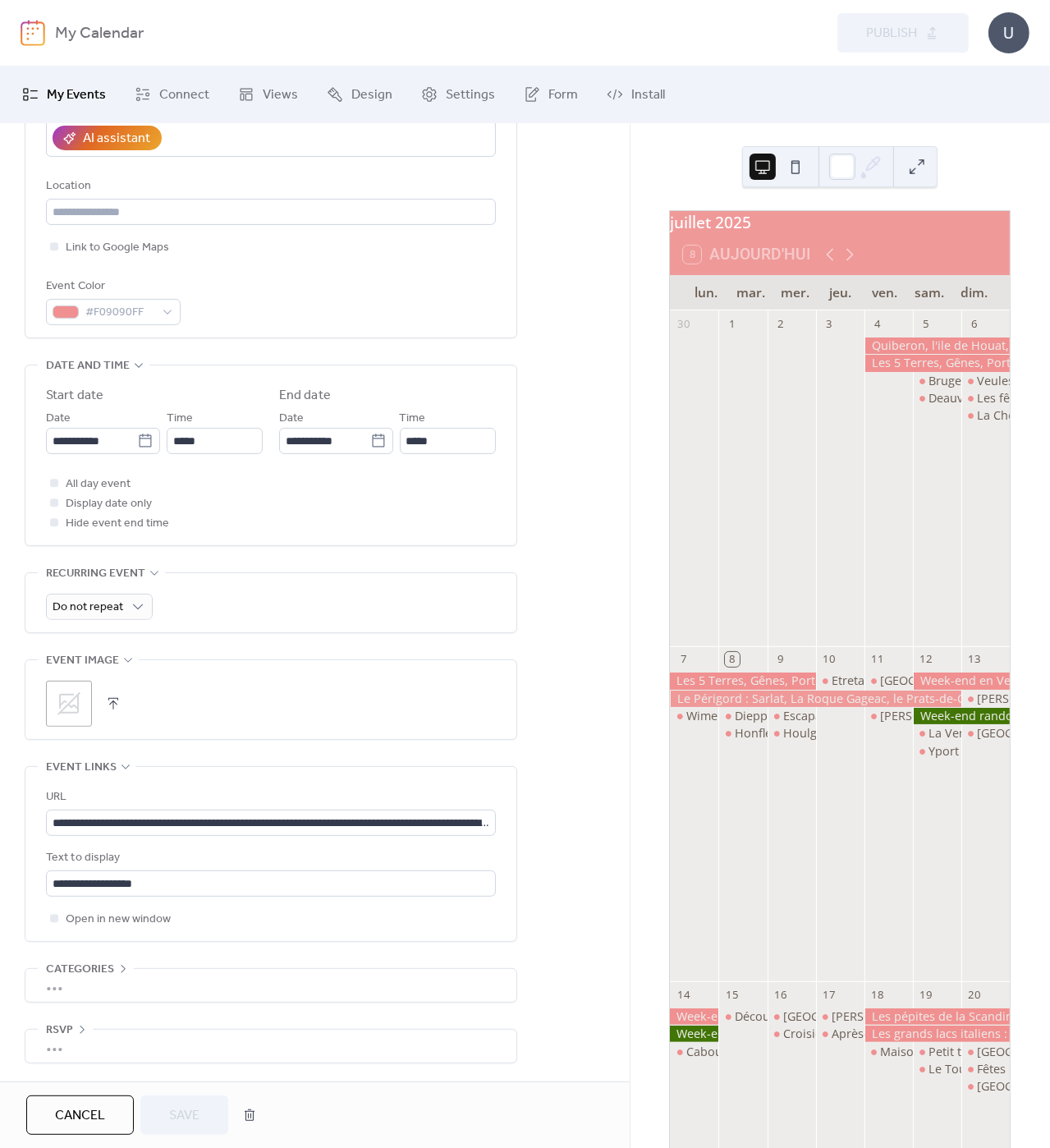 click on "My Events" at bounding box center [76, 95] 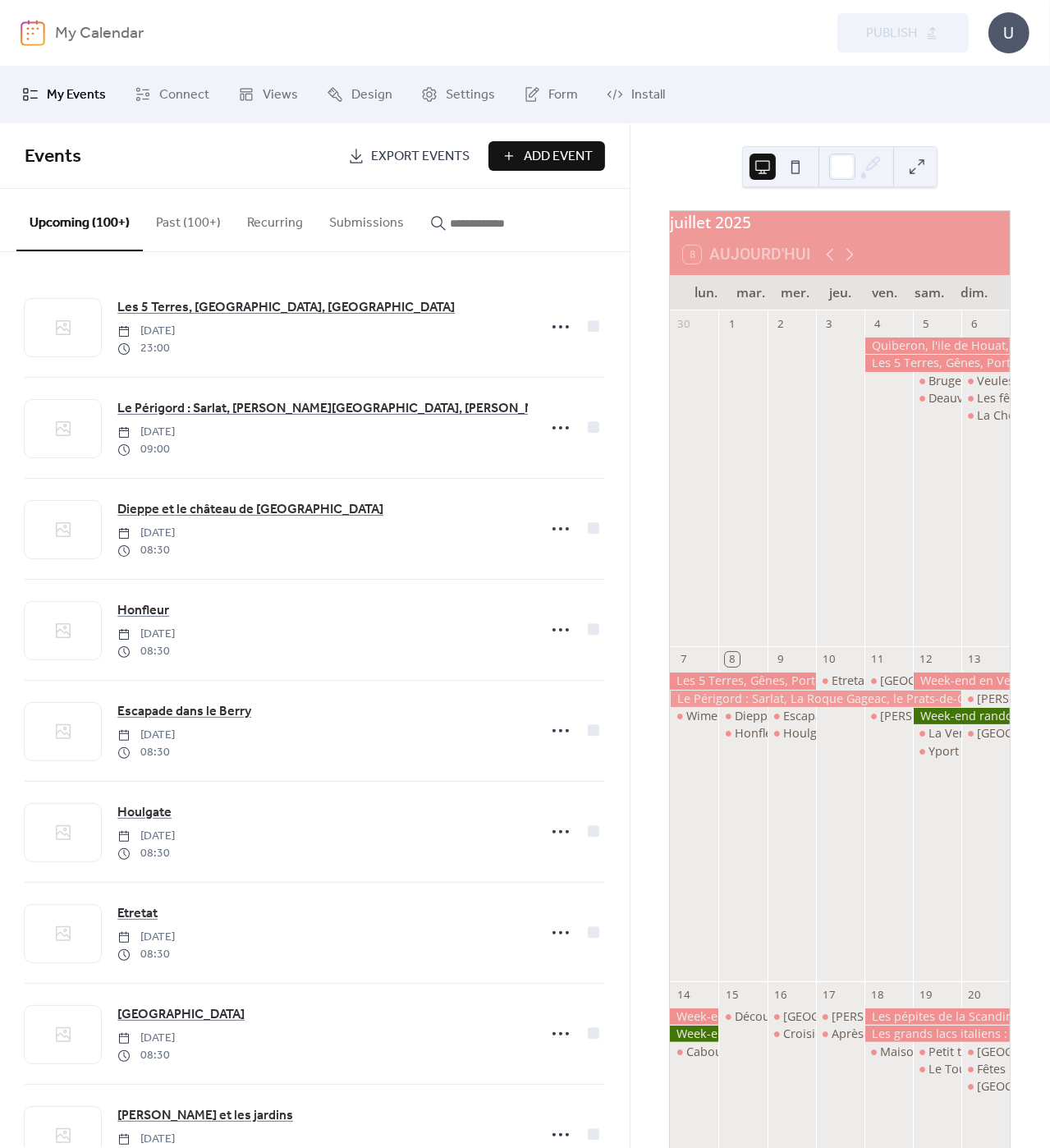 click on "Add Event" at bounding box center (558, 157) 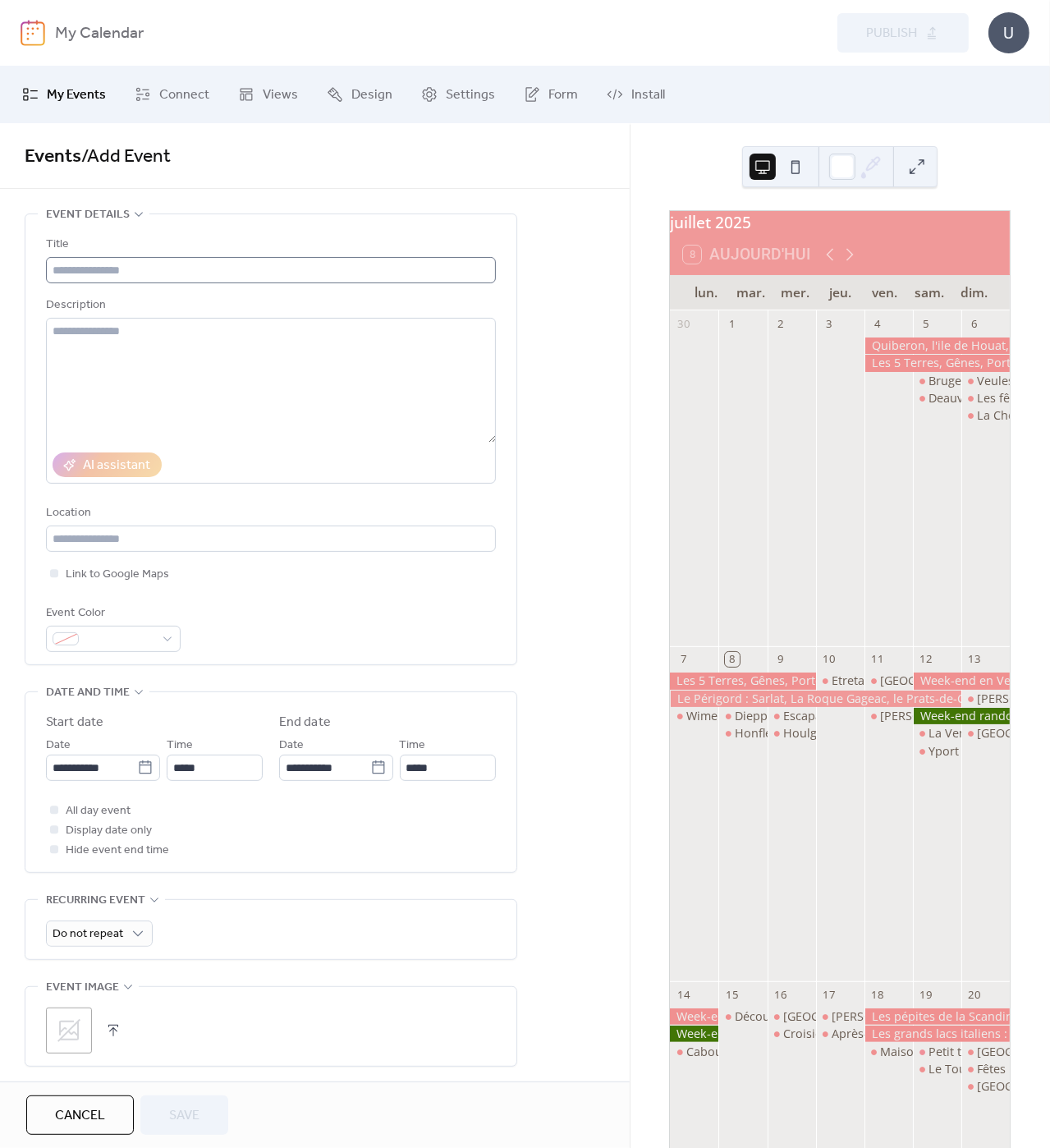 click at bounding box center (271, 270) 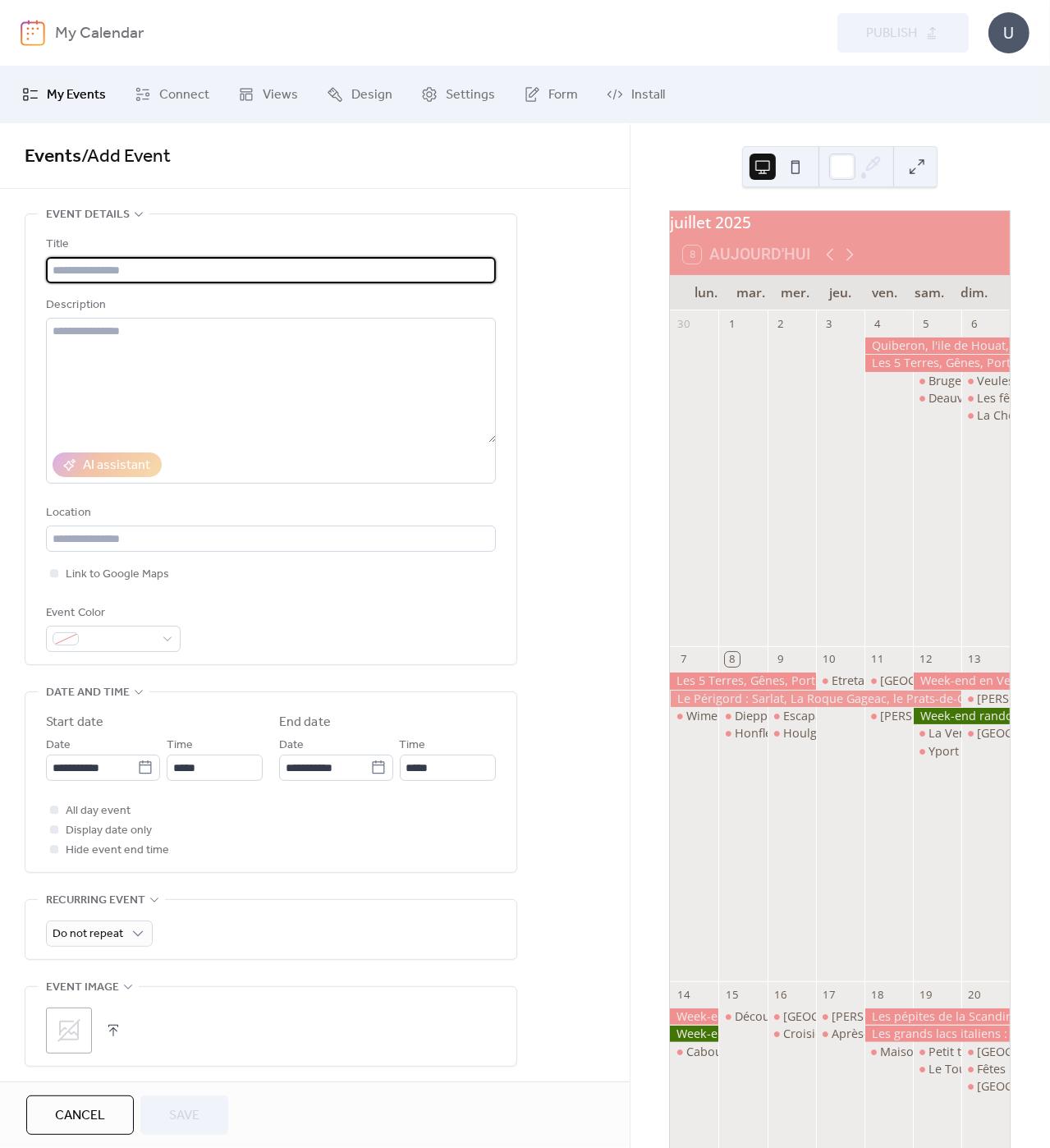 paste on "**********" 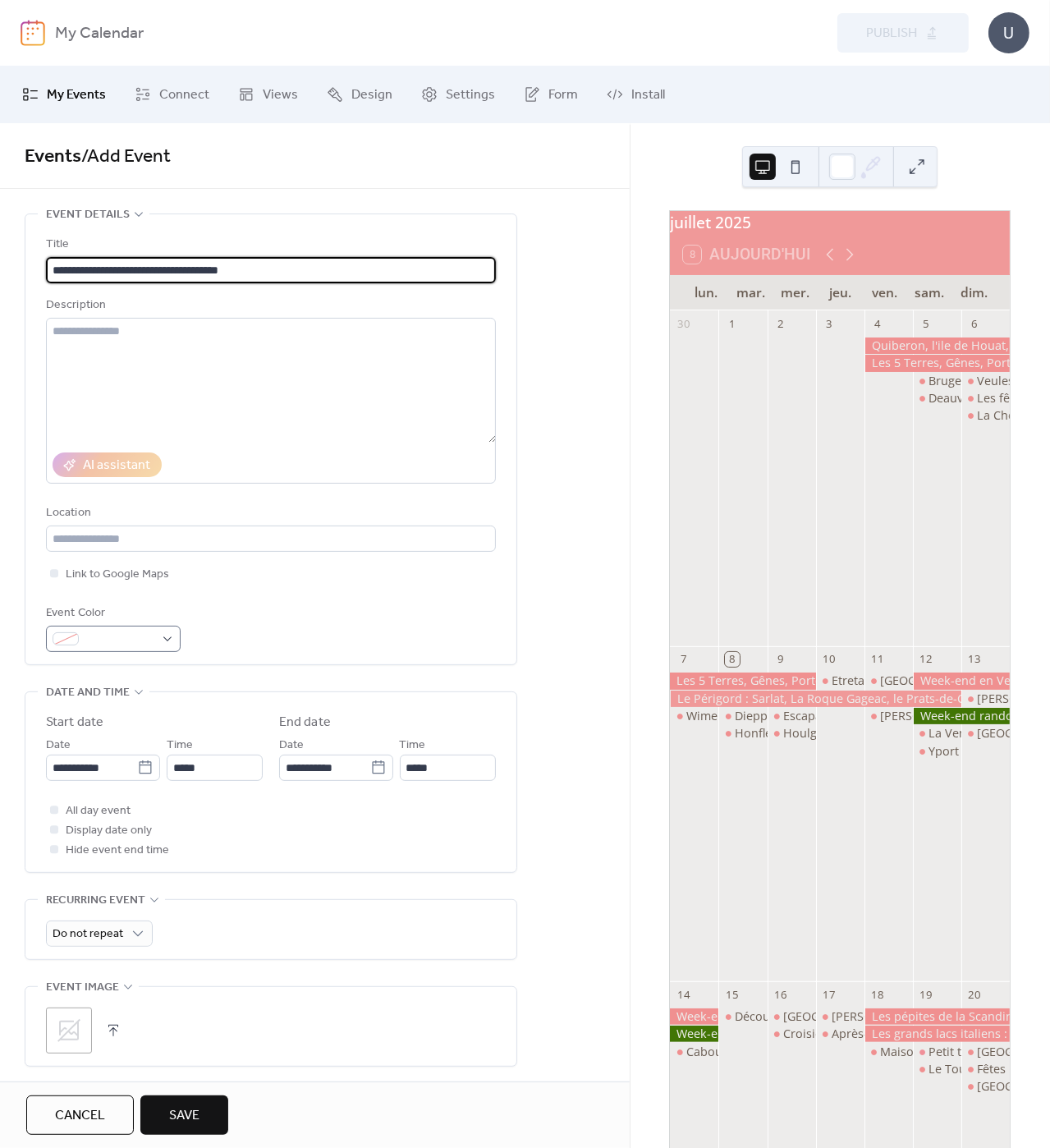 type on "**********" 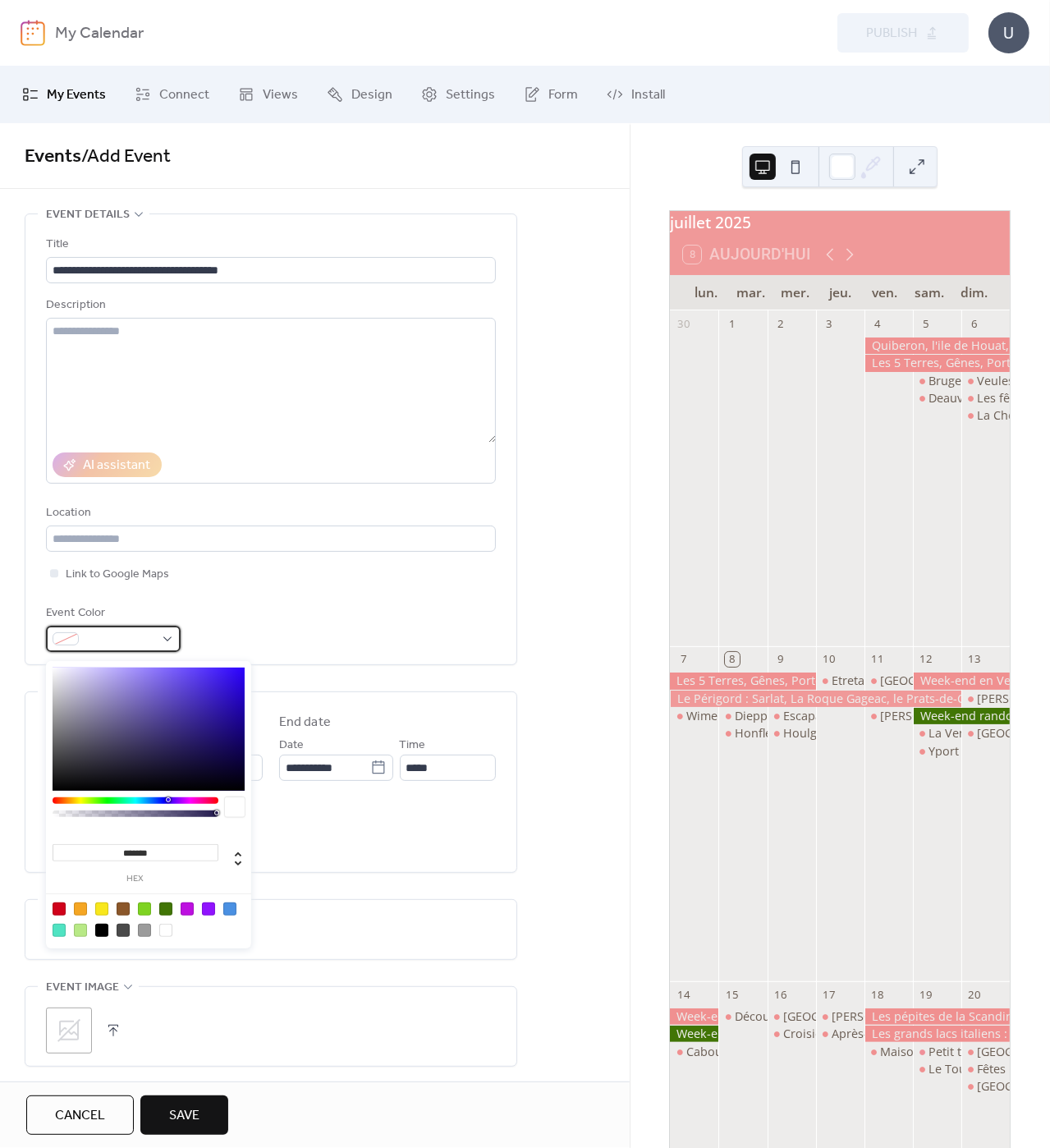 click at bounding box center [120, 640] 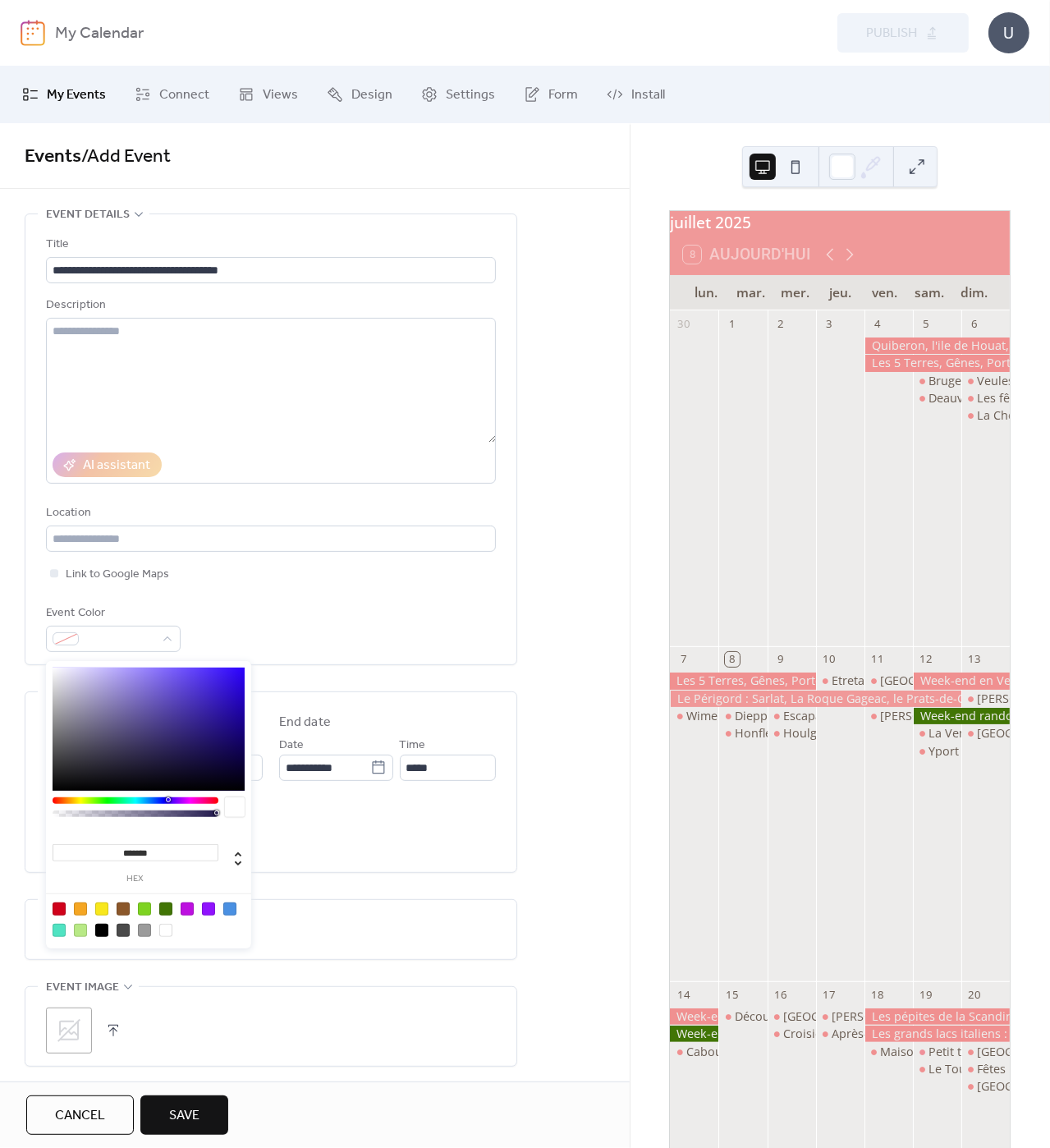 drag, startPoint x: 126, startPoint y: 849, endPoint x: 191, endPoint y: 848, distance: 65.00769 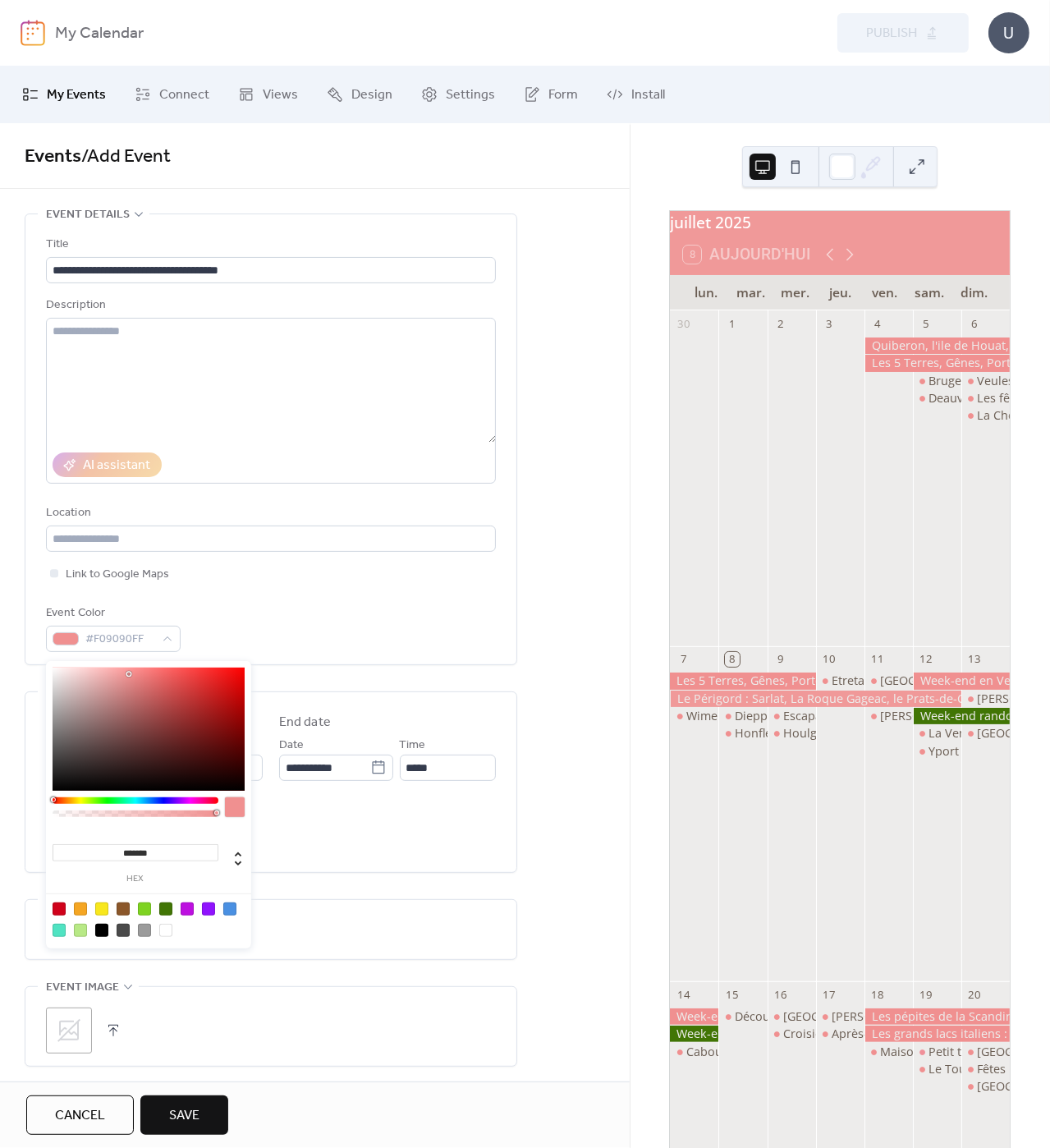 type on "********" 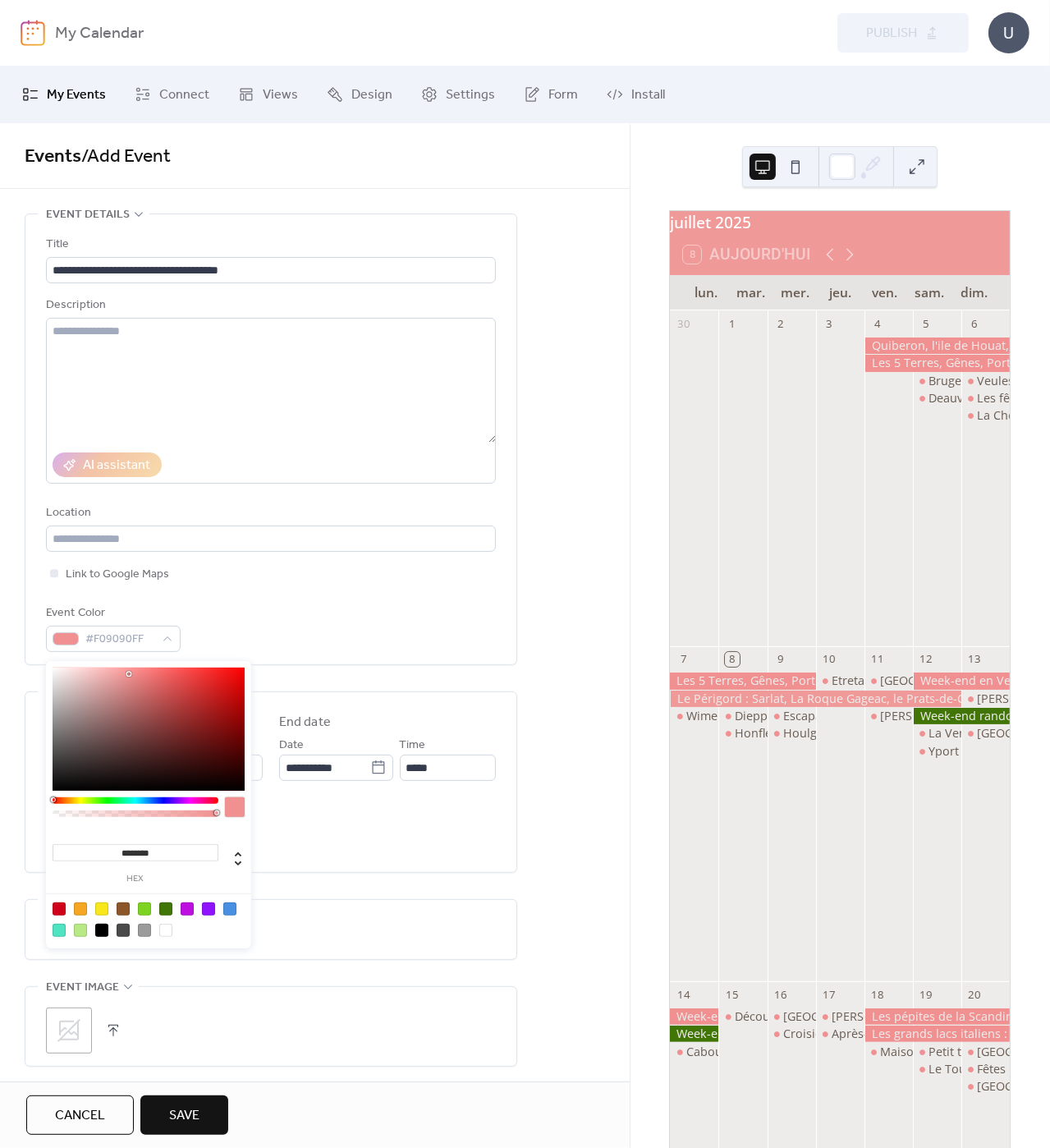 click on "**********" at bounding box center [271, 782] 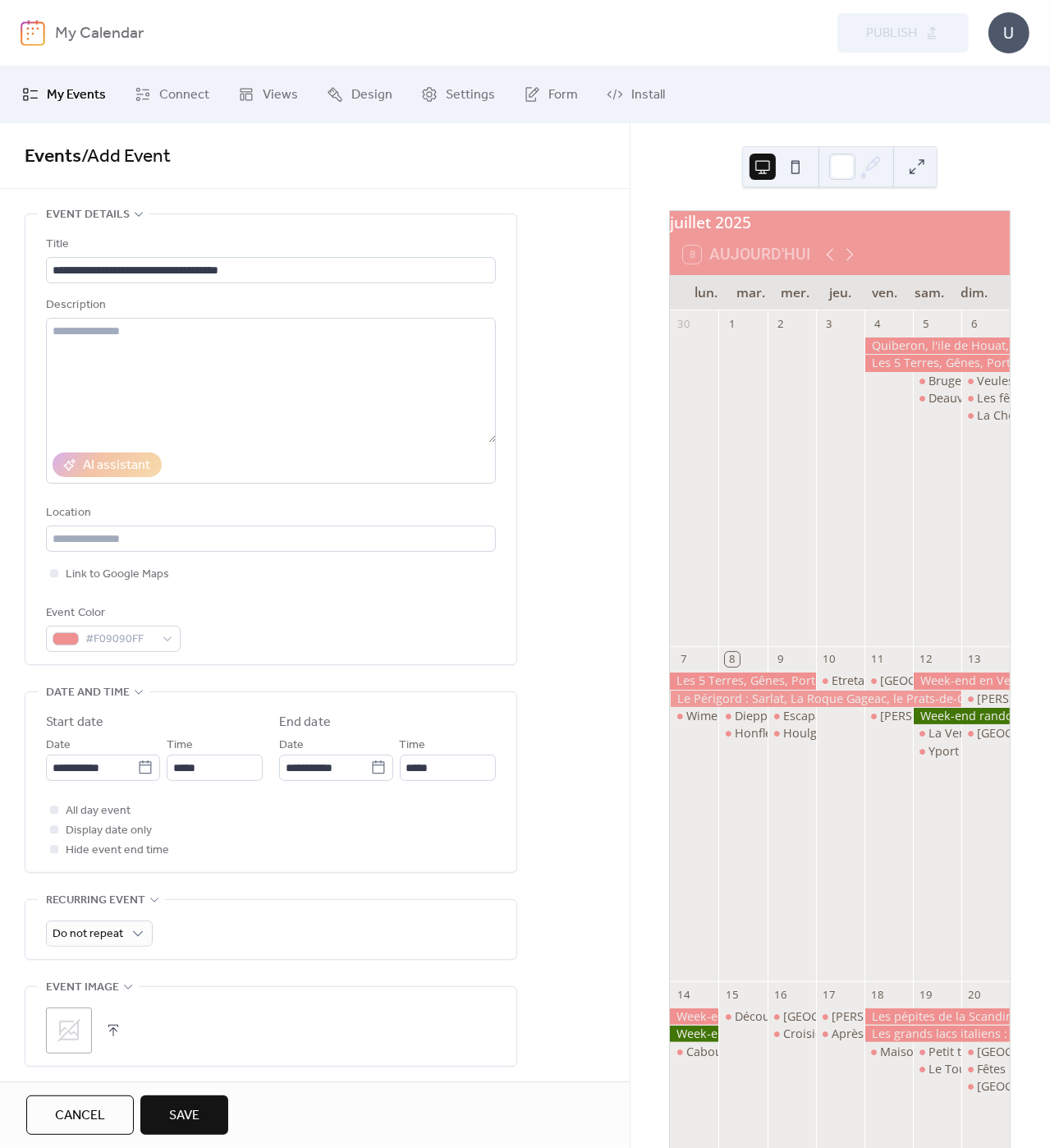 scroll, scrollTop: 118, scrollLeft: 0, axis: vertical 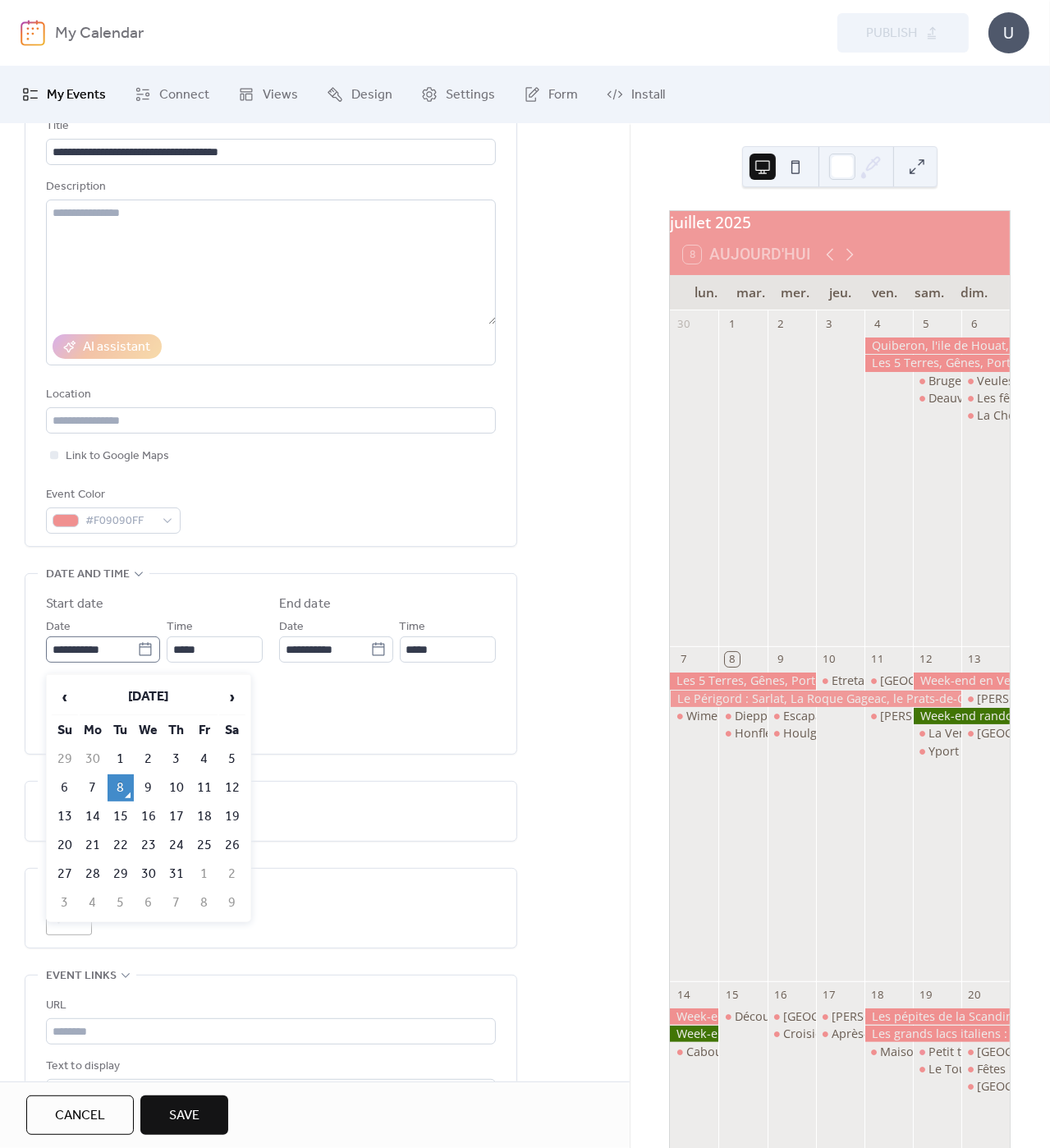 click 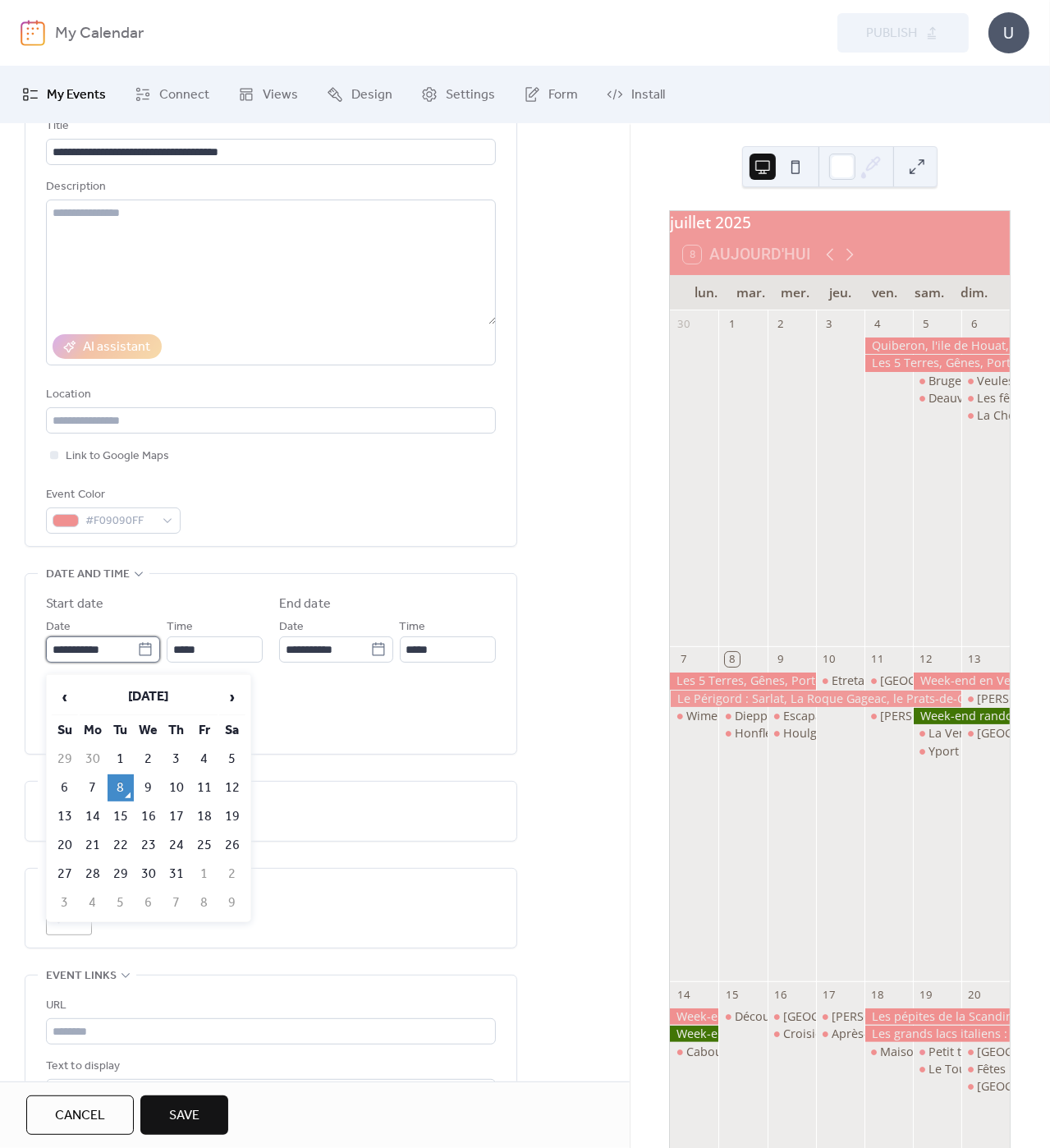 click on "**********" at bounding box center [91, 650] 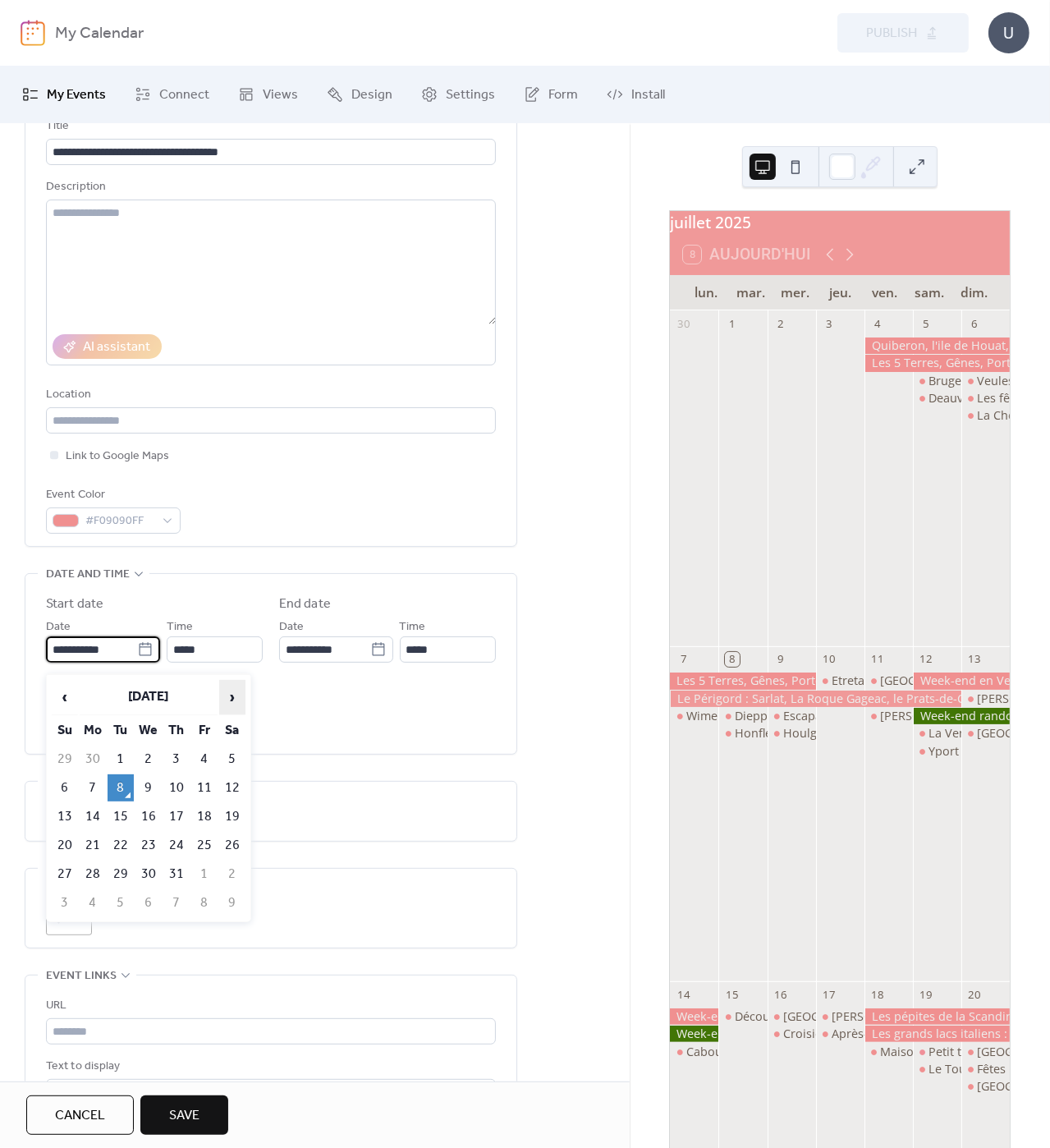 click on "›" at bounding box center [232, 697] 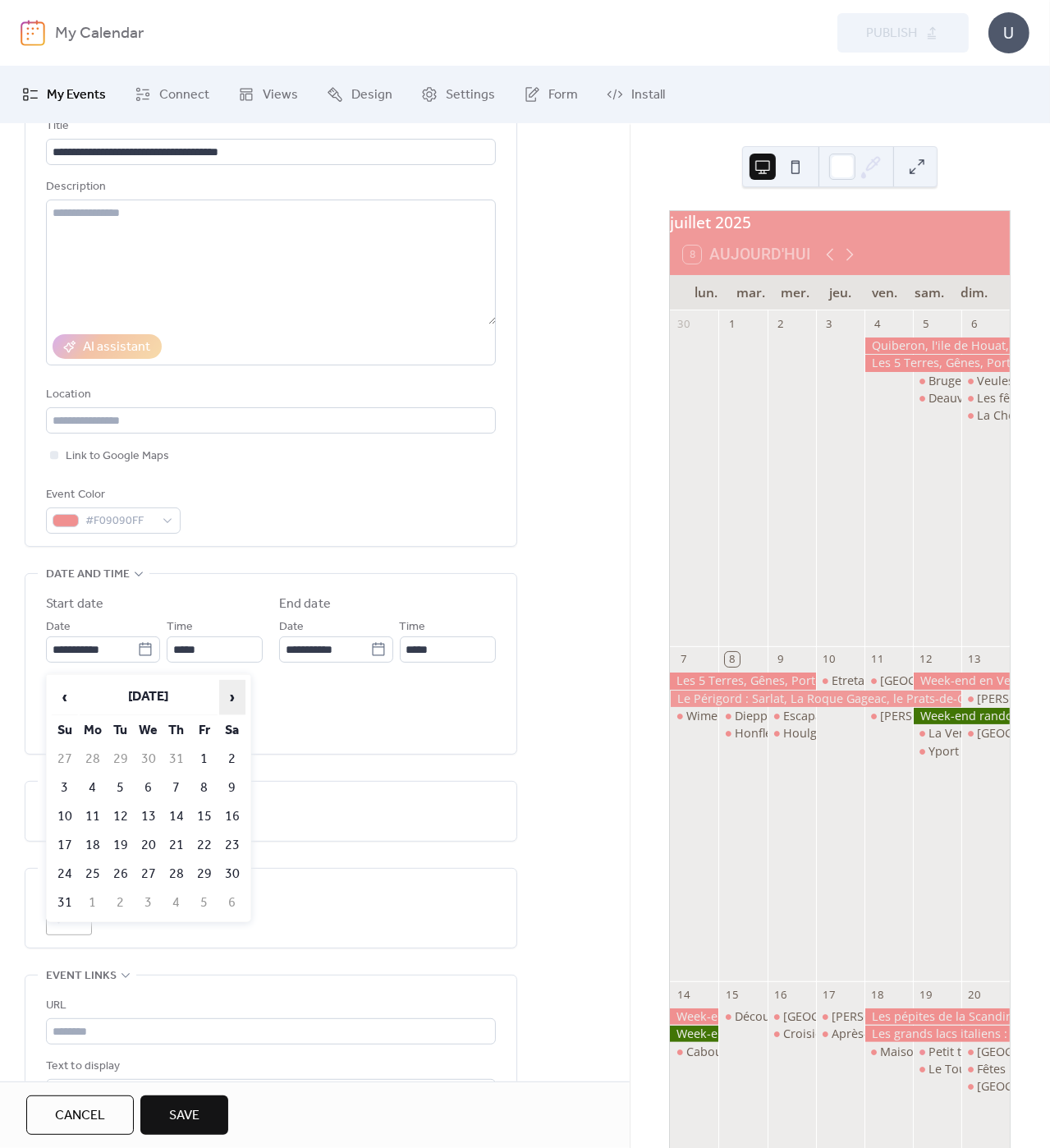 click on "›" at bounding box center [232, 697] 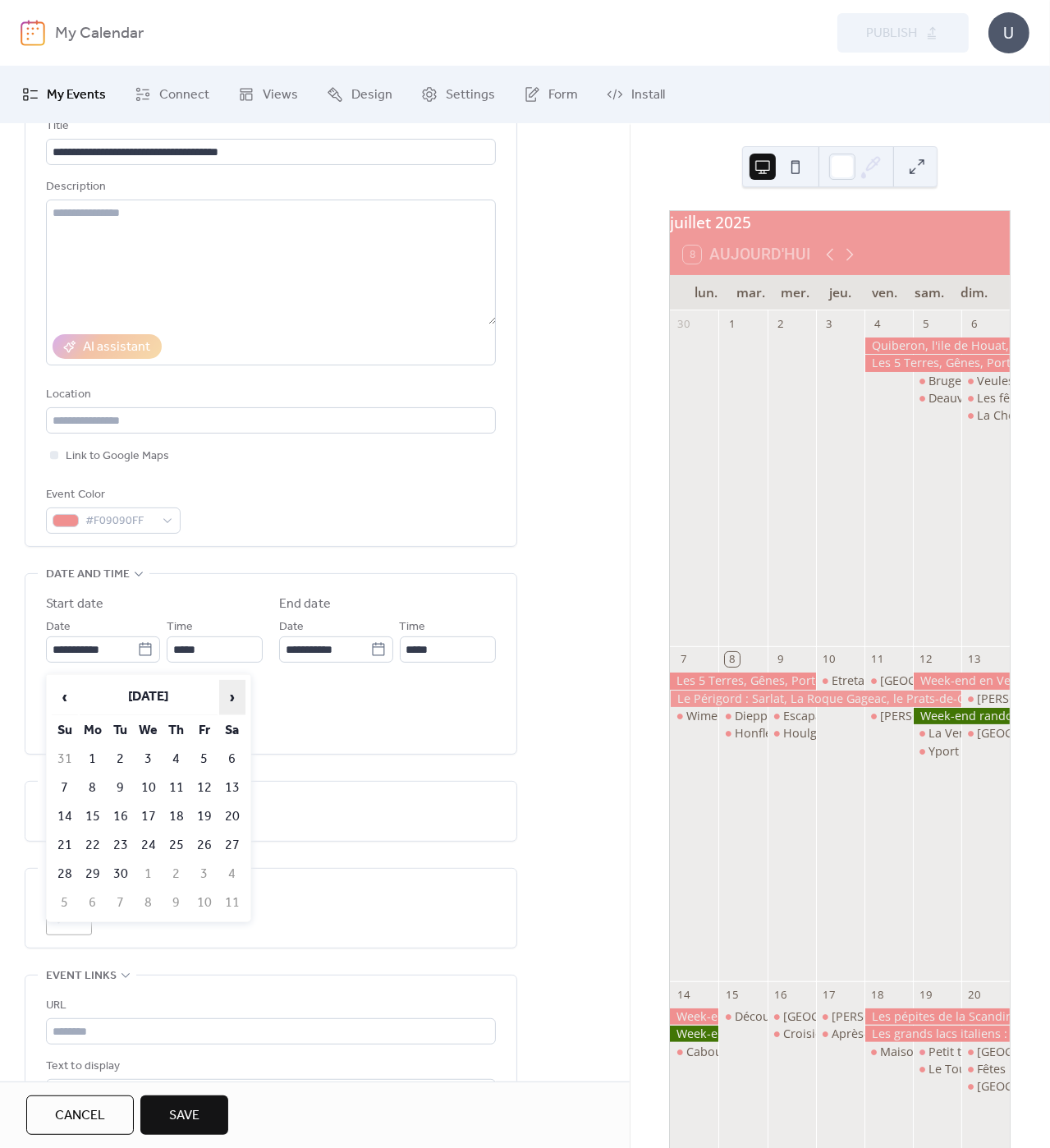 click on "›" at bounding box center [232, 697] 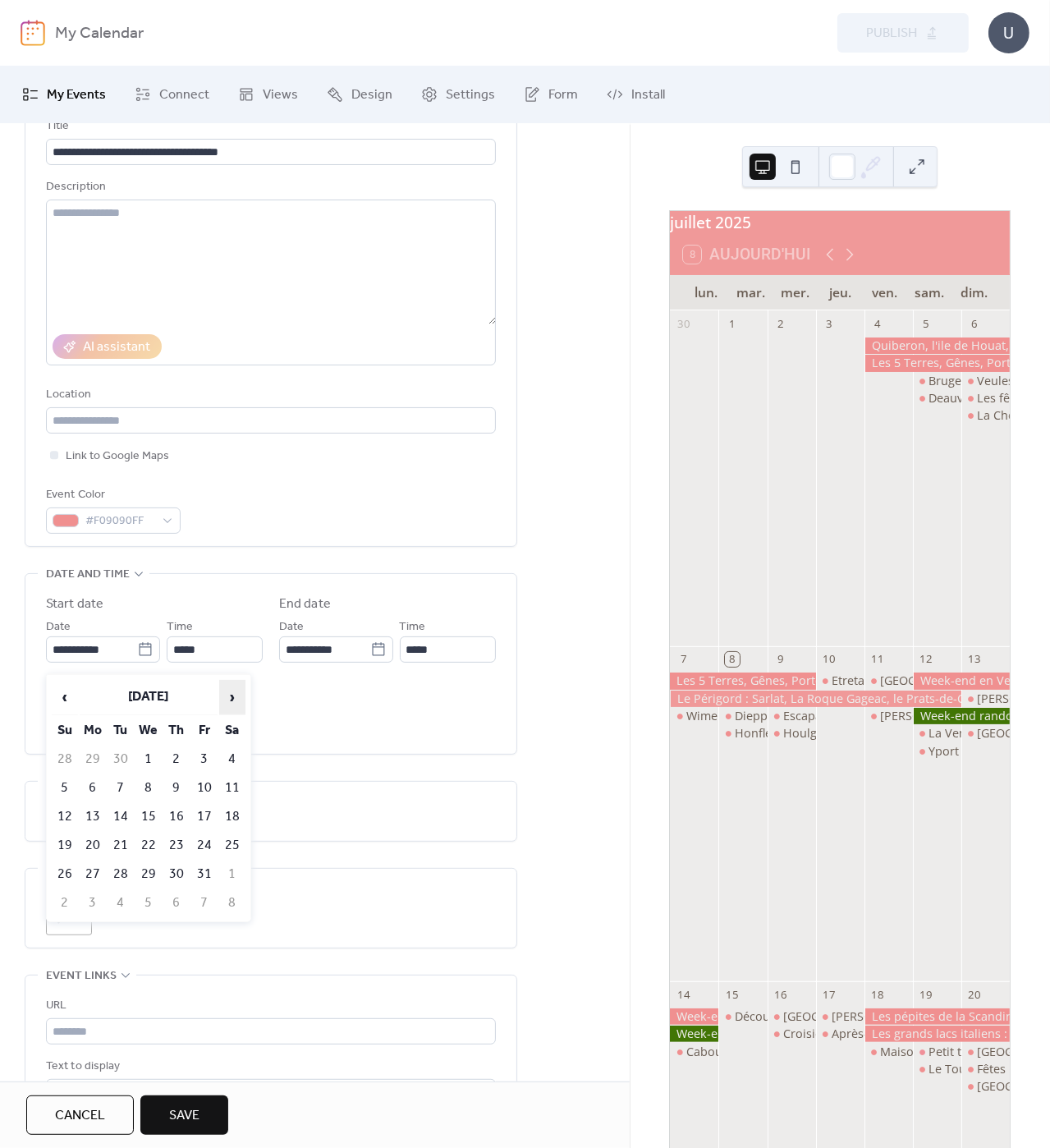 click on "›" at bounding box center (232, 697) 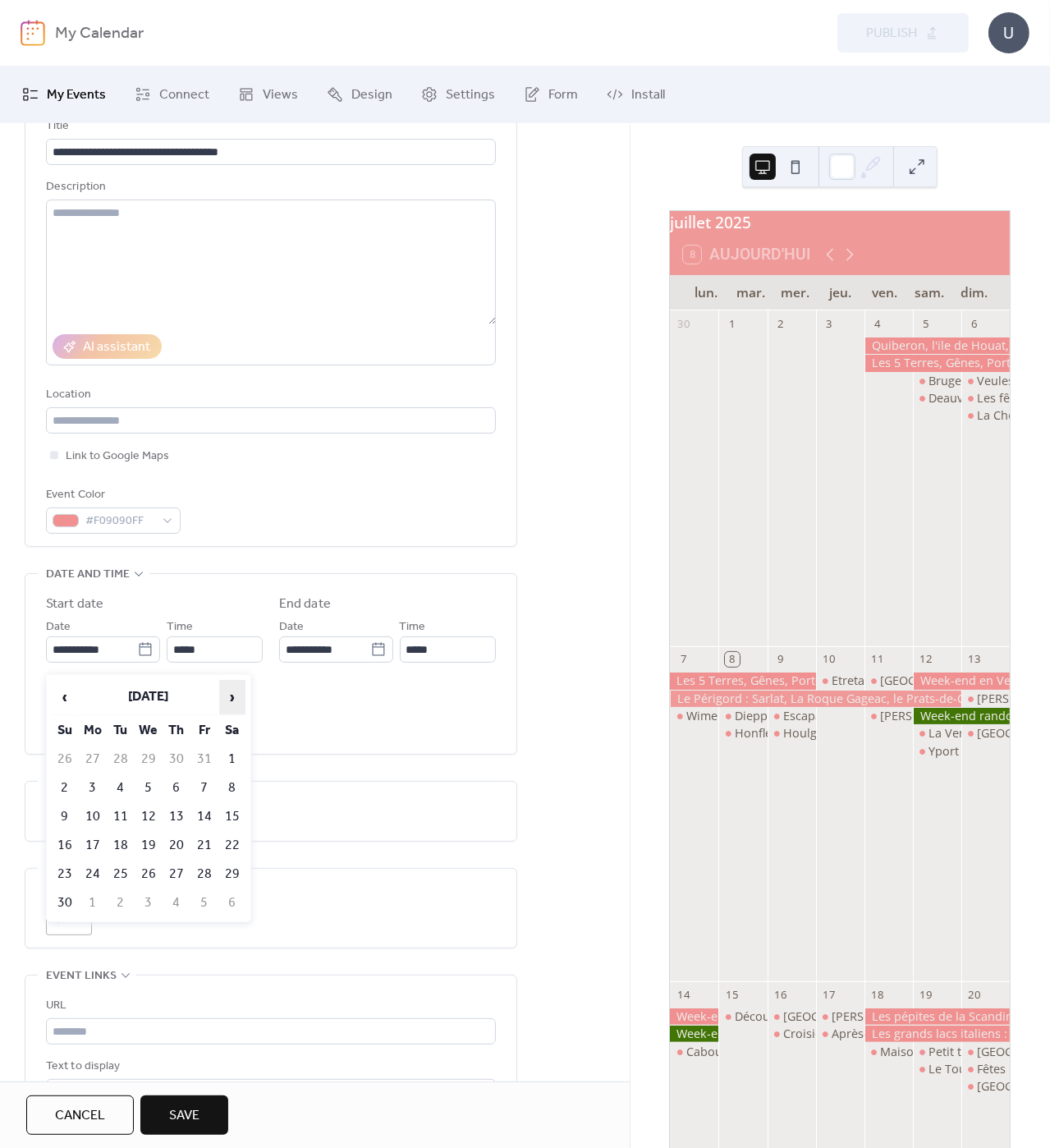 click on "›" at bounding box center (232, 697) 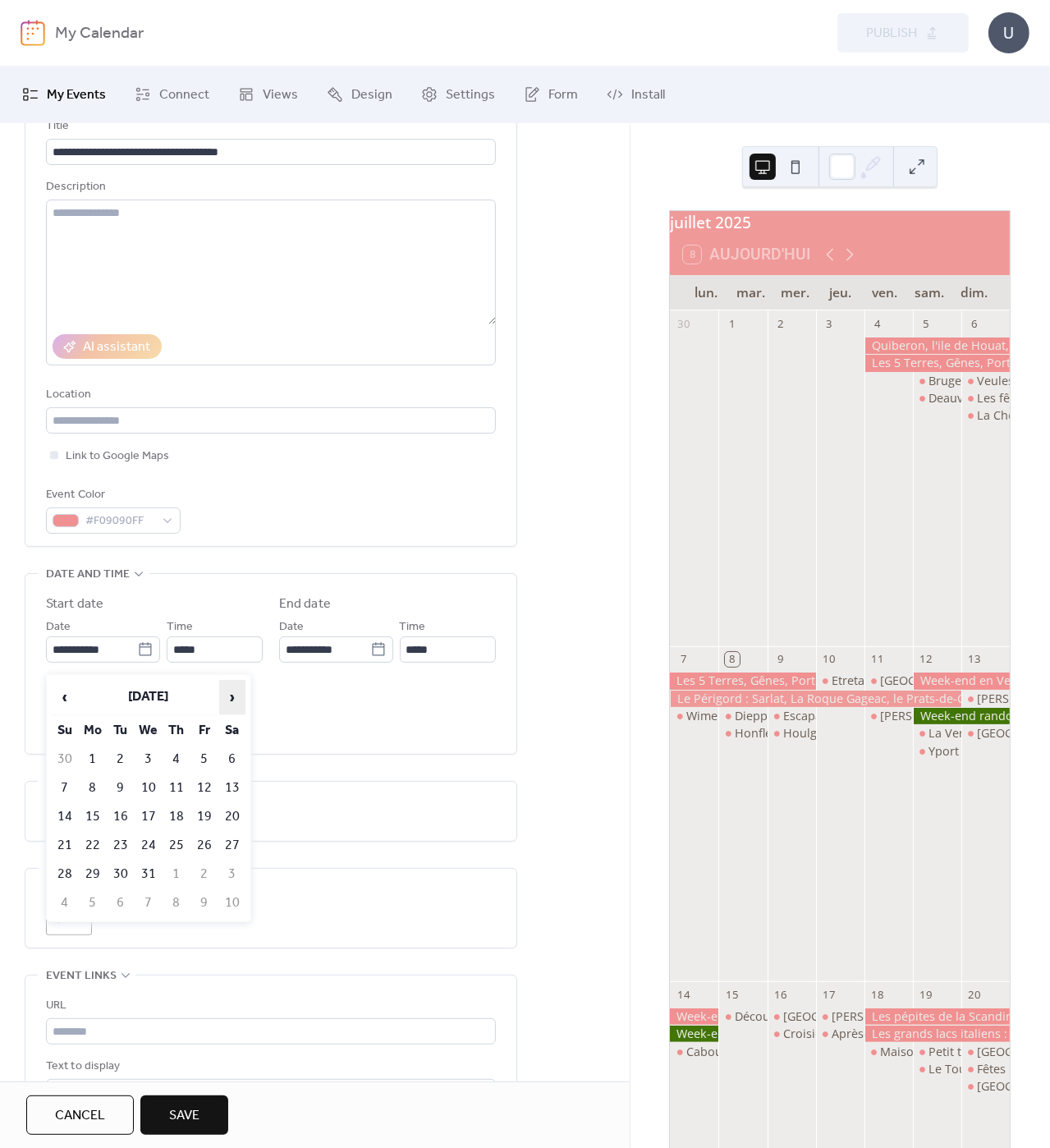 click on "›" at bounding box center (232, 697) 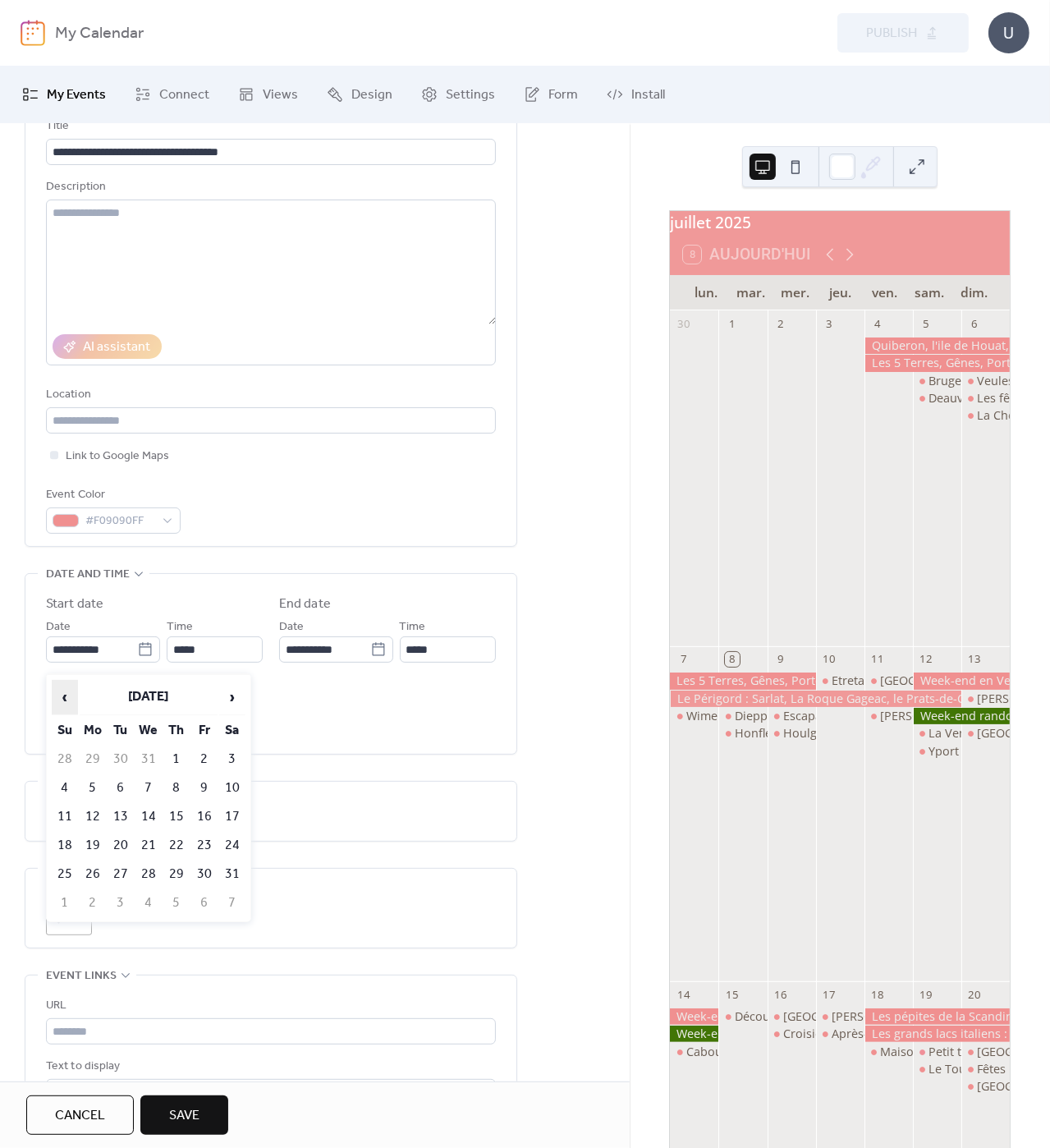 click on "‹" at bounding box center [65, 697] 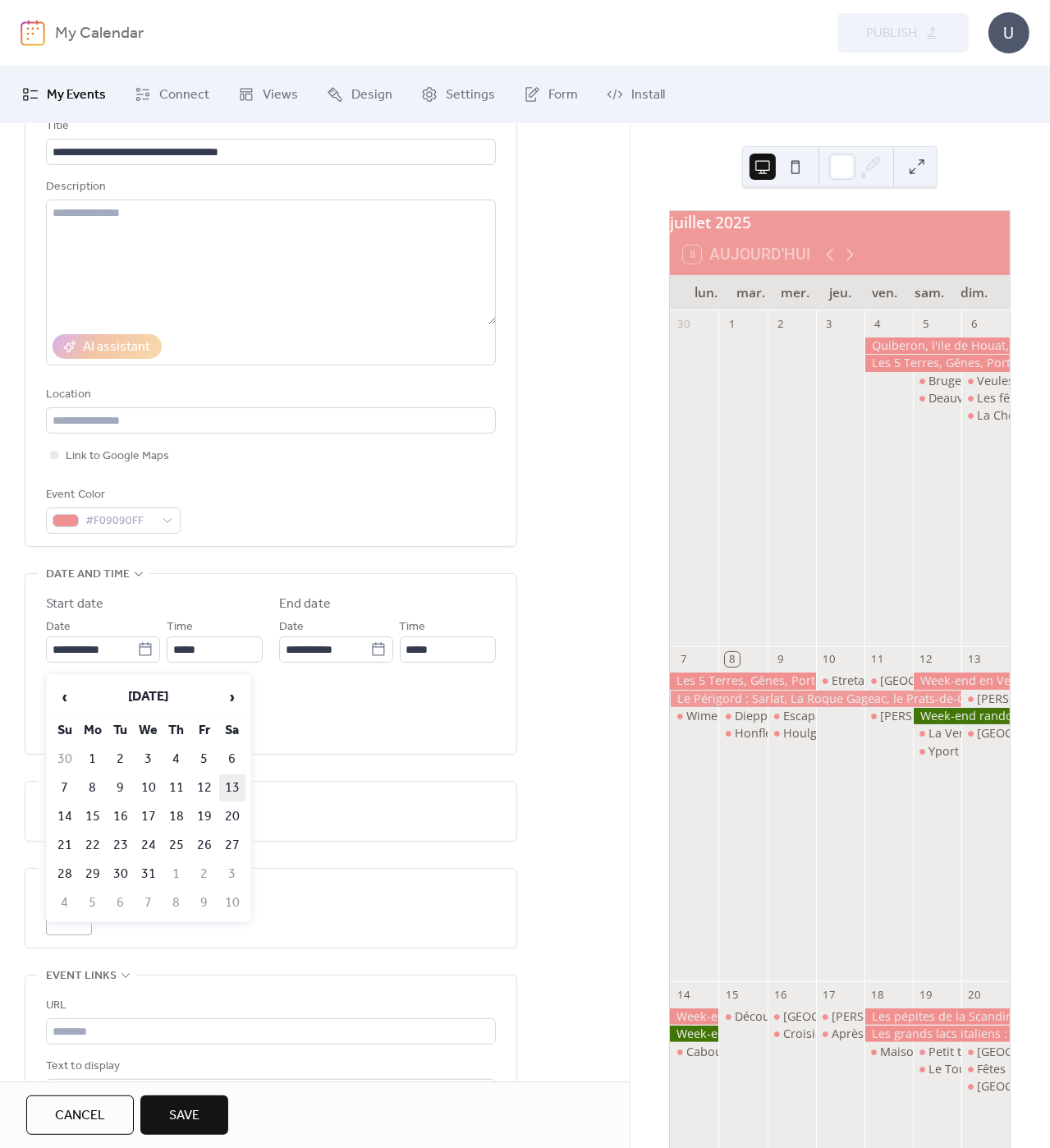 click on "13" at bounding box center [232, 788] 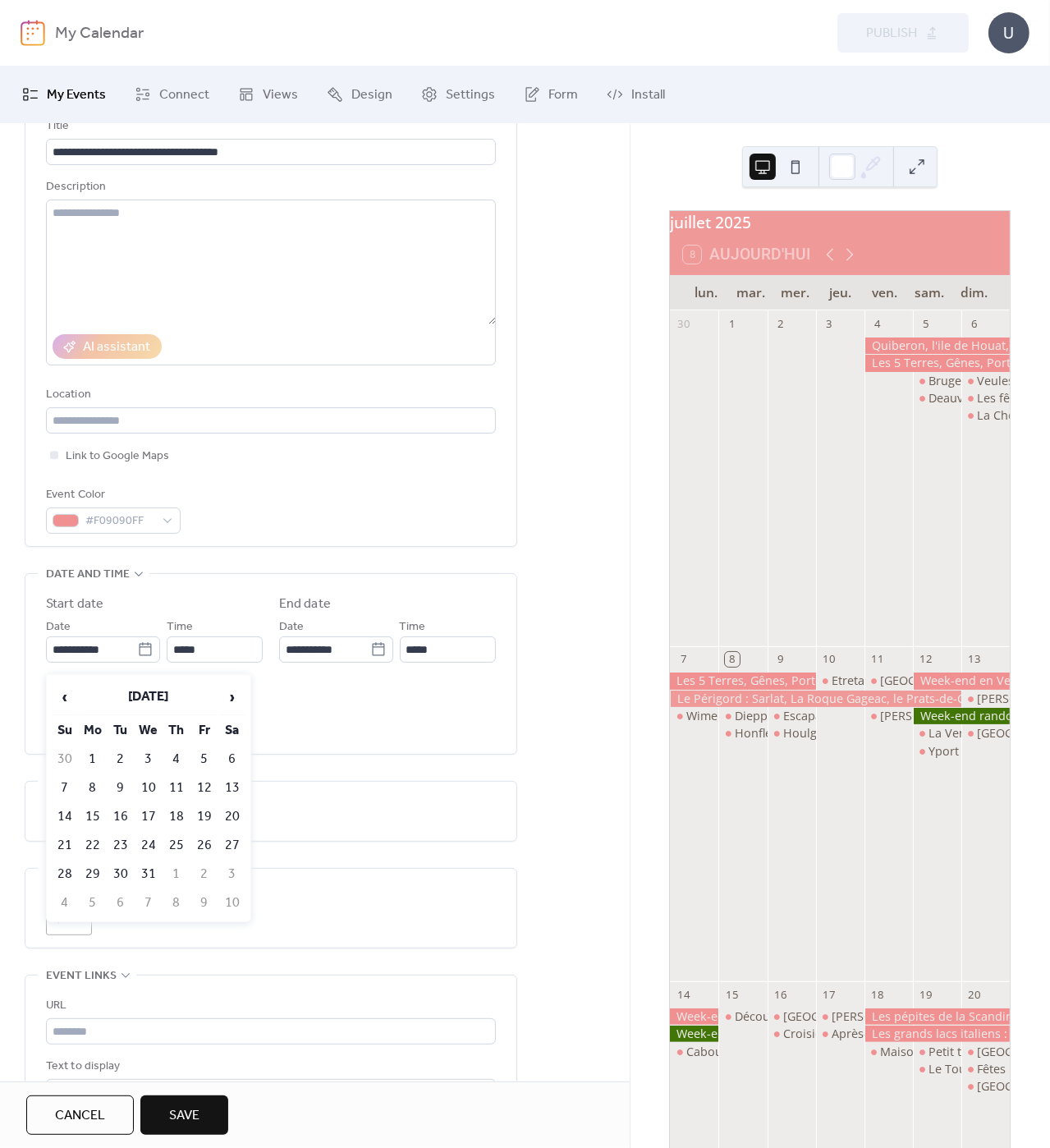 type on "**********" 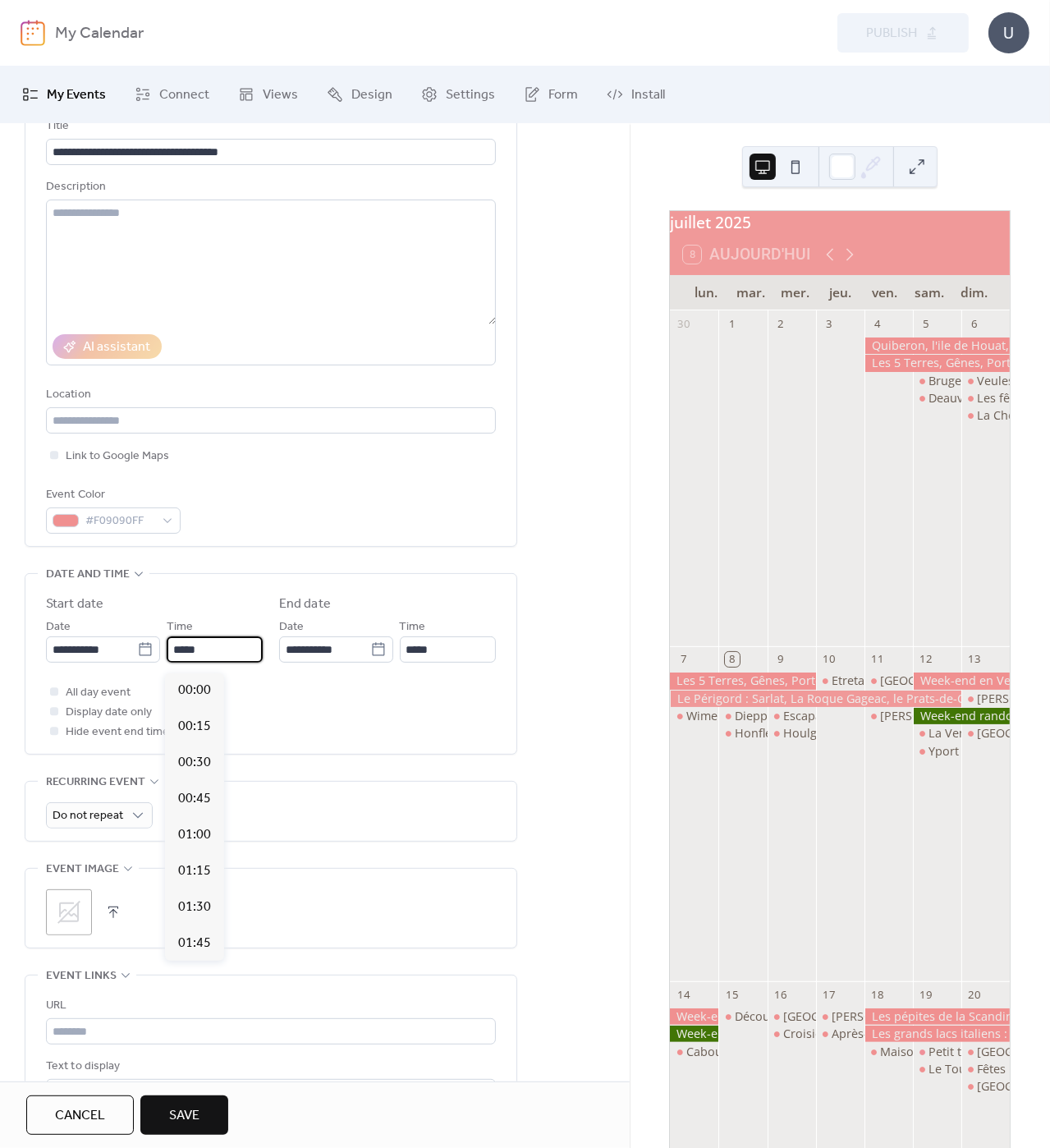 click on "*****" at bounding box center [214, 650] 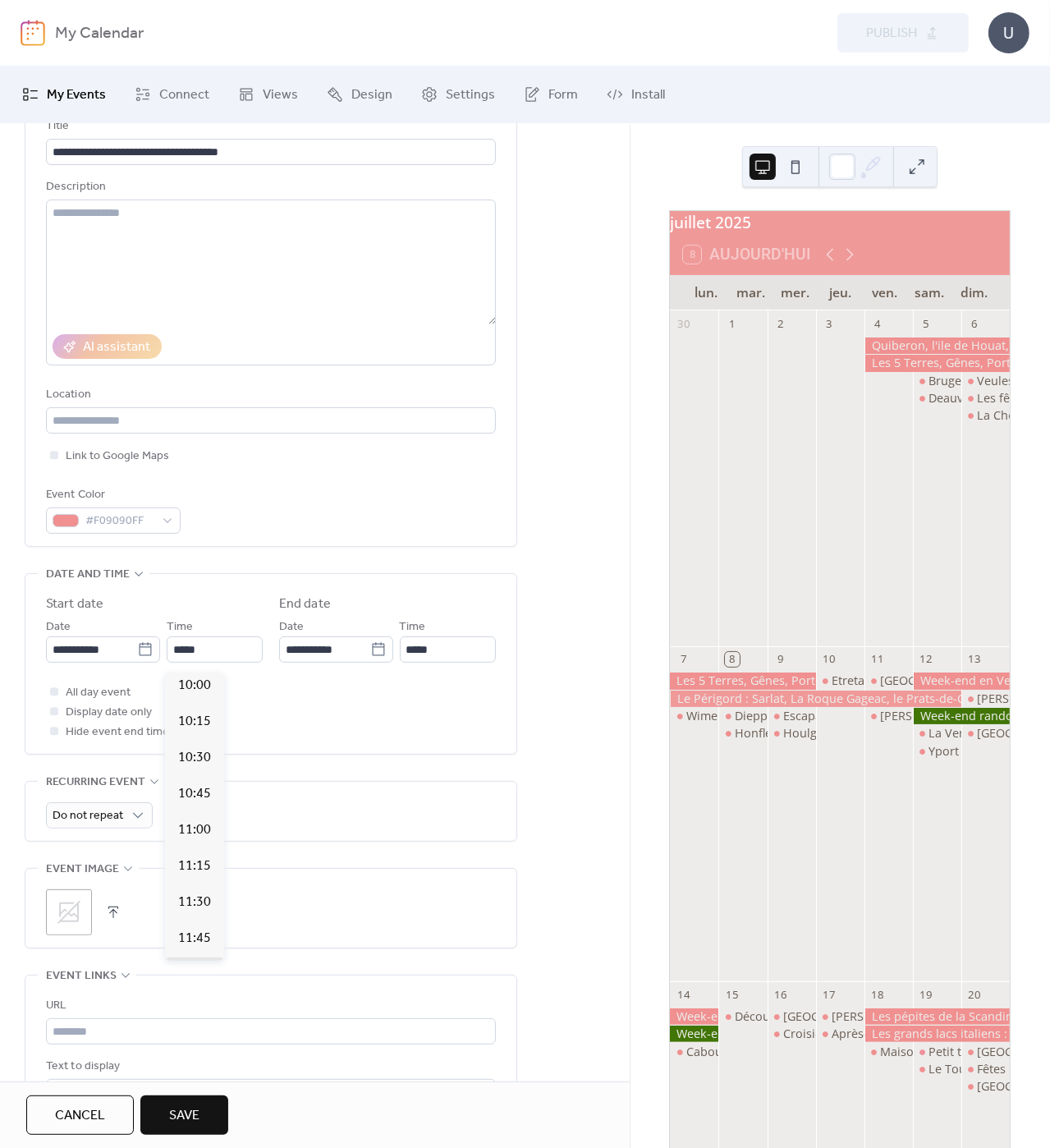 scroll, scrollTop: 1403, scrollLeft: 0, axis: vertical 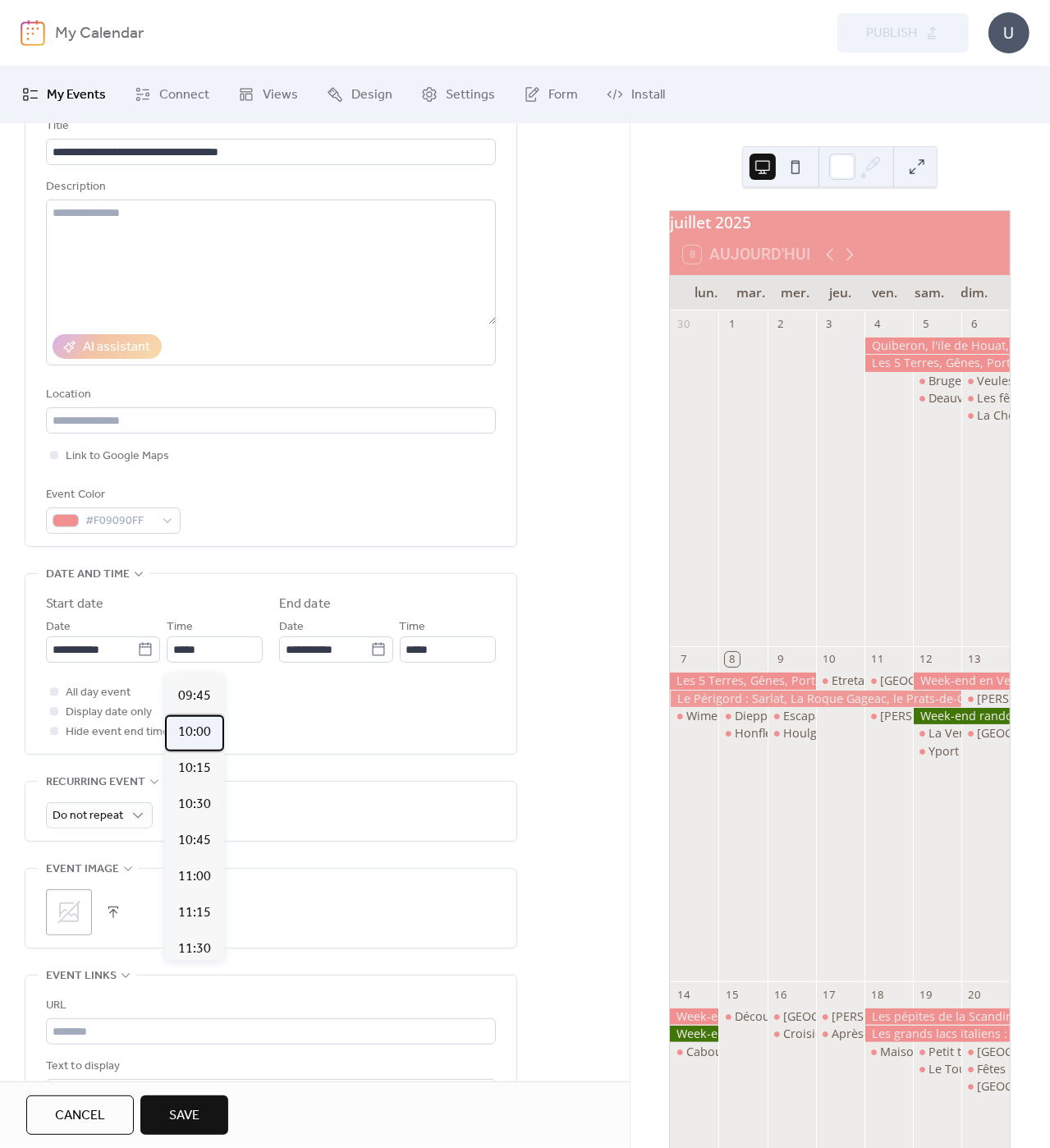 click on "10:00" at bounding box center [195, 732] 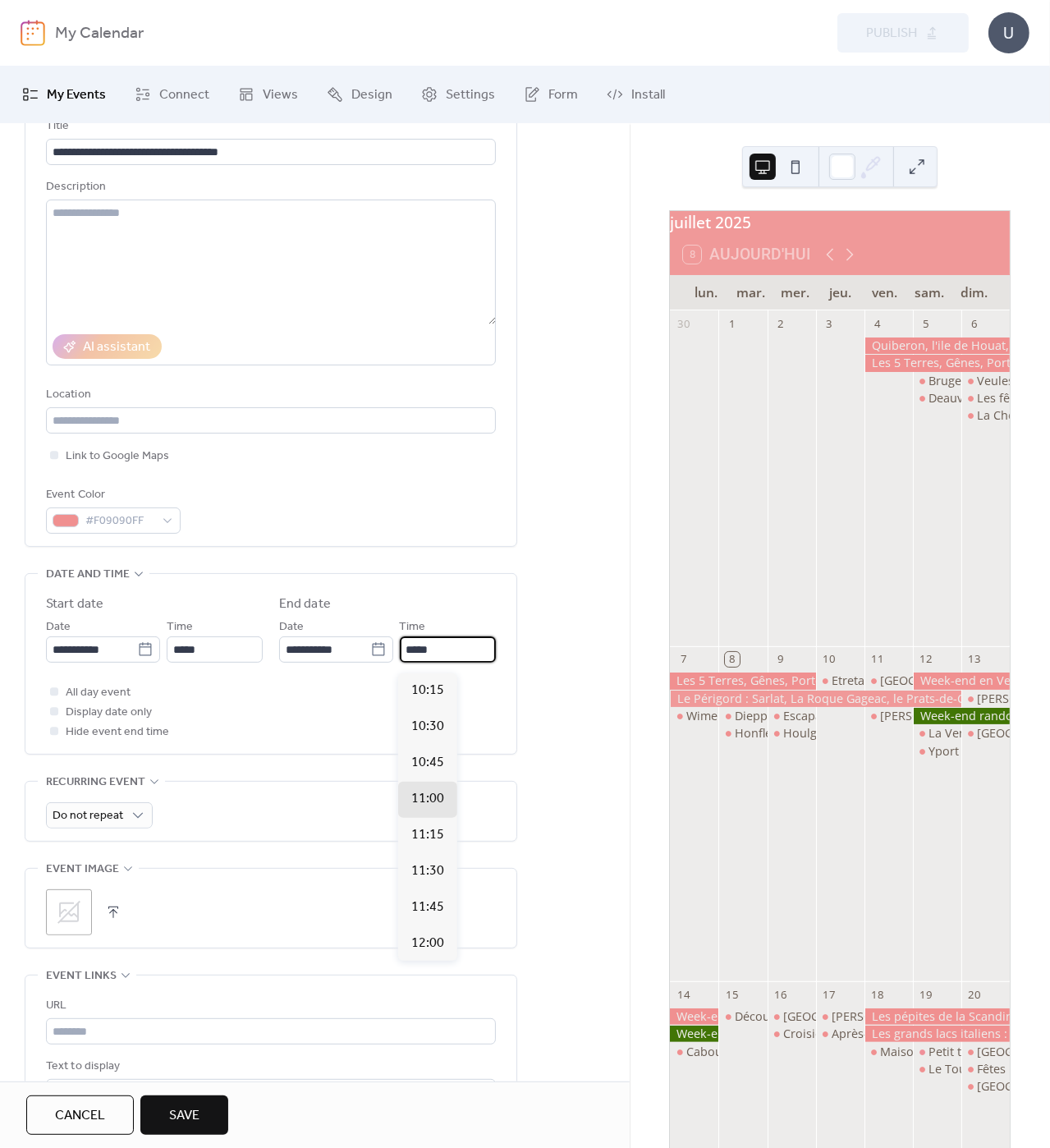 click on "*****" at bounding box center [447, 650] 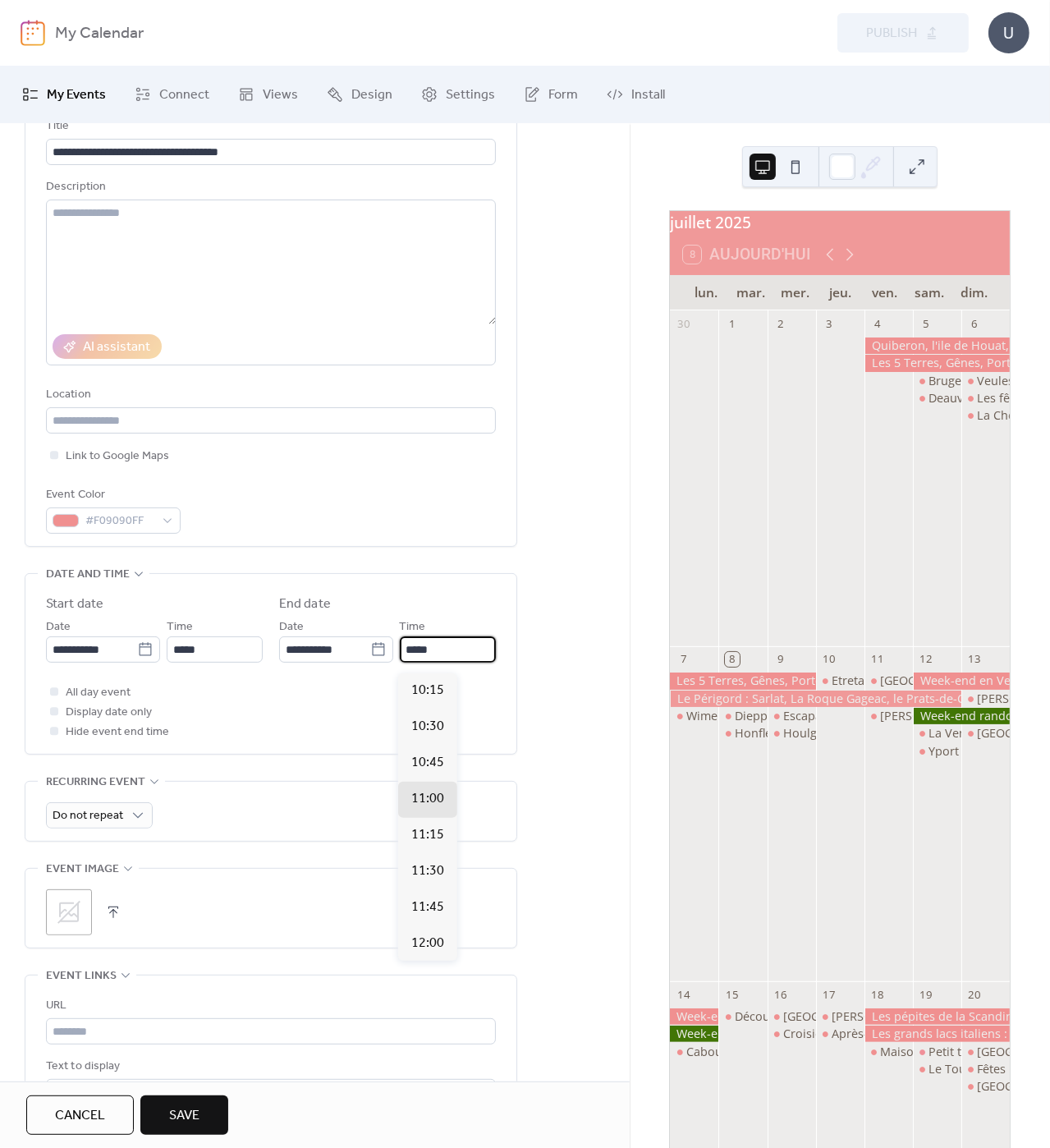 click on "*****" at bounding box center (447, 650) 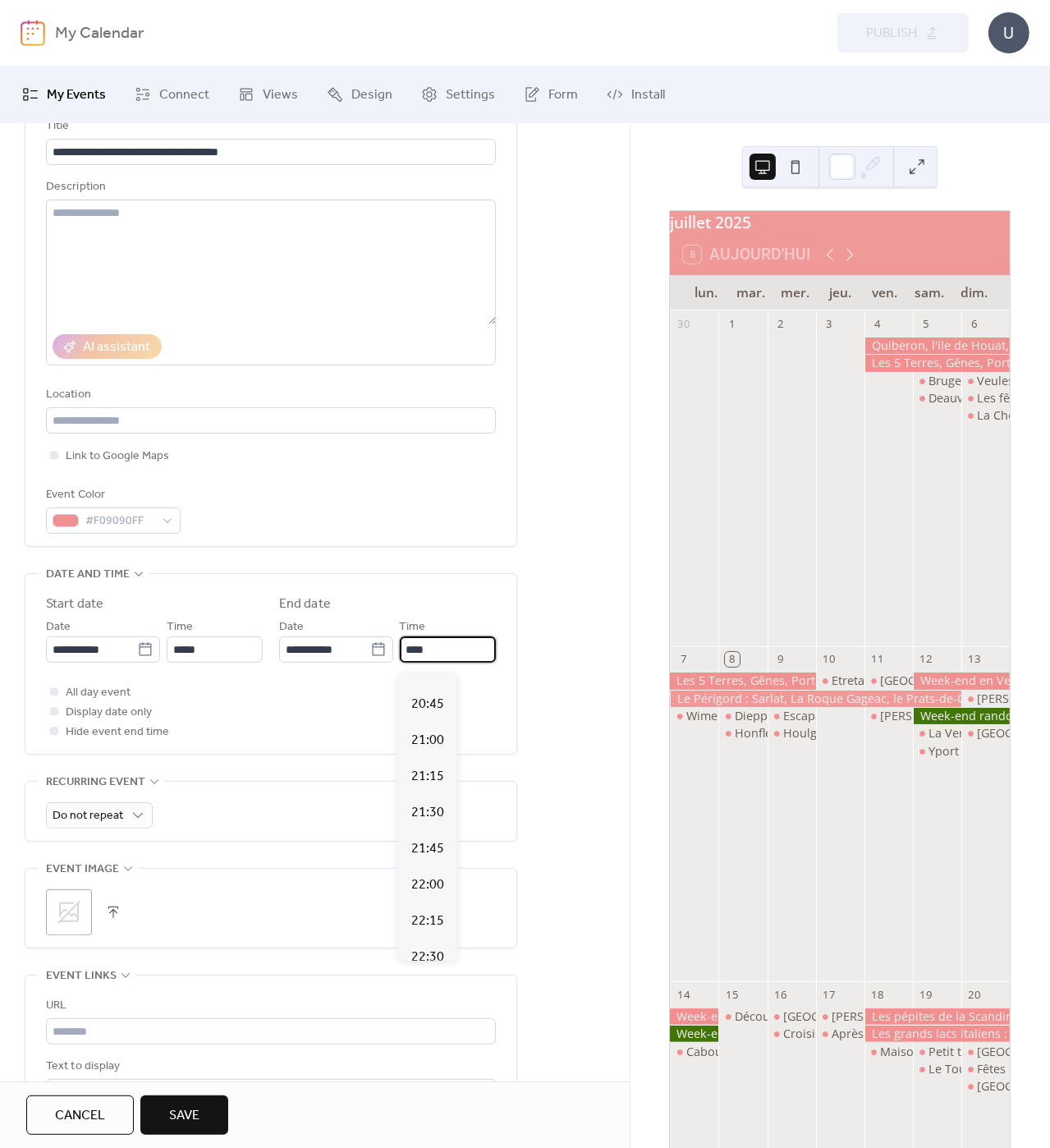 scroll, scrollTop: 1714, scrollLeft: 0, axis: vertical 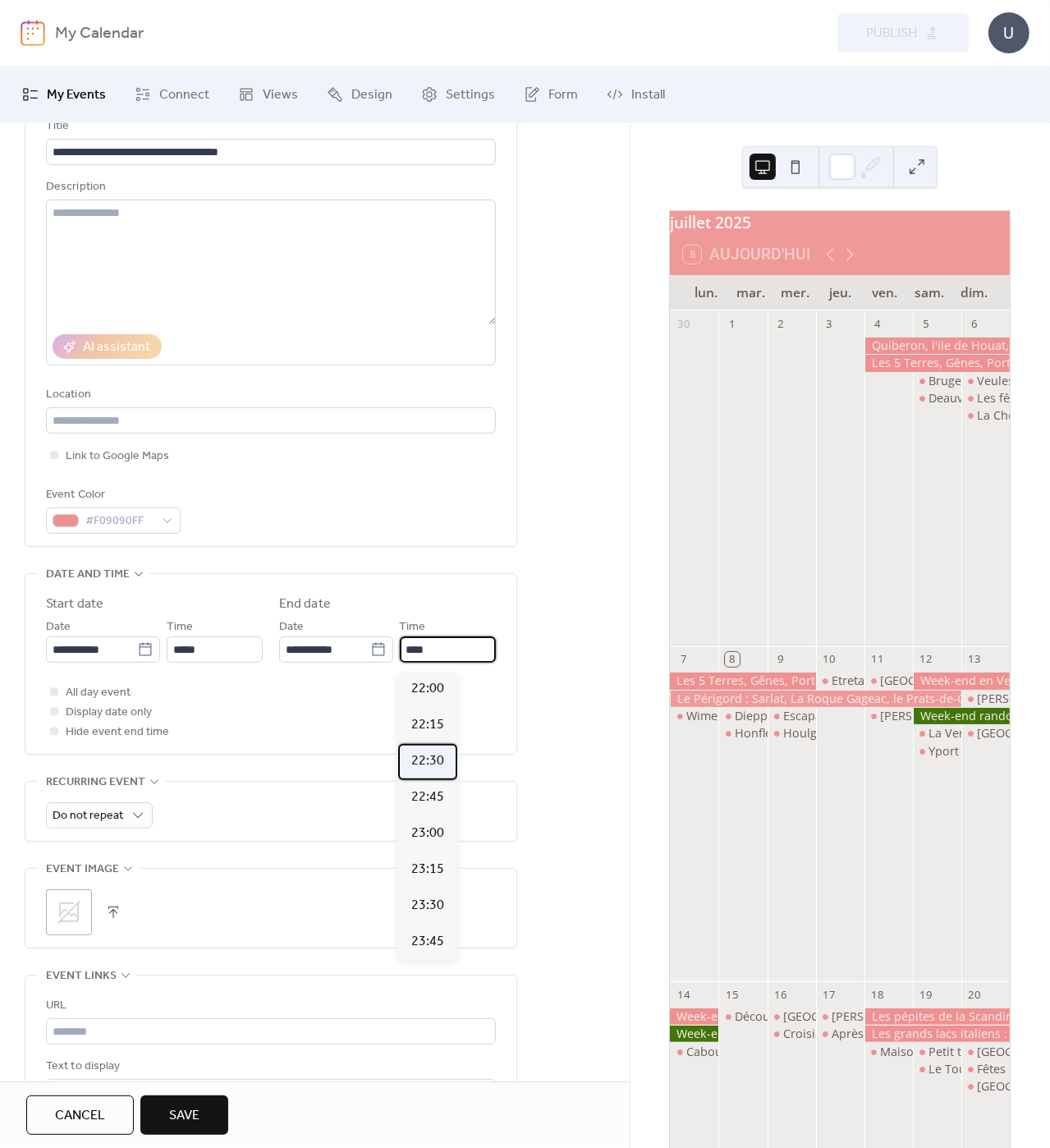click on "22:30" at bounding box center [428, 761] 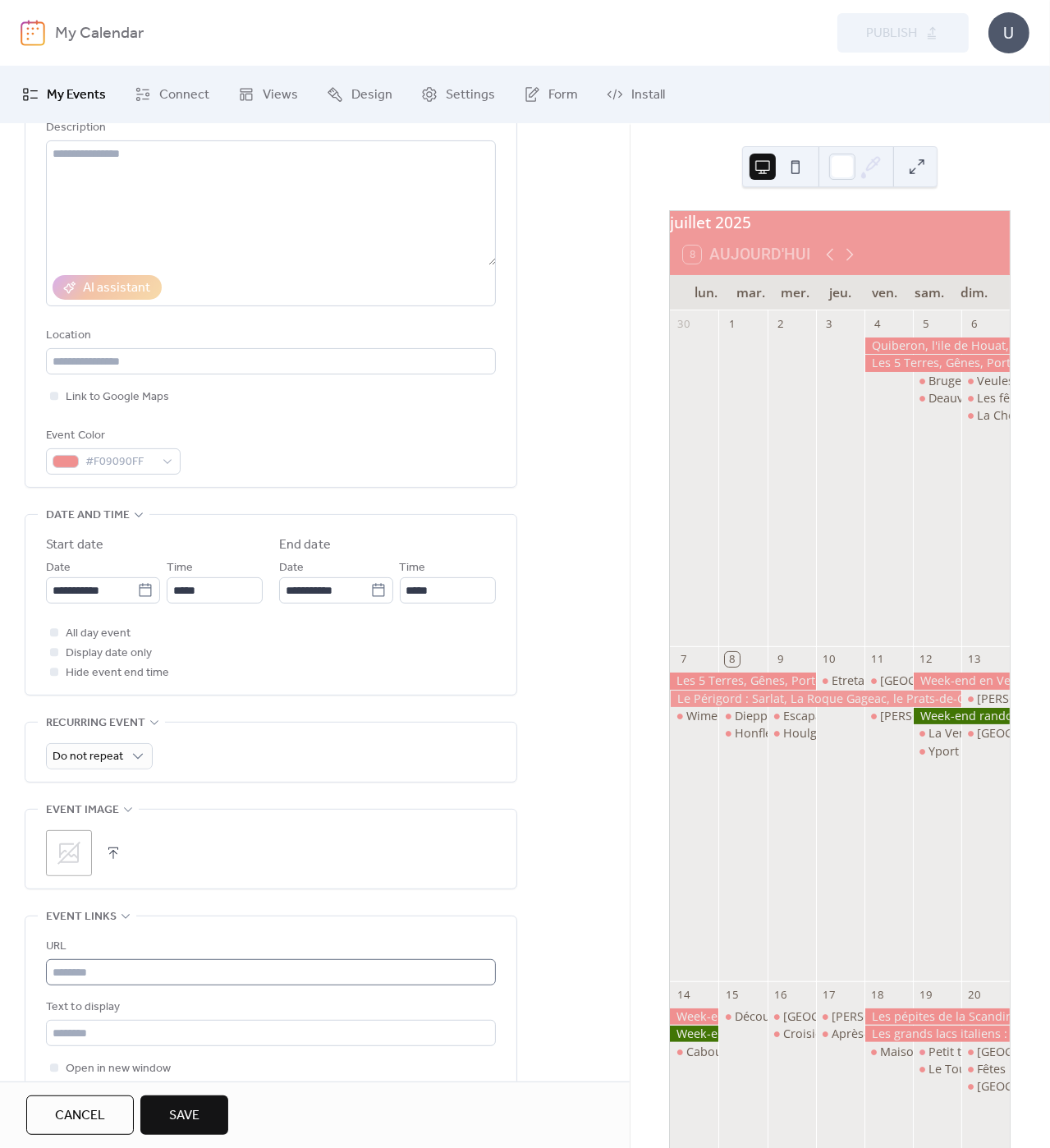 scroll, scrollTop: 236, scrollLeft: 0, axis: vertical 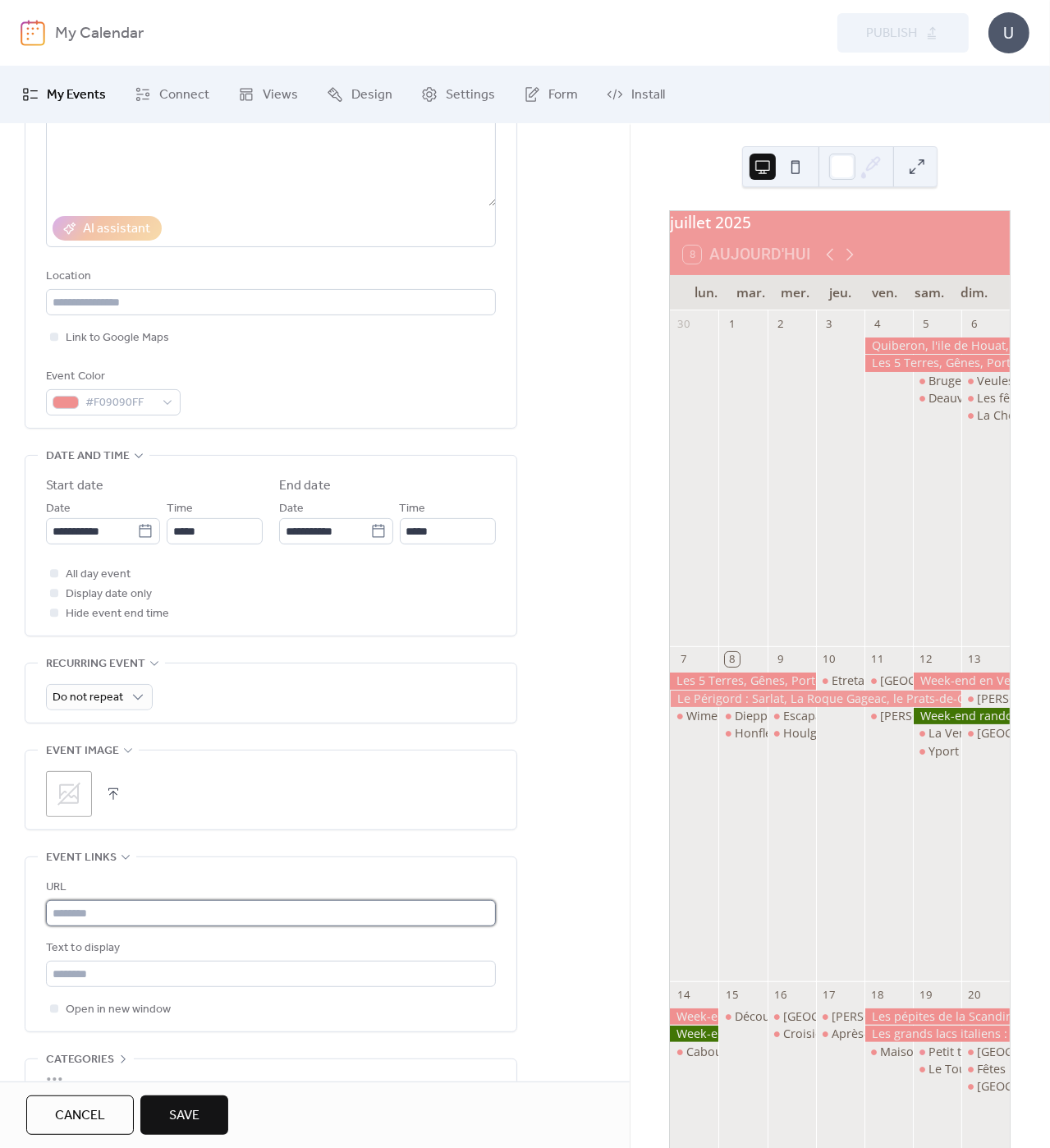 click at bounding box center [271, 913] 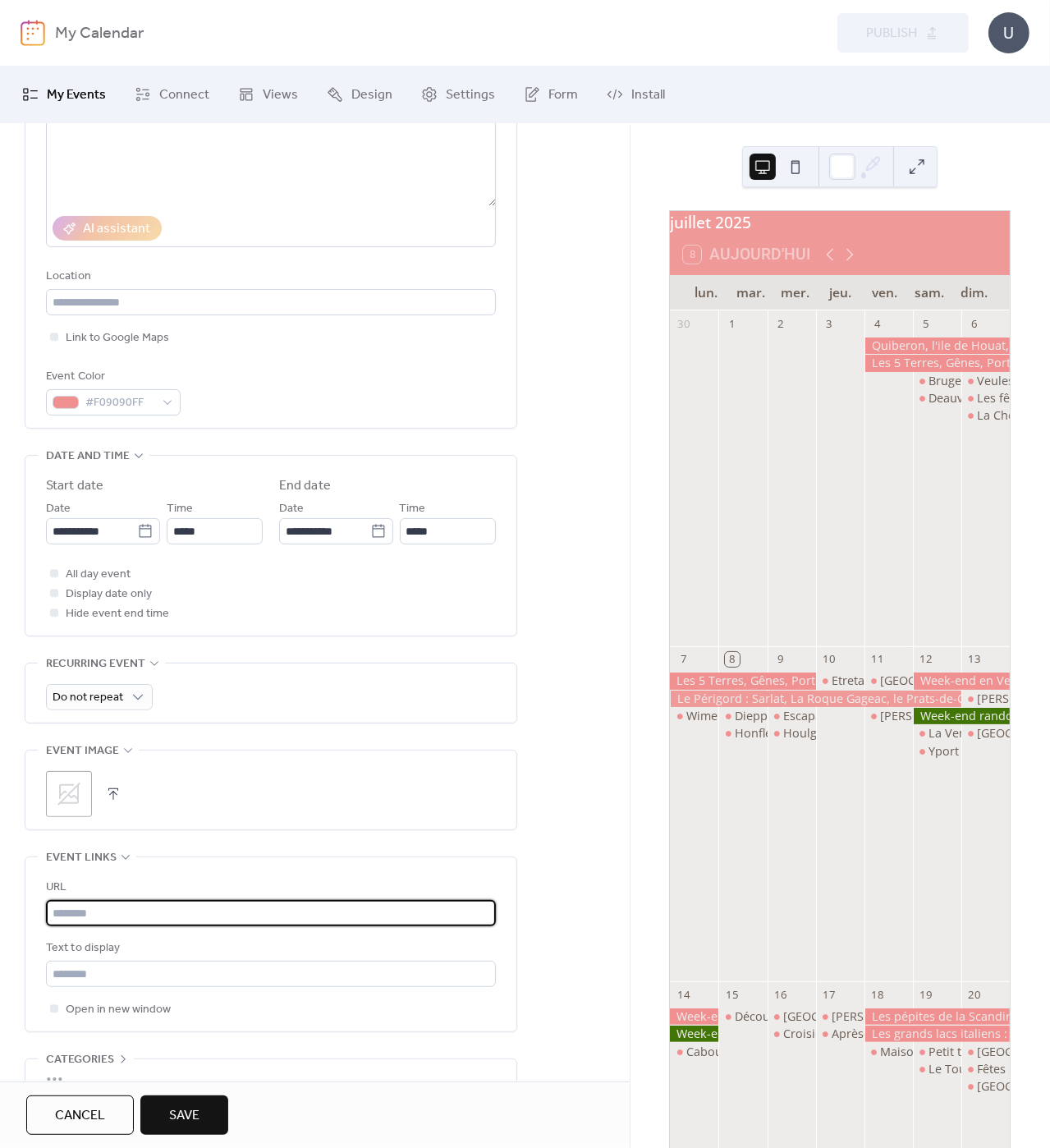 paste on "**********" 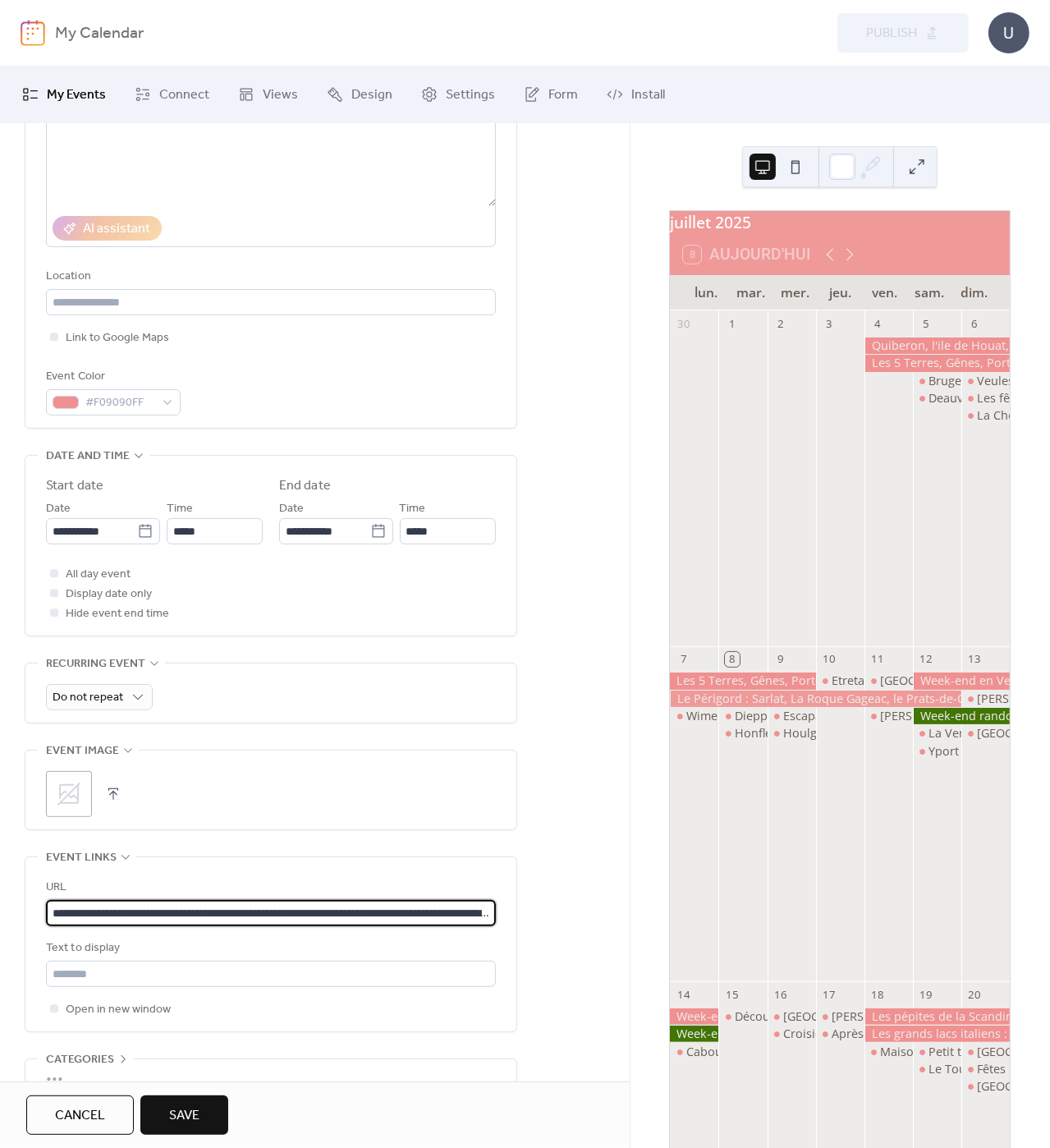 scroll, scrollTop: 0, scrollLeft: 381, axis: horizontal 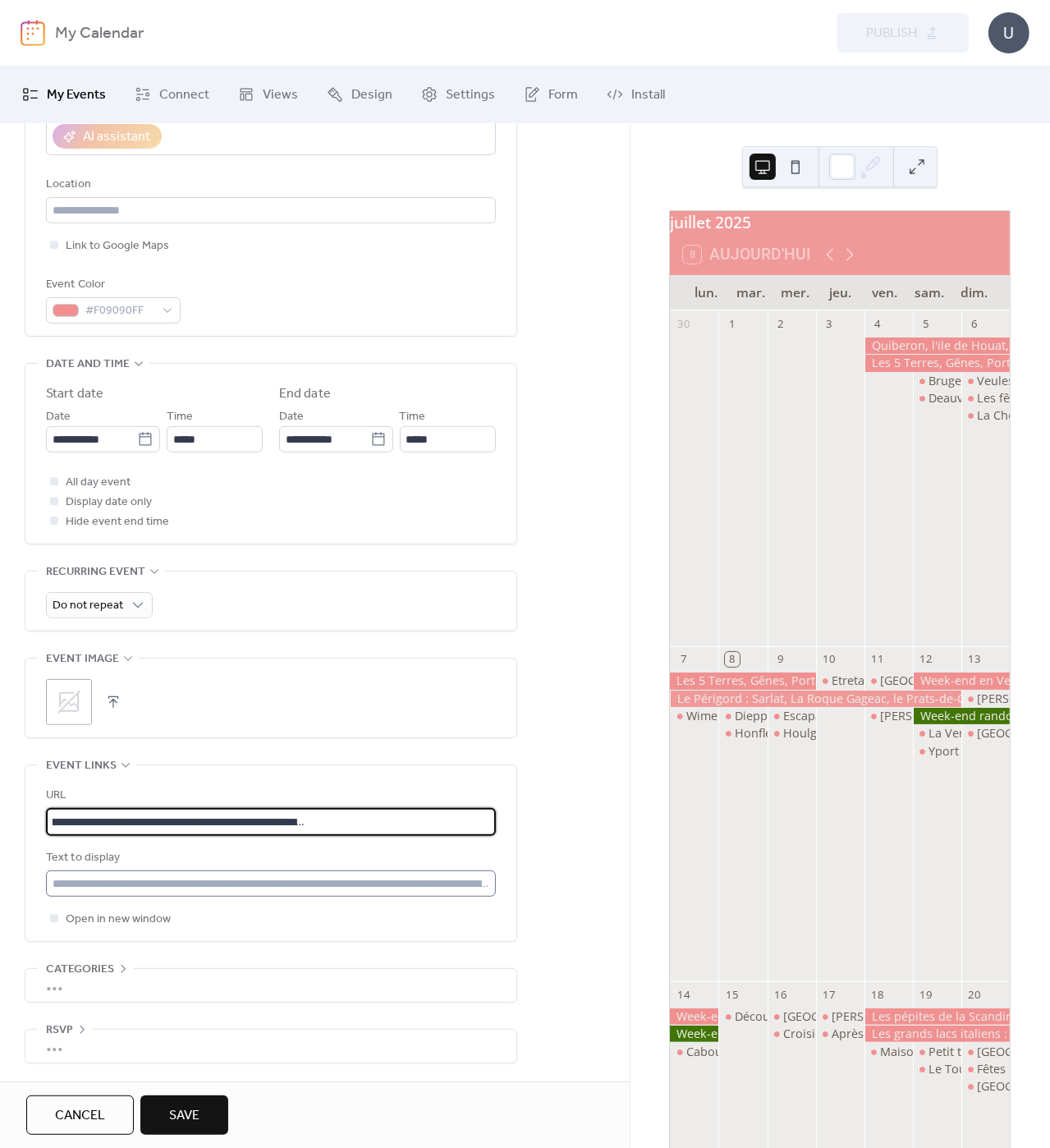 type on "**********" 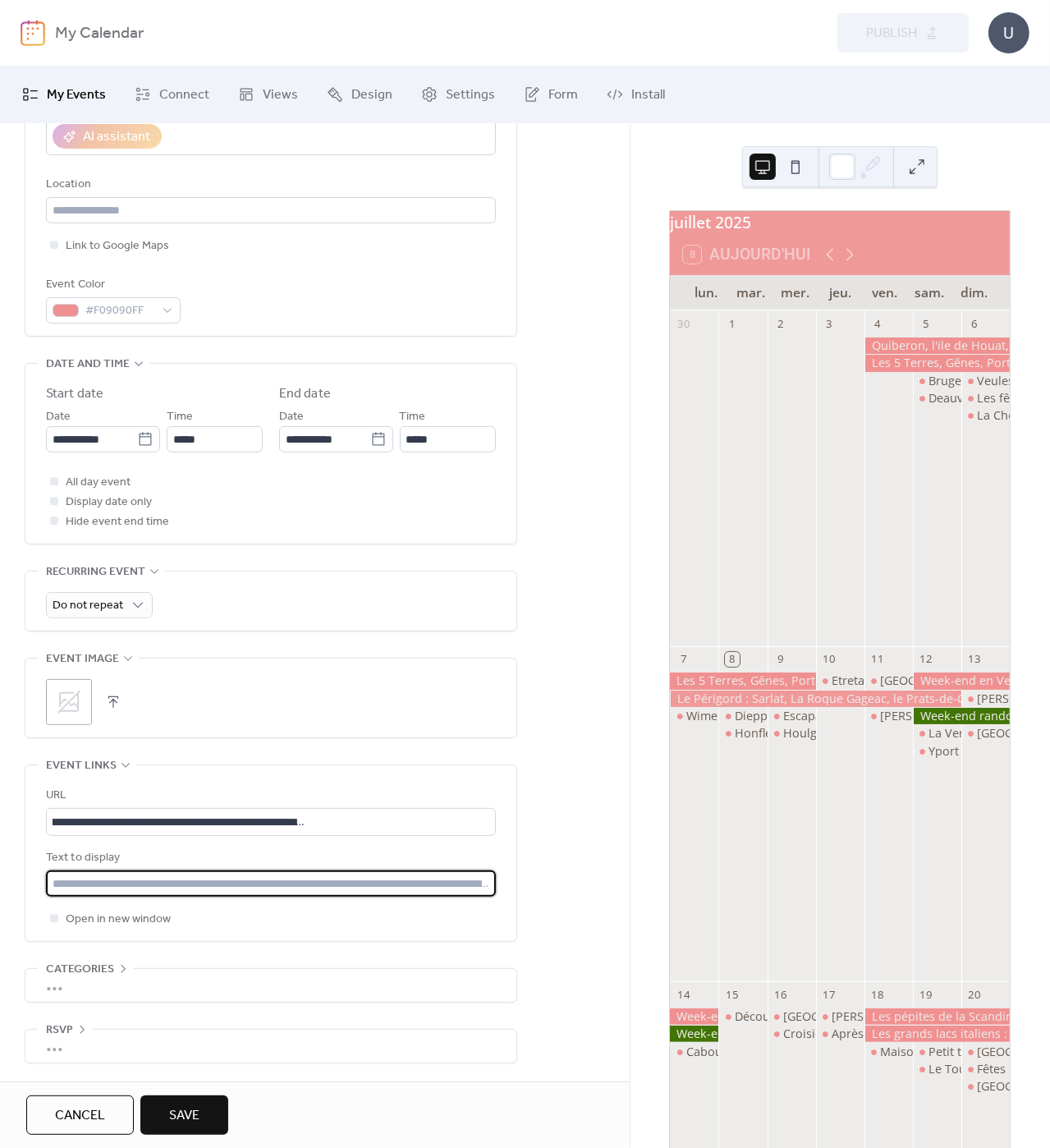 click at bounding box center [271, 884] 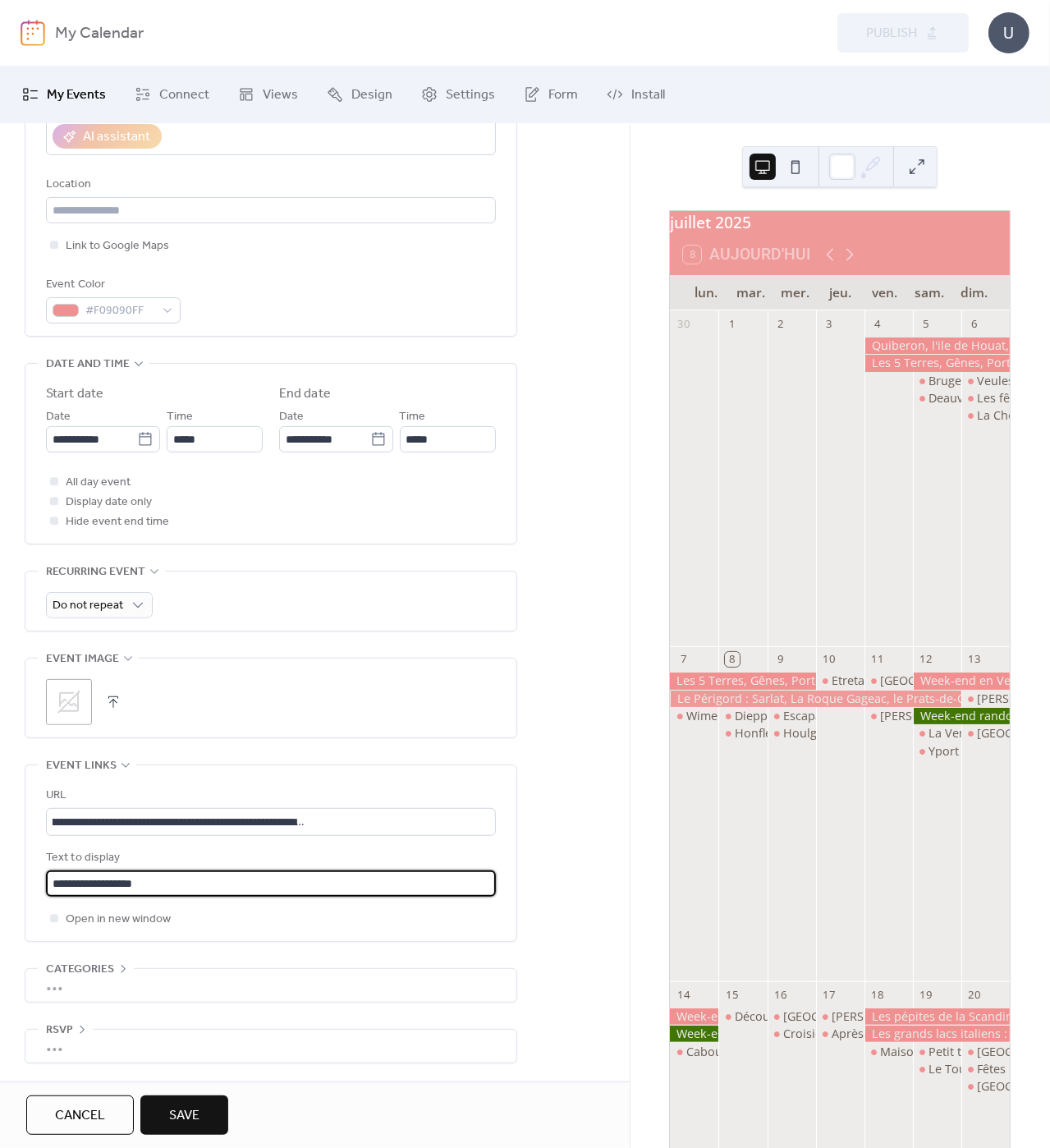 type on "**********" 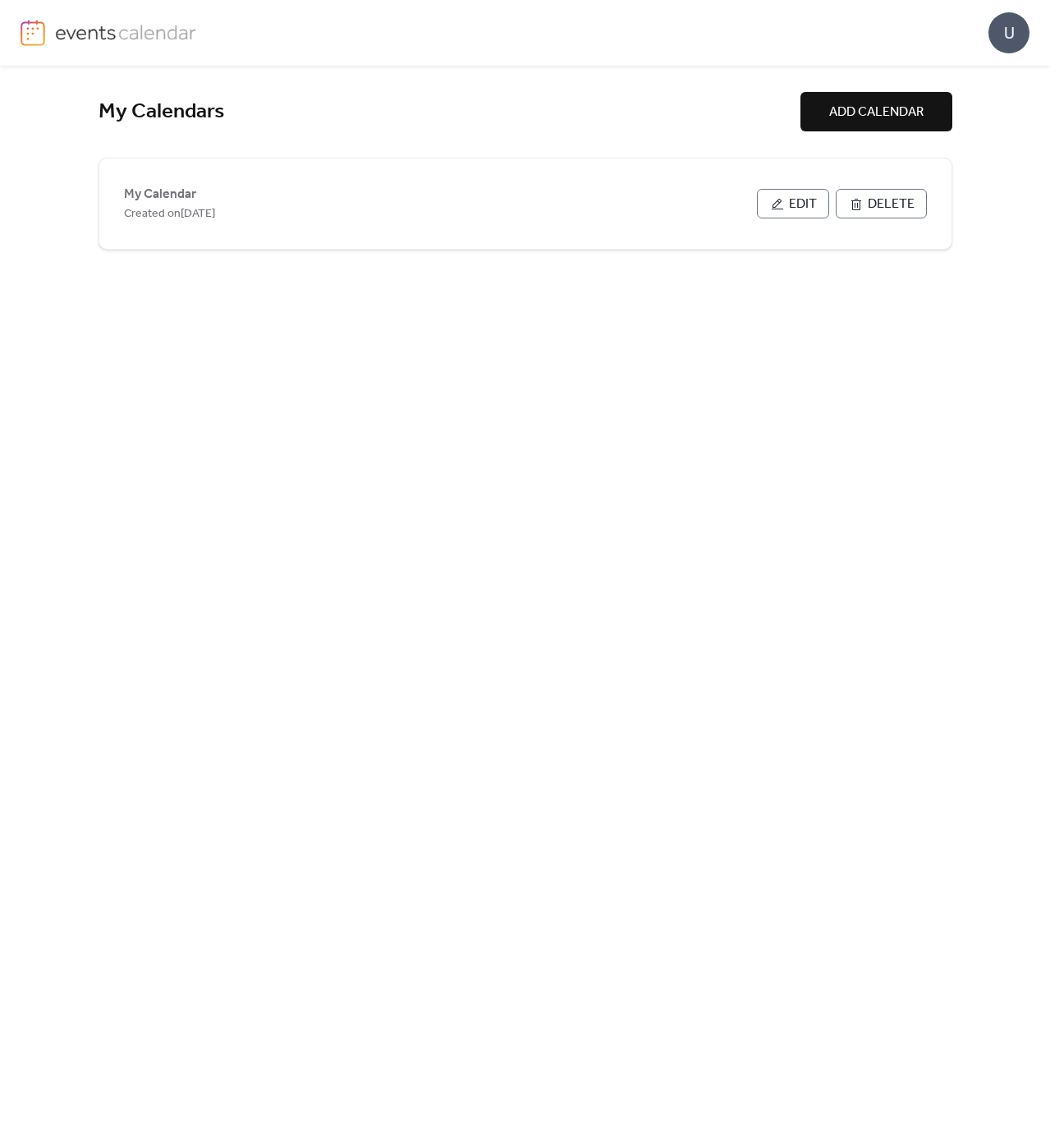 scroll, scrollTop: 0, scrollLeft: 0, axis: both 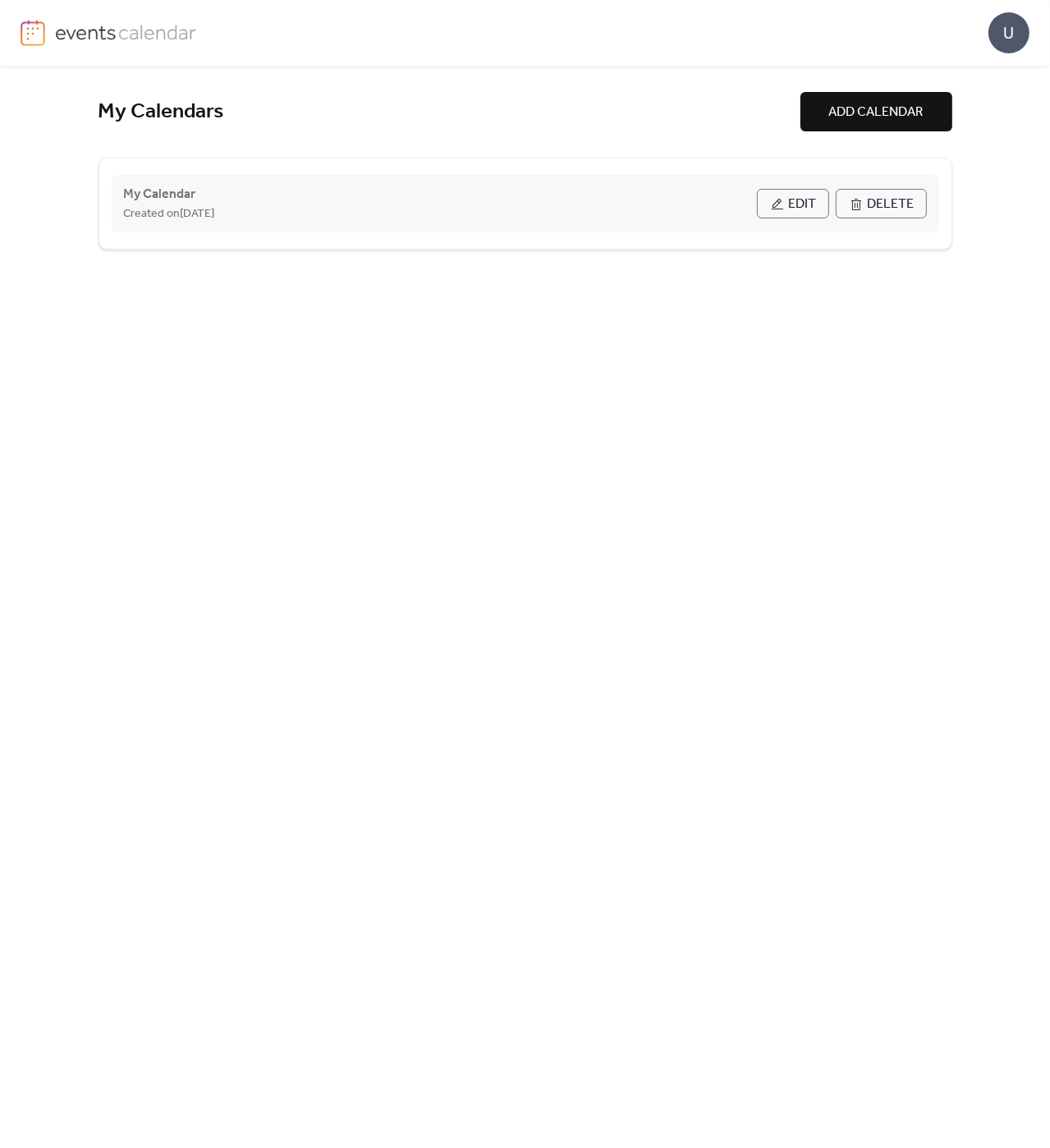 click on "Edit" at bounding box center [803, 204] 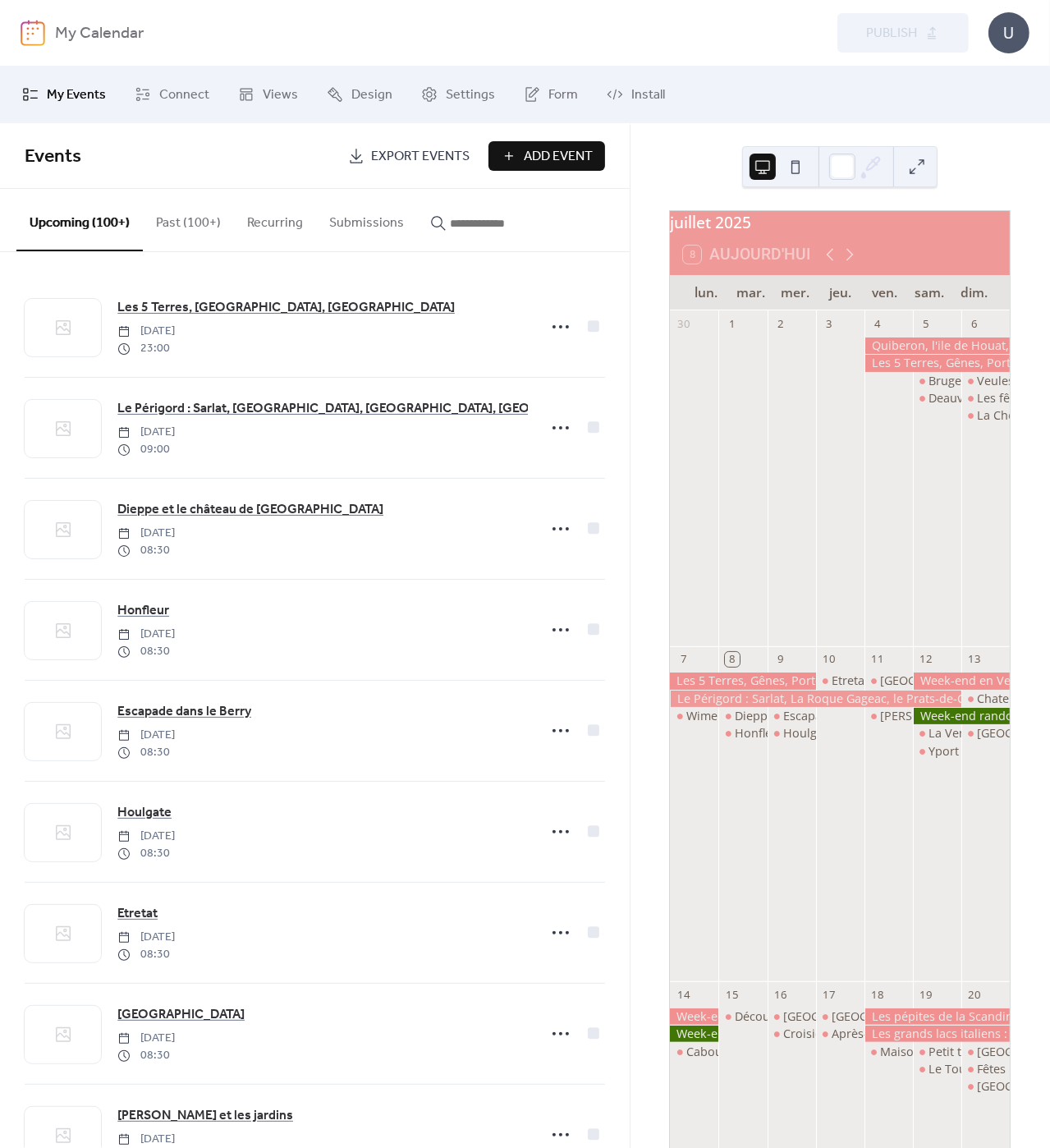 click at bounding box center (491, 223) 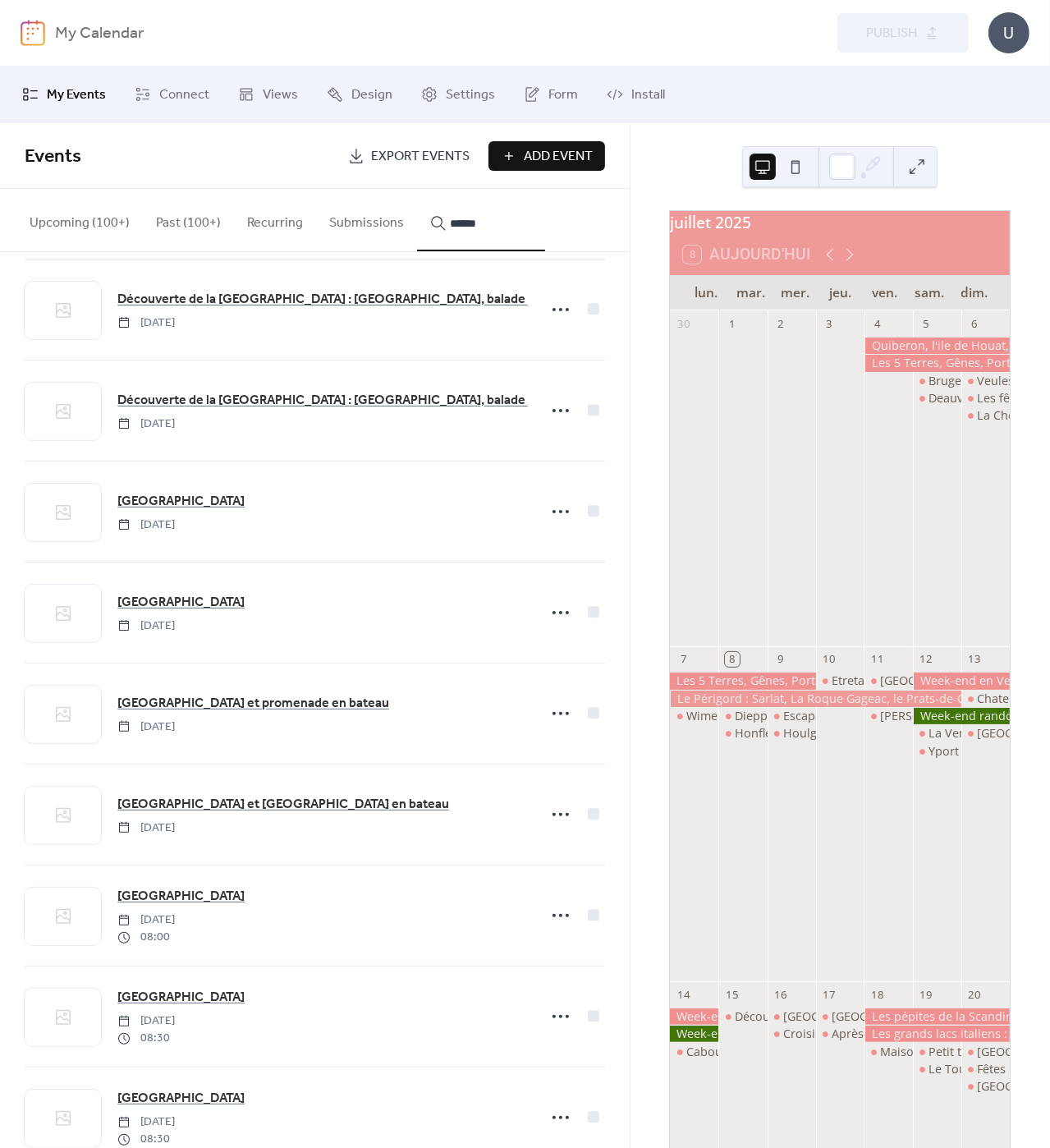 scroll, scrollTop: 265, scrollLeft: 0, axis: vertical 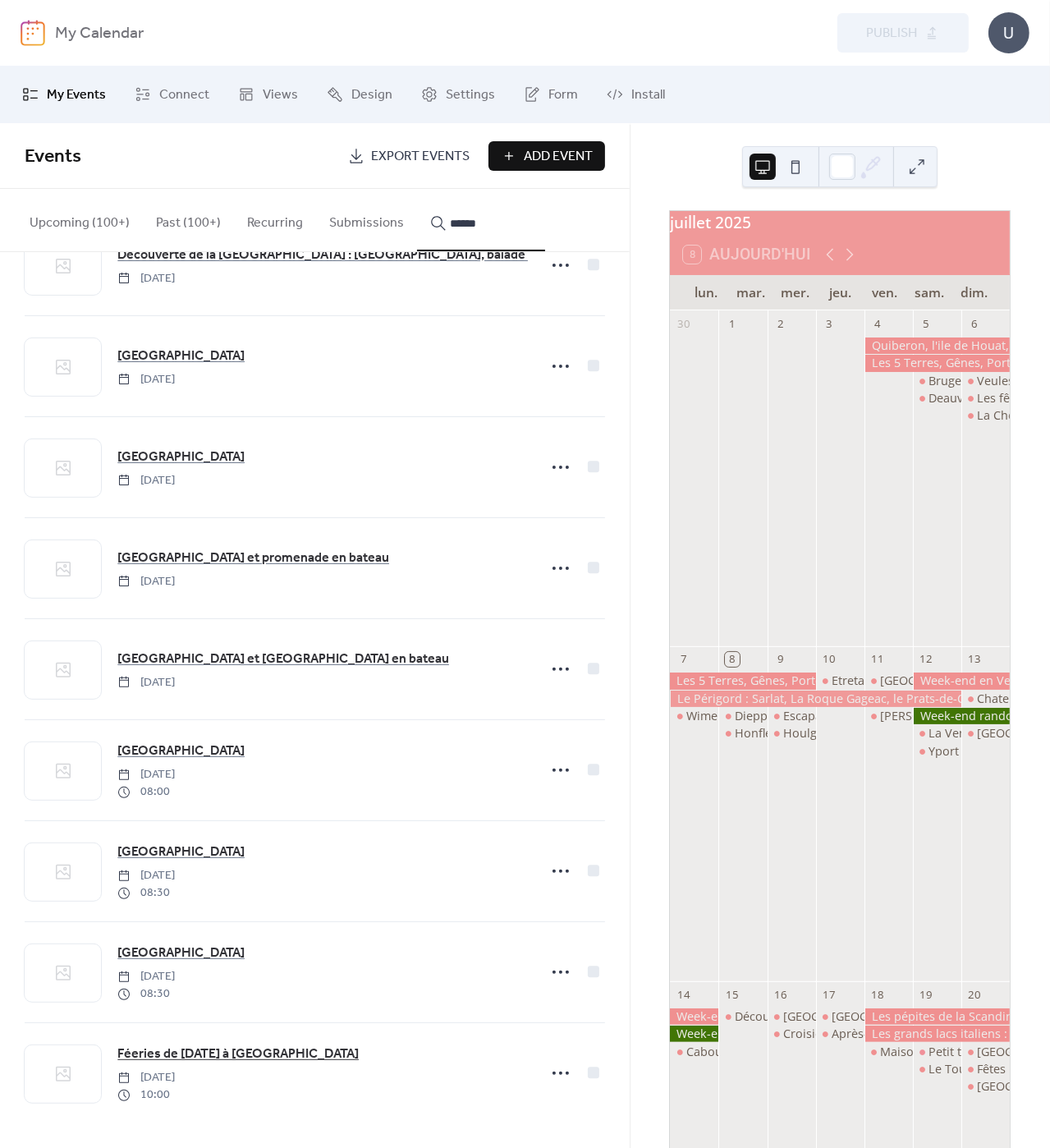 type on "******" 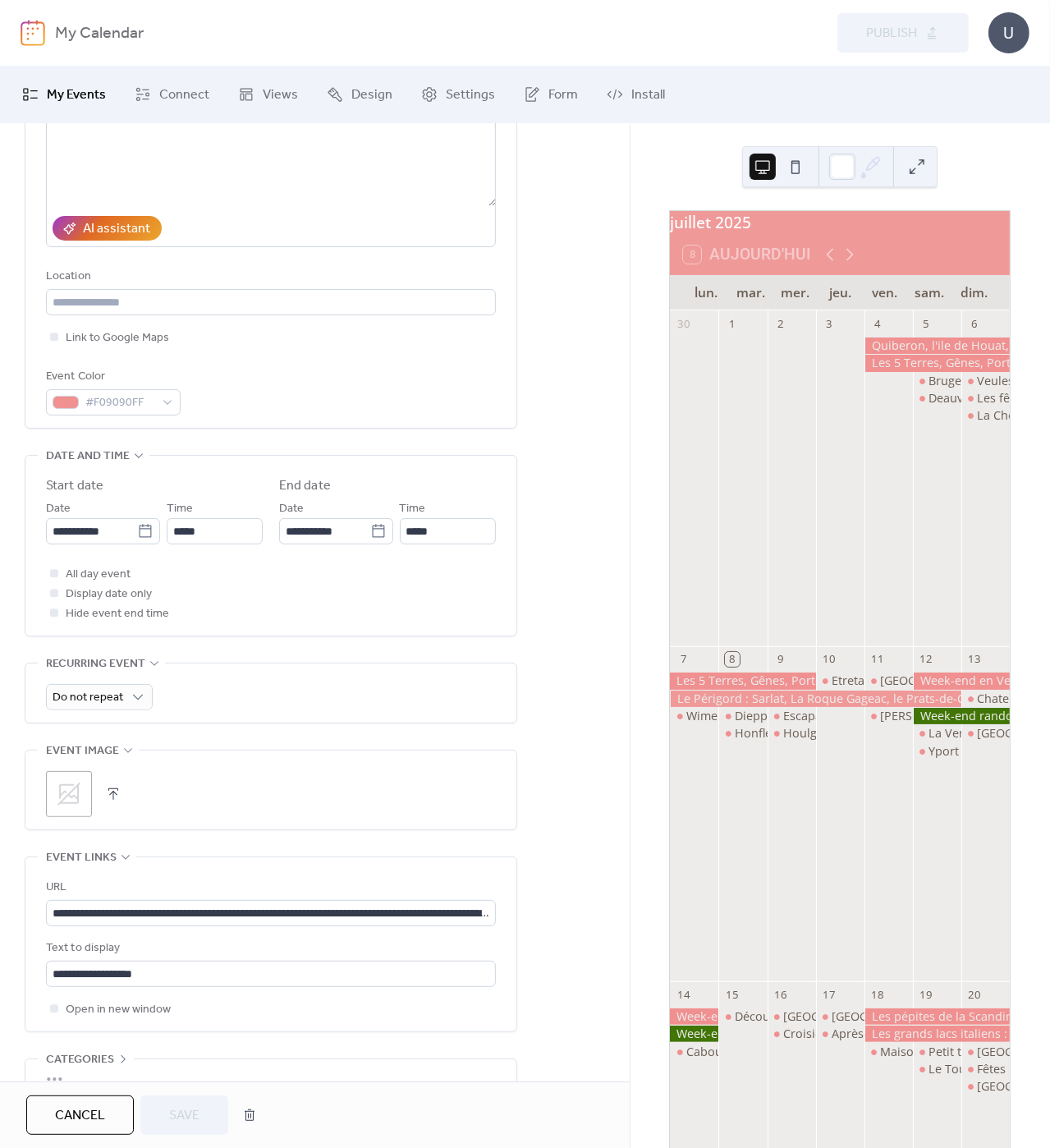 scroll, scrollTop: 338, scrollLeft: 0, axis: vertical 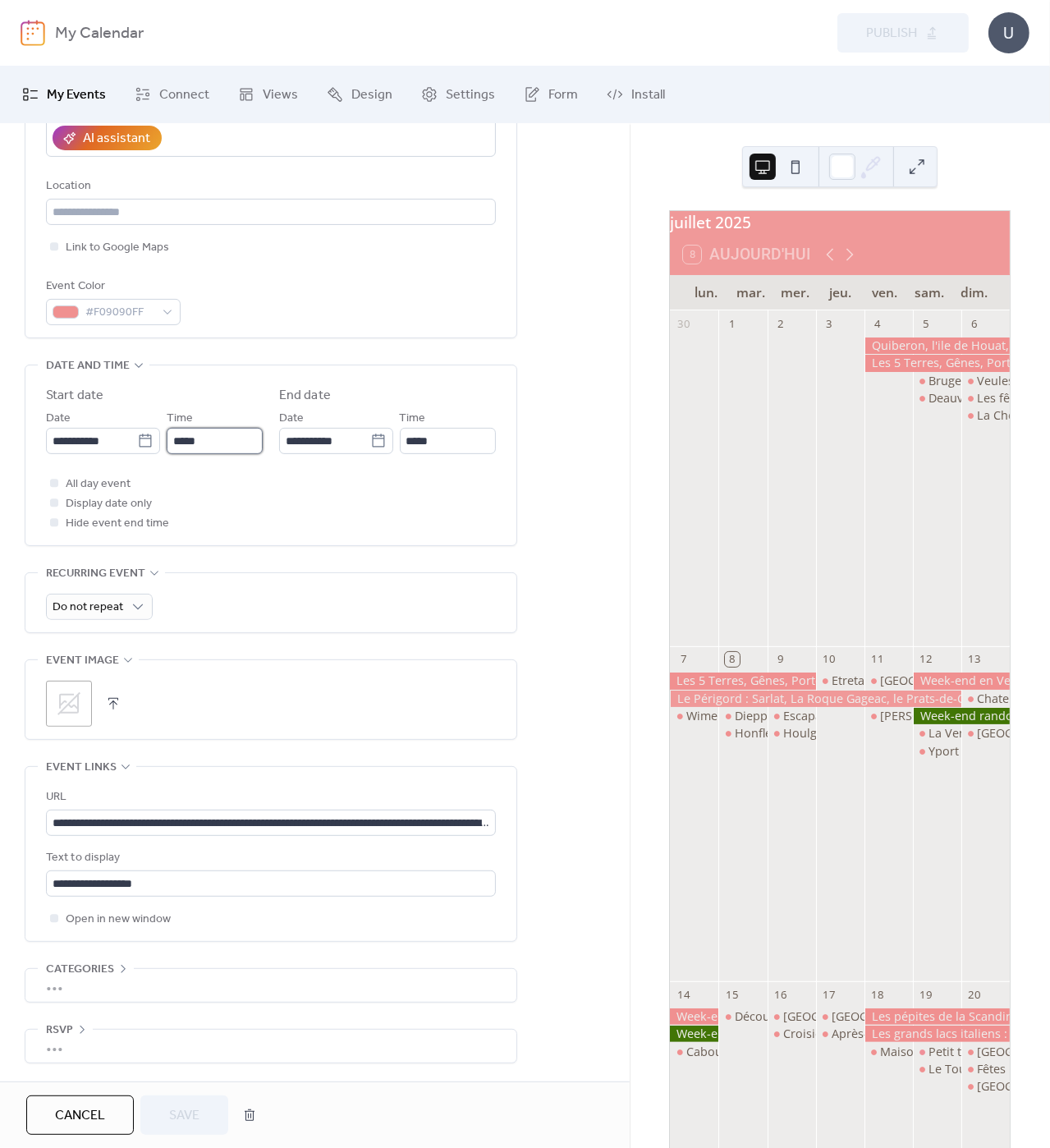 click on "*****" at bounding box center (214, 441) 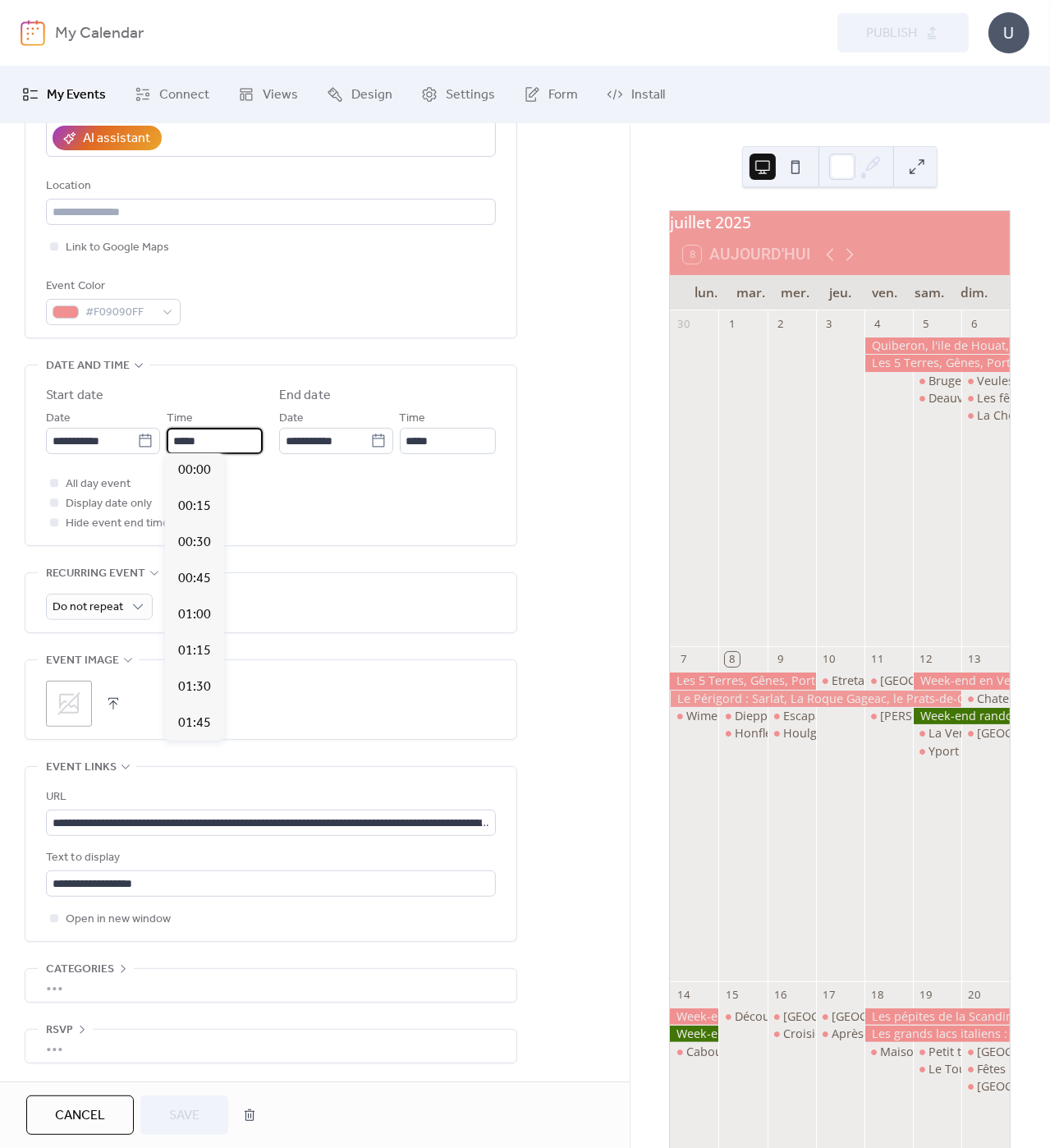 scroll, scrollTop: 1444, scrollLeft: 0, axis: vertical 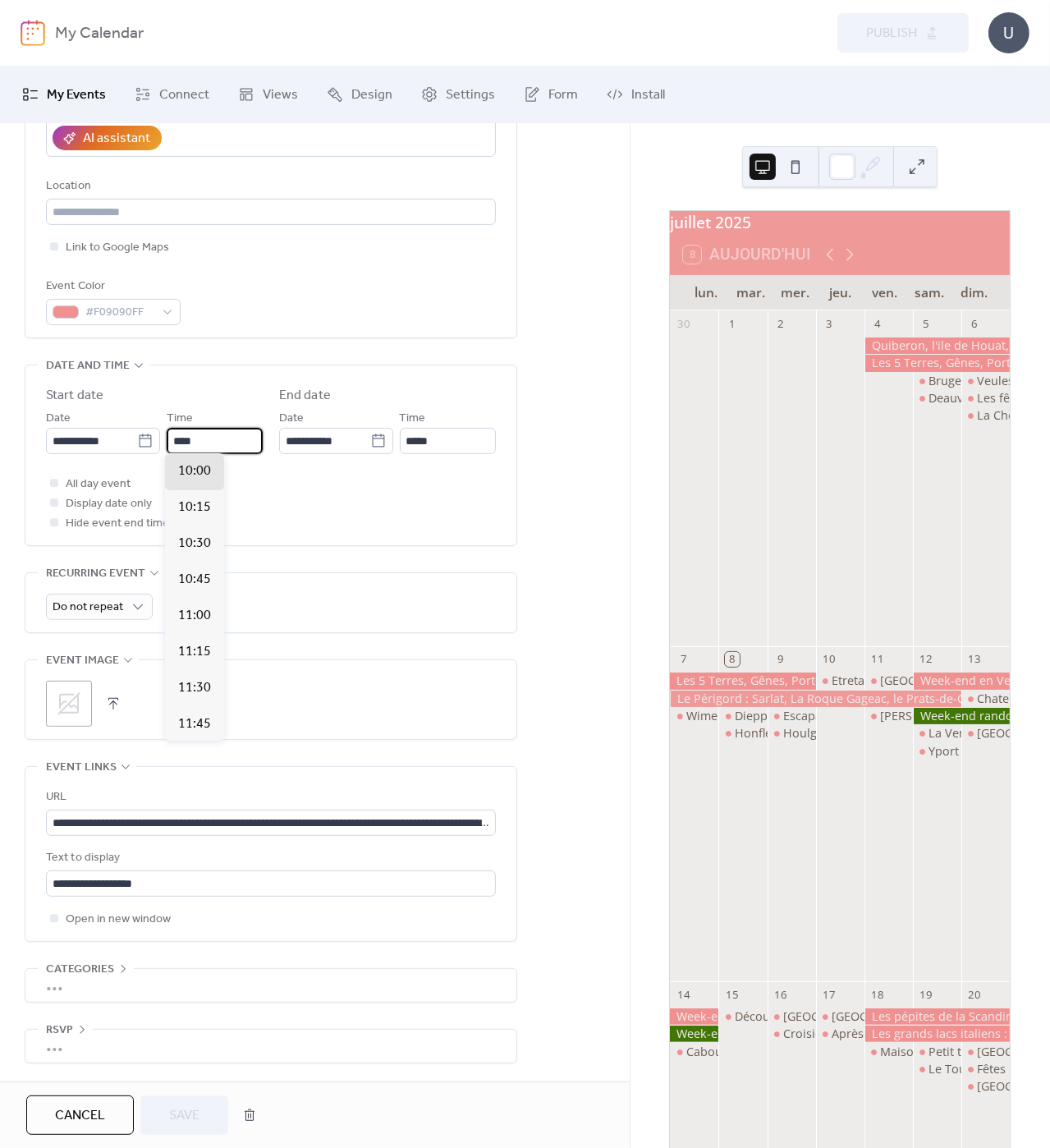 type on "*****" 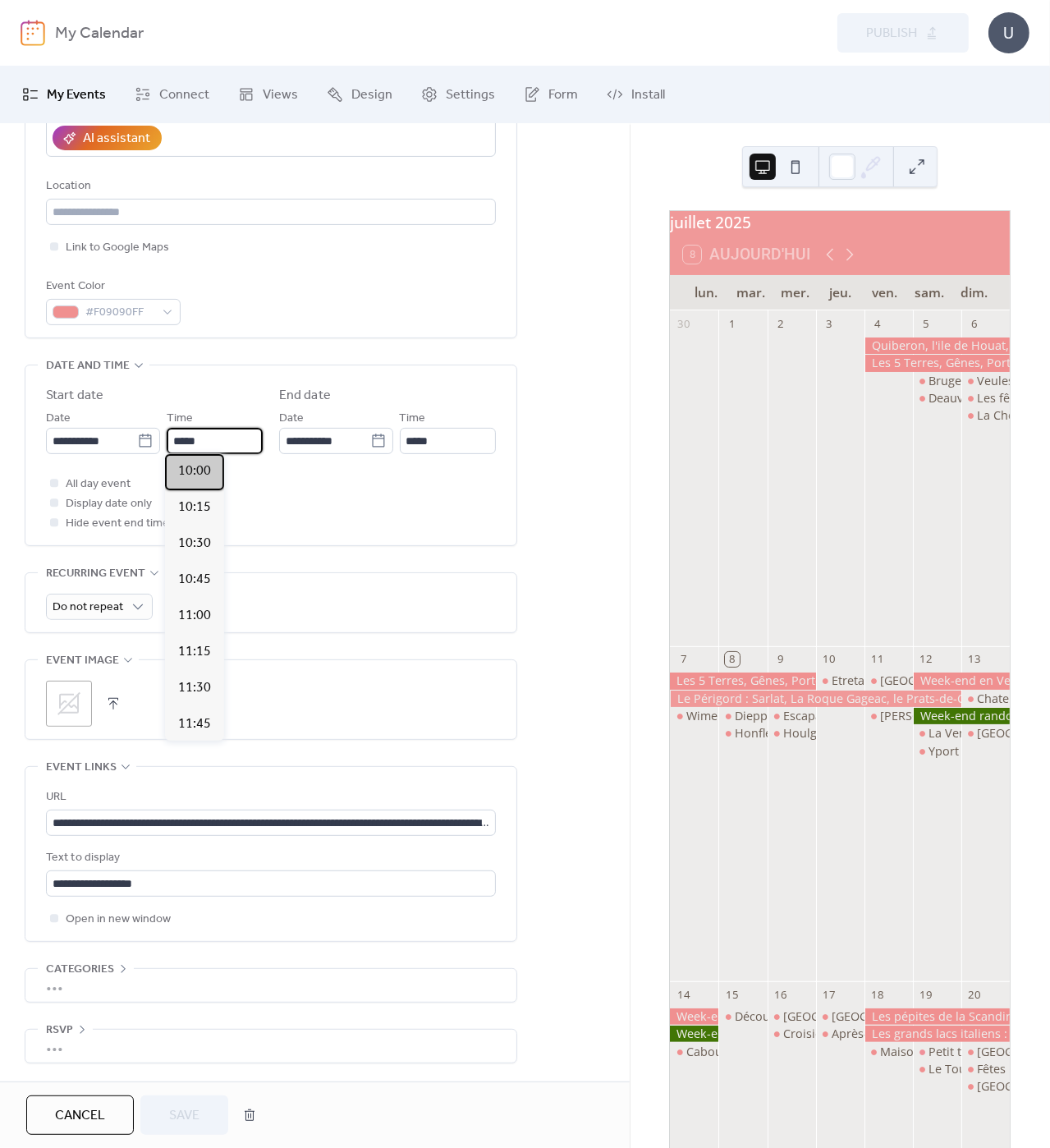 click on "10:00" at bounding box center [195, 472] 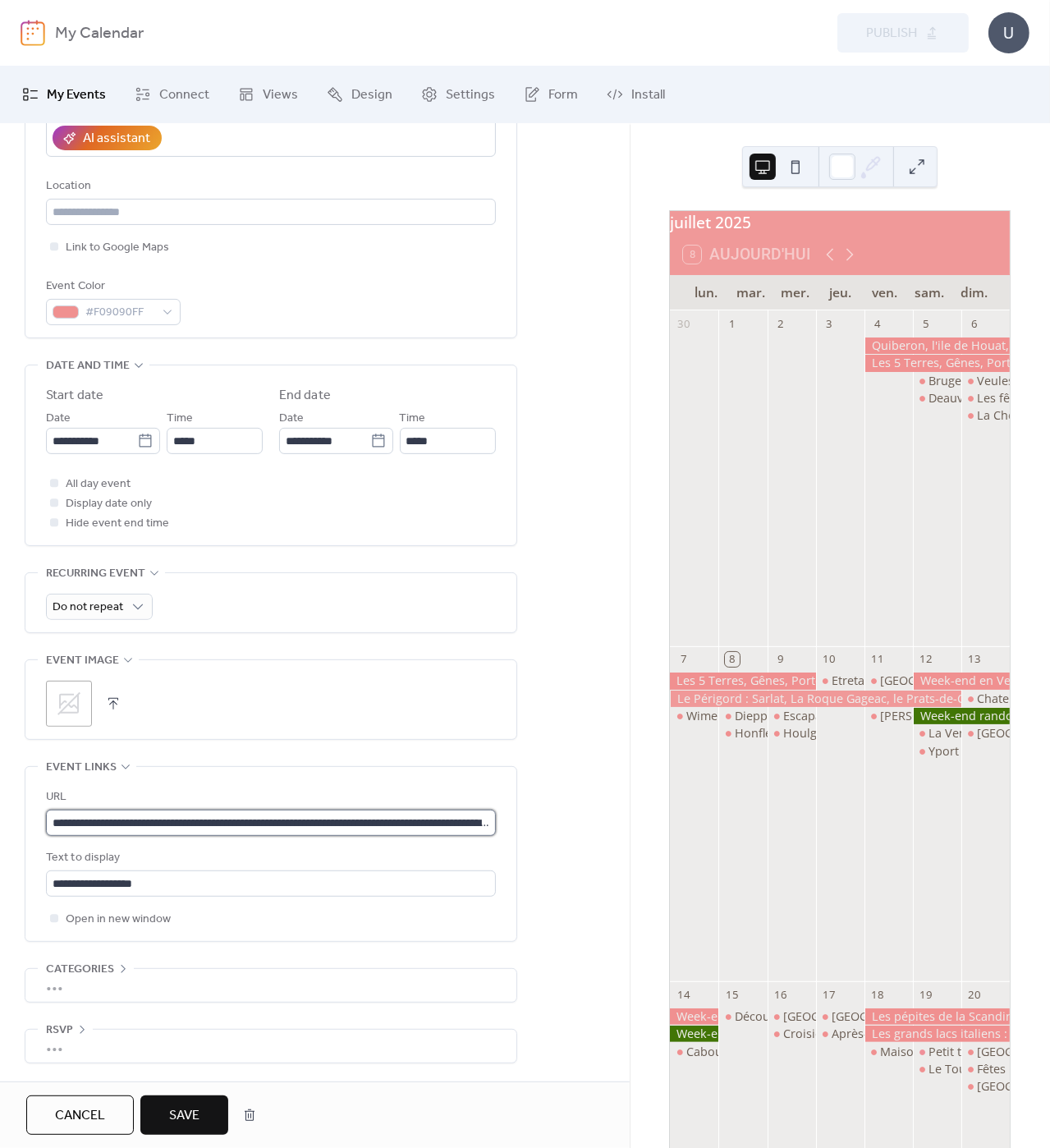 click on "**********" at bounding box center (271, 823) 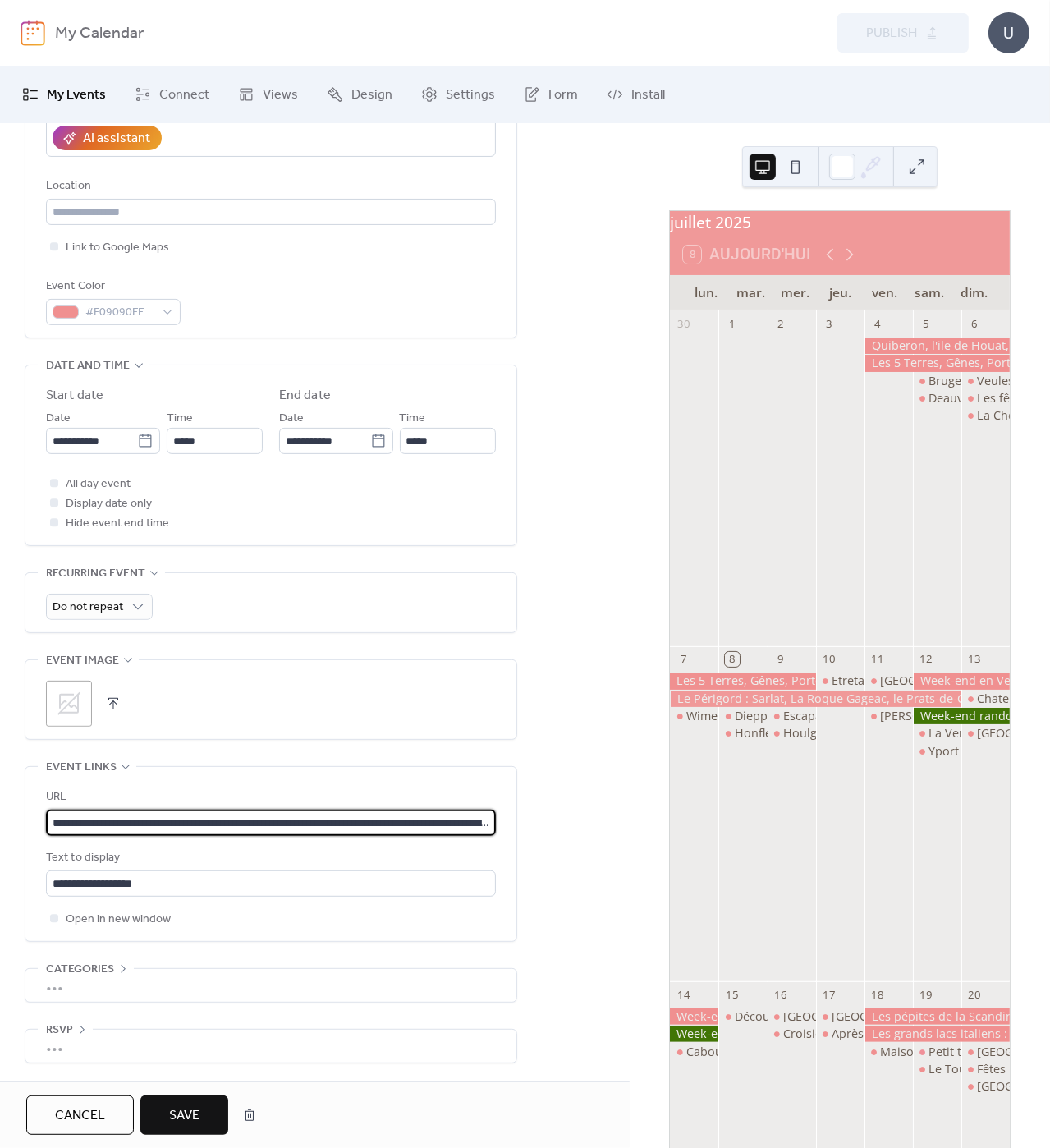 scroll, scrollTop: 0, scrollLeft: 381, axis: horizontal 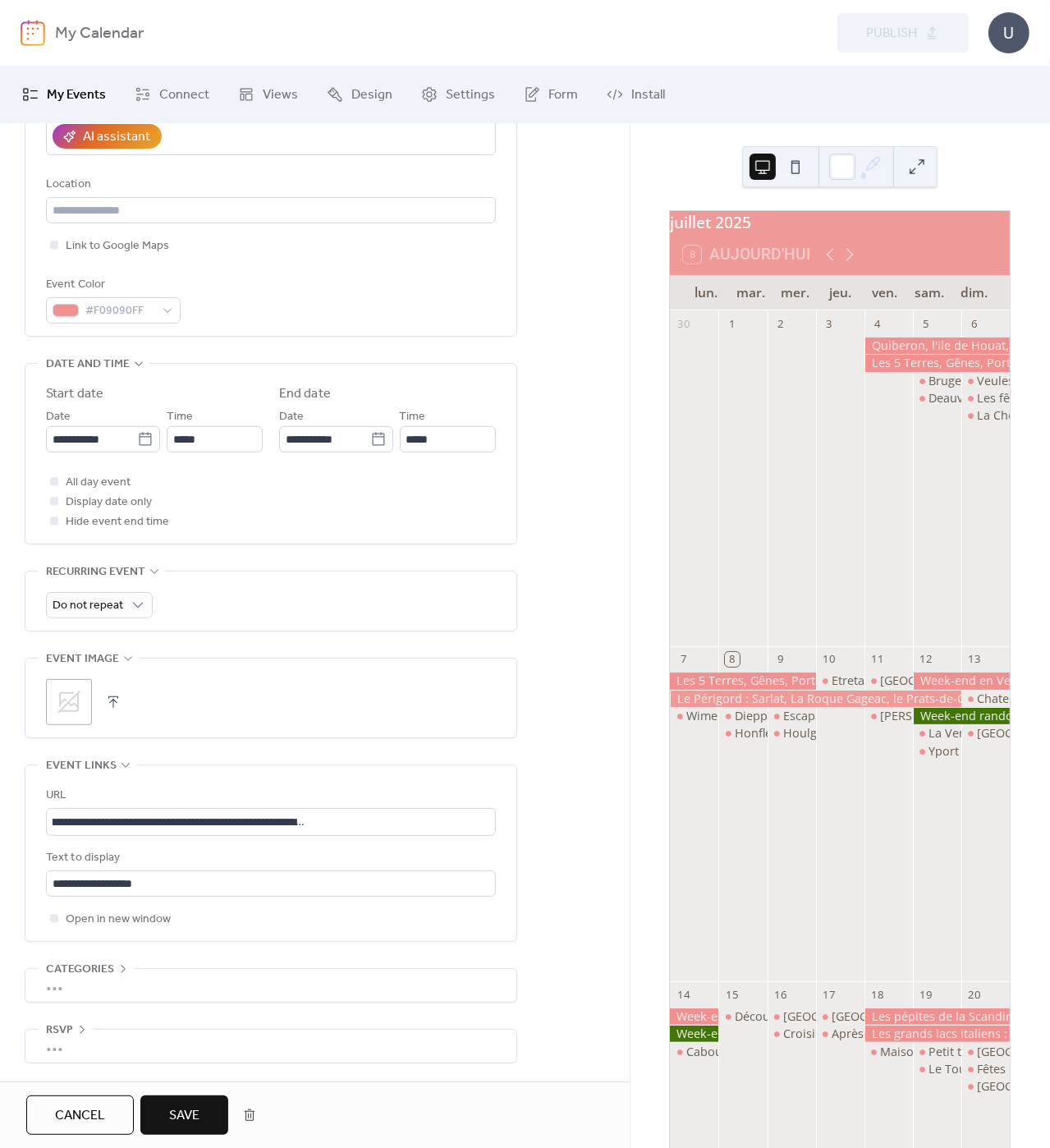 click on "Save" at bounding box center [184, 1115] 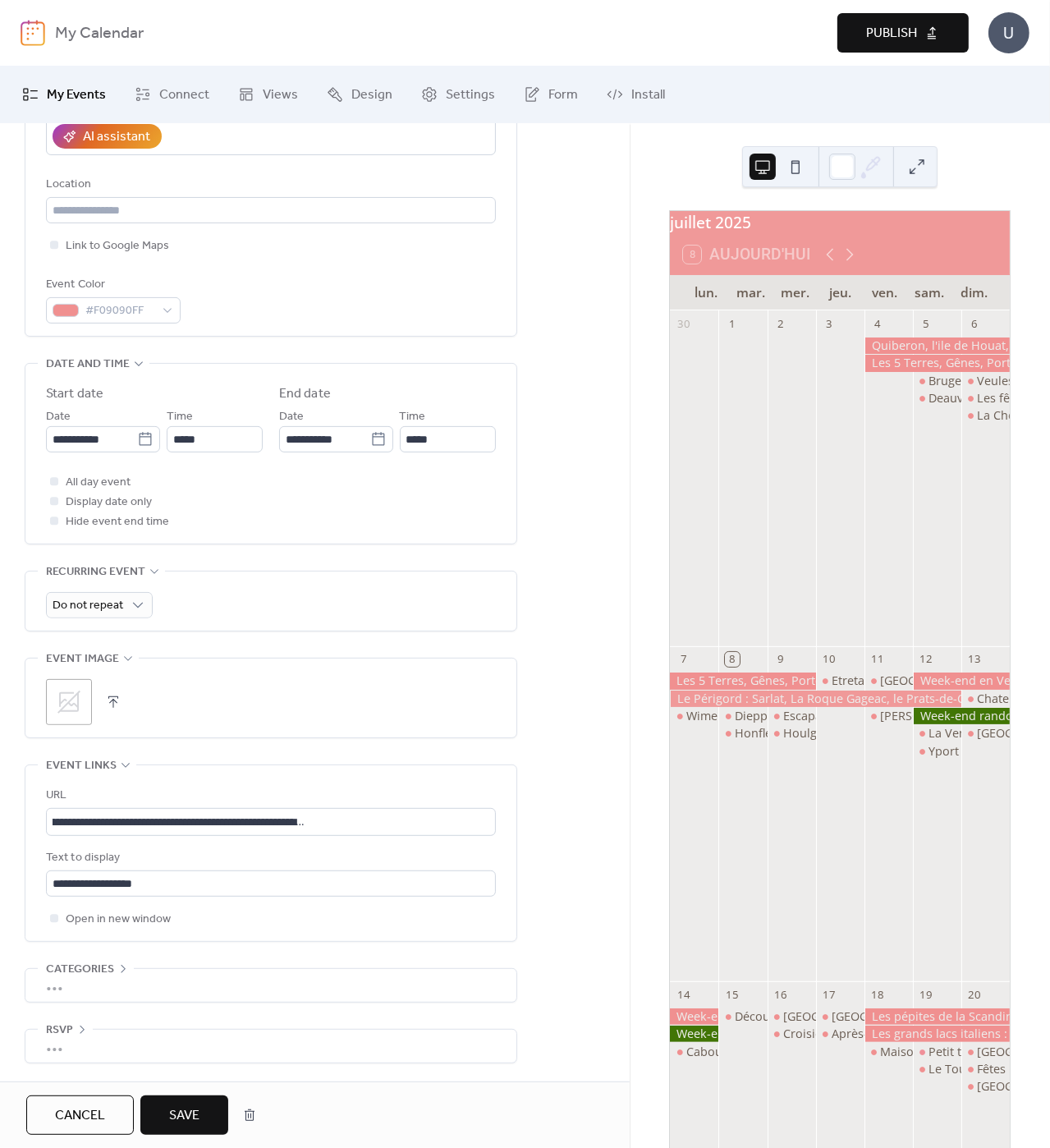 click on "Publish" at bounding box center [892, 34] 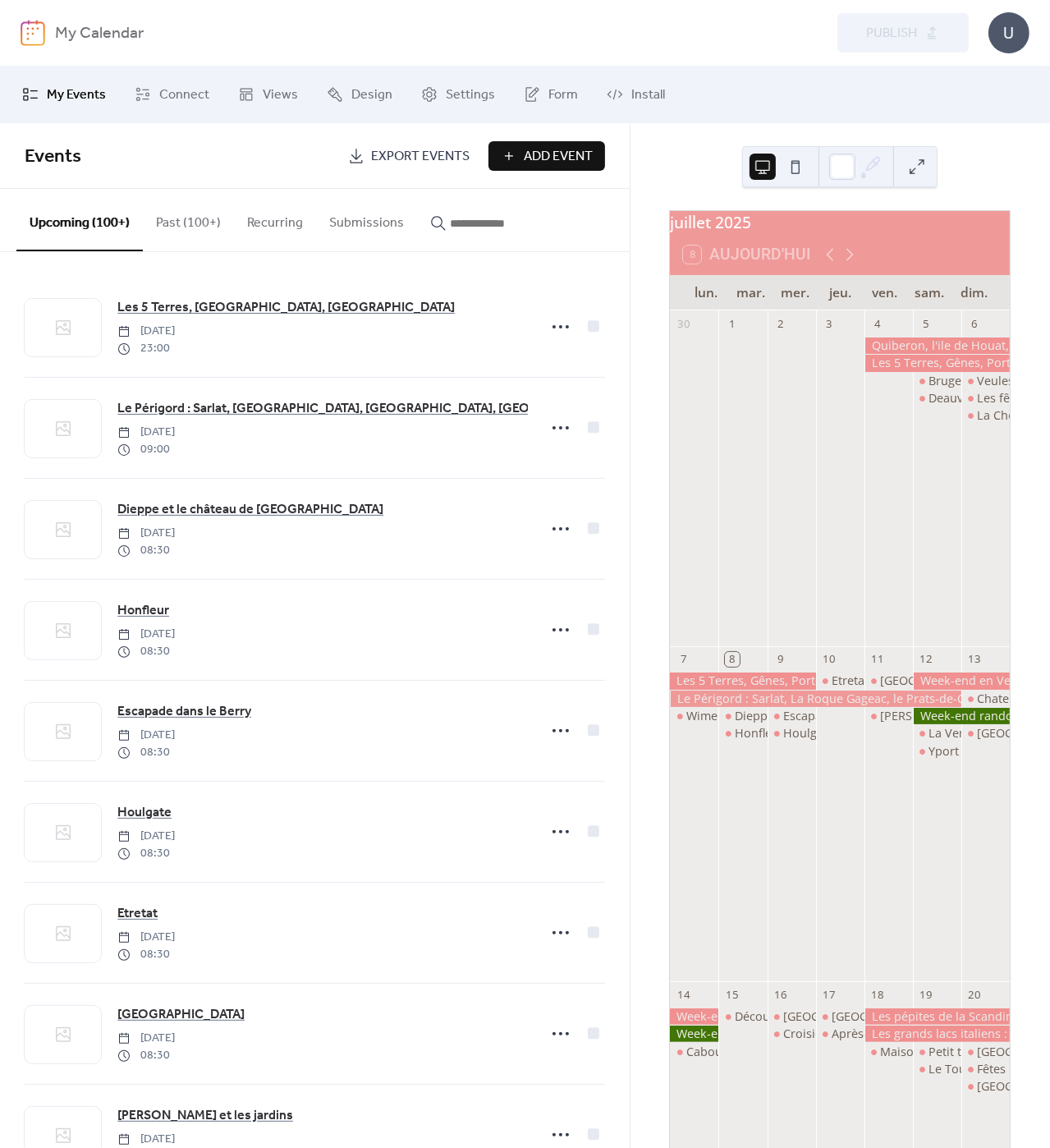 type 